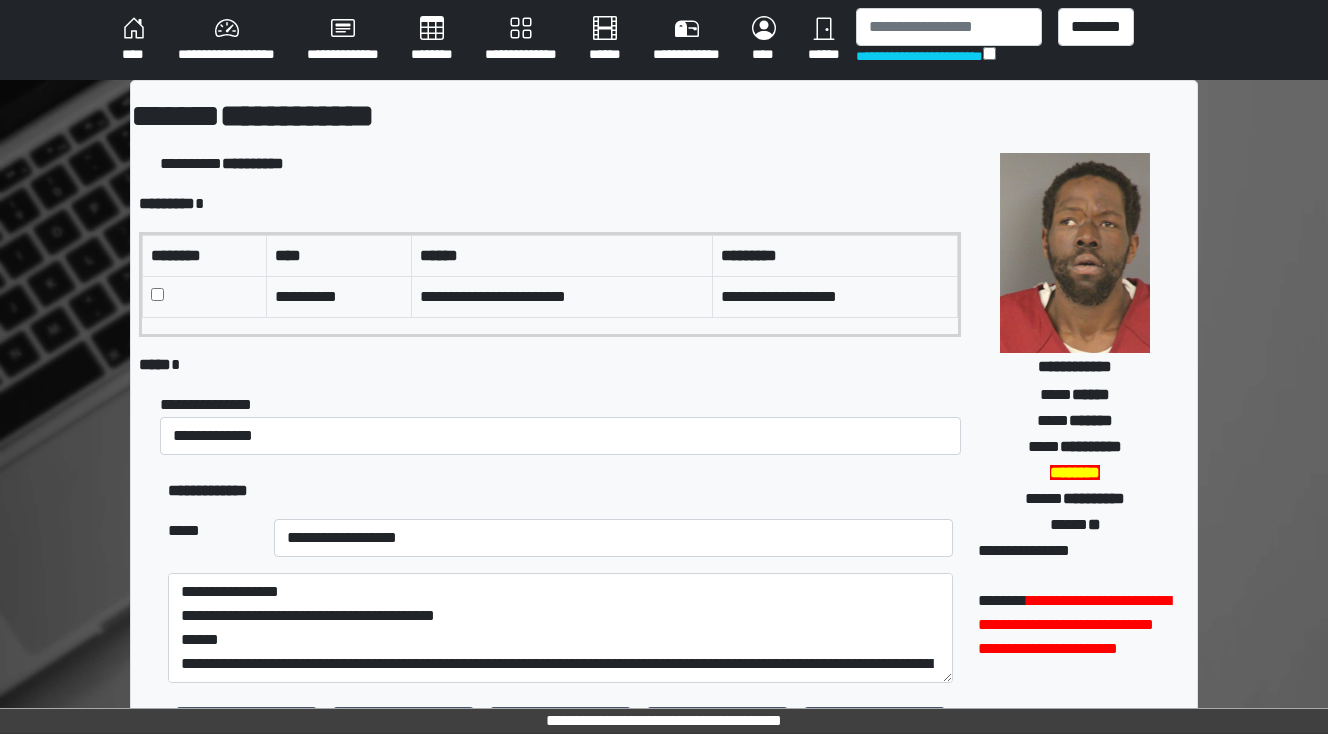 select on "*" 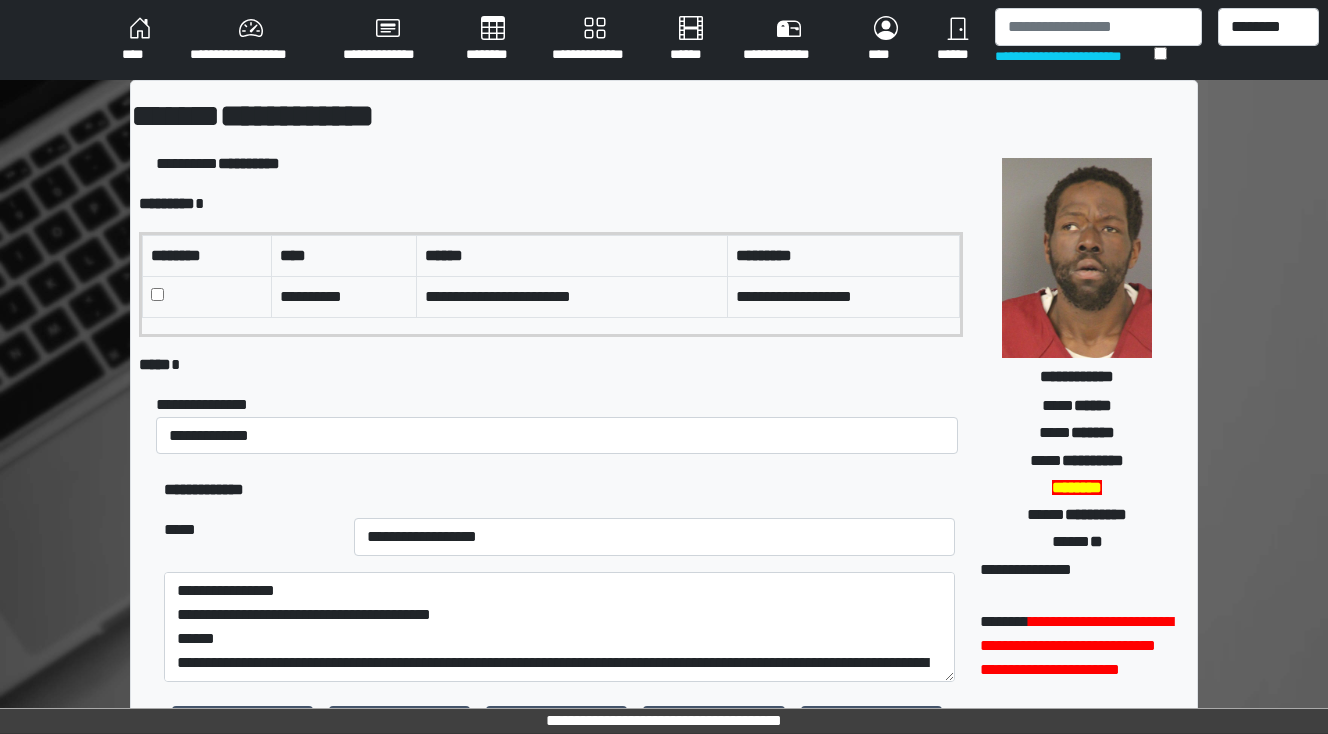 scroll, scrollTop: 310, scrollLeft: 0, axis: vertical 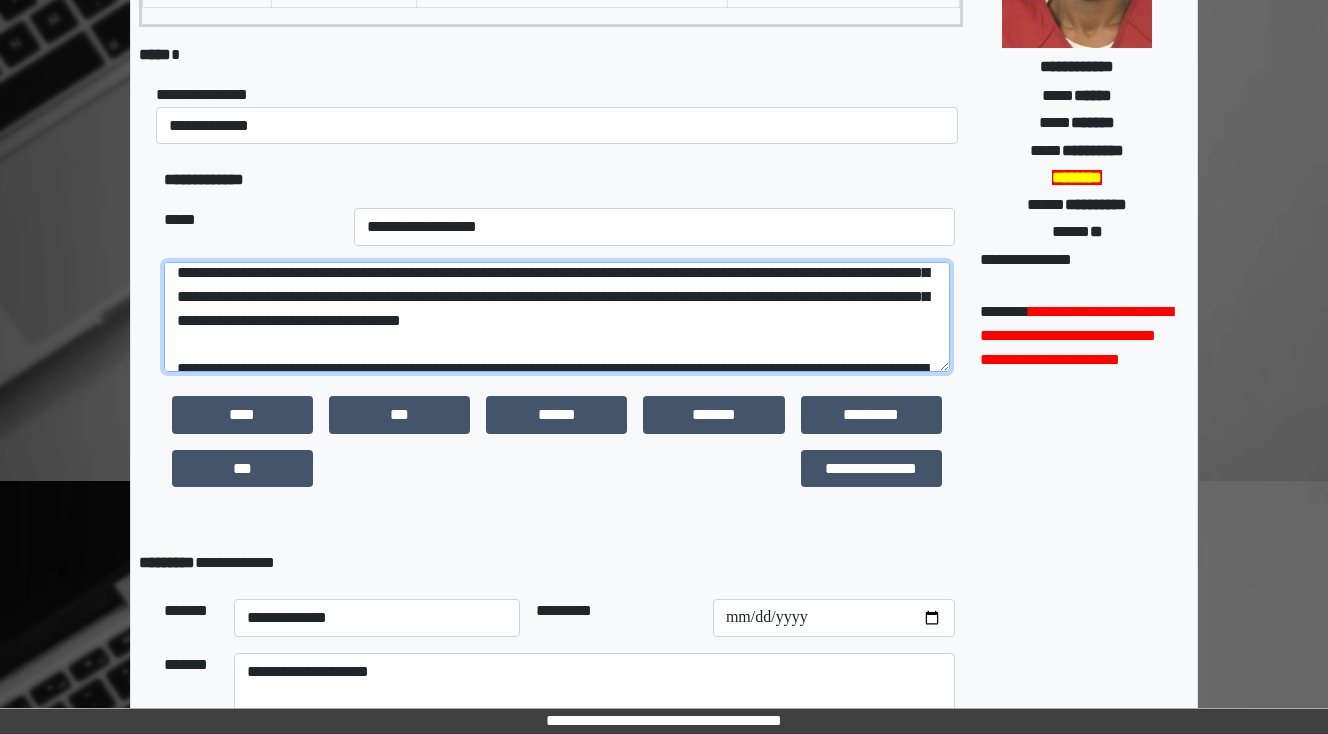 click on "**********" at bounding box center (557, 317) 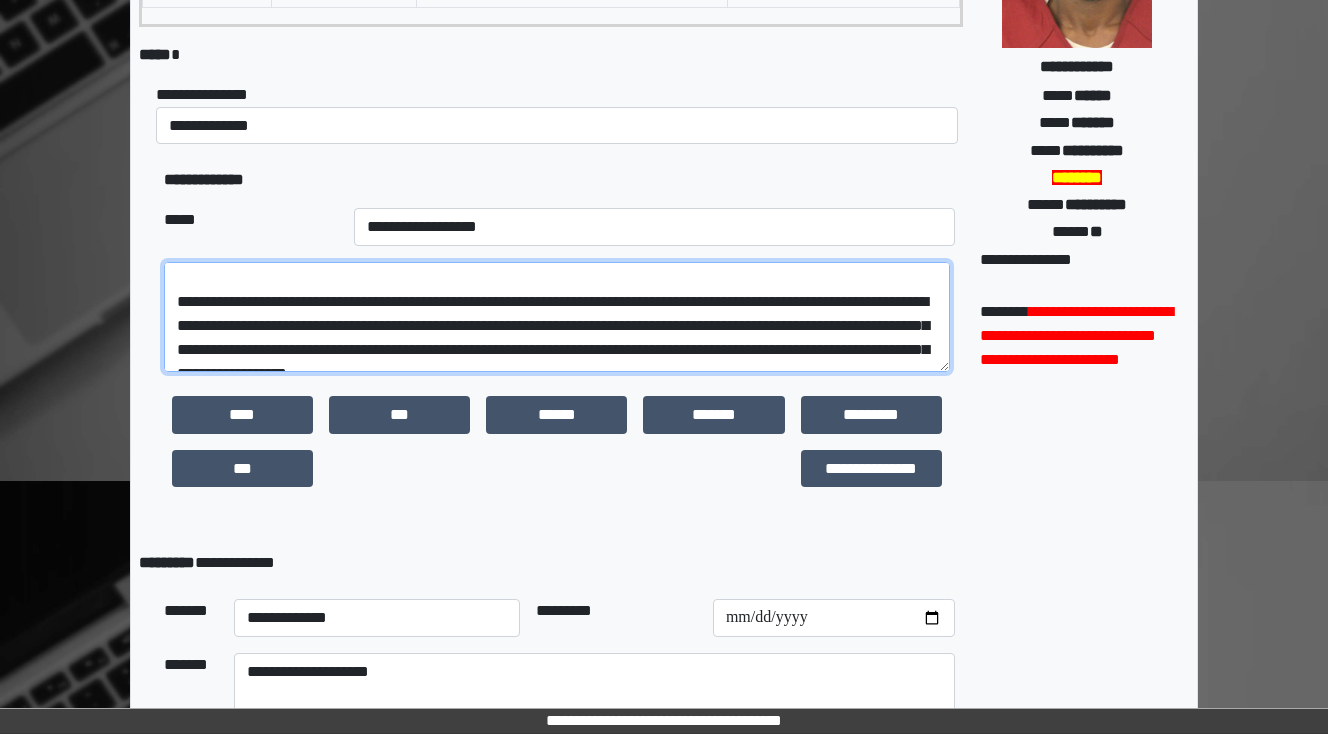 scroll, scrollTop: 184, scrollLeft: 0, axis: vertical 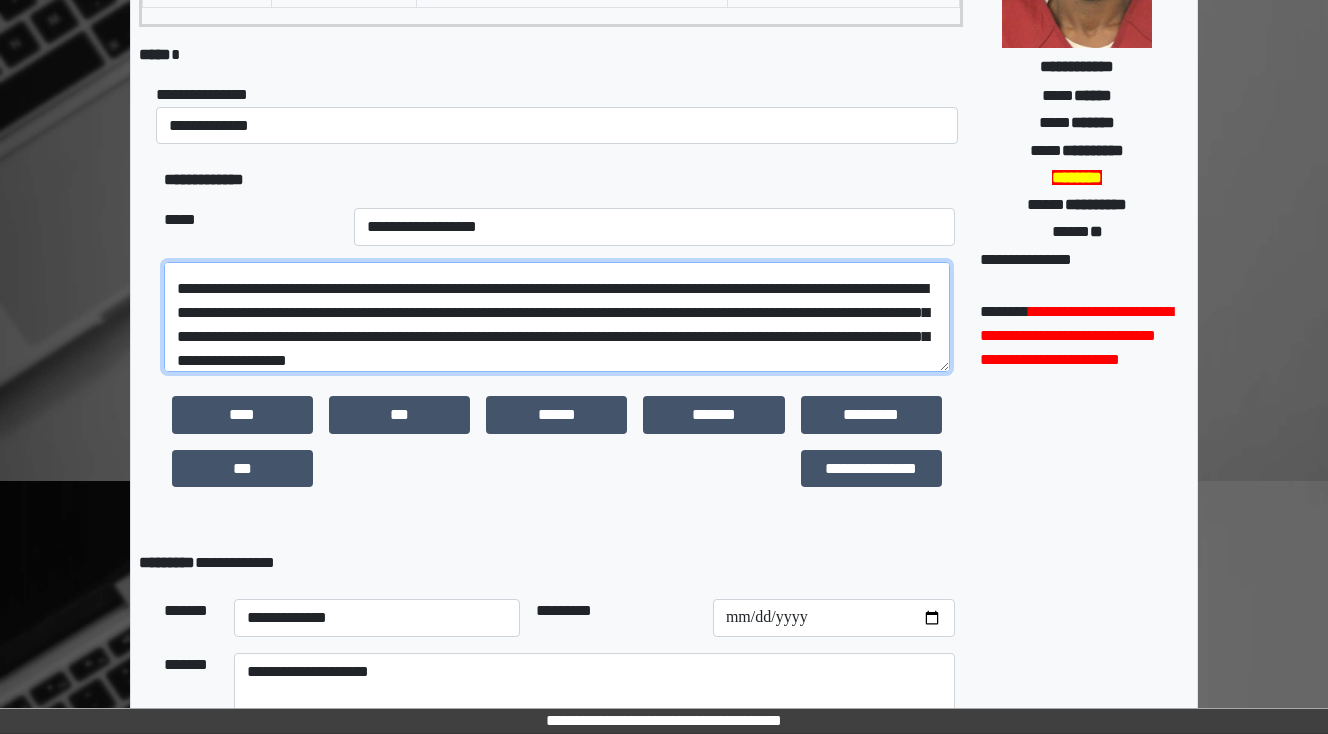 drag, startPoint x: 467, startPoint y: 292, endPoint x: 375, endPoint y: 295, distance: 92.0489 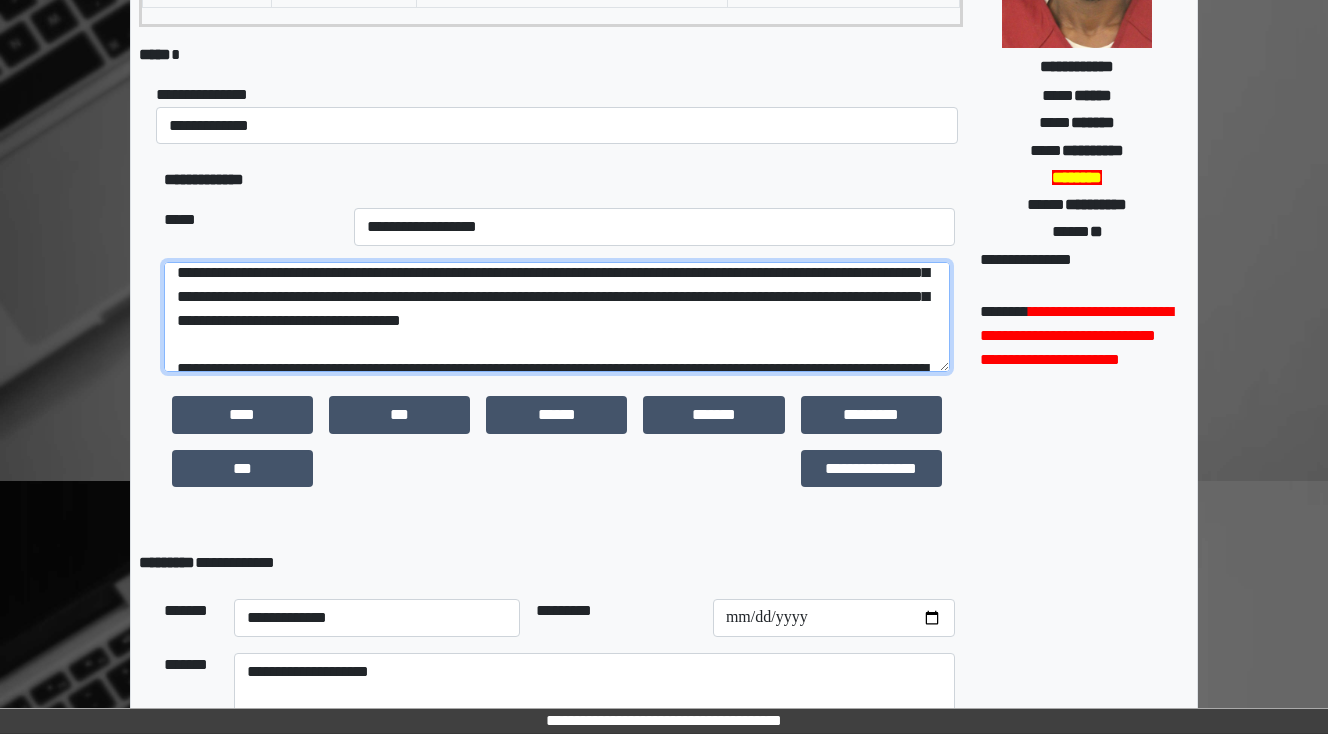 scroll, scrollTop: 104, scrollLeft: 0, axis: vertical 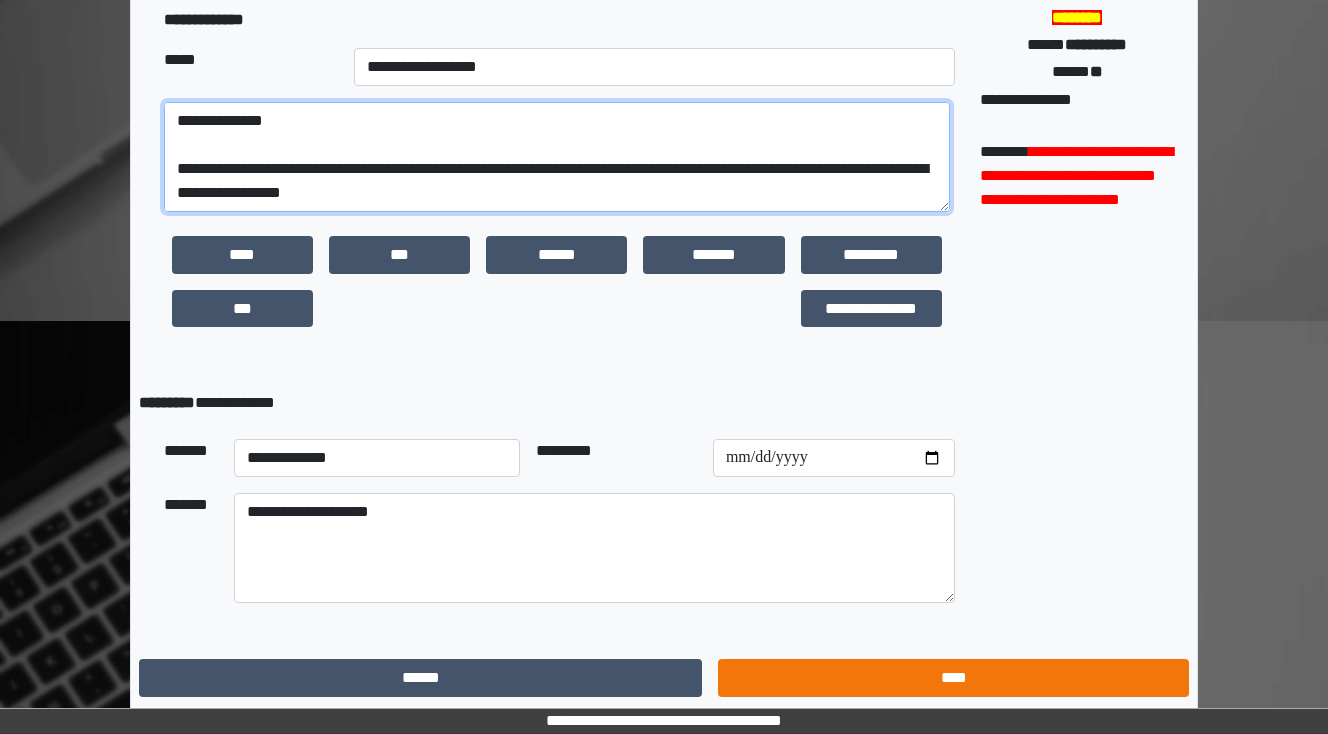type on "**********" 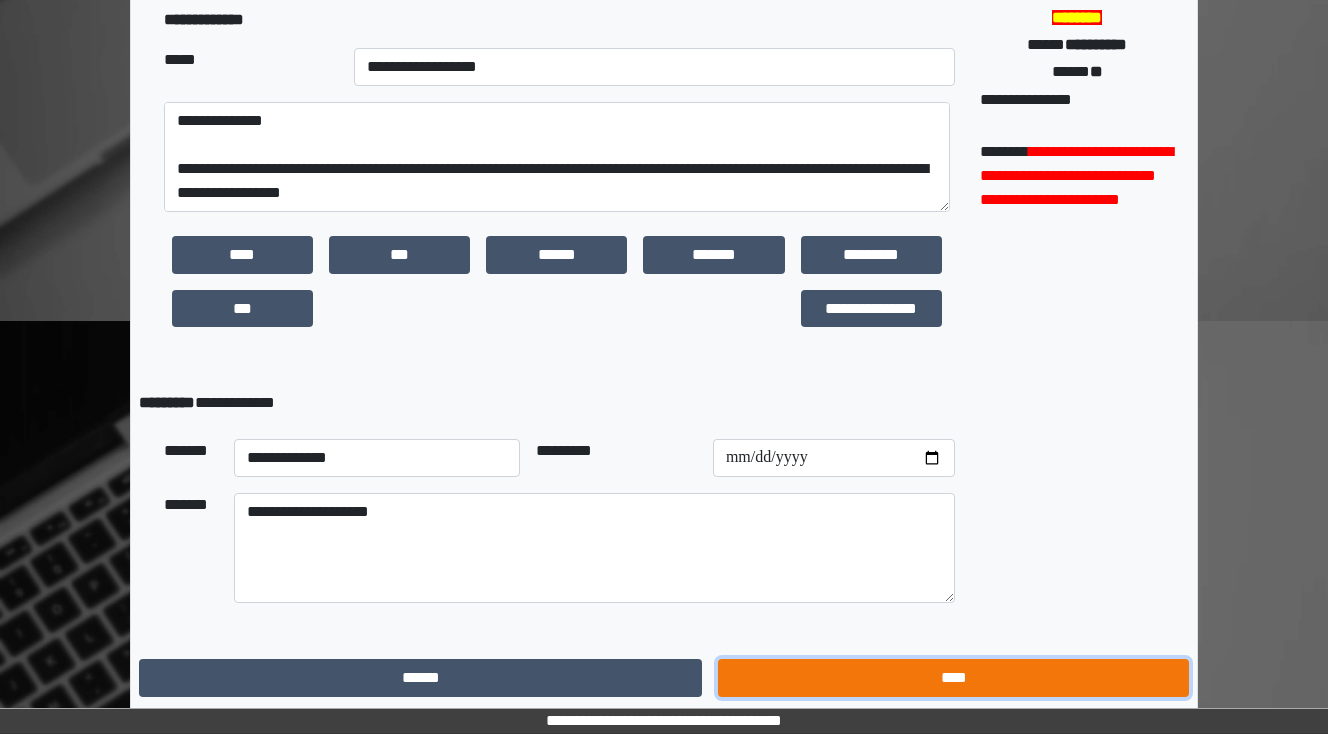 click on "****" at bounding box center [953, 678] 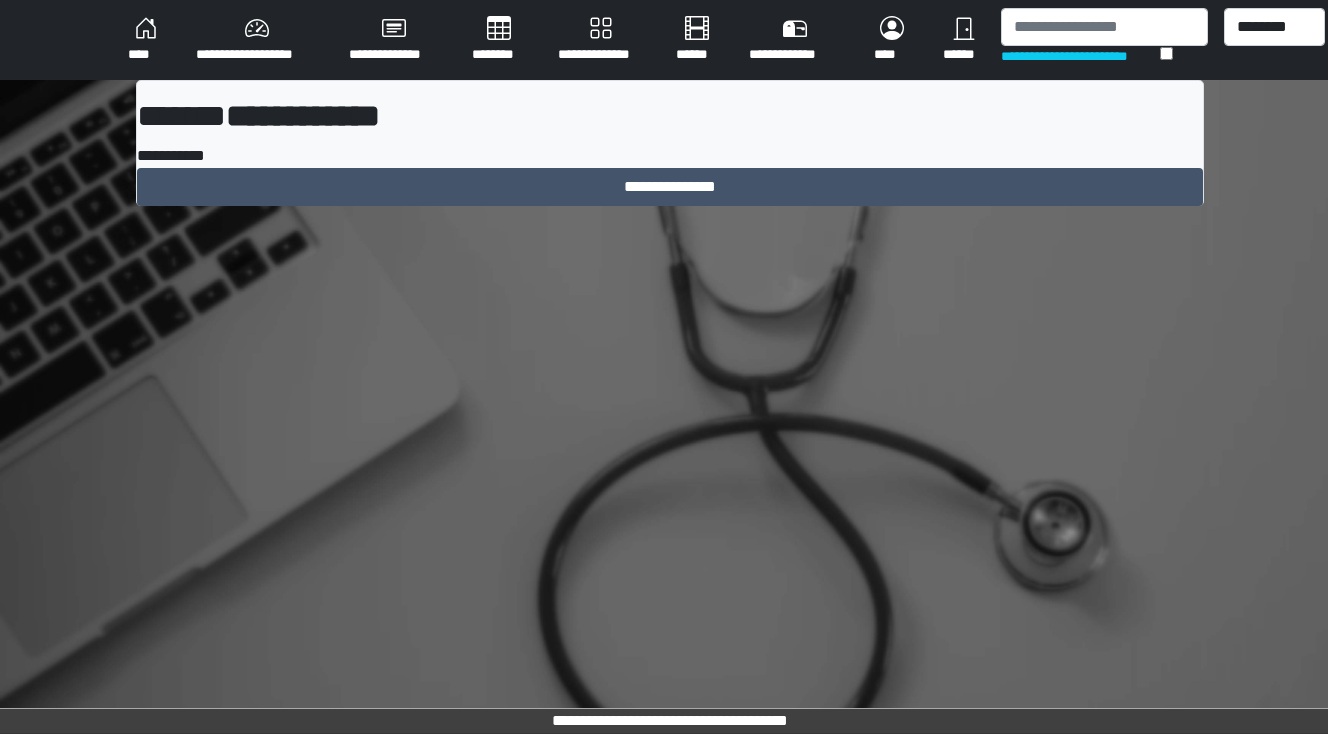 scroll, scrollTop: 0, scrollLeft: 0, axis: both 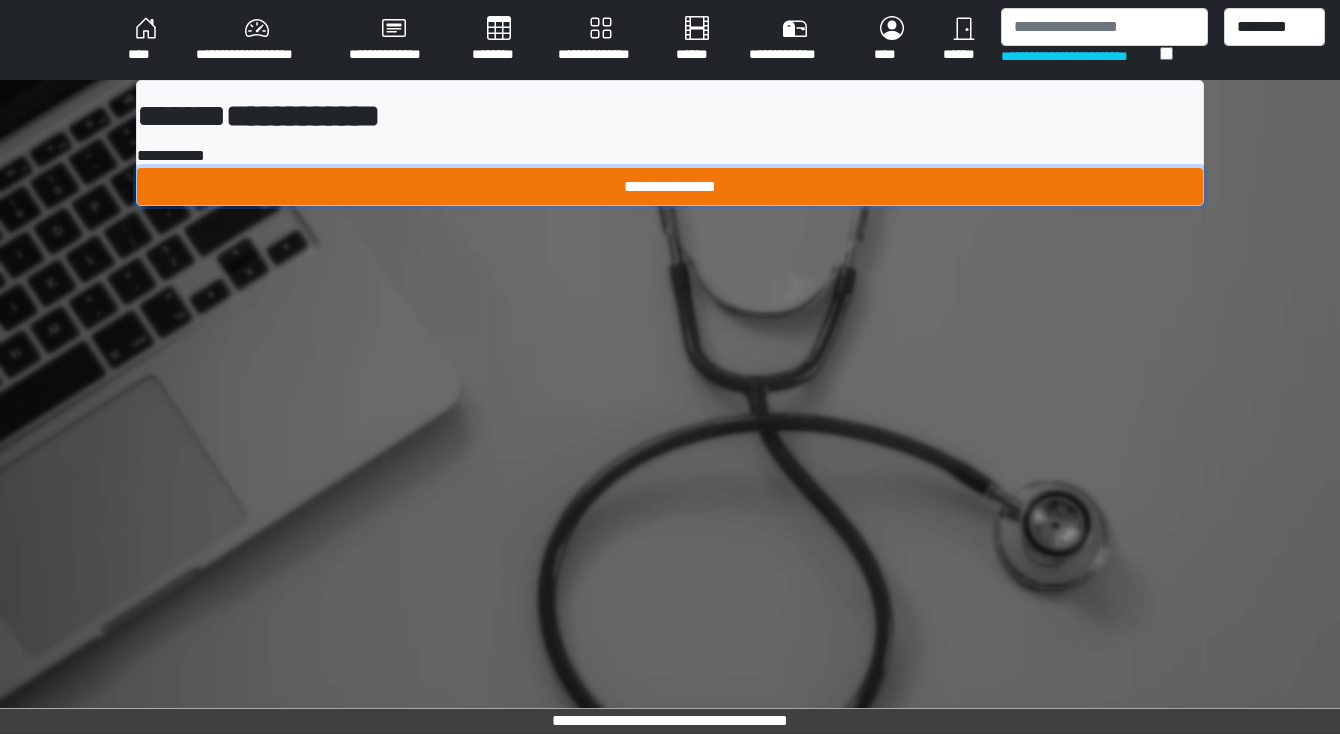click on "**********" at bounding box center [670, 187] 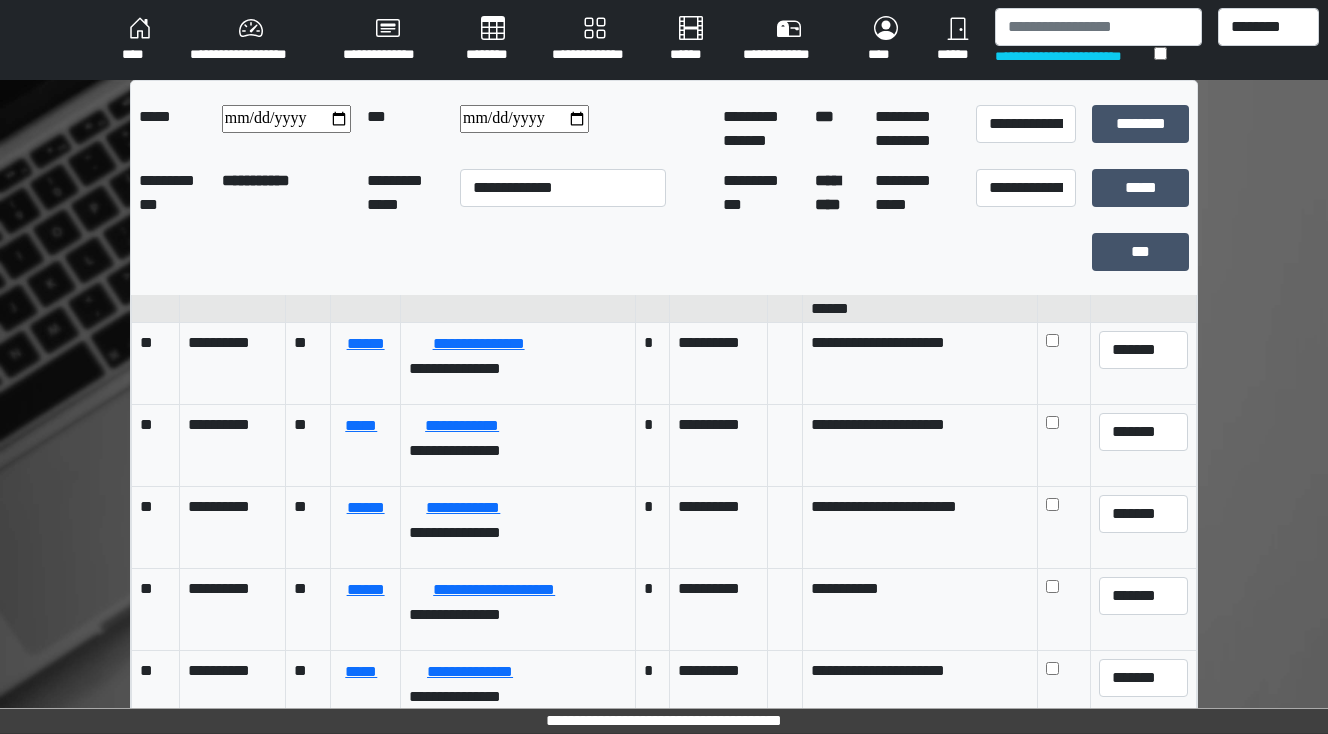 scroll, scrollTop: 480, scrollLeft: 0, axis: vertical 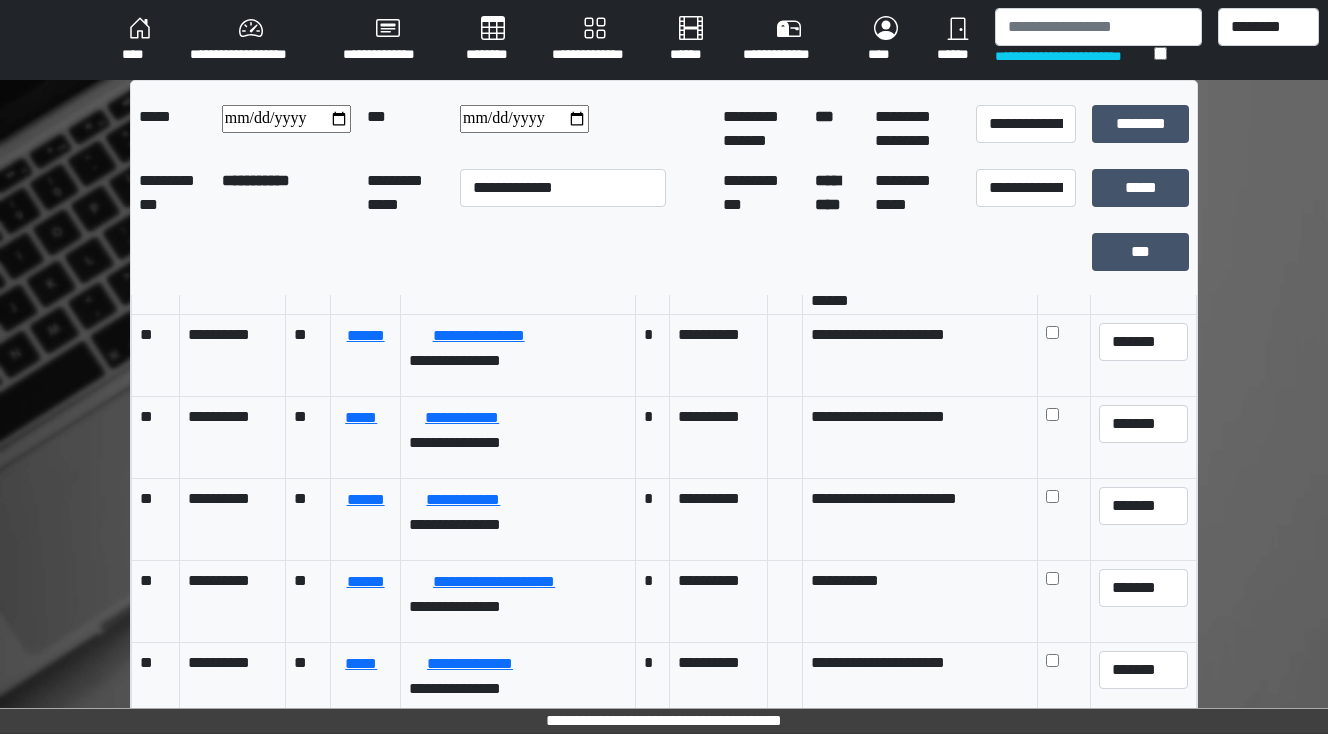 click on "****" at bounding box center (140, 40) 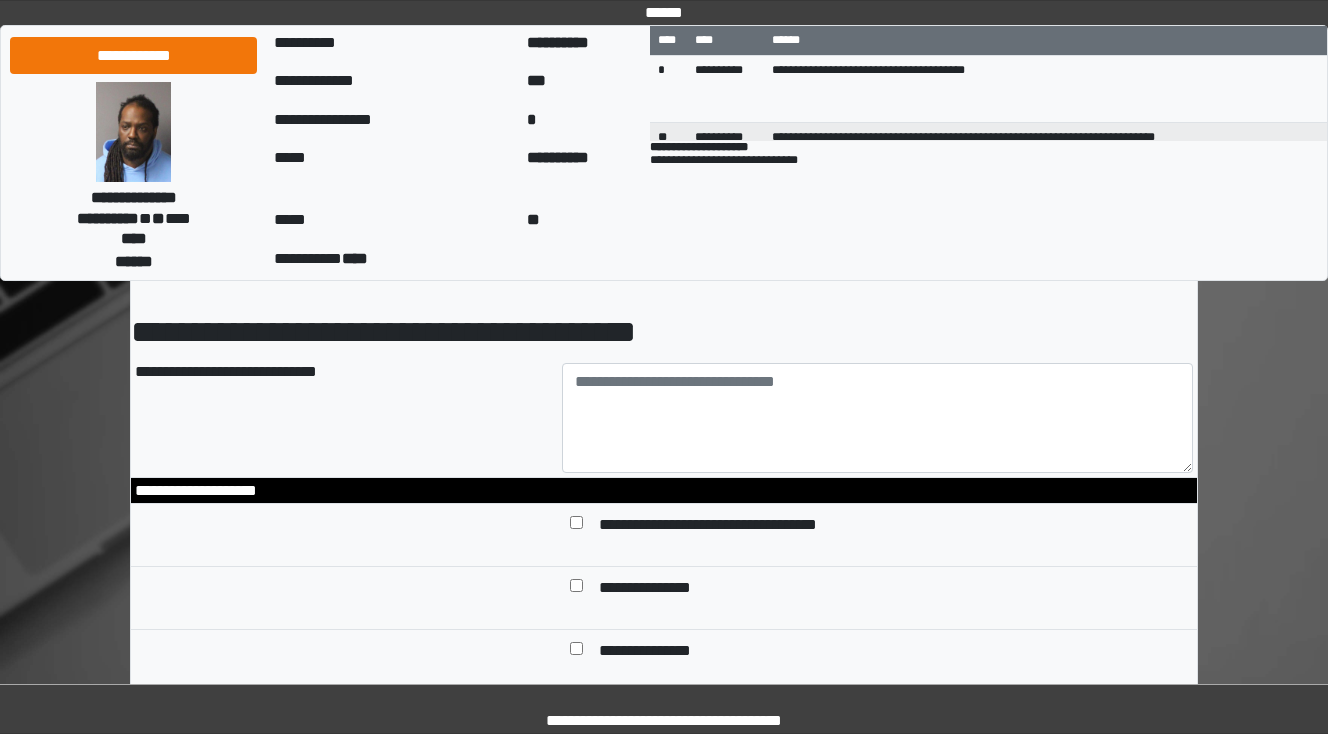 scroll, scrollTop: 80, scrollLeft: 0, axis: vertical 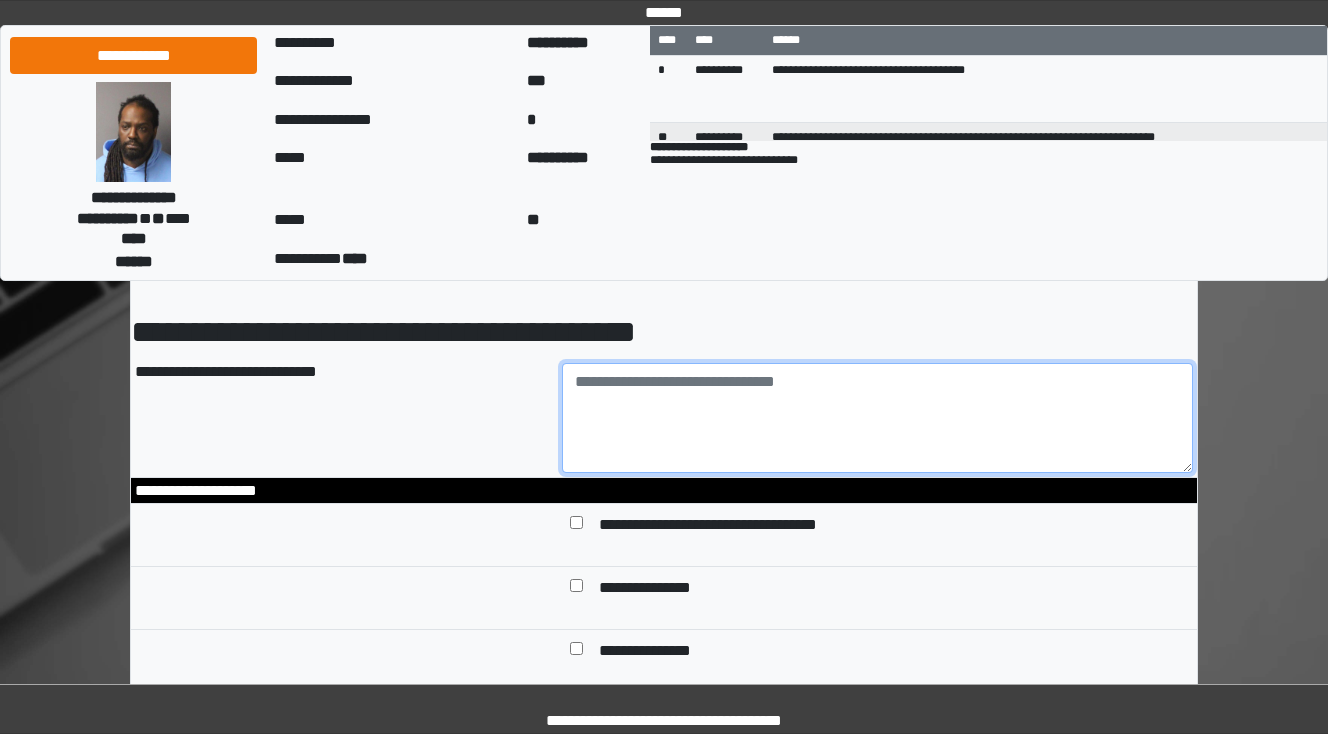 click at bounding box center (878, 418) 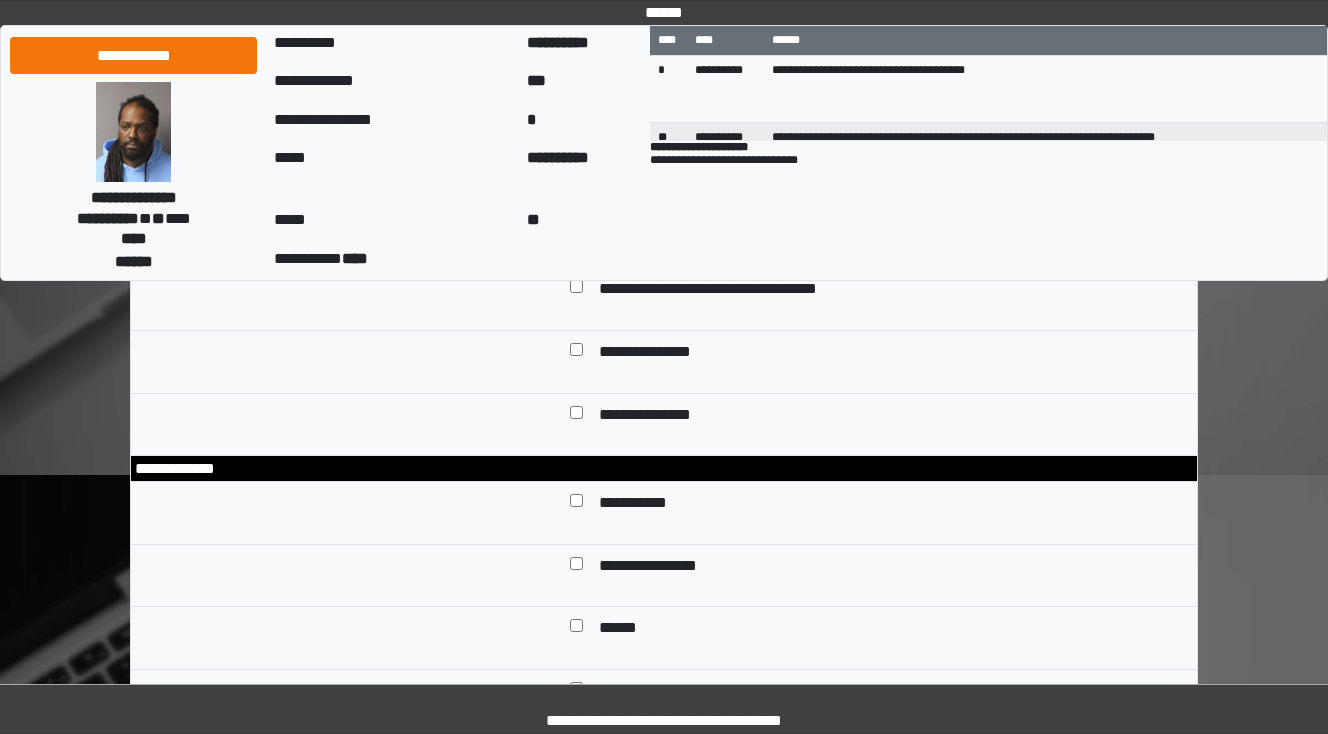scroll, scrollTop: 320, scrollLeft: 0, axis: vertical 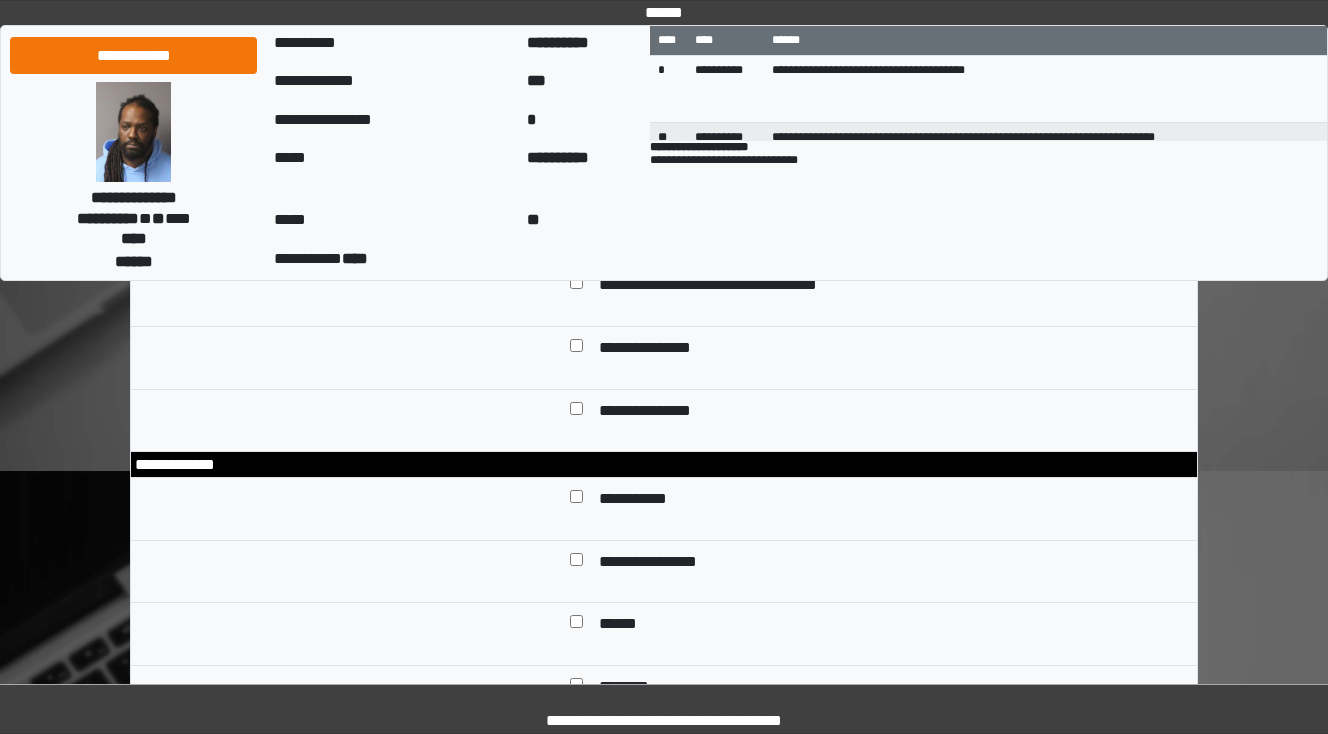 type on "**********" 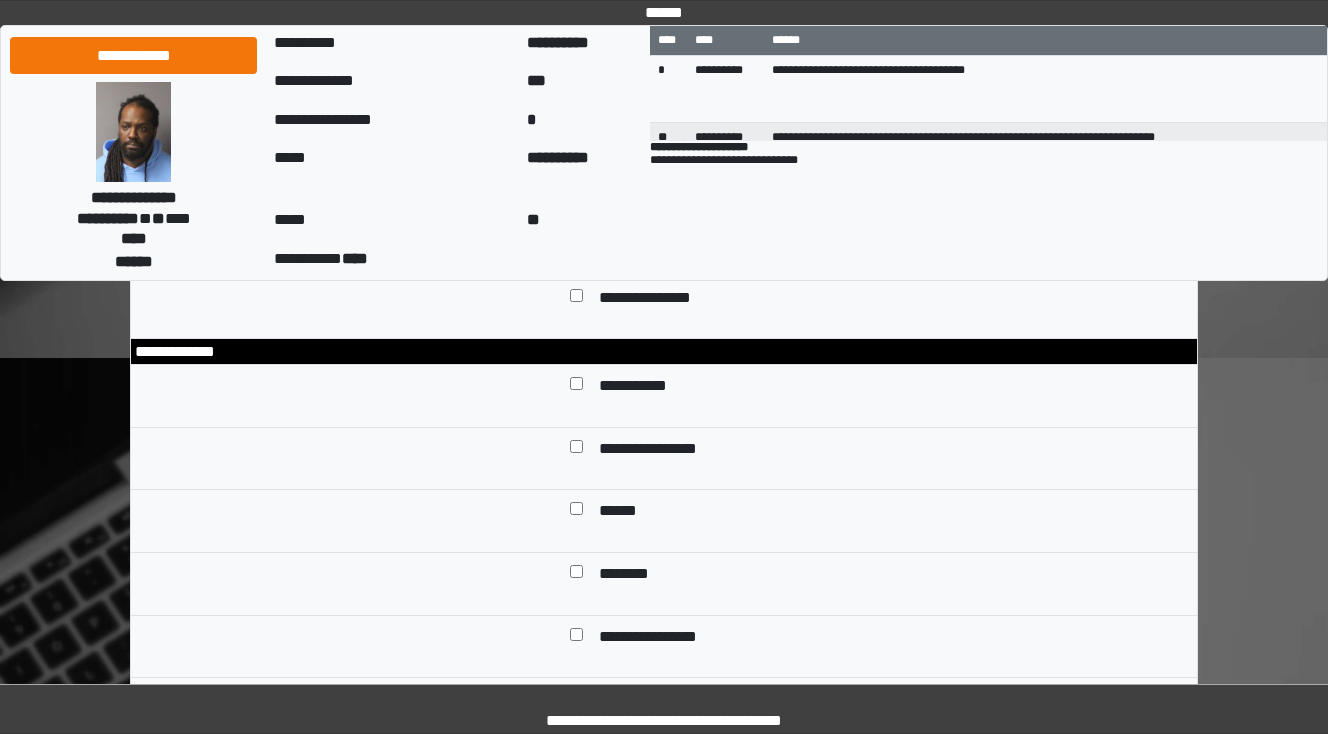 scroll, scrollTop: 480, scrollLeft: 0, axis: vertical 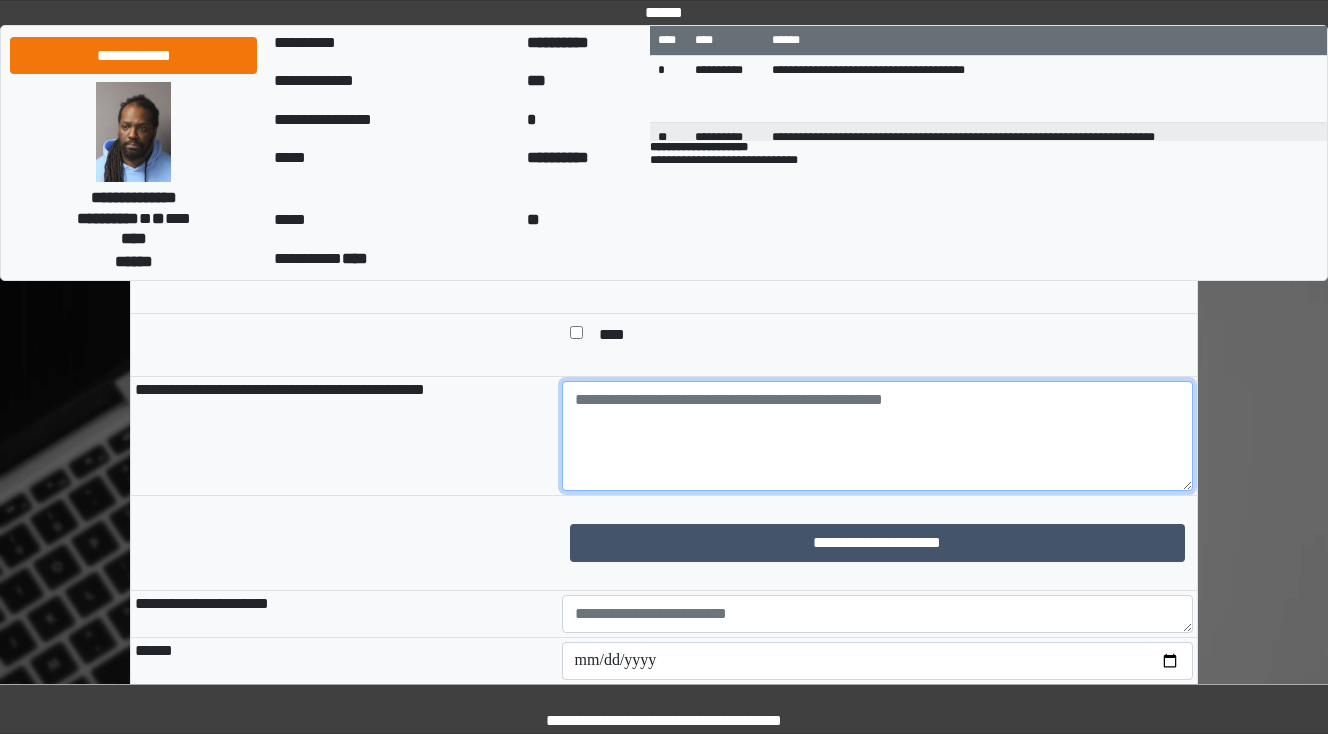 click at bounding box center (878, 436) 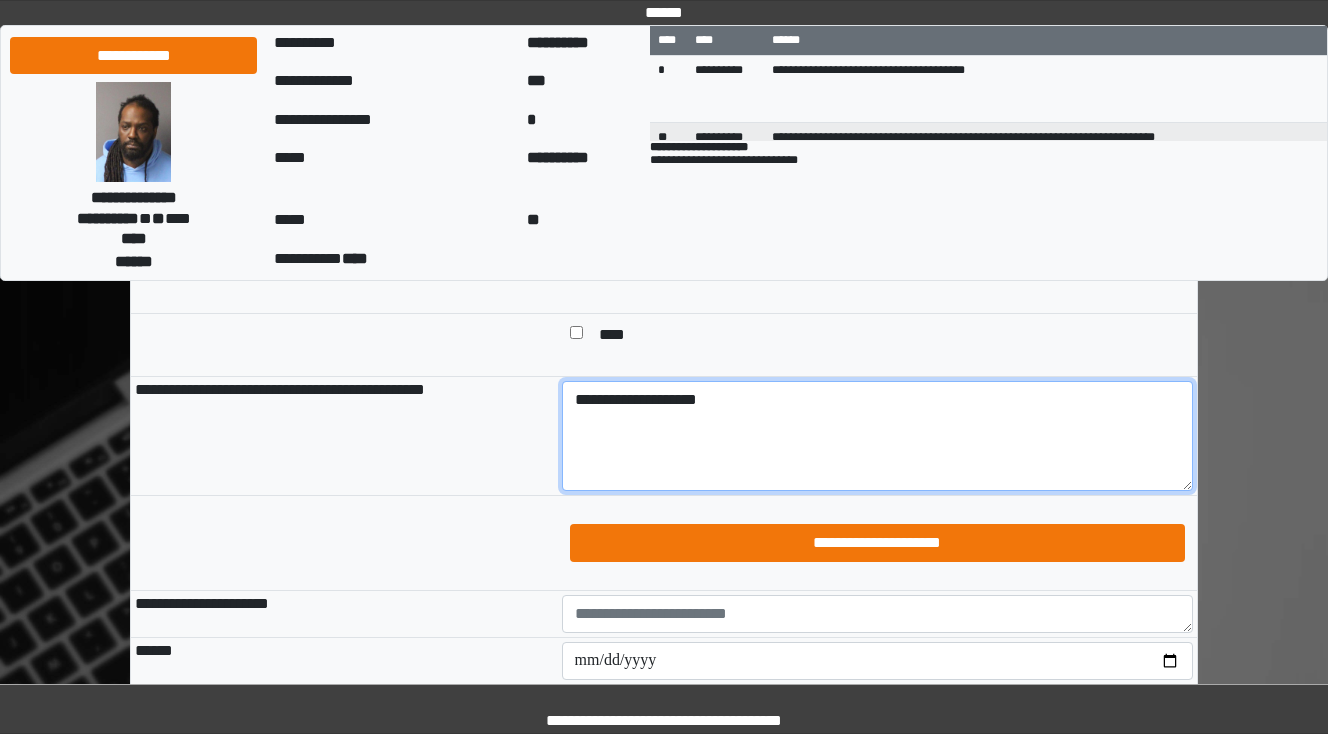 type on "**********" 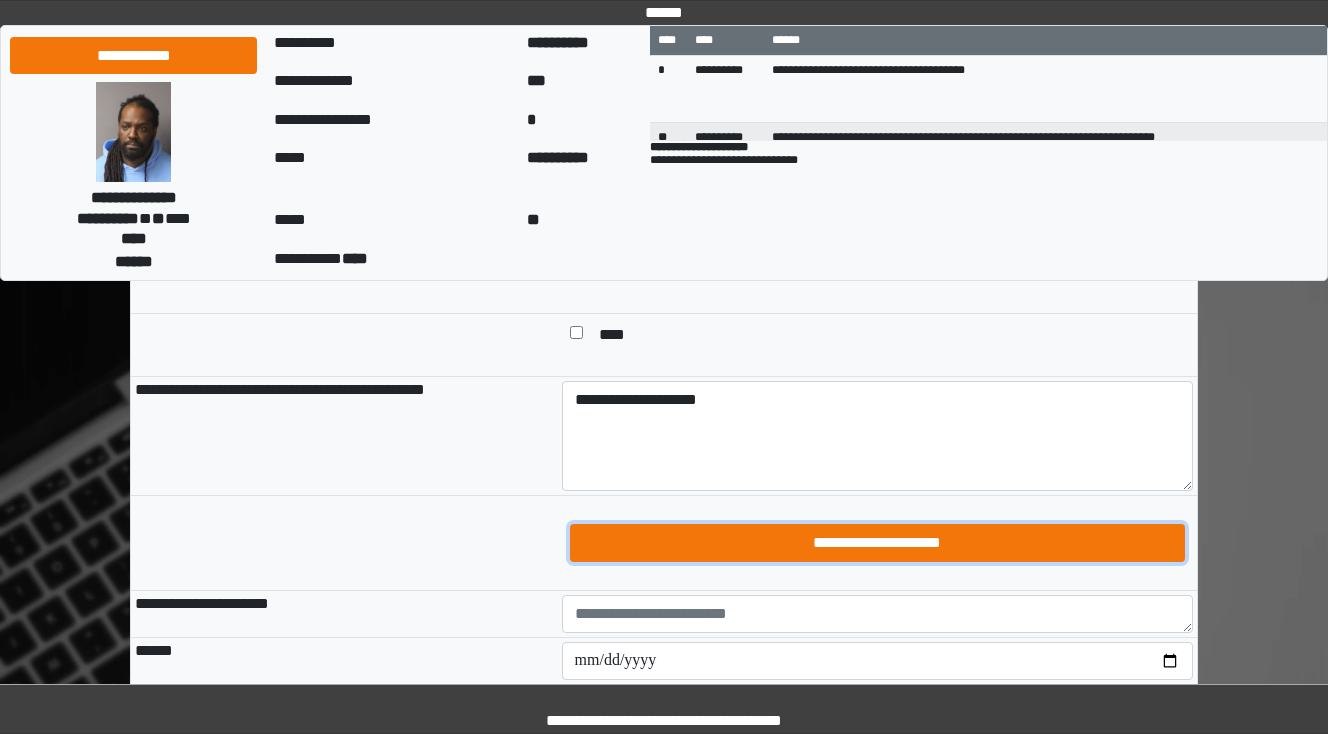 click on "**********" at bounding box center [878, 543] 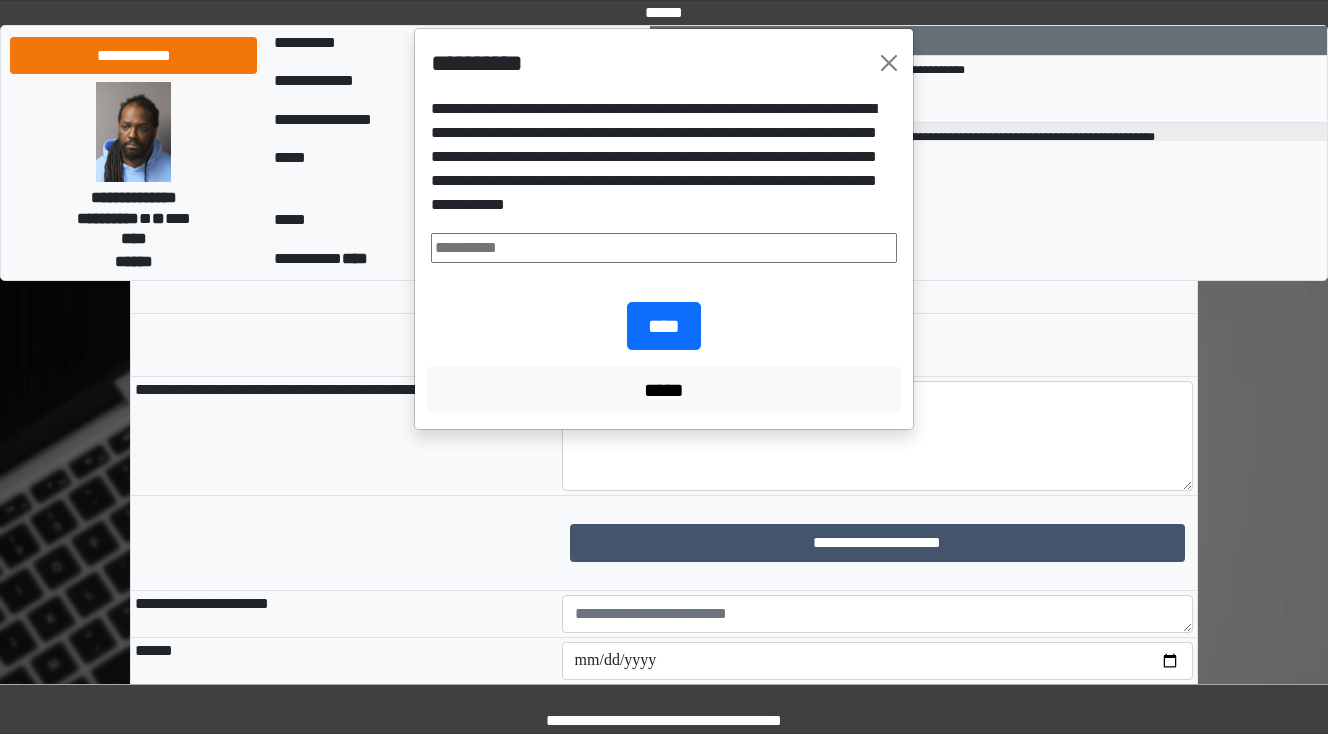 drag, startPoint x: 493, startPoint y: 244, endPoint x: 505, endPoint y: 248, distance: 12.649111 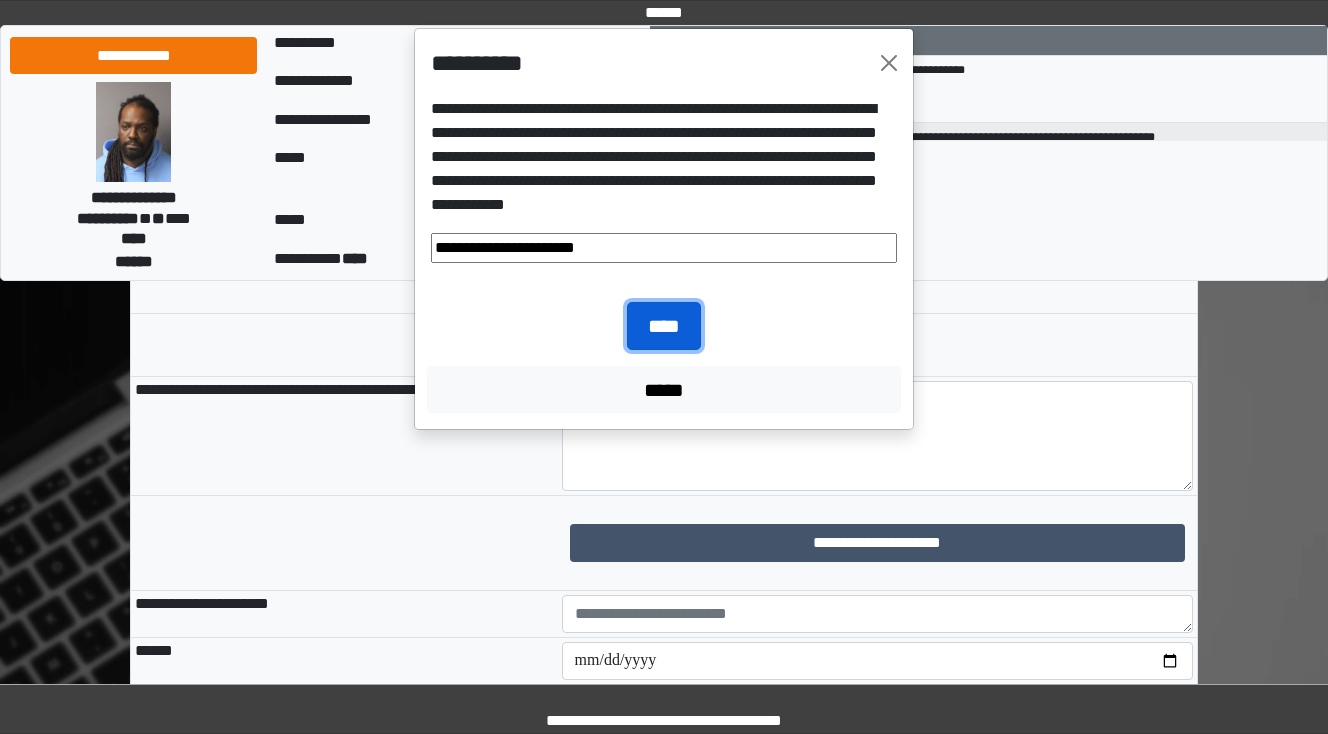 click on "****" at bounding box center [664, 326] 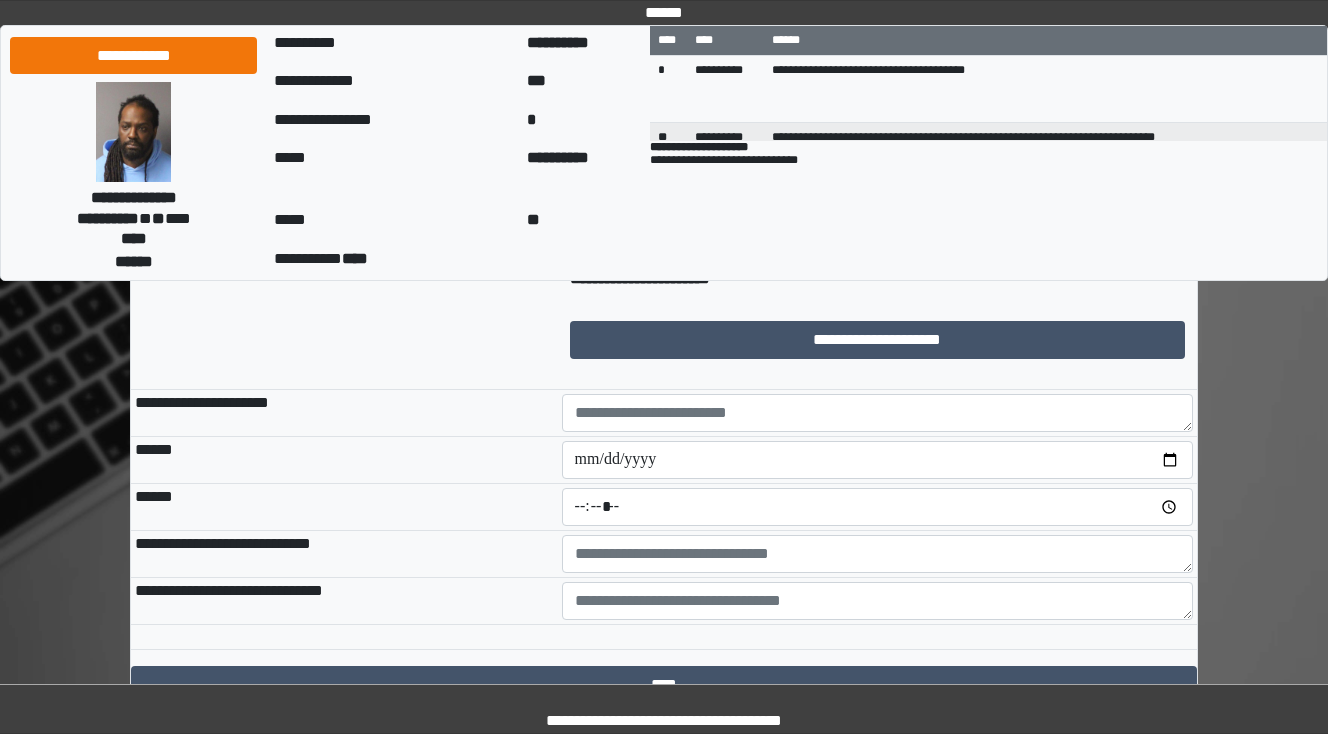 scroll, scrollTop: 1600, scrollLeft: 0, axis: vertical 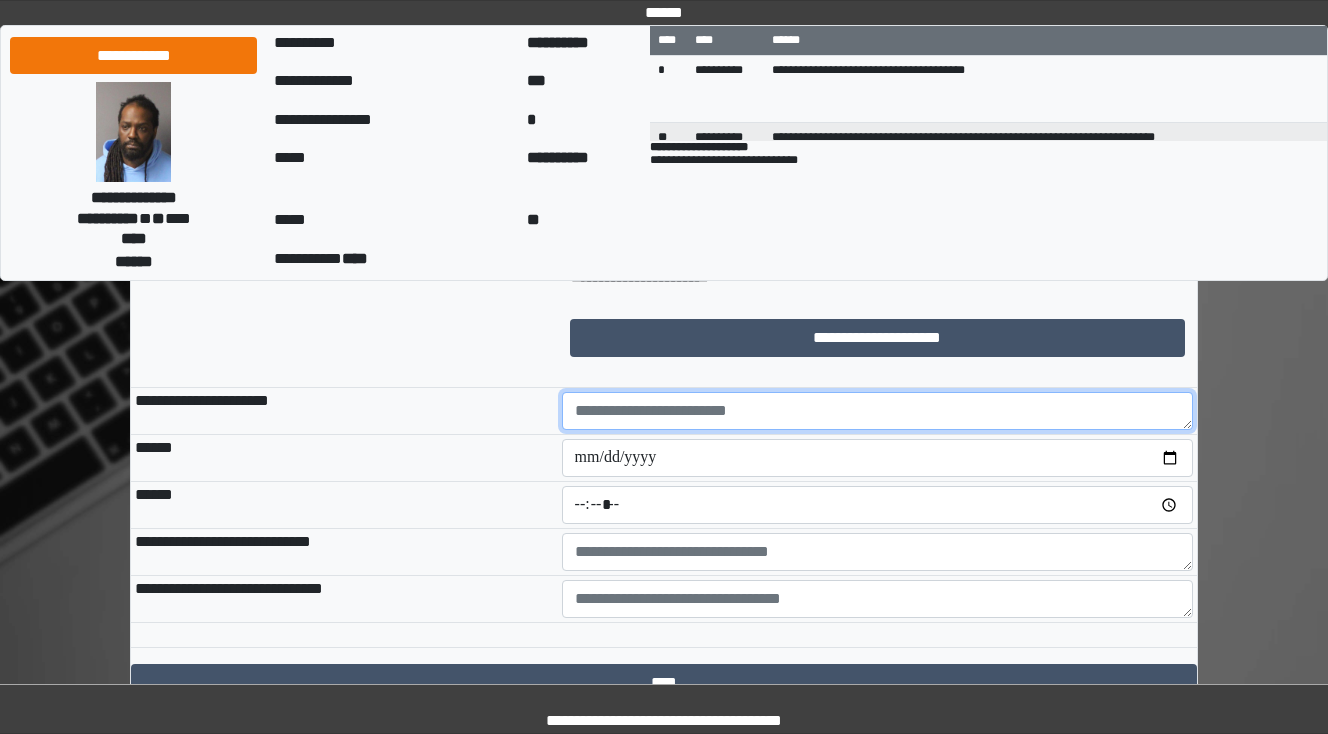 click at bounding box center [878, 411] 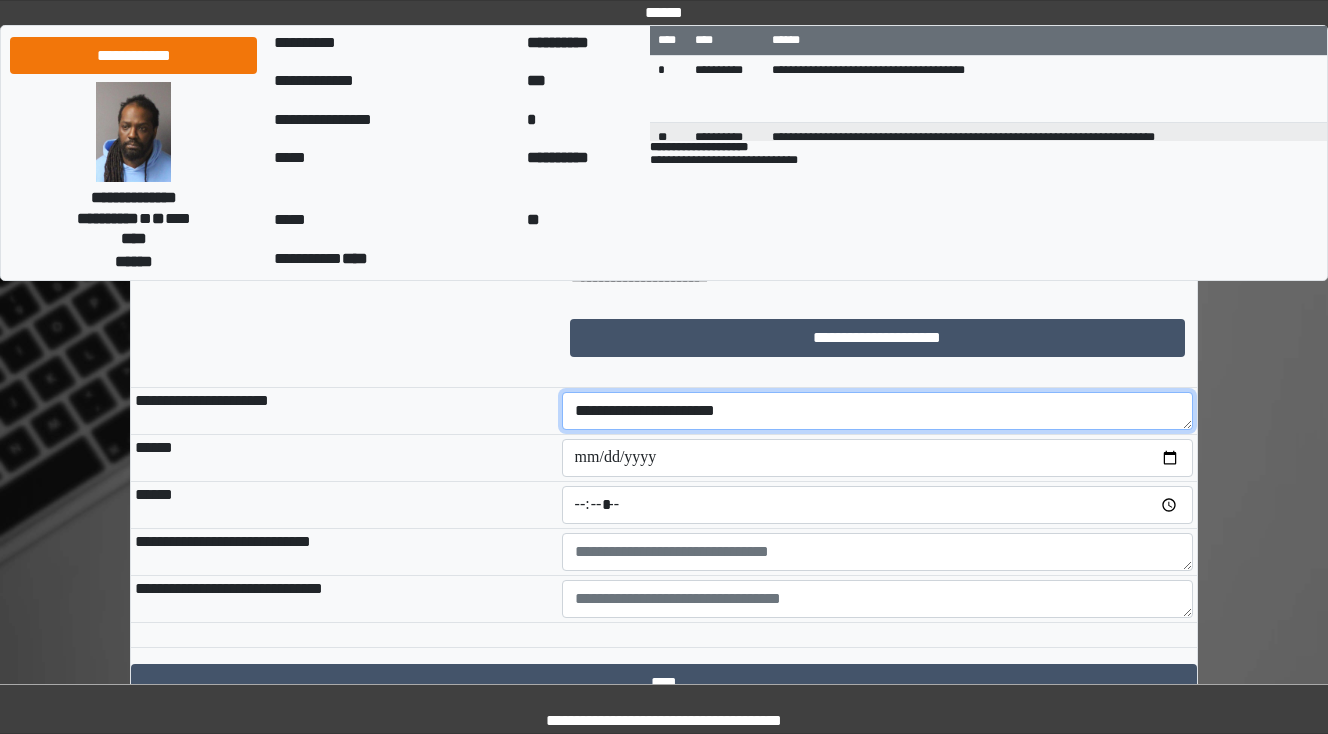 type on "**********" 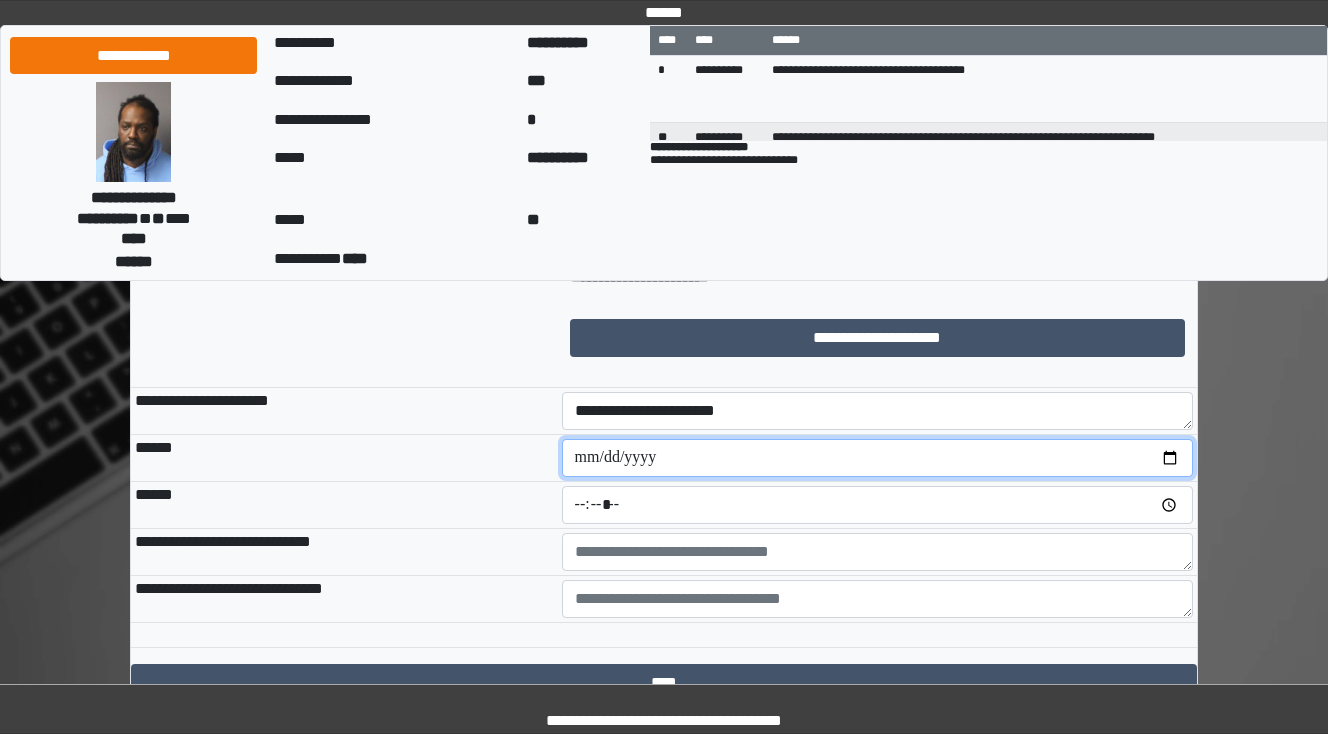 click at bounding box center [878, 458] 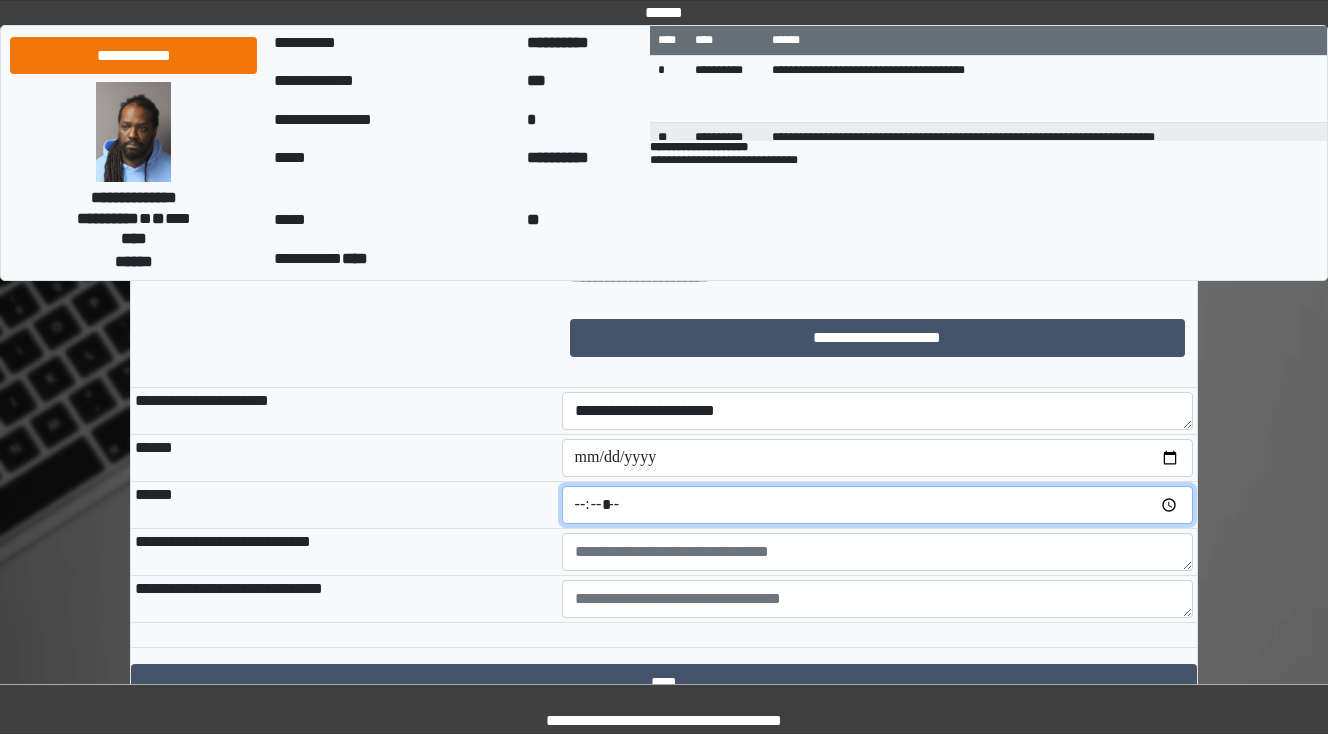 click at bounding box center (878, 505) 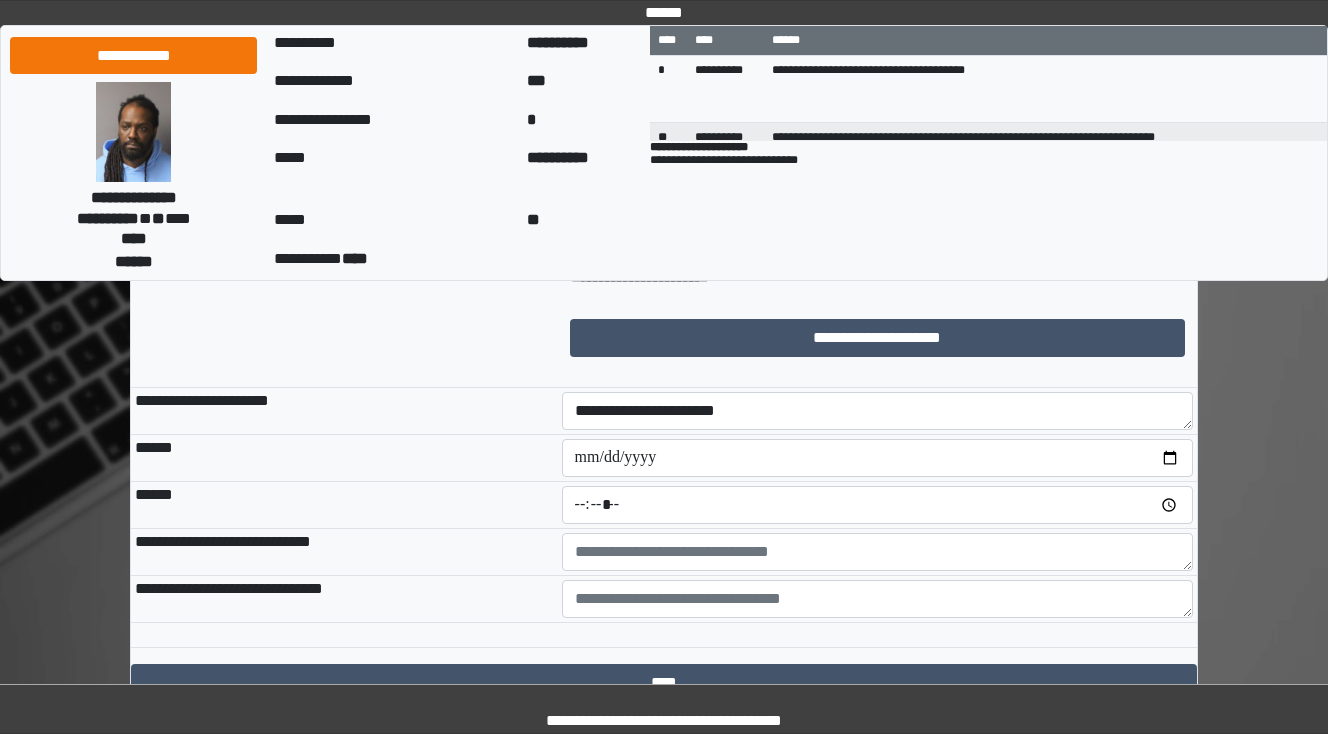 type on "*****" 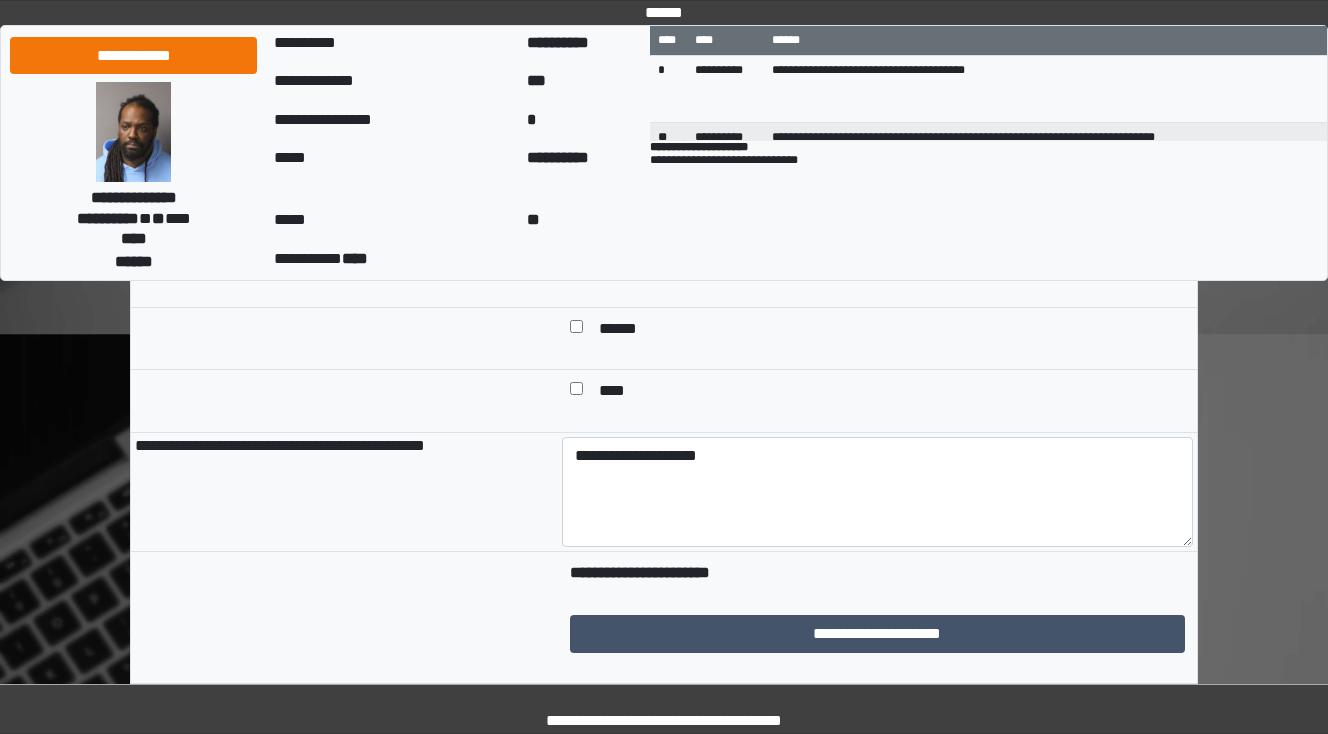 scroll, scrollTop: 1618, scrollLeft: 0, axis: vertical 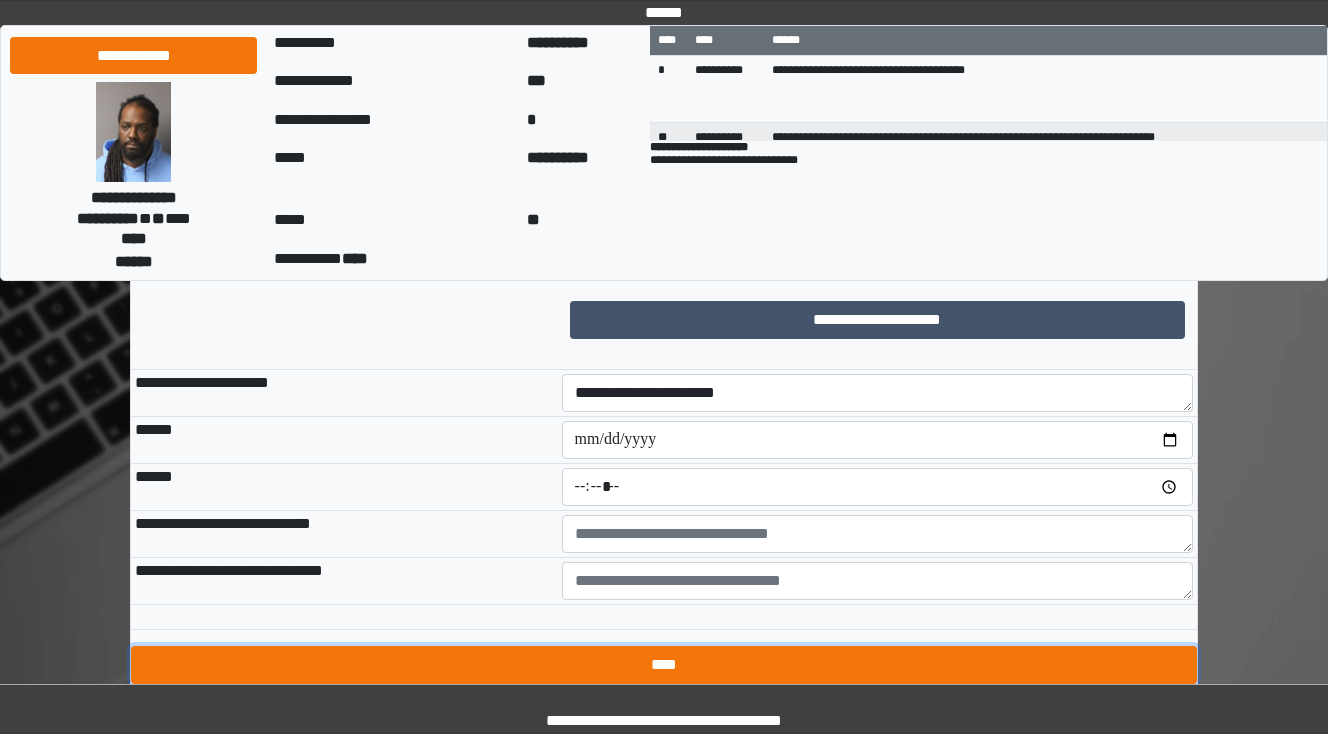 click on "****" at bounding box center (664, 665) 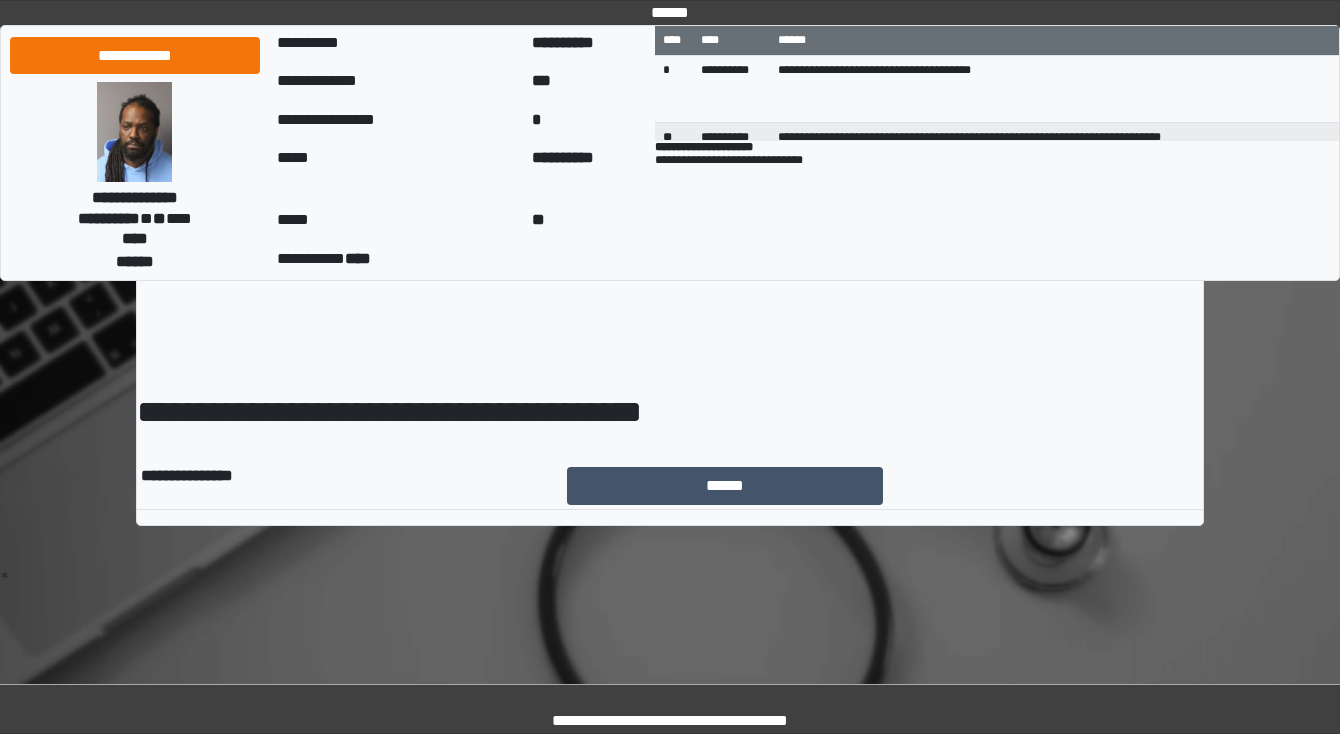 scroll, scrollTop: 0, scrollLeft: 0, axis: both 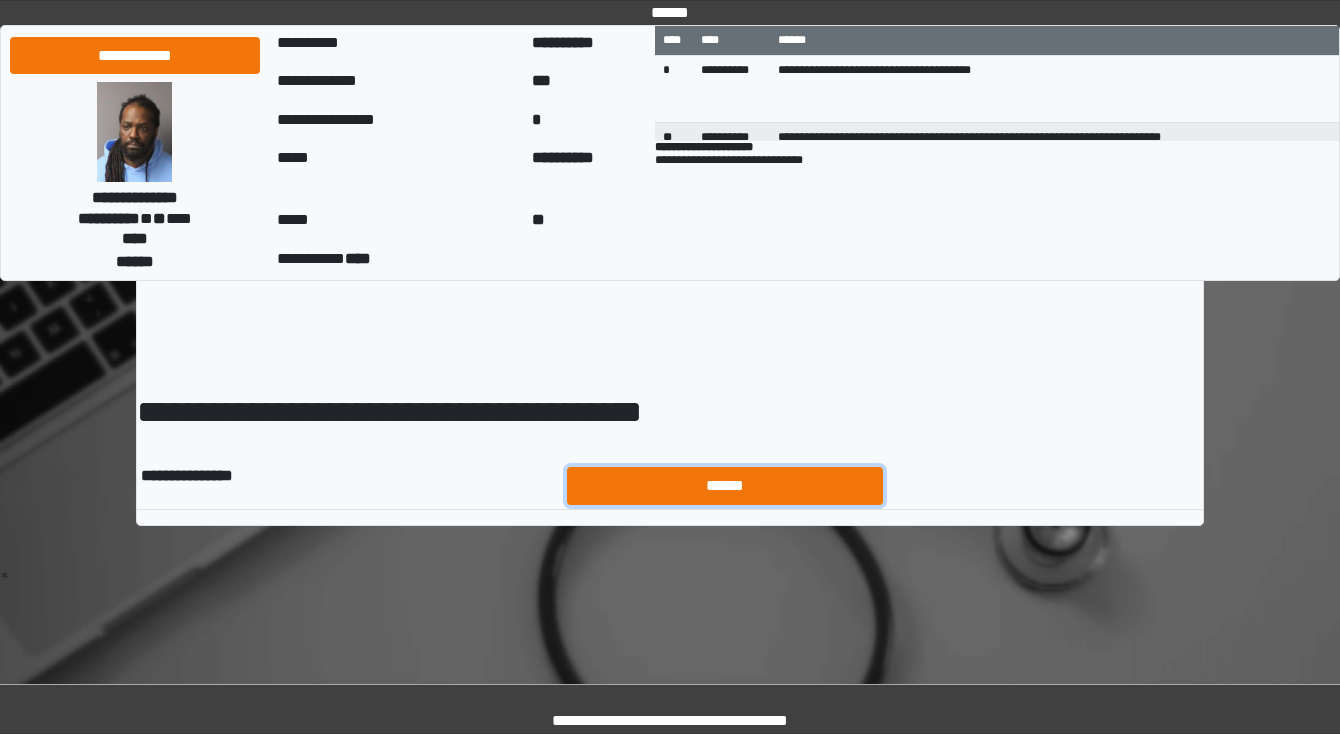 click on "******" at bounding box center [725, 486] 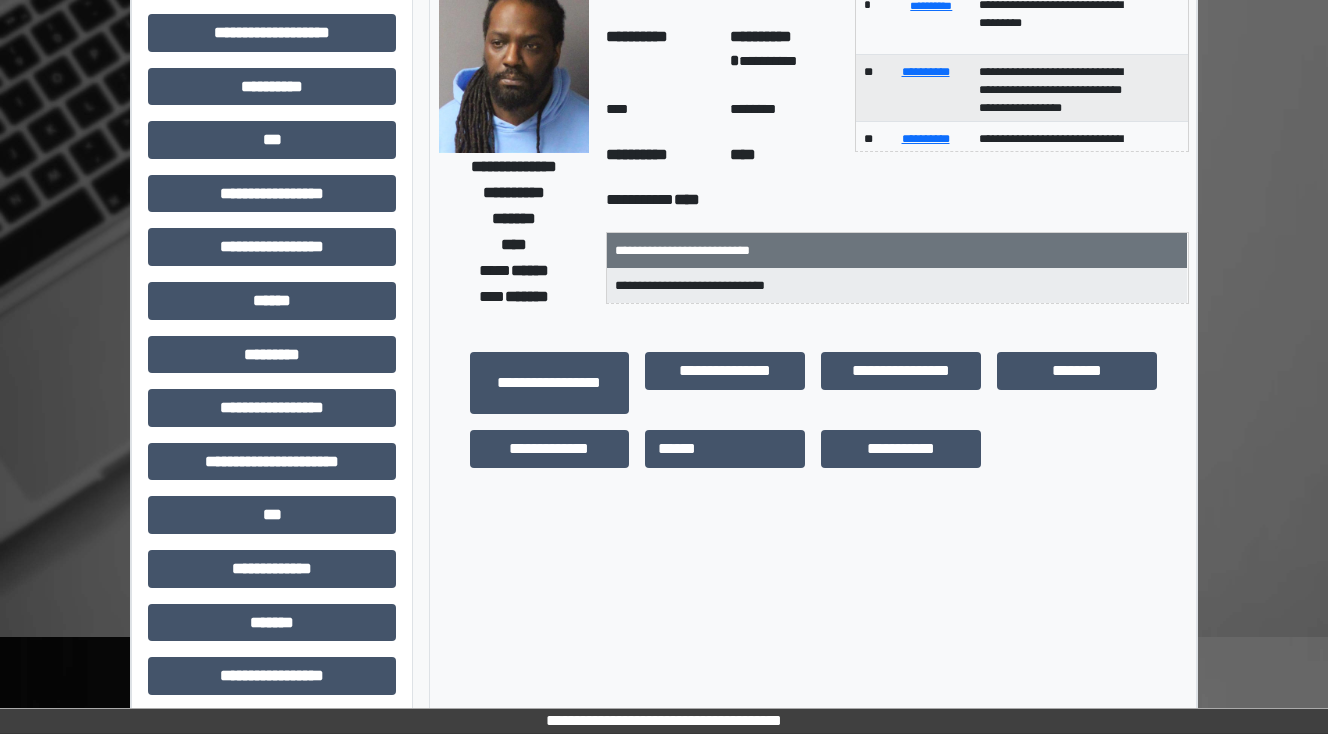 scroll, scrollTop: 320, scrollLeft: 0, axis: vertical 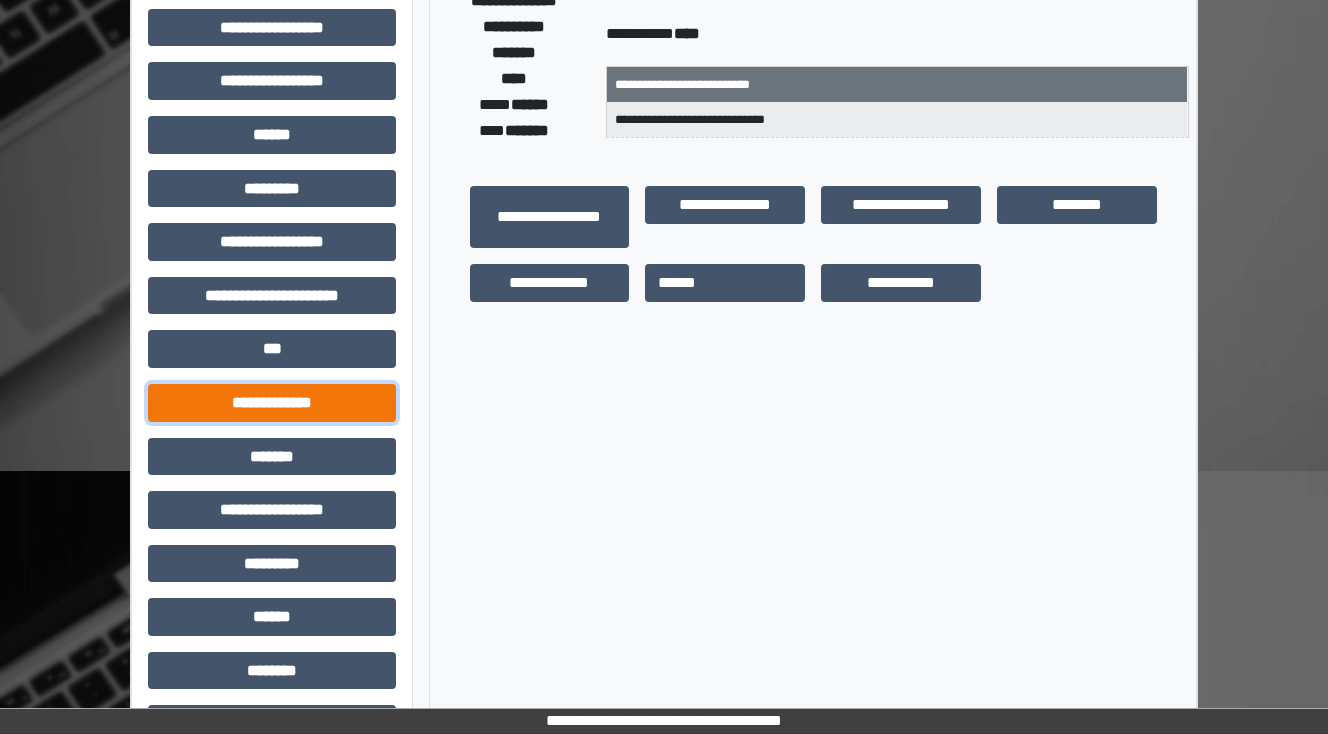 click on "**********" at bounding box center [272, 403] 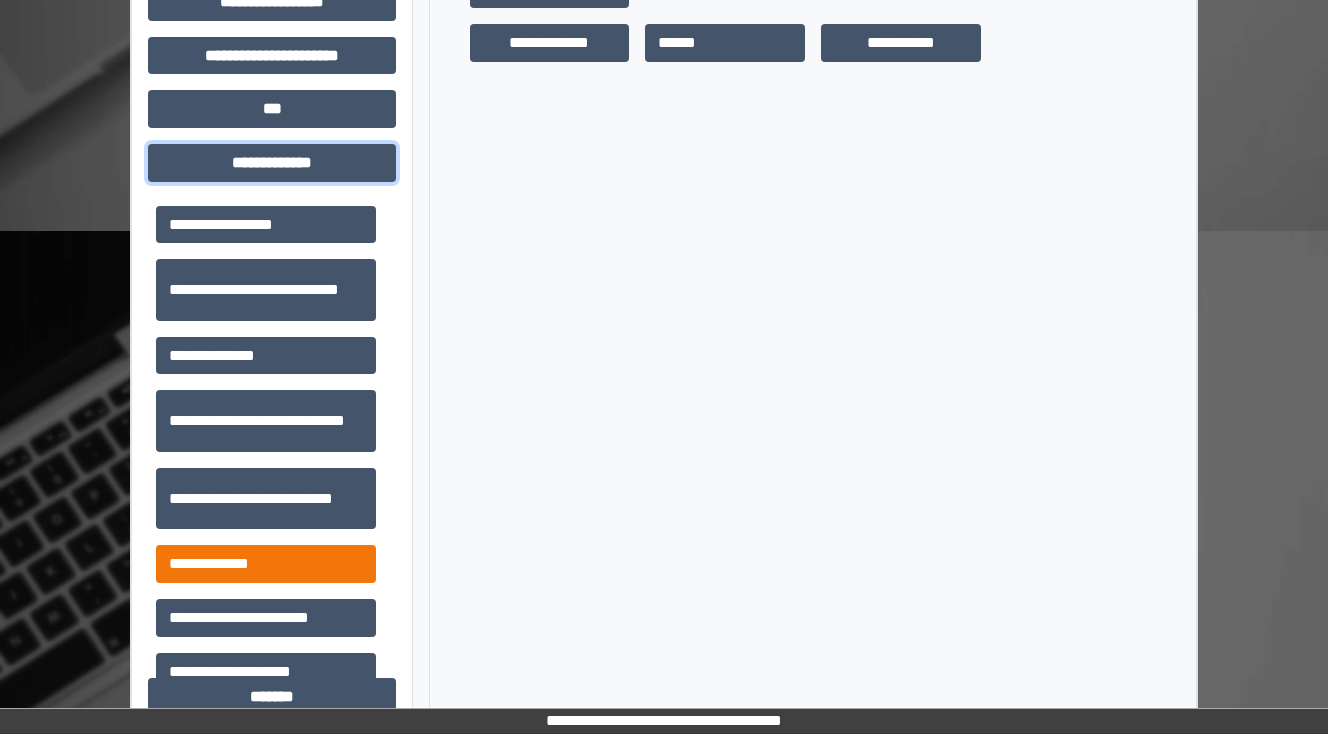 scroll, scrollTop: 720, scrollLeft: 0, axis: vertical 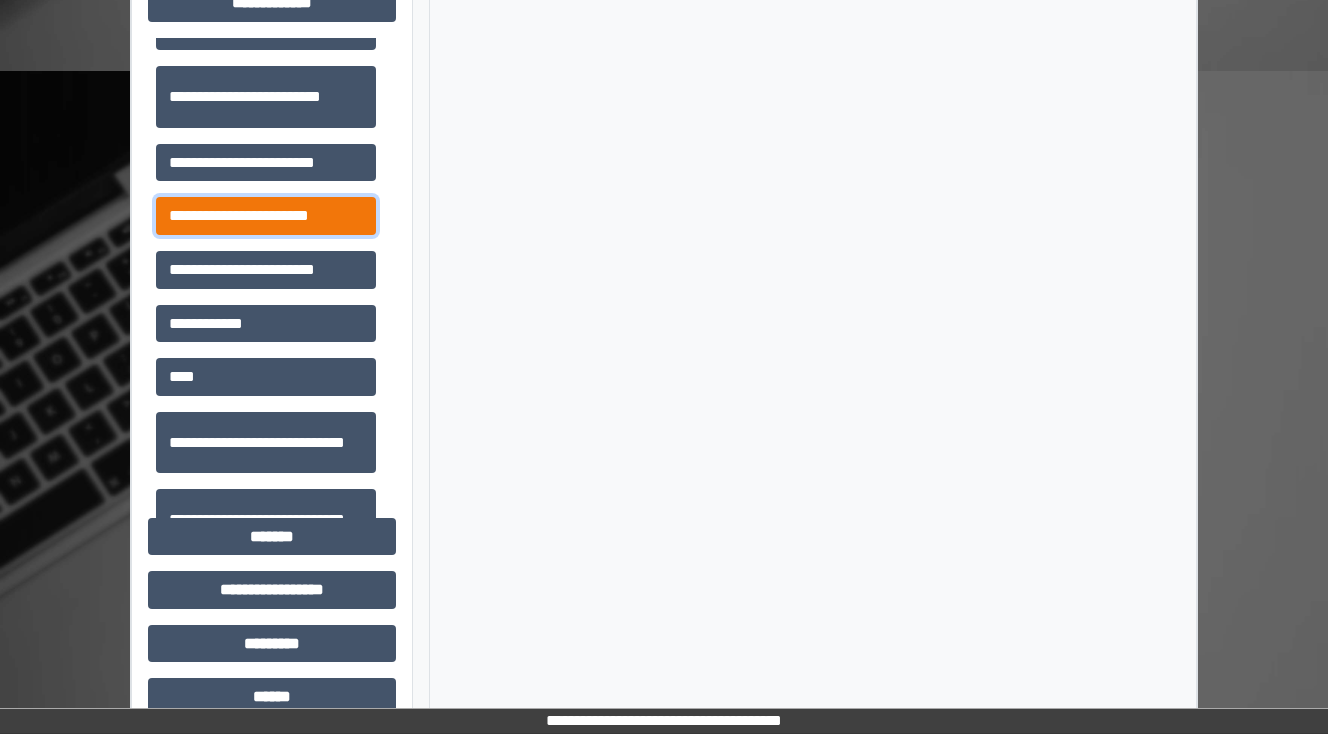 click on "**********" at bounding box center (266, 216) 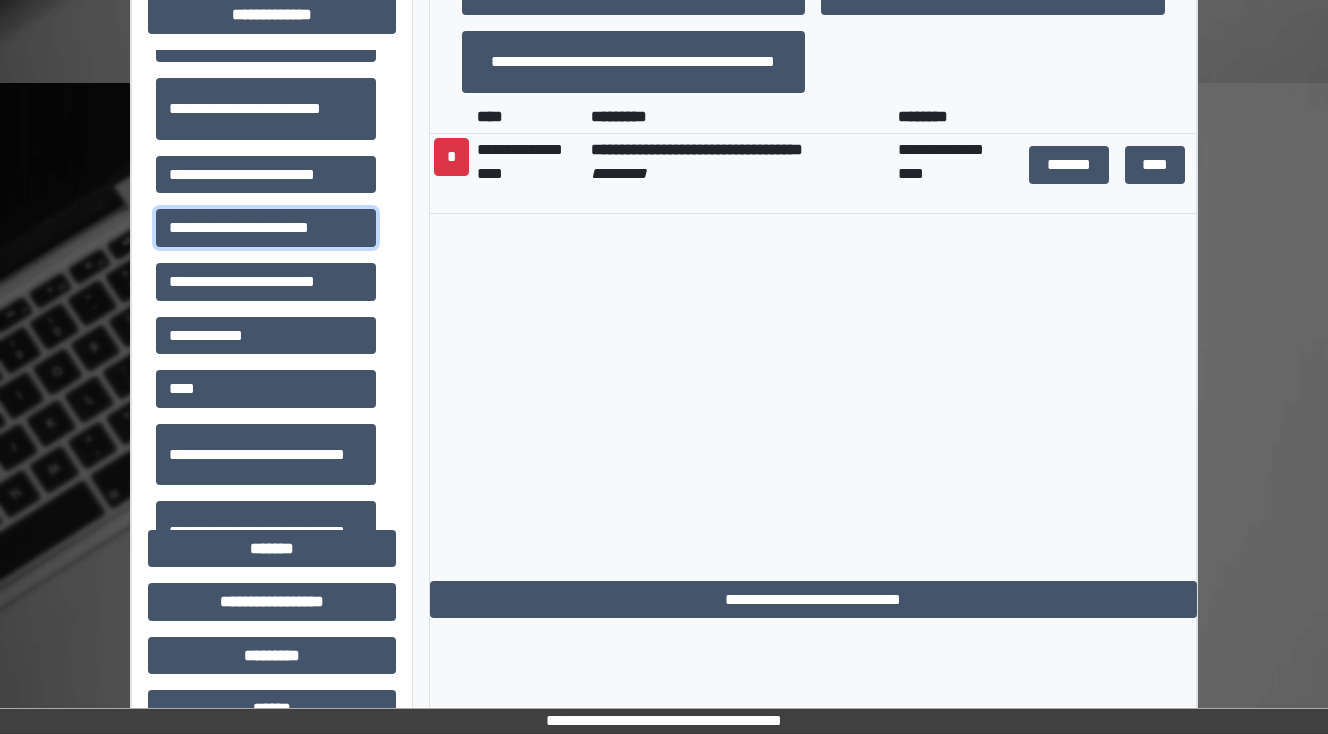 scroll, scrollTop: 800, scrollLeft: 0, axis: vertical 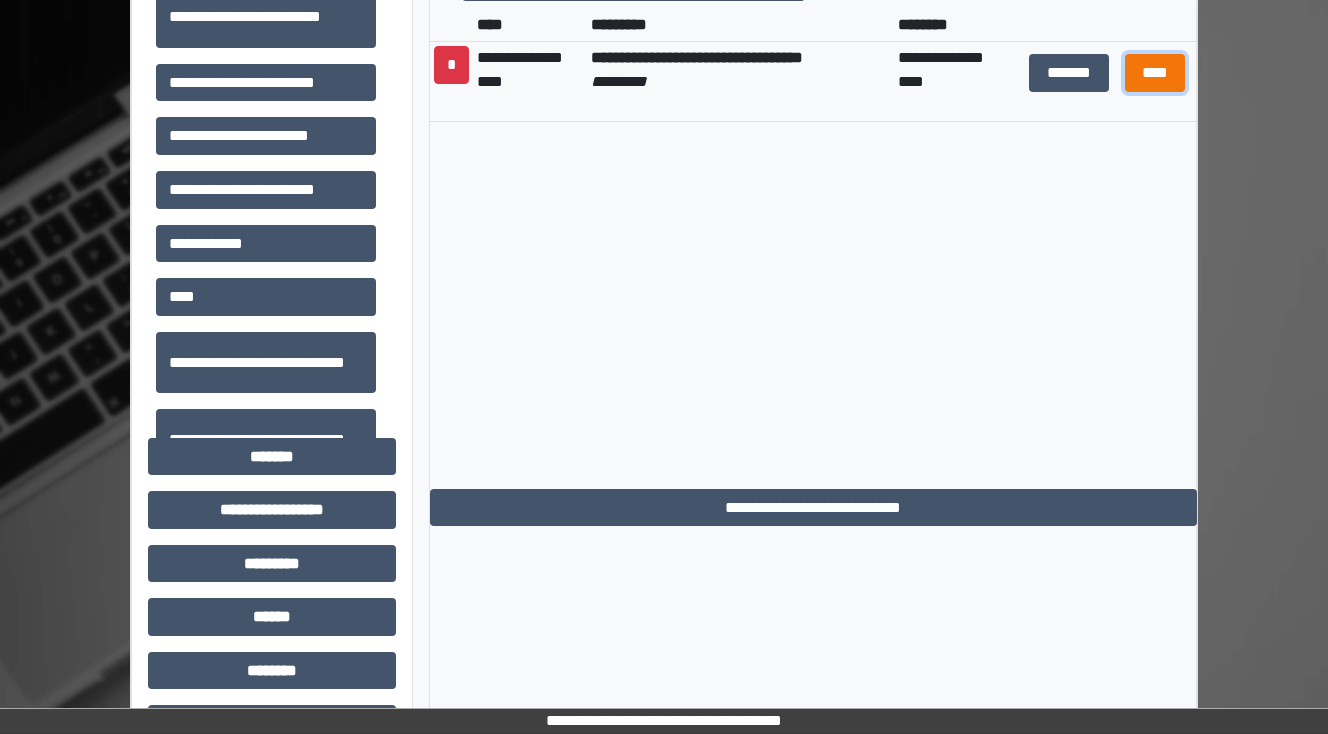 click on "****" at bounding box center (1154, 73) 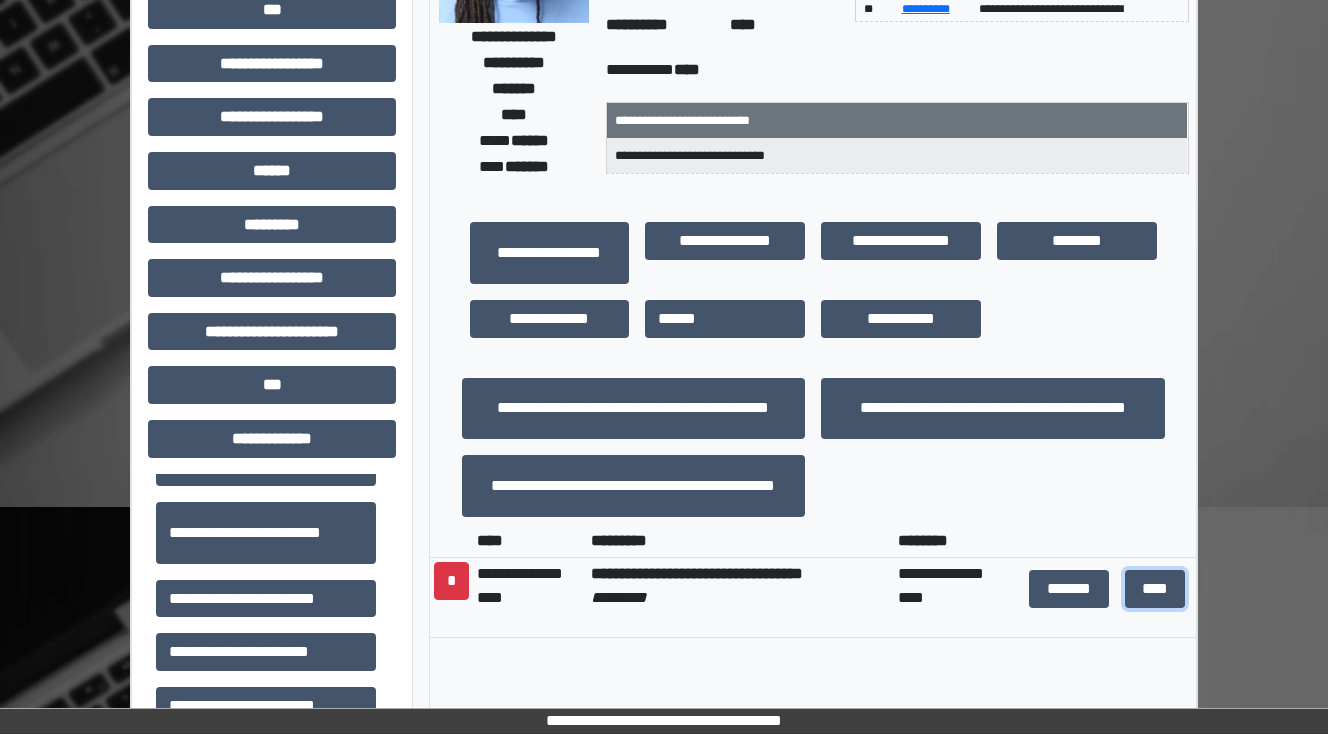 scroll, scrollTop: 160, scrollLeft: 0, axis: vertical 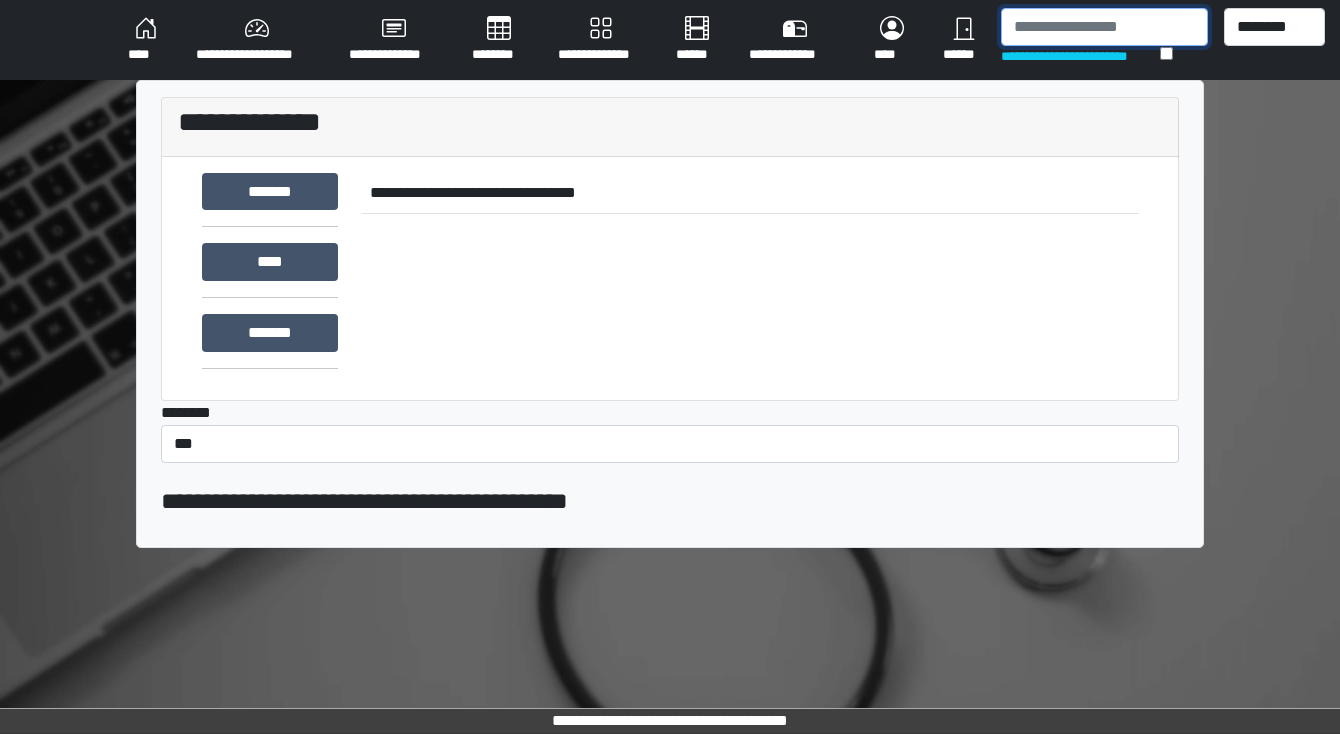 click at bounding box center (1104, 27) 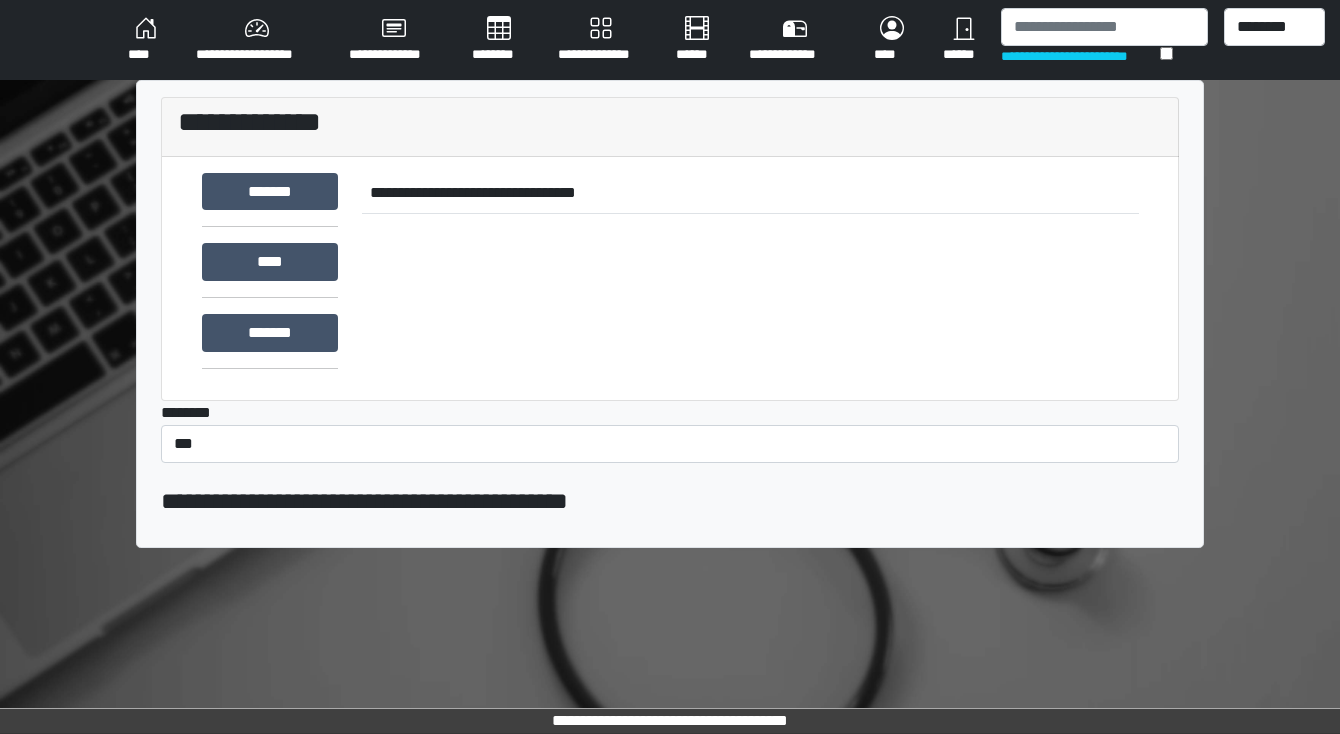 click on "********" at bounding box center [499, 40] 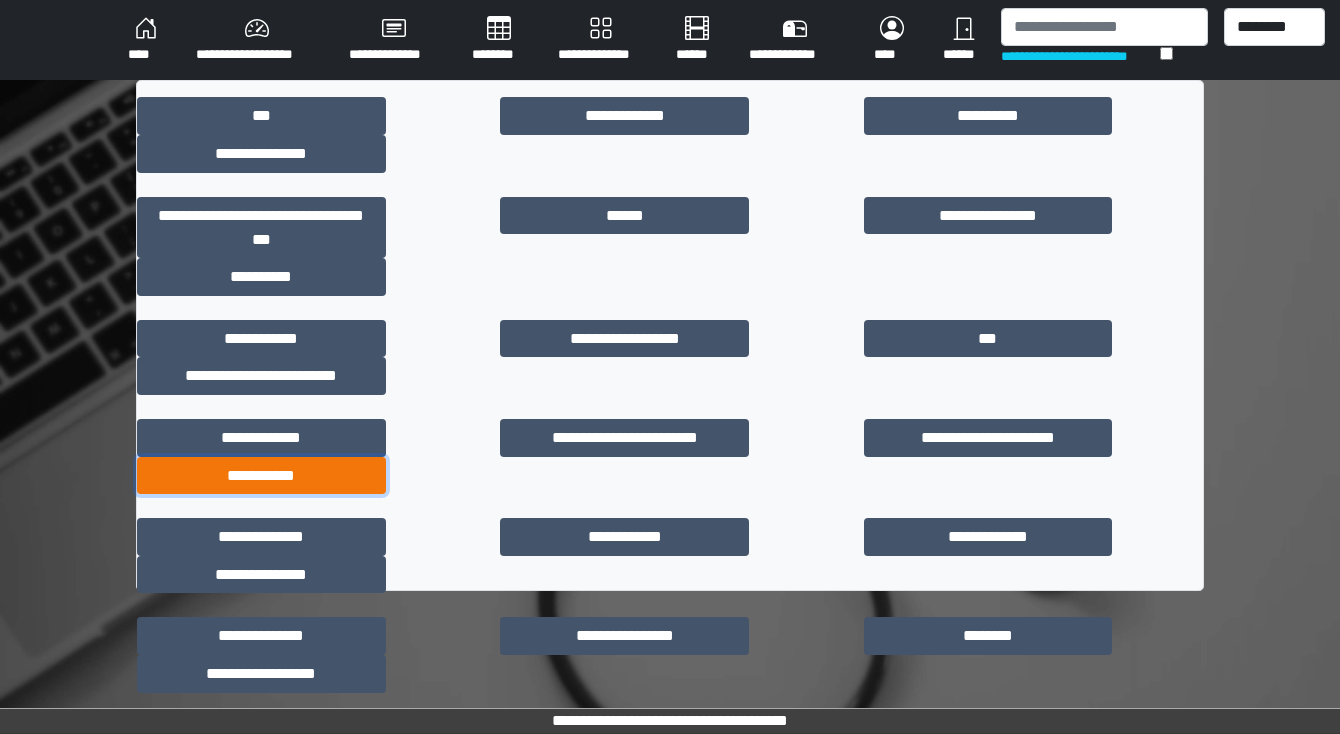 click on "**********" at bounding box center (261, 476) 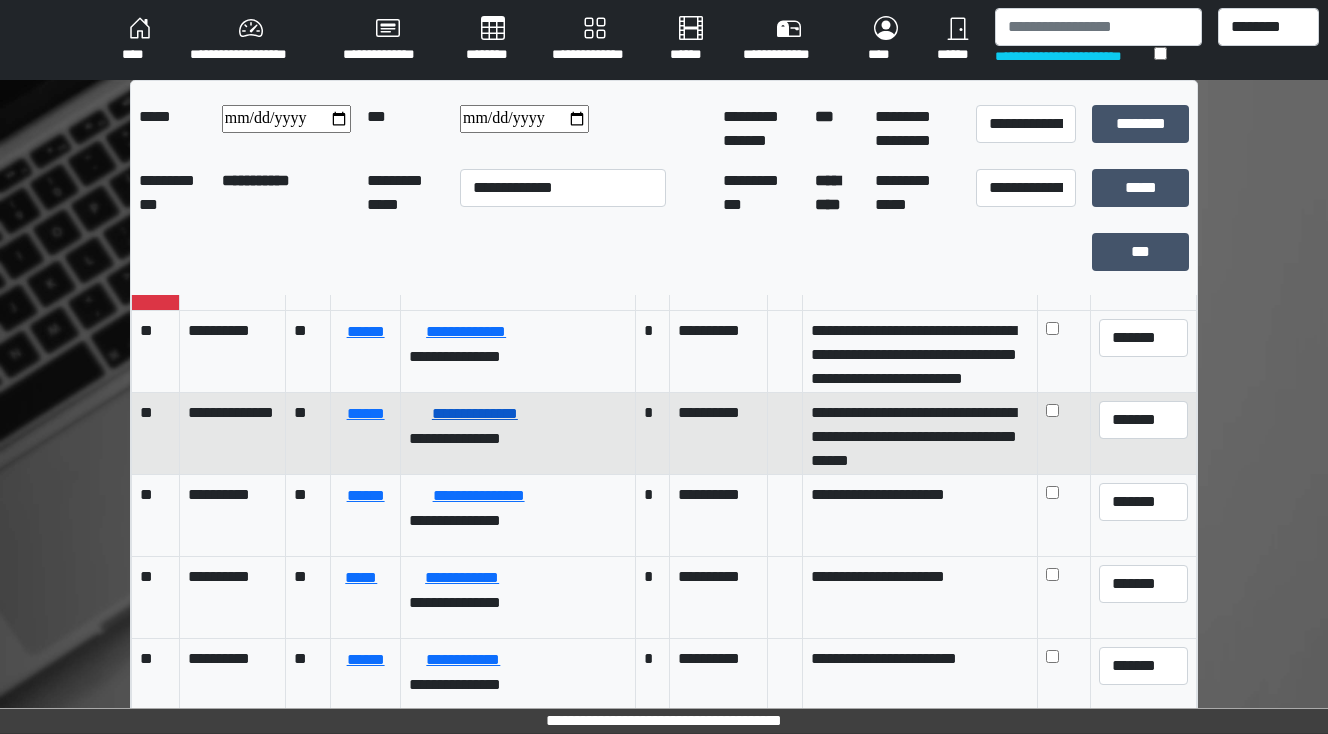 scroll, scrollTop: 400, scrollLeft: 0, axis: vertical 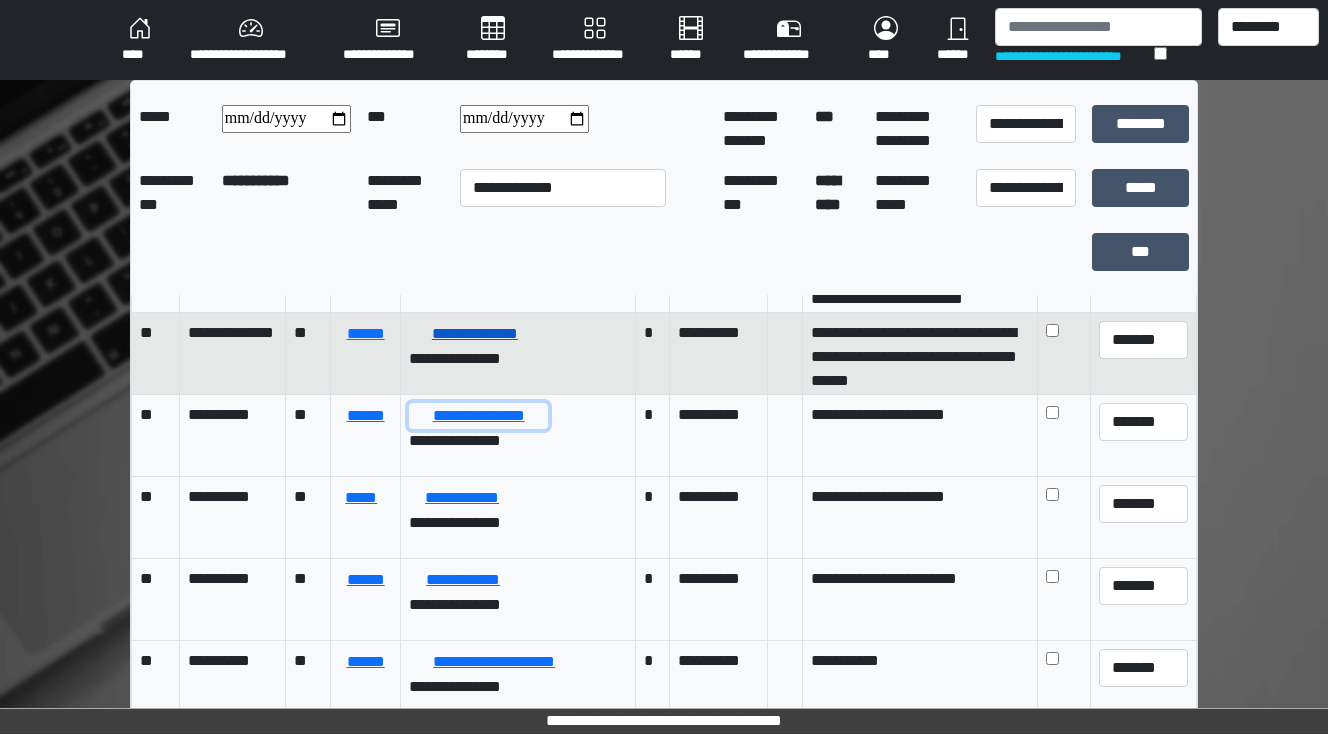 click on "**********" at bounding box center (478, 416) 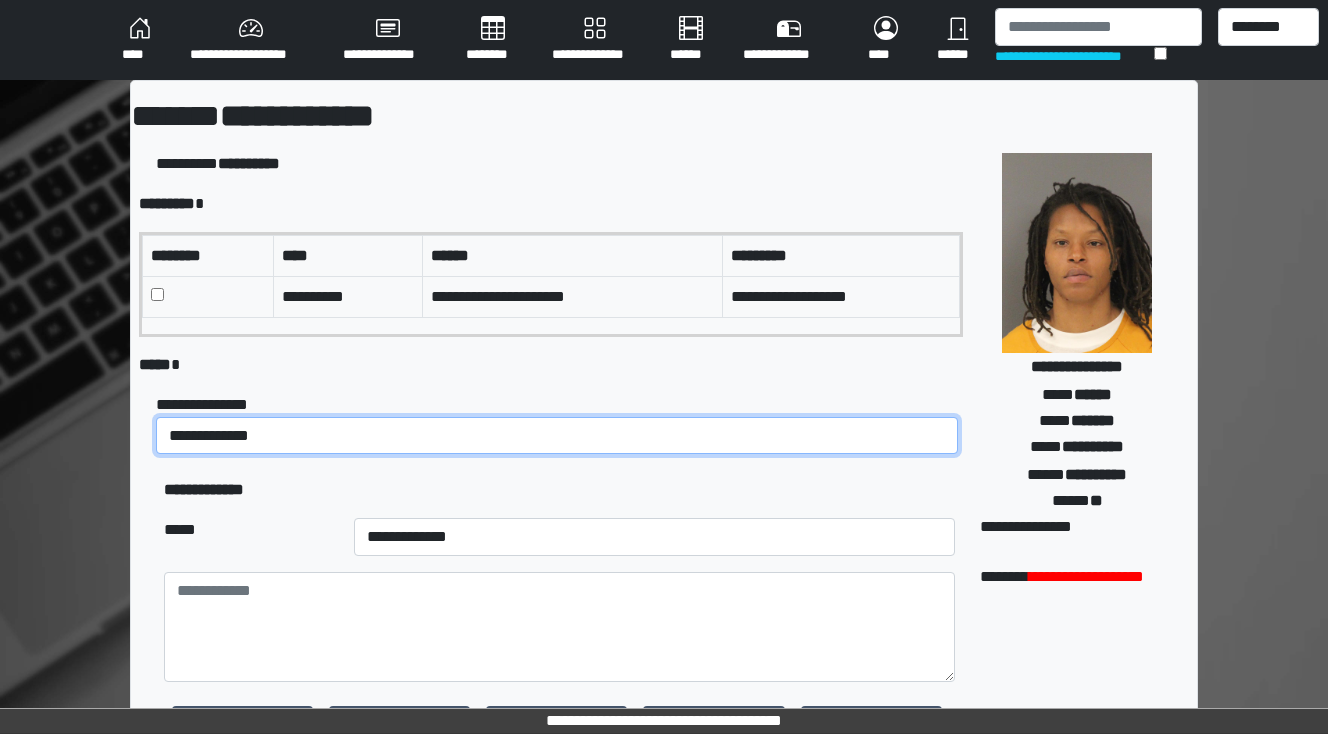 click on "**********" at bounding box center (557, 436) 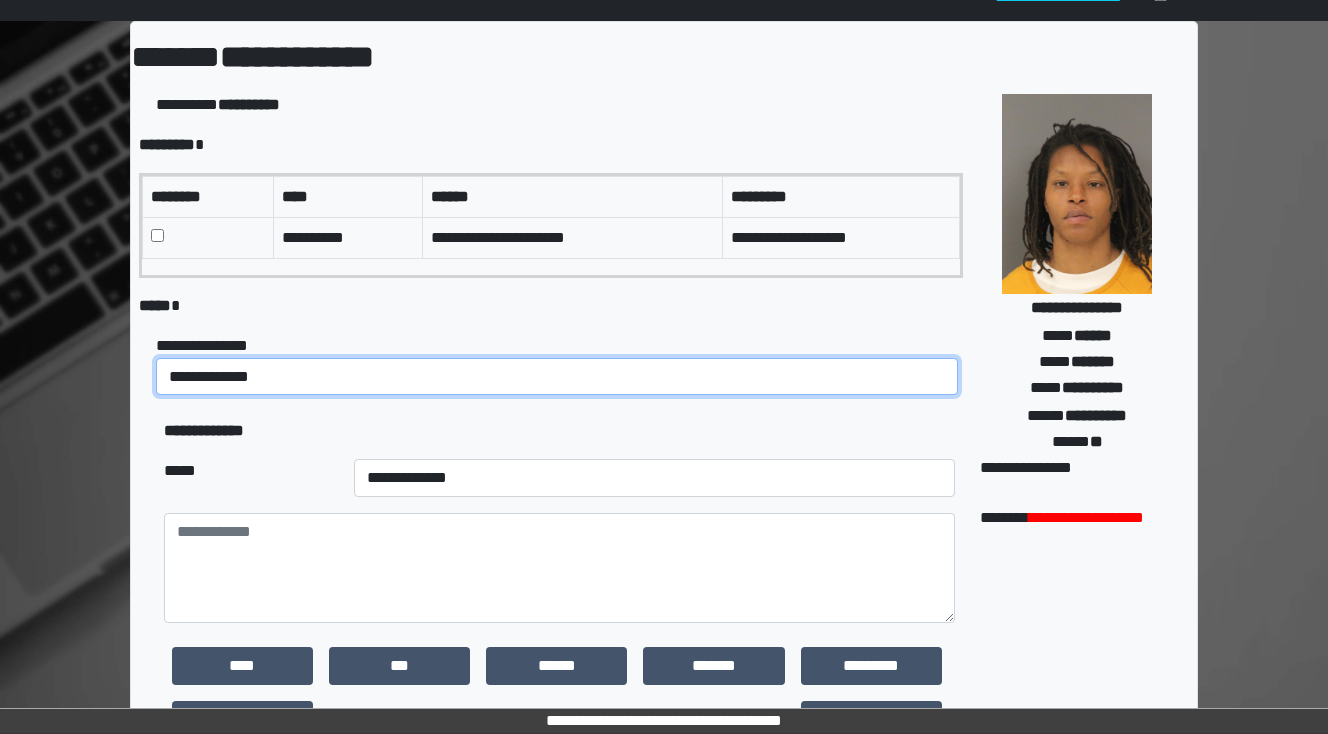 scroll, scrollTop: 160, scrollLeft: 0, axis: vertical 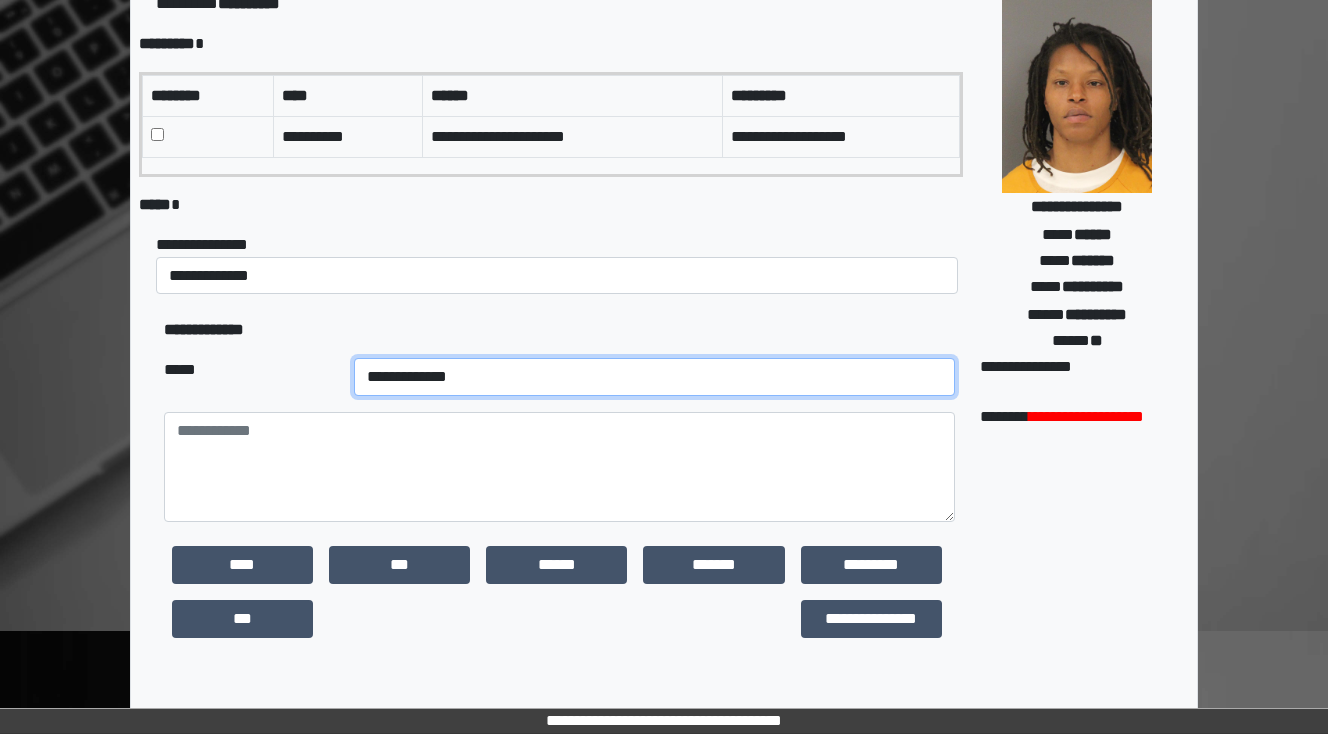 click on "**********" at bounding box center (654, 377) 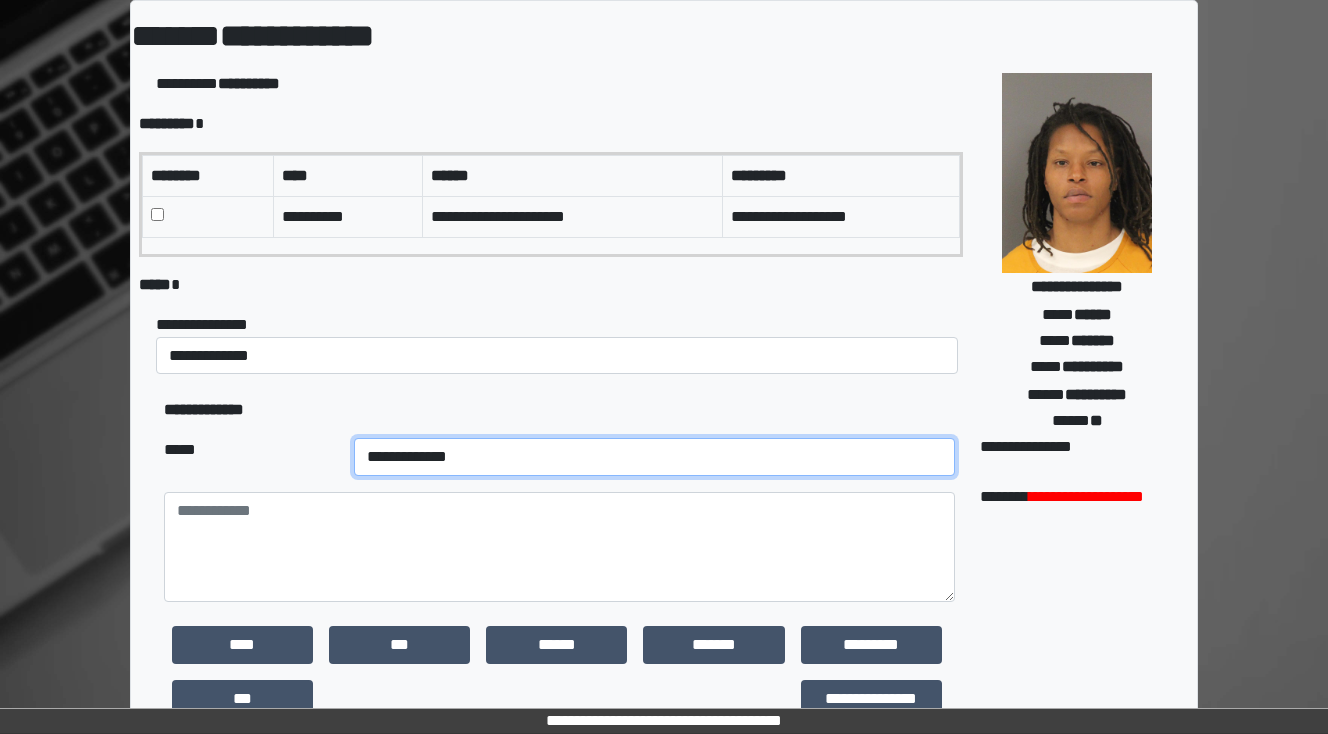 scroll, scrollTop: 160, scrollLeft: 0, axis: vertical 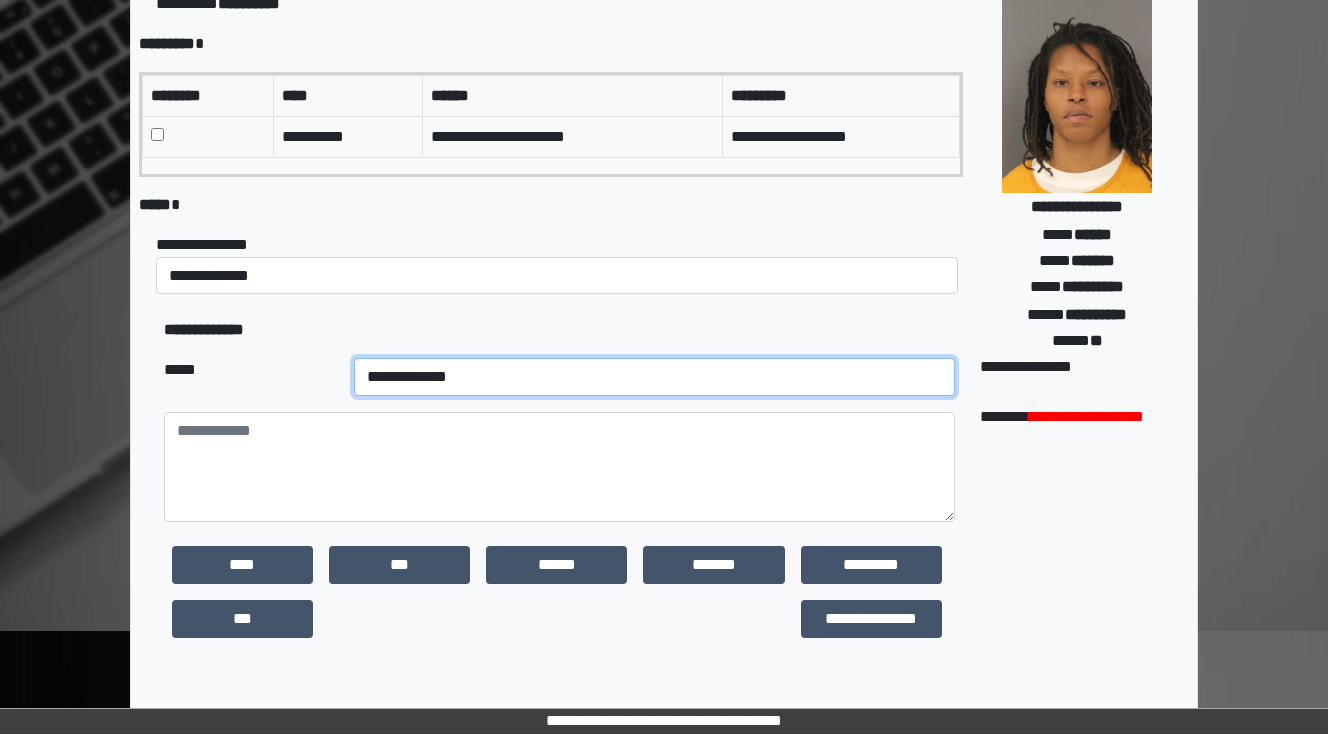 click on "**********" at bounding box center (654, 377) 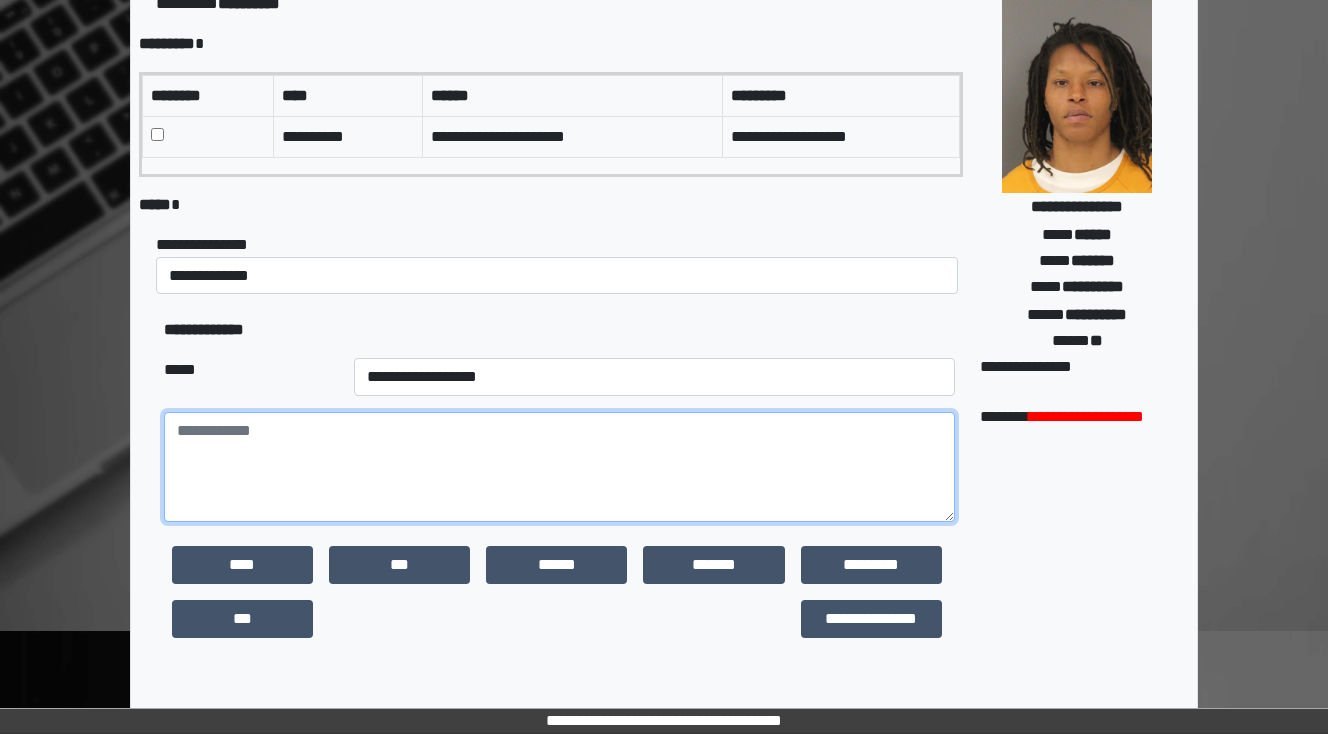 click at bounding box center (559, 467) 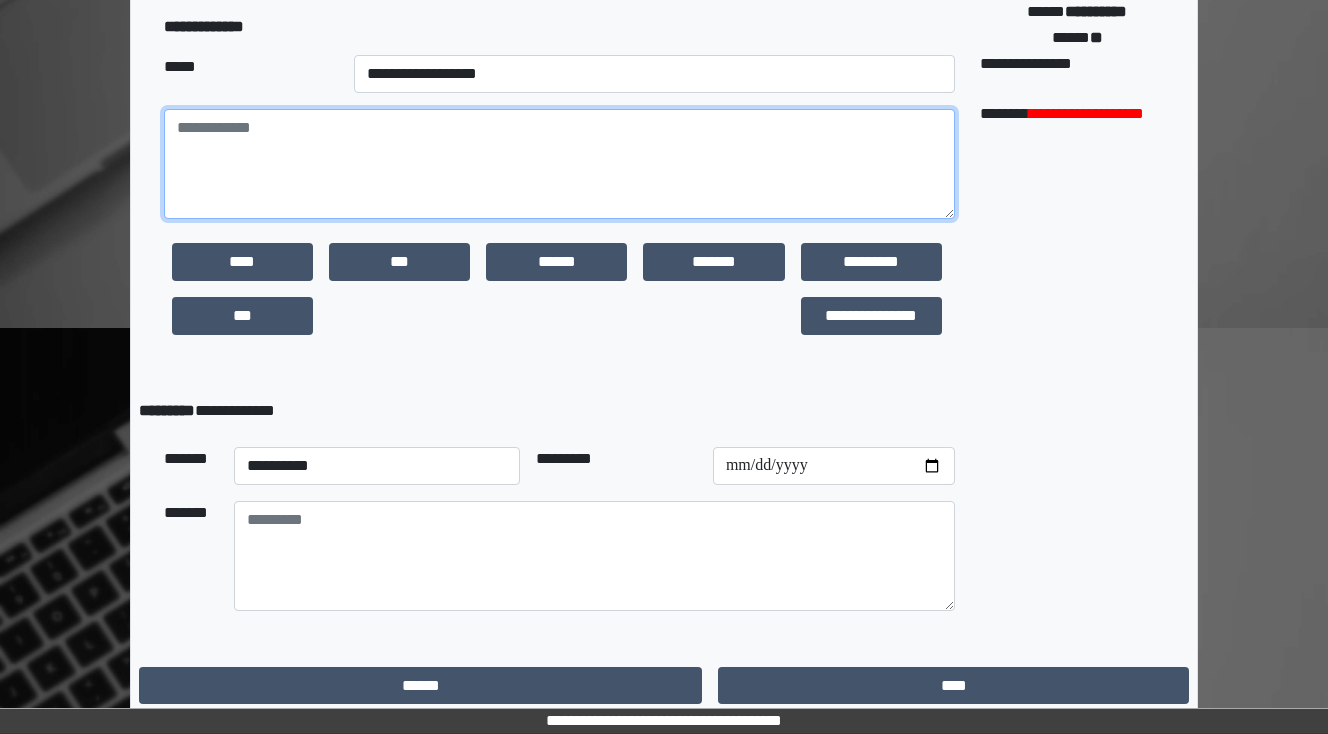 scroll, scrollTop: 470, scrollLeft: 0, axis: vertical 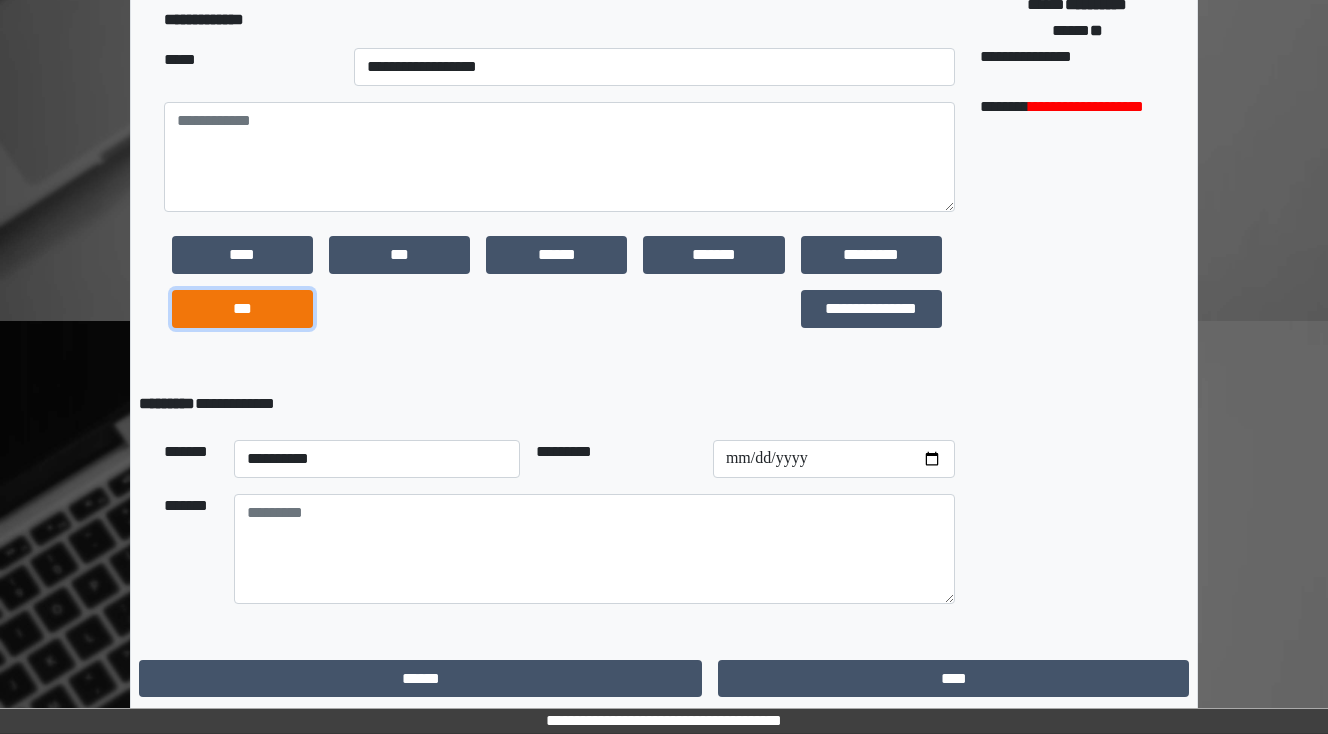 click on "***" at bounding box center [242, 309] 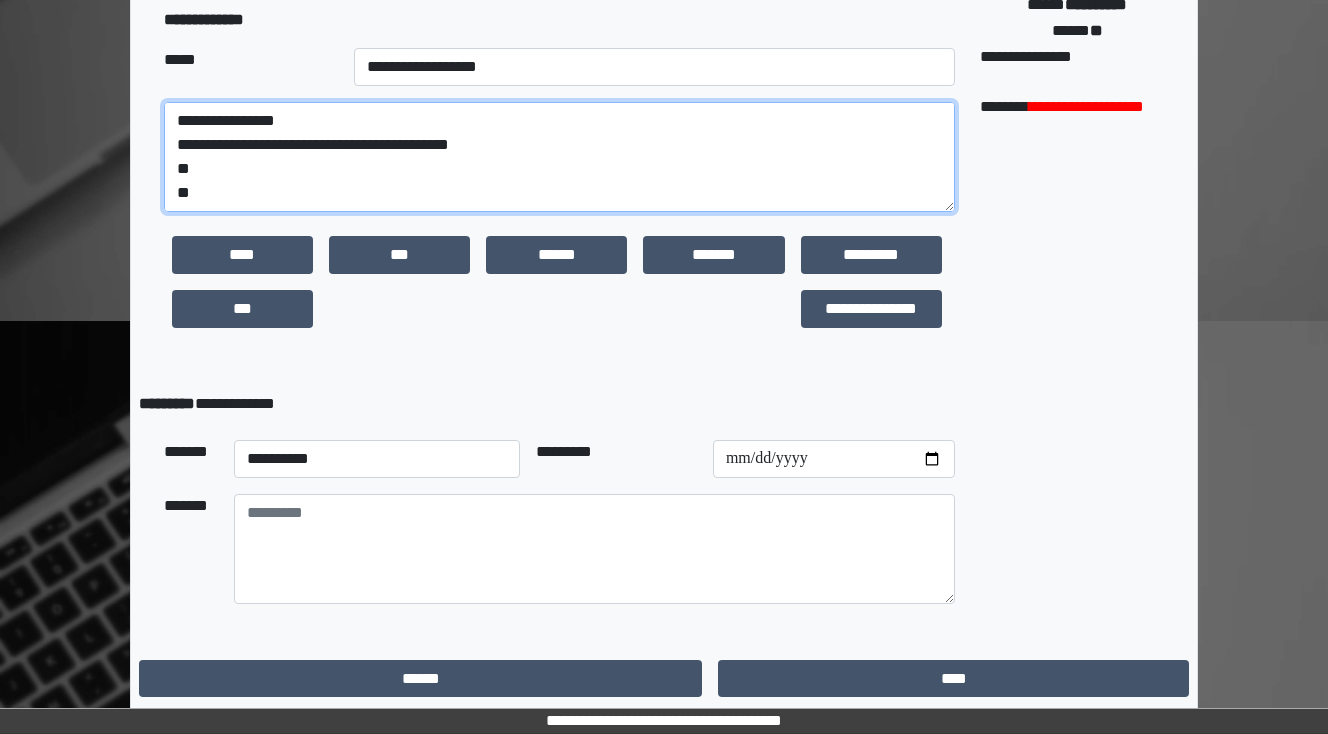 click on "**********" at bounding box center [559, 157] 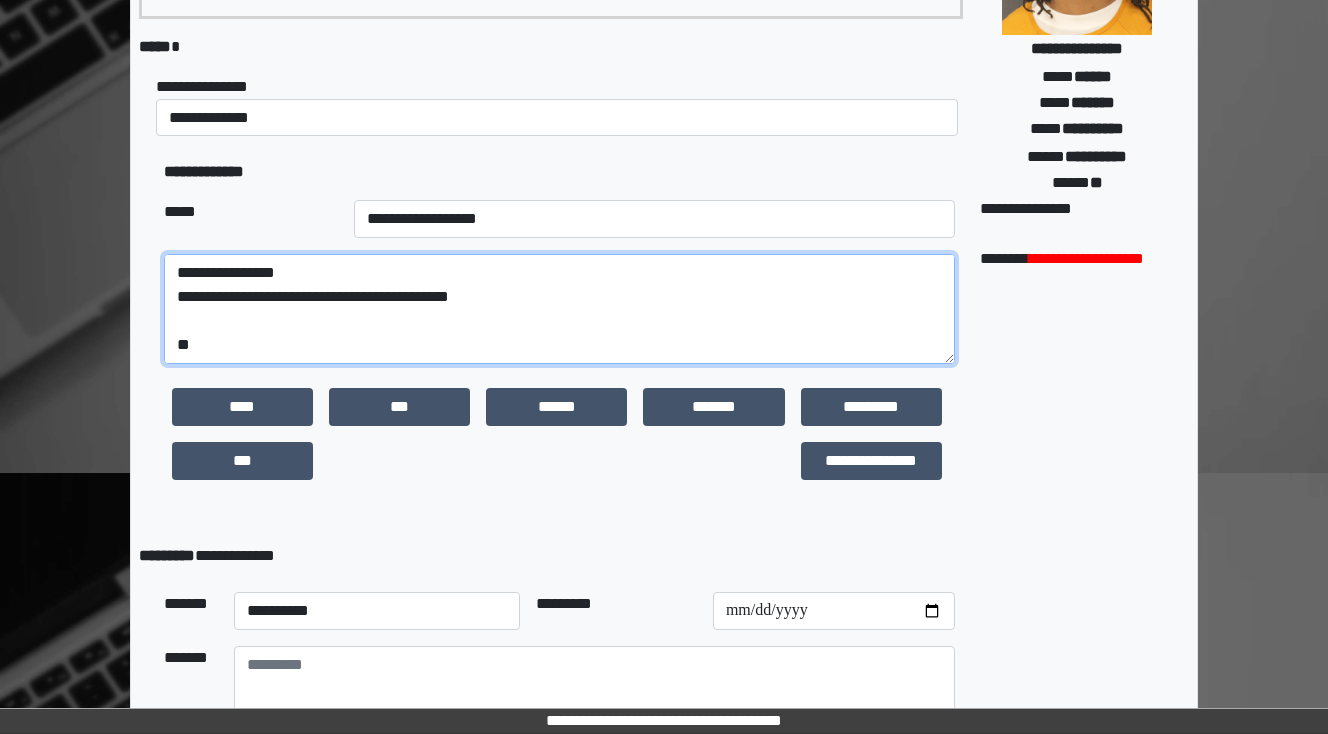 scroll, scrollTop: 310, scrollLeft: 0, axis: vertical 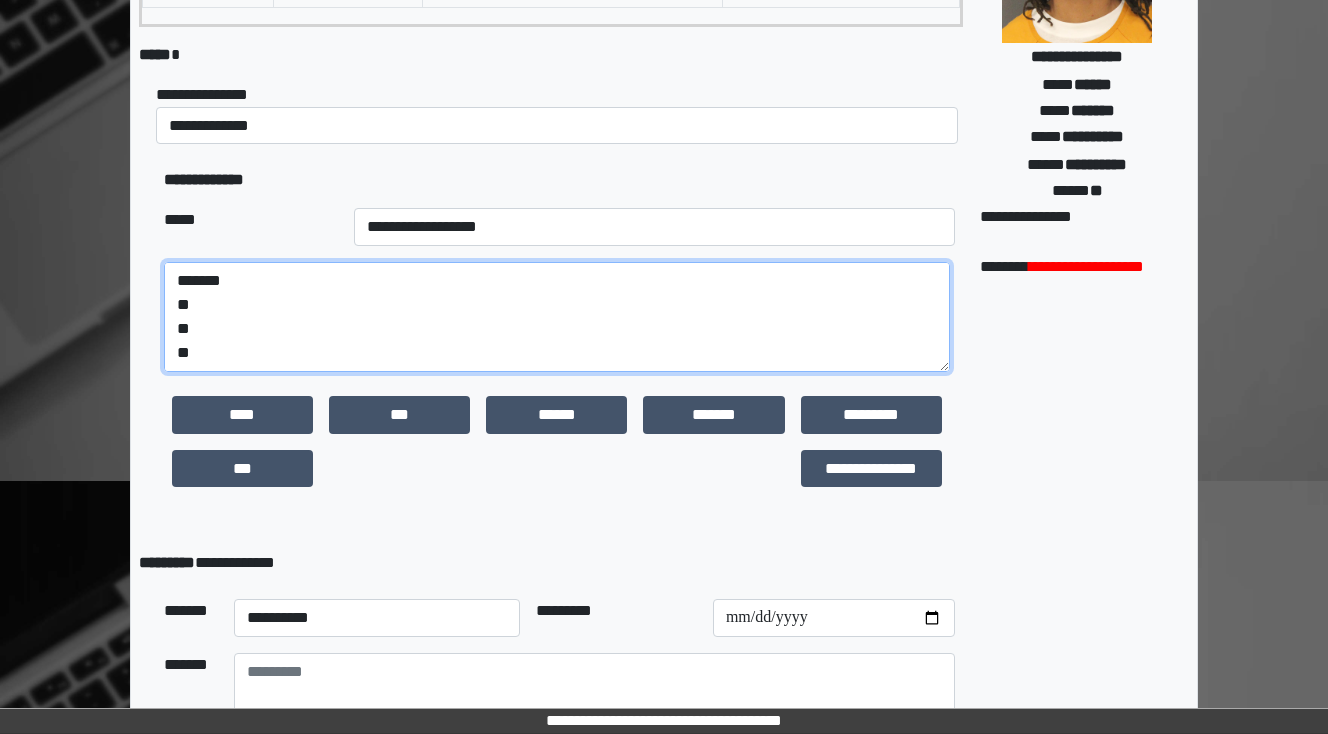 type on "**********" 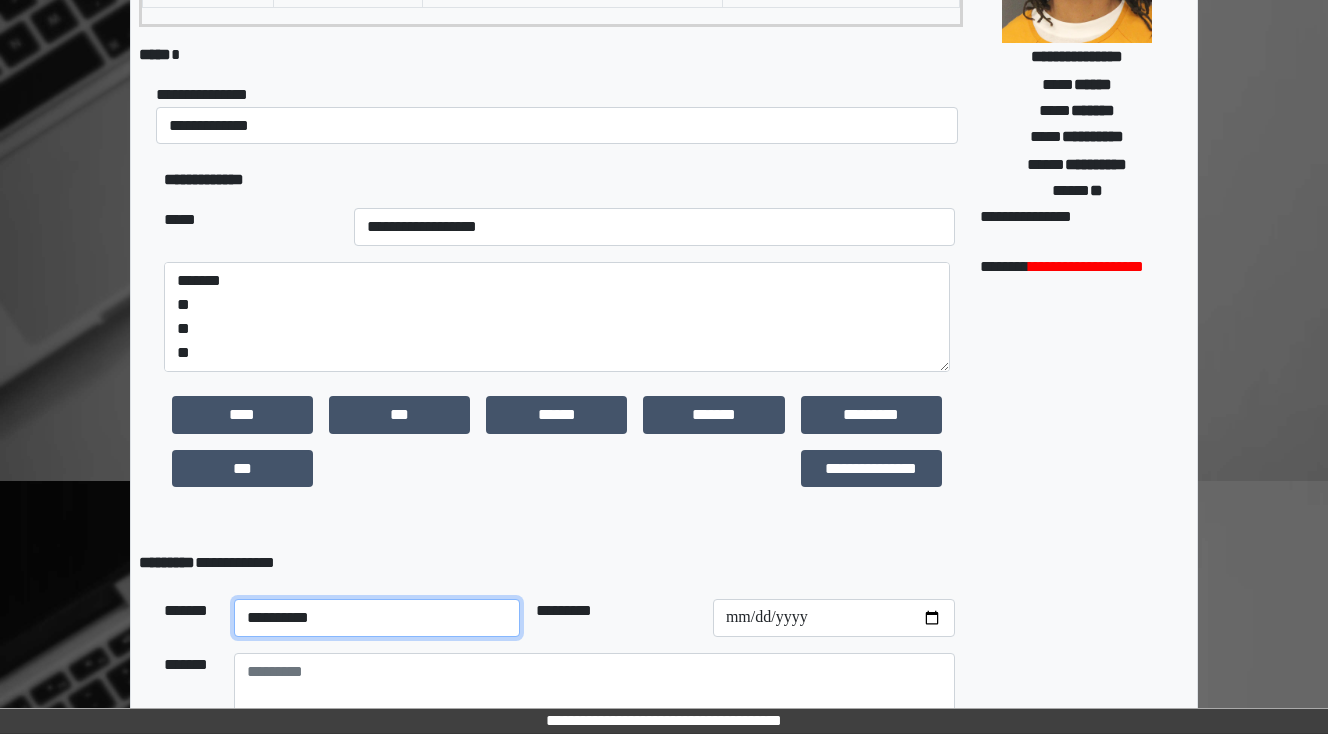 click on "**********" at bounding box center (377, 618) 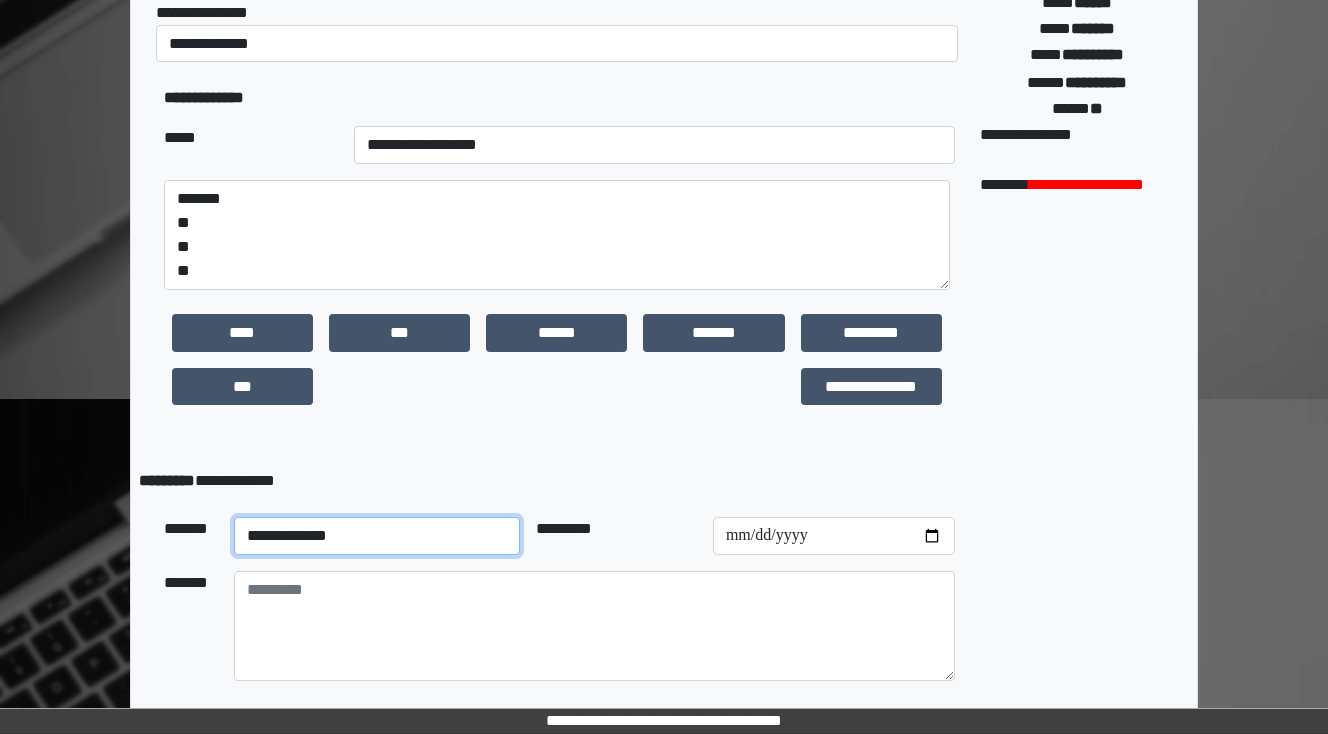 scroll, scrollTop: 470, scrollLeft: 0, axis: vertical 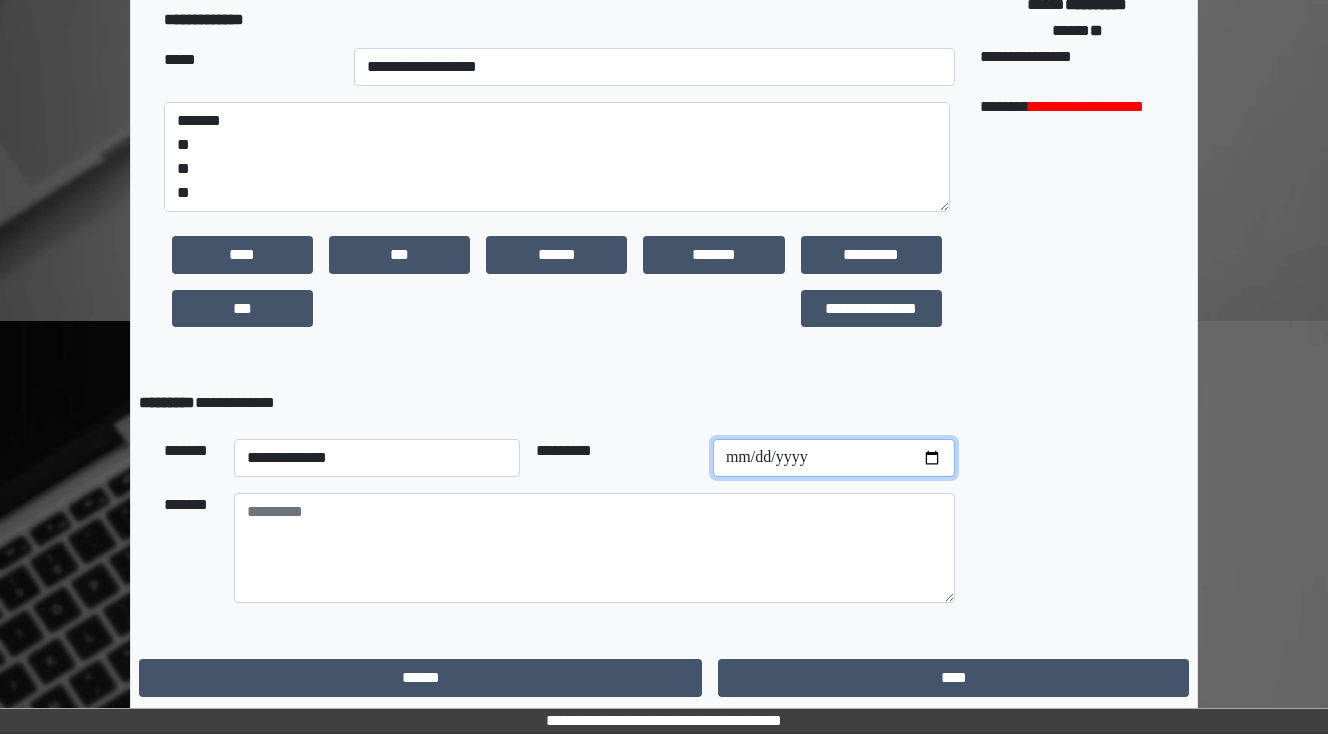click at bounding box center (834, 458) 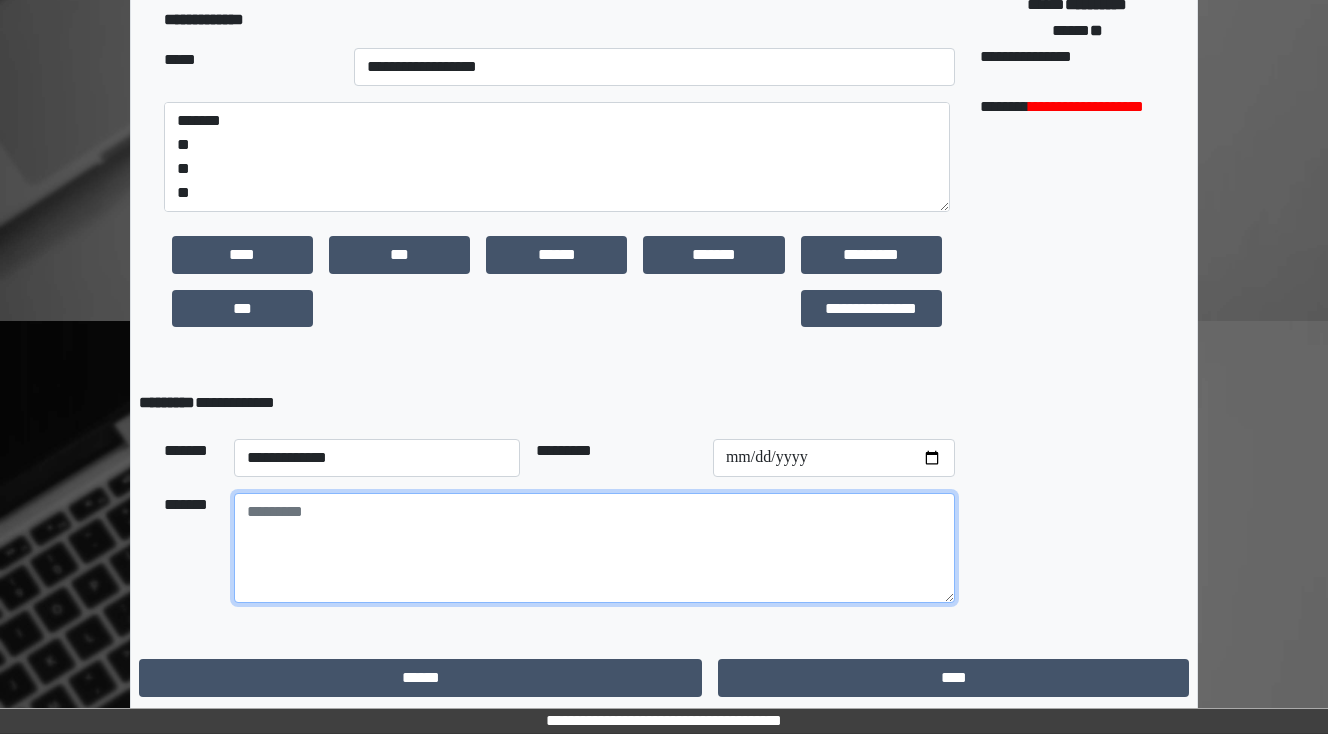 click at bounding box center (594, 548) 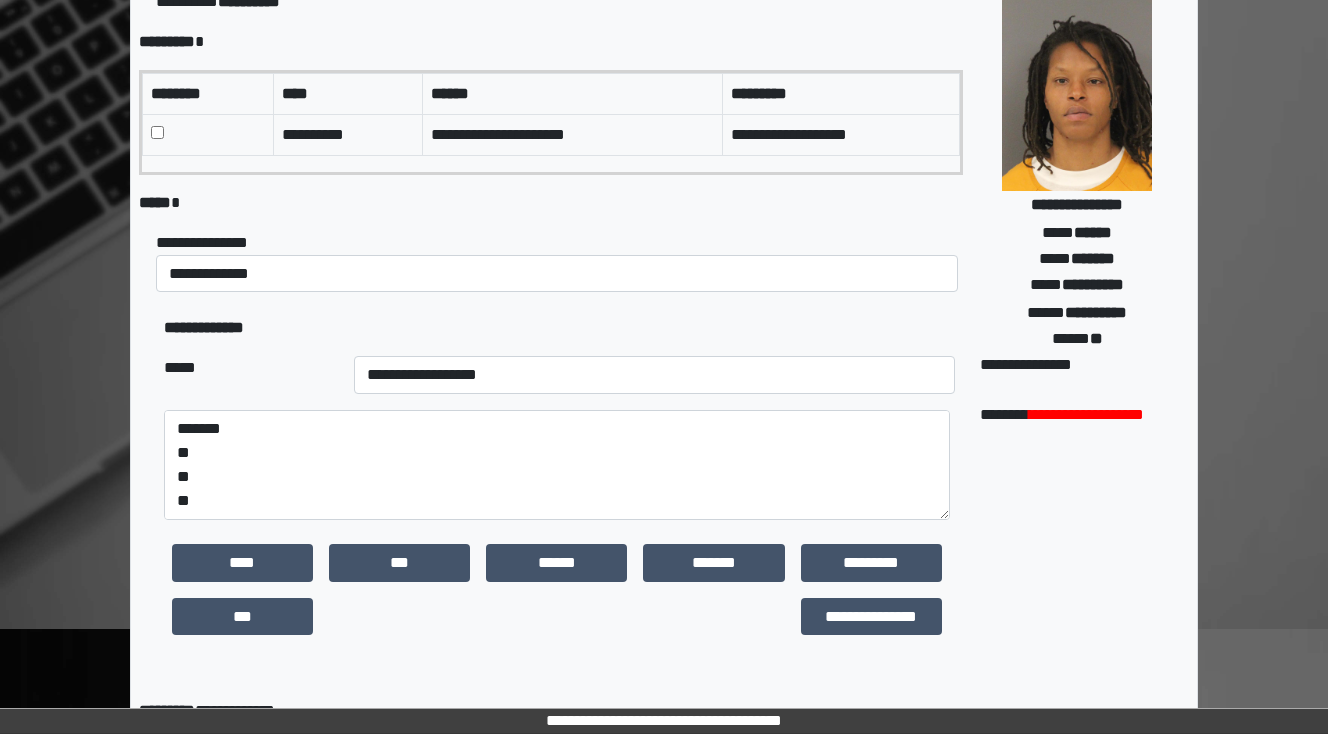 scroll, scrollTop: 150, scrollLeft: 0, axis: vertical 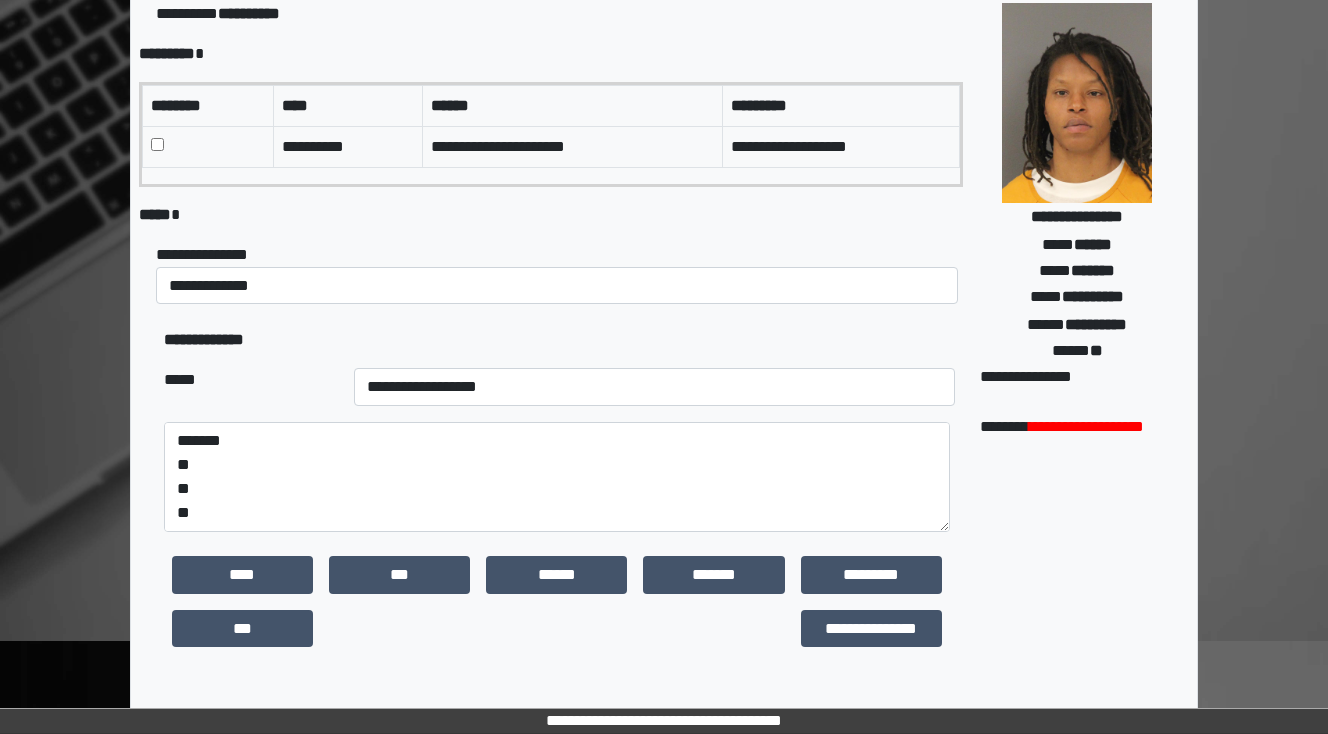 type on "**********" 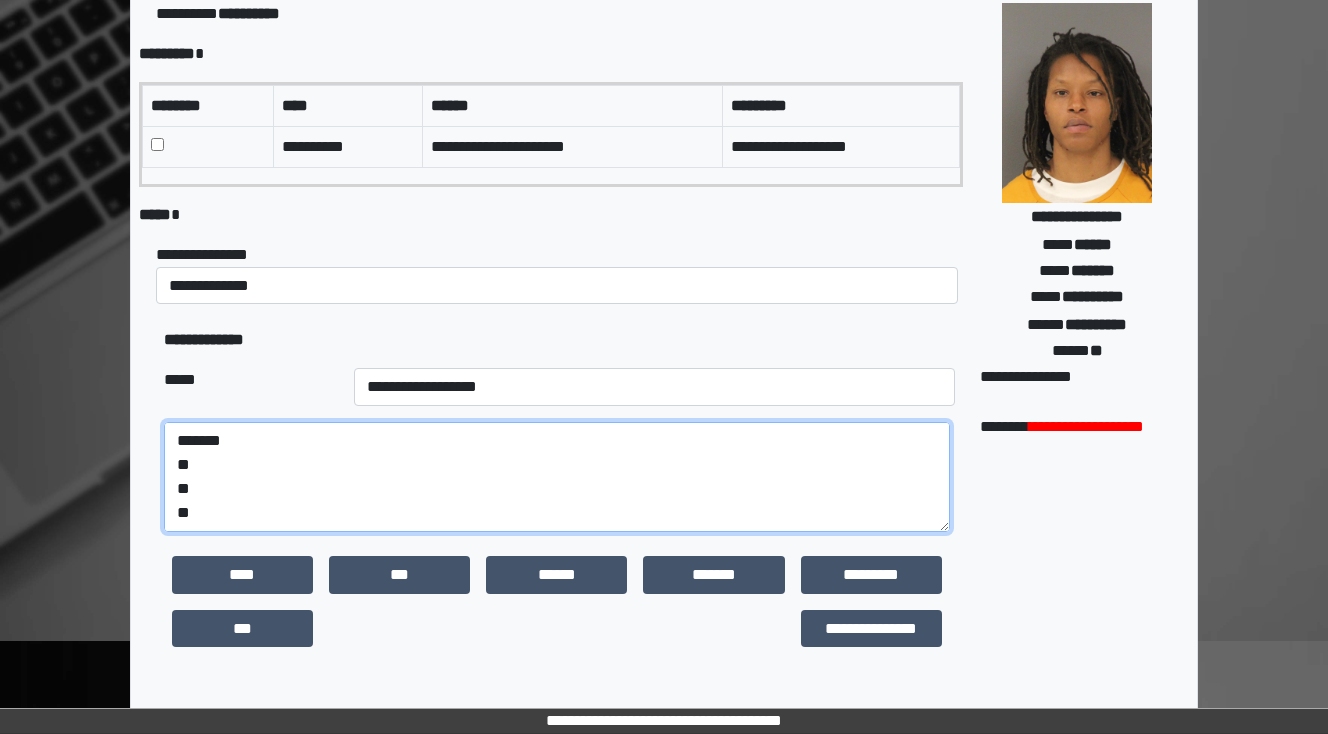 click on "**********" at bounding box center [557, 477] 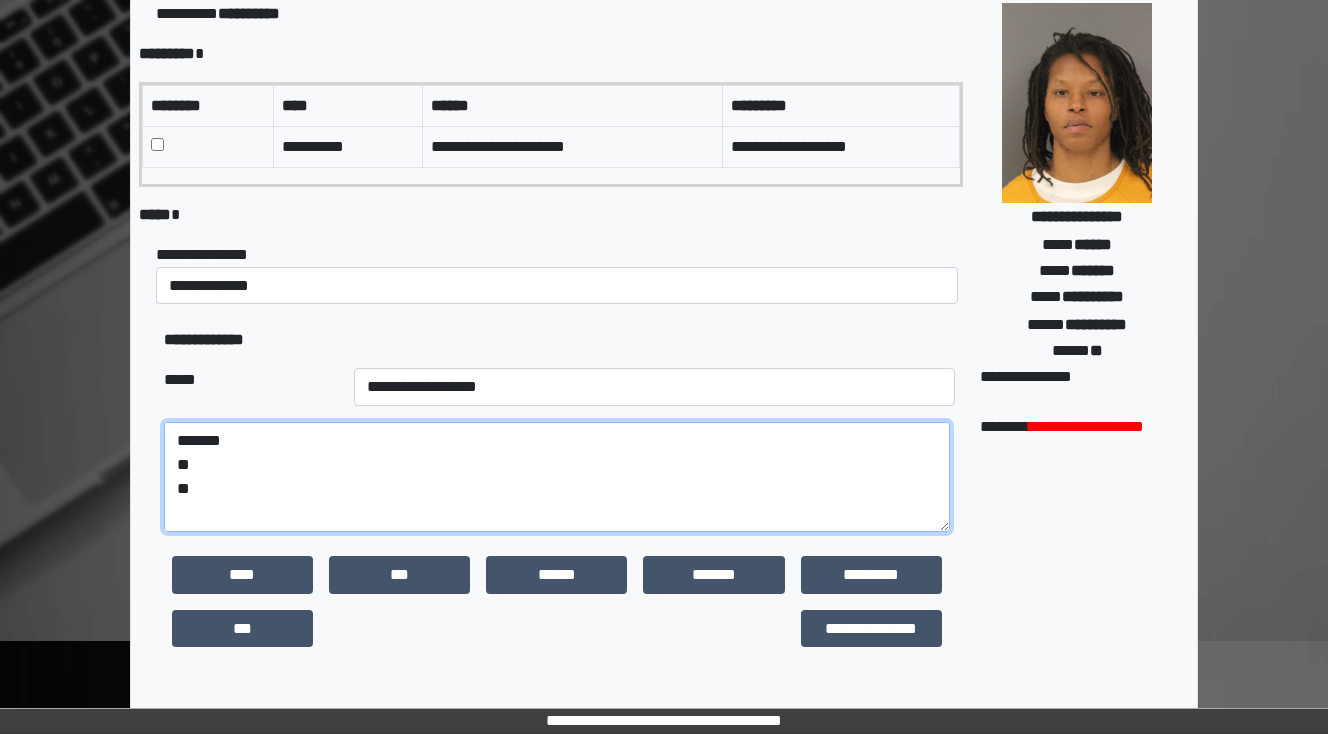 click on "**********" at bounding box center [557, 477] 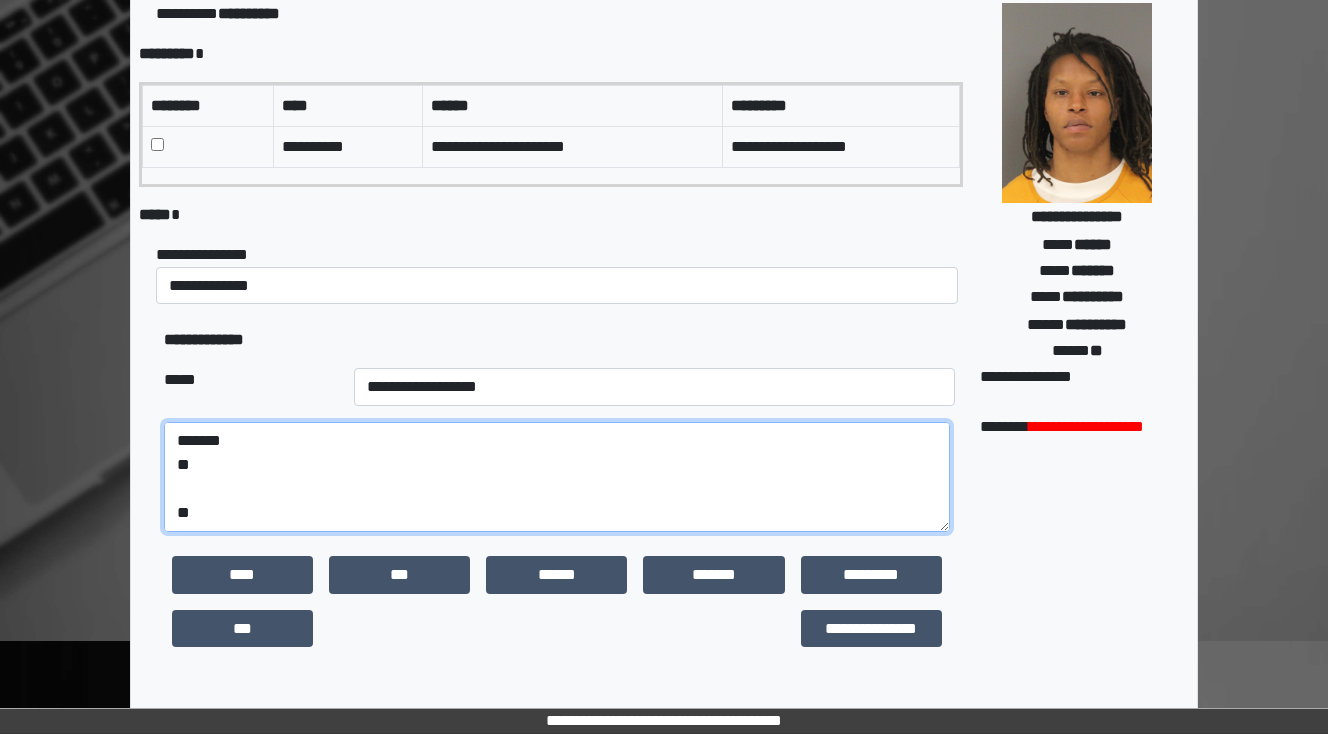 scroll, scrollTop: 96, scrollLeft: 0, axis: vertical 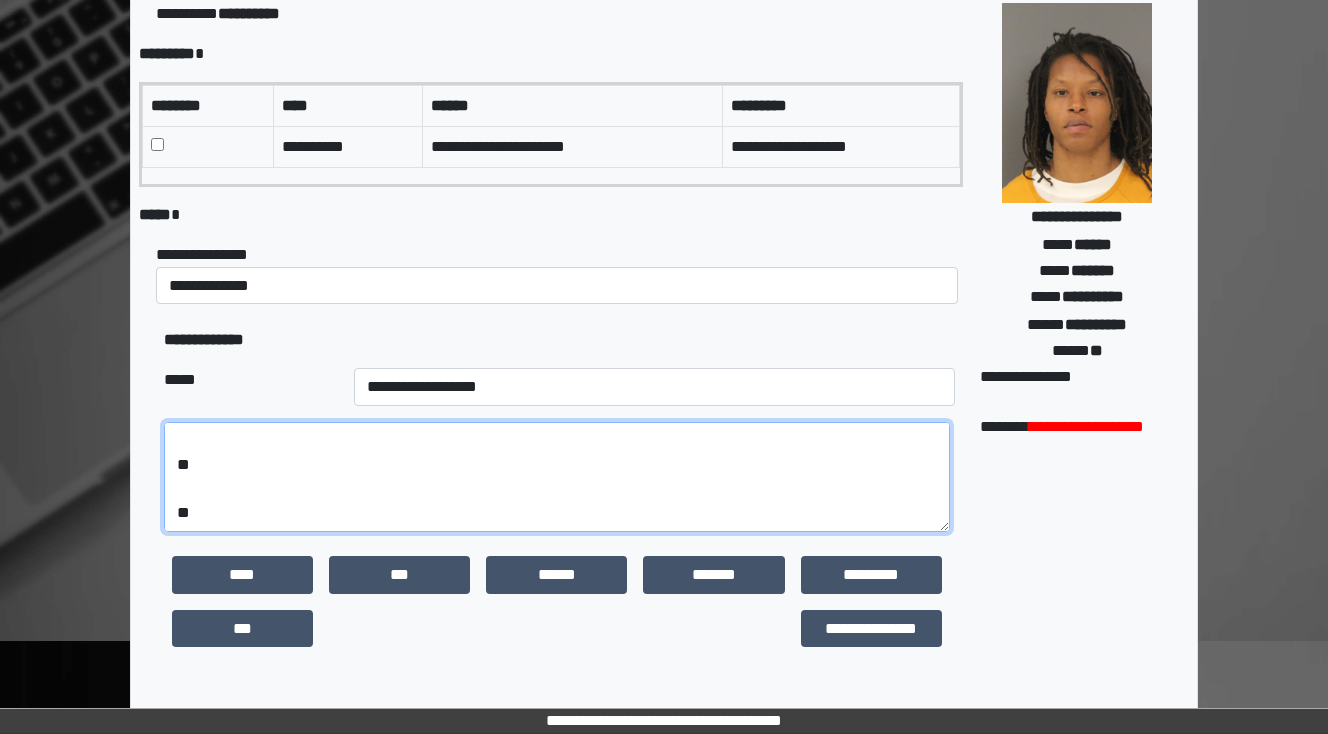 drag, startPoint x: 211, startPoint y: 508, endPoint x: 180, endPoint y: 504, distance: 31.257 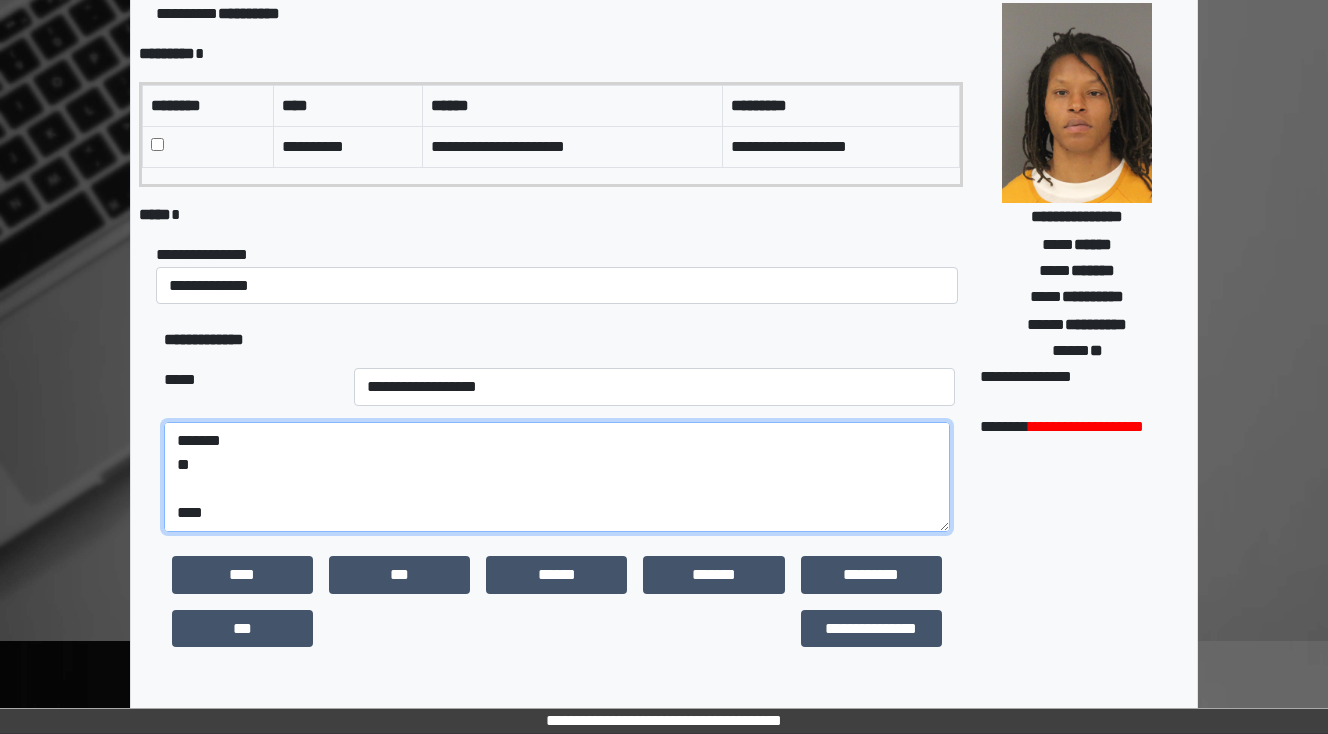 click on "**********" at bounding box center [557, 477] 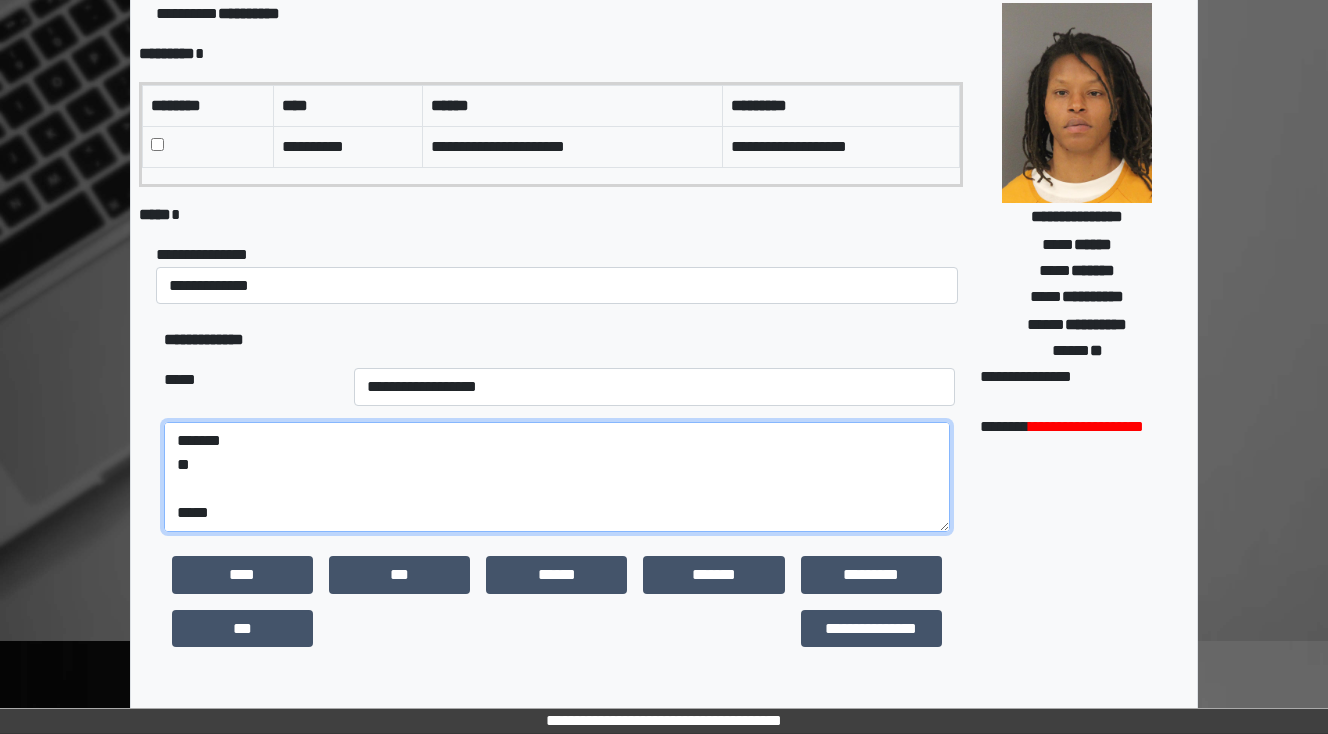 paste on "**********" 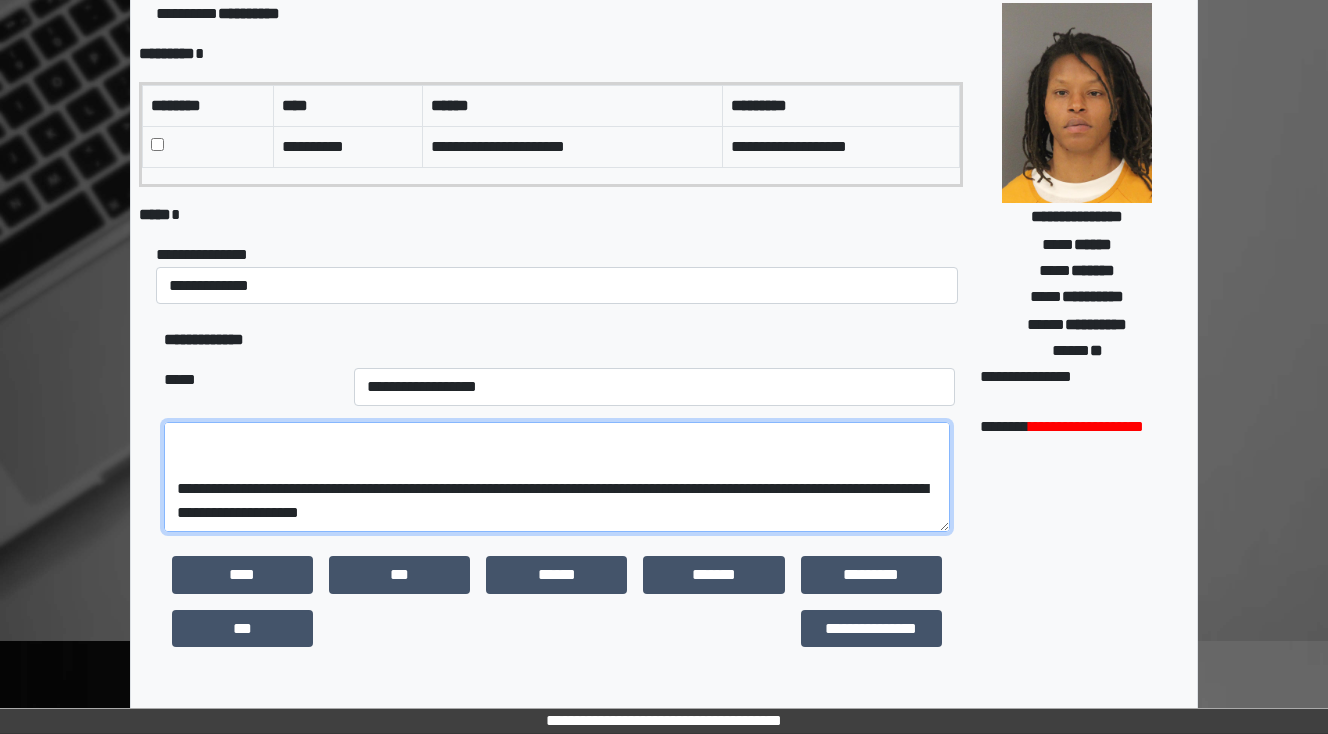 scroll, scrollTop: 312, scrollLeft: 0, axis: vertical 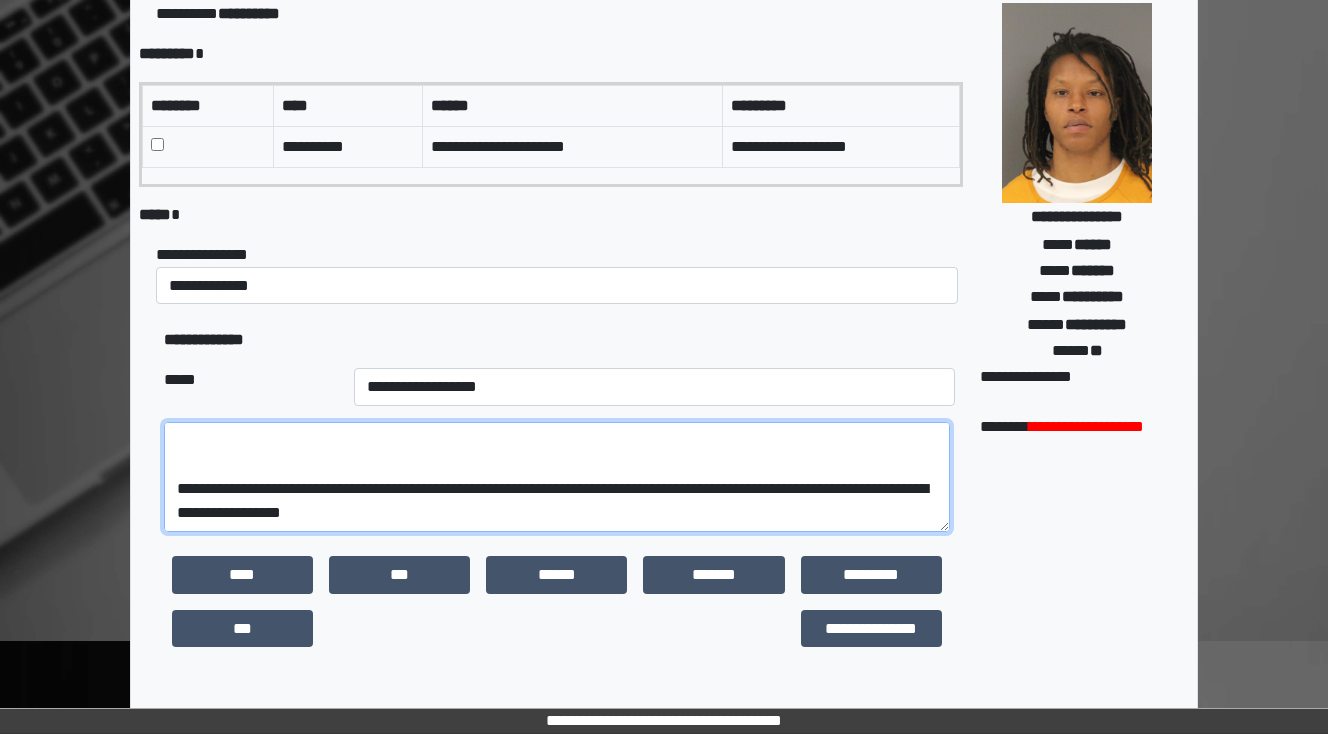 click on "**********" at bounding box center [557, 477] 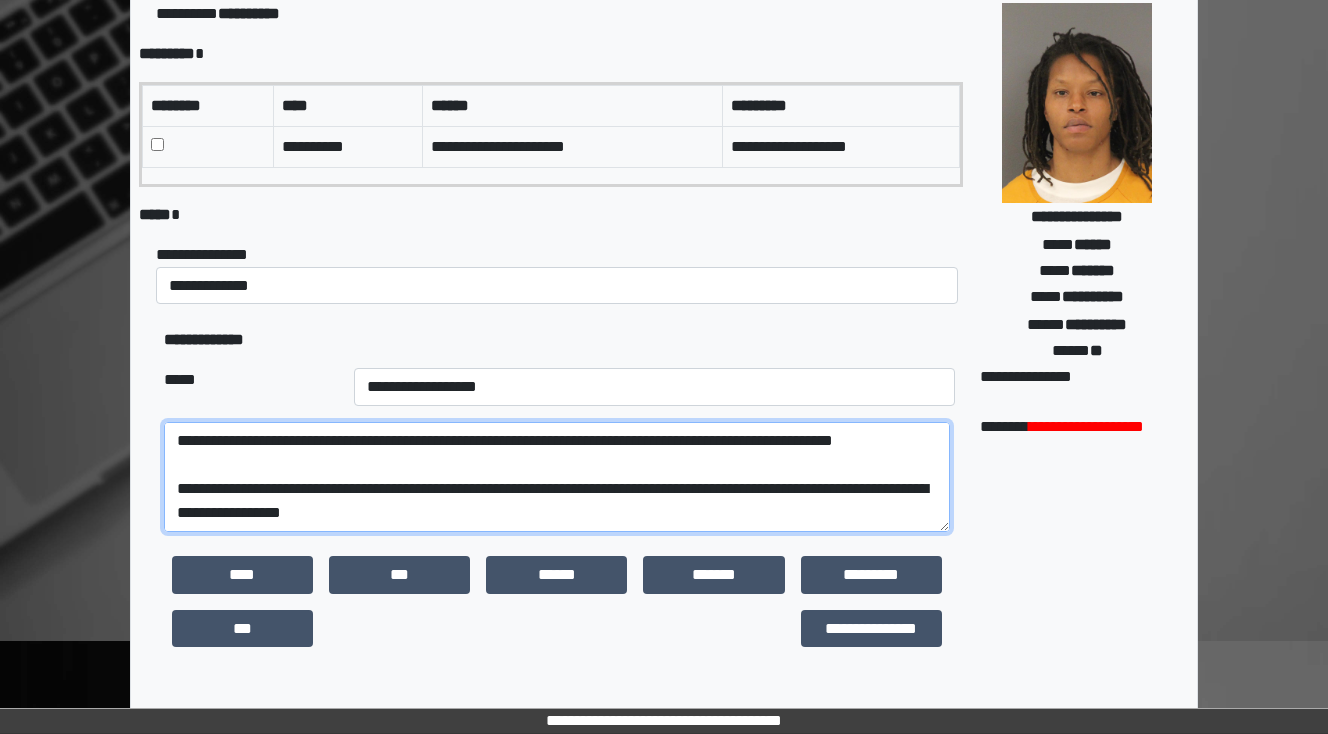 scroll, scrollTop: 192, scrollLeft: 0, axis: vertical 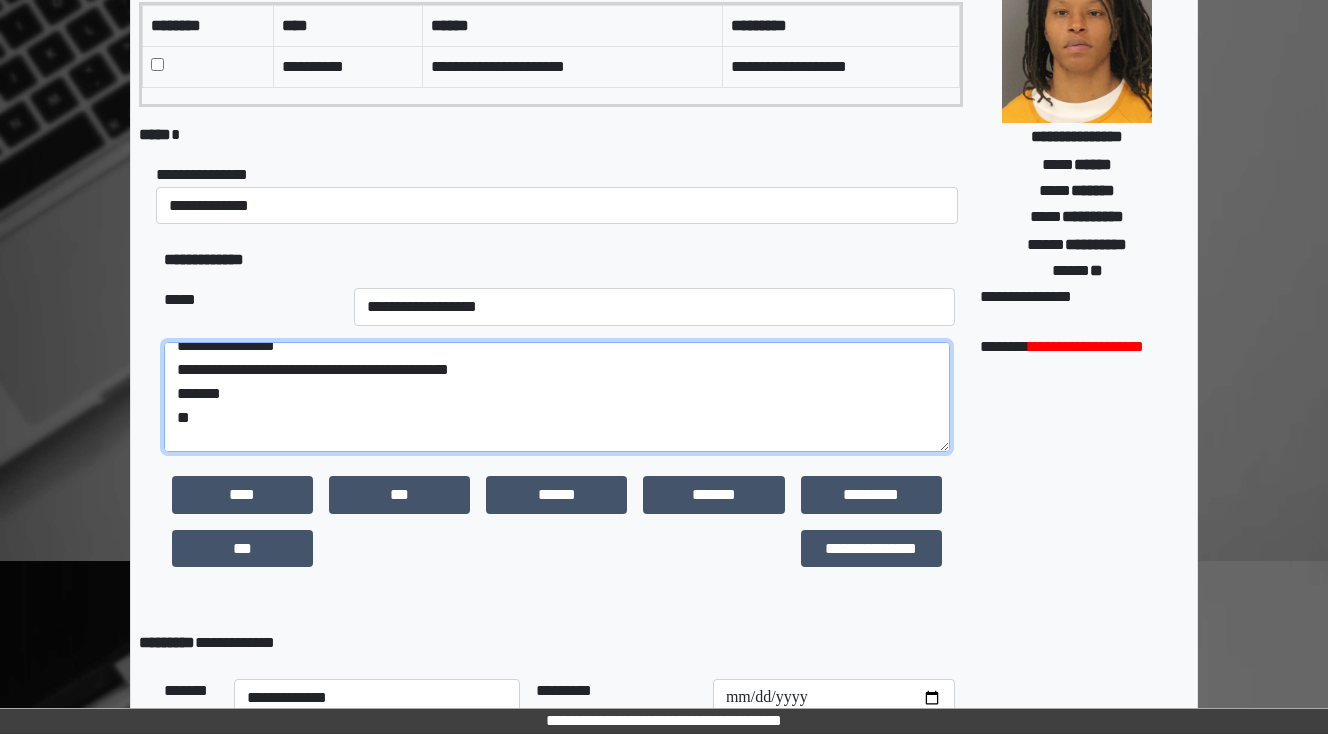 click on "**********" at bounding box center (557, 397) 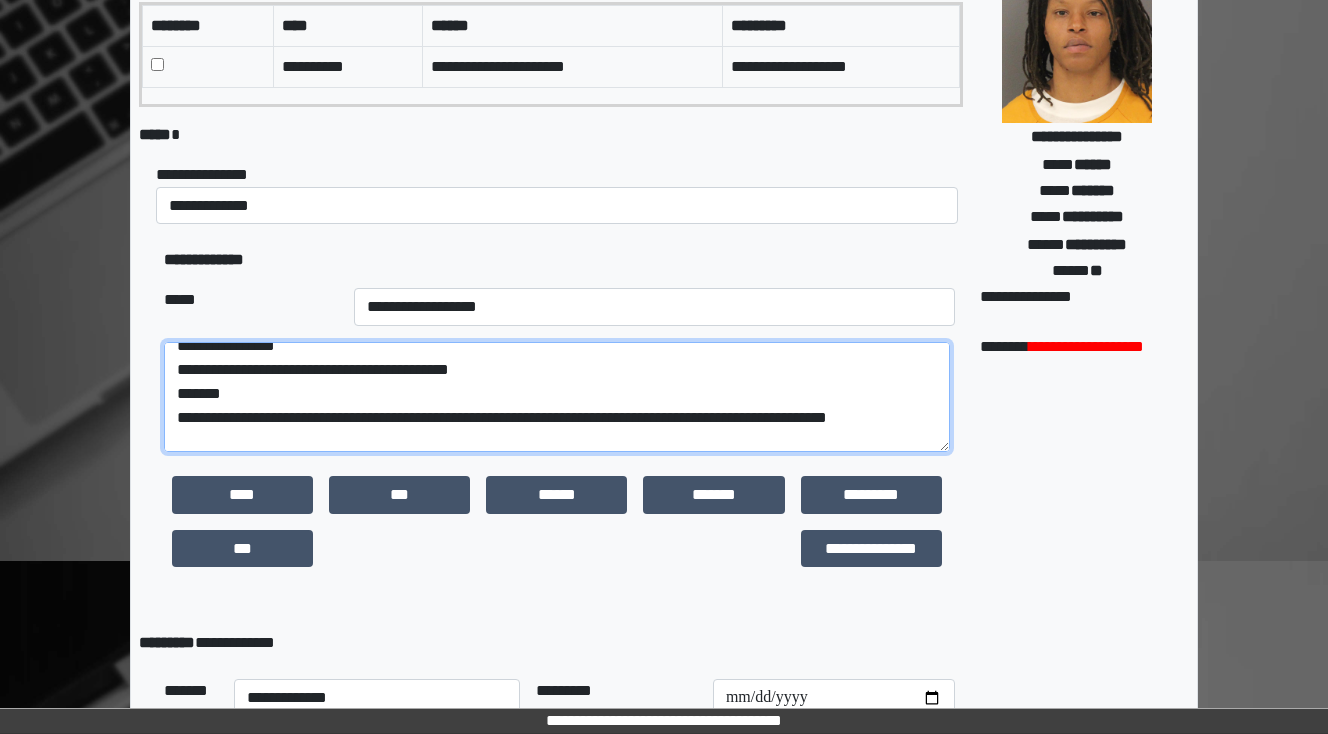 scroll, scrollTop: 16, scrollLeft: 0, axis: vertical 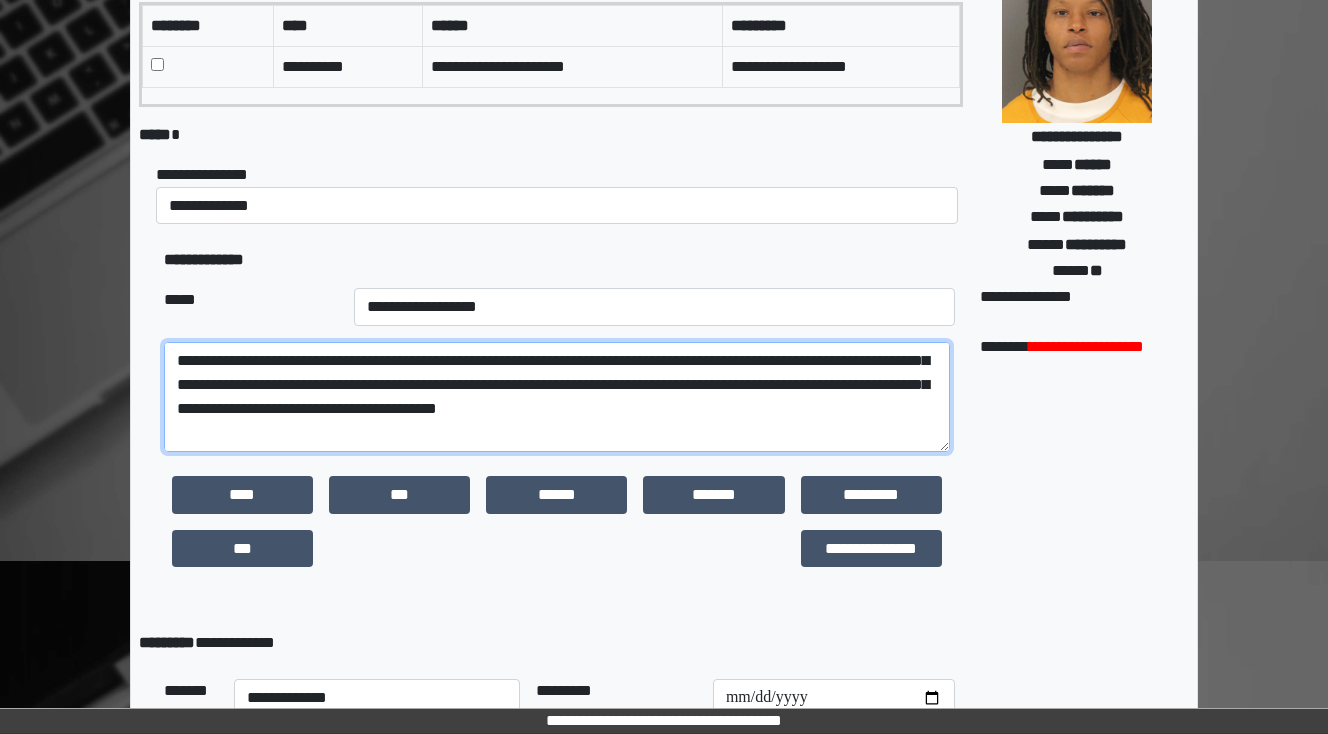 click on "**********" at bounding box center (557, 397) 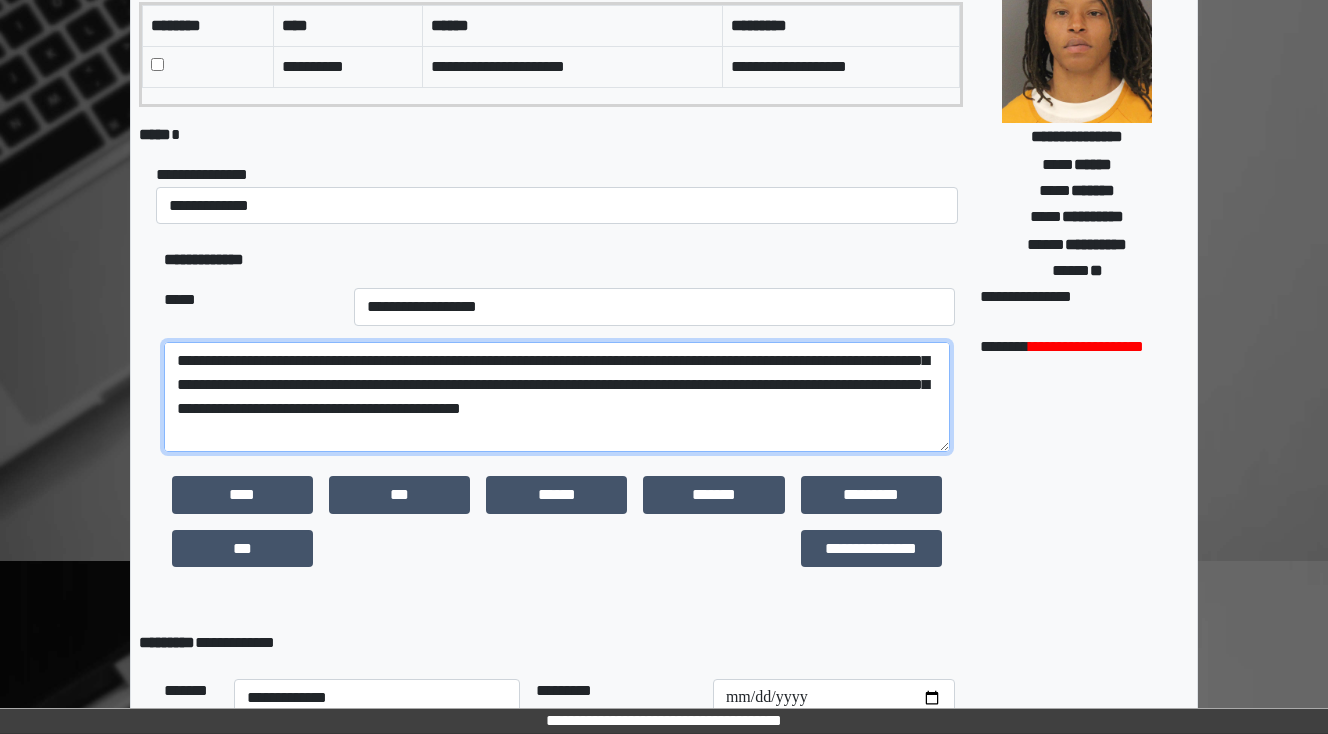click on "**********" at bounding box center (557, 397) 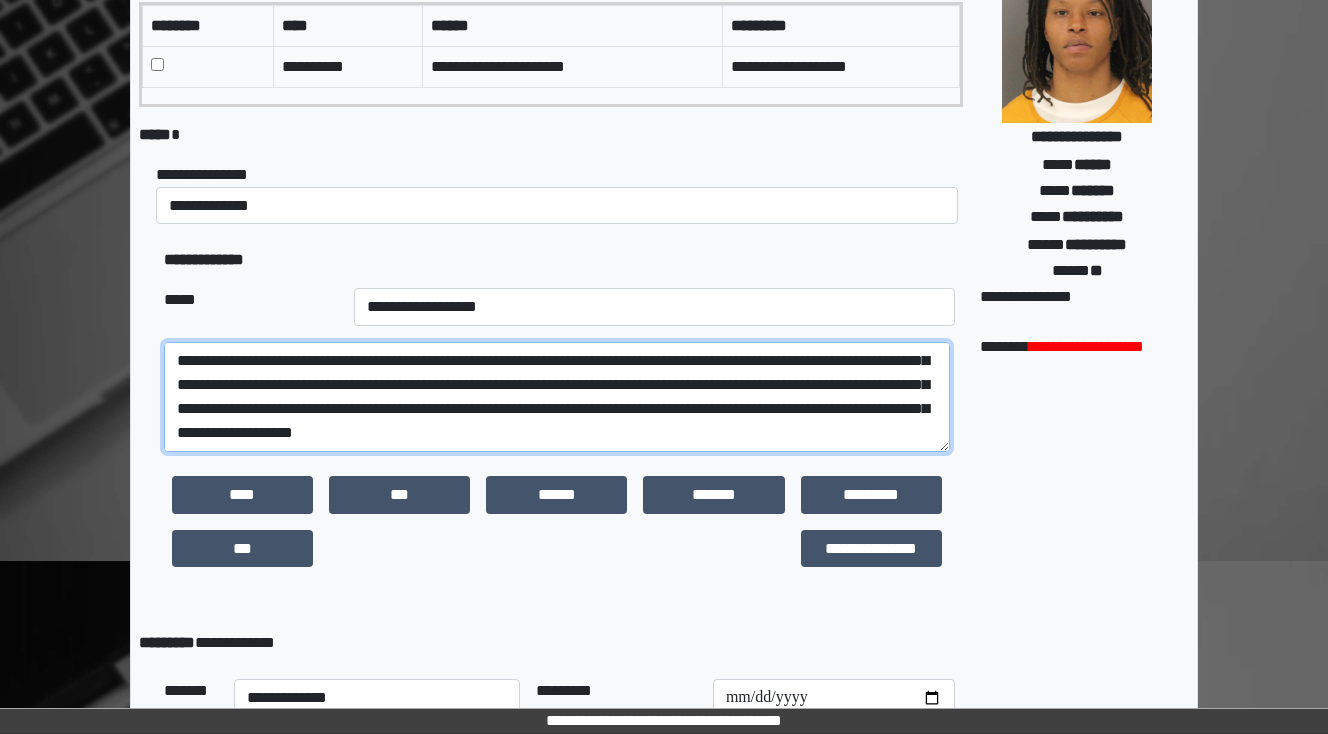 scroll, scrollTop: 112, scrollLeft: 0, axis: vertical 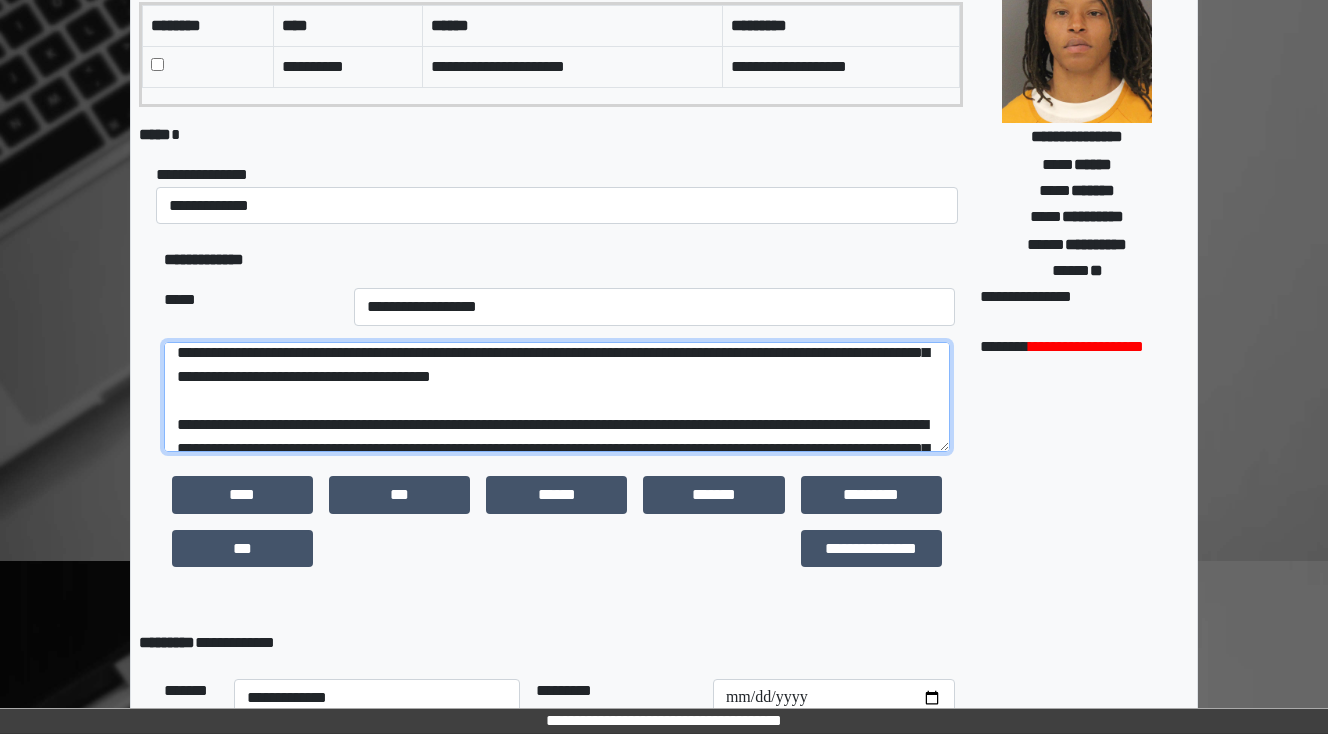 drag, startPoint x: 371, startPoint y: 400, endPoint x: 285, endPoint y: 398, distance: 86.023254 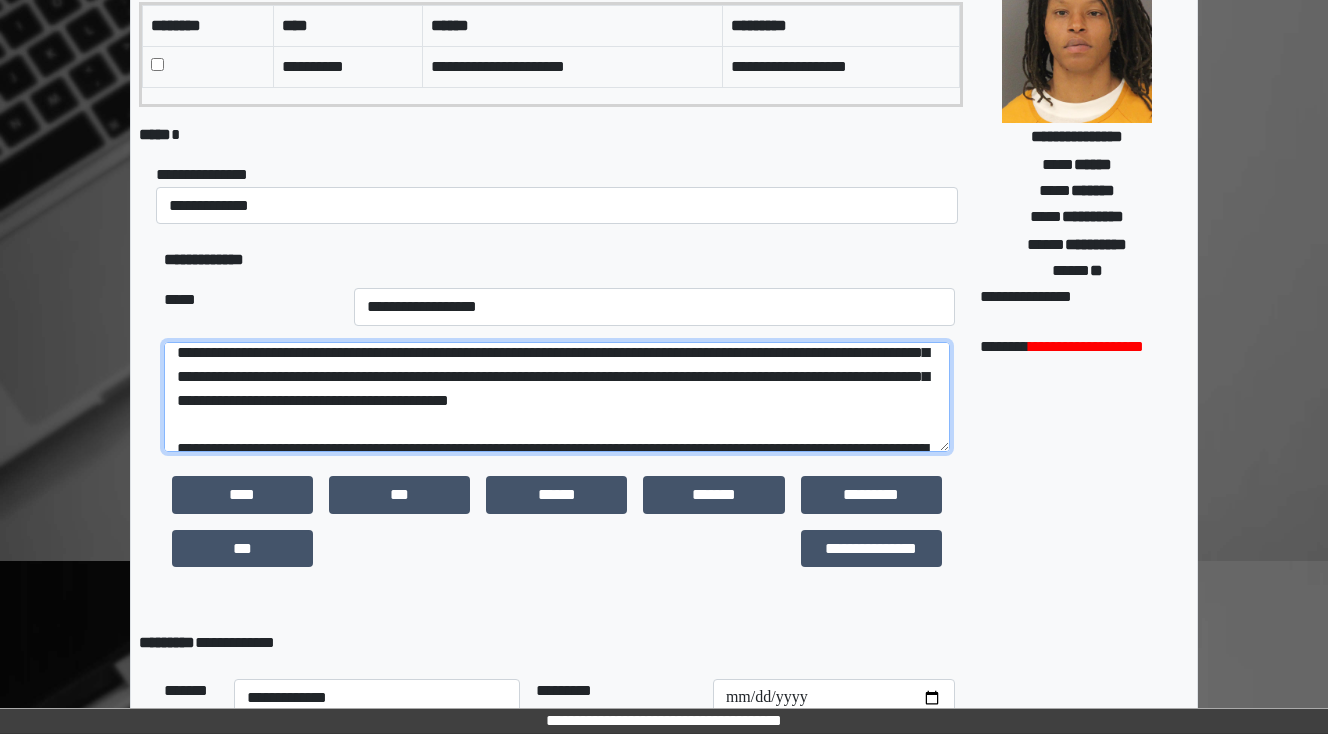 click at bounding box center (557, 397) 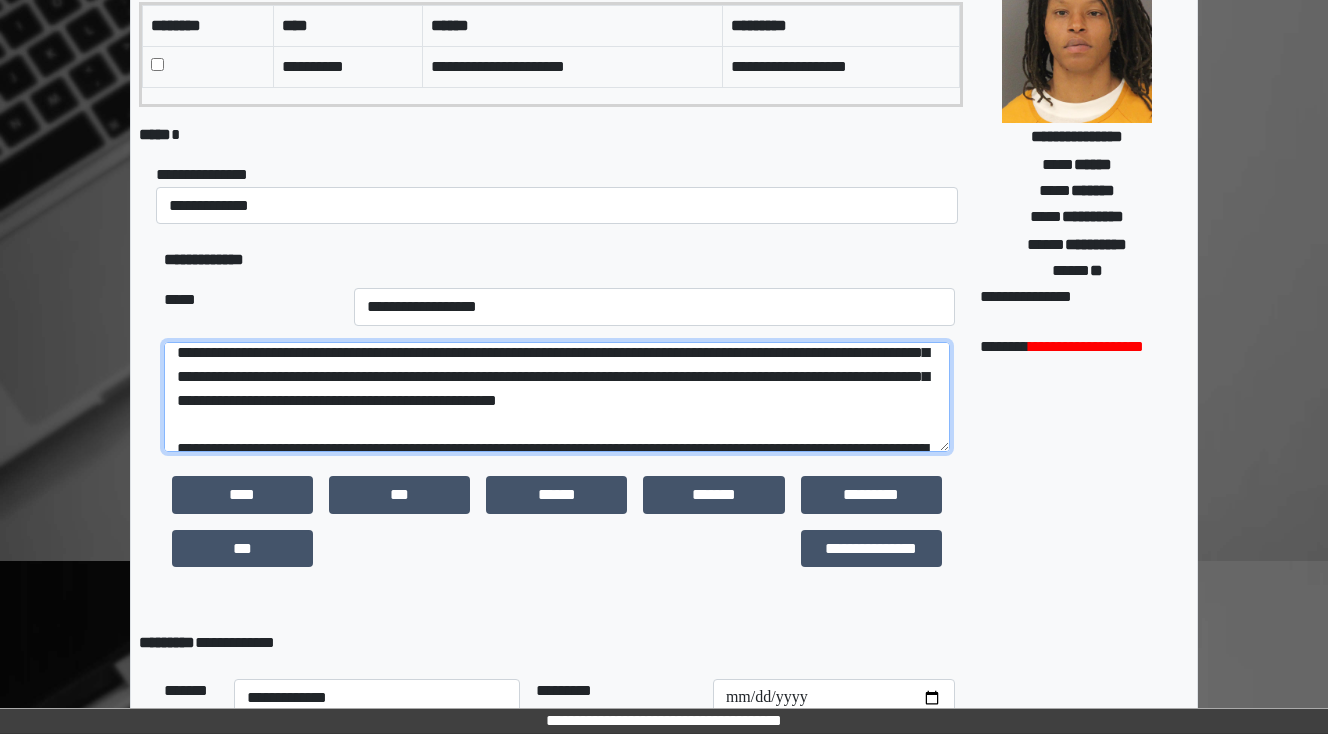 click at bounding box center (557, 397) 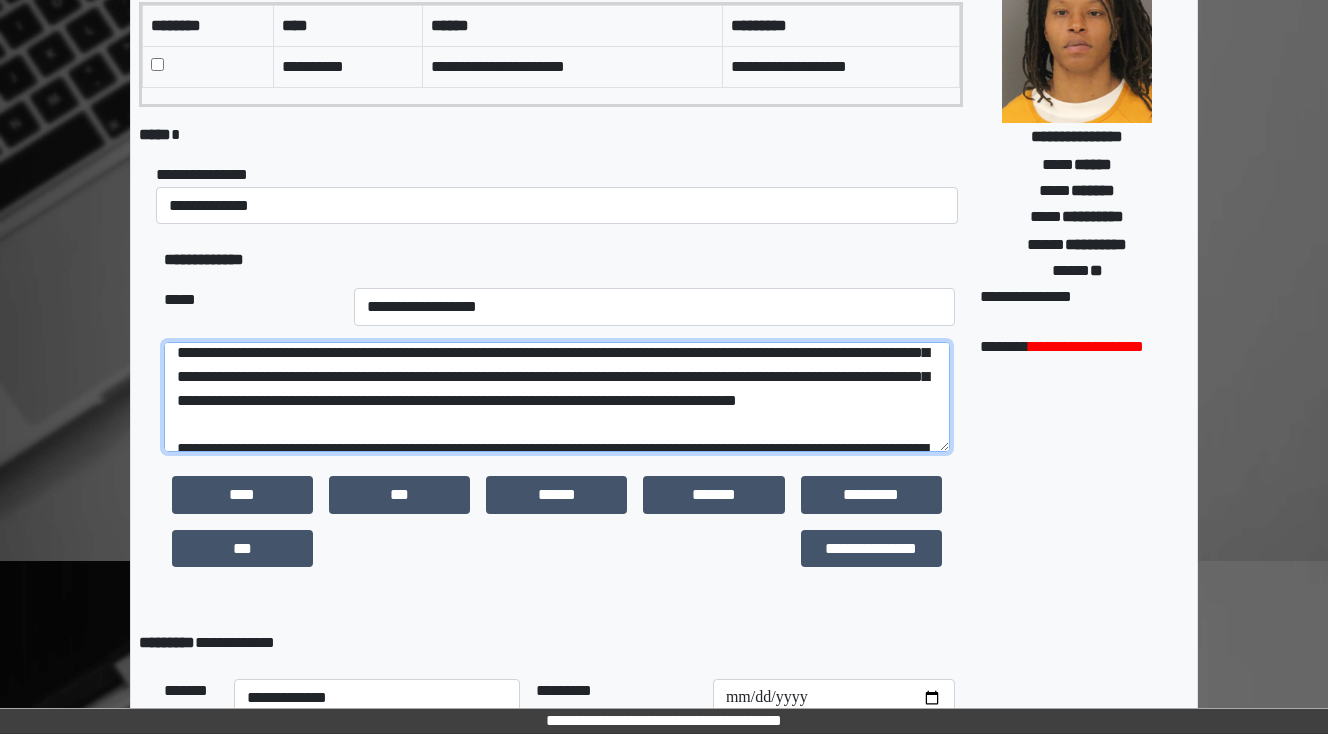 click at bounding box center (557, 397) 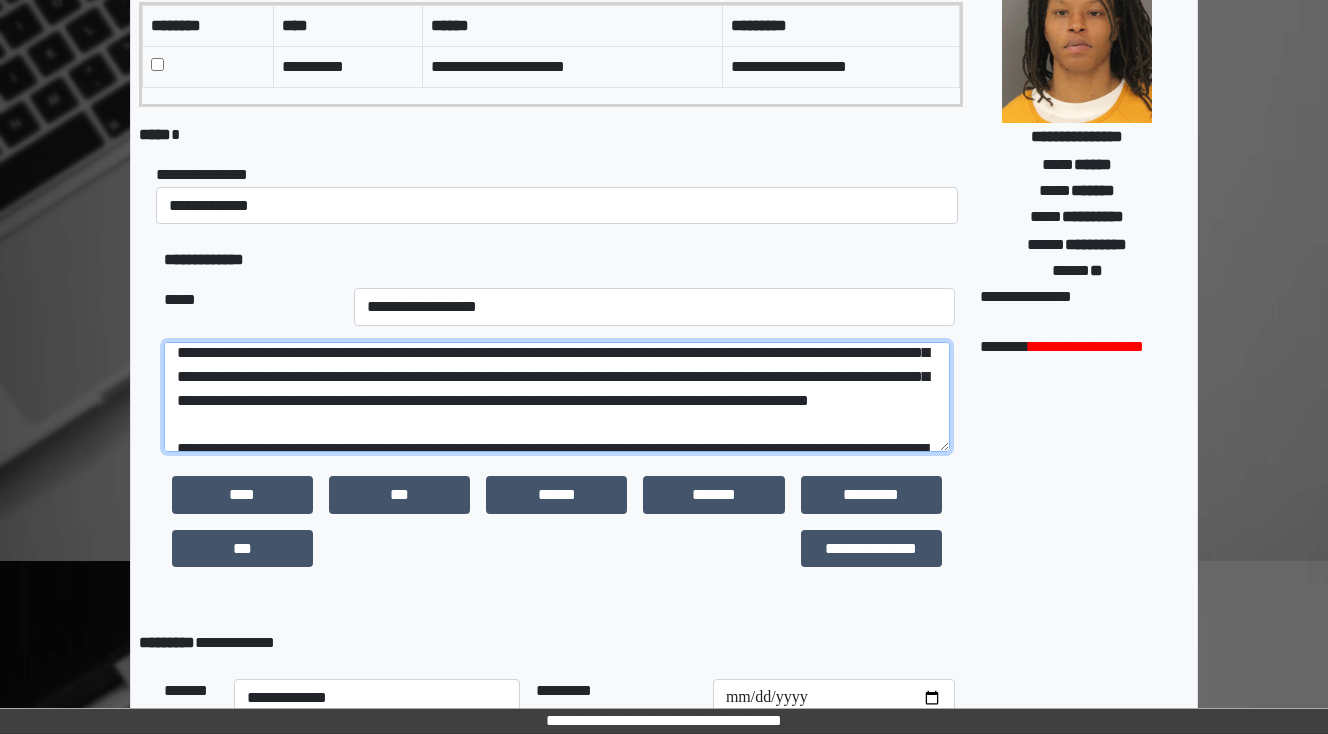 click at bounding box center (557, 397) 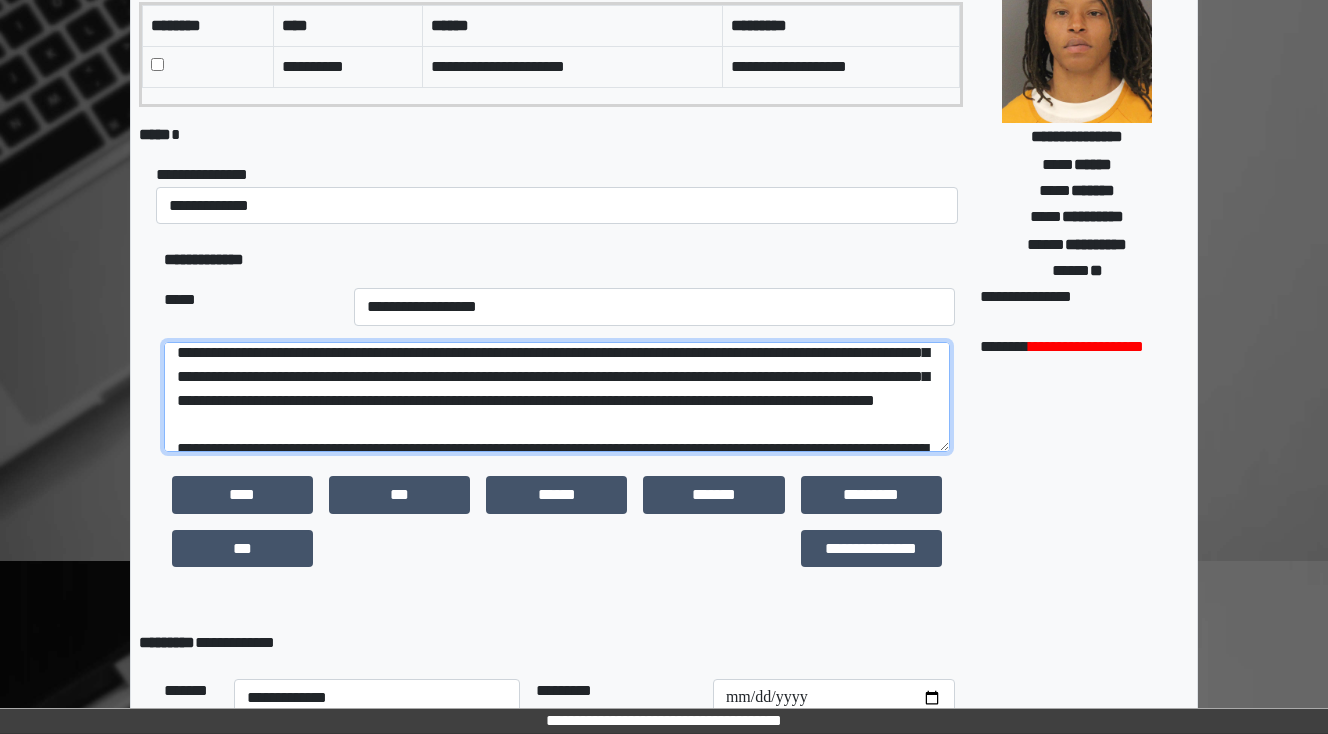 drag, startPoint x: 643, startPoint y: 376, endPoint x: 355, endPoint y: 375, distance: 288.00174 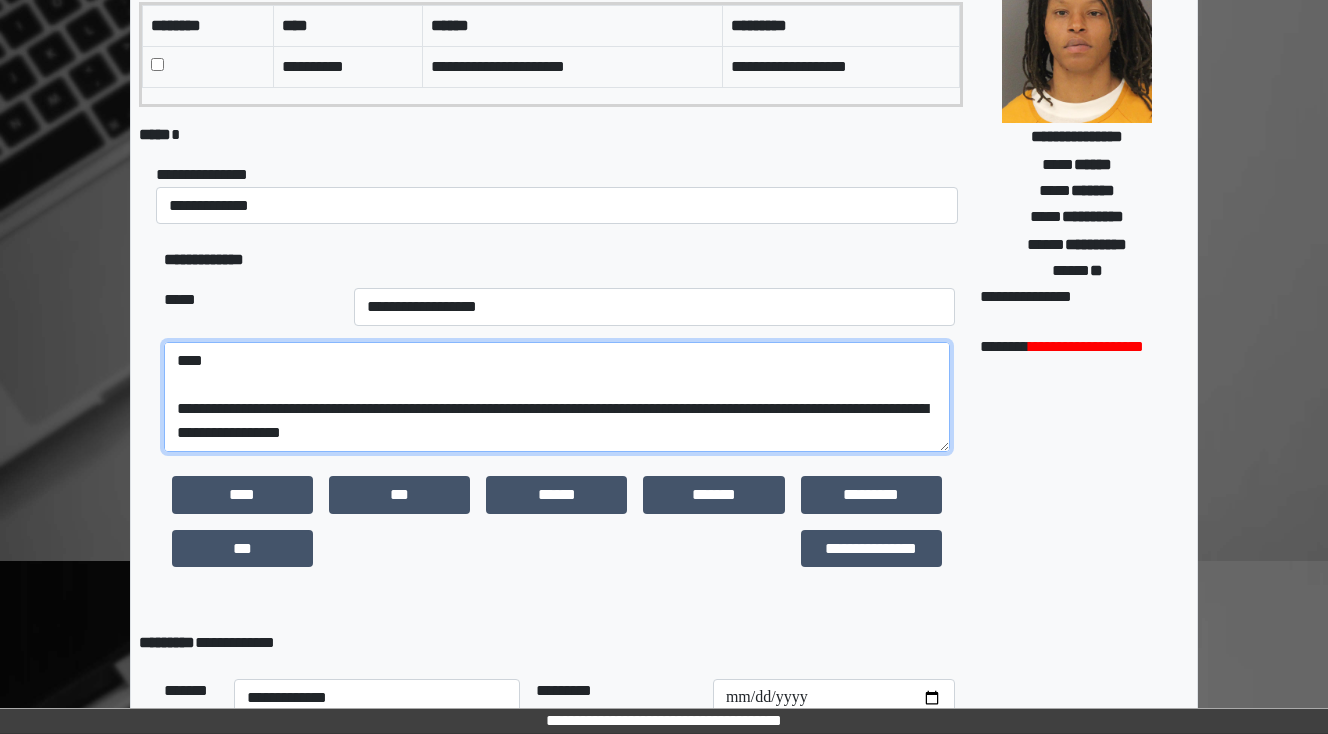 scroll, scrollTop: 360, scrollLeft: 0, axis: vertical 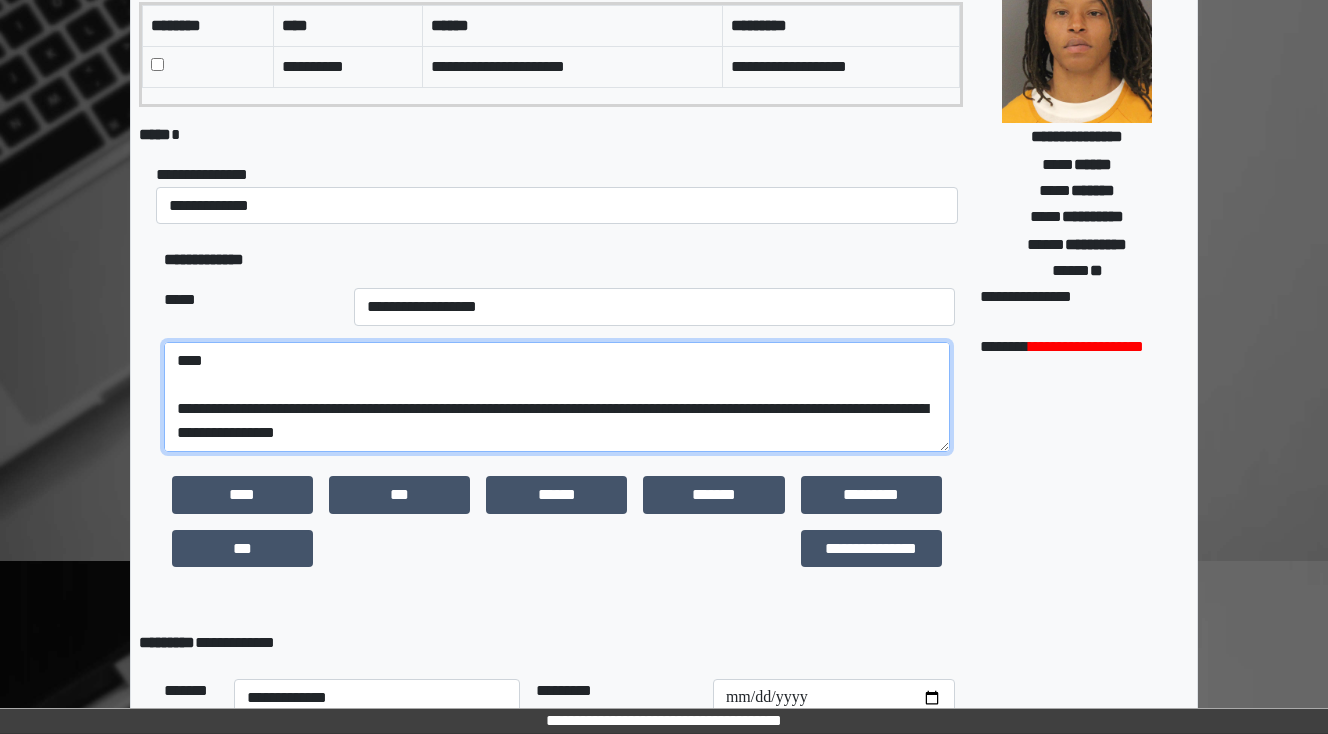 click at bounding box center [557, 397] 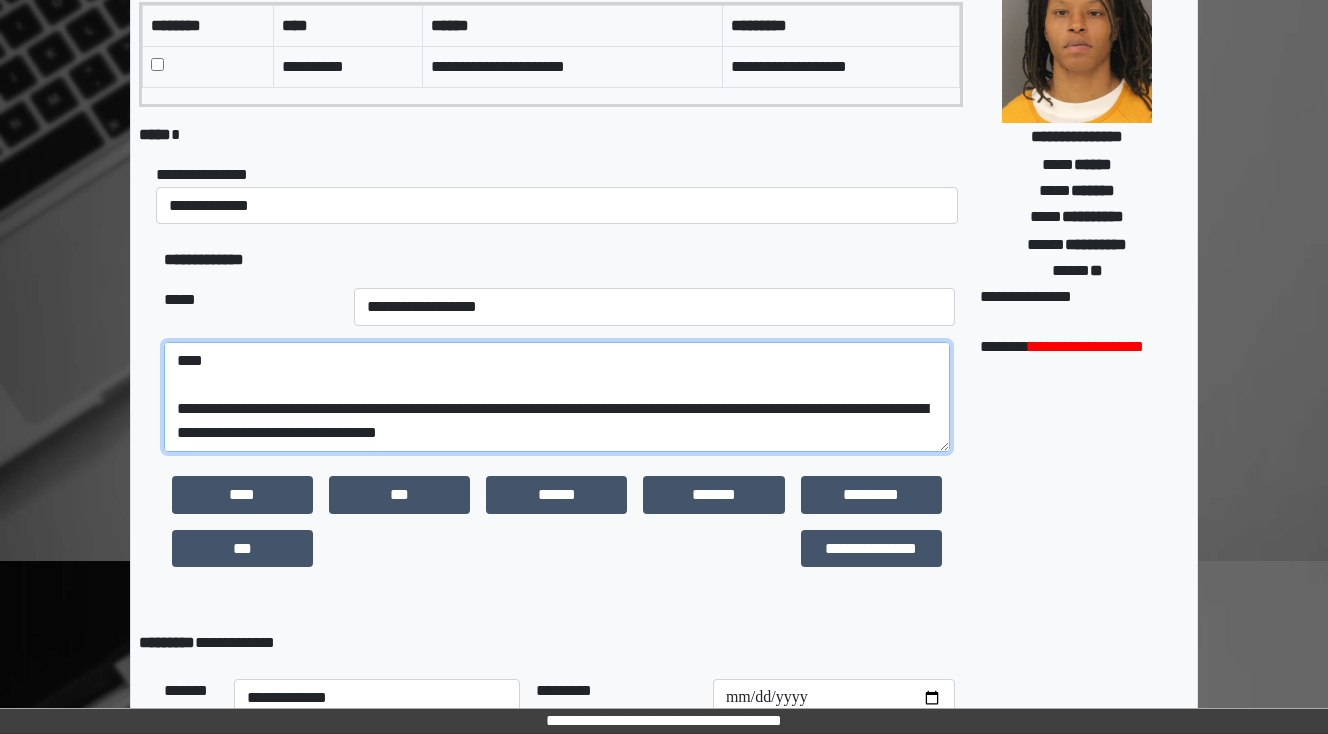 click at bounding box center [557, 397] 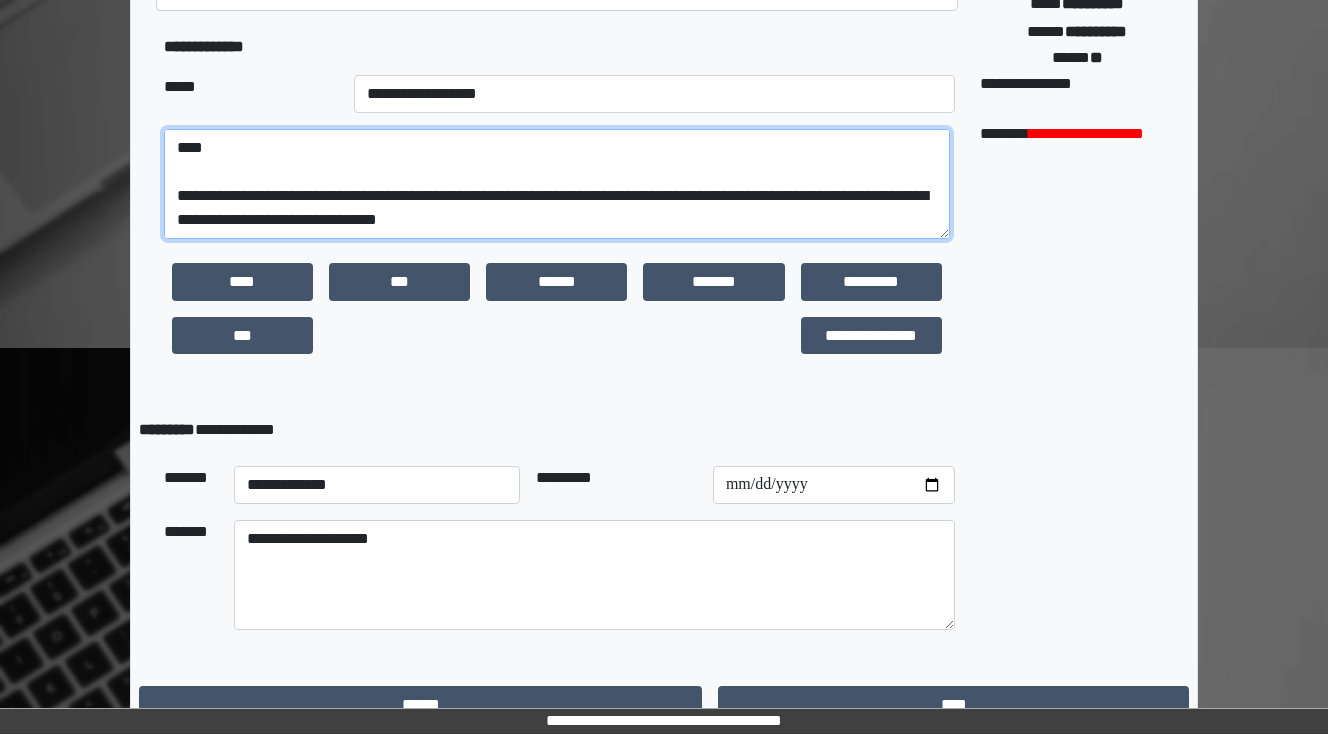 scroll, scrollTop: 470, scrollLeft: 0, axis: vertical 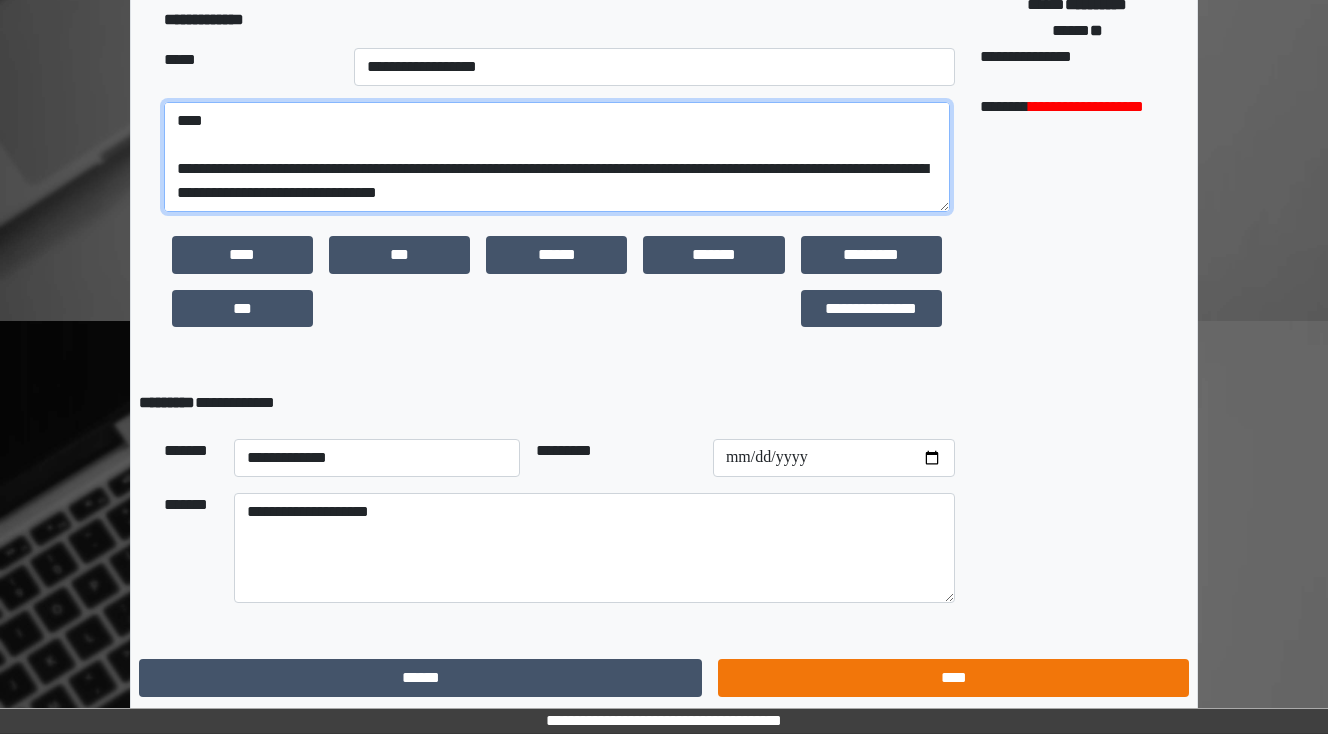 type on "**********" 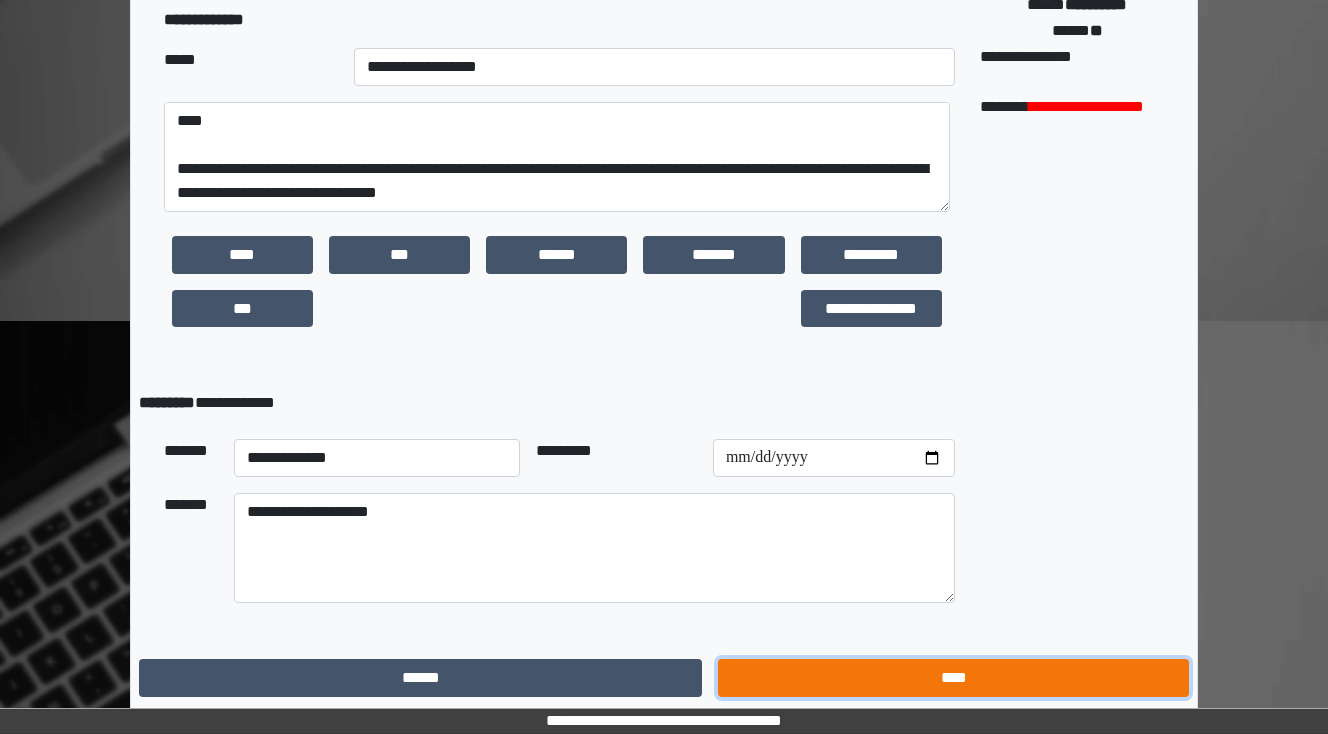 click on "****" at bounding box center (953, 678) 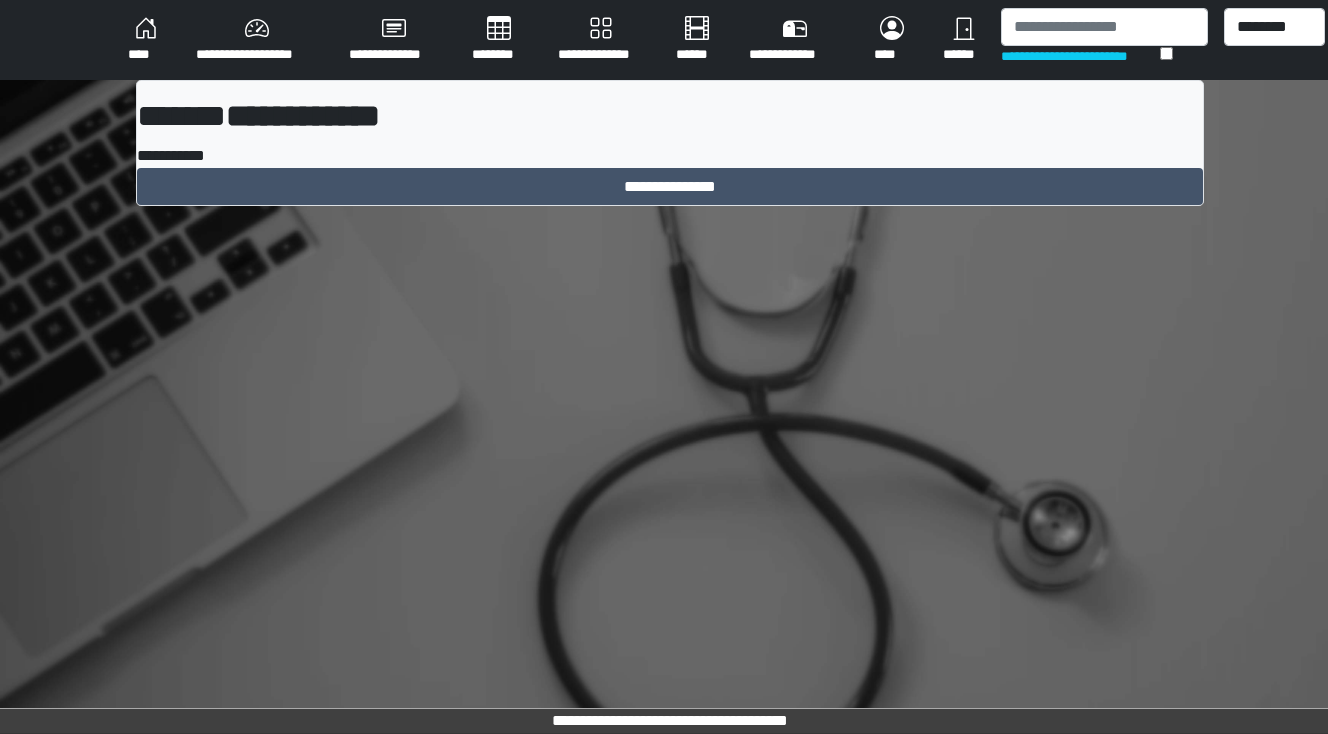 scroll, scrollTop: 0, scrollLeft: 0, axis: both 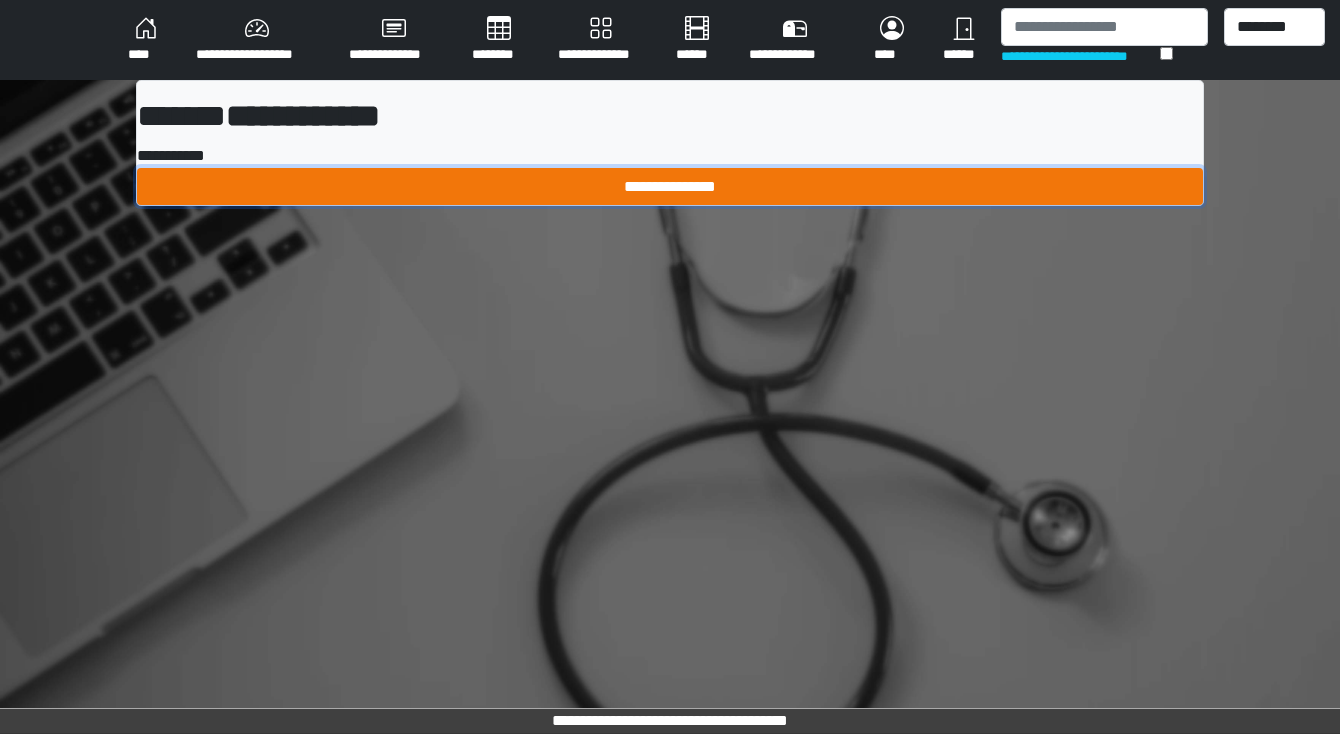 click on "**********" at bounding box center (670, 187) 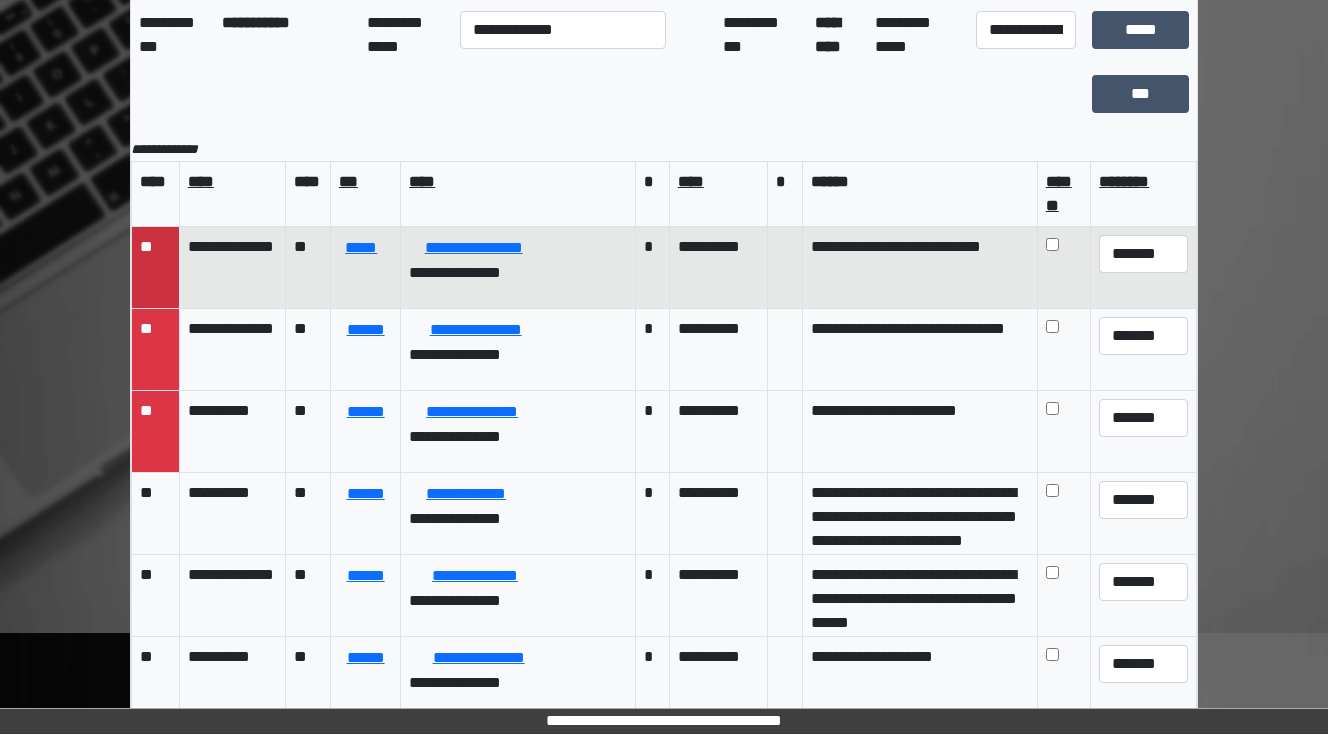 scroll, scrollTop: 177, scrollLeft: 0, axis: vertical 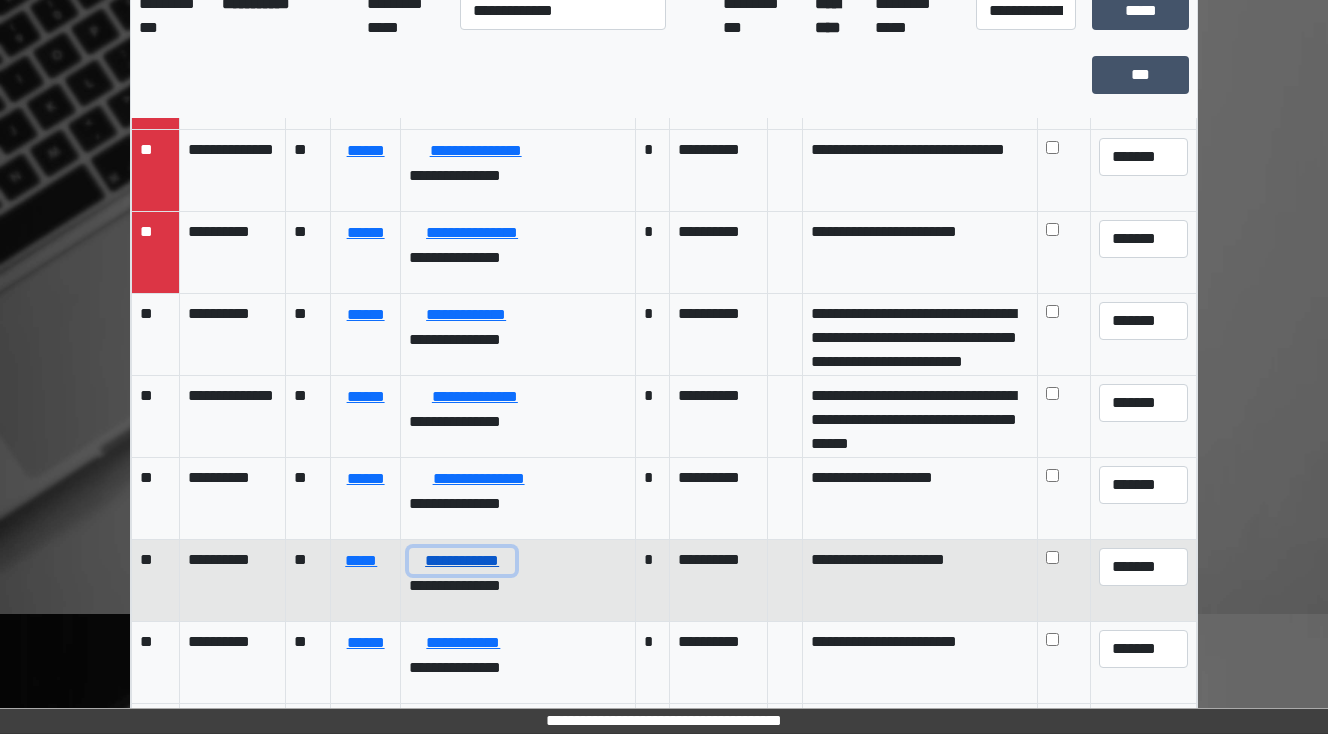 click on "**********" at bounding box center [462, 561] 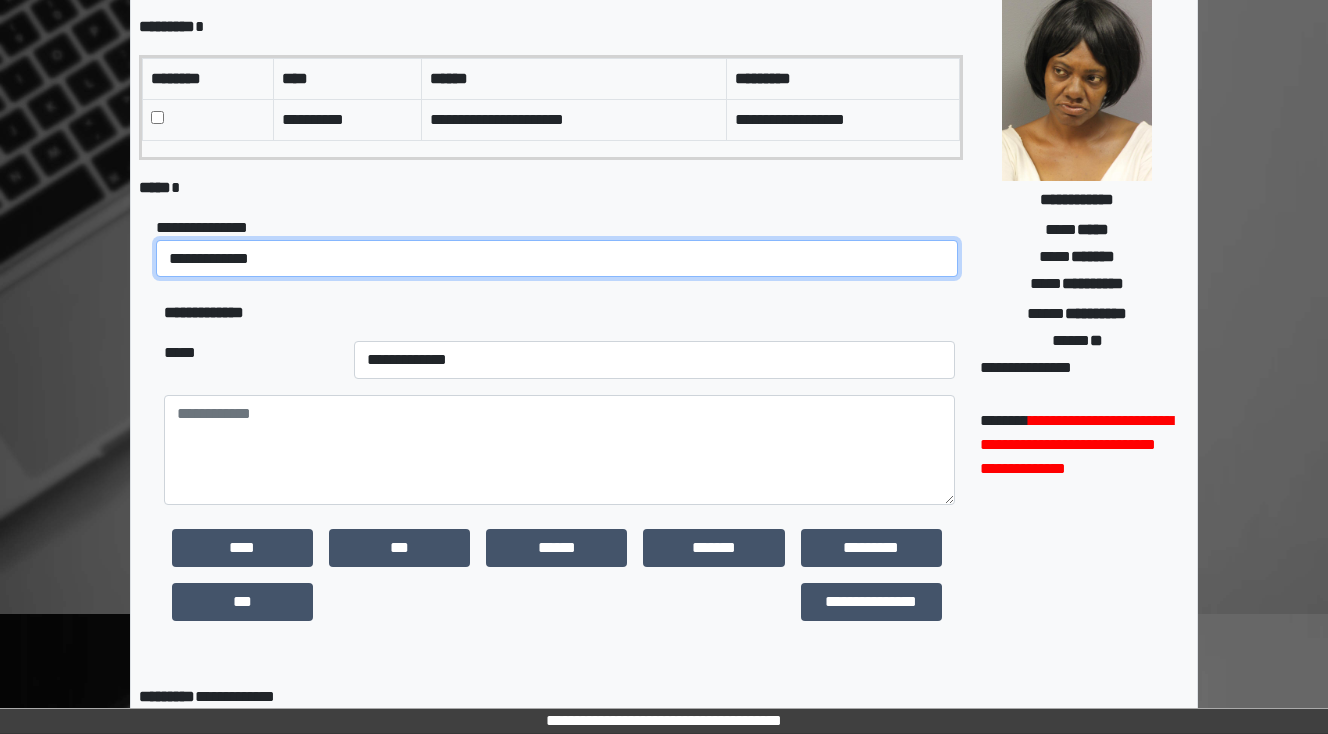 click on "**********" at bounding box center (557, 259) 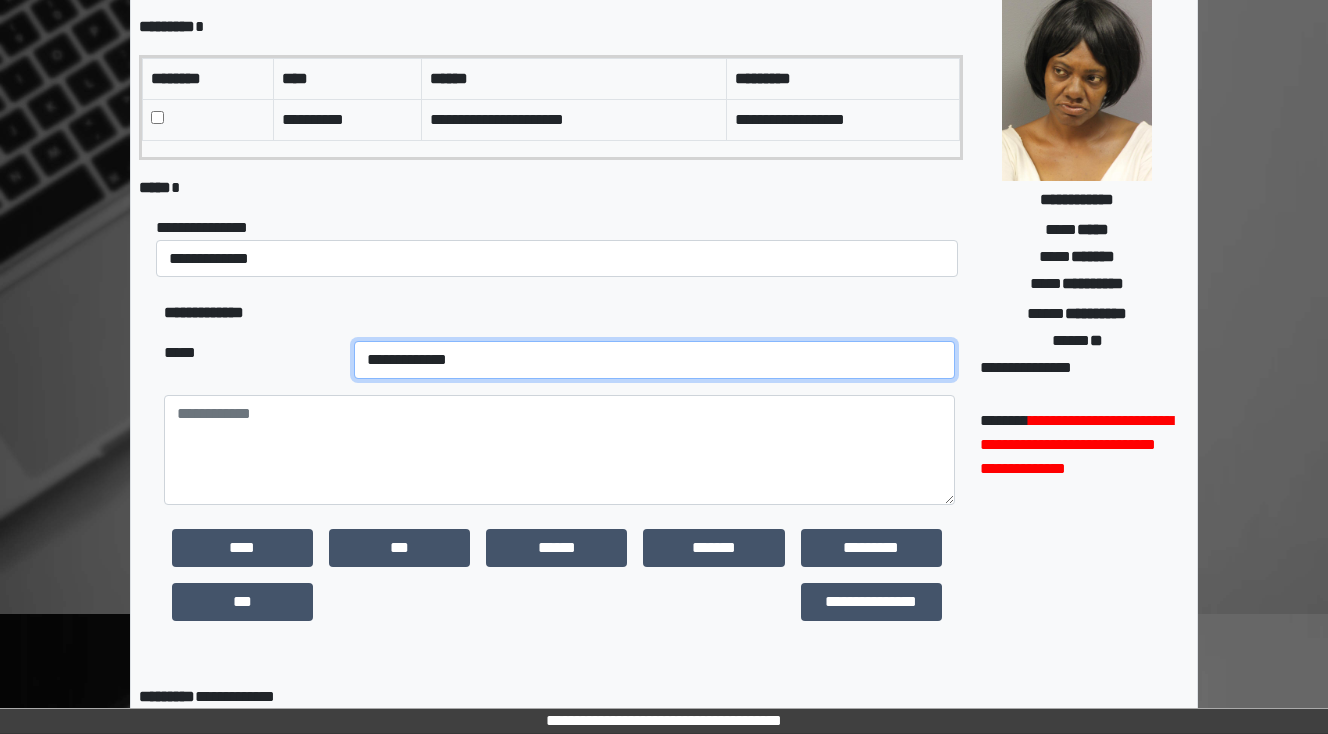 click on "**********" at bounding box center (654, 360) 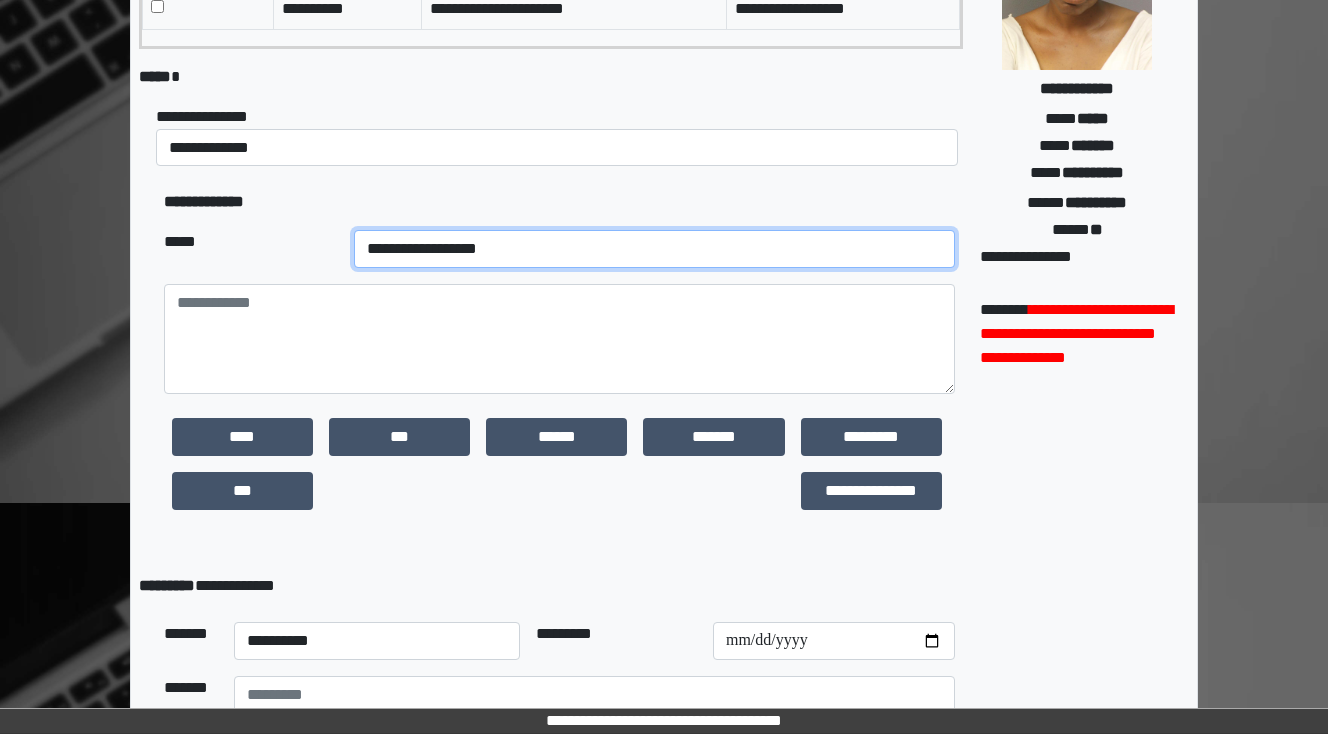 scroll, scrollTop: 337, scrollLeft: 0, axis: vertical 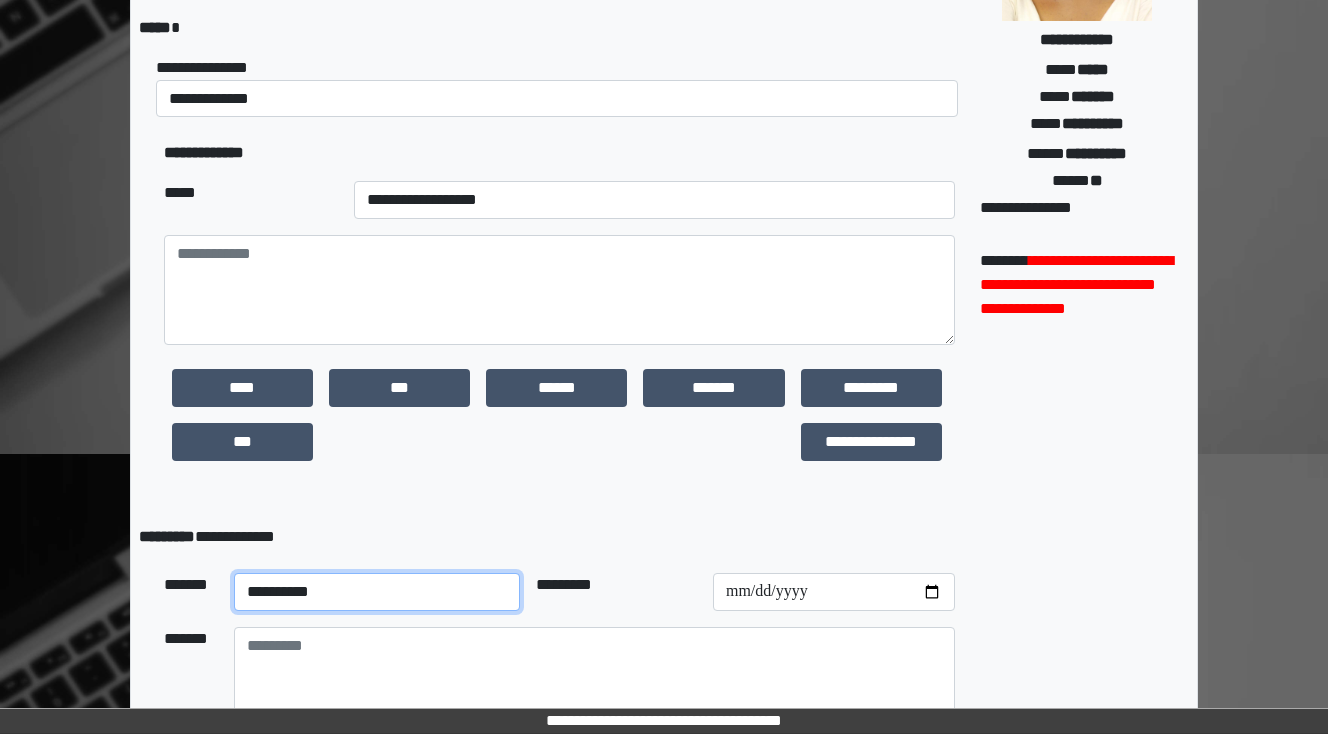 click on "**********" at bounding box center (377, 592) 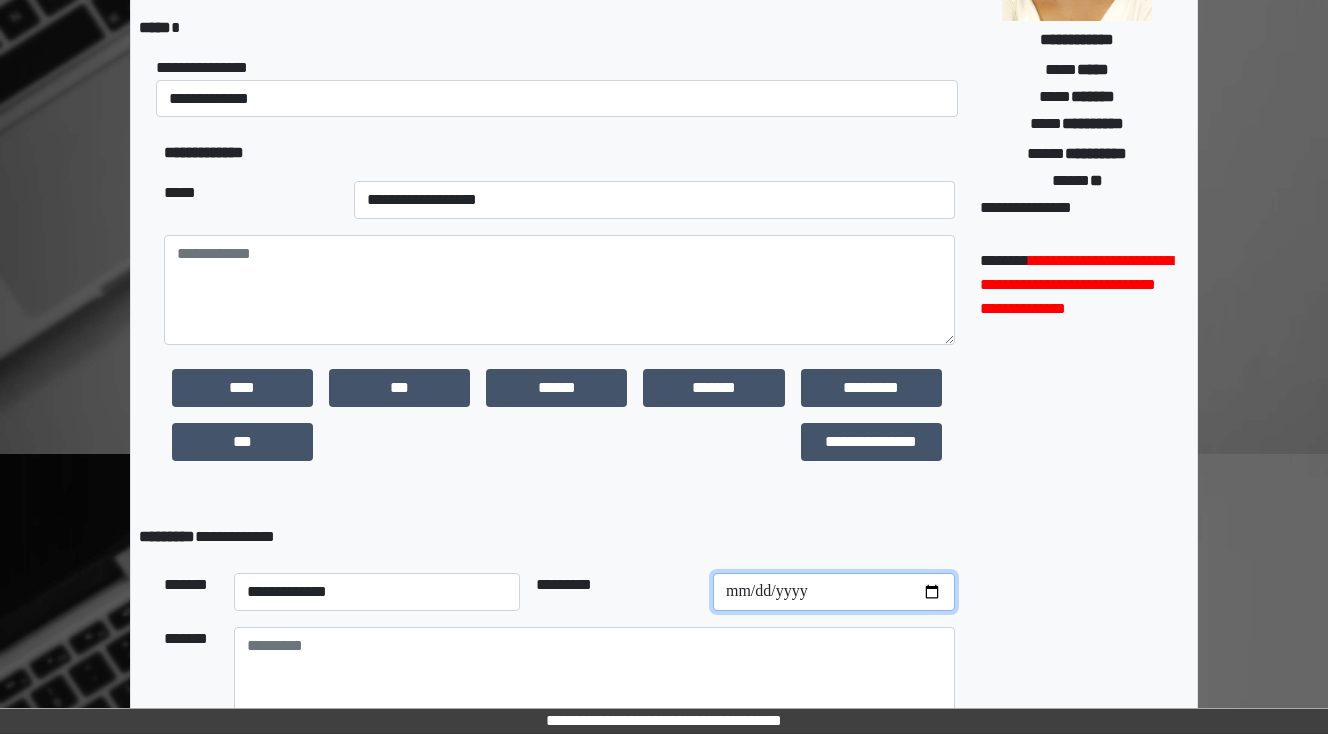 click at bounding box center (834, 592) 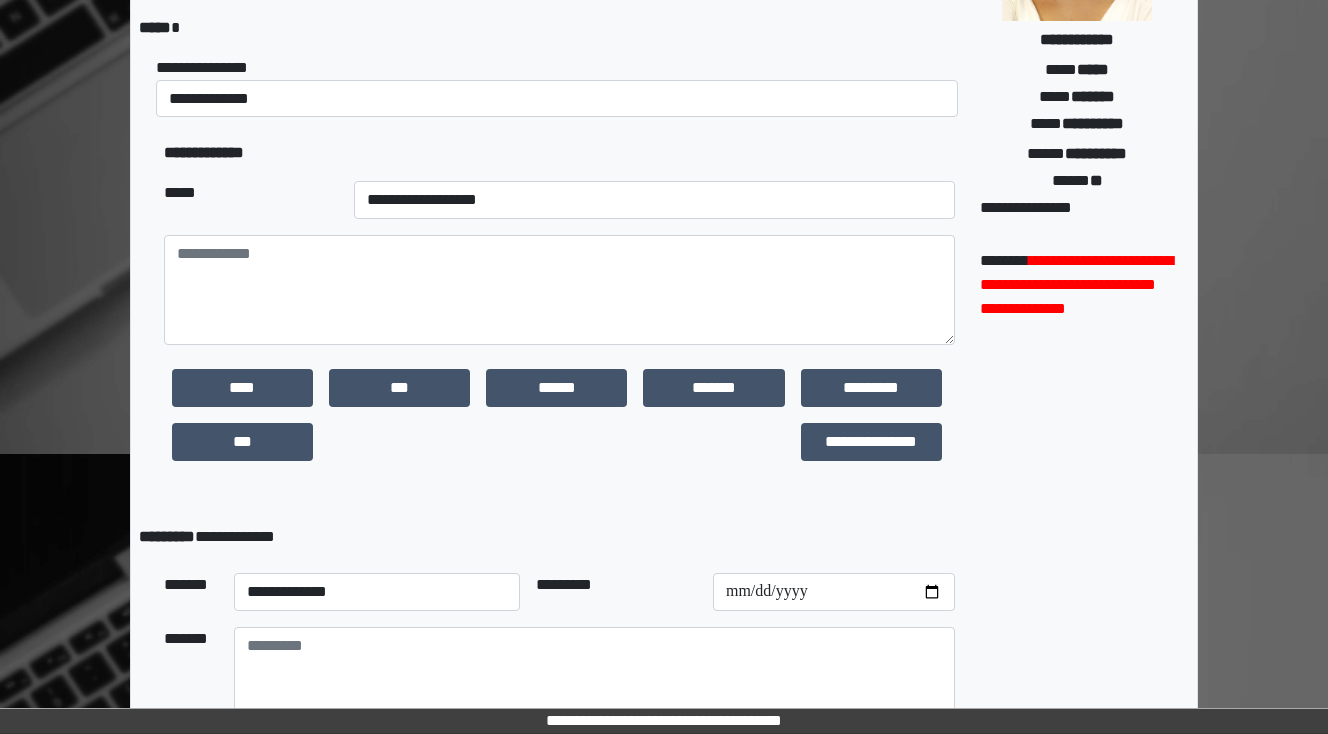 click on "**********" at bounding box center [551, 537] 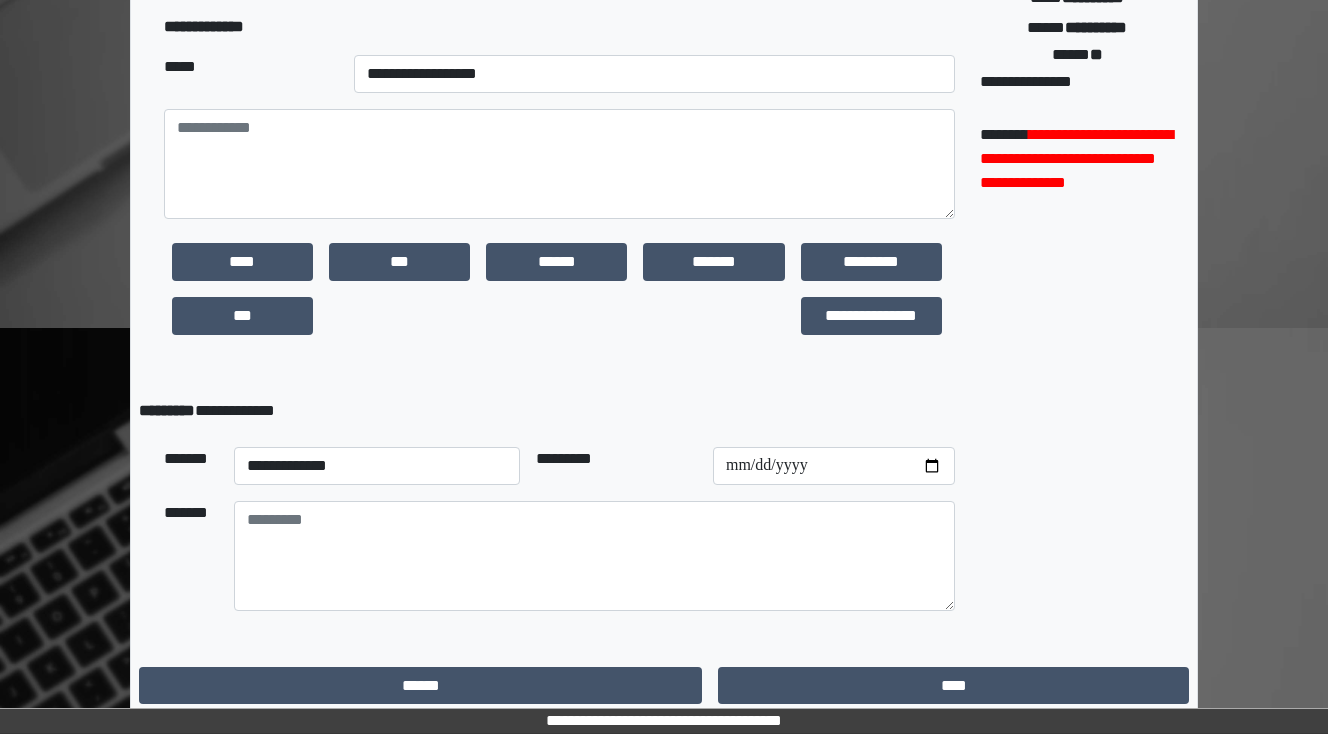 scroll, scrollTop: 470, scrollLeft: 0, axis: vertical 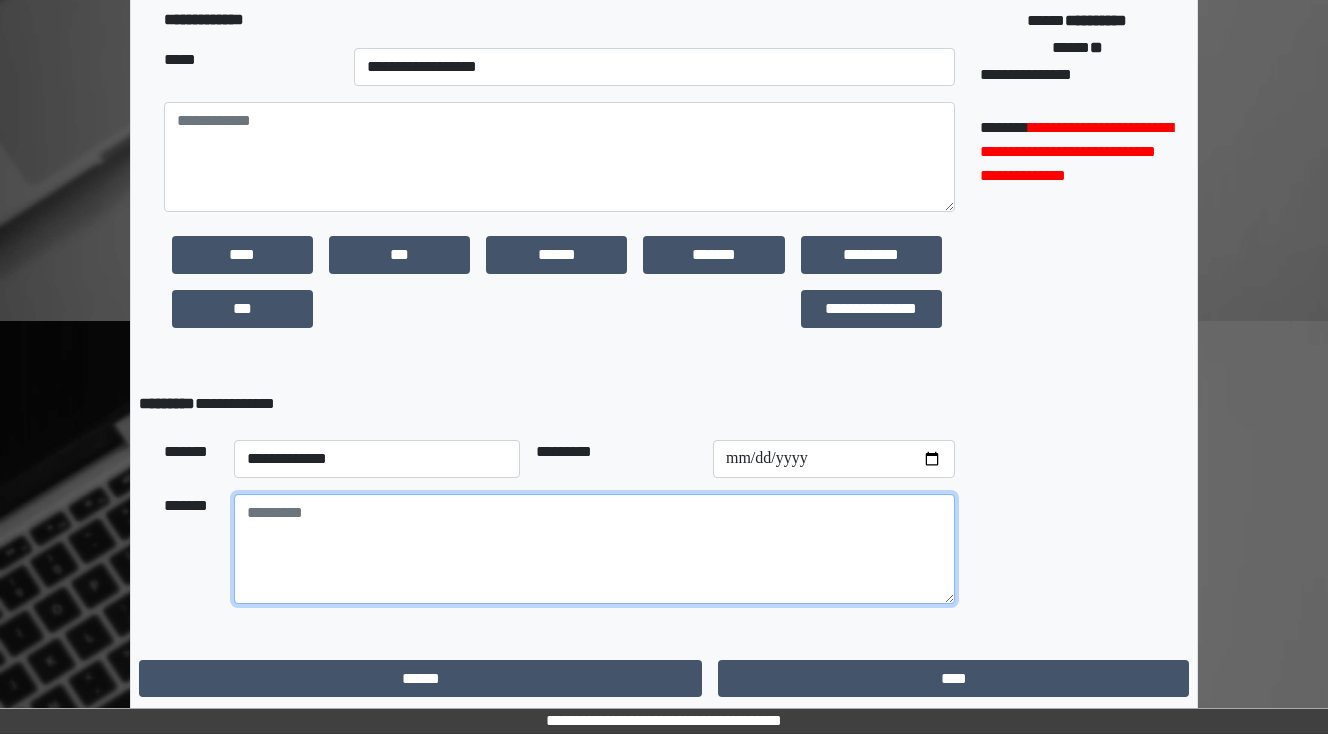 click at bounding box center [594, 549] 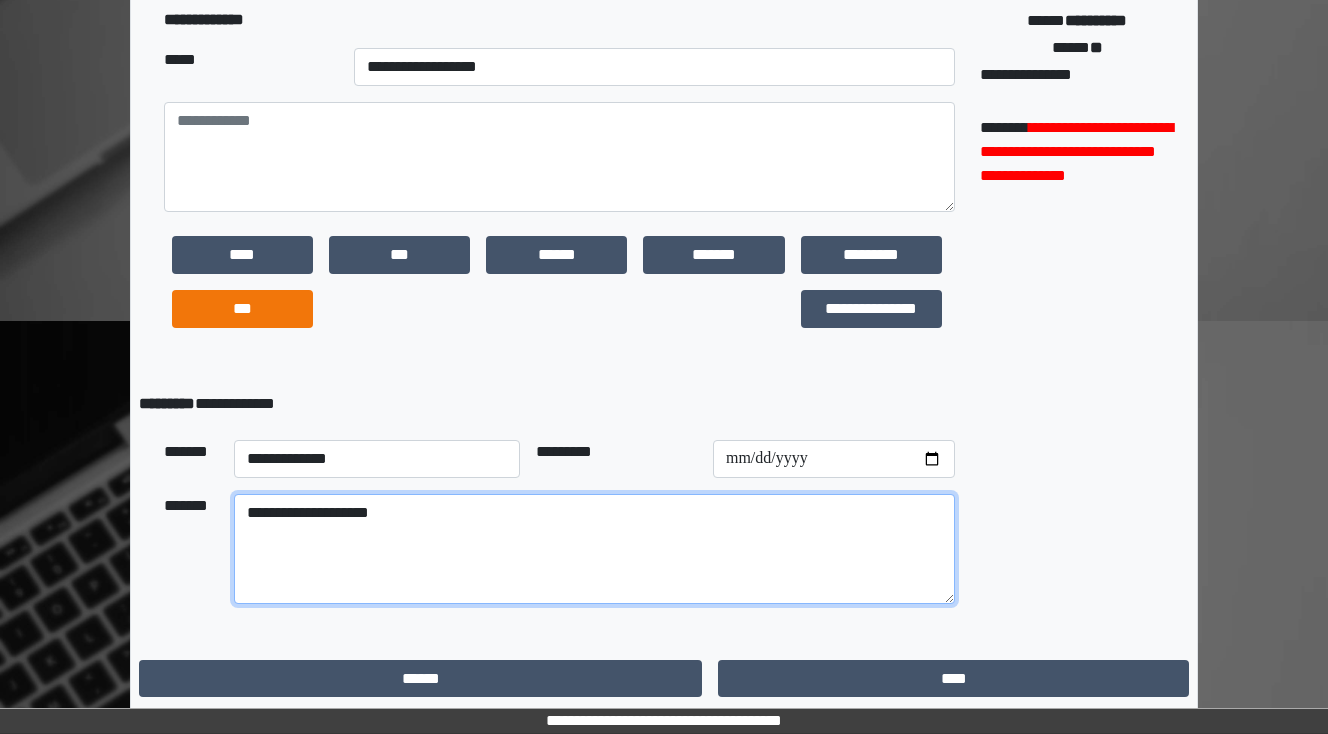 type on "**********" 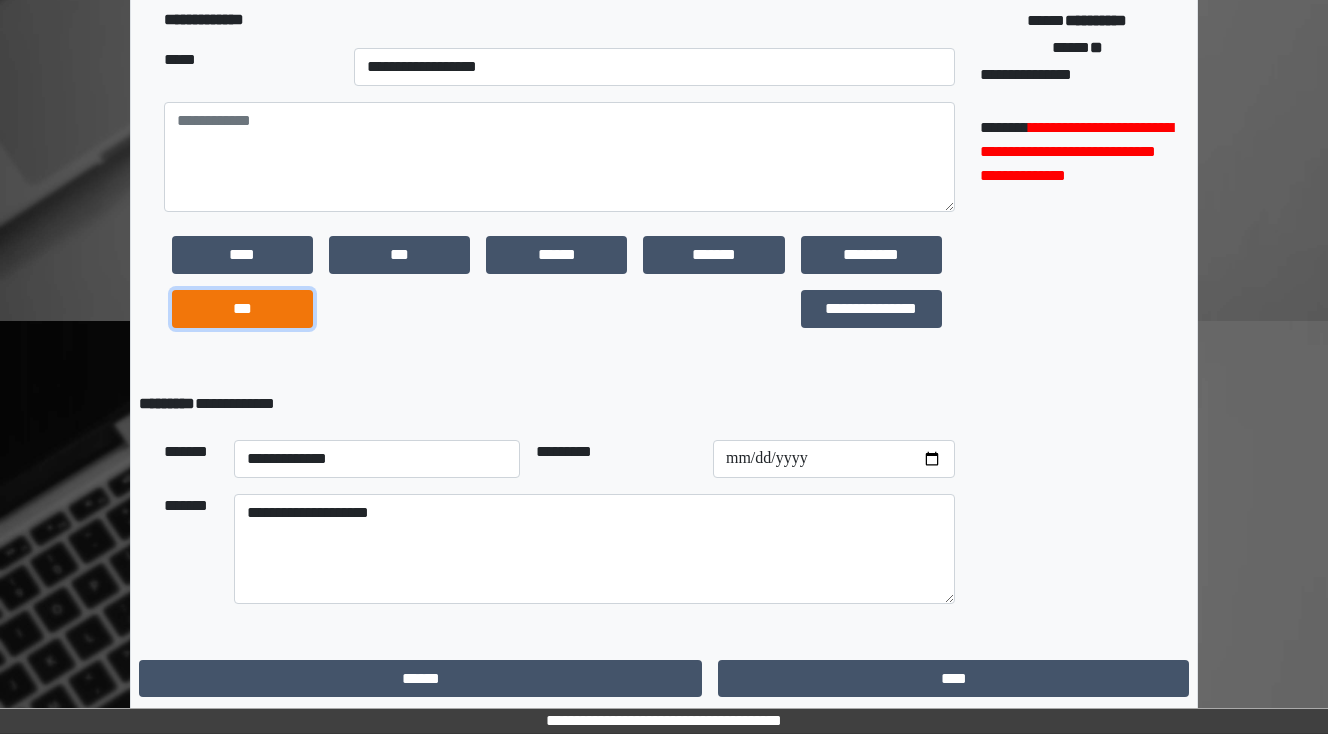 click on "***" at bounding box center [242, 309] 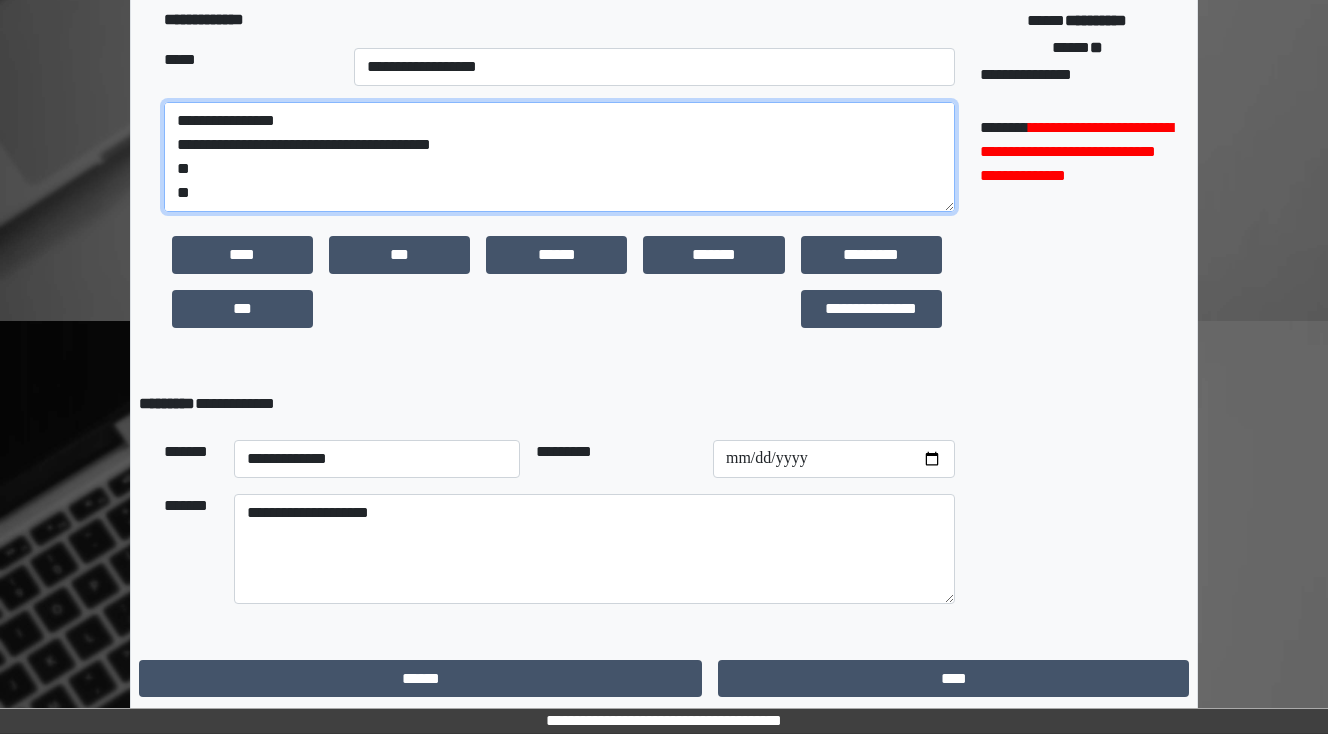 click on "**********" at bounding box center (559, 157) 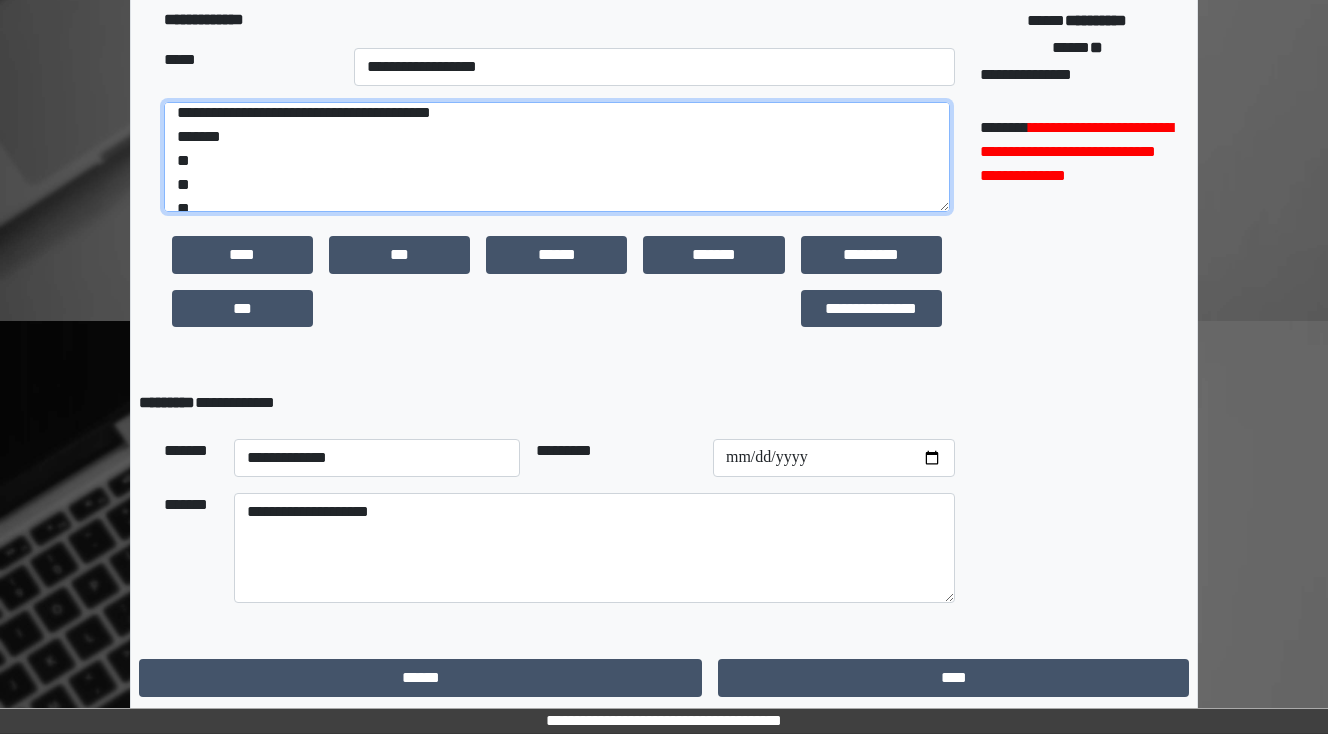 scroll, scrollTop: 48, scrollLeft: 0, axis: vertical 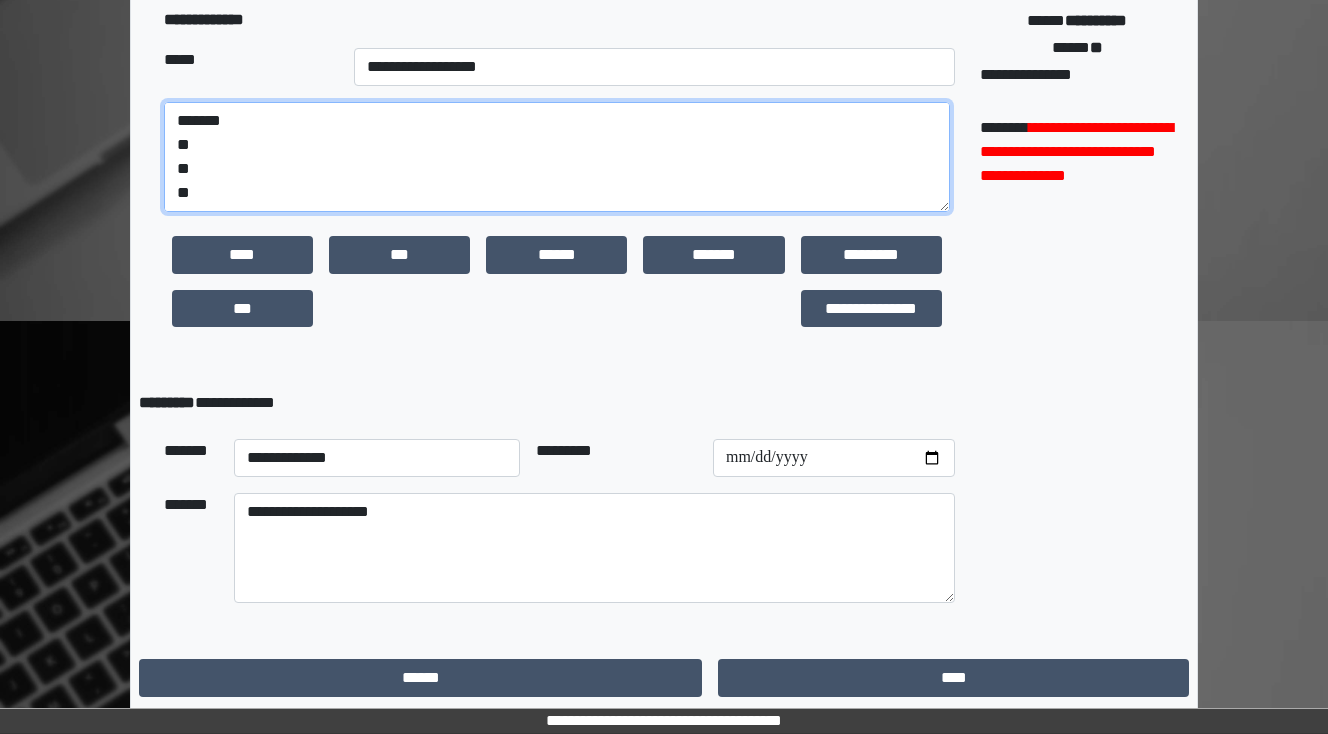 drag, startPoint x: 212, startPoint y: 191, endPoint x: 151, endPoint y: 185, distance: 61.294373 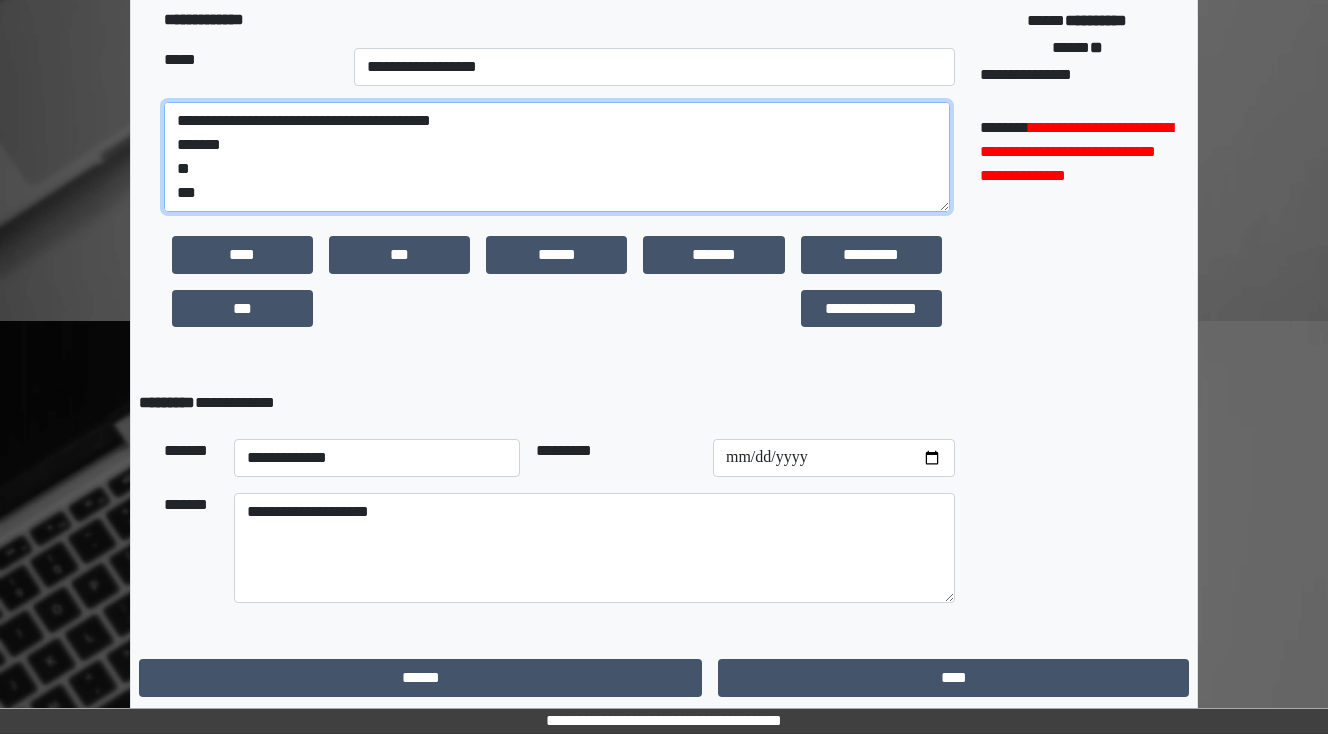 click on "**********" at bounding box center [557, 157] 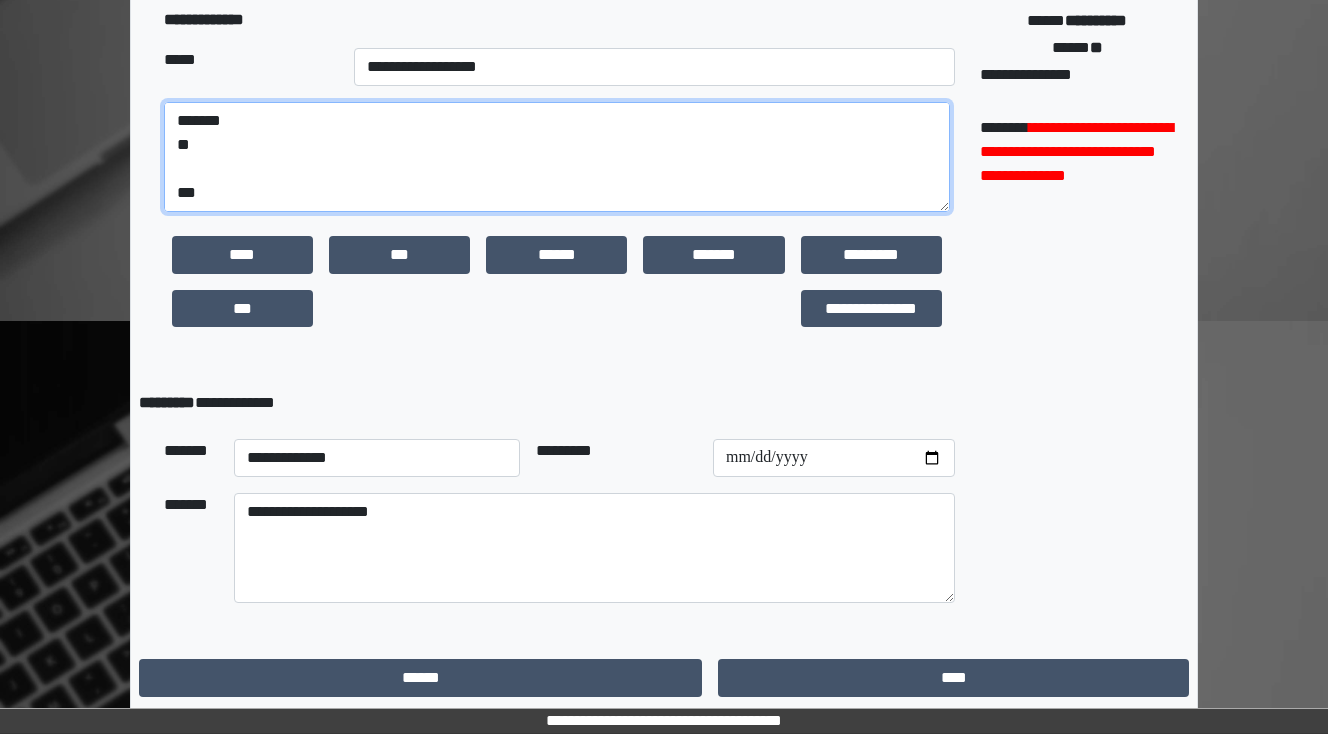 click on "**********" at bounding box center [557, 157] 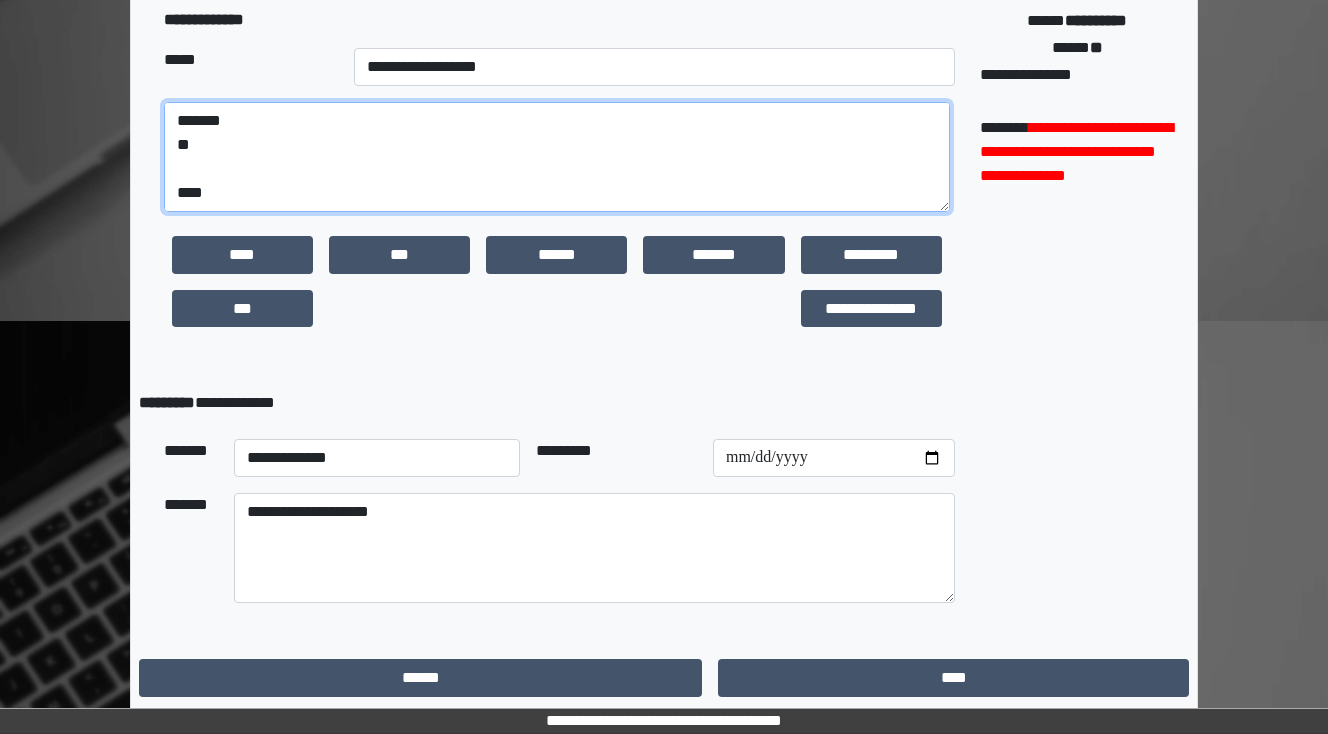 paste on "**********" 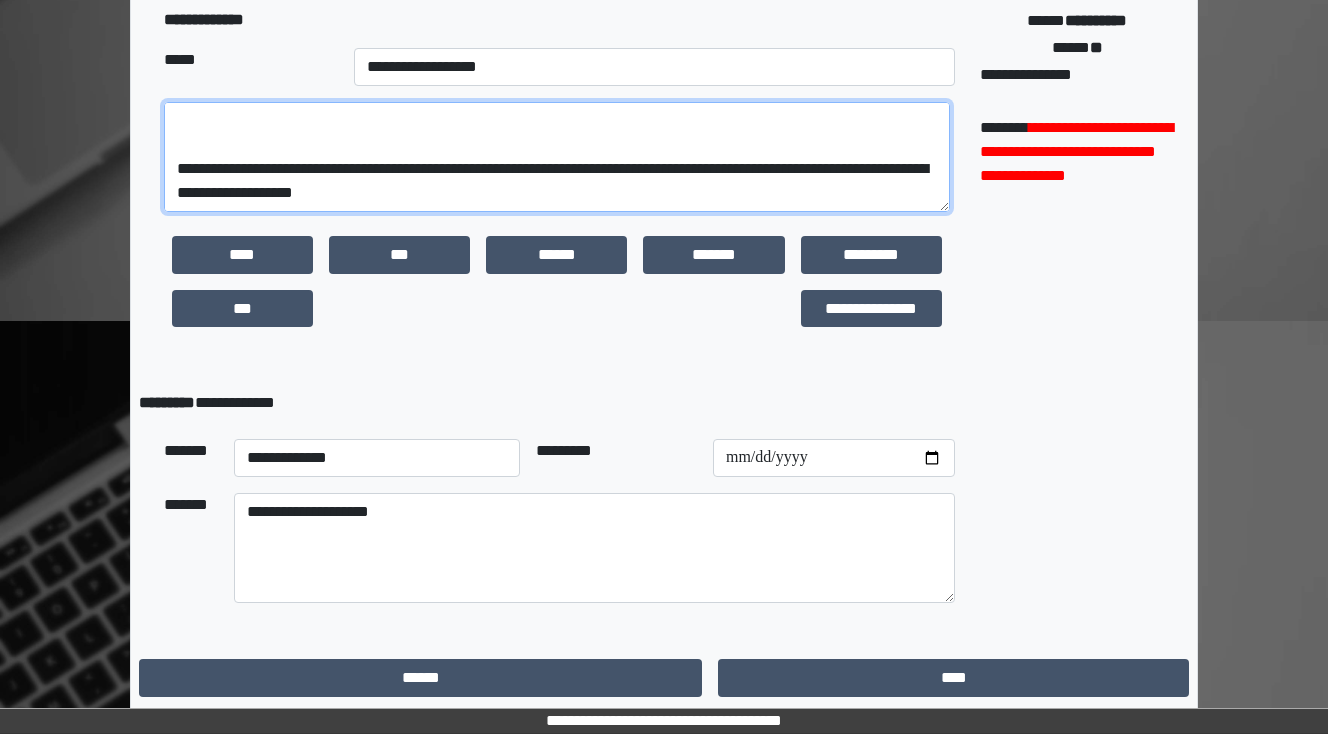 scroll, scrollTop: 288, scrollLeft: 0, axis: vertical 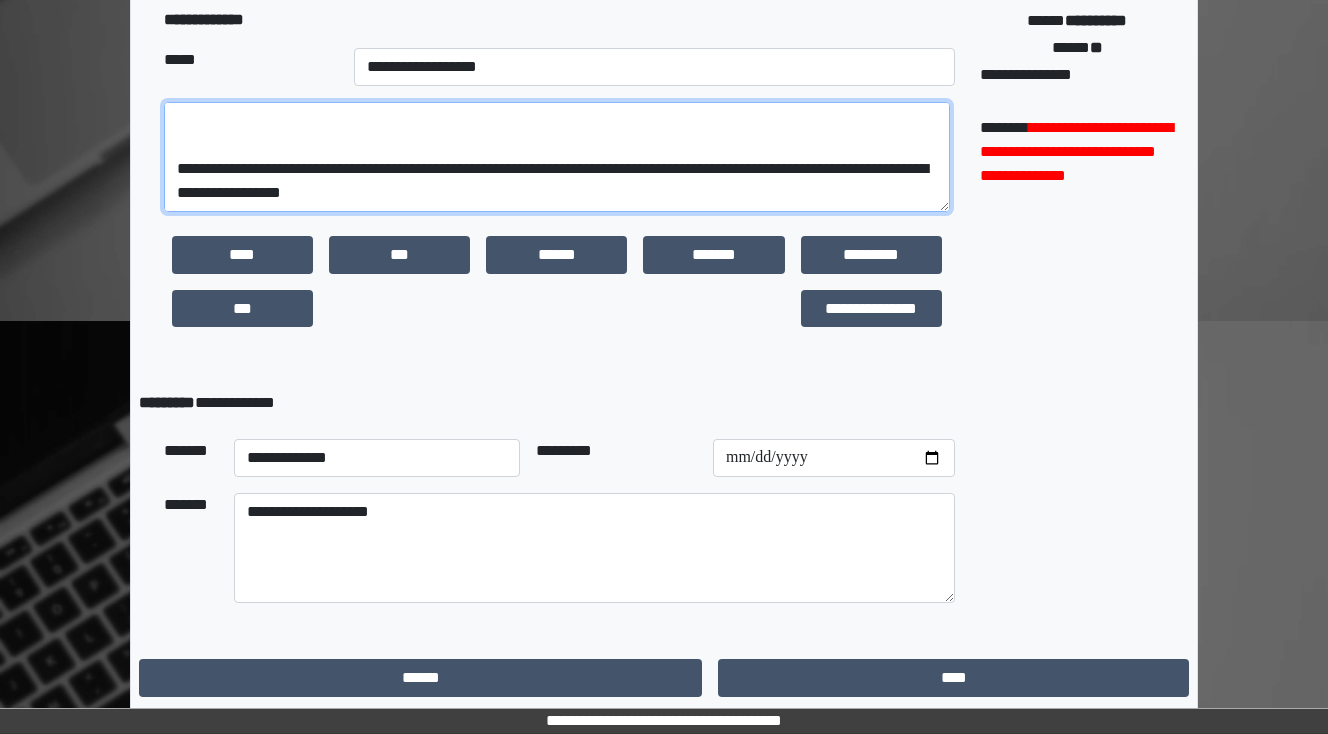 click on "**********" at bounding box center (557, 157) 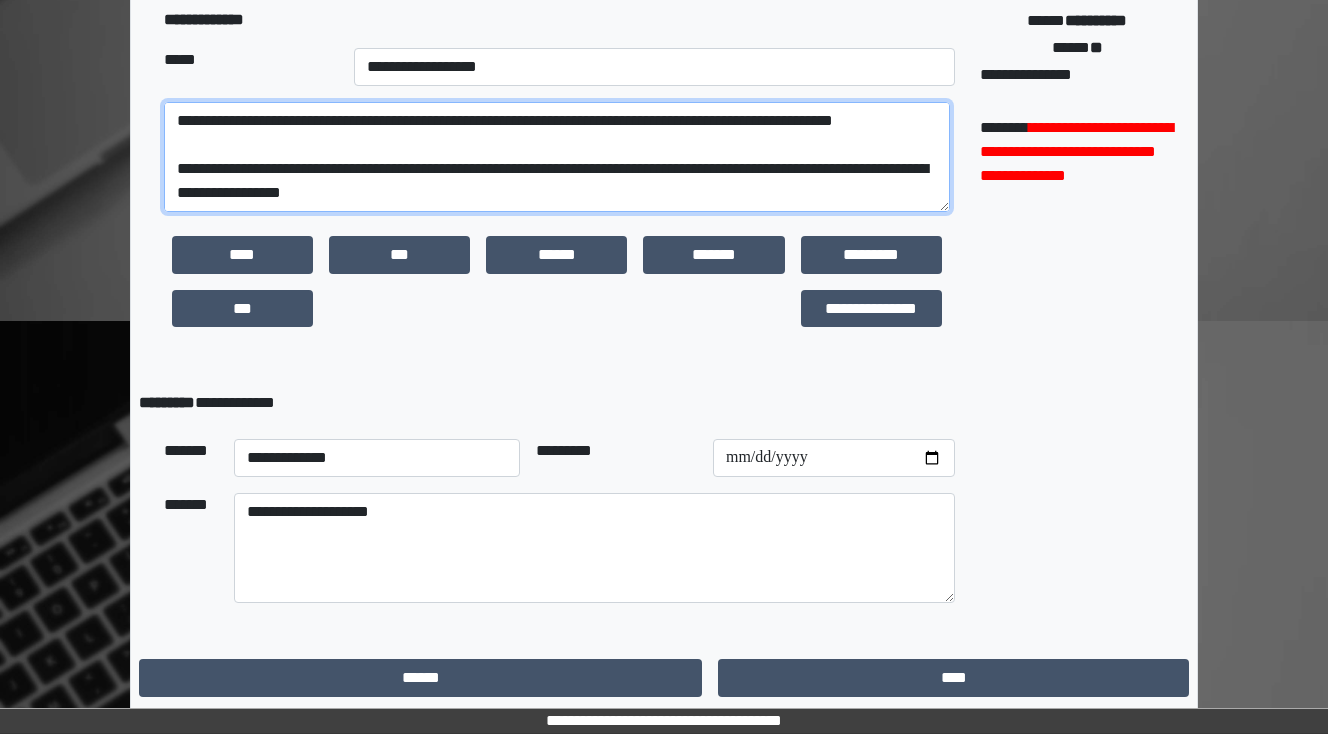 scroll, scrollTop: 192, scrollLeft: 0, axis: vertical 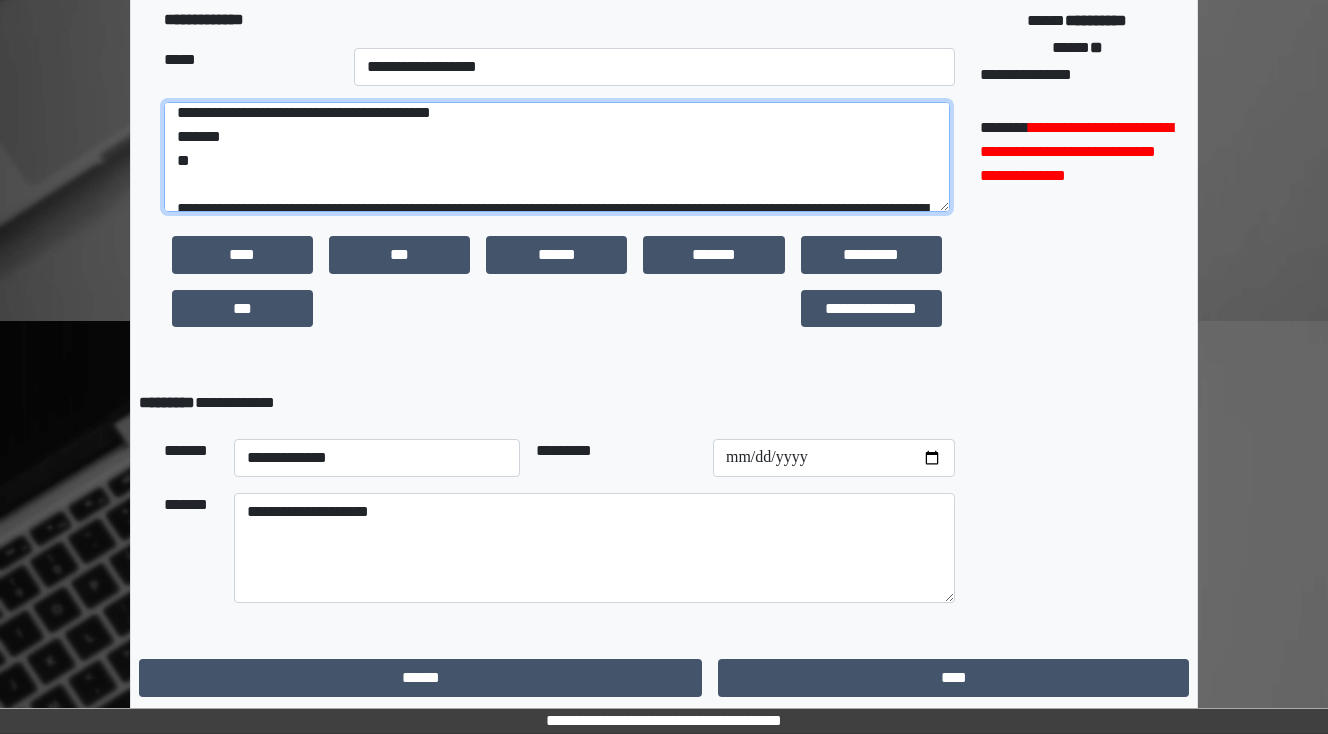 click on "**********" at bounding box center (557, 157) 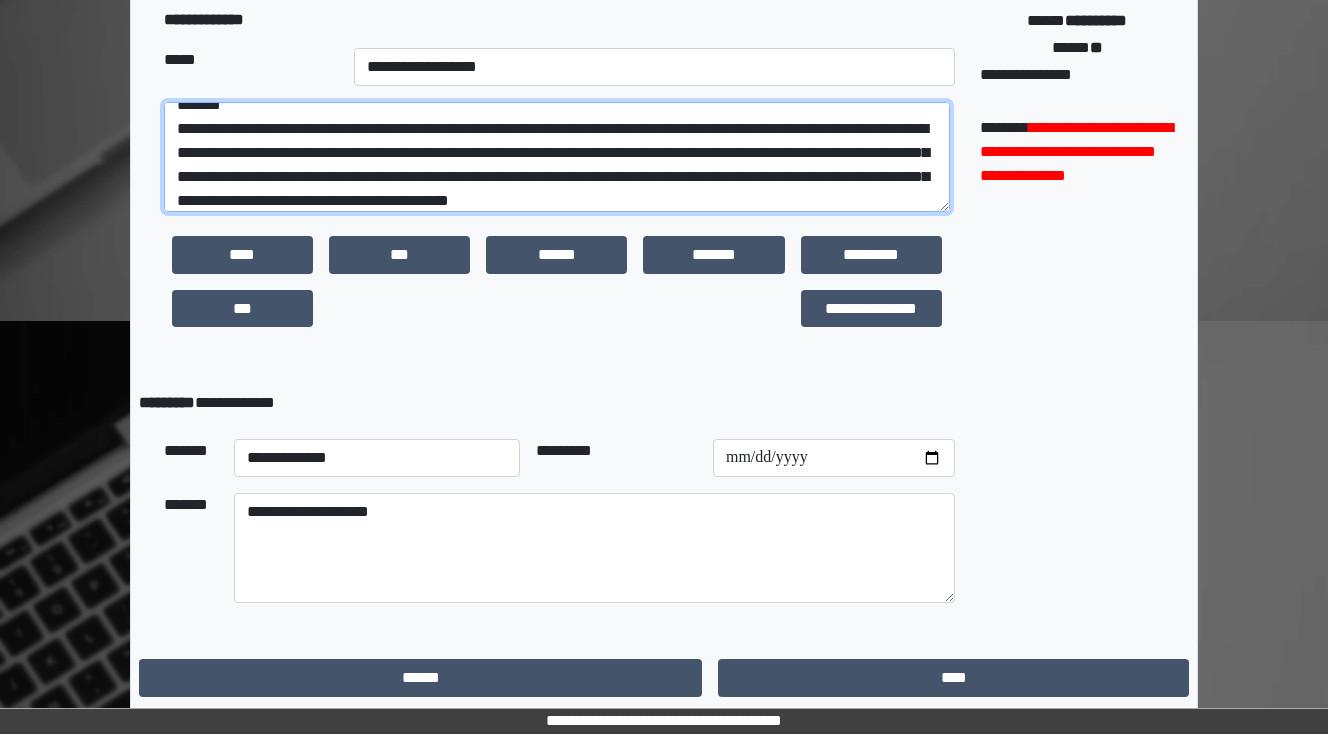 scroll, scrollTop: 88, scrollLeft: 0, axis: vertical 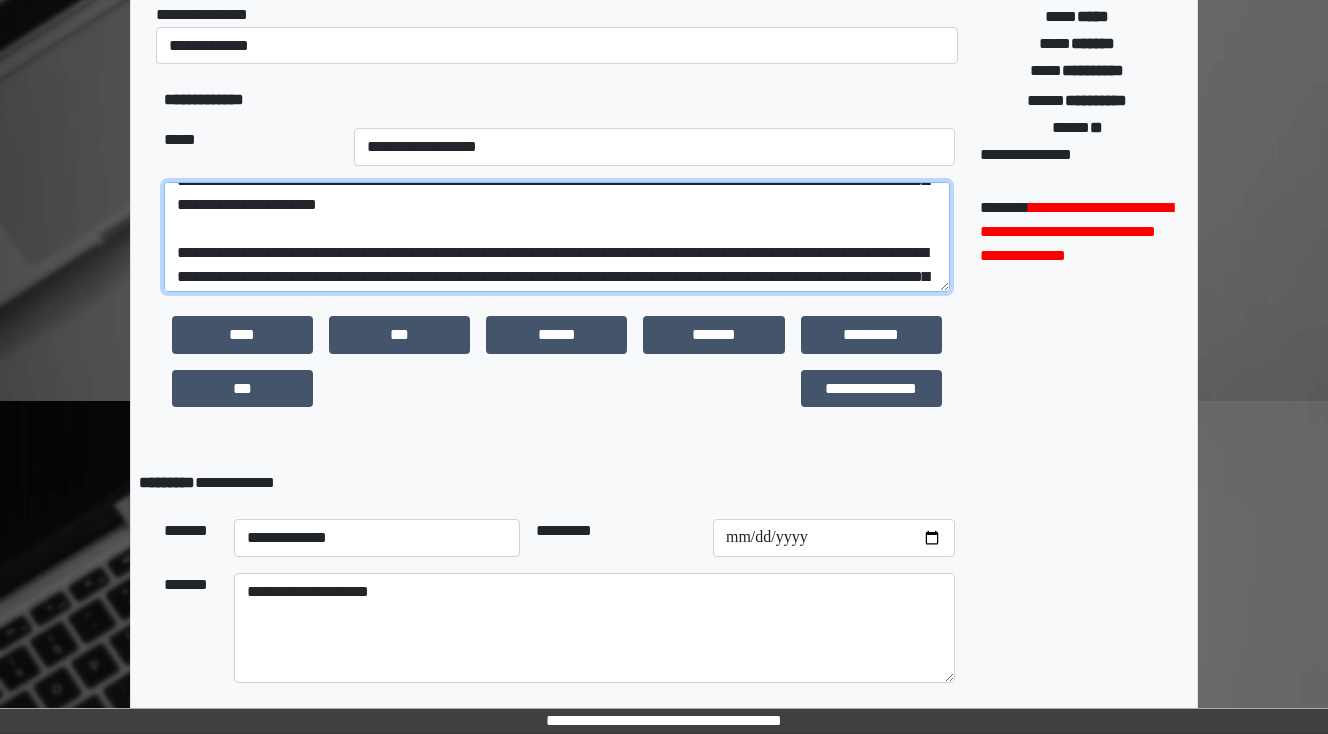 drag, startPoint x: 893, startPoint y: 279, endPoint x: 744, endPoint y: 244, distance: 153.05554 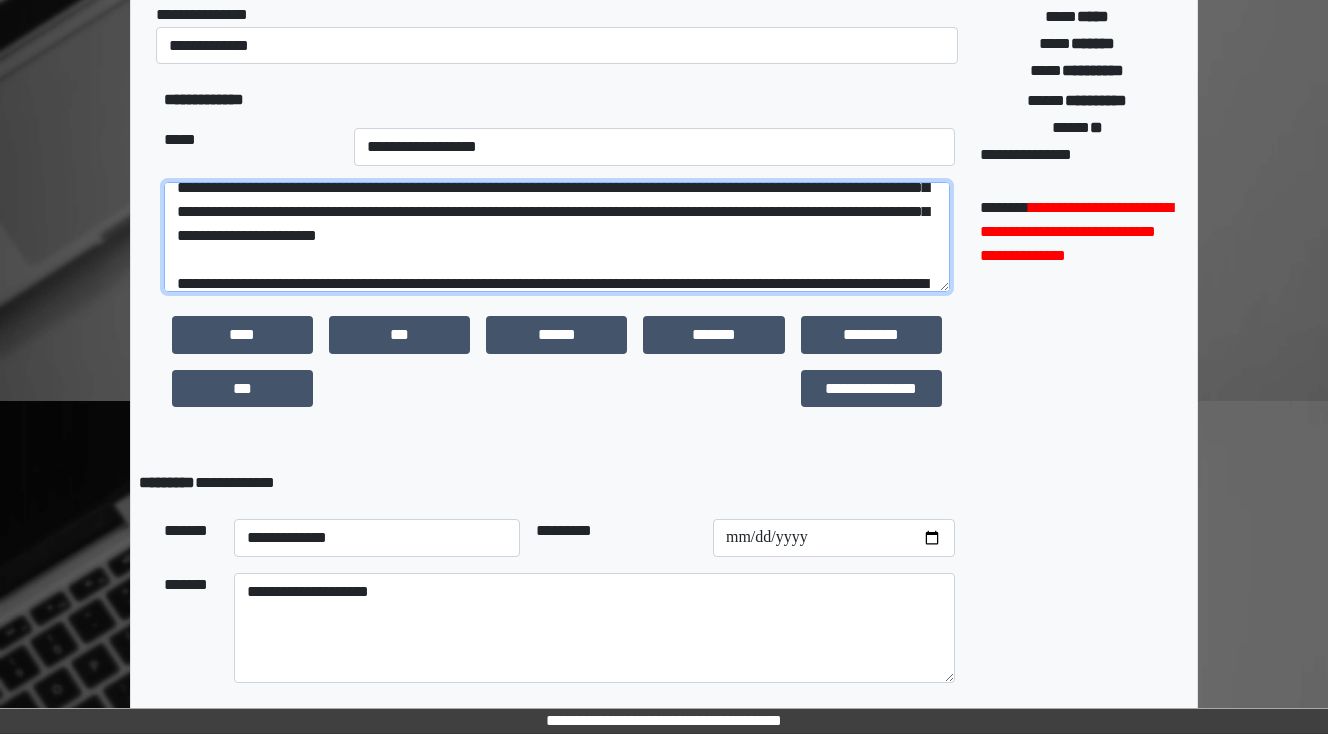click at bounding box center (557, 237) 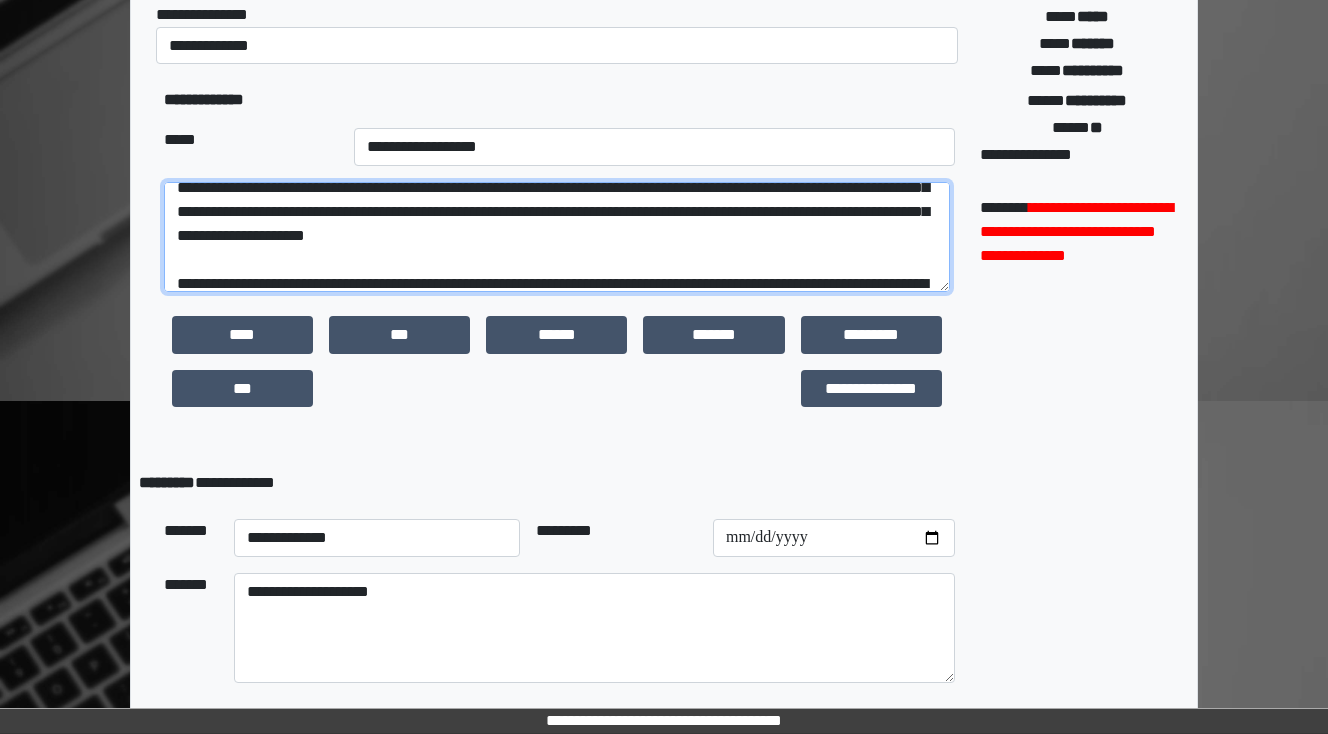 scroll, scrollTop: 310, scrollLeft: 0, axis: vertical 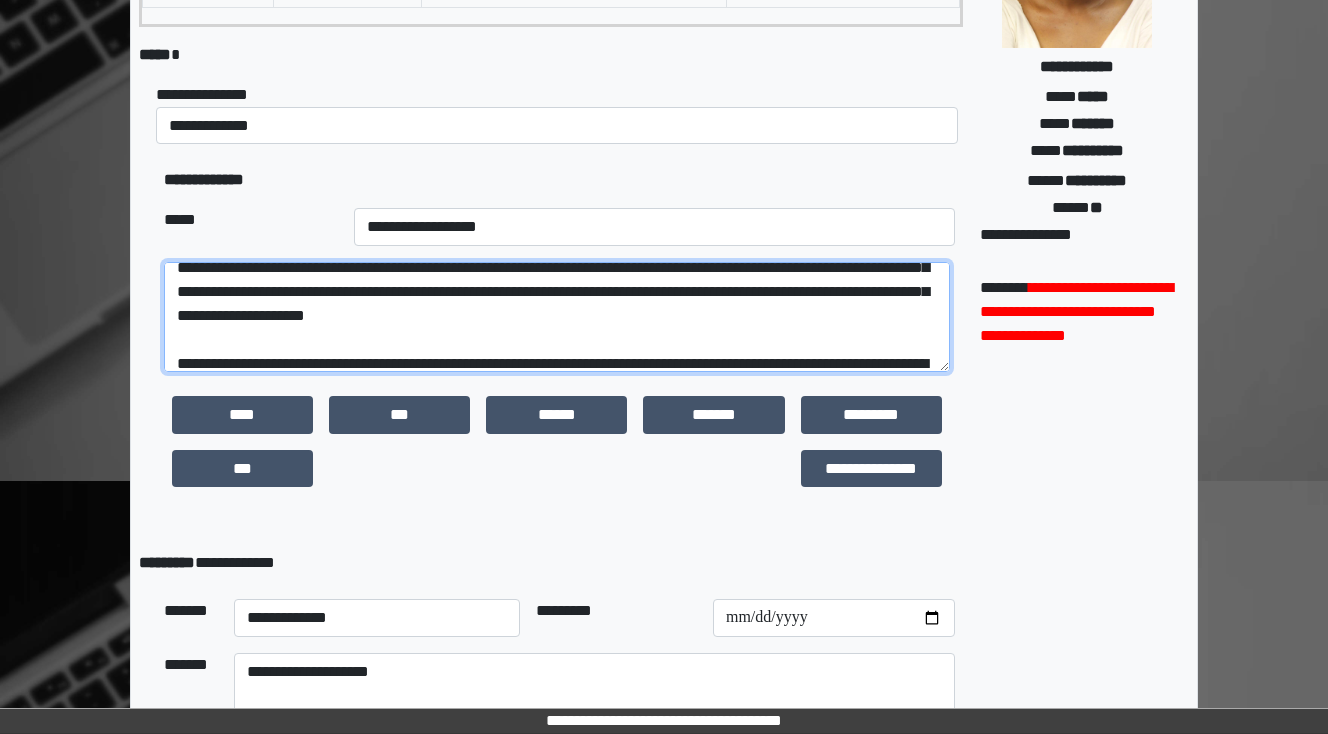 drag, startPoint x: 668, startPoint y: 313, endPoint x: 890, endPoint y: 312, distance: 222.00226 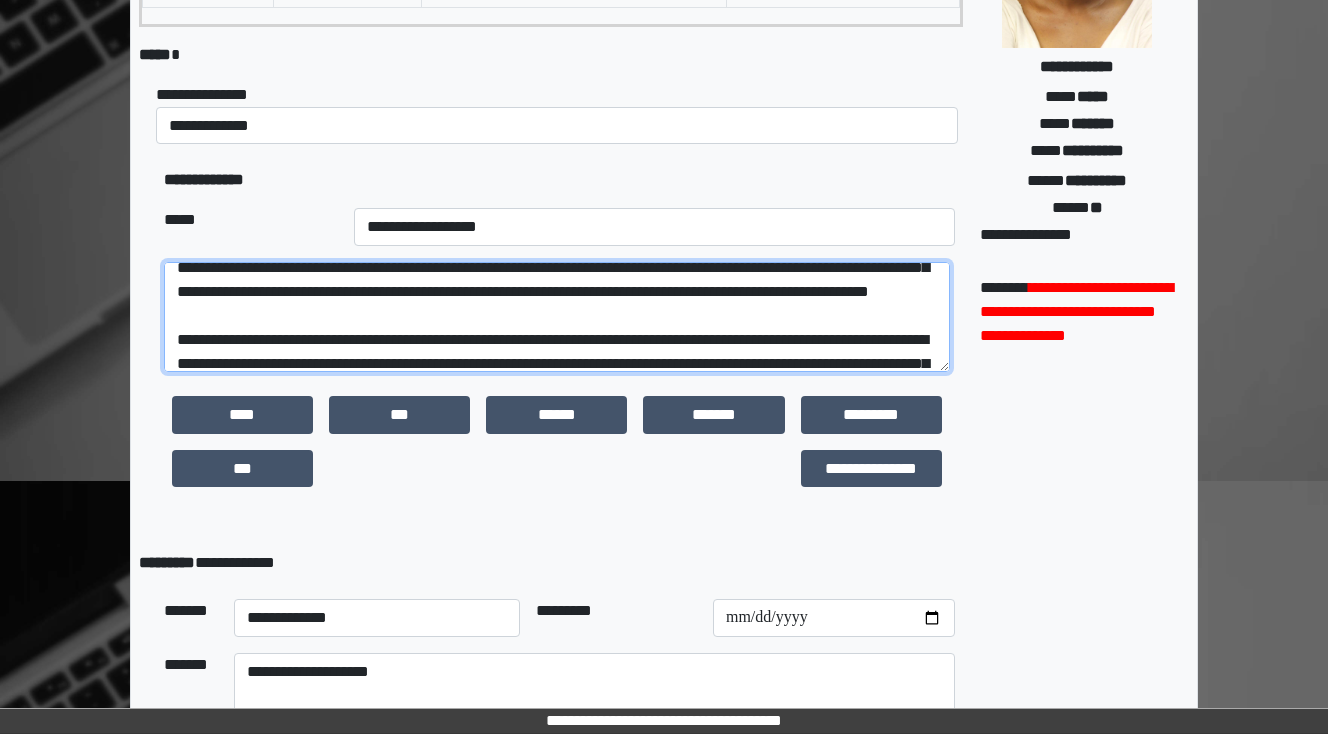 drag, startPoint x: 554, startPoint y: 314, endPoint x: 486, endPoint y: 311, distance: 68.06615 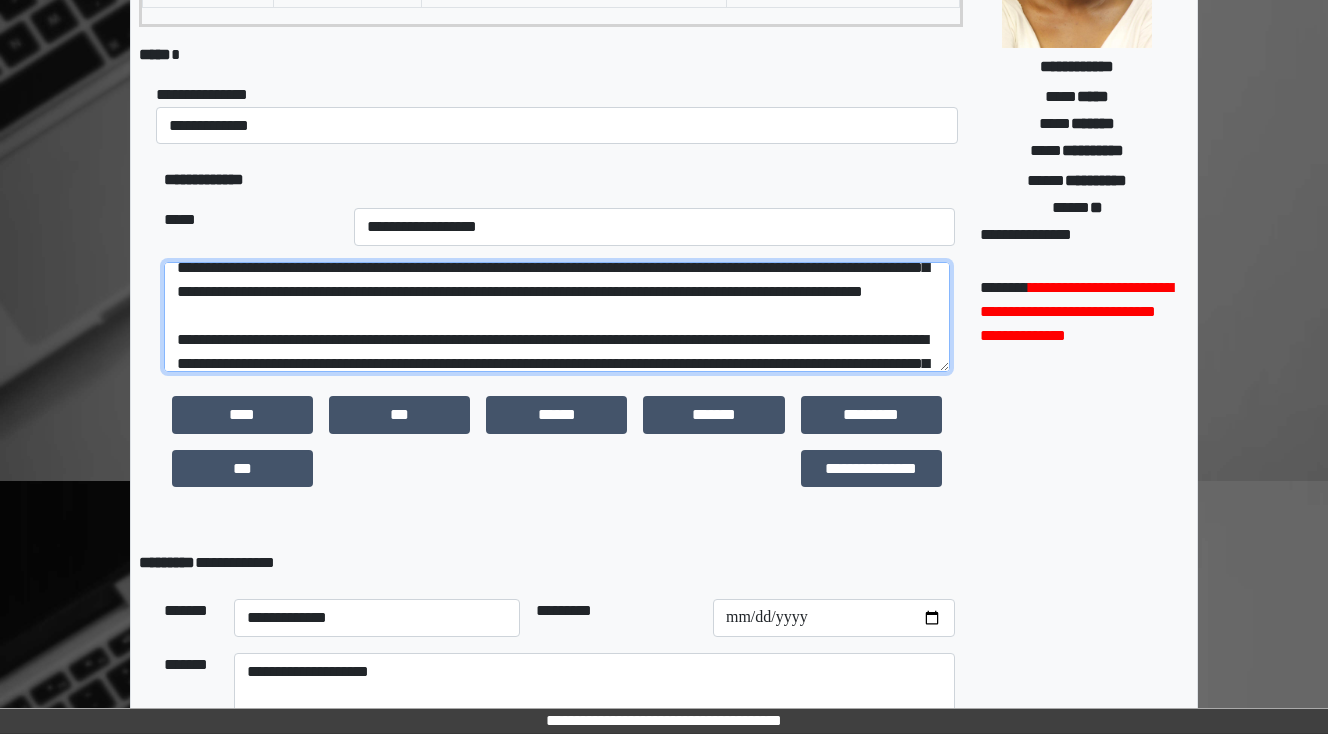 click at bounding box center (557, 317) 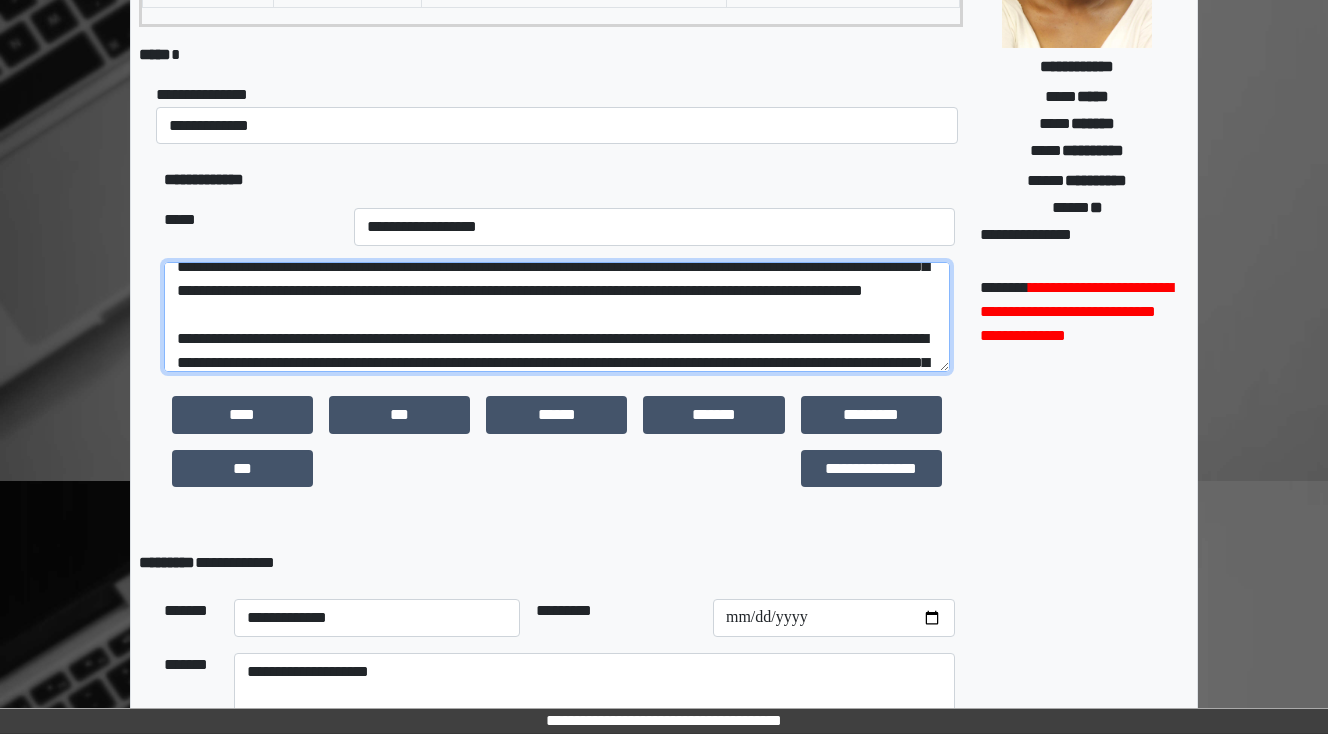 scroll, scrollTop: 133, scrollLeft: 0, axis: vertical 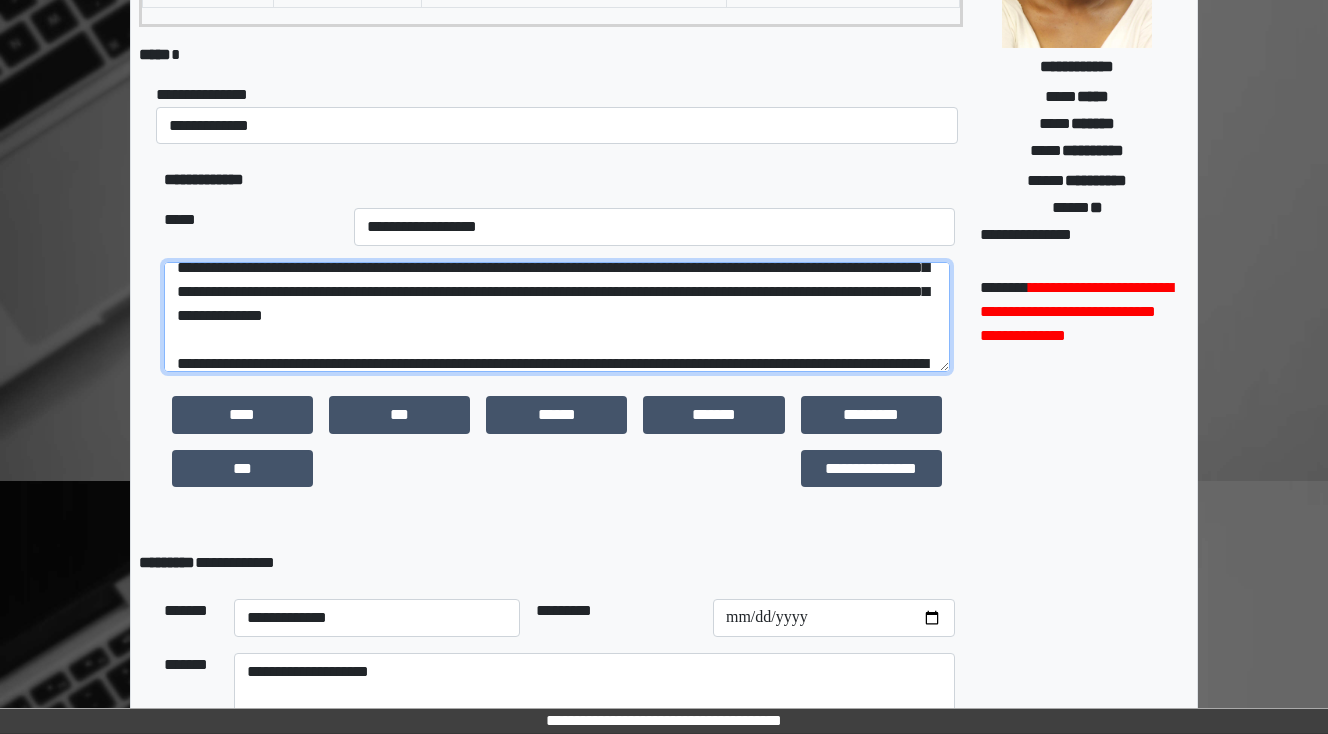 click at bounding box center (557, 317) 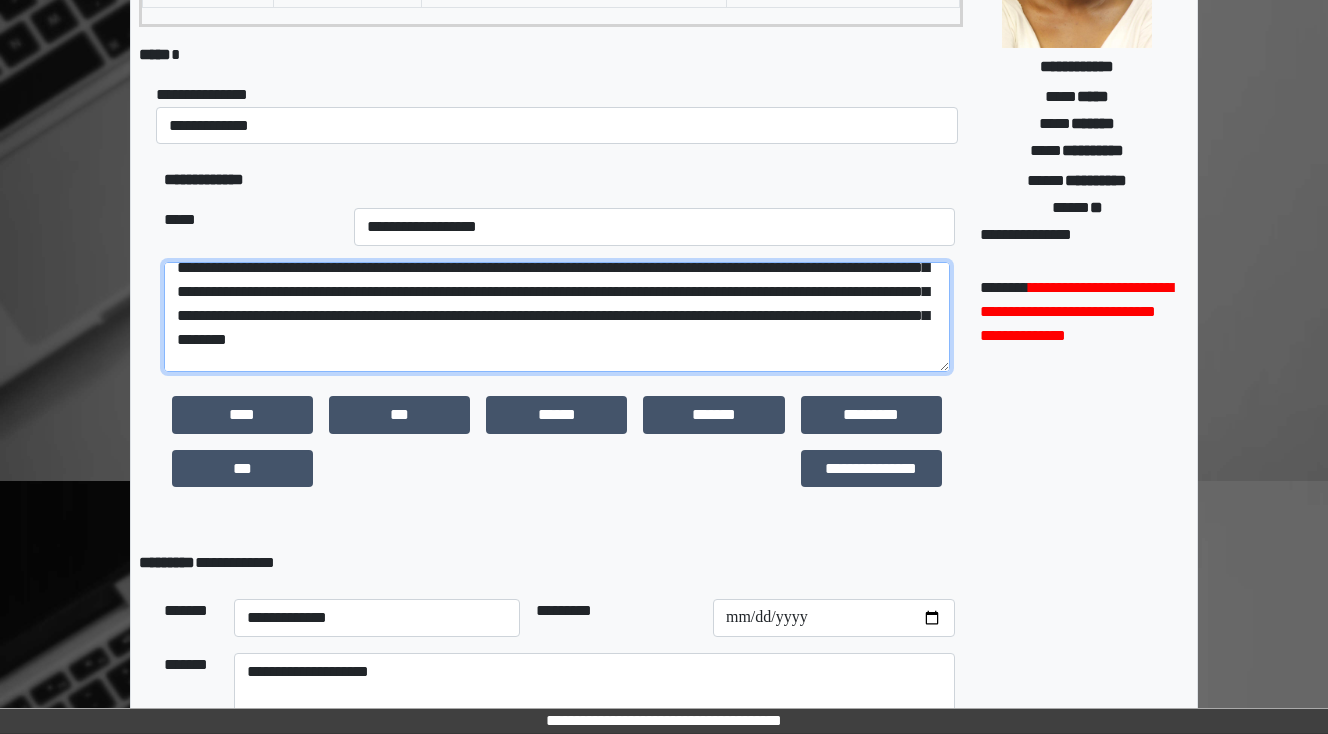 scroll, scrollTop: 136, scrollLeft: 0, axis: vertical 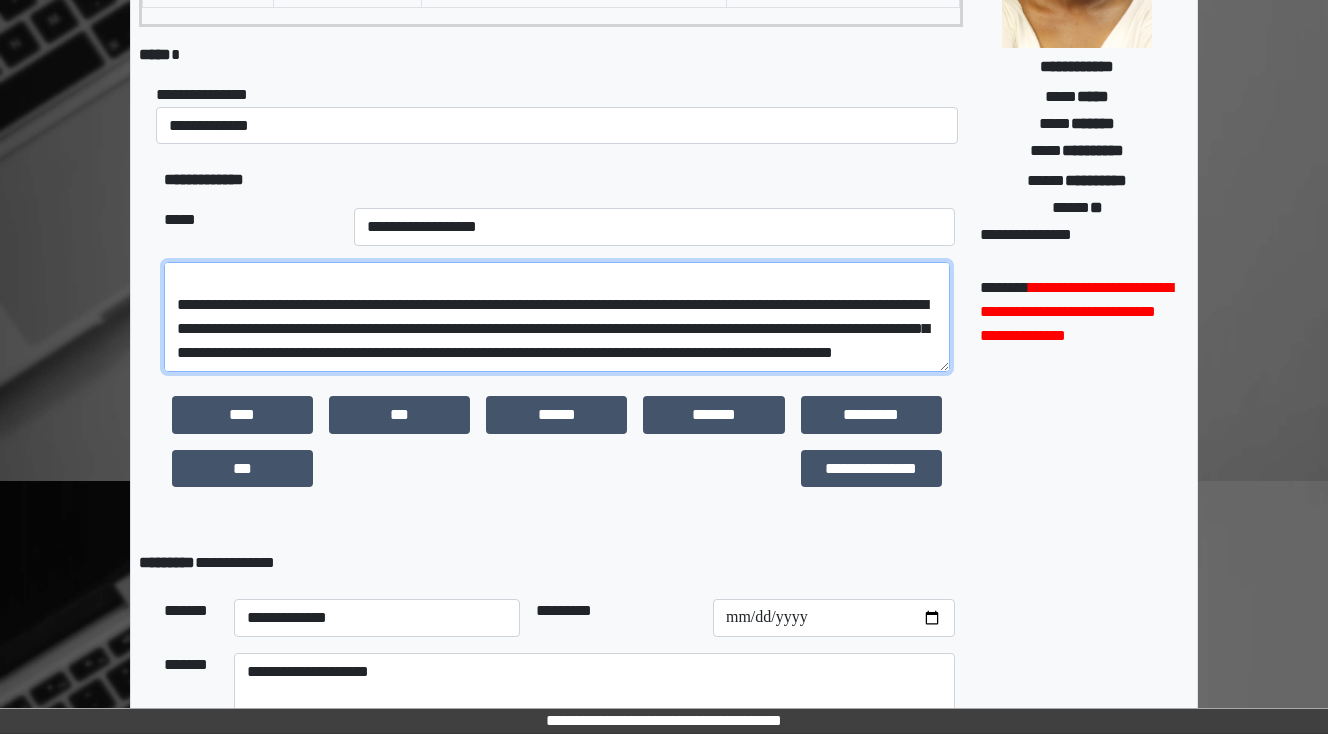 drag, startPoint x: 272, startPoint y: 327, endPoint x: 196, endPoint y: 320, distance: 76.321686 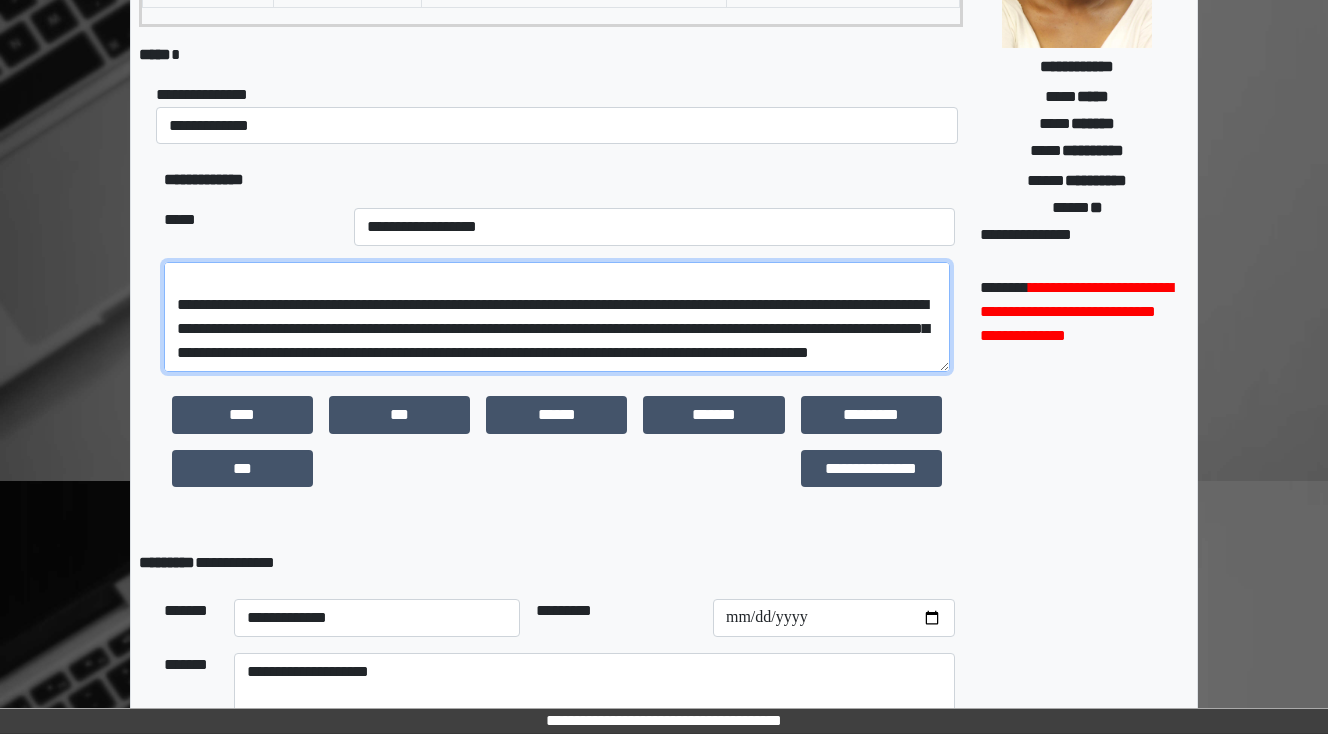 drag, startPoint x: 881, startPoint y: 328, endPoint x: 828, endPoint y: 328, distance: 53 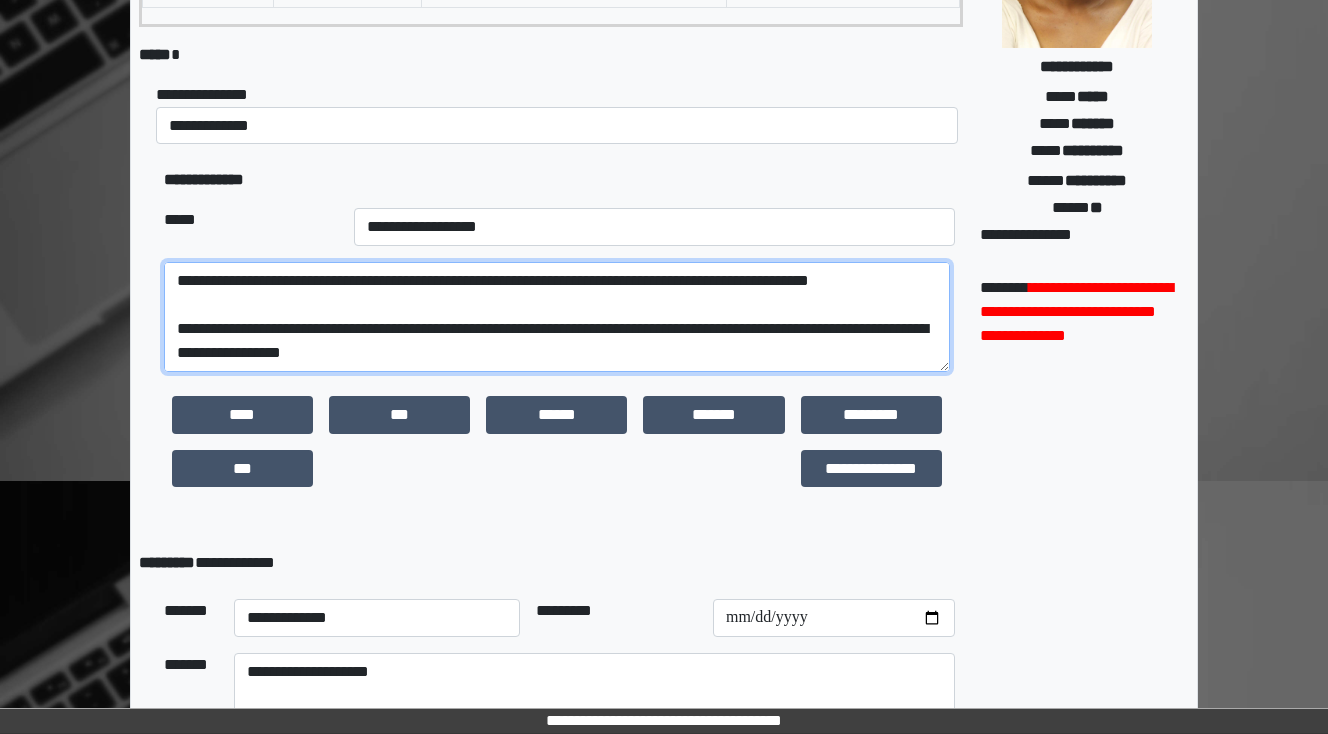 click at bounding box center [557, 317] 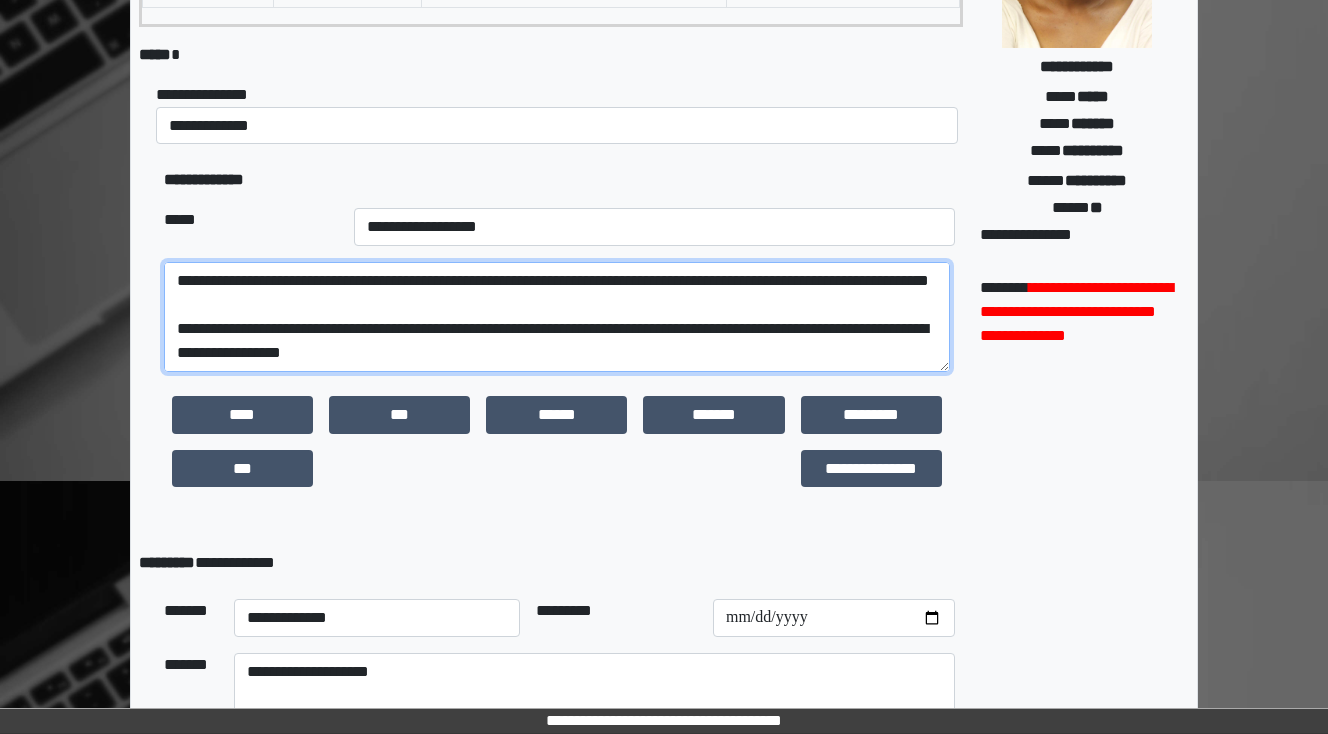 click at bounding box center [557, 317] 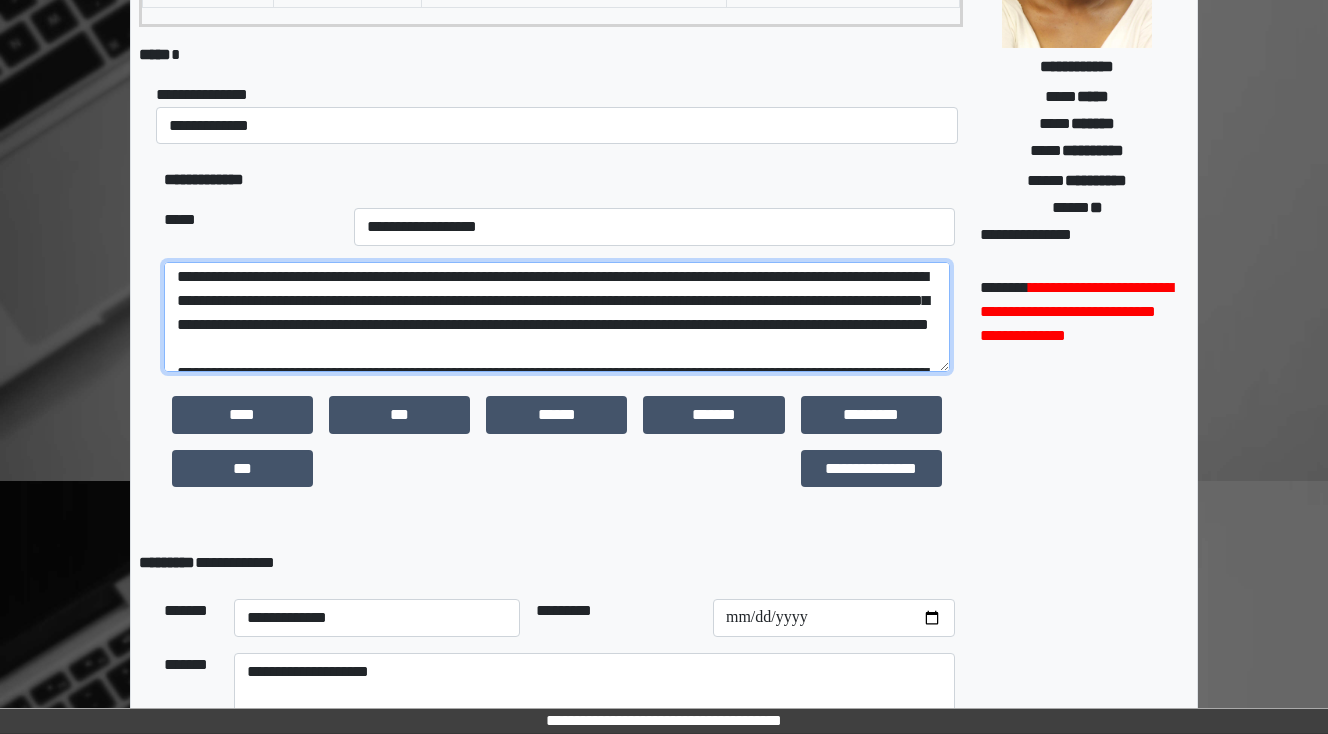 scroll, scrollTop: 216, scrollLeft: 0, axis: vertical 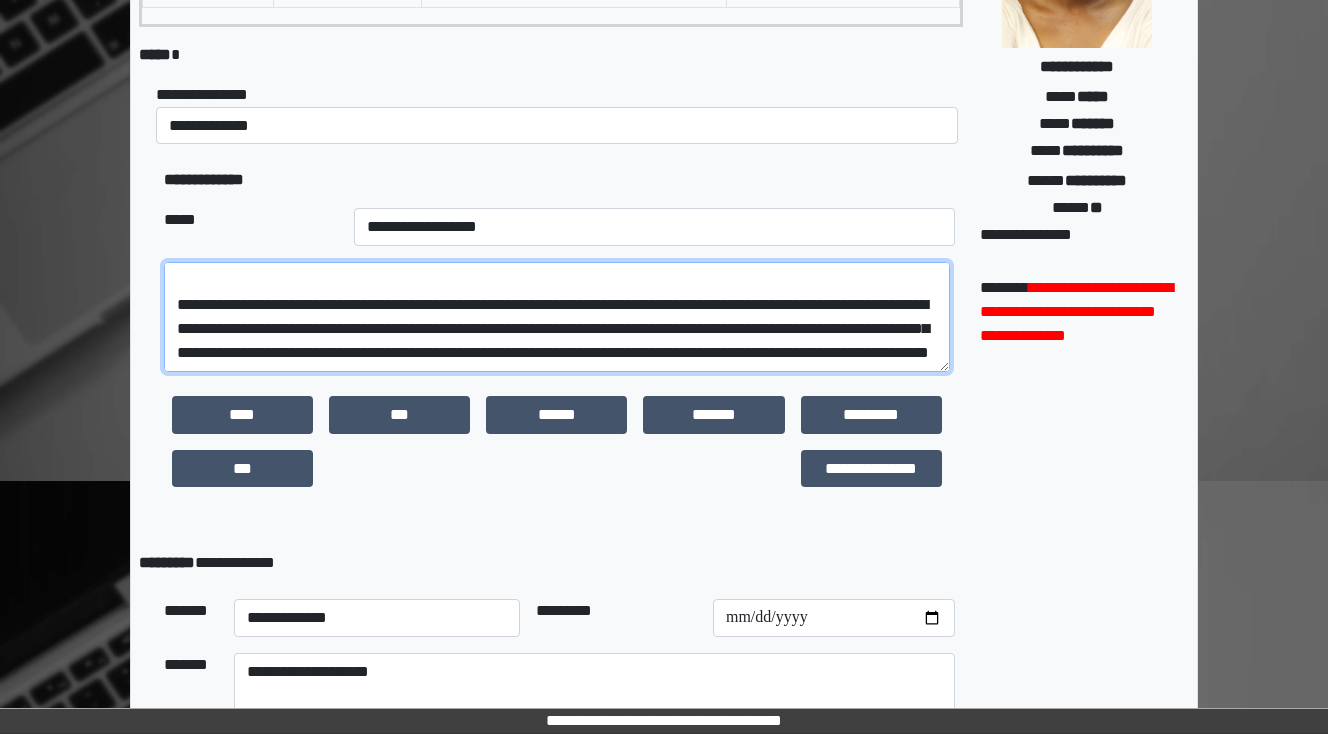 click at bounding box center [557, 317] 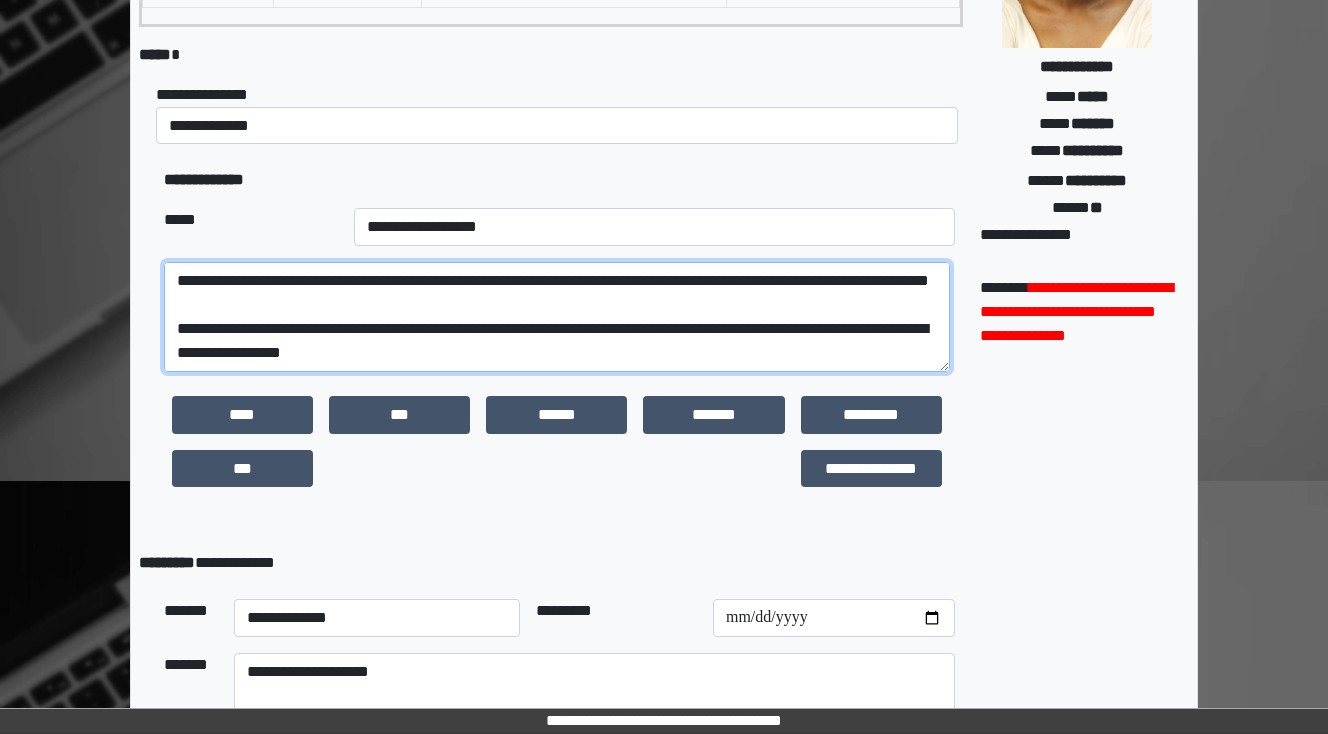 scroll, scrollTop: 336, scrollLeft: 0, axis: vertical 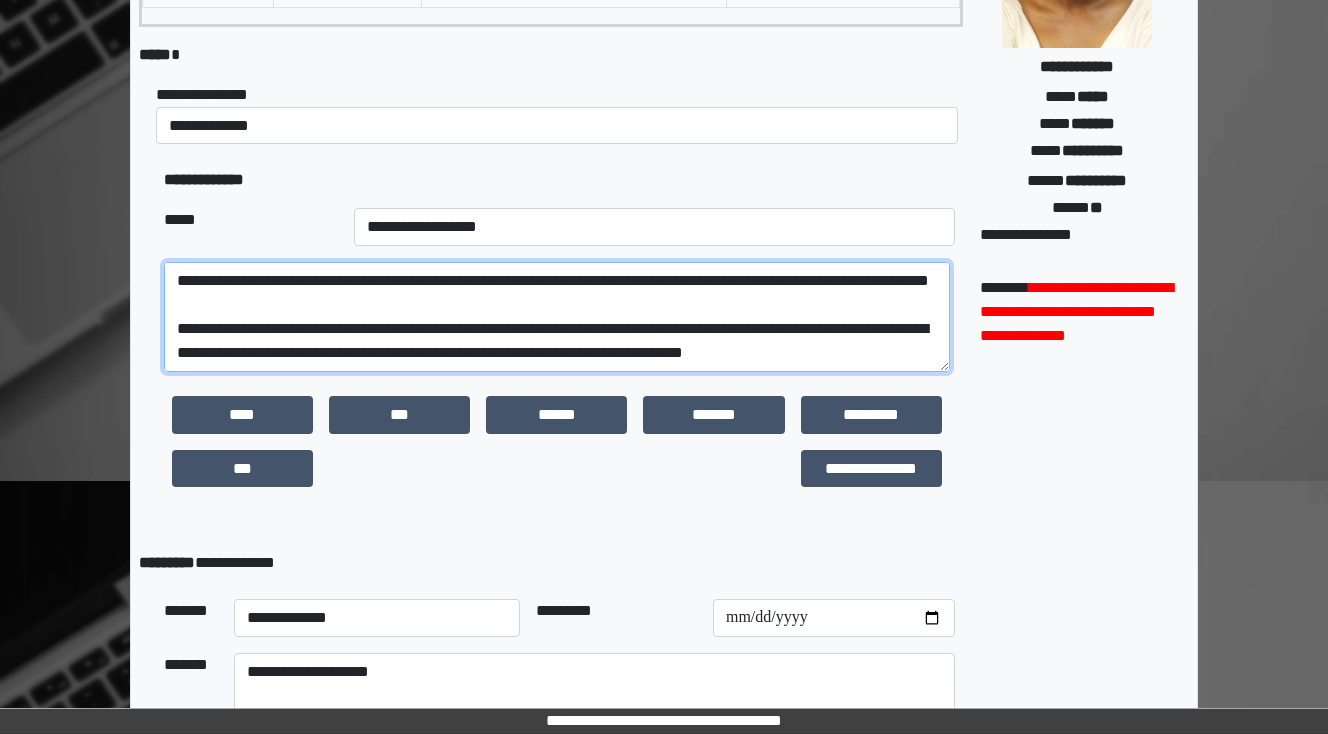 drag, startPoint x: 303, startPoint y: 350, endPoint x: 550, endPoint y: 332, distance: 247.655 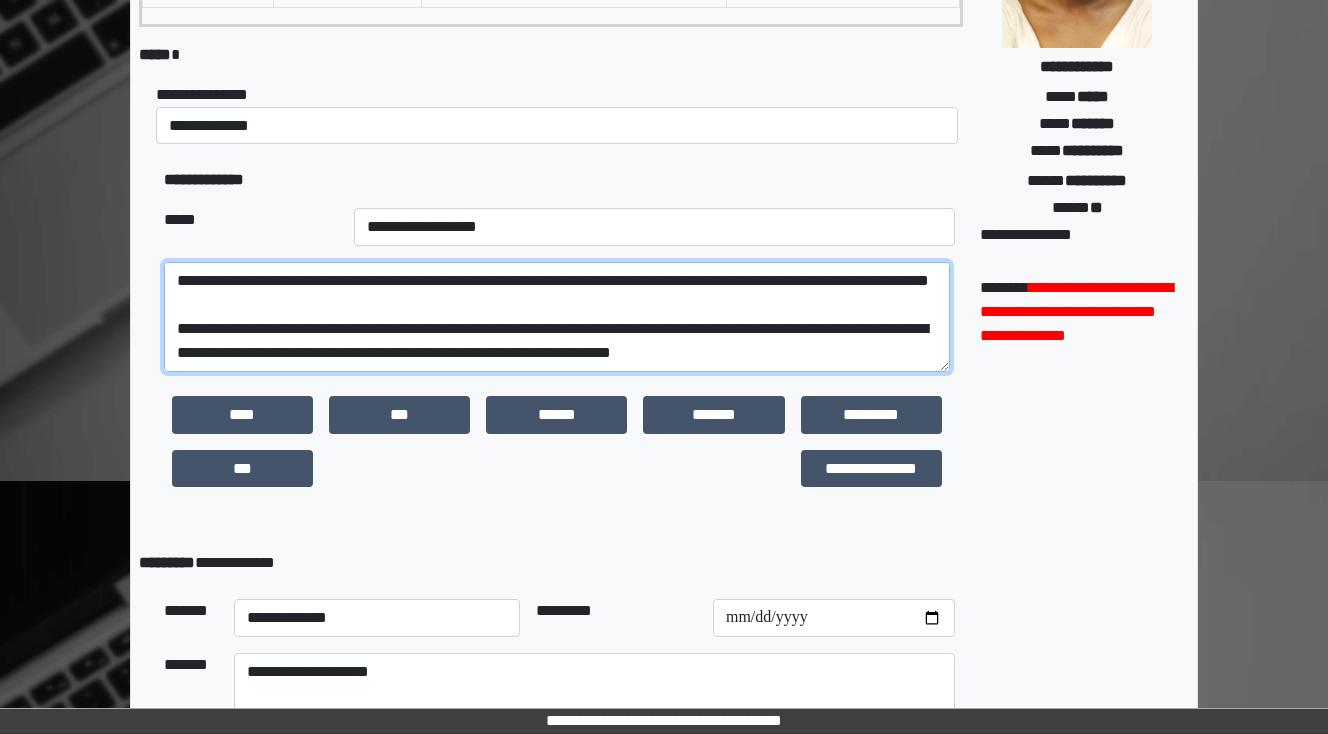 click at bounding box center (557, 317) 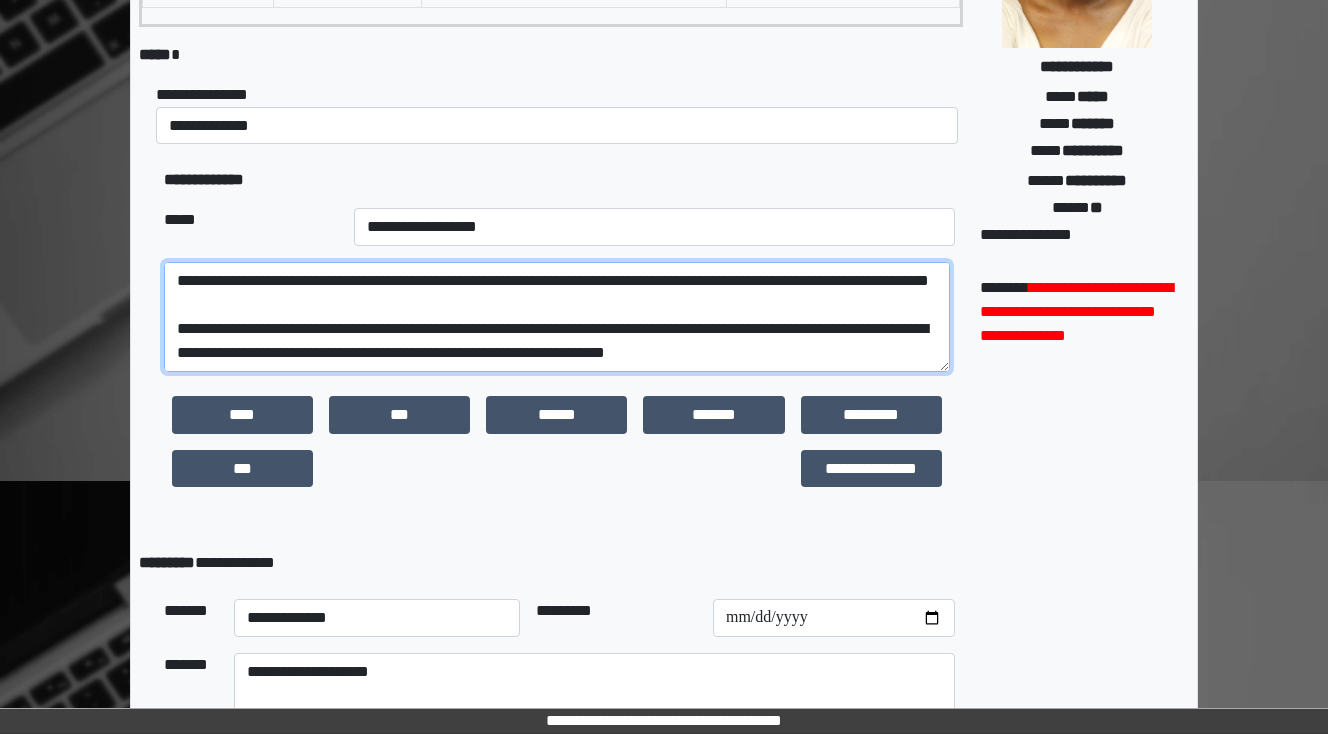 click at bounding box center [557, 317] 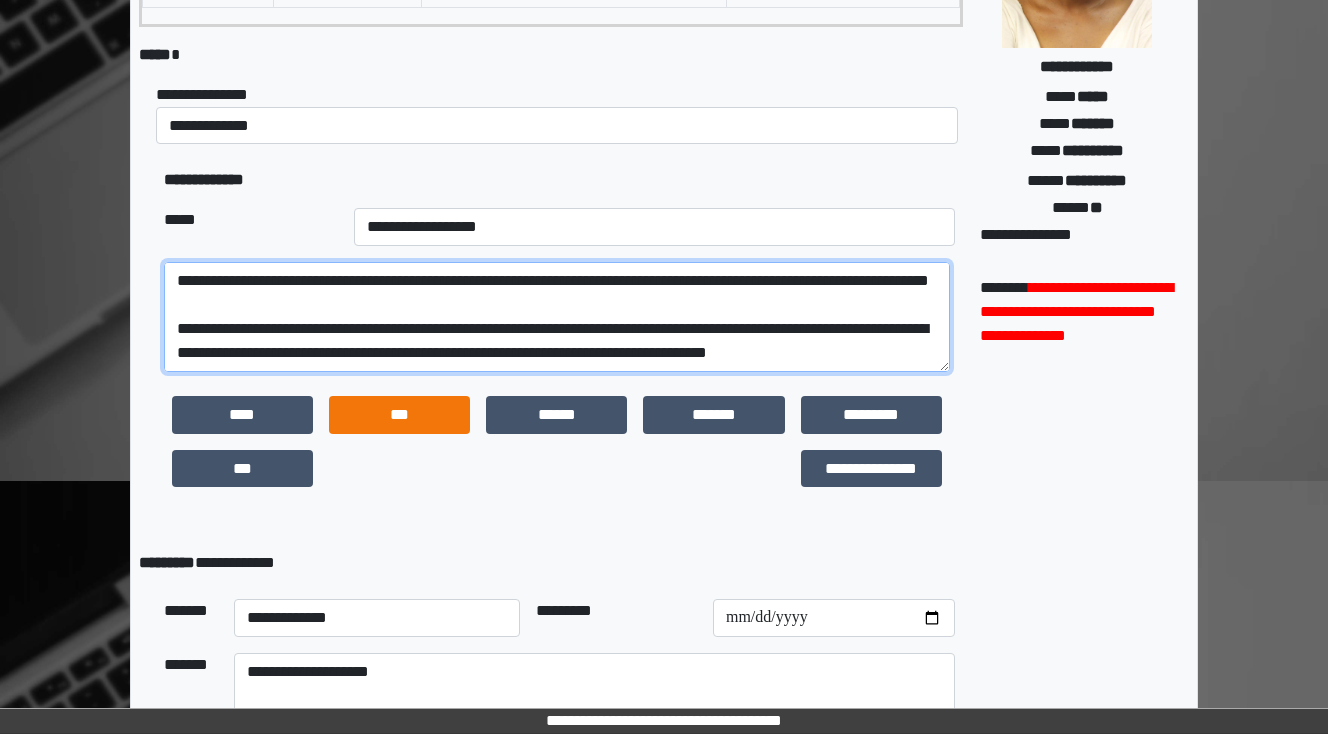 scroll, scrollTop: 360, scrollLeft: 0, axis: vertical 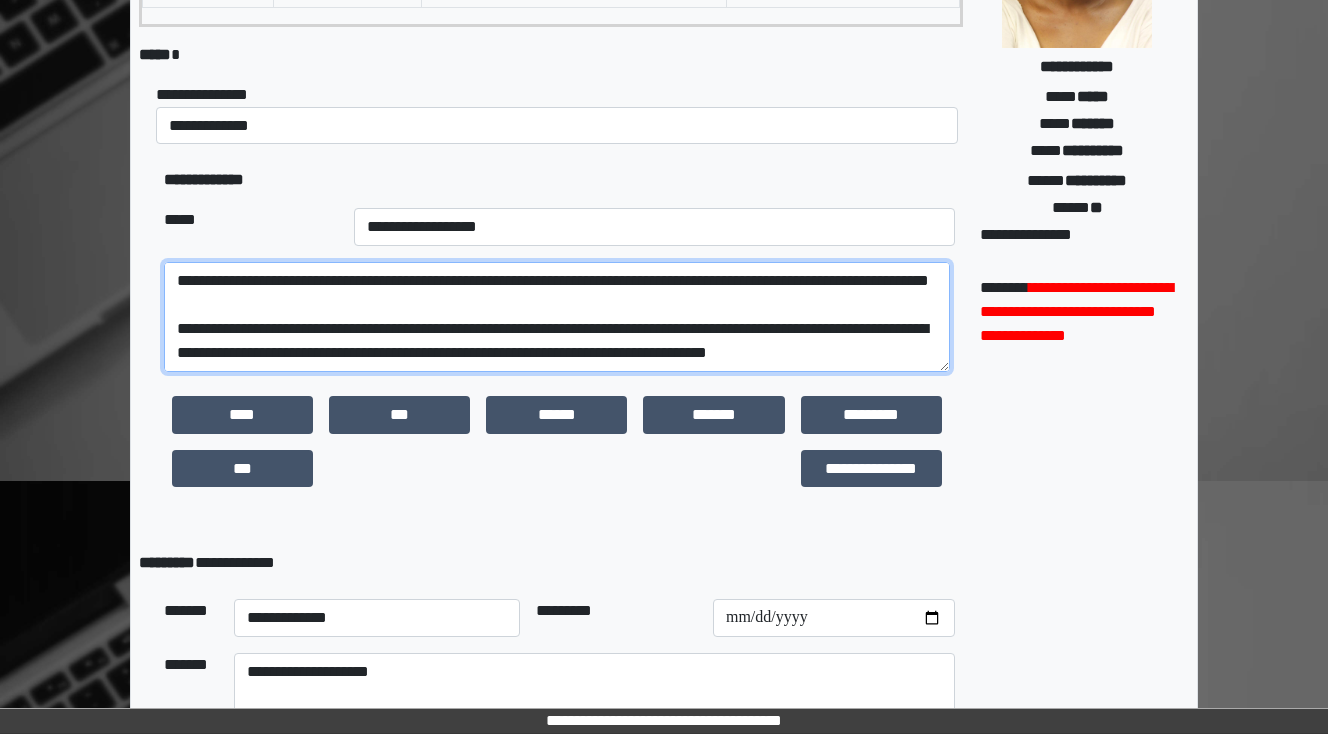 click at bounding box center [557, 317] 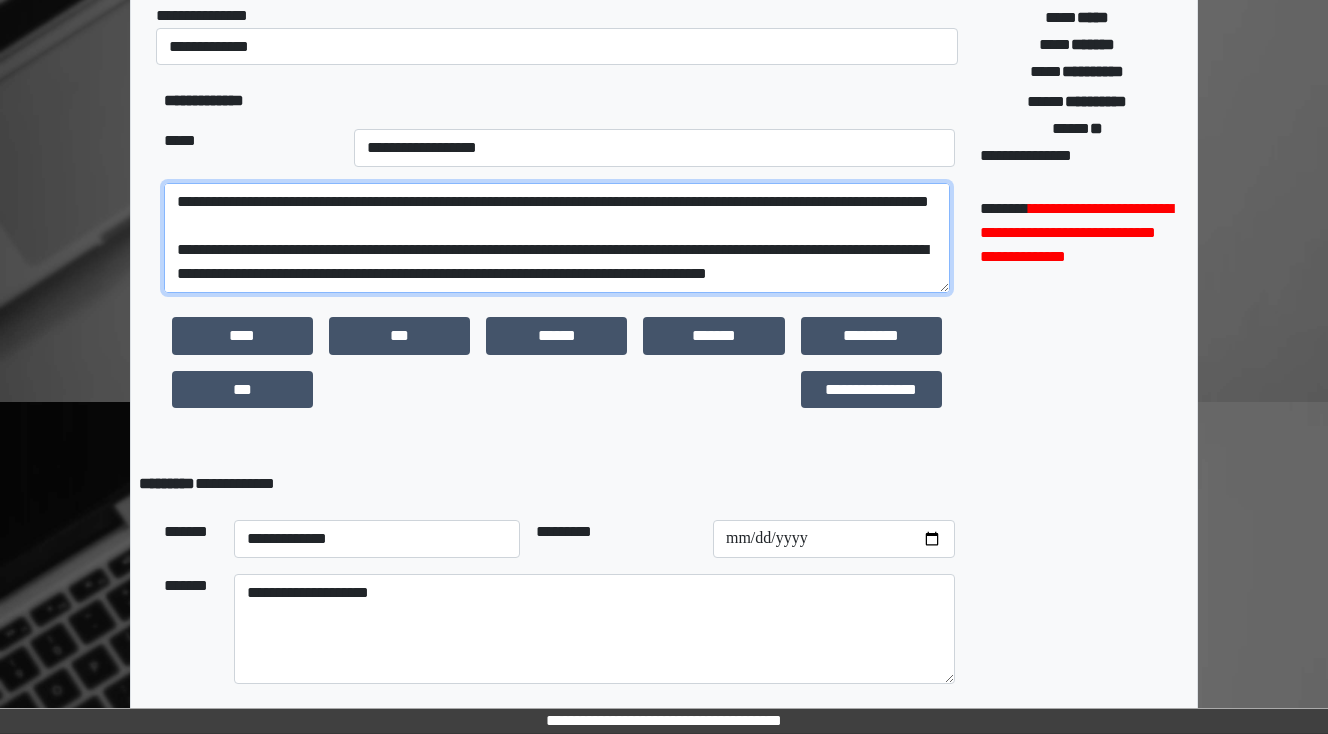 scroll, scrollTop: 390, scrollLeft: 0, axis: vertical 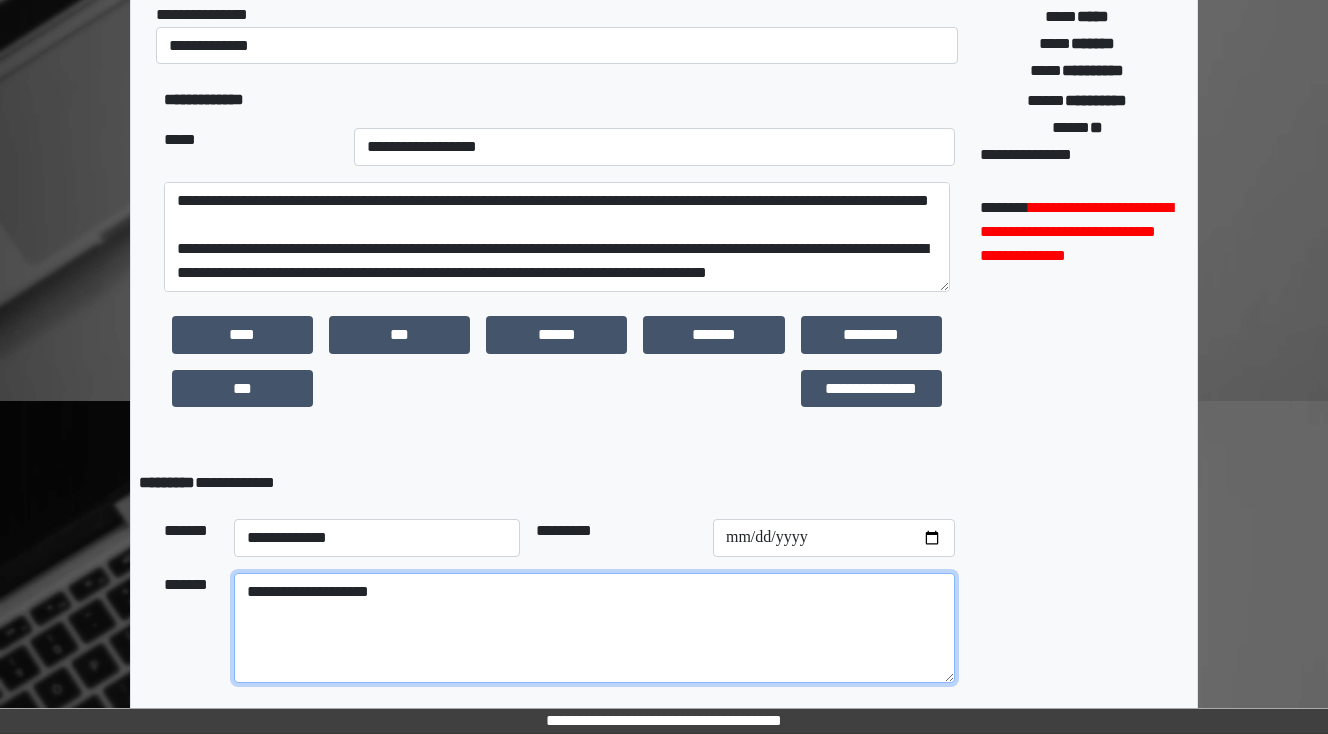 click on "**********" at bounding box center (594, 628) 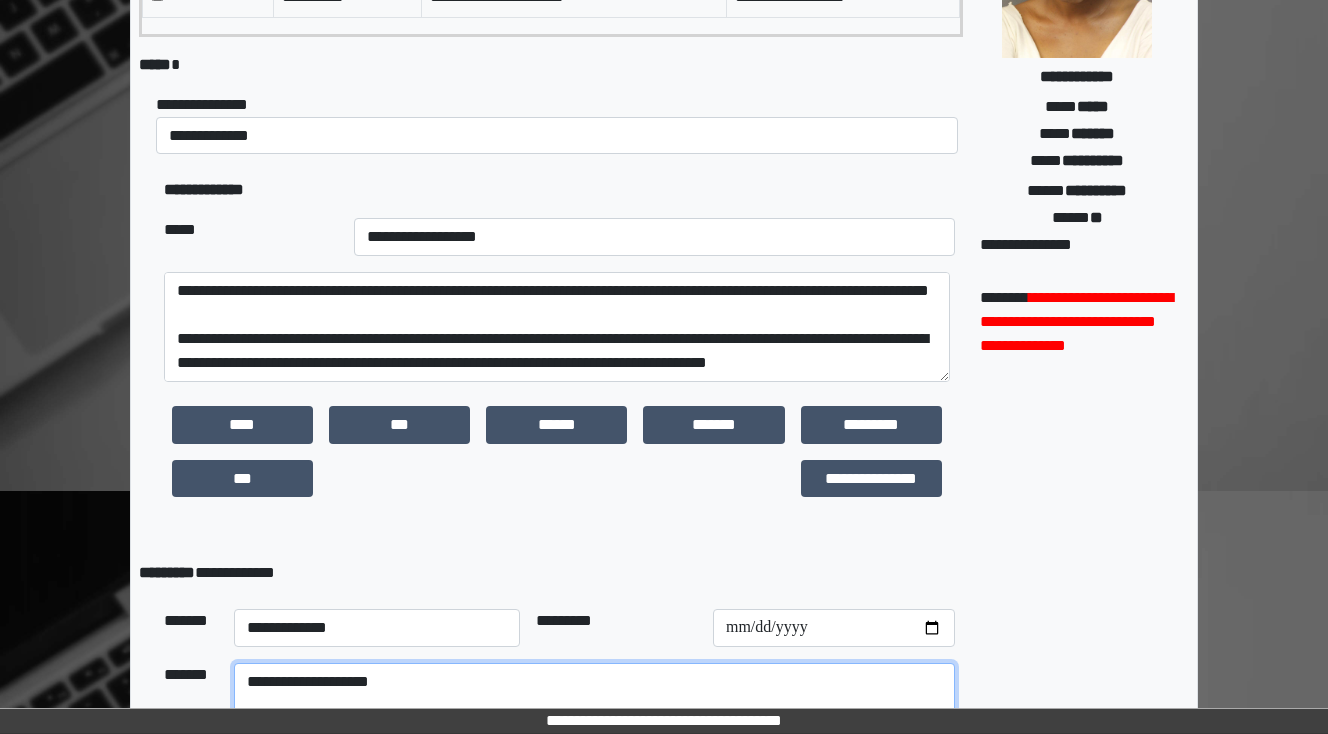 scroll, scrollTop: 150, scrollLeft: 0, axis: vertical 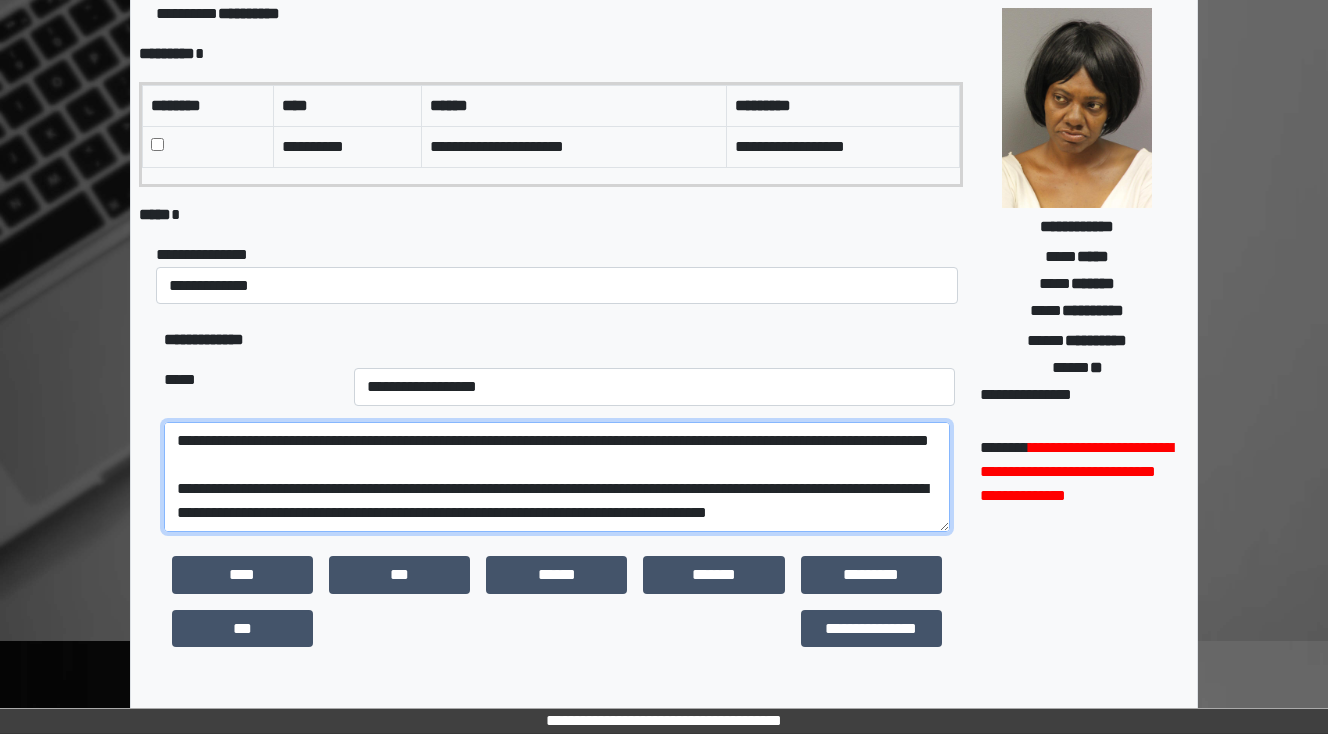 click at bounding box center [557, 477] 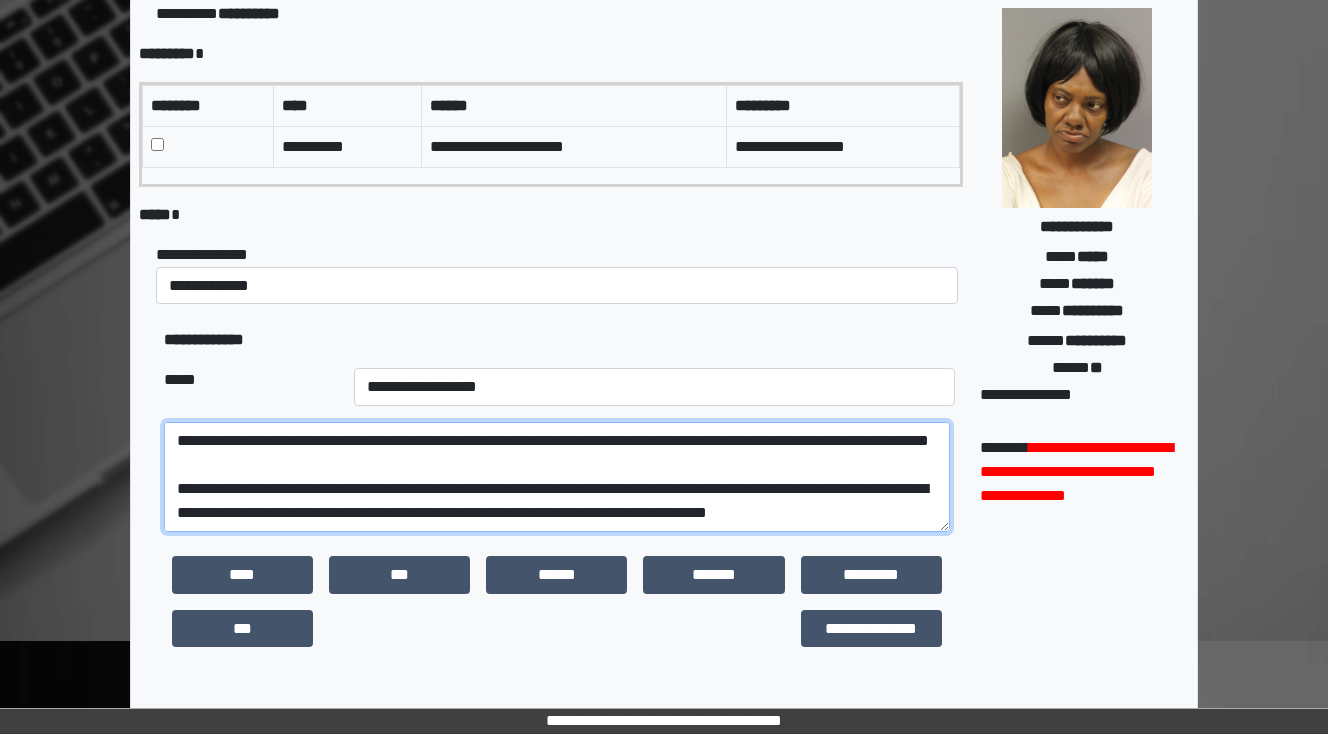 scroll, scrollTop: 280, scrollLeft: 0, axis: vertical 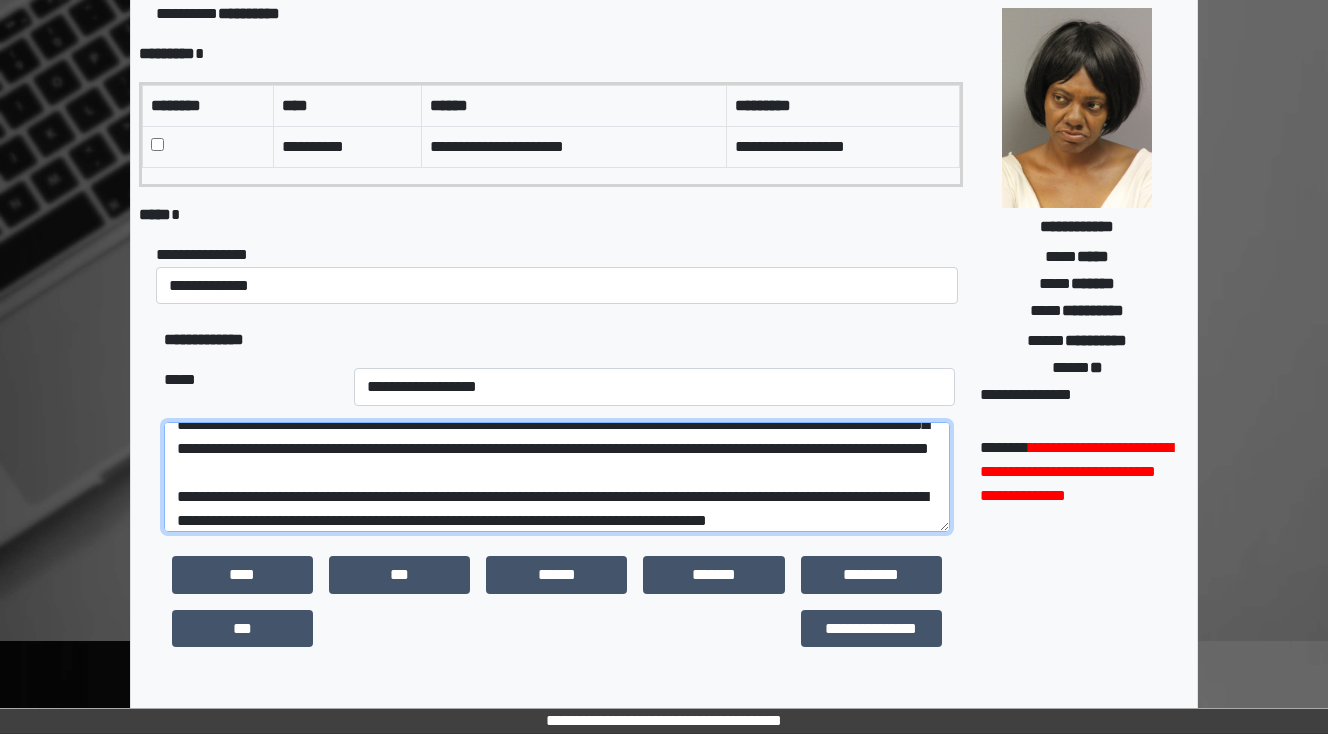 click at bounding box center [557, 477] 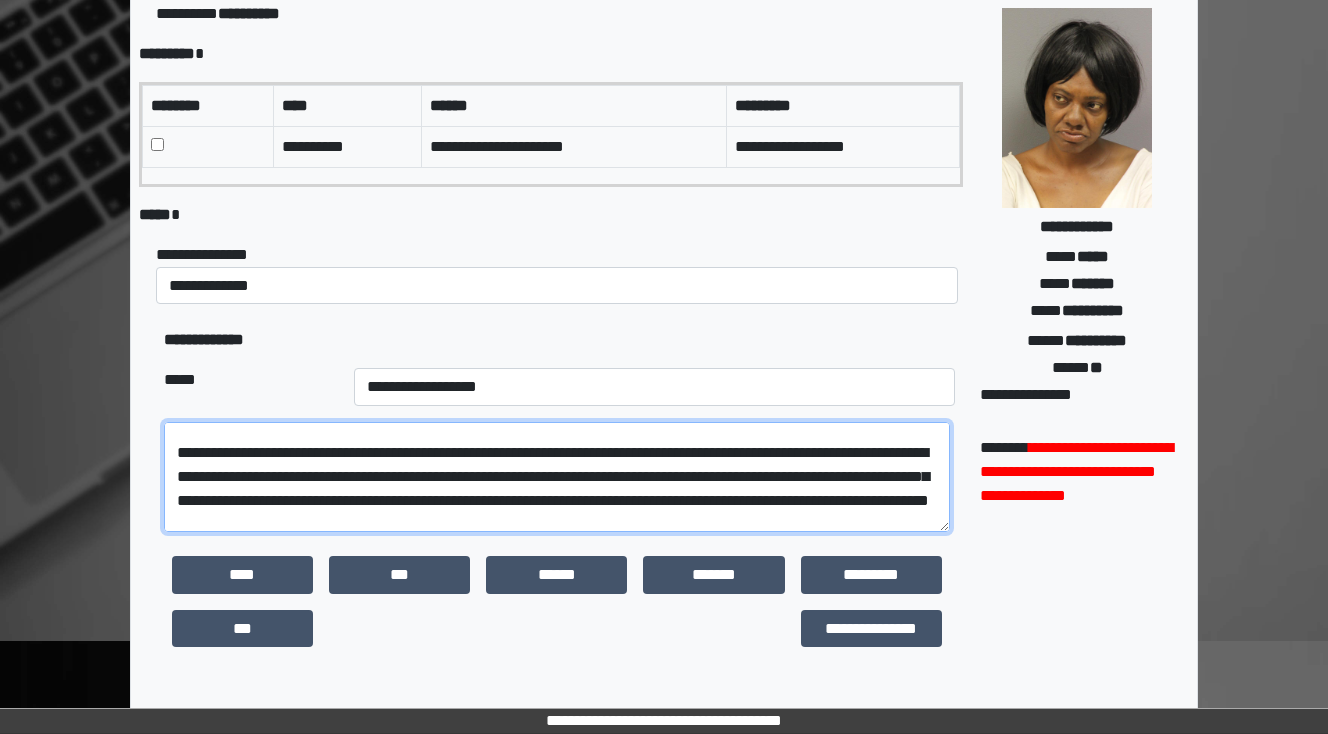 scroll, scrollTop: 200, scrollLeft: 0, axis: vertical 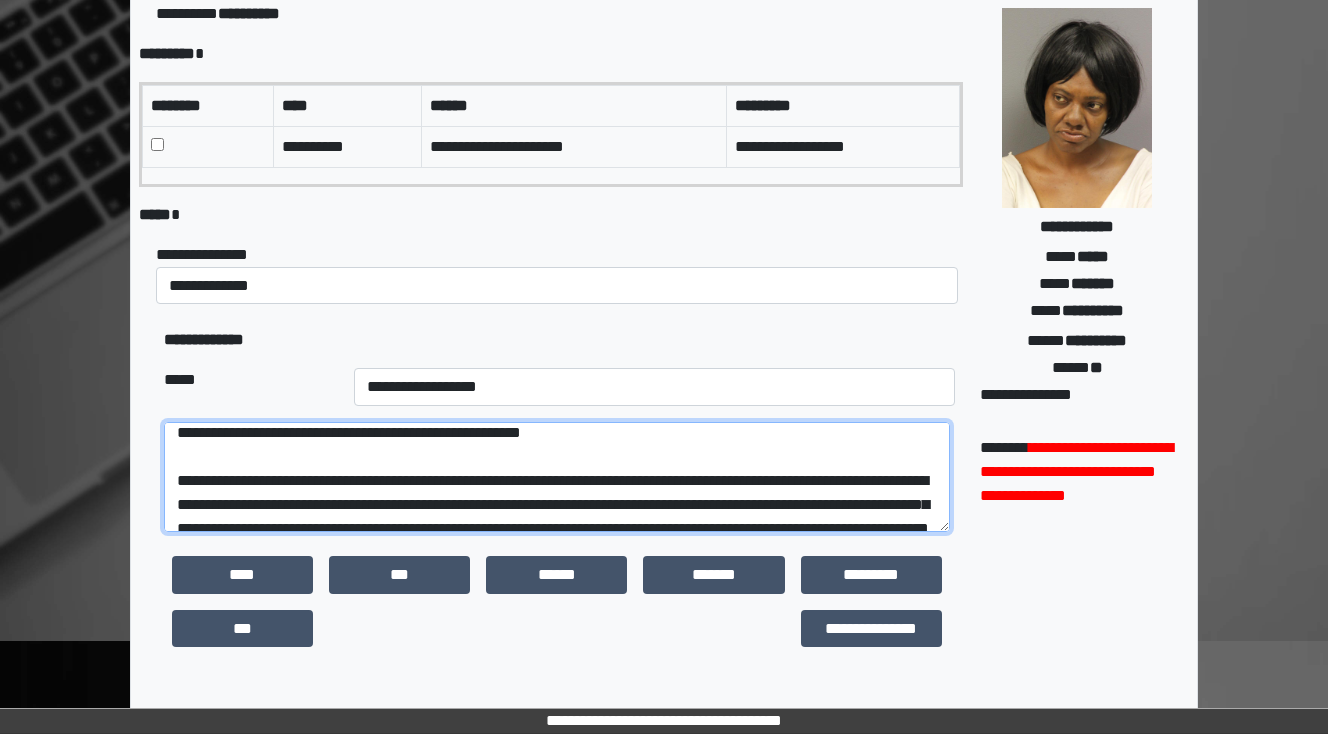 click at bounding box center (557, 477) 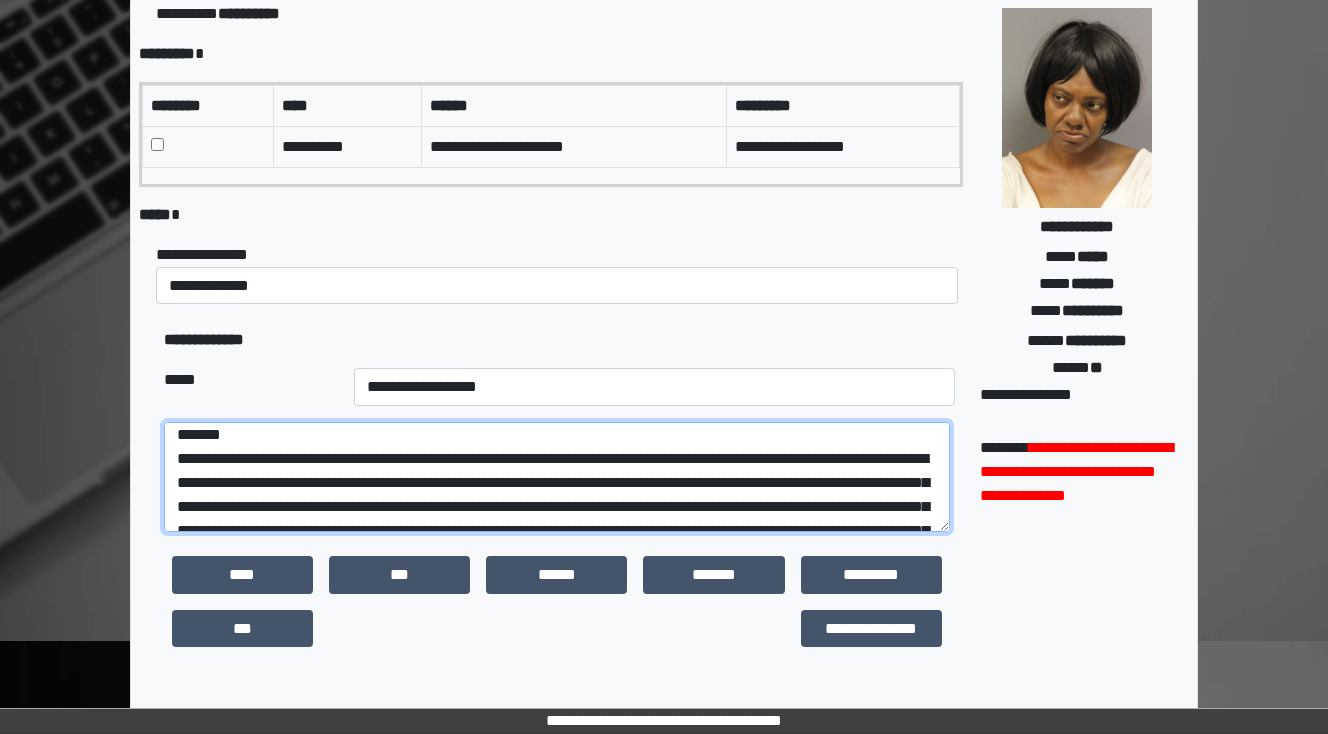 scroll, scrollTop: 80, scrollLeft: 0, axis: vertical 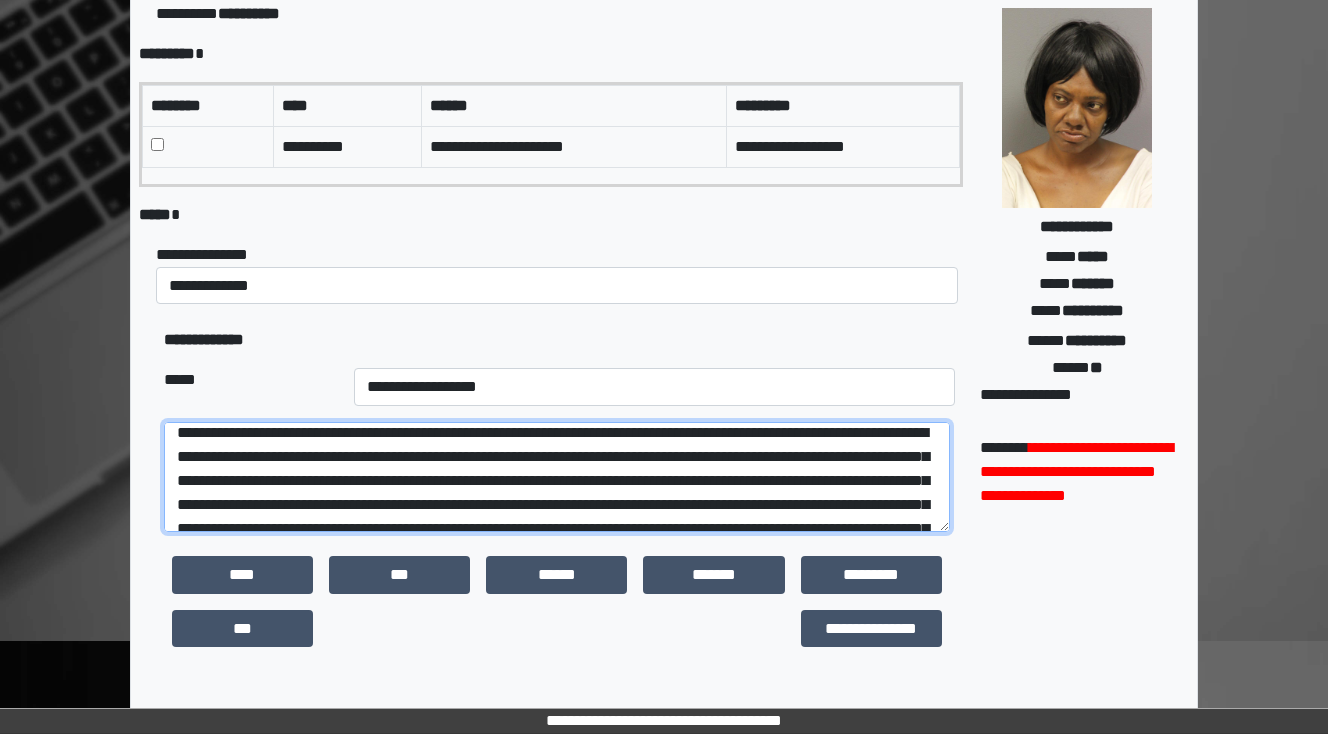 click at bounding box center [557, 477] 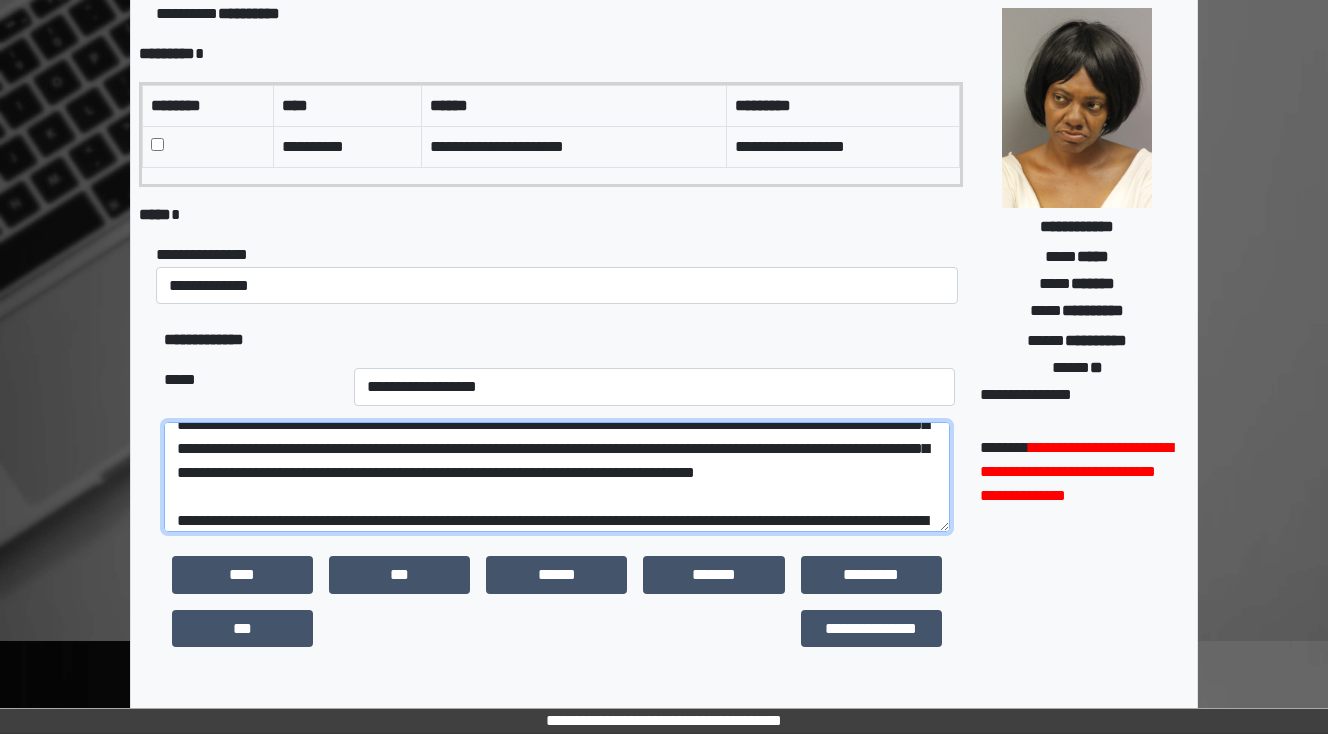scroll, scrollTop: 80, scrollLeft: 0, axis: vertical 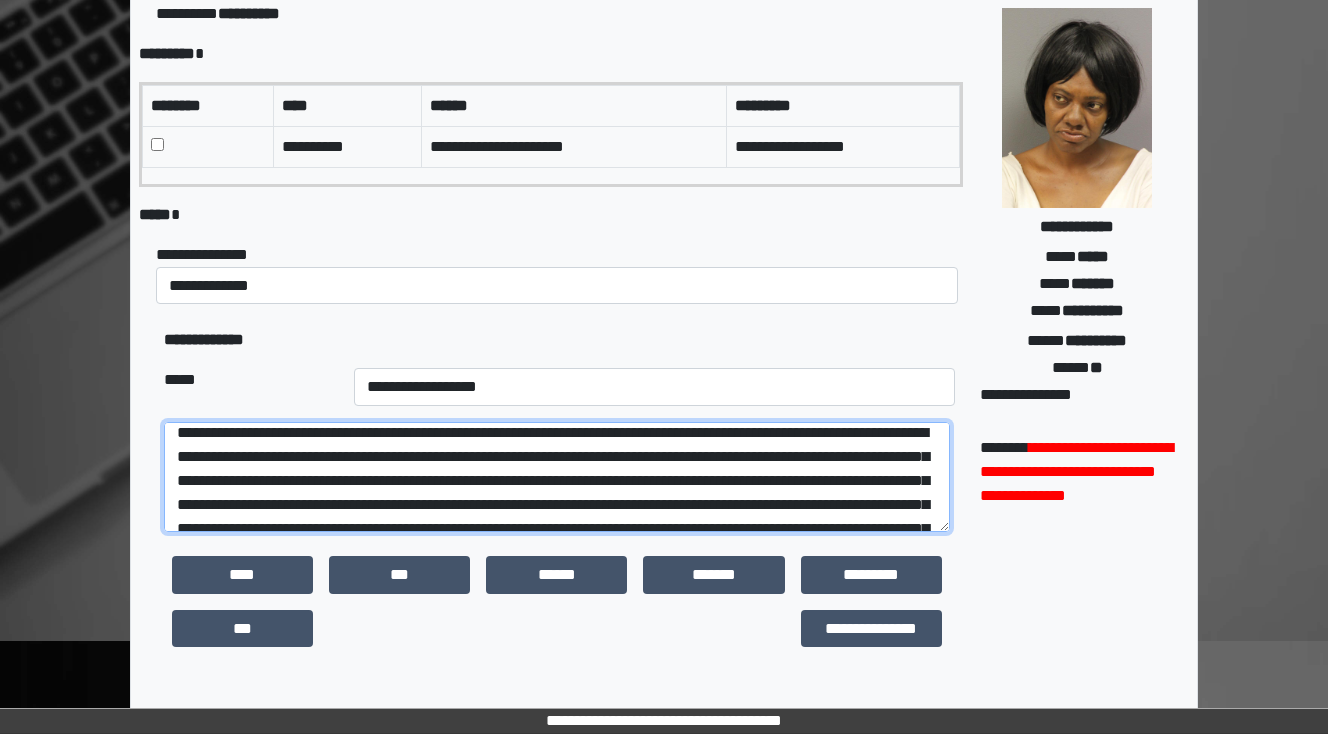 click at bounding box center (557, 477) 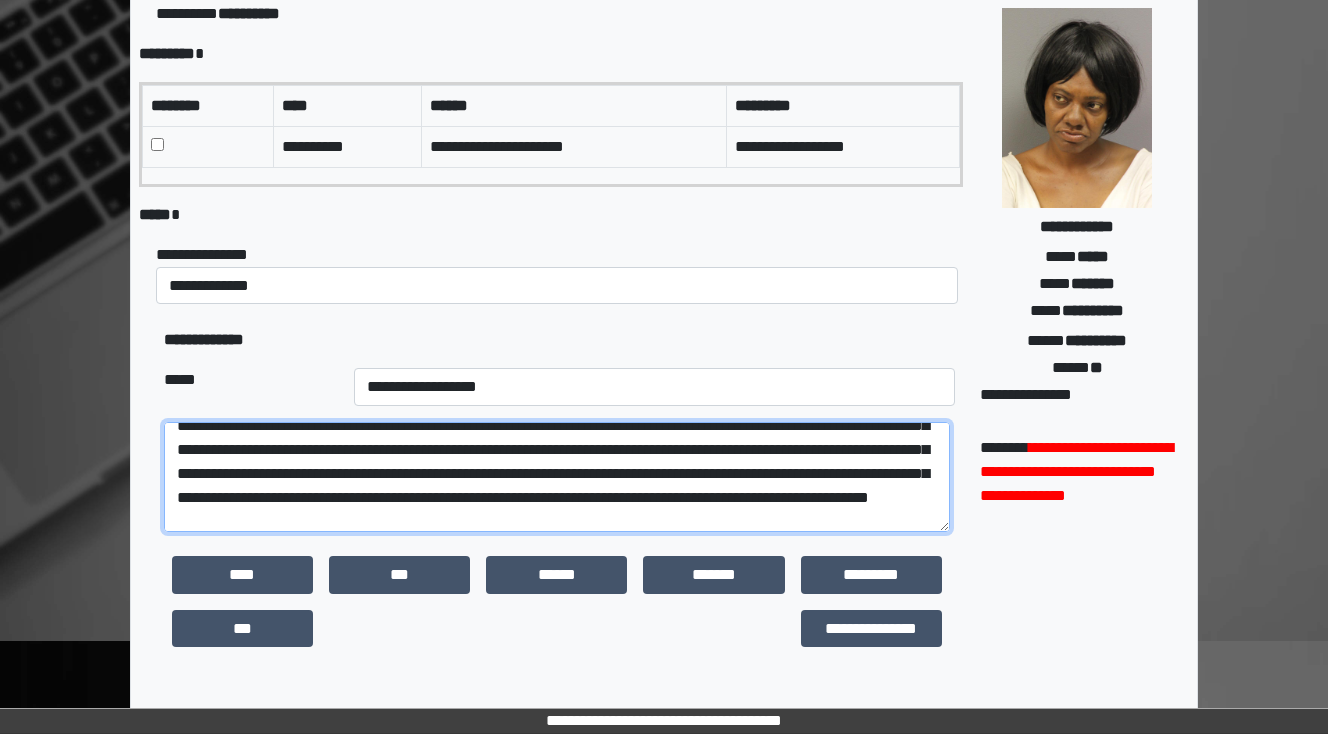 scroll, scrollTop: 160, scrollLeft: 0, axis: vertical 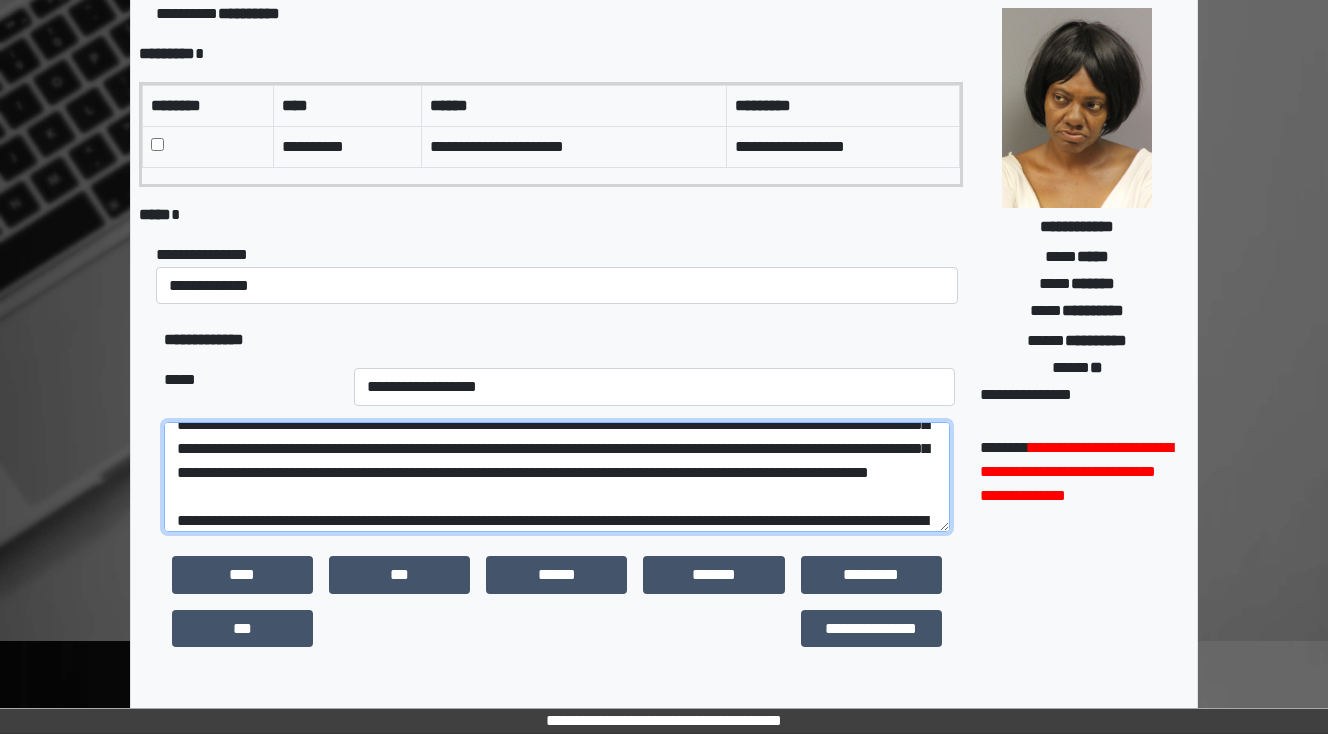 click at bounding box center (557, 477) 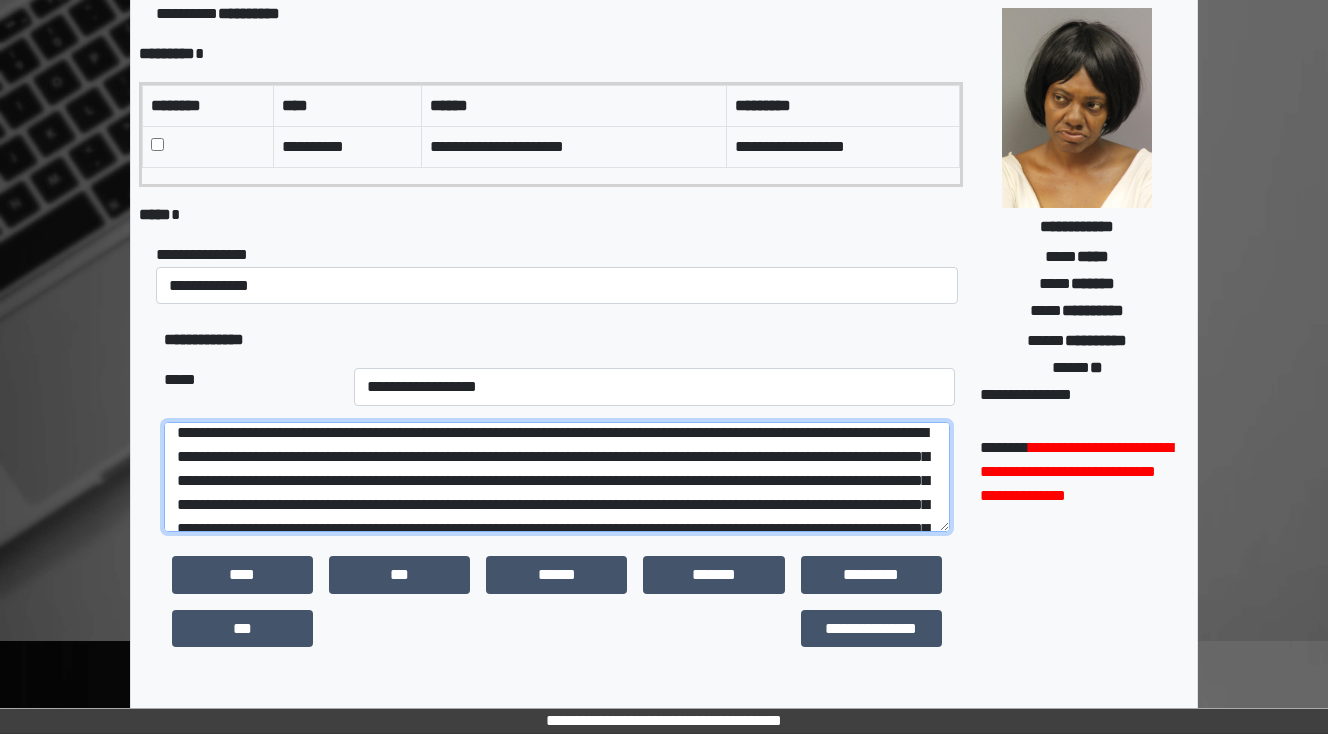 scroll, scrollTop: 160, scrollLeft: 0, axis: vertical 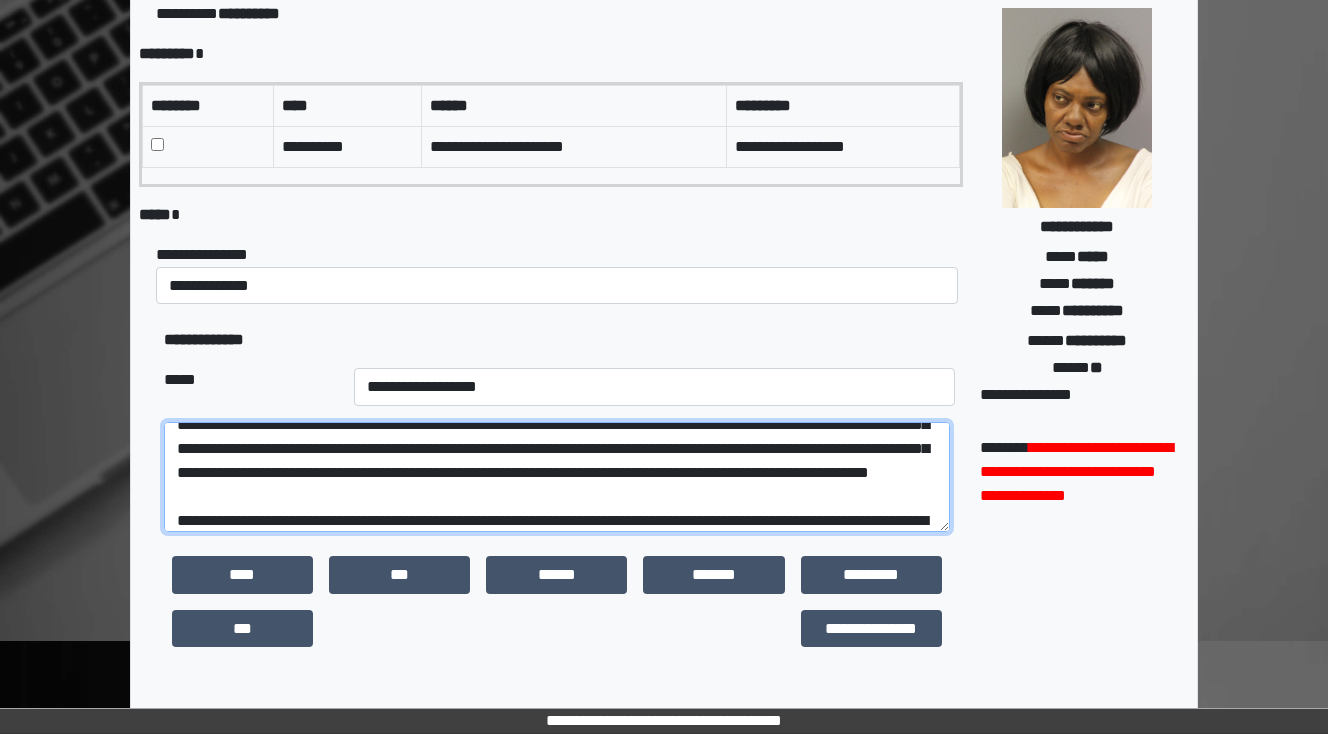 drag, startPoint x: 496, startPoint y: 477, endPoint x: 406, endPoint y: 468, distance: 90.44888 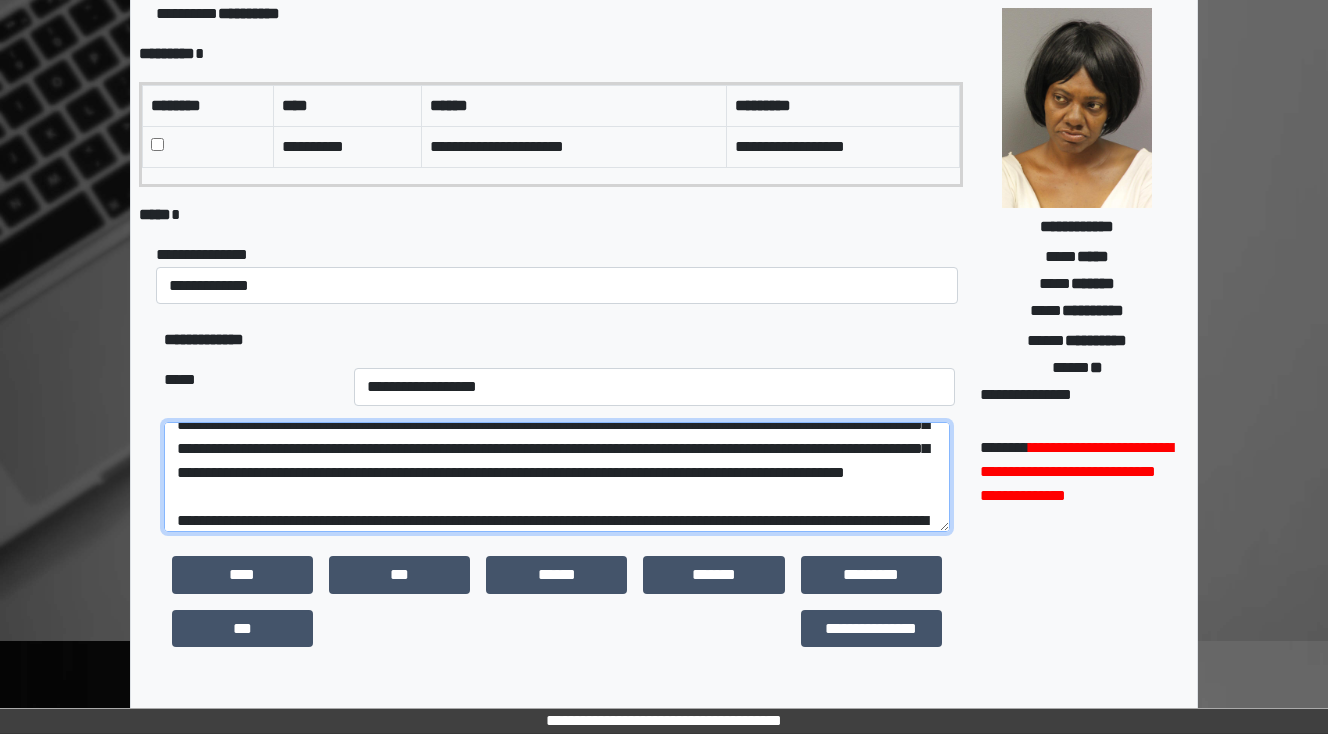 click at bounding box center [557, 477] 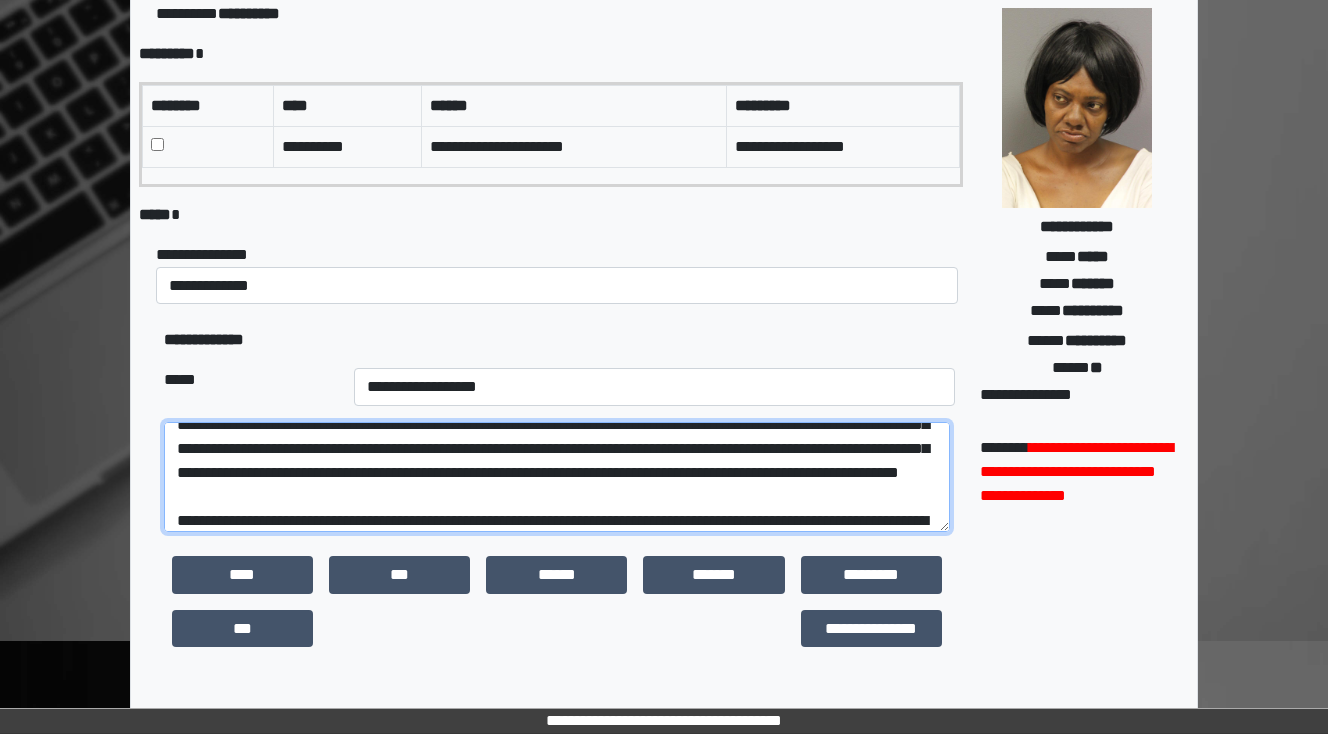 drag, startPoint x: 368, startPoint y: 513, endPoint x: 383, endPoint y: 512, distance: 15.033297 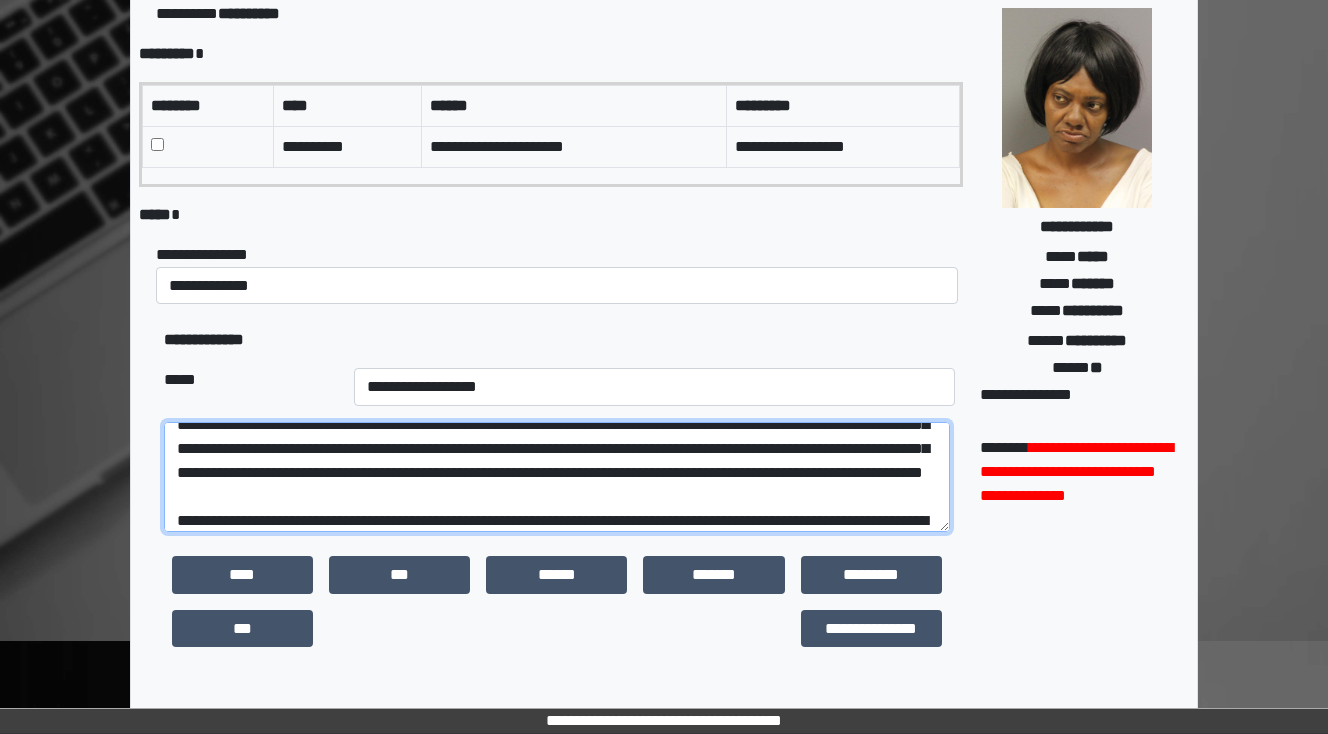 click at bounding box center [557, 477] 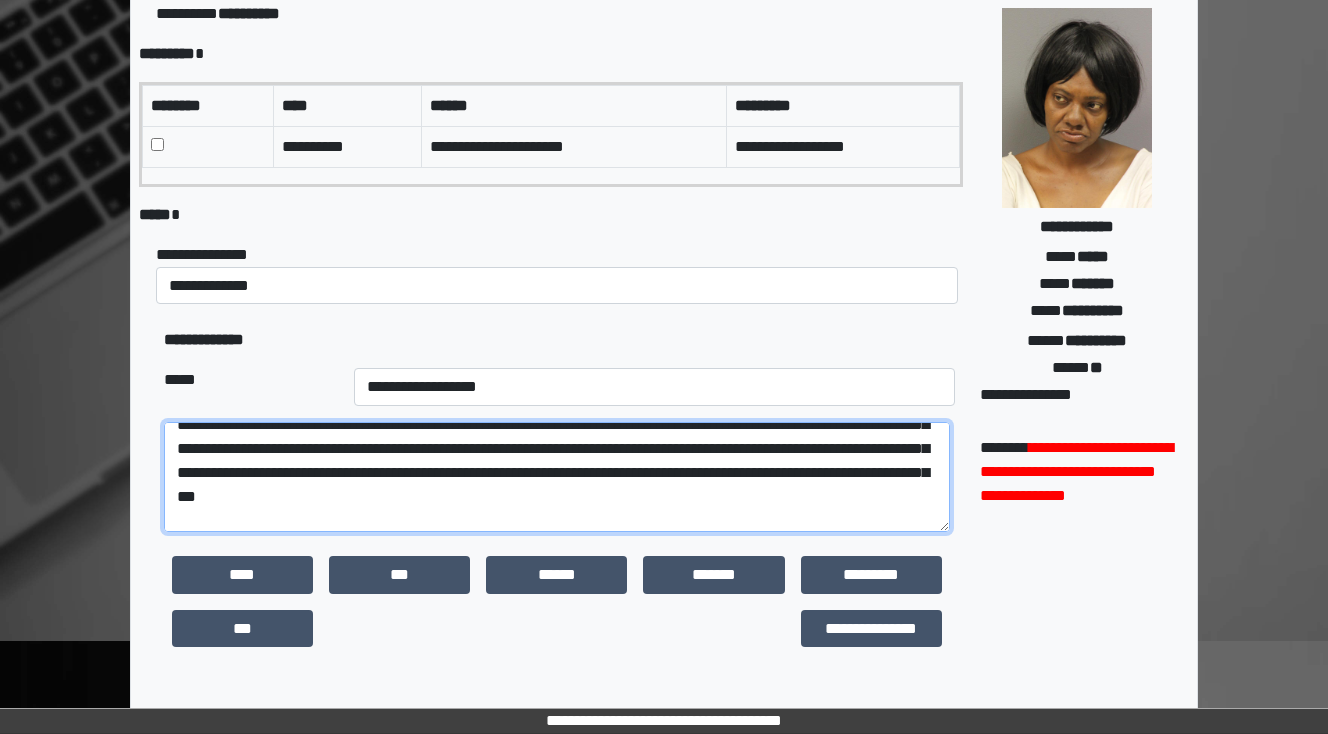 click at bounding box center [557, 477] 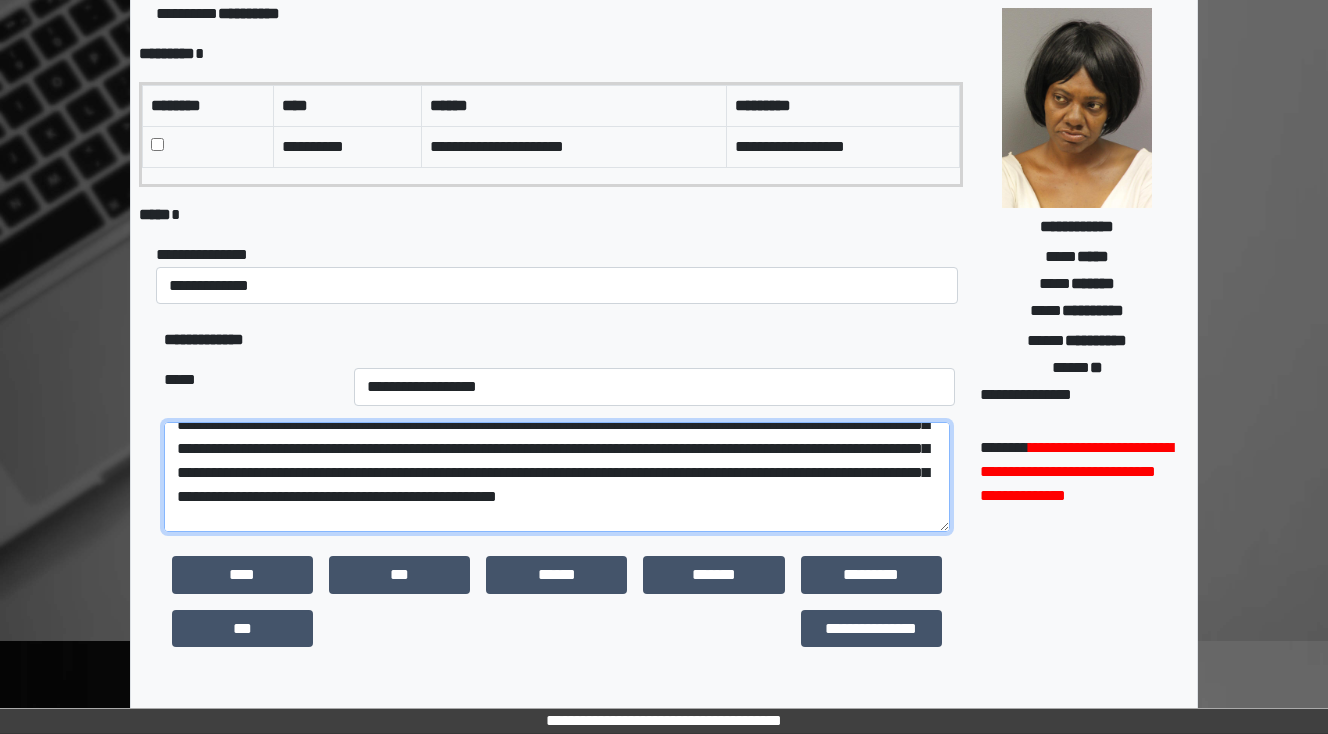 click at bounding box center (557, 477) 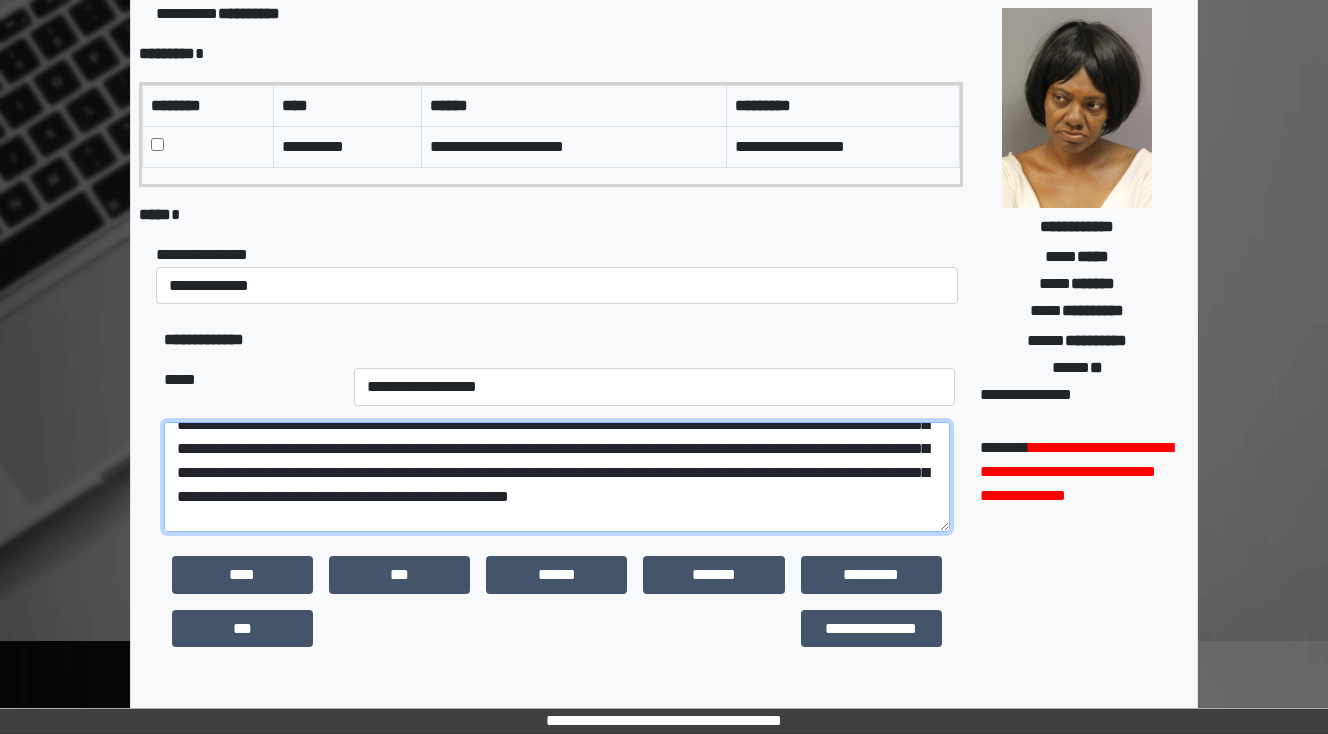 click at bounding box center [557, 477] 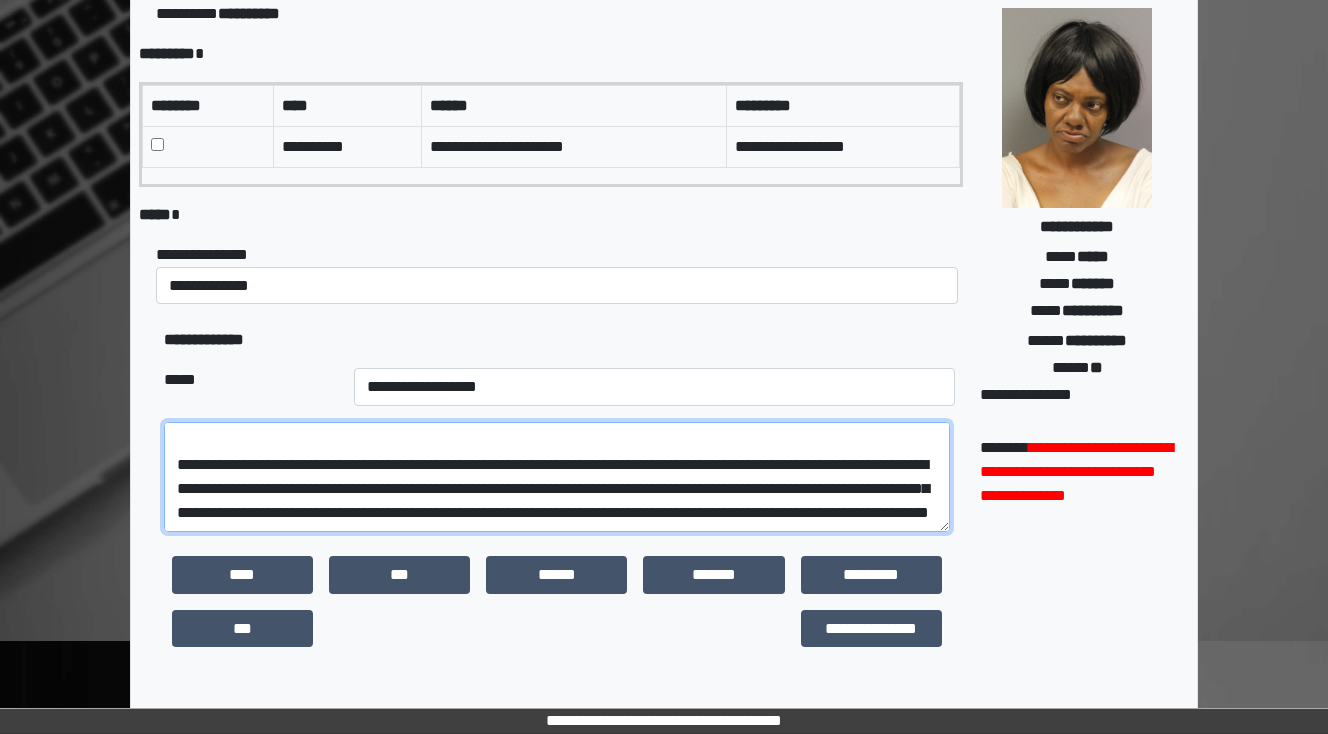 scroll, scrollTop: 160, scrollLeft: 0, axis: vertical 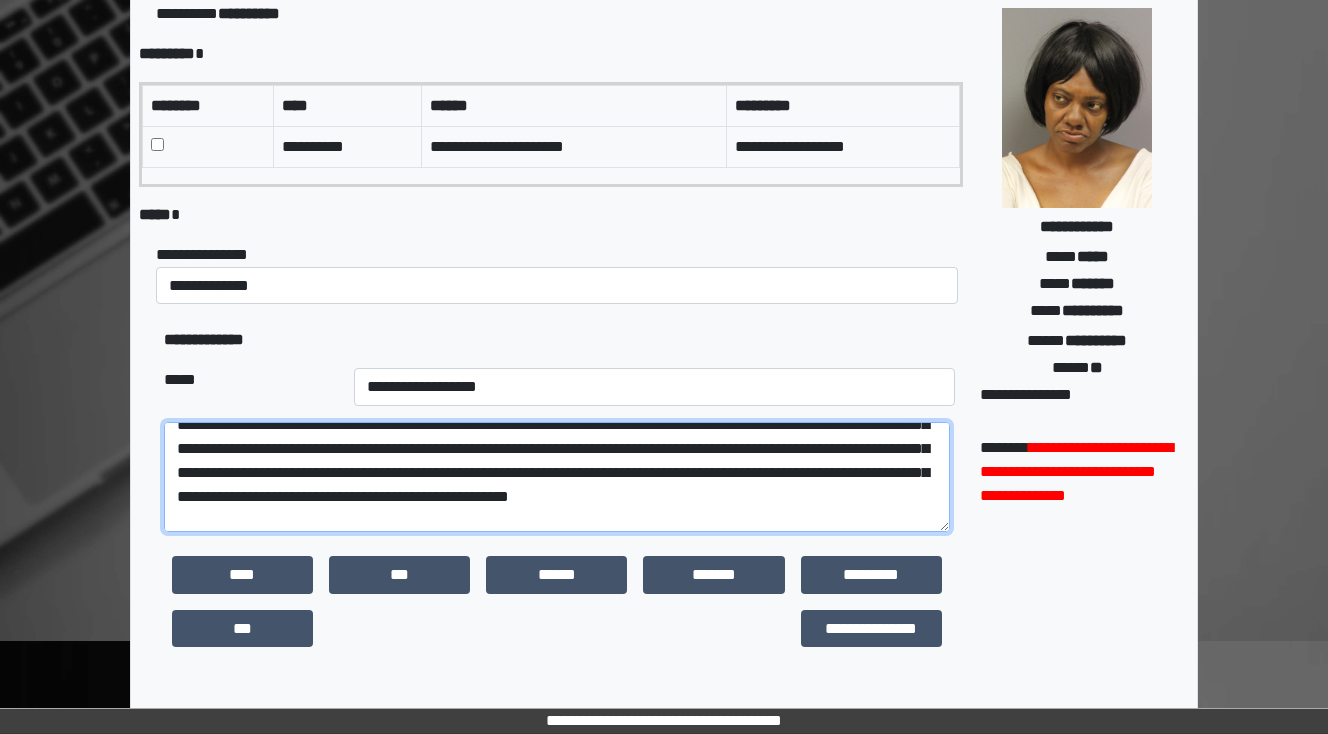 click at bounding box center [557, 477] 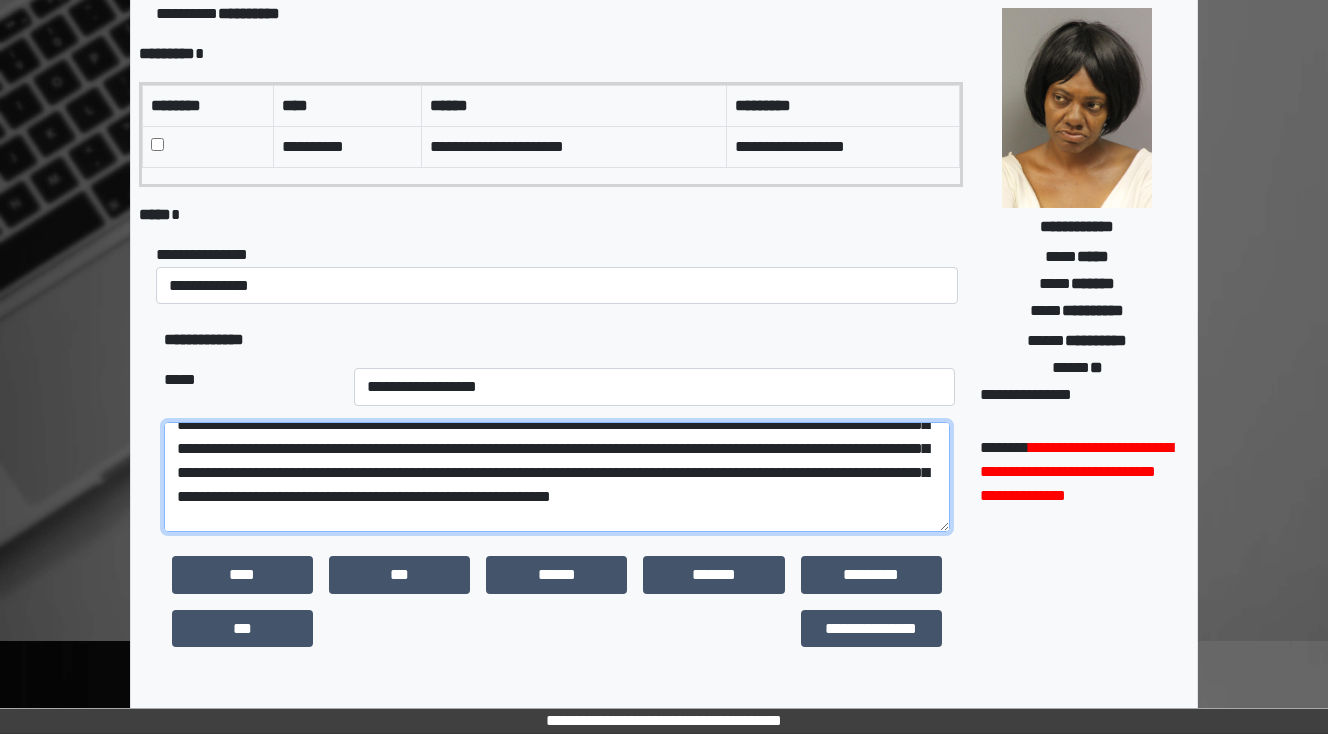 click at bounding box center (557, 477) 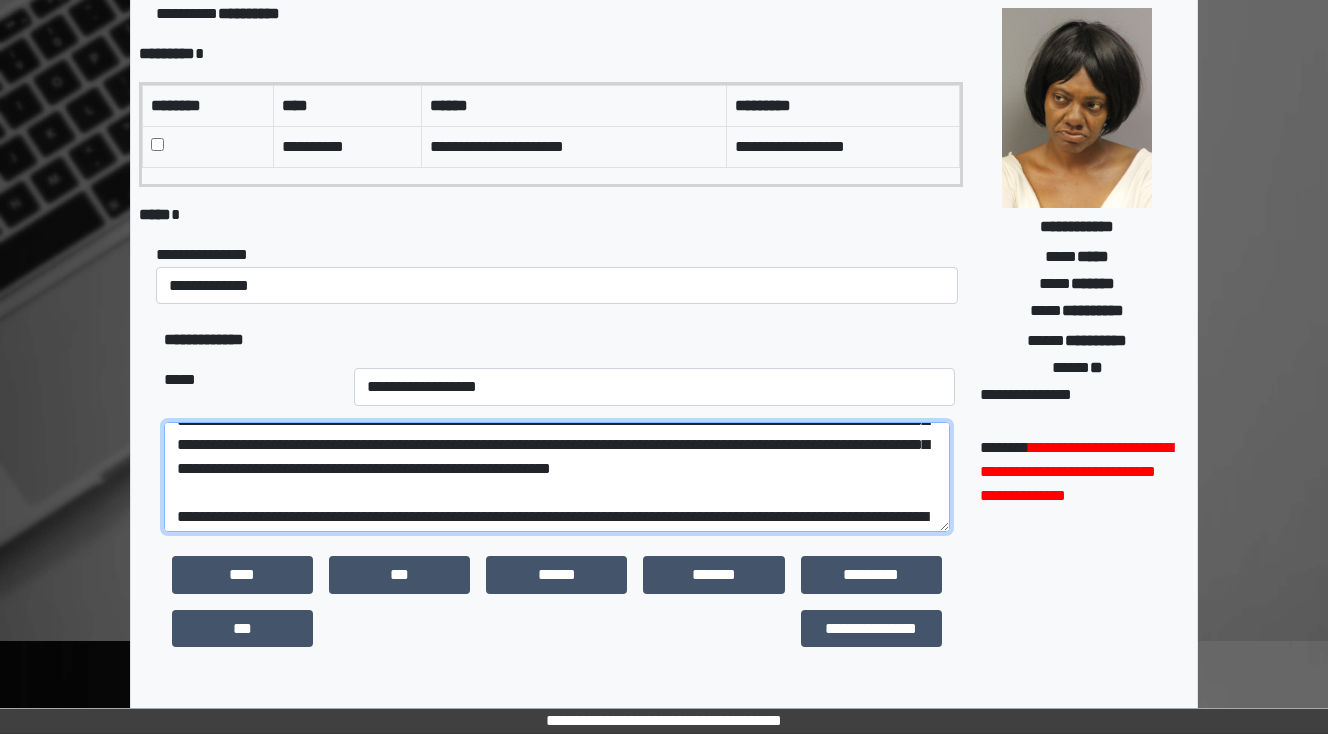scroll, scrollTop: 160, scrollLeft: 0, axis: vertical 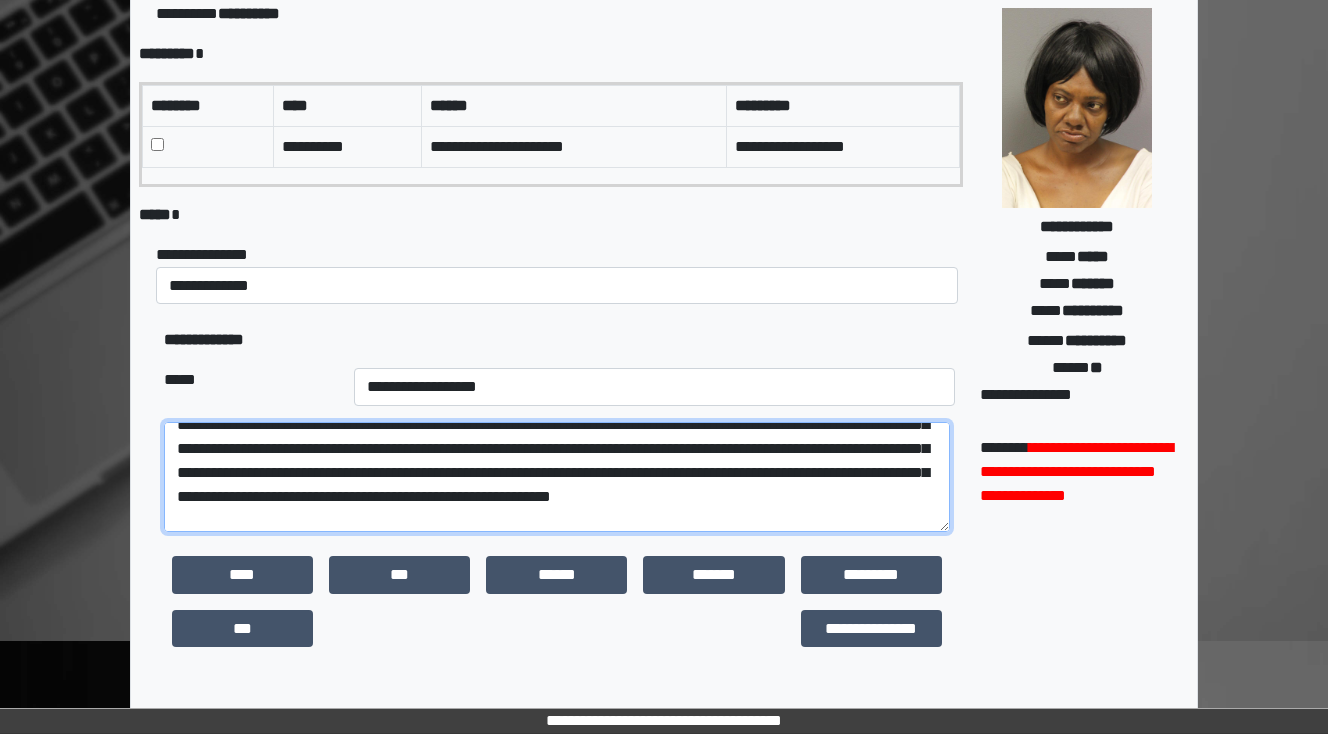 click at bounding box center (557, 477) 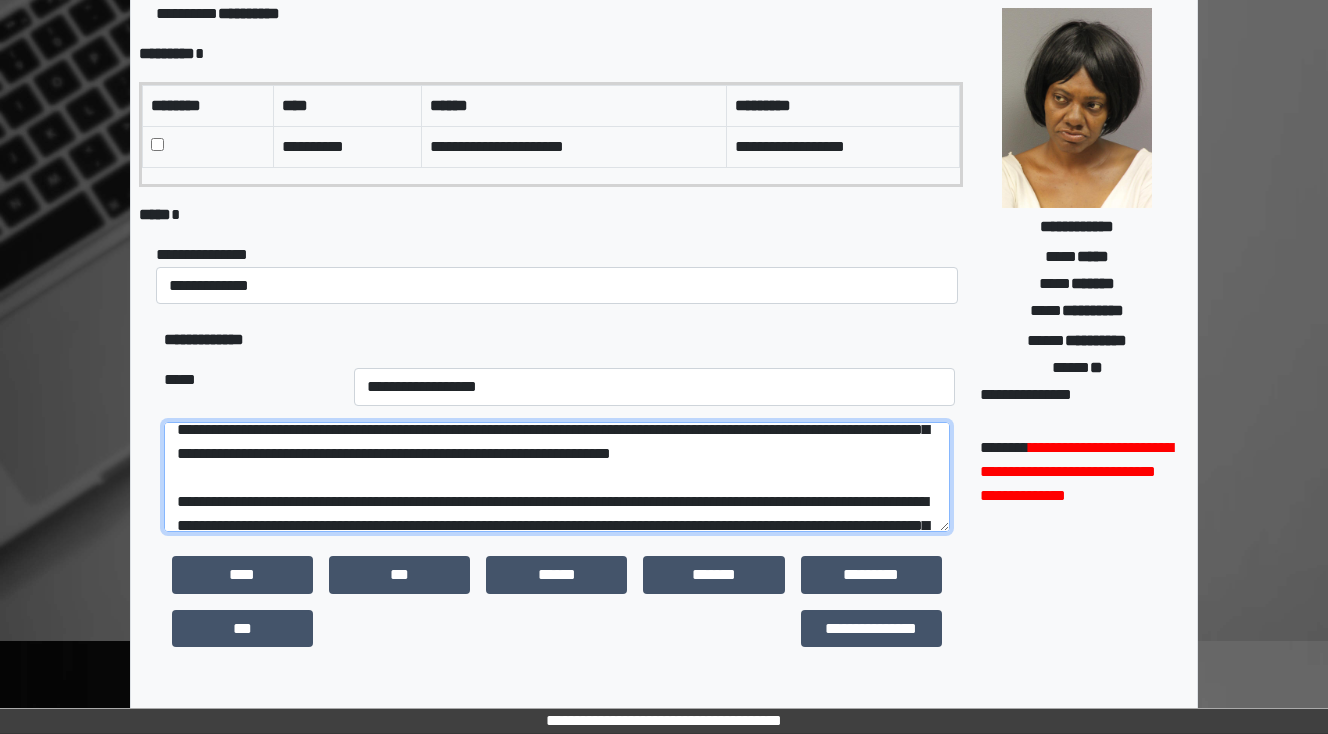 scroll, scrollTop: 240, scrollLeft: 0, axis: vertical 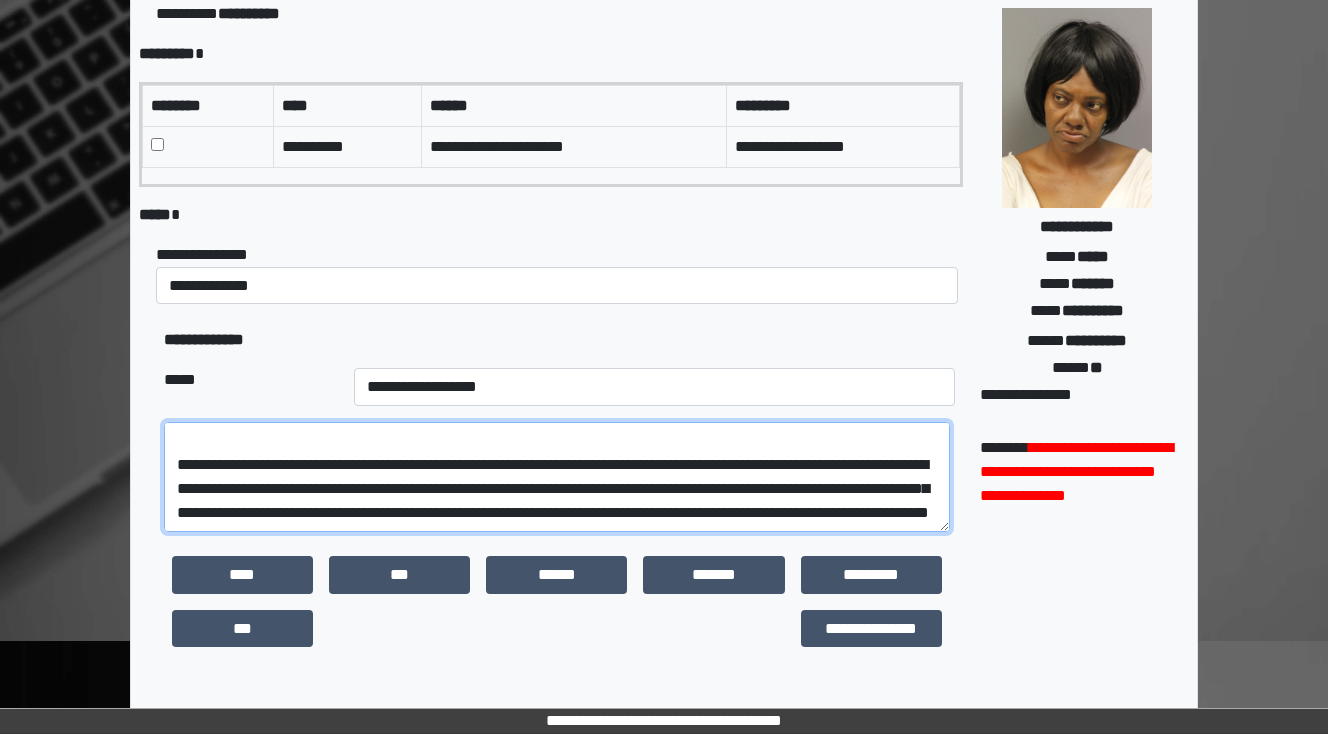 click at bounding box center [557, 477] 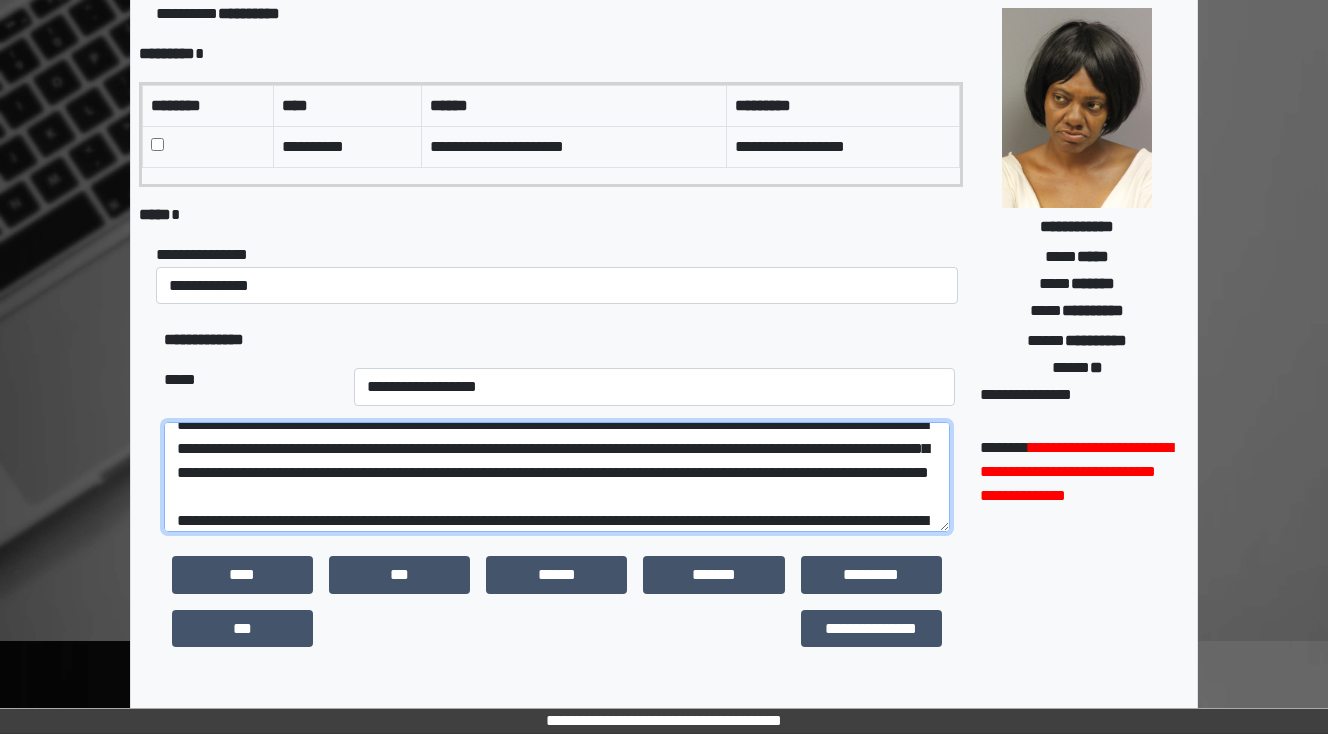 scroll, scrollTop: 240, scrollLeft: 0, axis: vertical 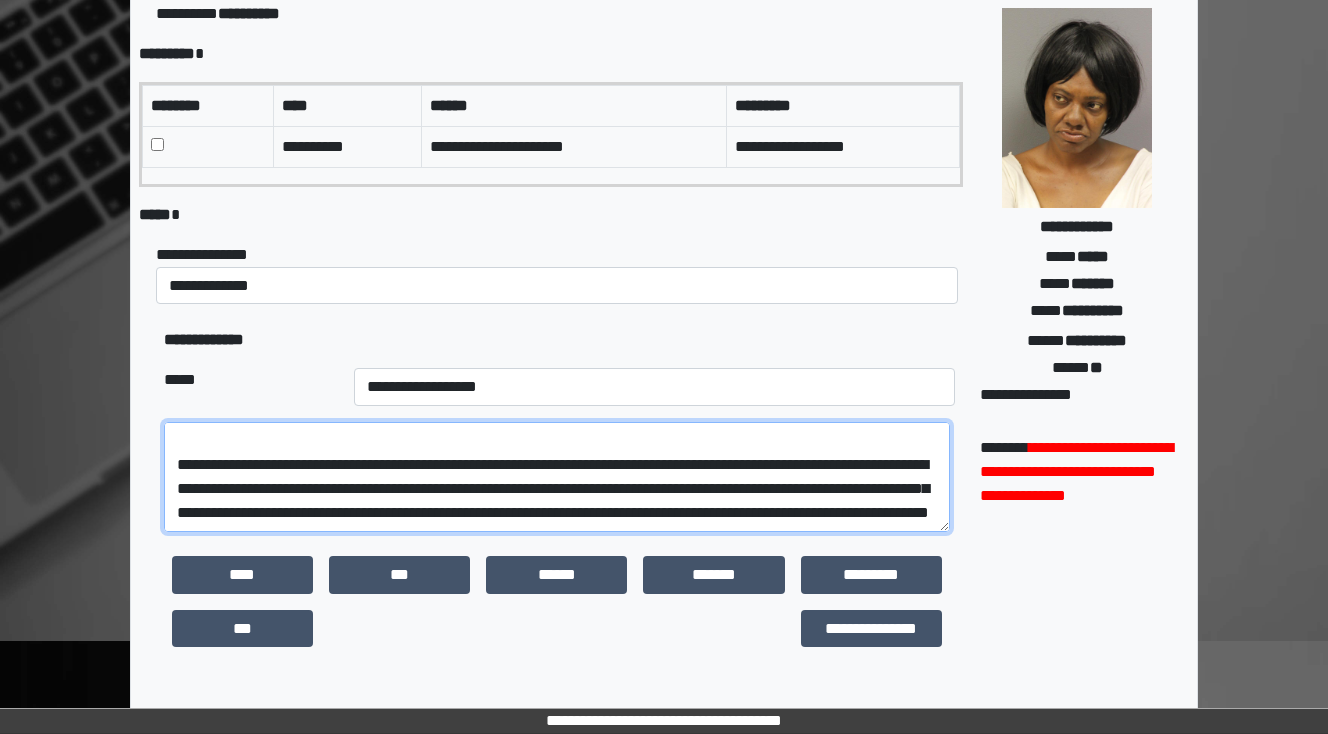 click at bounding box center (557, 477) 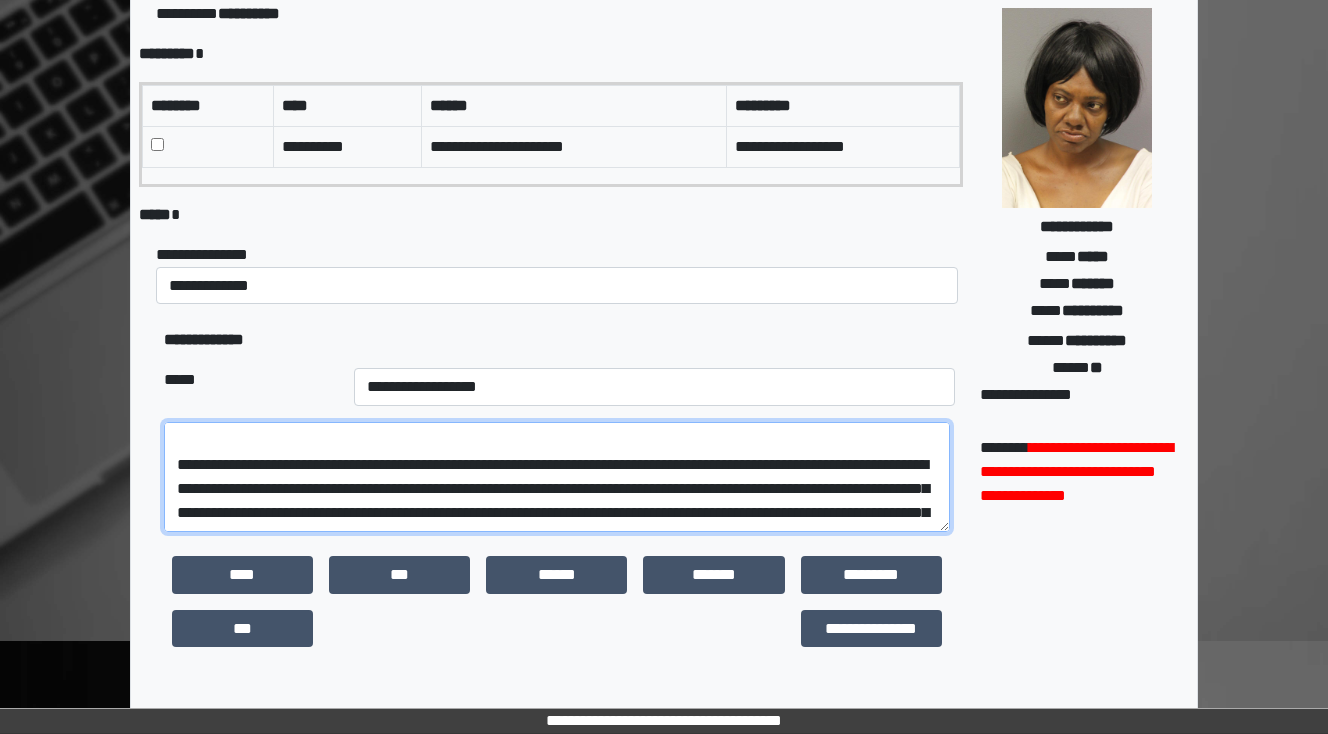 click at bounding box center [557, 477] 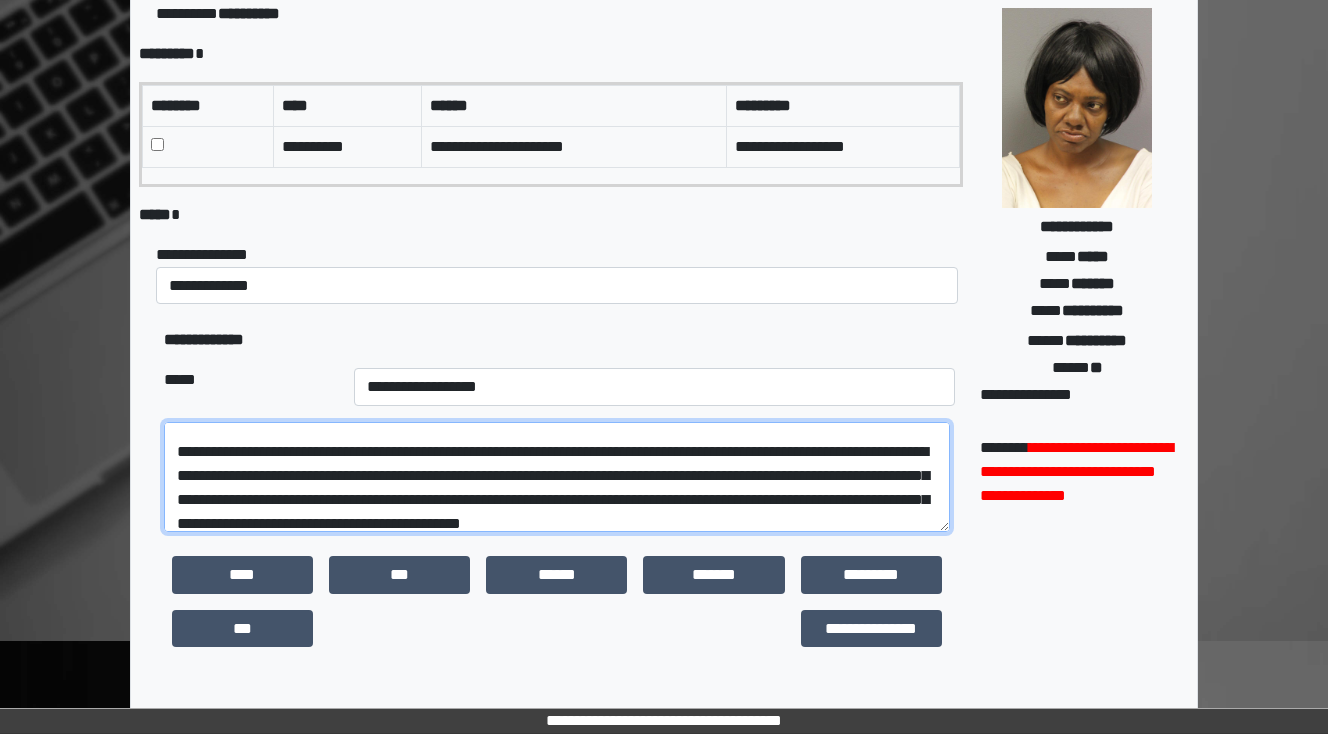 drag, startPoint x: 767, startPoint y: 516, endPoint x: 478, endPoint y: 499, distance: 289.49957 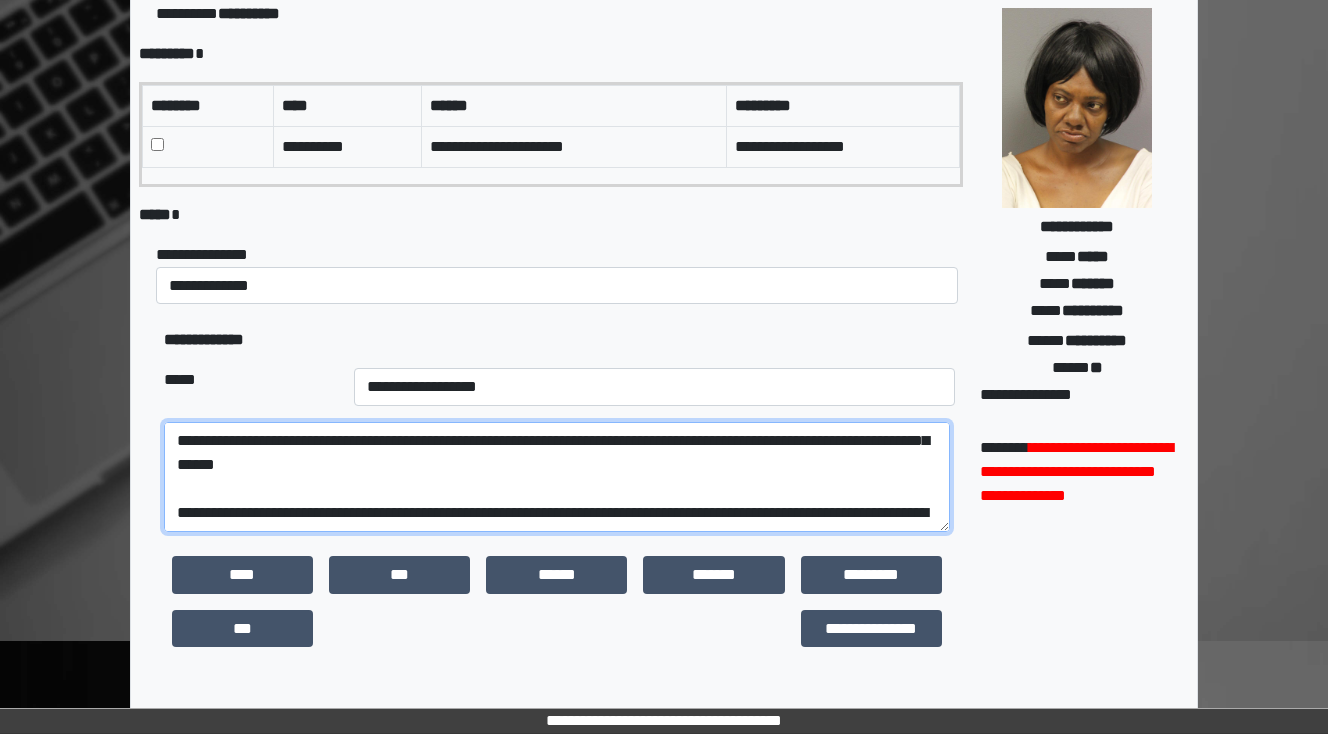 scroll, scrollTop: 333, scrollLeft: 0, axis: vertical 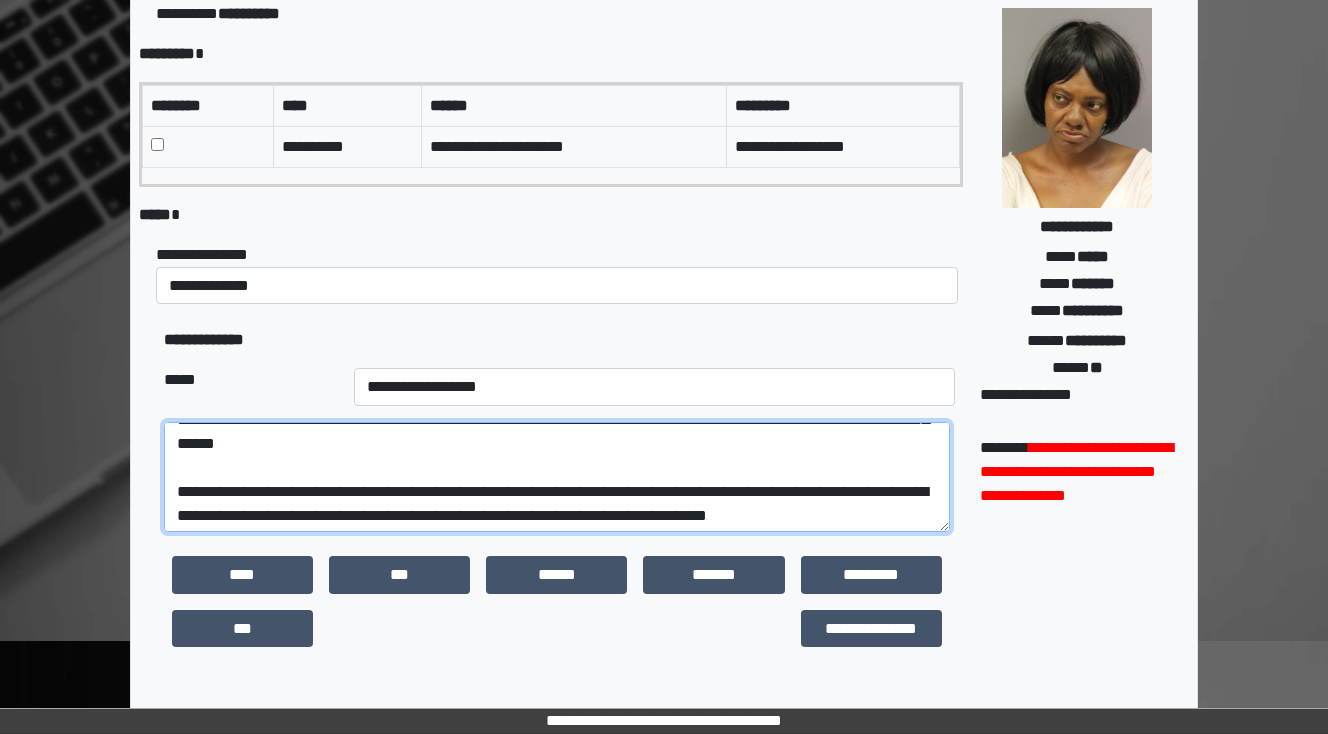 click at bounding box center (557, 477) 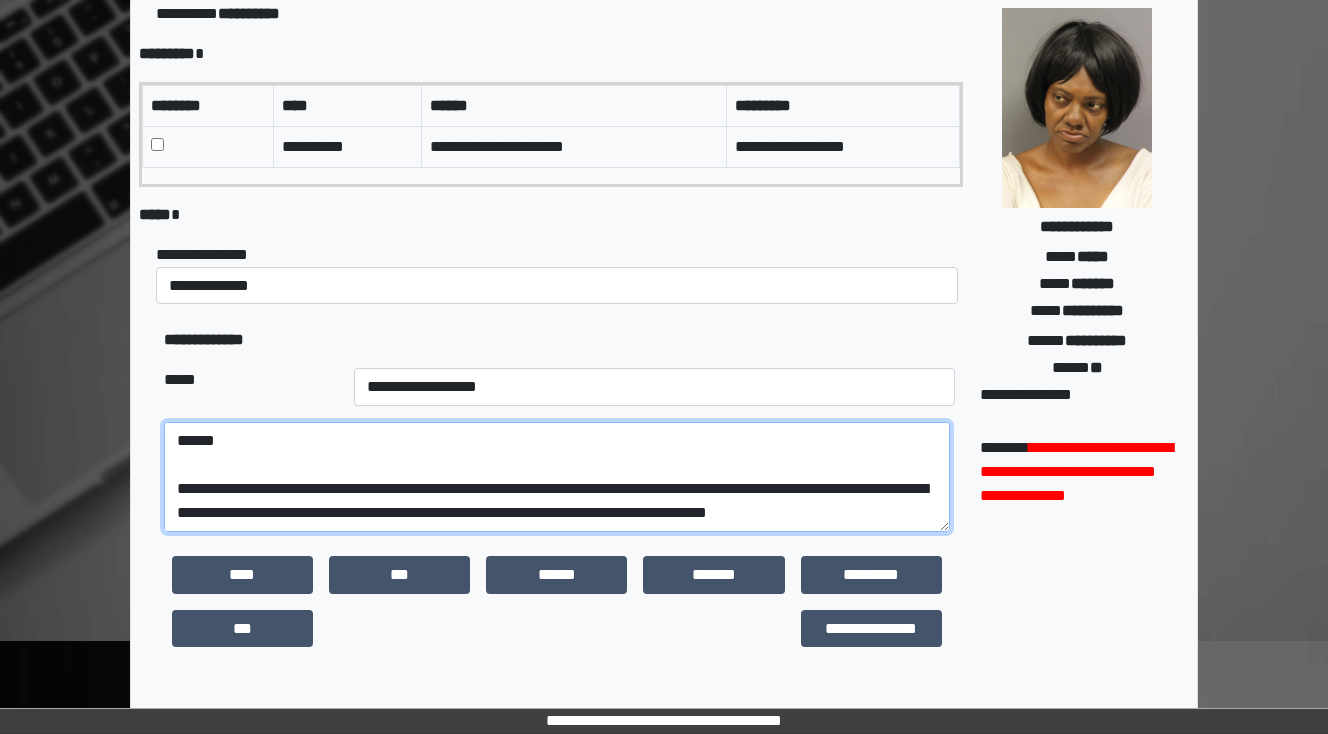 scroll, scrollTop: 384, scrollLeft: 0, axis: vertical 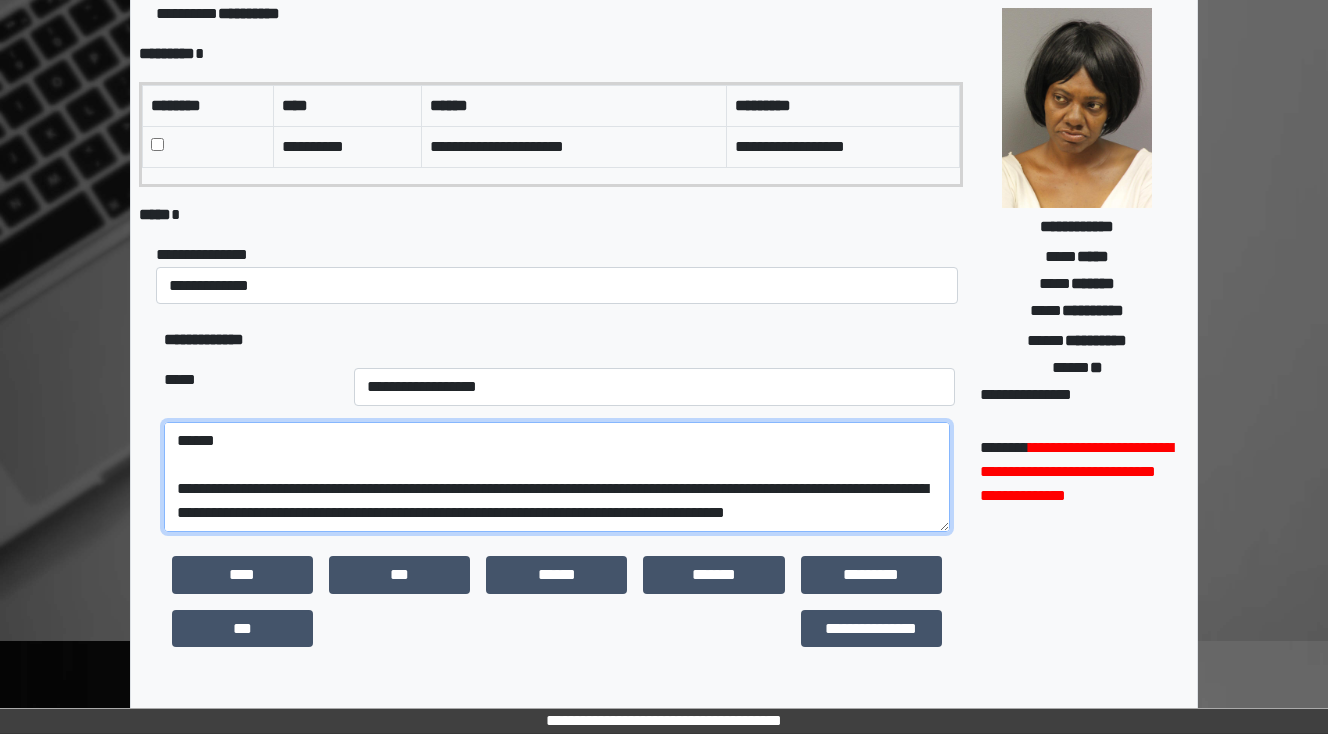 click at bounding box center (557, 477) 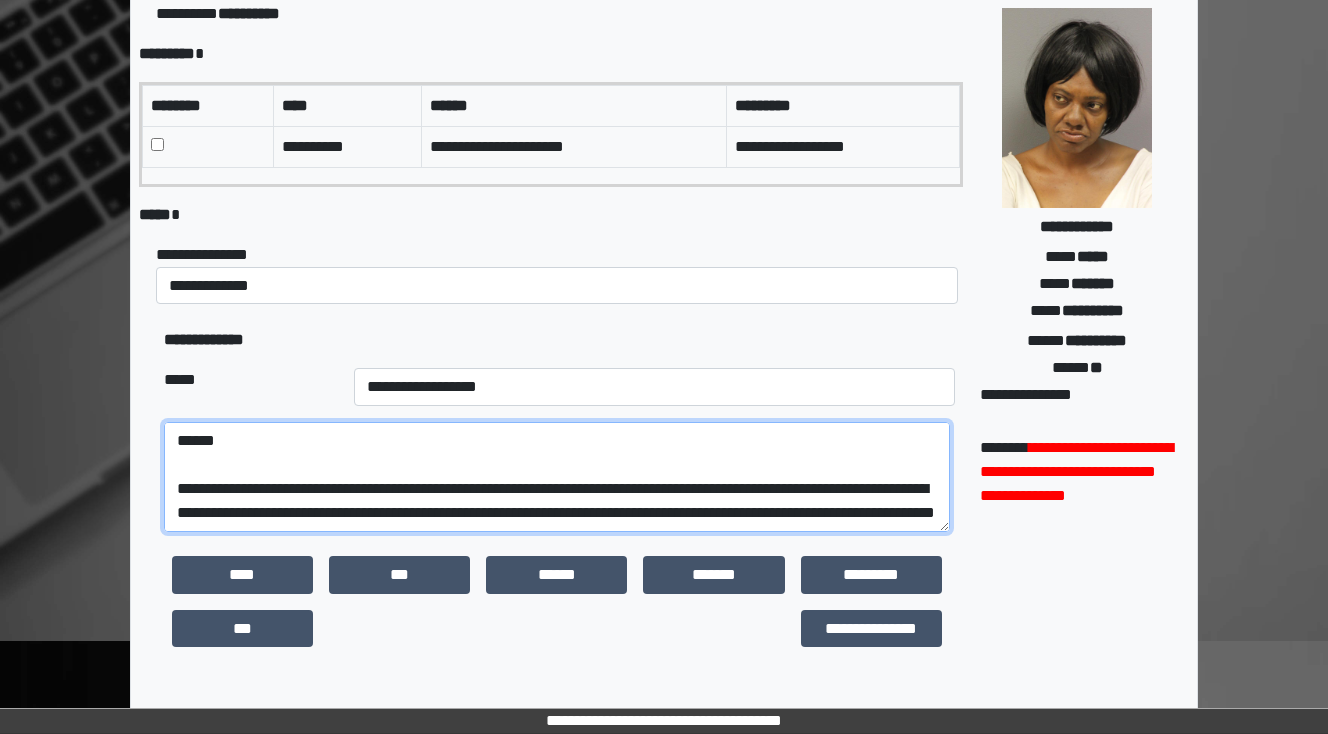 click at bounding box center [557, 477] 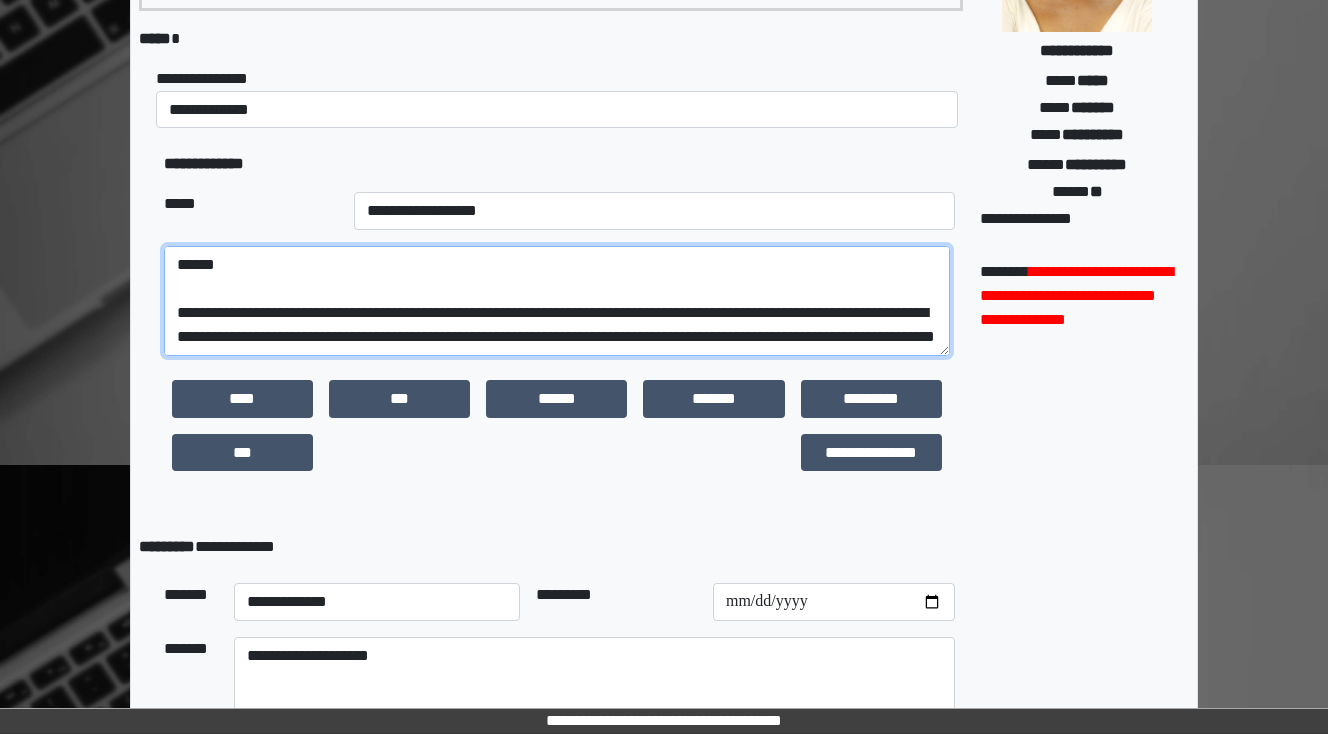 scroll, scrollTop: 470, scrollLeft: 0, axis: vertical 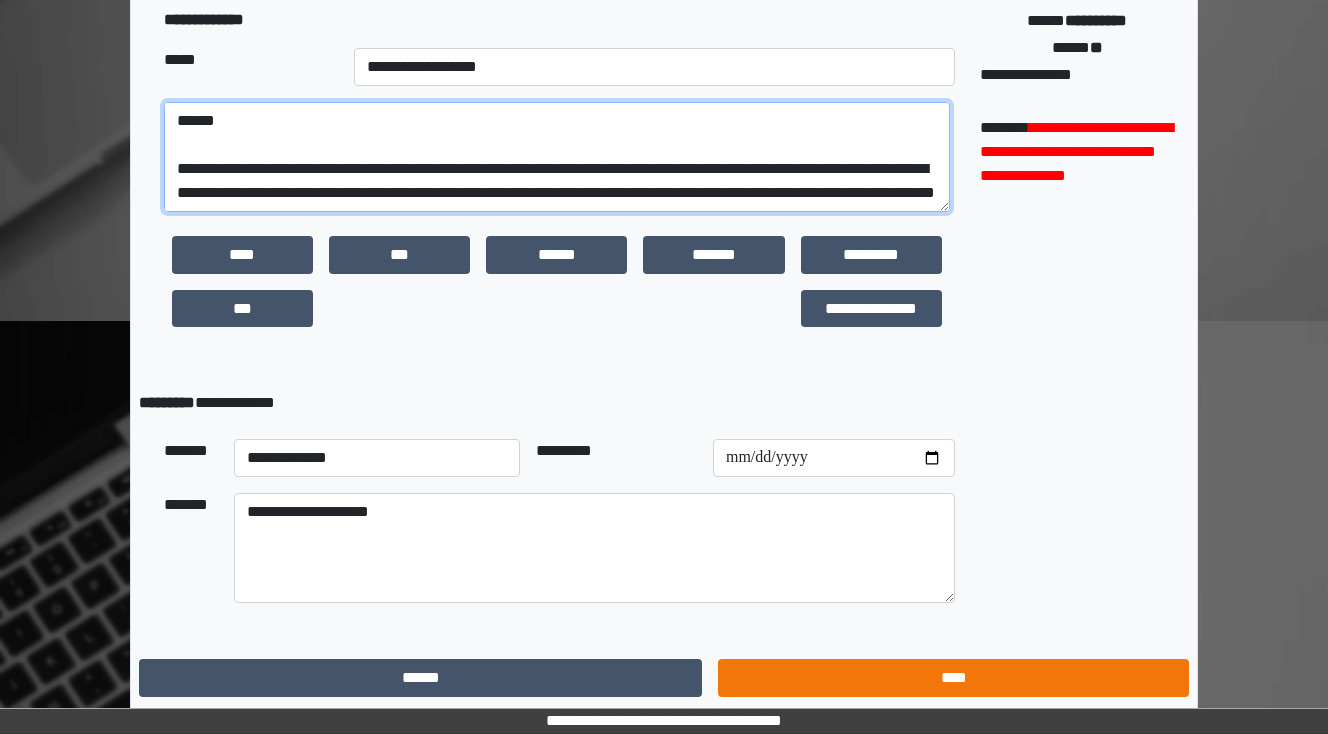 type on "**********" 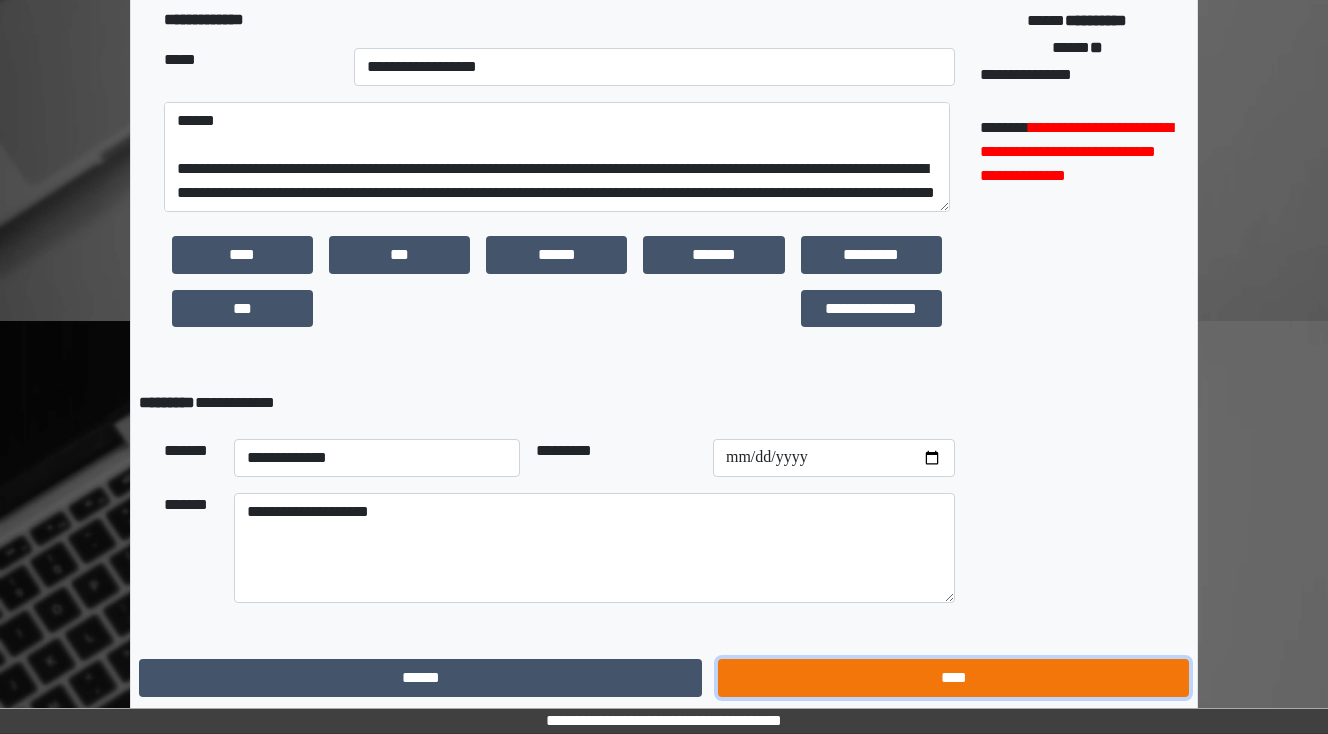 click on "****" at bounding box center [953, 678] 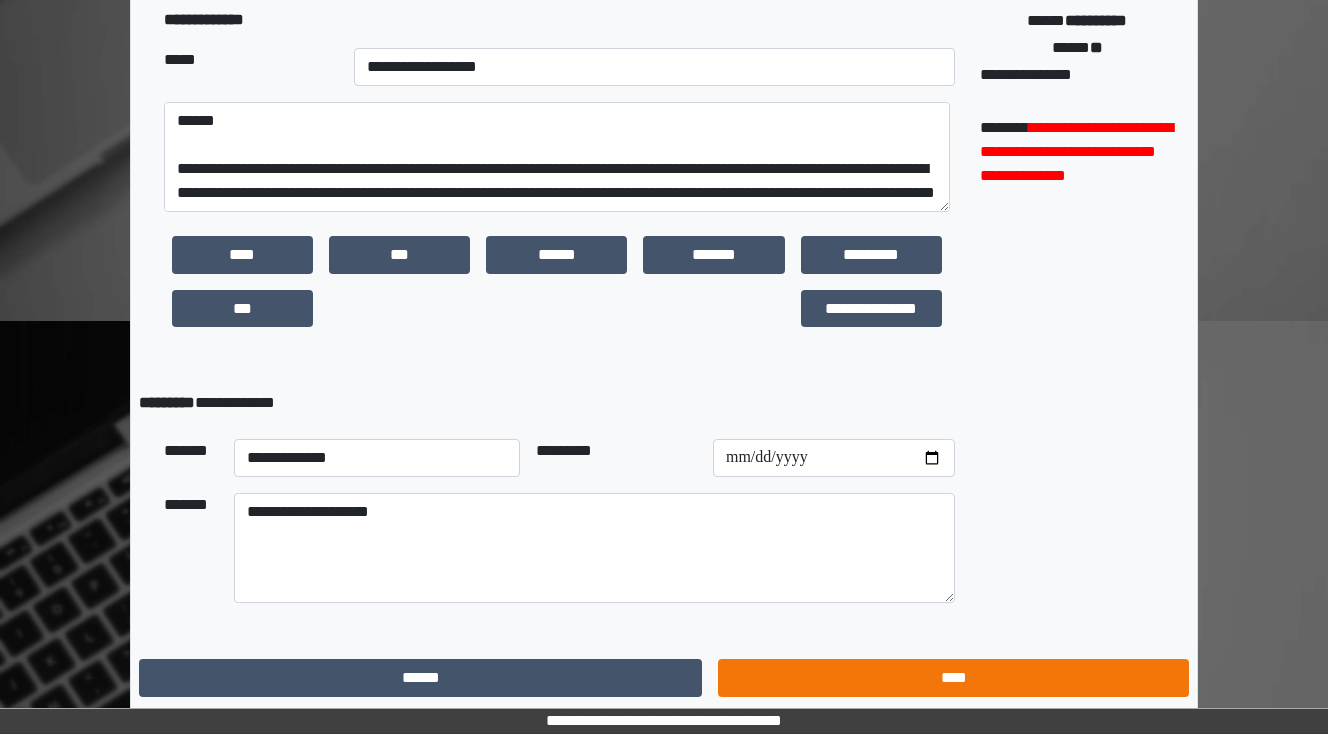 scroll, scrollTop: 0, scrollLeft: 0, axis: both 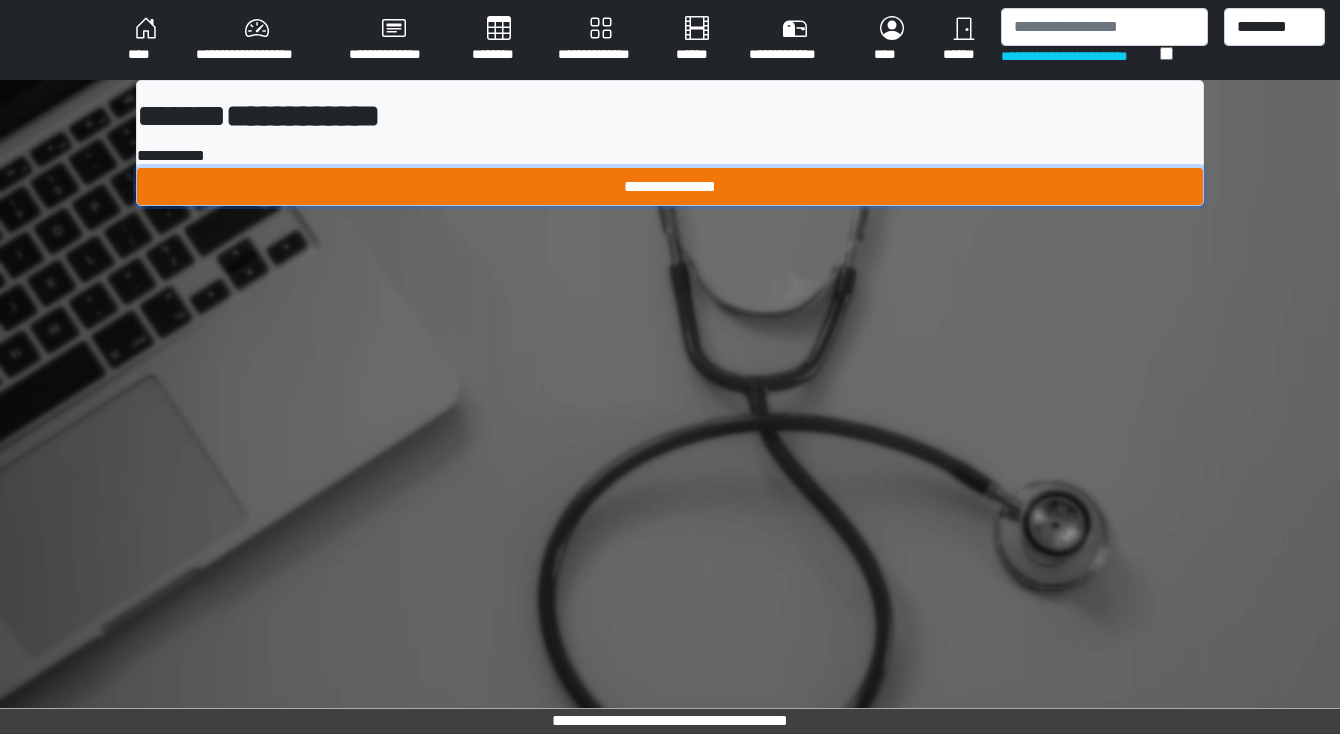 click on "**********" at bounding box center [670, 187] 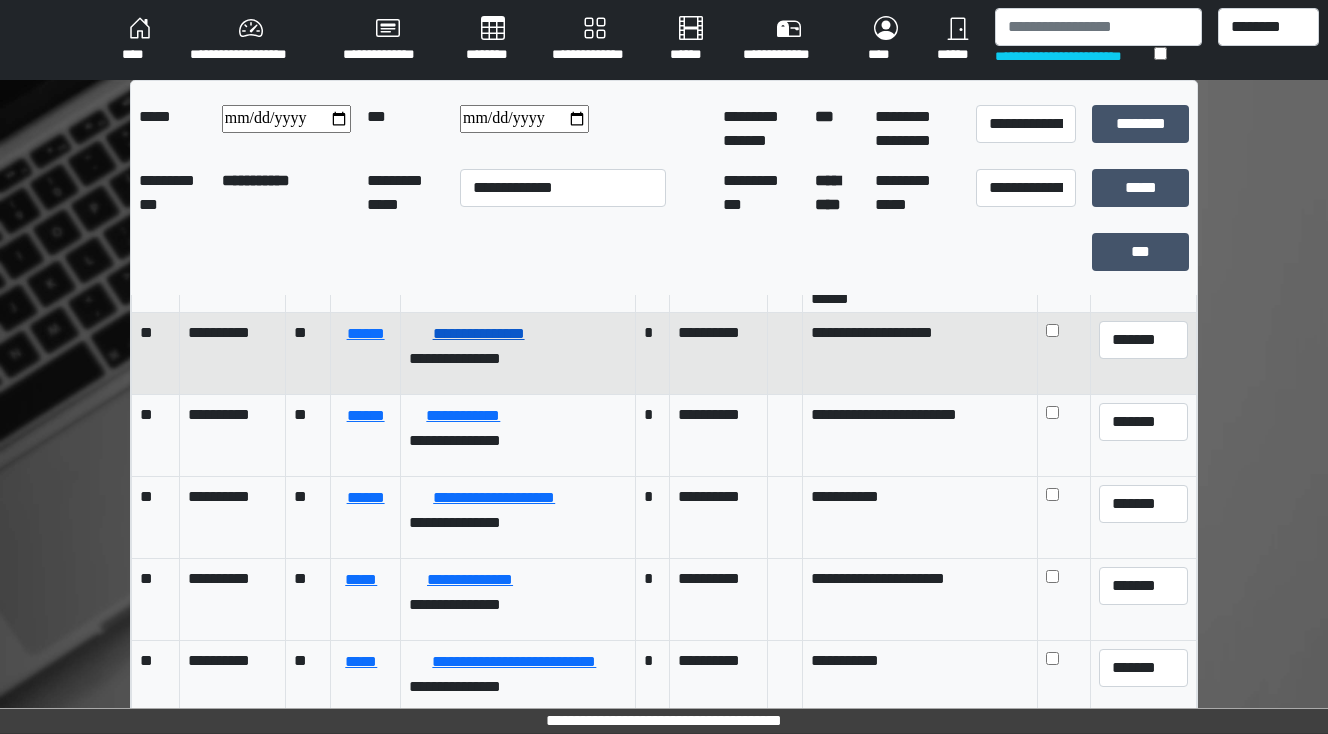 scroll, scrollTop: 320, scrollLeft: 0, axis: vertical 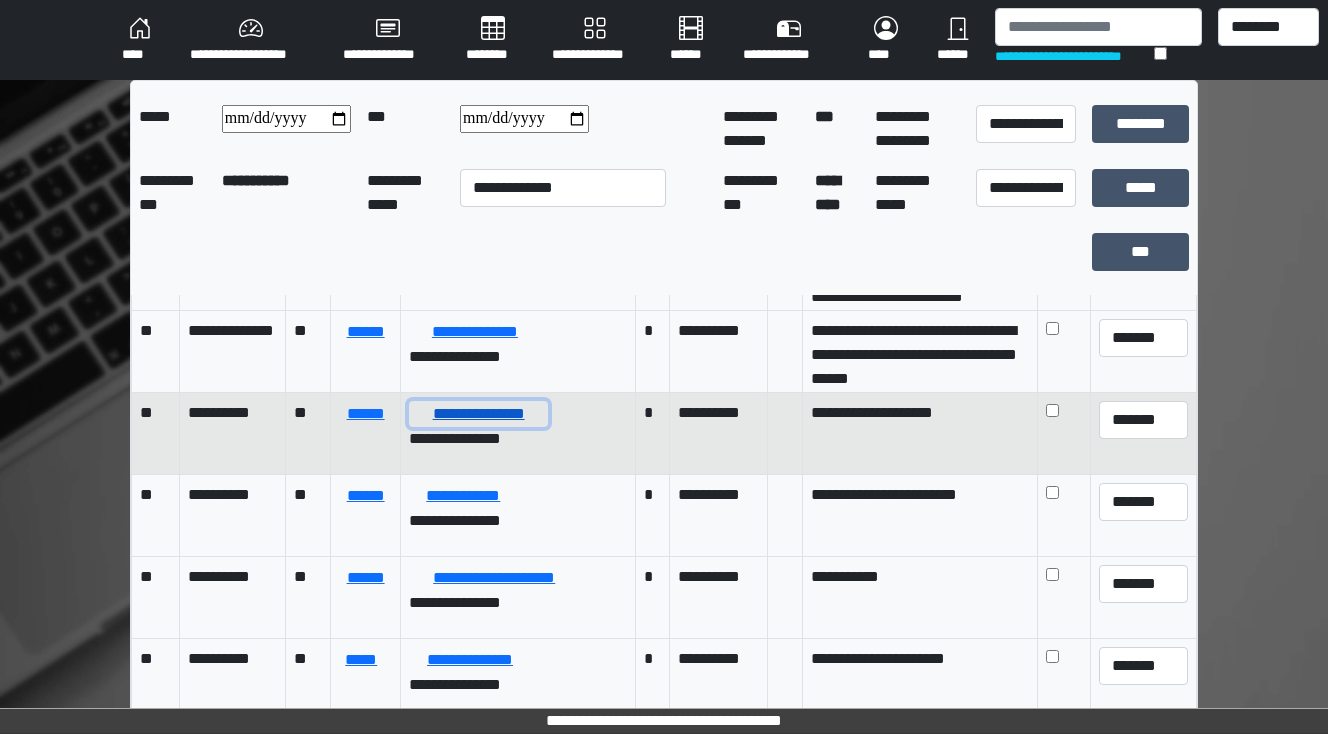 click on "**********" at bounding box center [478, 414] 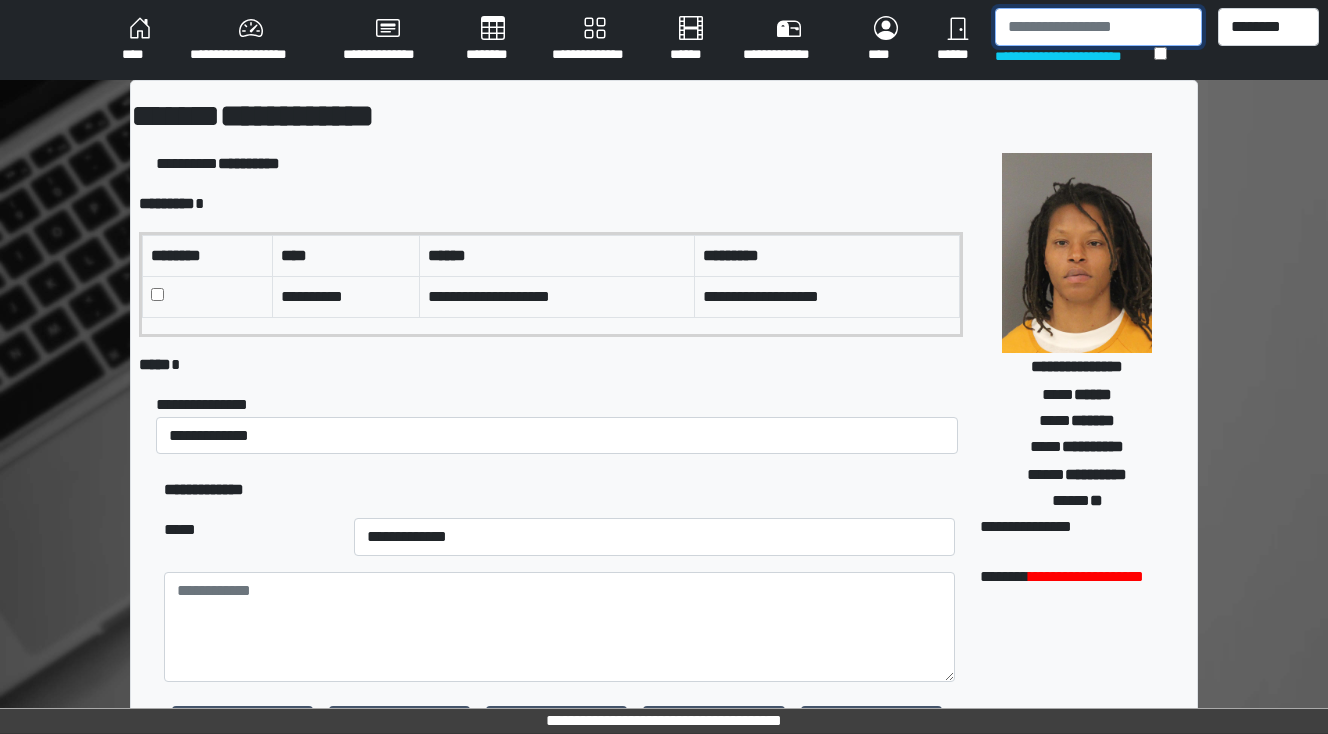 drag, startPoint x: 1036, startPoint y: 23, endPoint x: 1036, endPoint y: 10, distance: 13 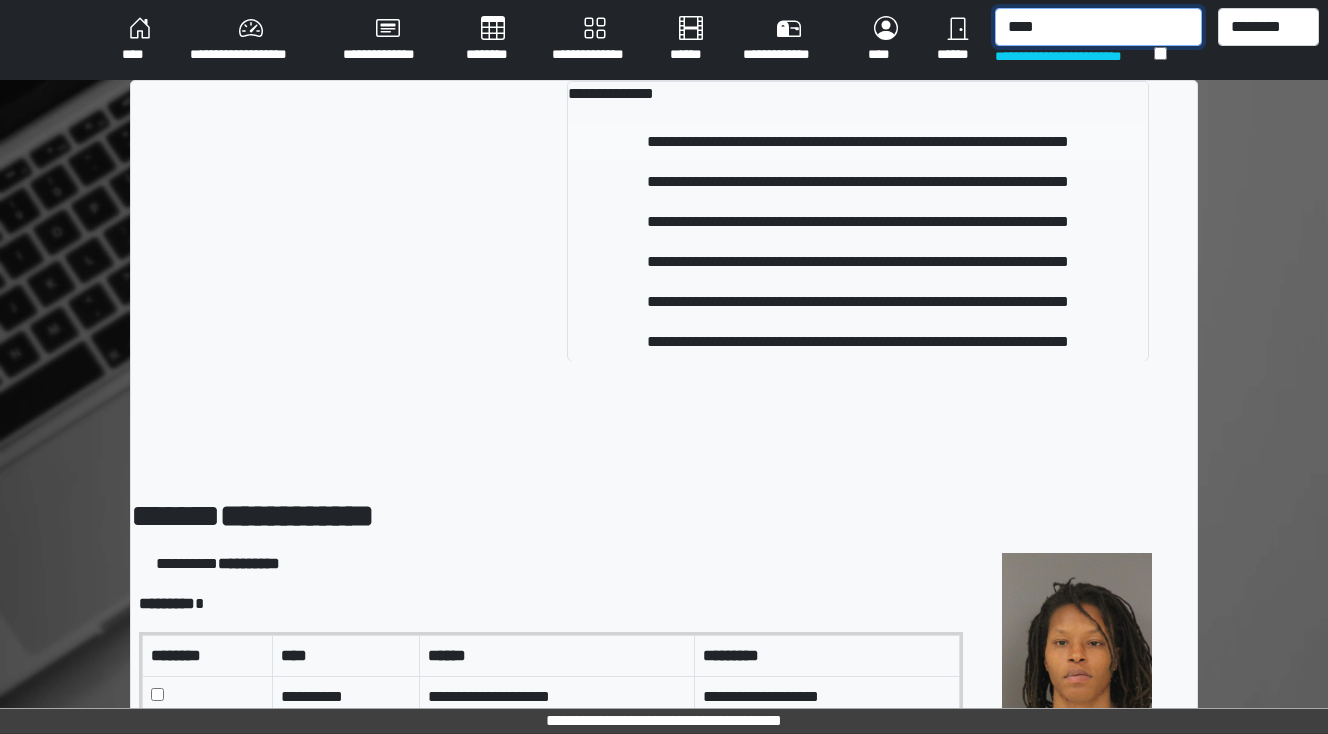 type on "****" 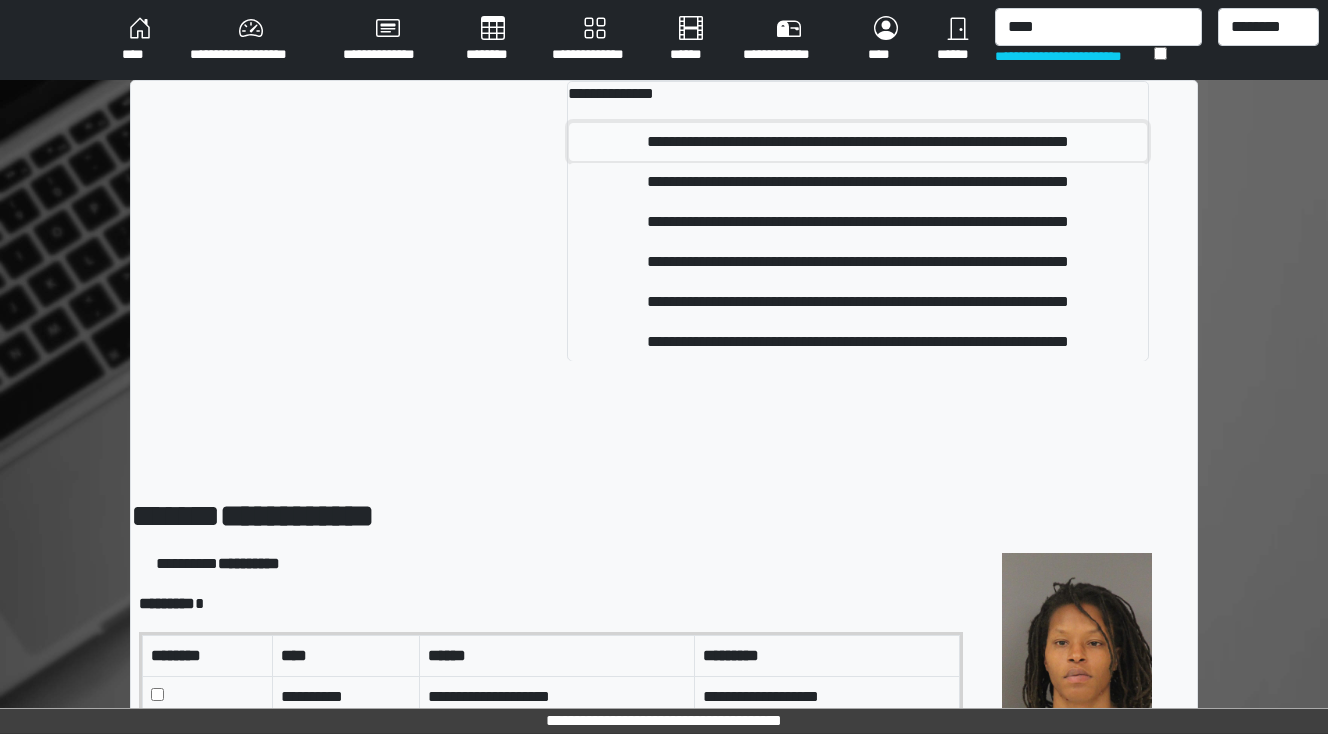 click on "**********" at bounding box center [858, 142] 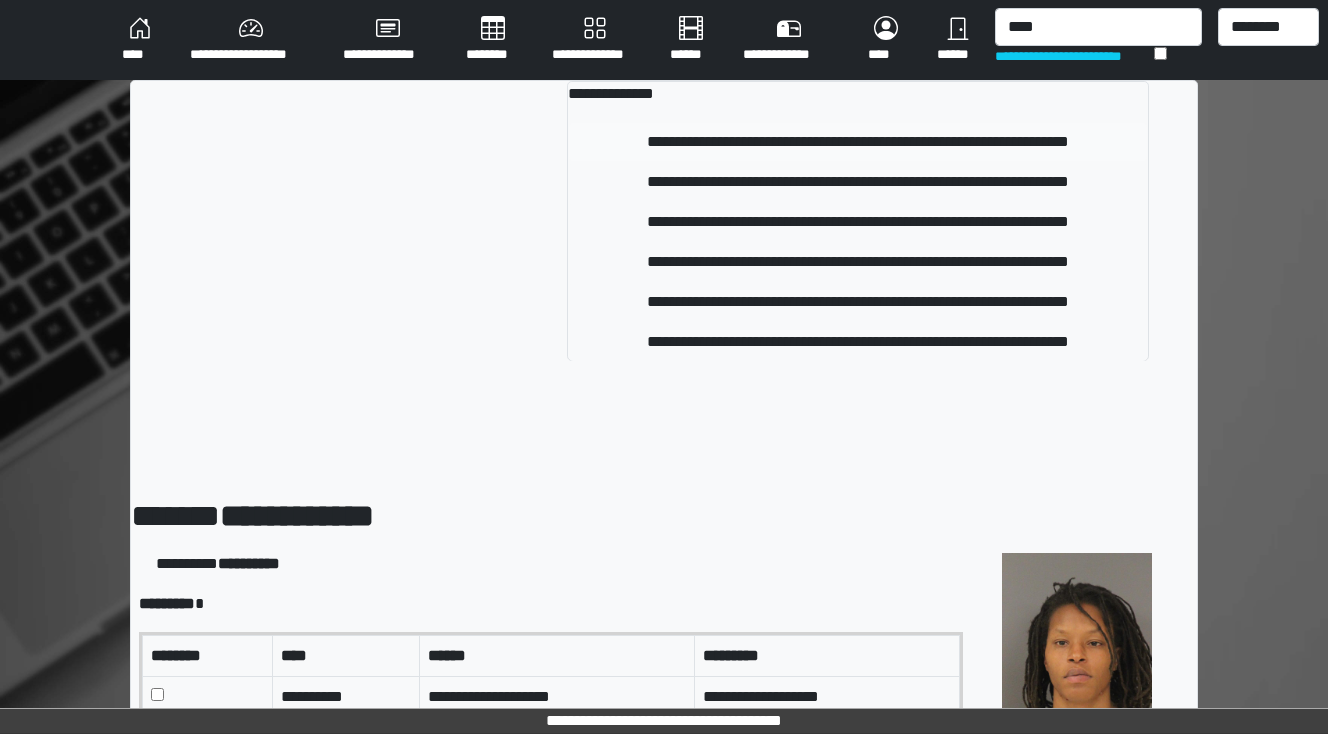 type 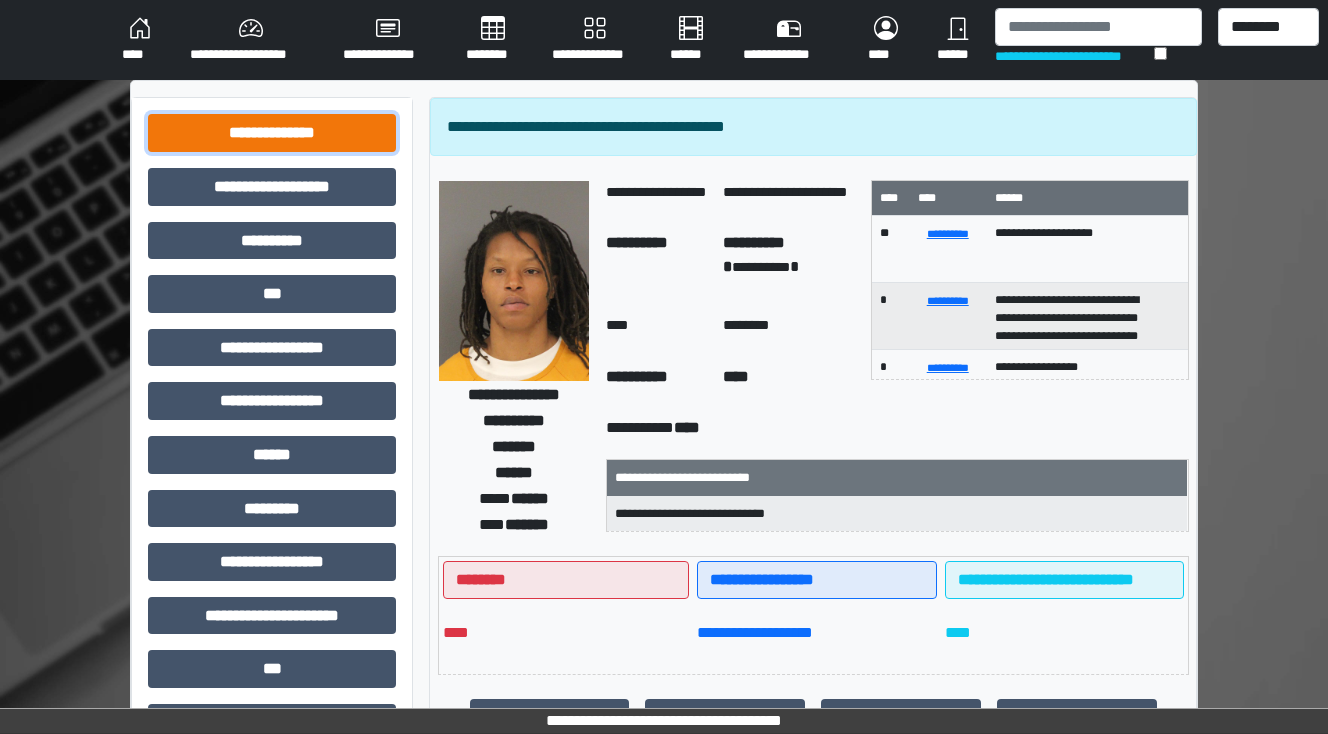 drag, startPoint x: 306, startPoint y: 118, endPoint x: 299, endPoint y: 139, distance: 22.135944 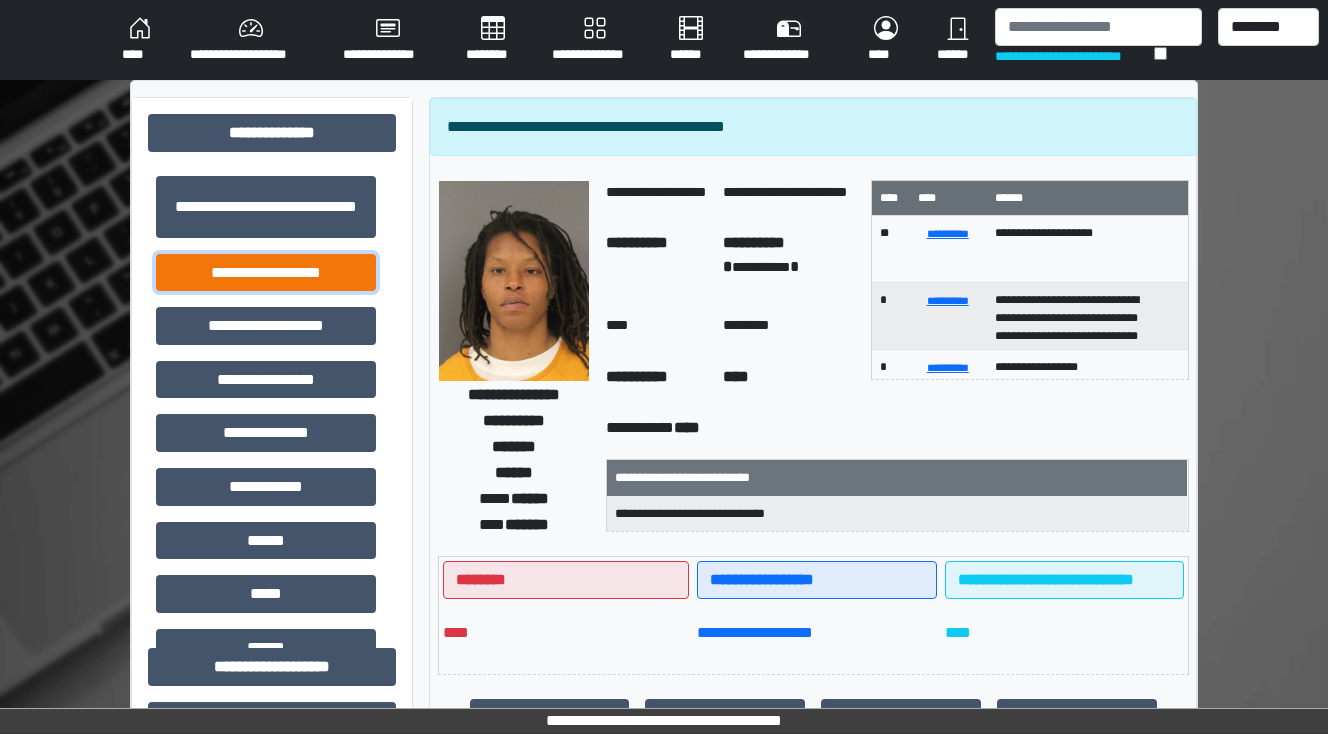 click on "**********" at bounding box center (266, 273) 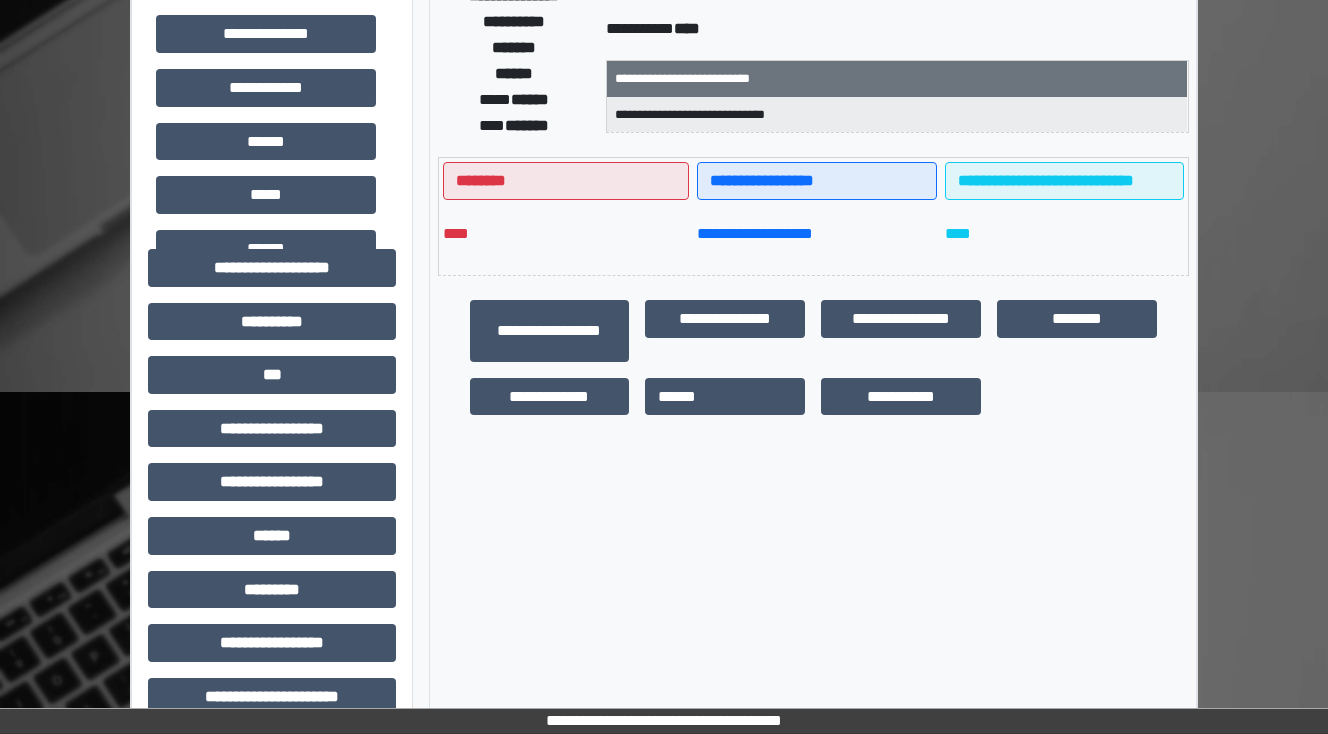 scroll, scrollTop: 400, scrollLeft: 0, axis: vertical 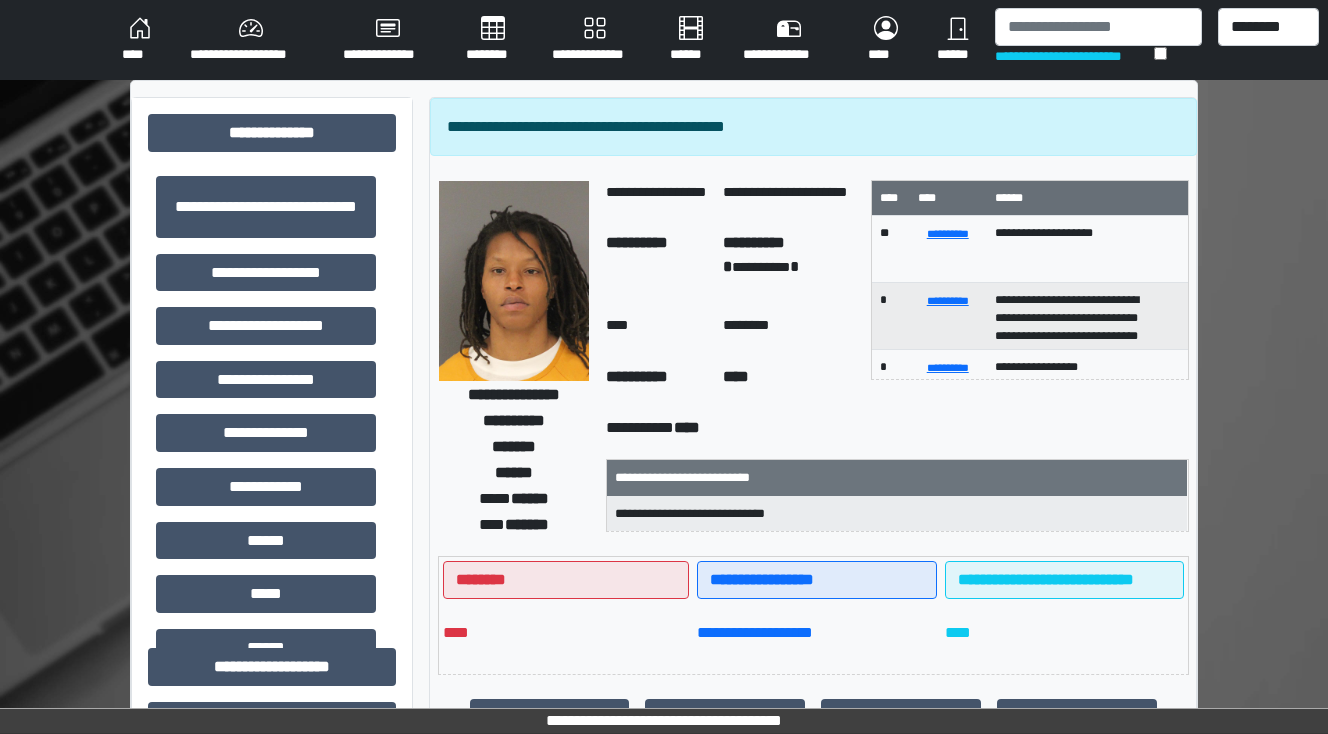 click on "********" at bounding box center (493, 40) 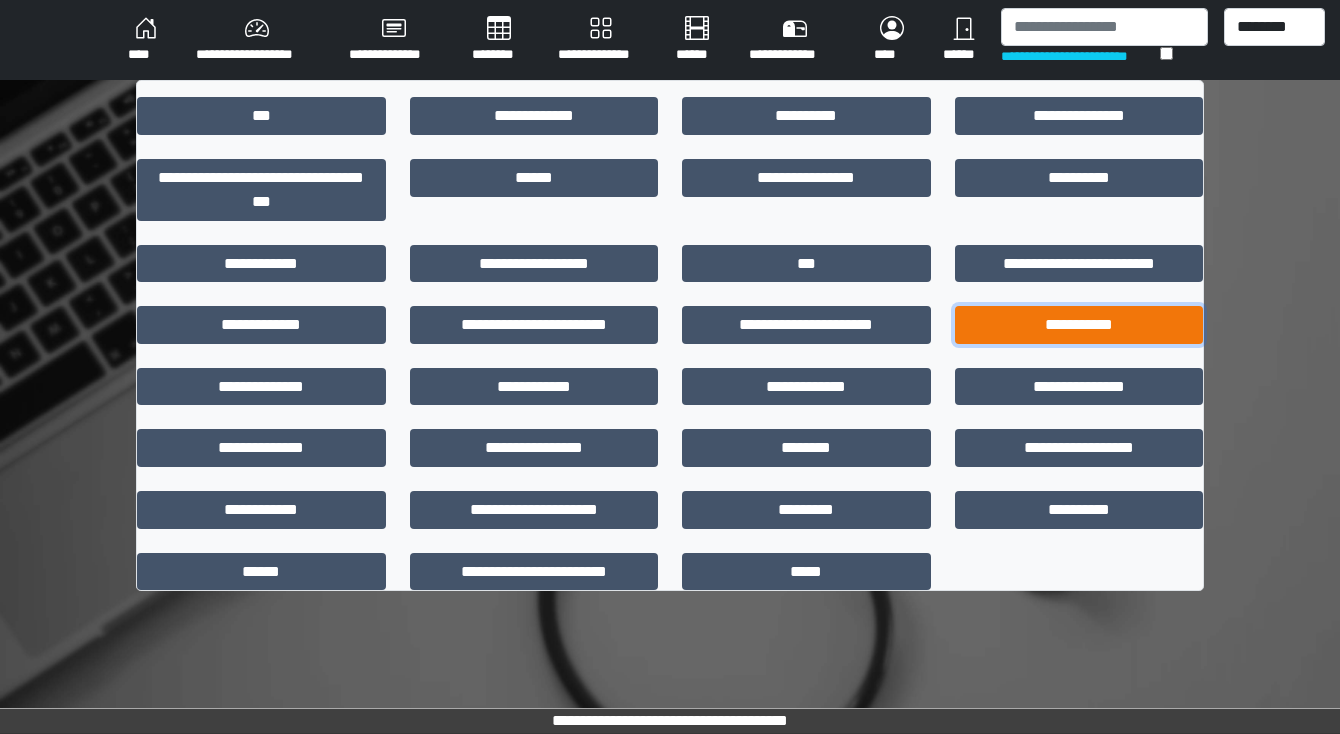 click on "**********" at bounding box center [1079, 325] 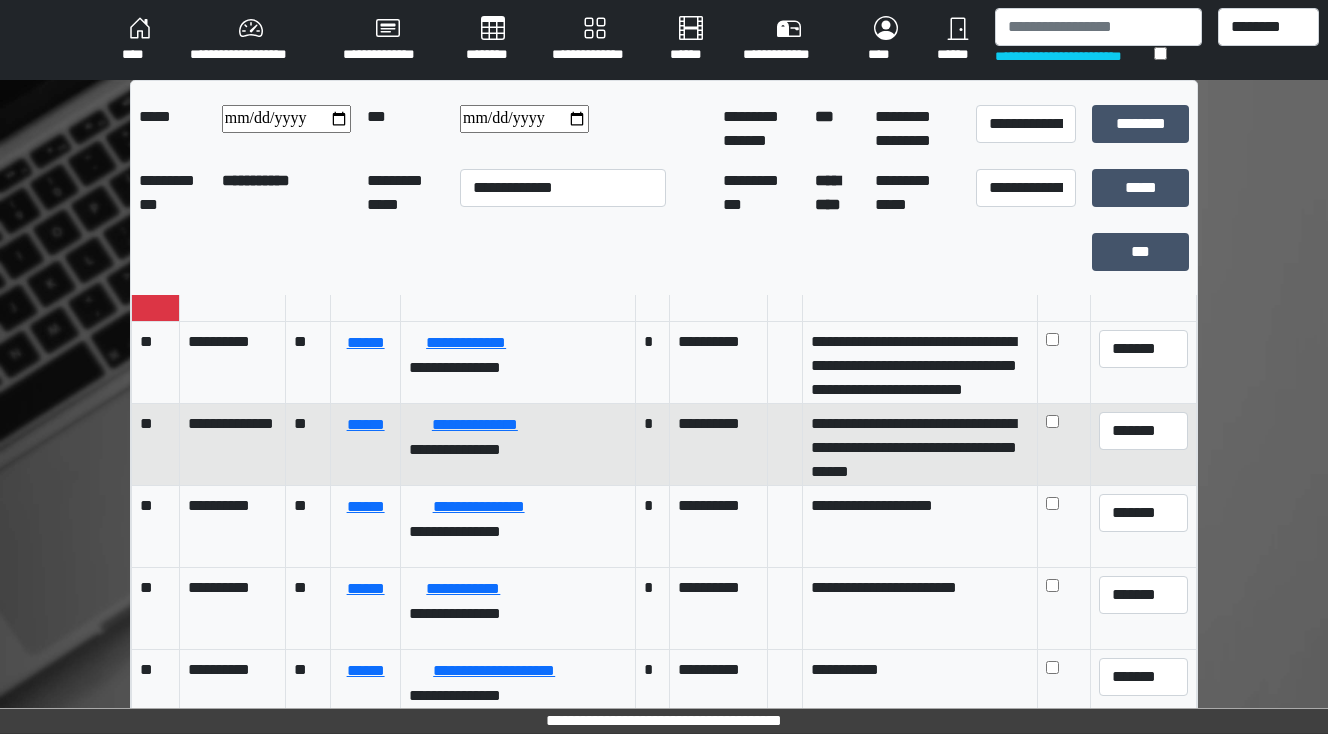 scroll, scrollTop: 320, scrollLeft: 0, axis: vertical 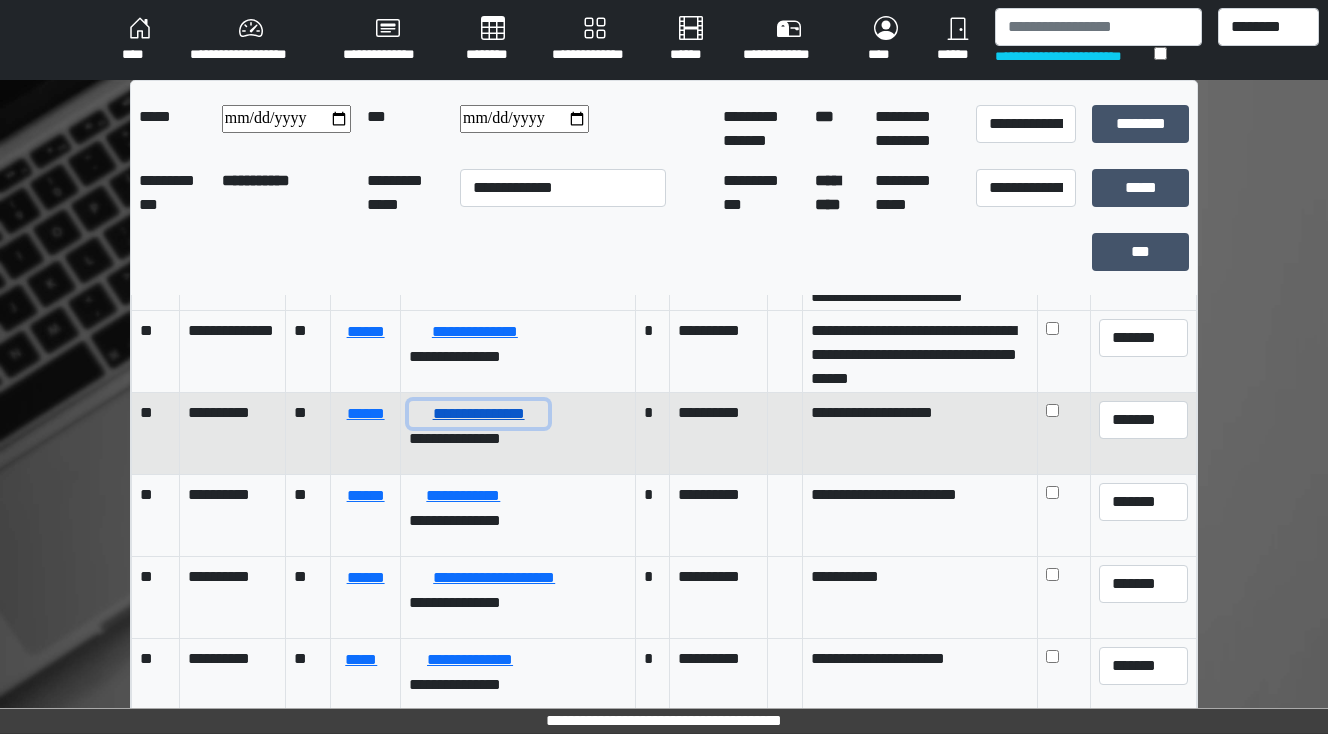 click on "**********" at bounding box center (478, 414) 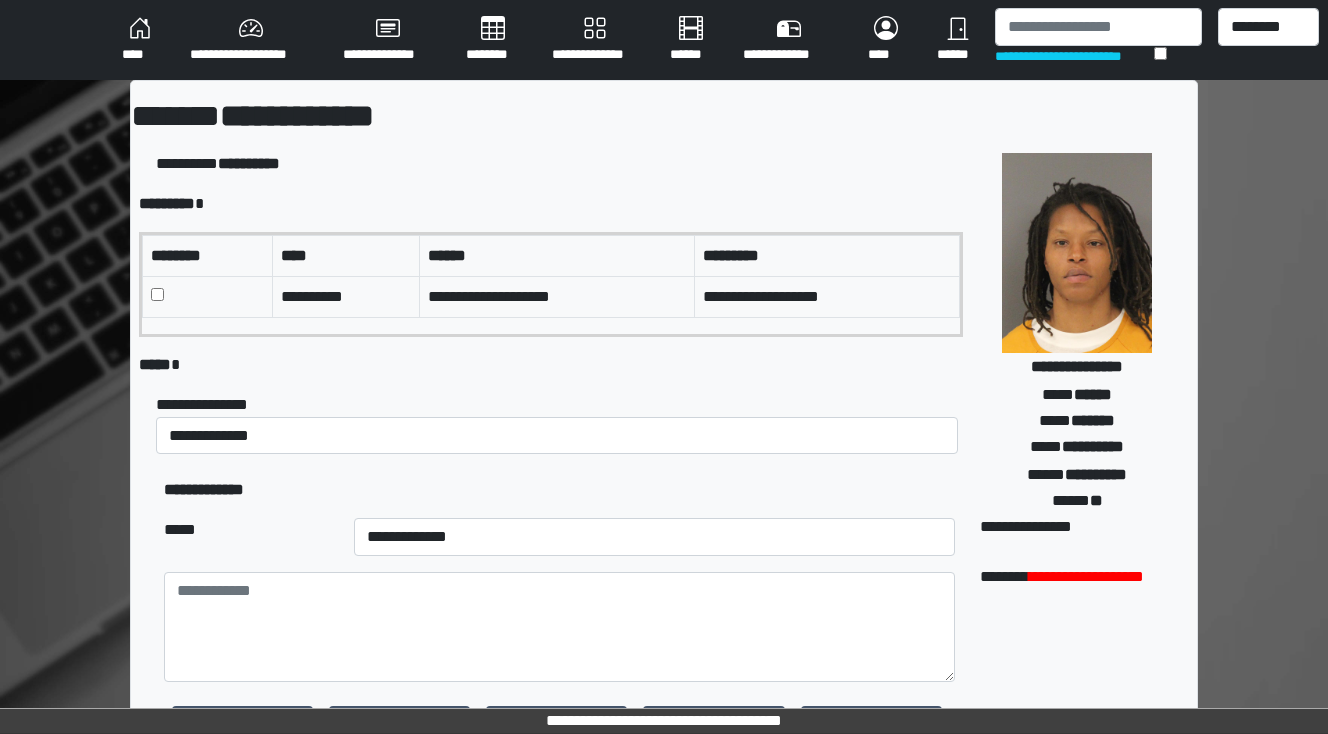 click on "****" at bounding box center [140, 40] 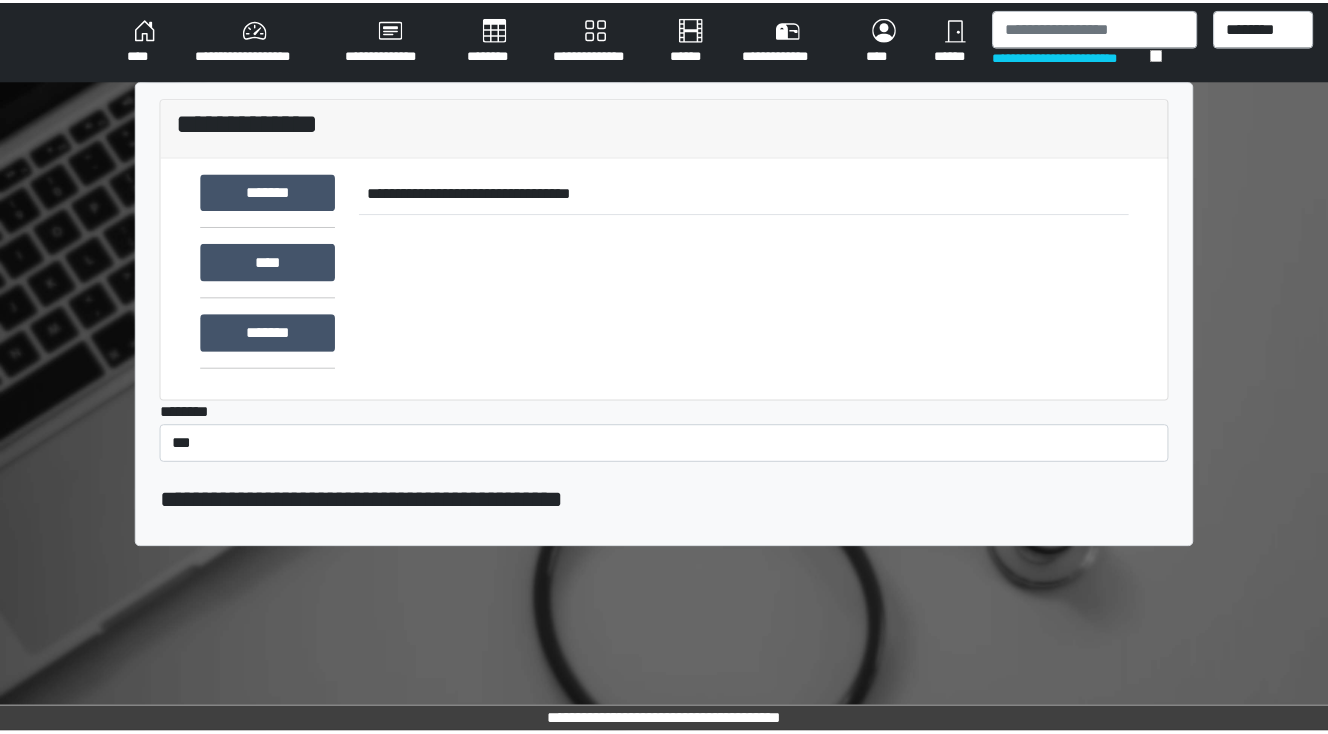 scroll, scrollTop: 0, scrollLeft: 0, axis: both 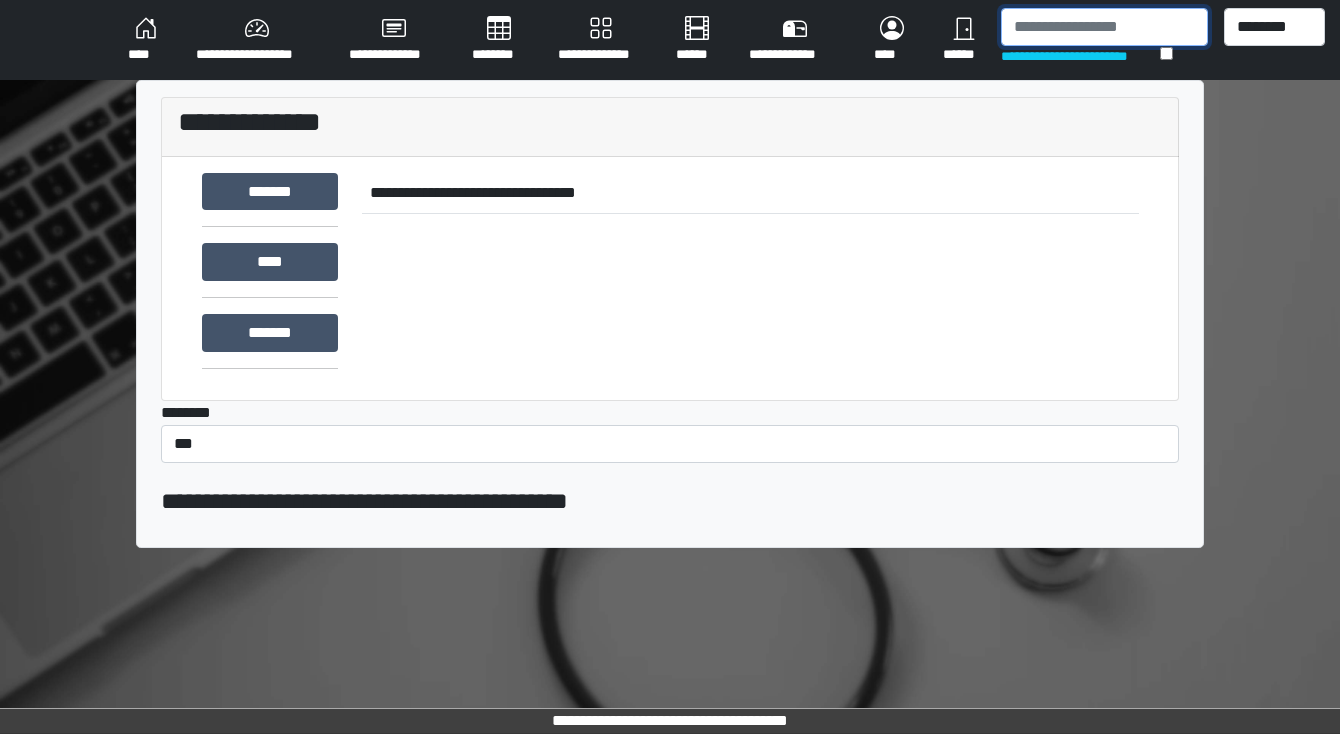 click at bounding box center (1104, 27) 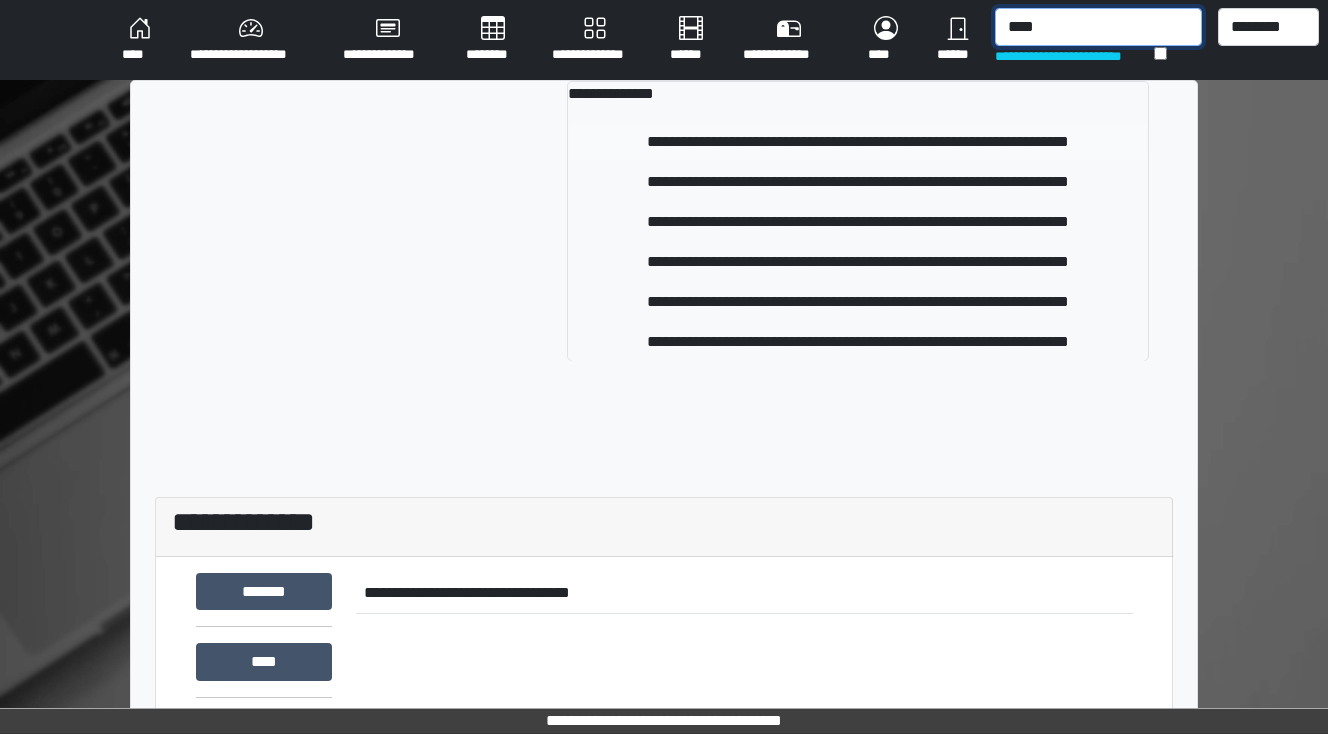type on "****" 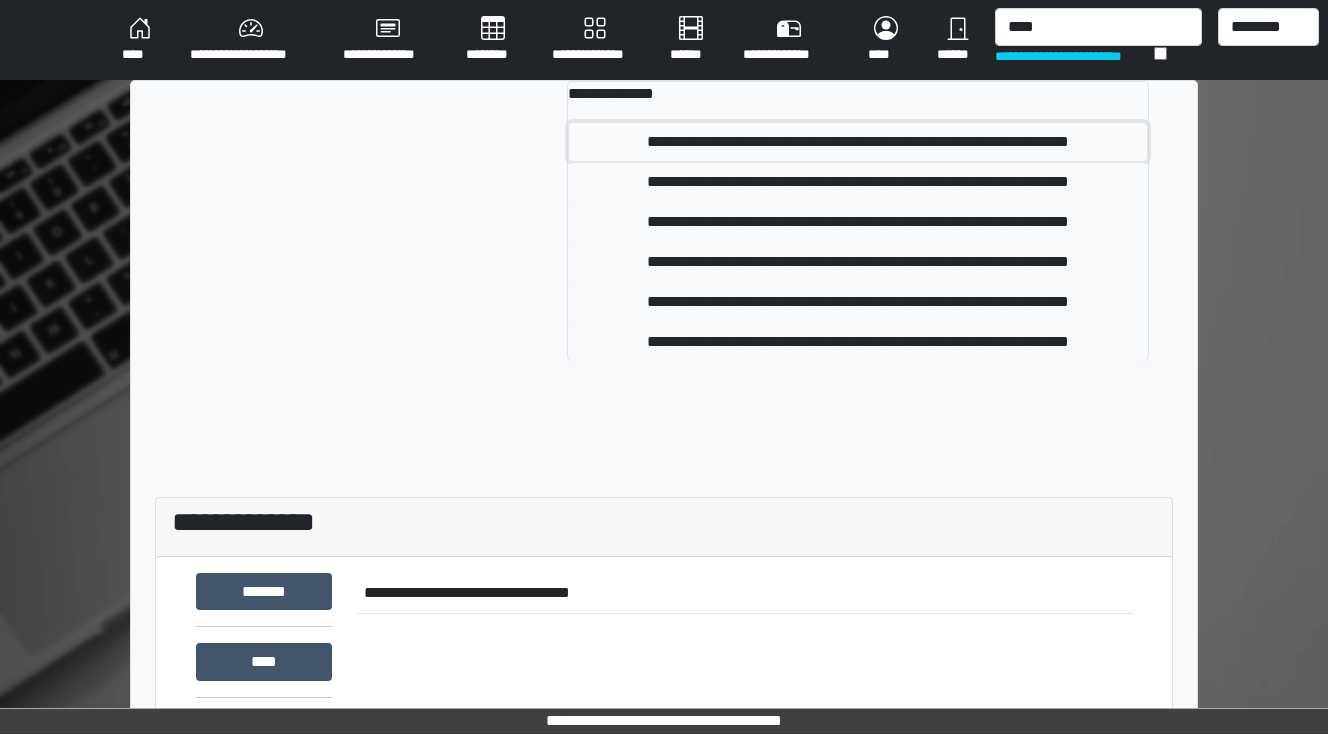 click on "**********" at bounding box center (858, 142) 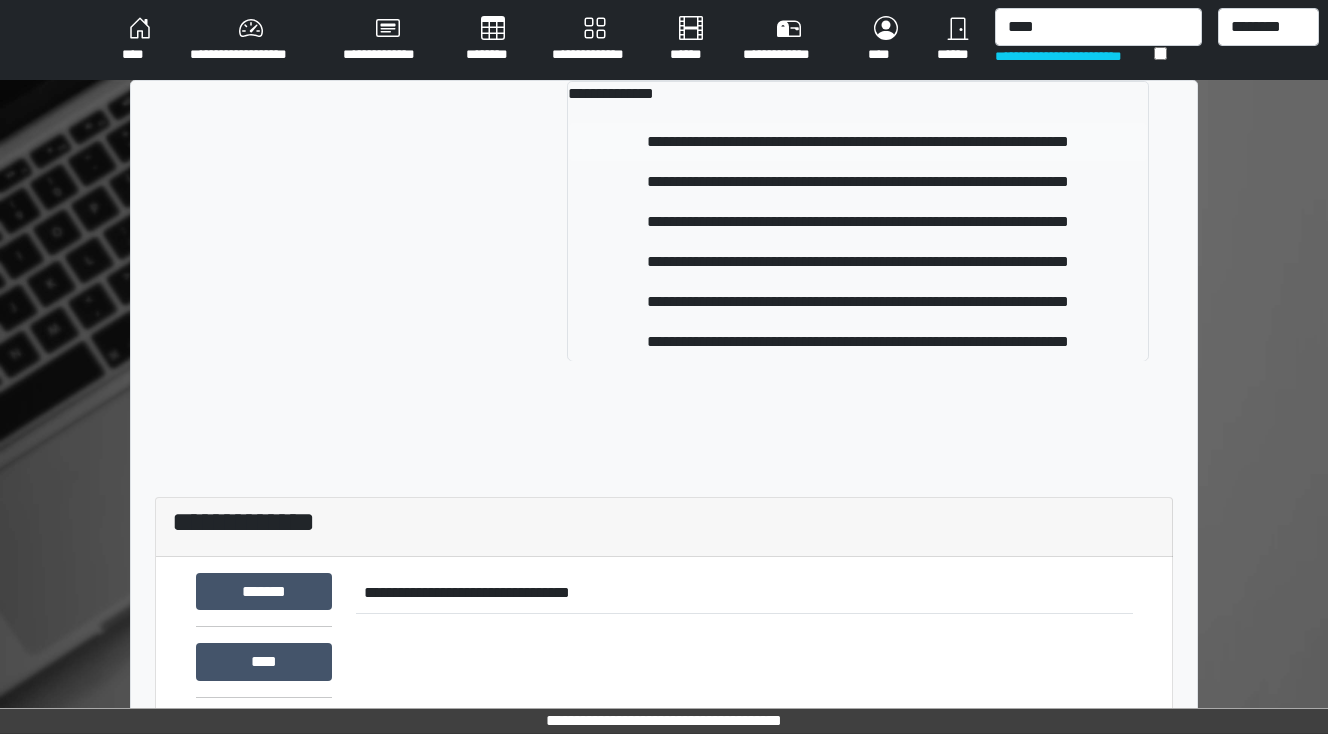 type 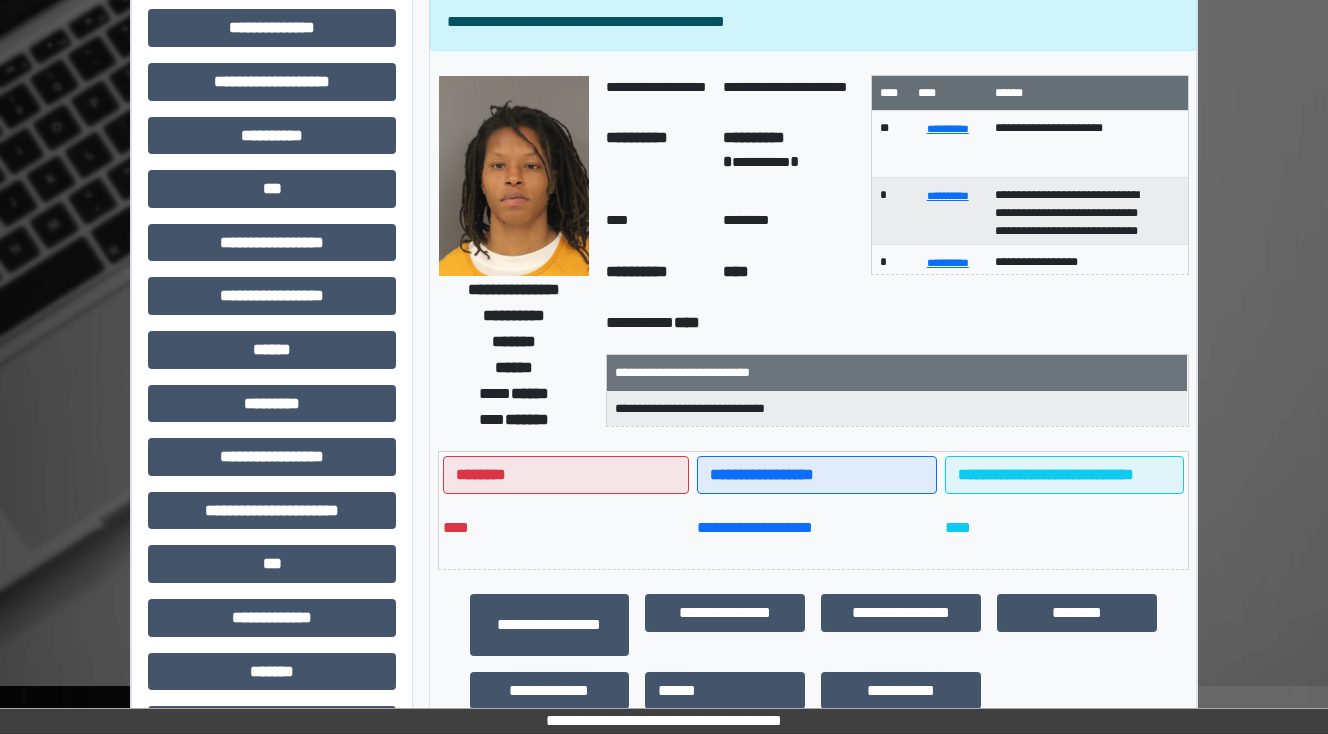 scroll, scrollTop: 80, scrollLeft: 0, axis: vertical 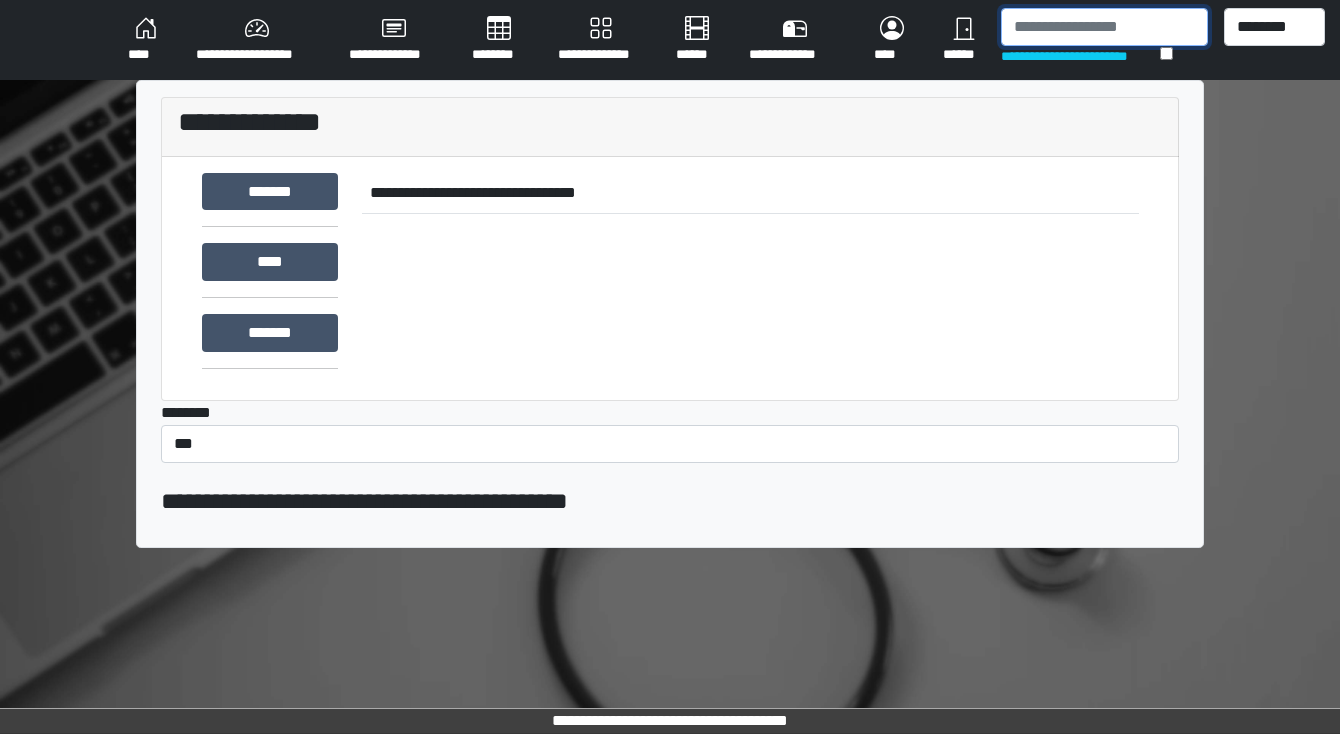 click at bounding box center (1104, 27) 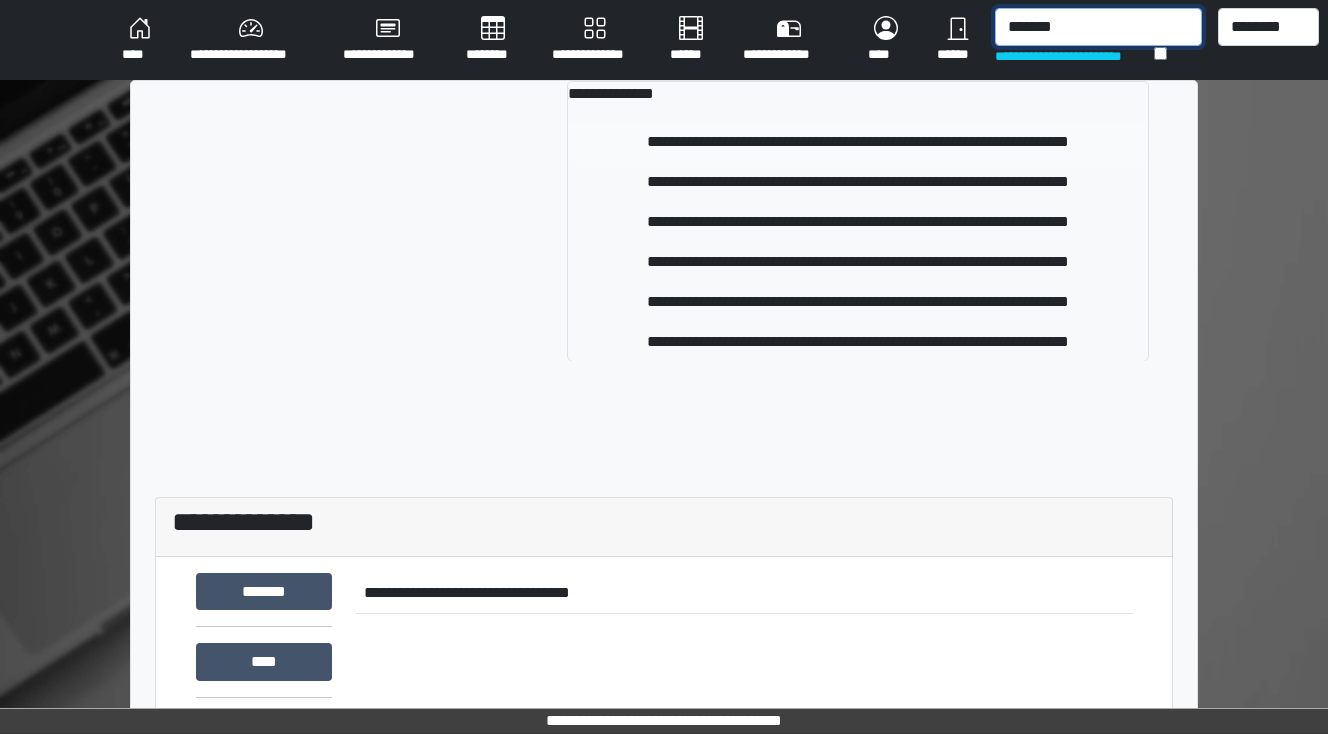 type on "*******" 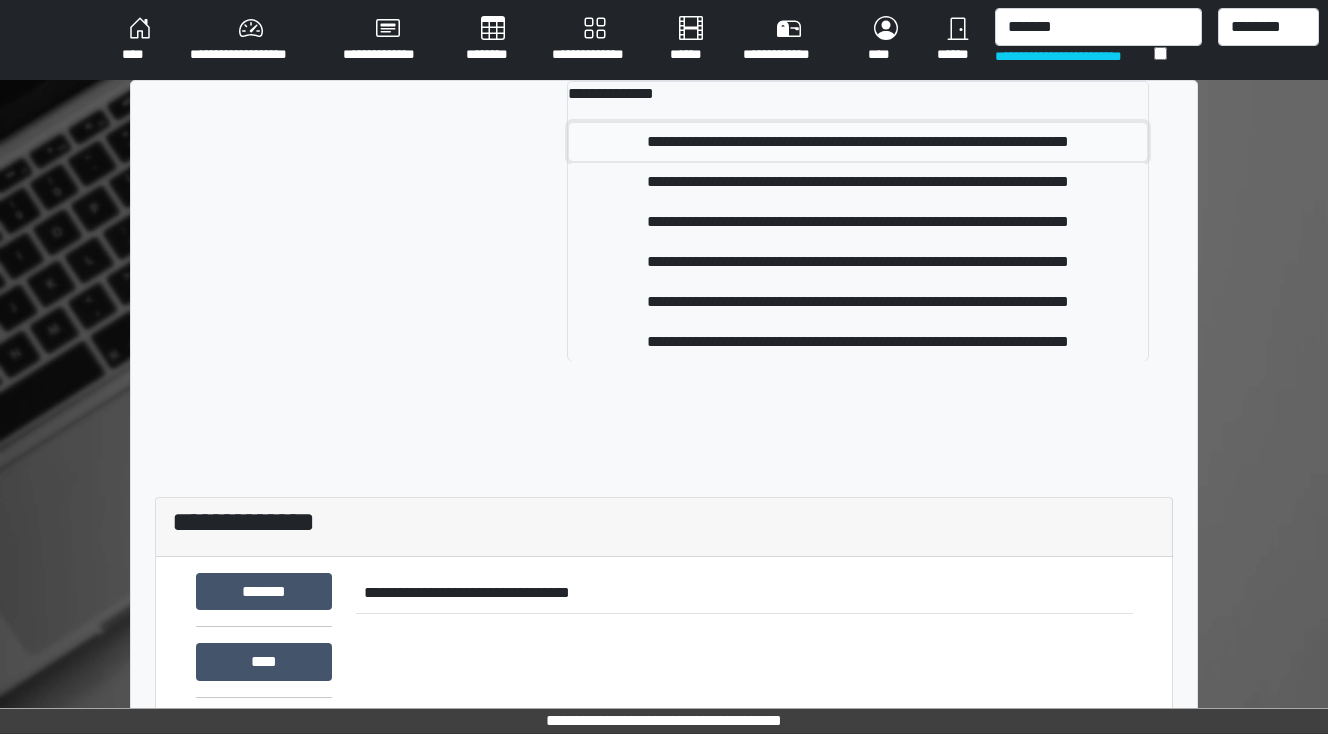 click on "**********" at bounding box center [858, 142] 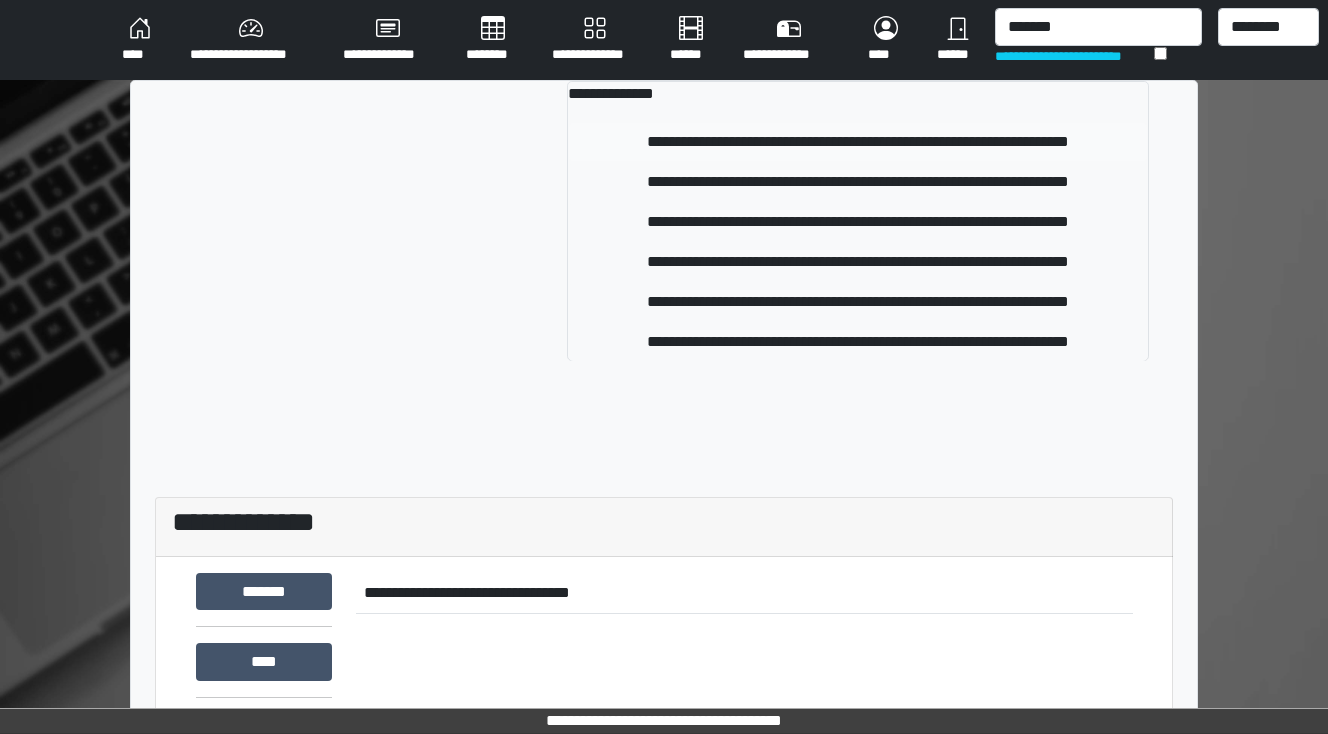 type 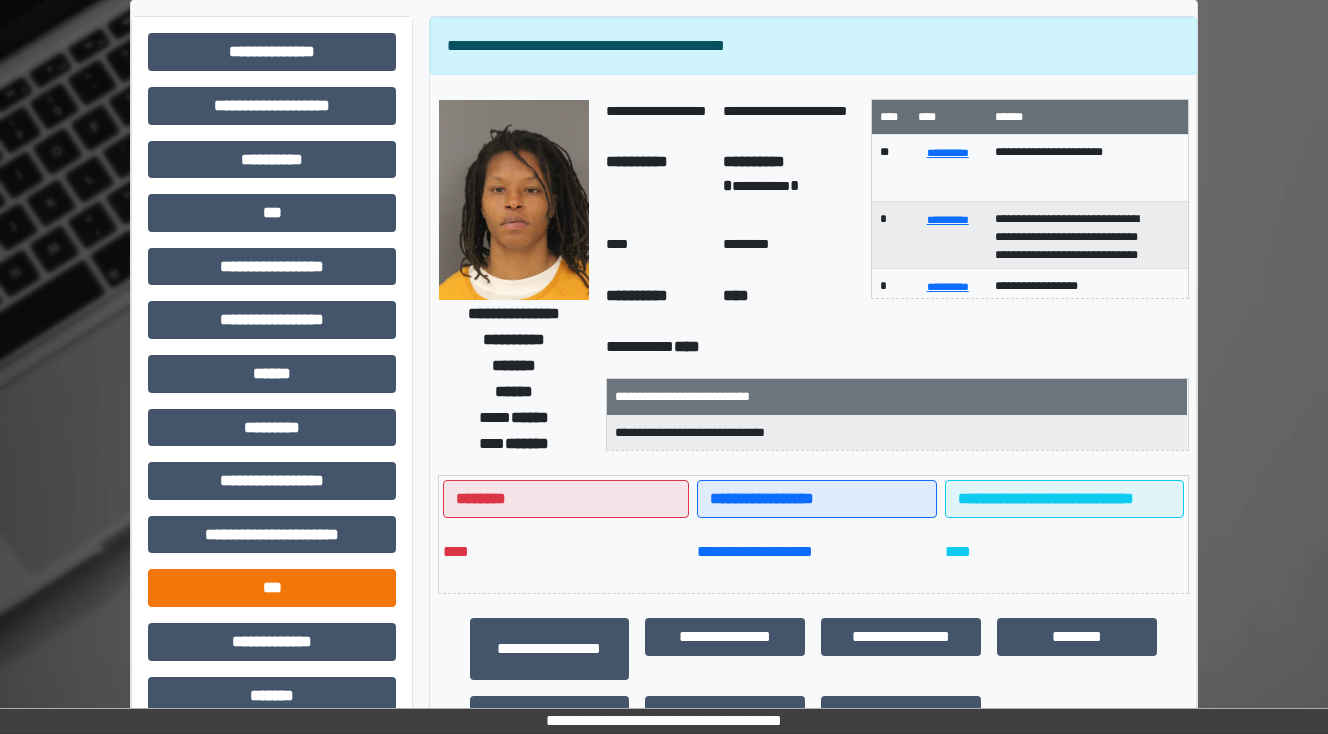 scroll, scrollTop: 160, scrollLeft: 0, axis: vertical 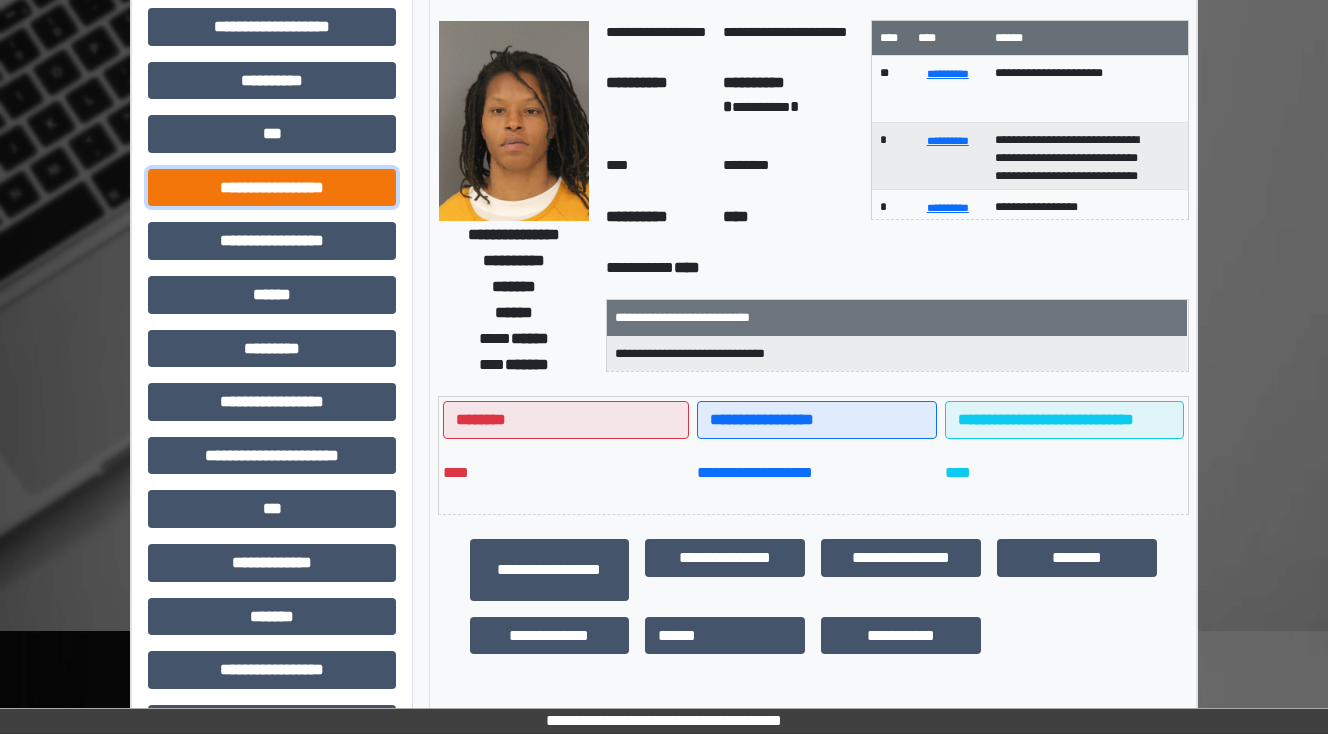 click on "**********" at bounding box center [272, 188] 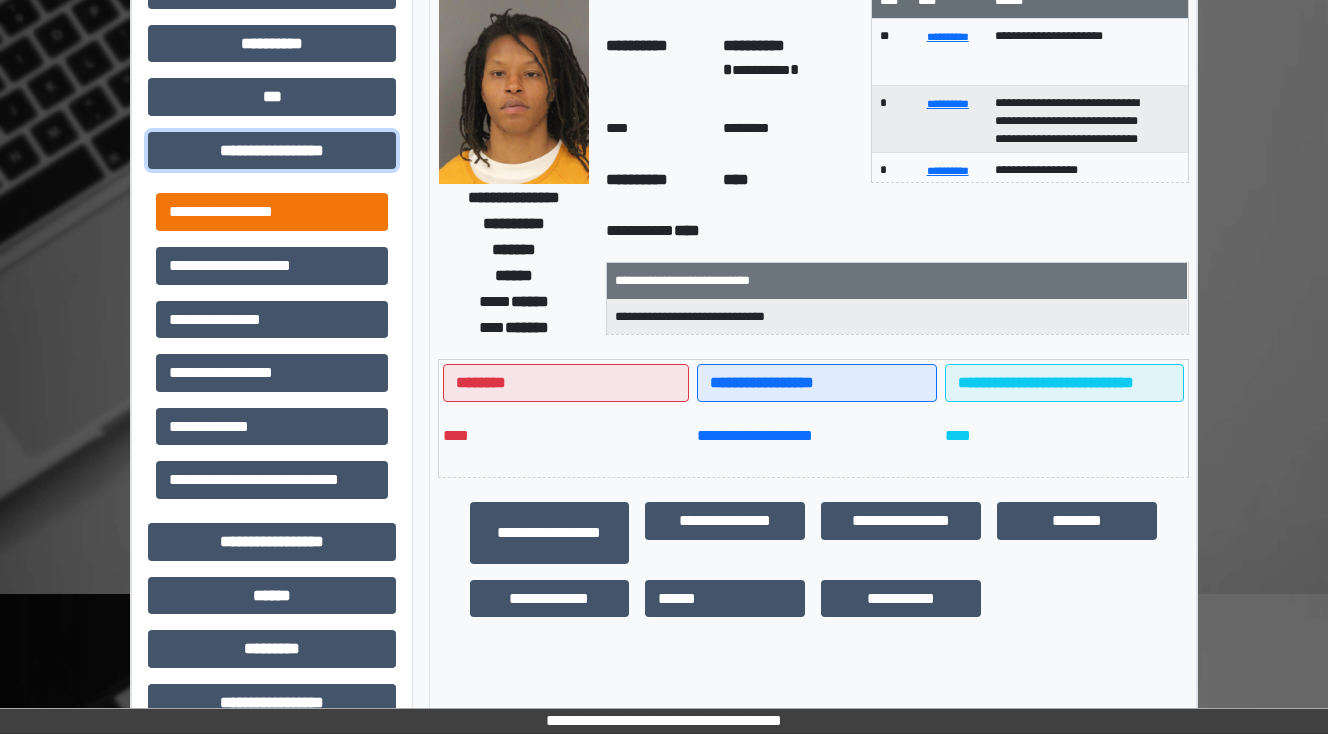 scroll, scrollTop: 160, scrollLeft: 0, axis: vertical 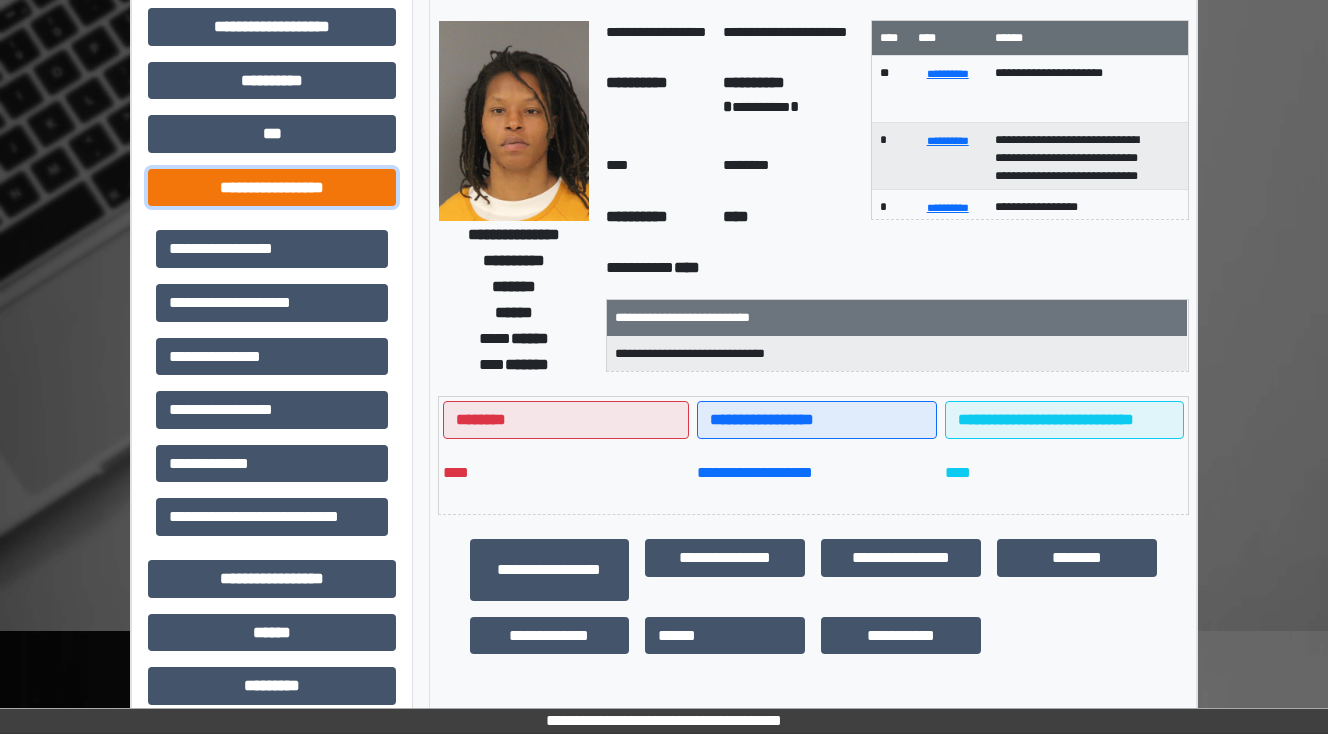 drag, startPoint x: 273, startPoint y: 189, endPoint x: 272, endPoint y: 178, distance: 11.045361 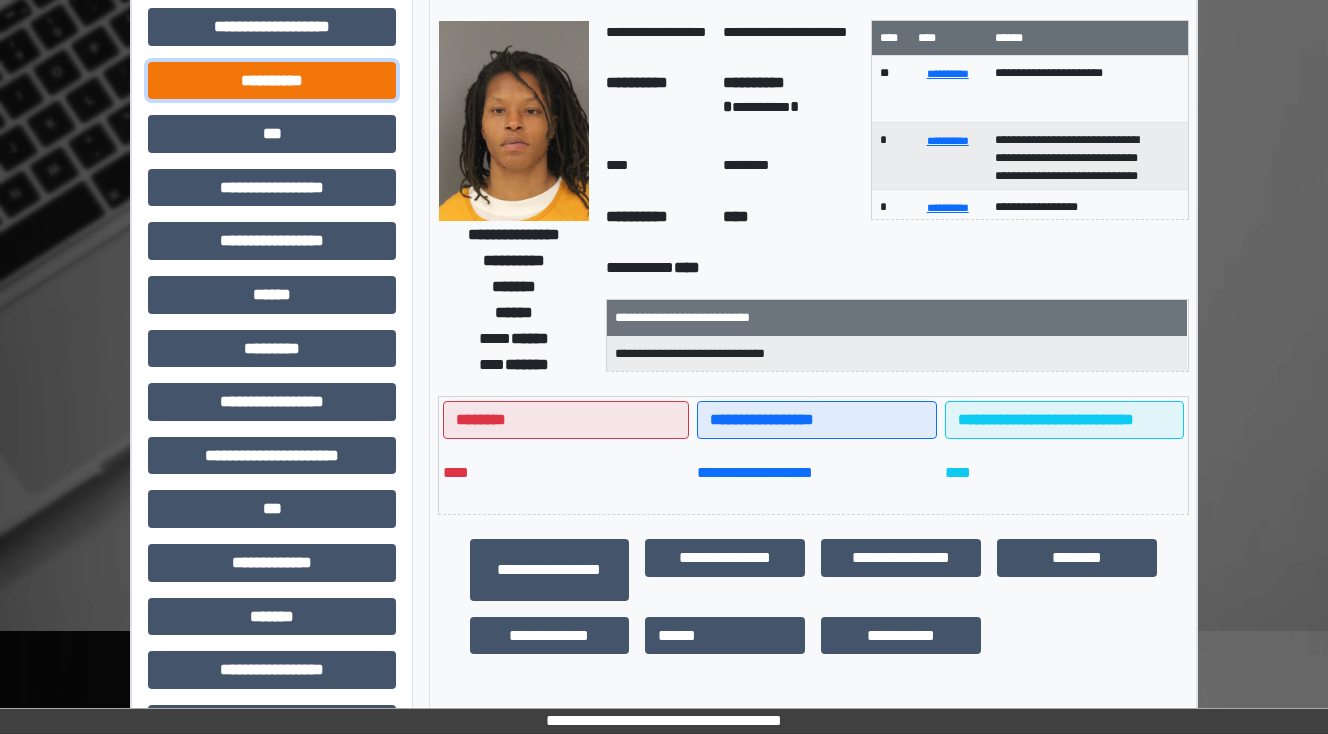 click on "**********" at bounding box center (272, 81) 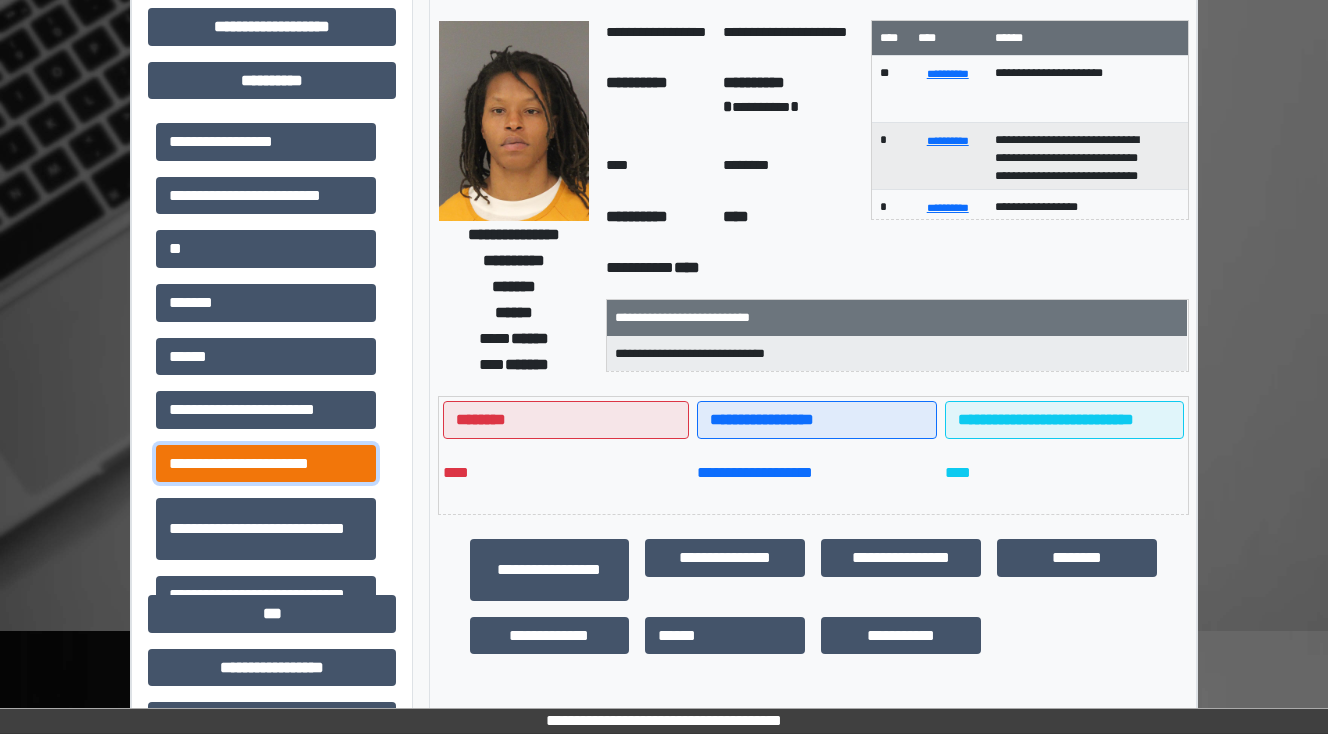 click on "**********" at bounding box center (266, 464) 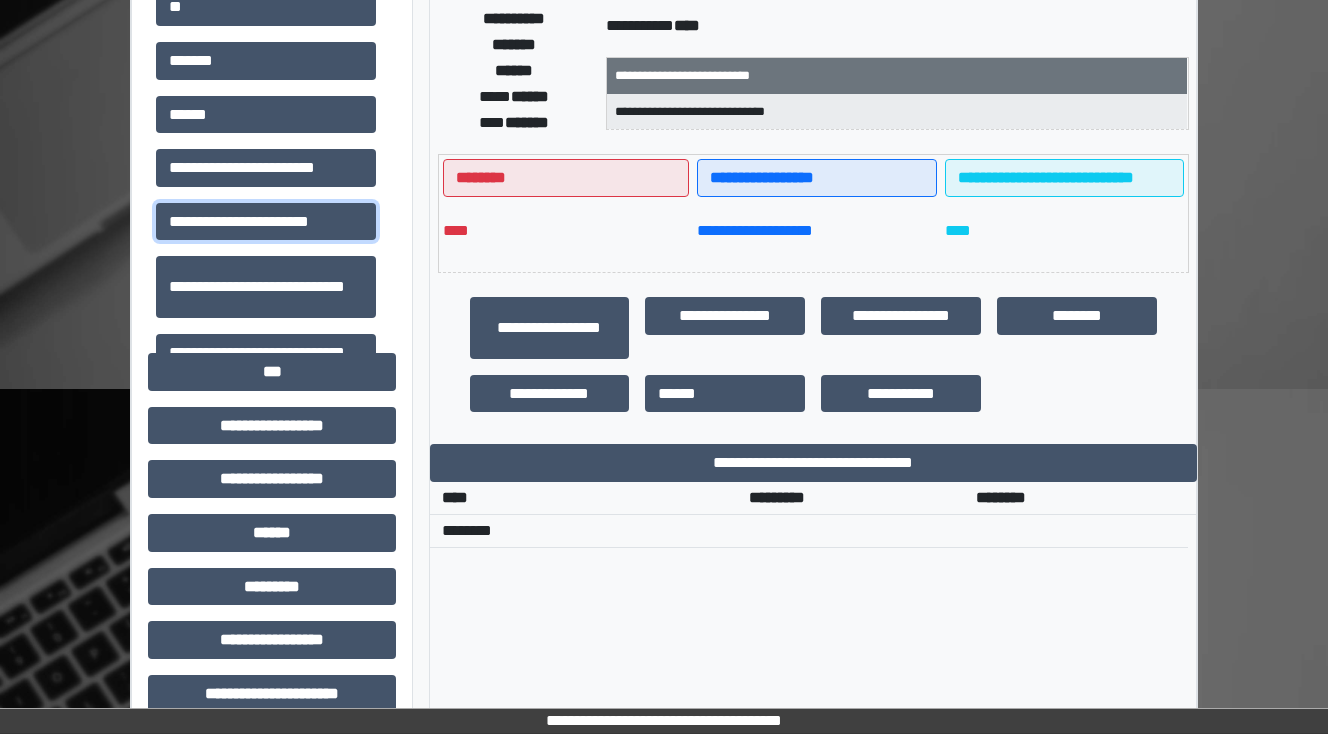 scroll, scrollTop: 160, scrollLeft: 0, axis: vertical 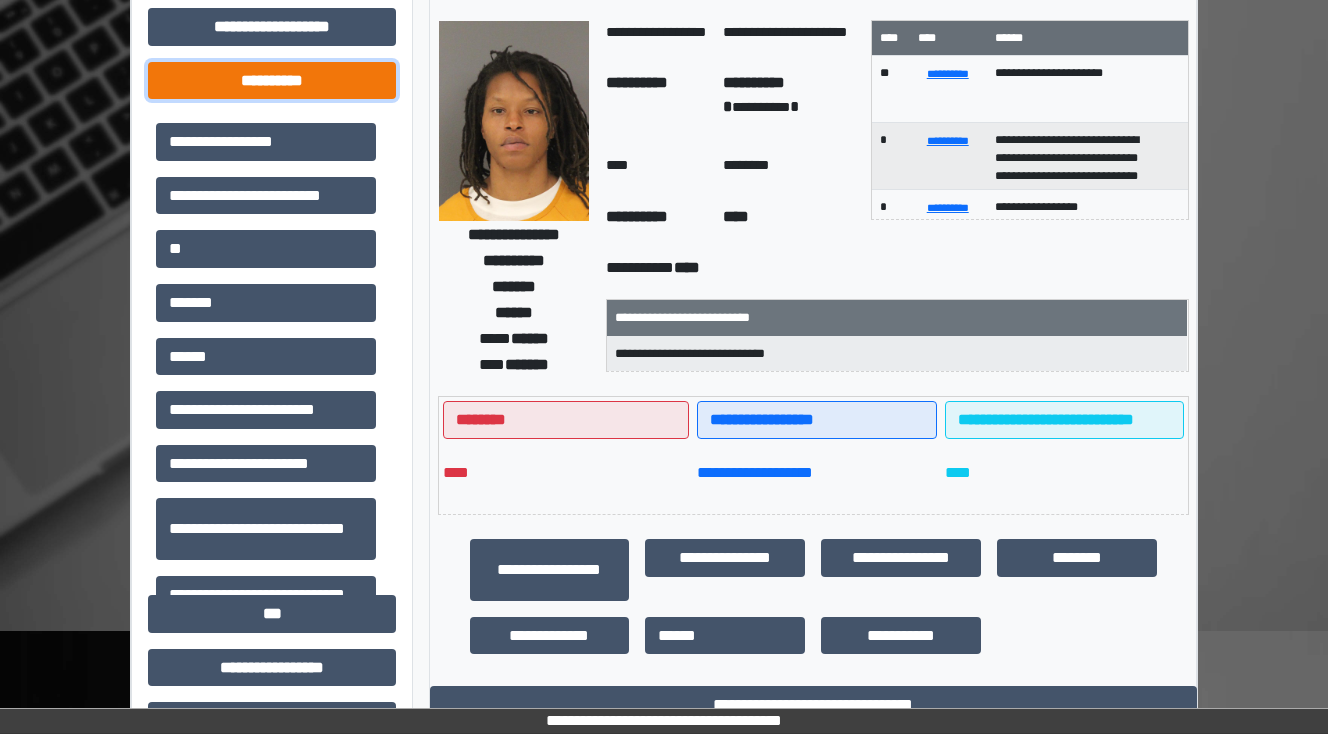 click on "**********" at bounding box center [272, 81] 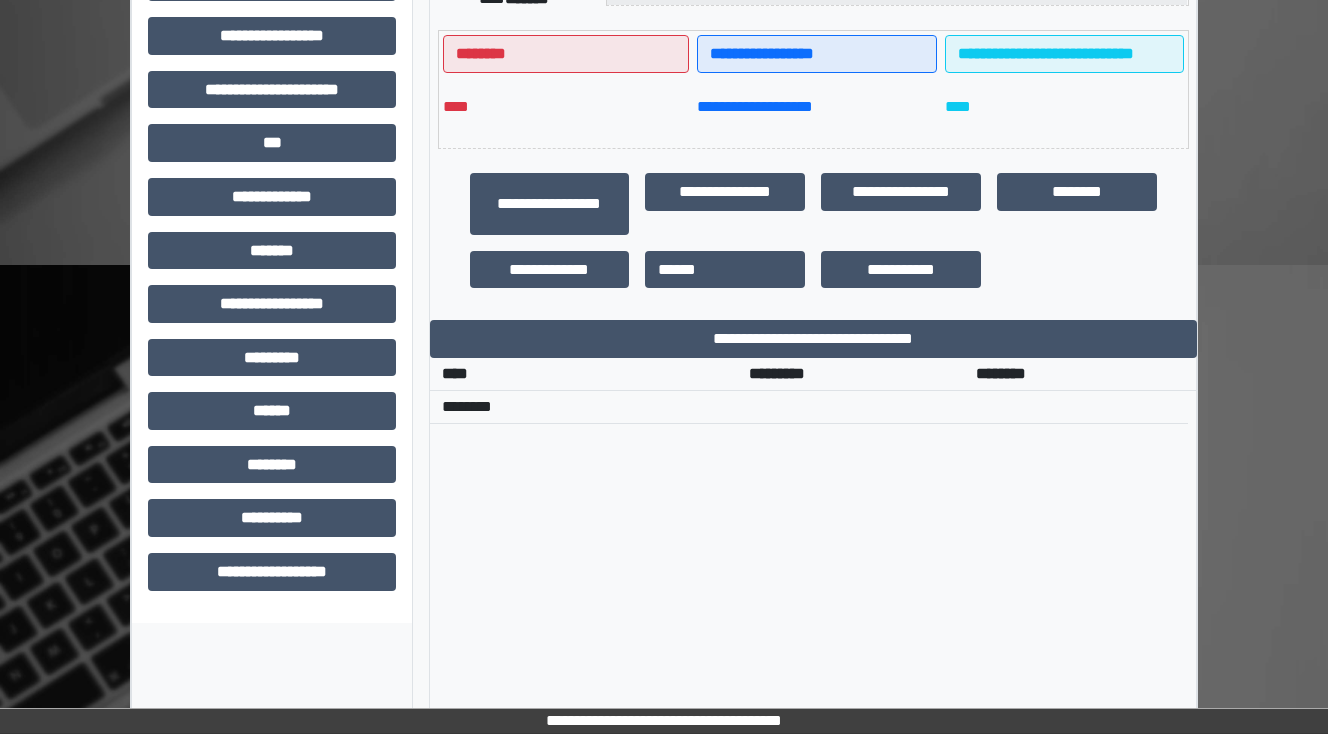 scroll, scrollTop: 560, scrollLeft: 0, axis: vertical 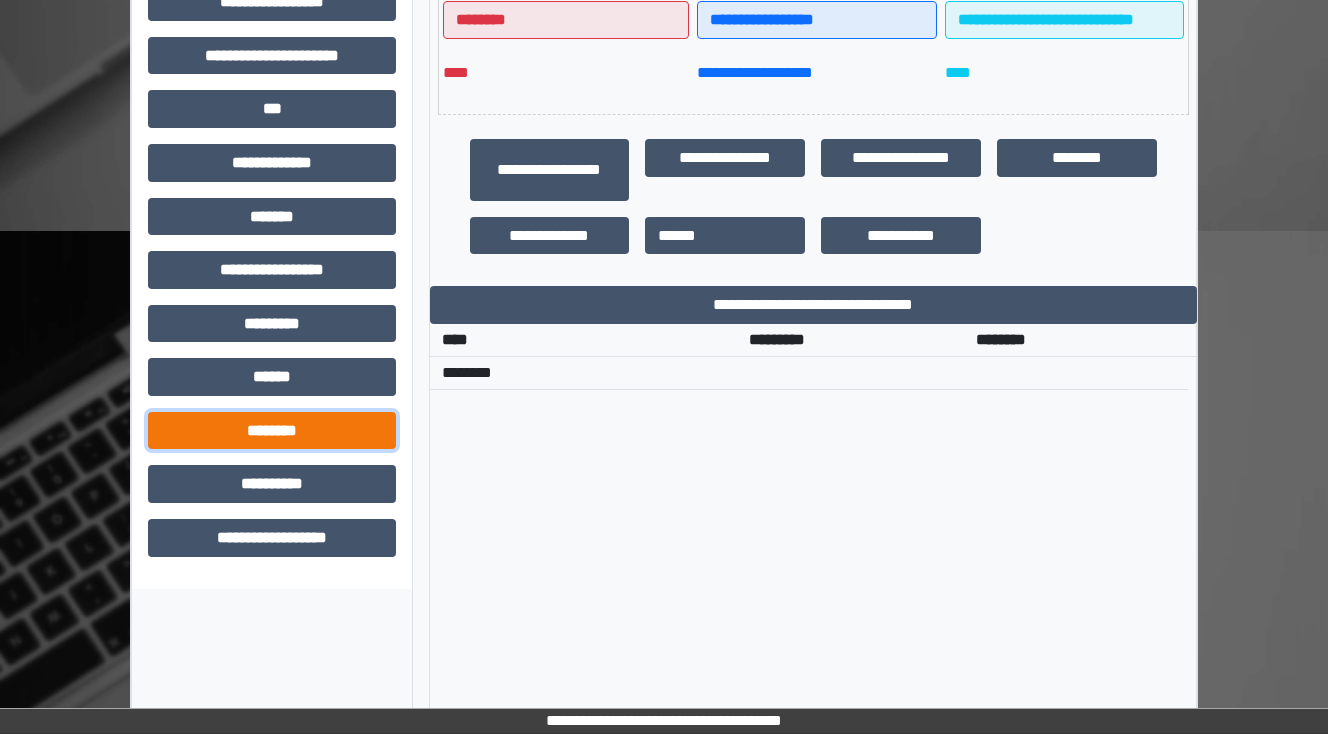 click on "********" at bounding box center [272, 431] 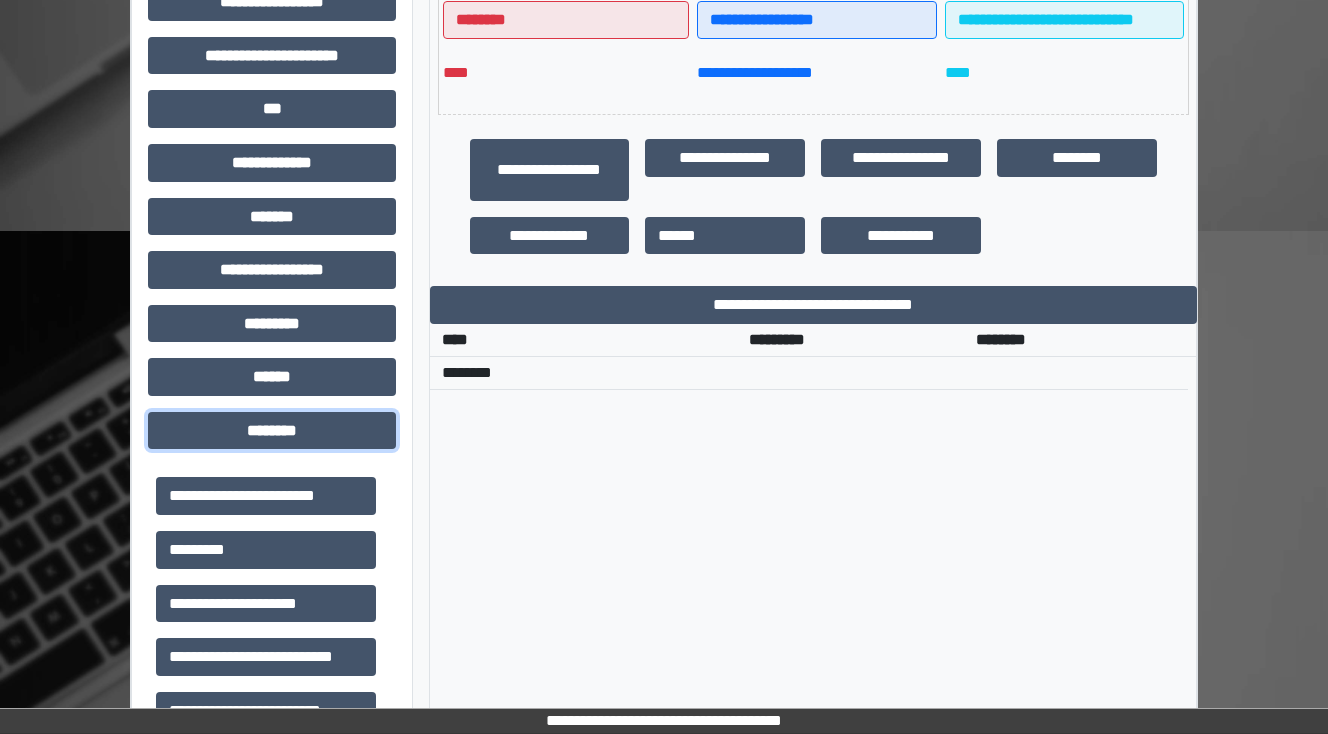 scroll, scrollTop: 320, scrollLeft: 0, axis: vertical 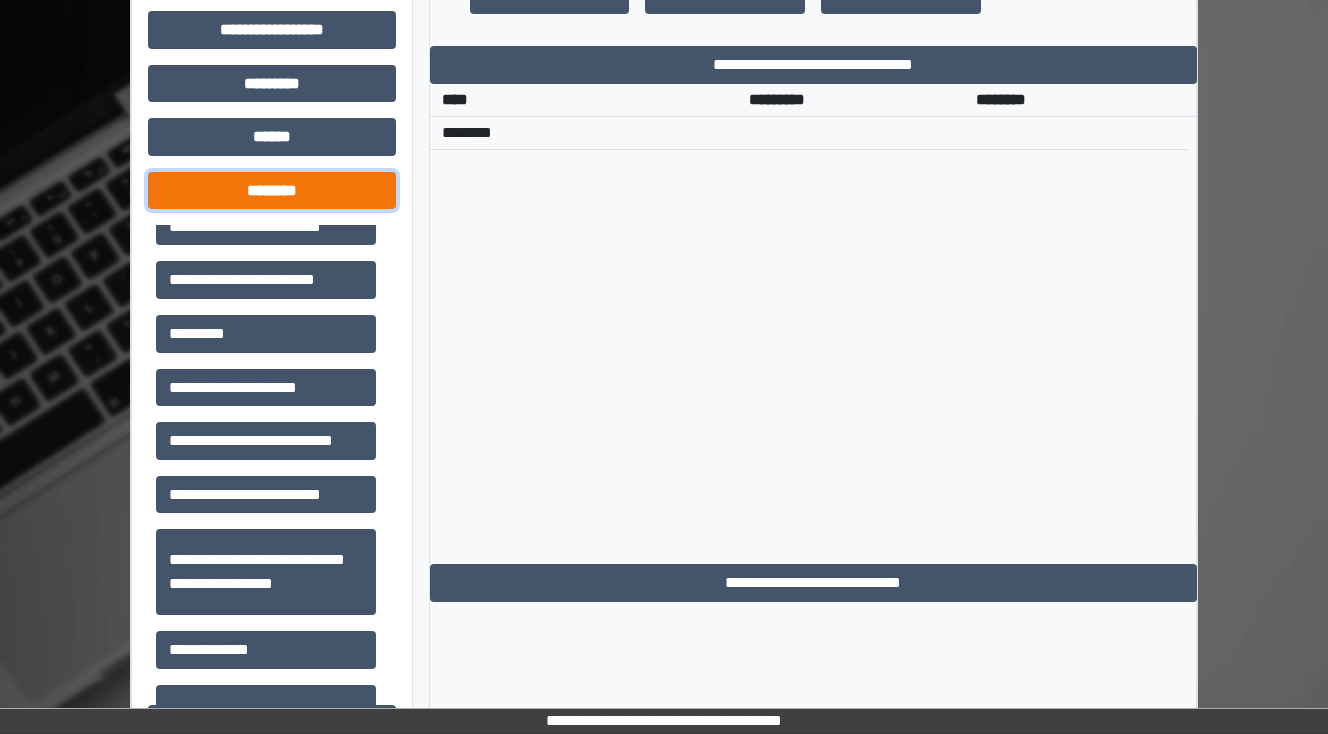 click on "********" at bounding box center (272, 191) 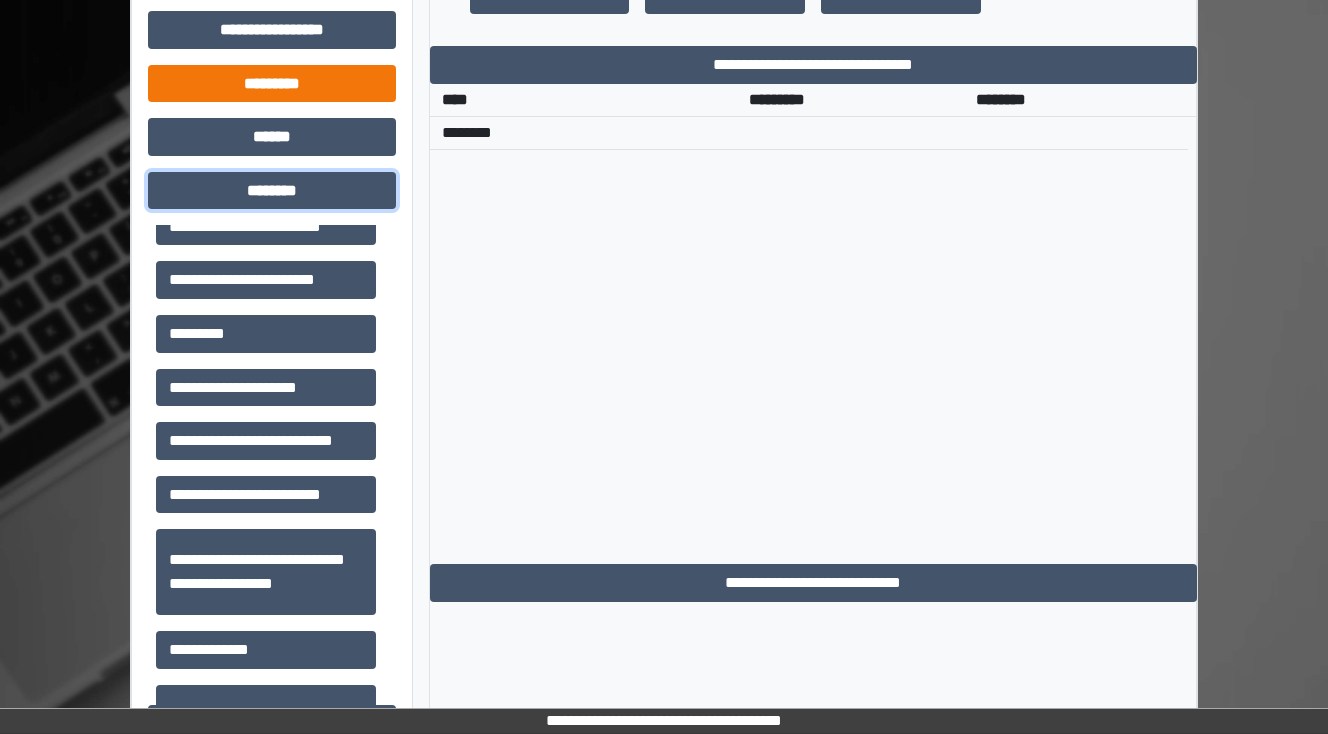 scroll, scrollTop: 684, scrollLeft: 0, axis: vertical 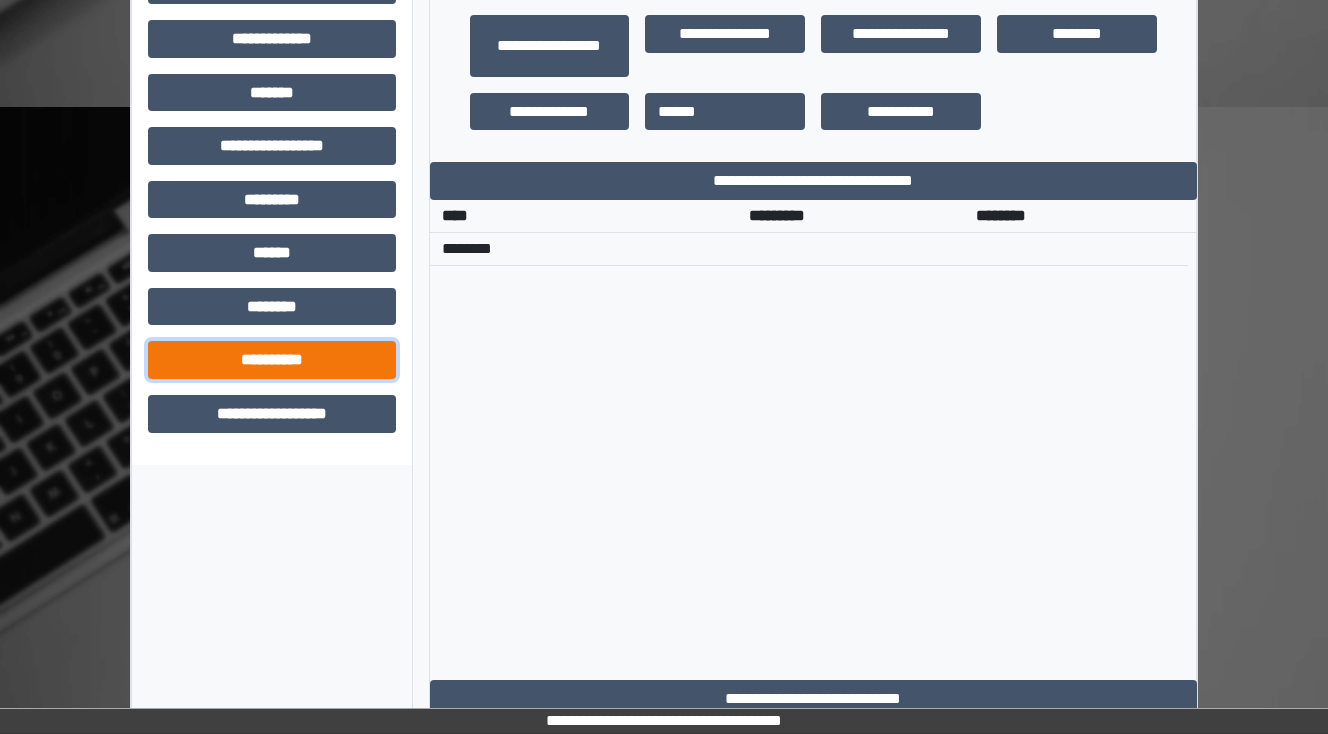 click on "**********" at bounding box center [272, 360] 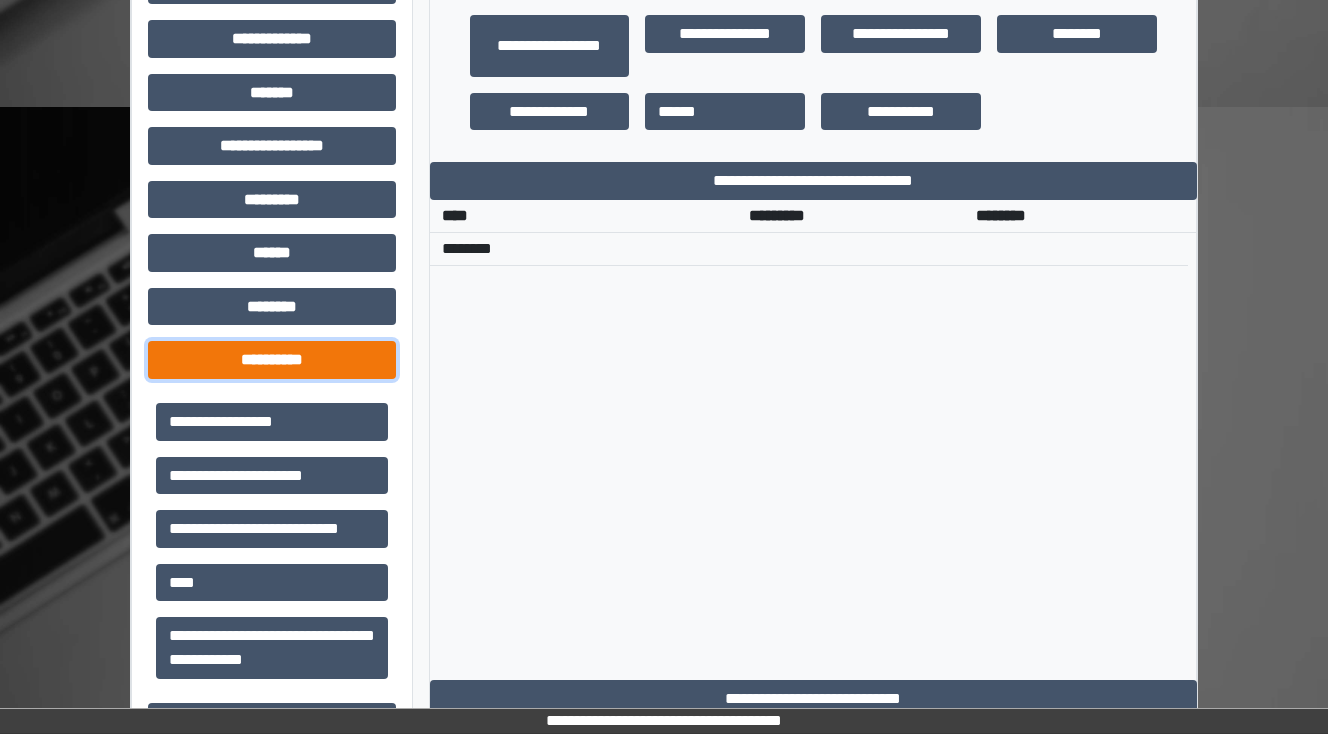 click on "**********" at bounding box center [272, 360] 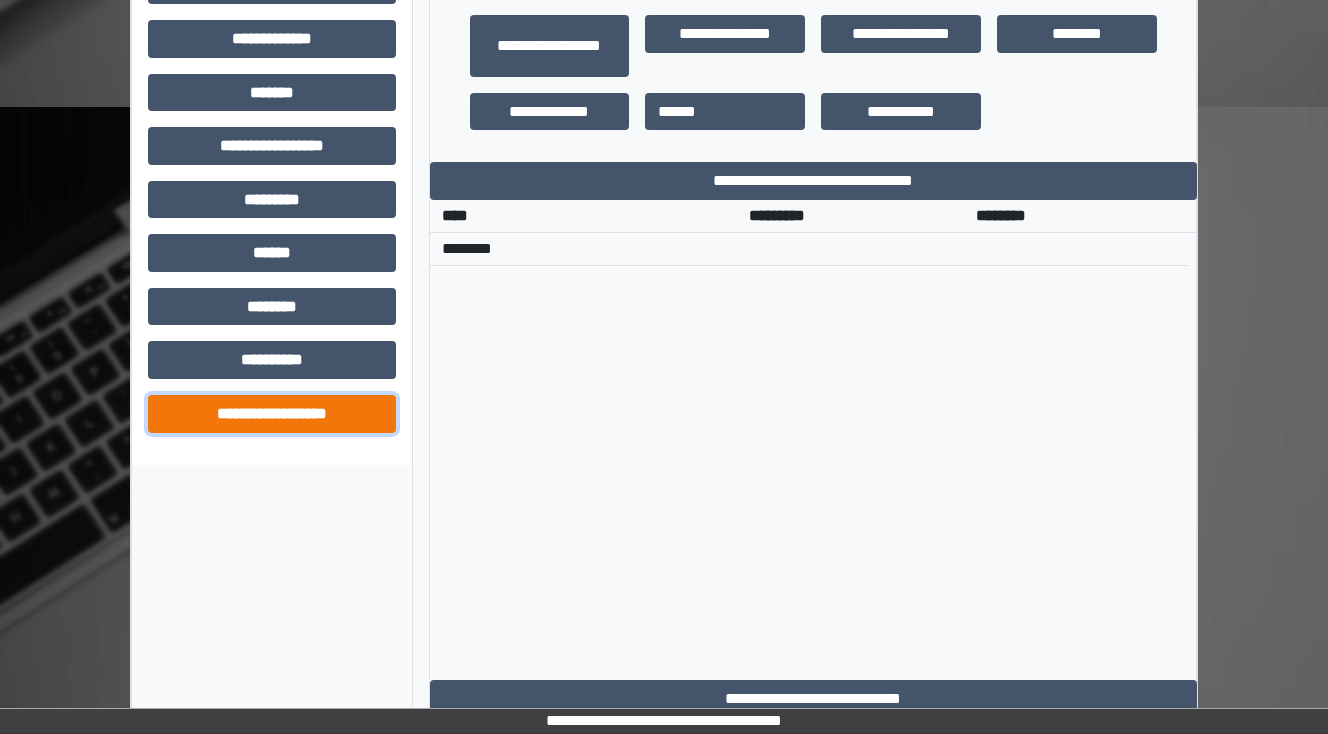 click on "**********" at bounding box center [272, 414] 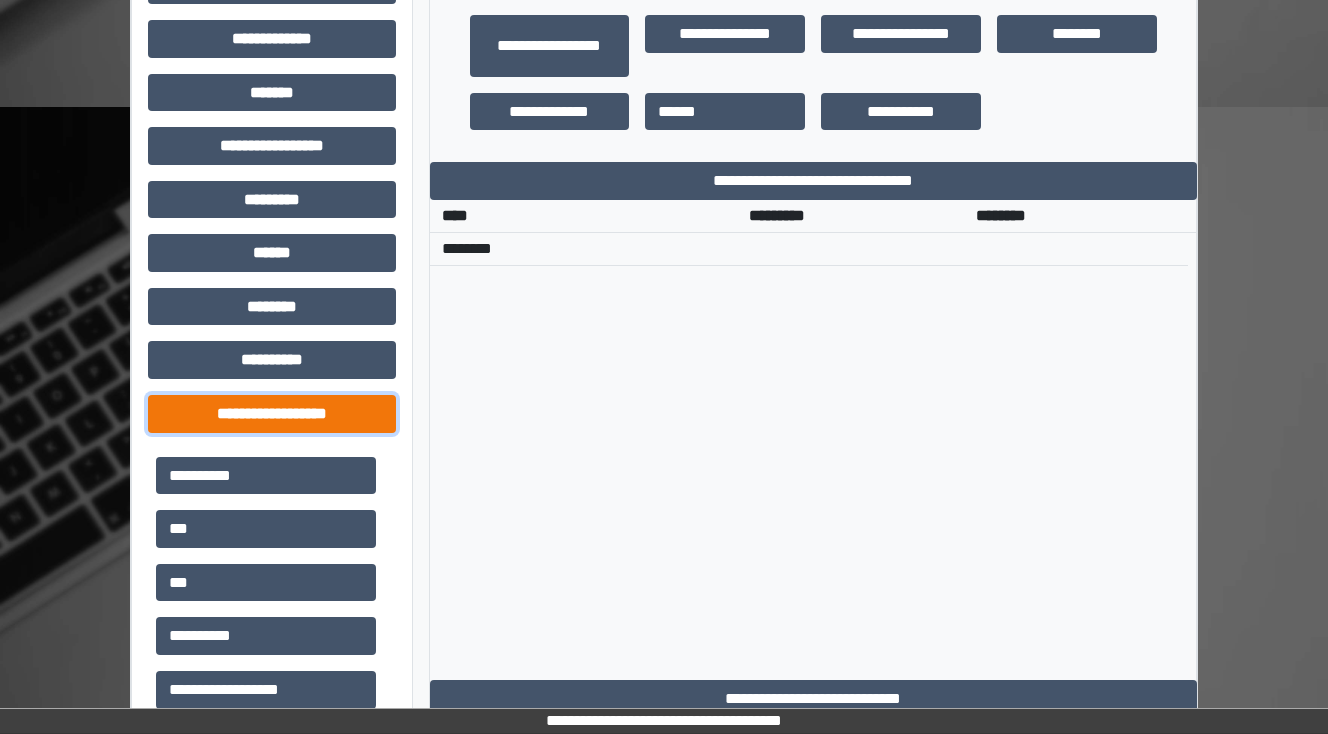 click on "**********" at bounding box center [272, 414] 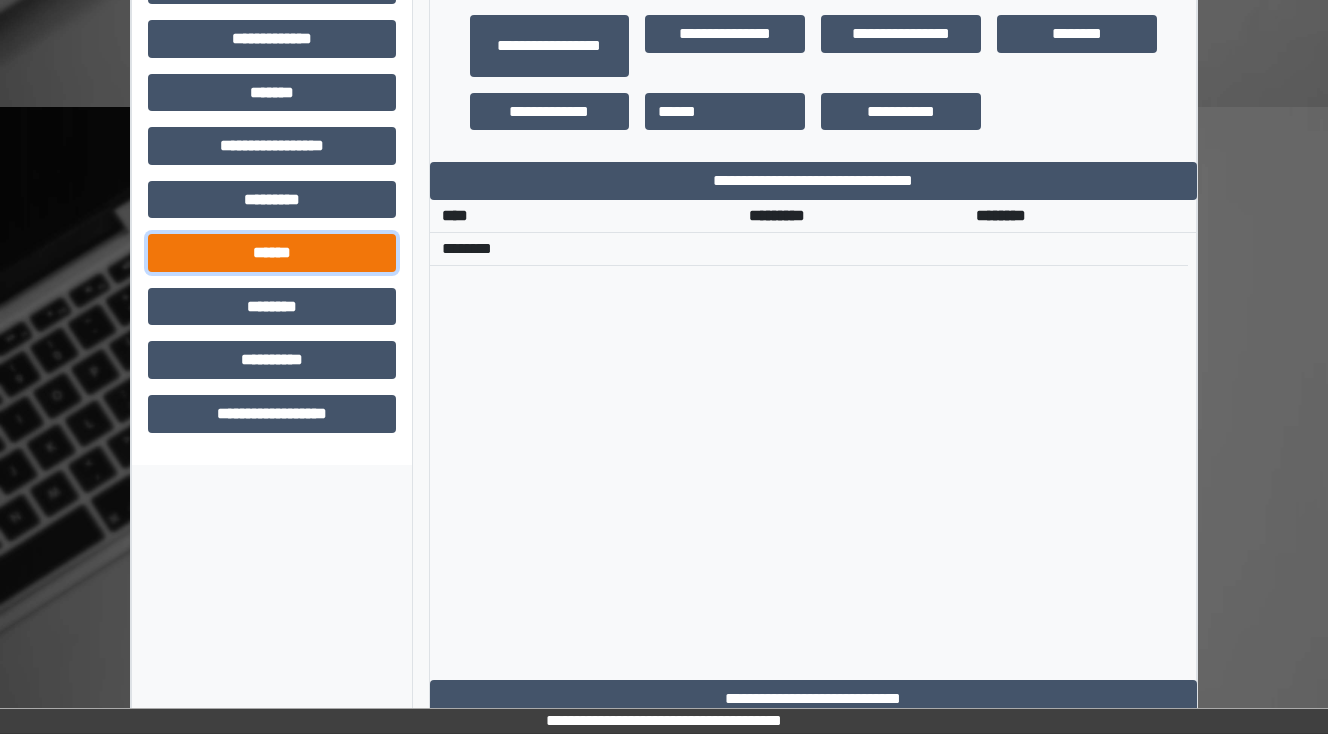 click on "******" at bounding box center (272, 253) 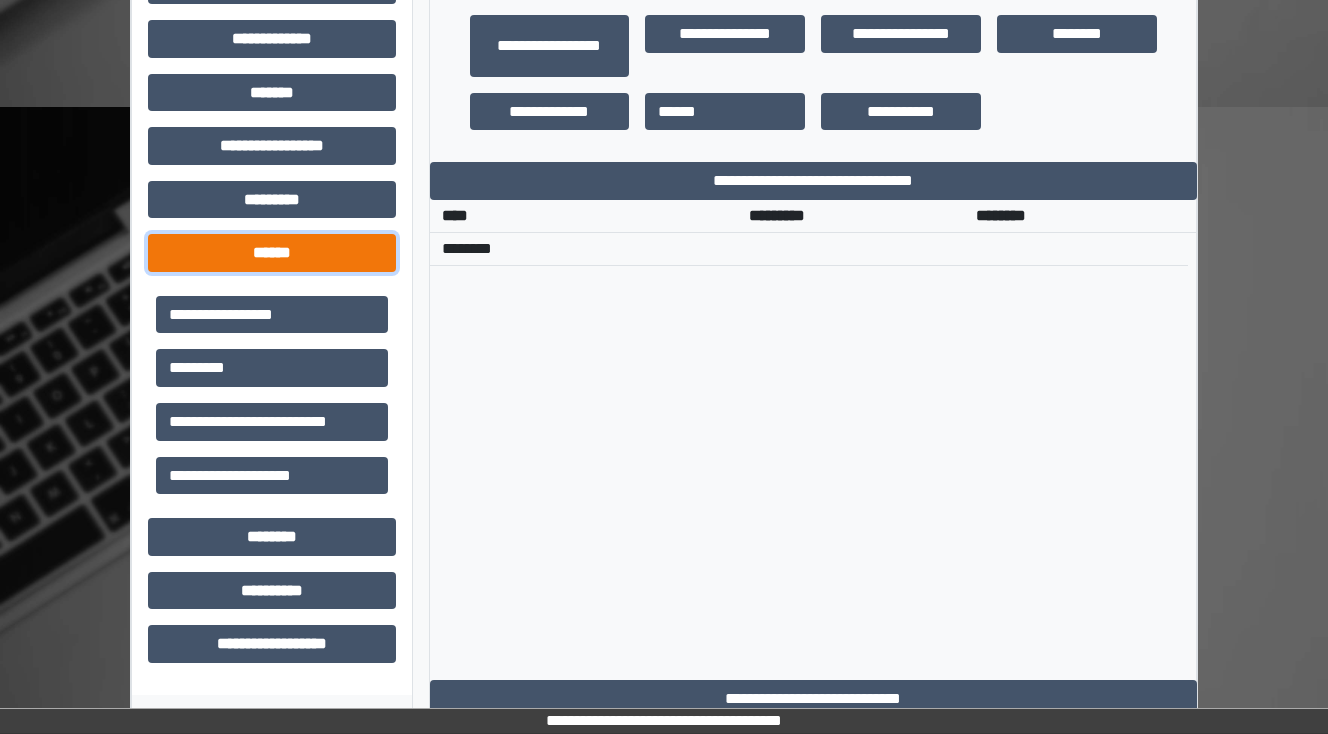 click on "******" at bounding box center [272, 253] 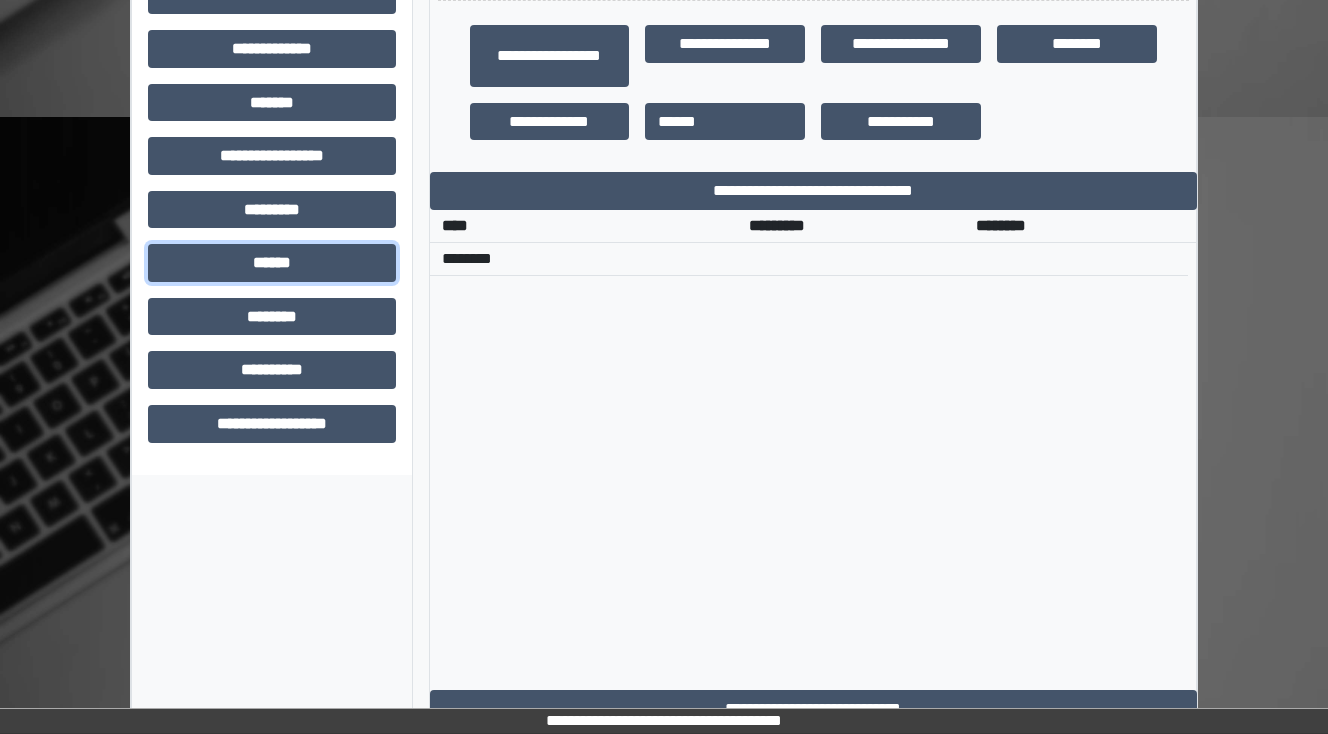 scroll, scrollTop: 604, scrollLeft: 0, axis: vertical 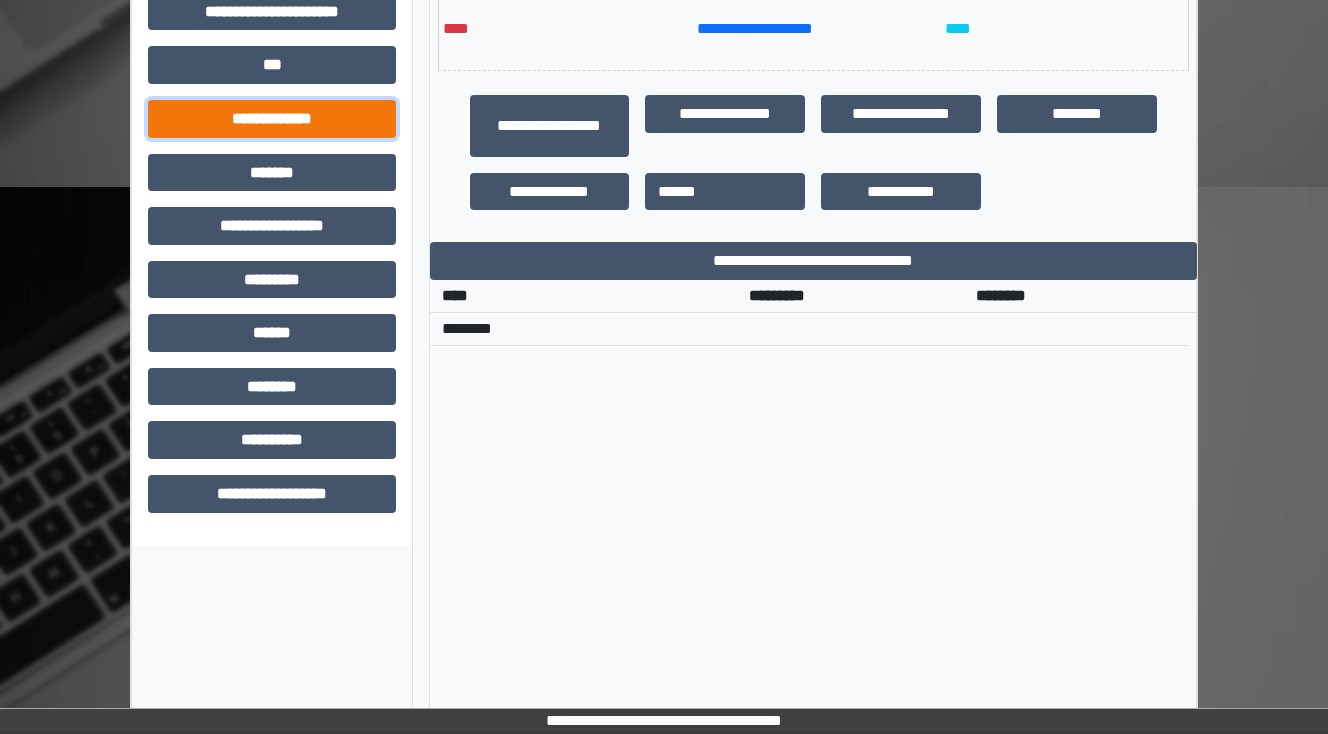 click on "**********" at bounding box center (272, 119) 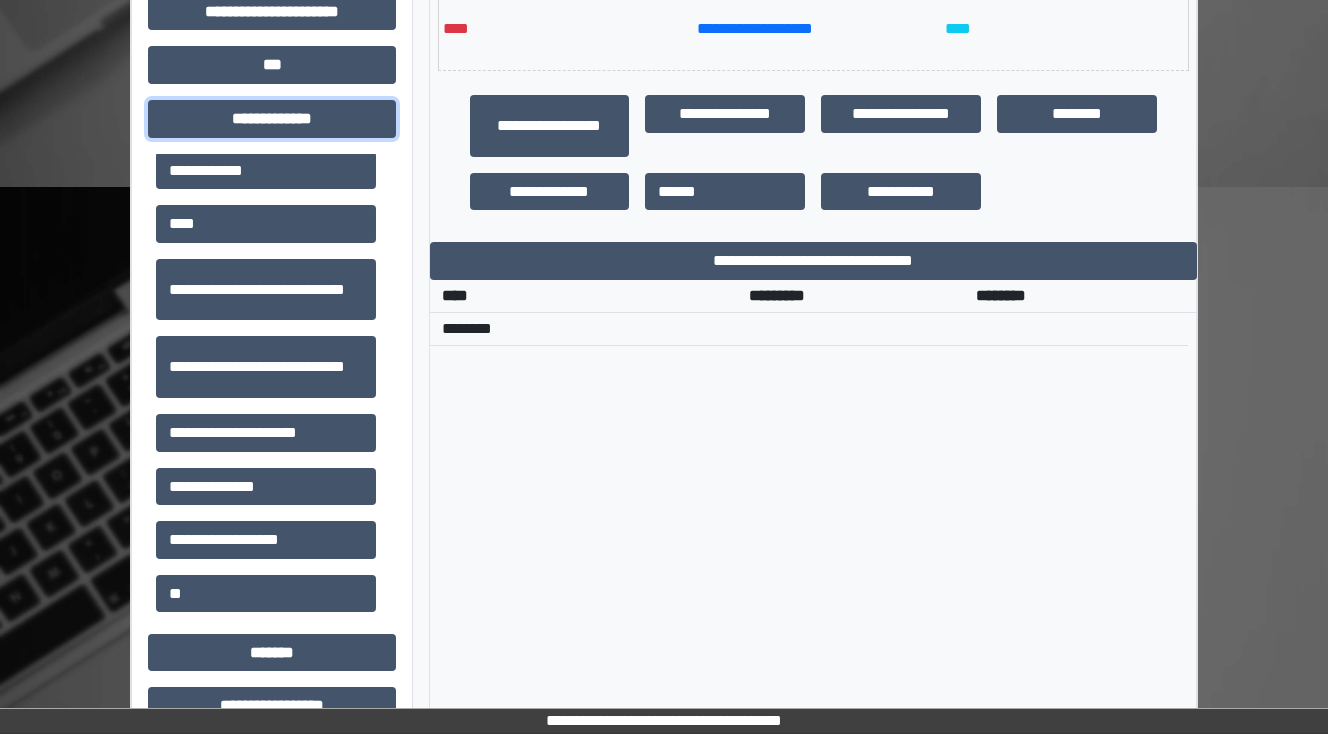 scroll, scrollTop: 752, scrollLeft: 0, axis: vertical 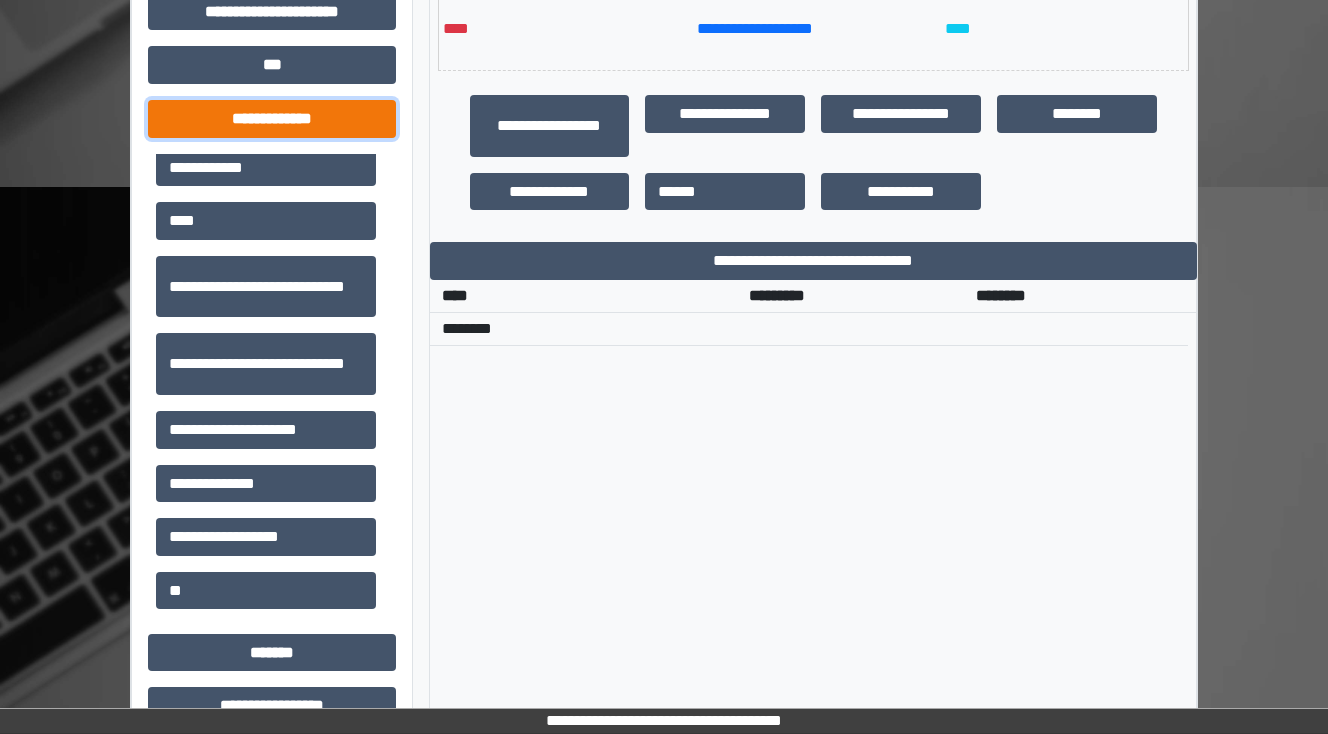 click on "**********" at bounding box center (272, 119) 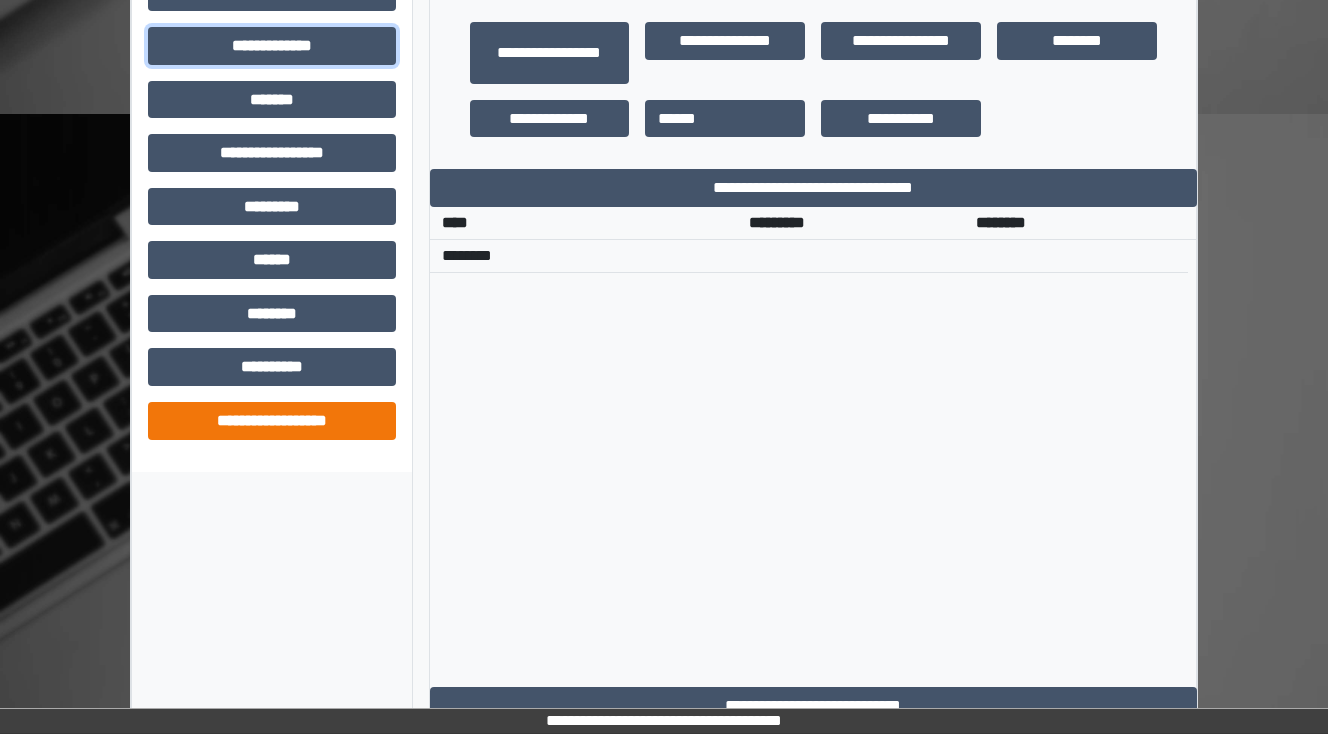 scroll, scrollTop: 684, scrollLeft: 0, axis: vertical 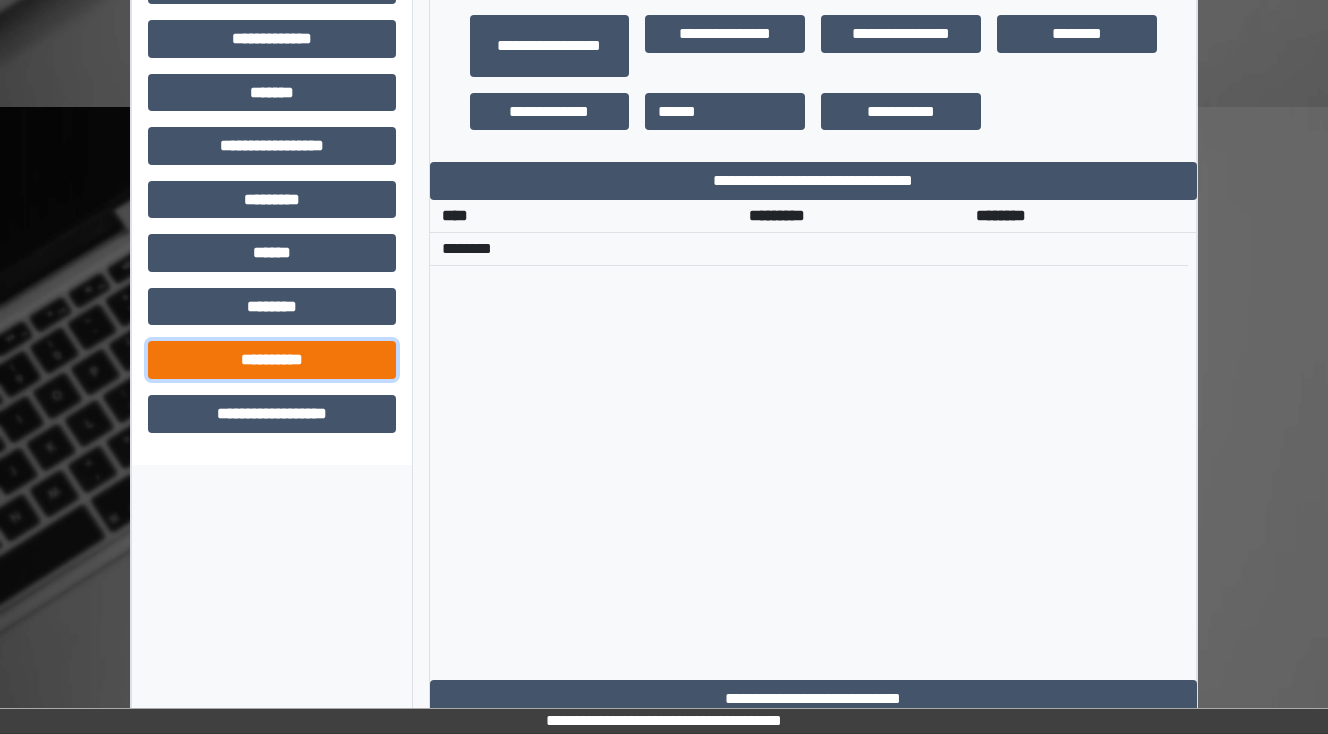 click on "**********" at bounding box center (272, 360) 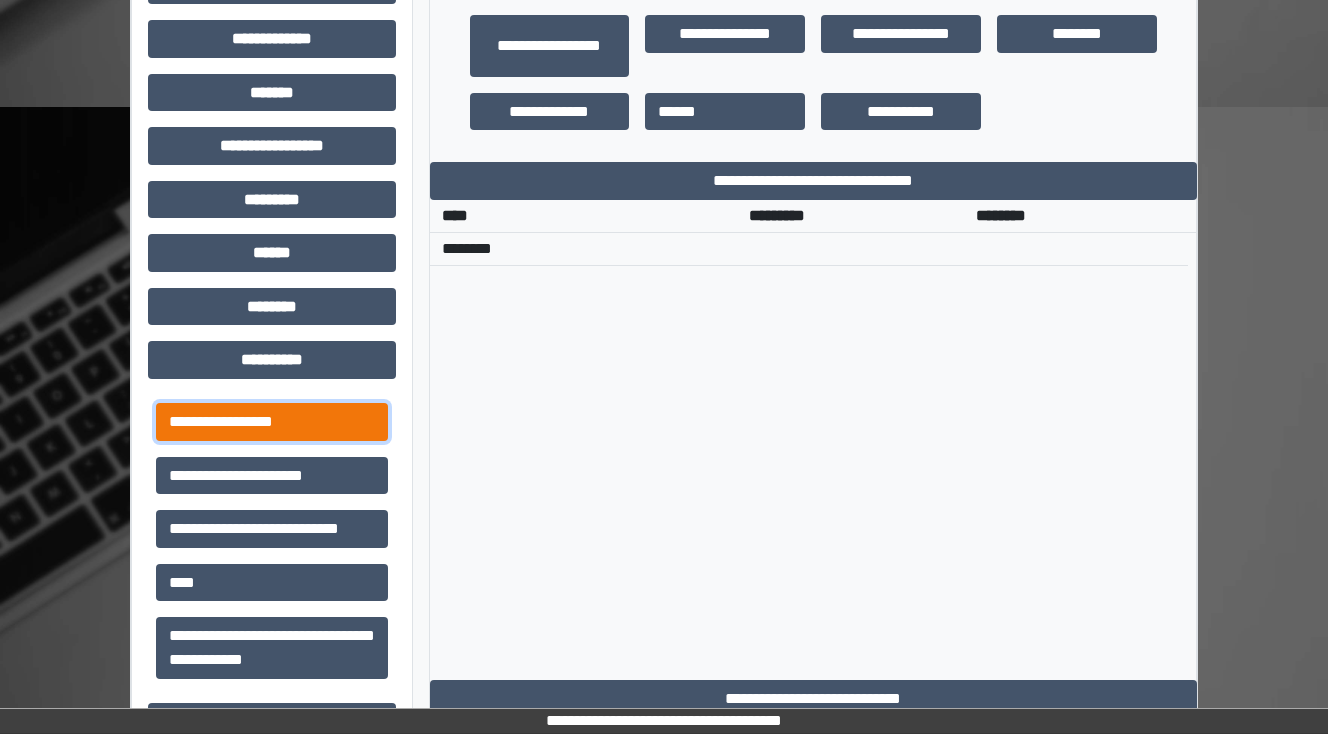 click on "**********" at bounding box center (272, 422) 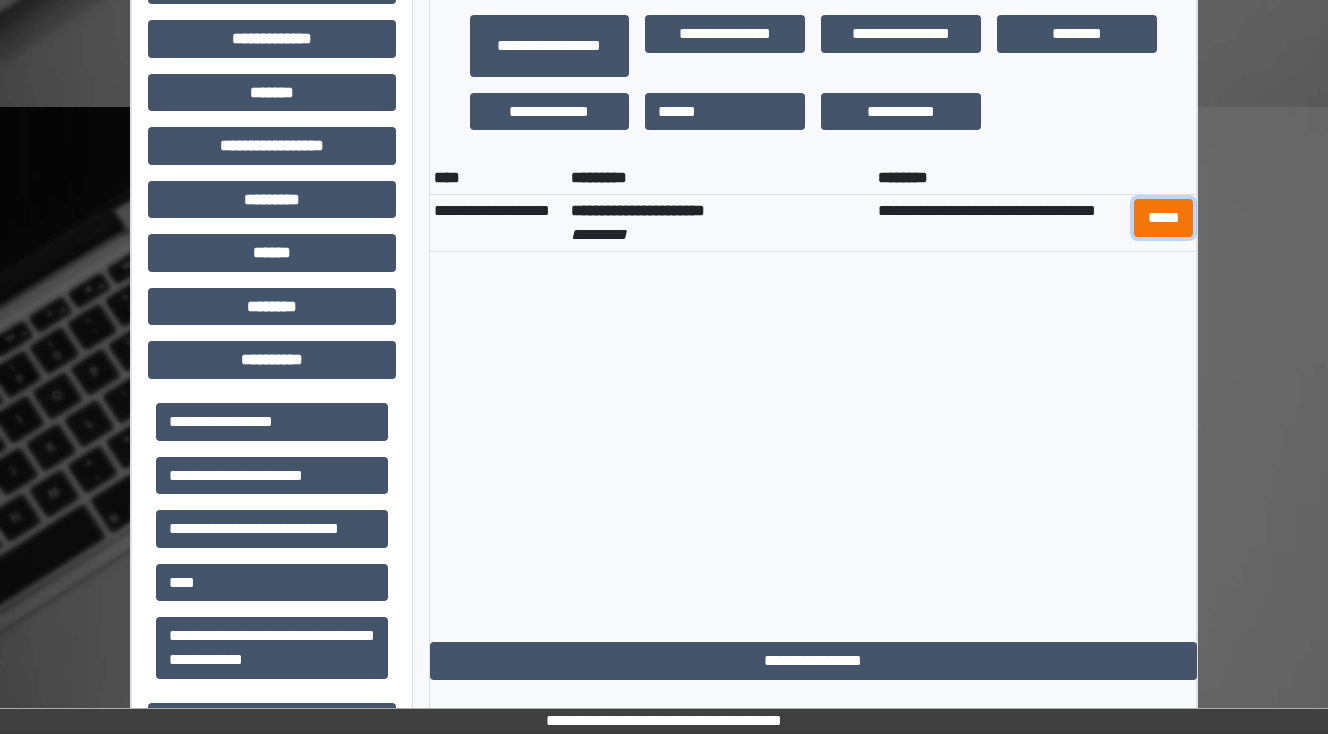 click on "*****" at bounding box center (1163, 218) 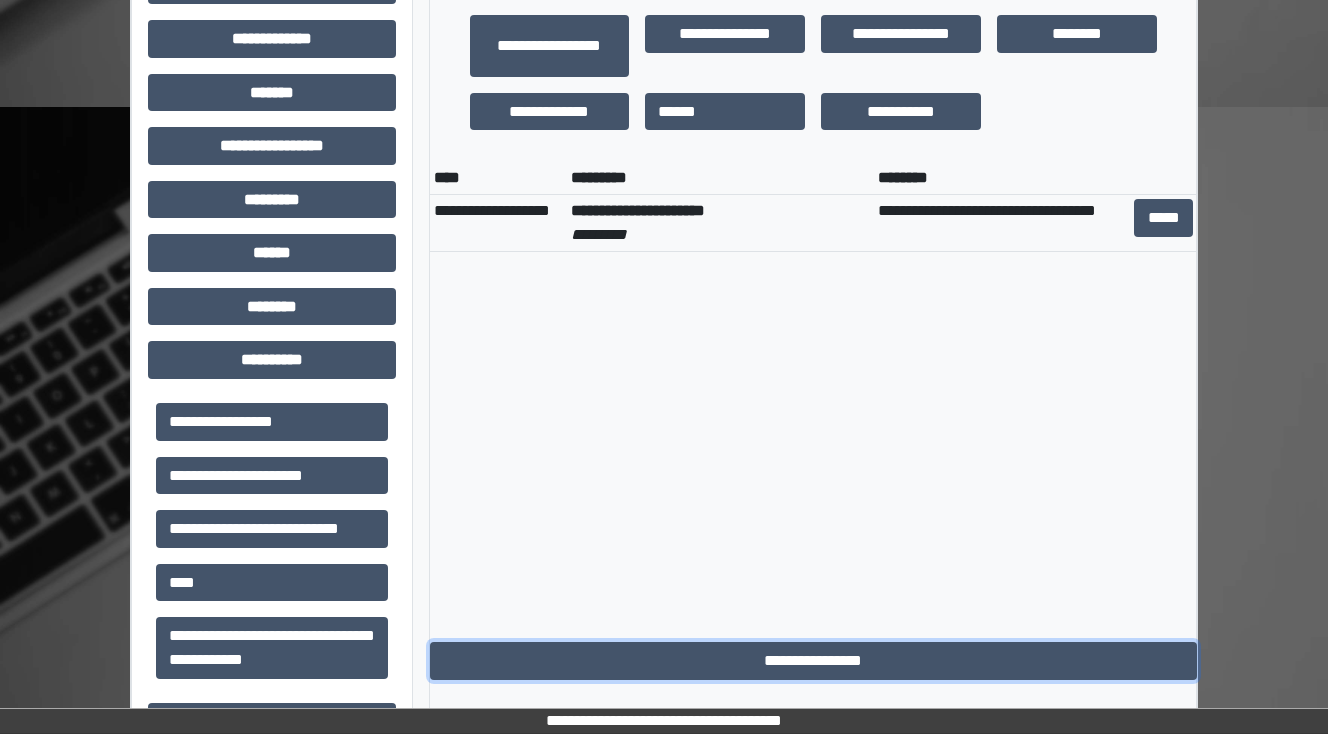 click on "**********" at bounding box center [813, 661] 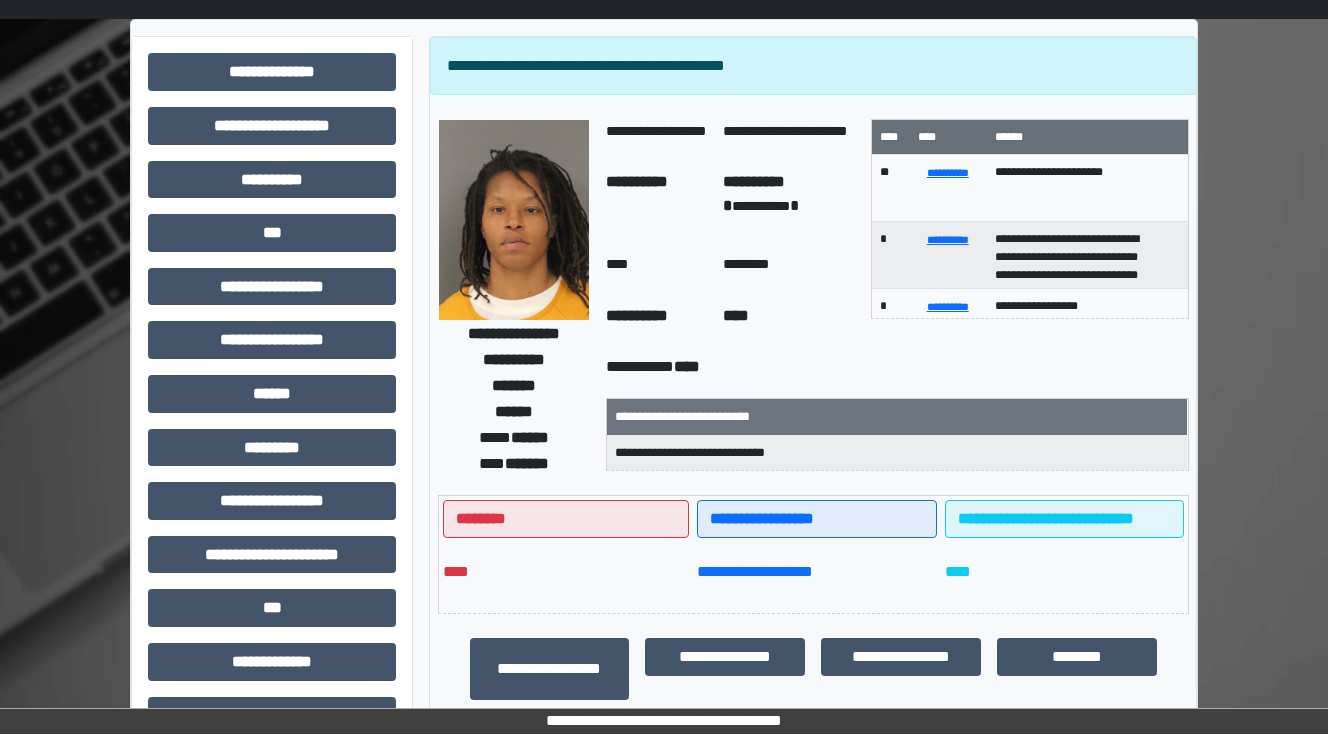 scroll, scrollTop: 0, scrollLeft: 0, axis: both 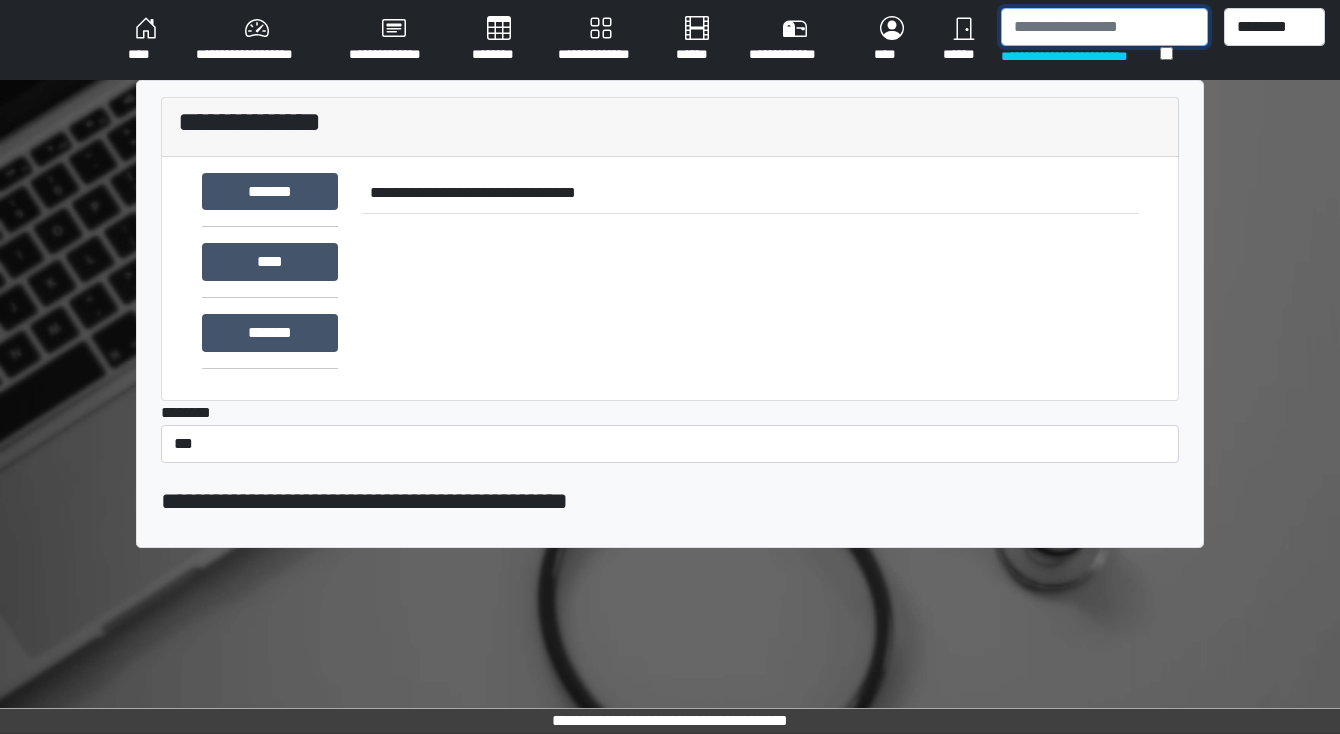 click at bounding box center [1104, 27] 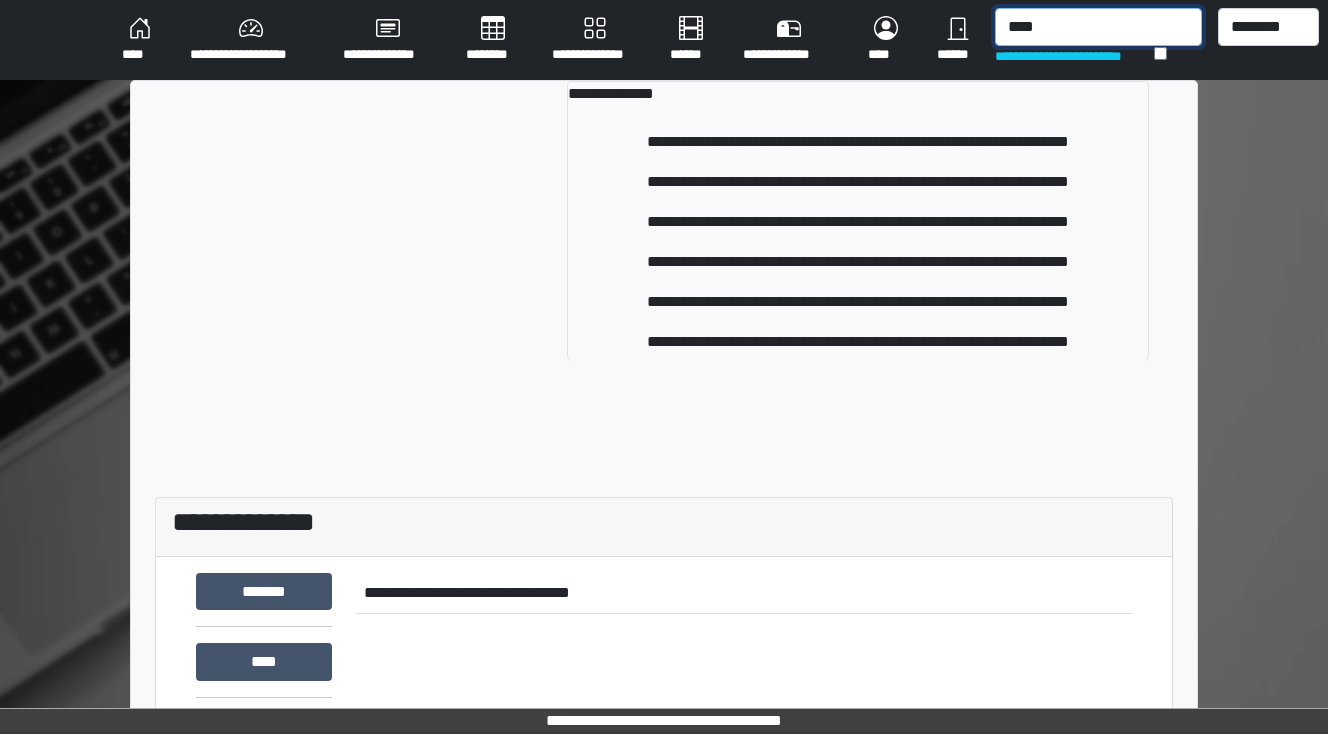 type on "****" 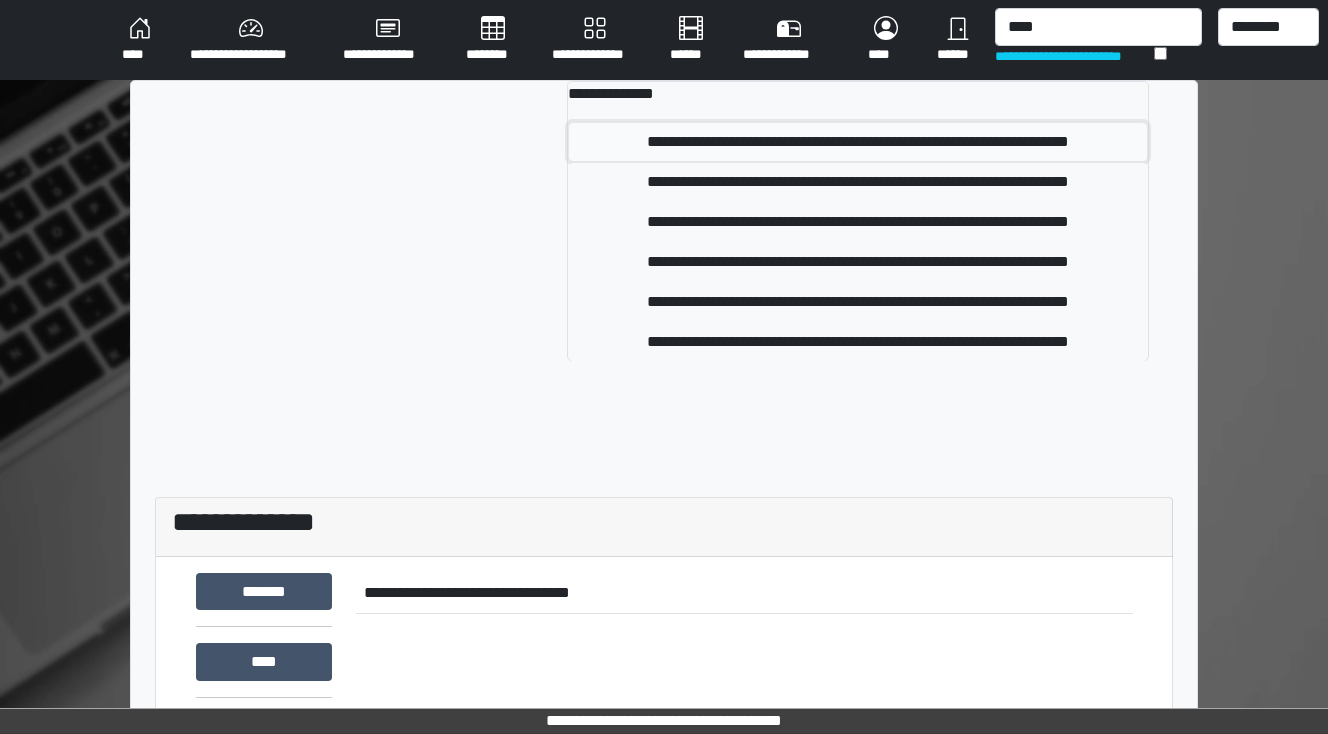 click on "**********" at bounding box center [858, 142] 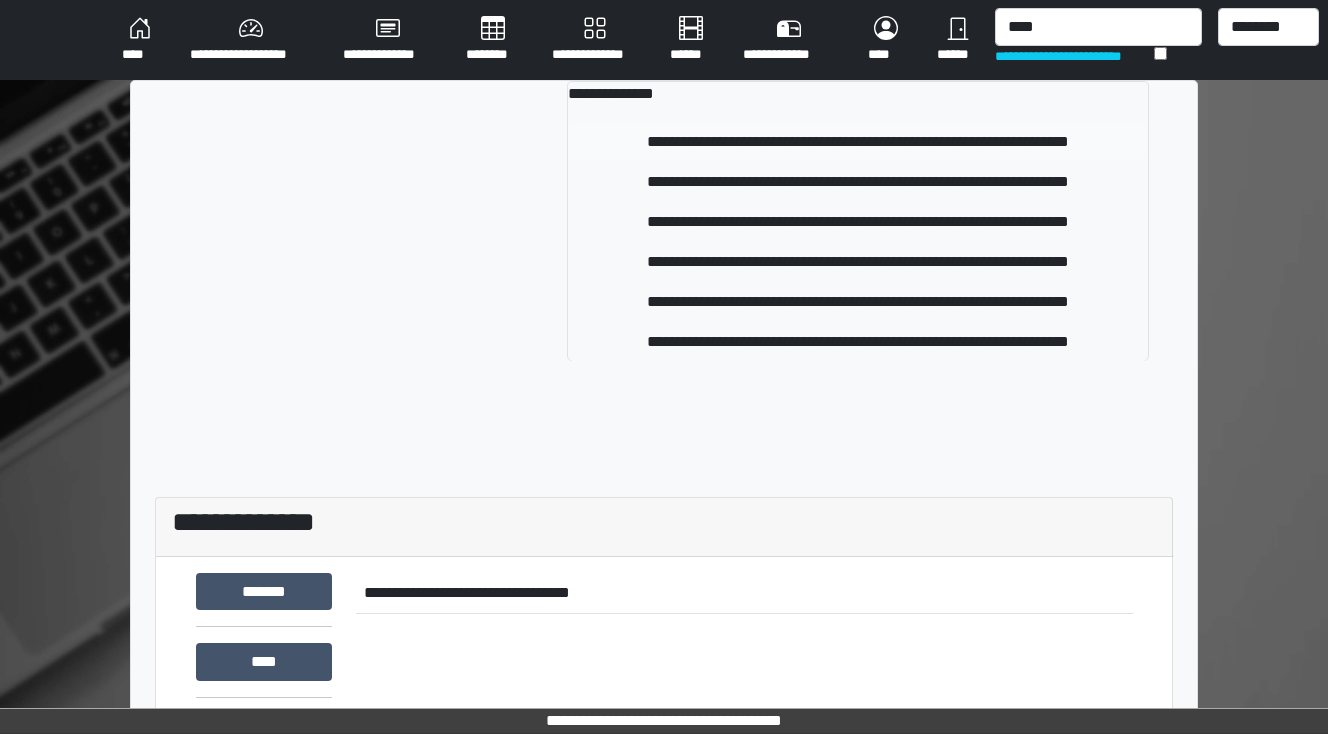 type 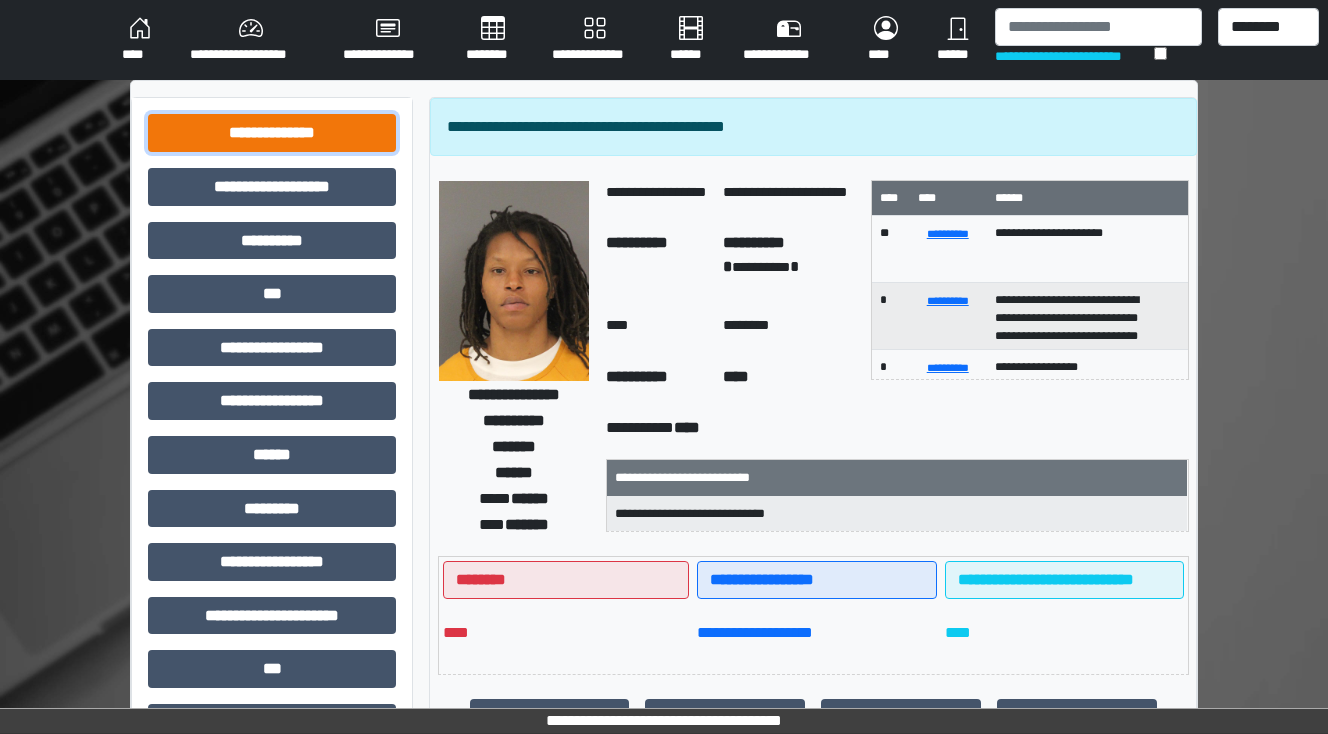 click on "**********" at bounding box center (272, 133) 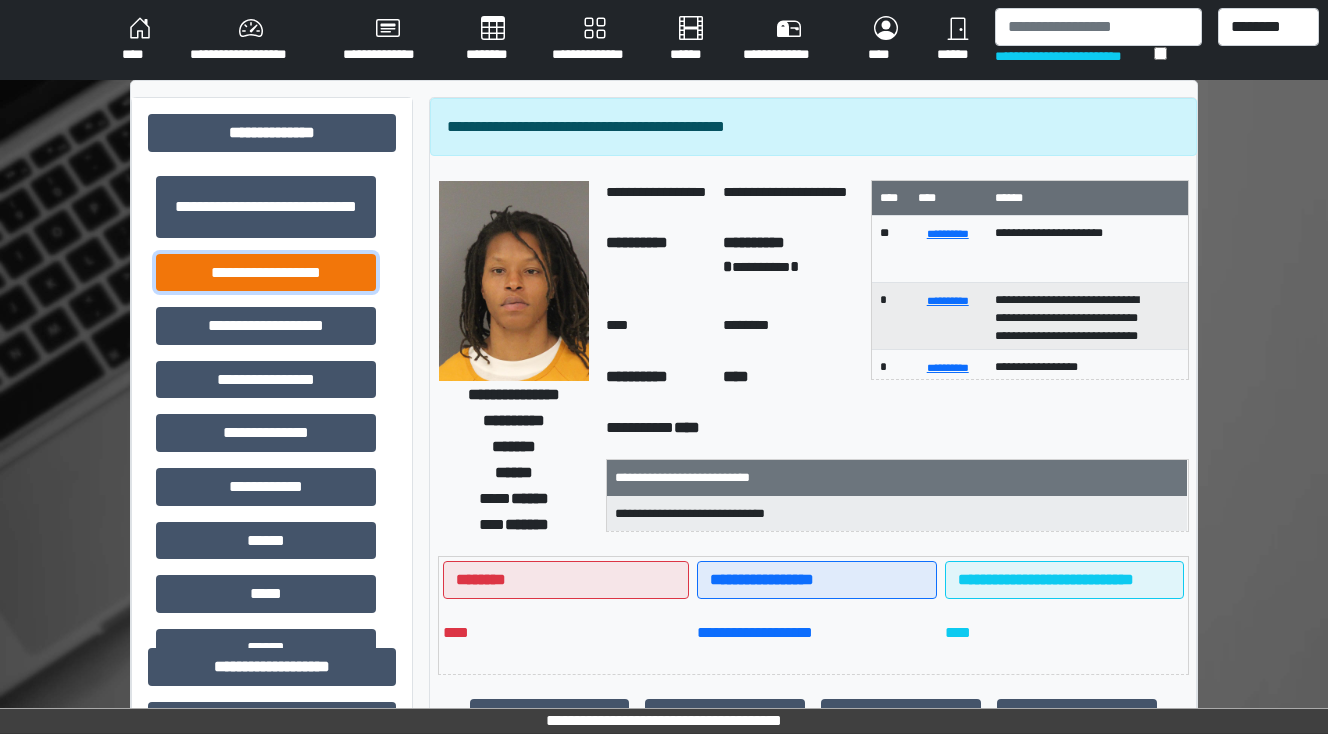 click on "**********" at bounding box center (266, 273) 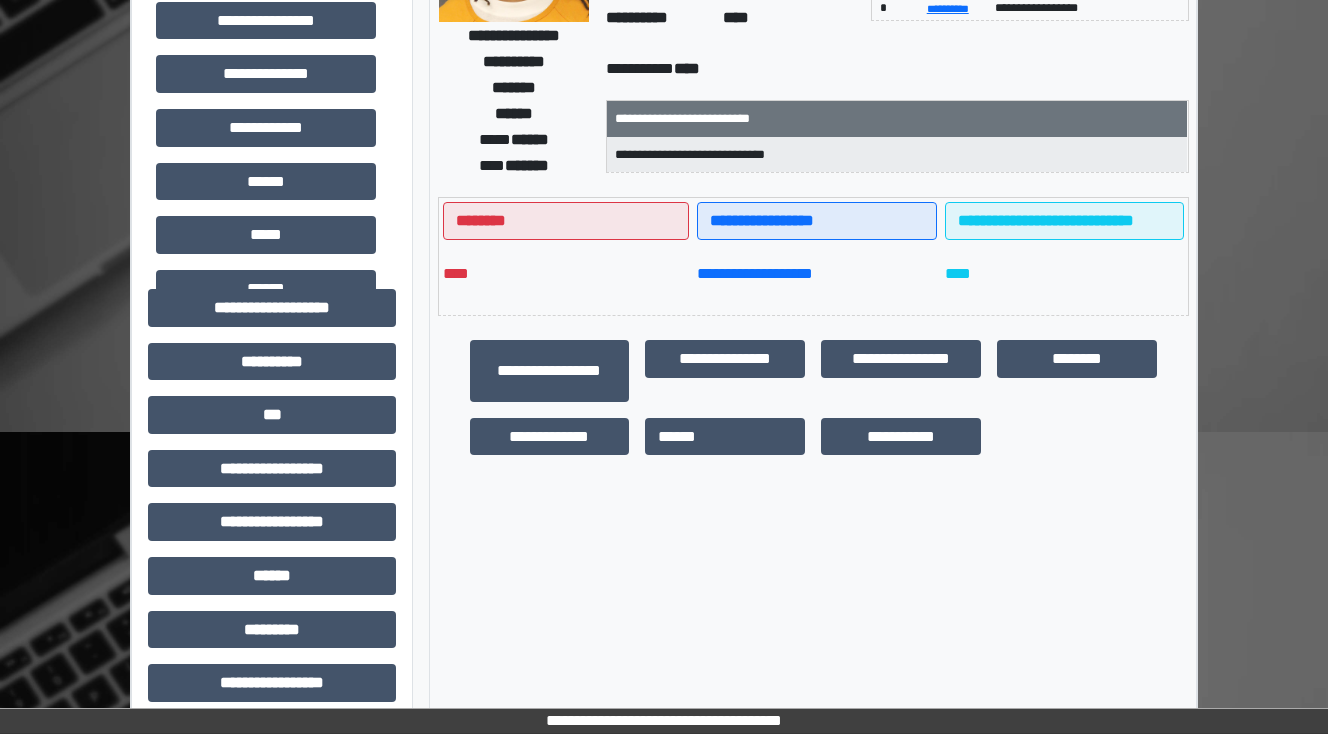 scroll, scrollTop: 560, scrollLeft: 0, axis: vertical 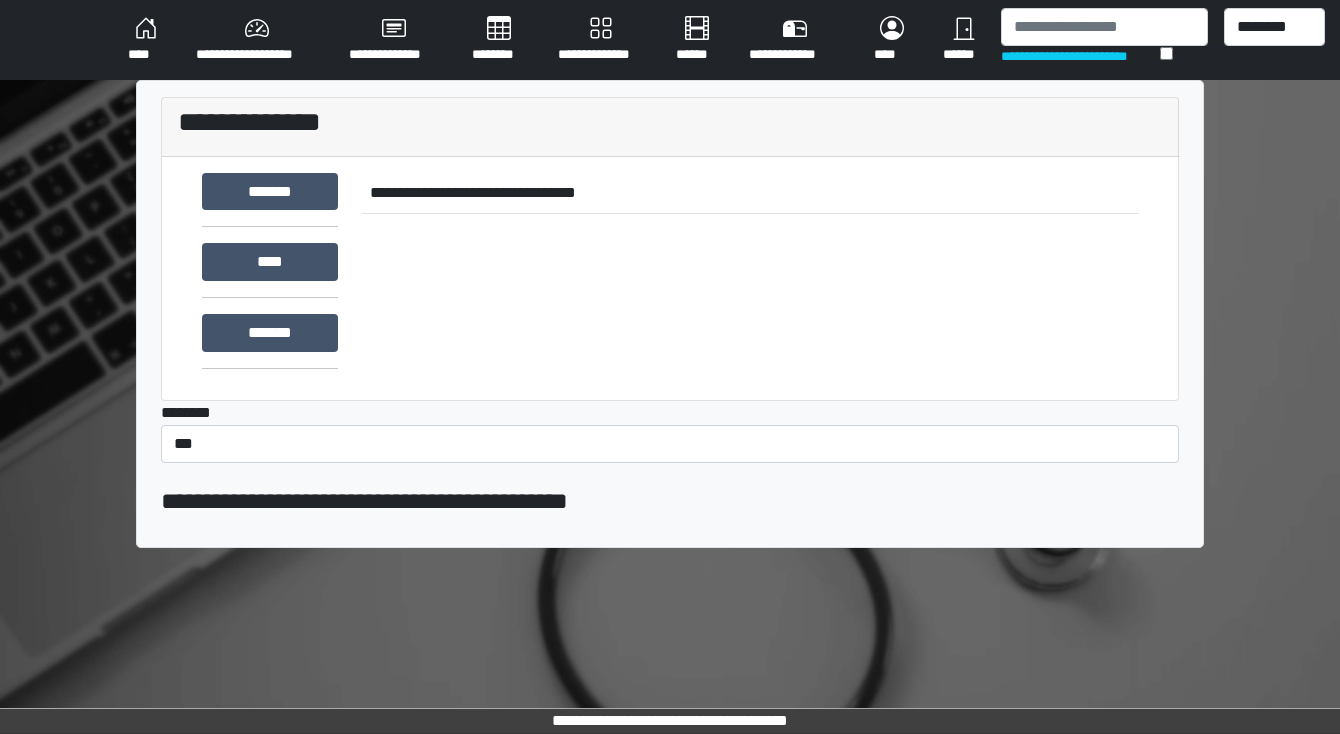 click on "********" at bounding box center (499, 40) 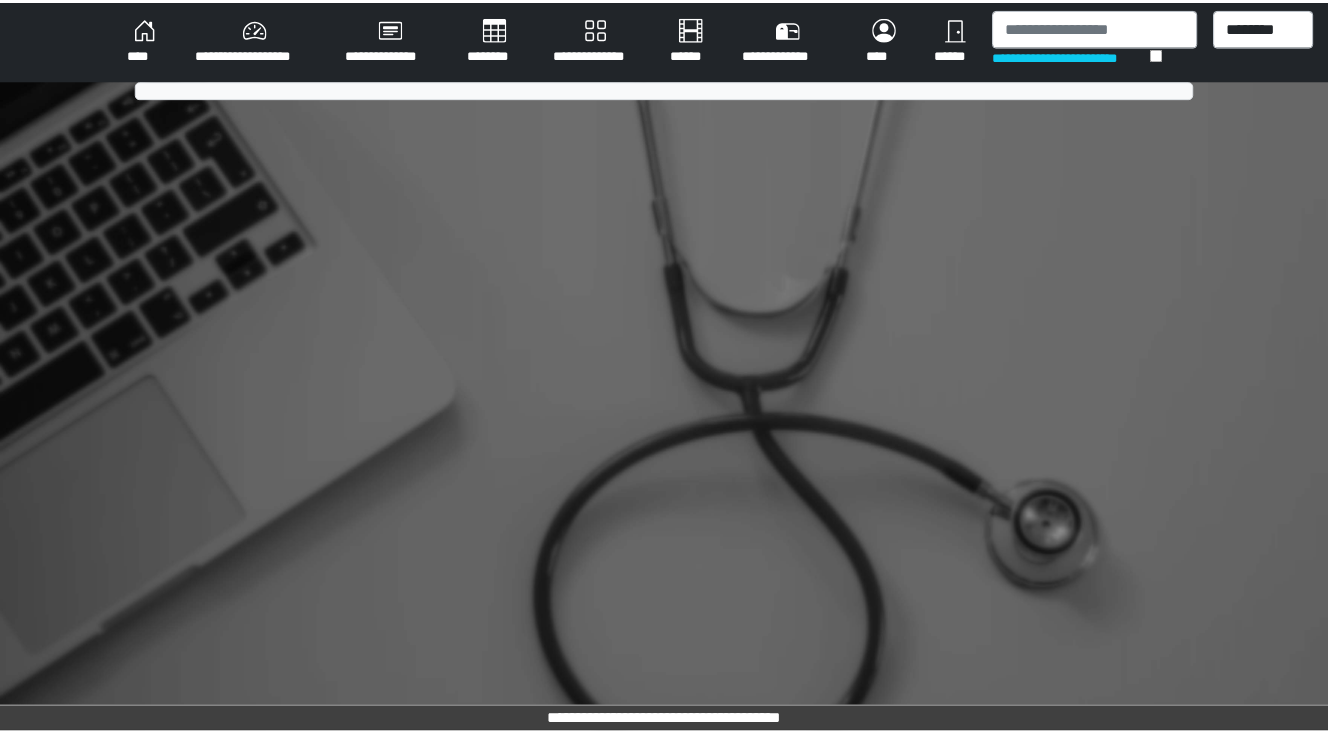 scroll, scrollTop: 0, scrollLeft: 0, axis: both 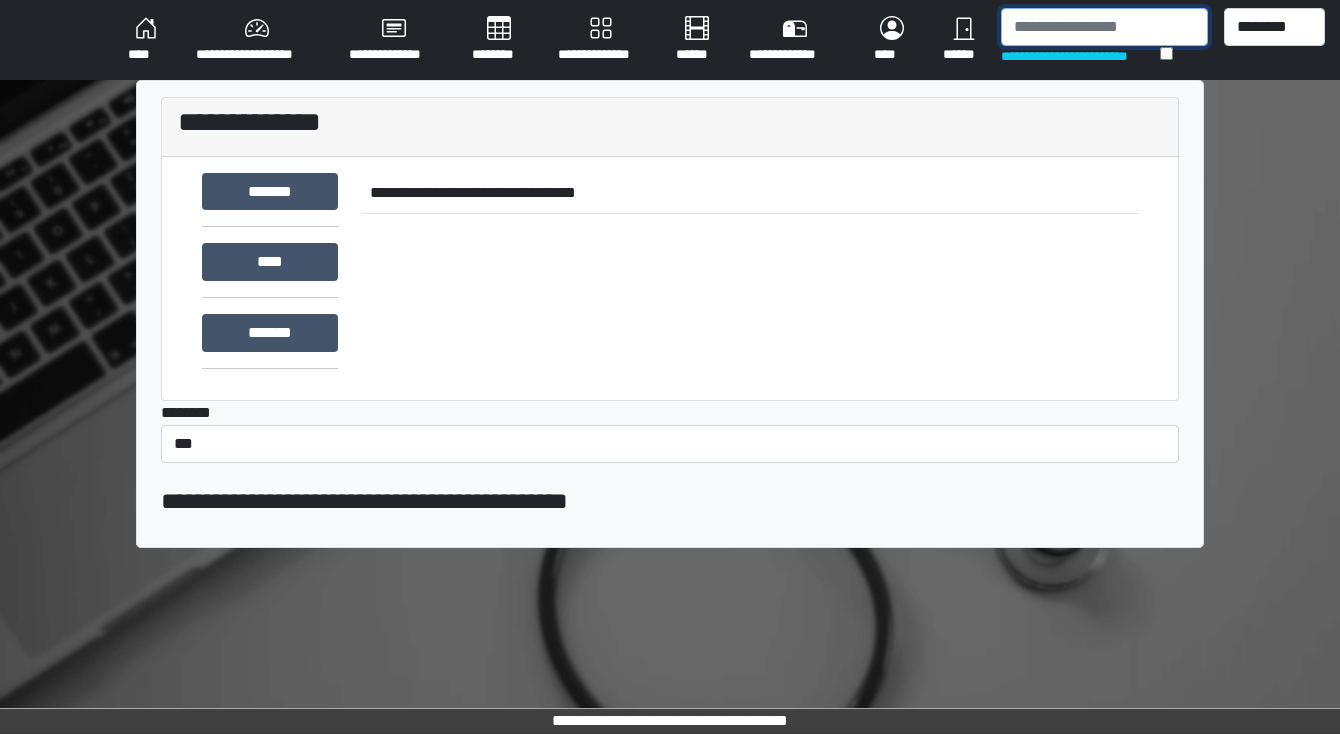 click at bounding box center [1104, 27] 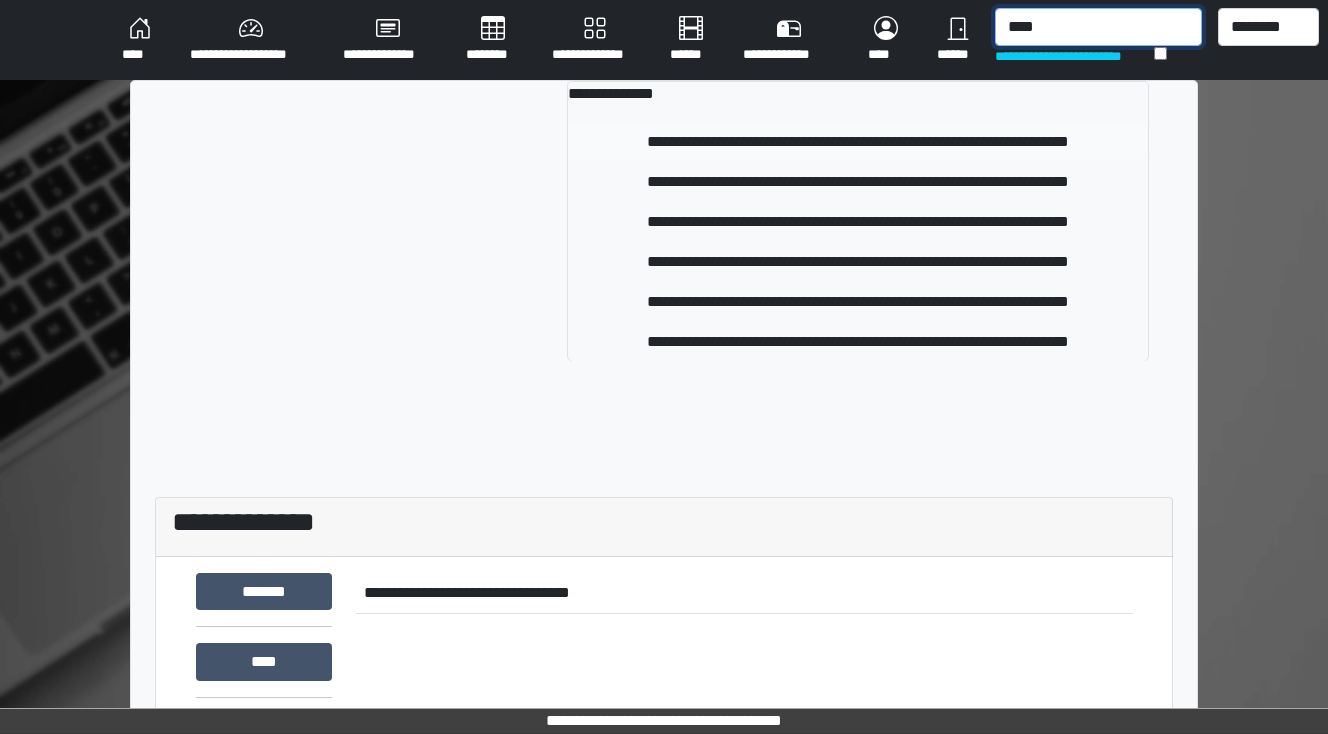 type on "****" 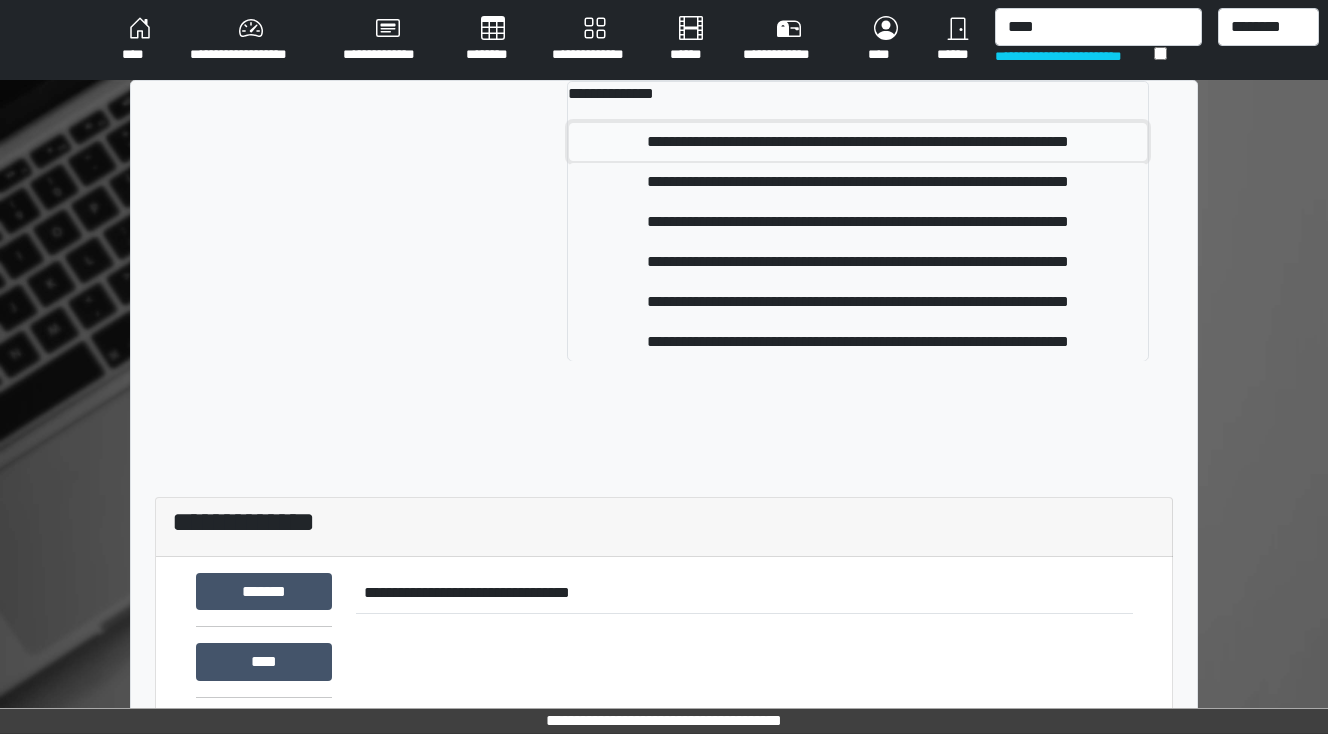 click on "**********" at bounding box center [858, 142] 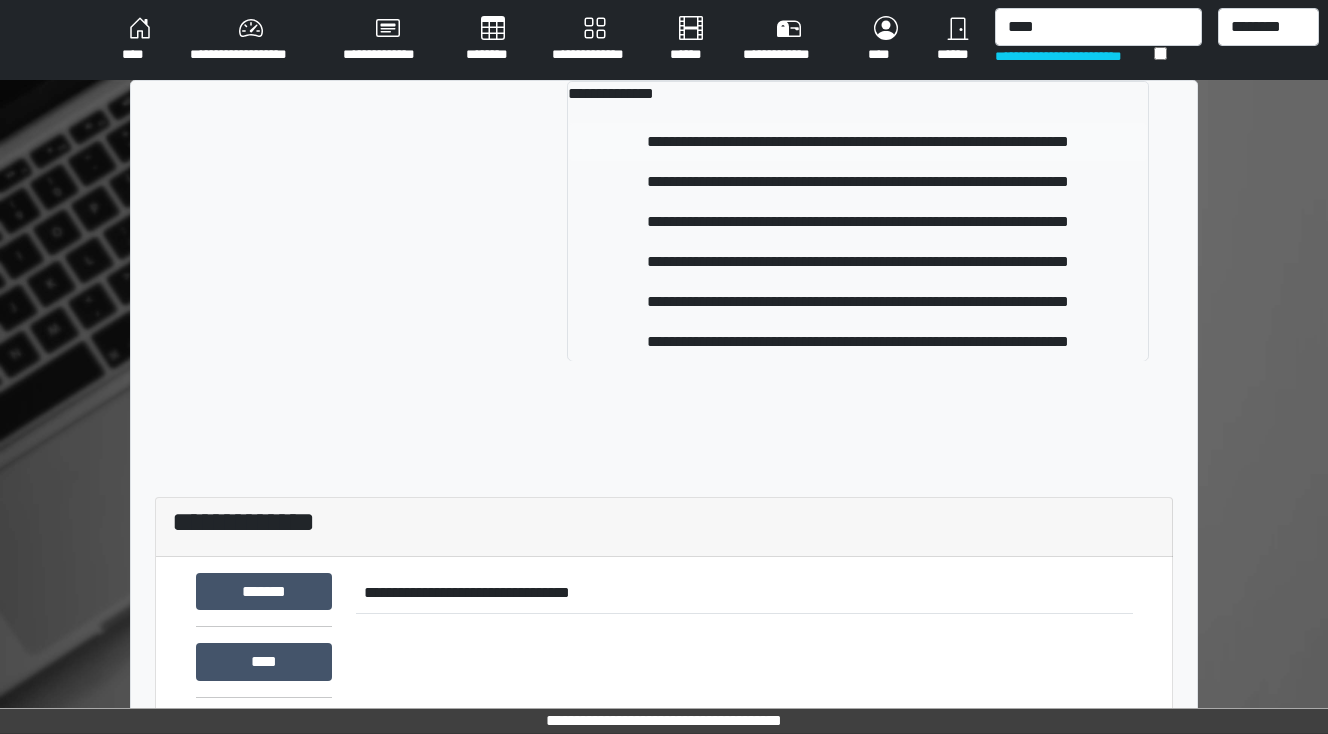 type 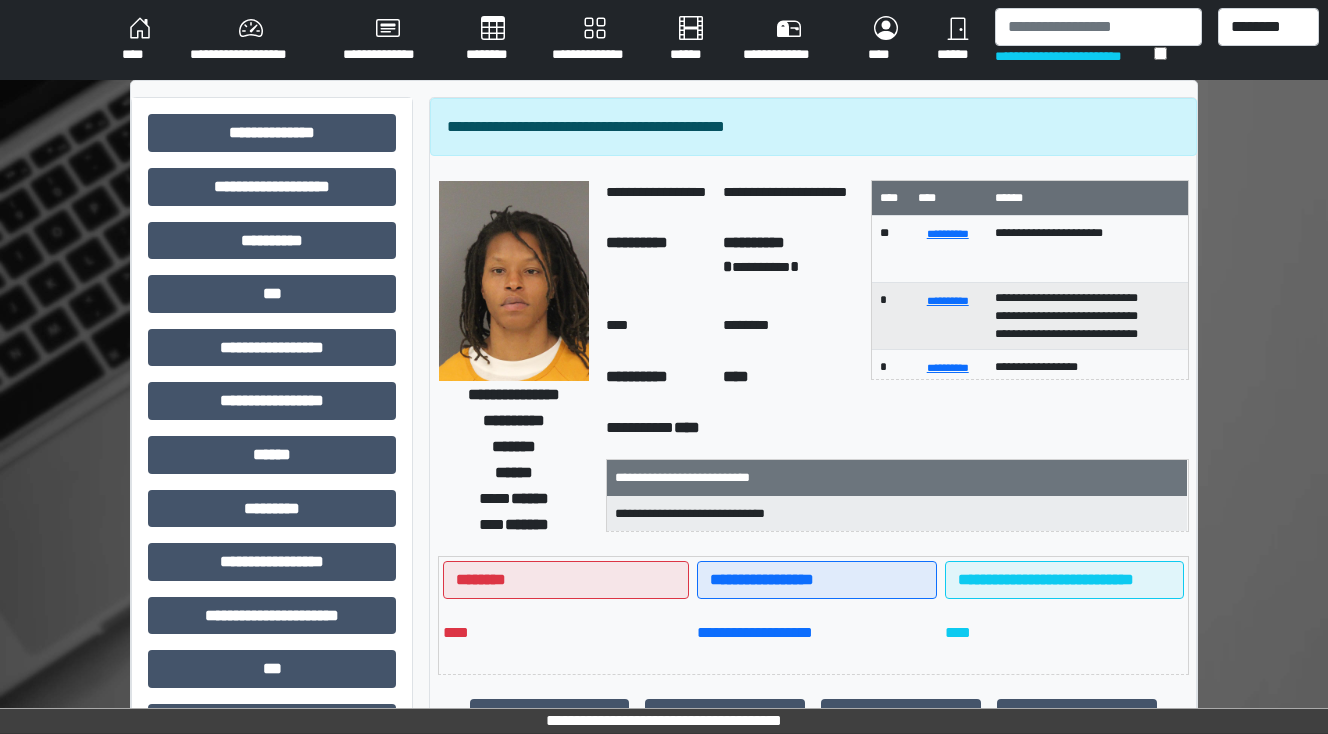scroll, scrollTop: 32, scrollLeft: 0, axis: vertical 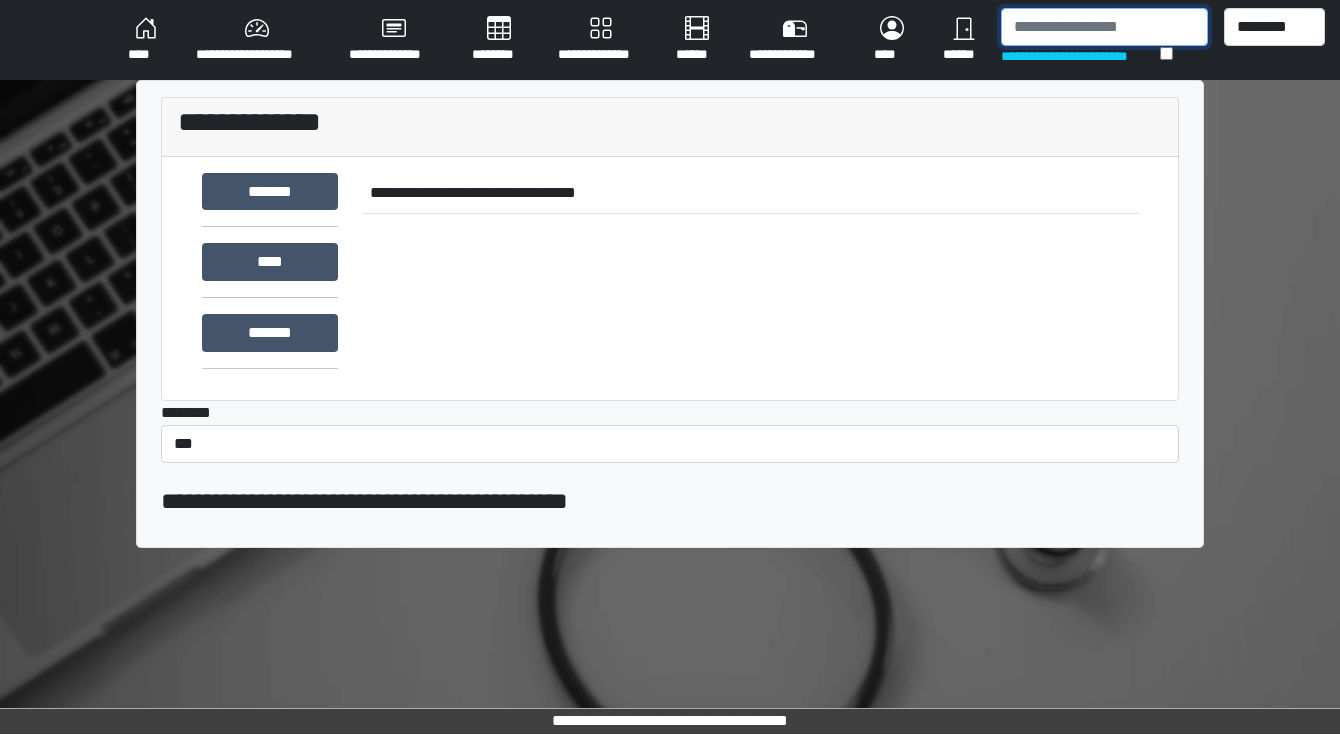 click at bounding box center [1104, 27] 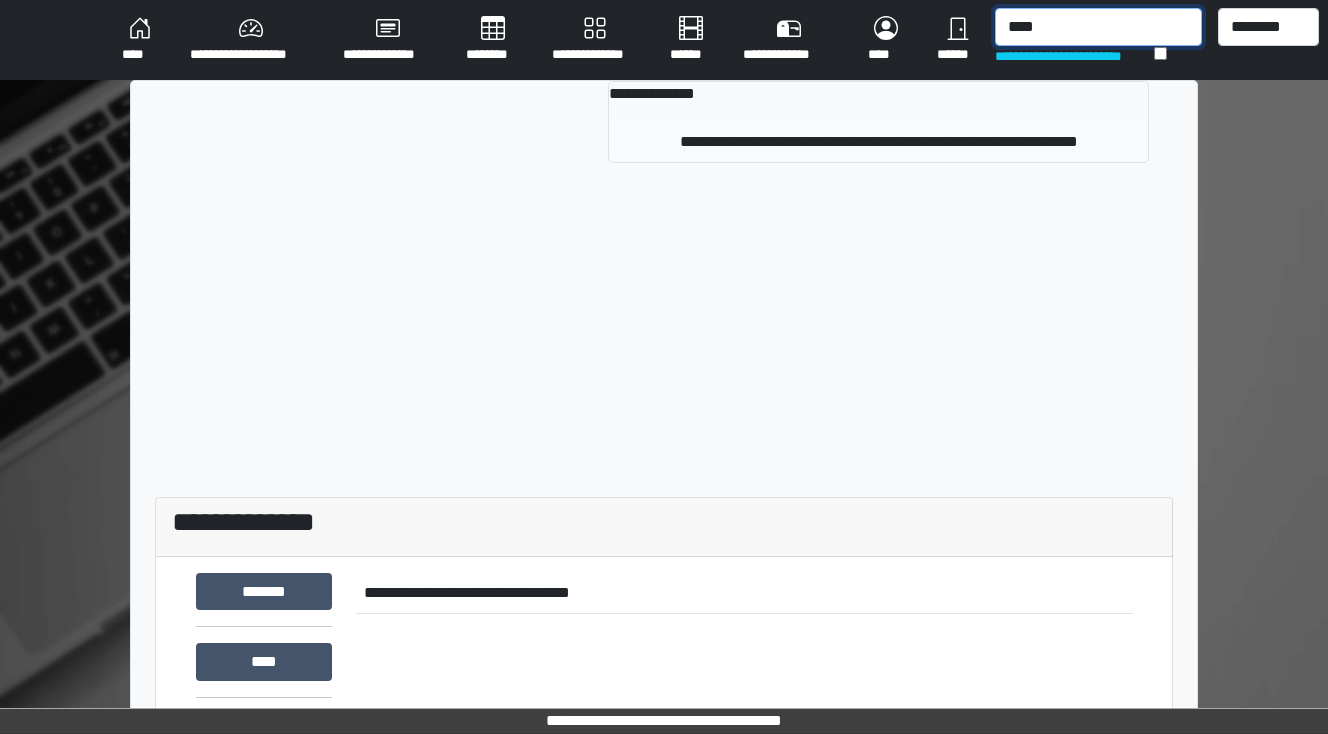 type on "****" 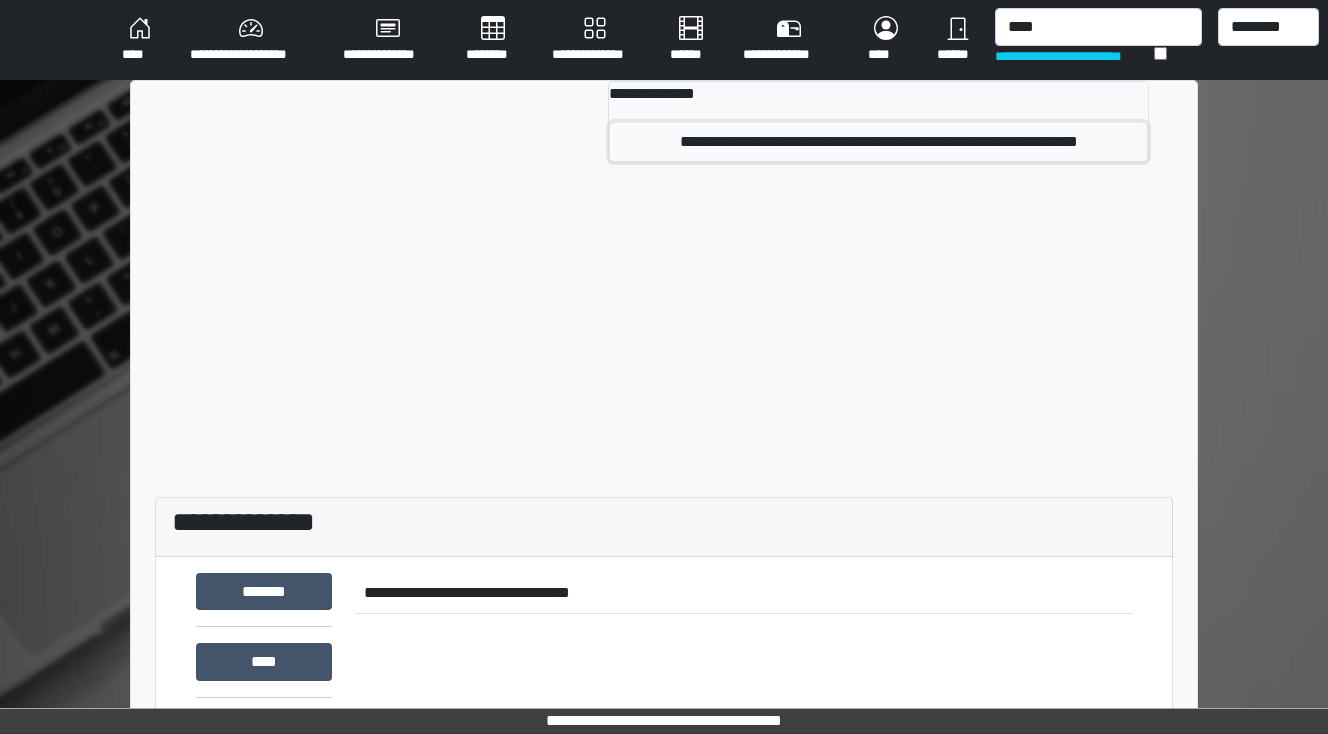 click on "**********" at bounding box center [878, 142] 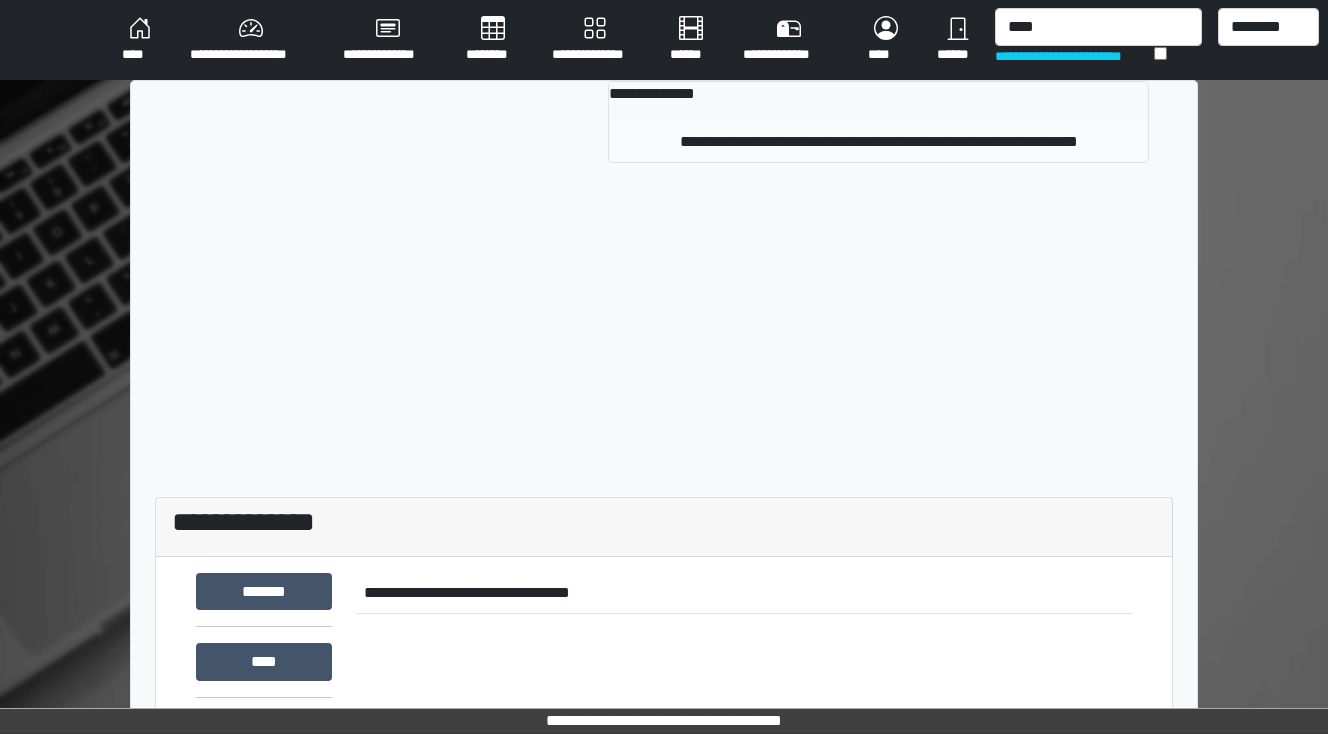 type 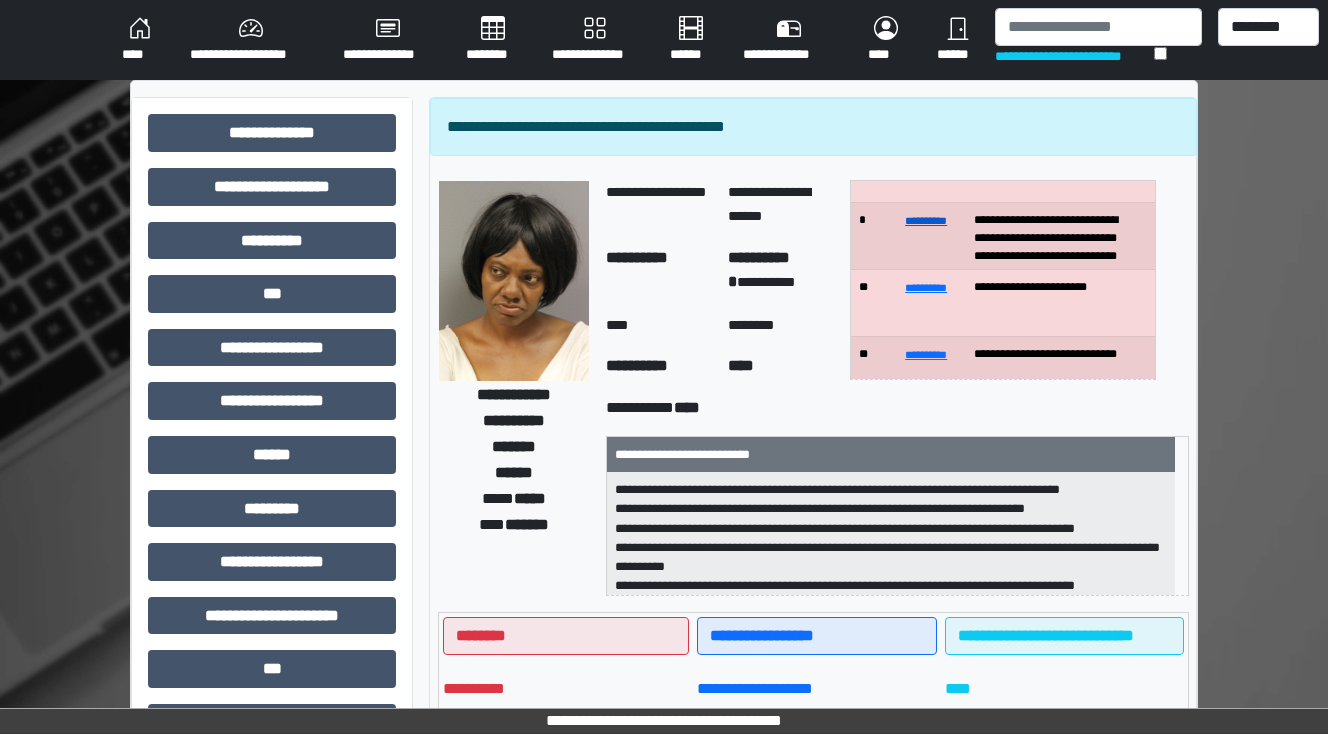 scroll, scrollTop: 0, scrollLeft: 0, axis: both 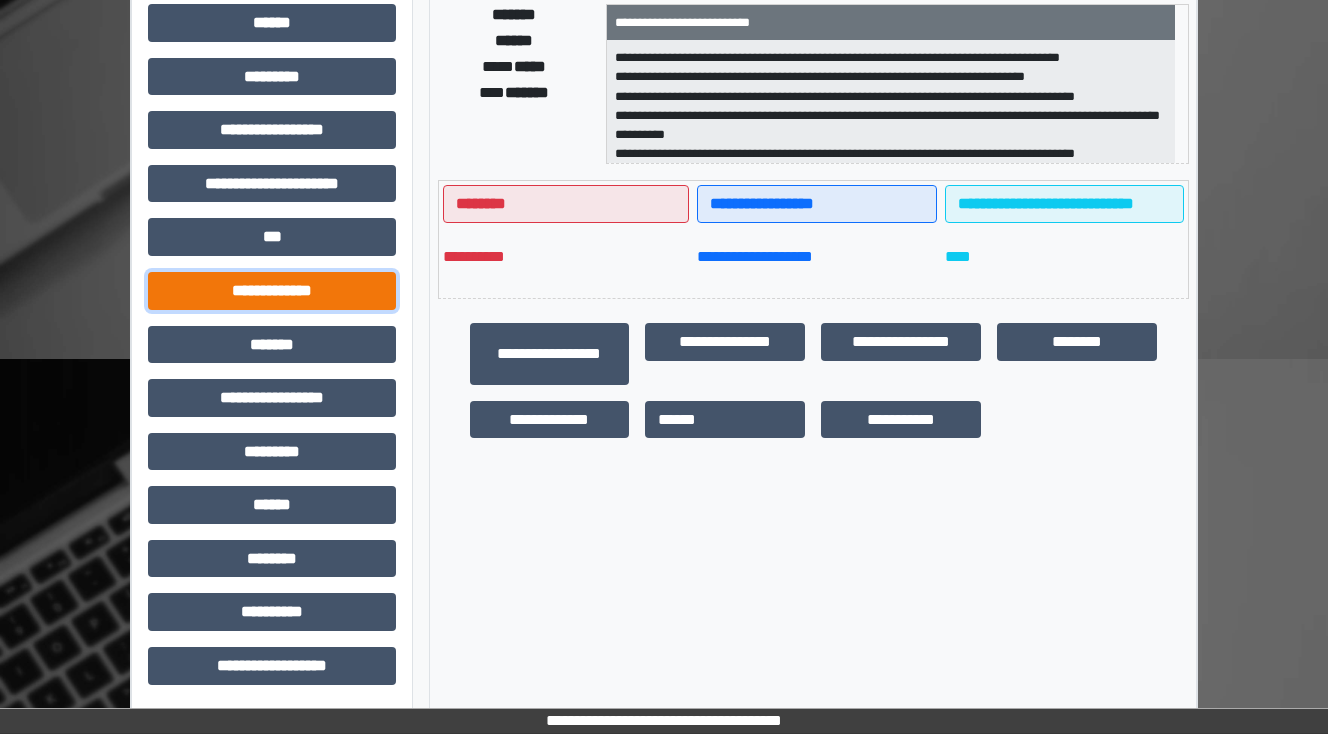 click on "**********" at bounding box center (272, 291) 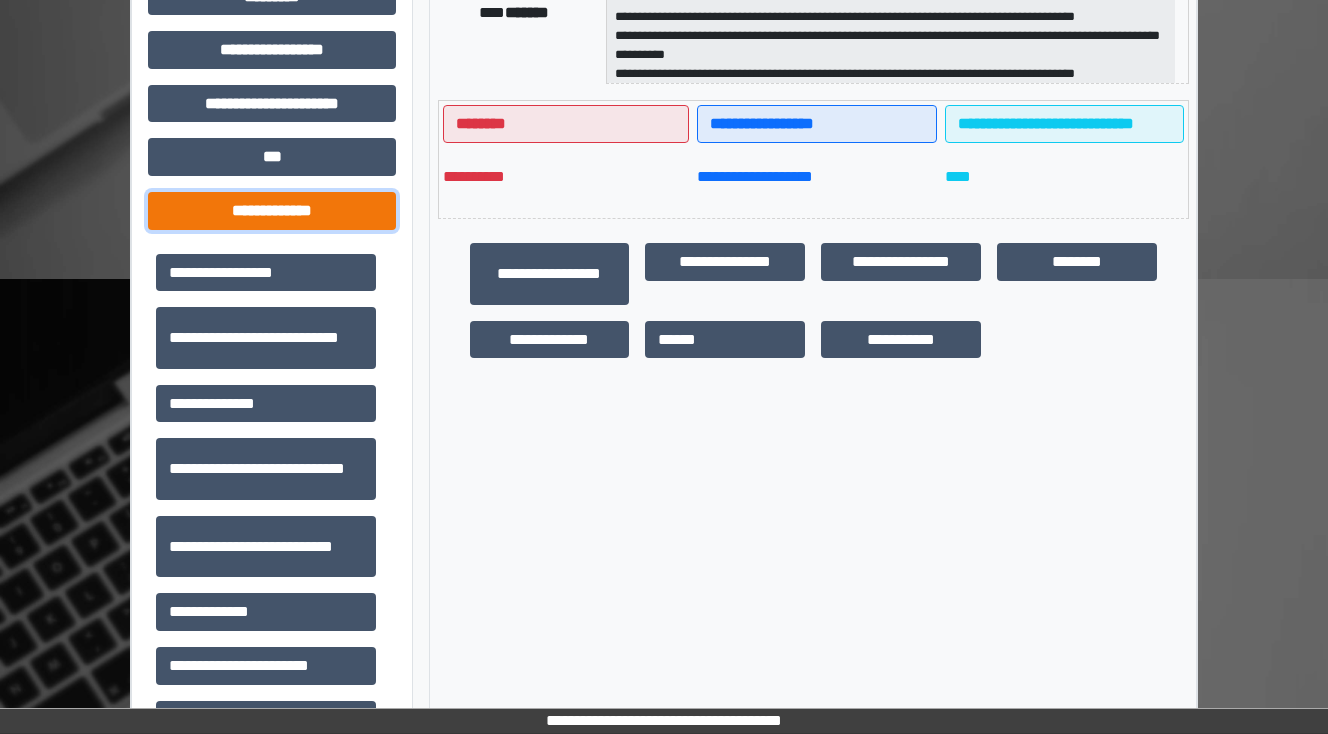 click on "**********" at bounding box center (272, 211) 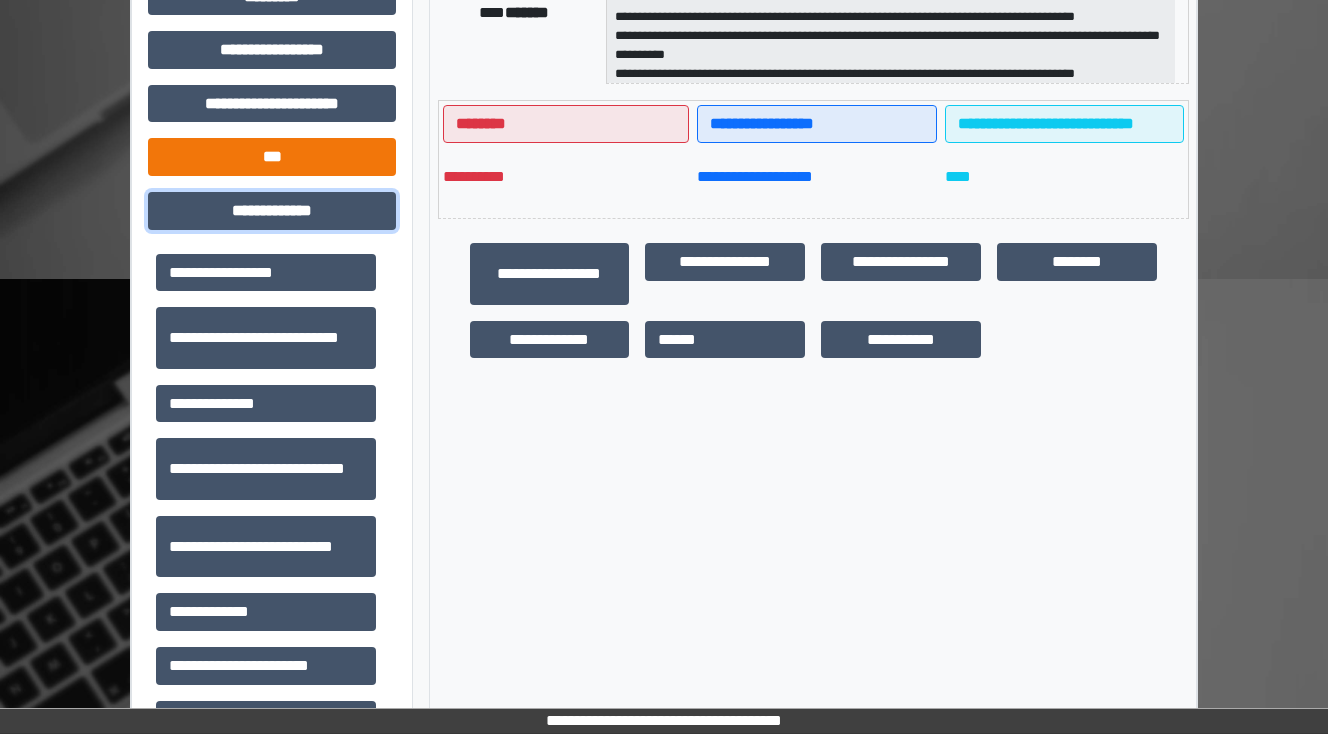 scroll, scrollTop: 432, scrollLeft: 0, axis: vertical 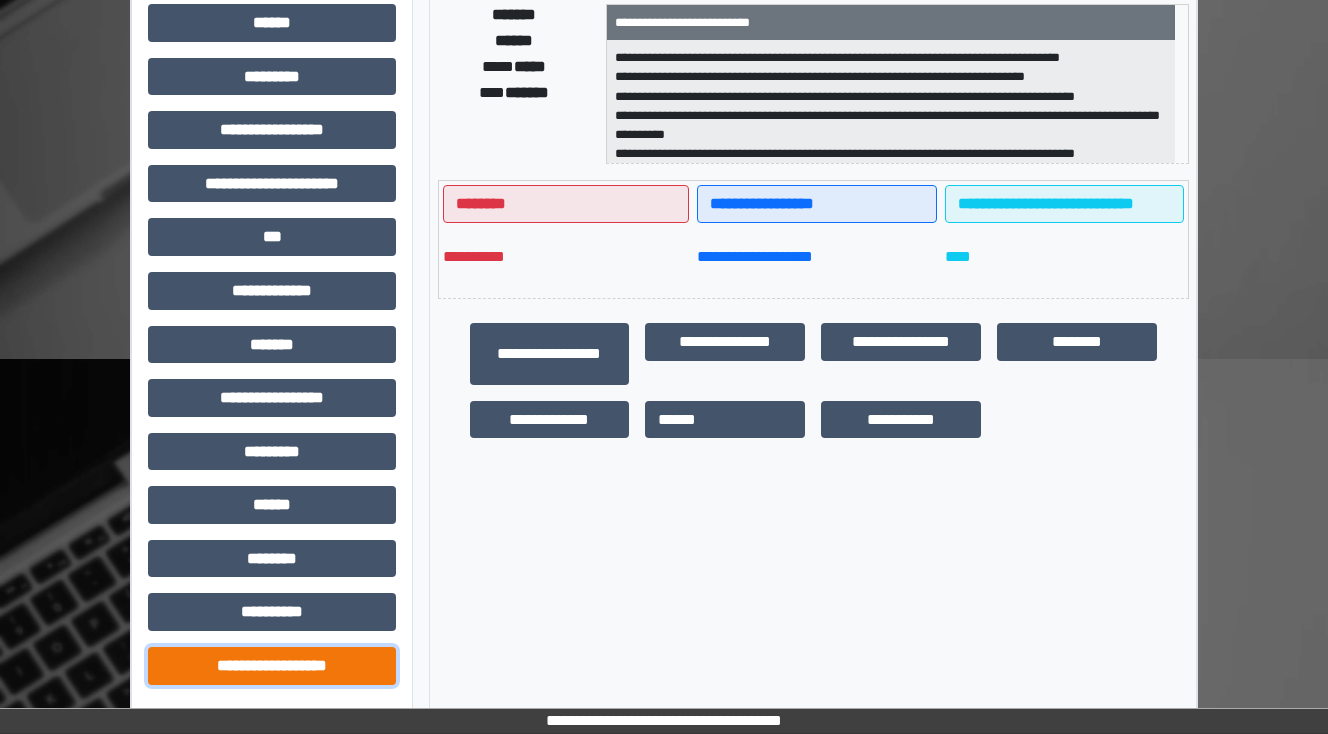 click on "**********" at bounding box center (272, 666) 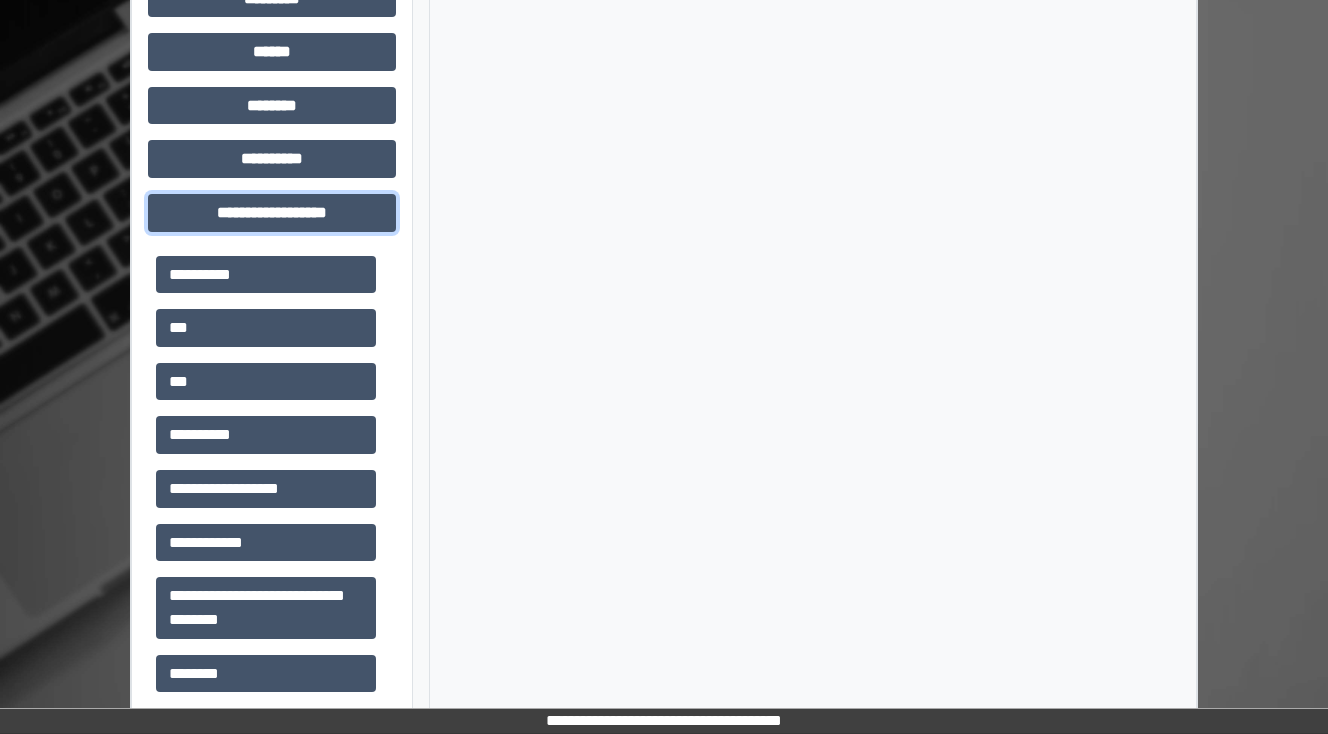 scroll, scrollTop: 912, scrollLeft: 0, axis: vertical 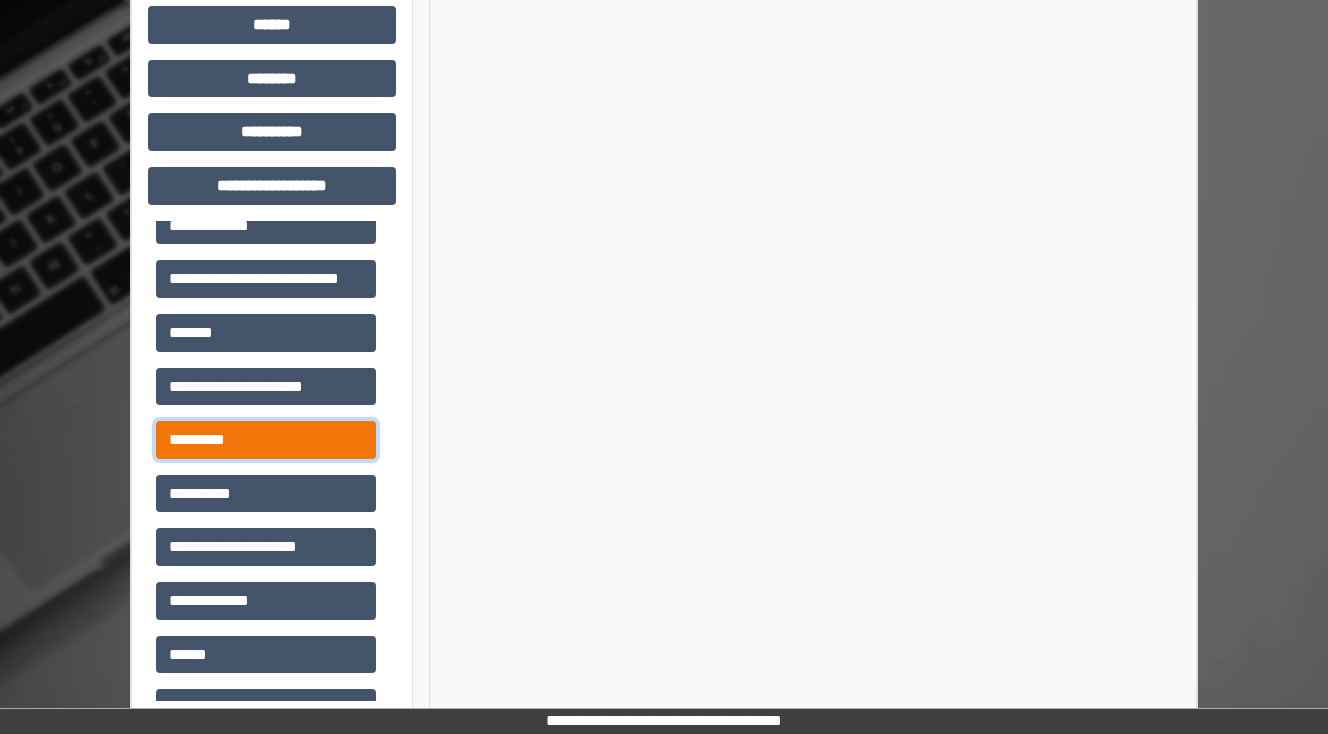 click on "*********" at bounding box center [266, 440] 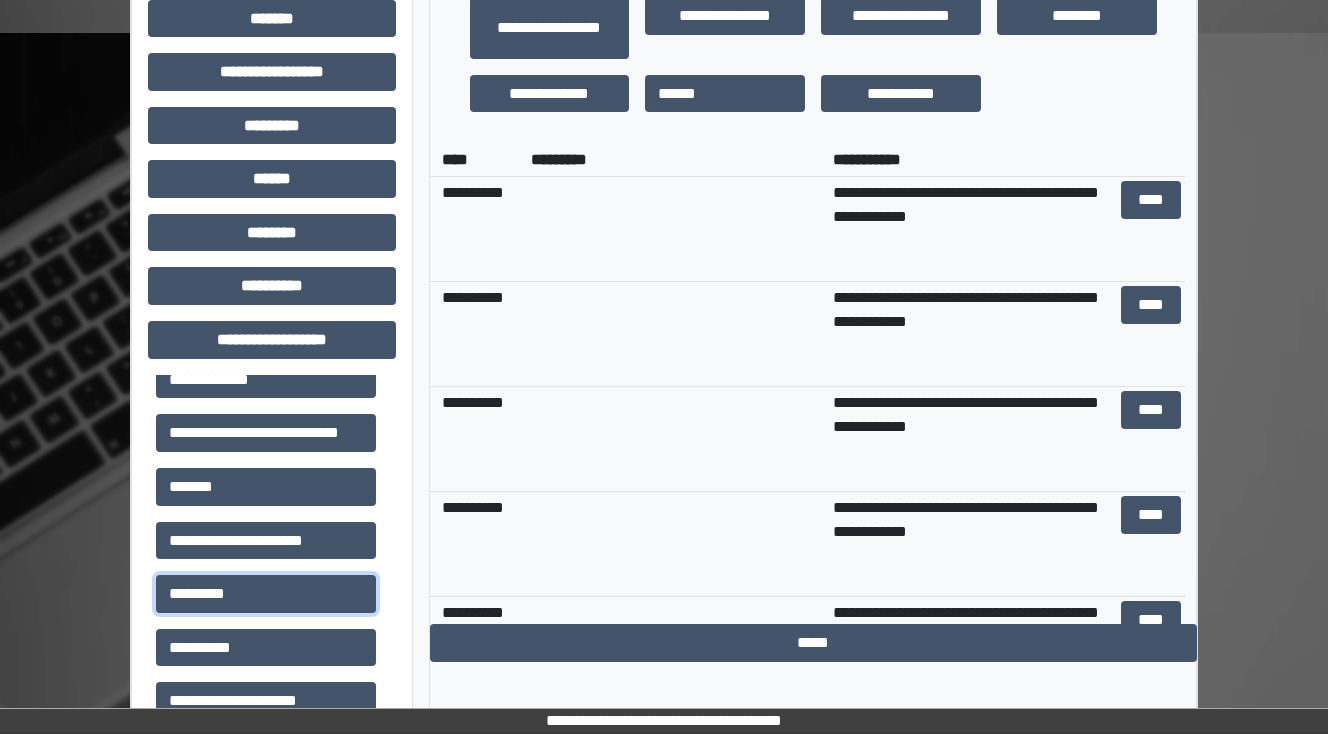 scroll, scrollTop: 752, scrollLeft: 0, axis: vertical 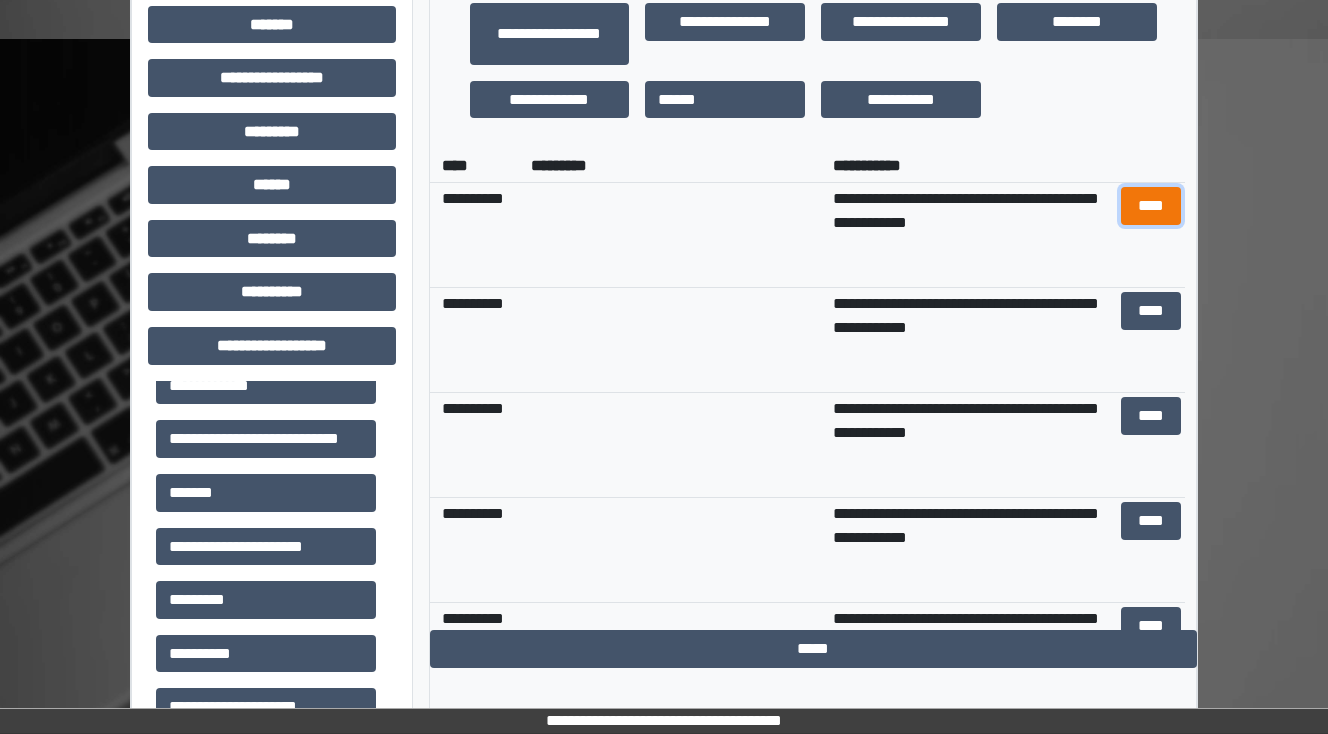 click on "****" at bounding box center [1150, 206] 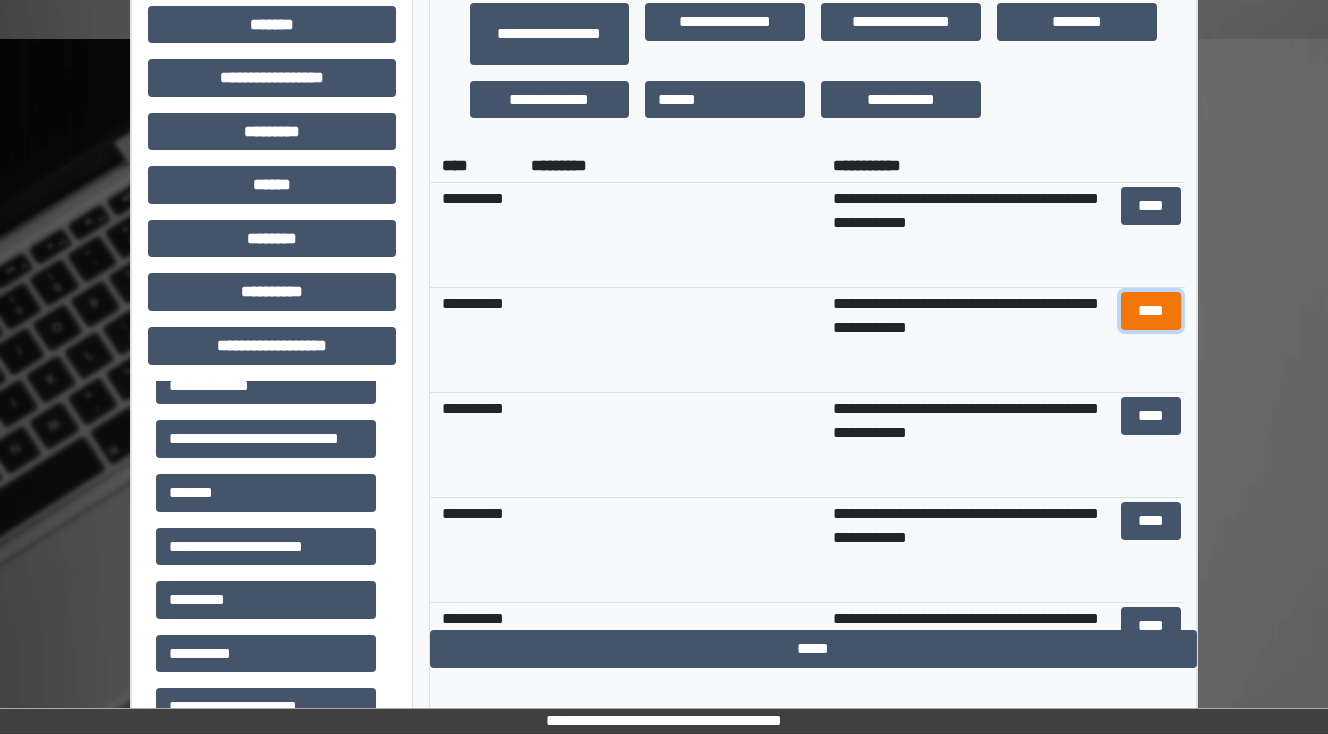 click on "****" at bounding box center [1150, 311] 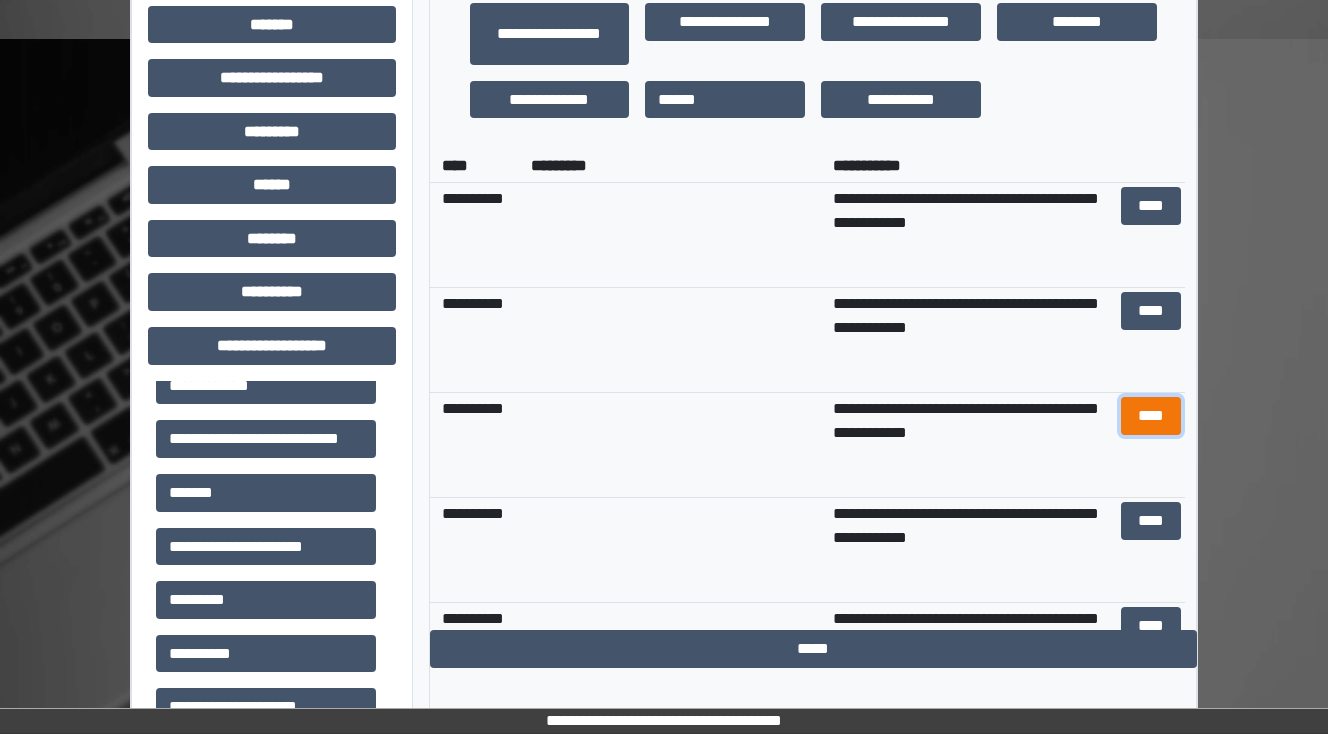 click on "****" at bounding box center [1150, 416] 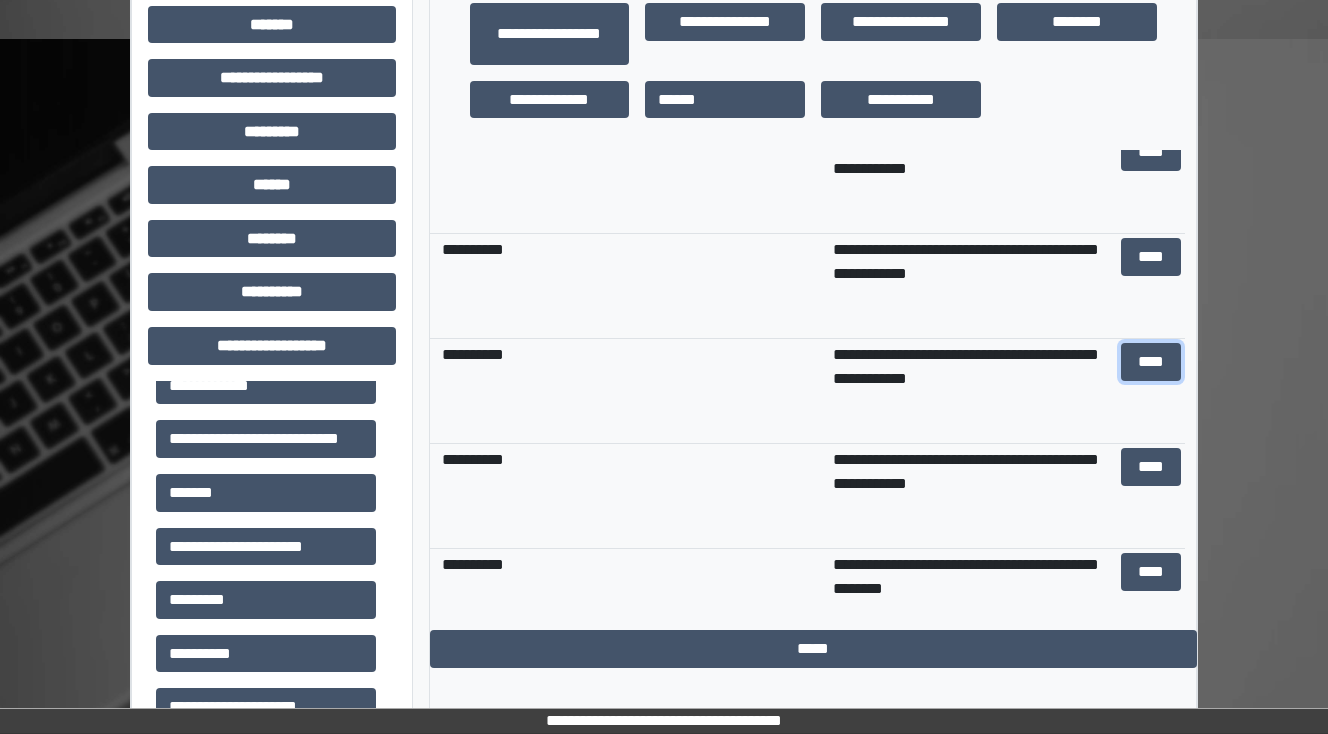 scroll, scrollTop: 80, scrollLeft: 0, axis: vertical 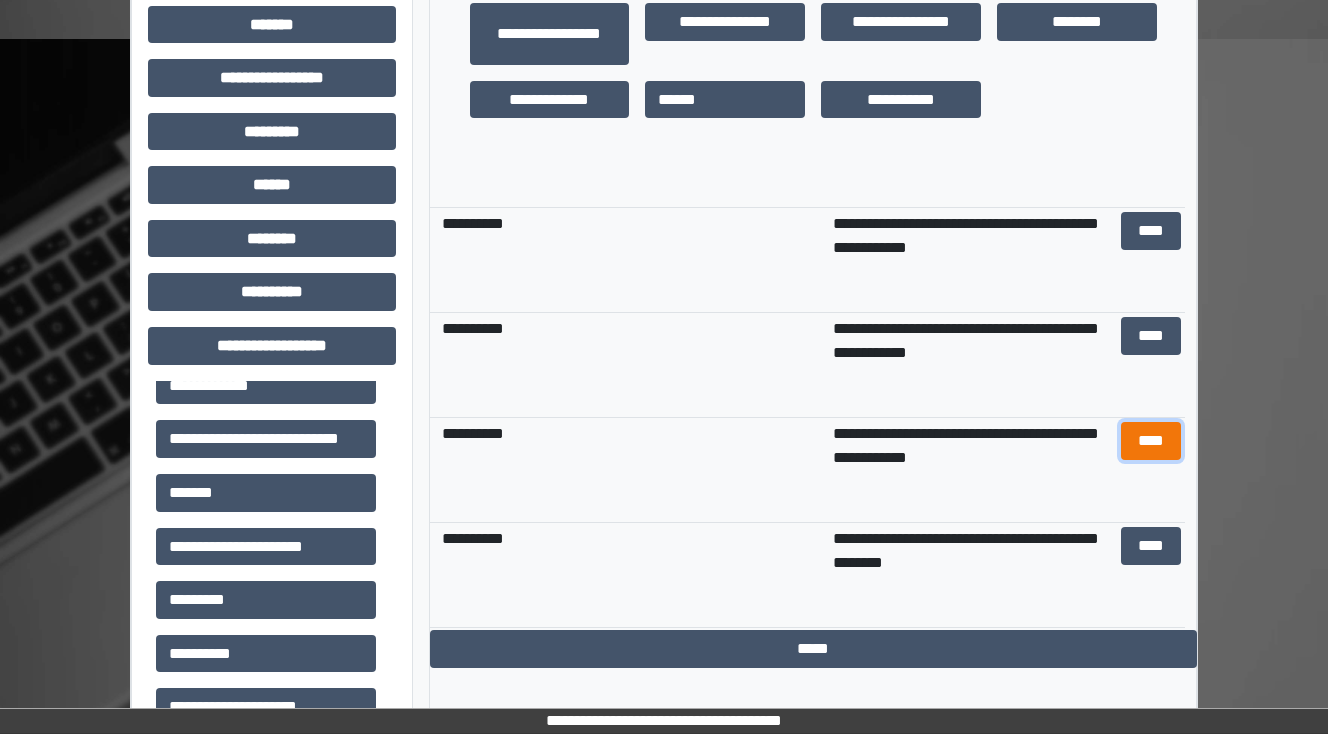 click on "****" at bounding box center [1150, 441] 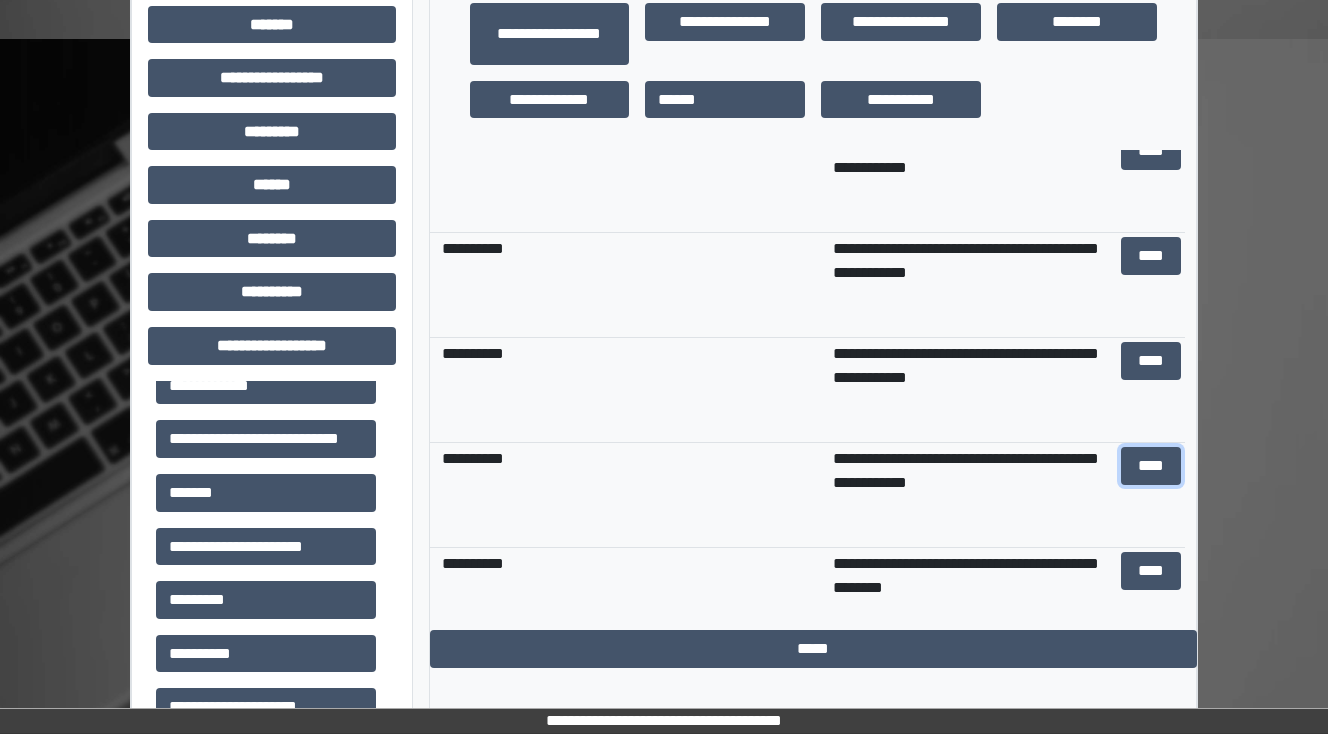 scroll, scrollTop: 0, scrollLeft: 0, axis: both 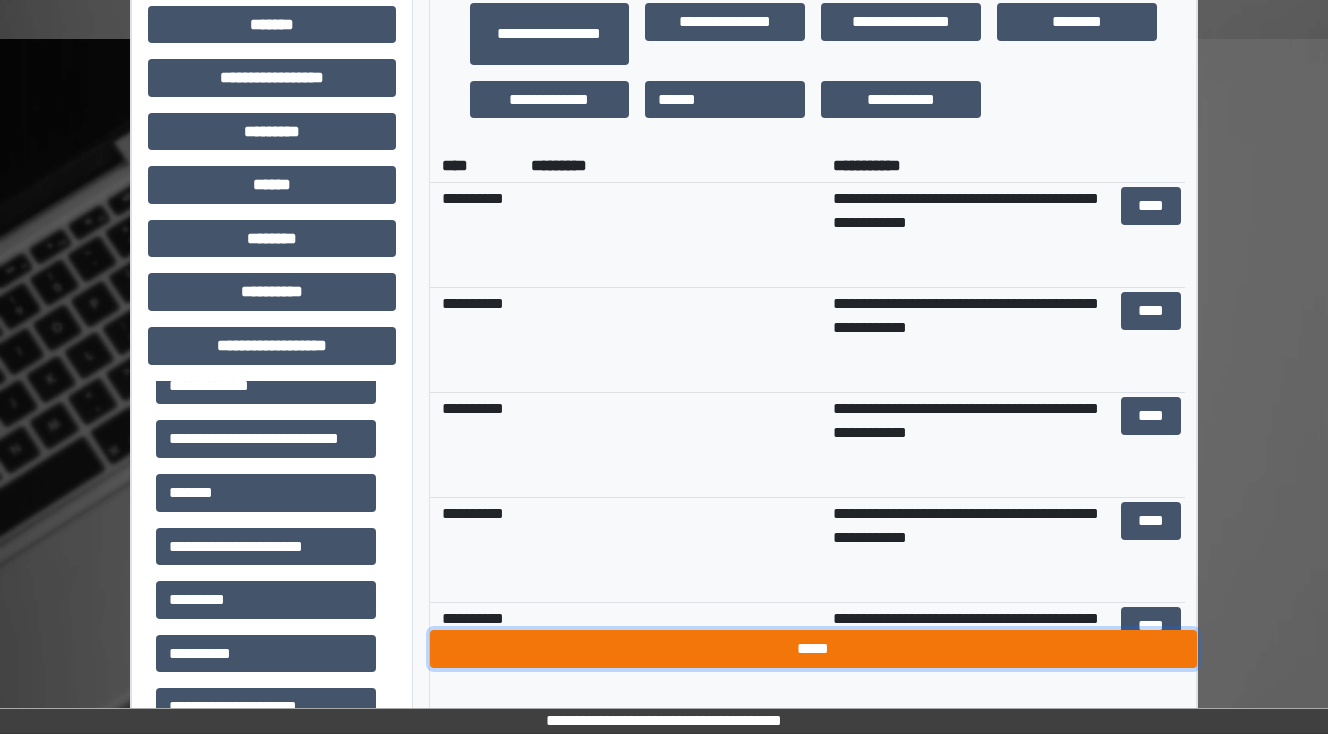 click on "*****" at bounding box center [813, 649] 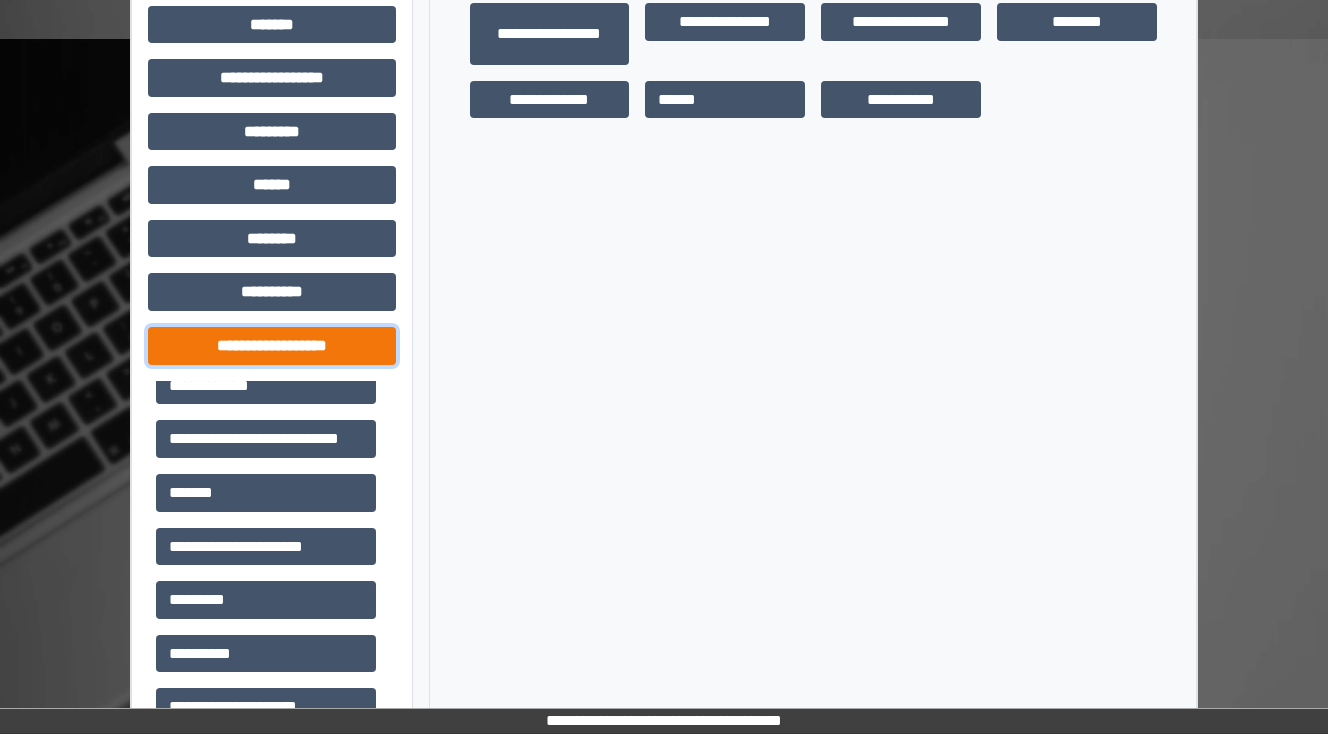 click on "**********" at bounding box center (272, 346) 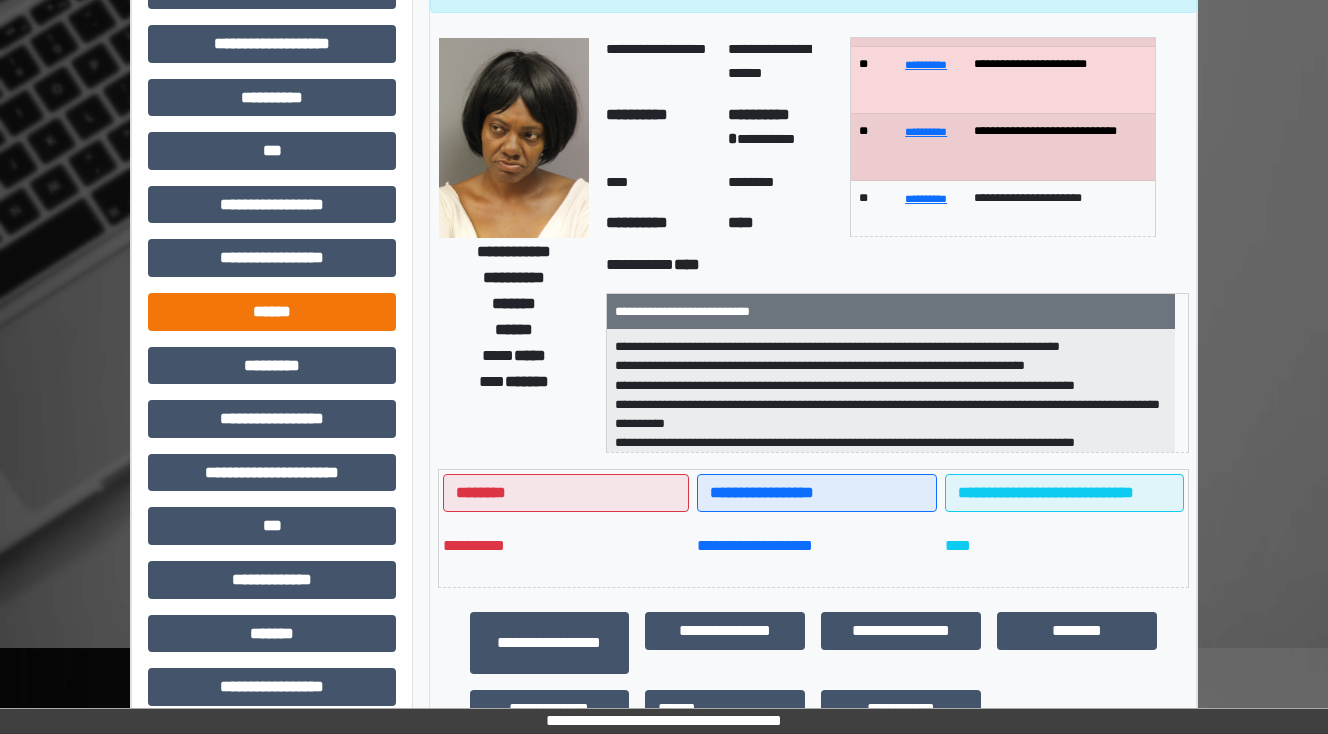 scroll, scrollTop: 0, scrollLeft: 0, axis: both 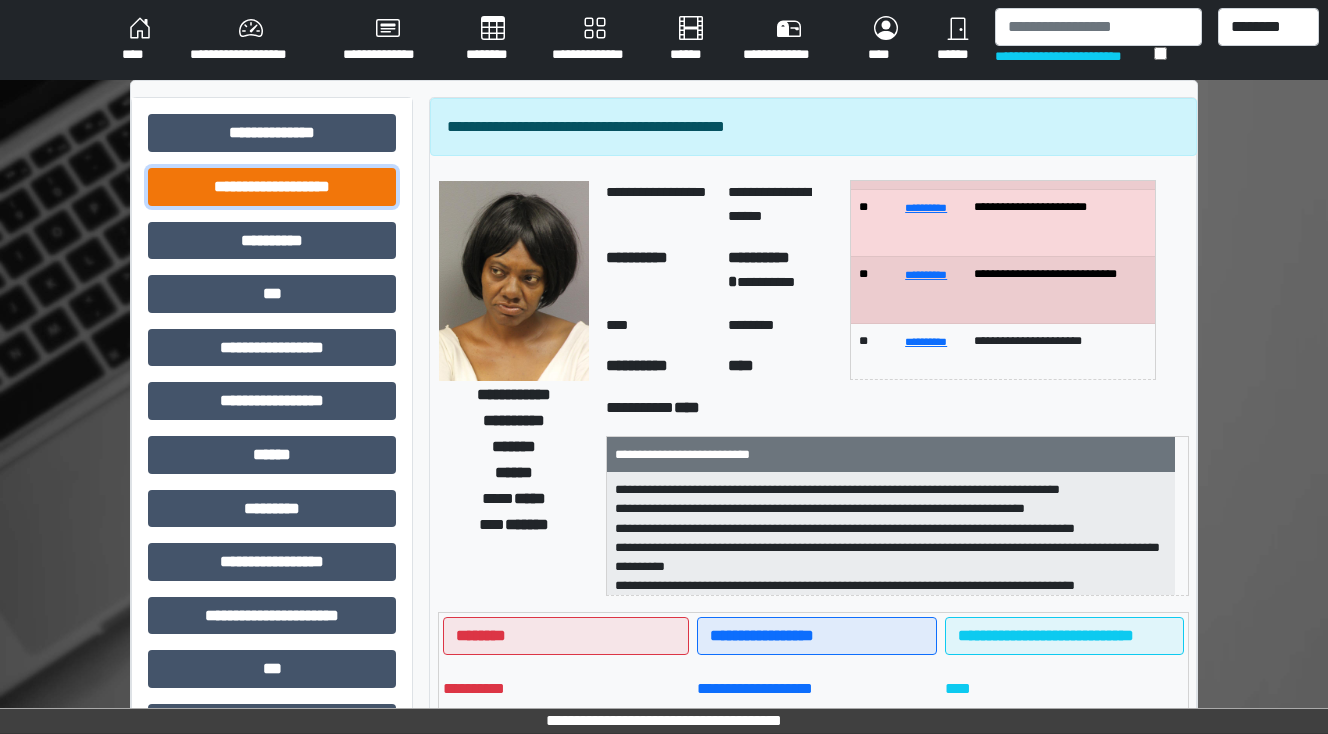 click on "**********" at bounding box center (272, 187) 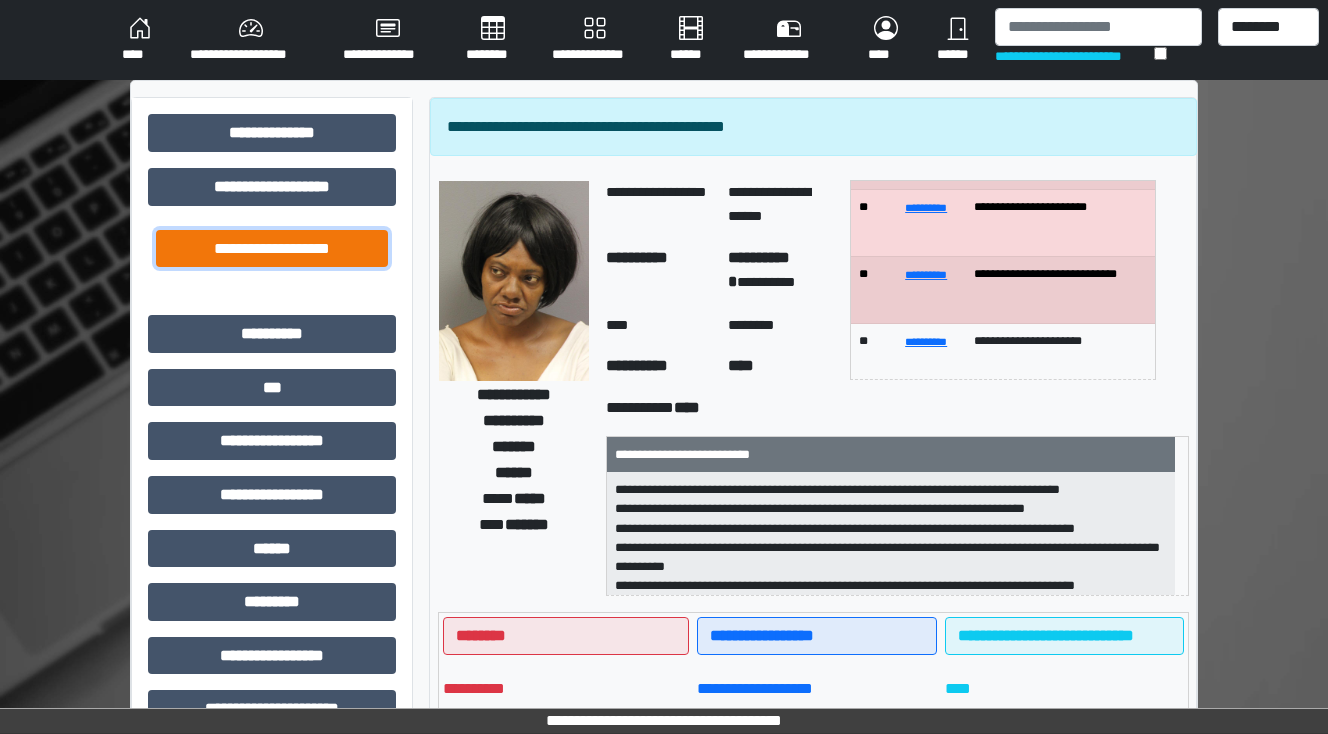 click on "**********" at bounding box center (272, 249) 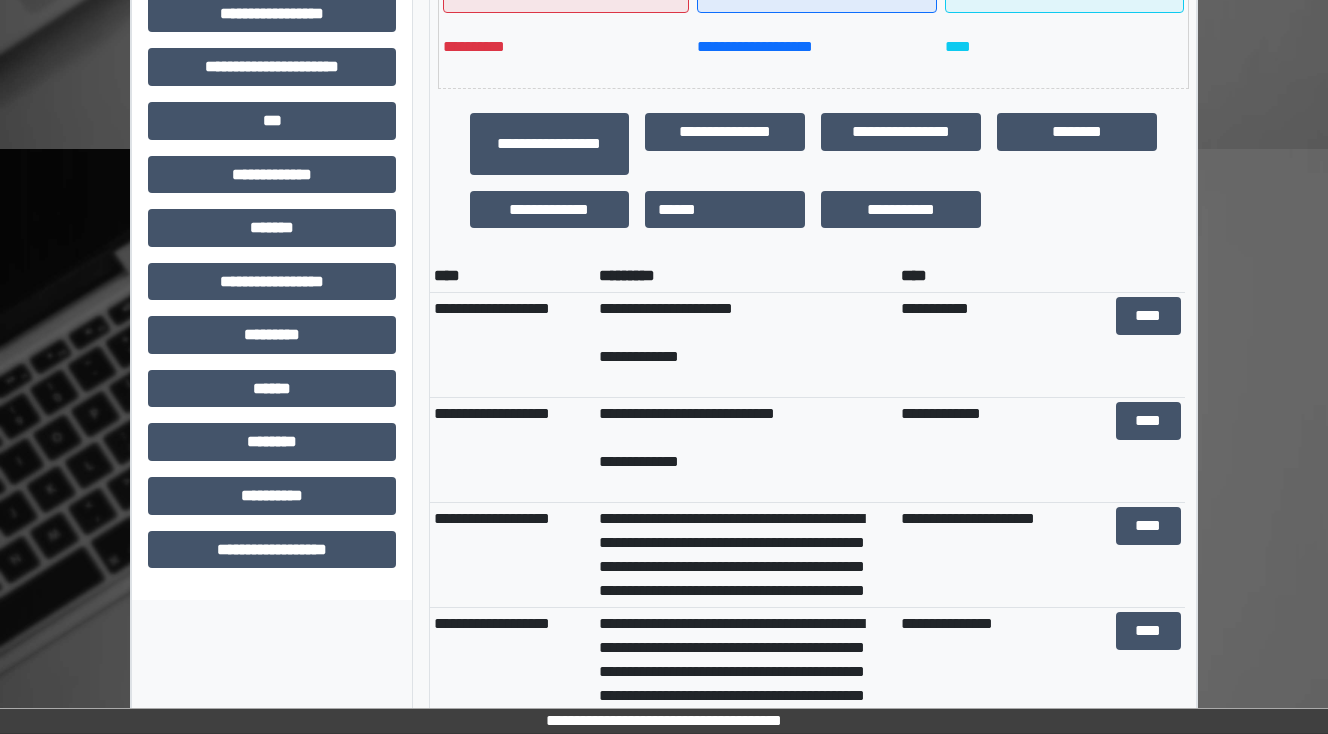 scroll, scrollTop: 703, scrollLeft: 0, axis: vertical 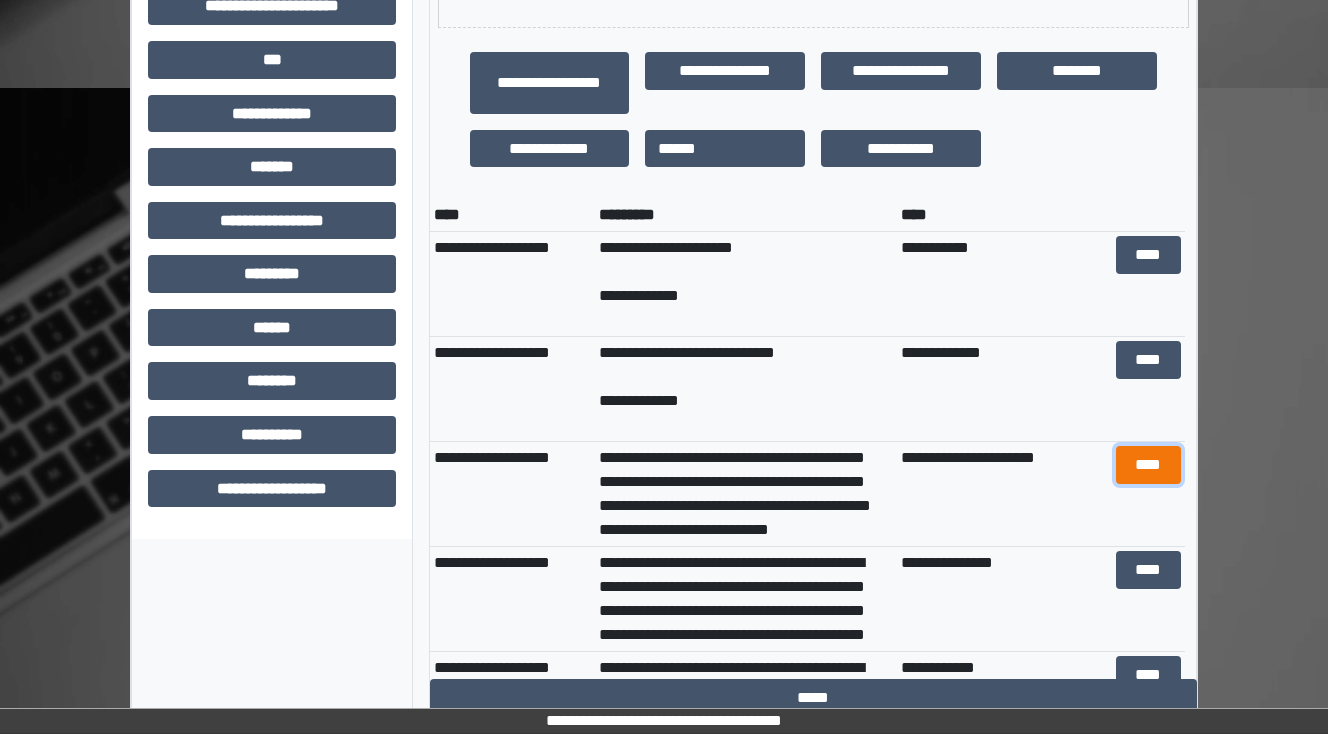 click on "****" at bounding box center [1148, 465] 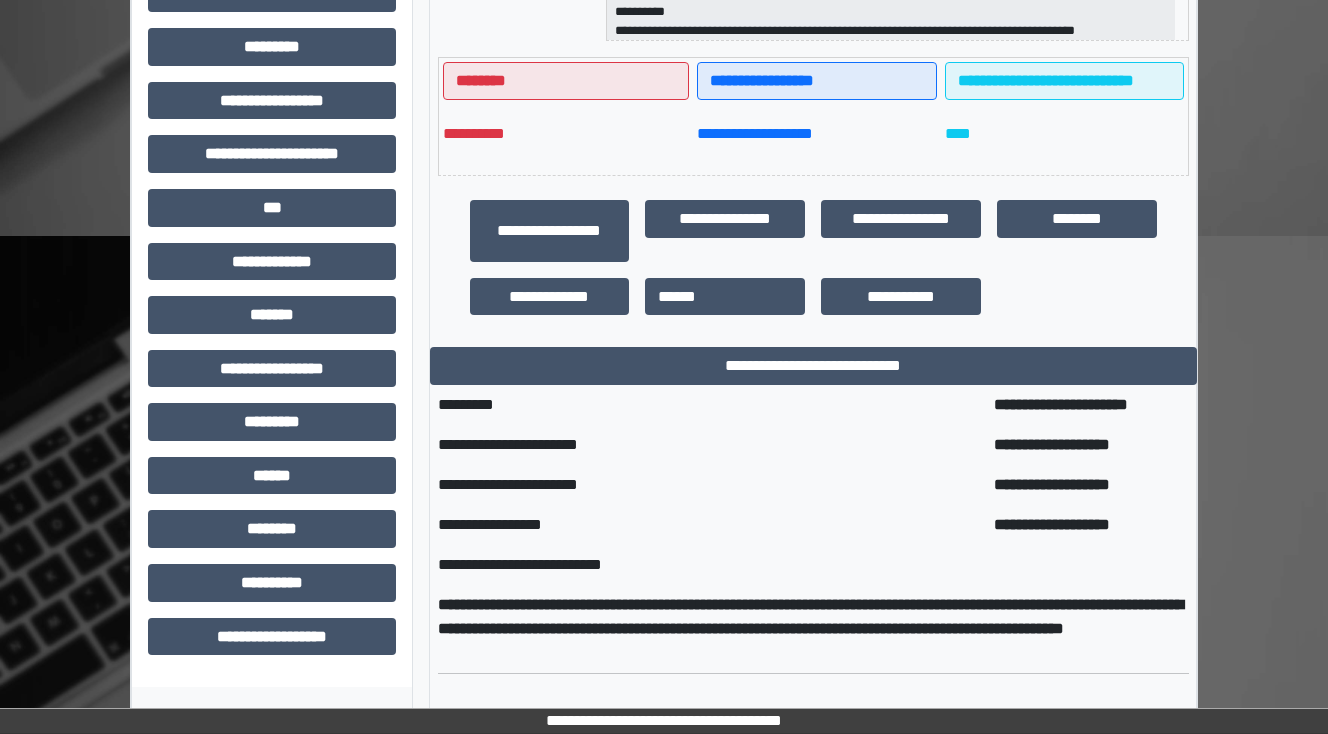 scroll, scrollTop: 328, scrollLeft: 0, axis: vertical 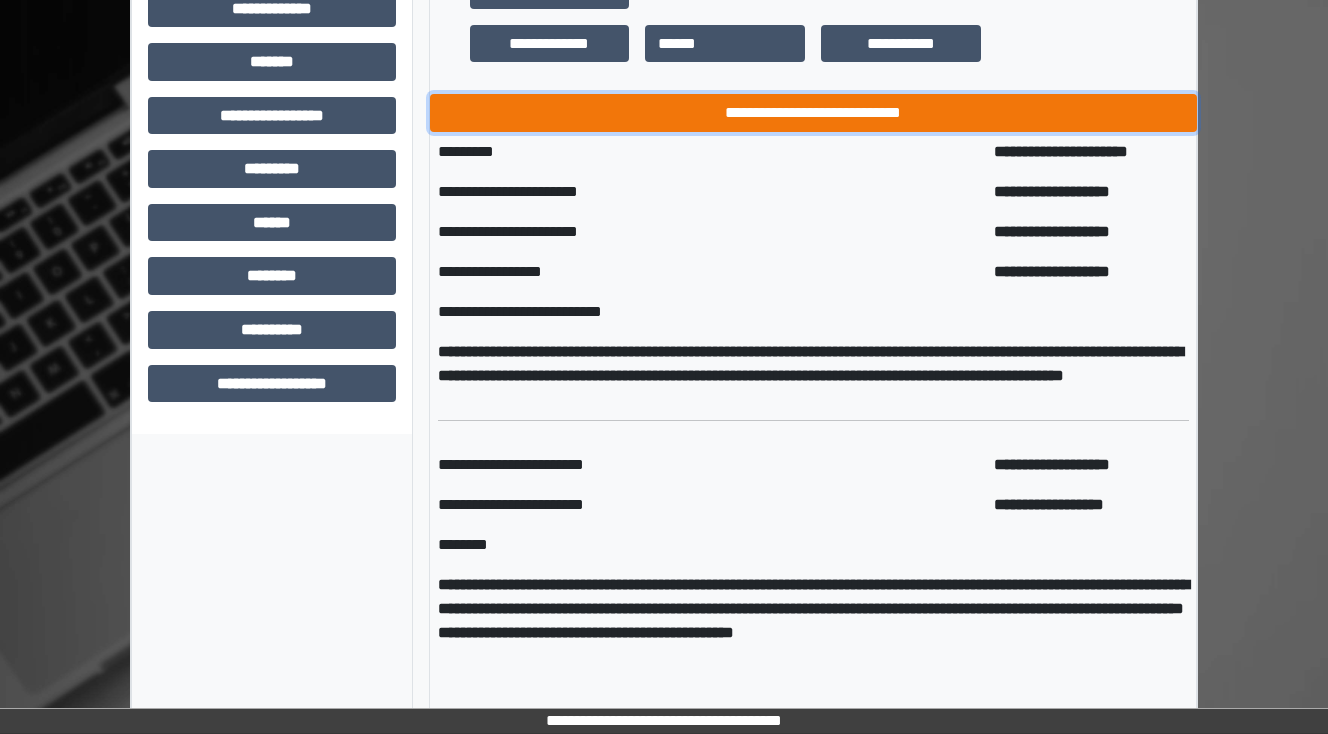 click on "**********" at bounding box center [813, 113] 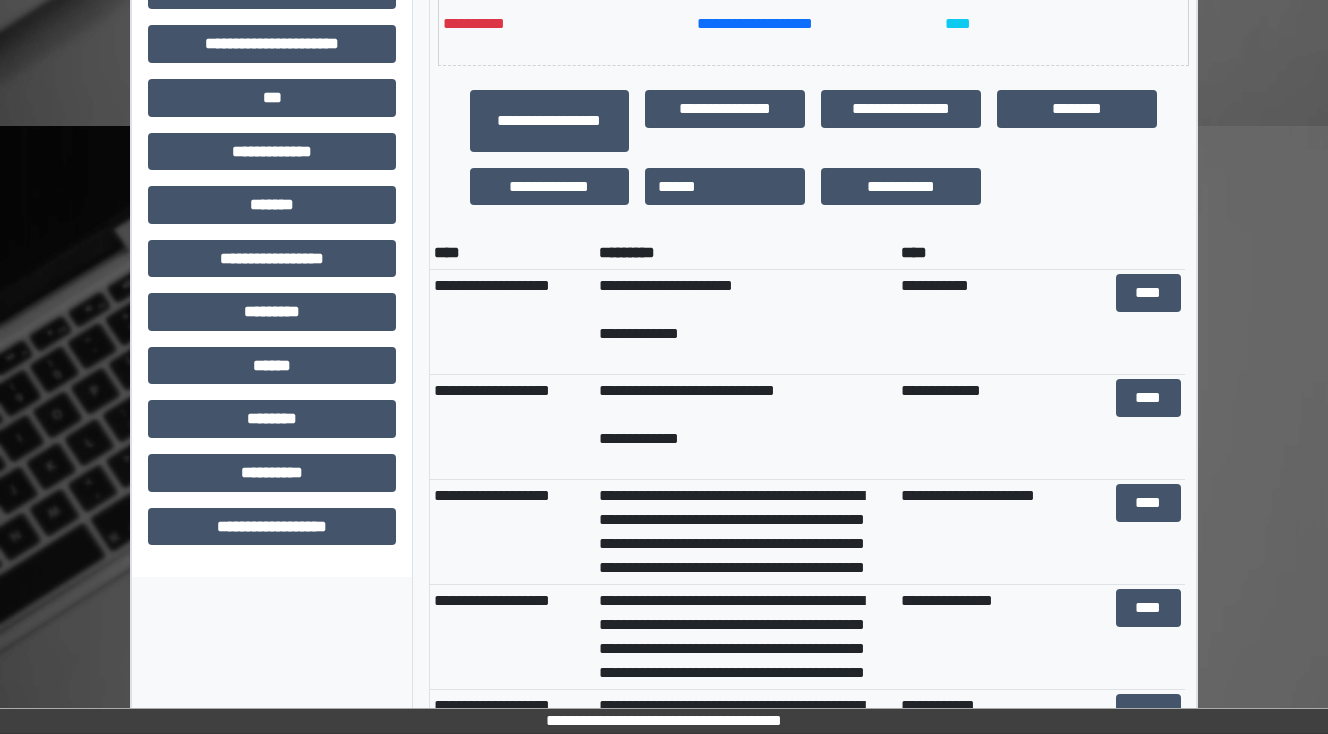 scroll, scrollTop: 703, scrollLeft: 0, axis: vertical 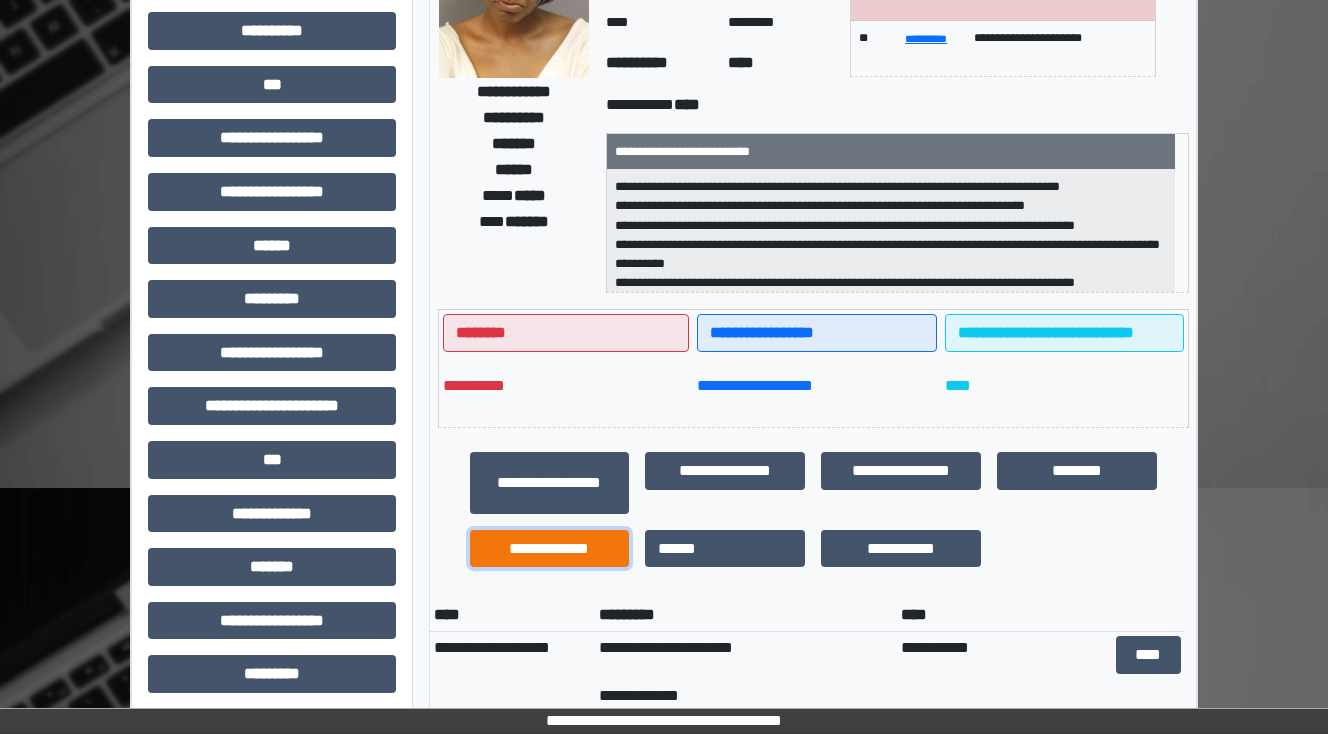 click on "**********" at bounding box center (550, 549) 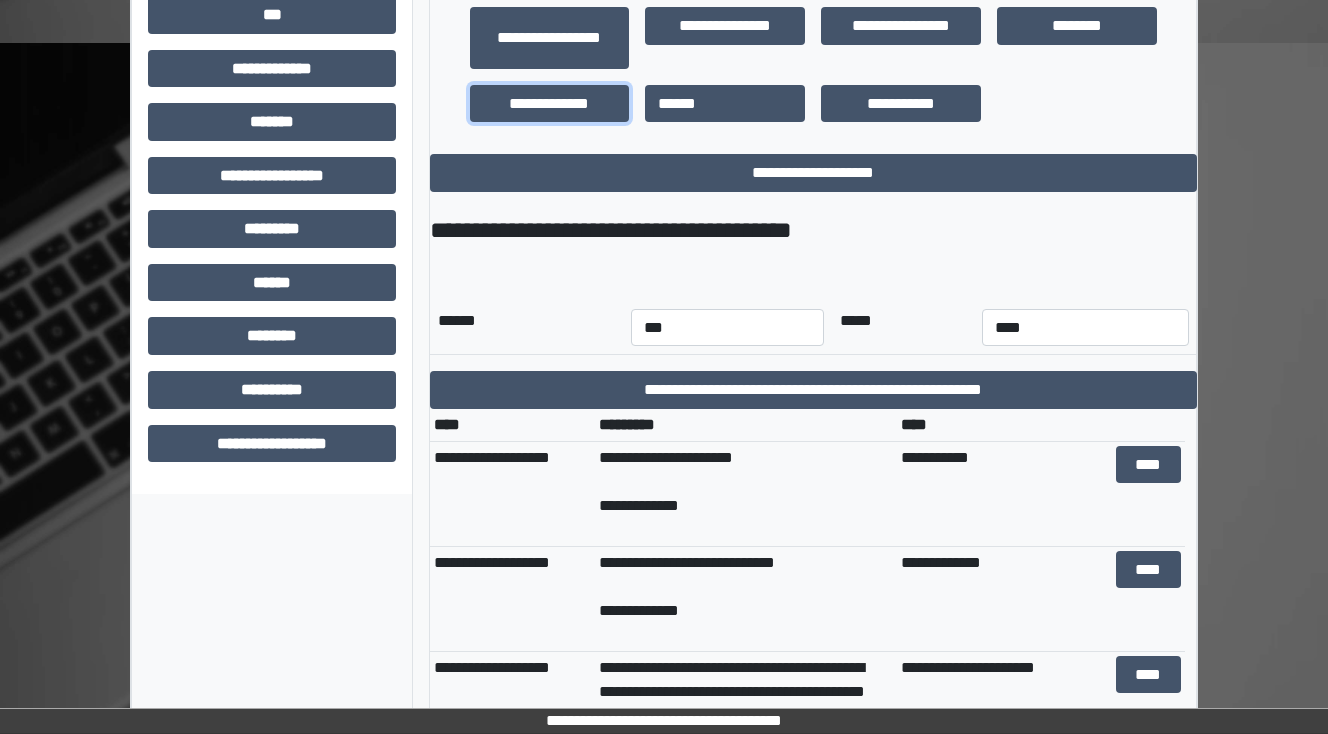 scroll, scrollTop: 783, scrollLeft: 0, axis: vertical 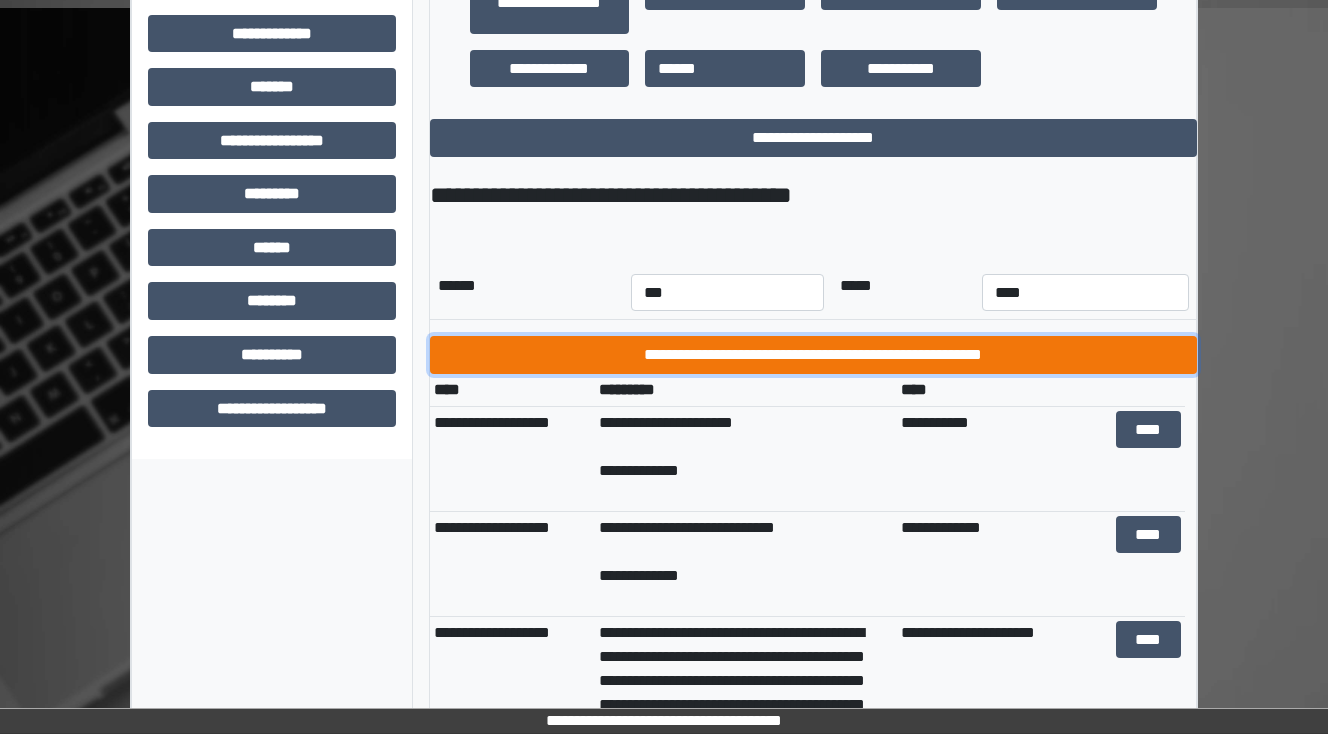 click on "**********" at bounding box center (813, 355) 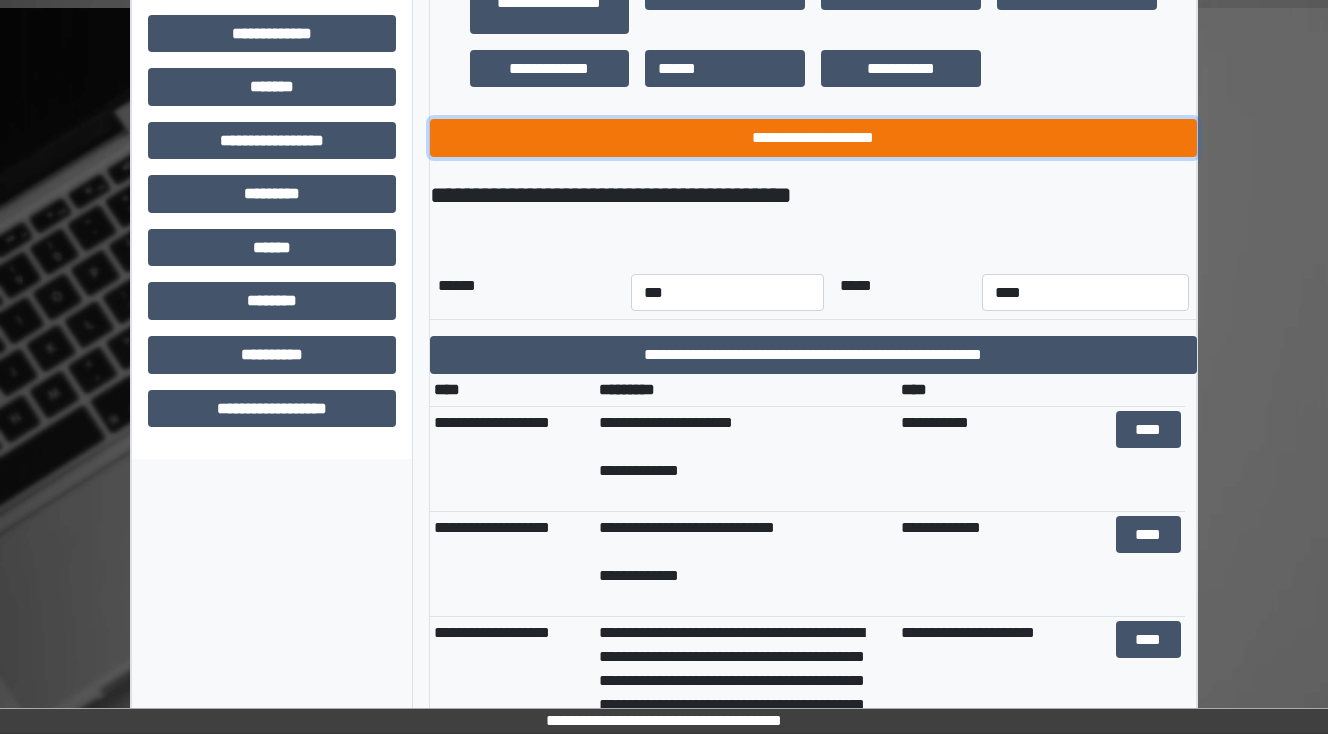 click on "**********" at bounding box center [813, 138] 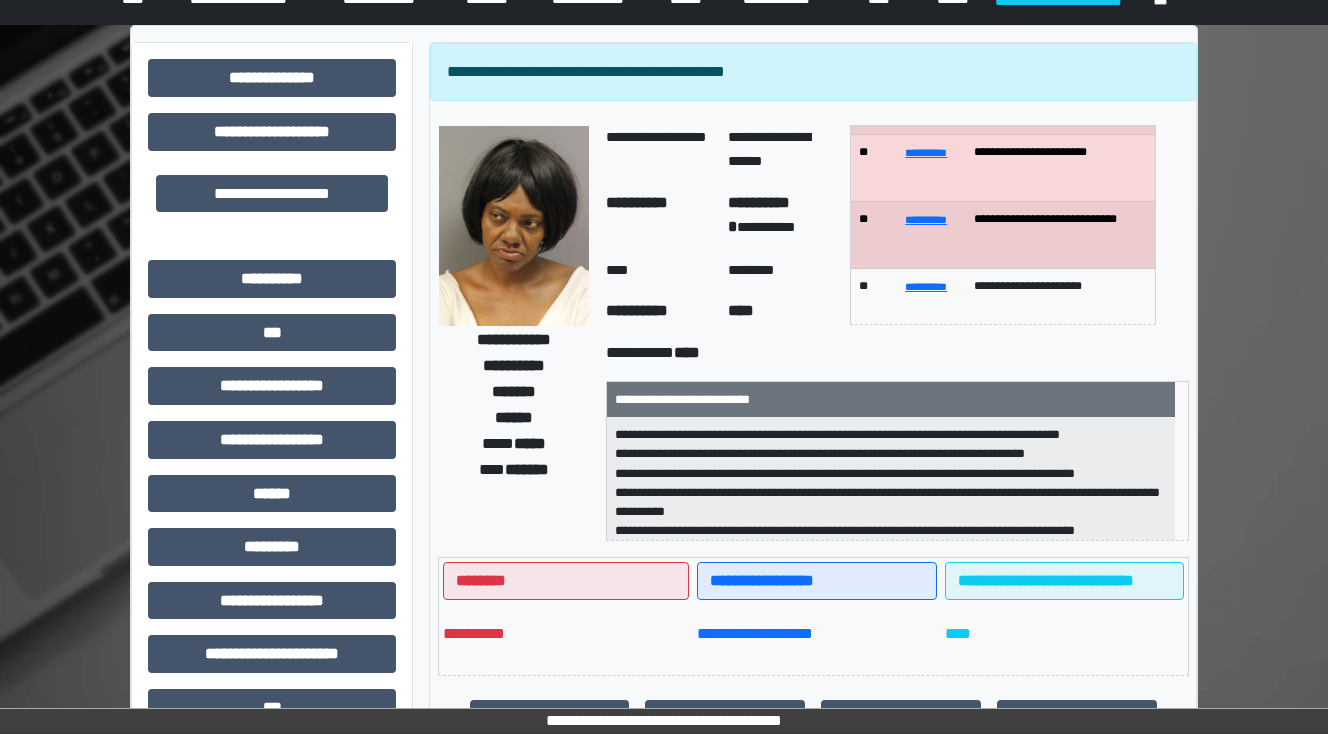 scroll, scrollTop: 0, scrollLeft: 0, axis: both 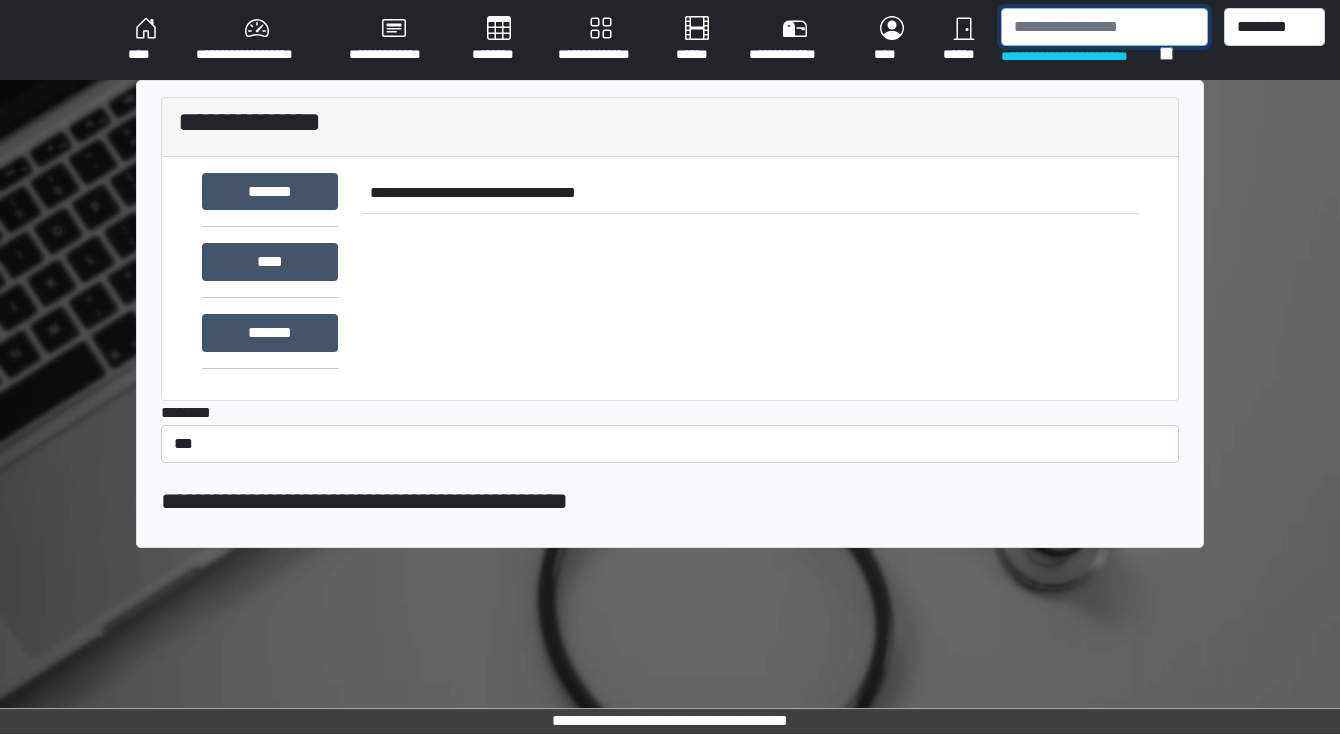 click at bounding box center [1104, 27] 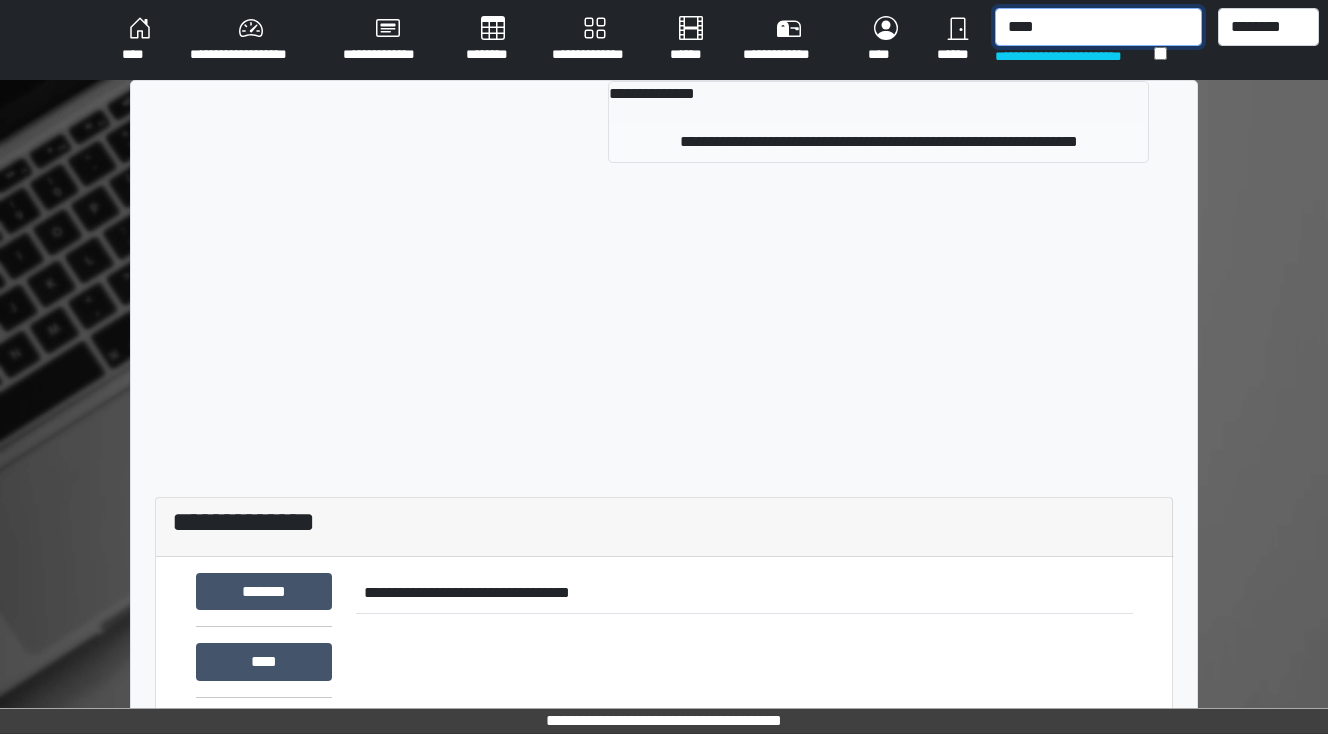 type on "****" 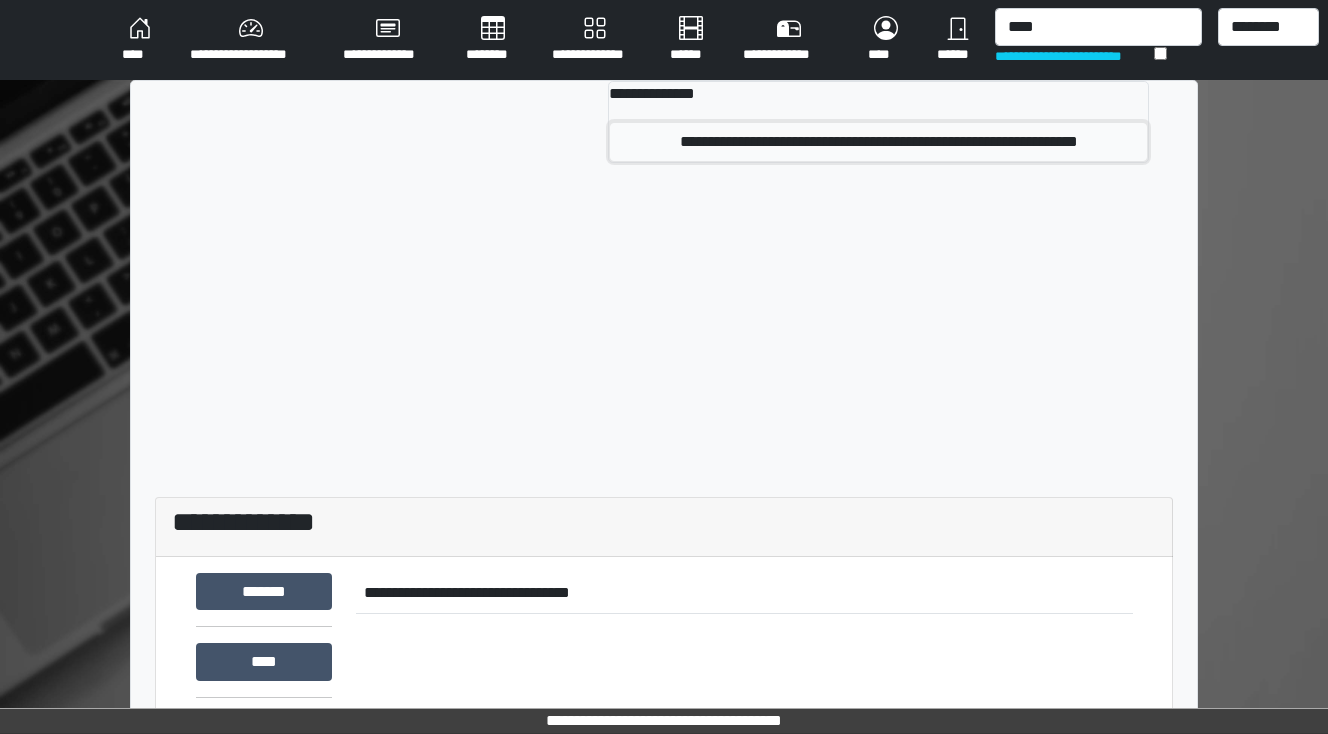 click on "**********" at bounding box center (878, 142) 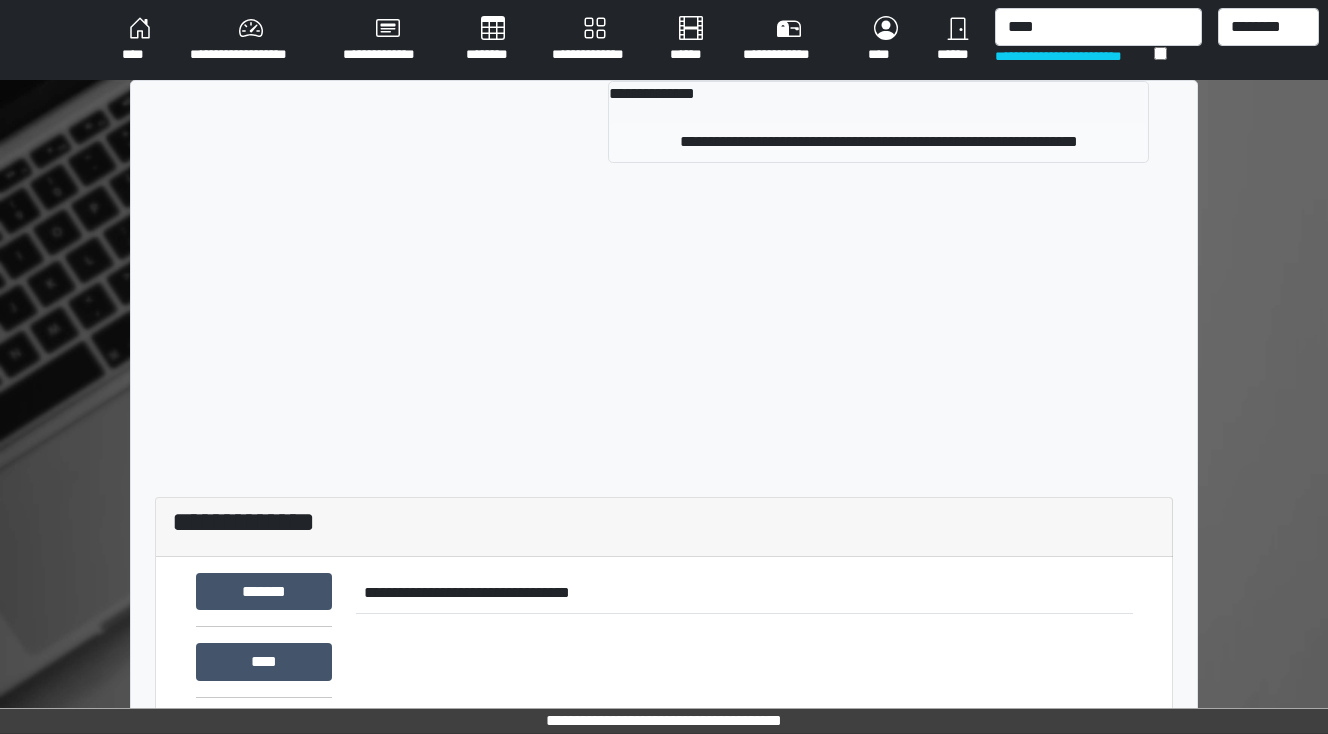 type 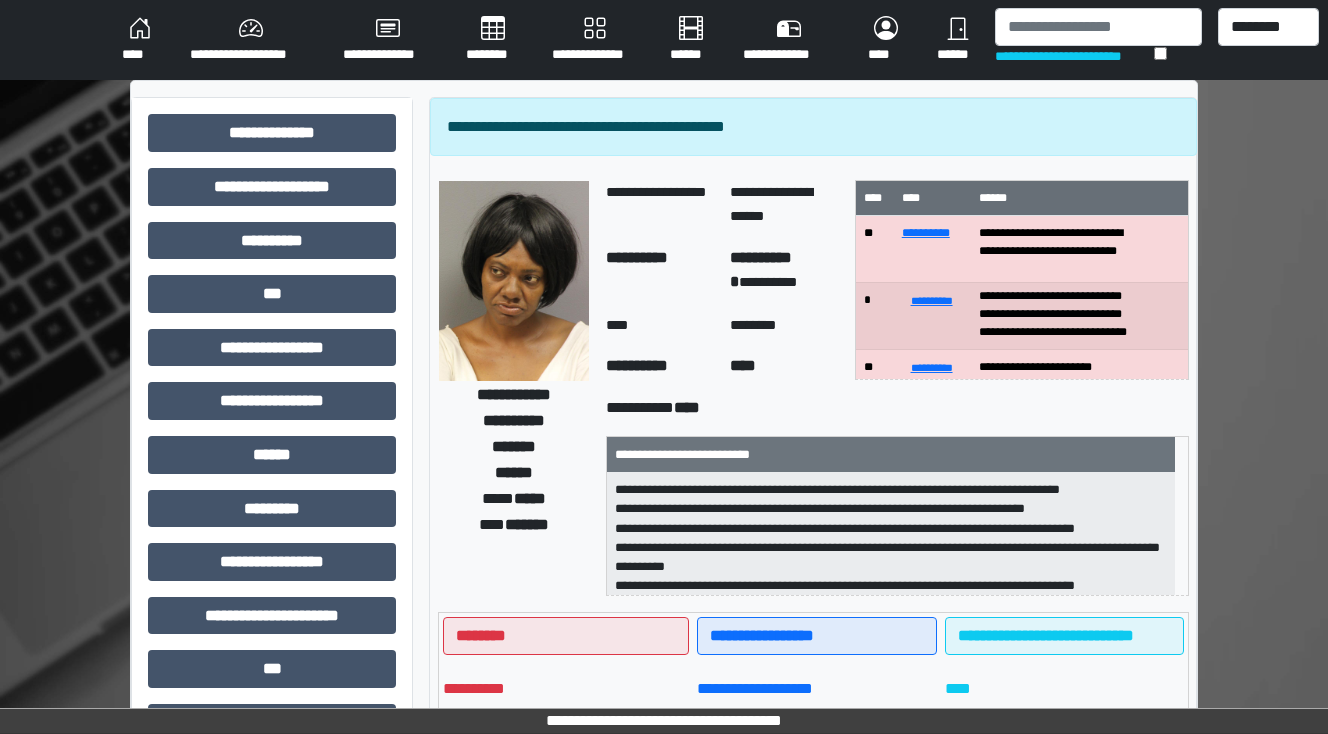 scroll, scrollTop: 40, scrollLeft: 0, axis: vertical 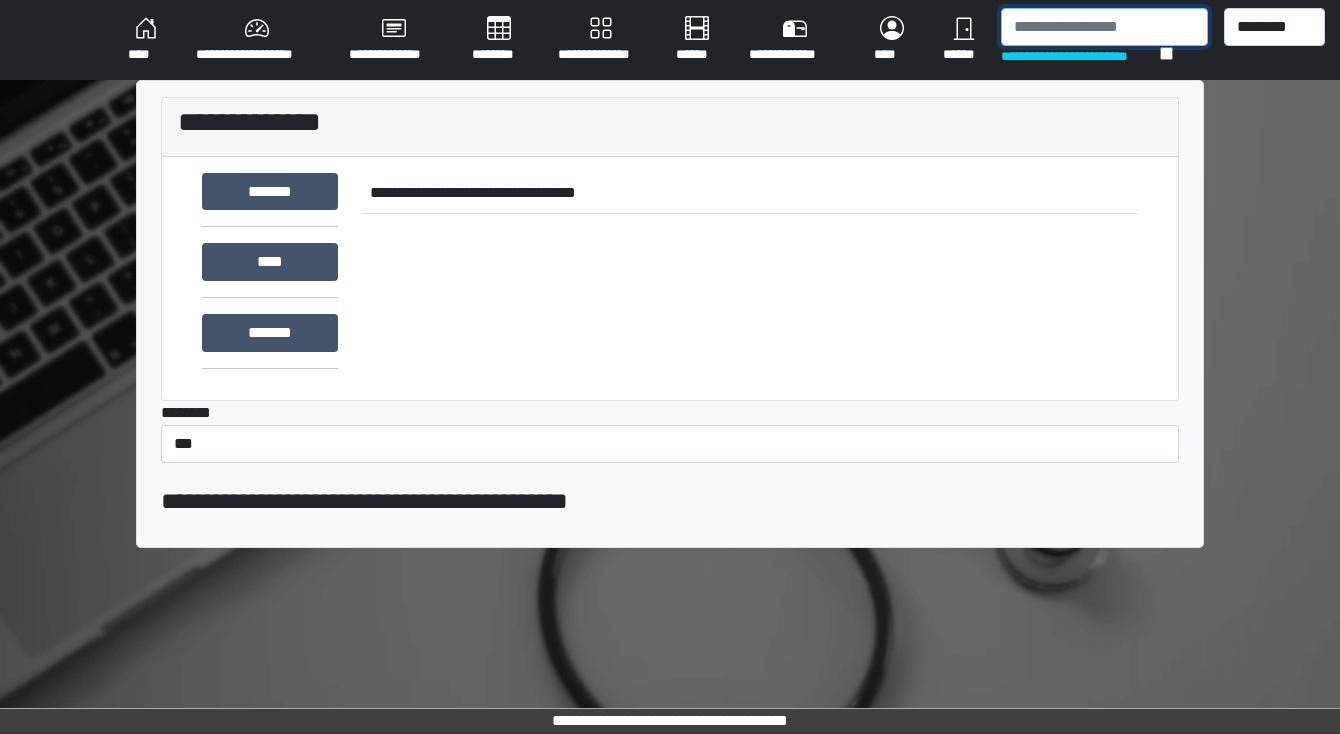 click at bounding box center [1104, 27] 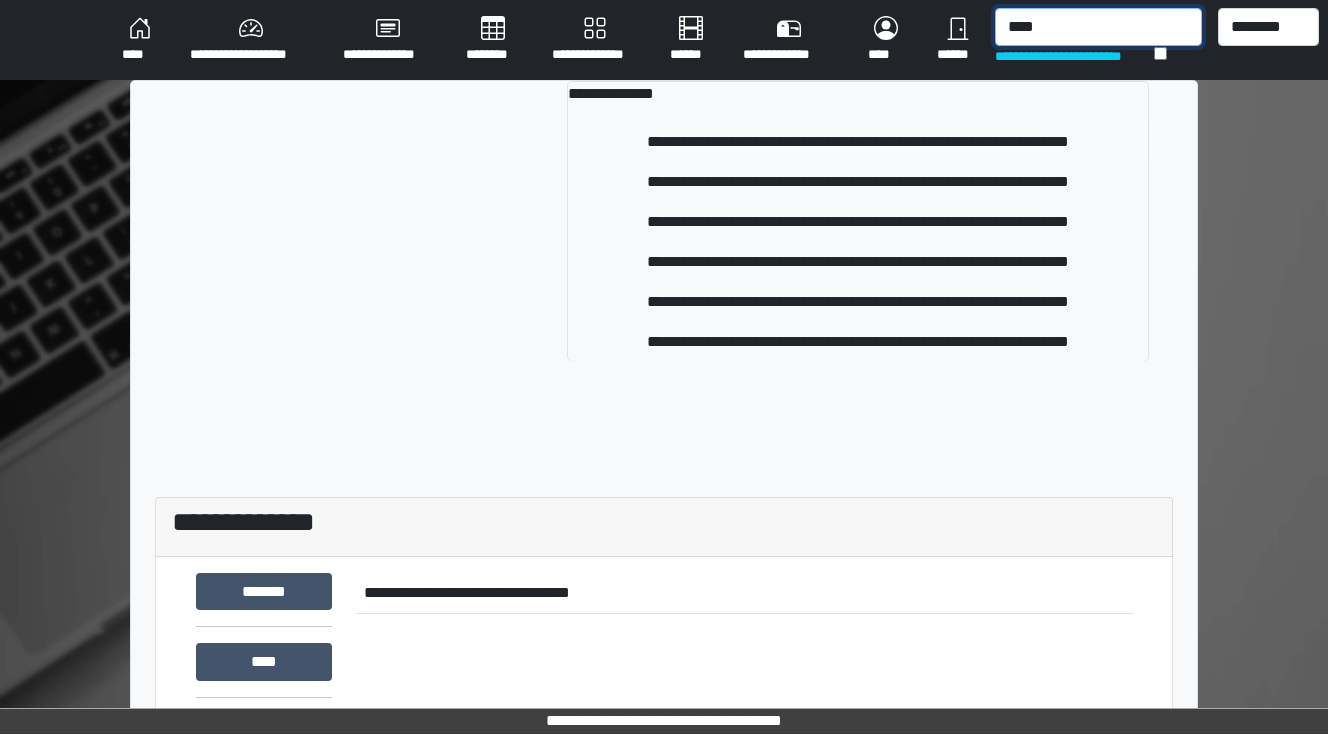 type on "****" 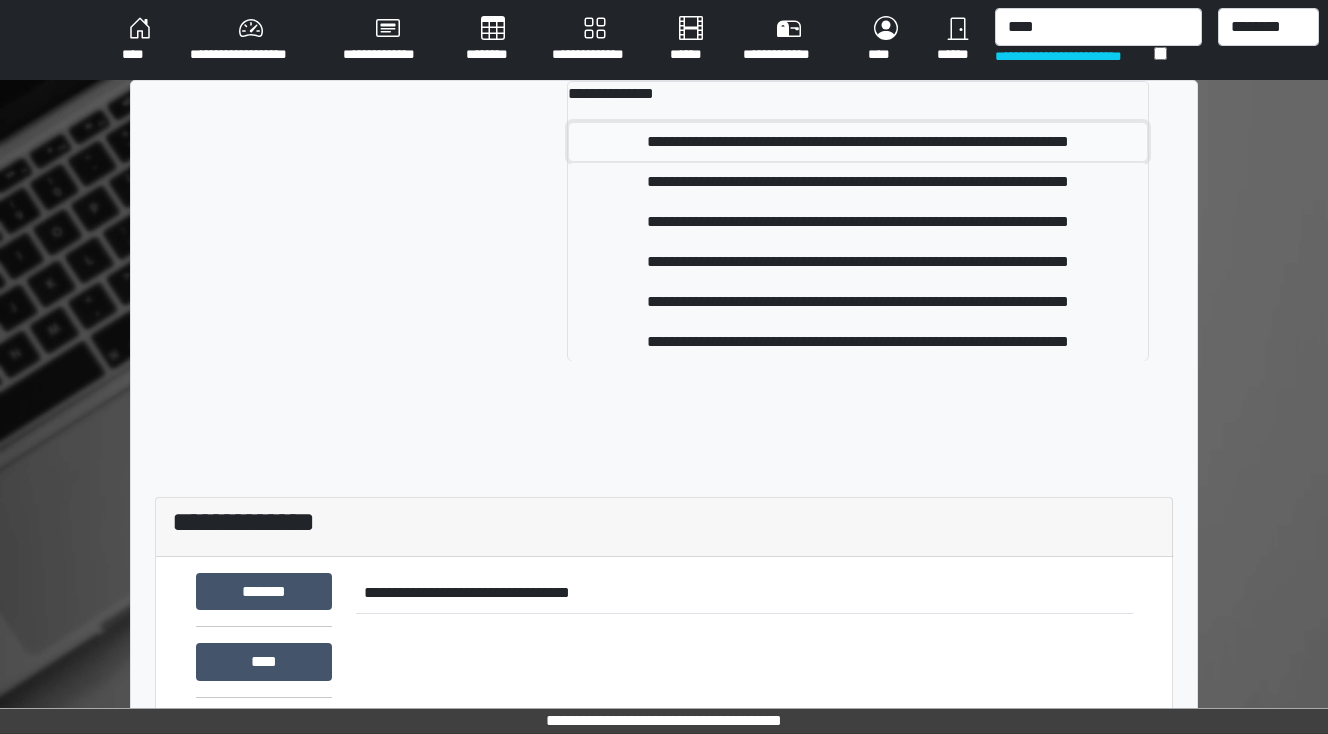 click on "**********" at bounding box center [858, 142] 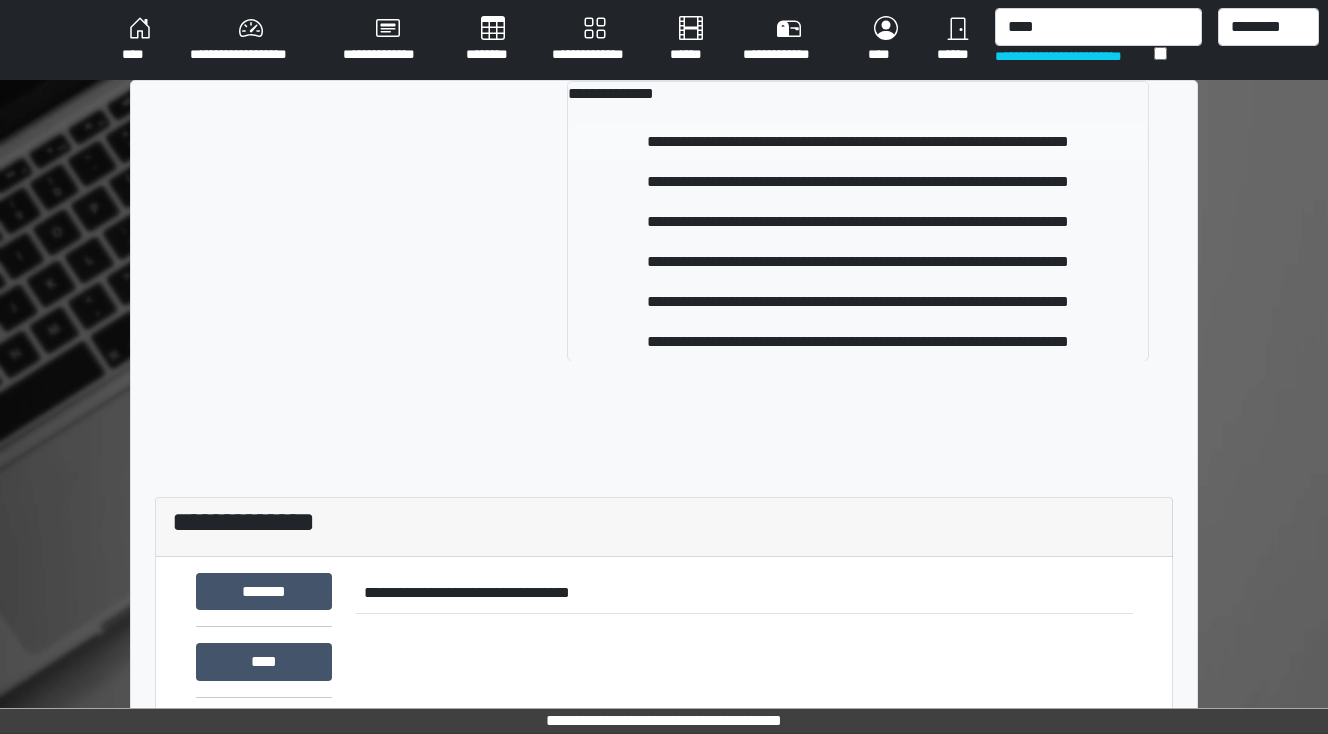 type 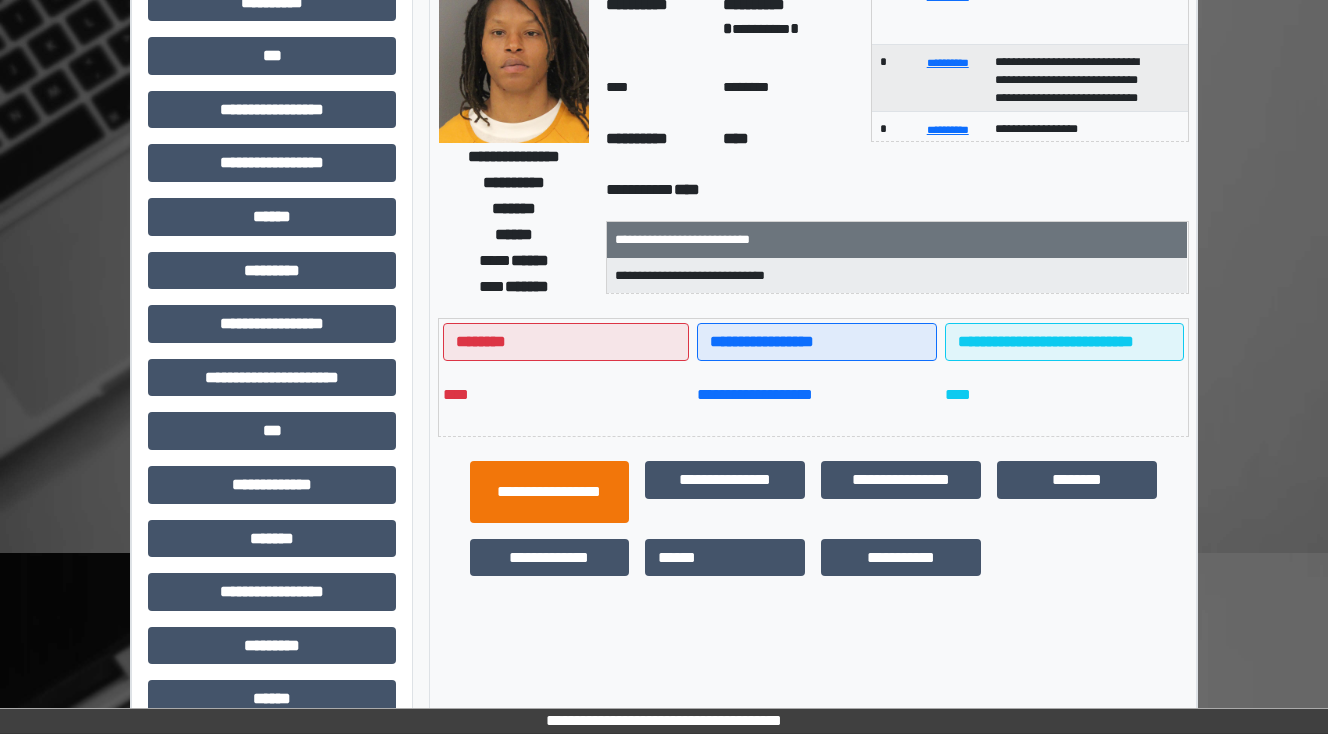 scroll, scrollTop: 240, scrollLeft: 0, axis: vertical 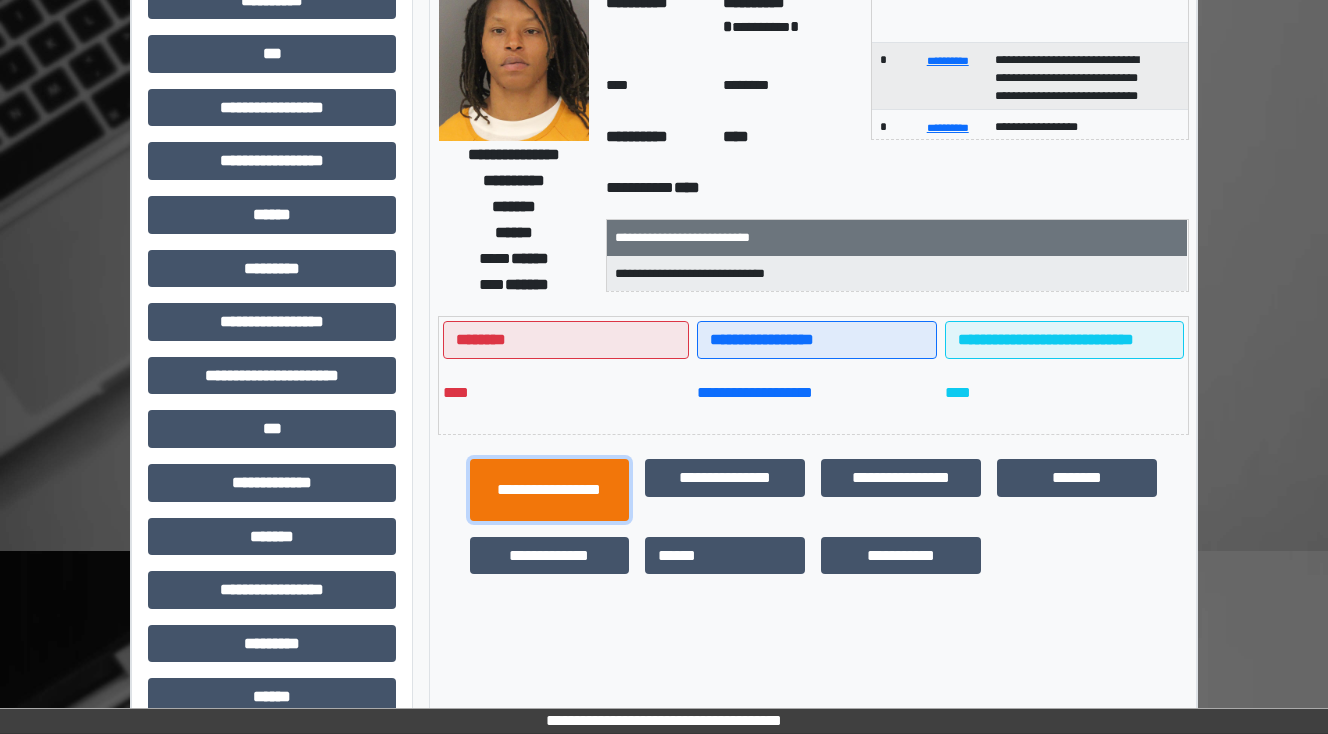click on "**********" at bounding box center [550, 490] 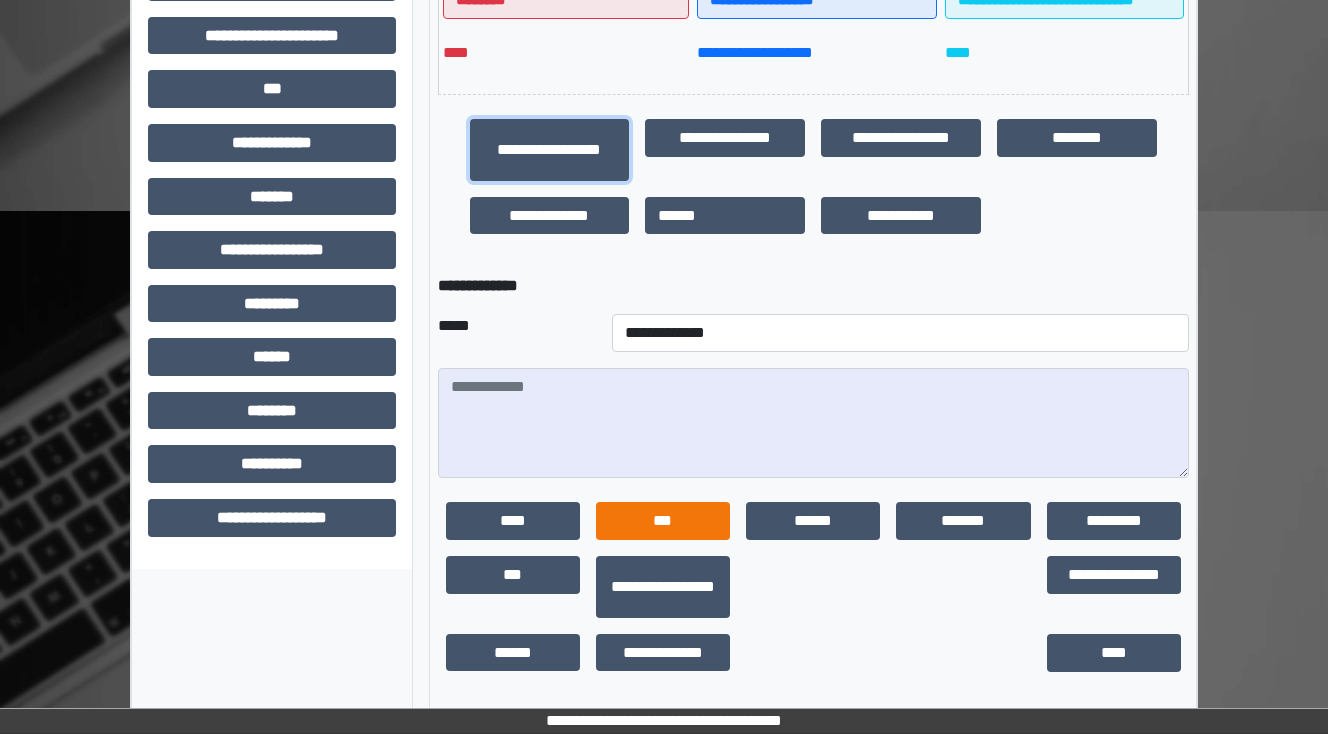 scroll, scrollTop: 581, scrollLeft: 0, axis: vertical 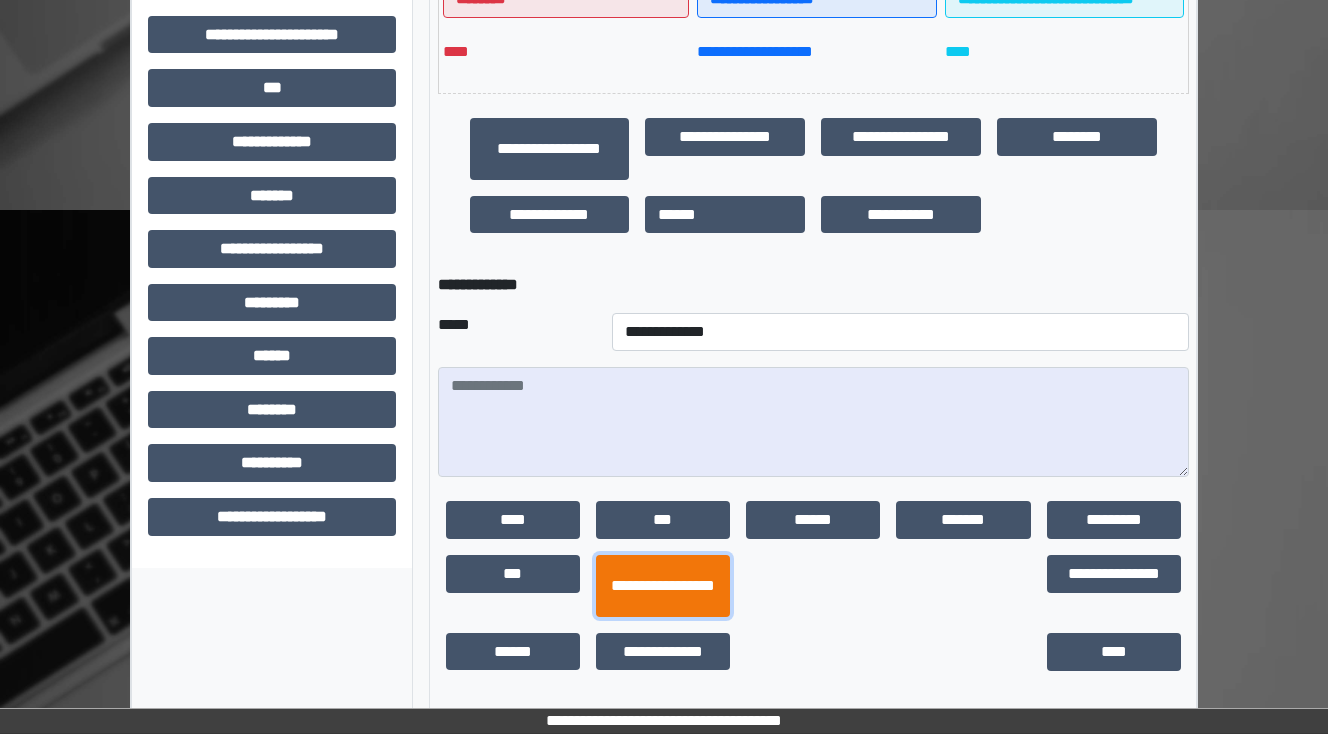 click on "**********" at bounding box center (663, 586) 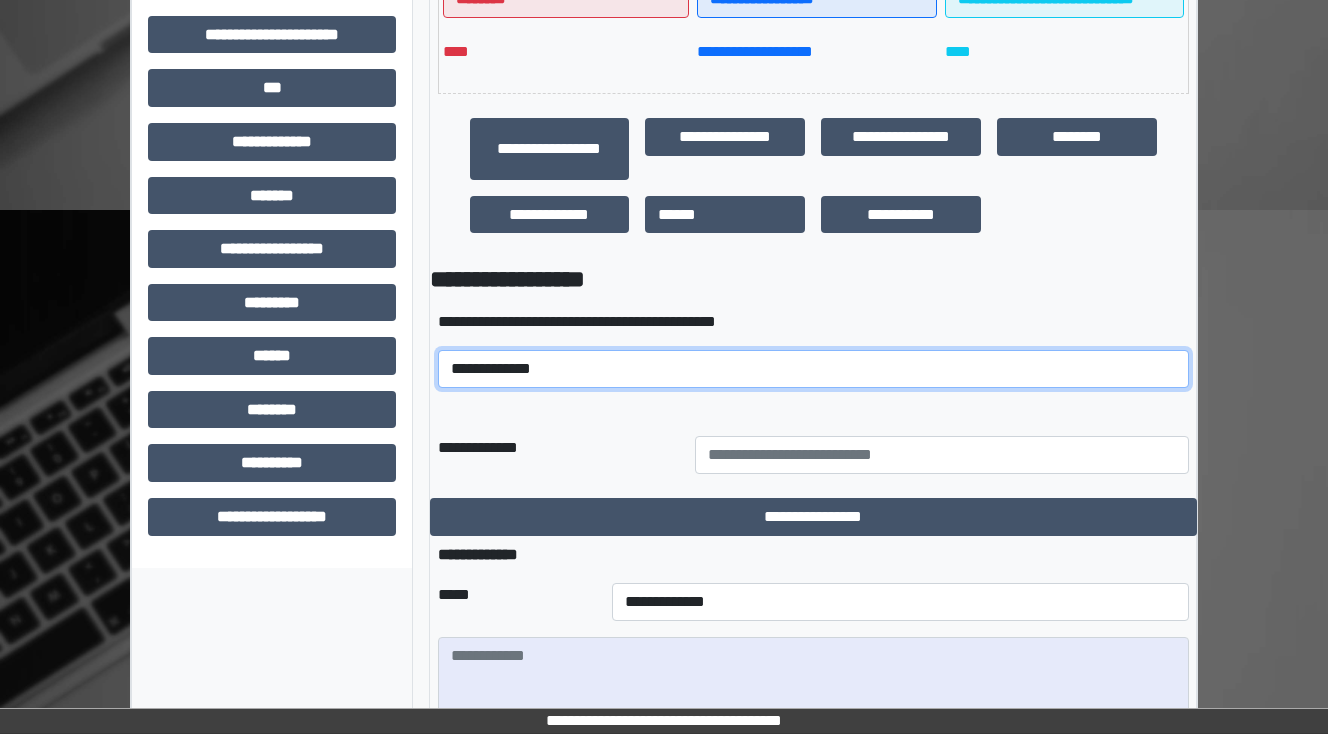 click on "**********" at bounding box center (813, 369) 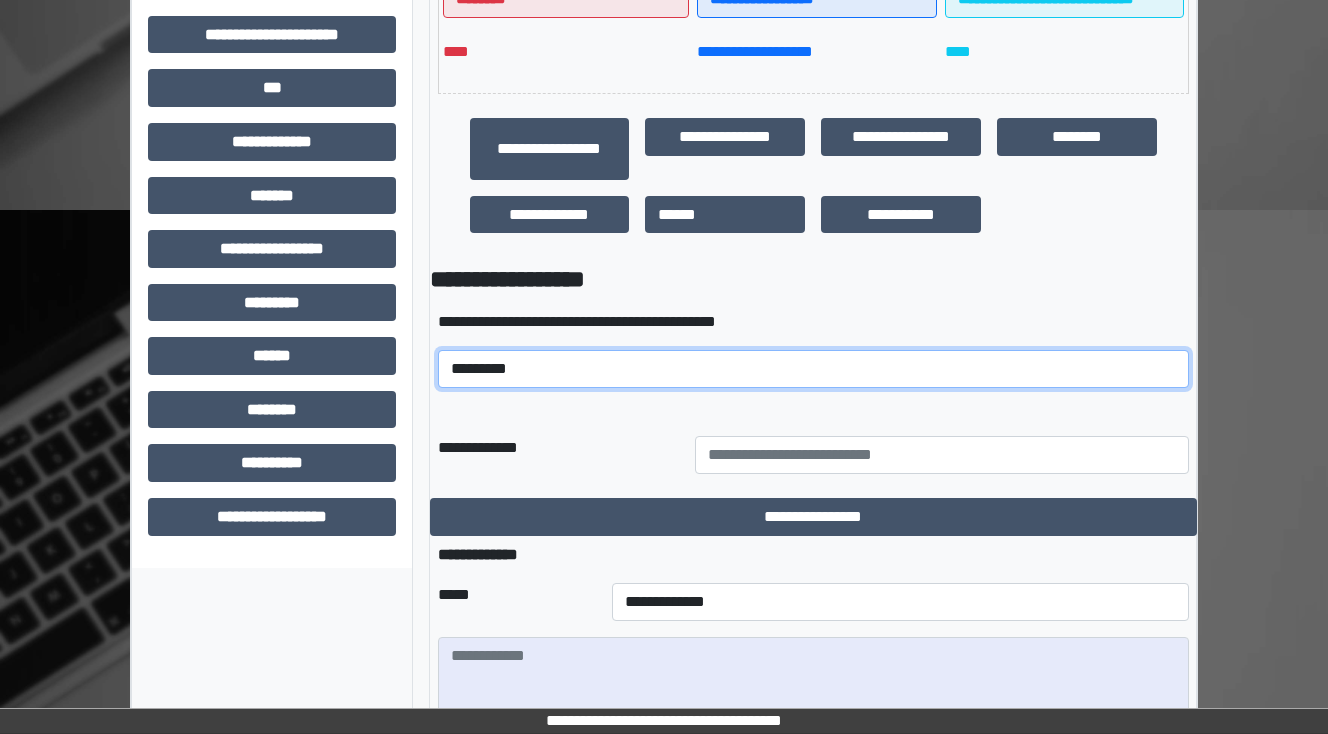 click on "**********" at bounding box center [813, 369] 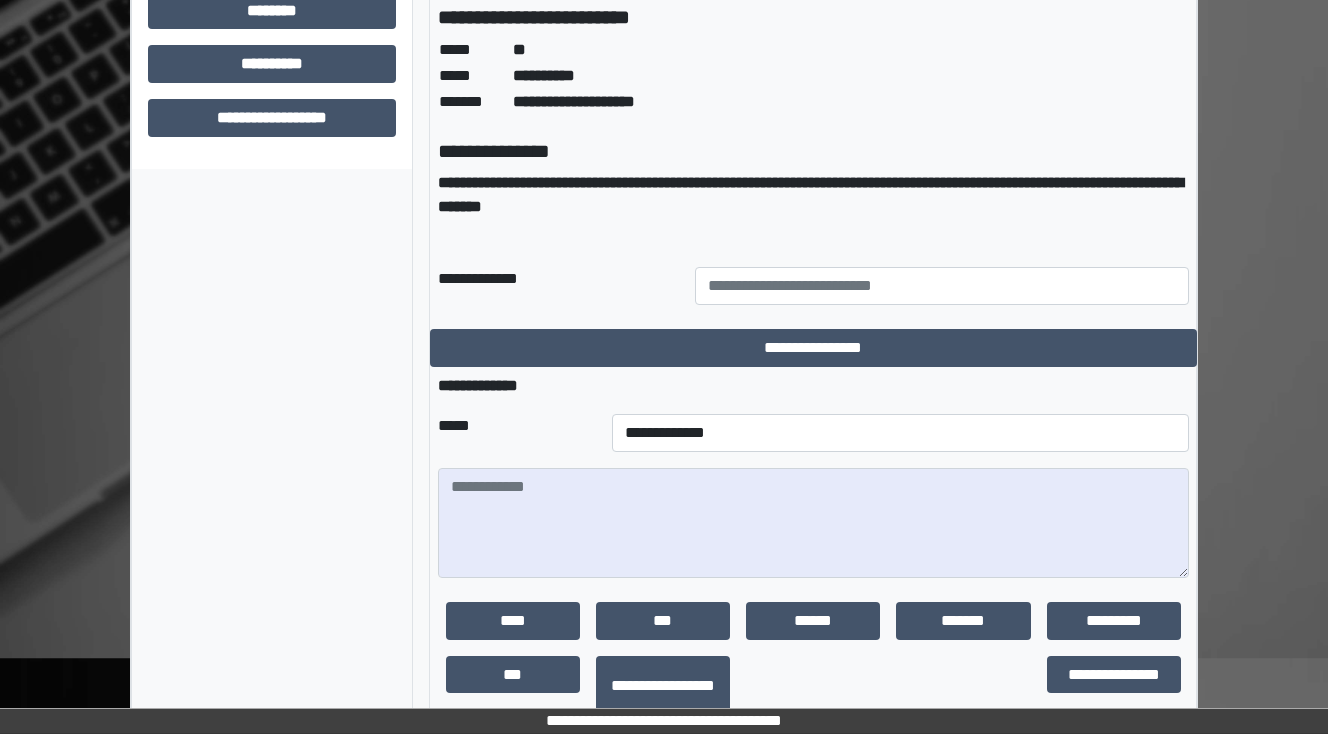 scroll, scrollTop: 981, scrollLeft: 0, axis: vertical 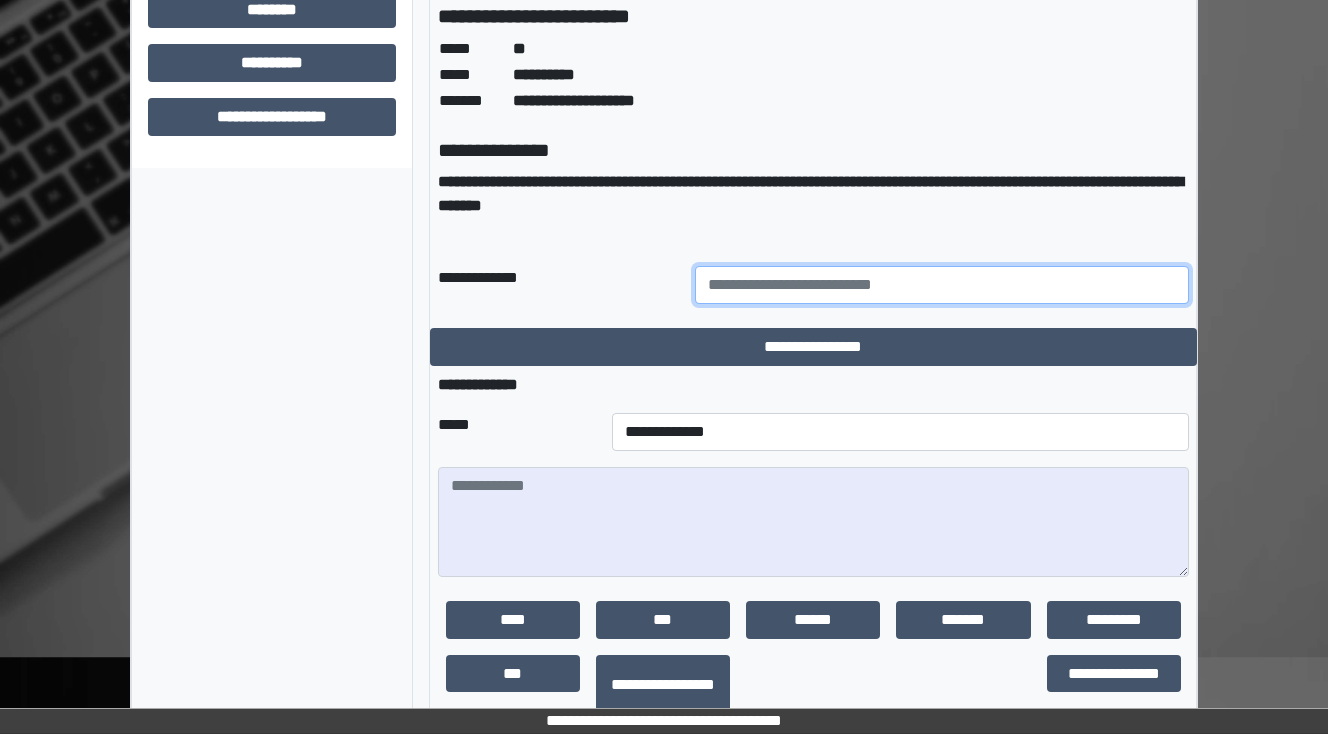 click at bounding box center (942, 285) 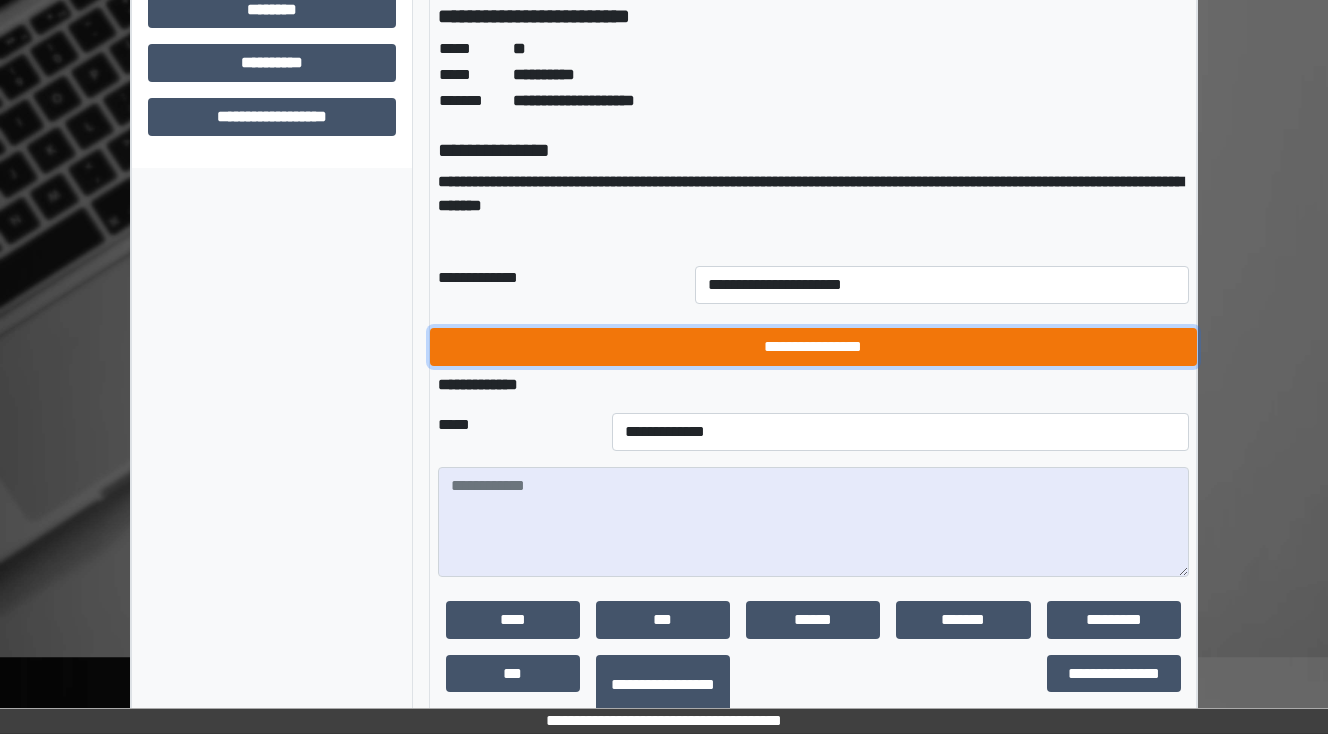 click on "**********" at bounding box center [813, 347] 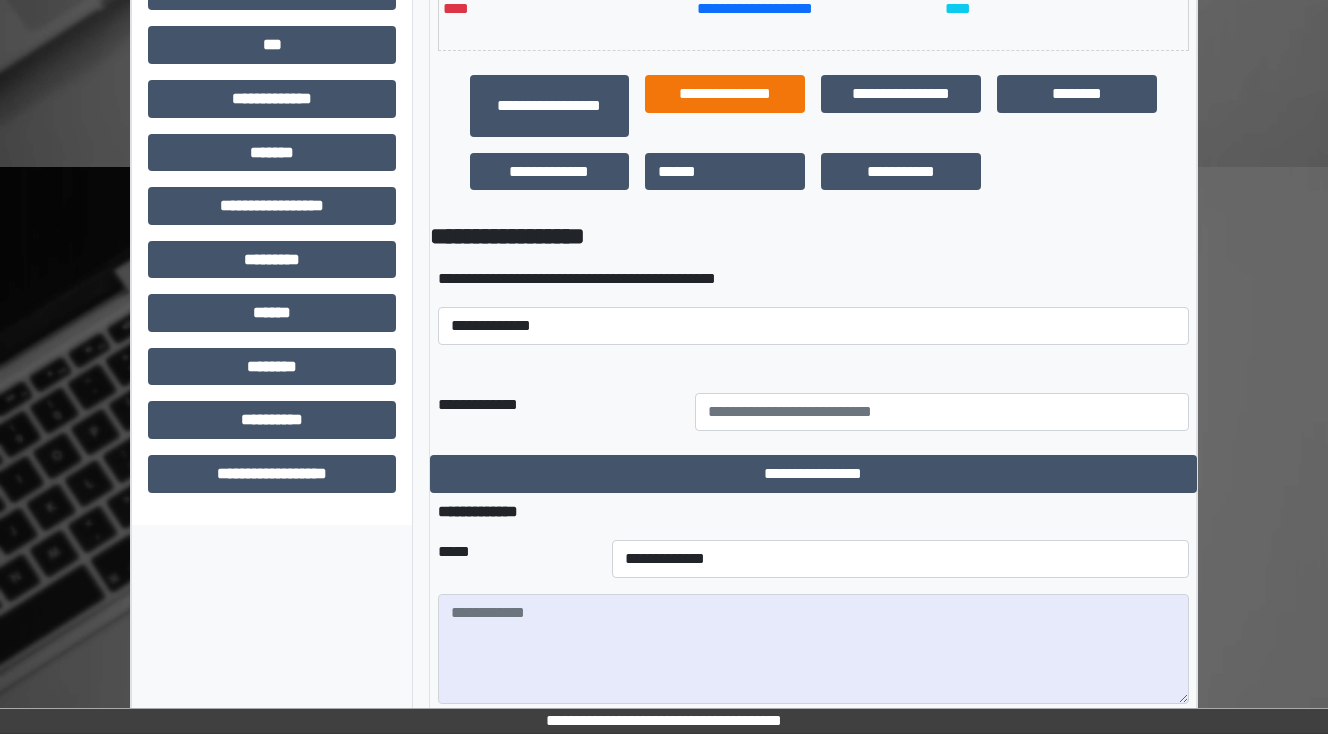 scroll, scrollTop: 371, scrollLeft: 0, axis: vertical 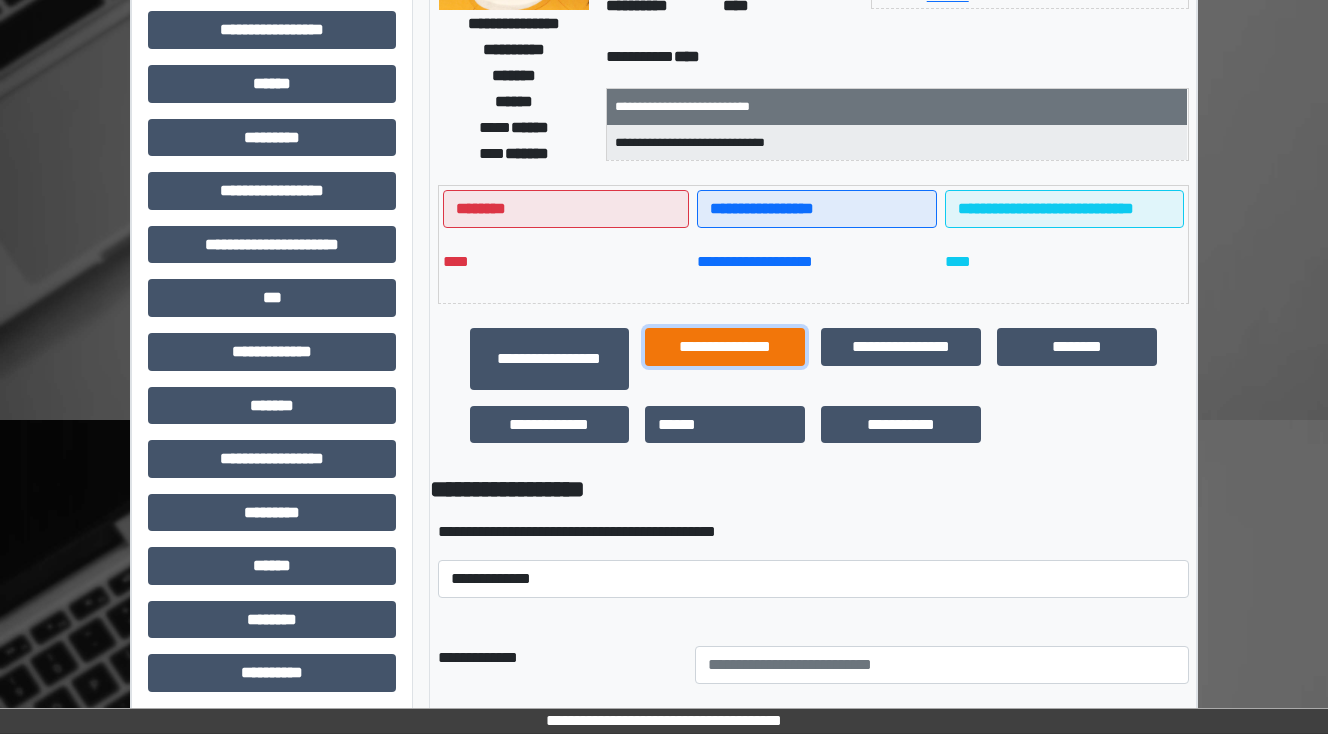 click on "**********" at bounding box center [725, 347] 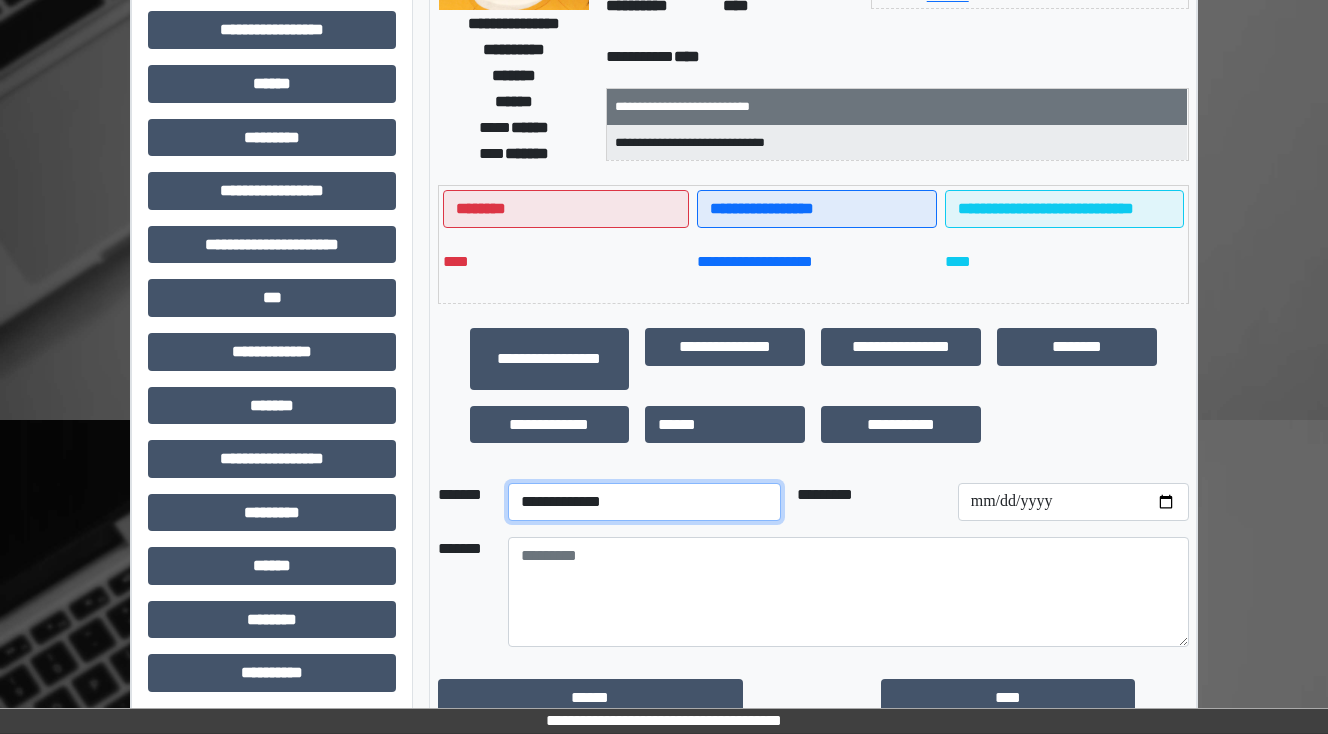 click on "**********" at bounding box center (644, 502) 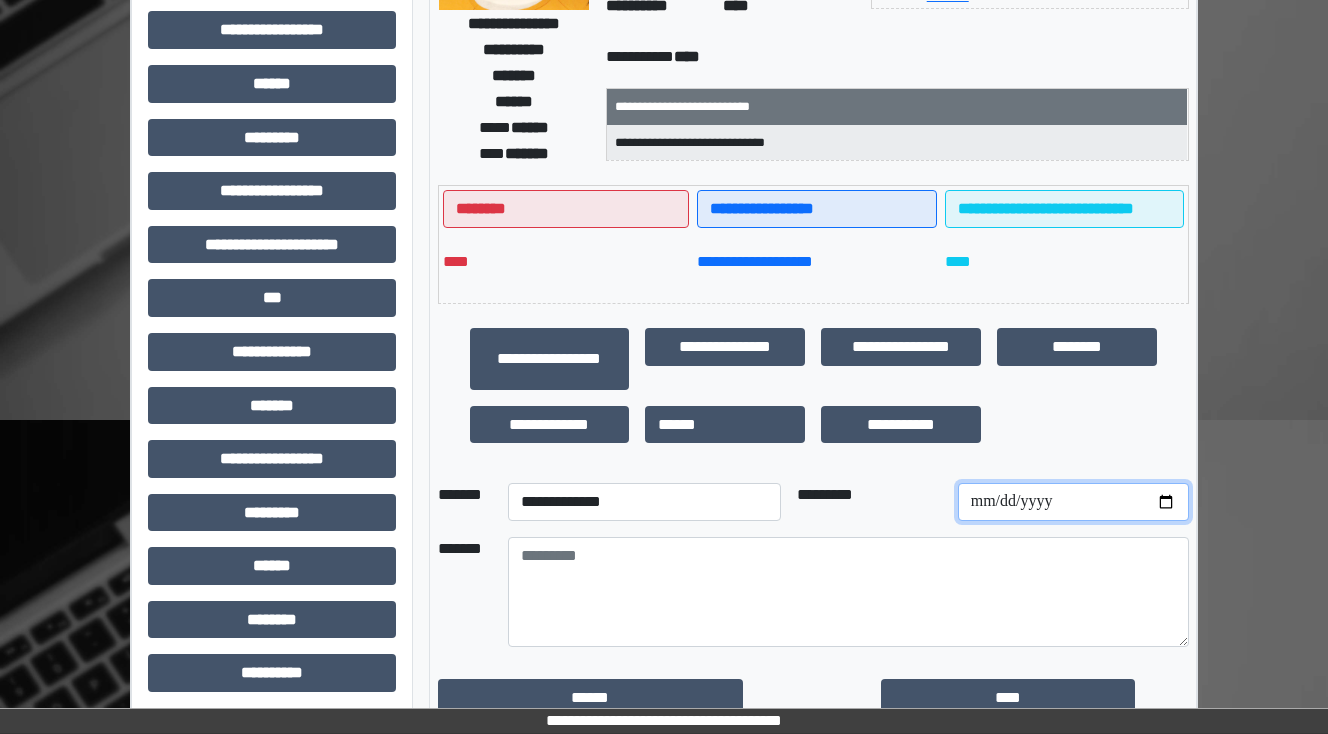 click at bounding box center (1073, 502) 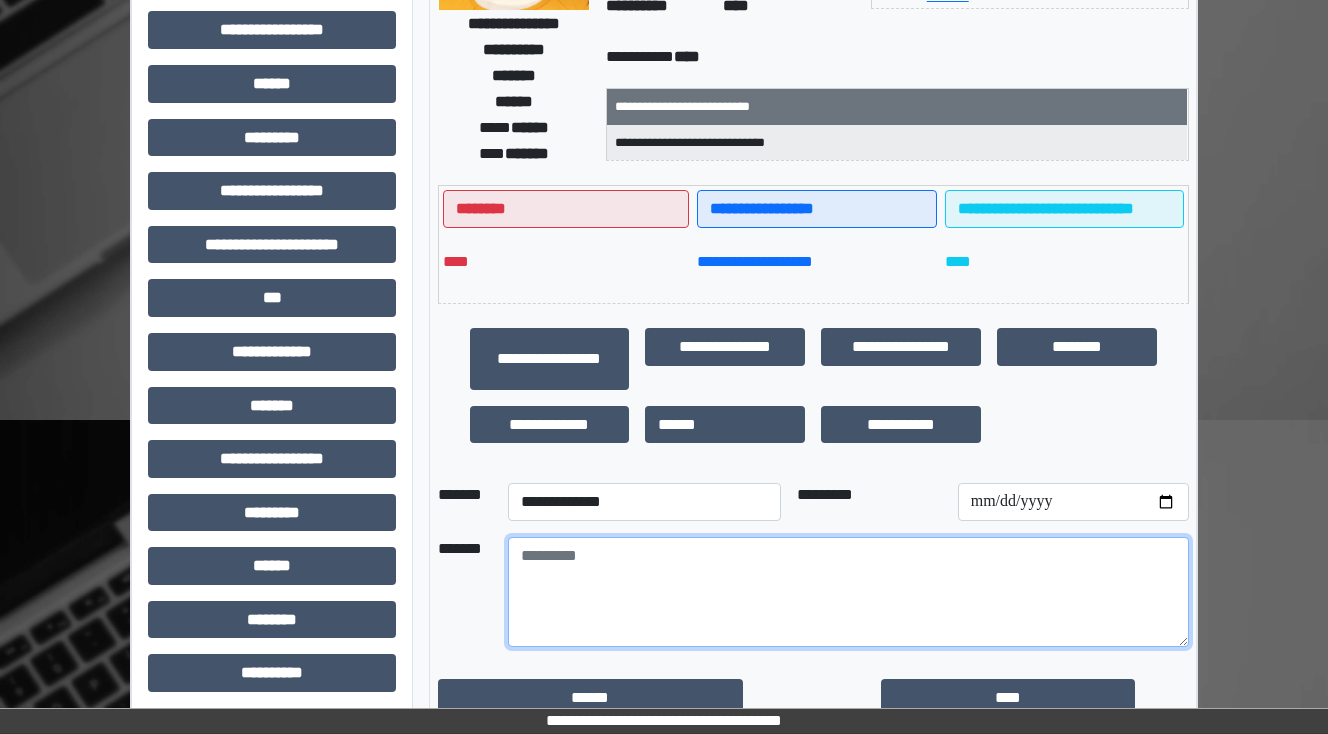 click at bounding box center (848, 592) 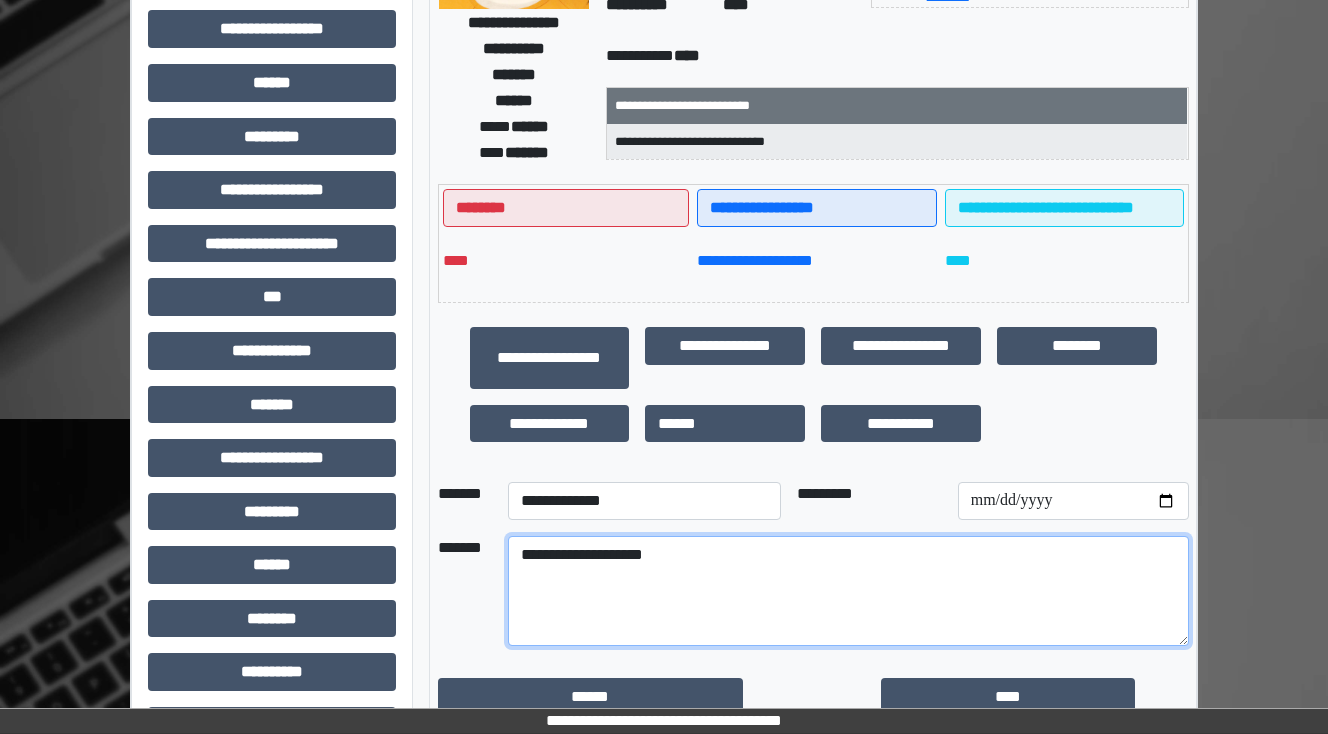 scroll, scrollTop: 531, scrollLeft: 0, axis: vertical 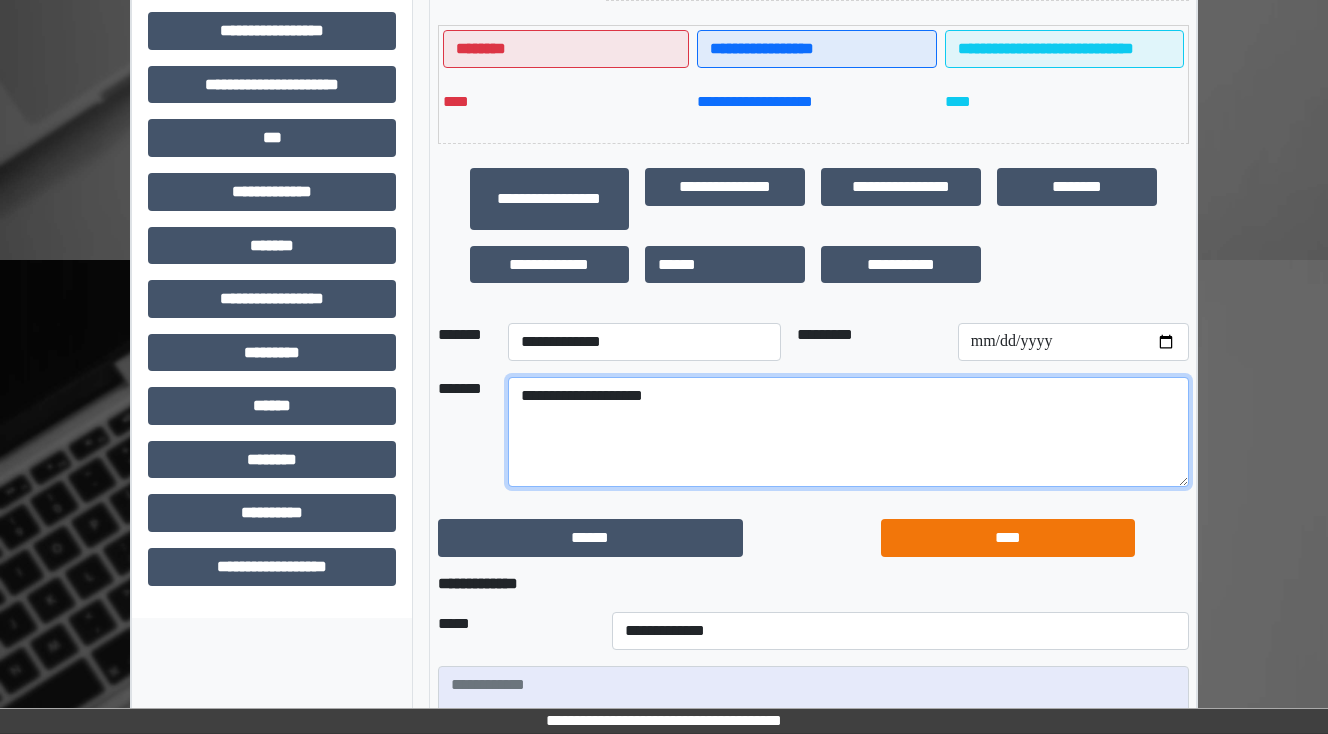 type on "**********" 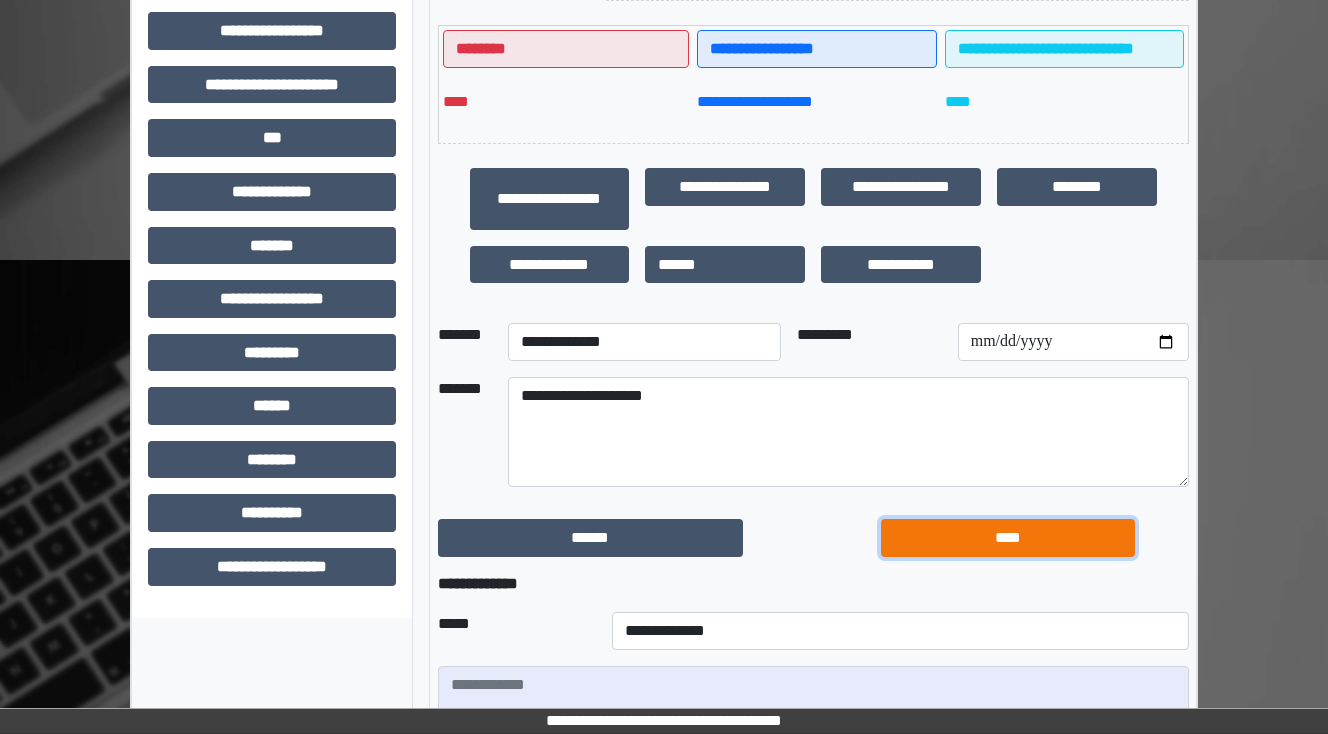 click on "****" at bounding box center [1008, 538] 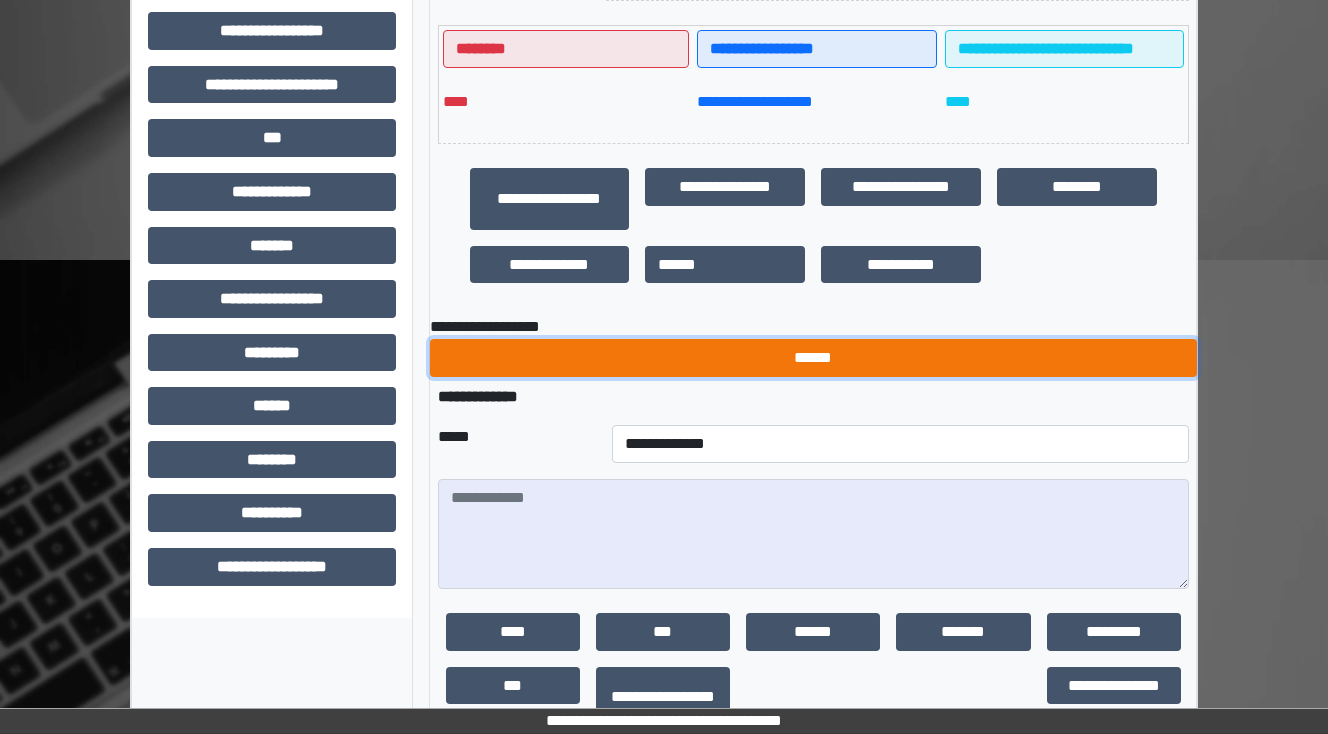 click on "******" at bounding box center (813, 358) 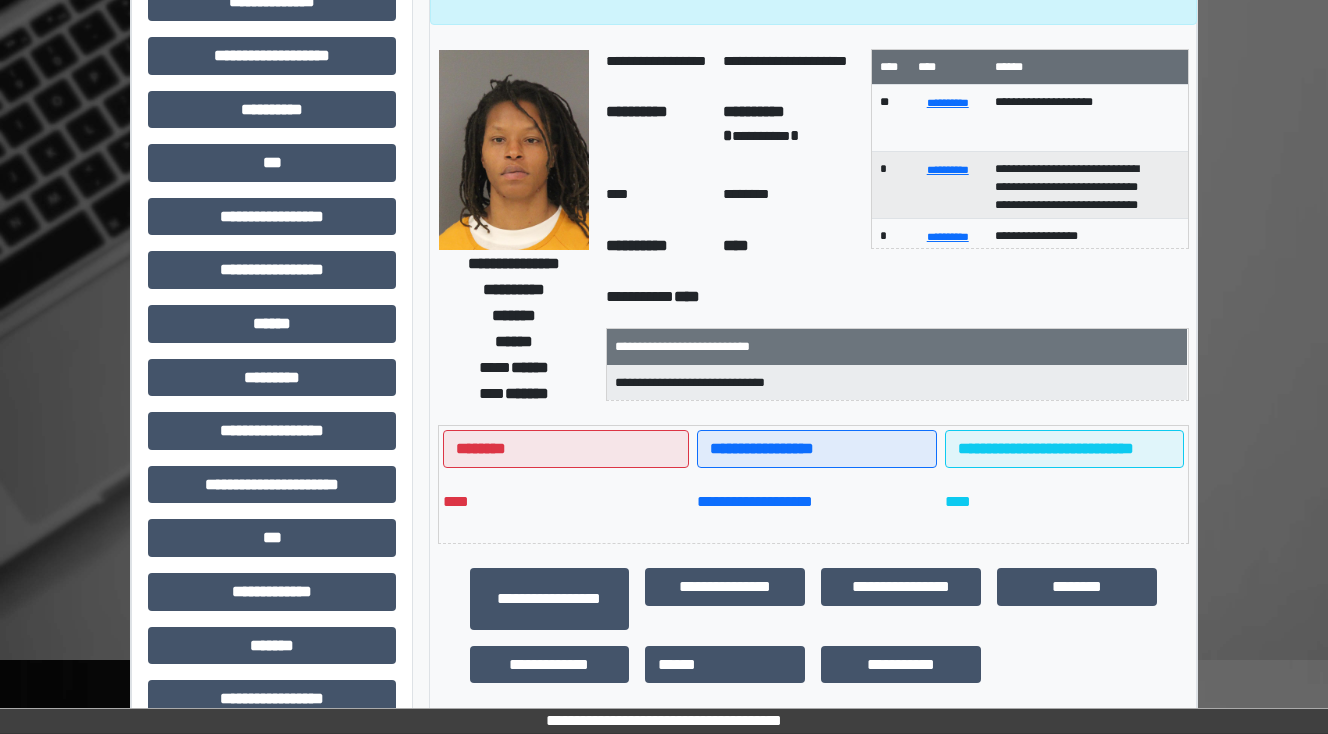 scroll, scrollTop: 0, scrollLeft: 0, axis: both 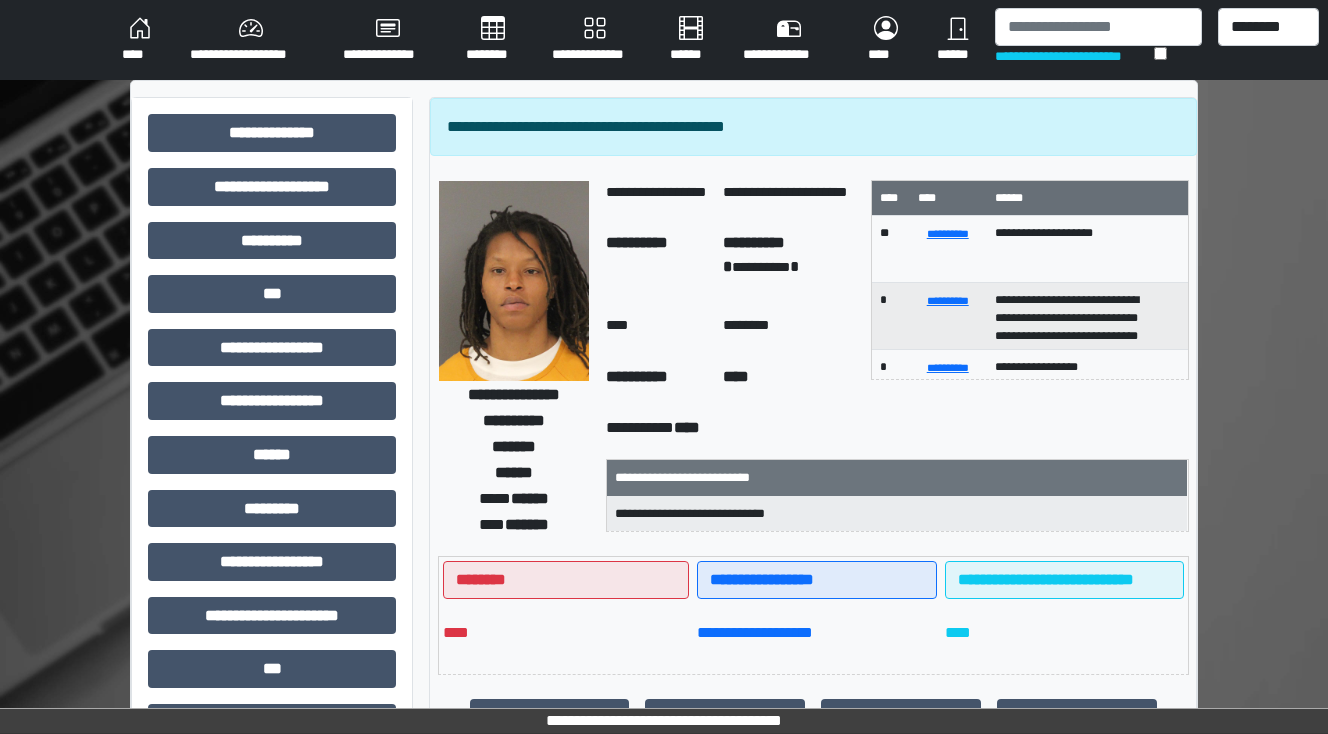 click on "****" at bounding box center [140, 40] 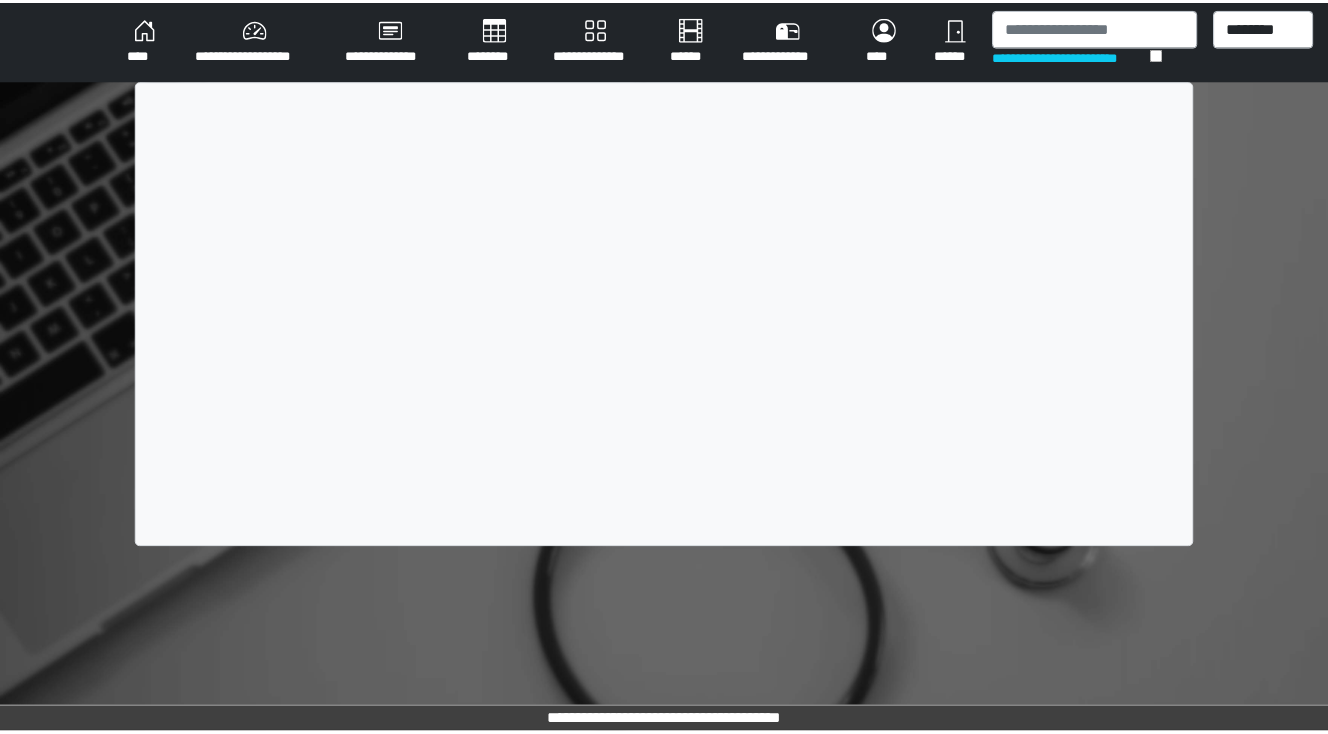 scroll, scrollTop: 0, scrollLeft: 0, axis: both 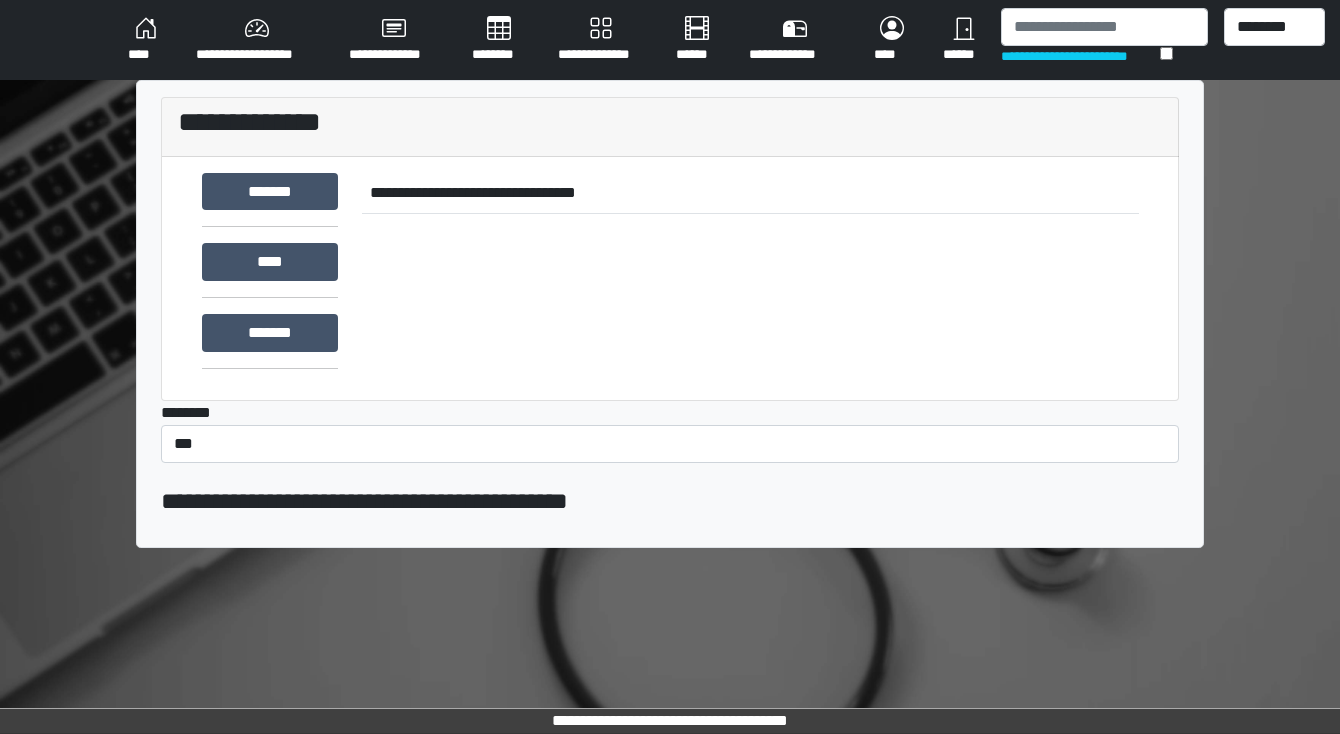 click on "********" at bounding box center [499, 40] 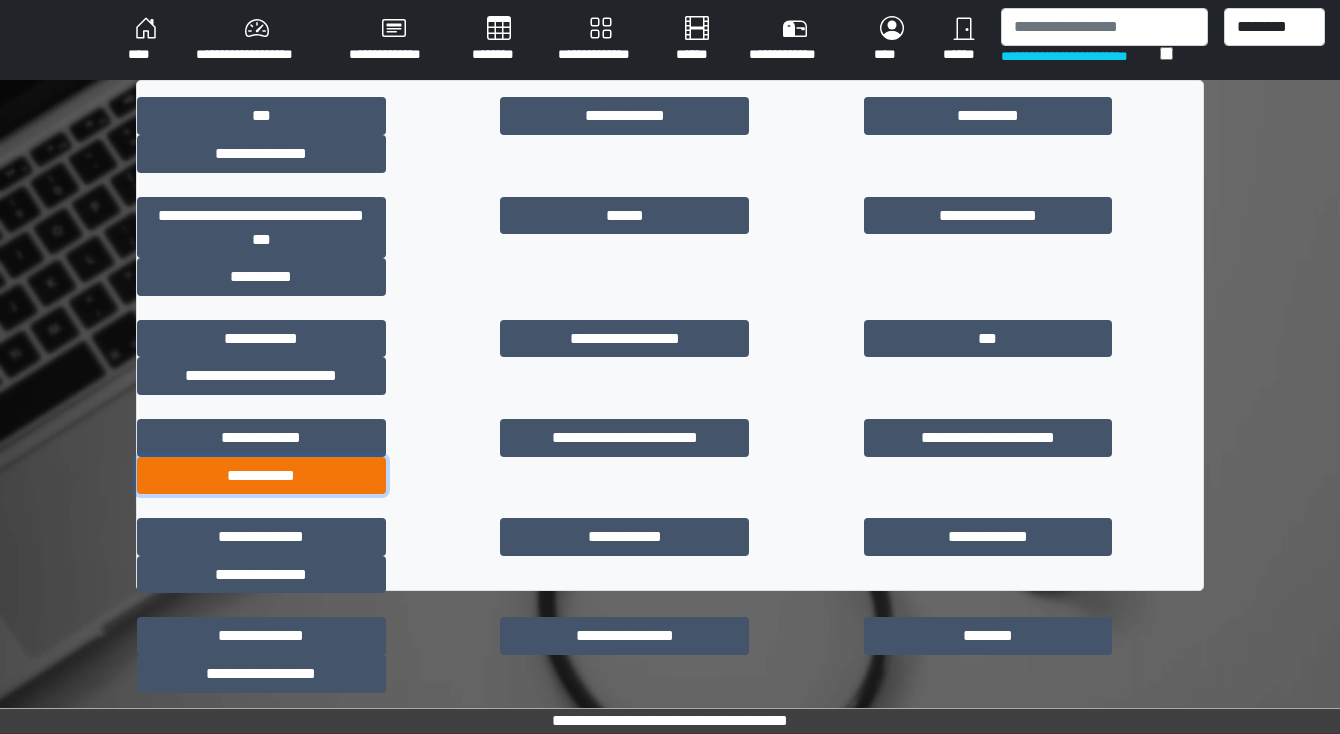 click on "**********" at bounding box center [261, 476] 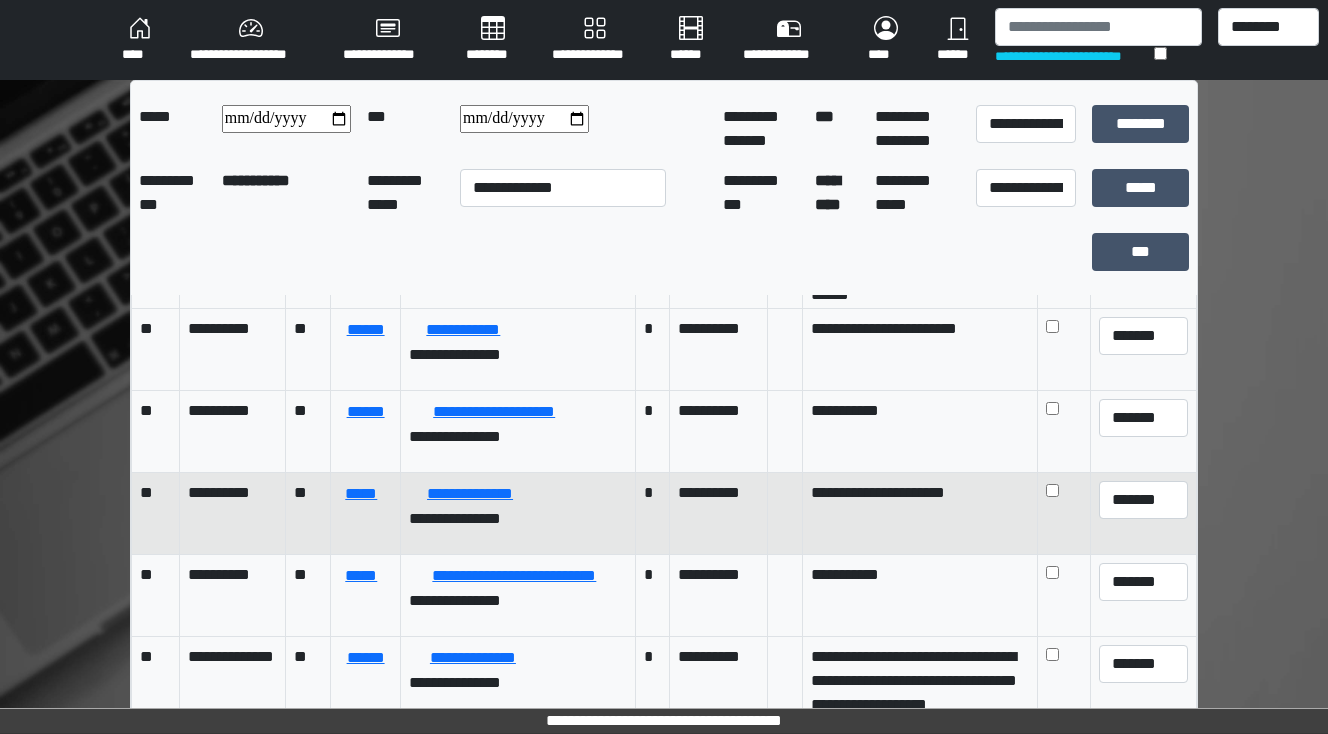 scroll, scrollTop: 404, scrollLeft: 0, axis: vertical 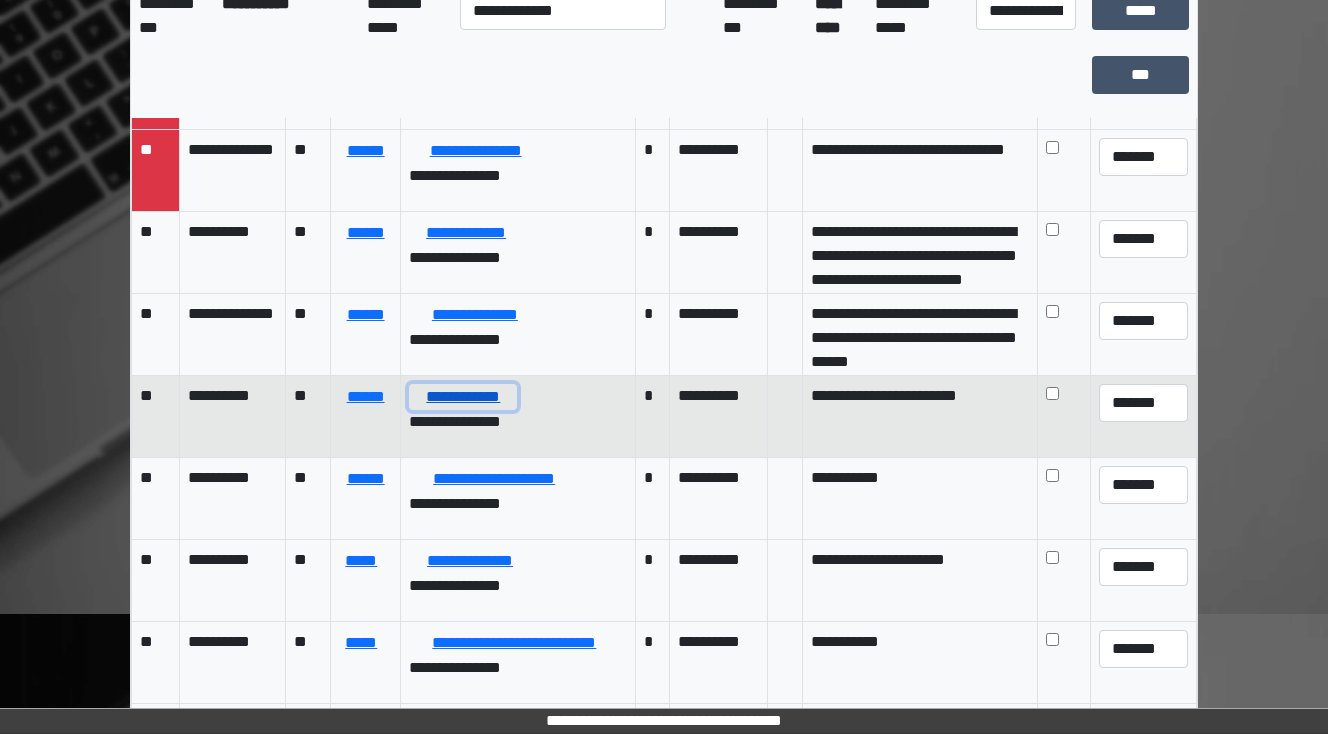 click on "**********" at bounding box center (463, 397) 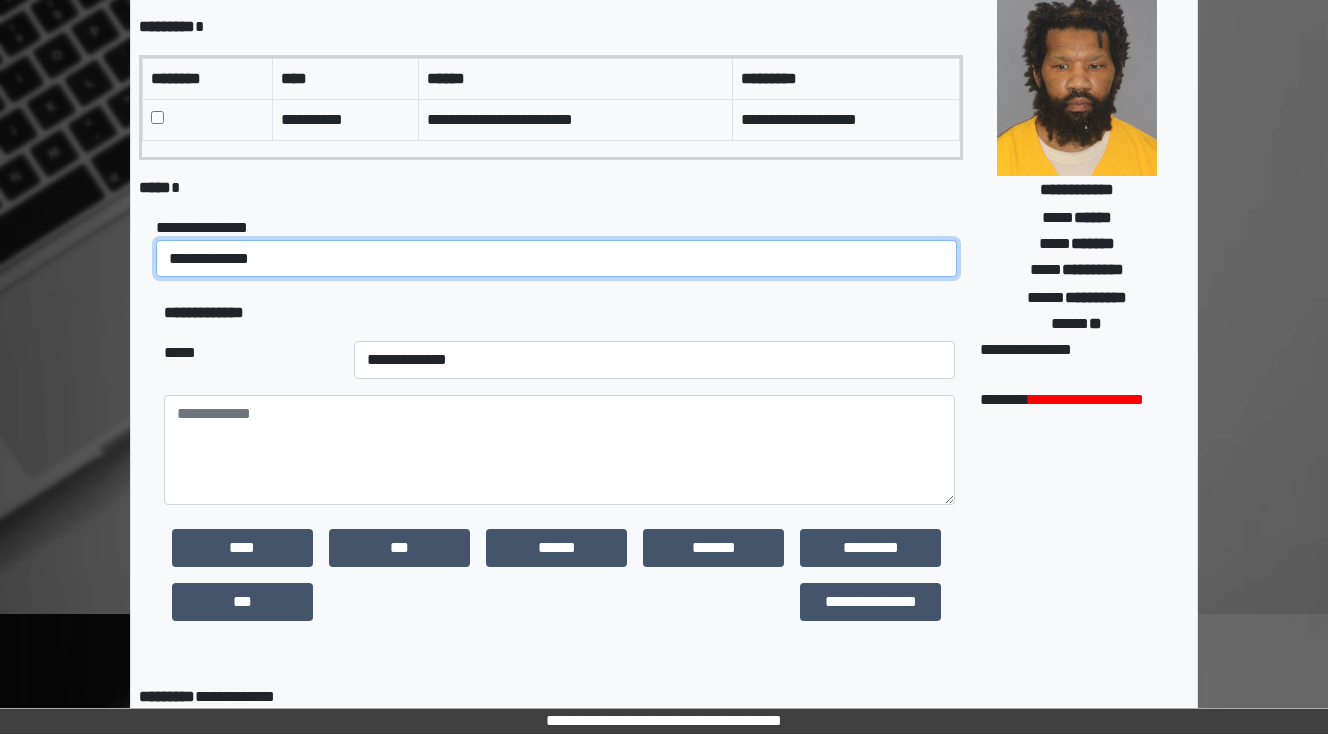 drag, startPoint x: 214, startPoint y: 258, endPoint x: 231, endPoint y: 268, distance: 19.723083 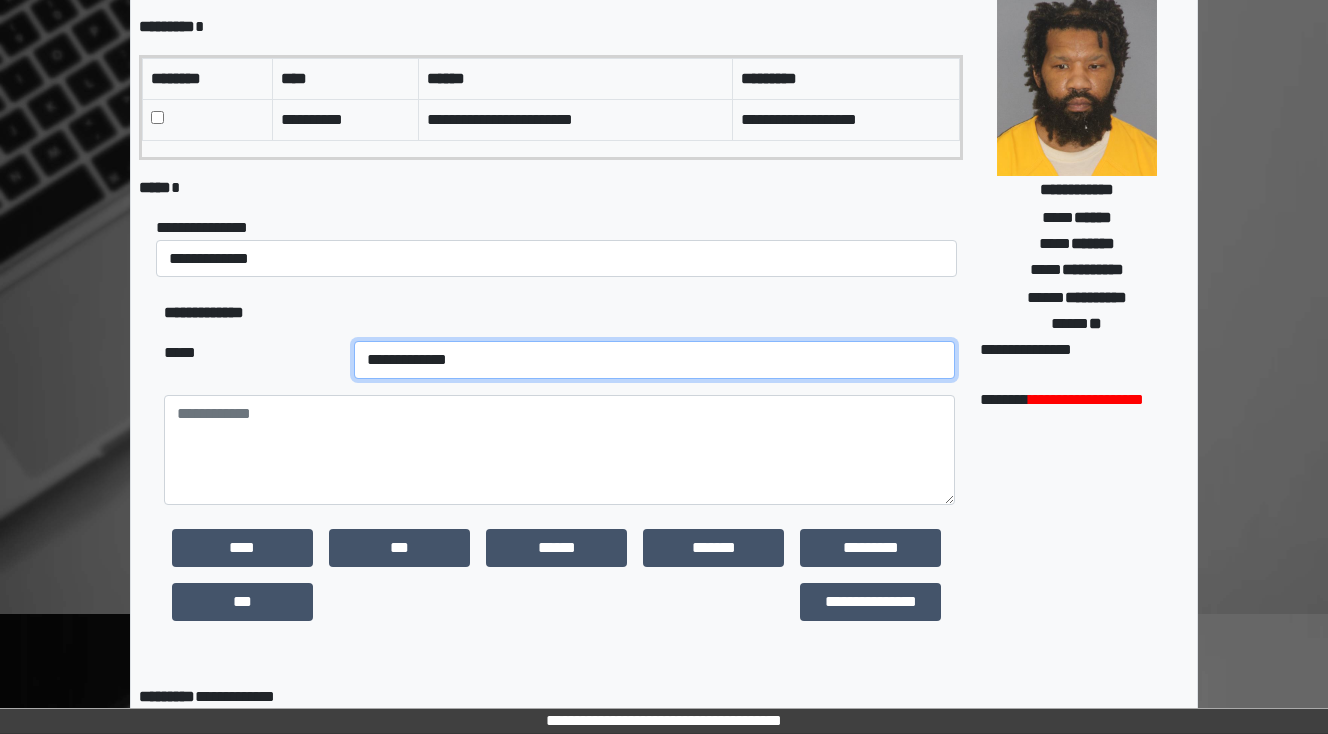 click on "**********" at bounding box center (654, 360) 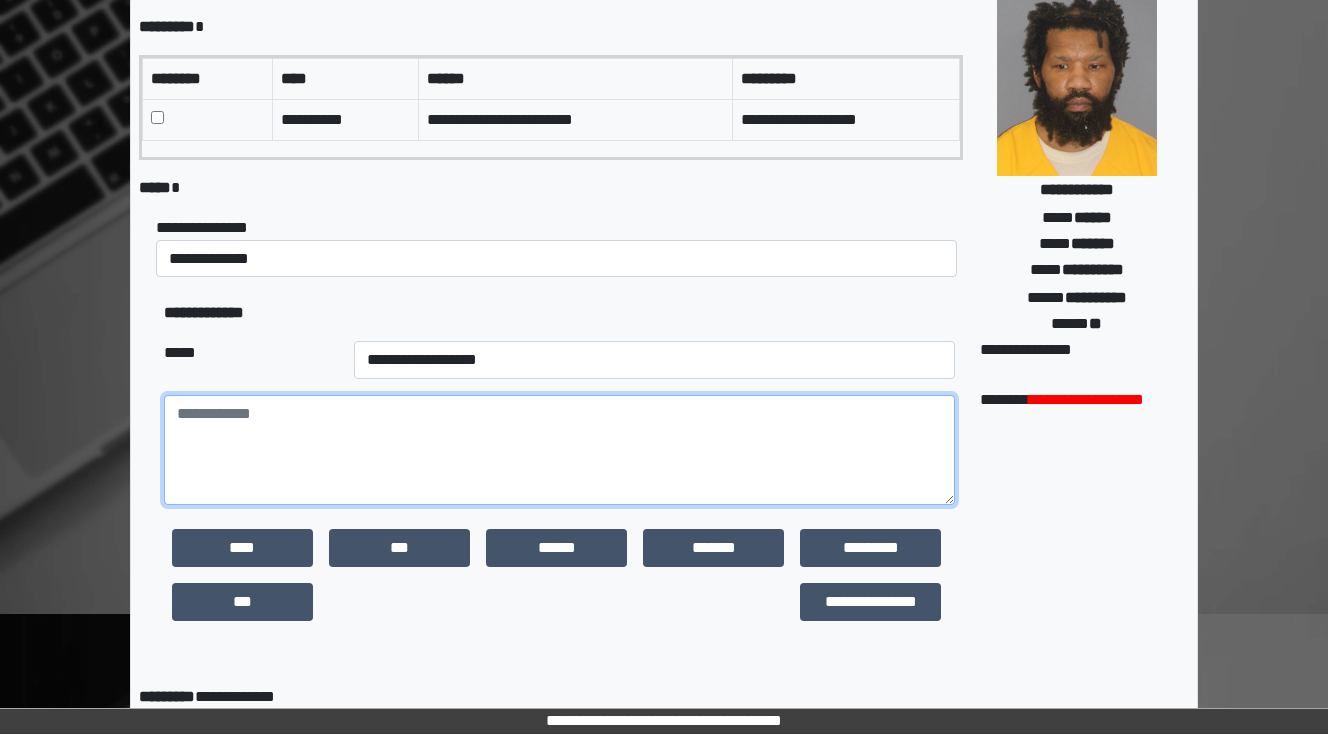 click at bounding box center (559, 450) 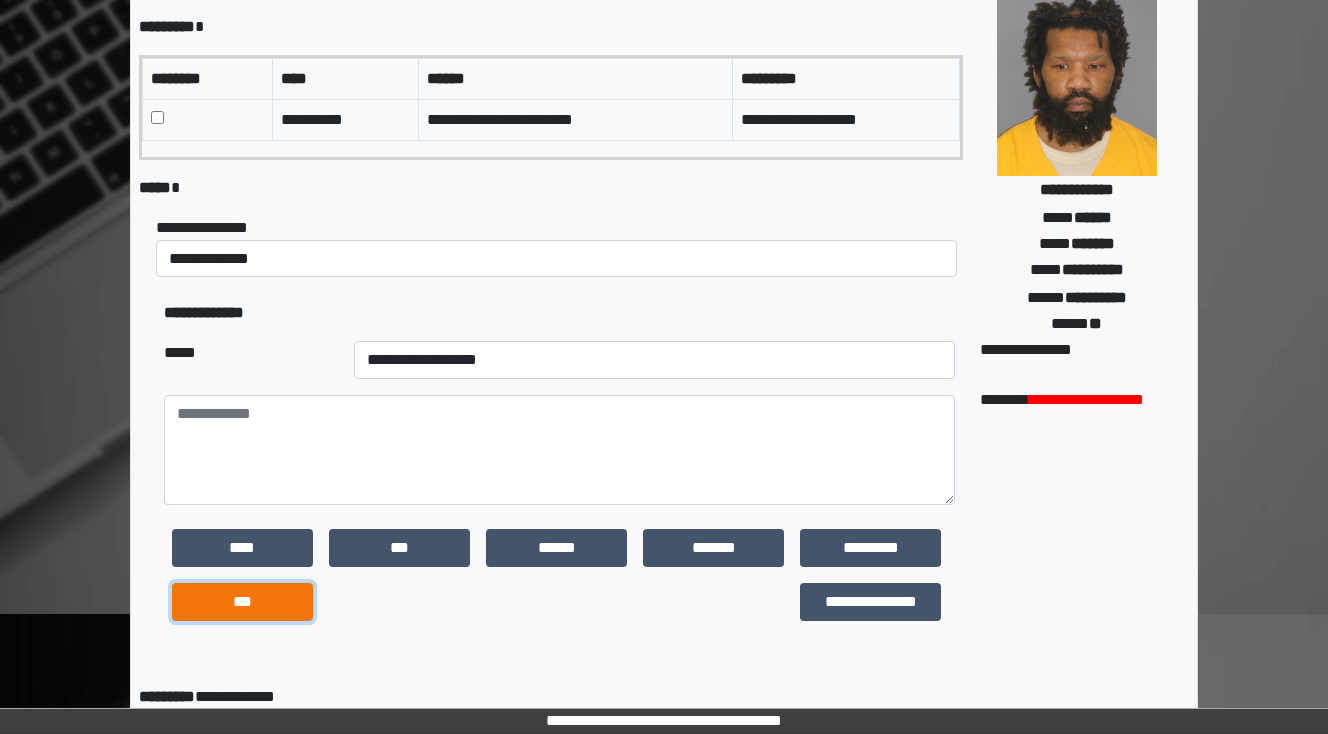 click on "***" at bounding box center (242, 602) 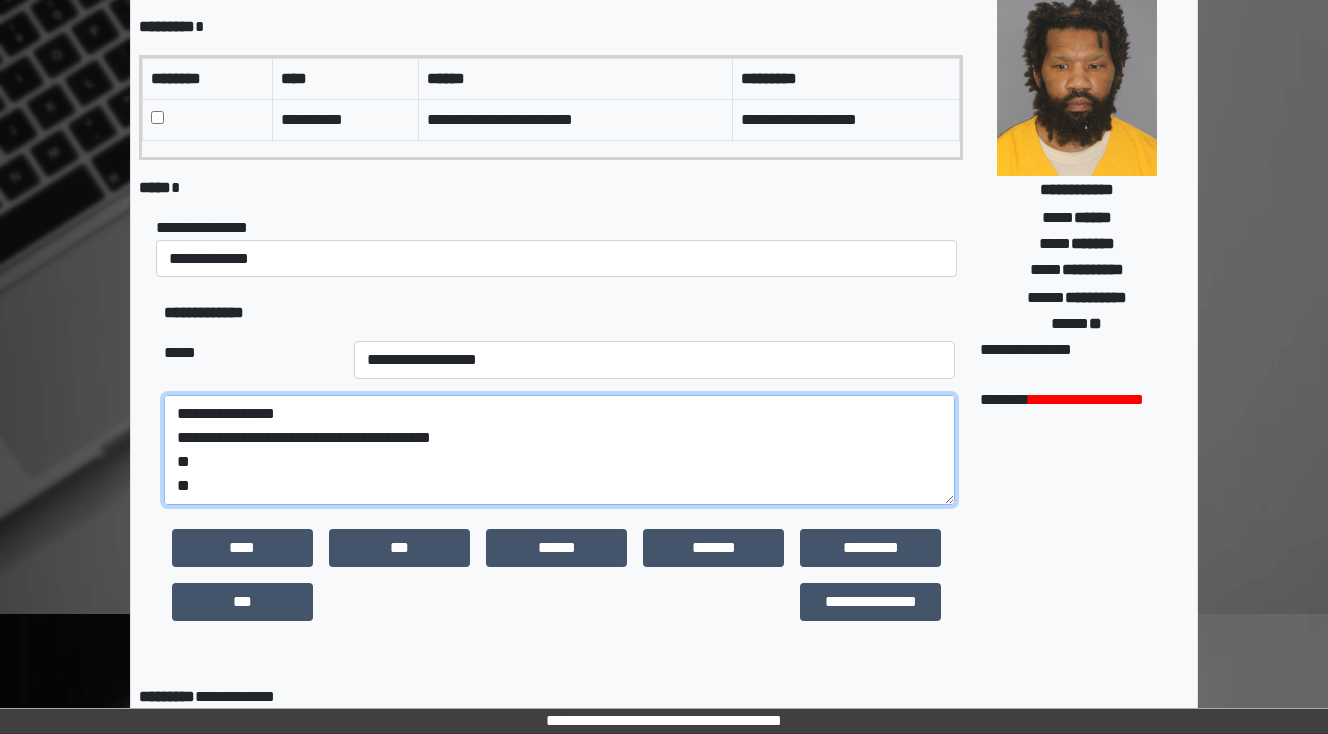 click on "**********" at bounding box center (559, 450) 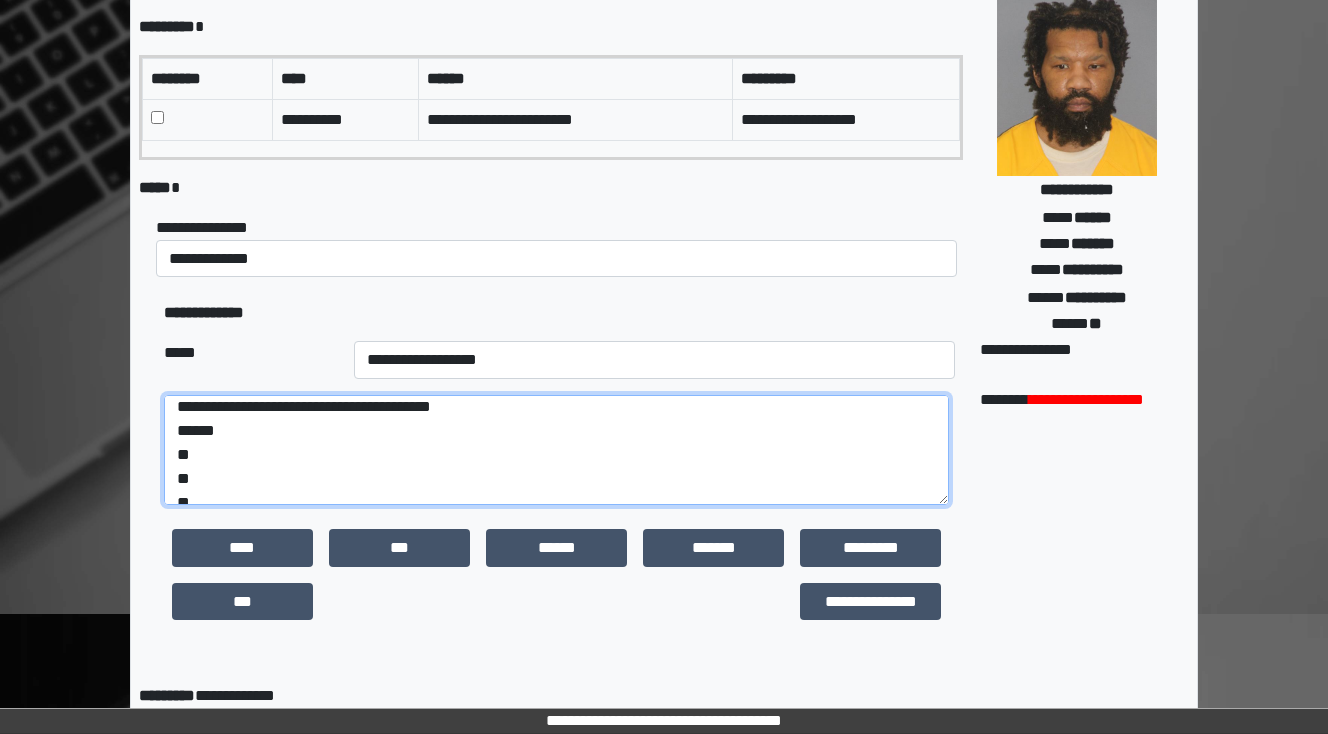 scroll, scrollTop: 48, scrollLeft: 0, axis: vertical 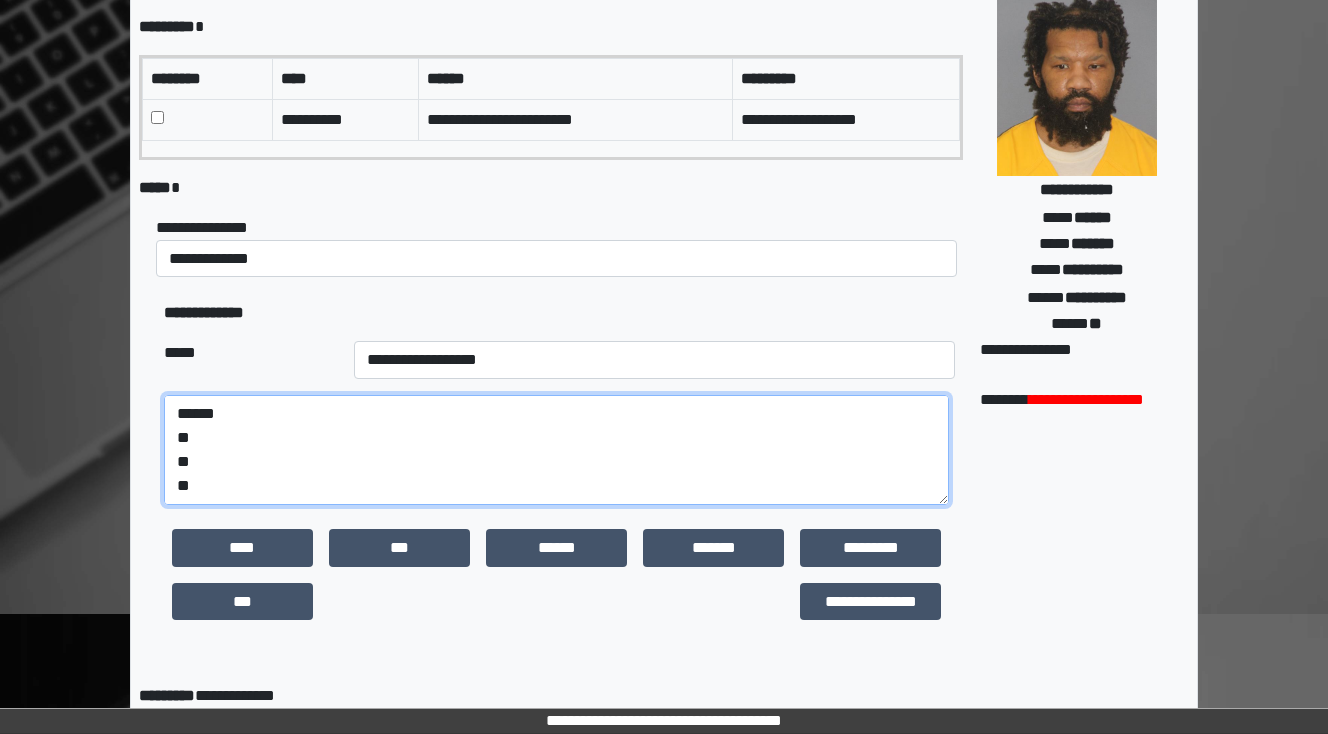 drag, startPoint x: 198, startPoint y: 491, endPoint x: 146, endPoint y: 478, distance: 53.600372 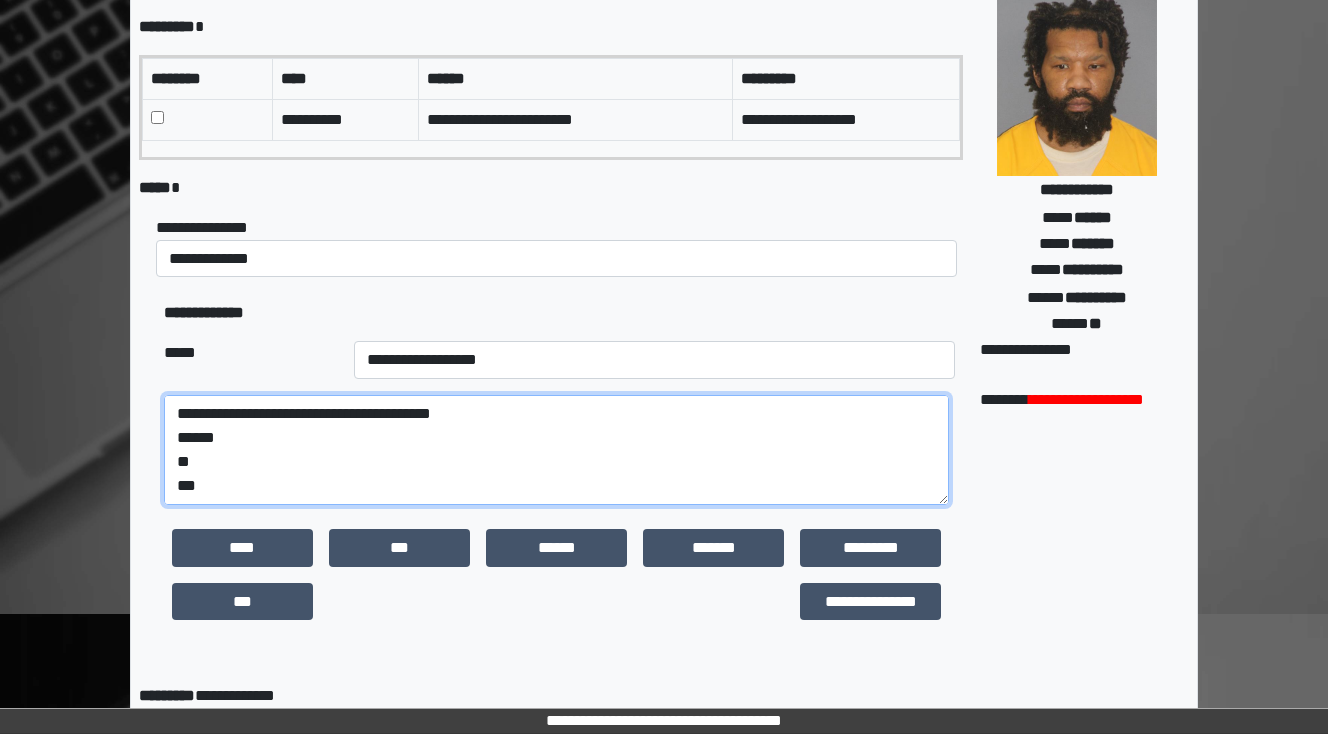 click on "**********" at bounding box center [556, 450] 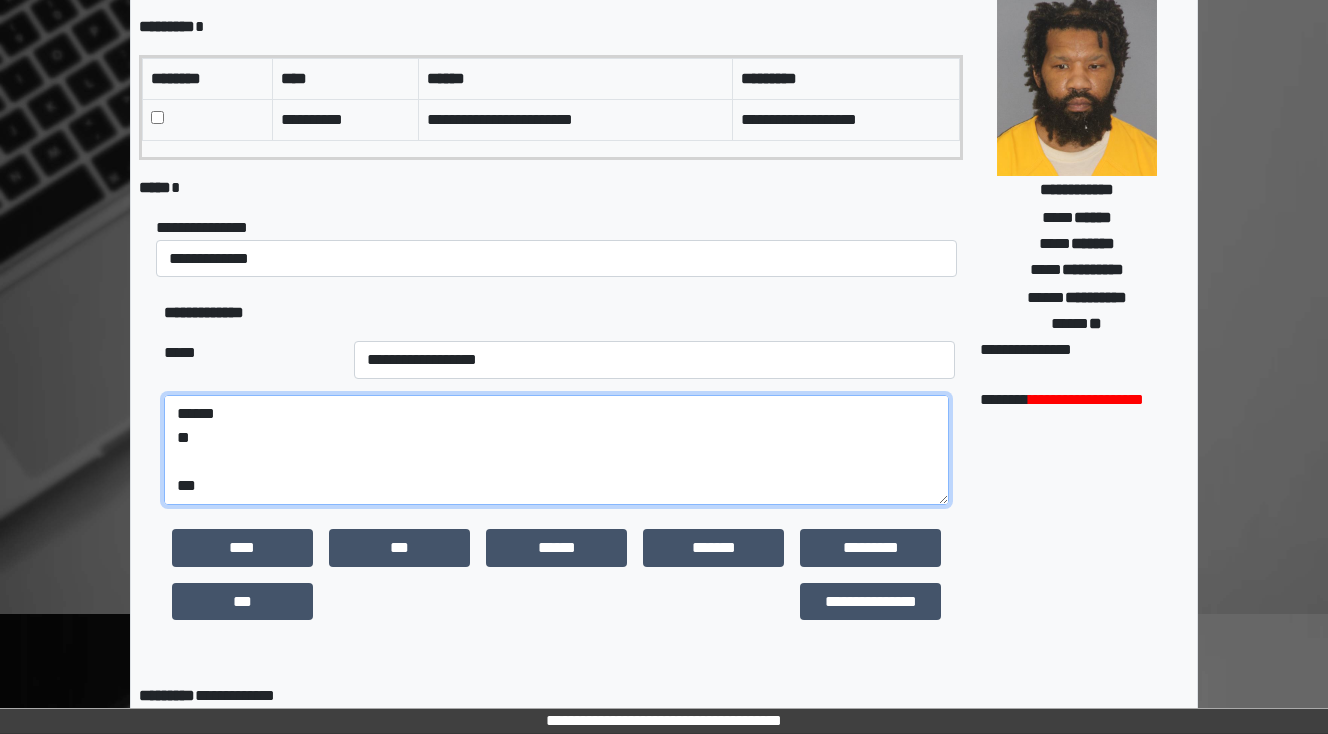 click on "**********" at bounding box center (556, 450) 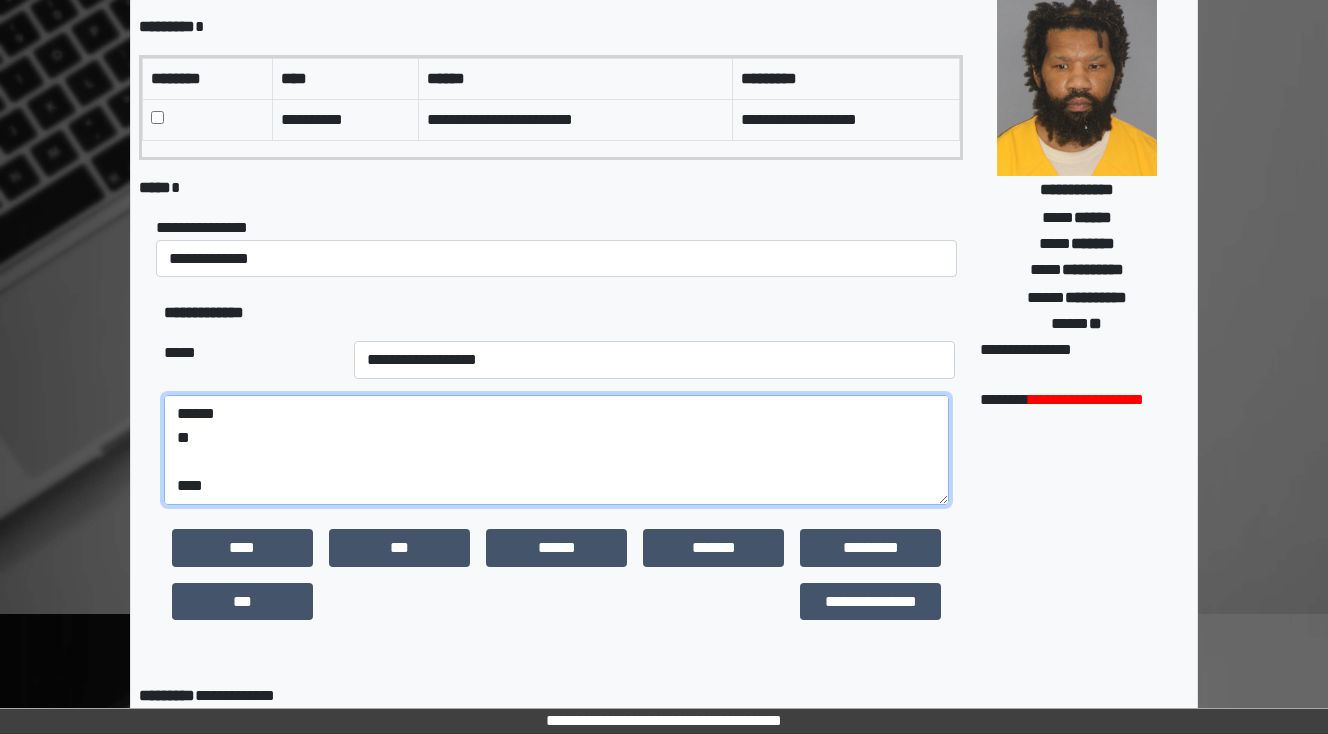 paste on "**********" 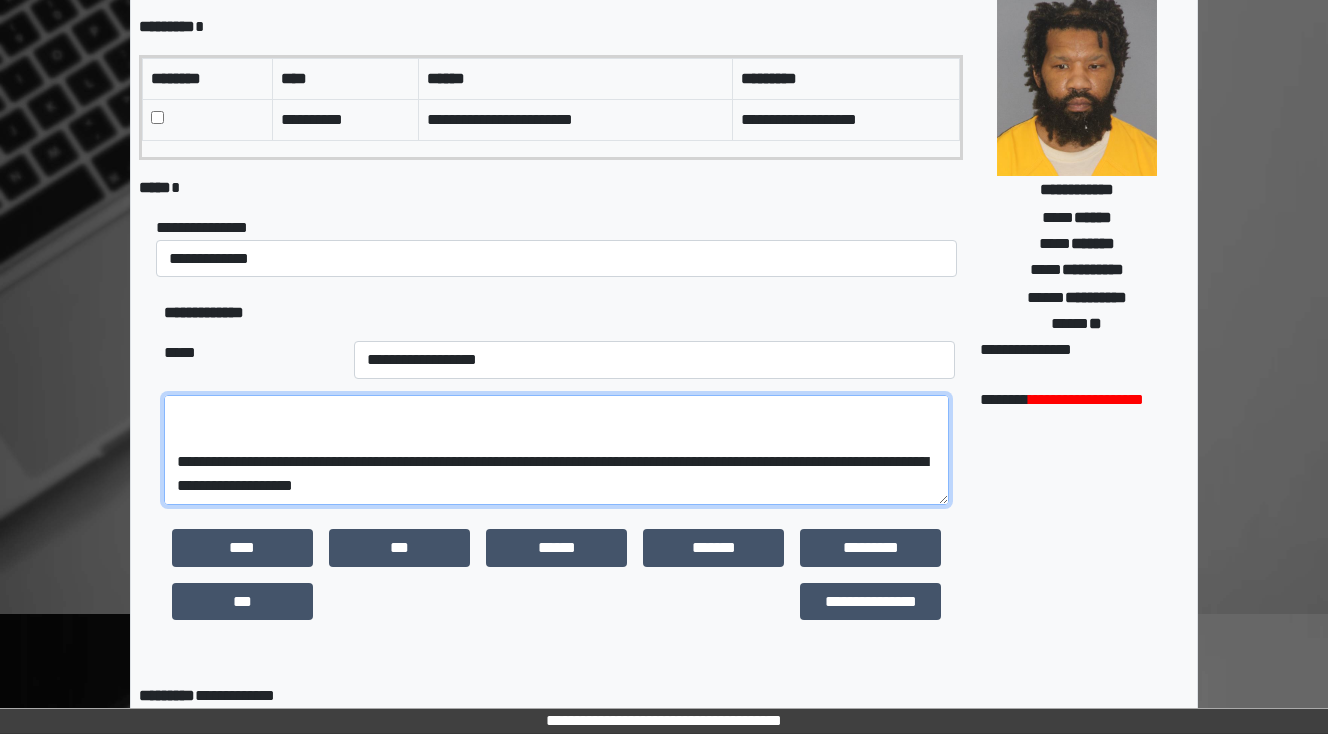 scroll, scrollTop: 288, scrollLeft: 0, axis: vertical 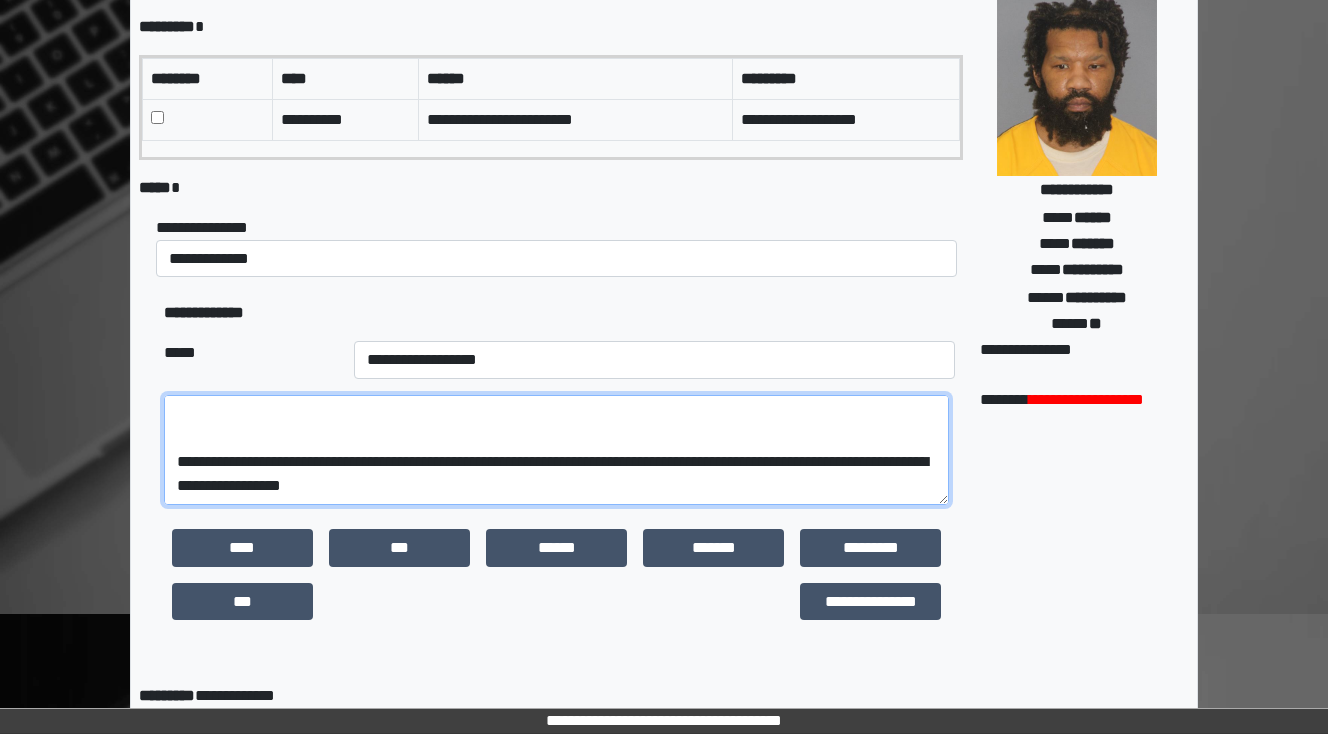 click on "**********" at bounding box center (556, 450) 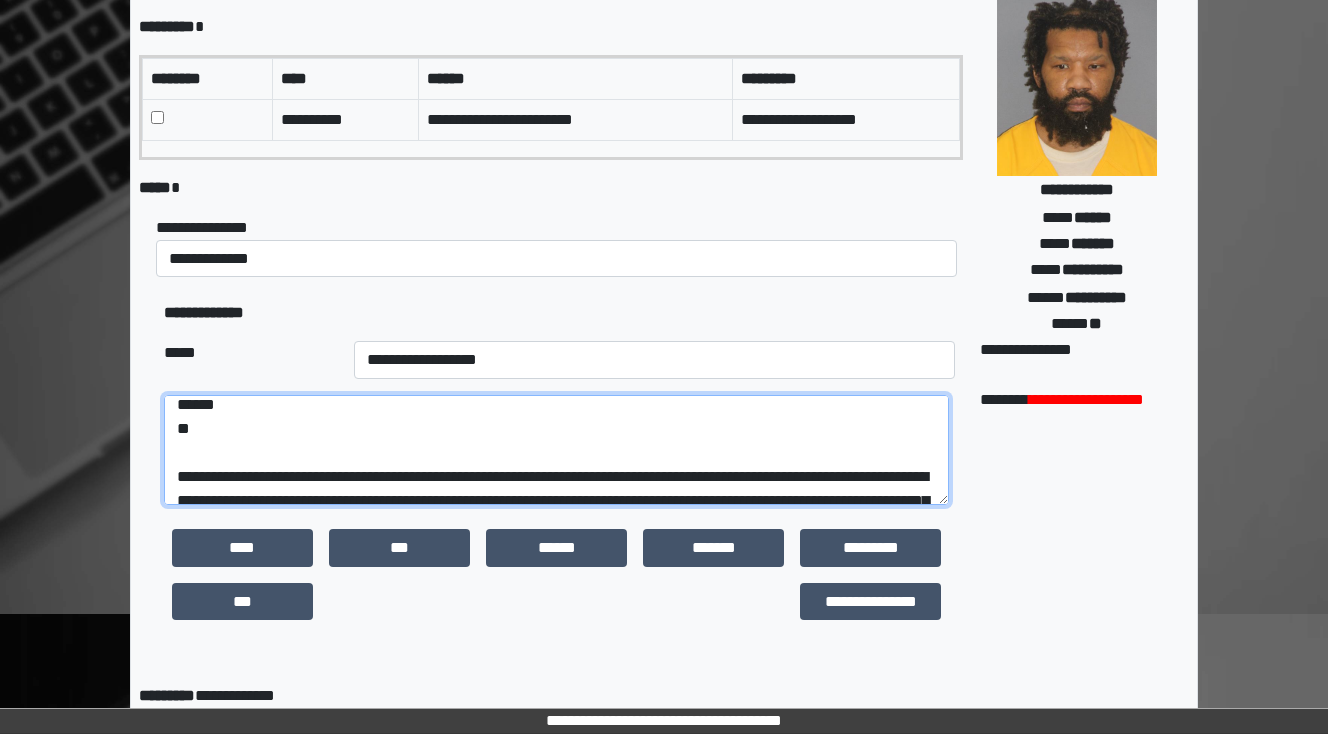 scroll, scrollTop: 32, scrollLeft: 0, axis: vertical 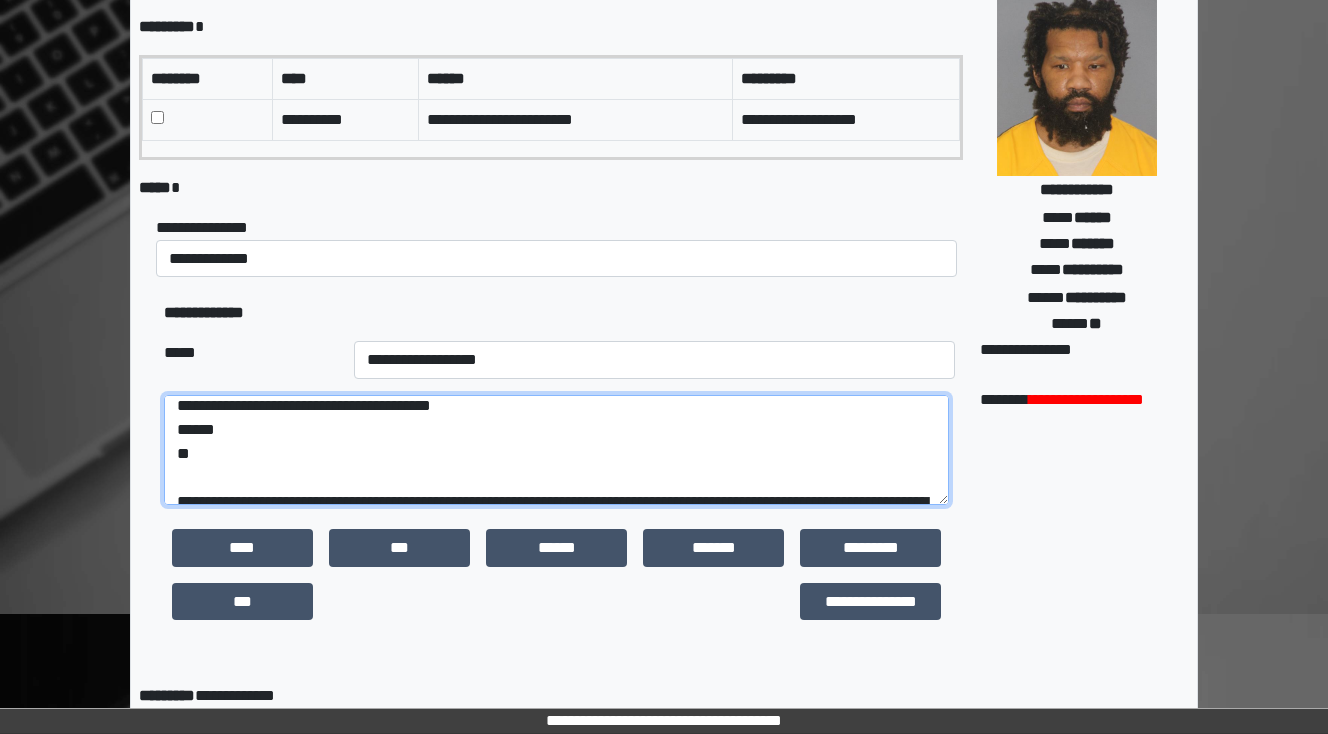 click on "**********" at bounding box center [556, 450] 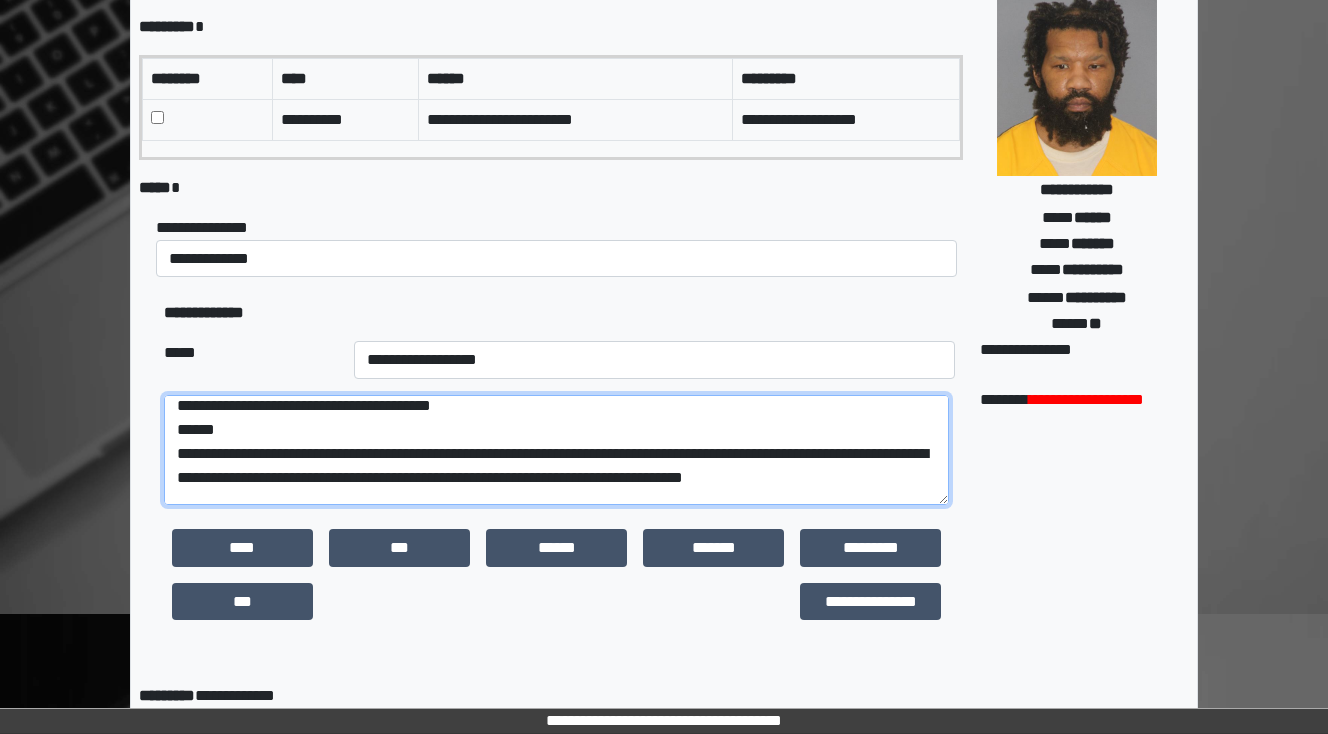 scroll, scrollTop: 40, scrollLeft: 0, axis: vertical 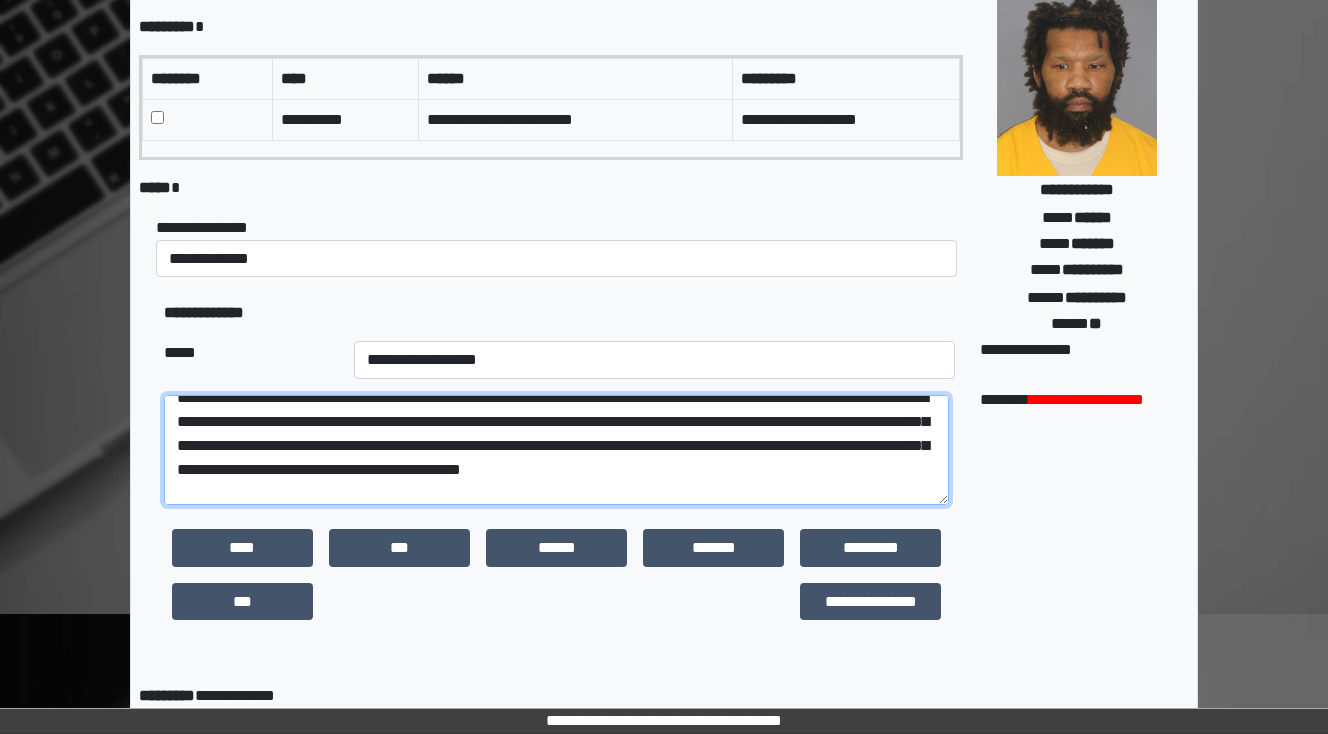 click on "**********" at bounding box center [556, 450] 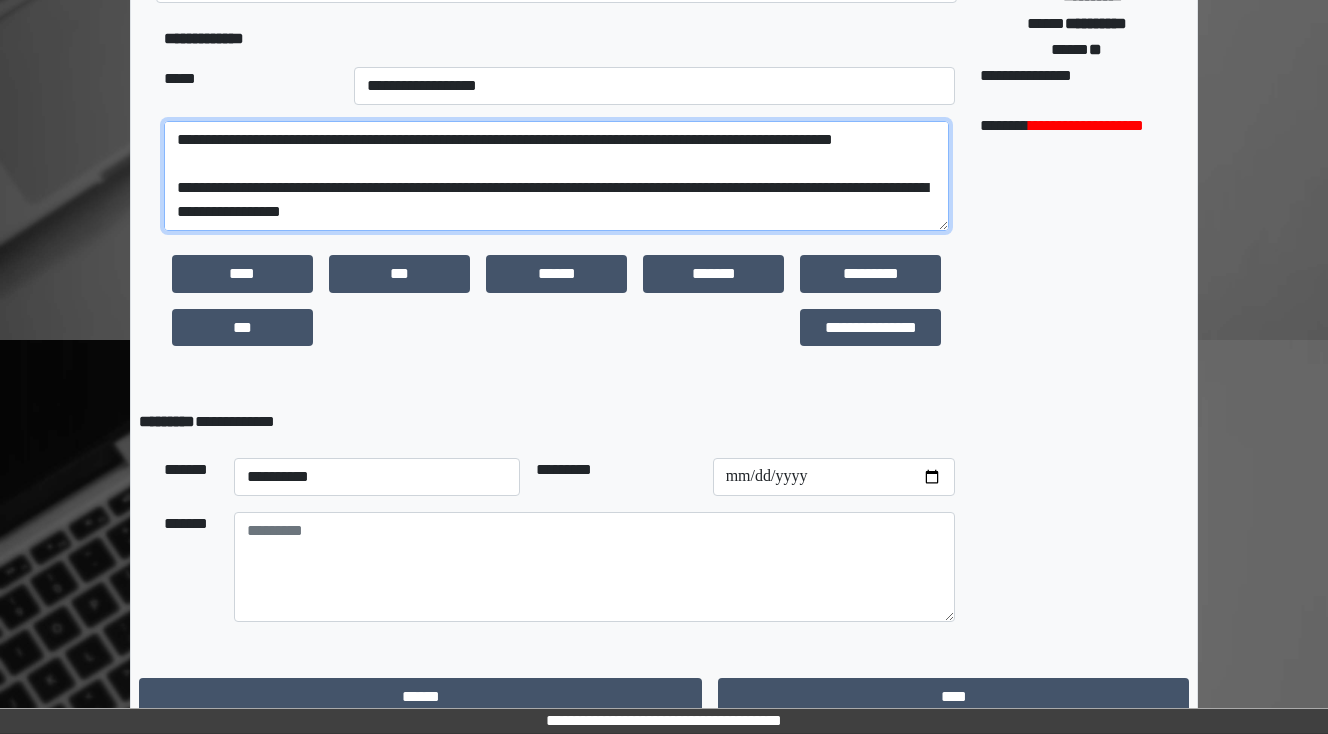 scroll, scrollTop: 470, scrollLeft: 0, axis: vertical 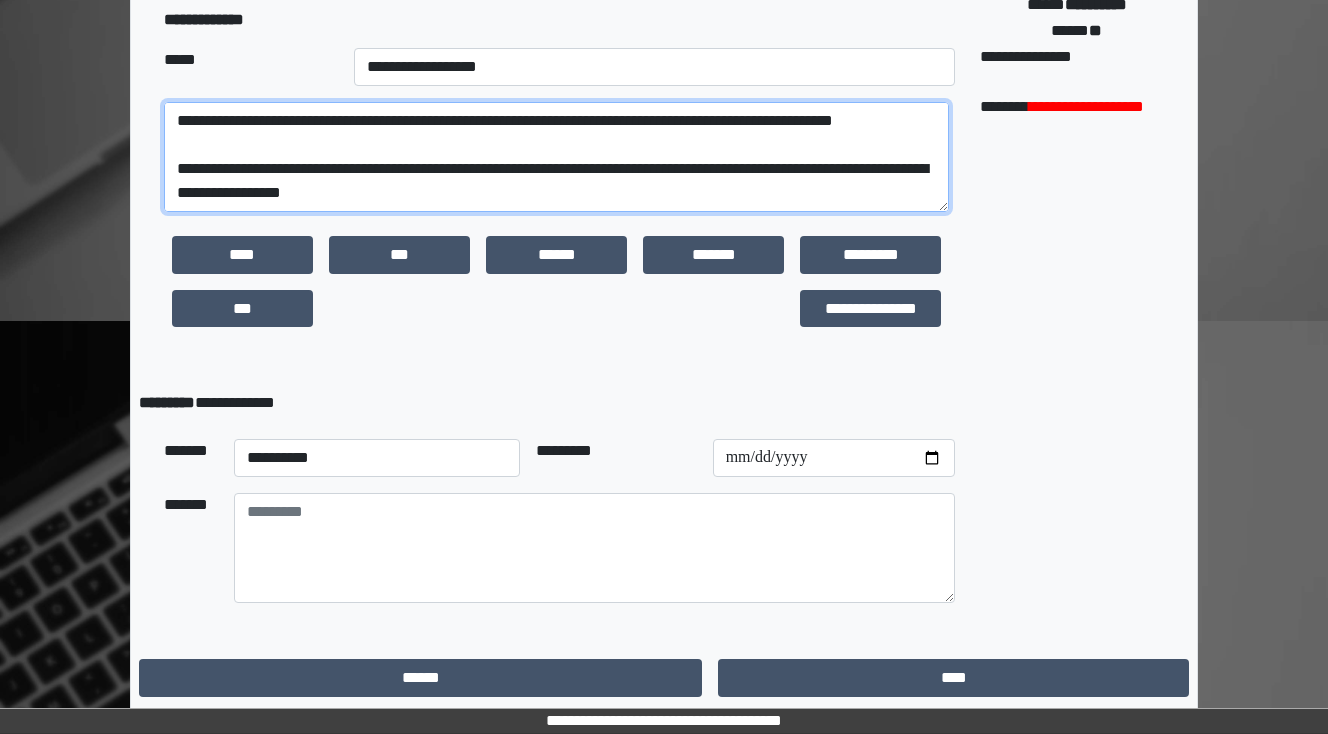 type on "**********" 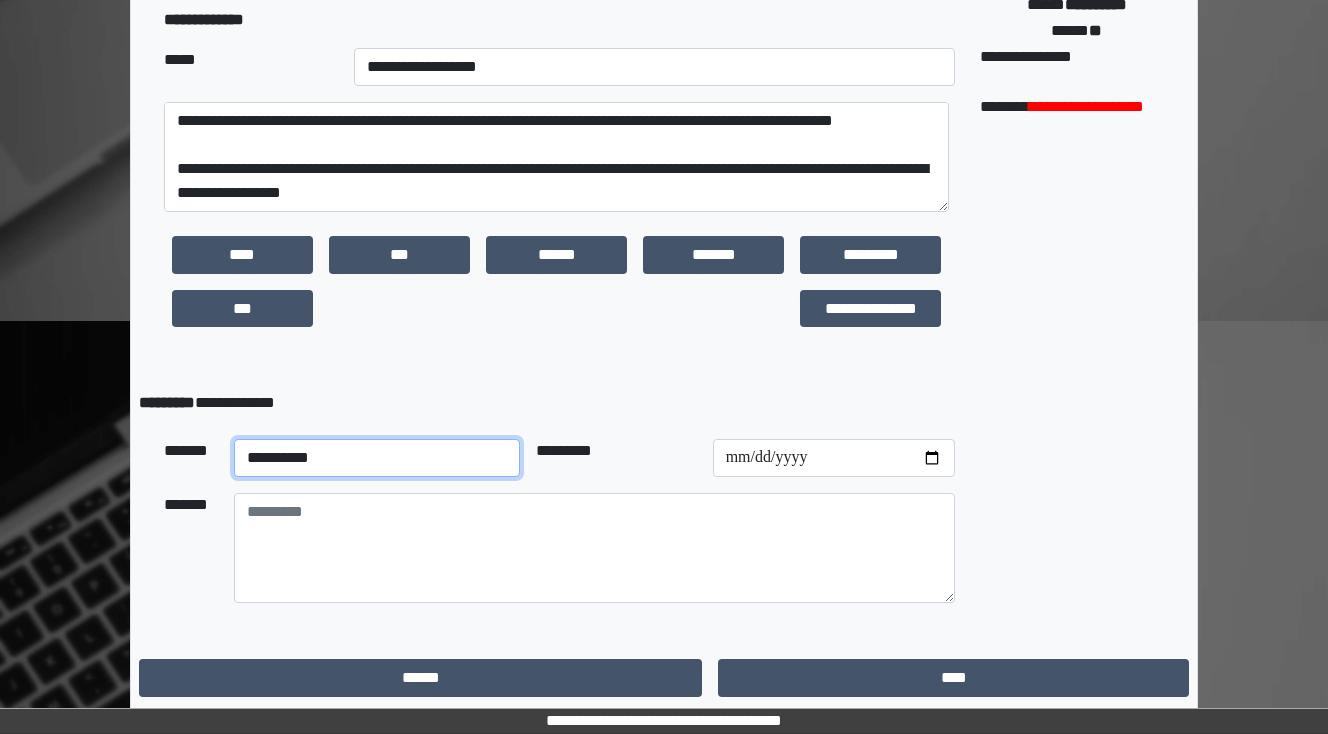 click on "**********" at bounding box center [377, 458] 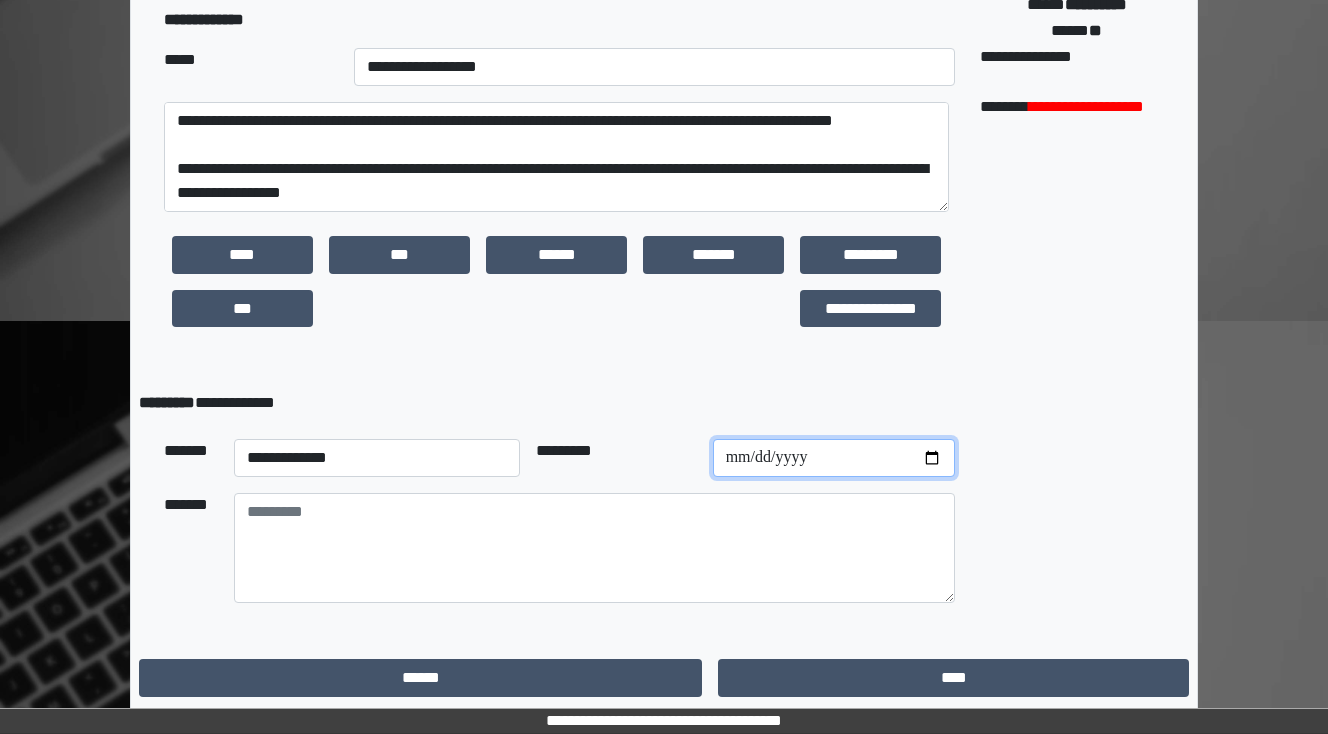 click at bounding box center [834, 458] 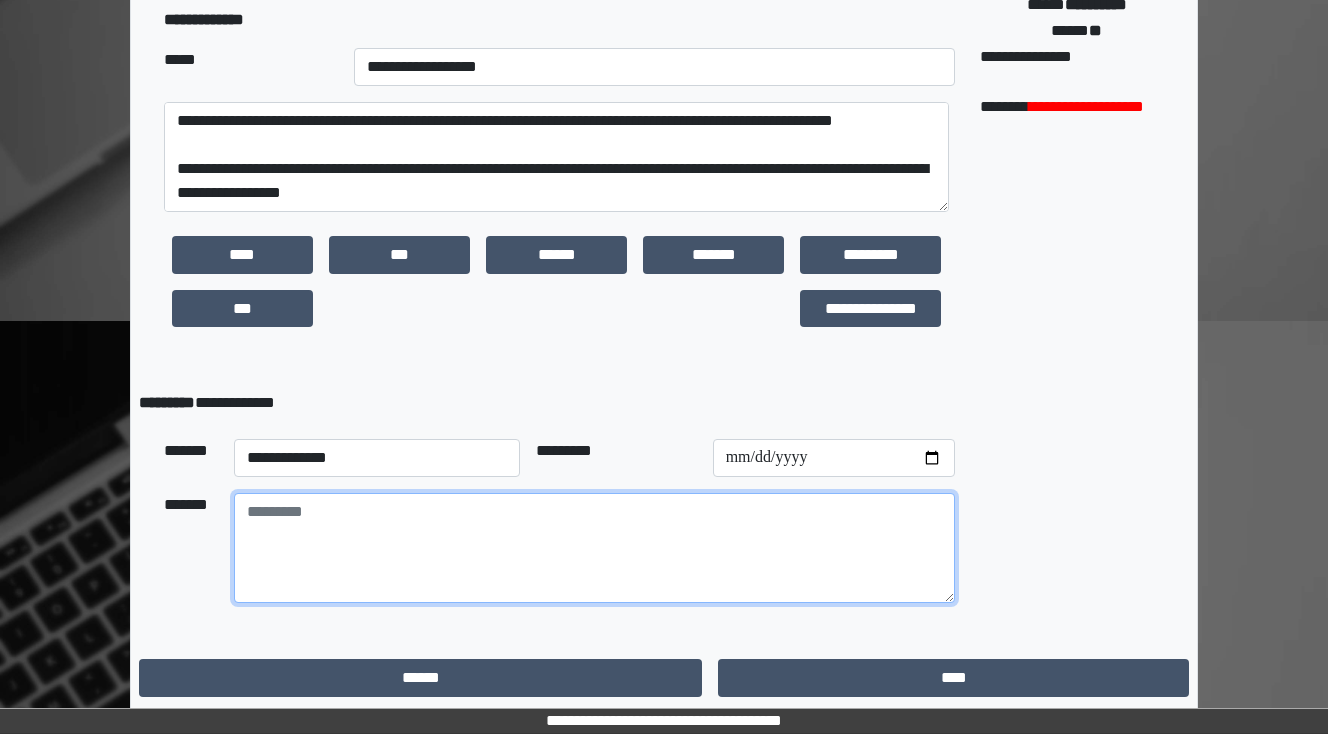 click at bounding box center (594, 548) 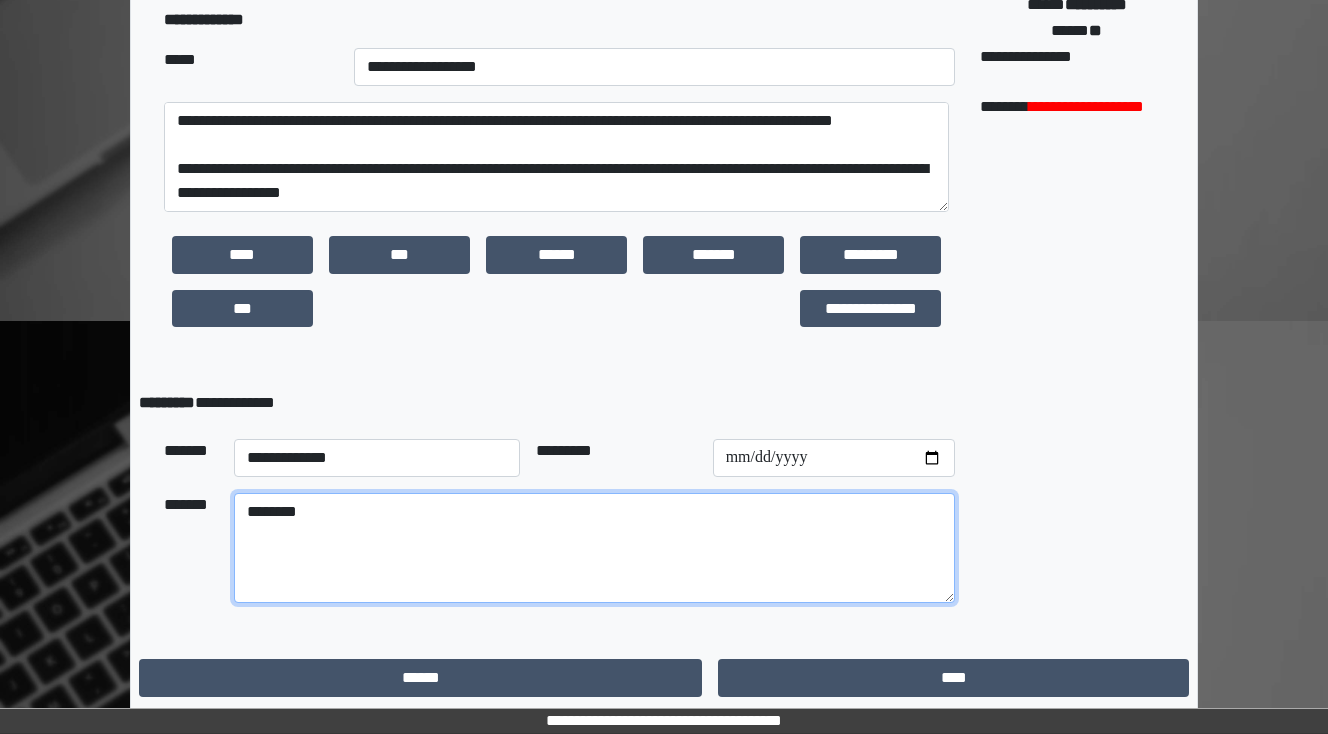 click on "*******" at bounding box center [594, 548] 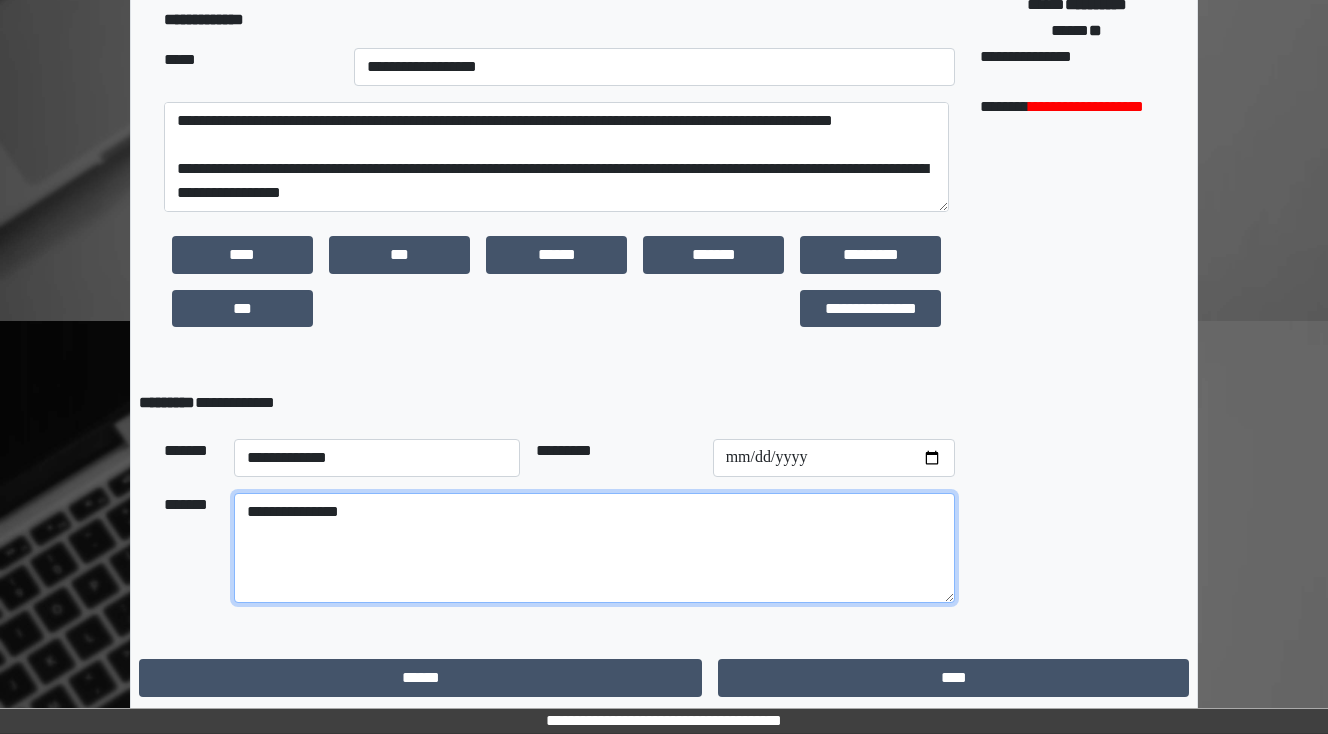 click on "**********" at bounding box center (594, 548) 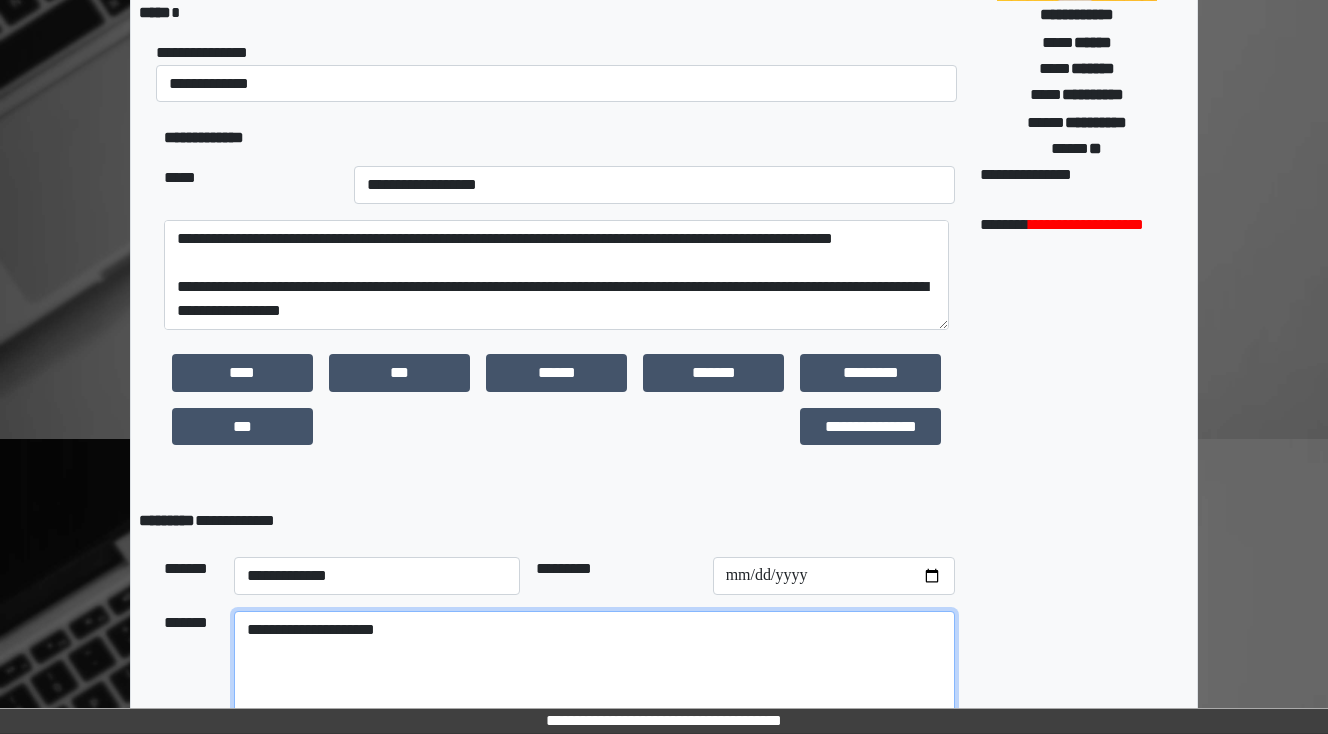 scroll, scrollTop: 230, scrollLeft: 0, axis: vertical 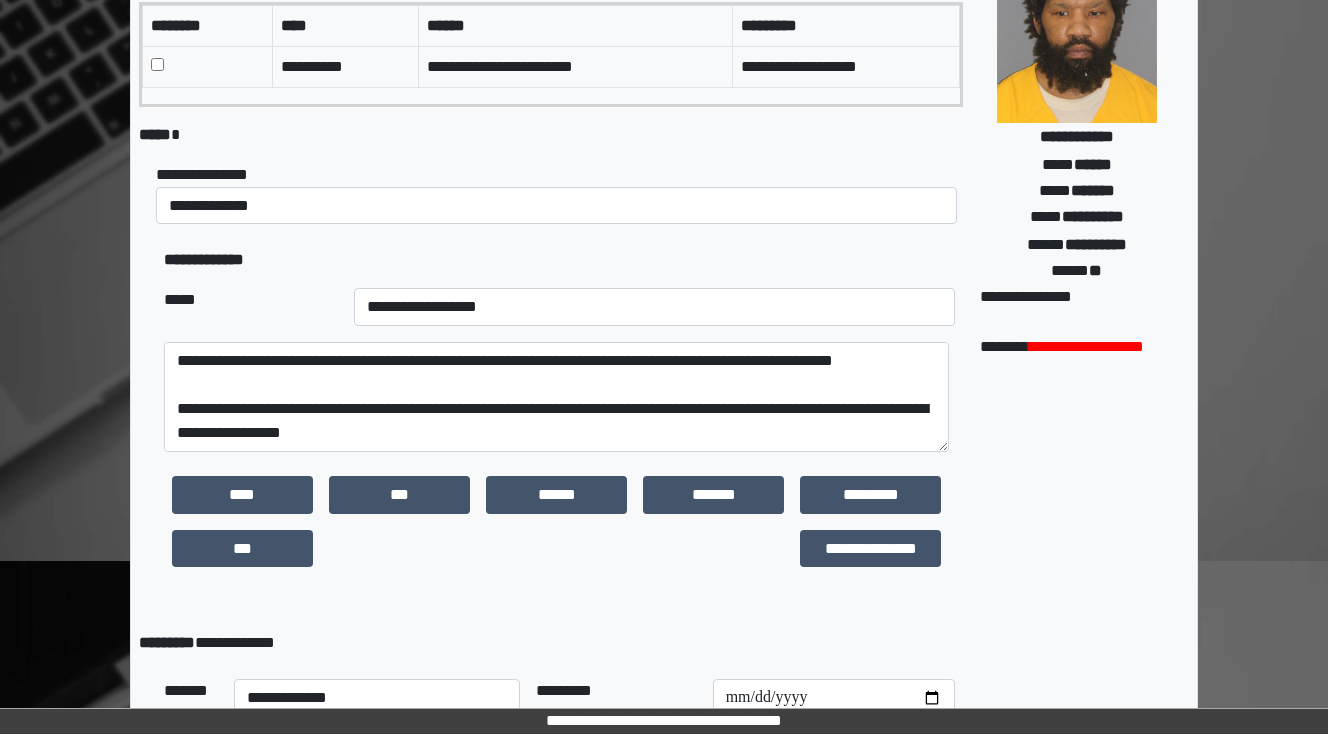type on "**********" 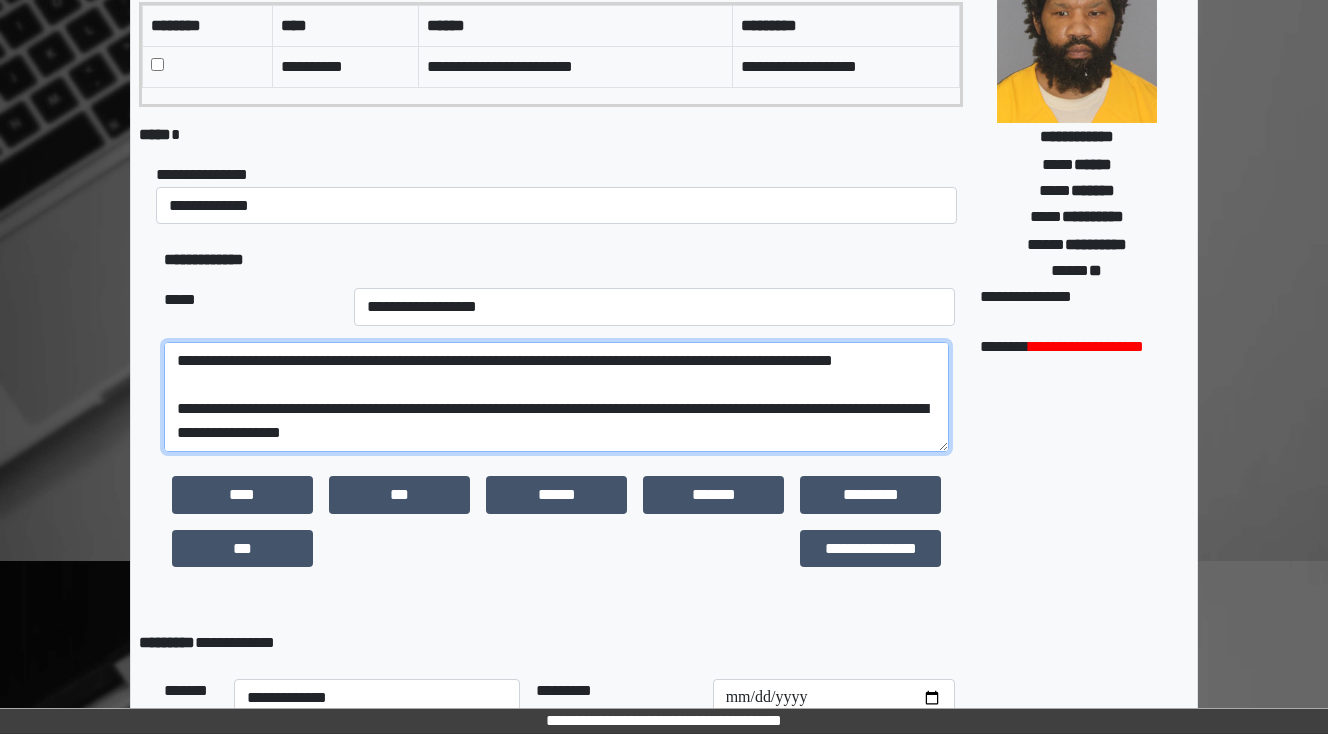 click on "**********" at bounding box center (556, 397) 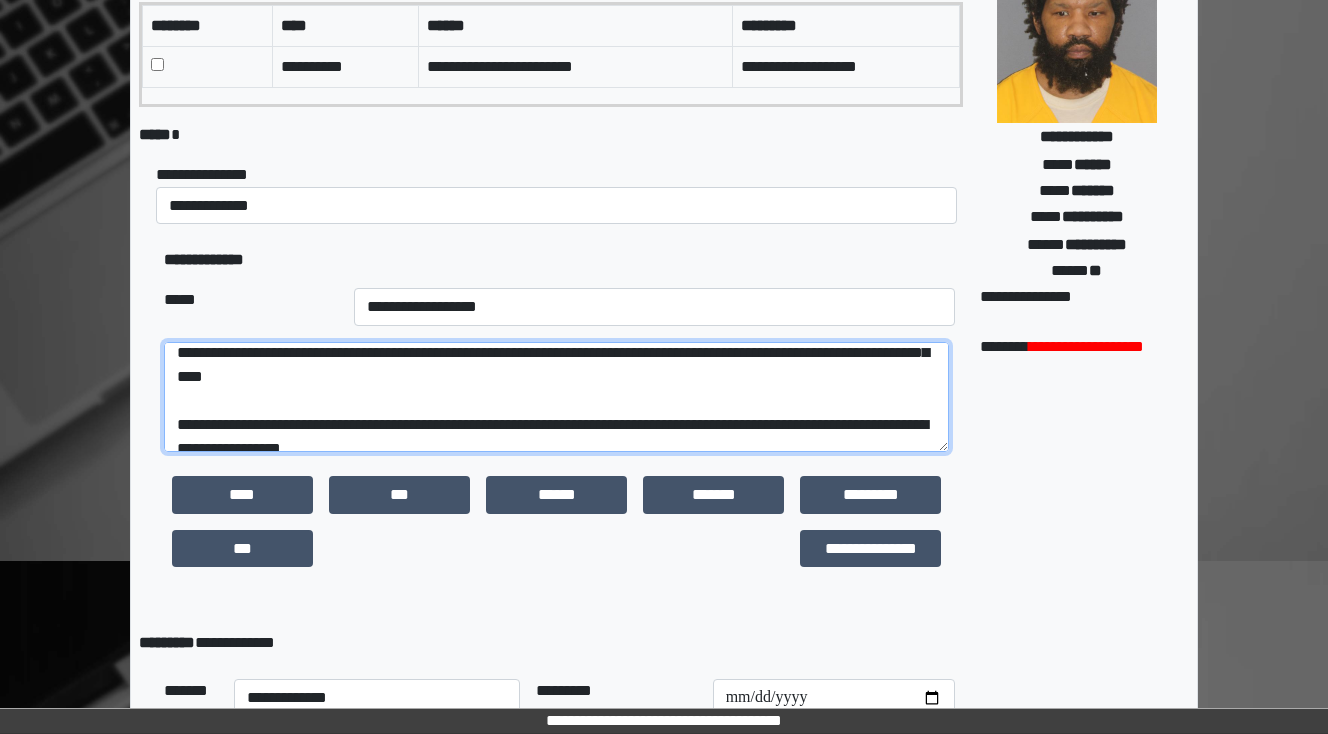 click on "**********" at bounding box center (556, 397) 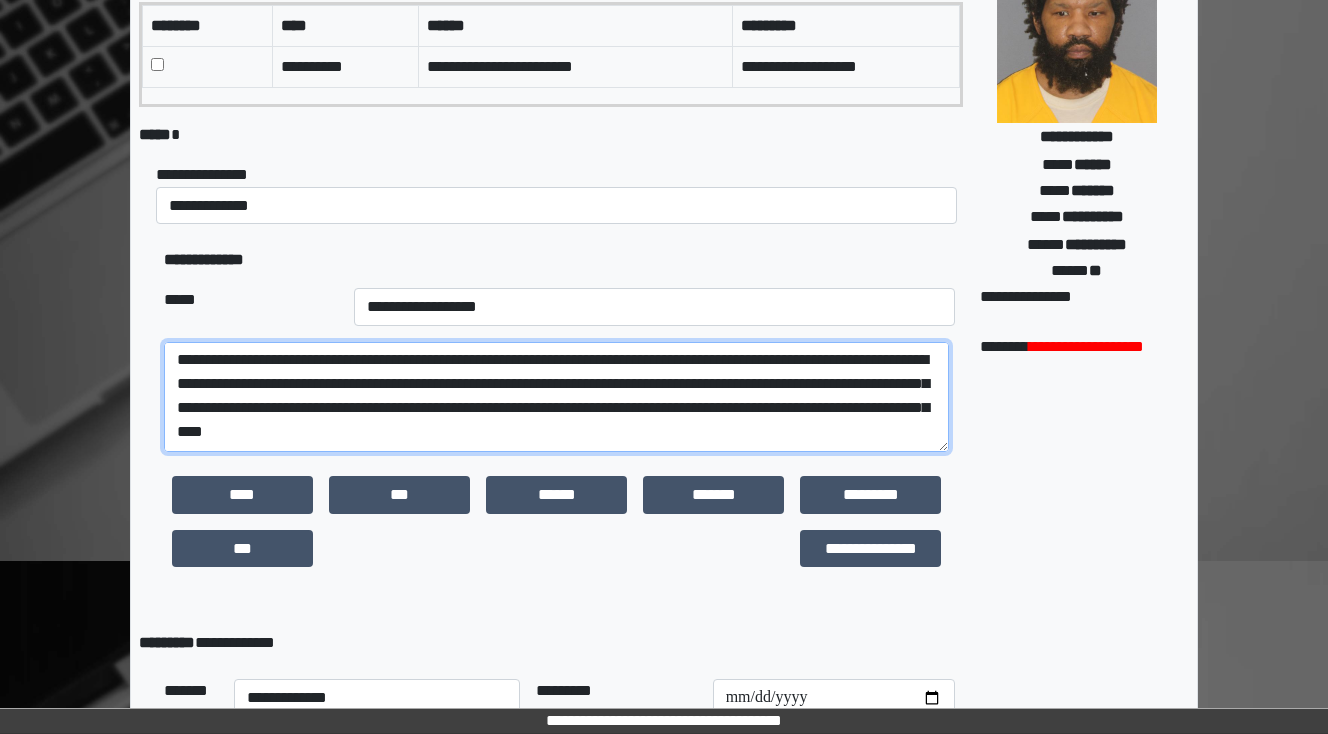scroll, scrollTop: 168, scrollLeft: 0, axis: vertical 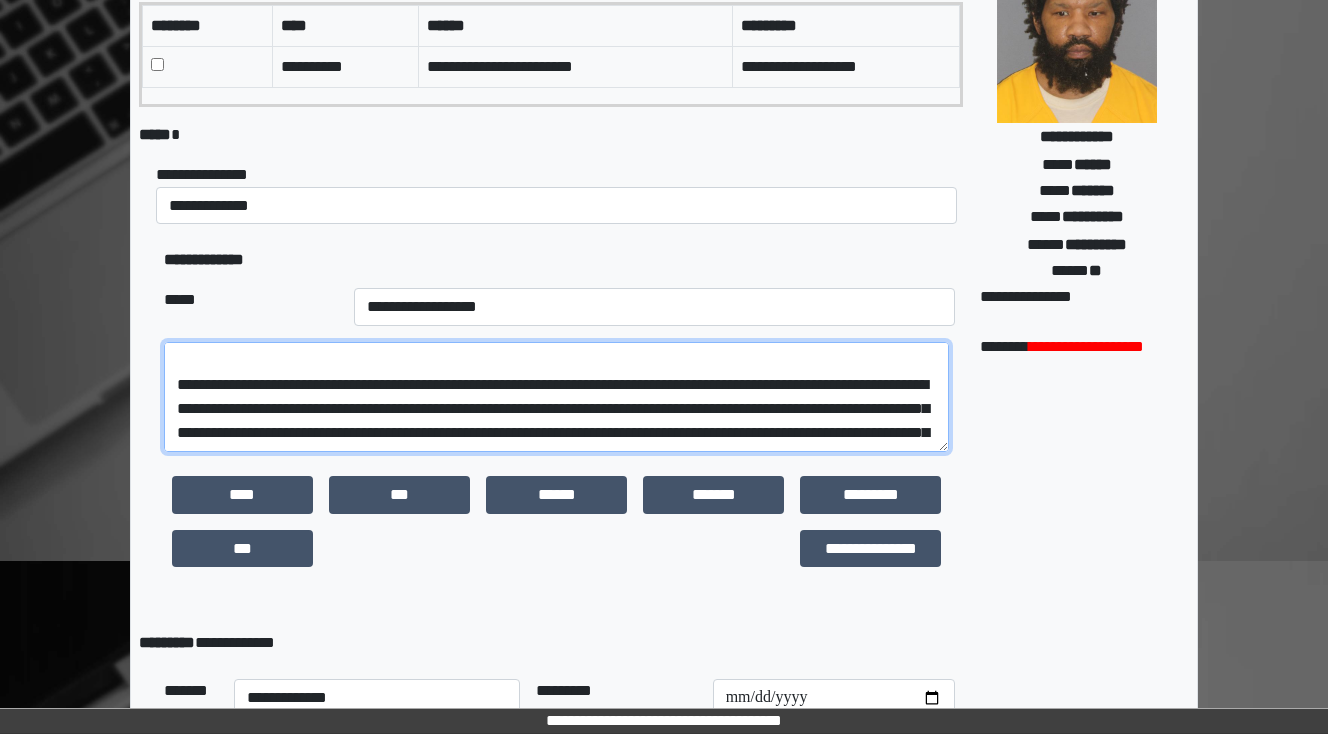 click on "**********" at bounding box center [556, 397] 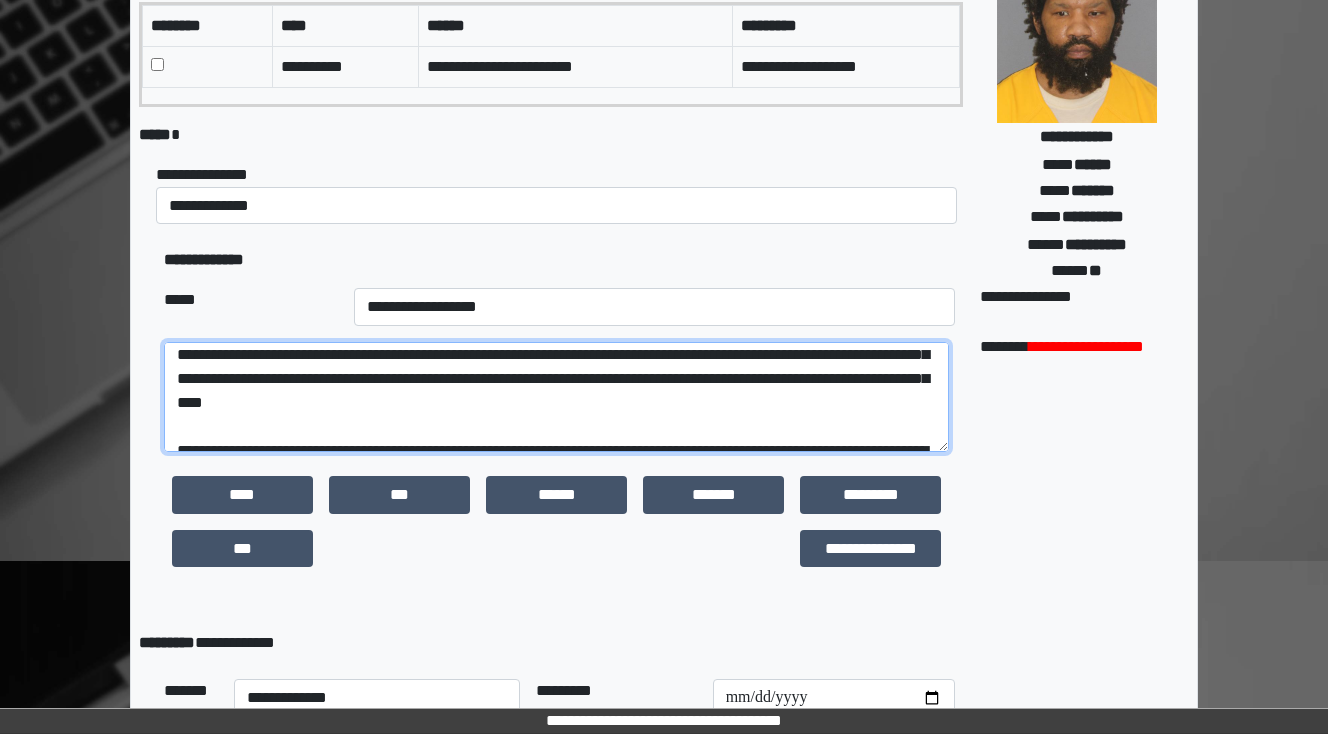 scroll, scrollTop: 248, scrollLeft: 0, axis: vertical 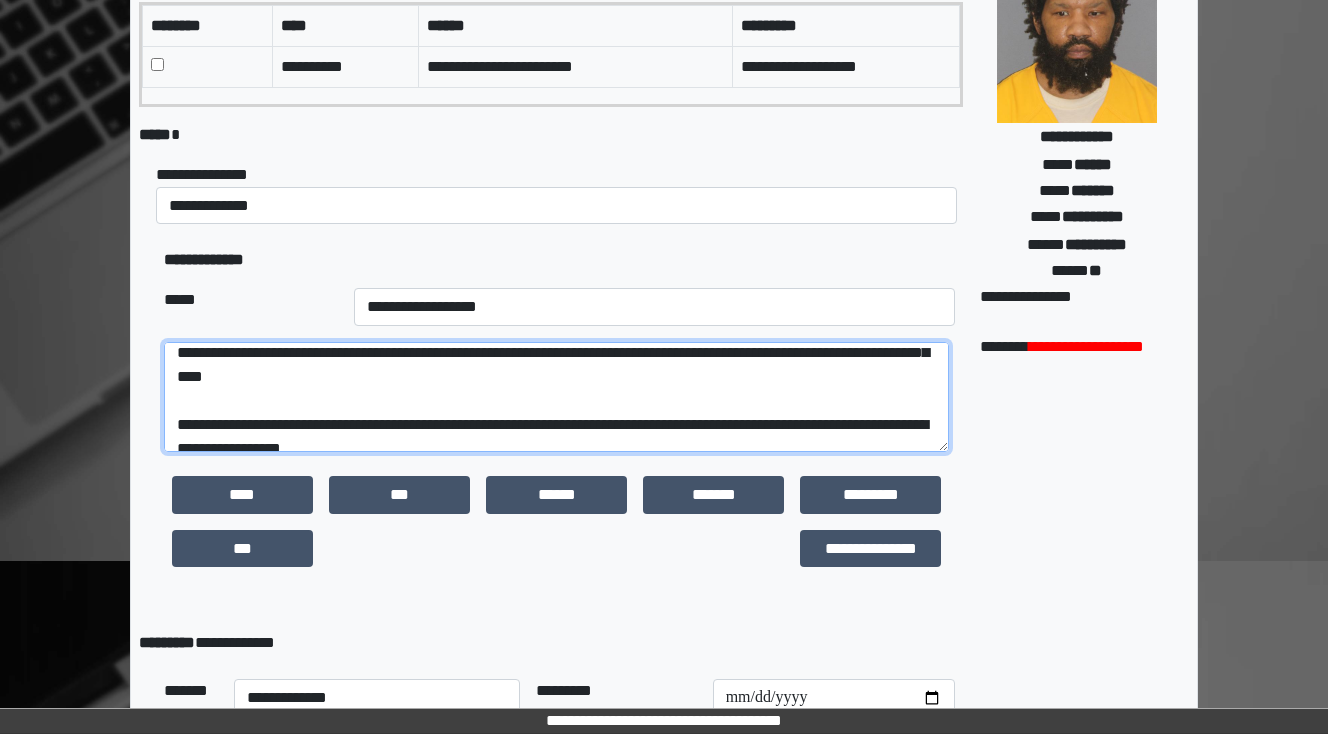 click on "**********" at bounding box center [556, 397] 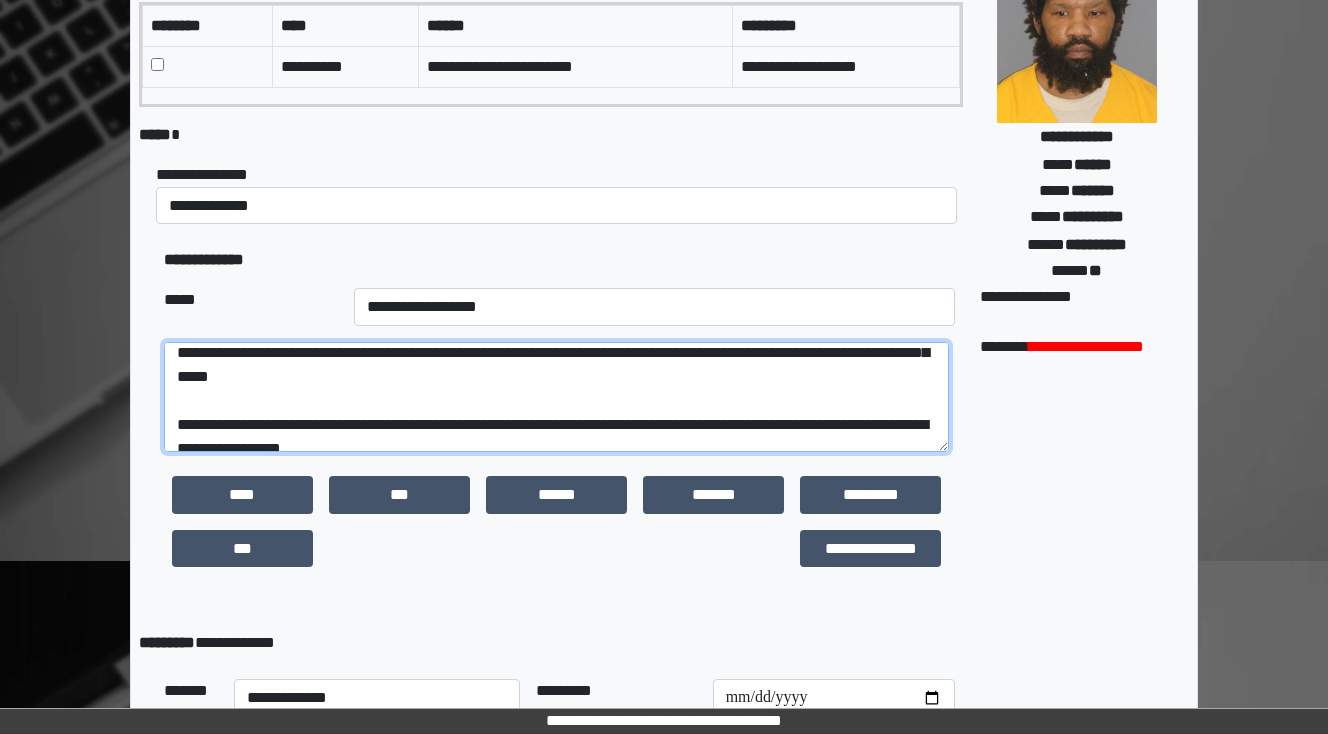 scroll, scrollTop: 247, scrollLeft: 0, axis: vertical 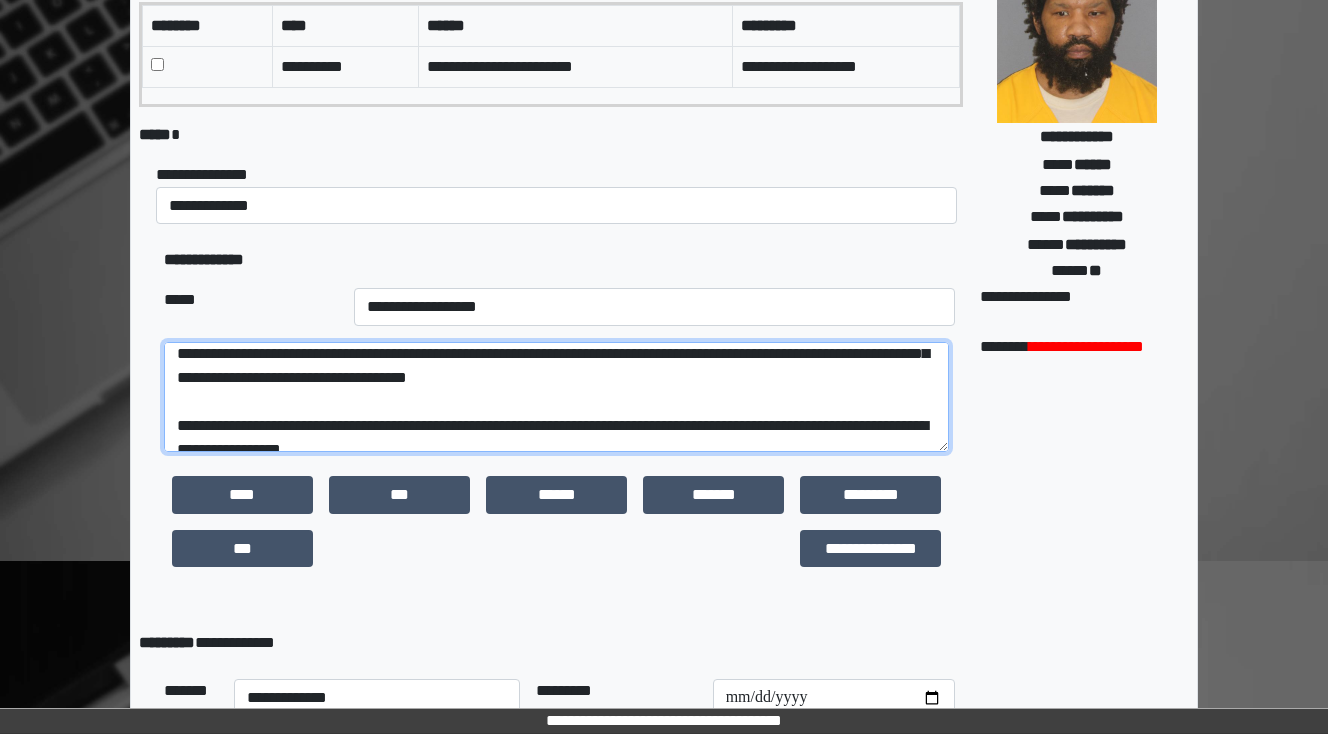 click at bounding box center [556, 397] 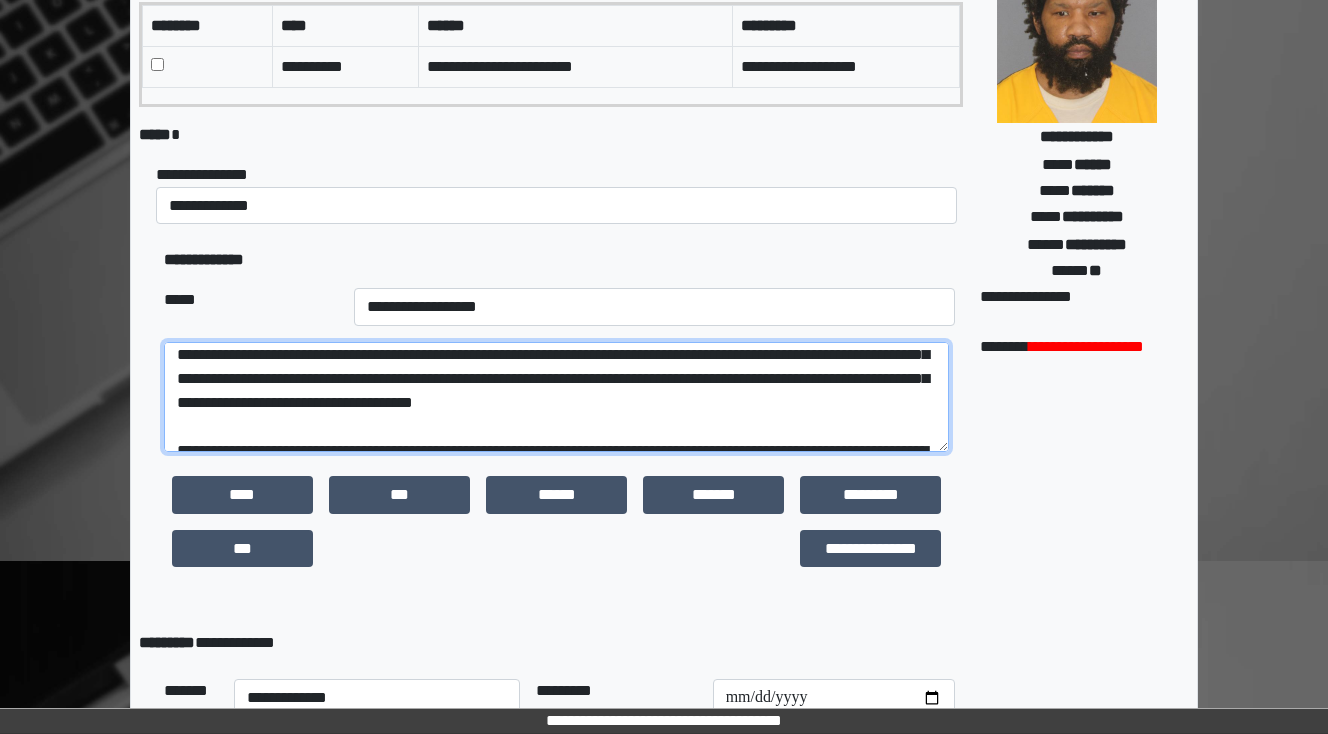scroll, scrollTop: 247, scrollLeft: 0, axis: vertical 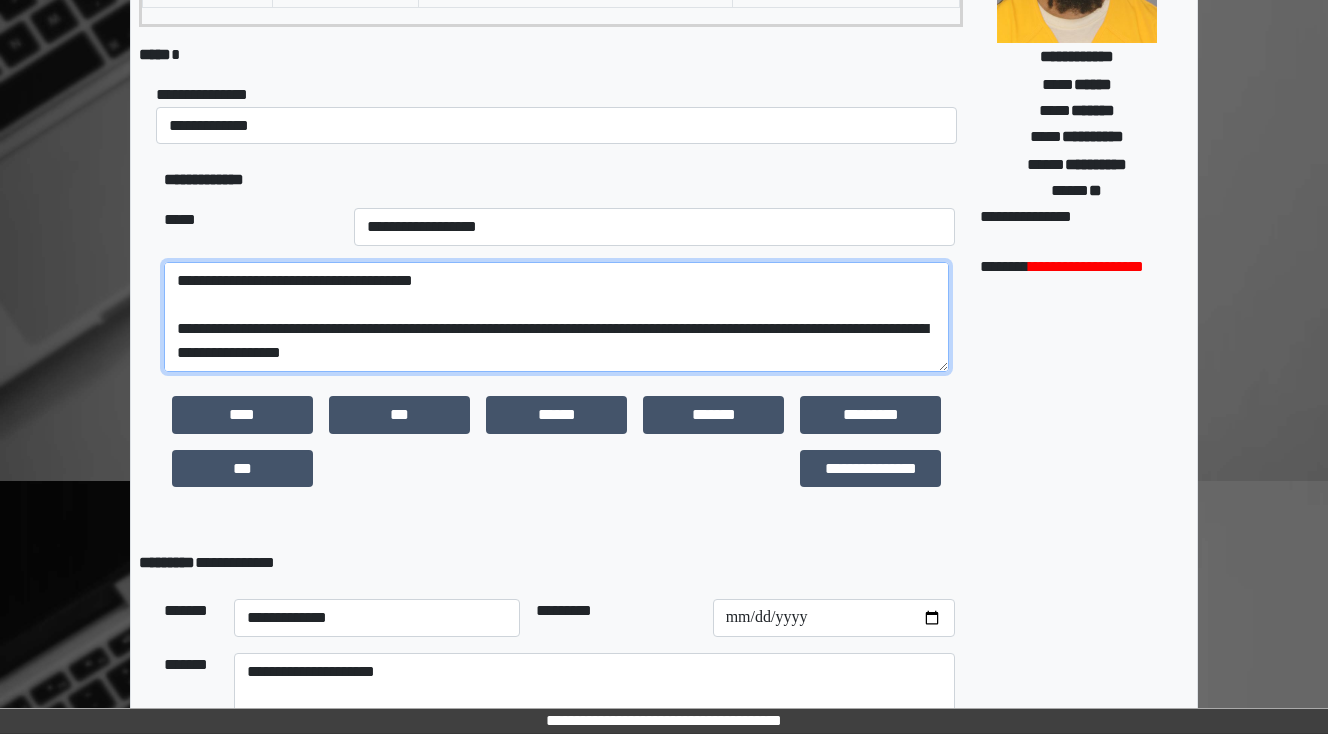 click at bounding box center [556, 317] 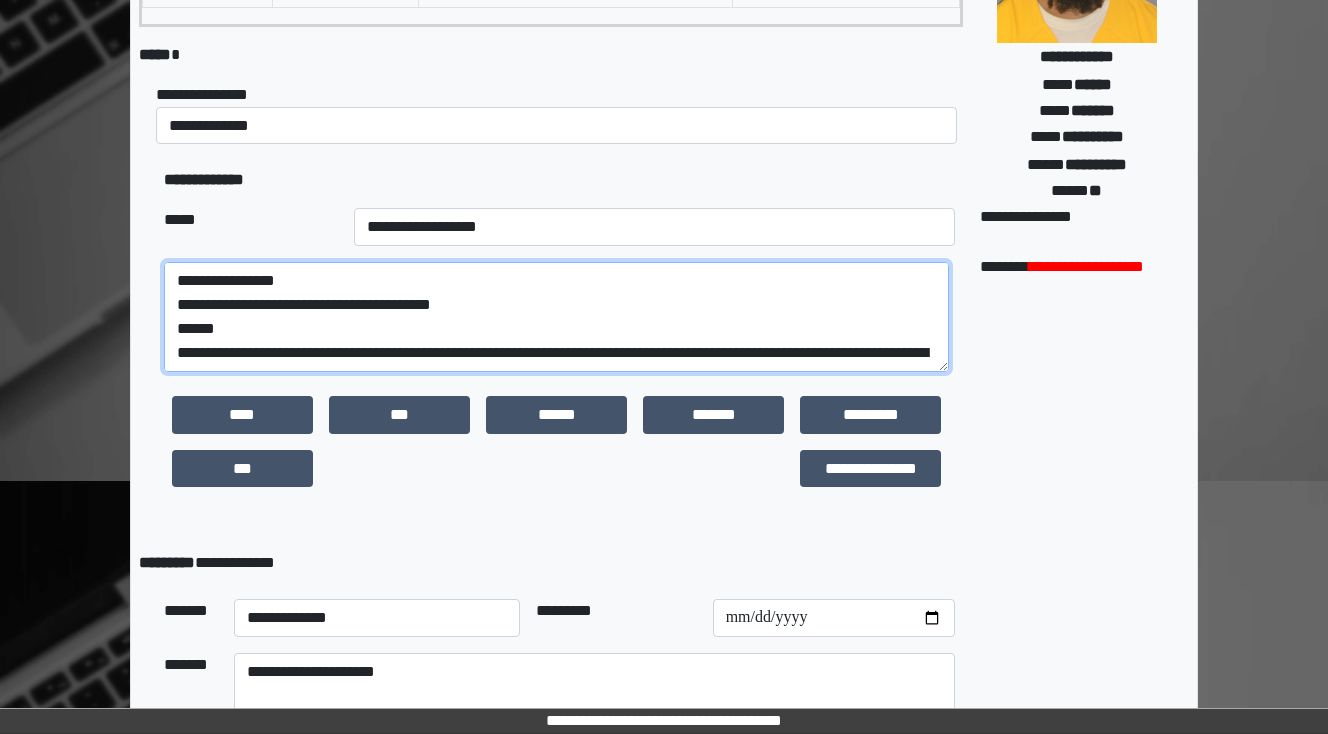 scroll, scrollTop: 80, scrollLeft: 0, axis: vertical 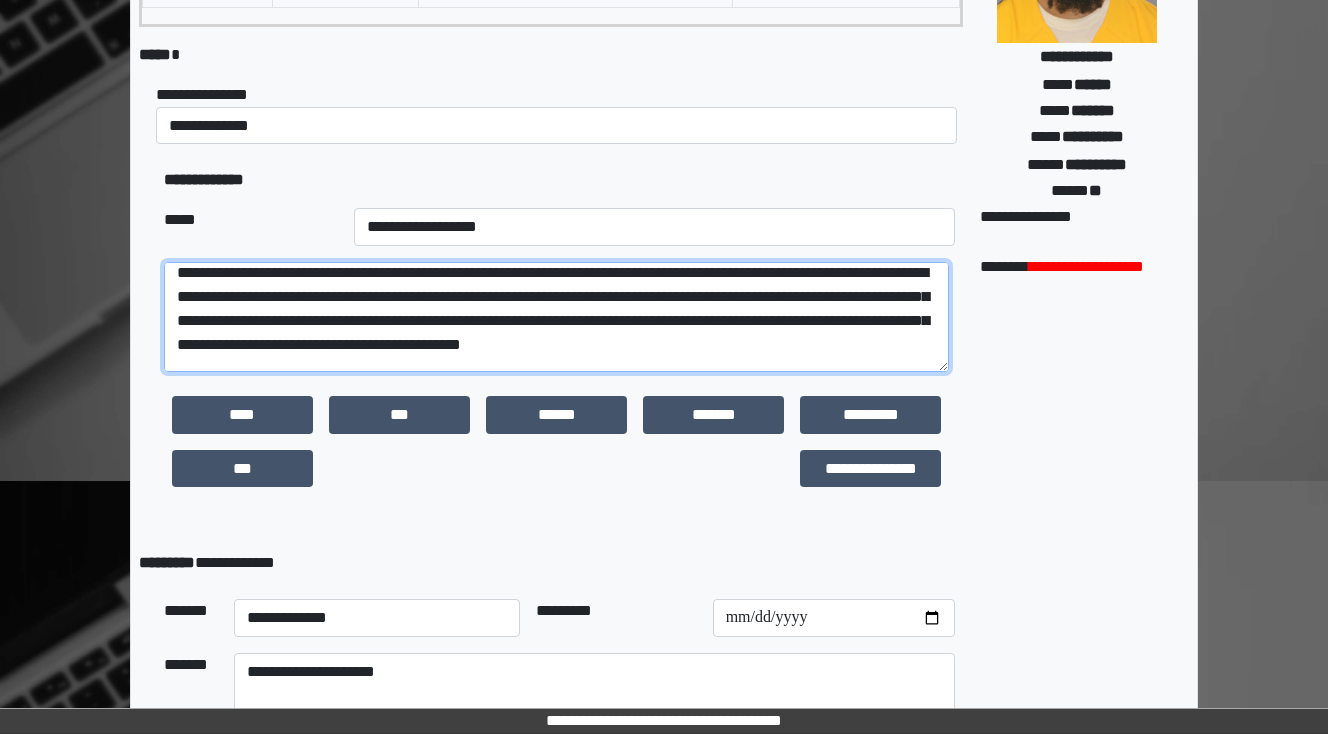 click at bounding box center [556, 317] 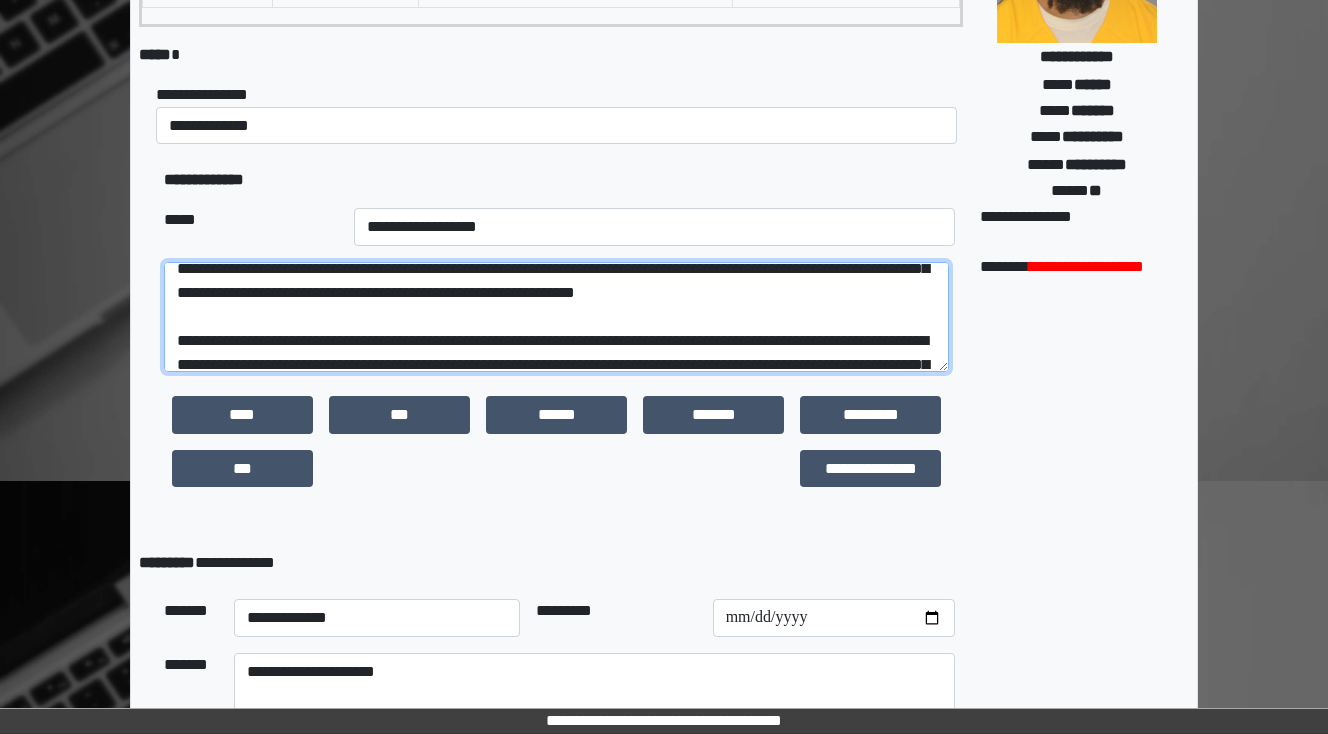scroll, scrollTop: 160, scrollLeft: 0, axis: vertical 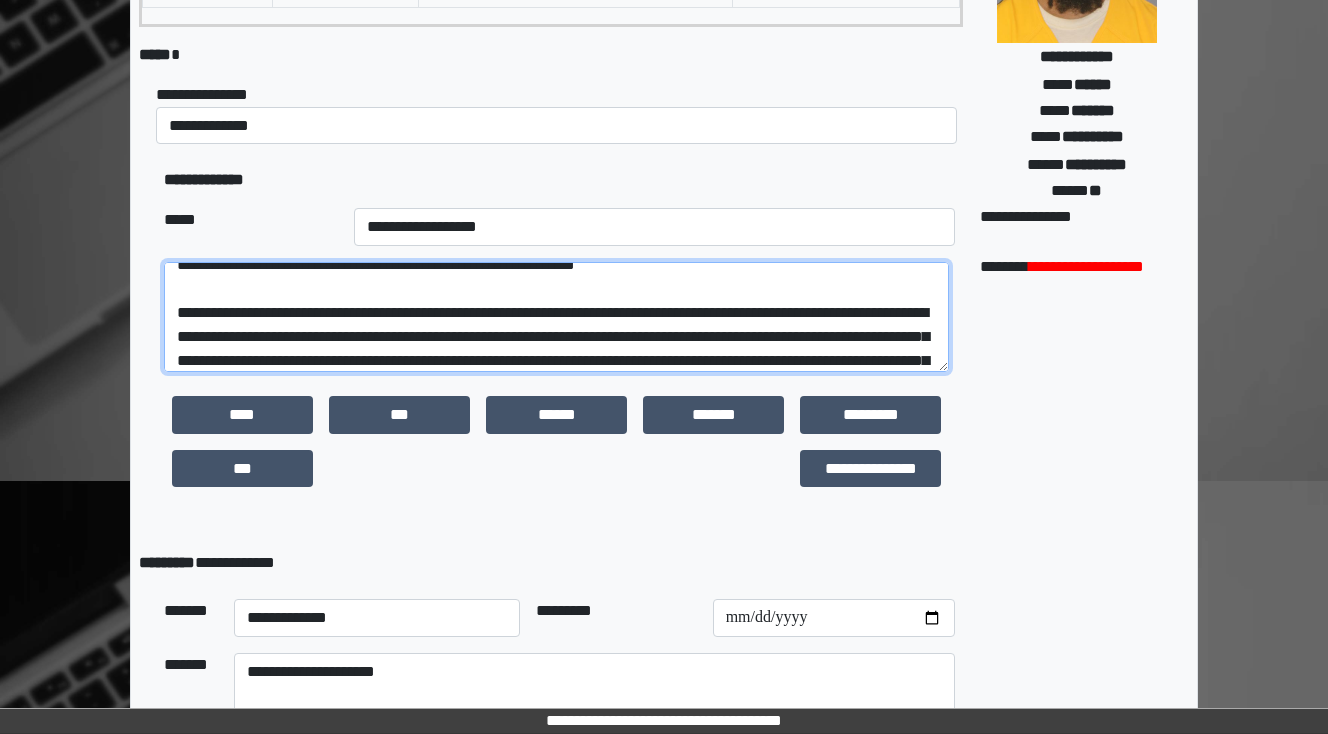 click at bounding box center [556, 317] 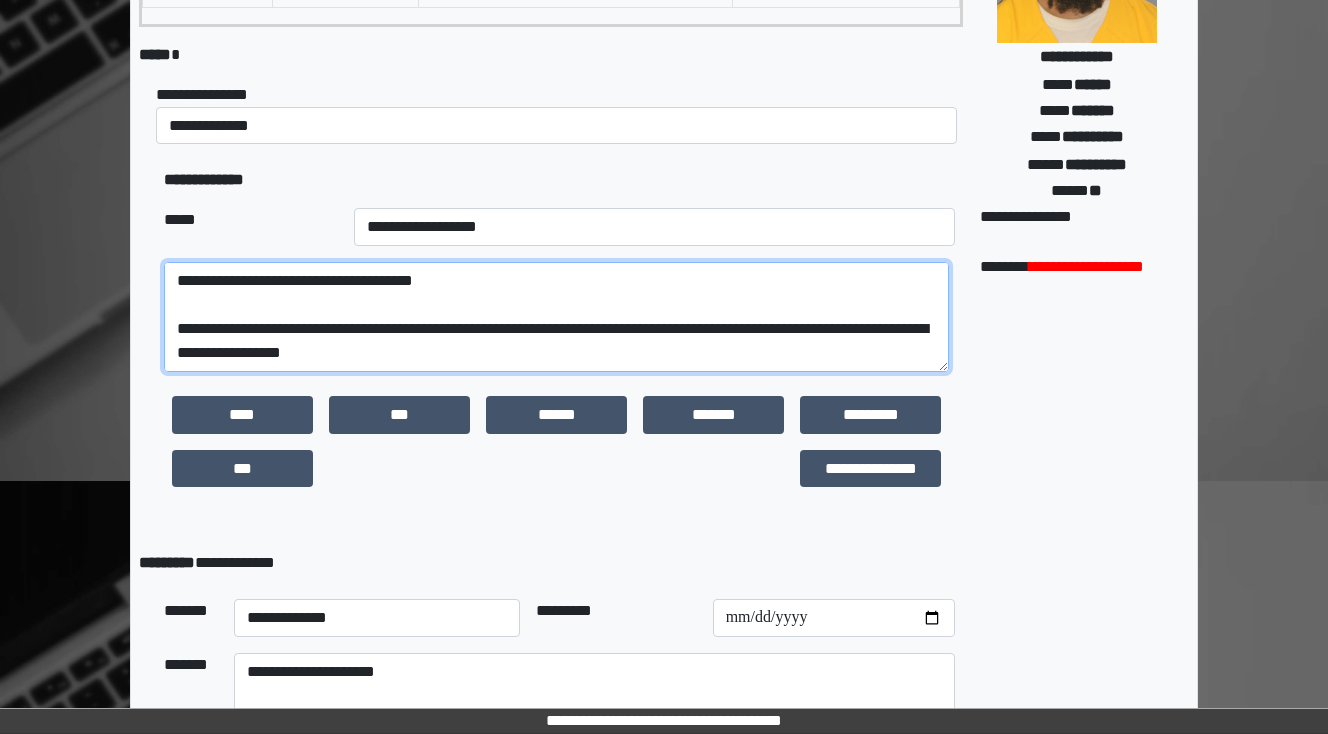 scroll, scrollTop: 312, scrollLeft: 0, axis: vertical 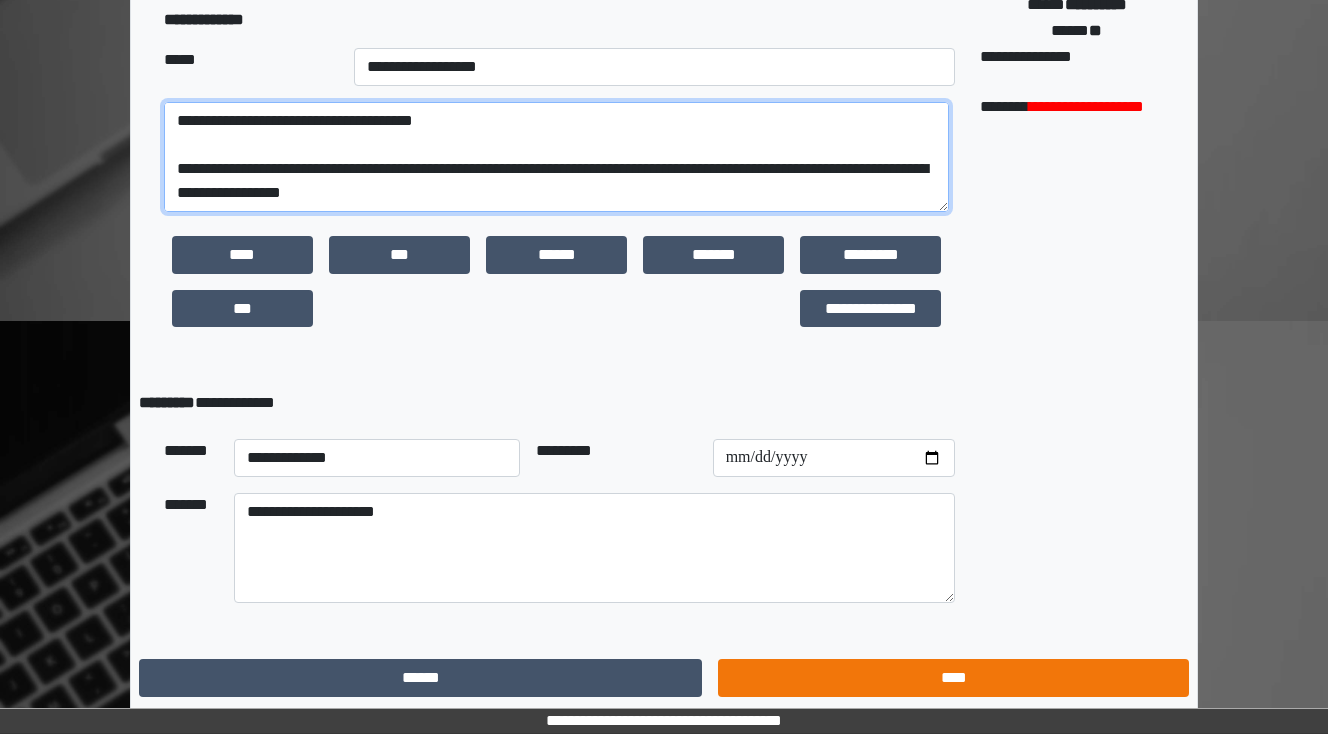type on "**********" 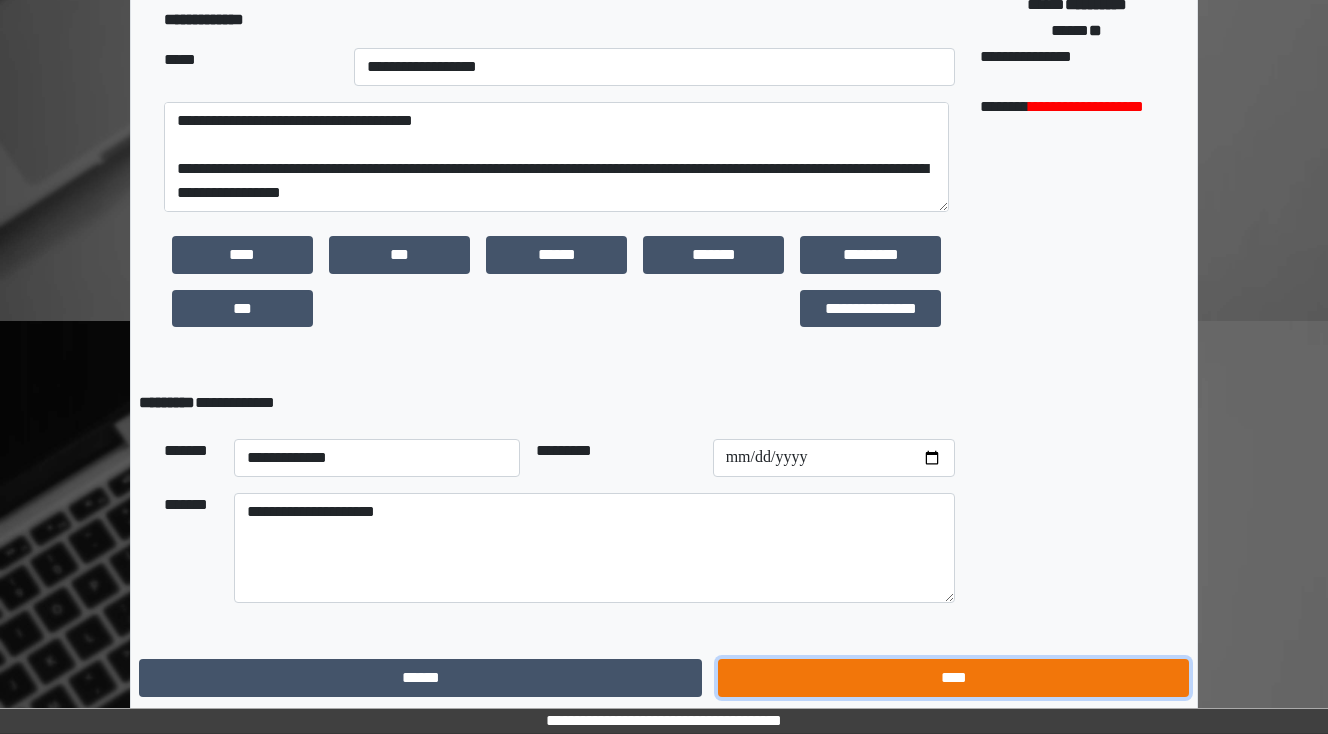 click on "****" at bounding box center (953, 678) 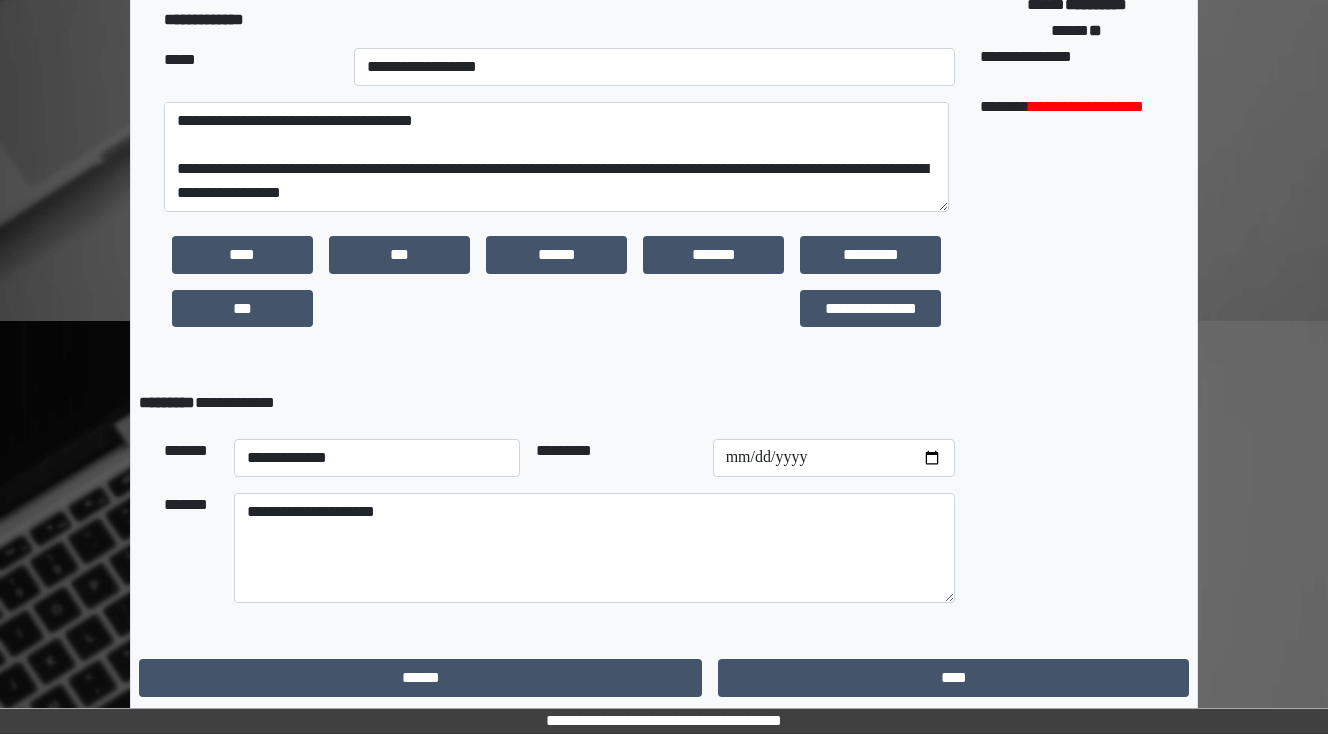 scroll, scrollTop: 0, scrollLeft: 0, axis: both 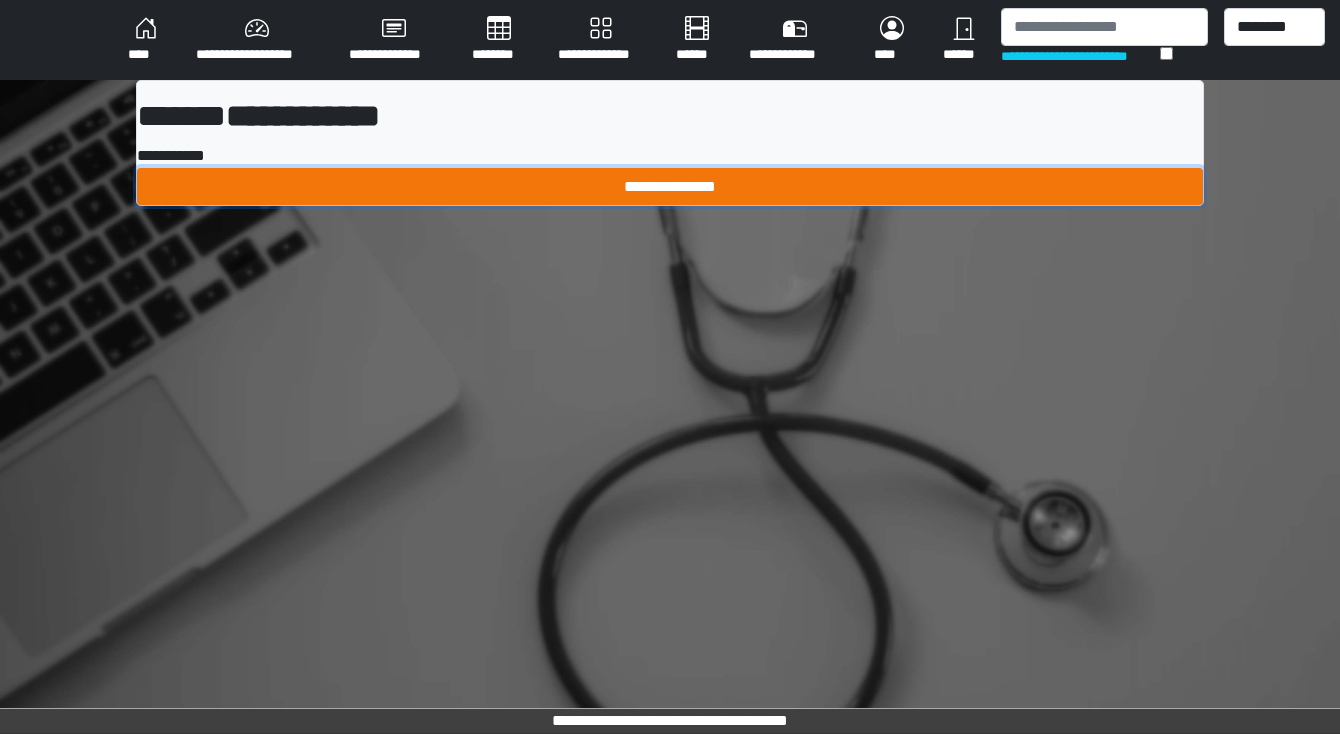 click on "**********" at bounding box center (670, 187) 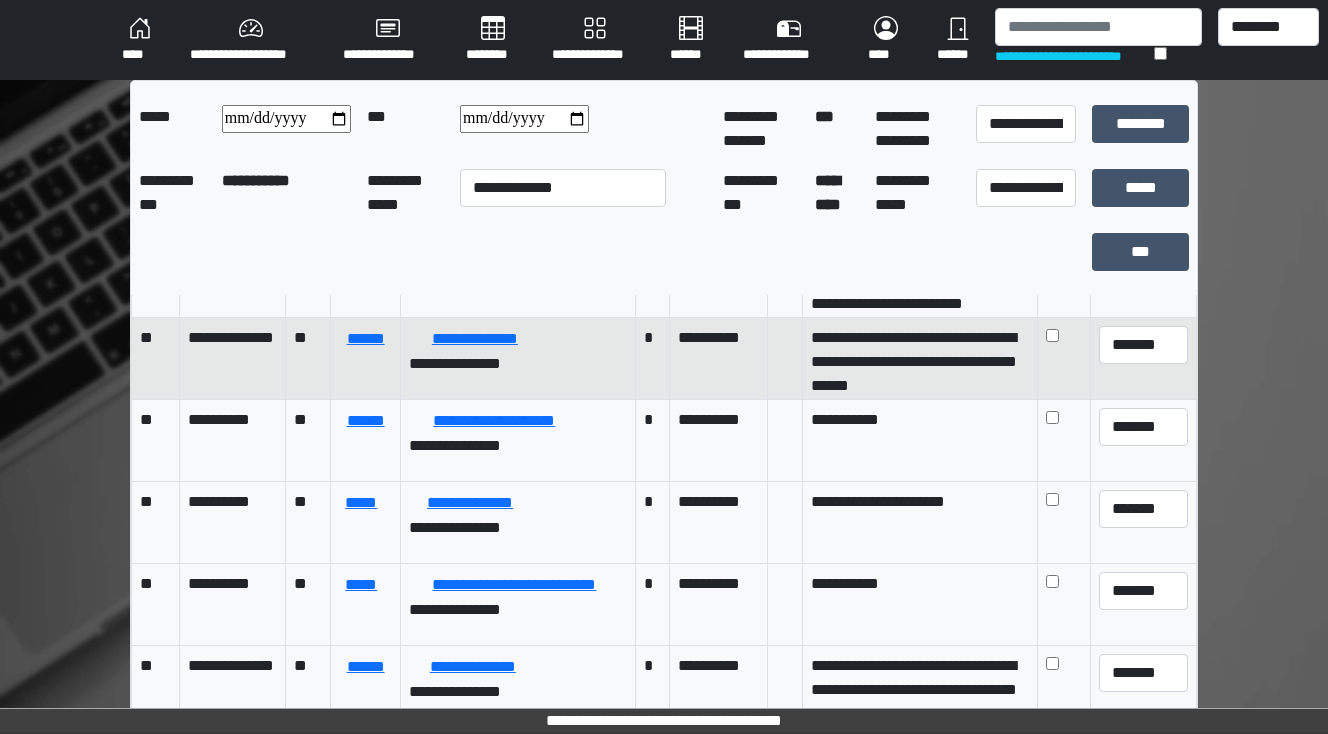 scroll, scrollTop: 323, scrollLeft: 0, axis: vertical 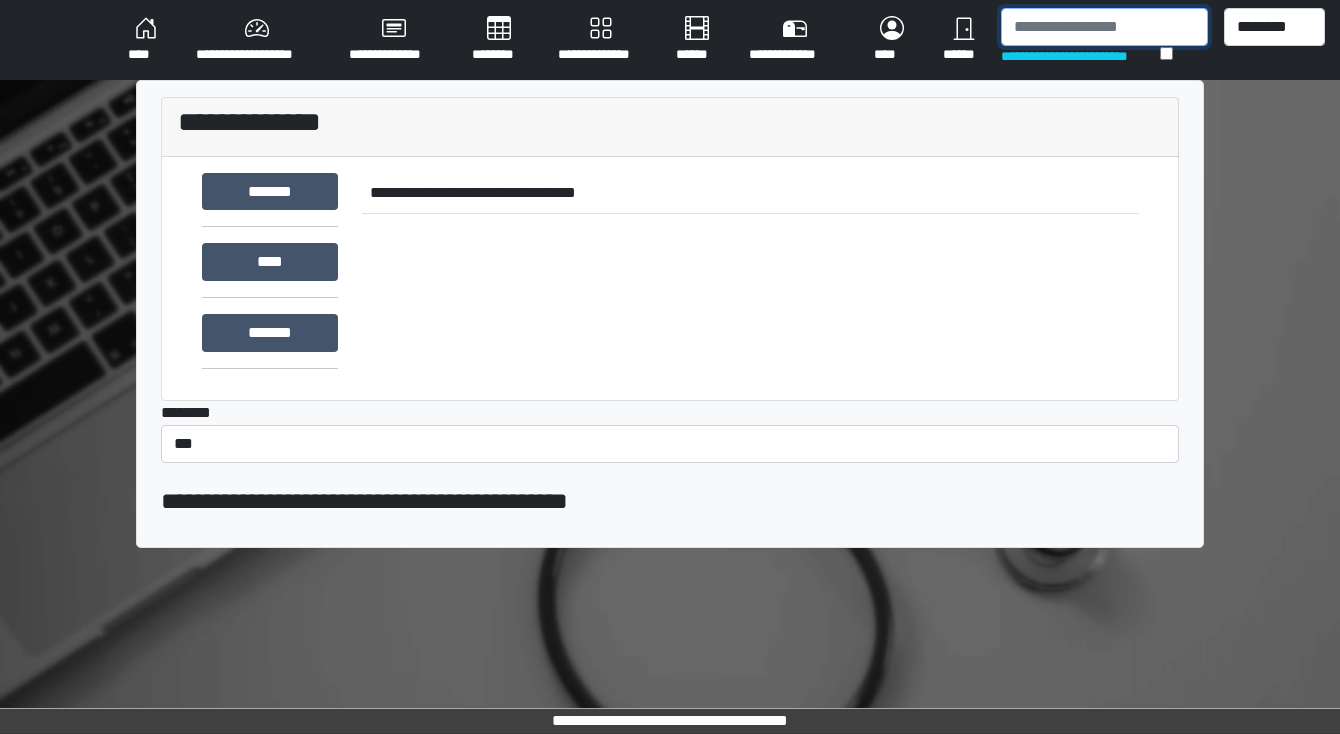 click at bounding box center (1104, 27) 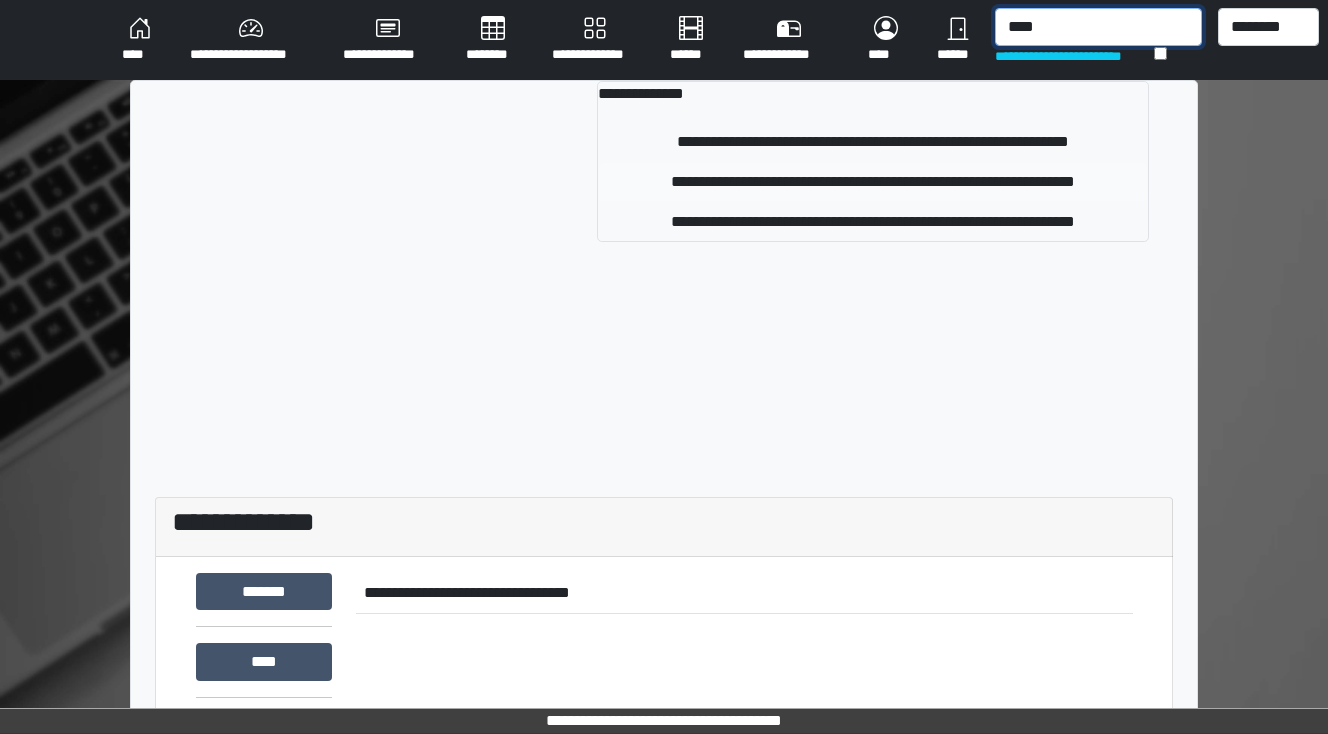 type on "****" 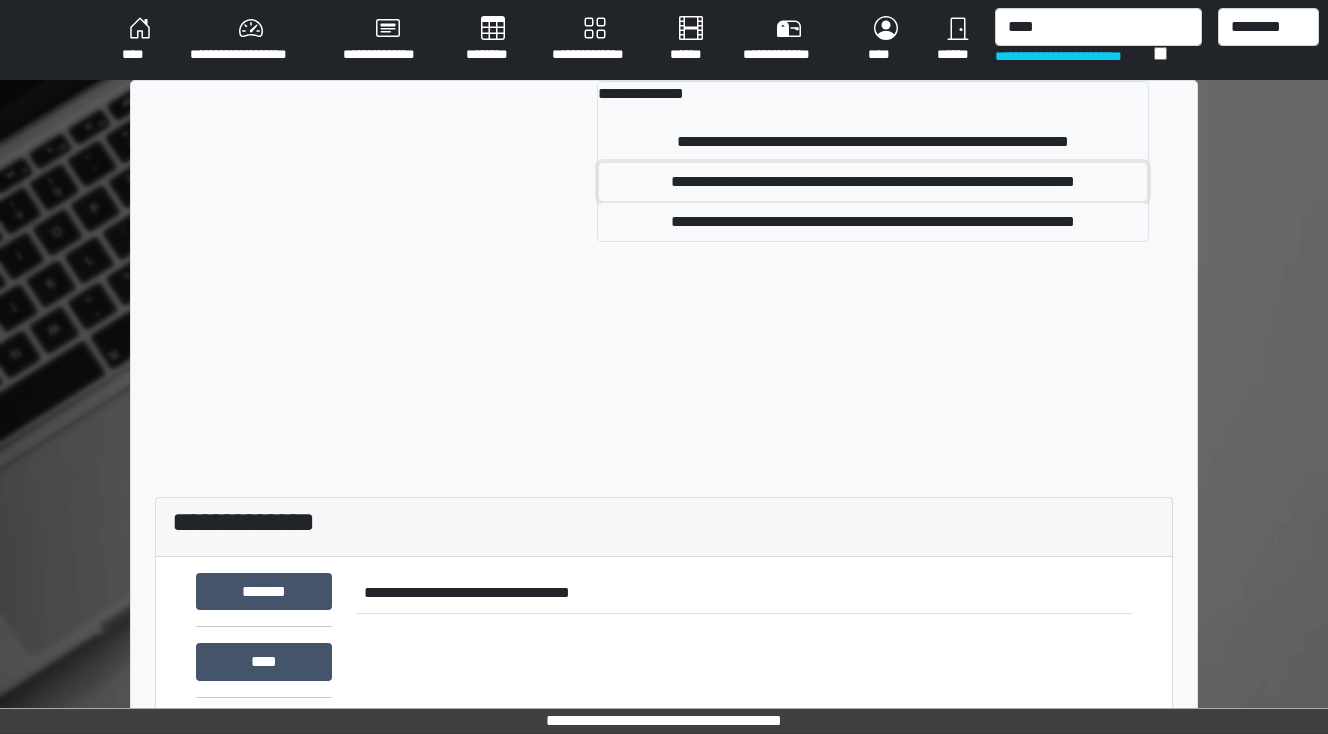 click on "**********" at bounding box center [873, 182] 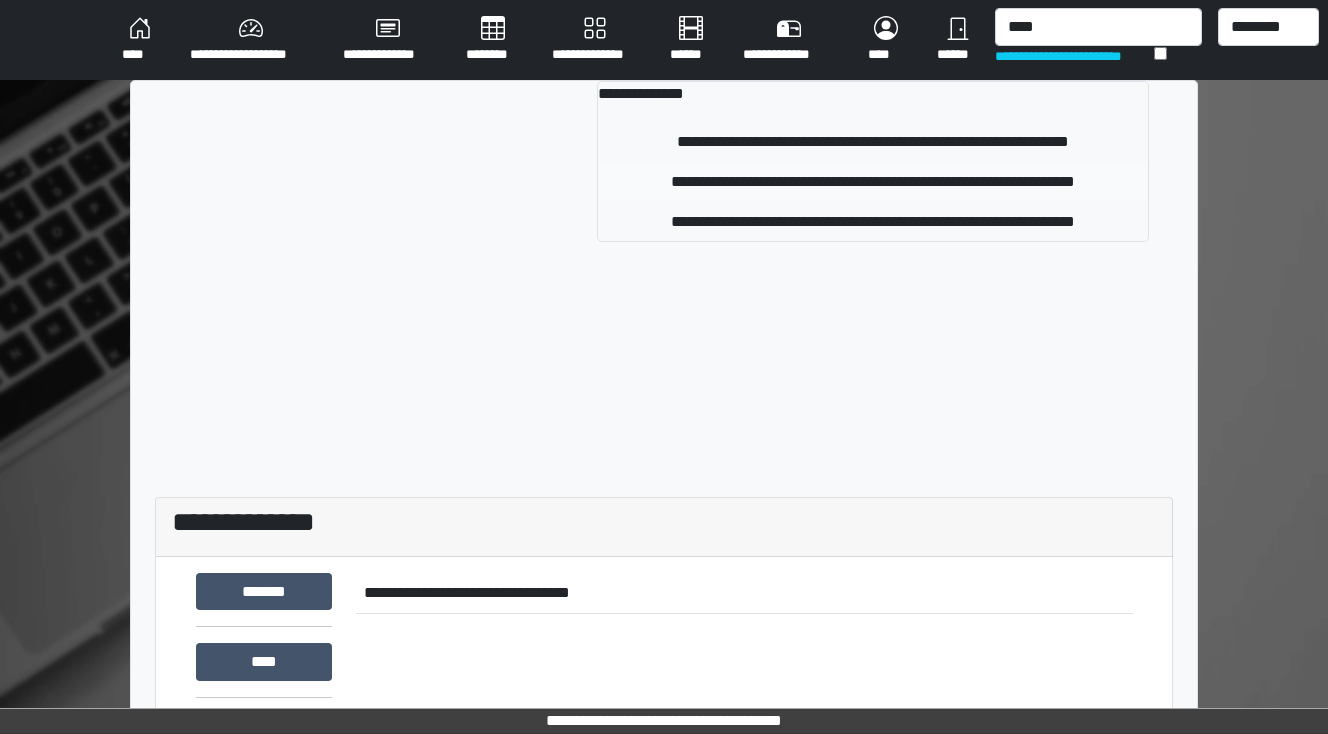 type 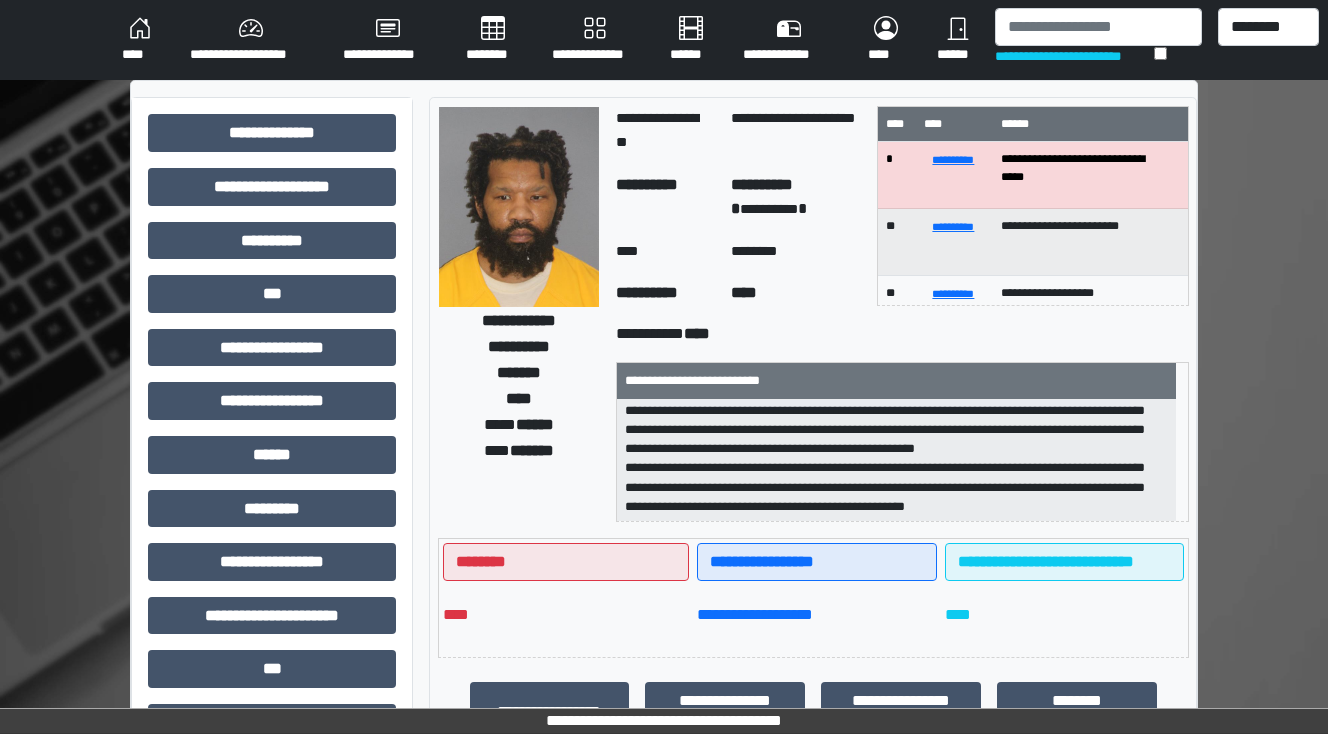 scroll, scrollTop: 179, scrollLeft: 0, axis: vertical 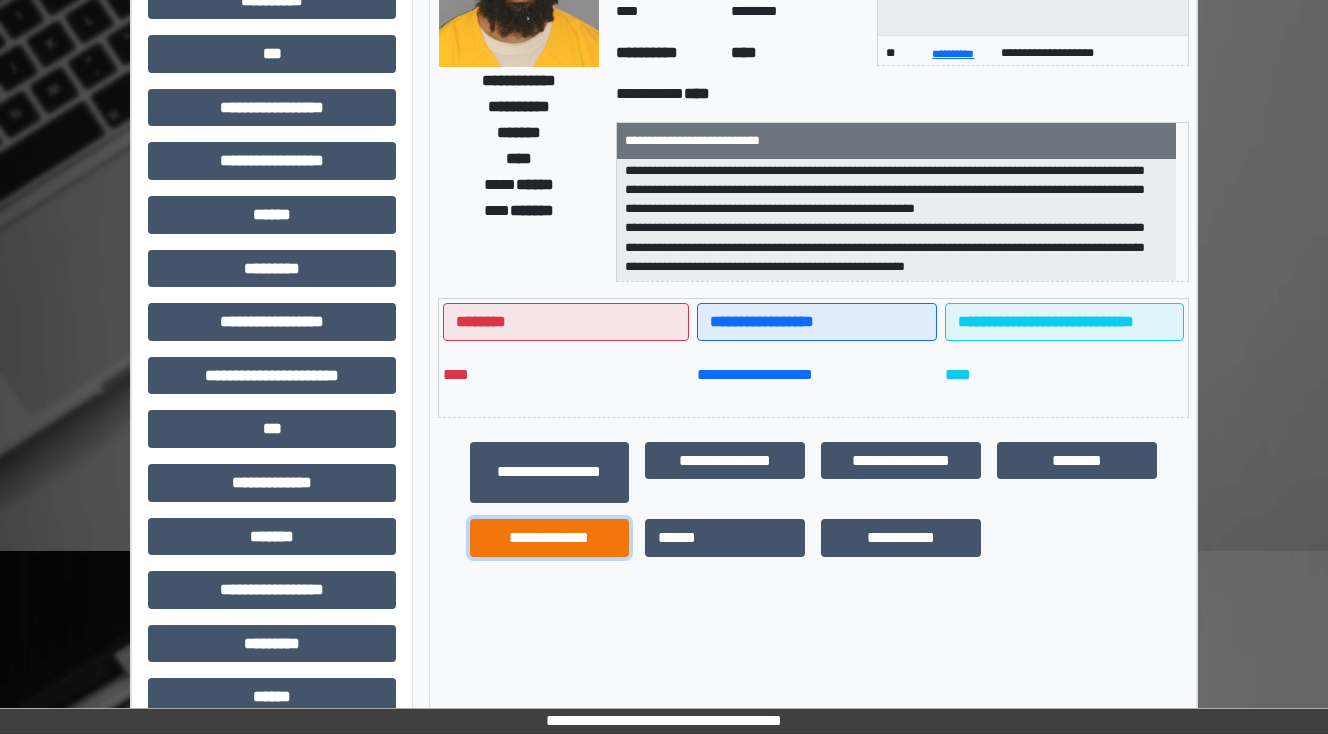 click on "**********" at bounding box center (550, 538) 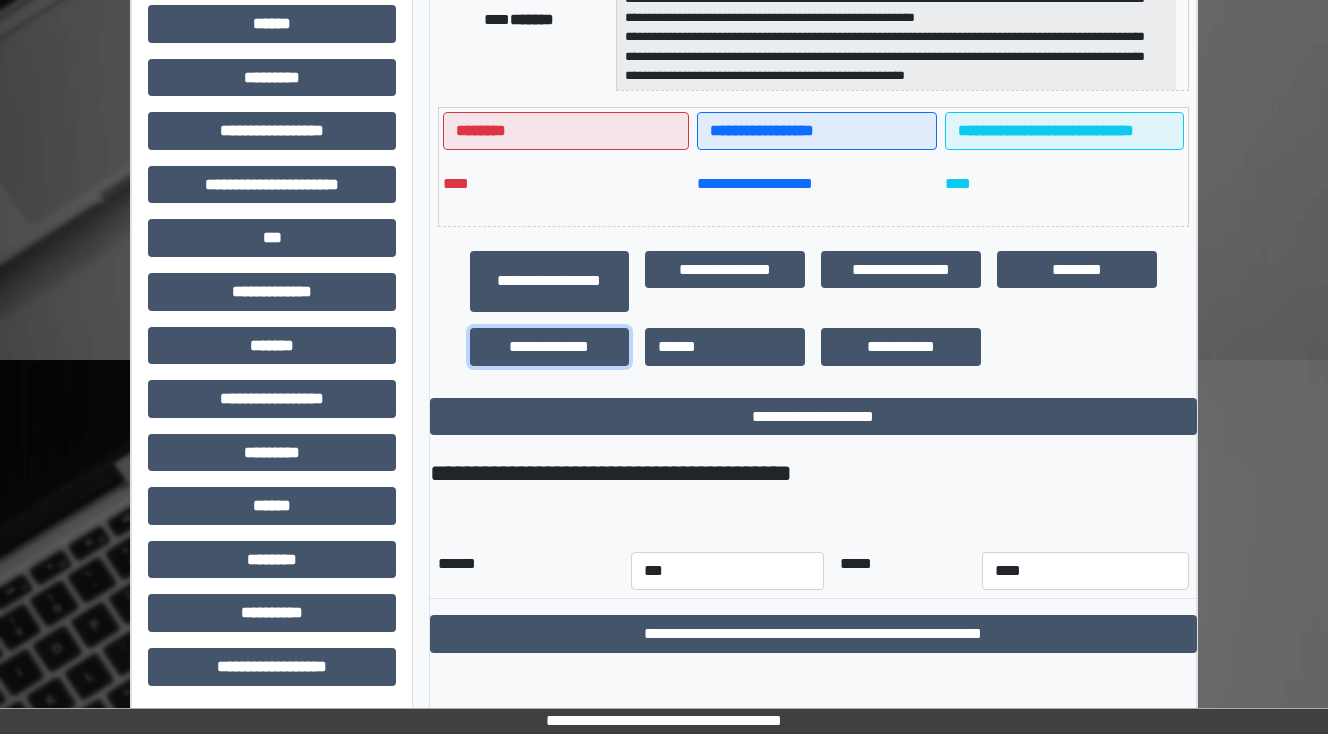 scroll, scrollTop: 432, scrollLeft: 0, axis: vertical 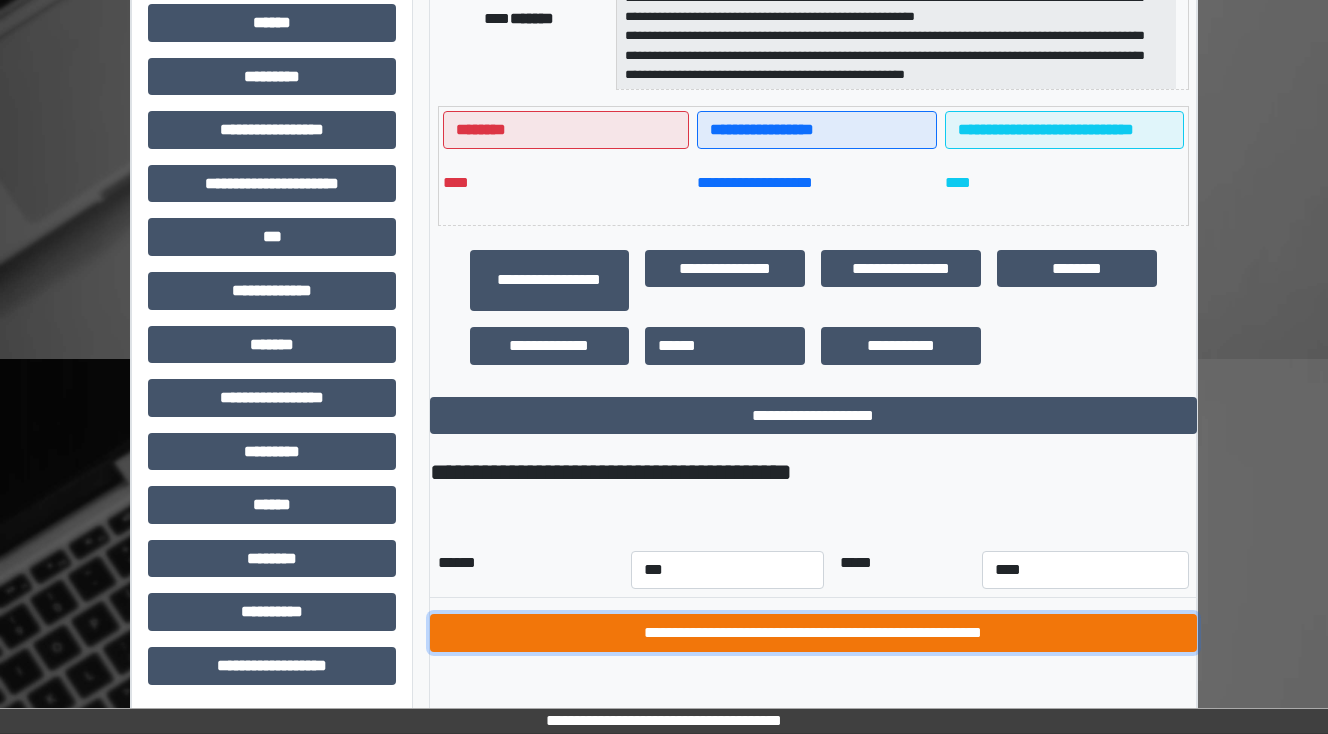 click on "**********" at bounding box center [813, 633] 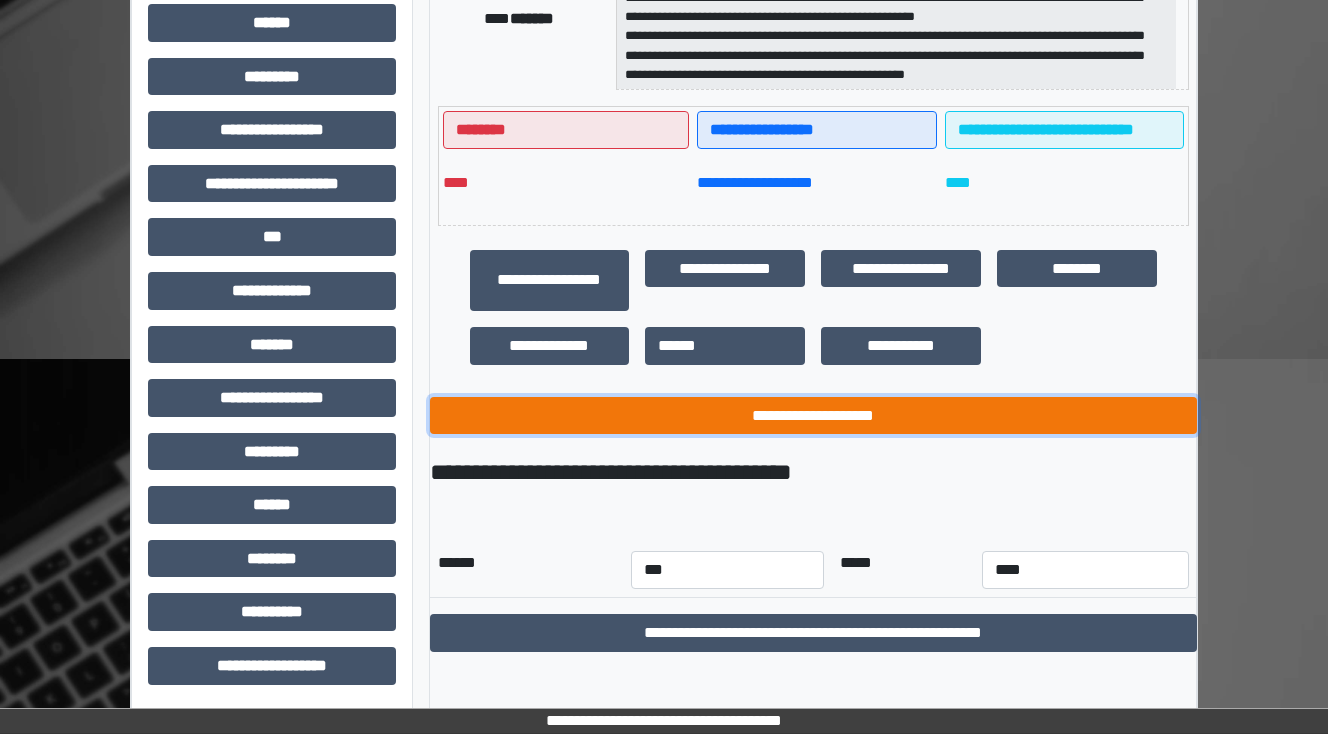 click on "**********" at bounding box center [813, 416] 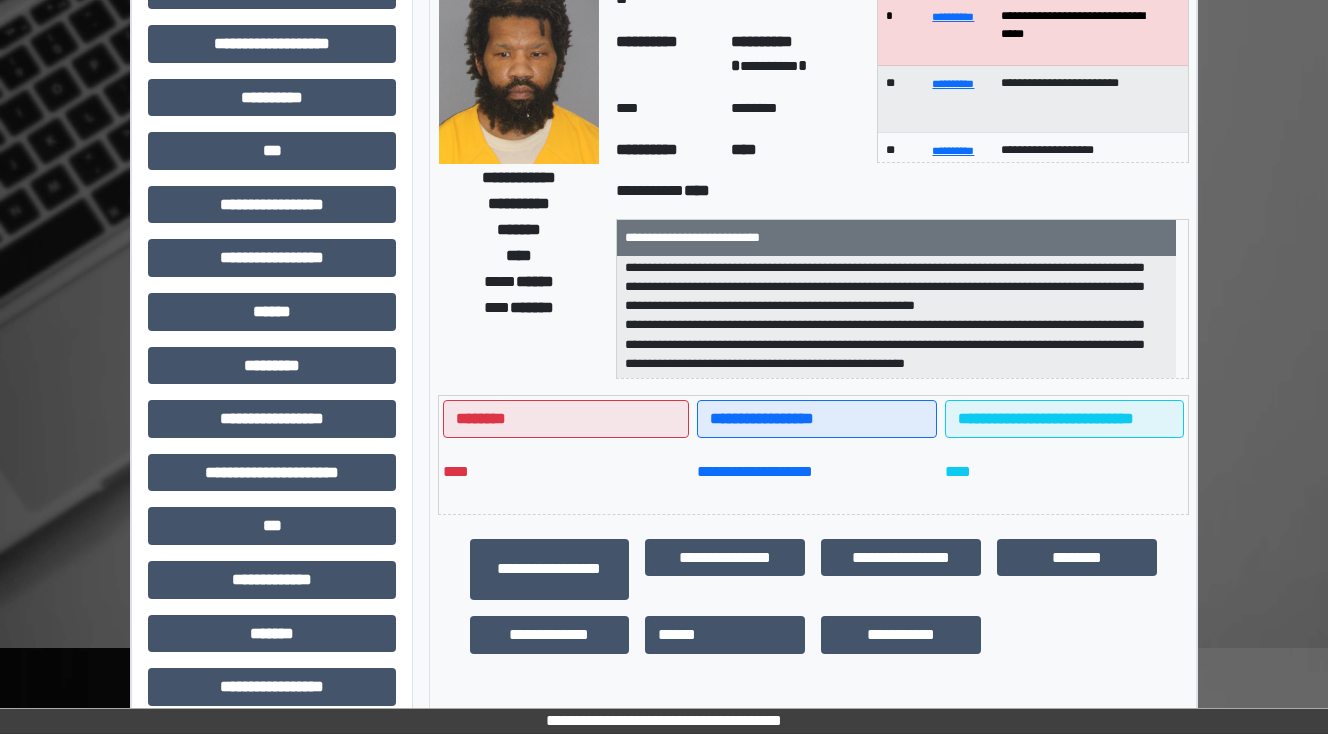 scroll, scrollTop: 0, scrollLeft: 0, axis: both 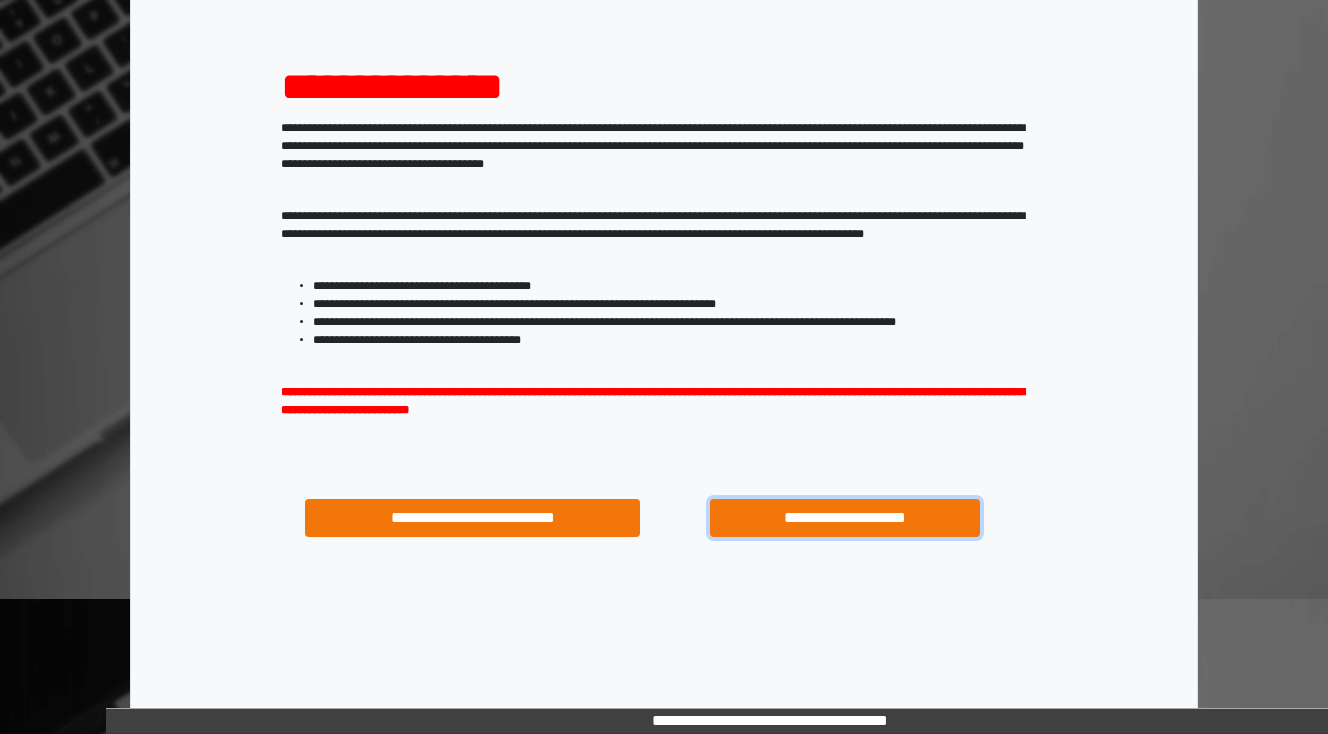 click on "**********" at bounding box center [844, 518] 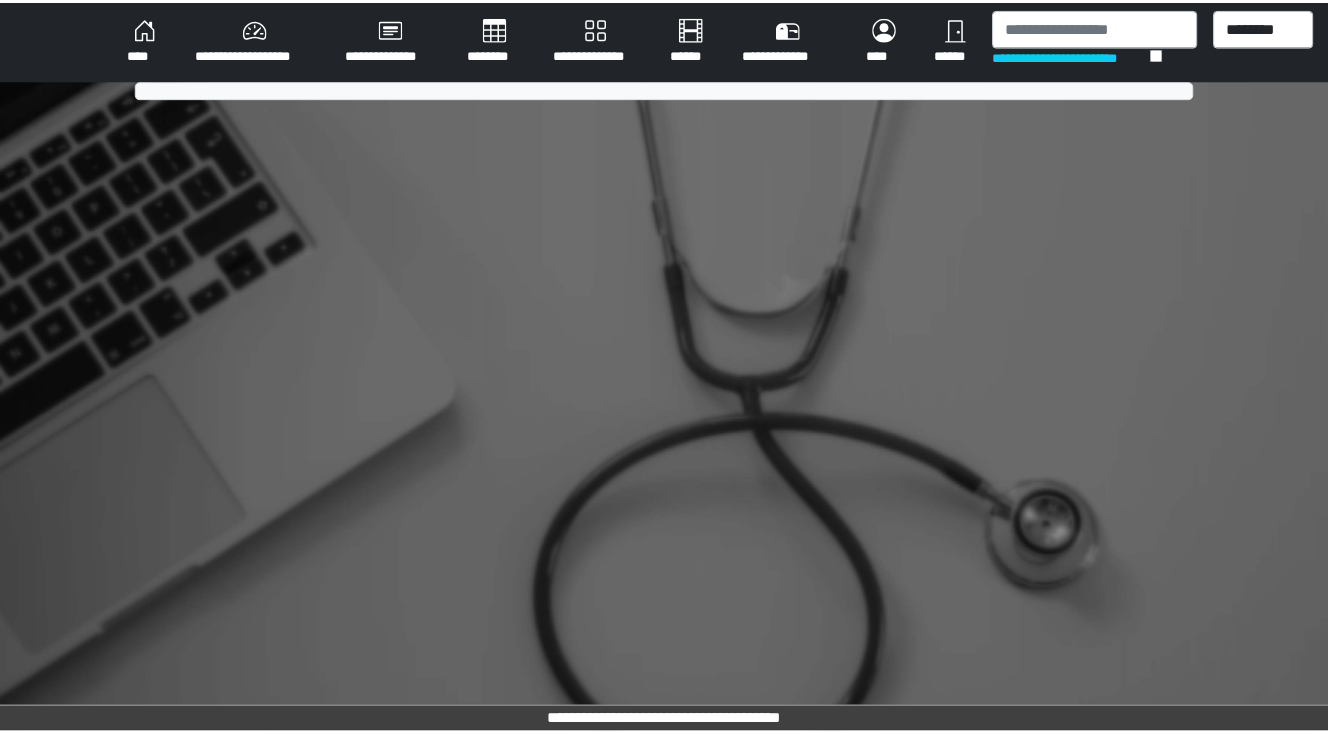 scroll, scrollTop: 0, scrollLeft: 0, axis: both 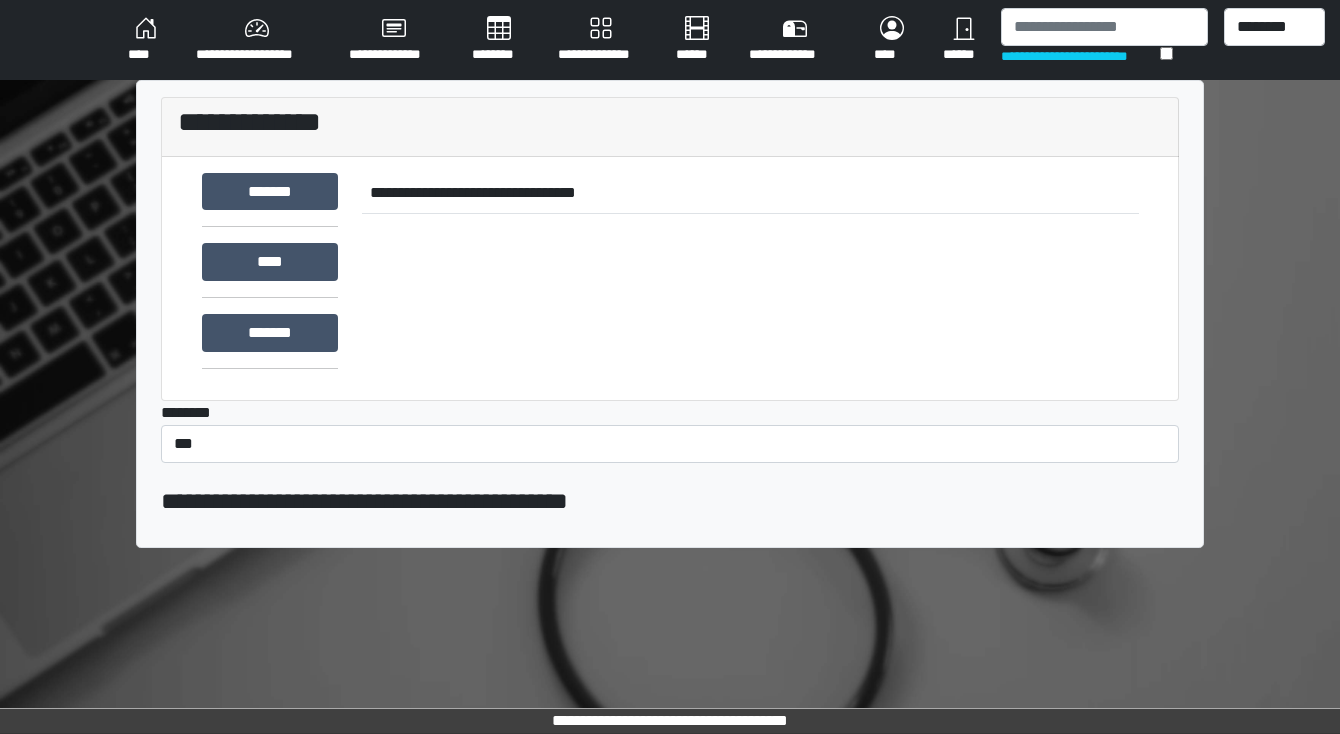 click on "********" at bounding box center [499, 40] 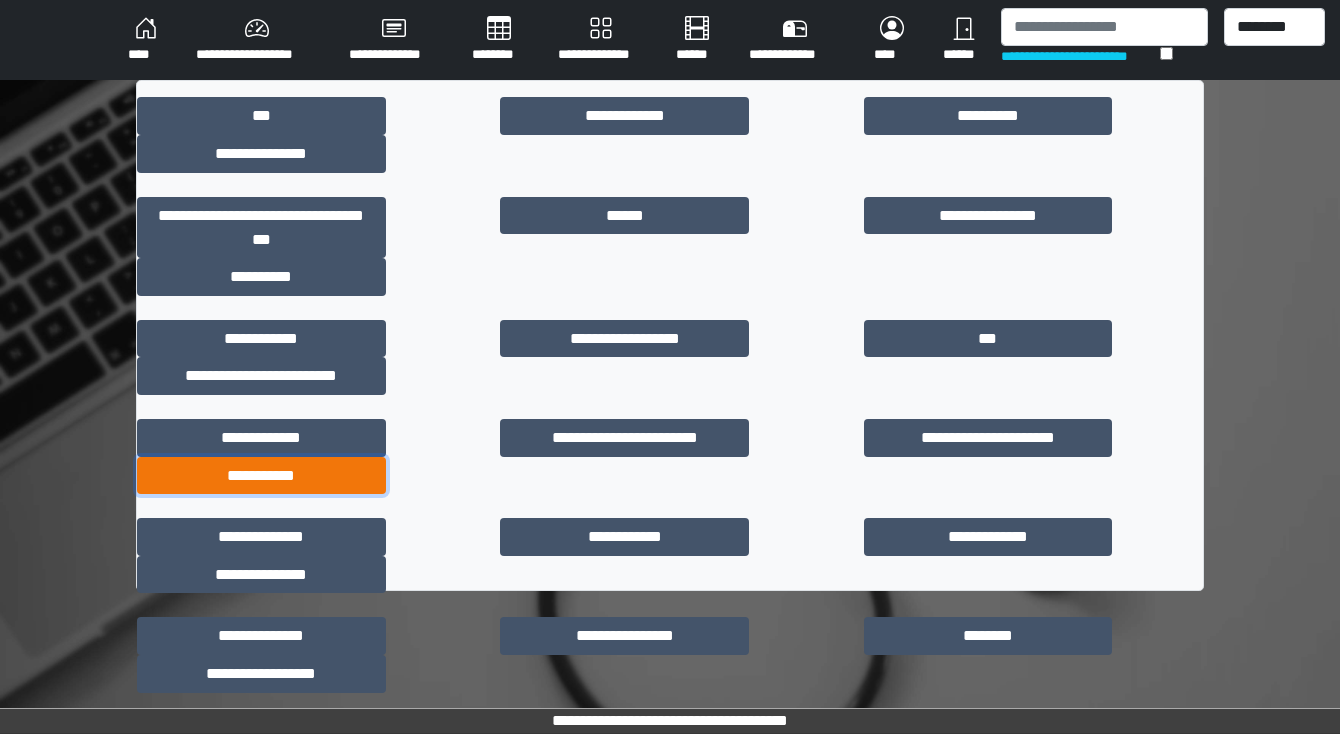 click on "**********" at bounding box center (261, 476) 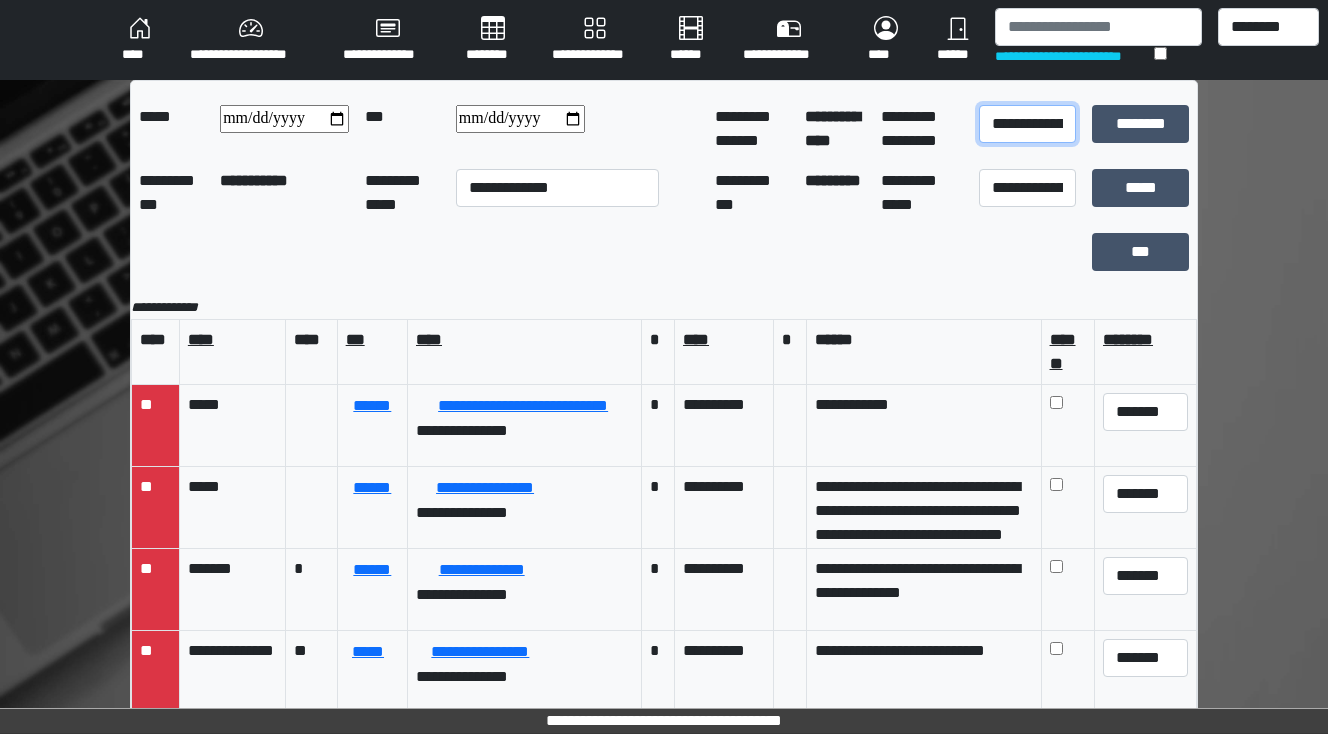 click on "**********" at bounding box center [1027, 124] 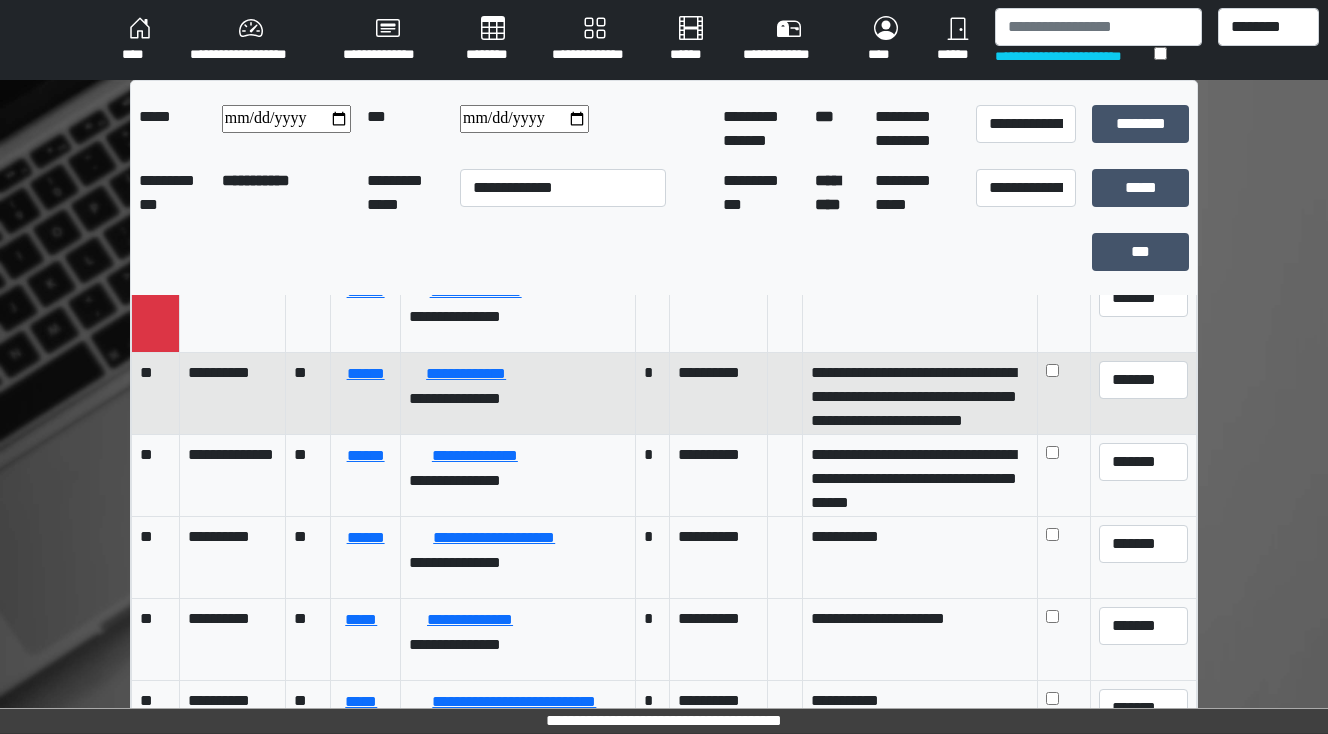 scroll, scrollTop: 240, scrollLeft: 0, axis: vertical 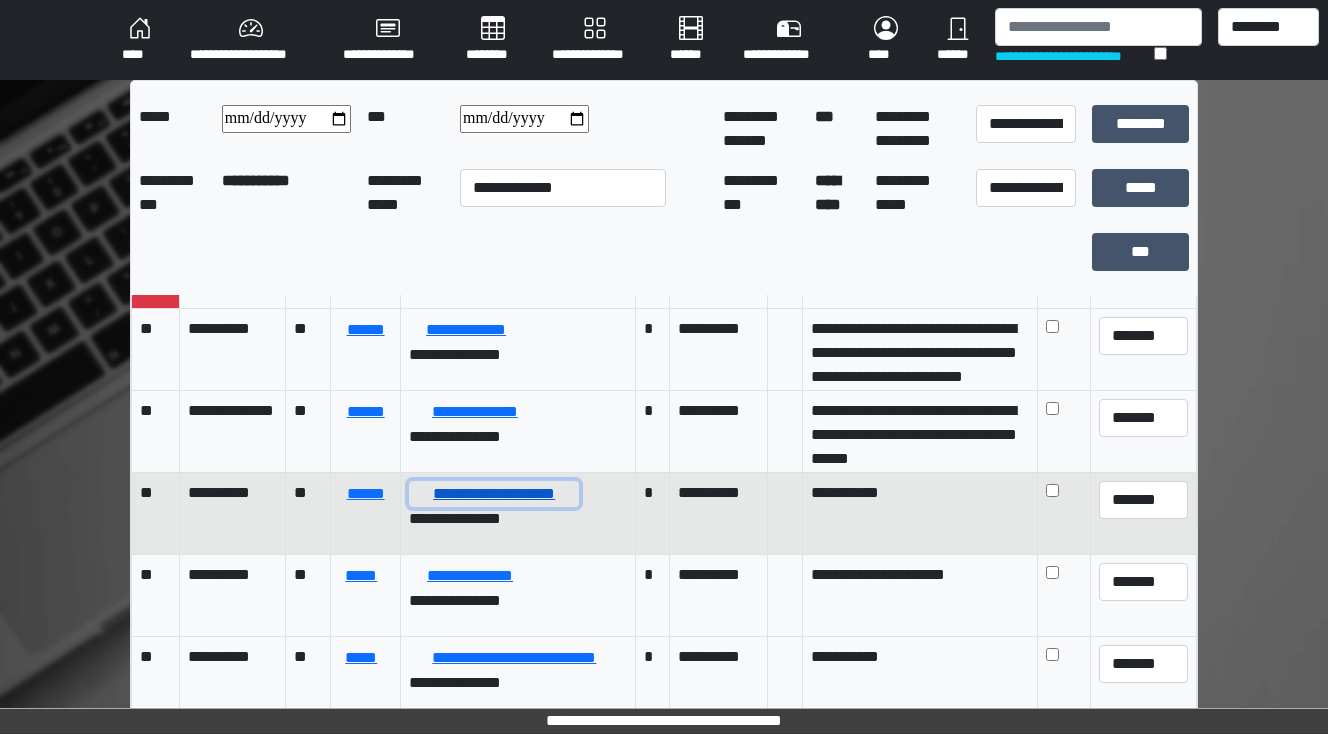 click on "**********" at bounding box center (494, 494) 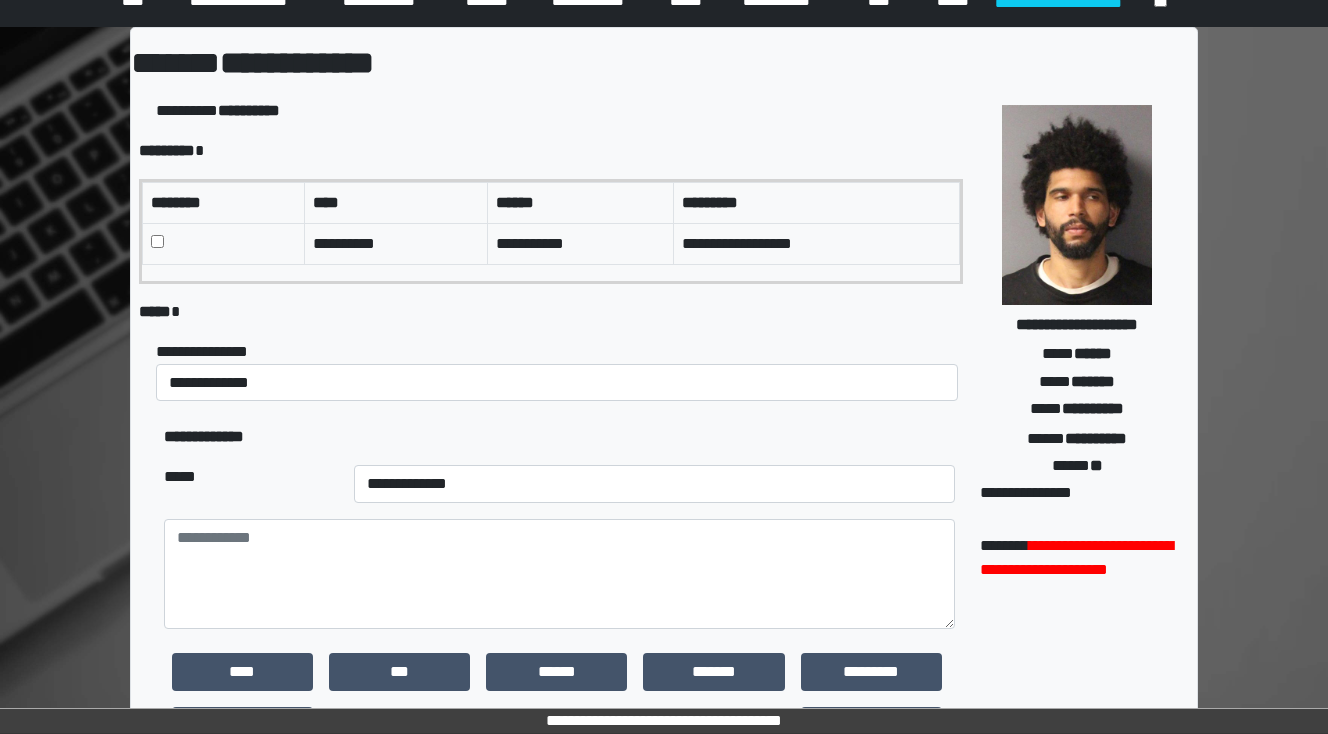 scroll, scrollTop: 80, scrollLeft: 0, axis: vertical 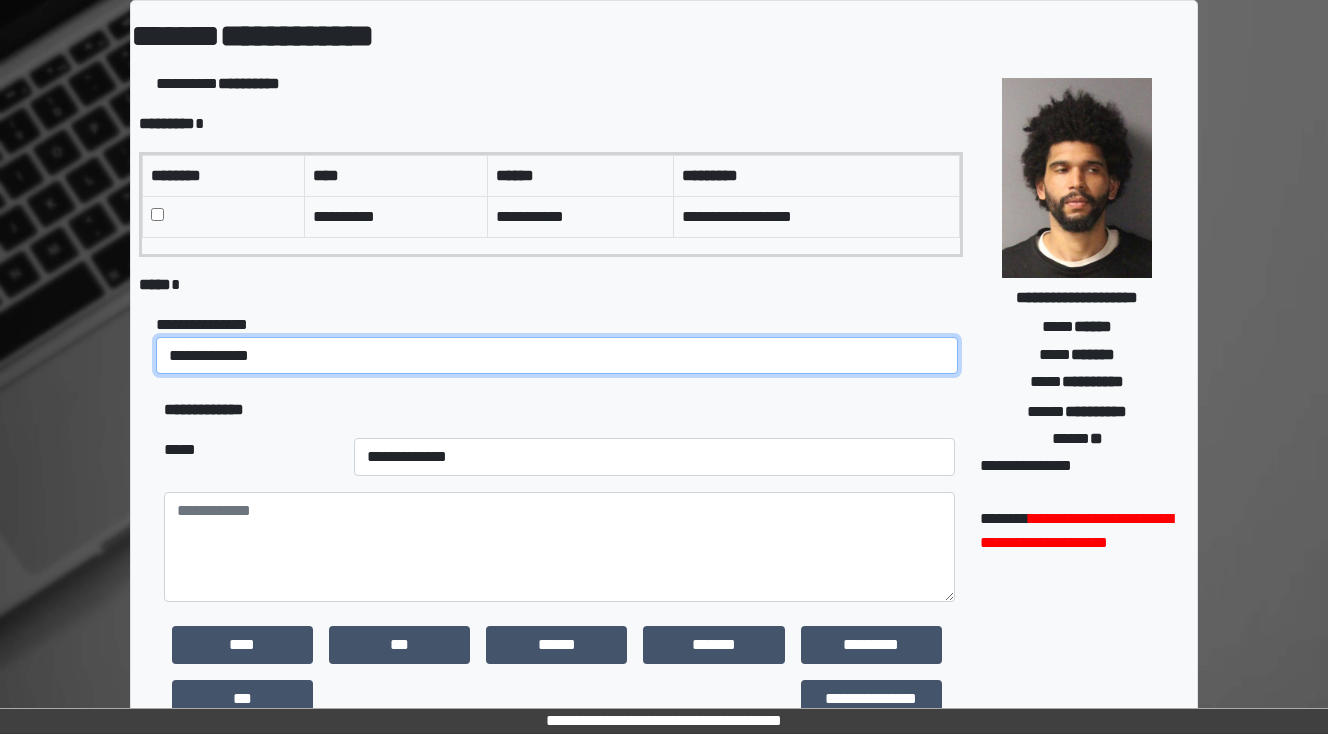click on "**********" at bounding box center (557, 356) 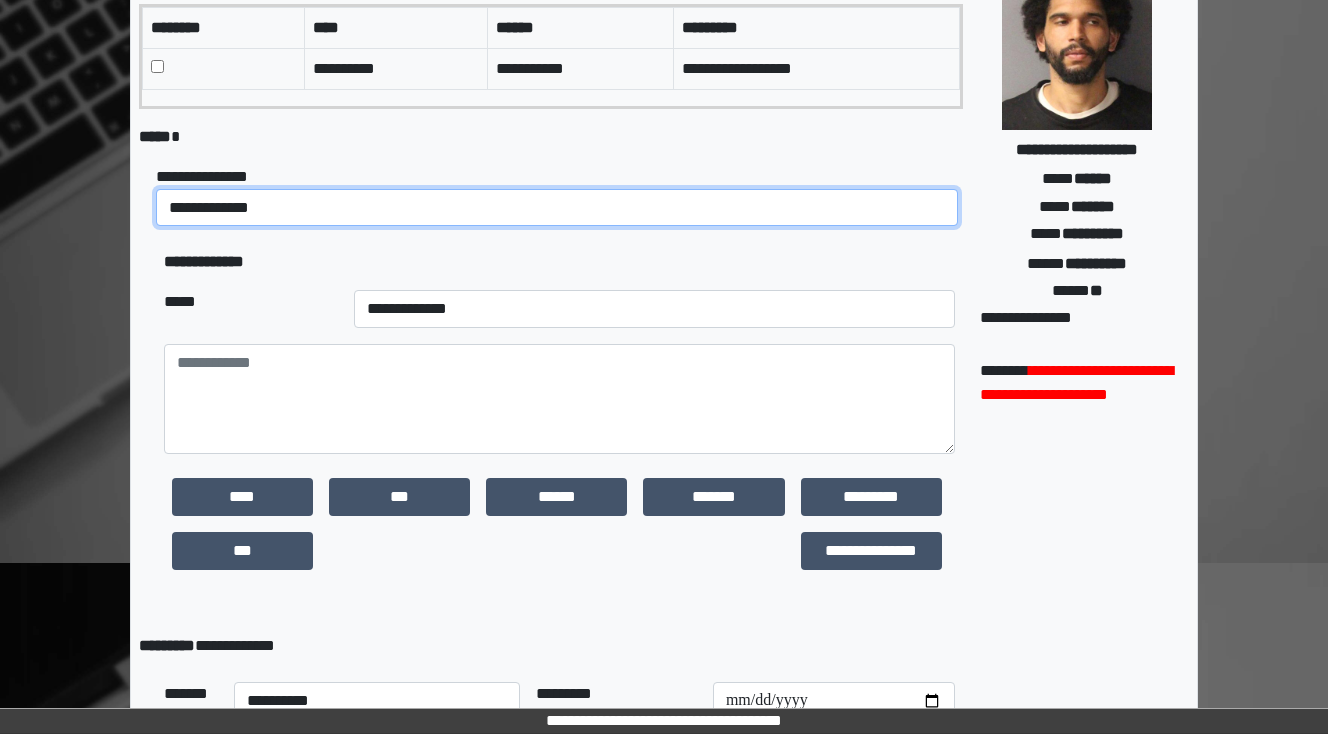 scroll, scrollTop: 240, scrollLeft: 0, axis: vertical 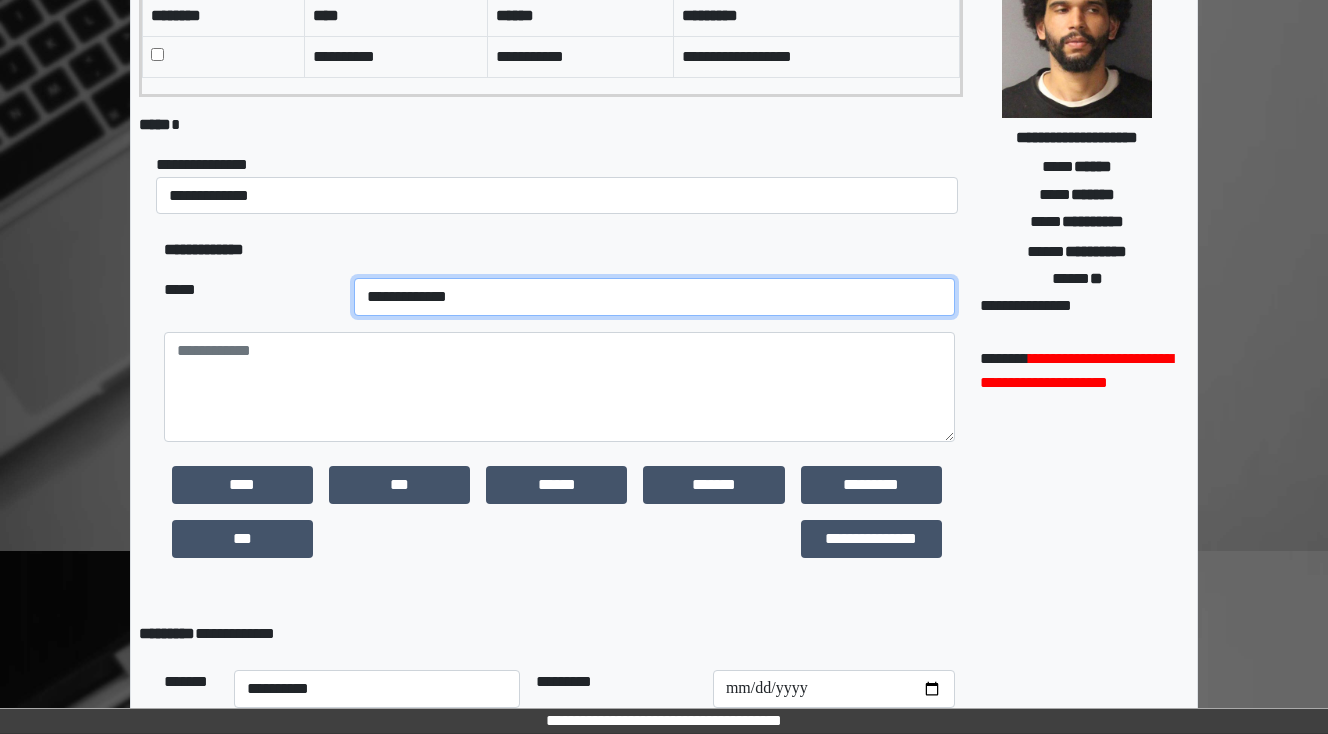 click on "**********" at bounding box center [654, 297] 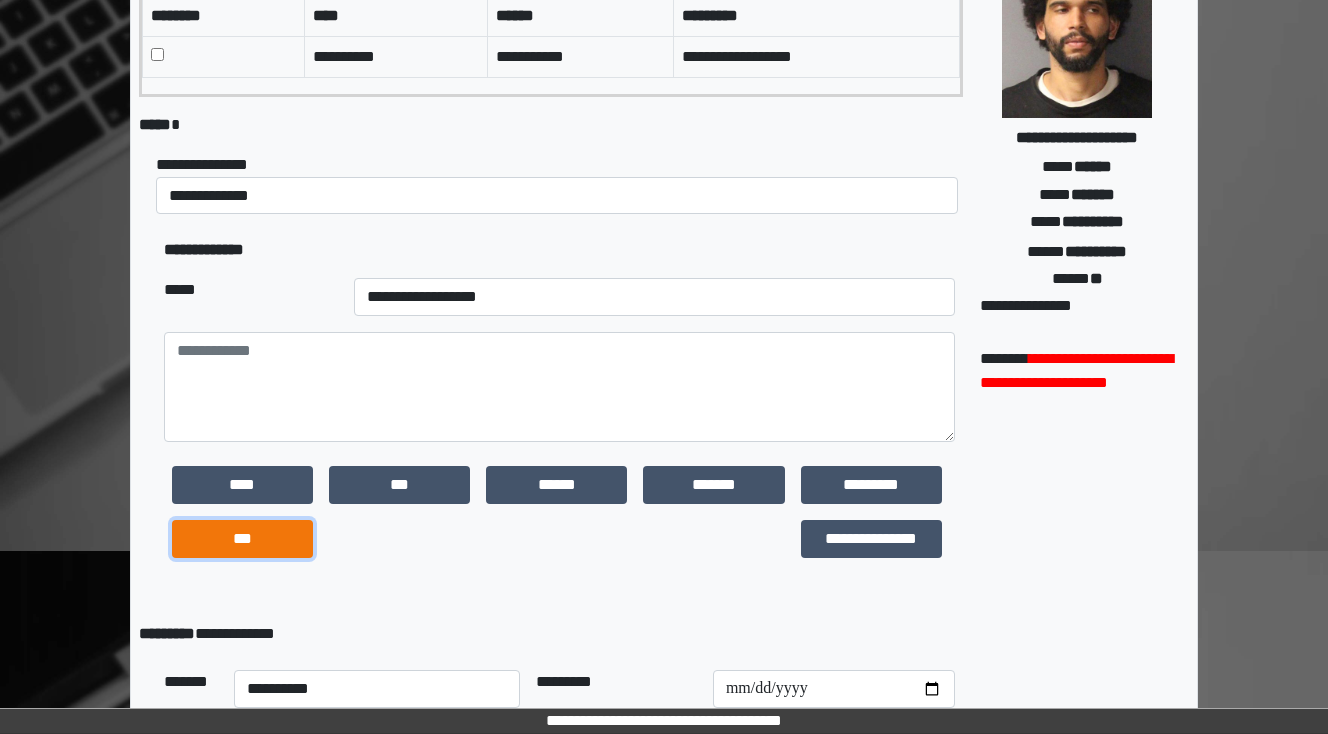 click on "***" at bounding box center [242, 539] 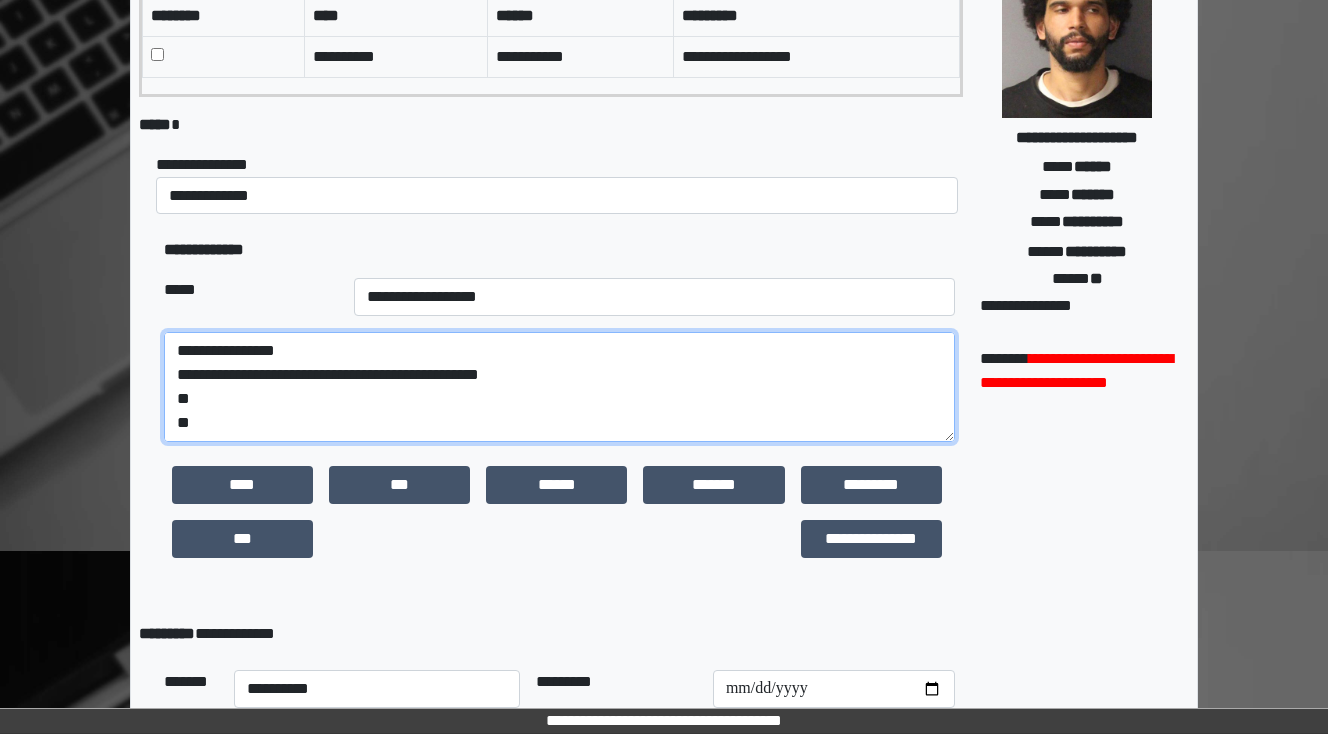 click on "**********" at bounding box center (559, 387) 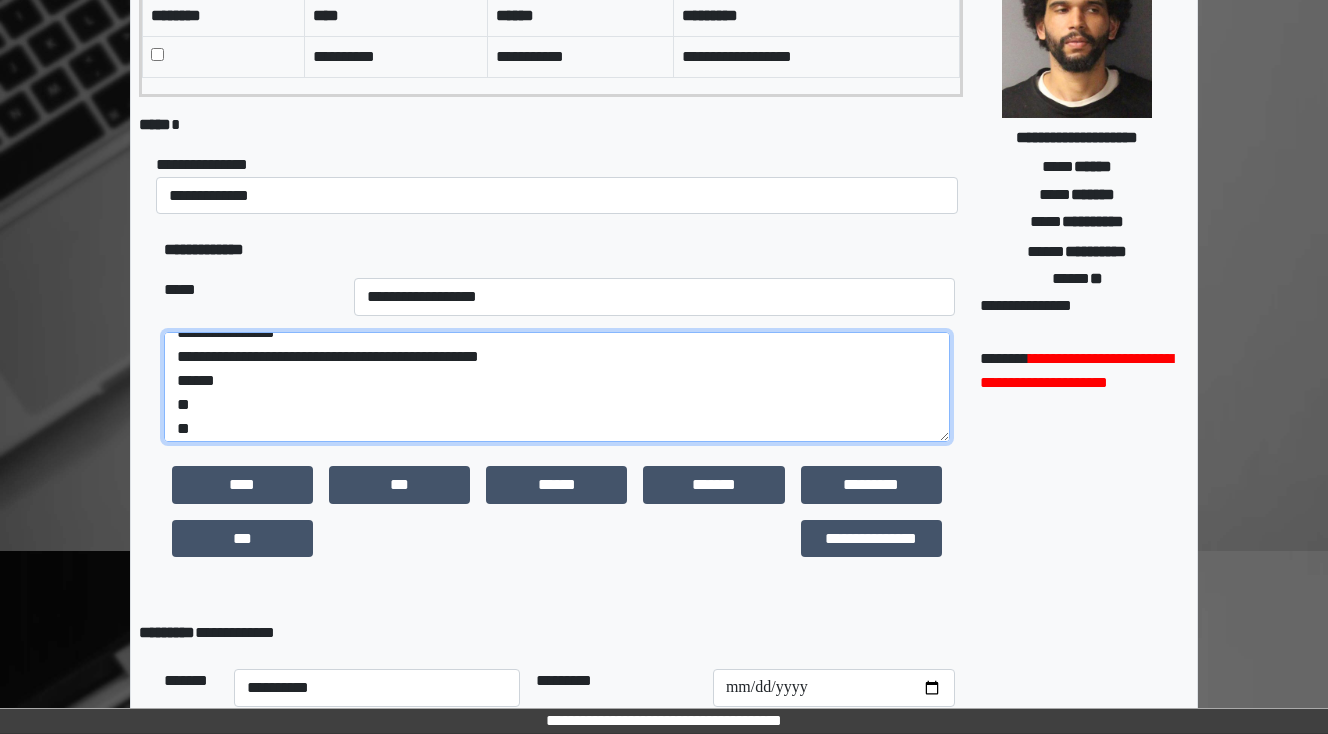 scroll, scrollTop: 48, scrollLeft: 0, axis: vertical 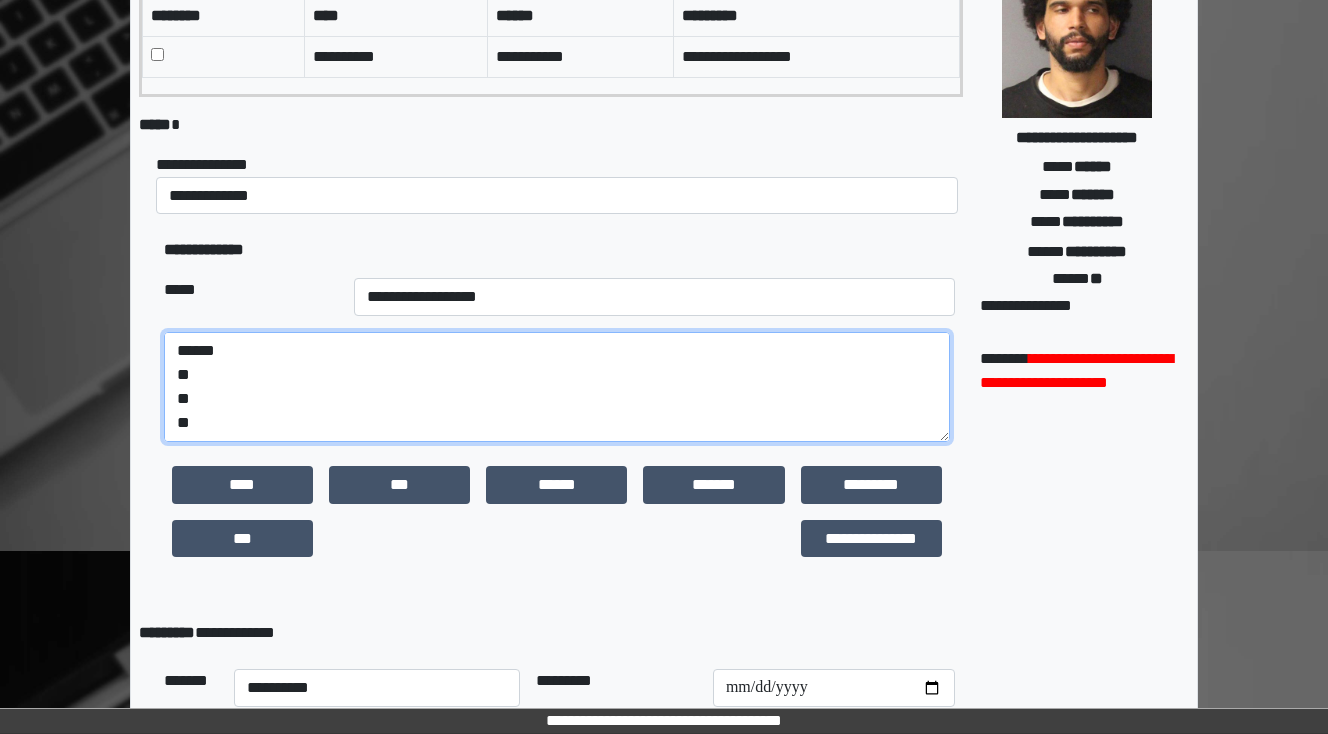 drag, startPoint x: 212, startPoint y: 414, endPoint x: 146, endPoint y: 414, distance: 66 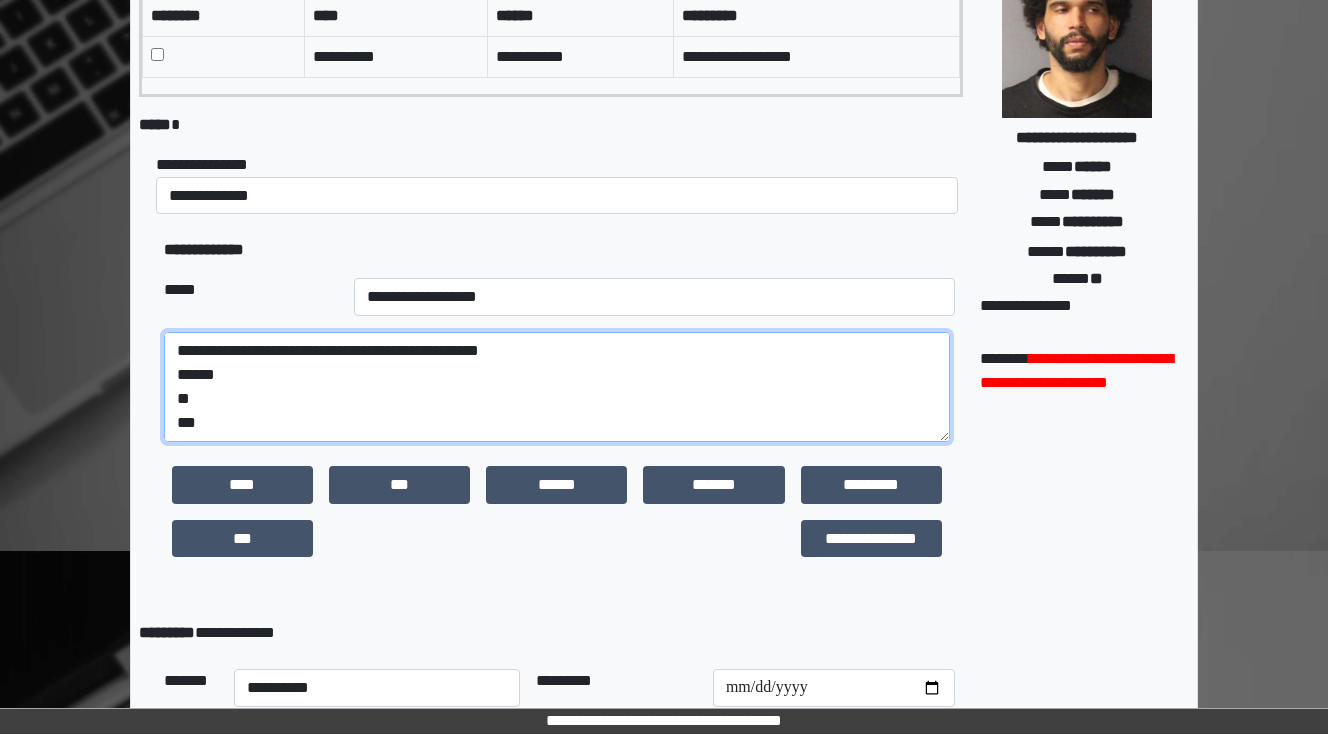 click on "**********" at bounding box center [557, 387] 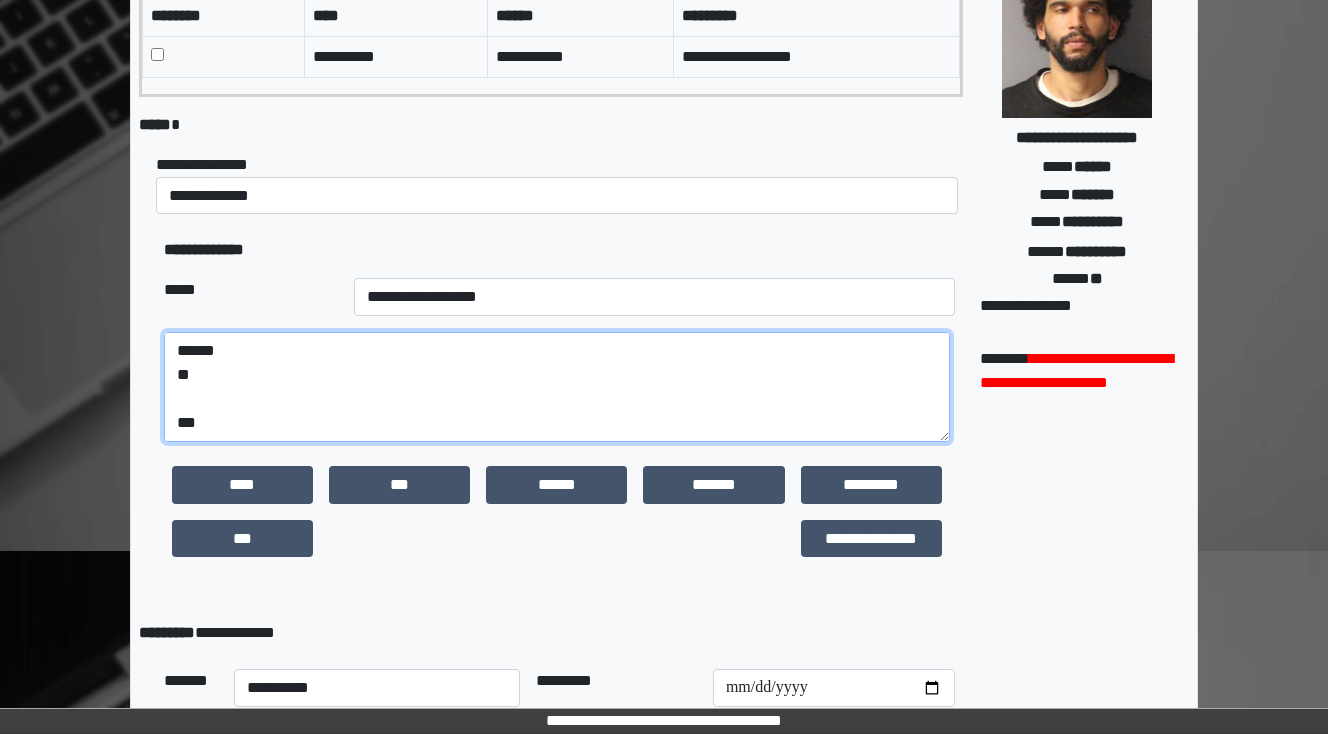 click on "**********" at bounding box center [557, 387] 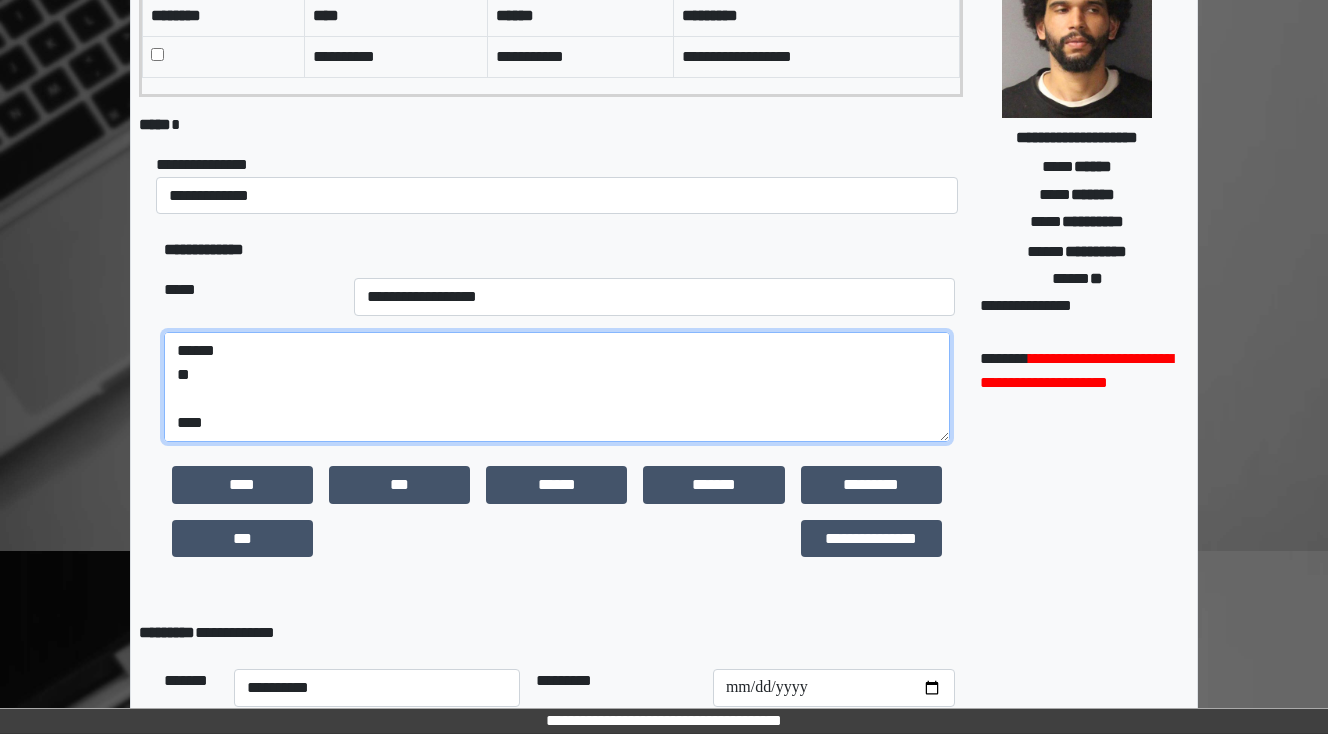 paste on "**********" 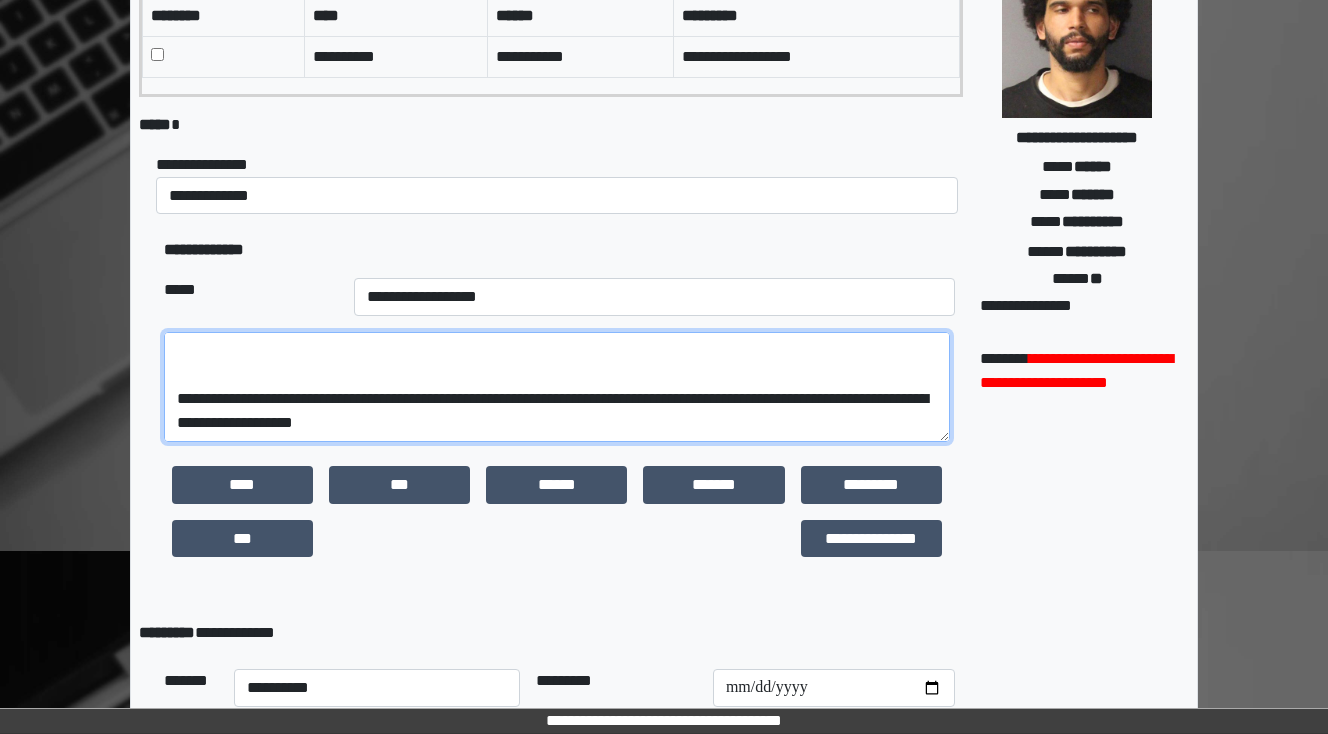 scroll, scrollTop: 288, scrollLeft: 0, axis: vertical 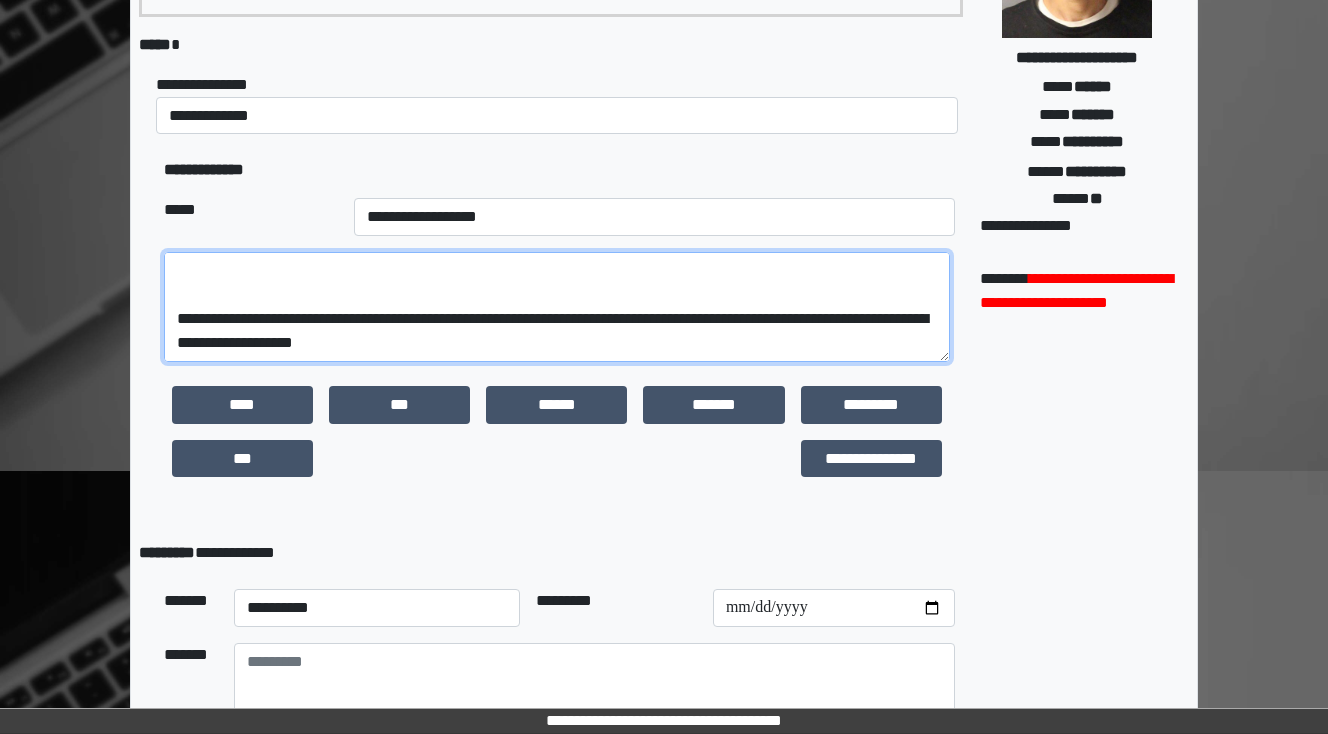 click on "**********" at bounding box center [557, 307] 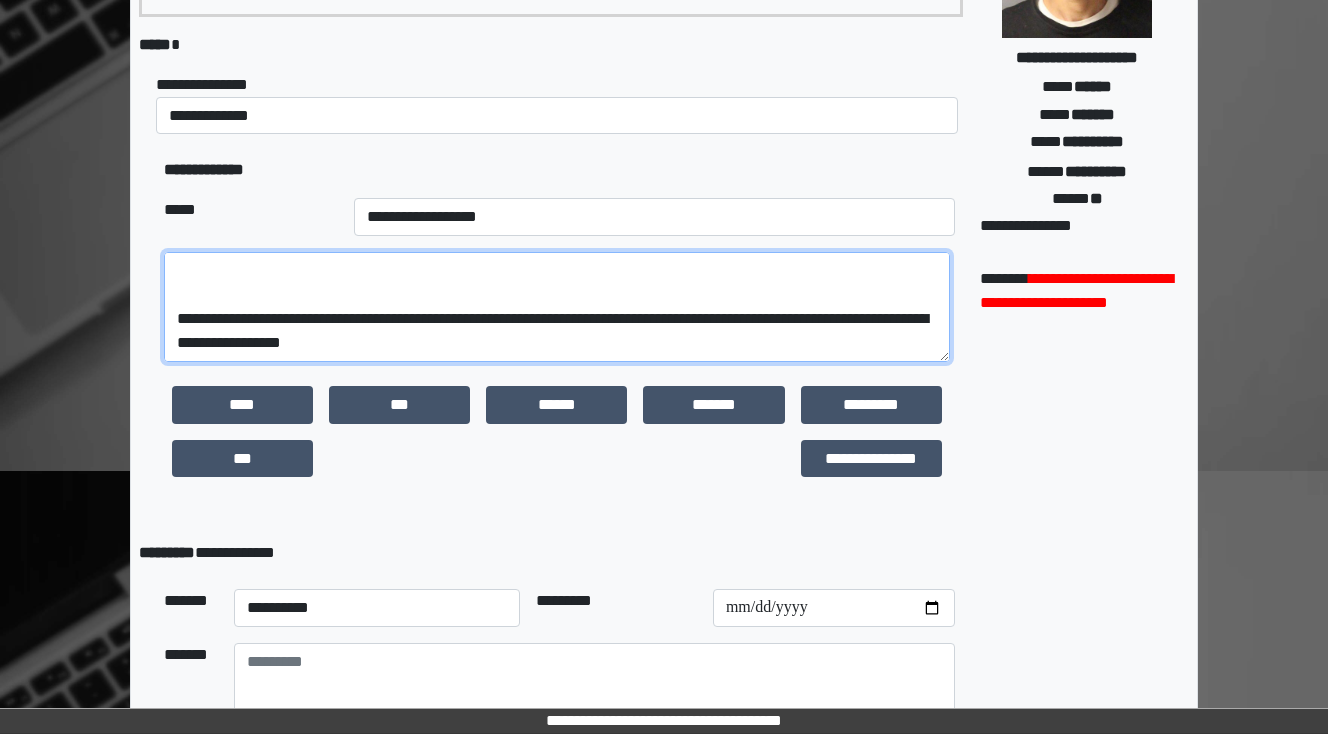 scroll, scrollTop: 240, scrollLeft: 0, axis: vertical 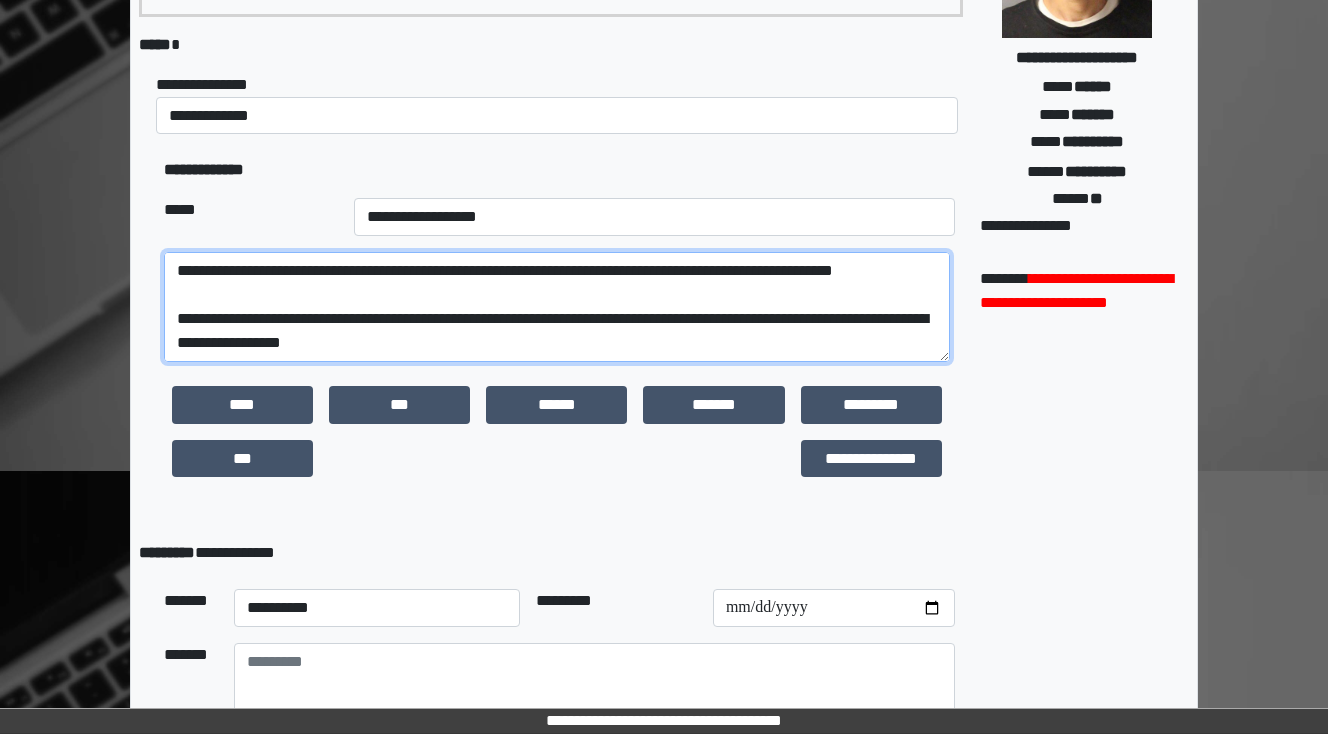 type on "**********" 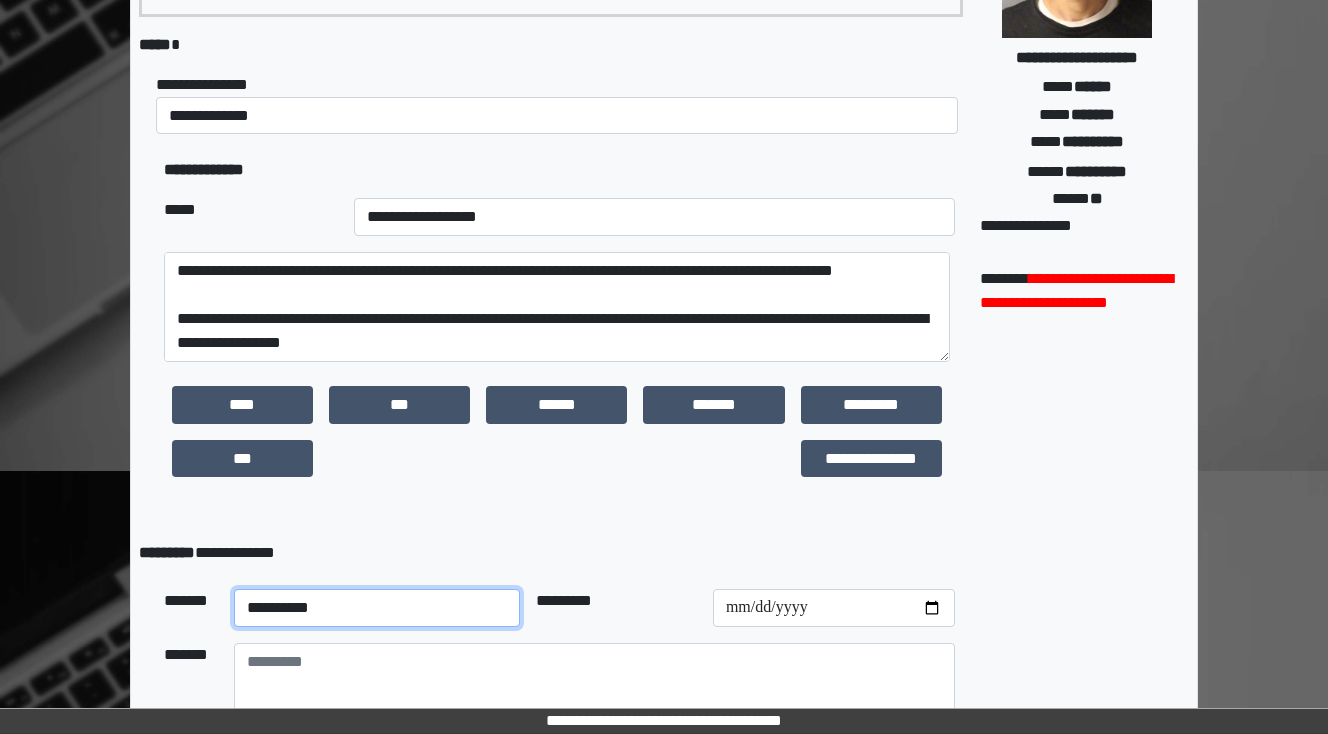 click on "**********" at bounding box center [377, 608] 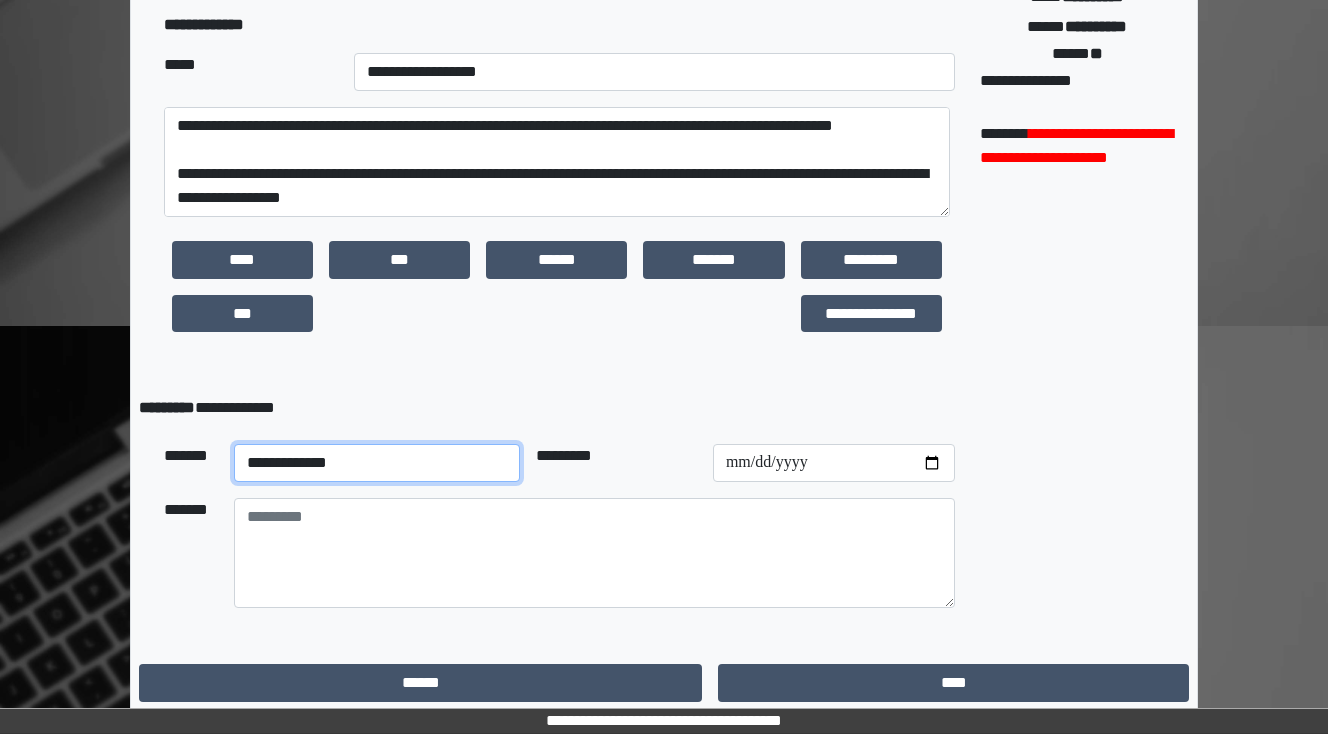 scroll, scrollTop: 470, scrollLeft: 0, axis: vertical 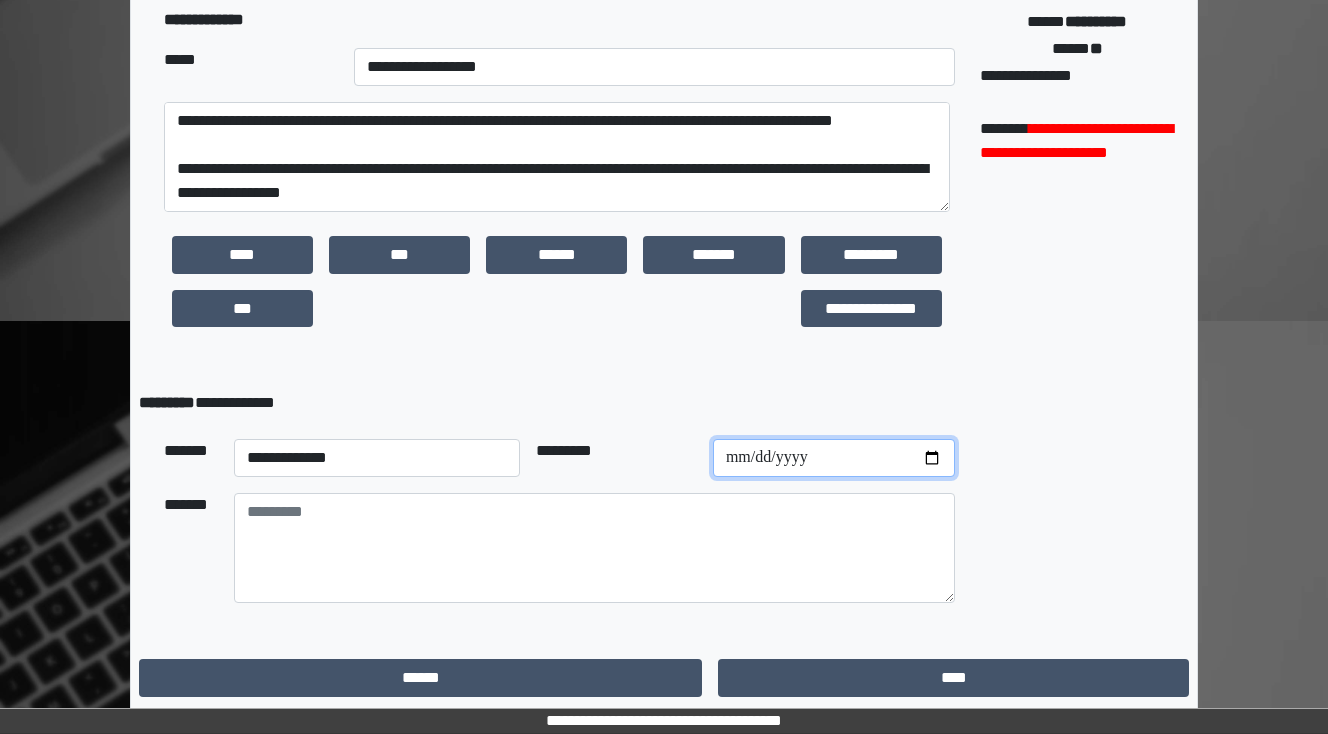 click at bounding box center (834, 458) 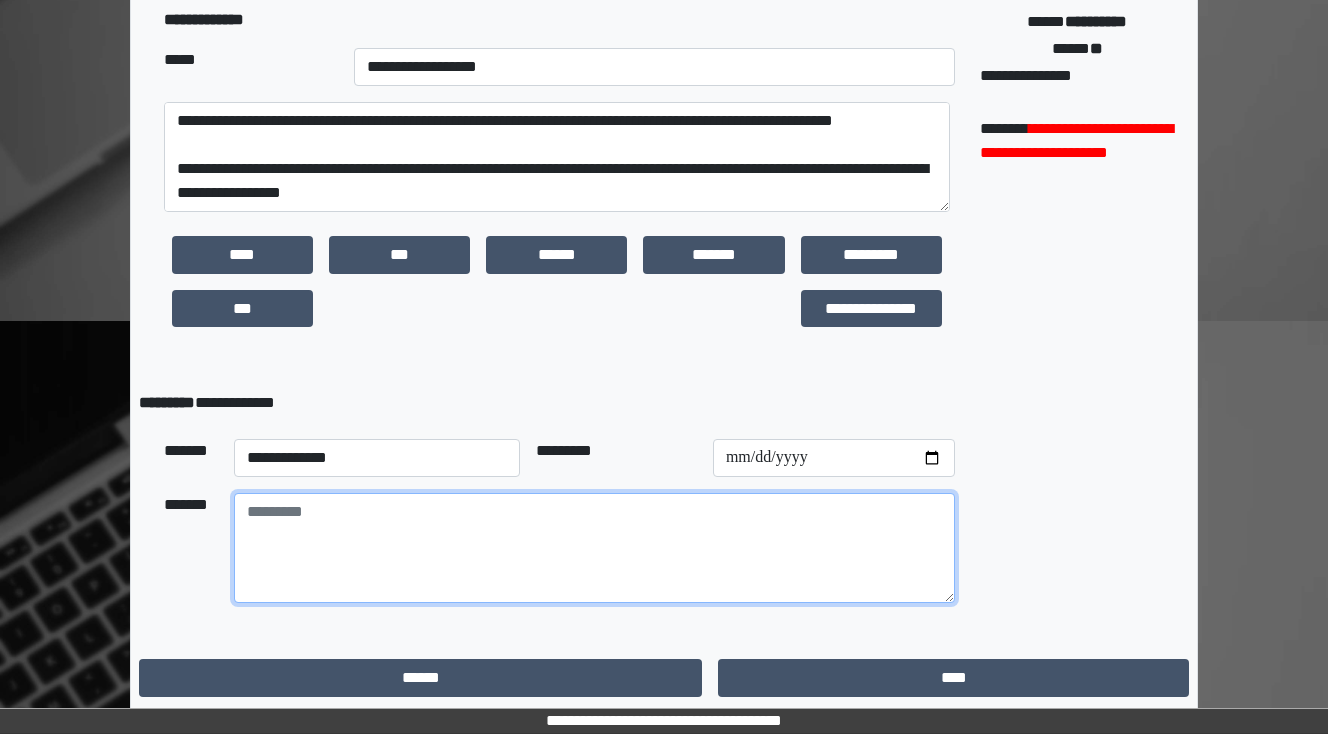 click at bounding box center (594, 548) 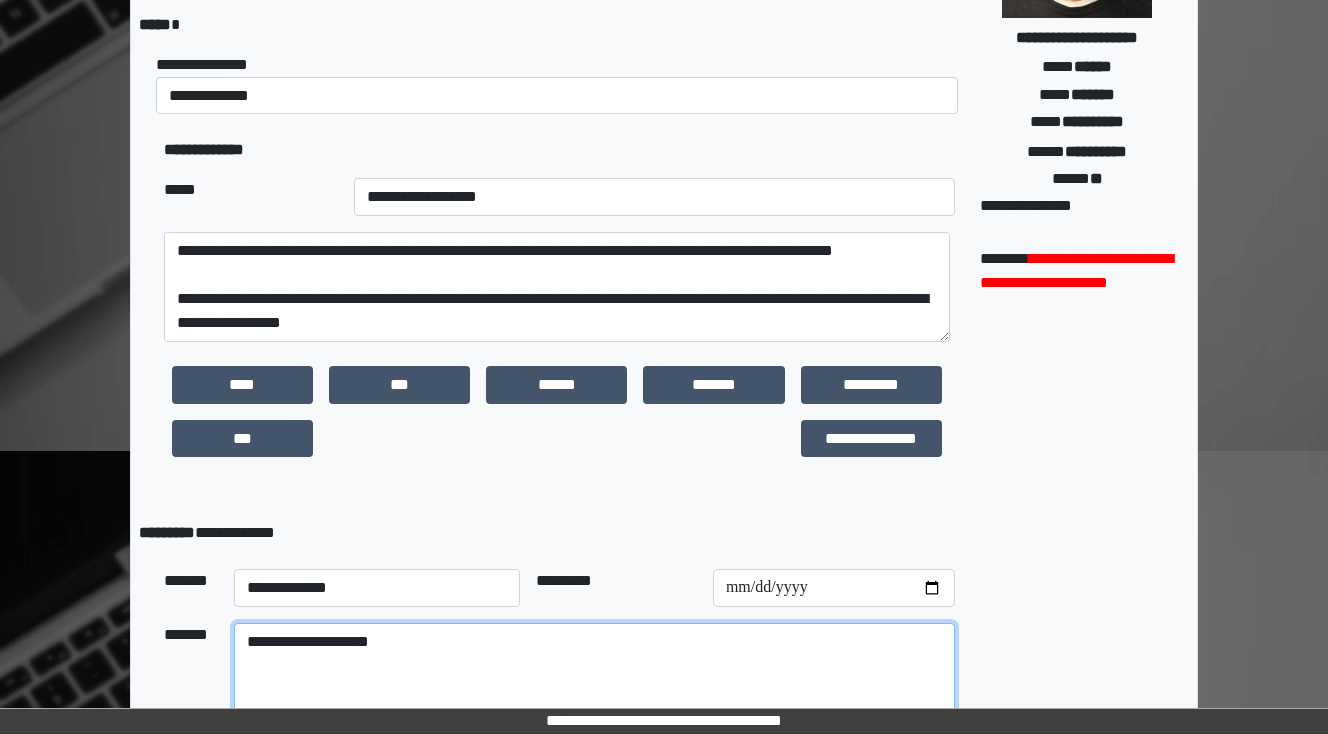 scroll, scrollTop: 310, scrollLeft: 0, axis: vertical 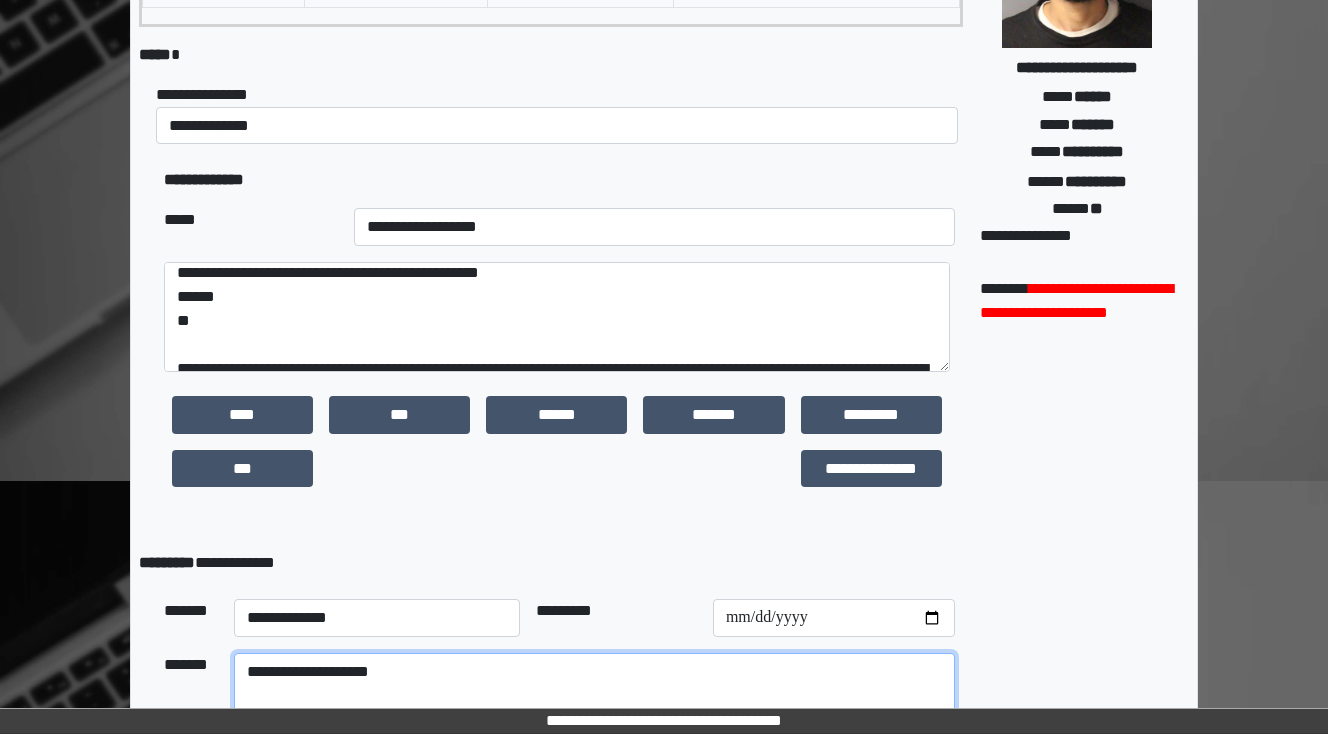type on "**********" 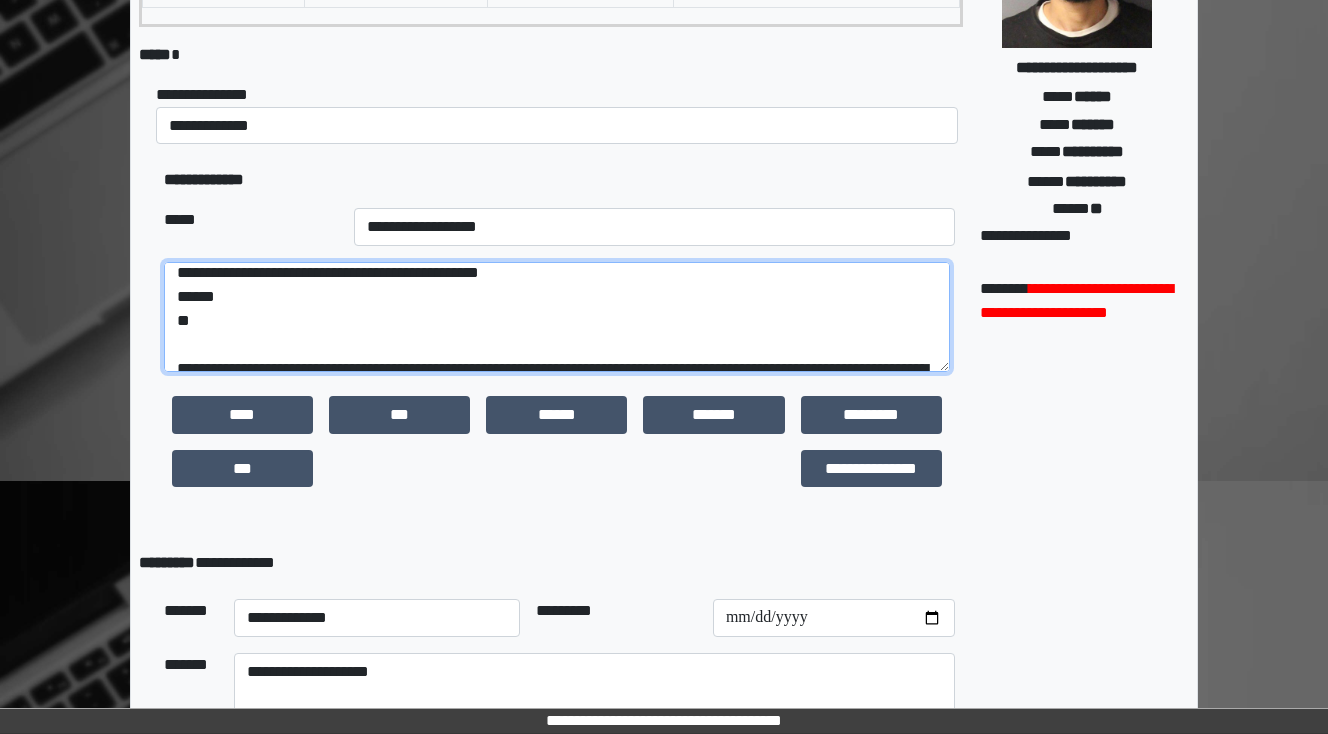 click on "**********" at bounding box center (557, 317) 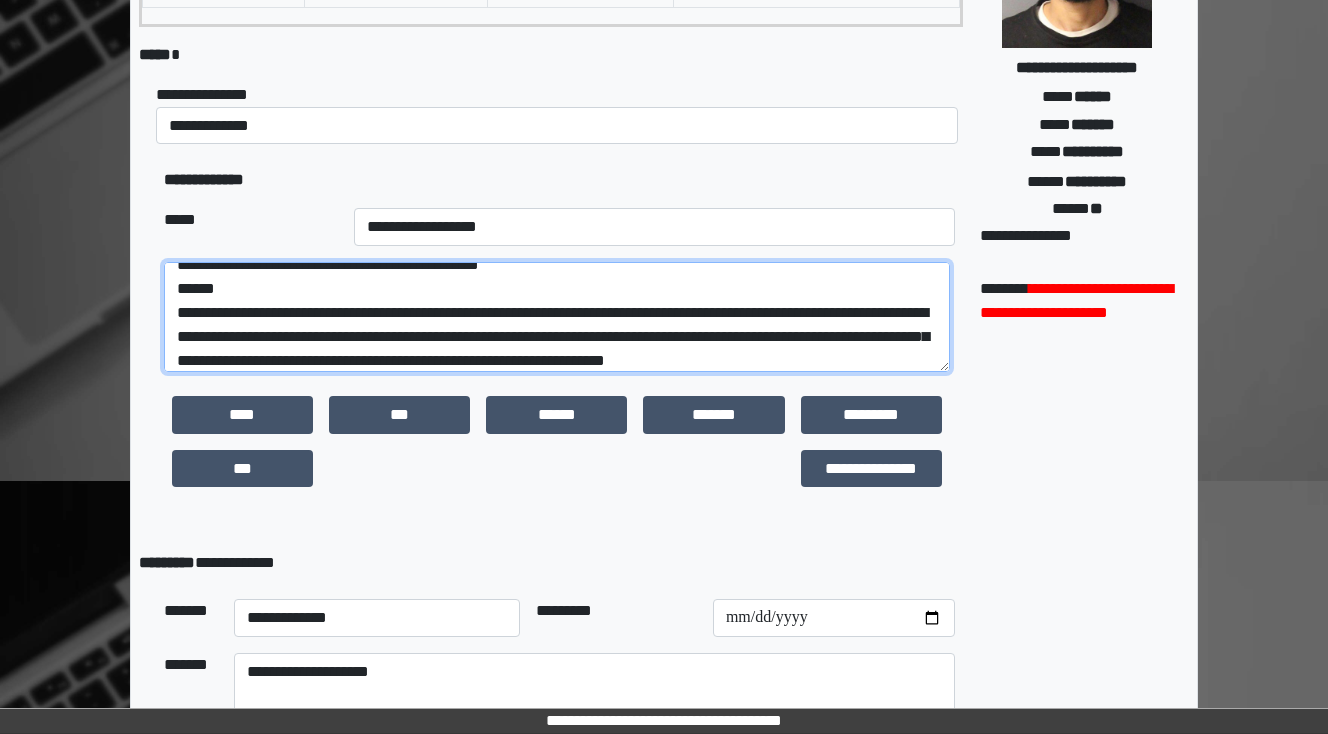 scroll, scrollTop: 64, scrollLeft: 0, axis: vertical 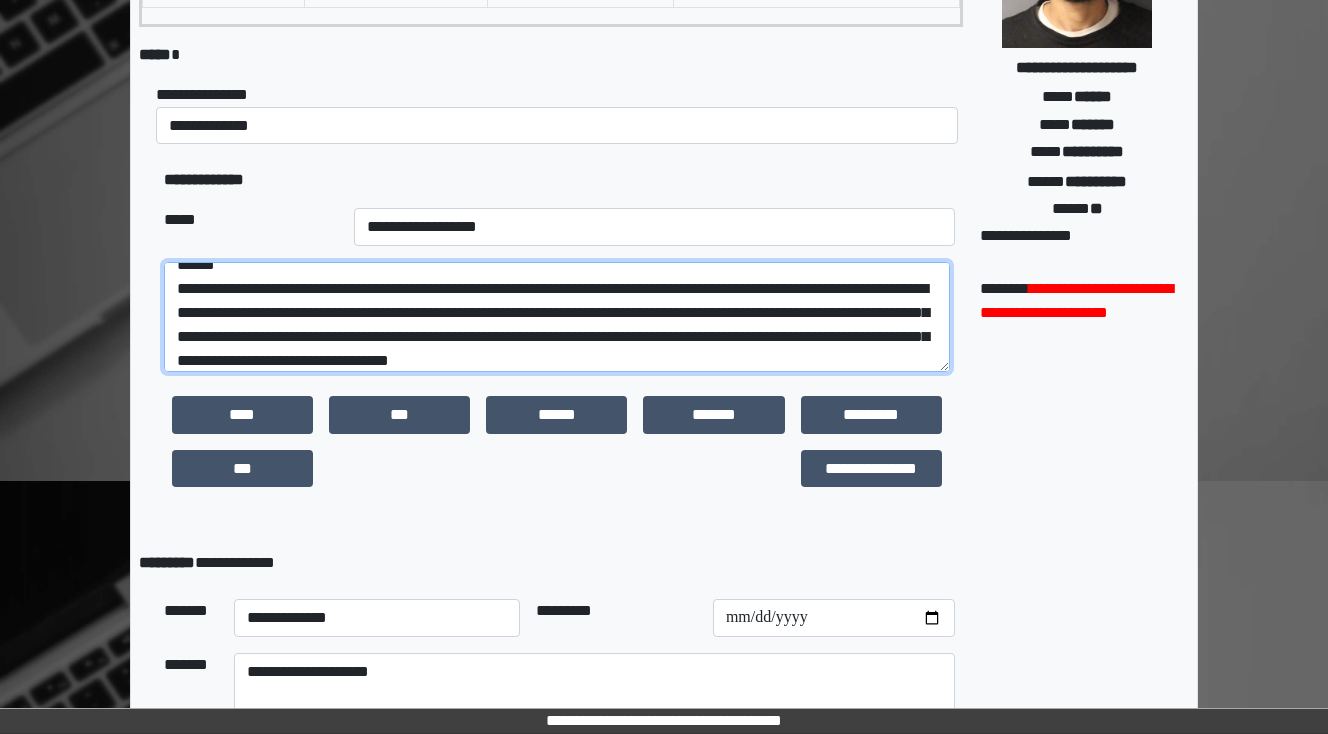 click on "**********" at bounding box center [557, 317] 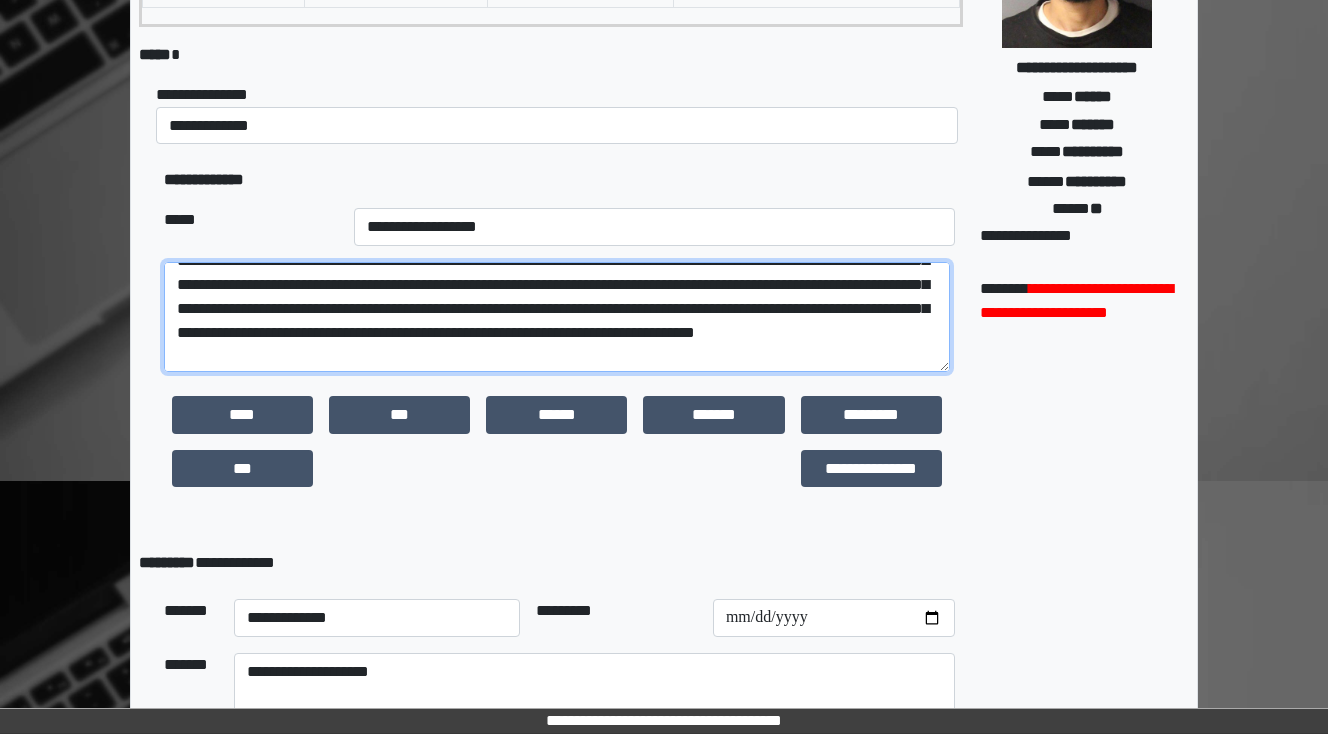 scroll, scrollTop: 144, scrollLeft: 0, axis: vertical 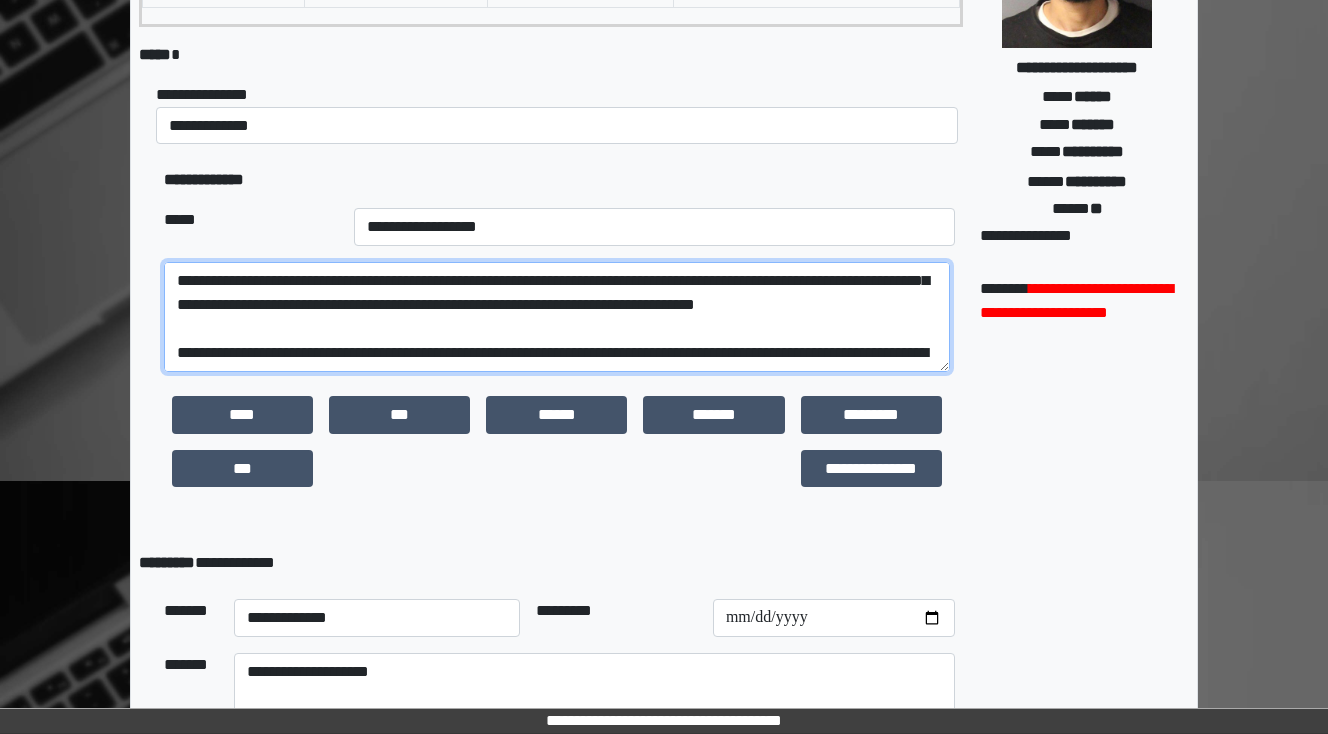click at bounding box center (557, 317) 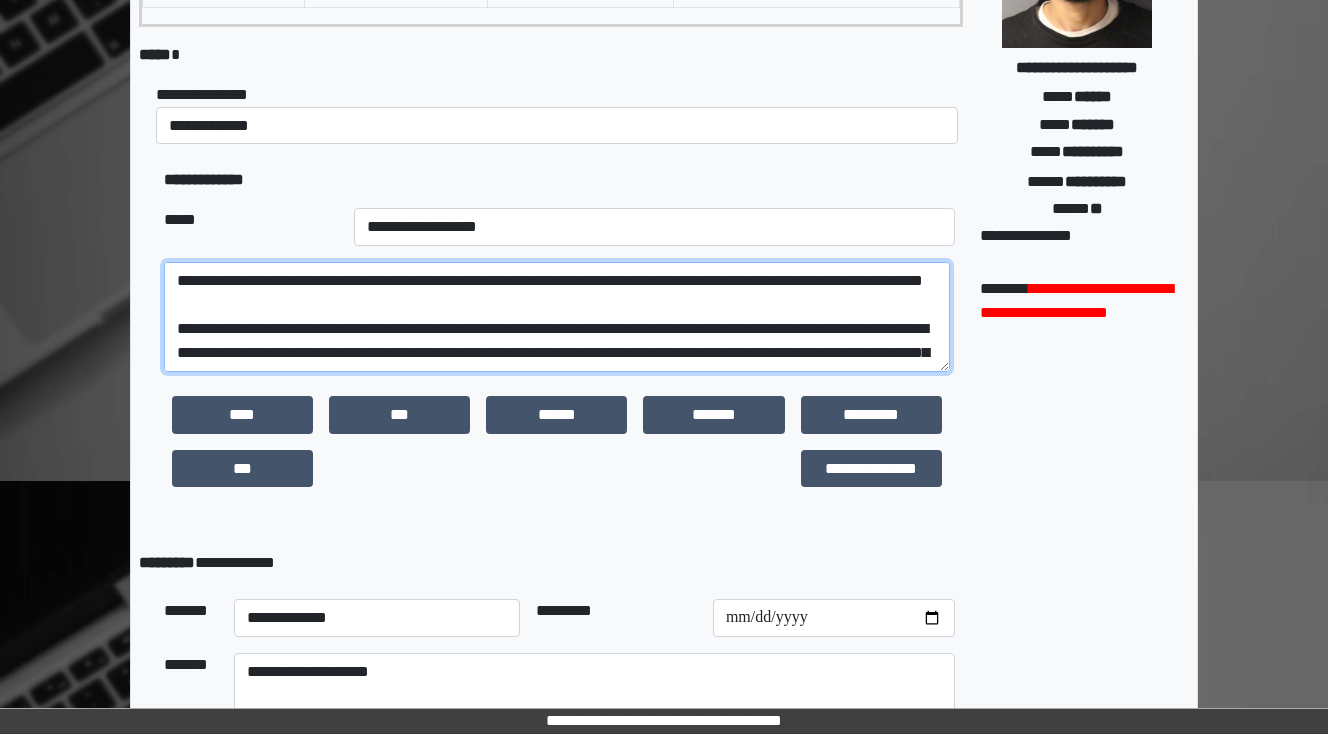scroll, scrollTop: 64, scrollLeft: 0, axis: vertical 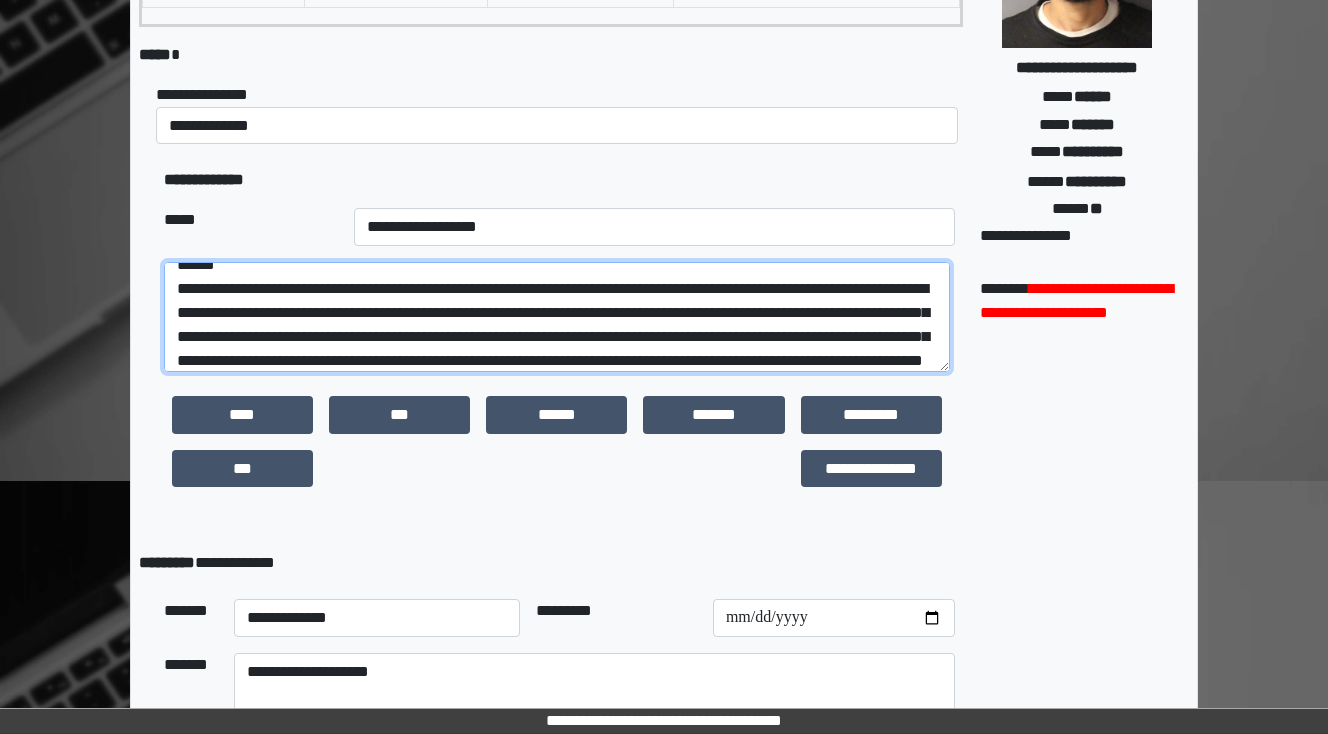 click at bounding box center [557, 317] 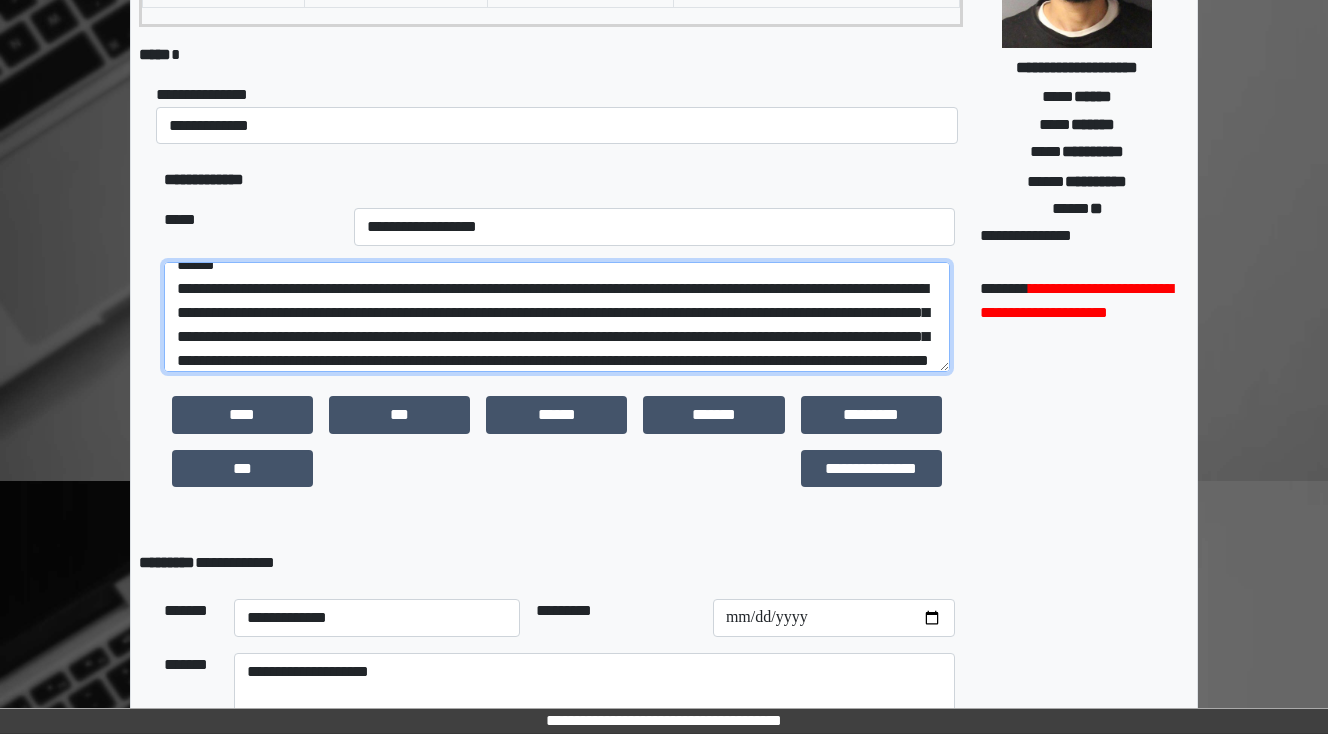 click at bounding box center [557, 317] 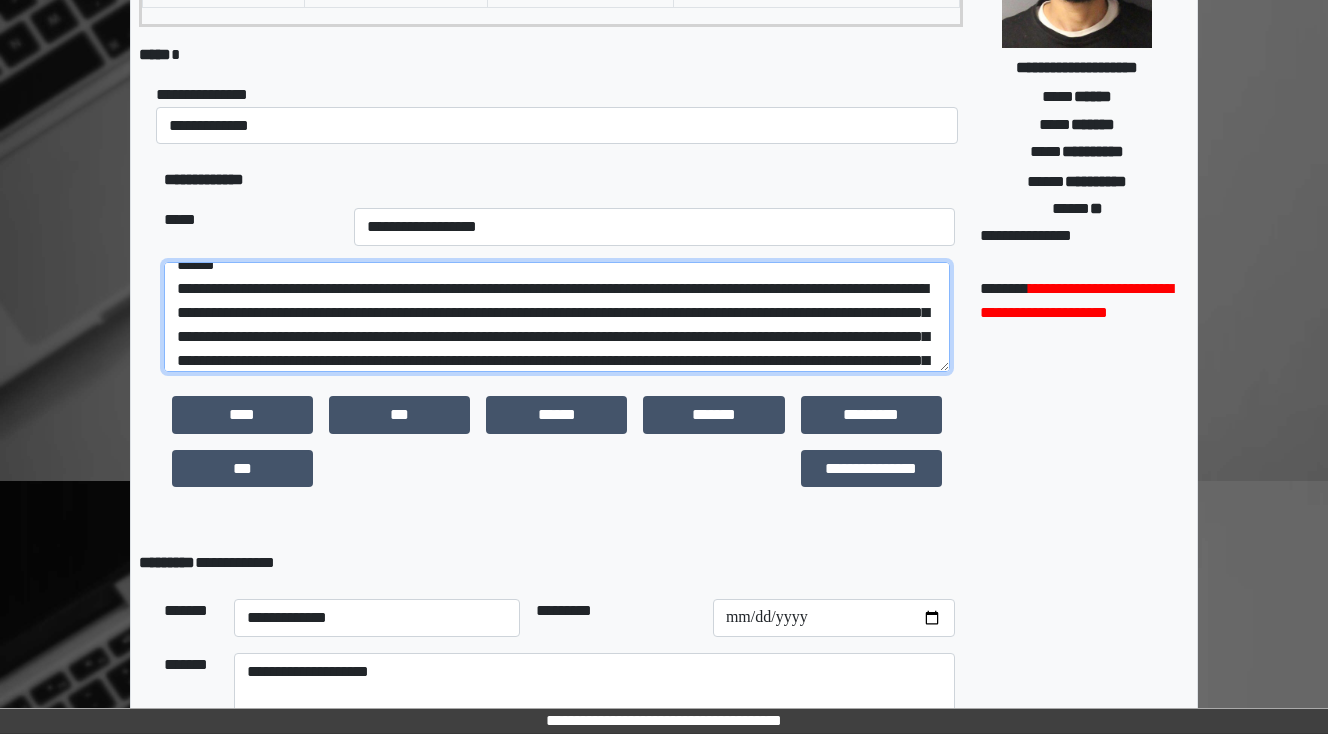 scroll, scrollTop: 88, scrollLeft: 0, axis: vertical 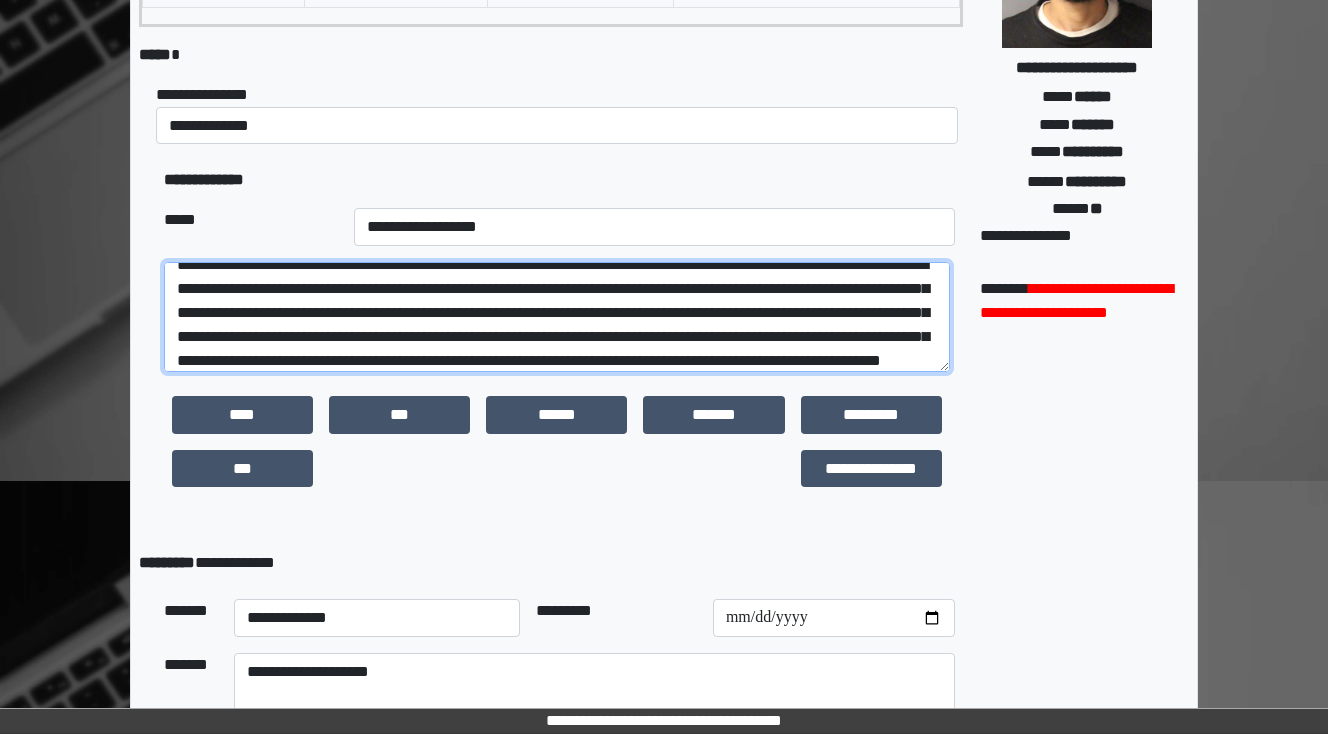 click at bounding box center (557, 317) 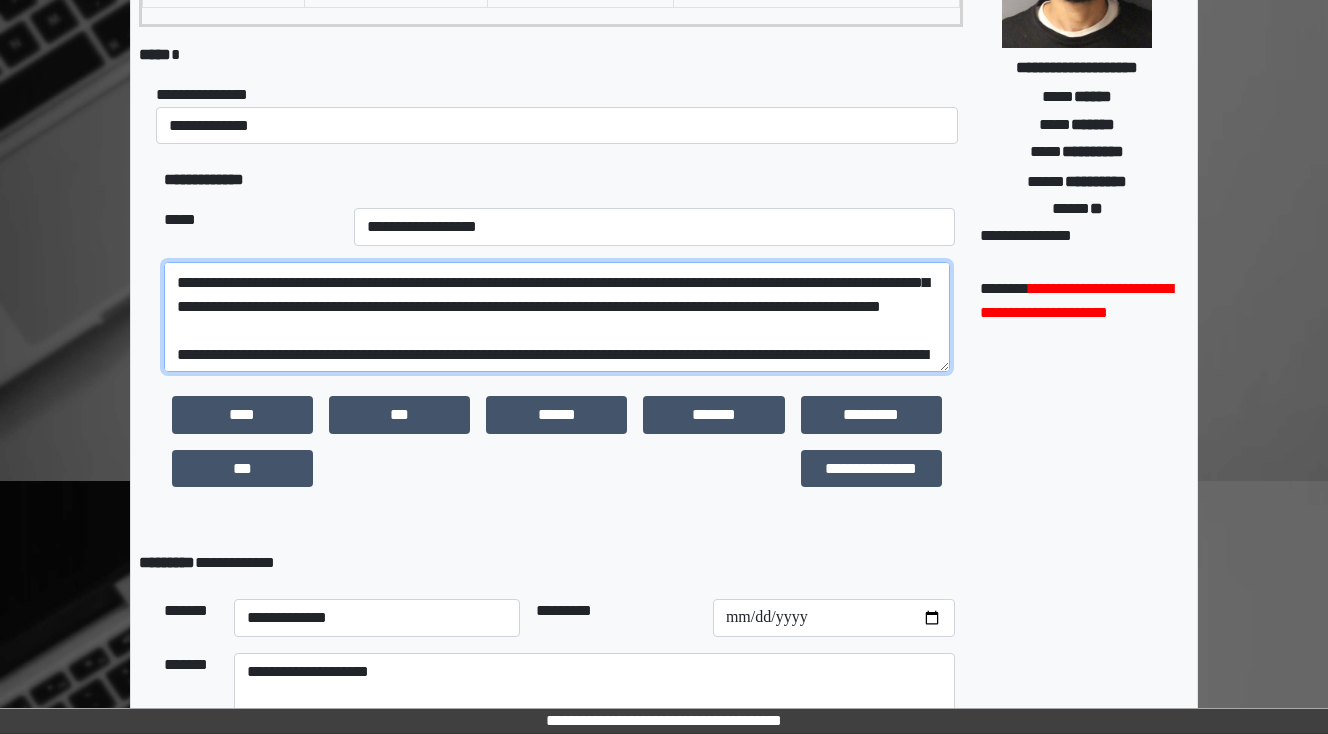 scroll, scrollTop: 168, scrollLeft: 0, axis: vertical 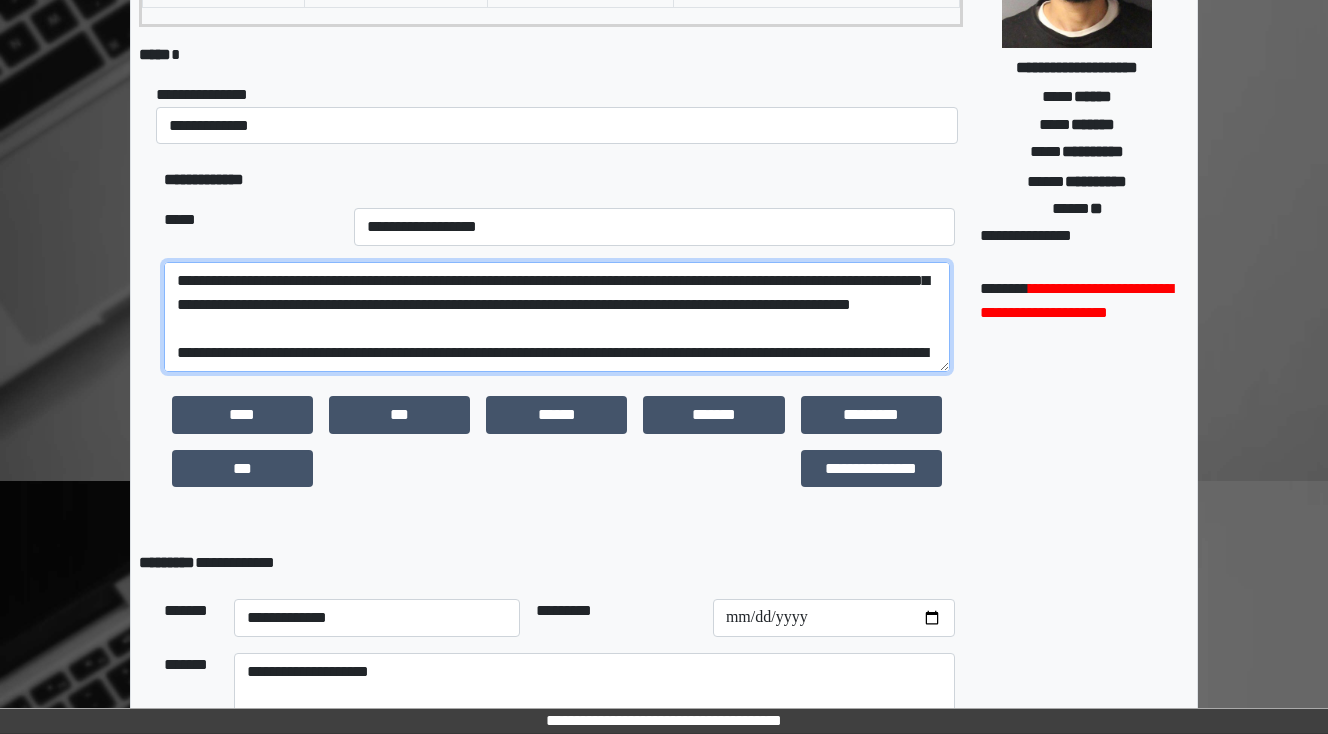 click at bounding box center (557, 317) 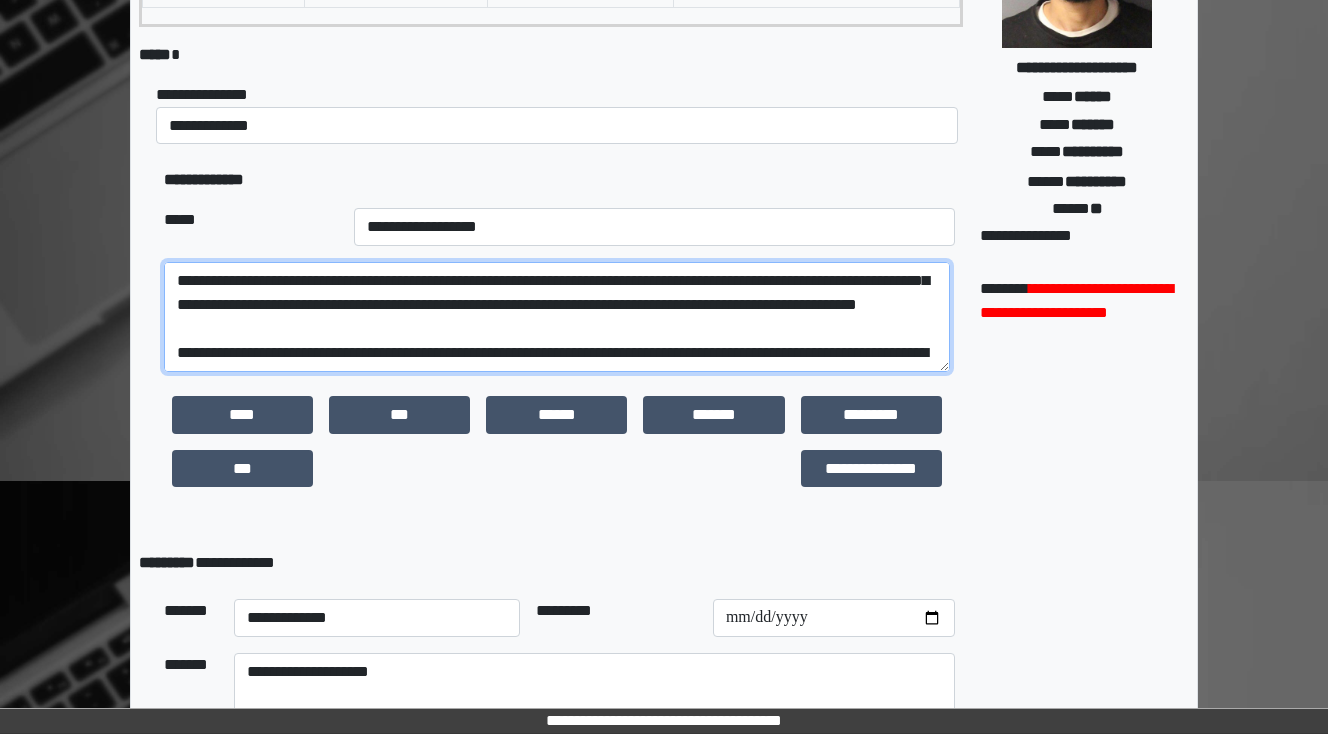 click at bounding box center [557, 317] 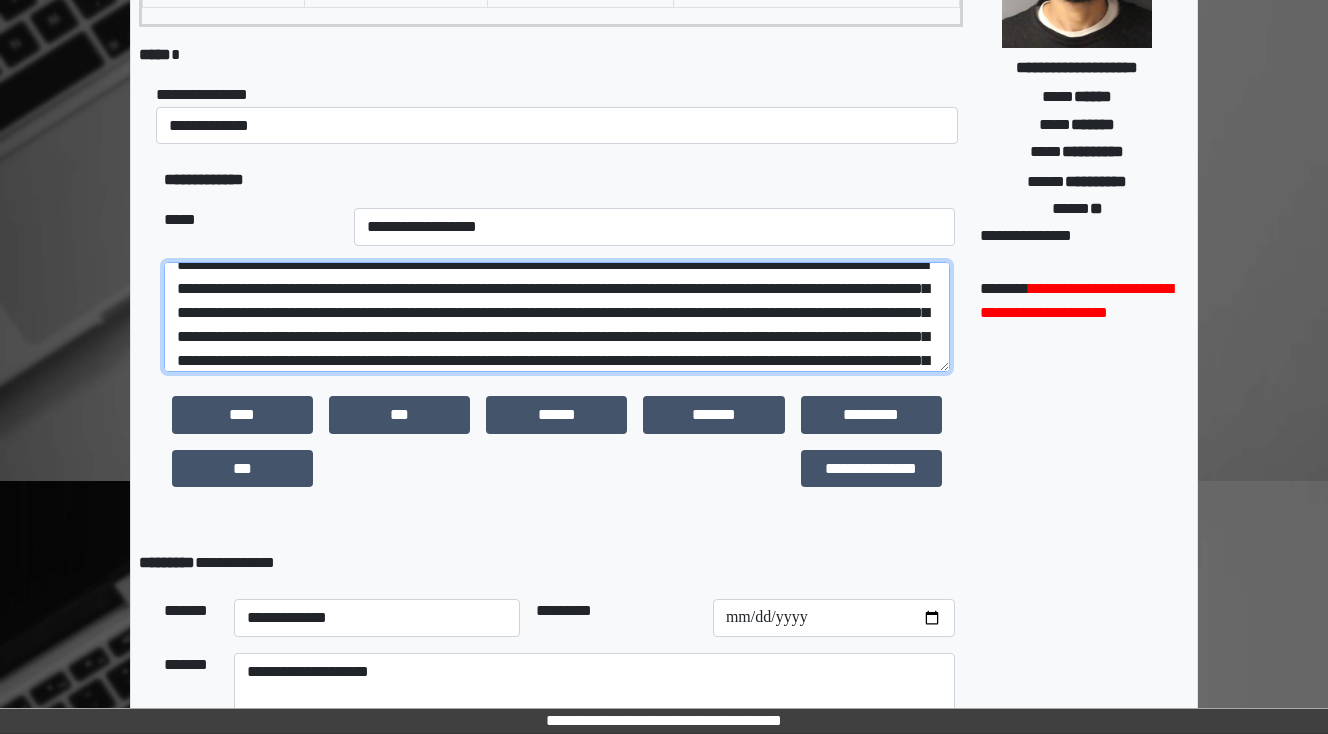 drag, startPoint x: 784, startPoint y: 333, endPoint x: 649, endPoint y: 333, distance: 135 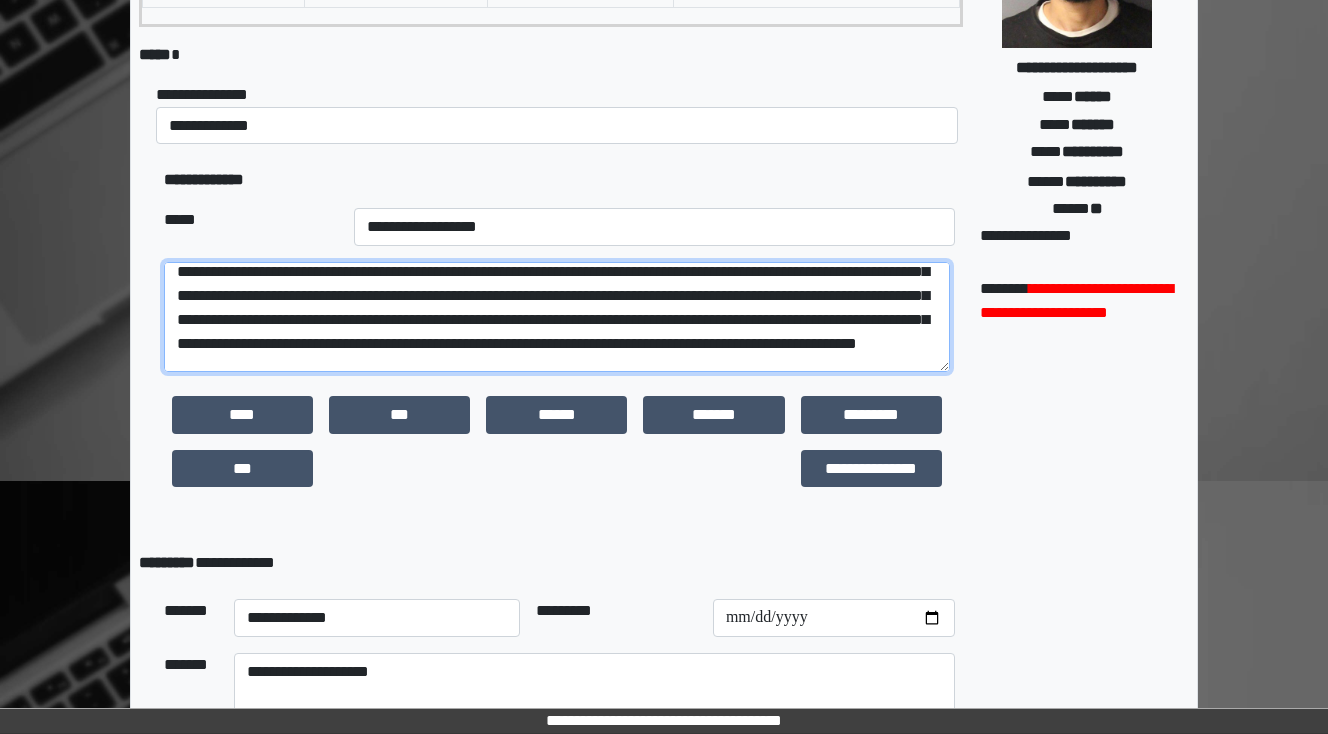 scroll, scrollTop: 168, scrollLeft: 0, axis: vertical 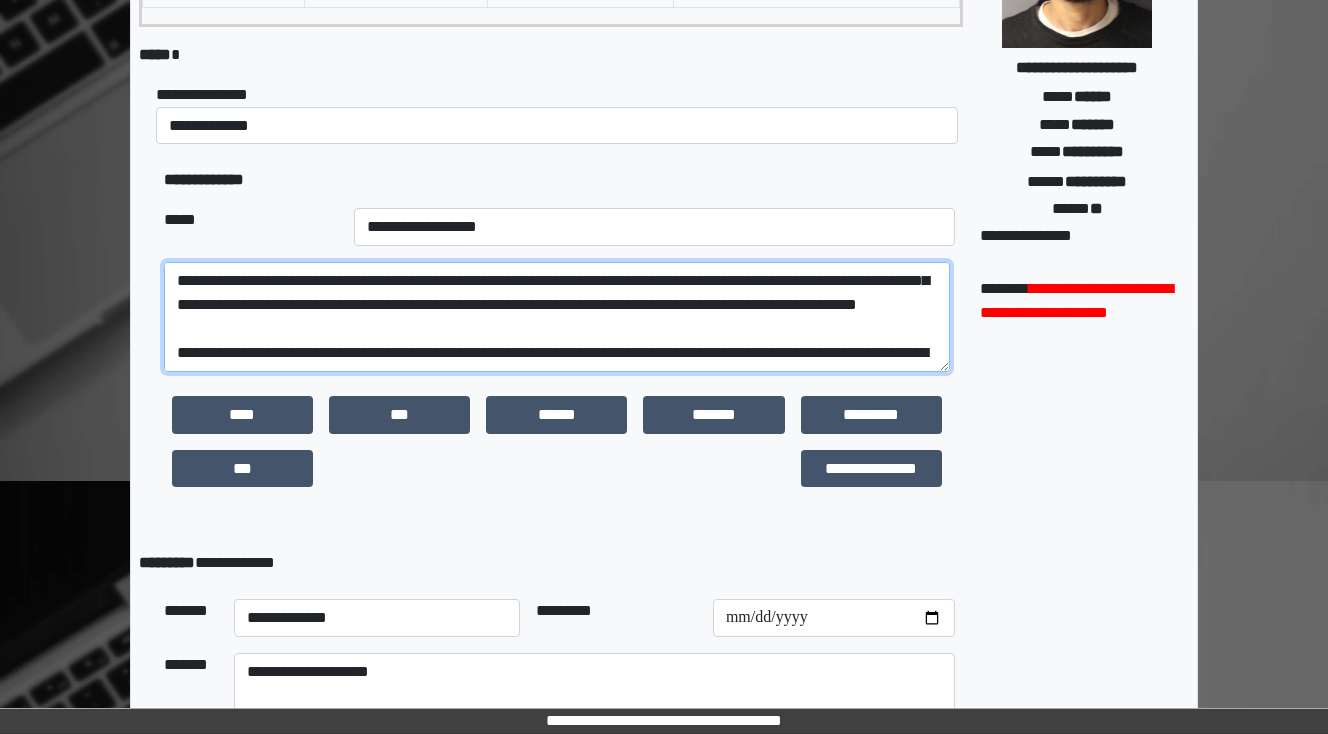 click at bounding box center (557, 317) 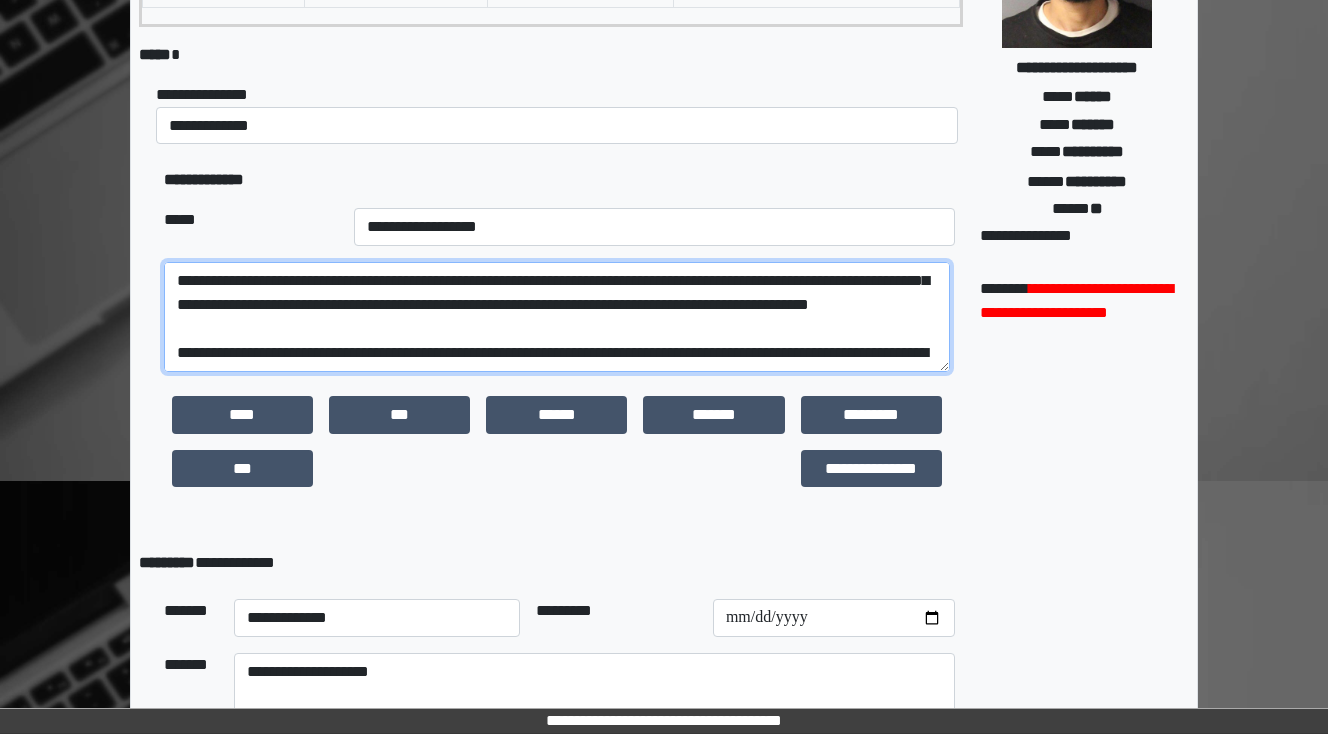 click at bounding box center (557, 317) 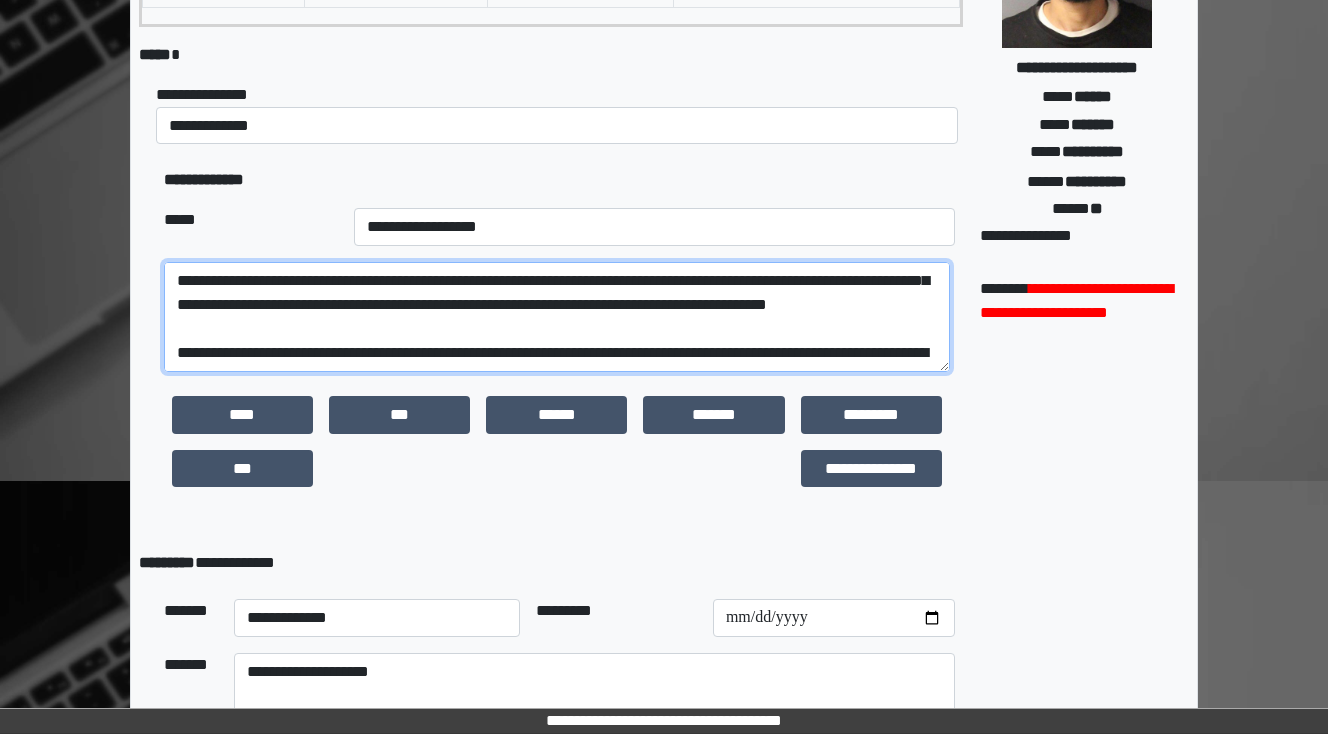 click at bounding box center [557, 317] 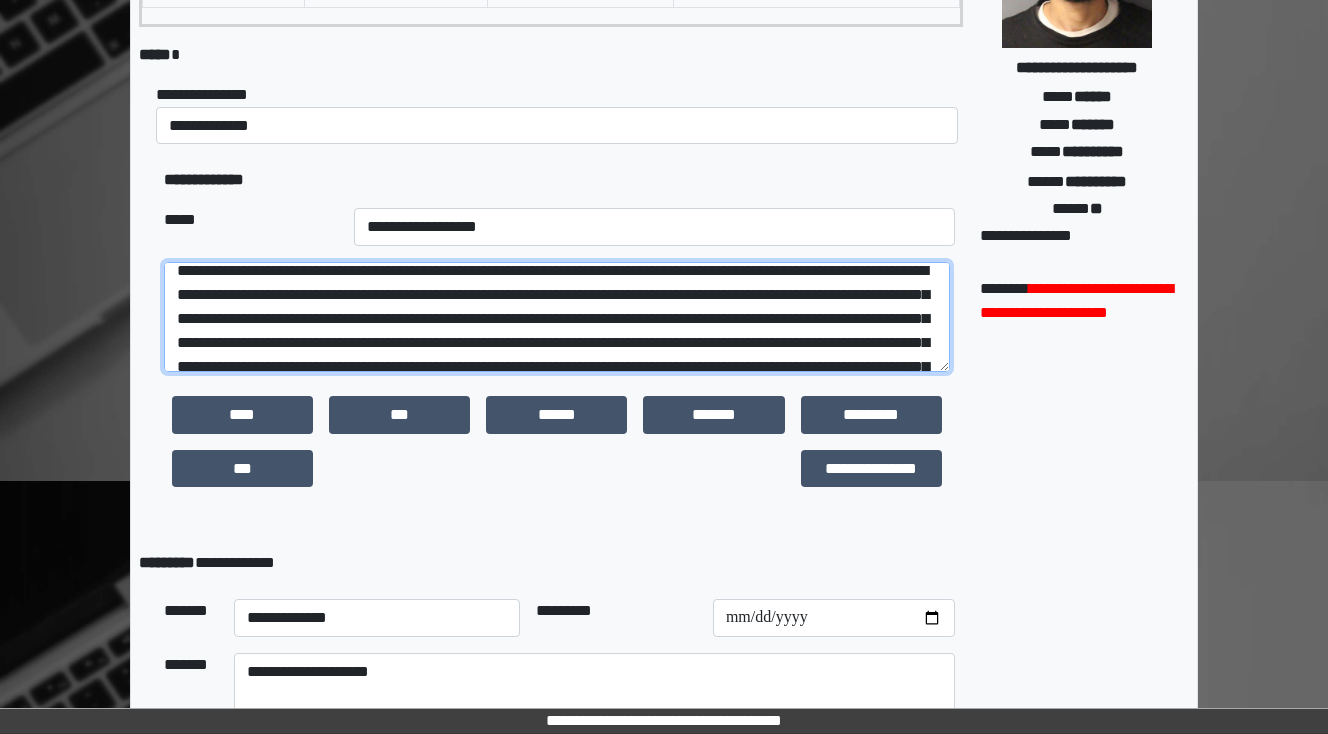 scroll, scrollTop: 0, scrollLeft: 0, axis: both 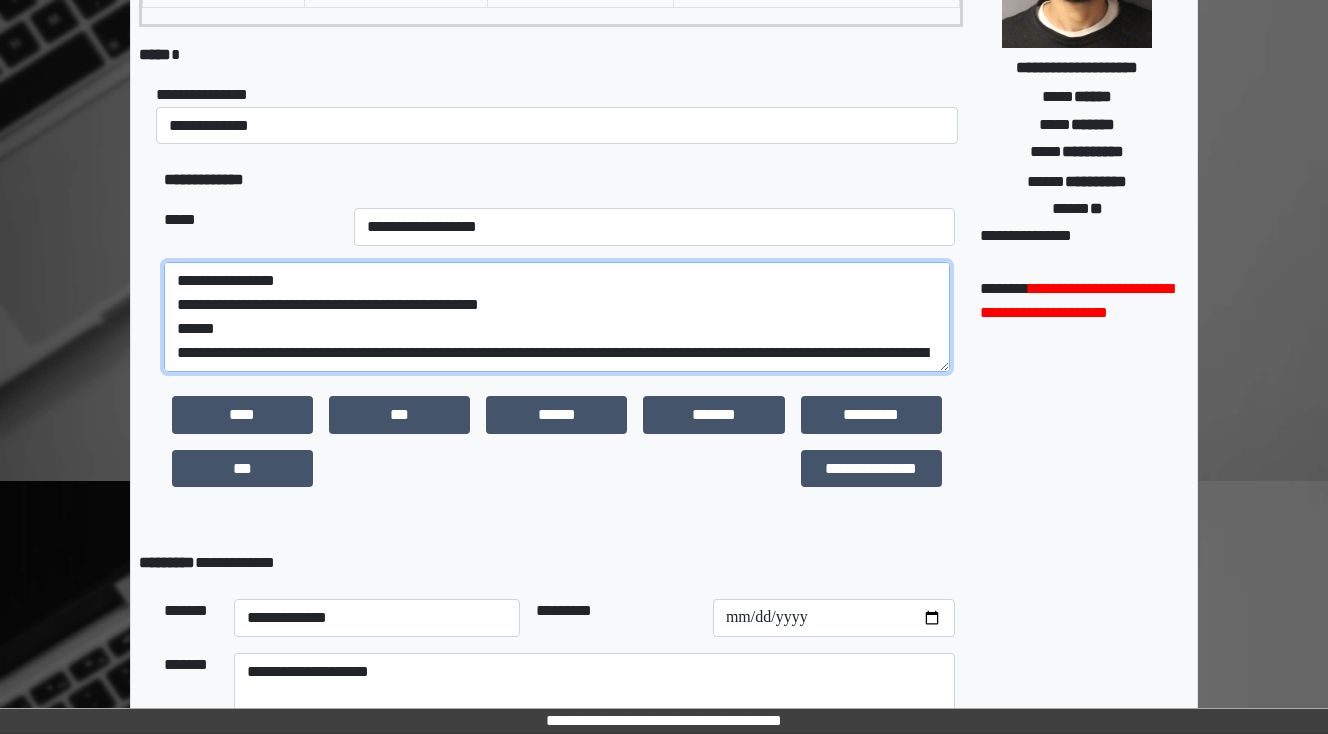 drag, startPoint x: 436, startPoint y: 302, endPoint x: 720, endPoint y: 276, distance: 285.18765 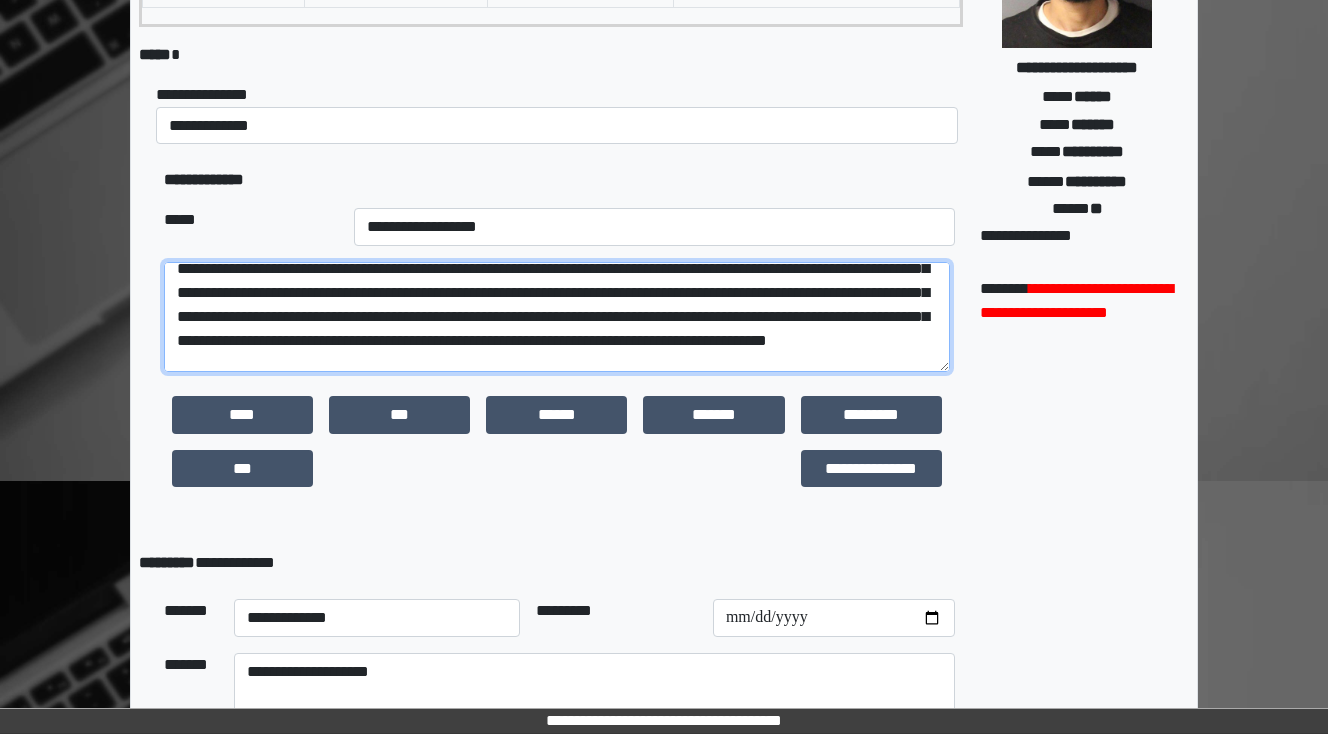 scroll, scrollTop: 160, scrollLeft: 0, axis: vertical 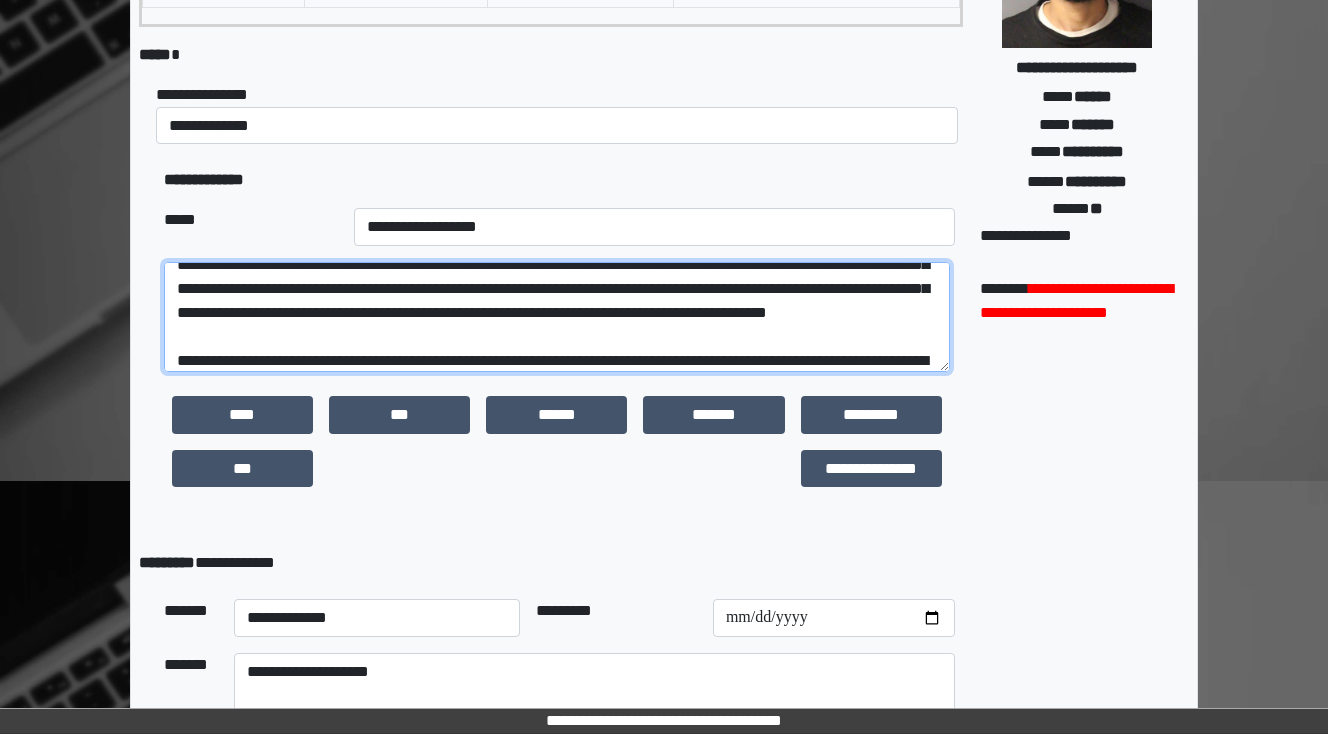 drag, startPoint x: 433, startPoint y: 314, endPoint x: 183, endPoint y: 314, distance: 250 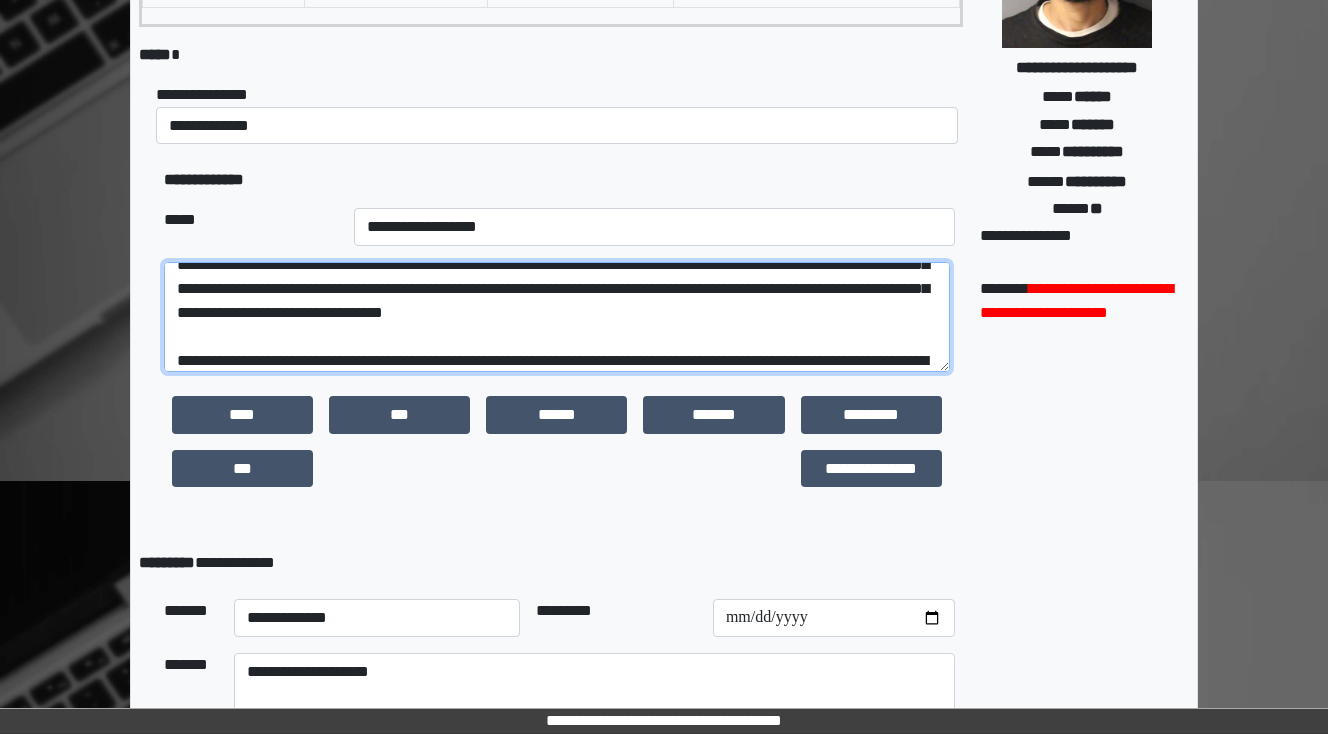 click at bounding box center (557, 317) 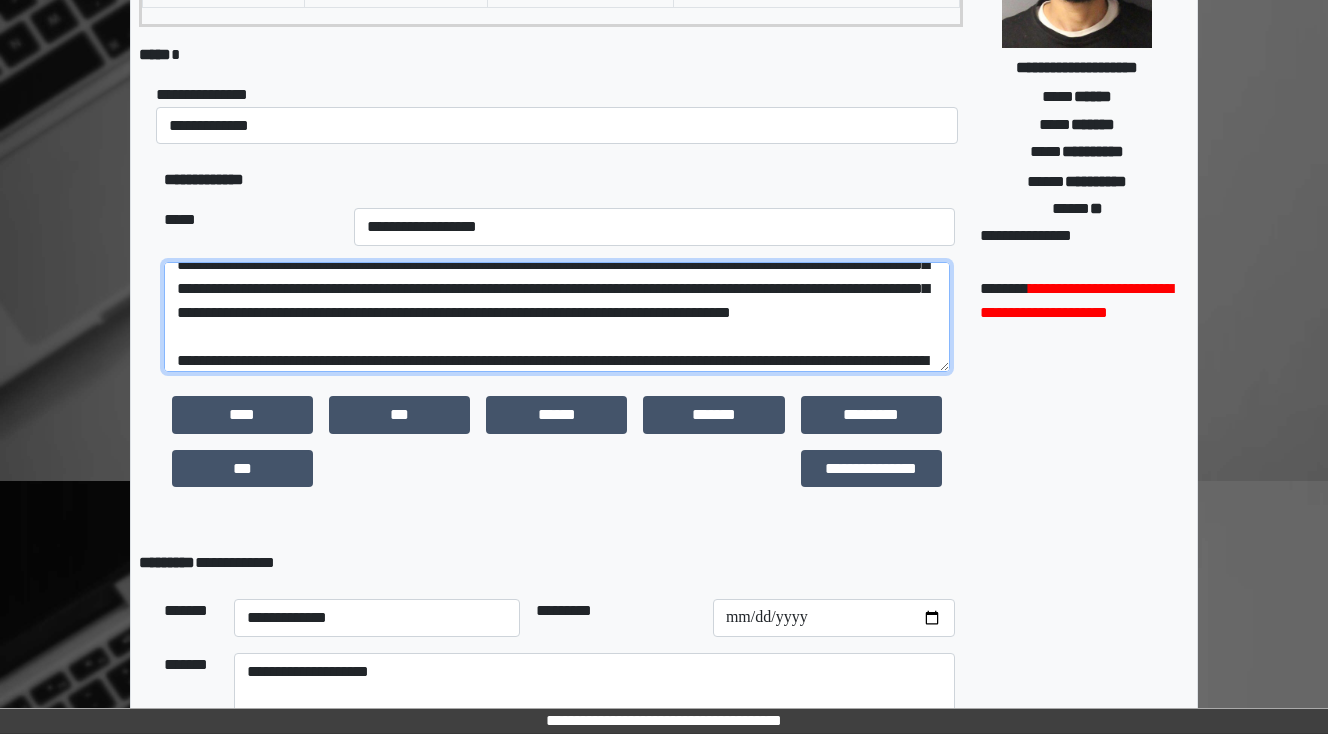 scroll, scrollTop: 240, scrollLeft: 0, axis: vertical 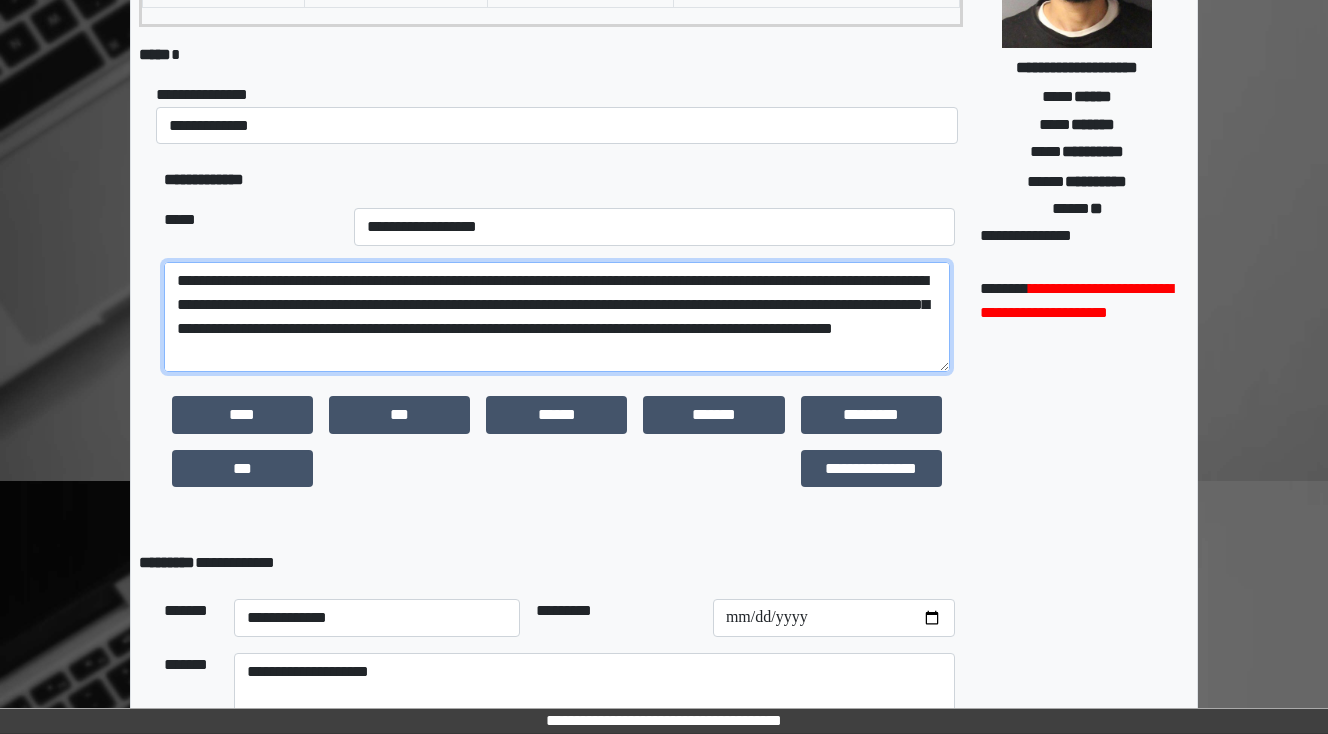 click at bounding box center [557, 317] 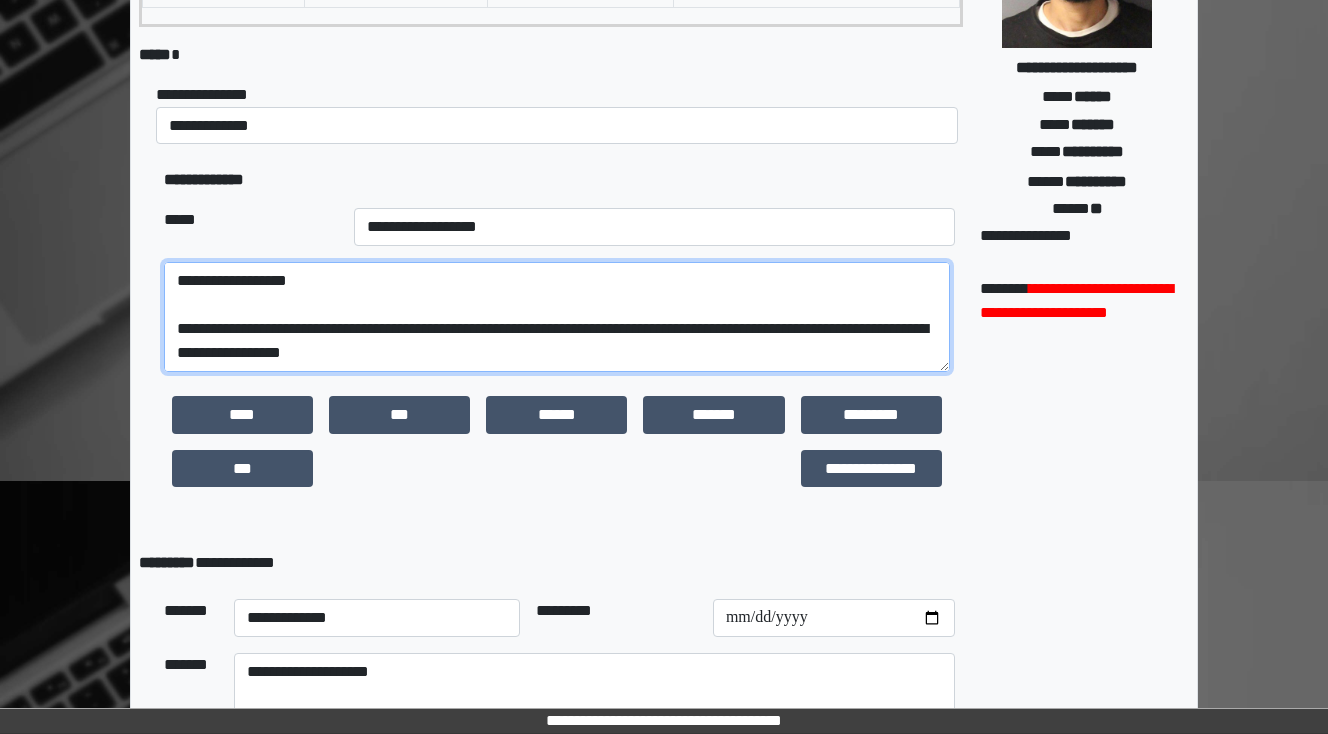 scroll, scrollTop: 336, scrollLeft: 0, axis: vertical 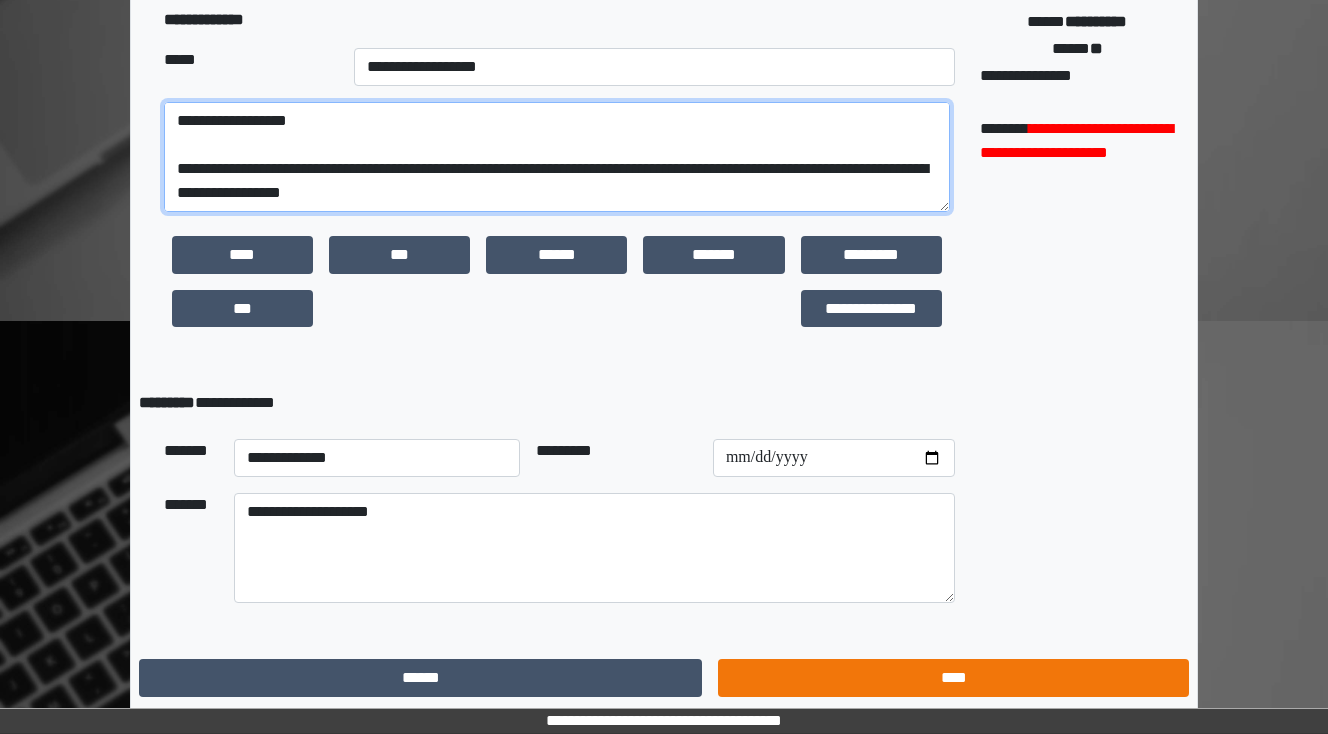 type on "**********" 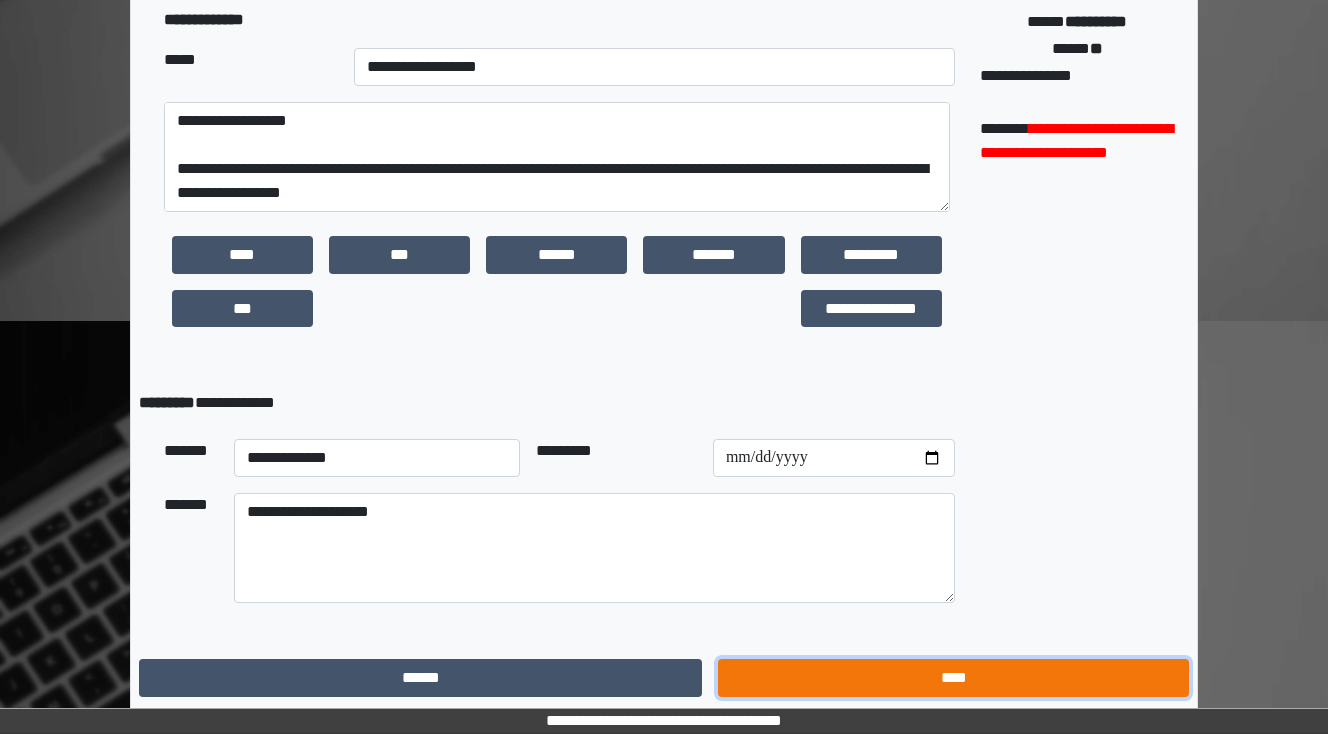 click on "****" at bounding box center [953, 678] 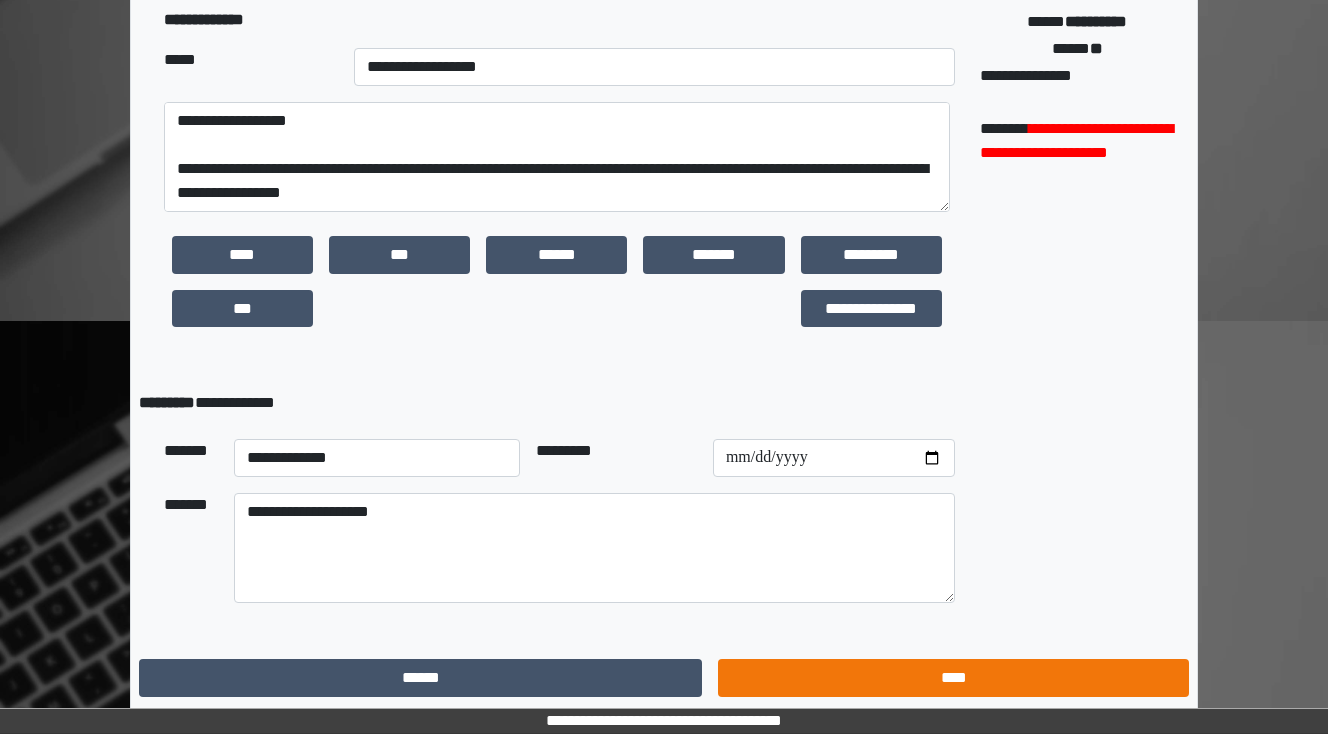 scroll, scrollTop: 0, scrollLeft: 0, axis: both 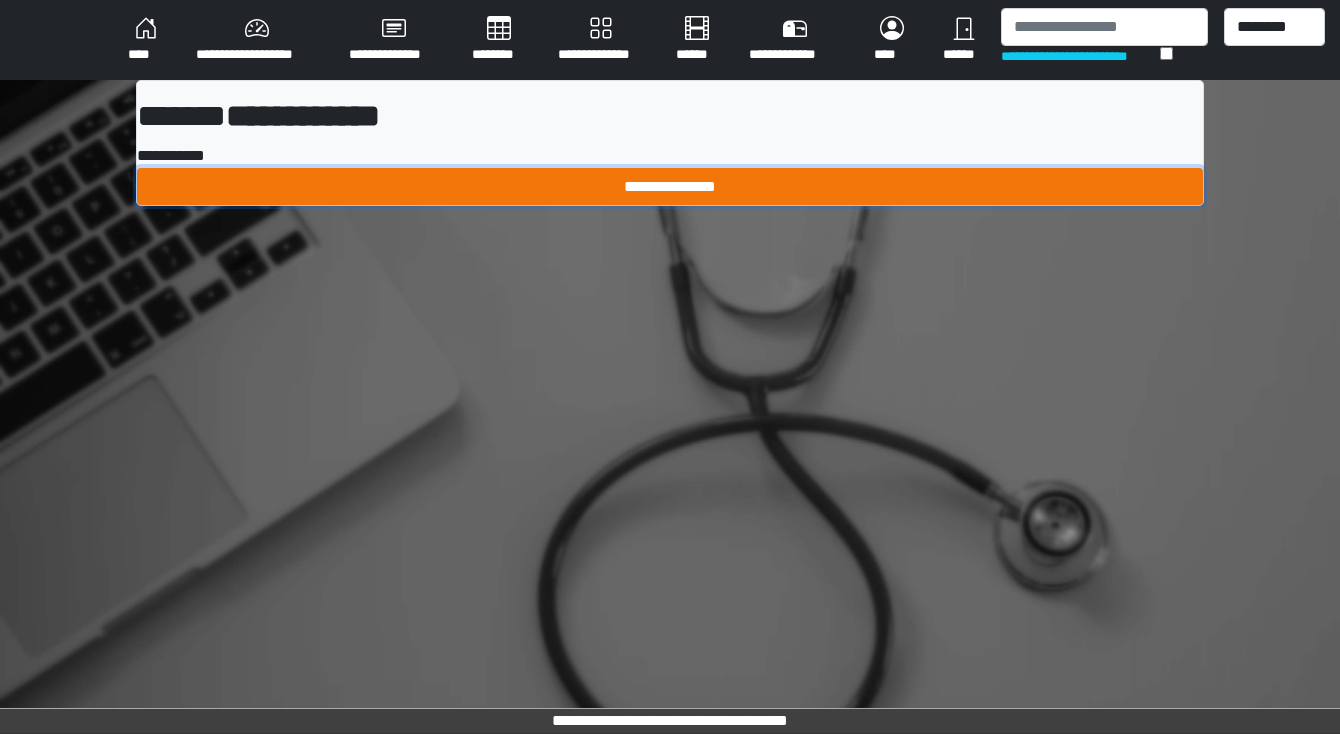 click on "**********" at bounding box center (670, 187) 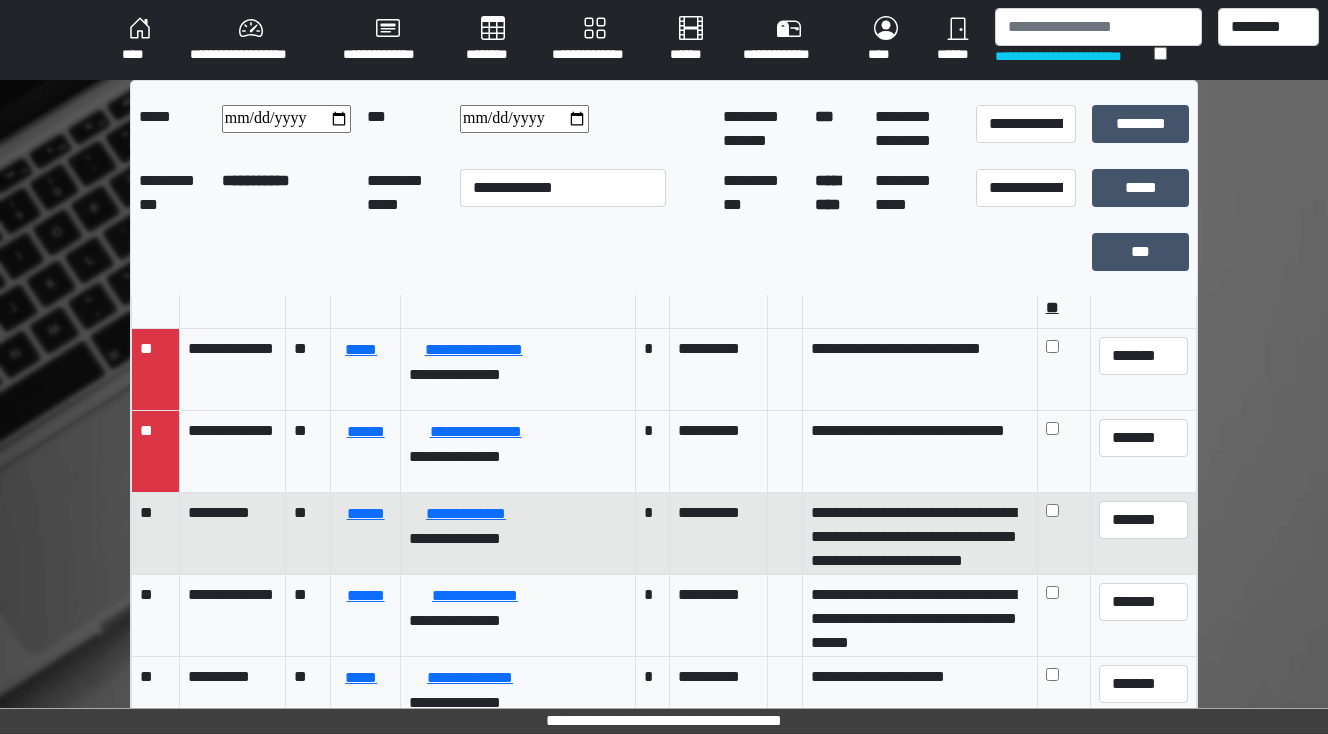 scroll, scrollTop: 160, scrollLeft: 0, axis: vertical 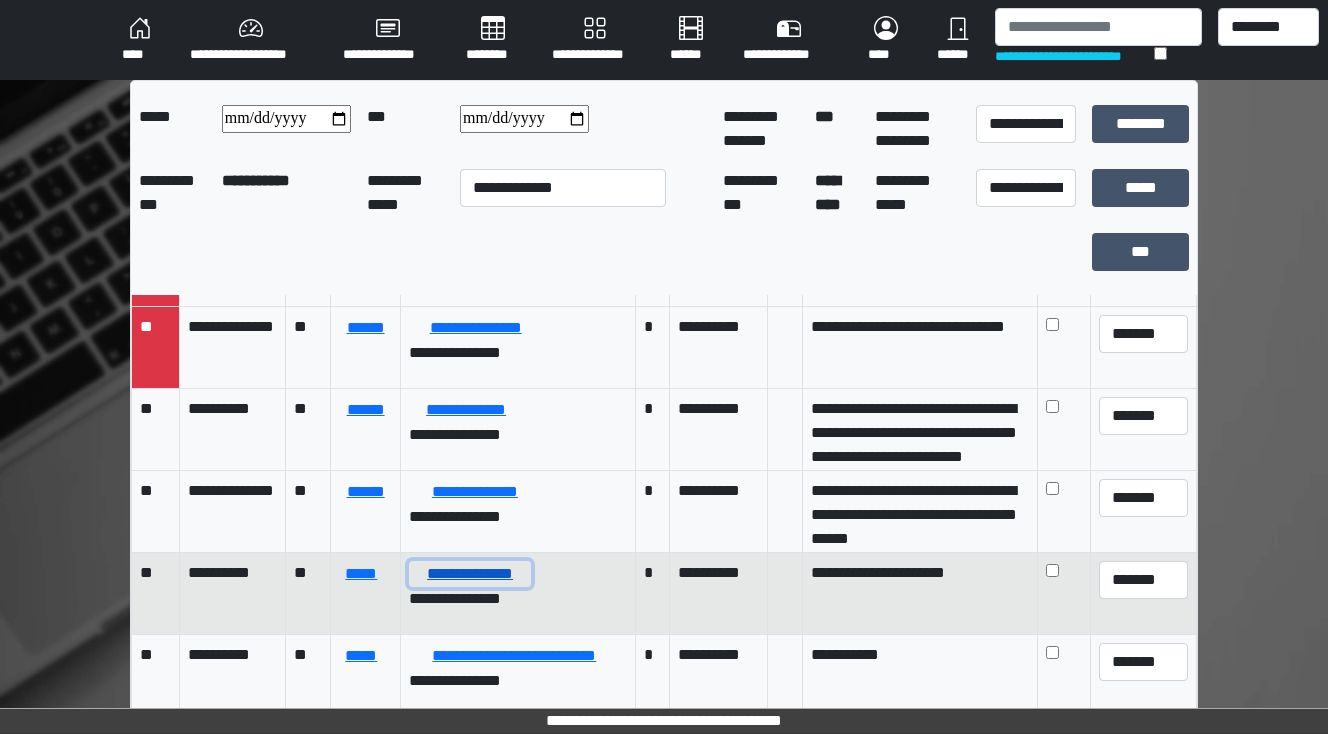 click on "**********" at bounding box center [470, 574] 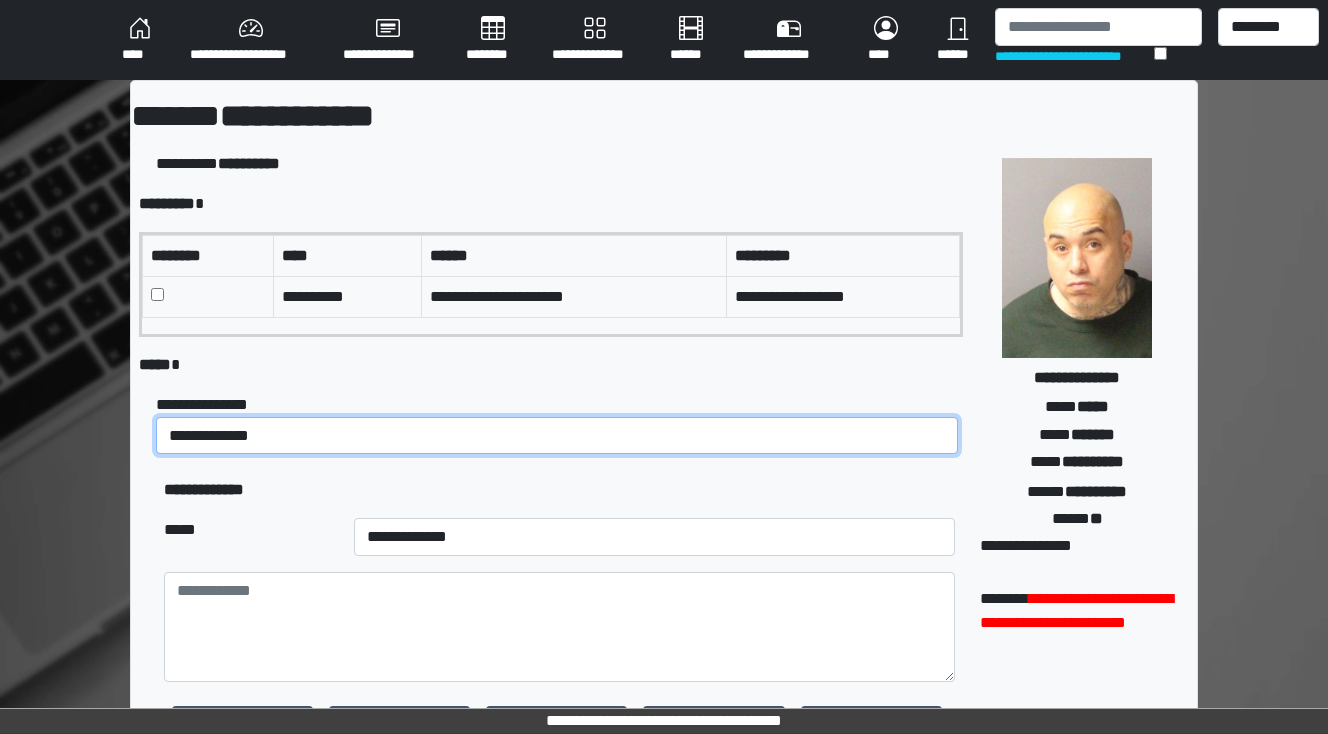 click on "**********" at bounding box center (557, 436) 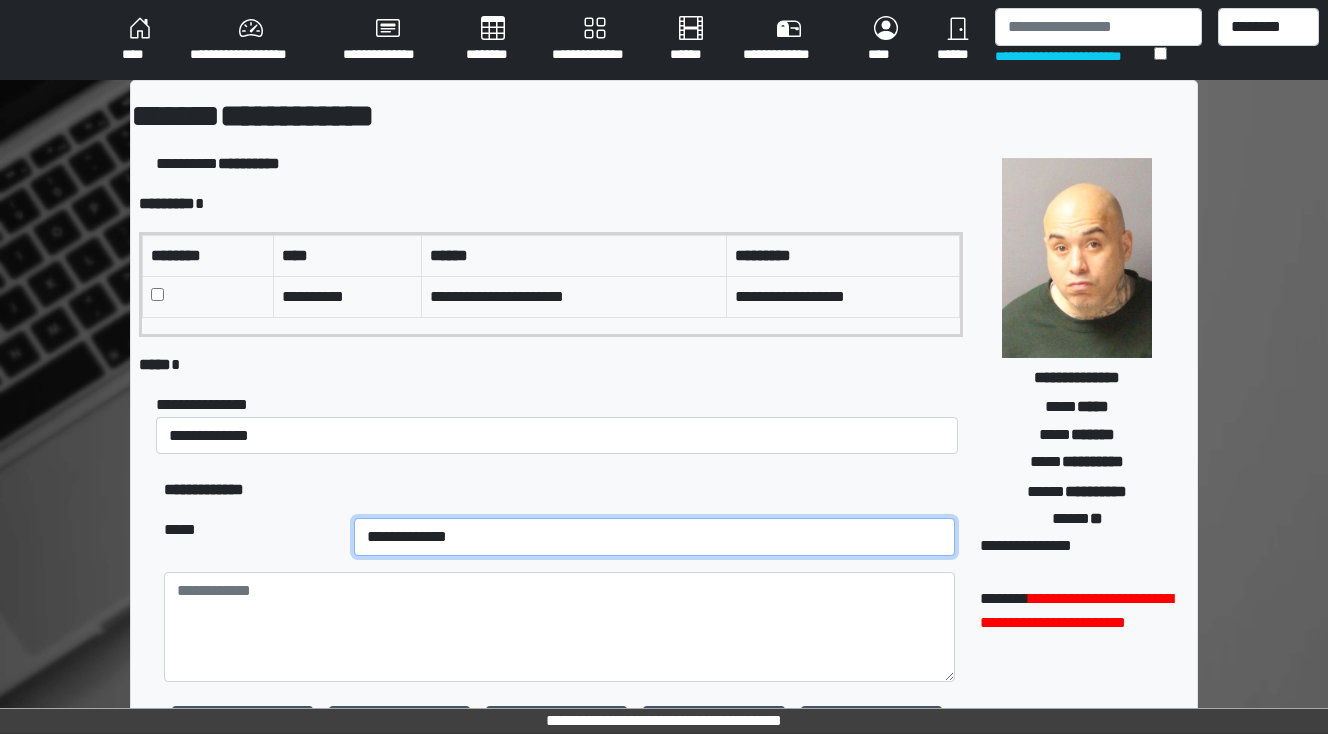 click on "**********" at bounding box center [654, 537] 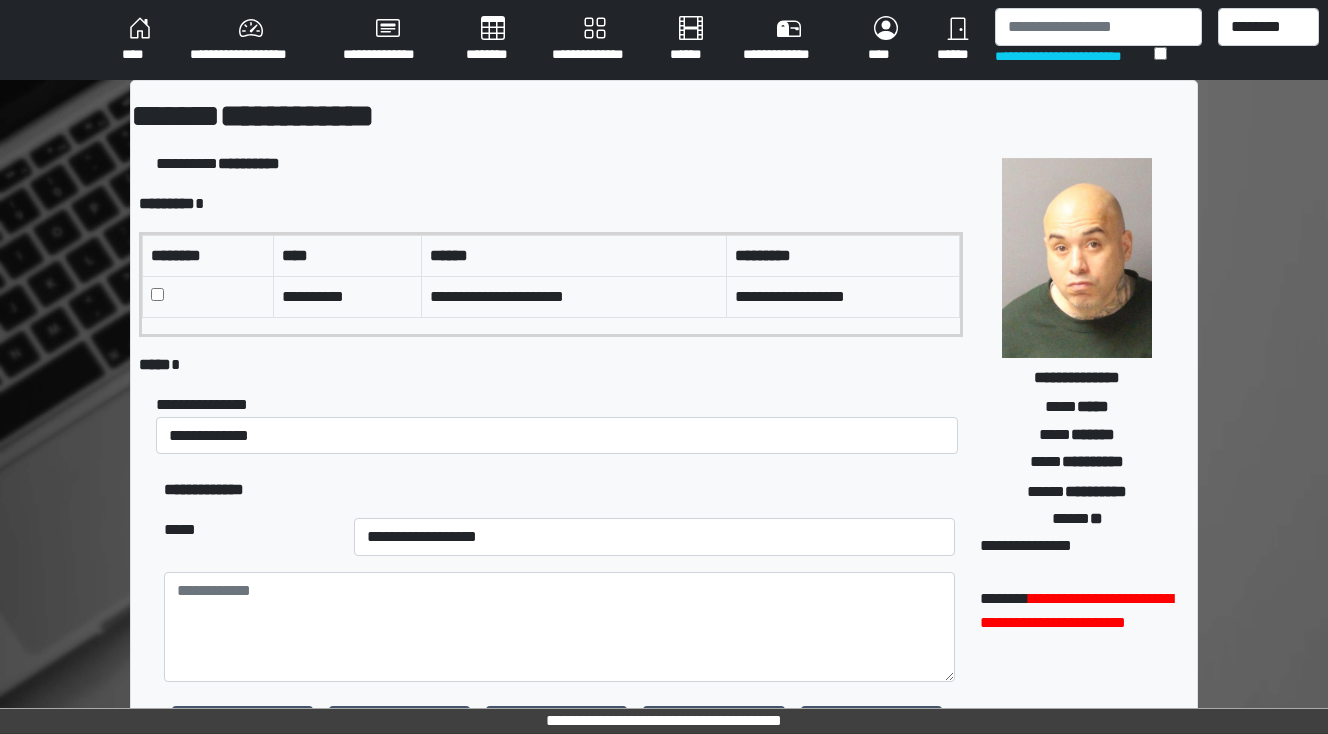 click on "**********" at bounding box center (559, 657) 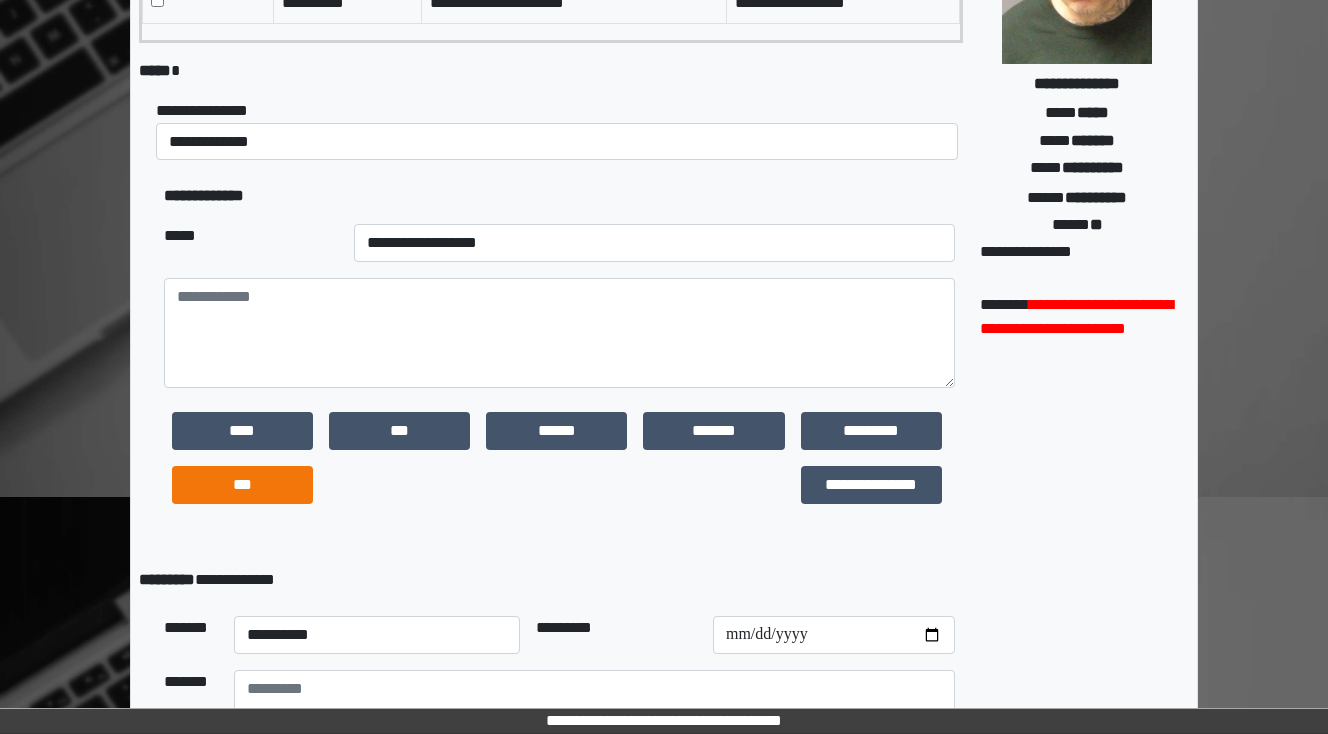 scroll, scrollTop: 320, scrollLeft: 0, axis: vertical 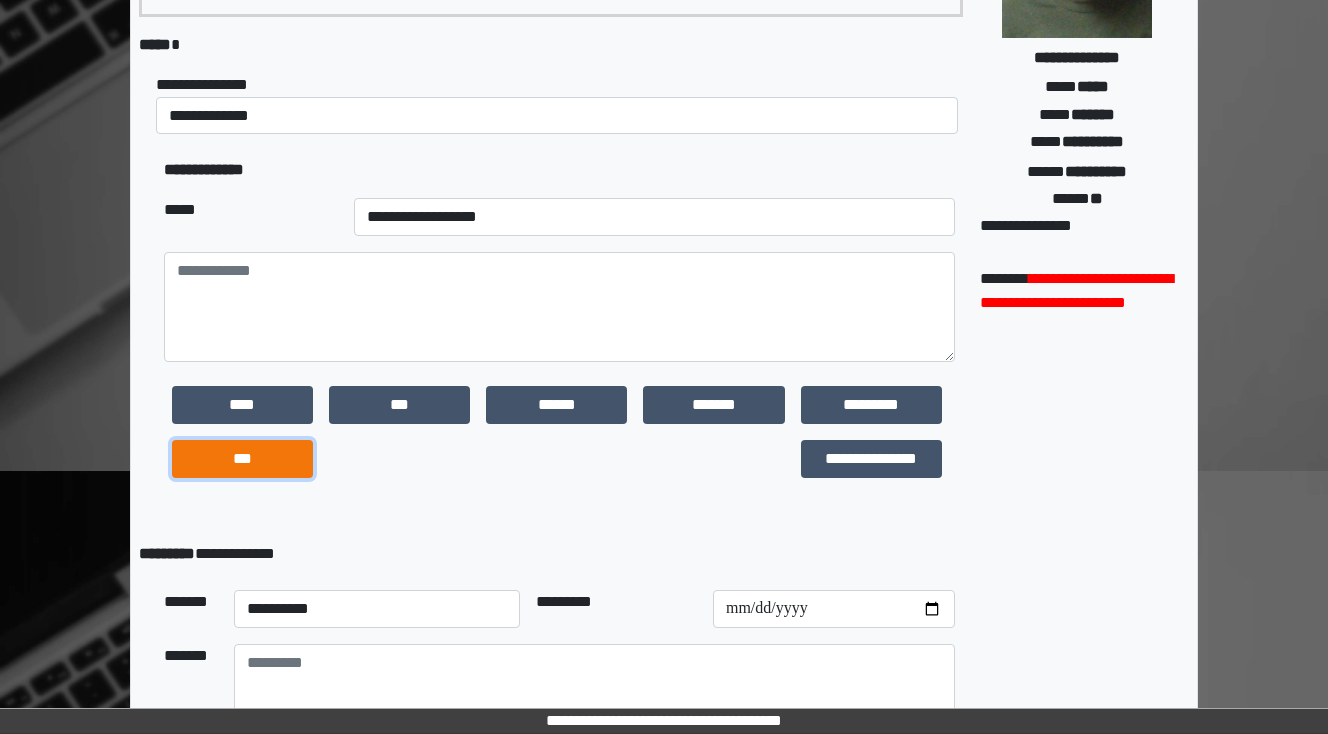 click on "***" at bounding box center [242, 459] 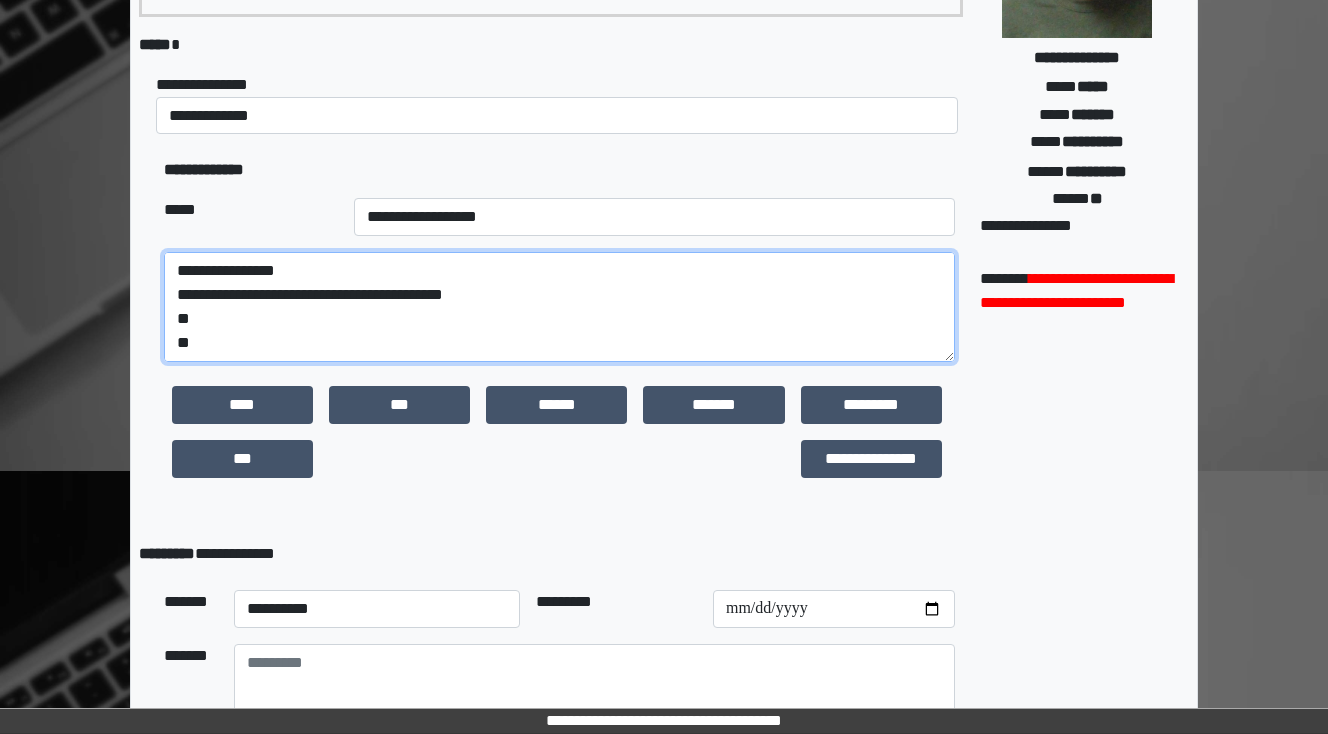 click on "**********" at bounding box center [559, 307] 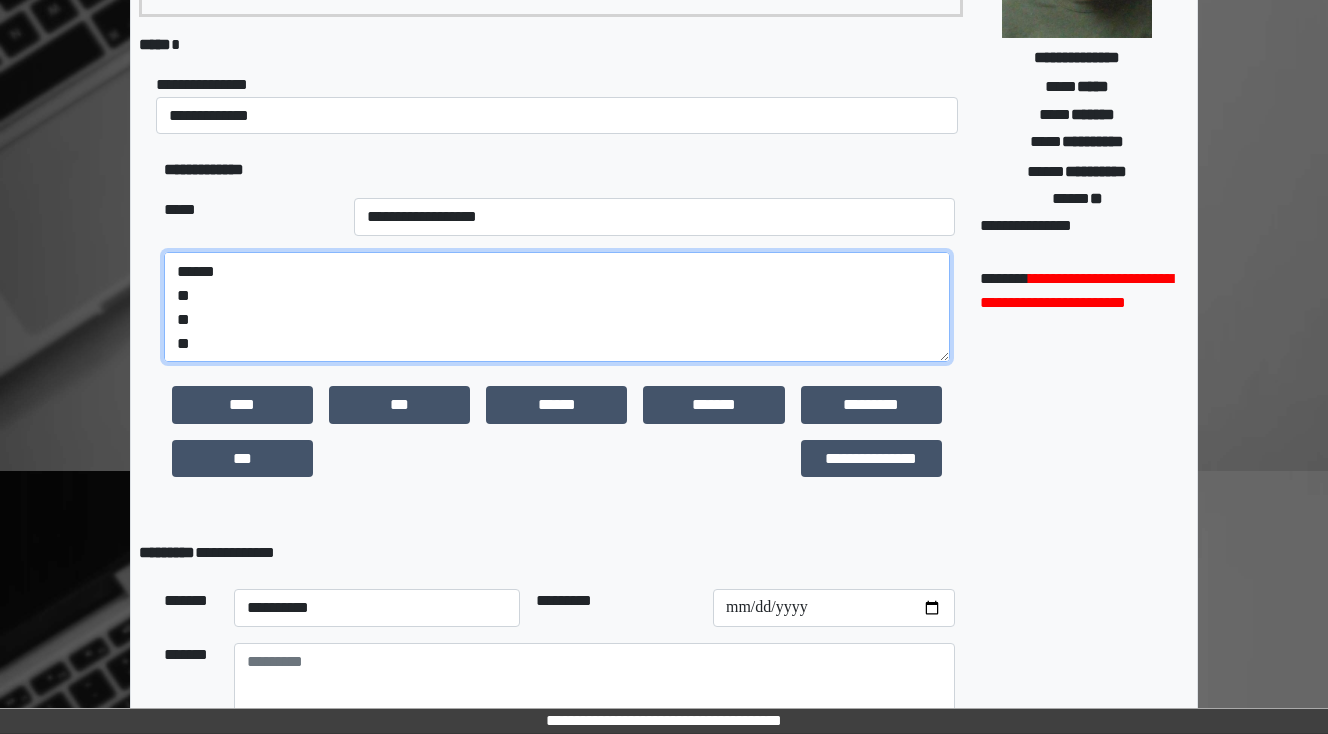 scroll, scrollTop: 48, scrollLeft: 0, axis: vertical 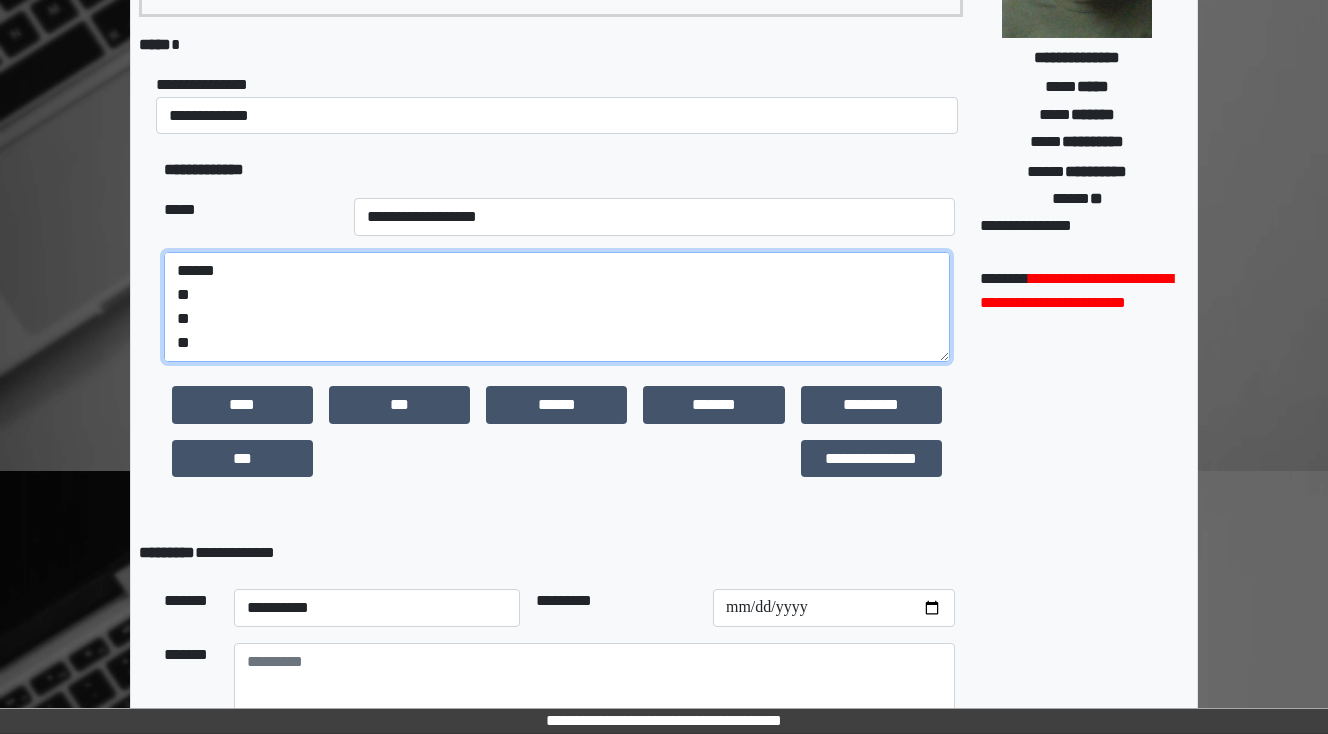 drag, startPoint x: 208, startPoint y: 334, endPoint x: 176, endPoint y: 337, distance: 32.140316 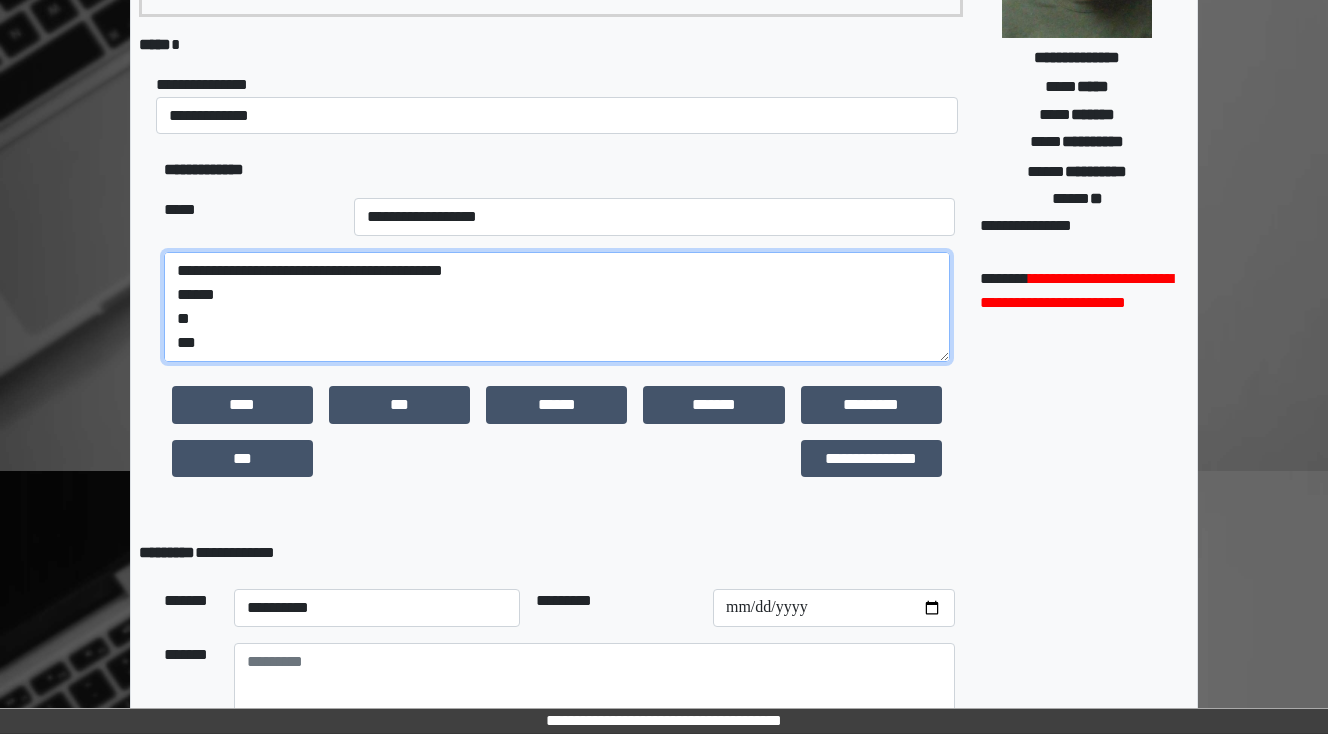 click on "**********" at bounding box center [557, 307] 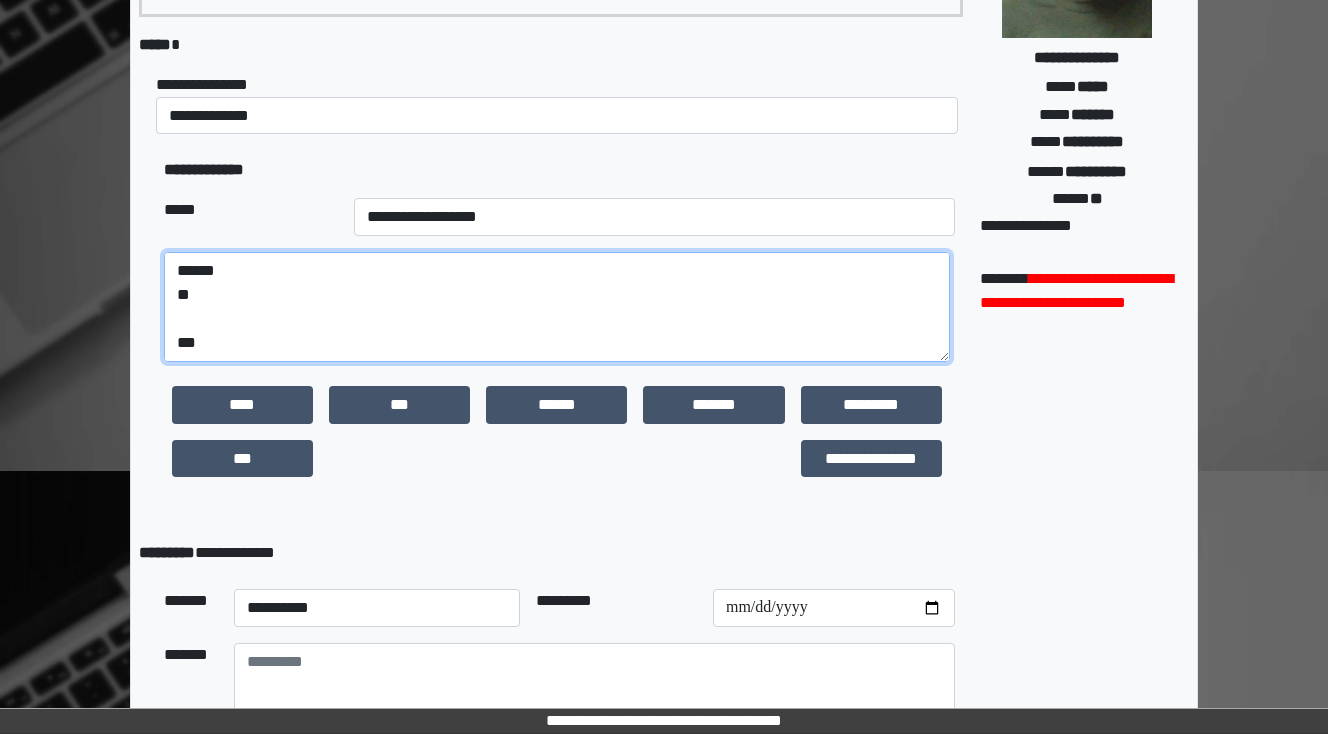 scroll, scrollTop: 72, scrollLeft: 0, axis: vertical 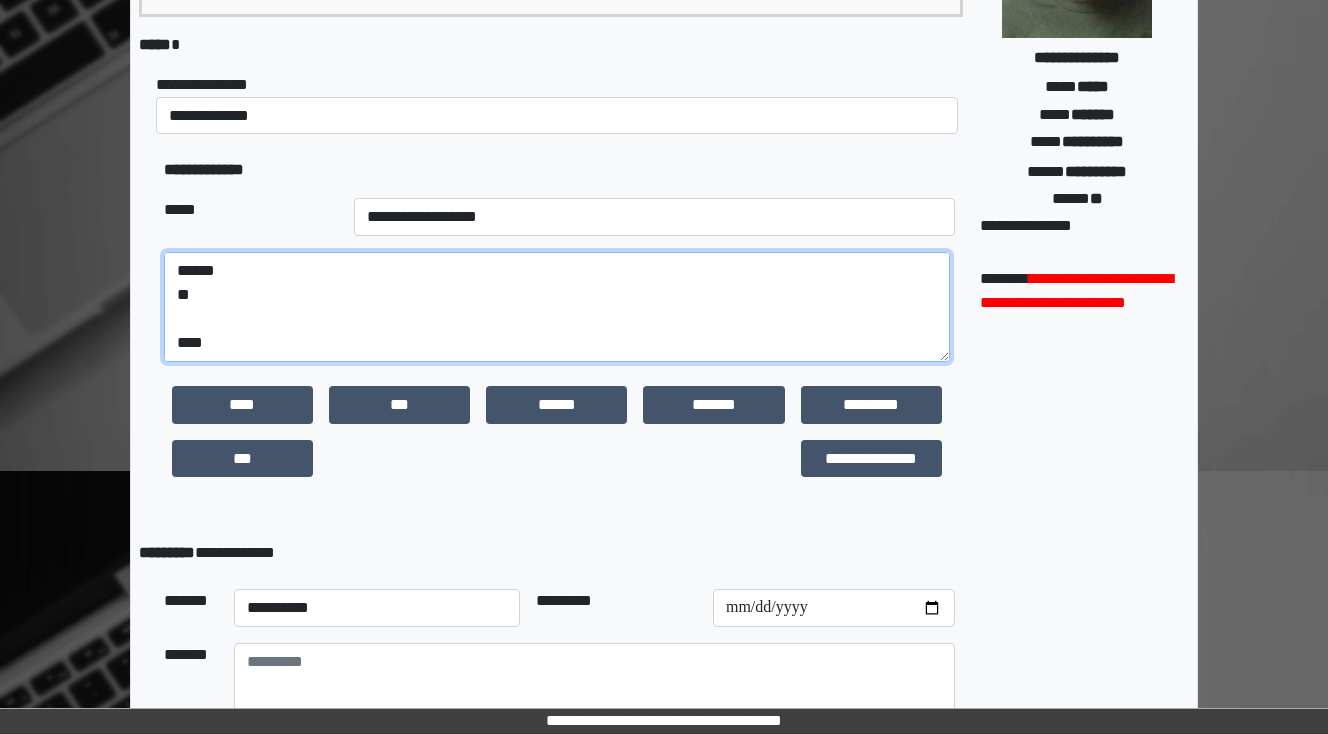 paste on "**********" 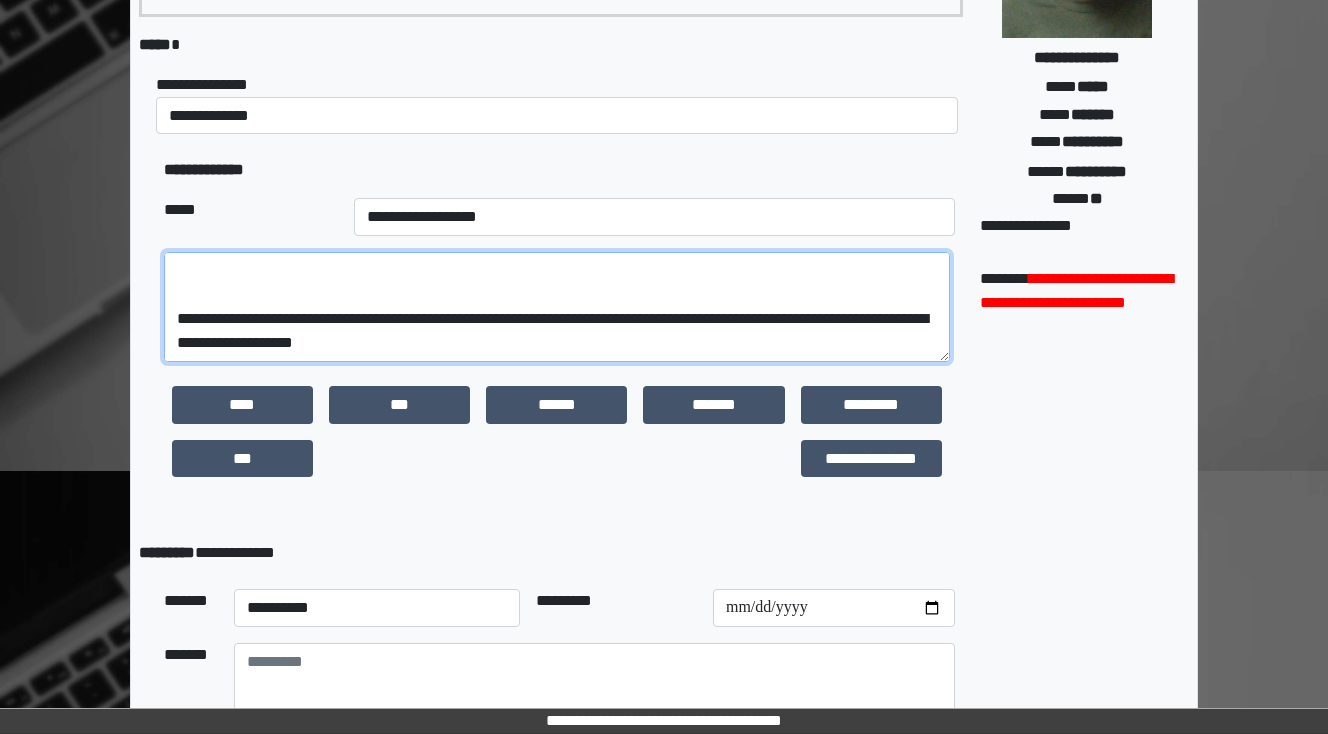 scroll, scrollTop: 288, scrollLeft: 0, axis: vertical 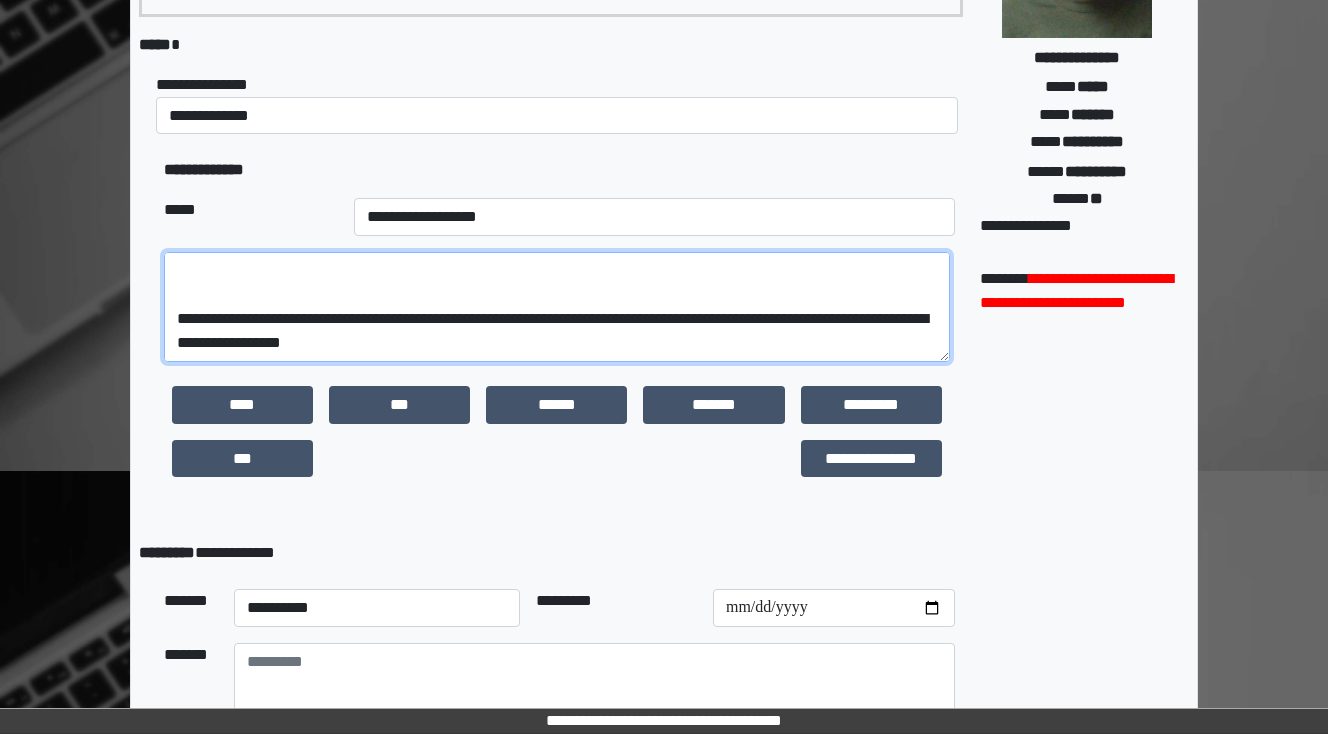 click on "**********" at bounding box center [557, 307] 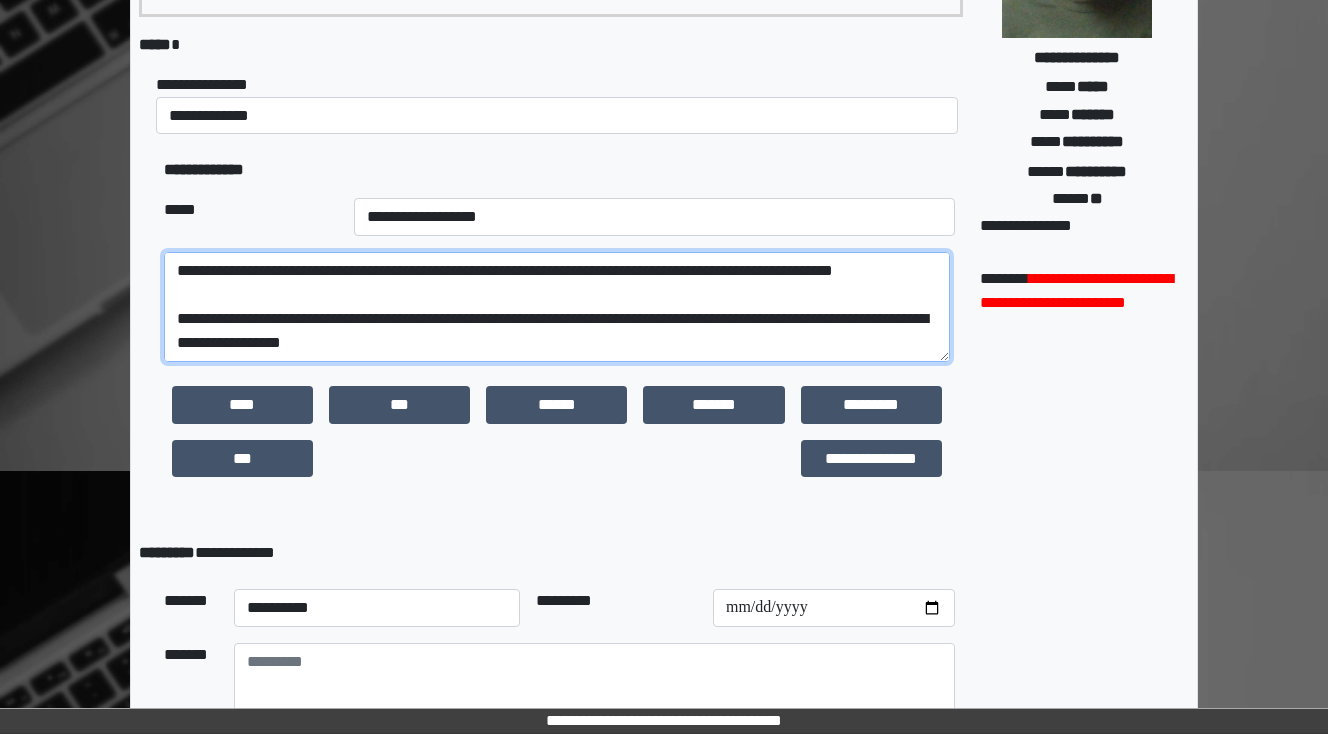 scroll, scrollTop: 192, scrollLeft: 0, axis: vertical 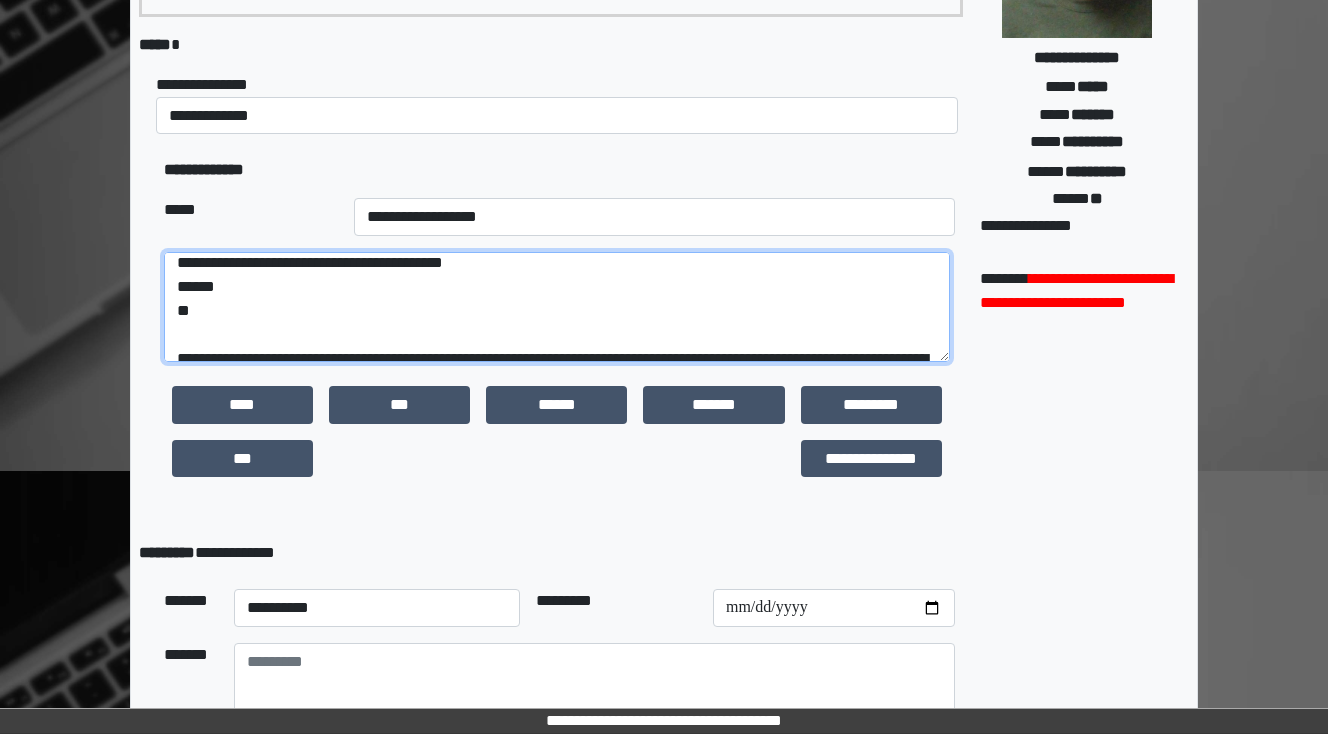 click on "**********" at bounding box center [557, 307] 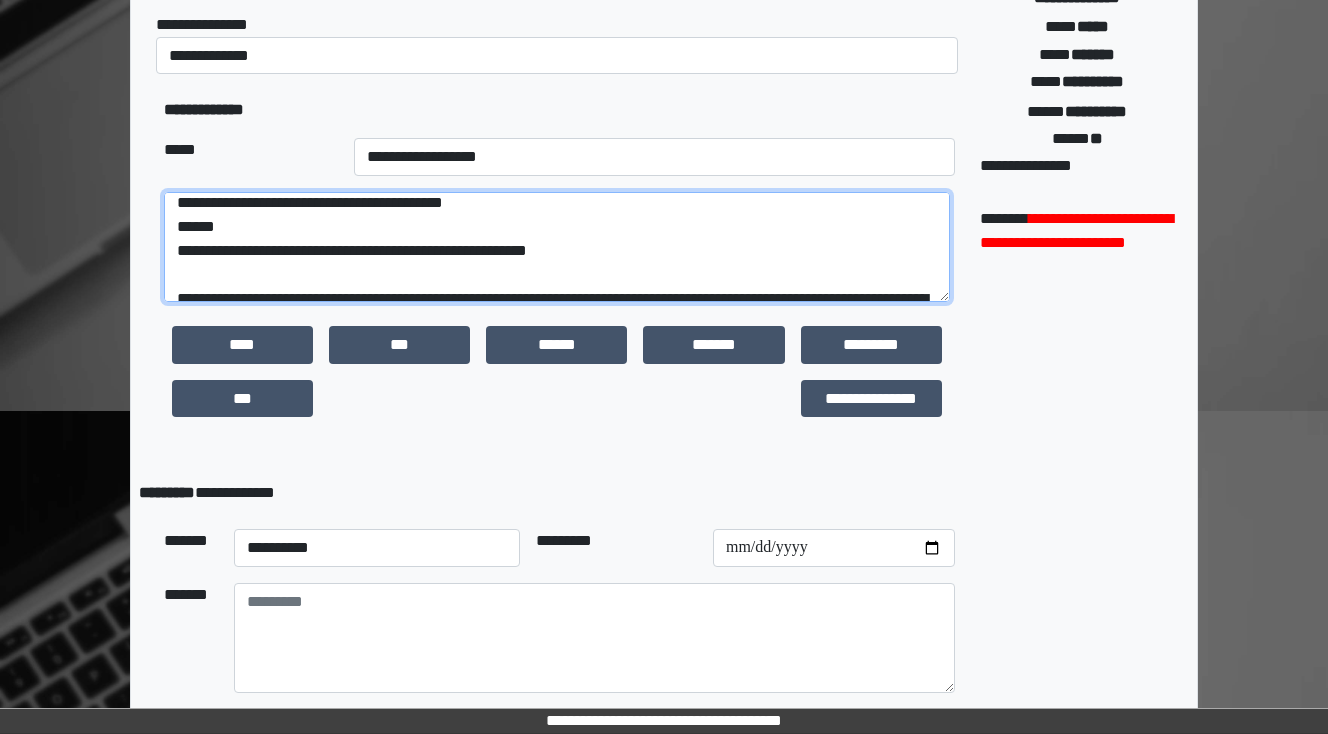 scroll, scrollTop: 470, scrollLeft: 0, axis: vertical 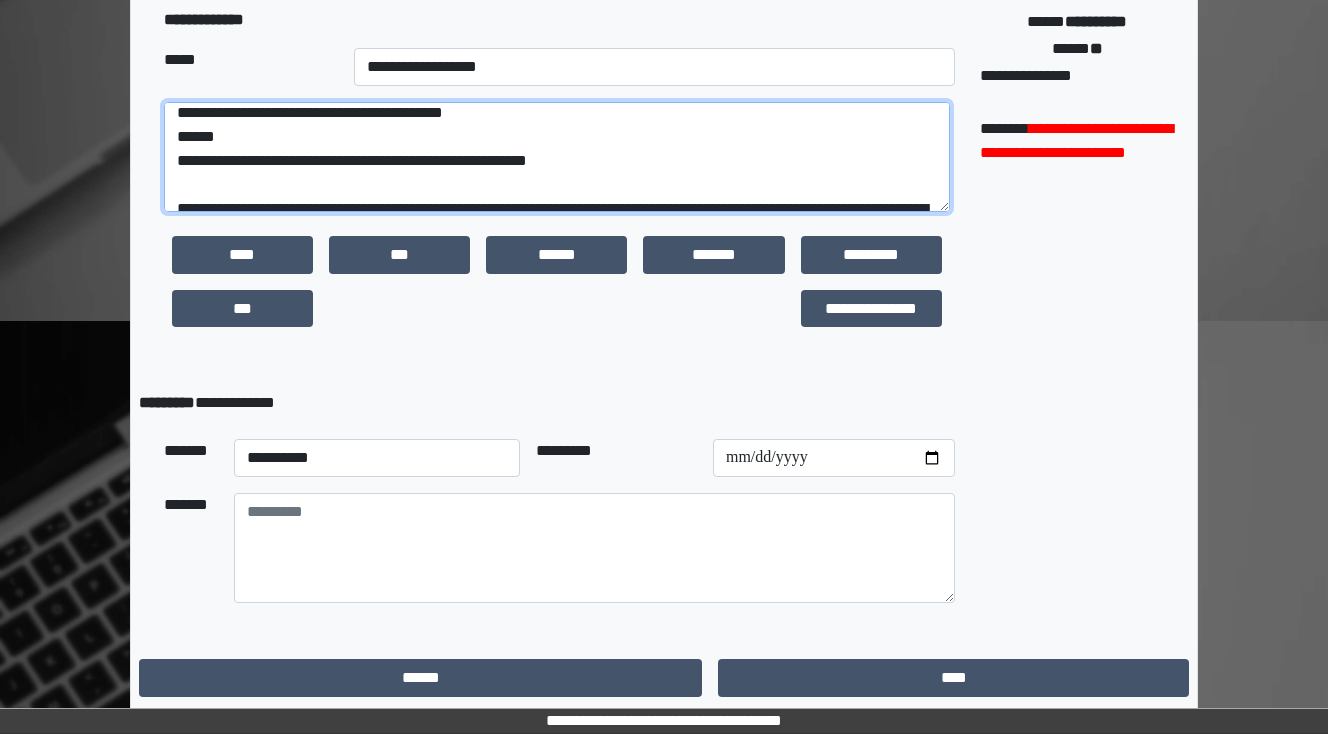 type on "**********" 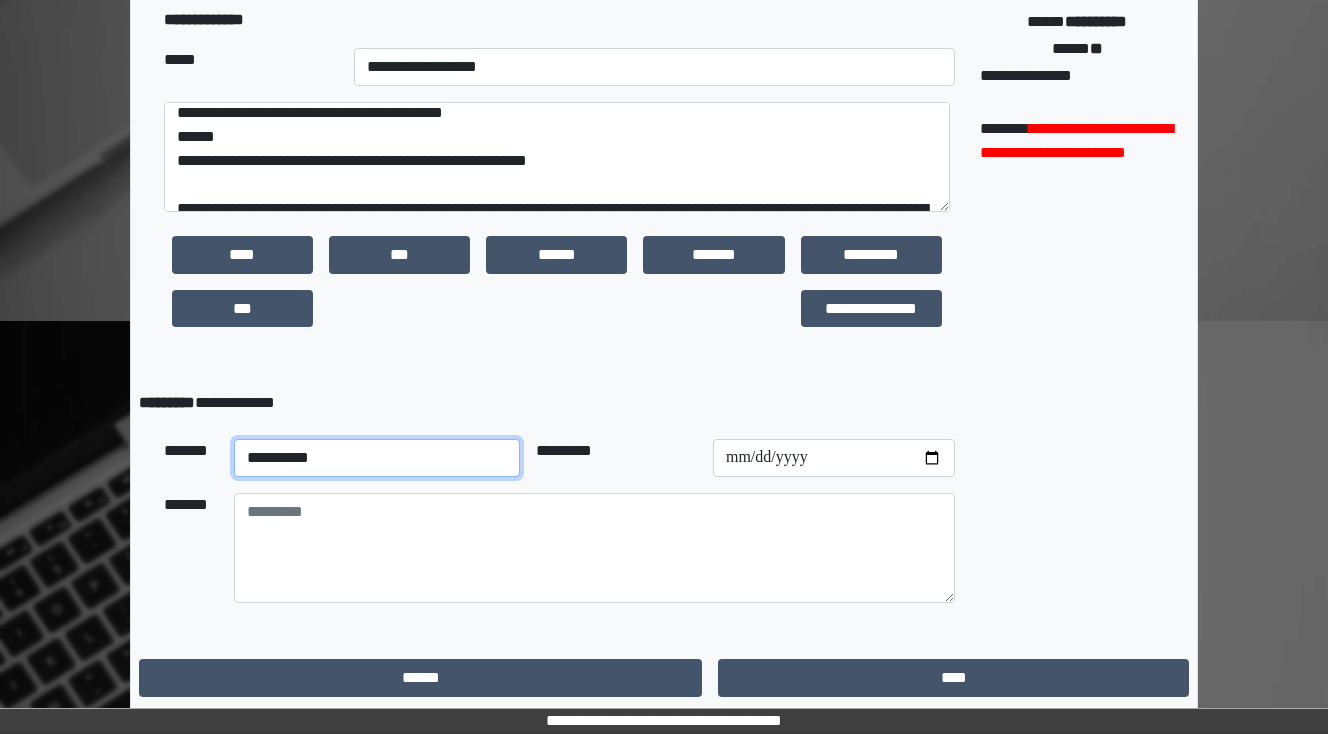 click on "**********" at bounding box center (377, 458) 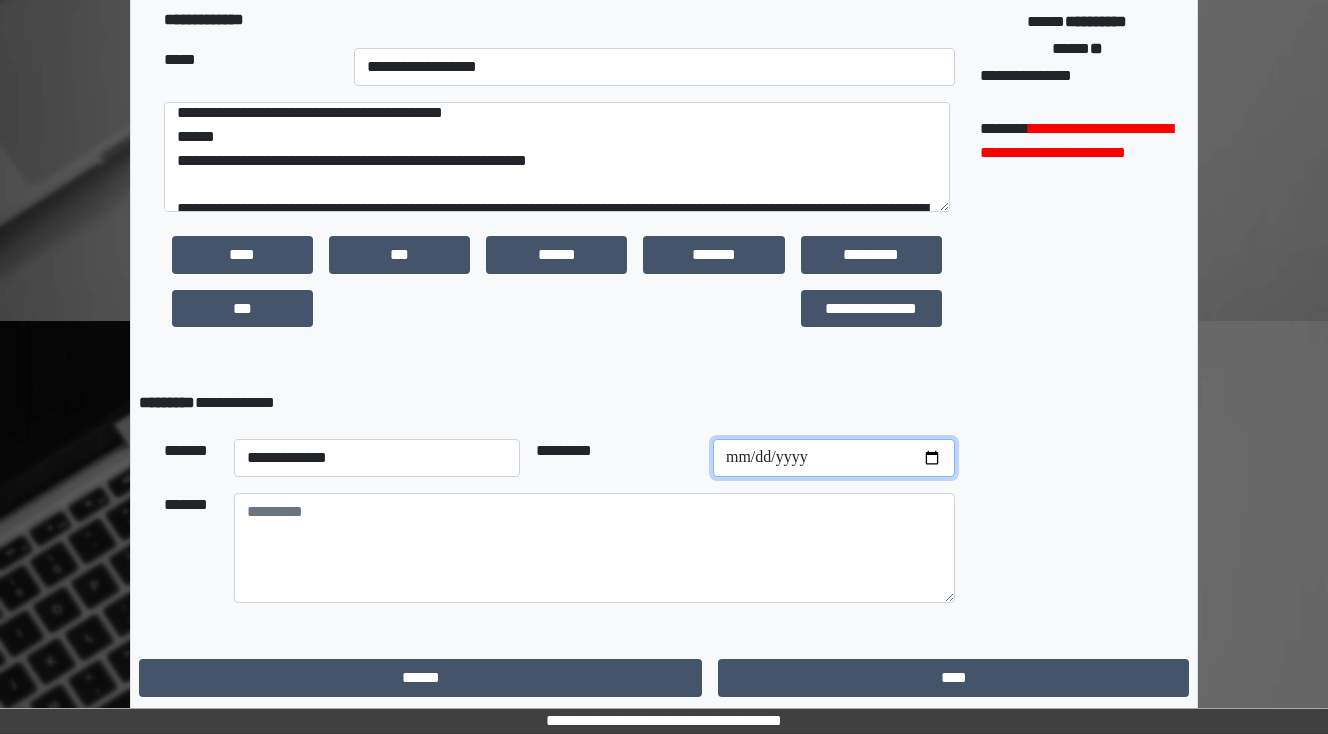 click at bounding box center [834, 458] 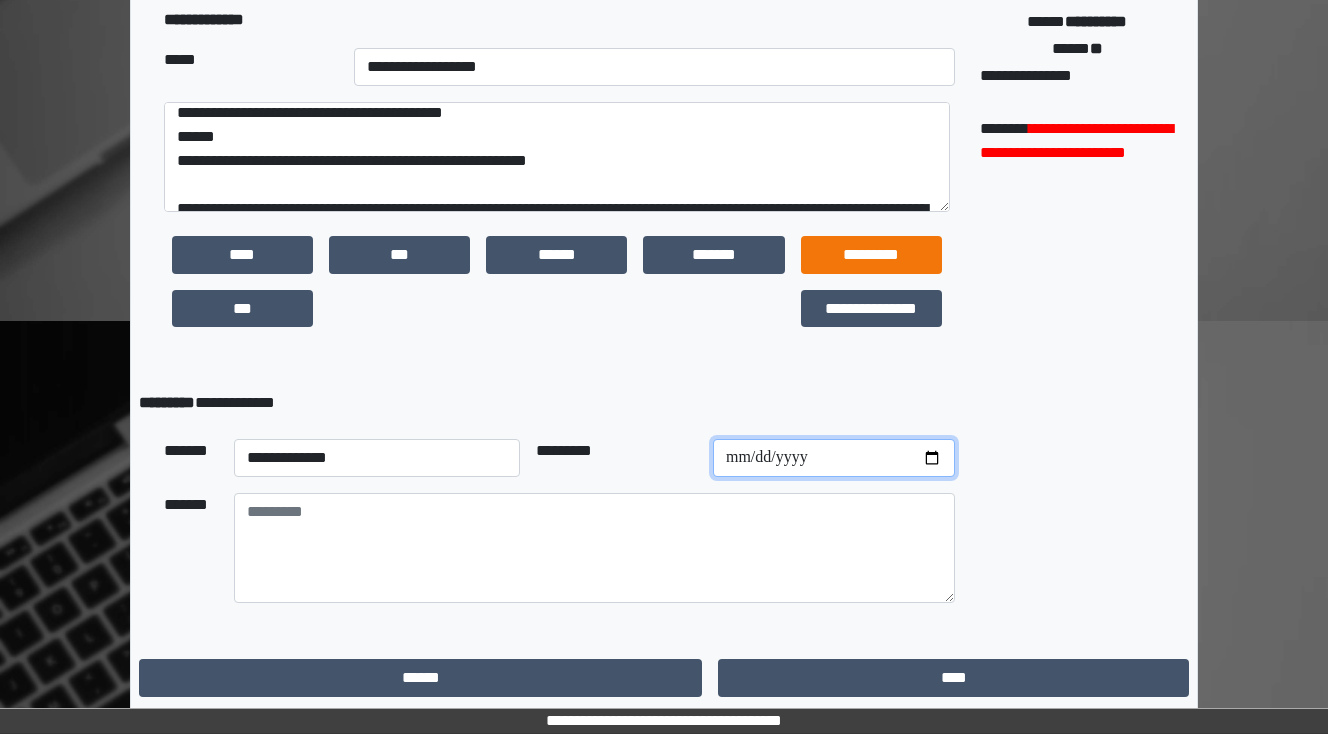type on "**********" 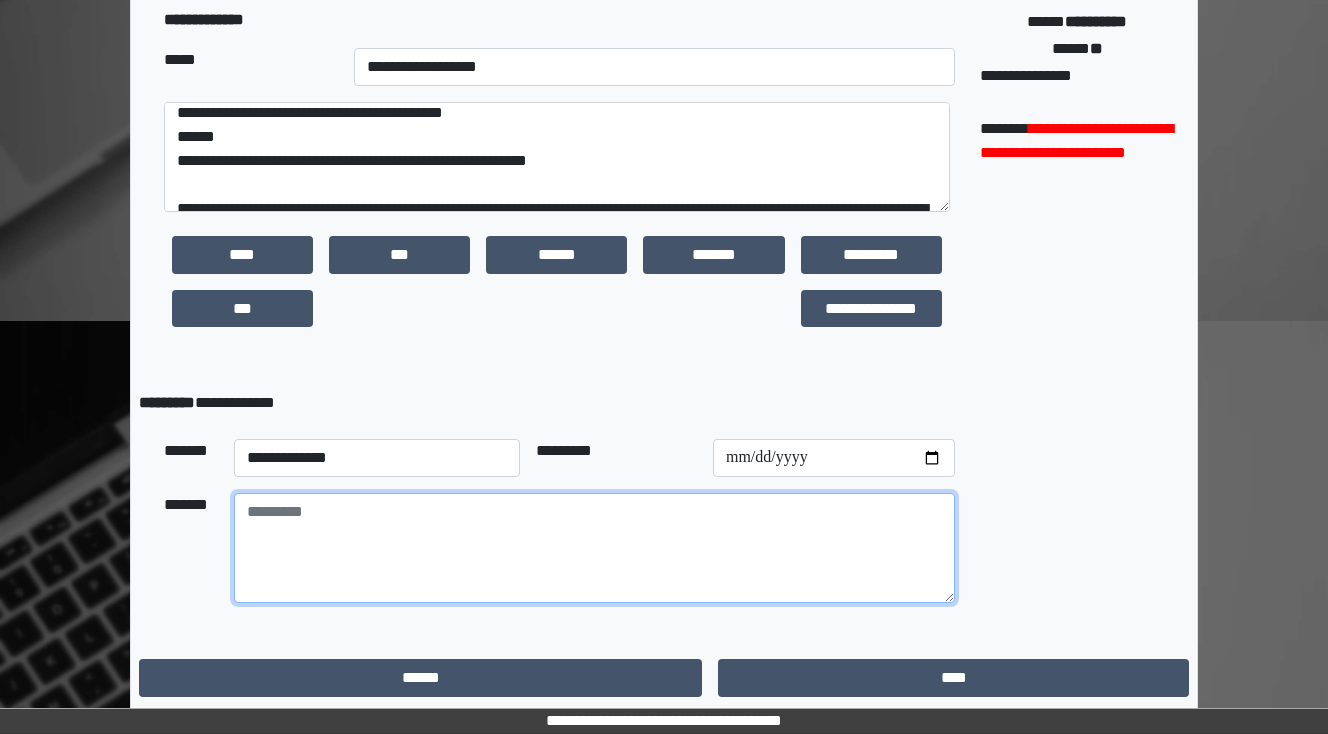 click at bounding box center (594, 548) 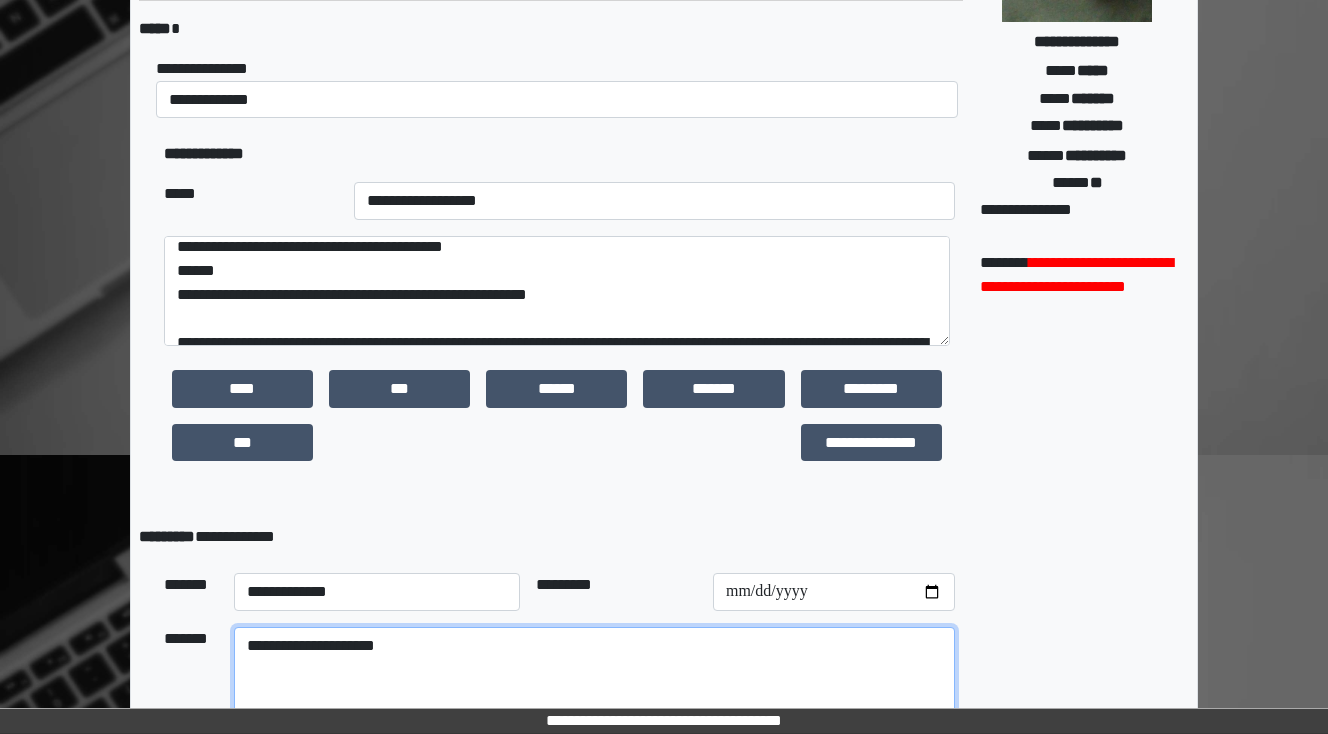 scroll, scrollTop: 310, scrollLeft: 0, axis: vertical 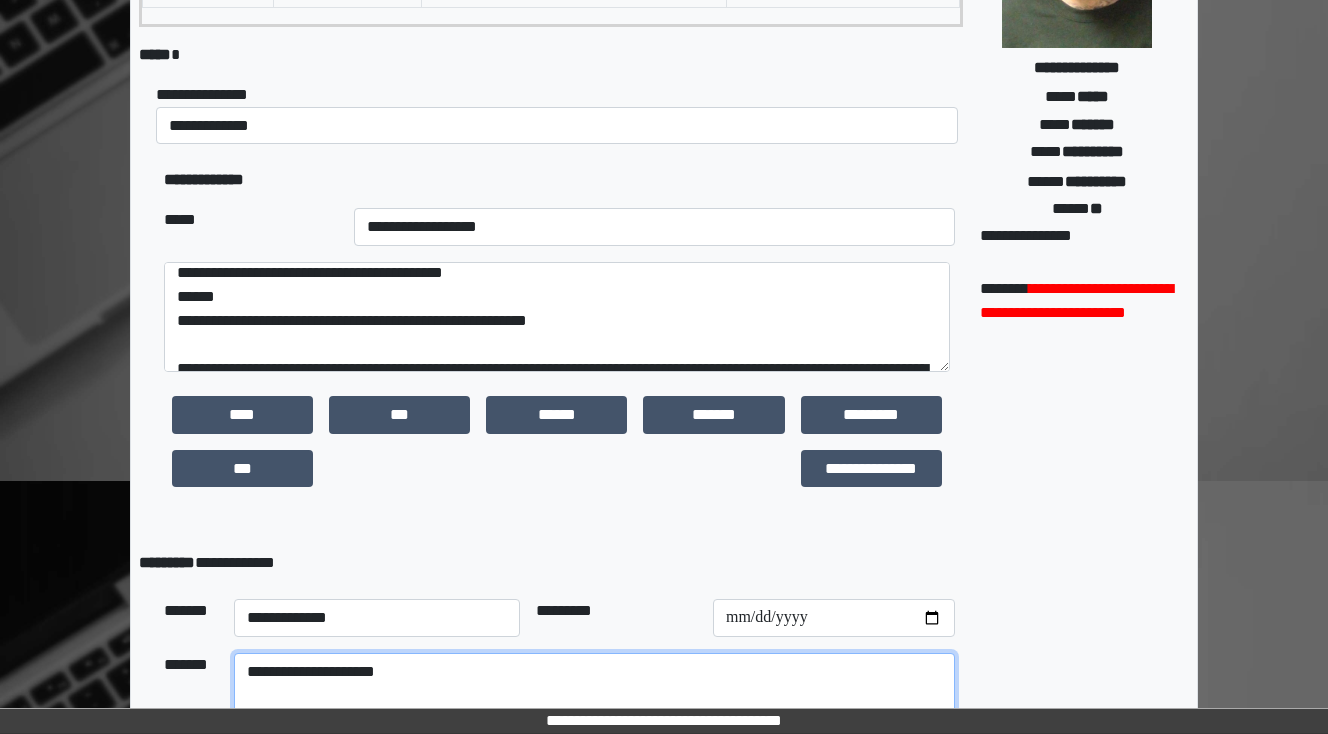 type on "**********" 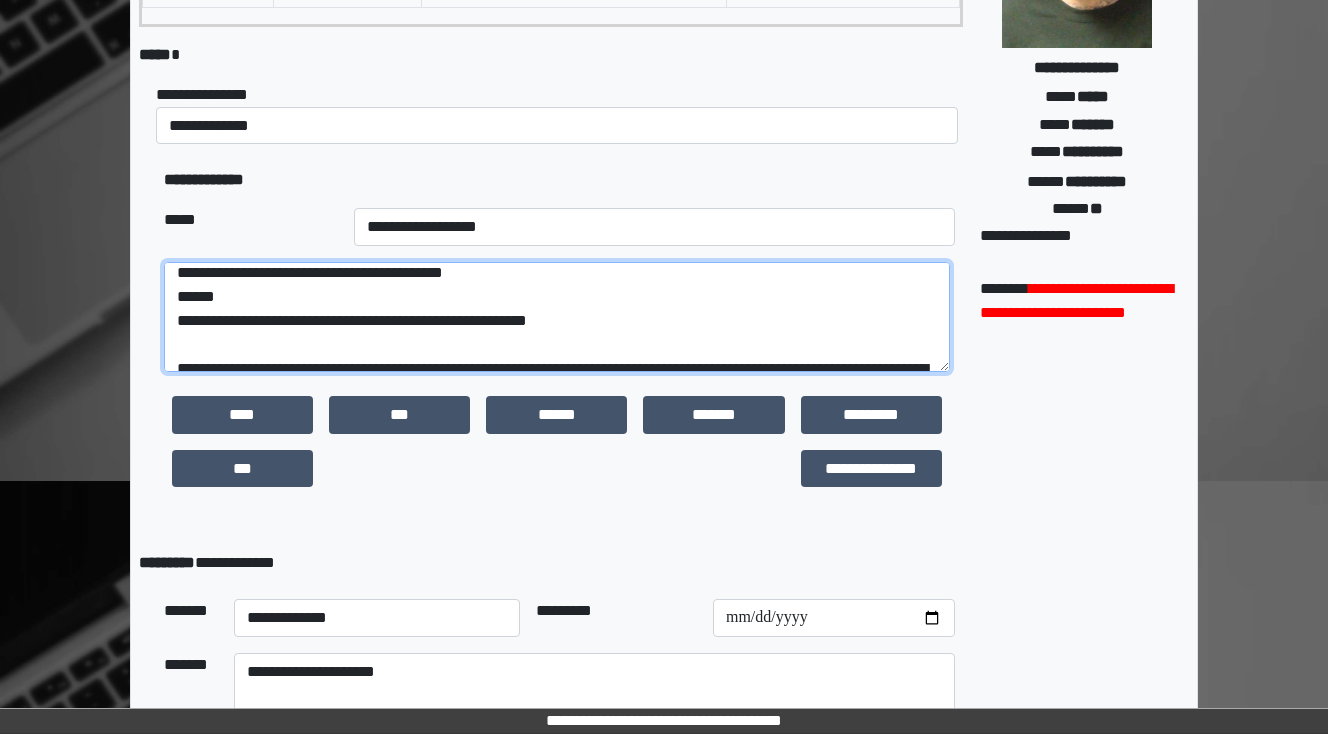 click on "**********" at bounding box center [557, 317] 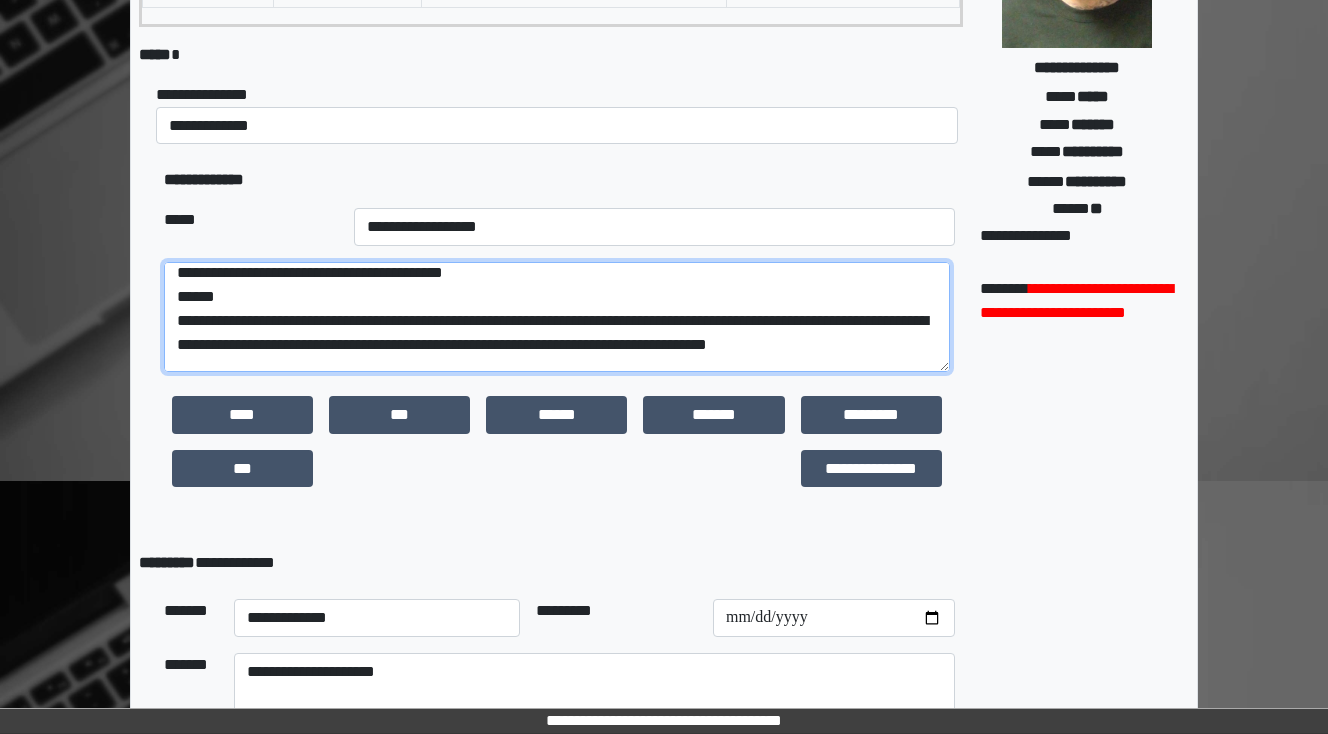 scroll, scrollTop: 40, scrollLeft: 0, axis: vertical 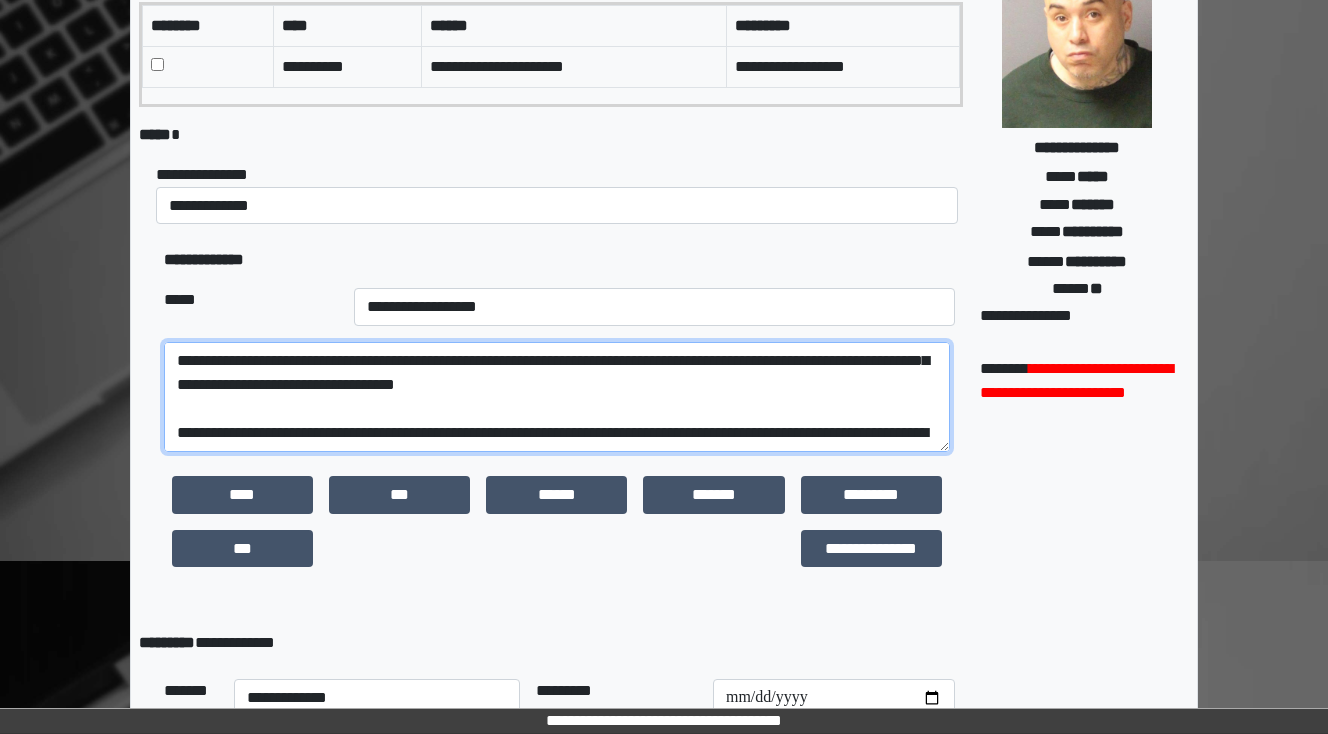 drag, startPoint x: 468, startPoint y: 430, endPoint x: 373, endPoint y: 433, distance: 95.047356 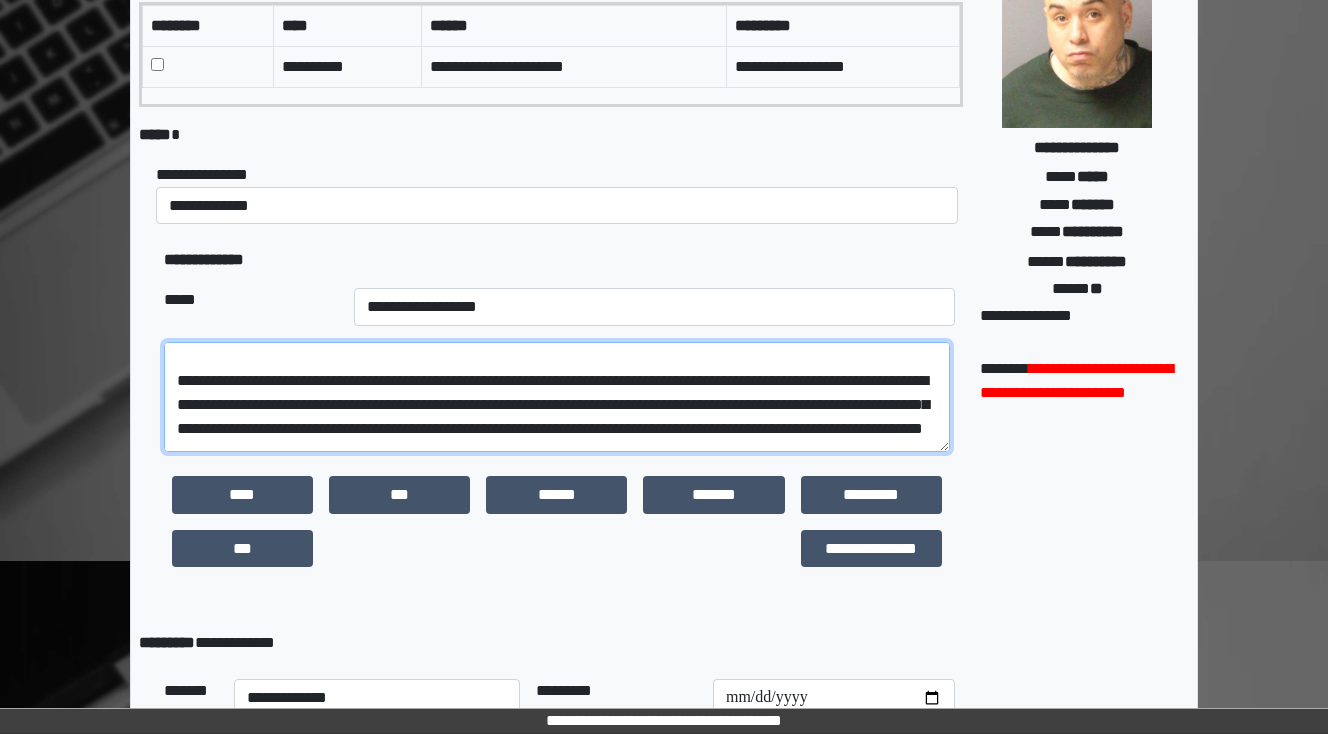 scroll, scrollTop: 200, scrollLeft: 0, axis: vertical 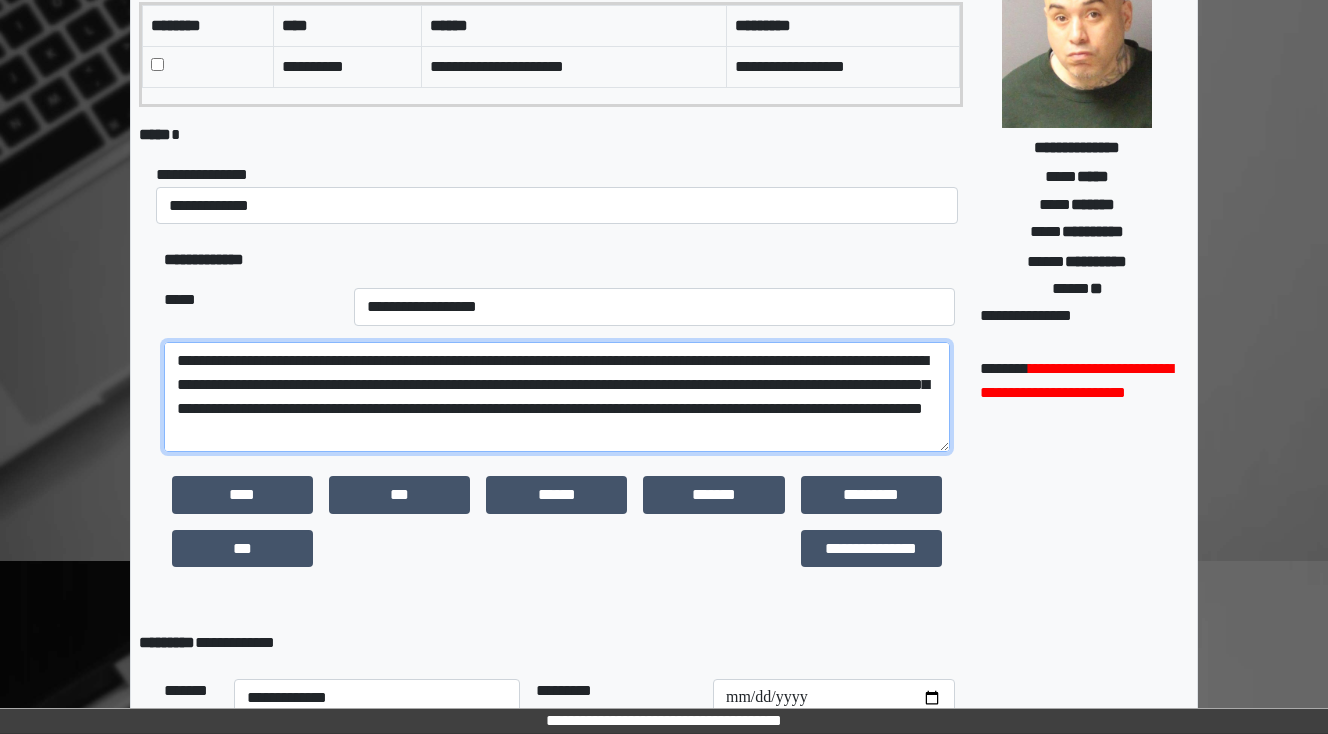 drag, startPoint x: 883, startPoint y: 352, endPoint x: 861, endPoint y: 356, distance: 22.36068 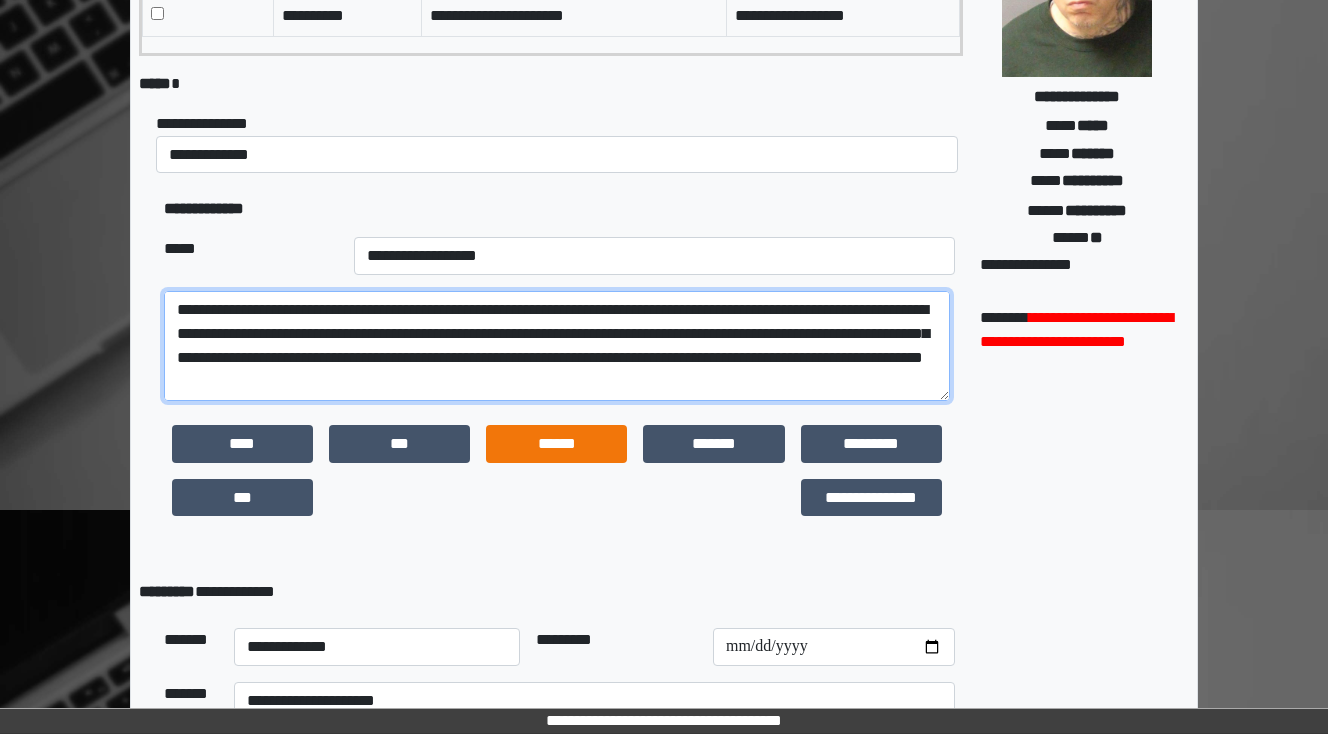 scroll, scrollTop: 310, scrollLeft: 0, axis: vertical 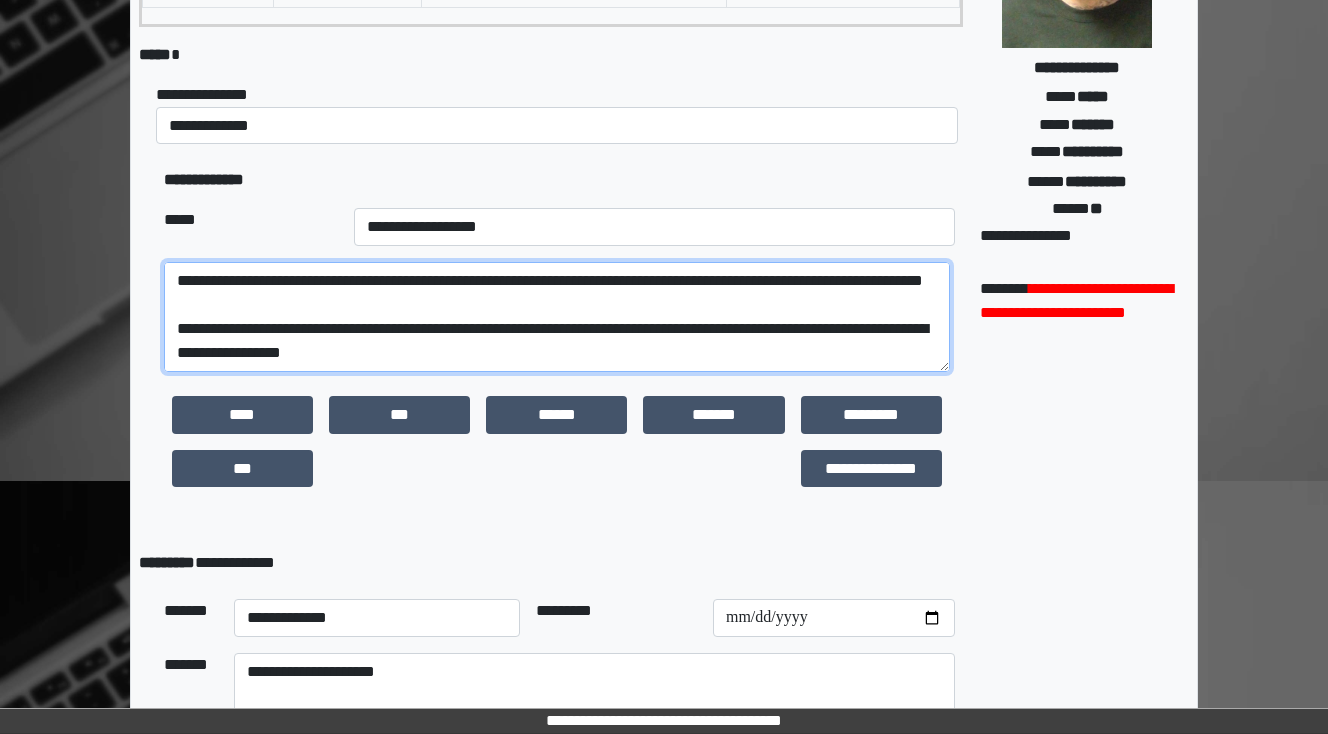 click on "**********" at bounding box center [557, 317] 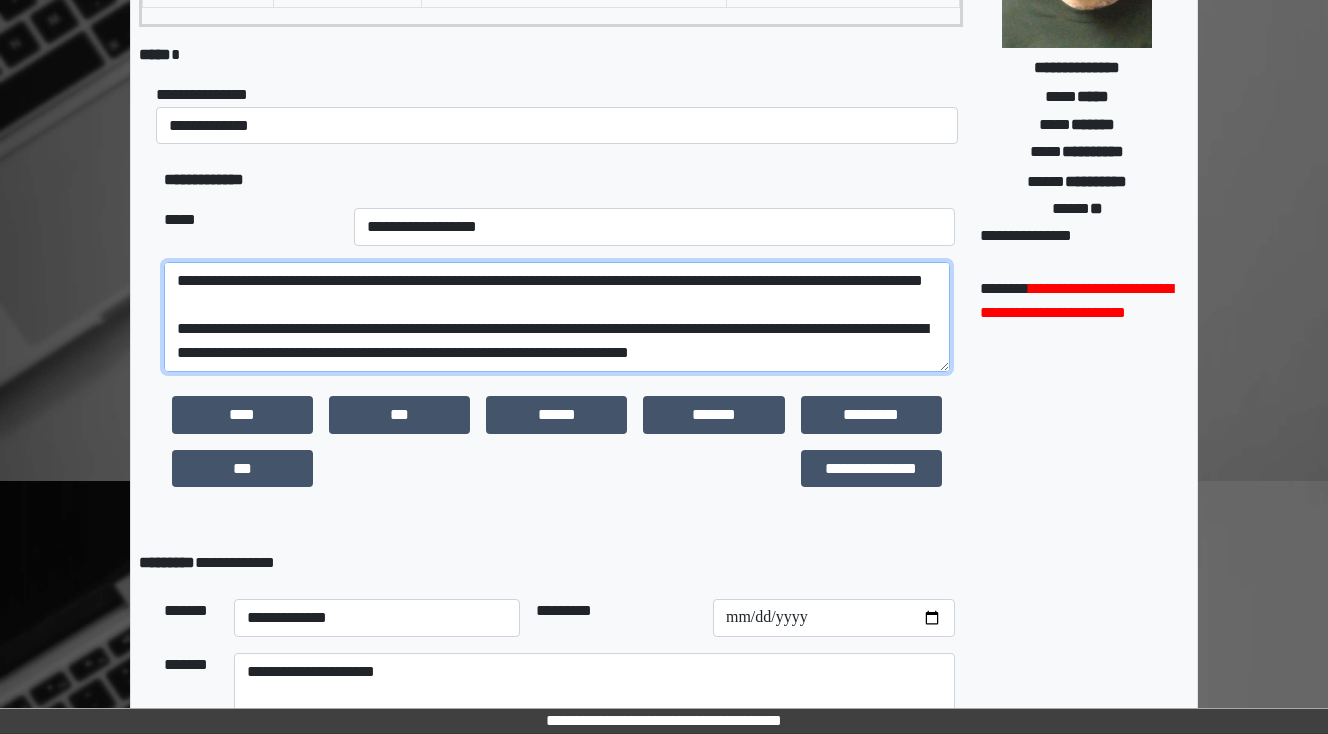 click at bounding box center (557, 317) 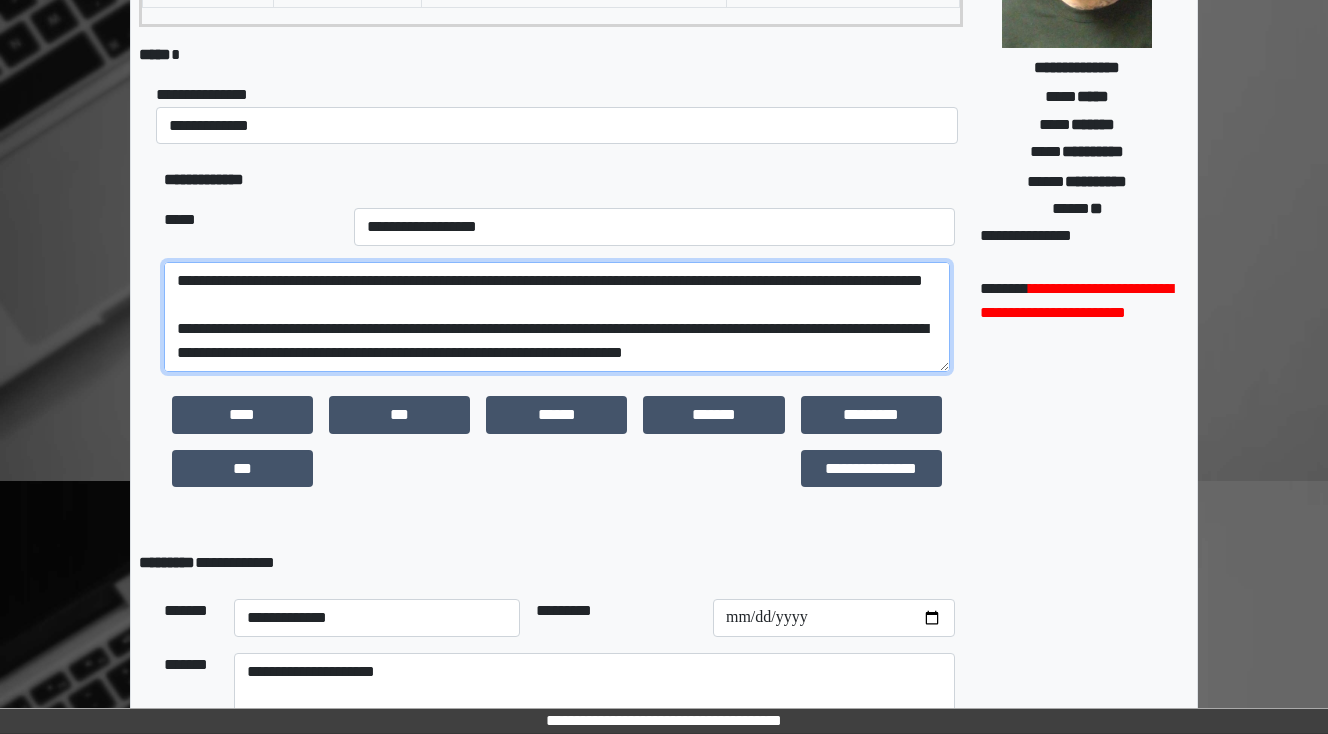 click at bounding box center (557, 317) 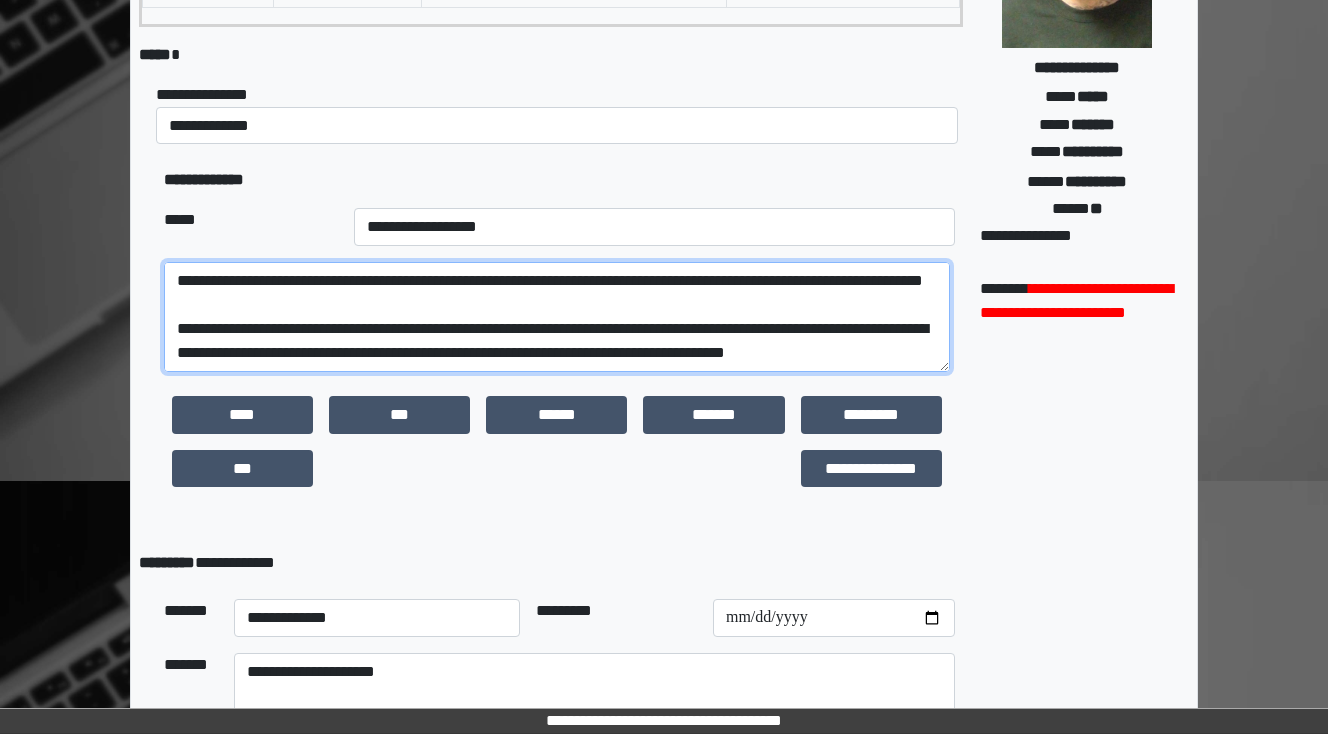 scroll, scrollTop: 288, scrollLeft: 0, axis: vertical 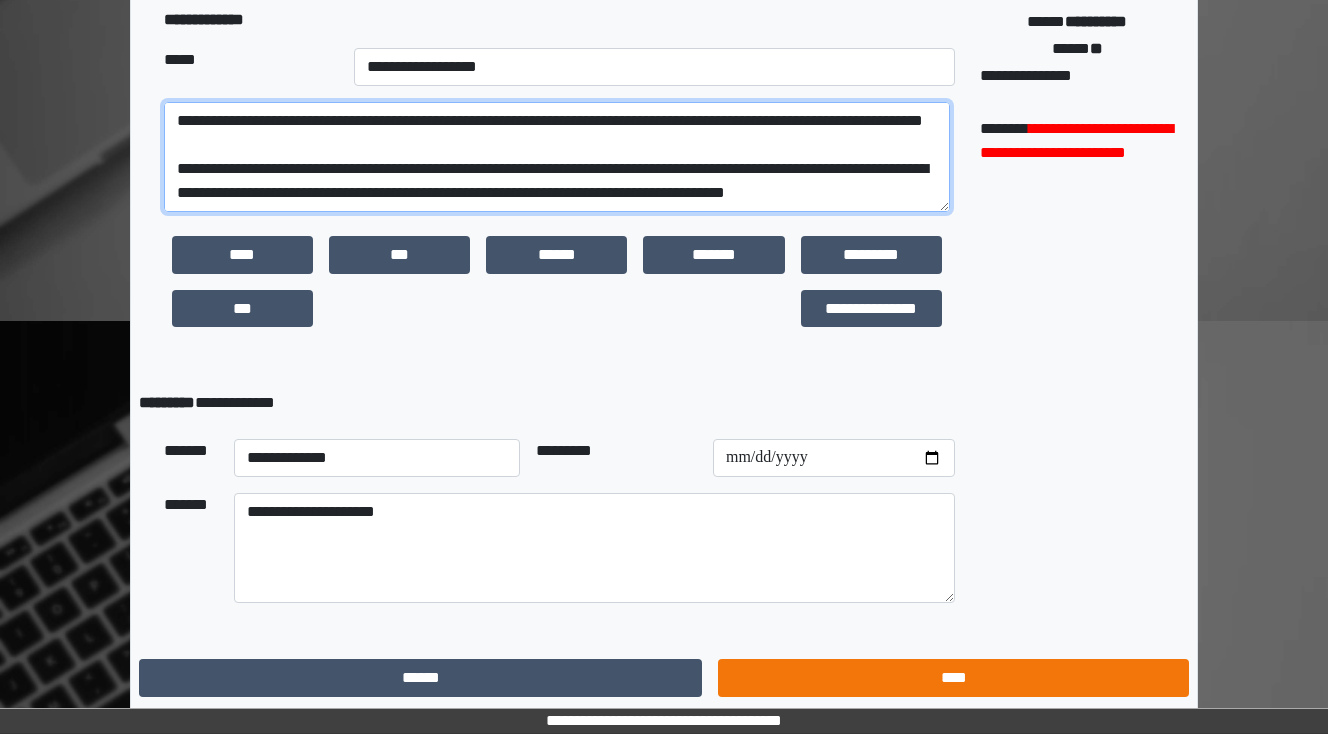 type on "**********" 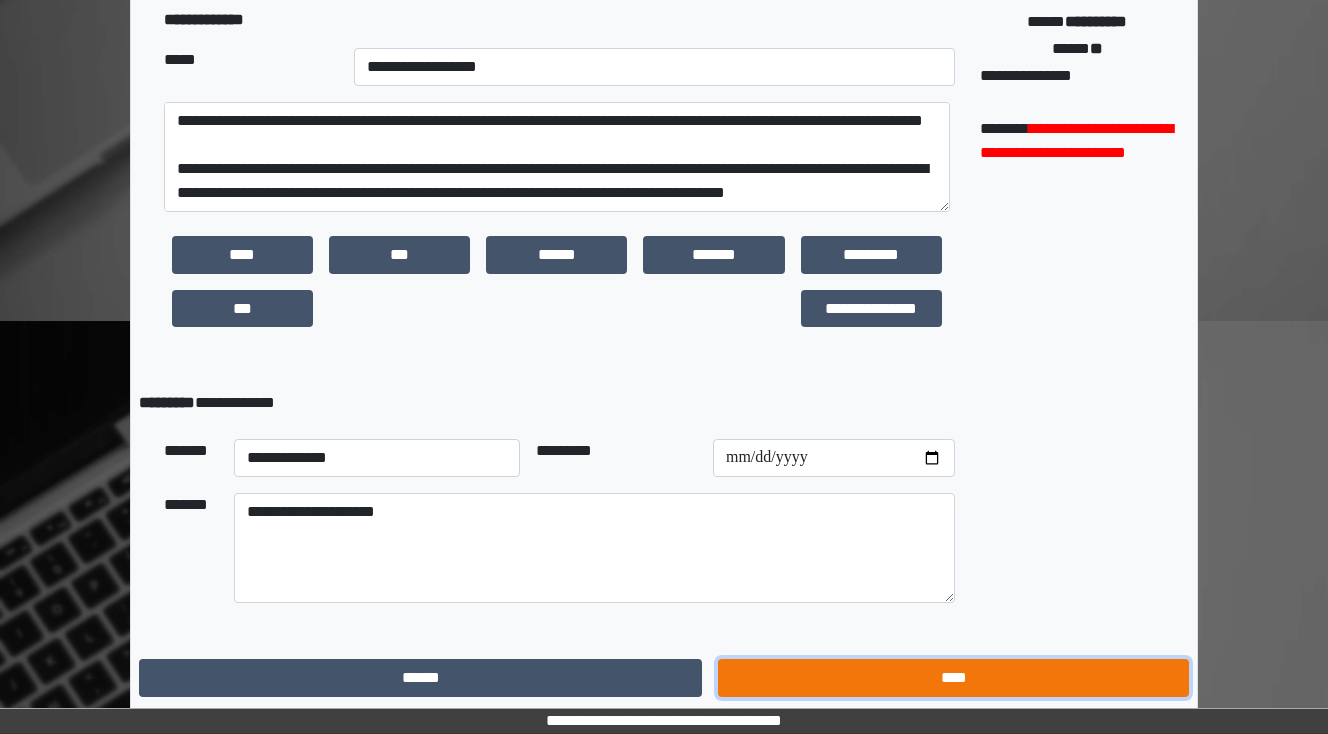 click on "****" at bounding box center [953, 678] 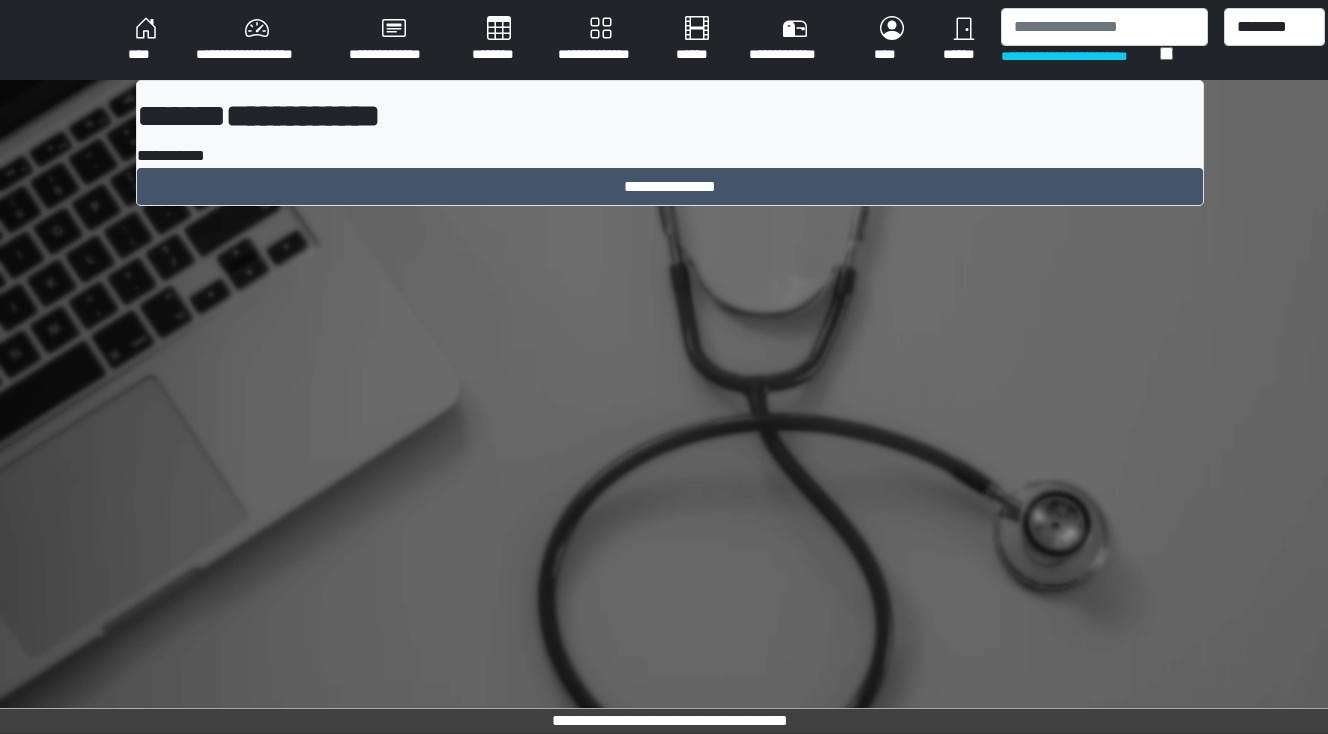 scroll, scrollTop: 0, scrollLeft: 0, axis: both 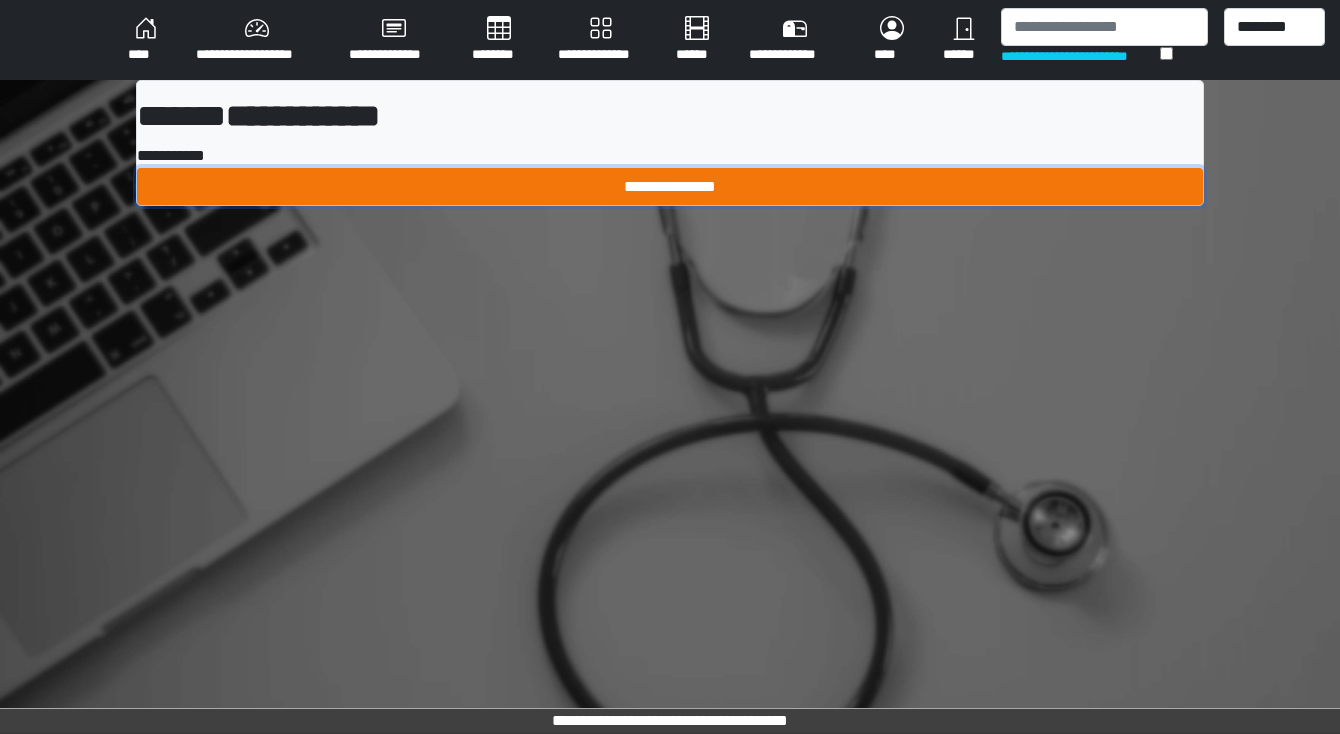 click on "**********" at bounding box center [670, 187] 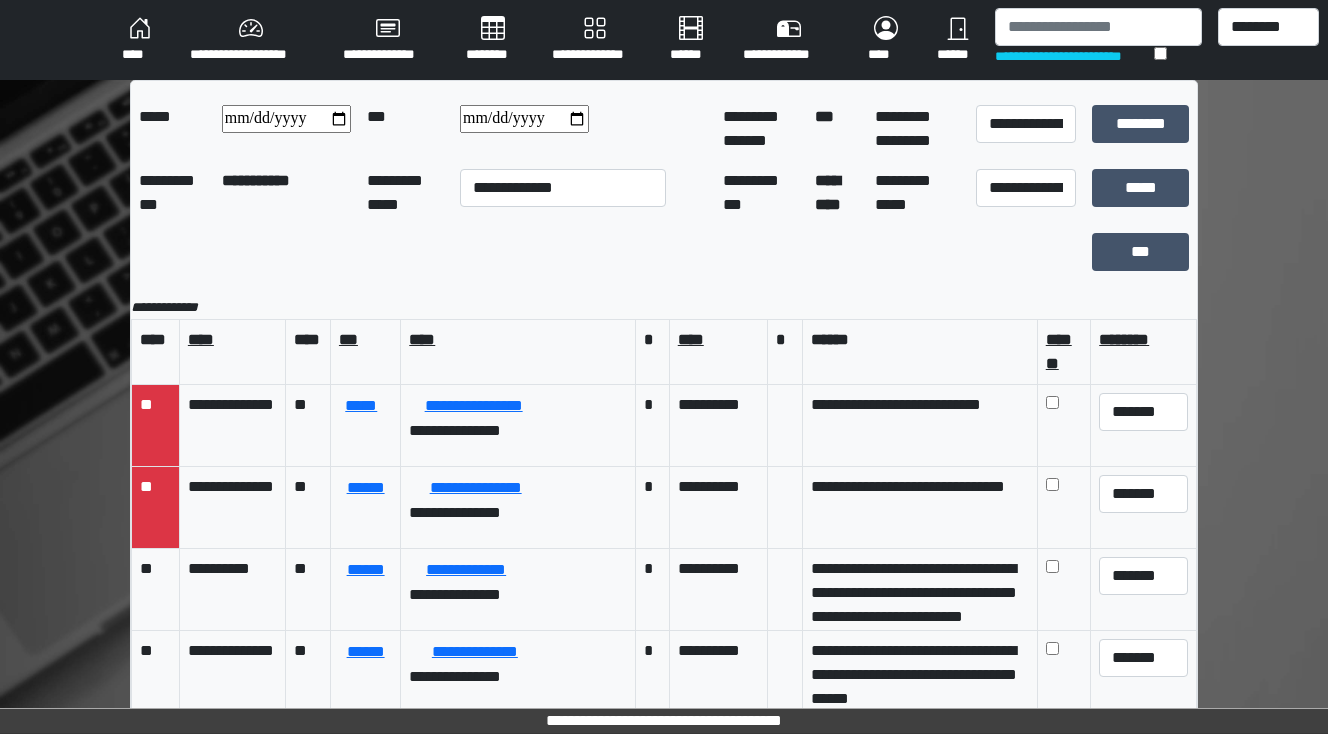 scroll, scrollTop: 80, scrollLeft: 0, axis: vertical 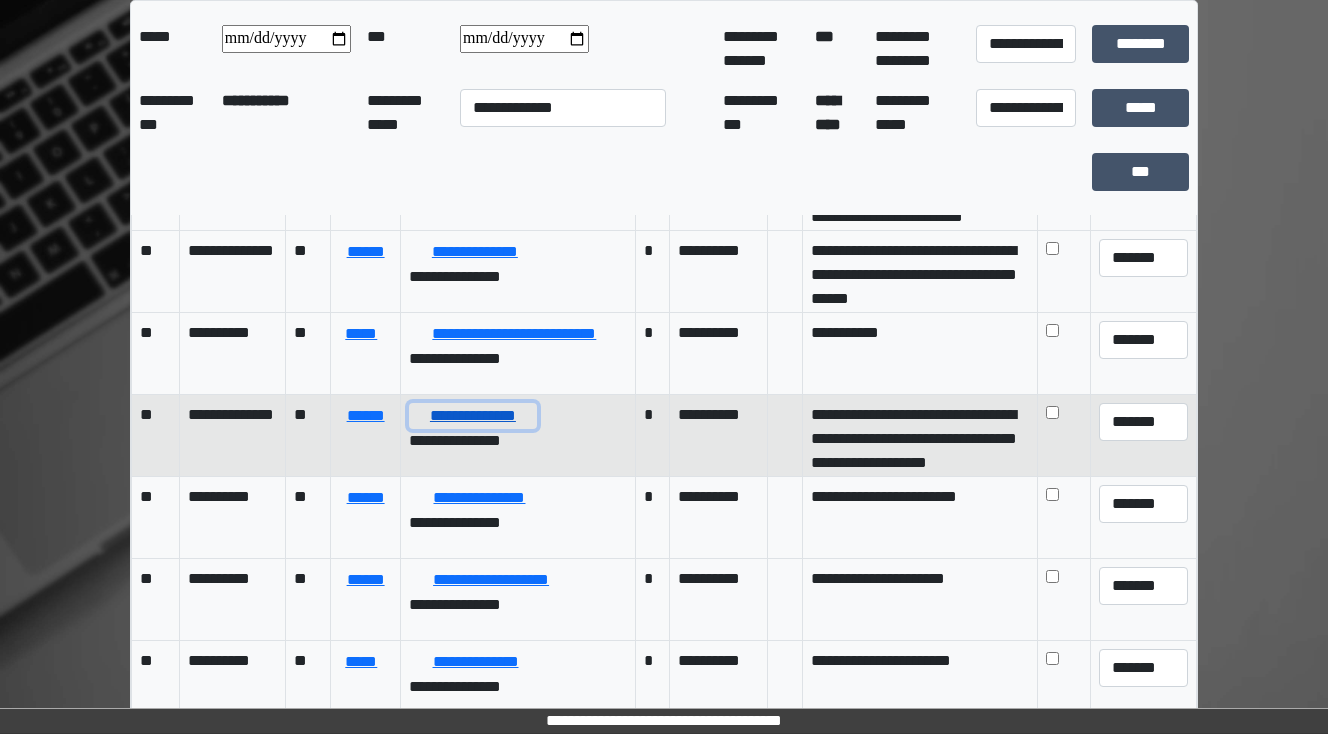 click on "**********" at bounding box center [472, 416] 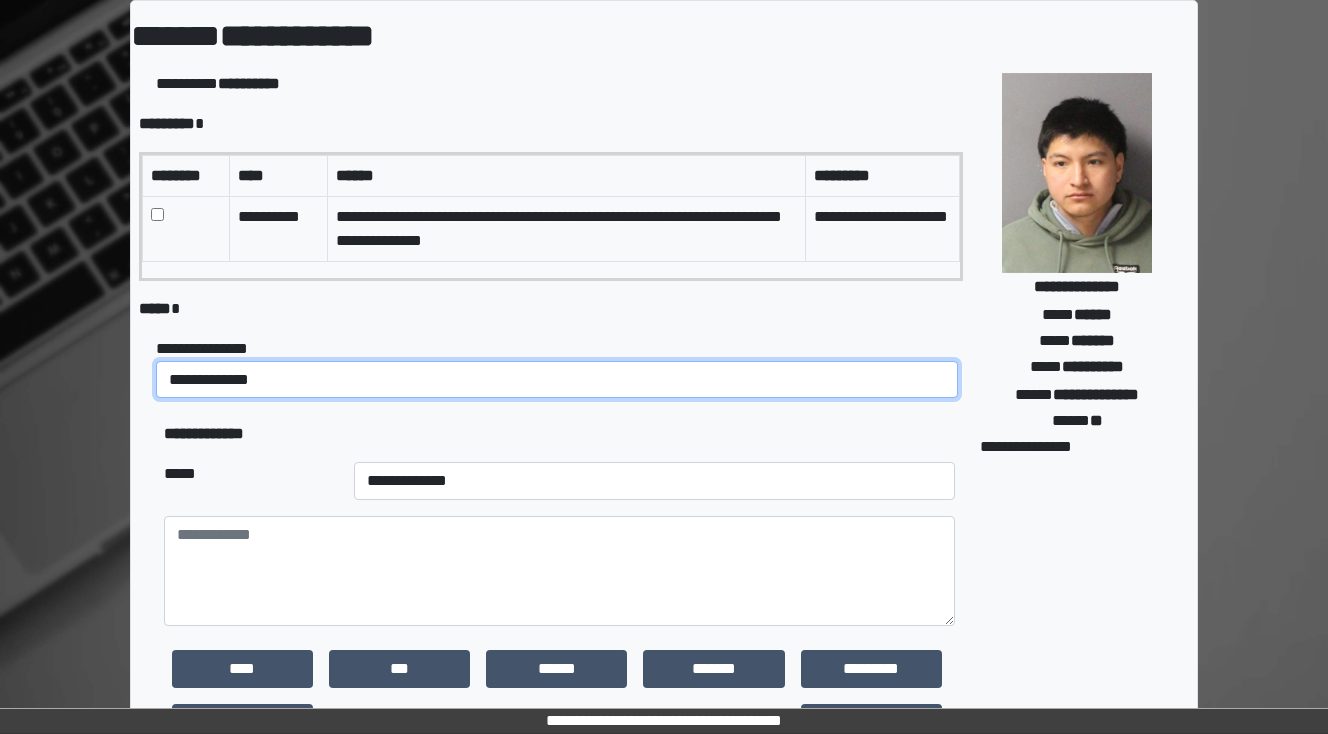 click on "**********" at bounding box center (557, 380) 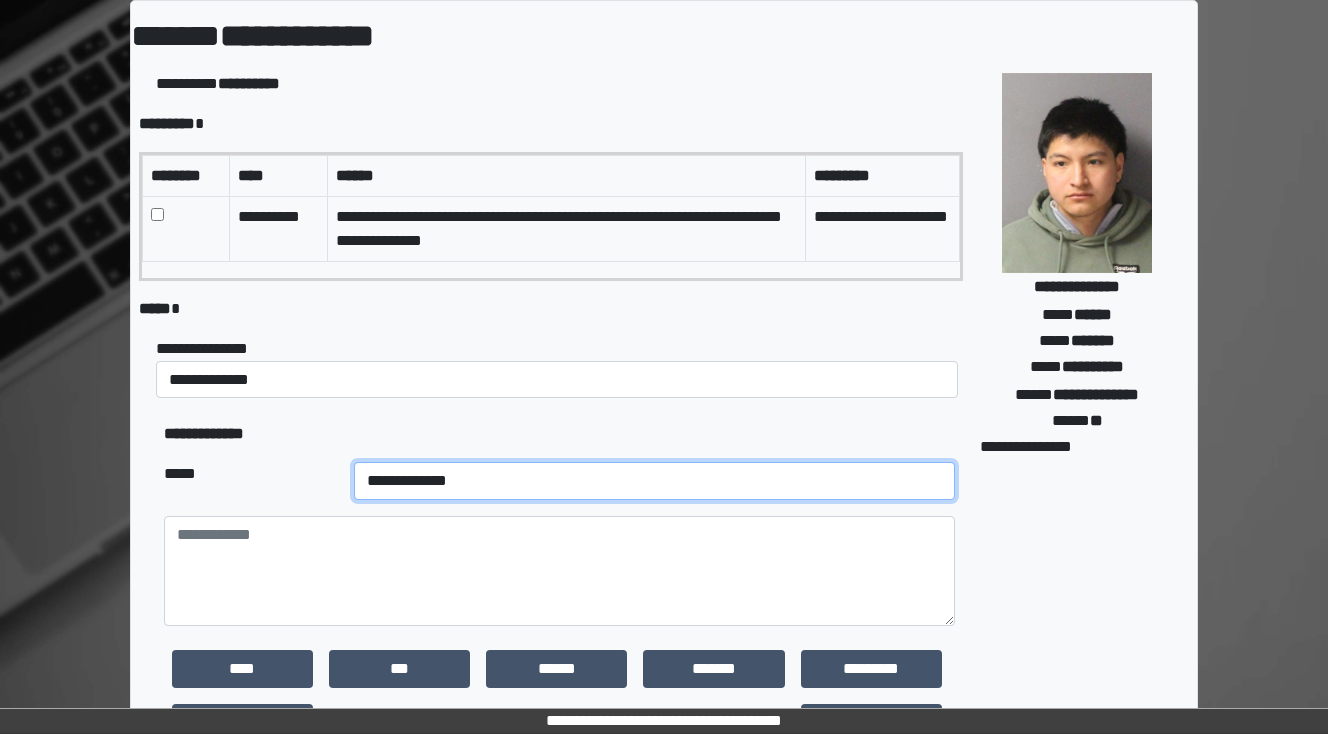 click on "**********" at bounding box center [654, 481] 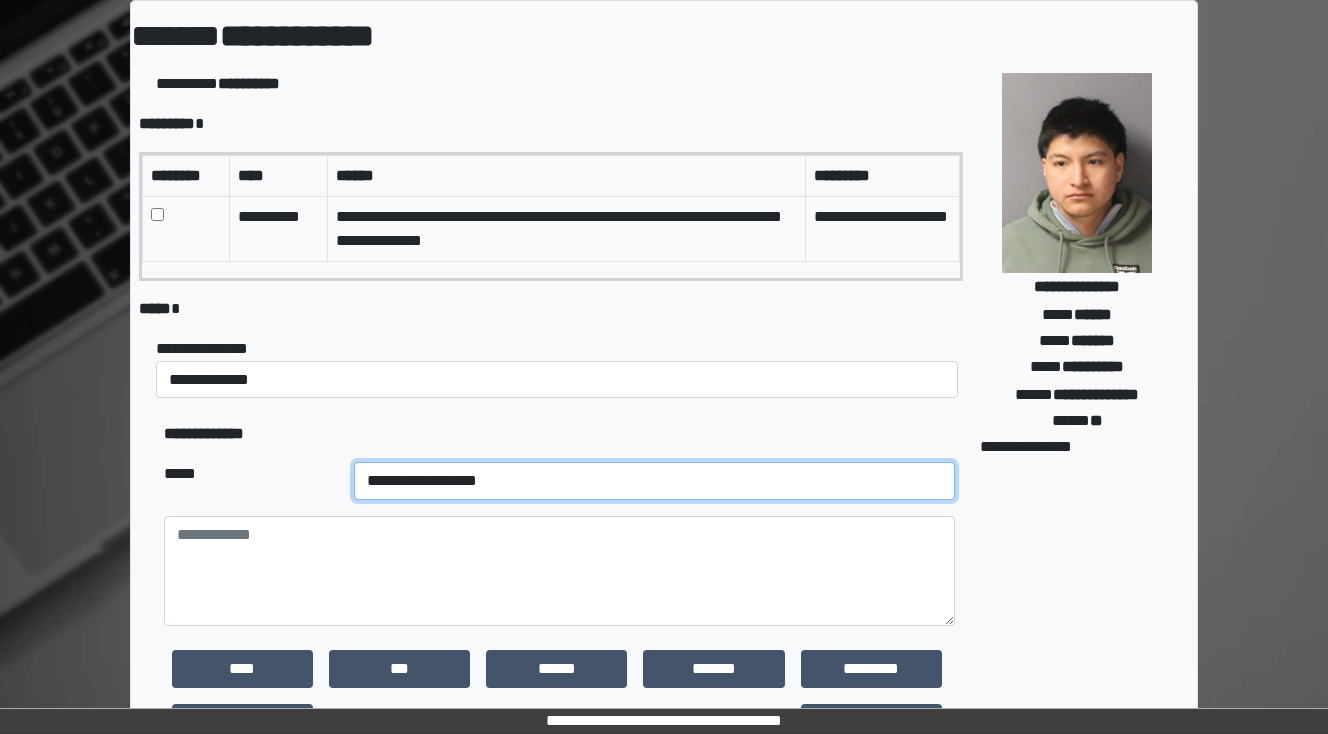 click on "**********" at bounding box center (654, 481) 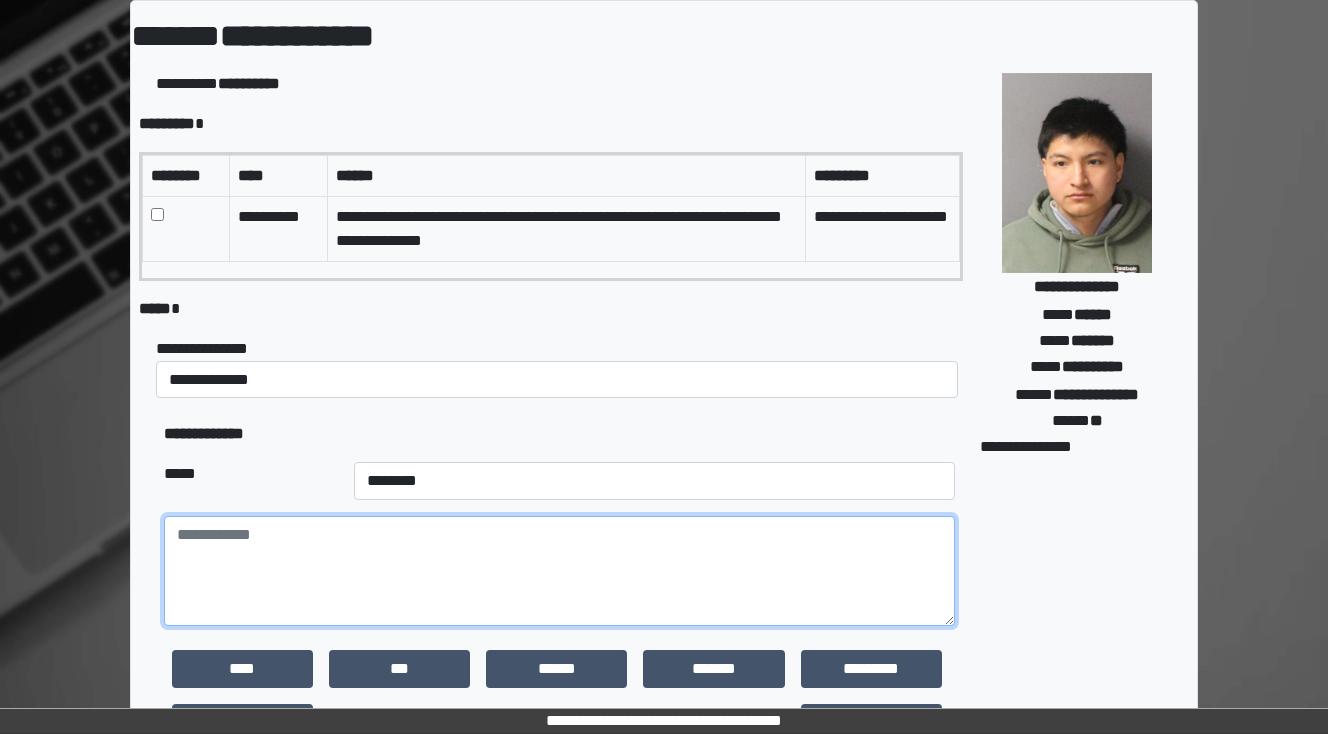 click at bounding box center (559, 571) 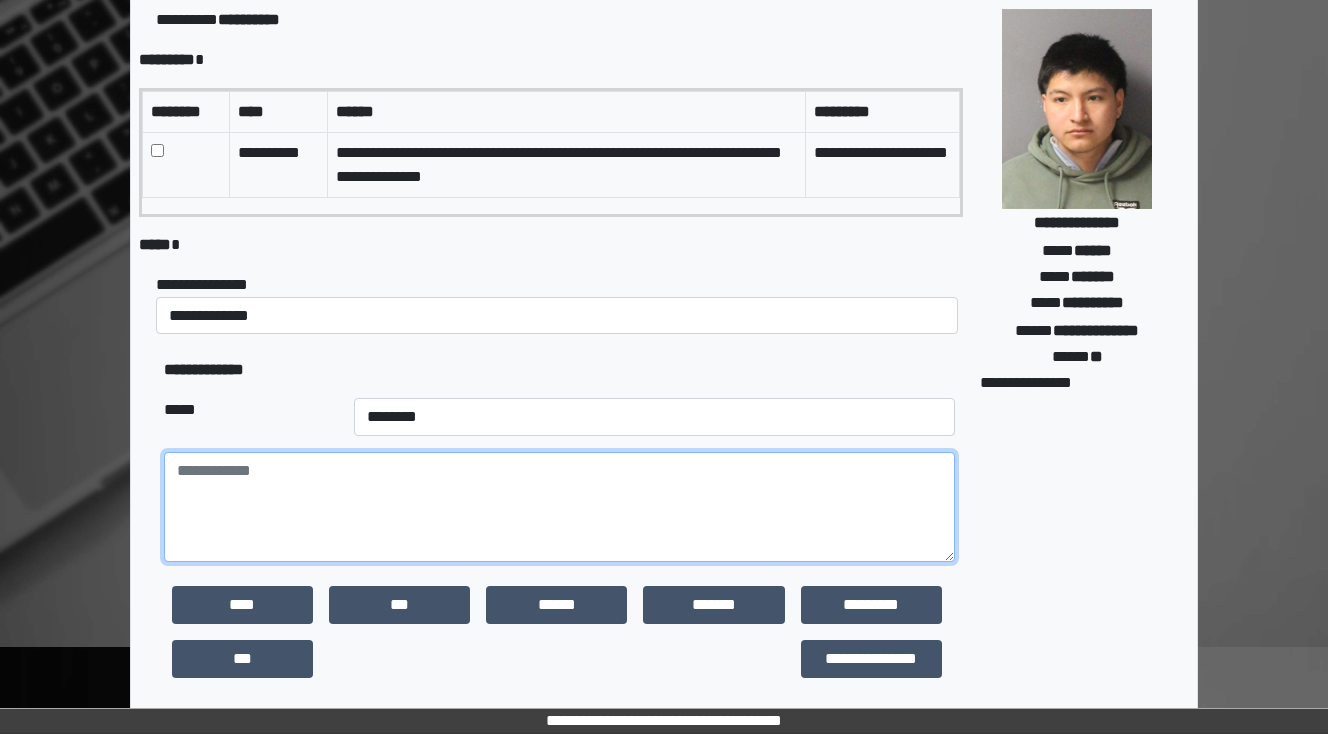 scroll, scrollTop: 240, scrollLeft: 0, axis: vertical 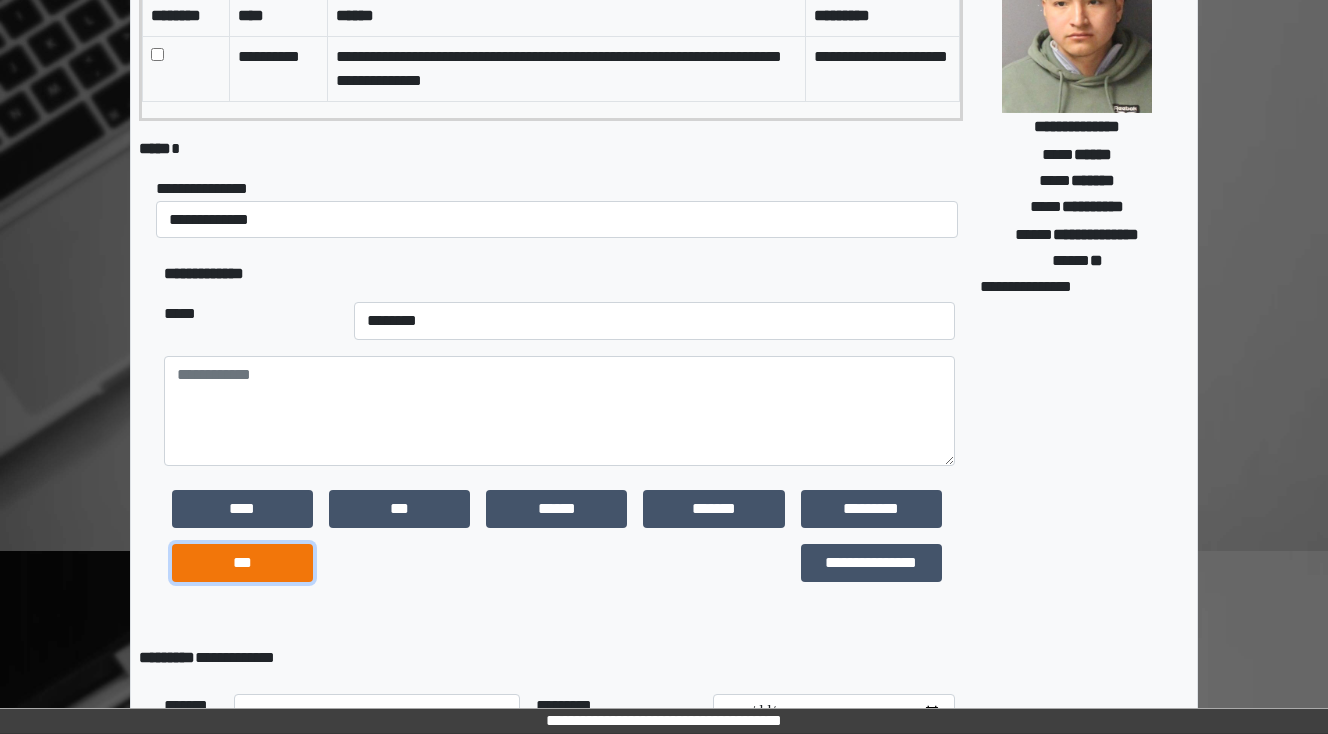 click on "***" at bounding box center (242, 563) 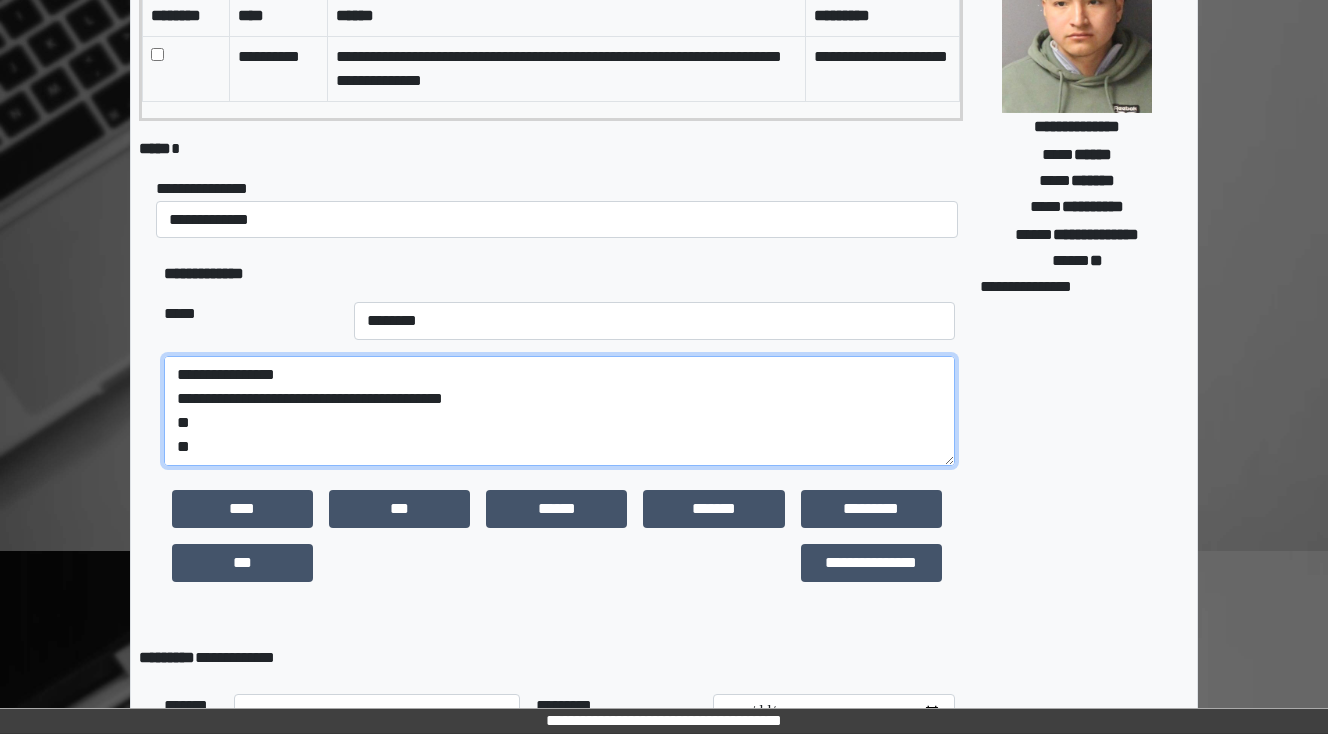 click on "**********" at bounding box center [559, 411] 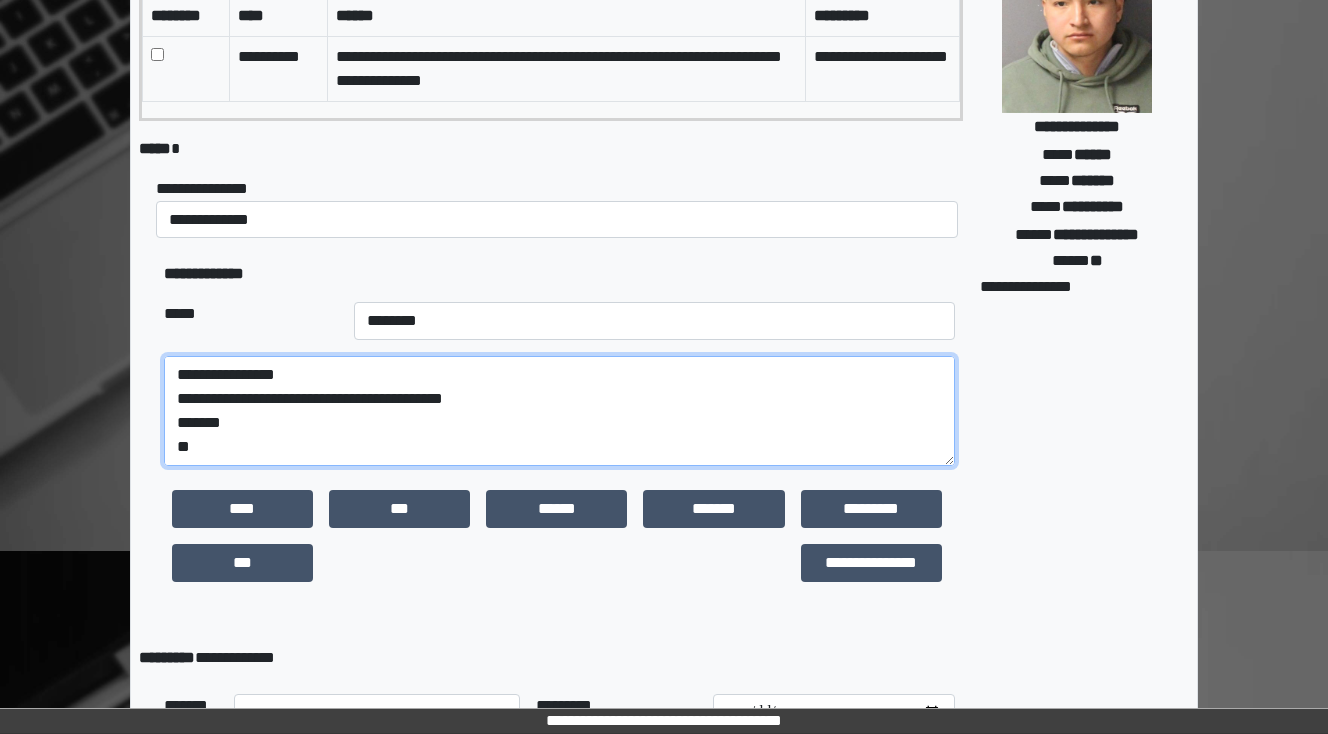 scroll, scrollTop: 48, scrollLeft: 0, axis: vertical 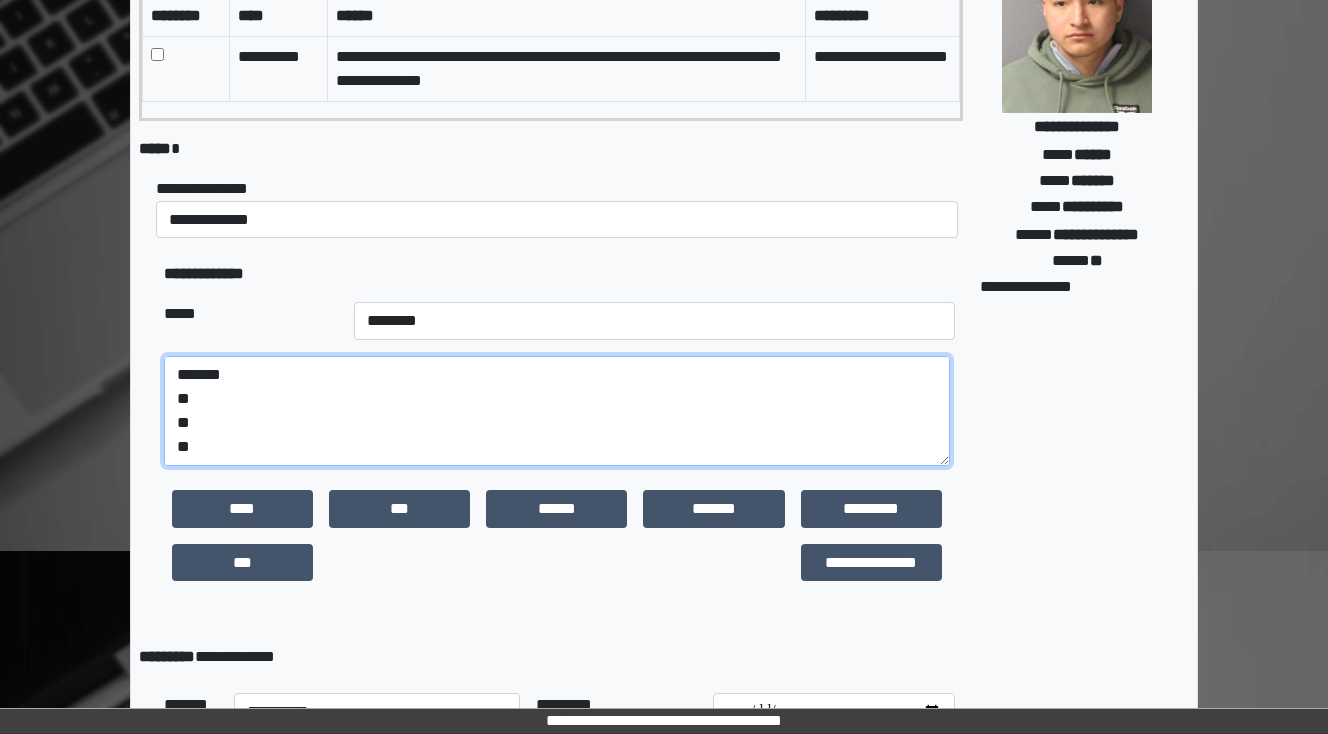 drag, startPoint x: 205, startPoint y: 441, endPoint x: 154, endPoint y: 434, distance: 51.47815 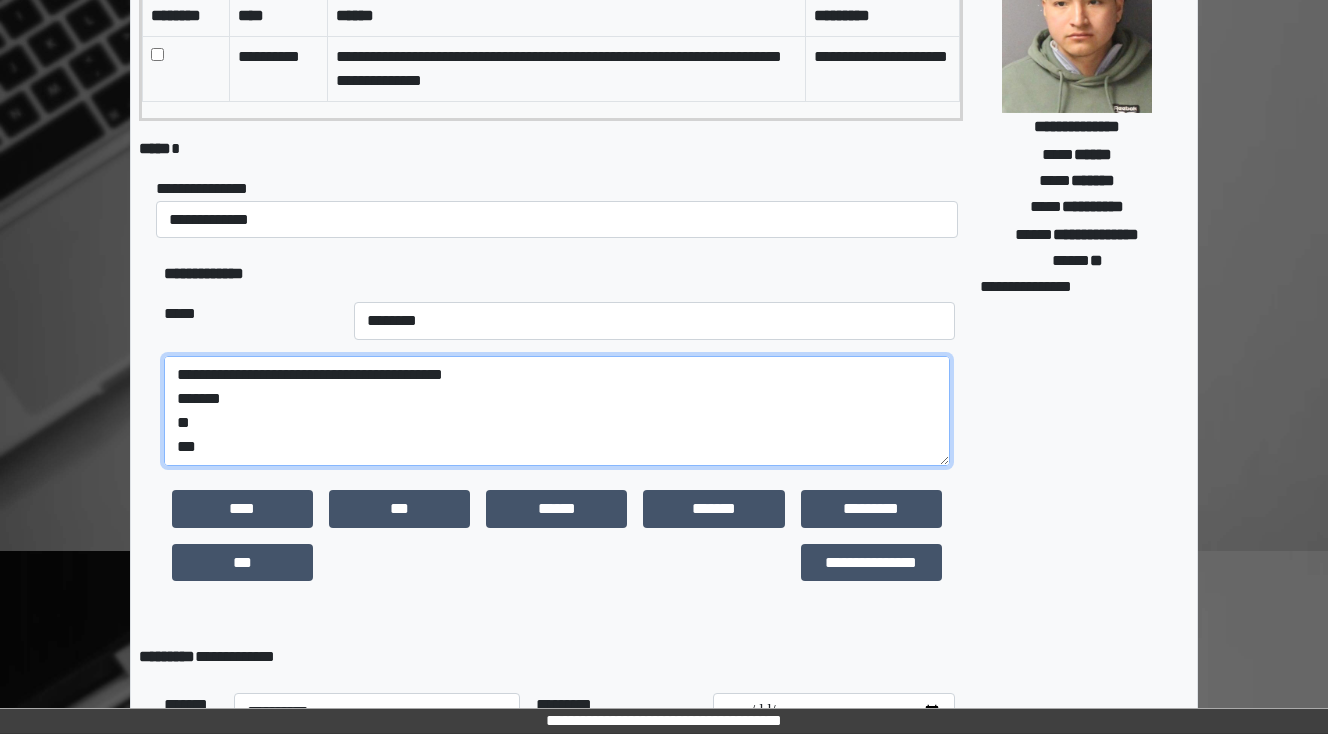 click on "**********" at bounding box center (557, 411) 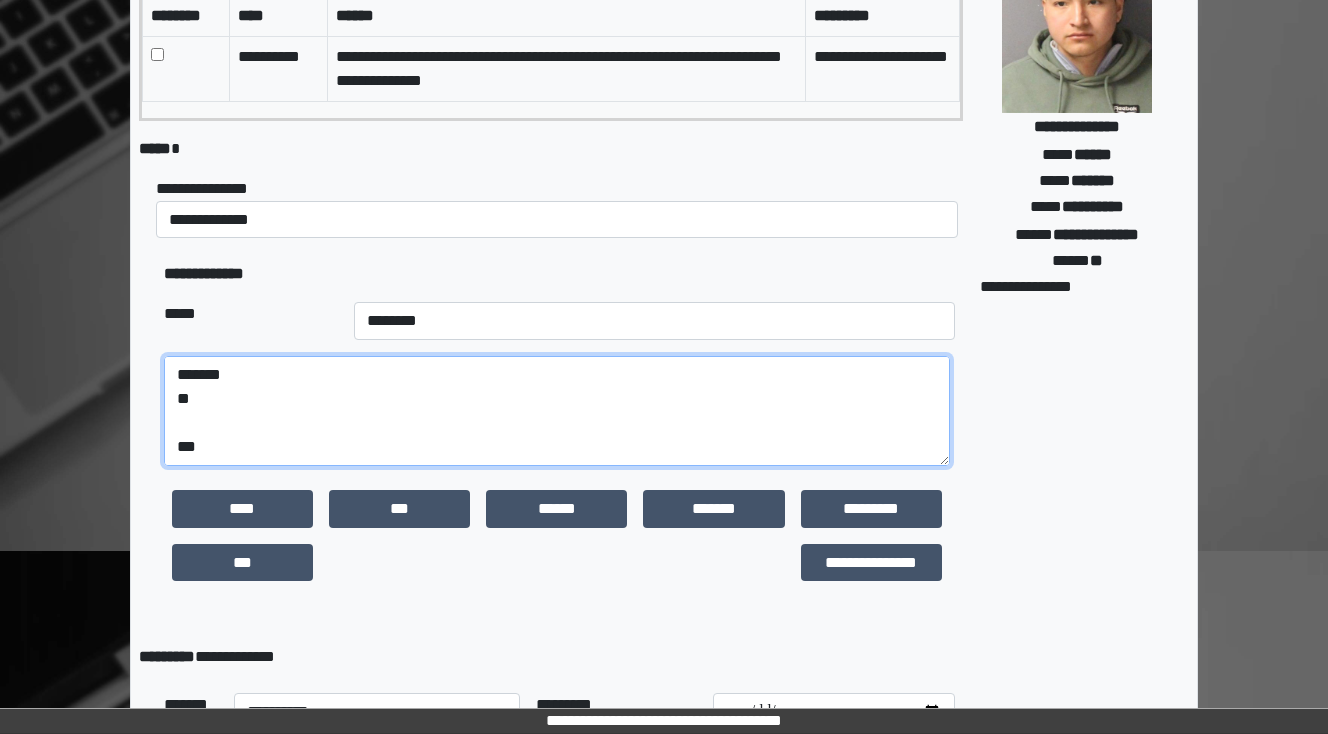scroll, scrollTop: 72, scrollLeft: 0, axis: vertical 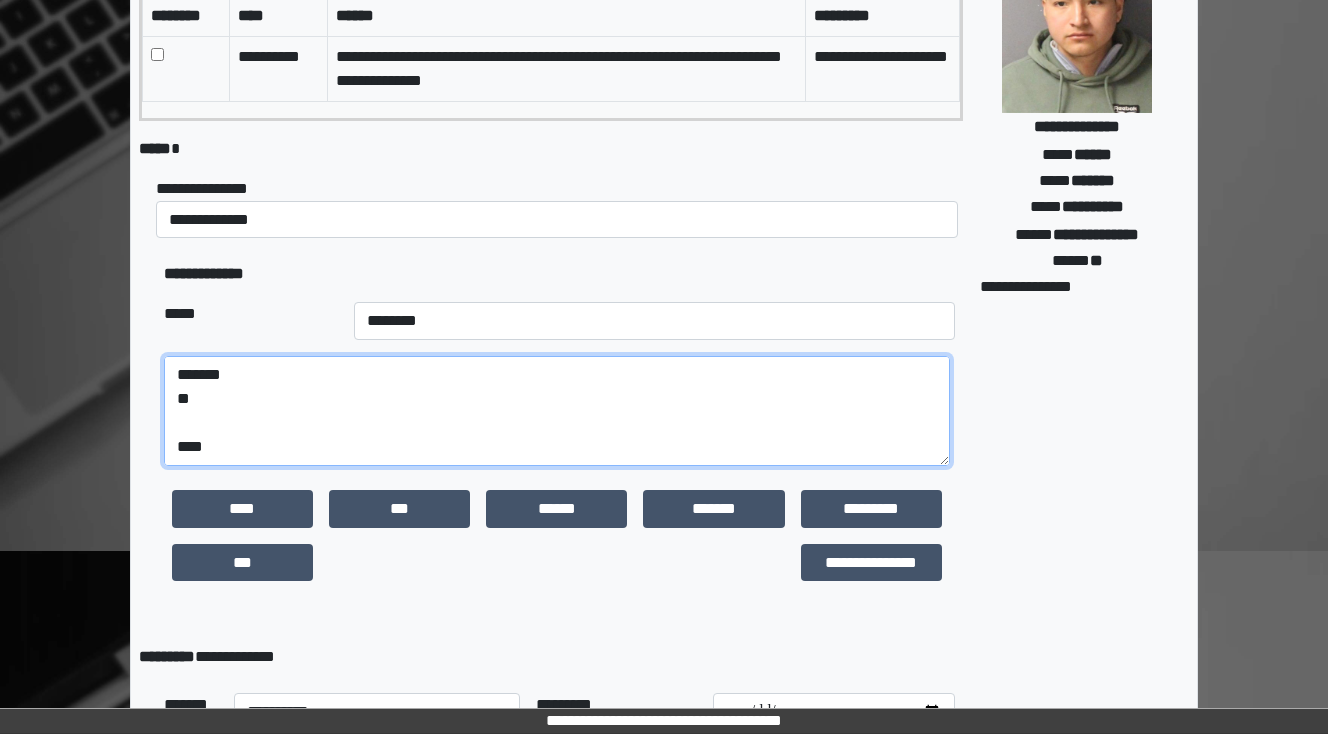 paste on "**********" 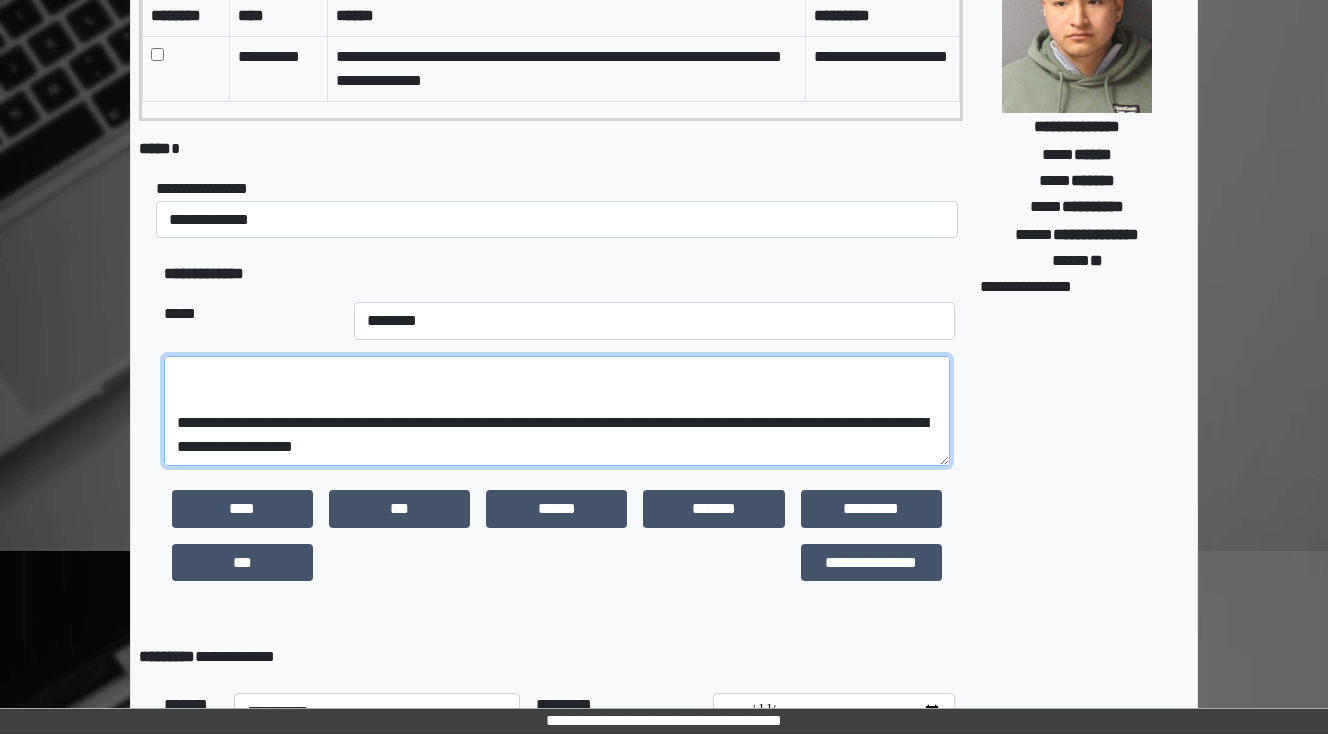 scroll, scrollTop: 288, scrollLeft: 0, axis: vertical 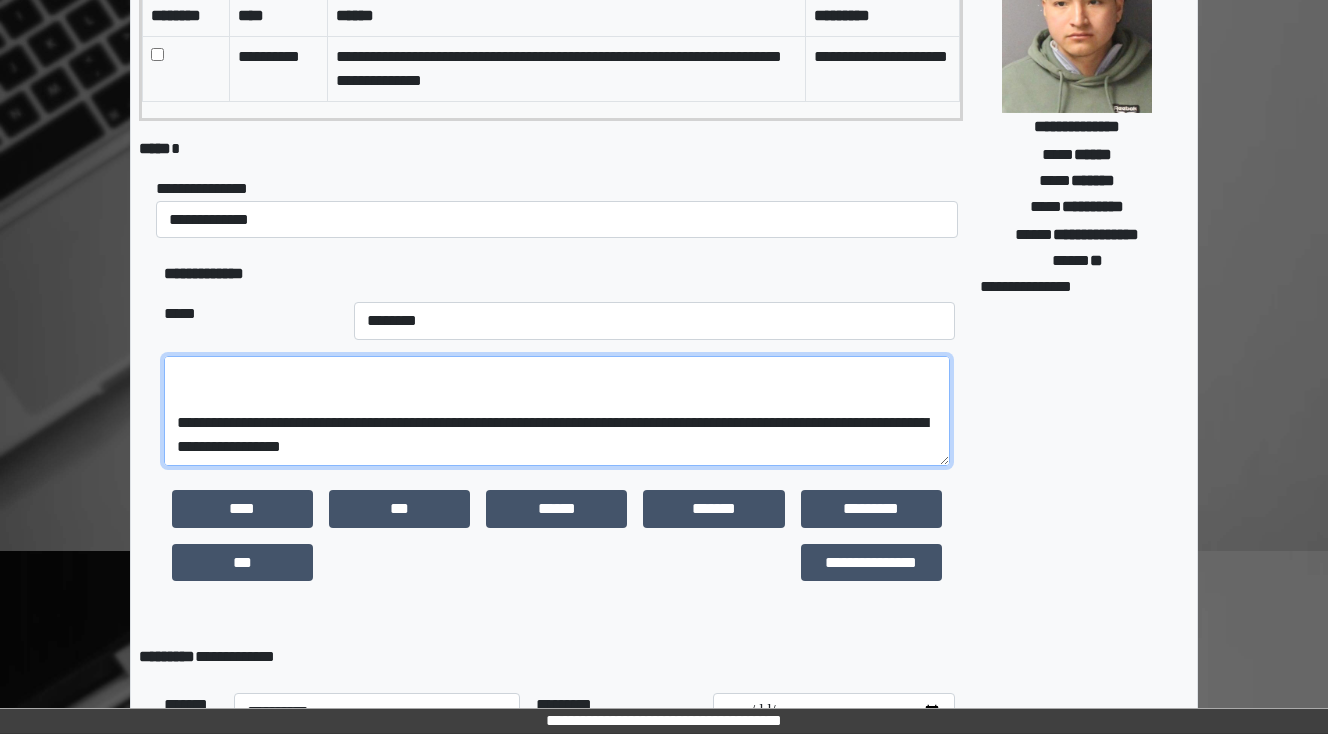 click on "**********" at bounding box center [557, 411] 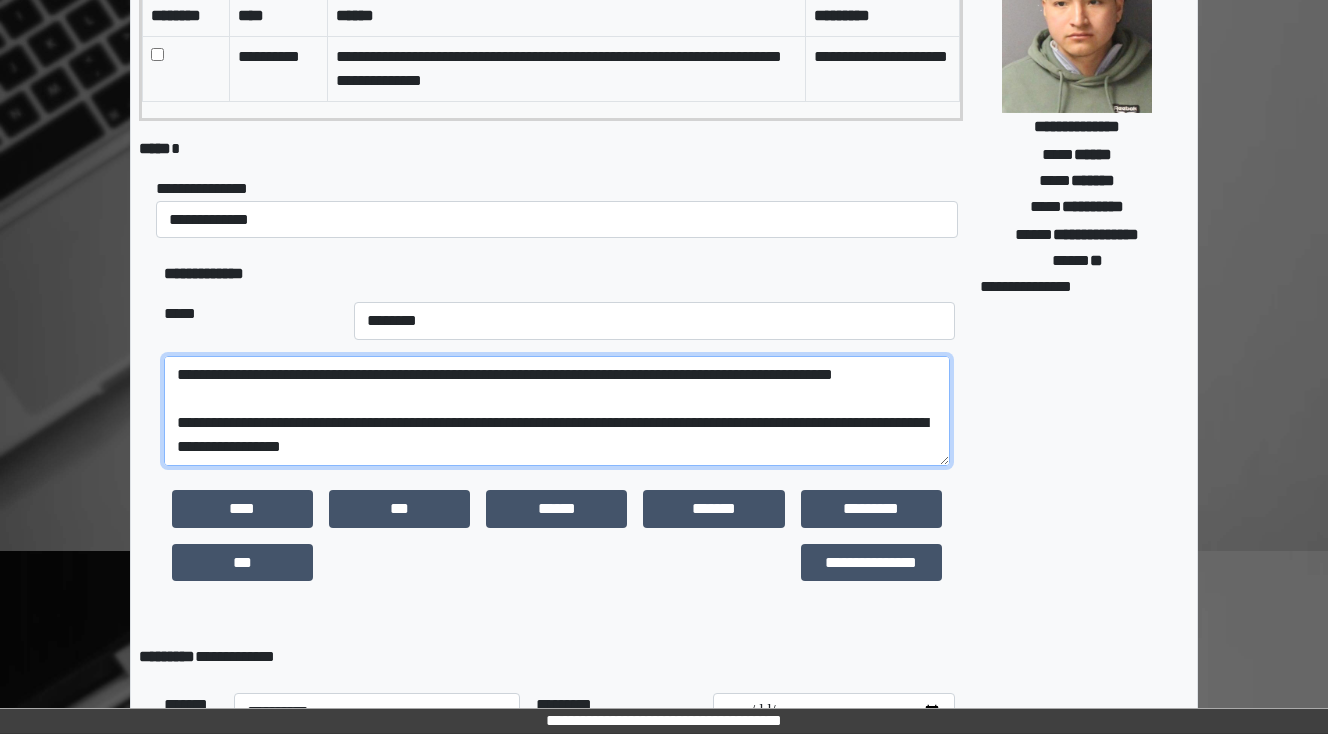 scroll, scrollTop: 192, scrollLeft: 0, axis: vertical 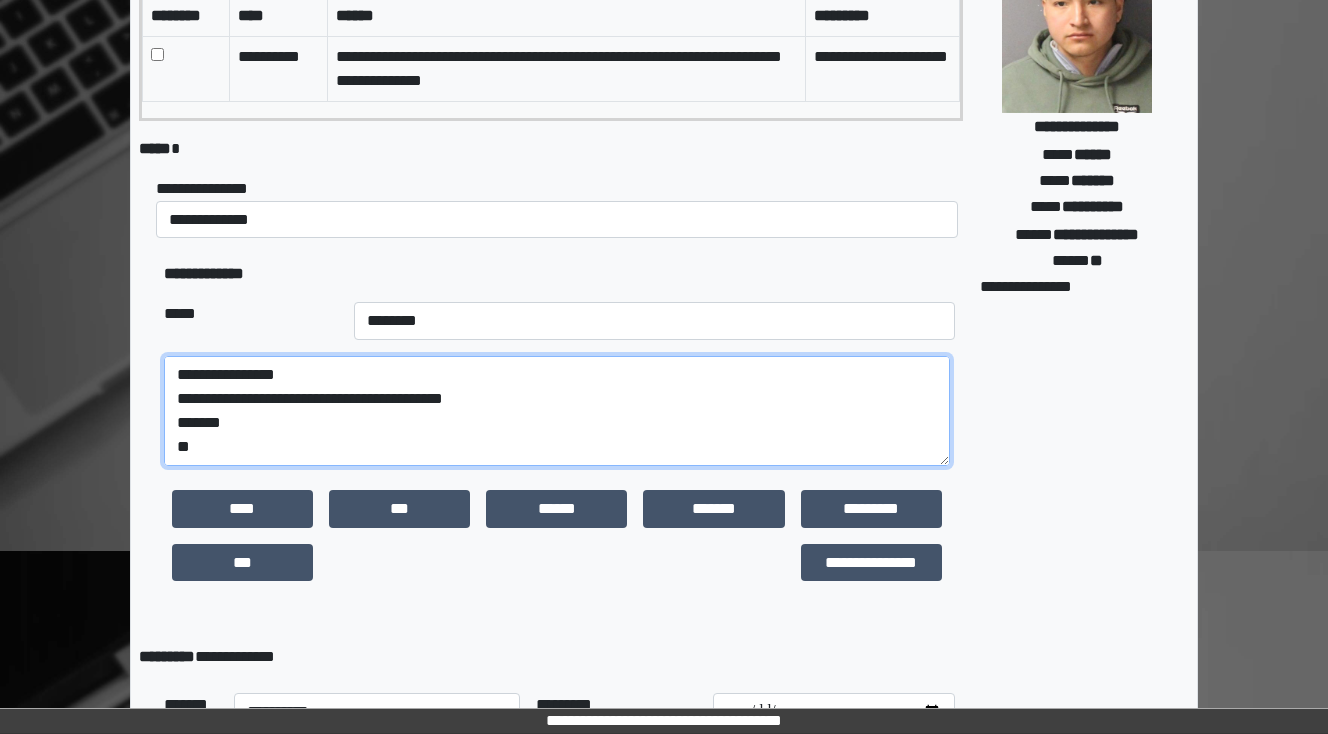 click on "**********" at bounding box center (557, 411) 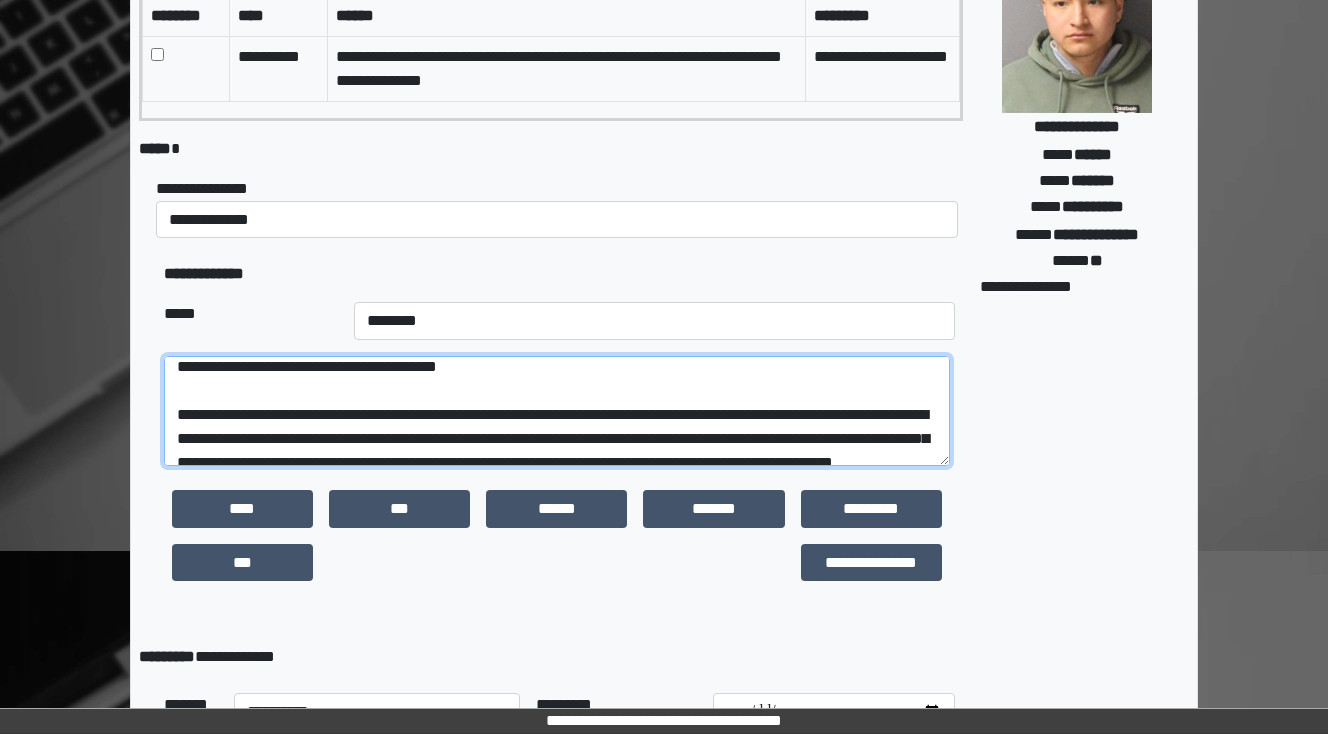 scroll, scrollTop: 79, scrollLeft: 0, axis: vertical 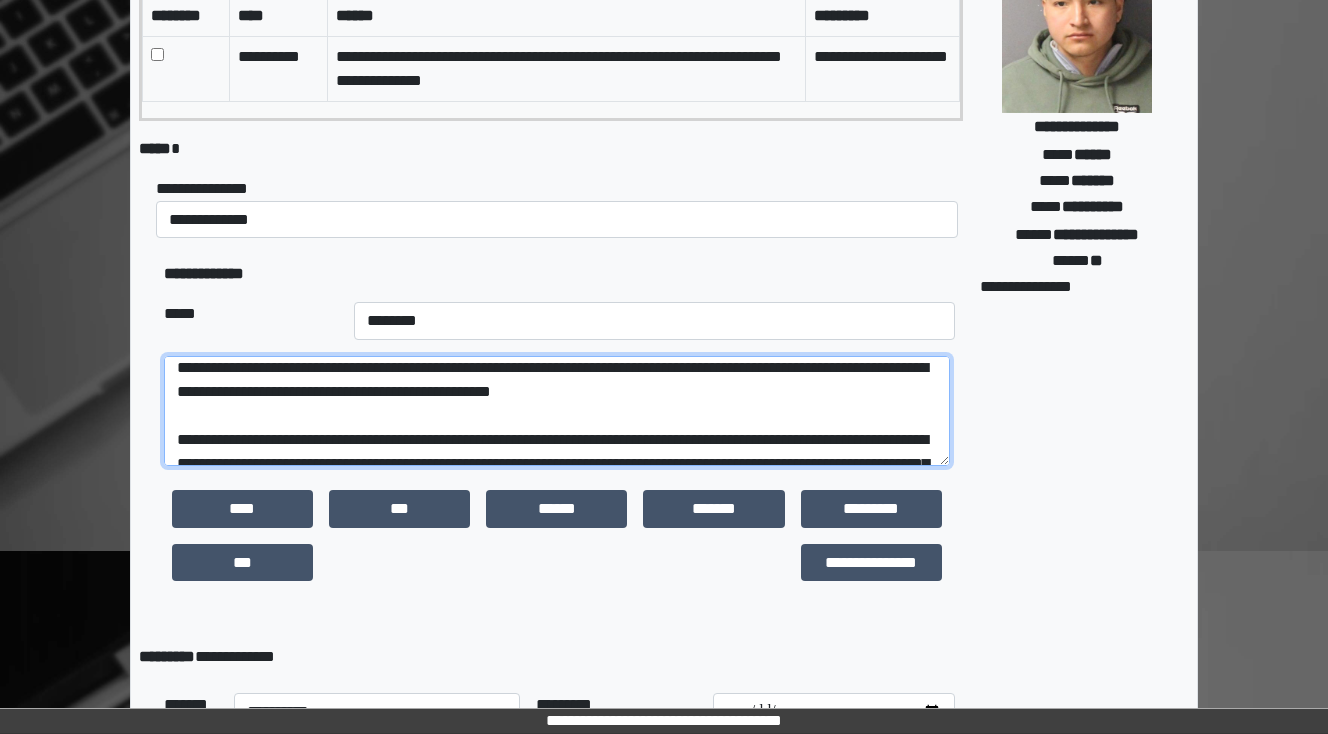 click on "**********" at bounding box center (557, 411) 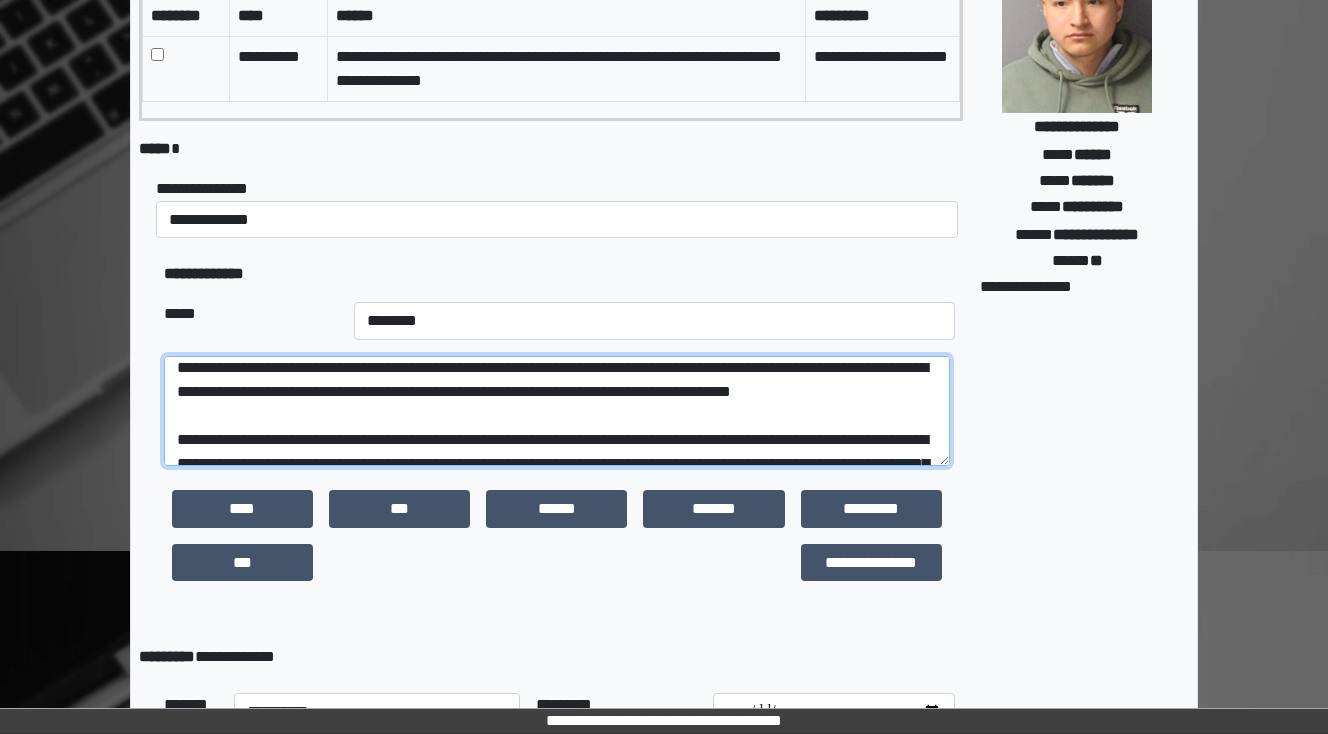 click on "**********" at bounding box center [557, 411] 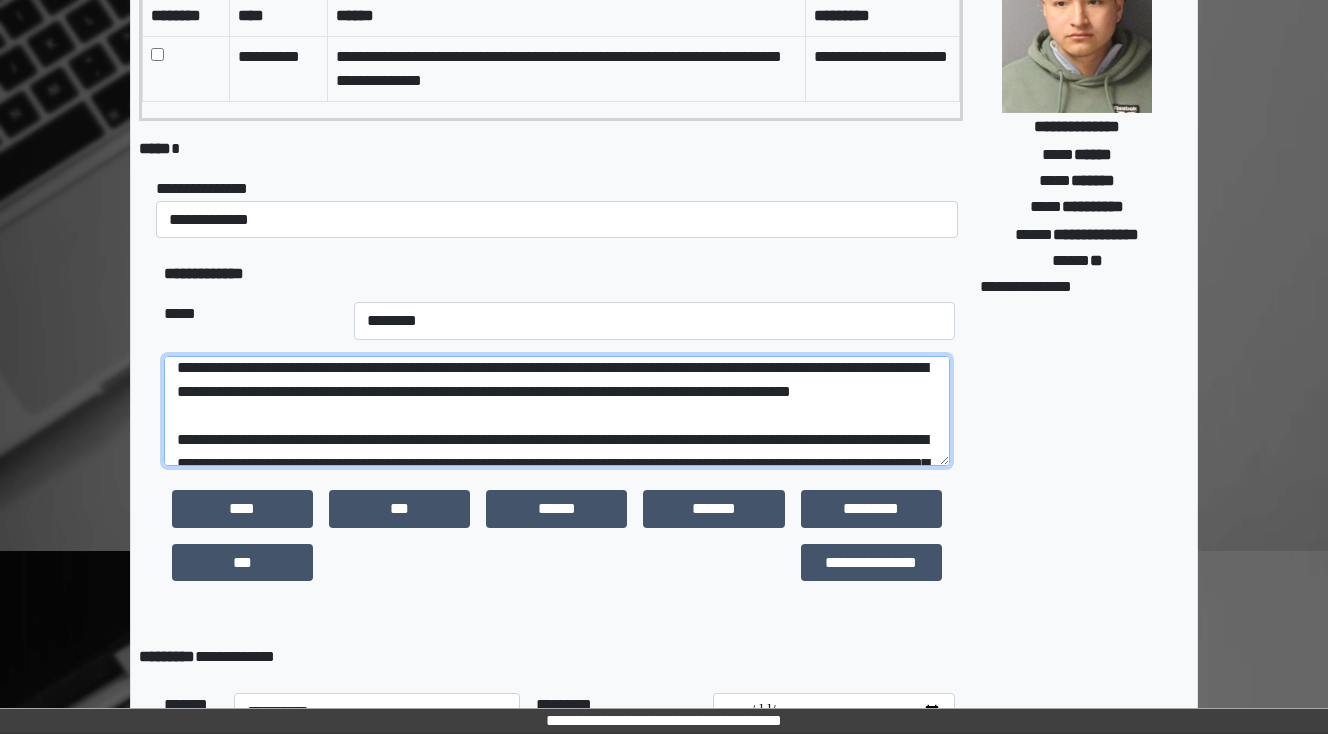 click on "**********" at bounding box center [557, 411] 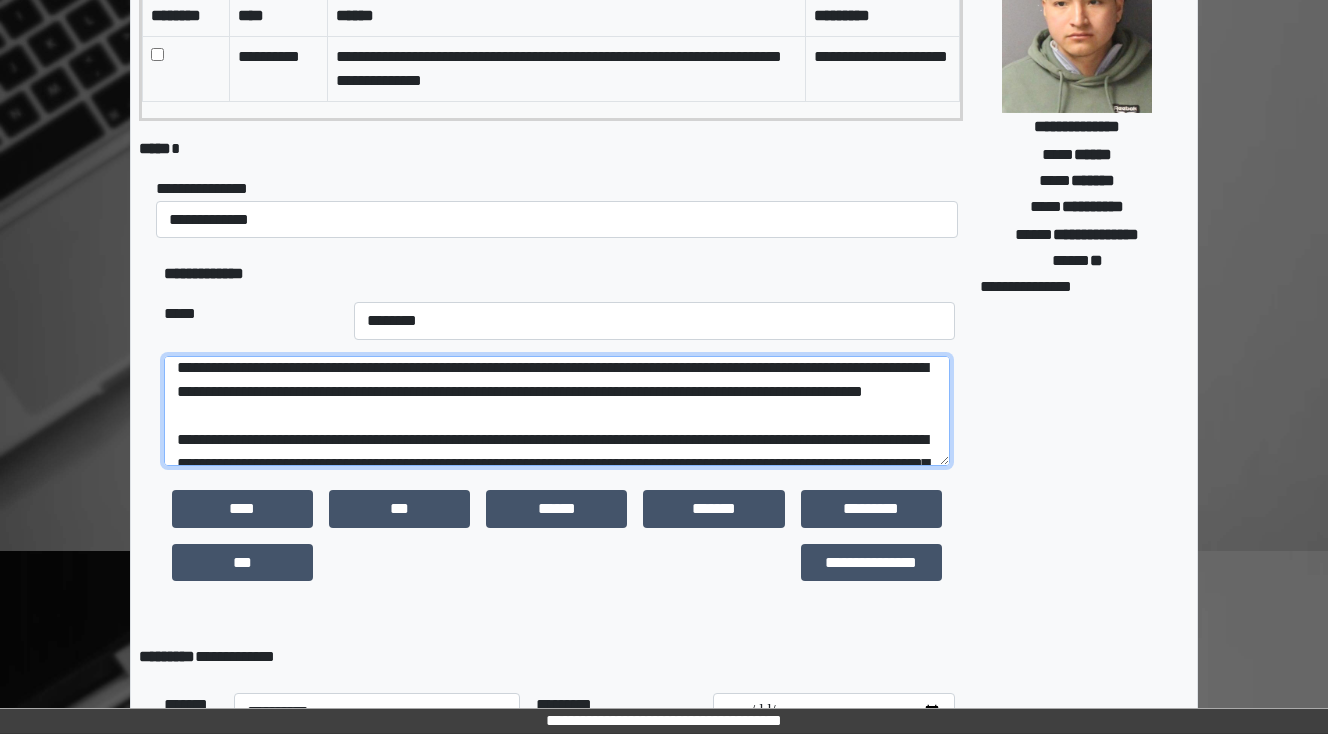 click on "**********" at bounding box center [557, 411] 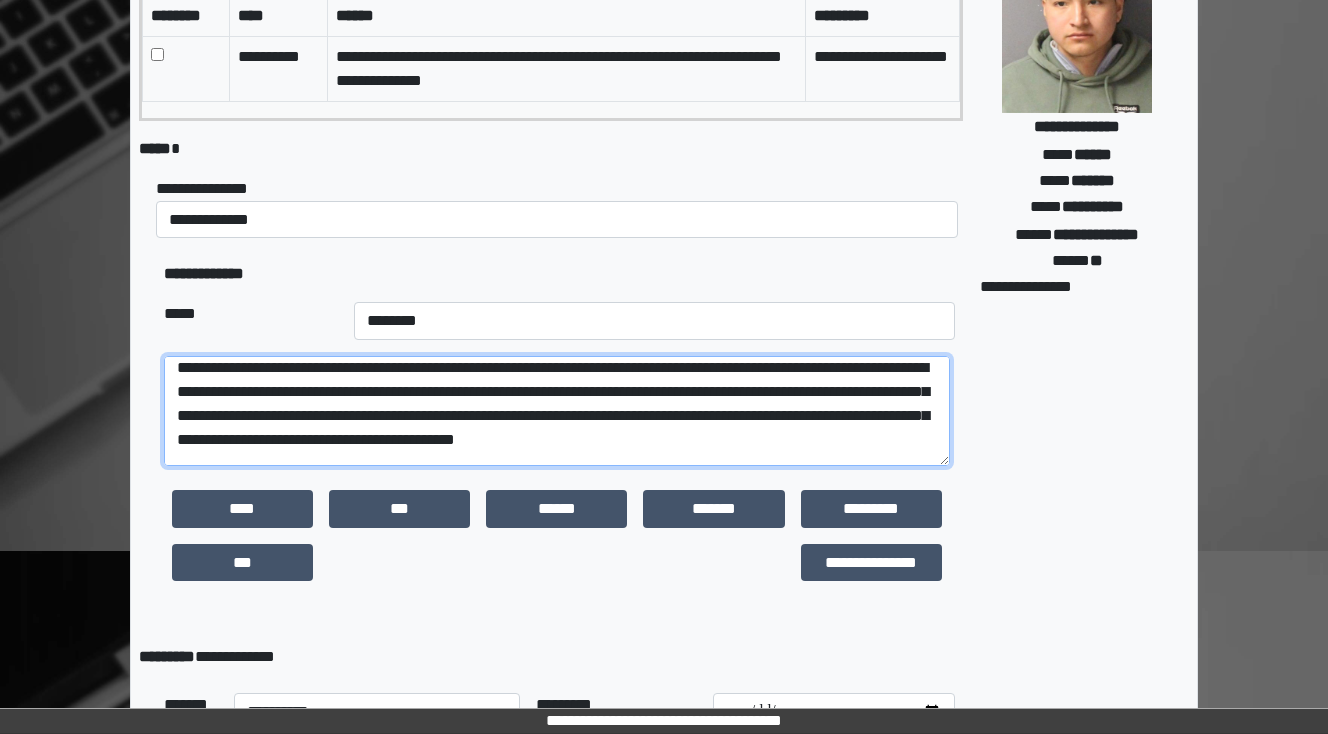 scroll, scrollTop: 88, scrollLeft: 0, axis: vertical 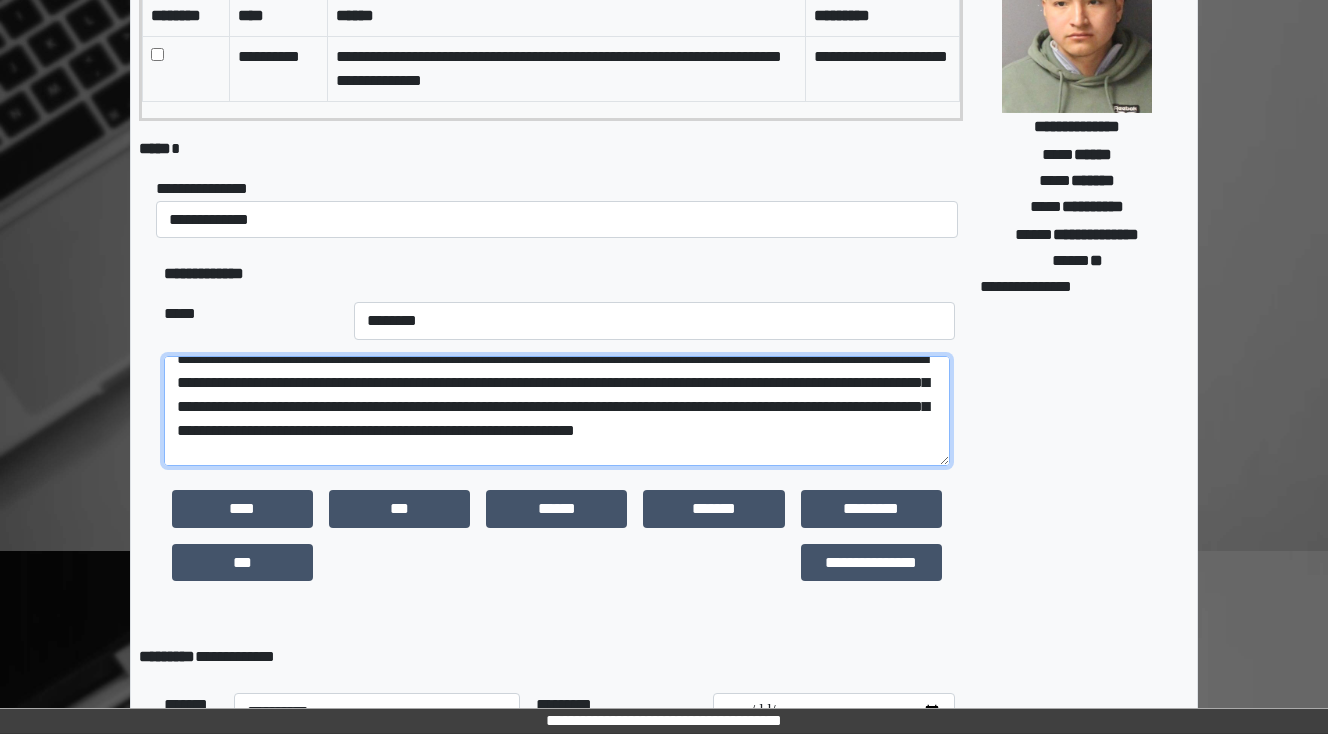 drag, startPoint x: 668, startPoint y: 428, endPoint x: 634, endPoint y: 432, distance: 34.234486 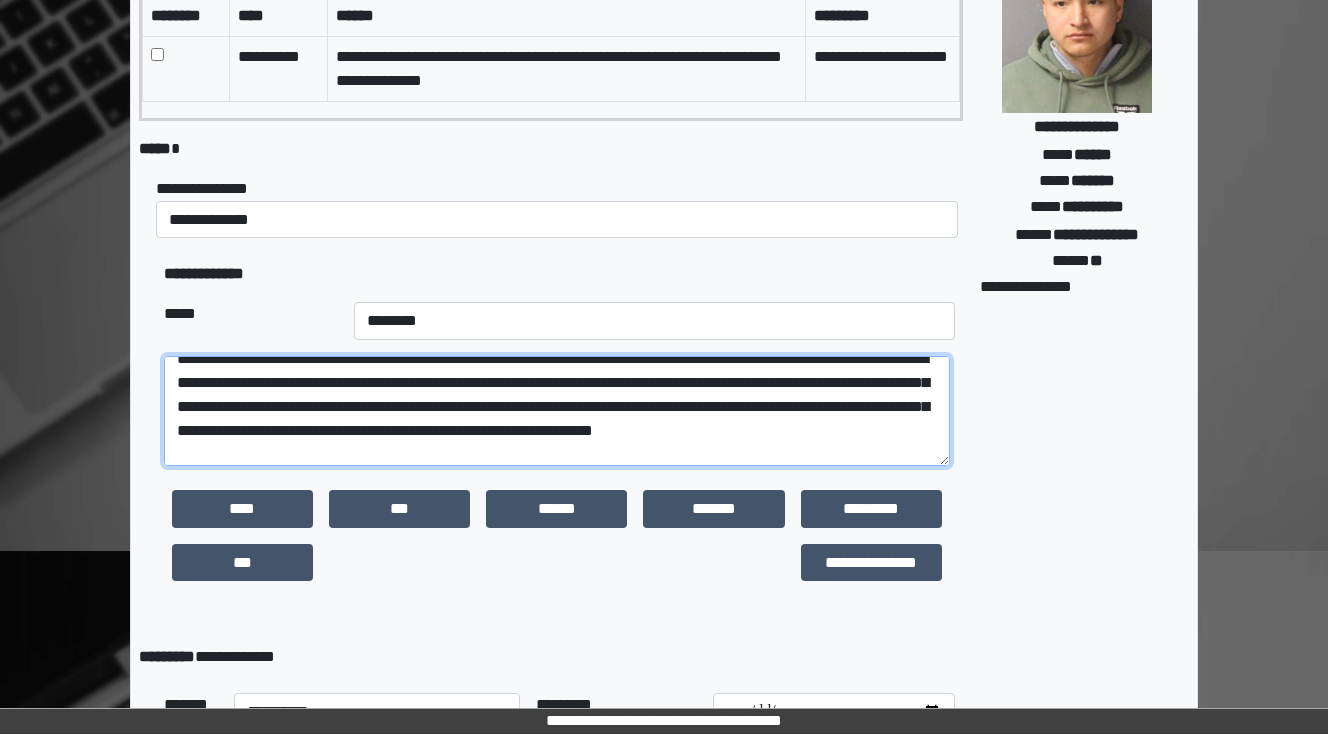 click on "**********" at bounding box center (557, 411) 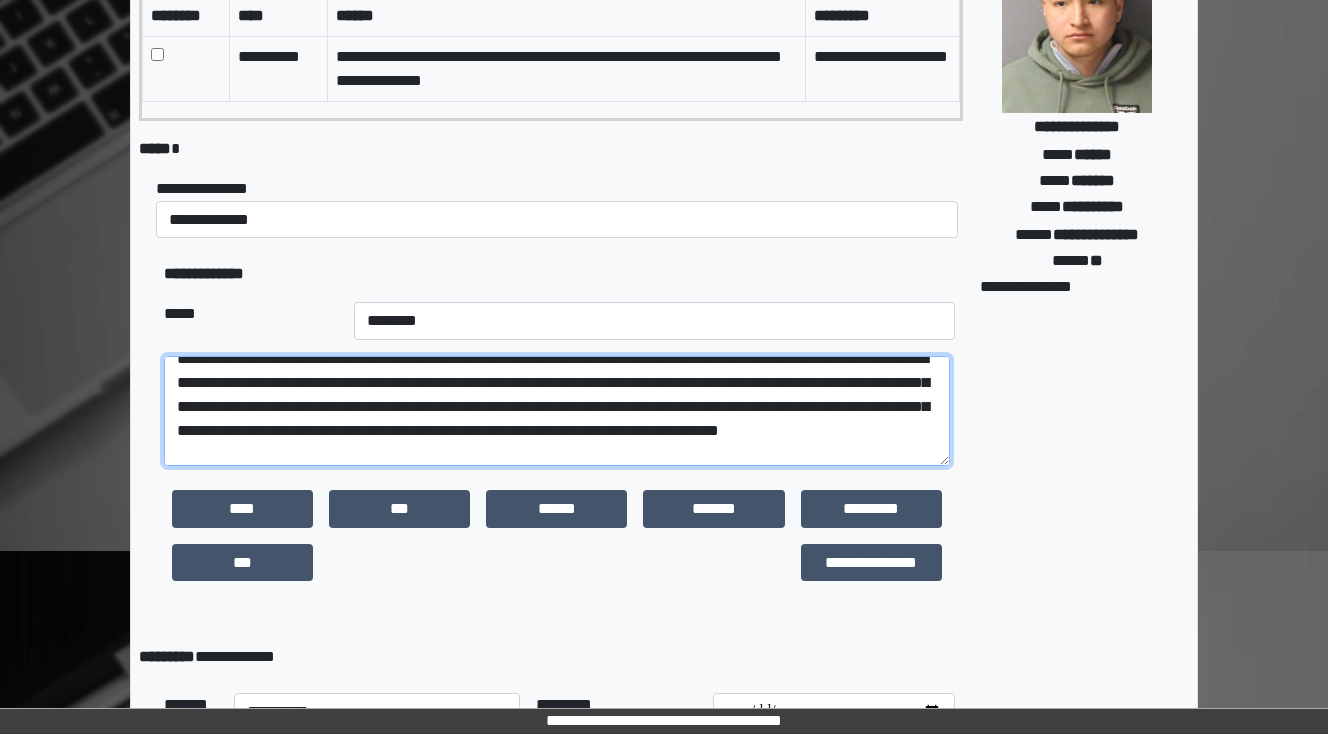 click at bounding box center (557, 411) 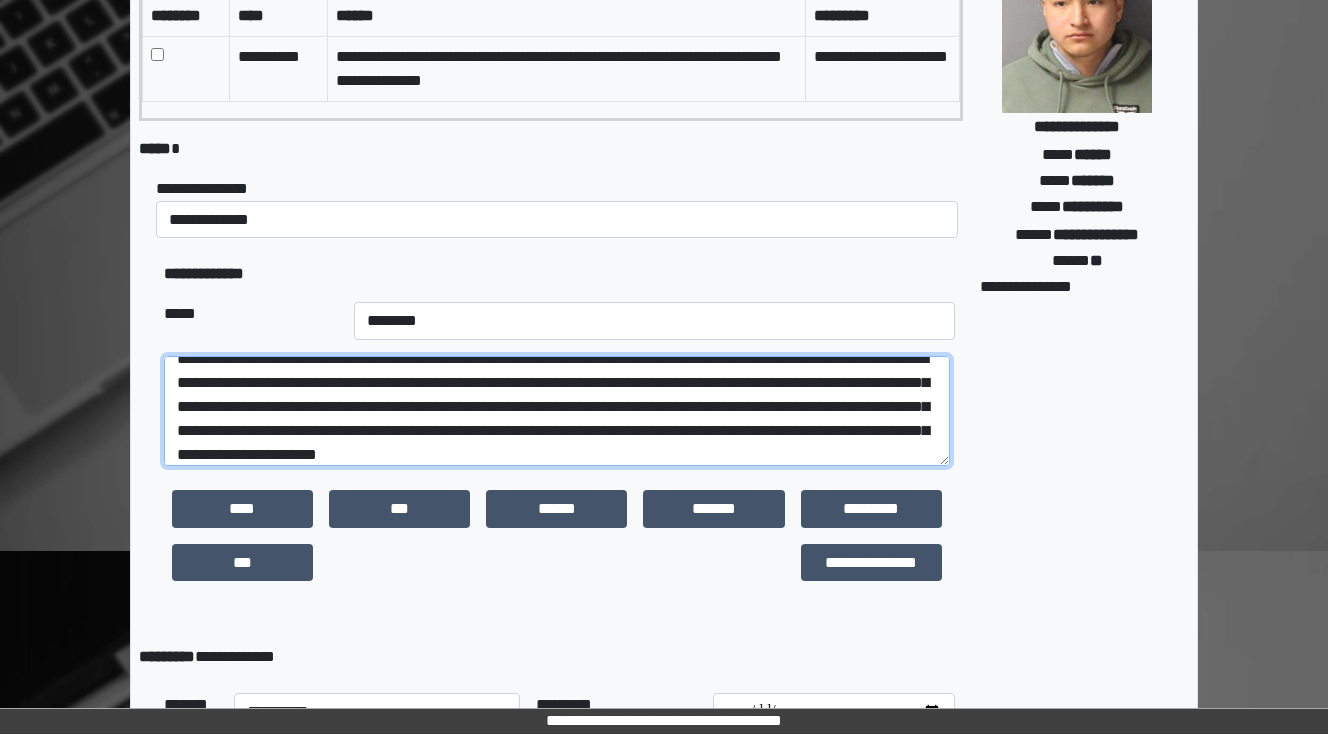 scroll, scrollTop: 112, scrollLeft: 0, axis: vertical 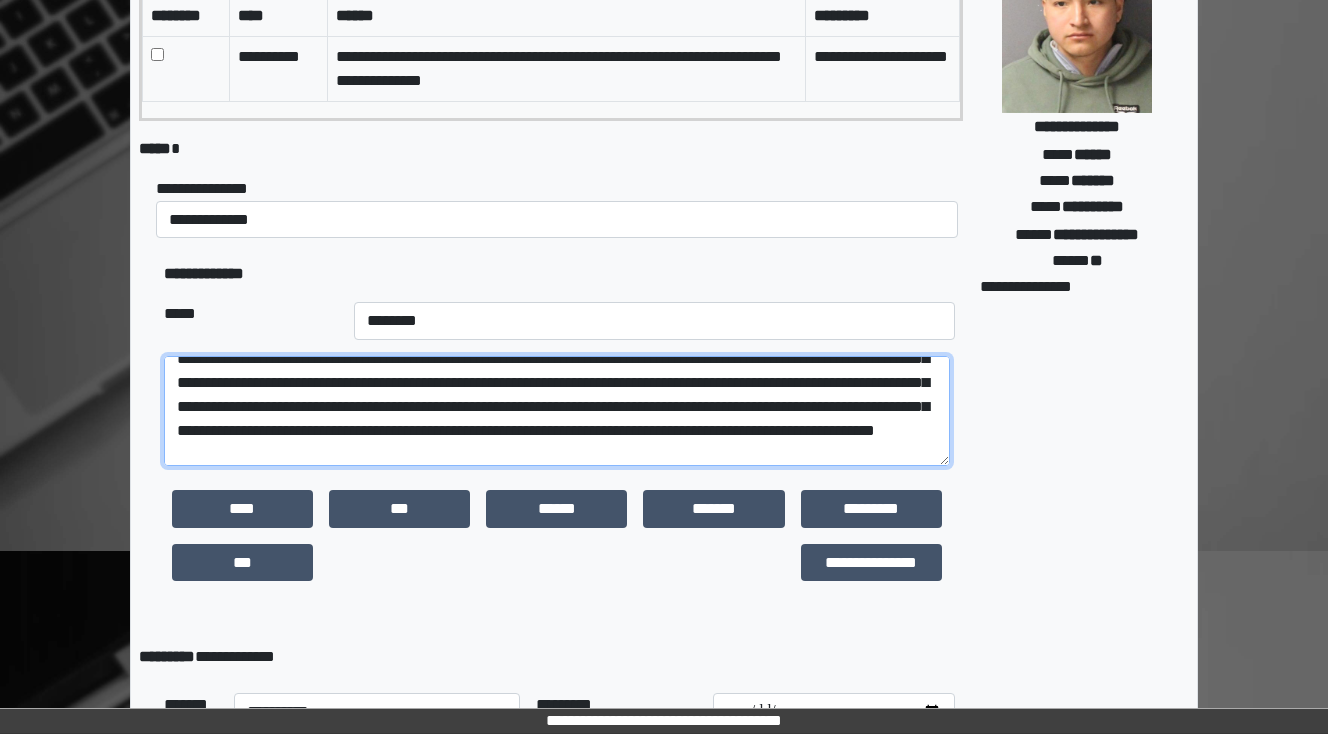 click at bounding box center (557, 411) 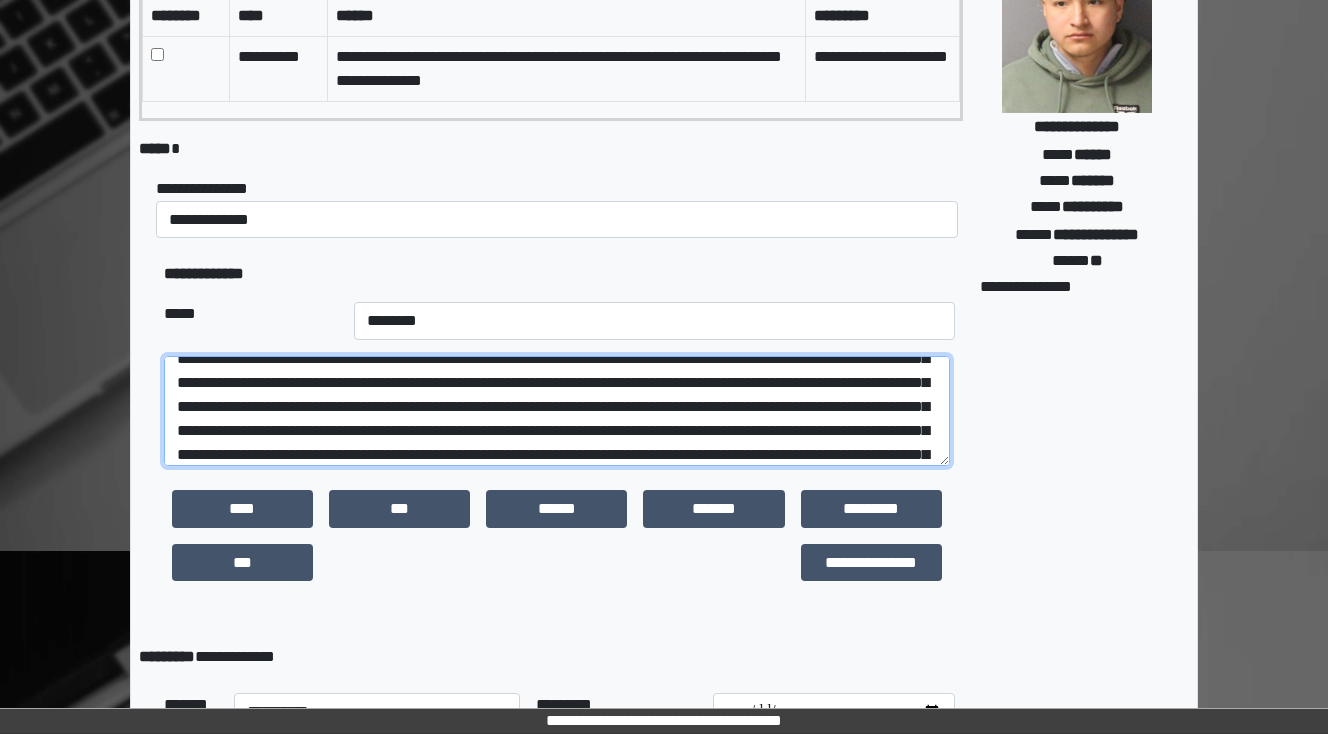 scroll, scrollTop: 136, scrollLeft: 0, axis: vertical 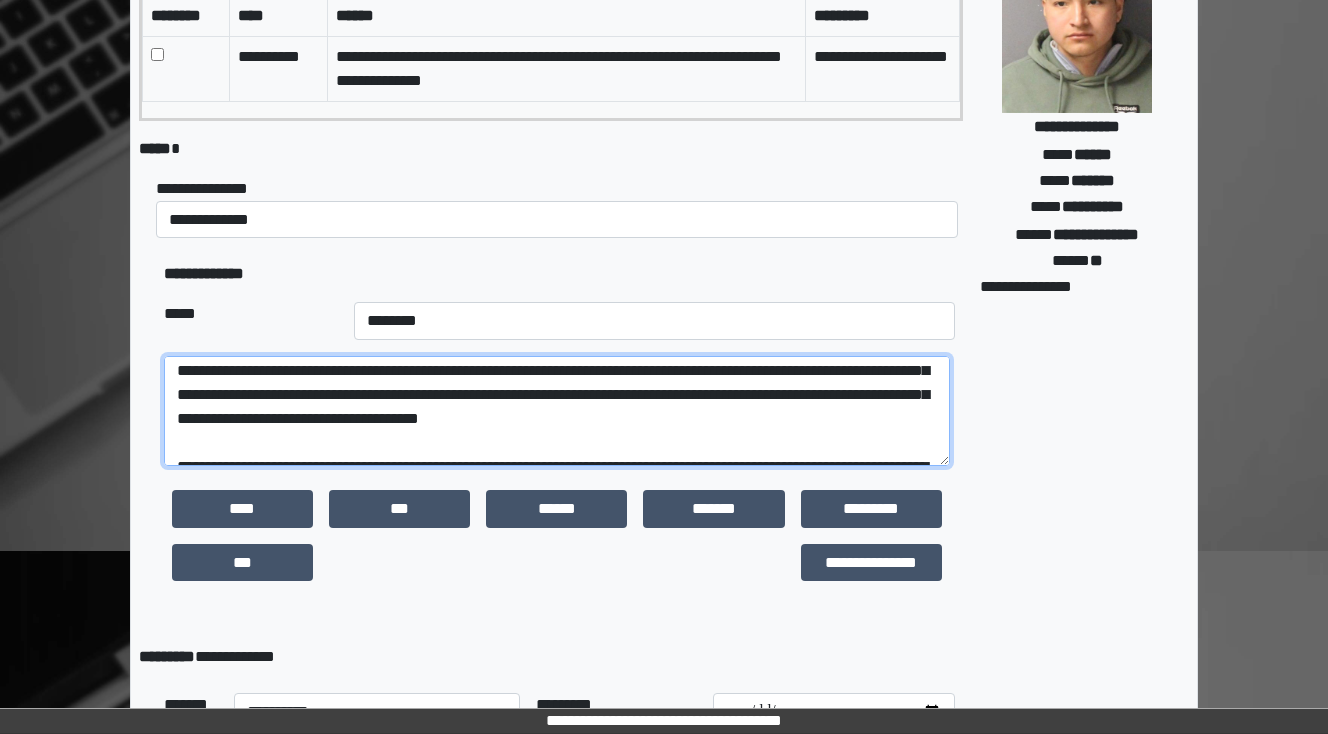 drag, startPoint x: 335, startPoint y: 451, endPoint x: 256, endPoint y: 432, distance: 81.25269 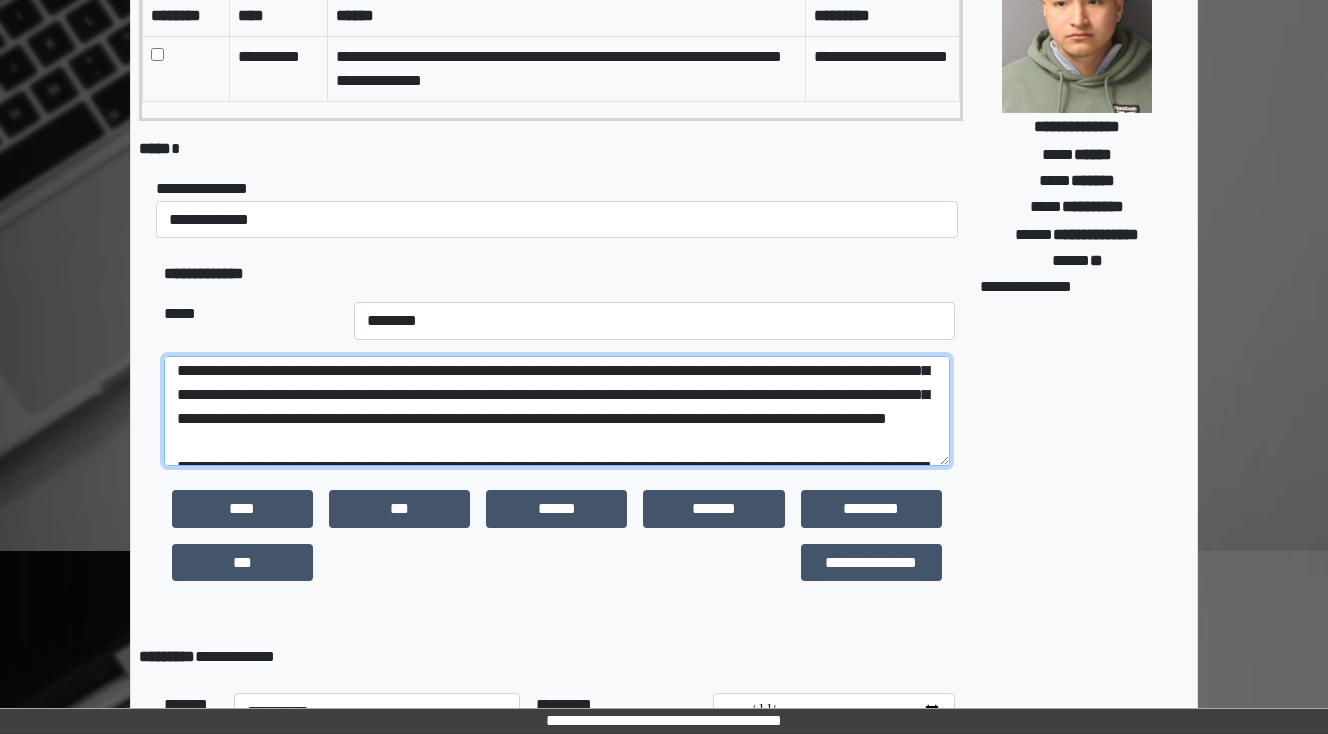 click at bounding box center (557, 411) 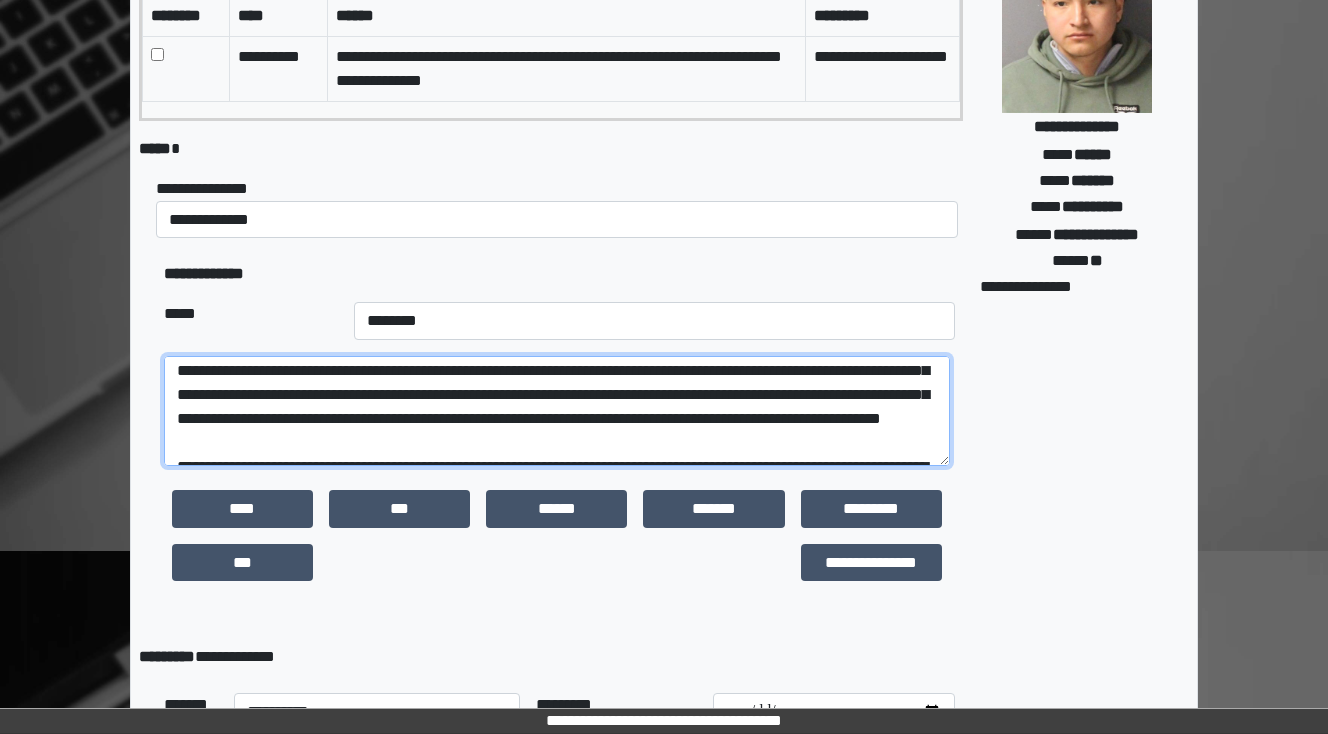 click at bounding box center [557, 411] 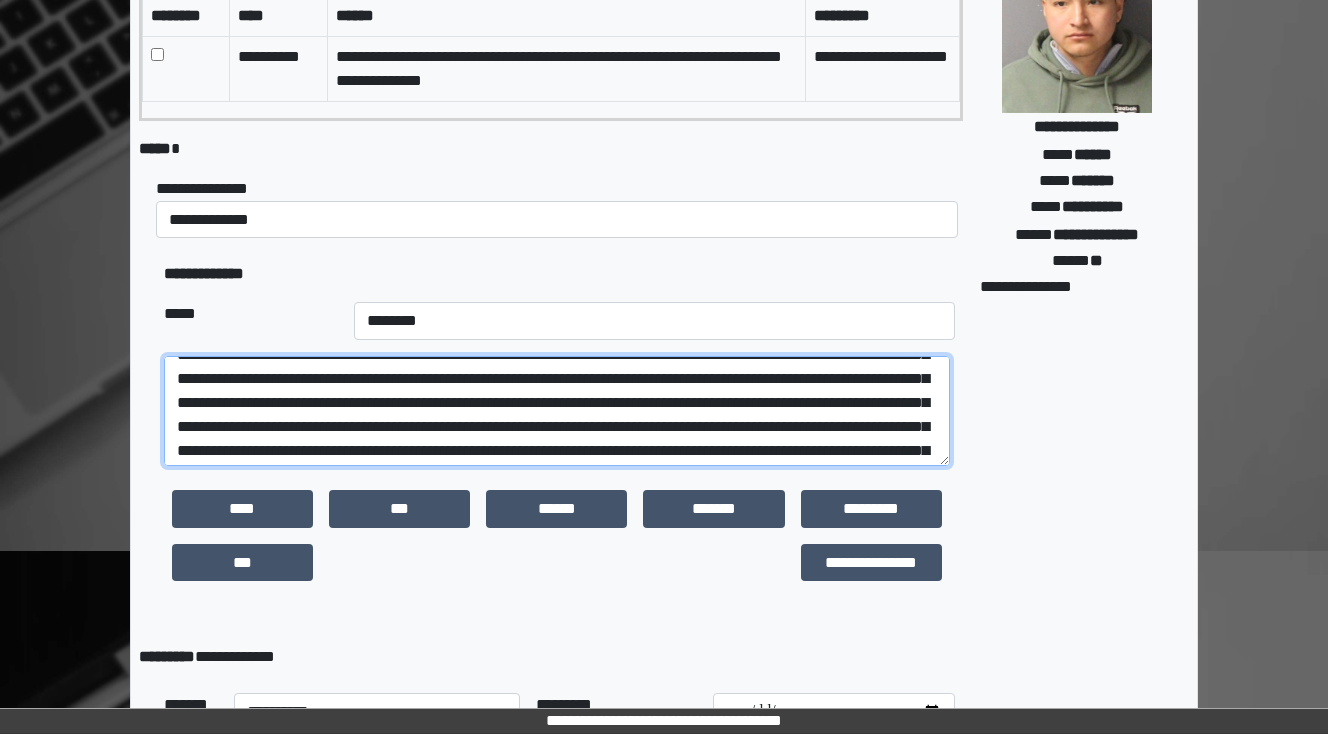 scroll, scrollTop: 92, scrollLeft: 0, axis: vertical 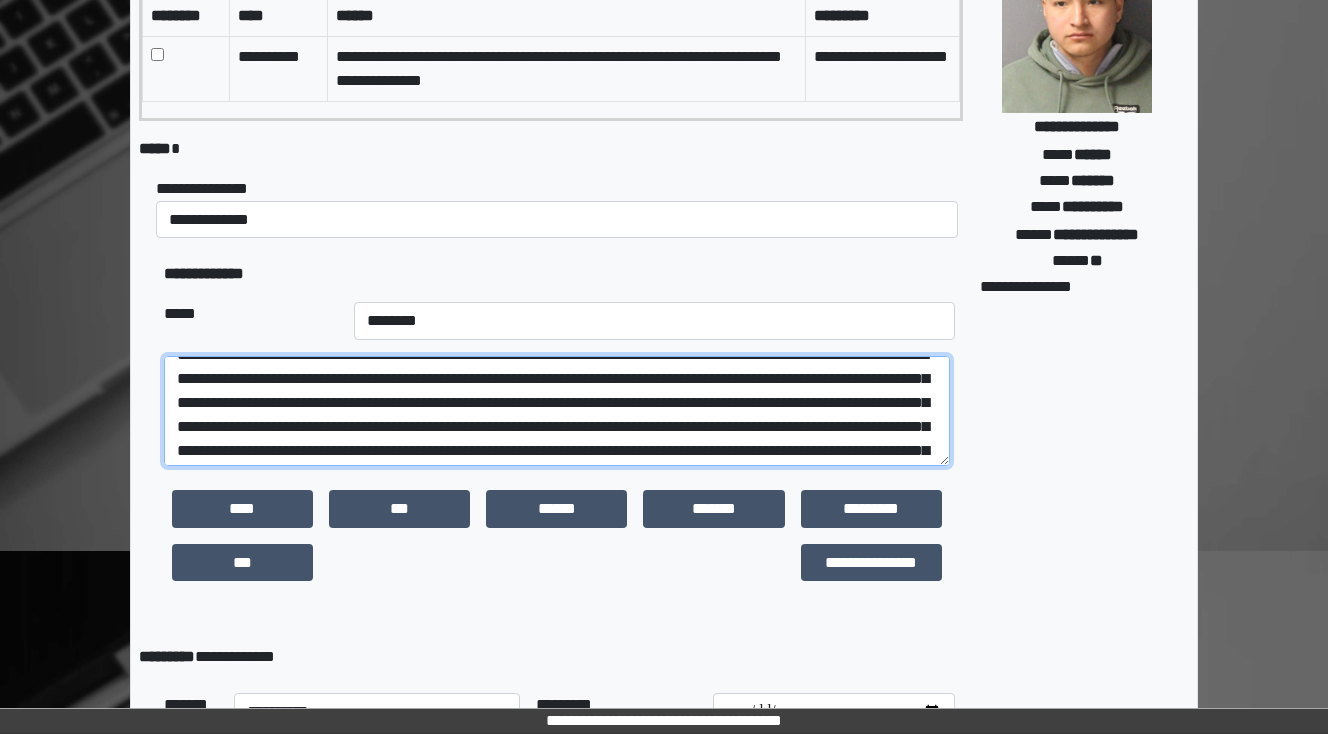 click at bounding box center (557, 411) 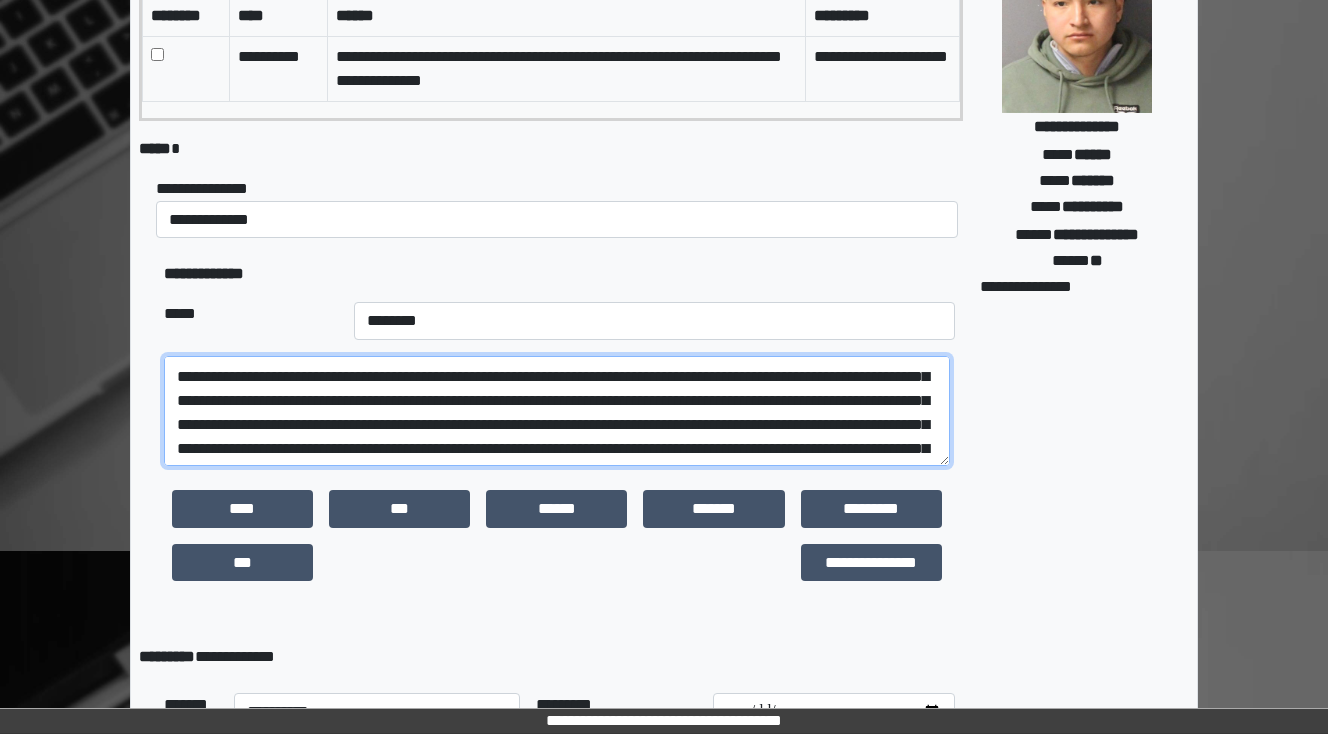 scroll, scrollTop: 92, scrollLeft: 0, axis: vertical 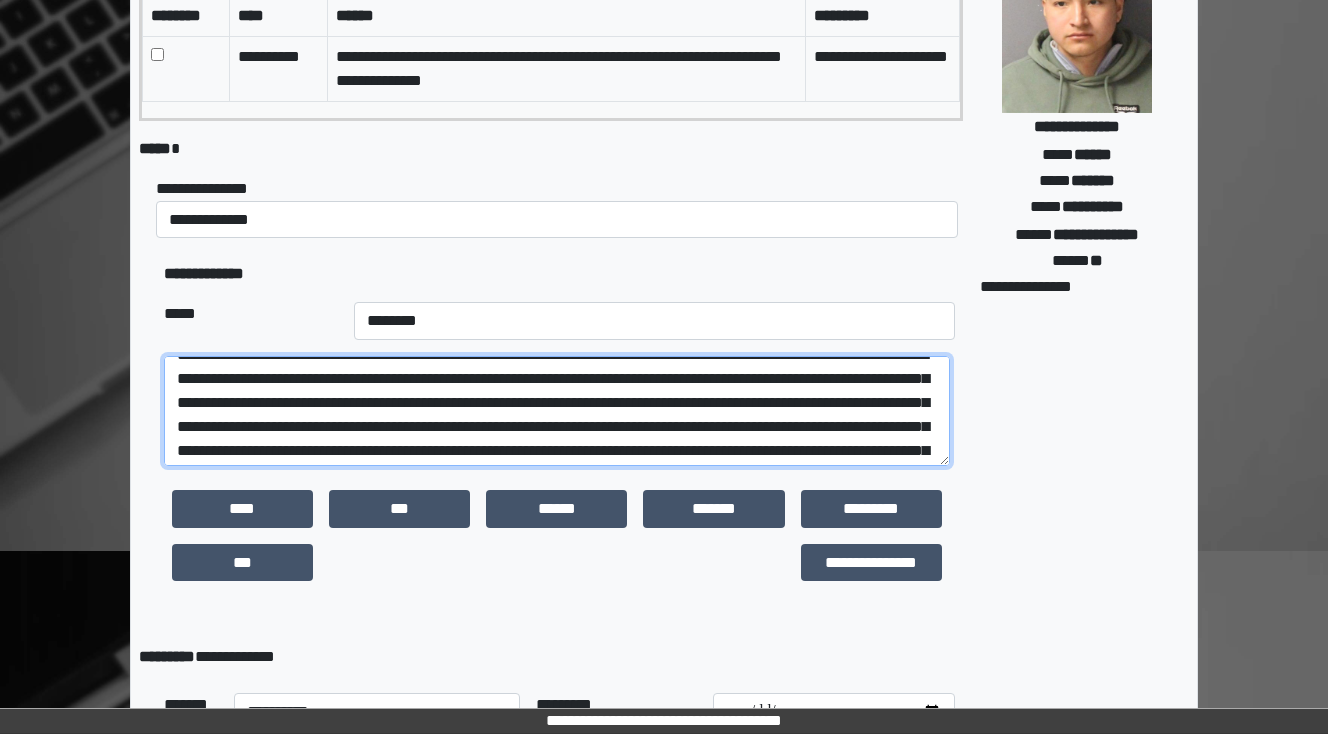 drag, startPoint x: 896, startPoint y: 424, endPoint x: 843, endPoint y: 428, distance: 53.15073 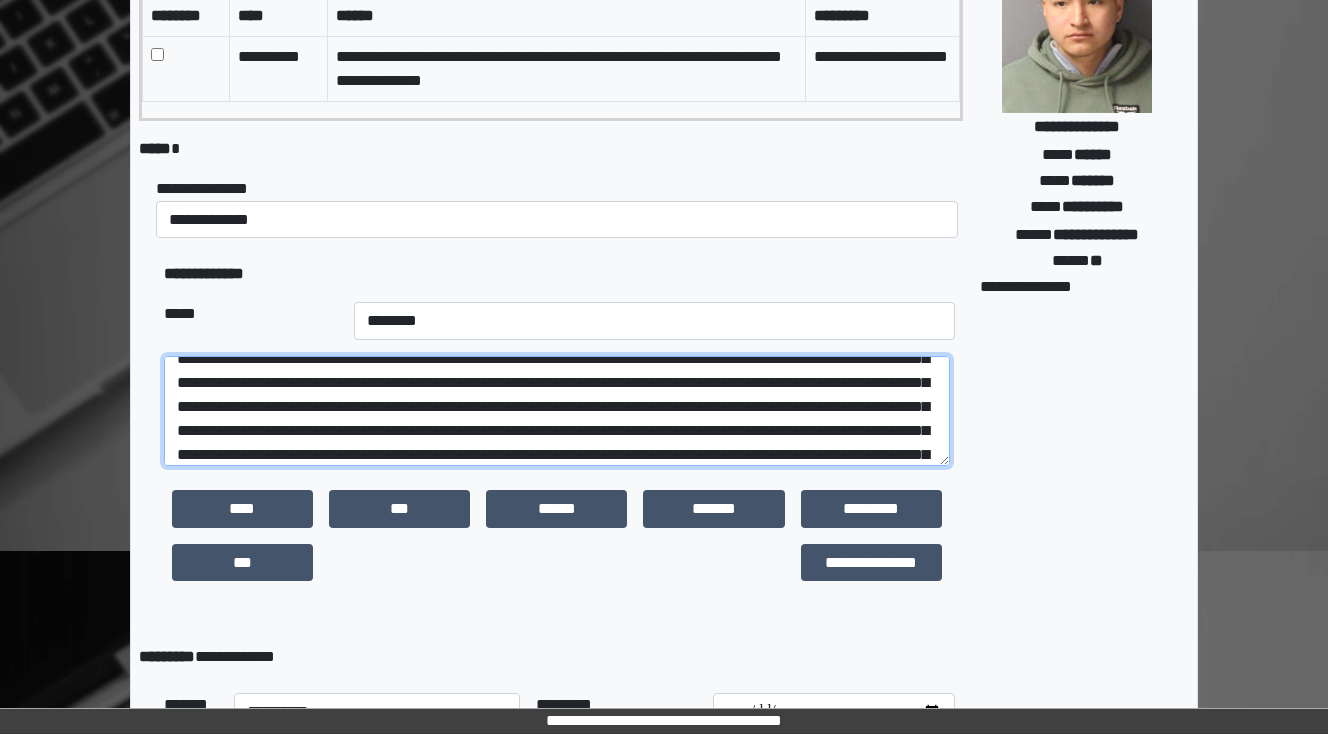 scroll, scrollTop: 172, scrollLeft: 0, axis: vertical 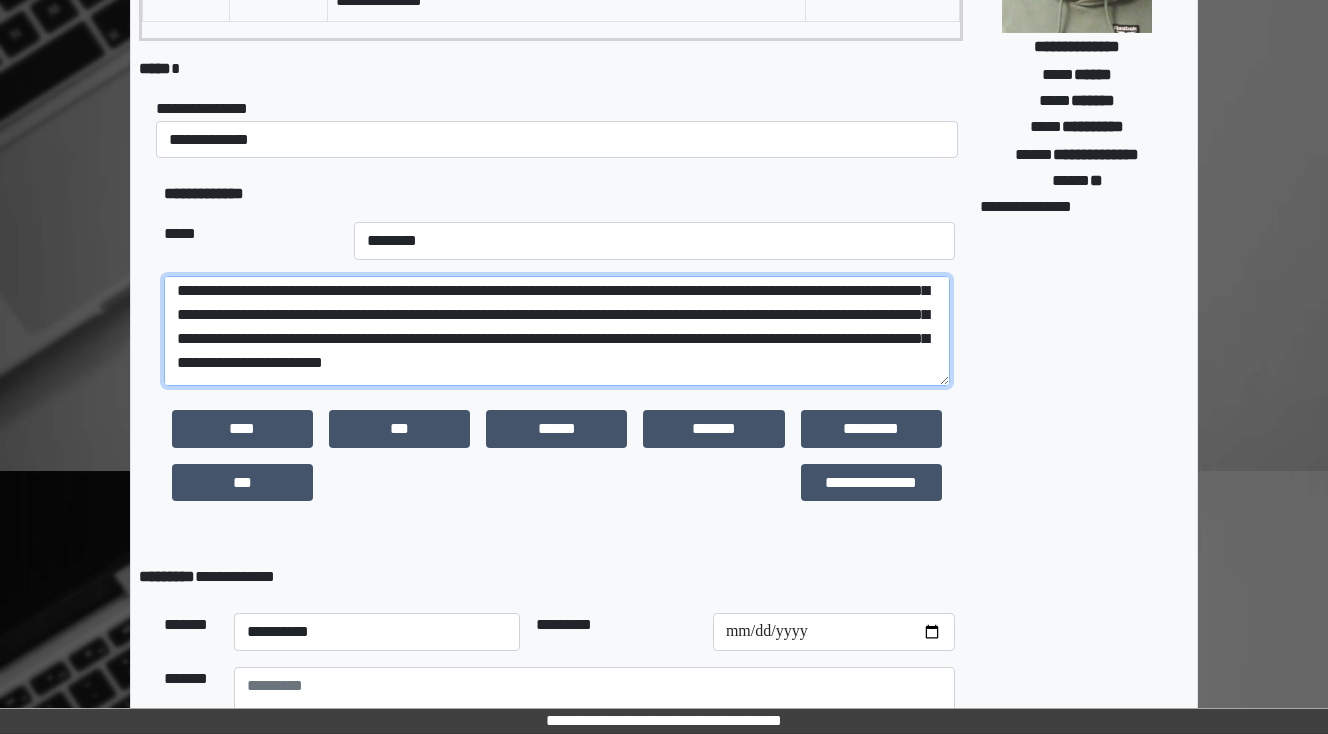 click at bounding box center [557, 331] 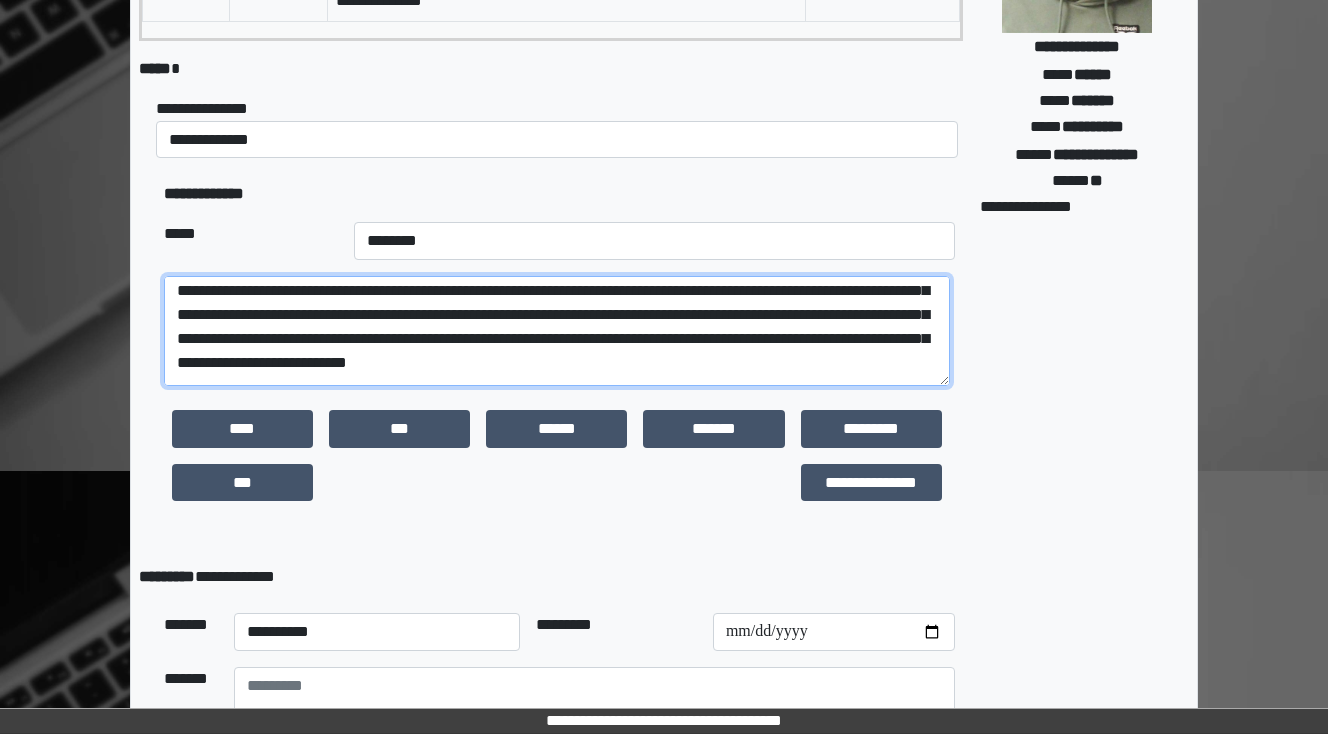 click at bounding box center (557, 331) 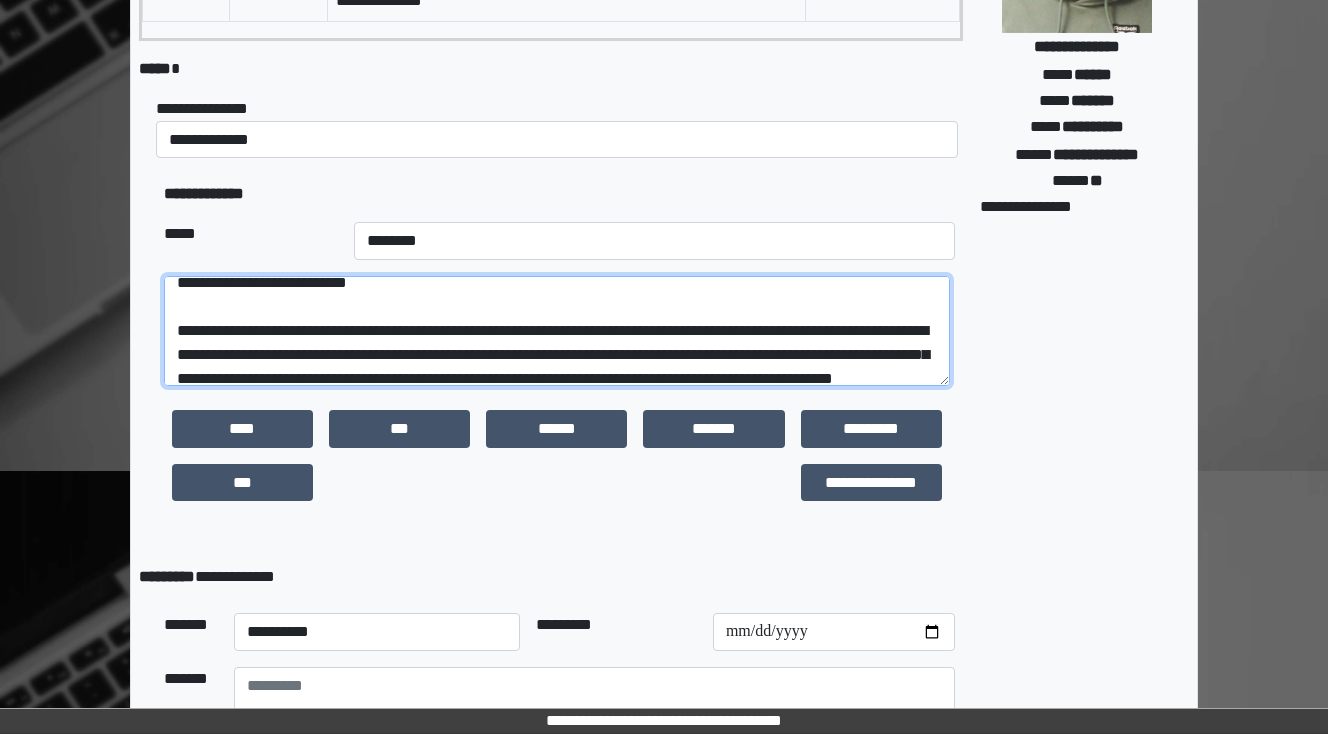 click at bounding box center (557, 331) 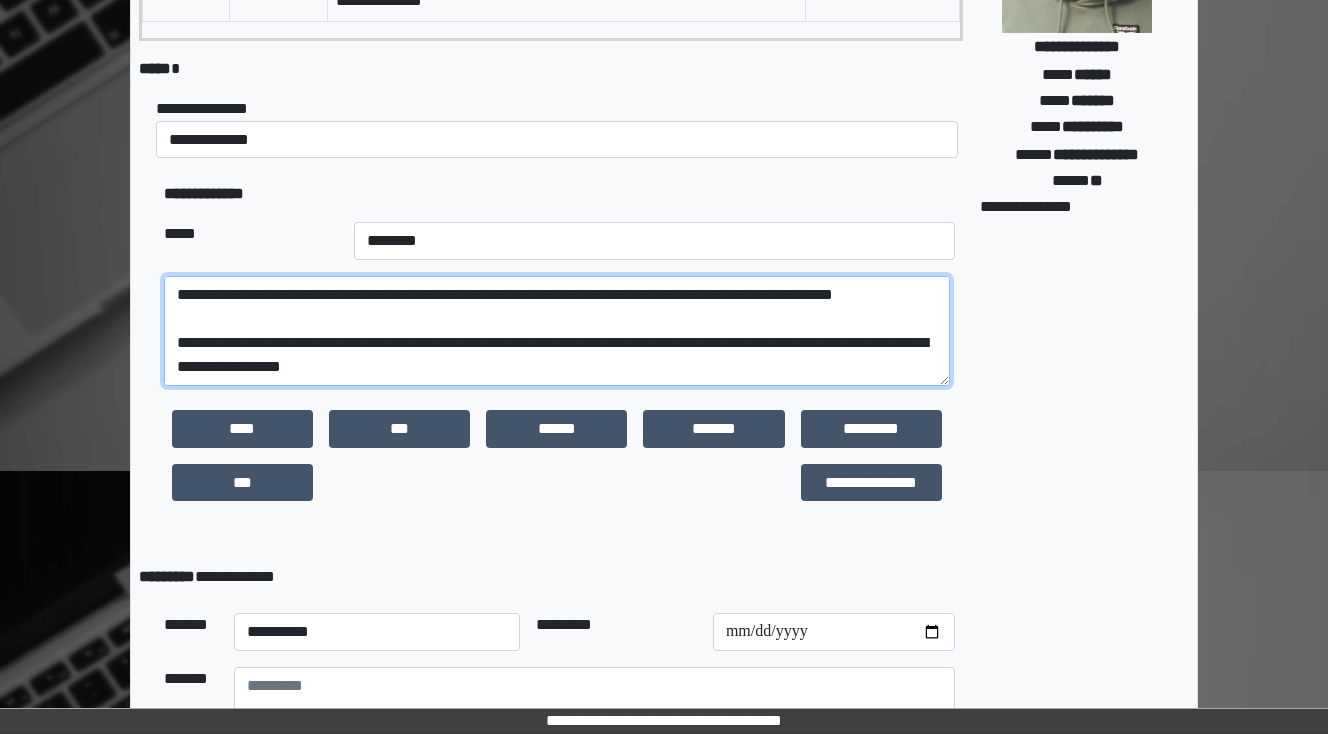 scroll, scrollTop: 384, scrollLeft: 0, axis: vertical 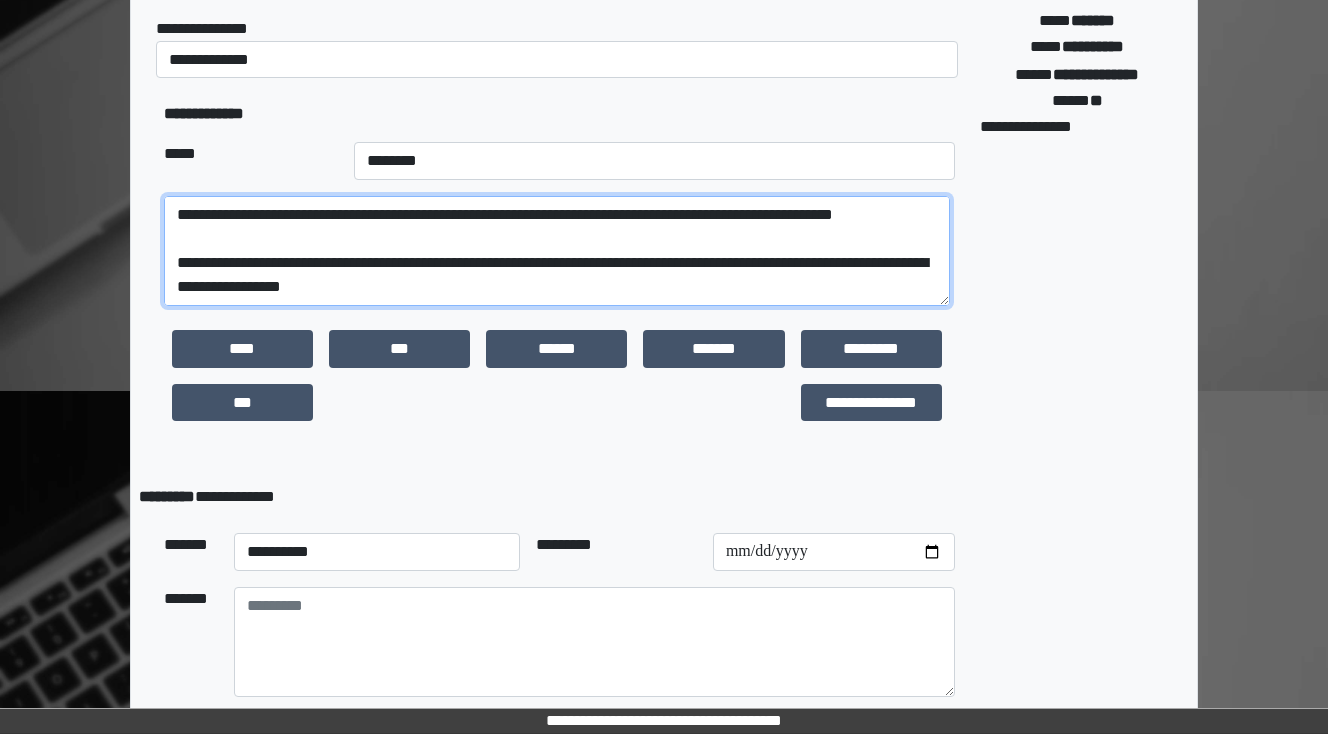click at bounding box center [557, 251] 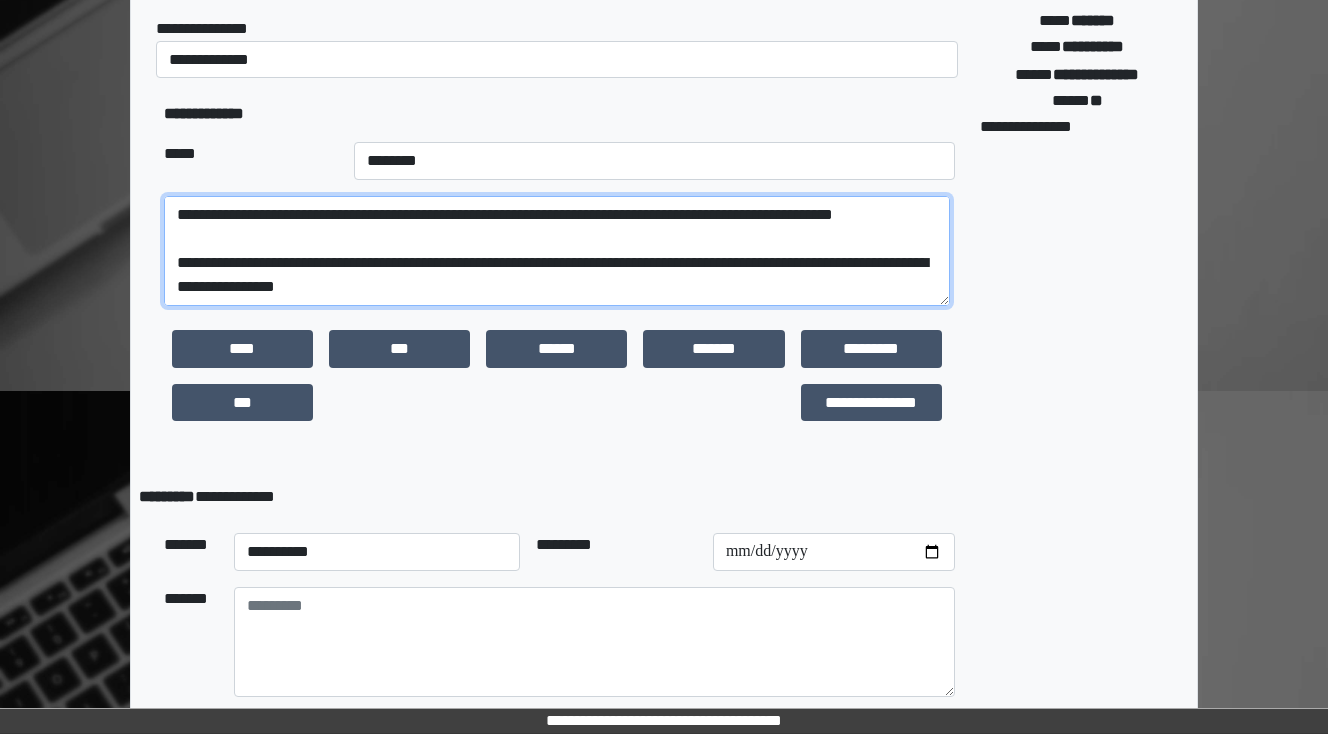 click at bounding box center [557, 251] 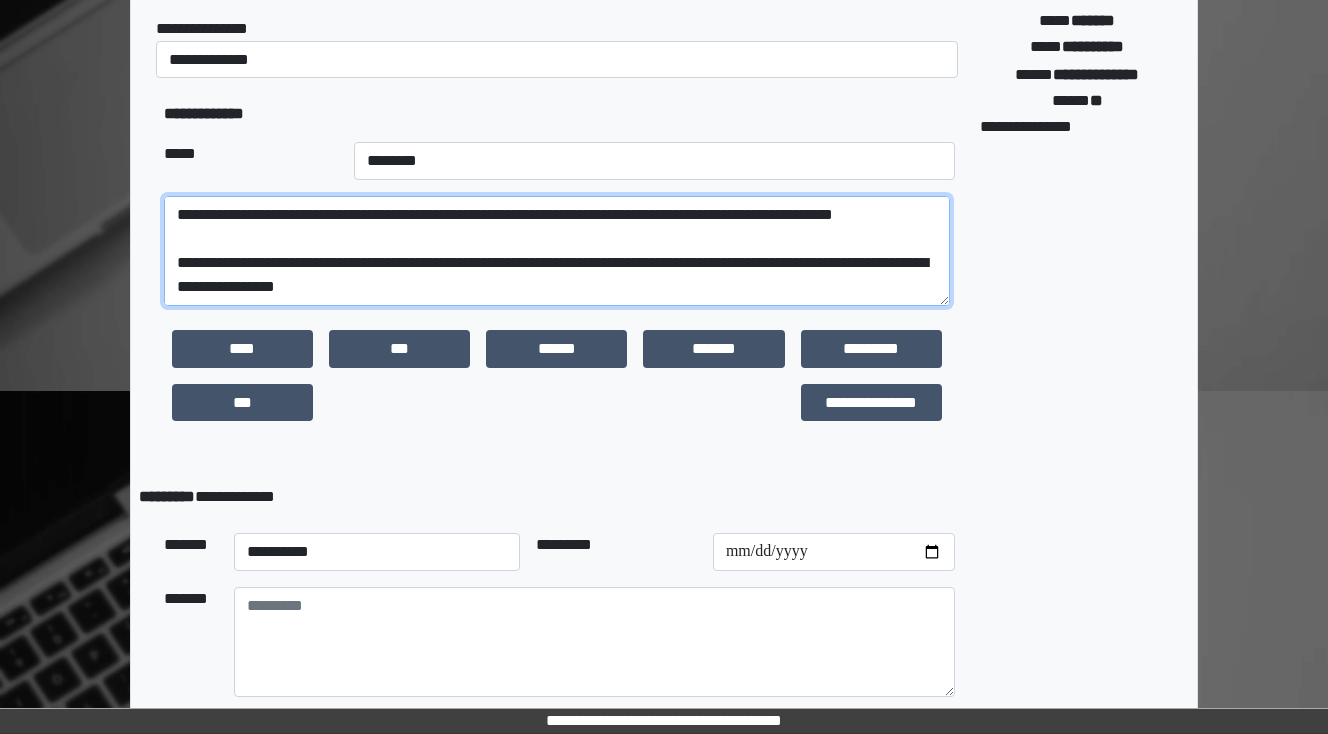 type on "**********" 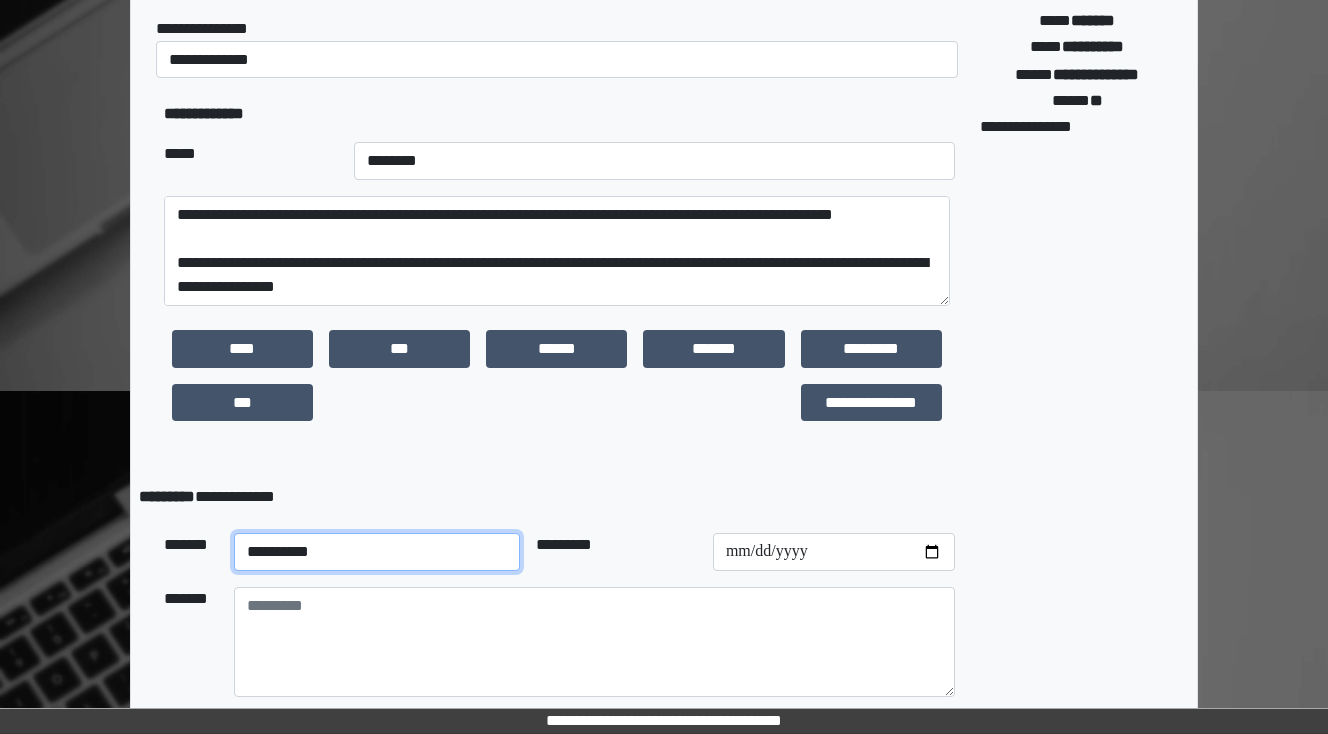 click on "**********" at bounding box center [377, 552] 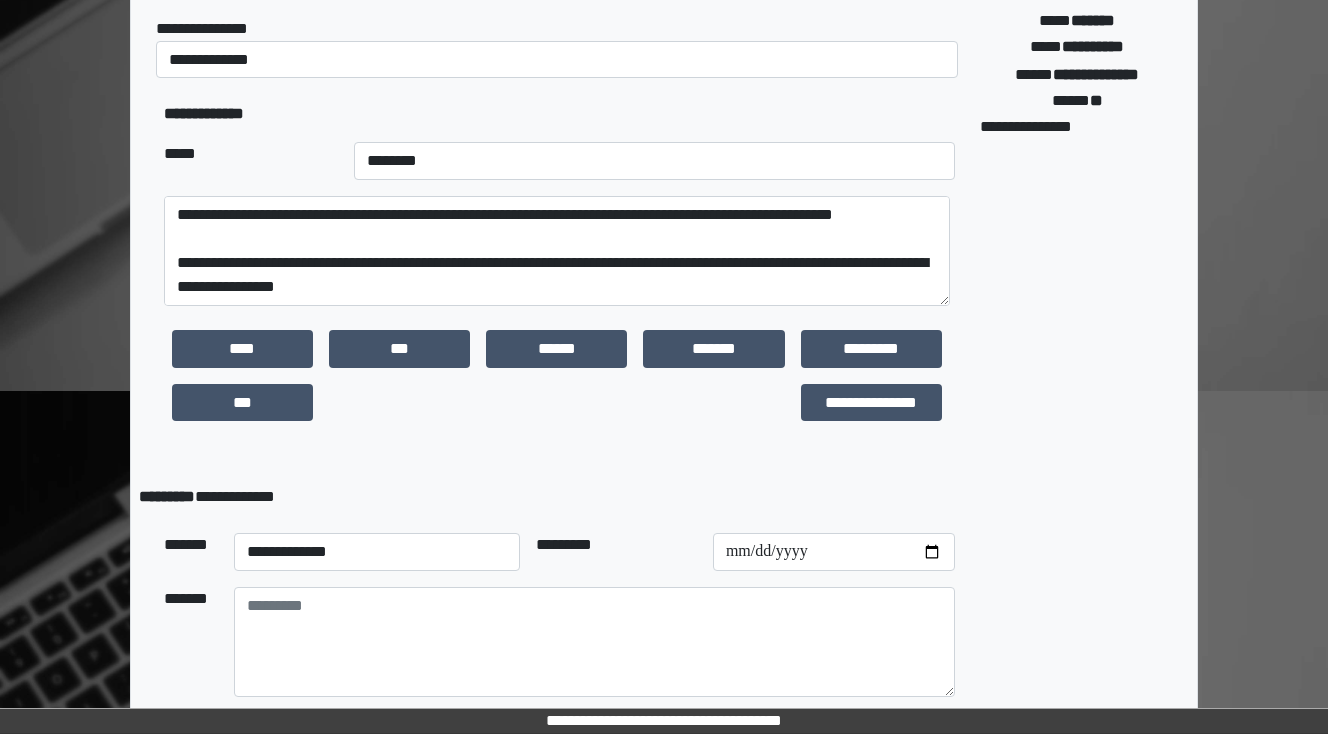 click on "**********" at bounding box center (551, 497) 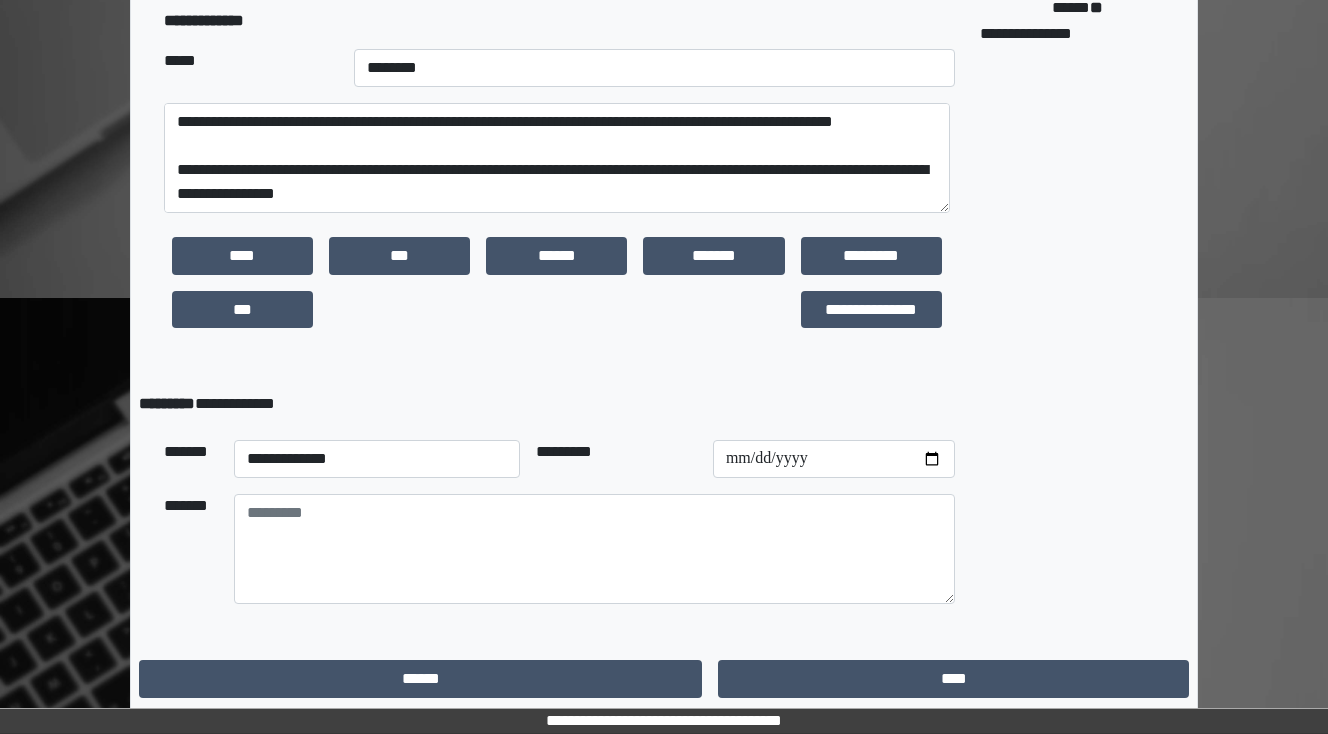 scroll, scrollTop: 494, scrollLeft: 0, axis: vertical 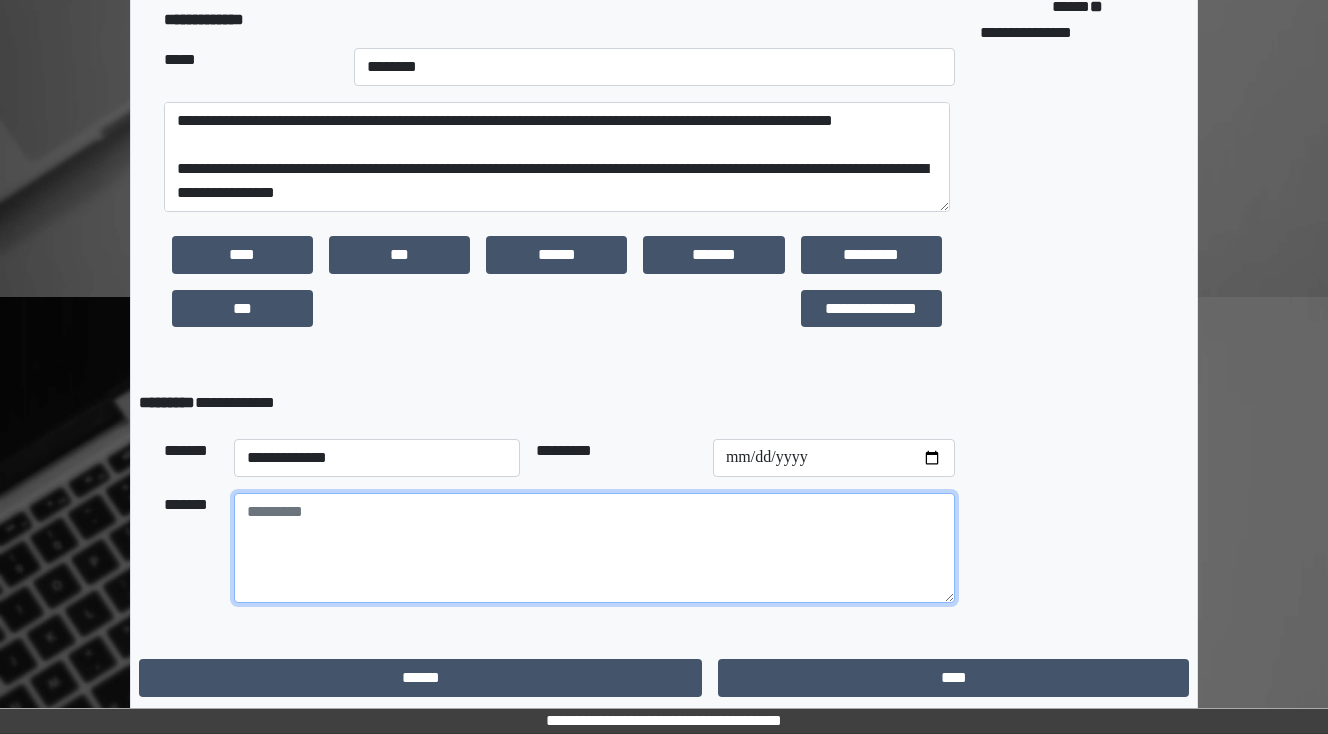 click at bounding box center (594, 548) 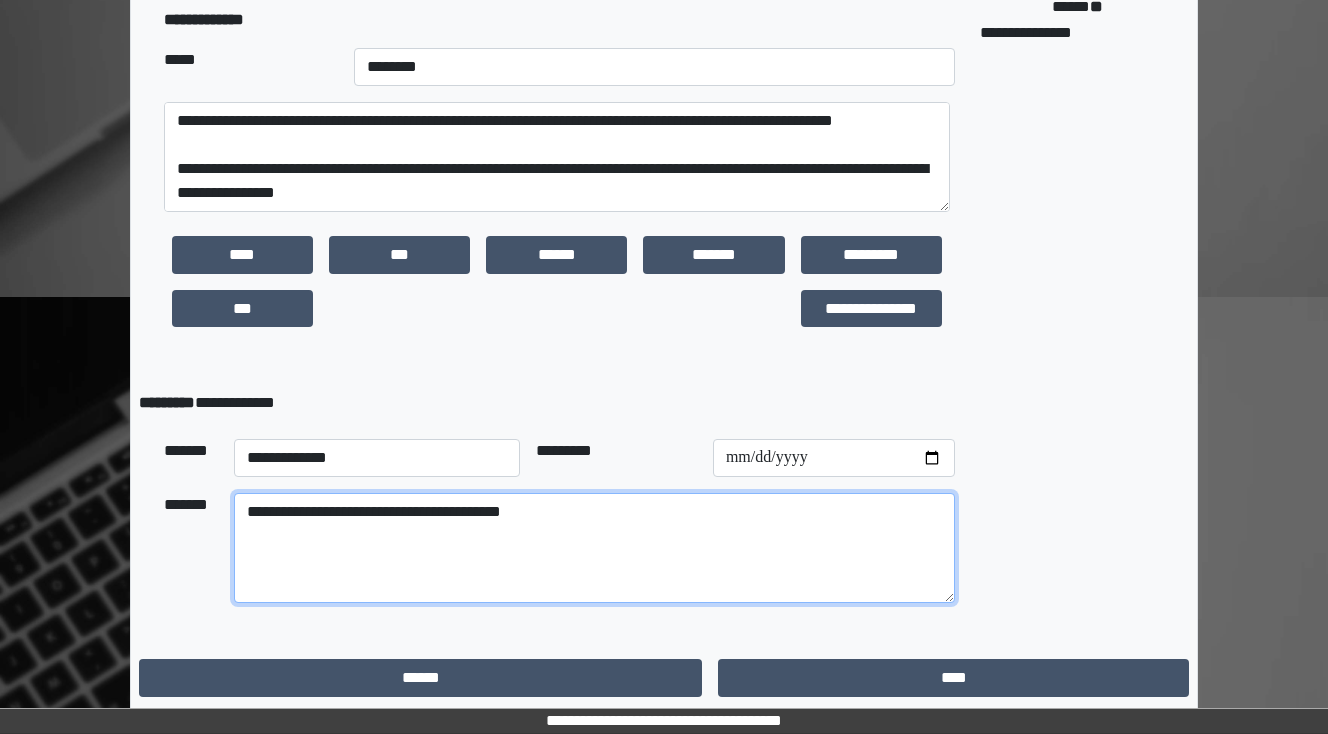 type on "**********" 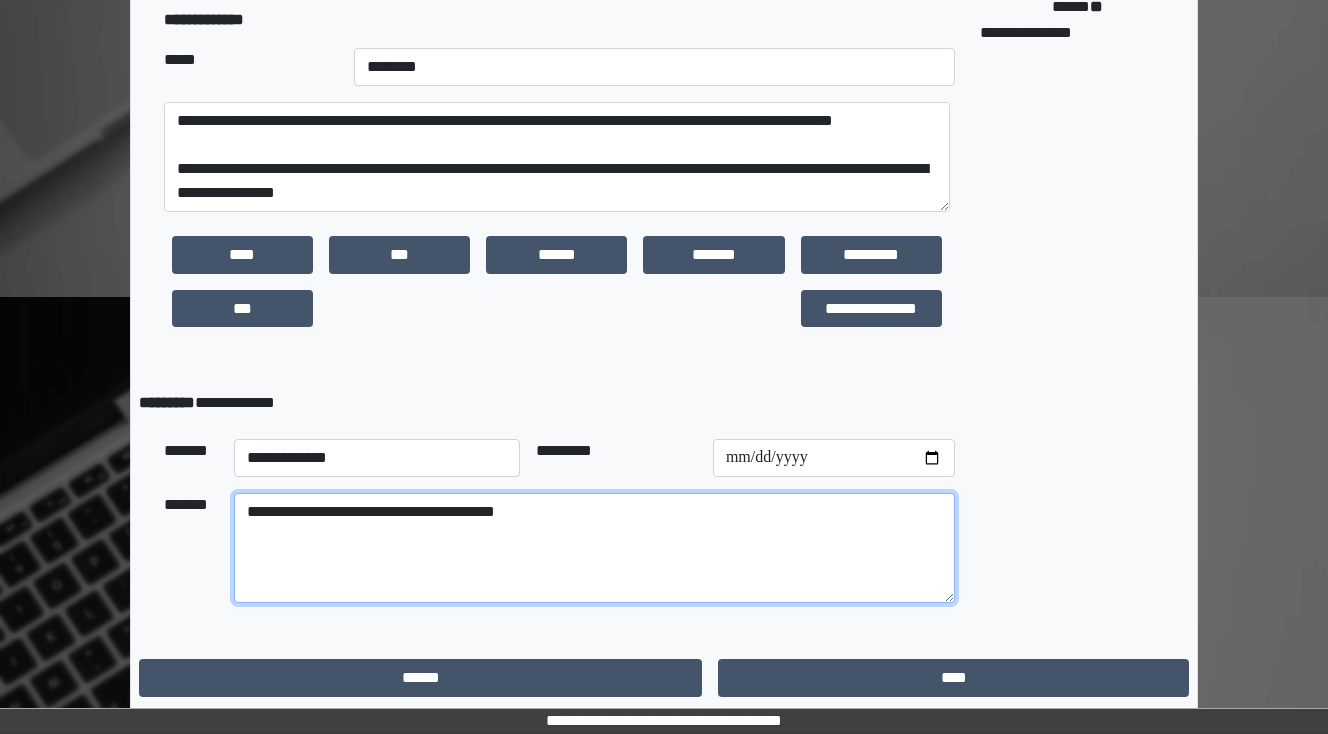 drag, startPoint x: 548, startPoint y: 514, endPoint x: 244, endPoint y: 521, distance: 304.08057 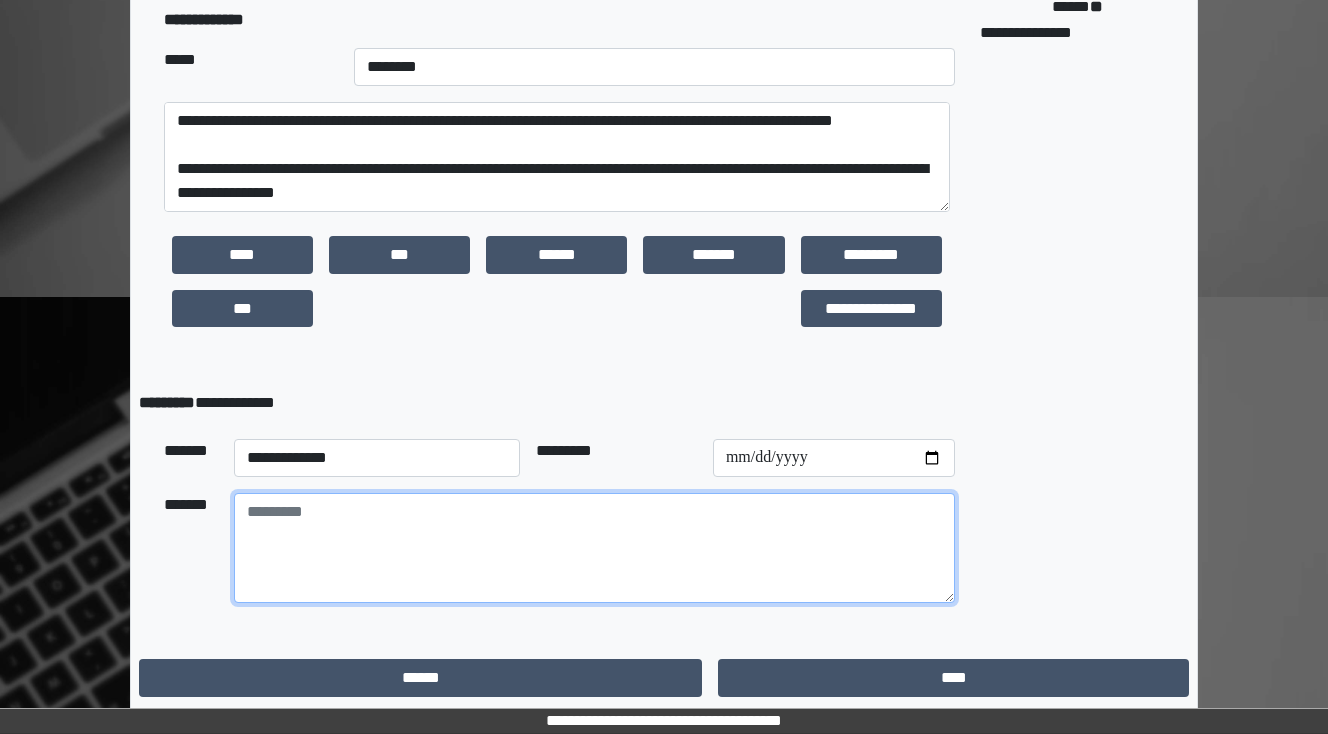 type on "*" 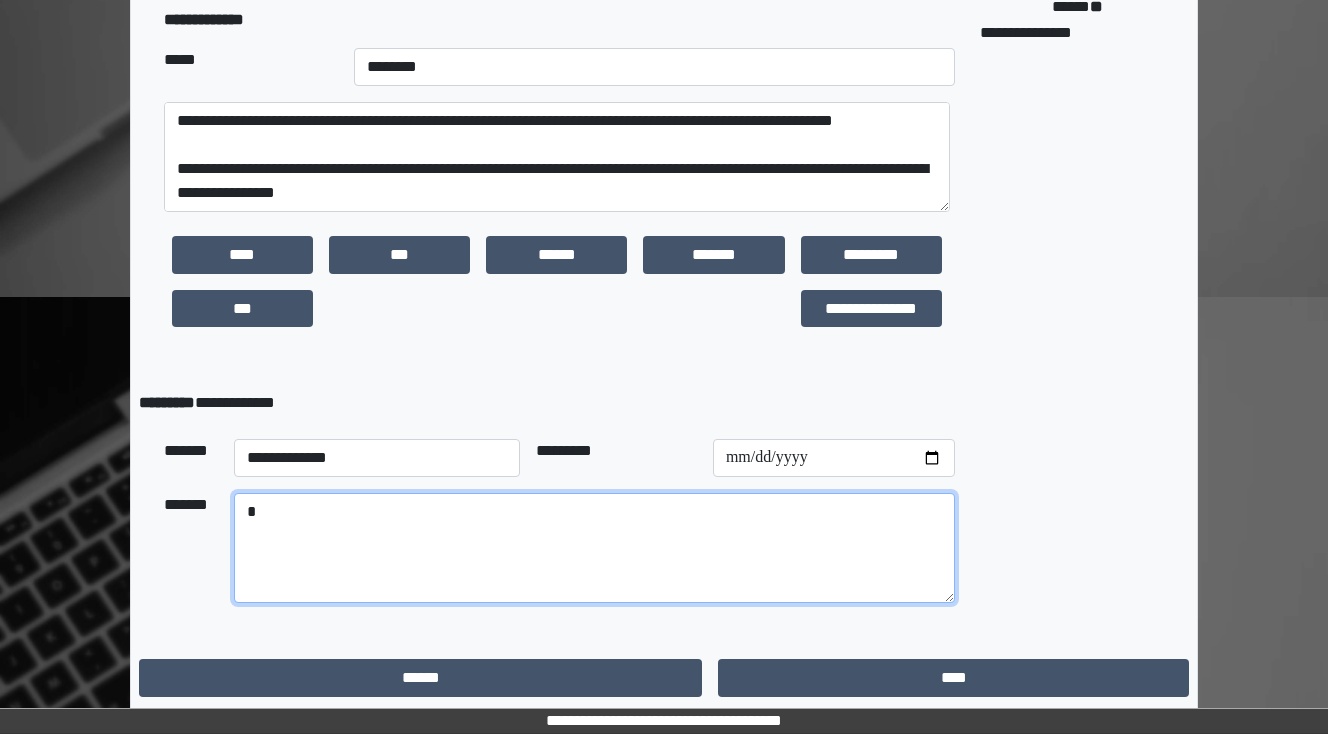 type 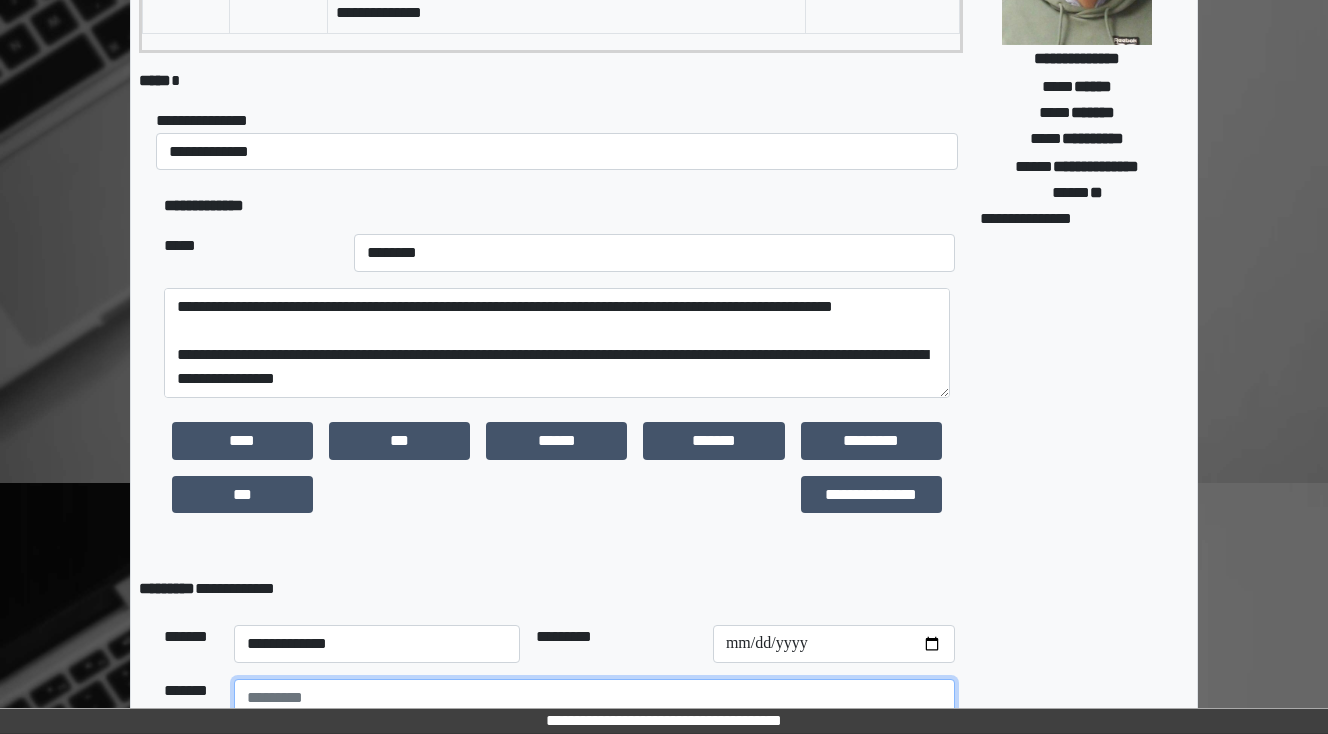 scroll, scrollTop: 334, scrollLeft: 0, axis: vertical 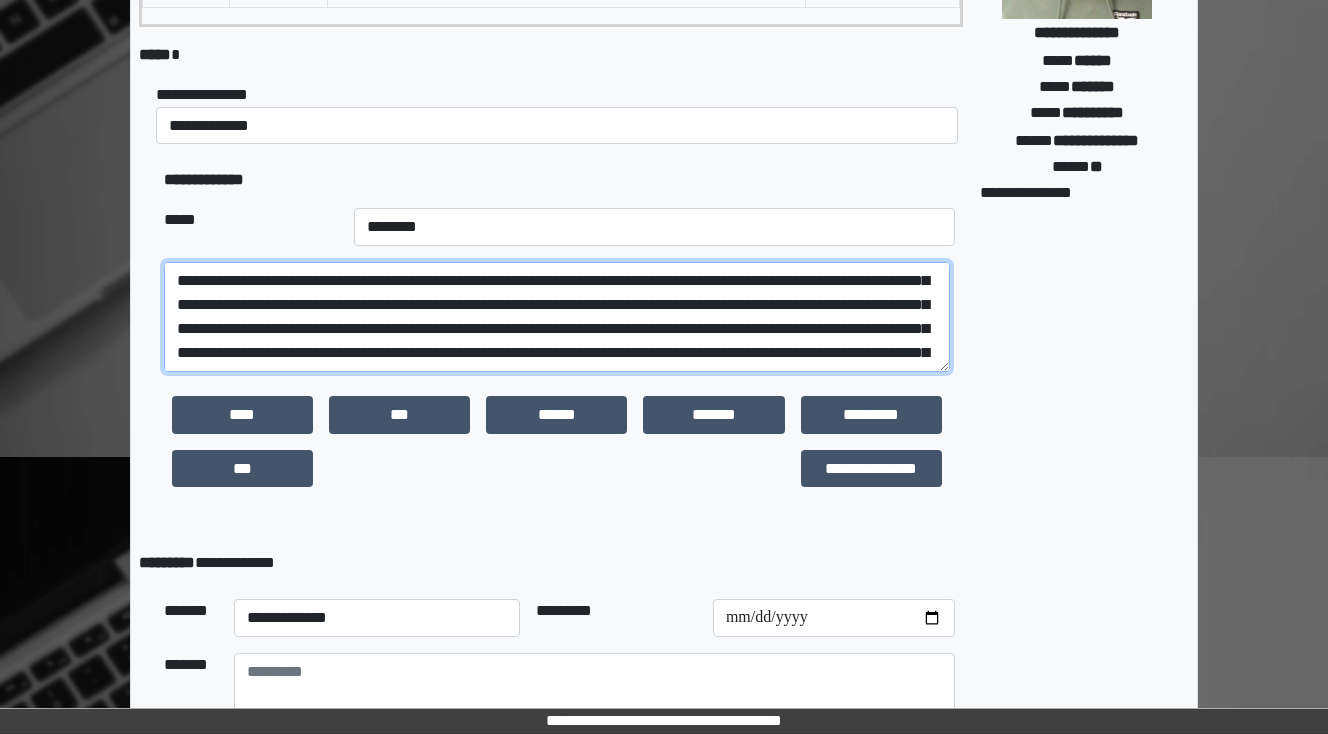 click at bounding box center (557, 317) 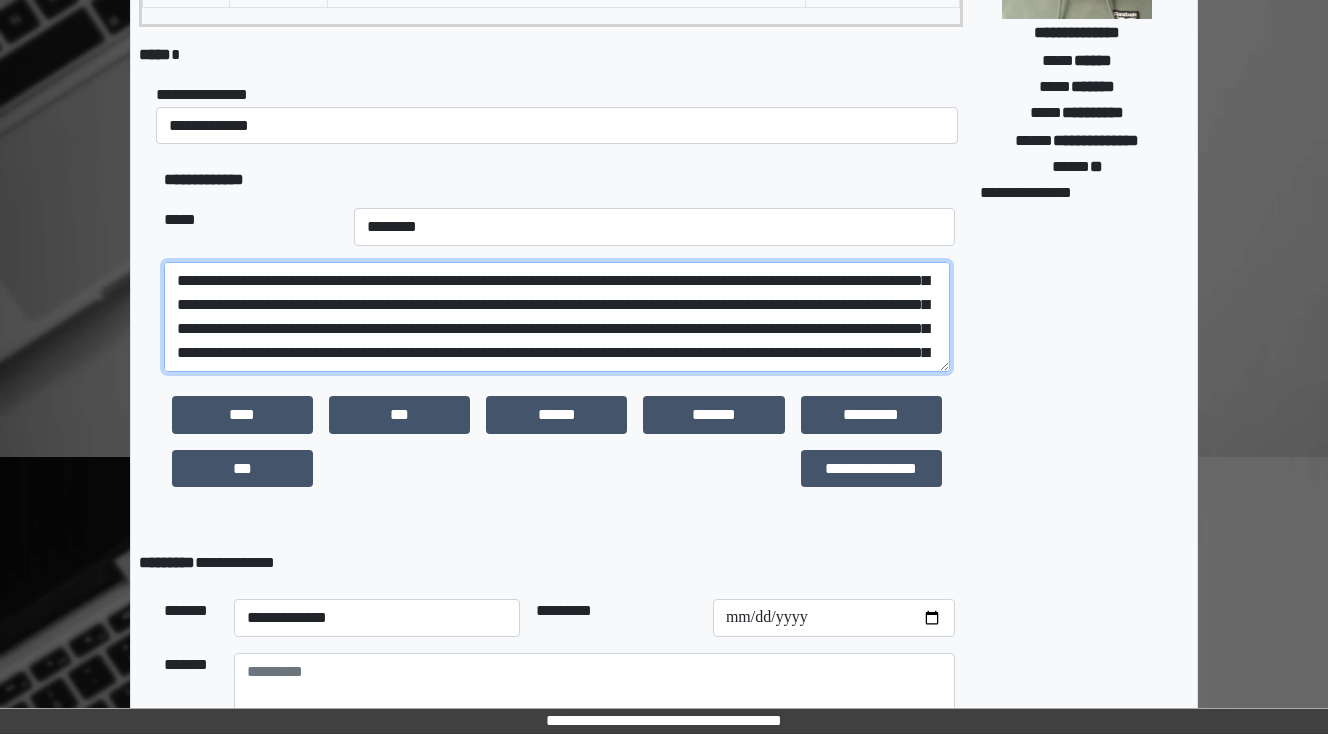 click at bounding box center (557, 317) 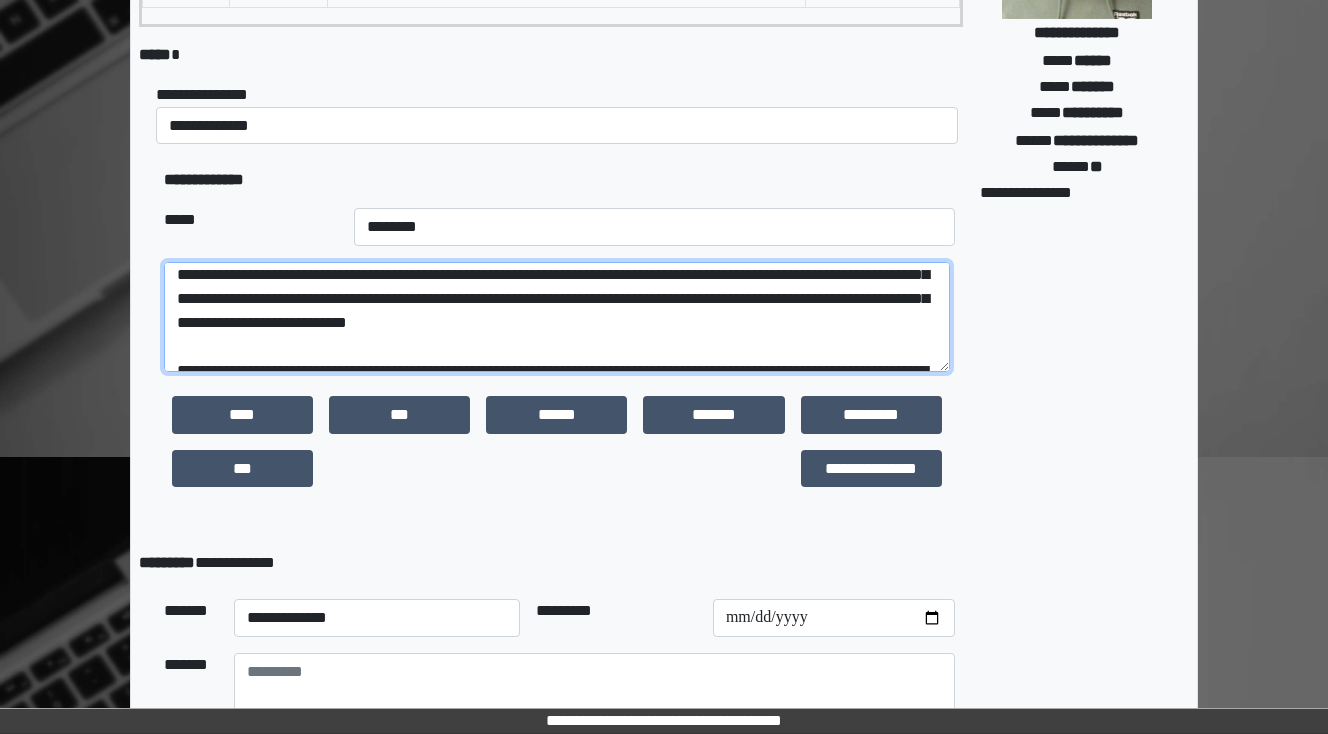 scroll, scrollTop: 224, scrollLeft: 0, axis: vertical 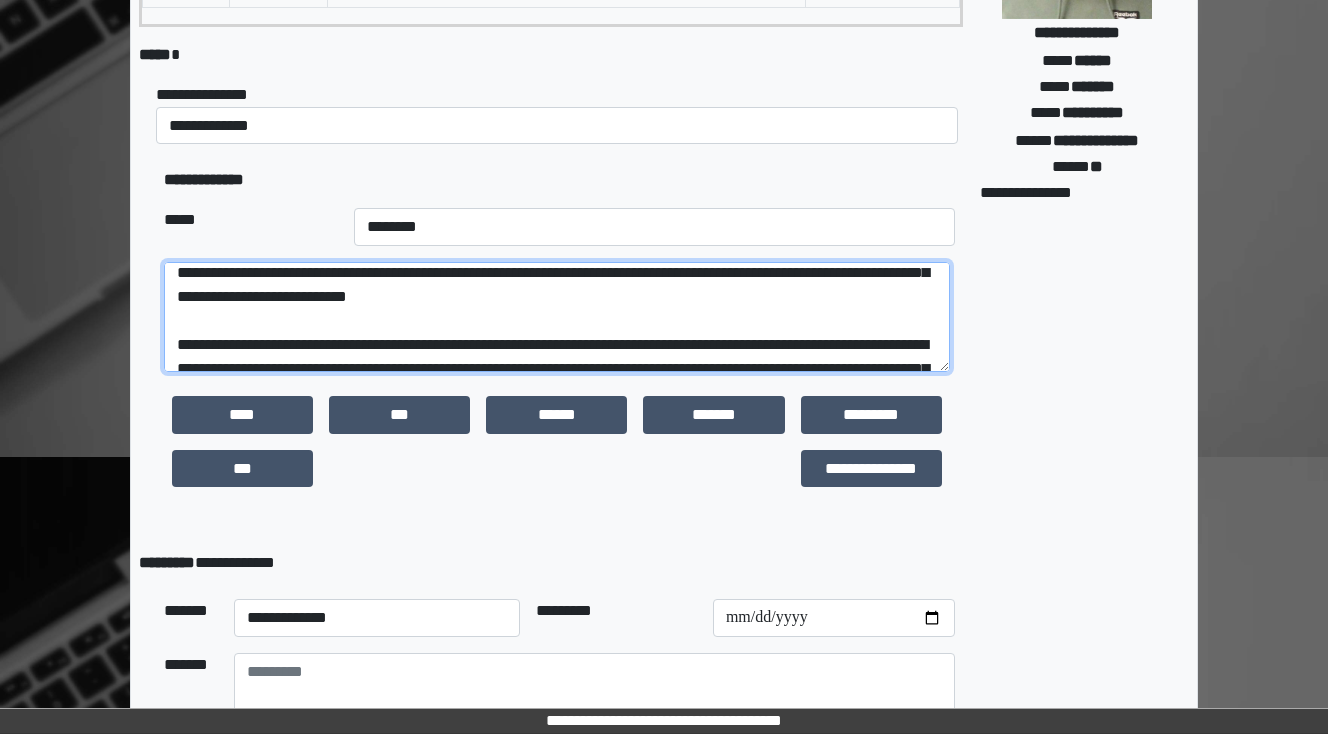 click at bounding box center (557, 317) 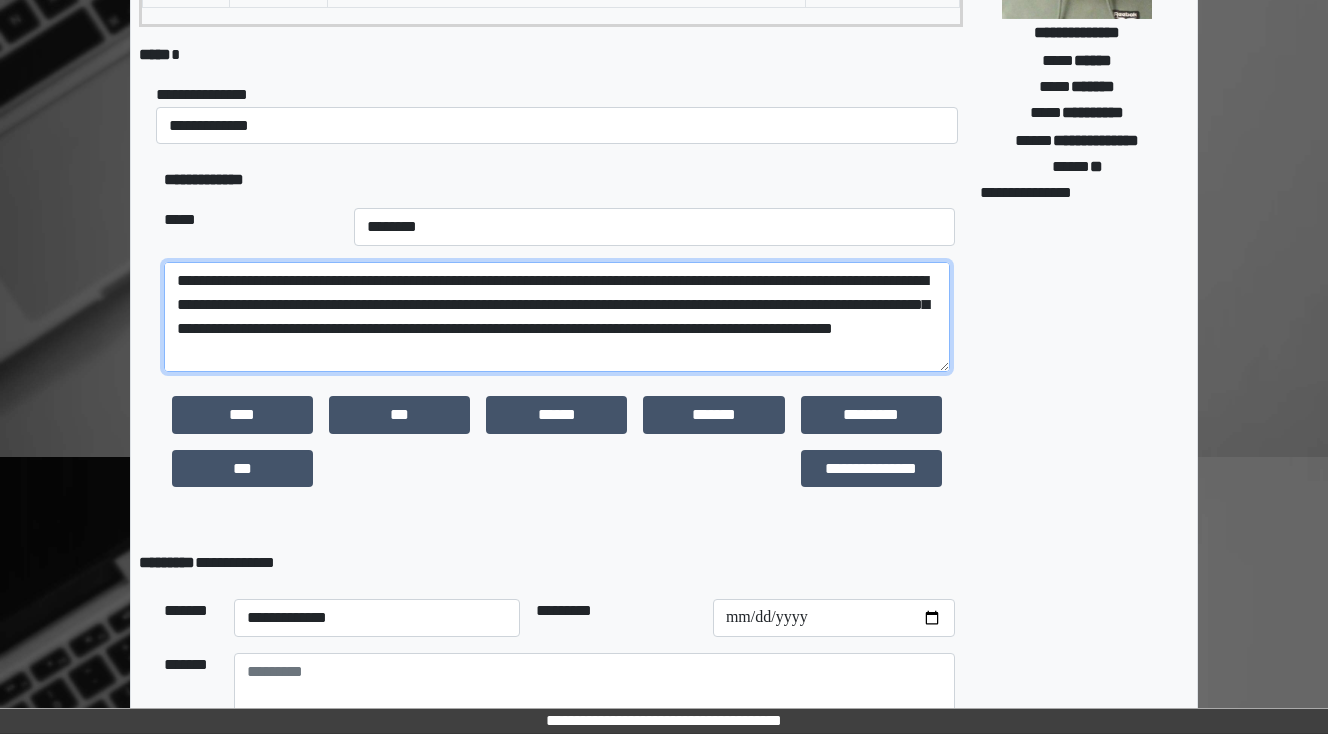scroll, scrollTop: 304, scrollLeft: 0, axis: vertical 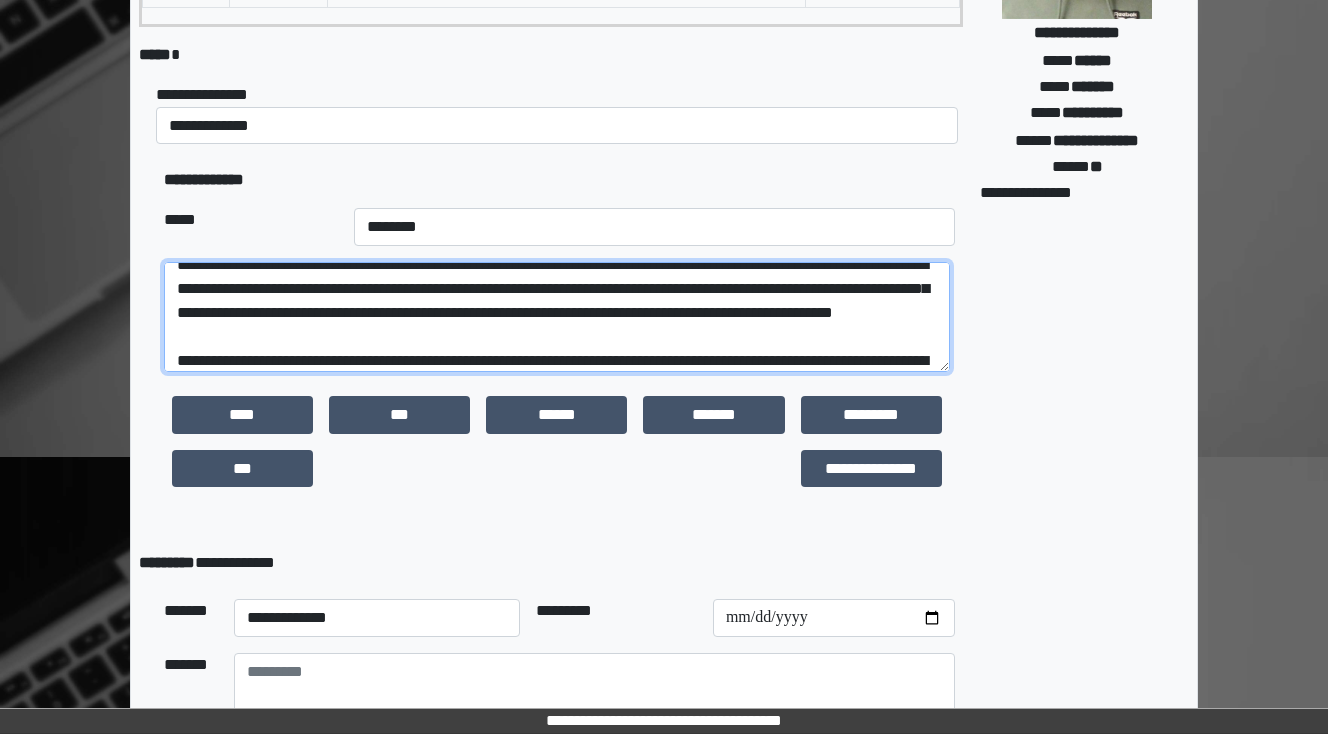 click at bounding box center (557, 317) 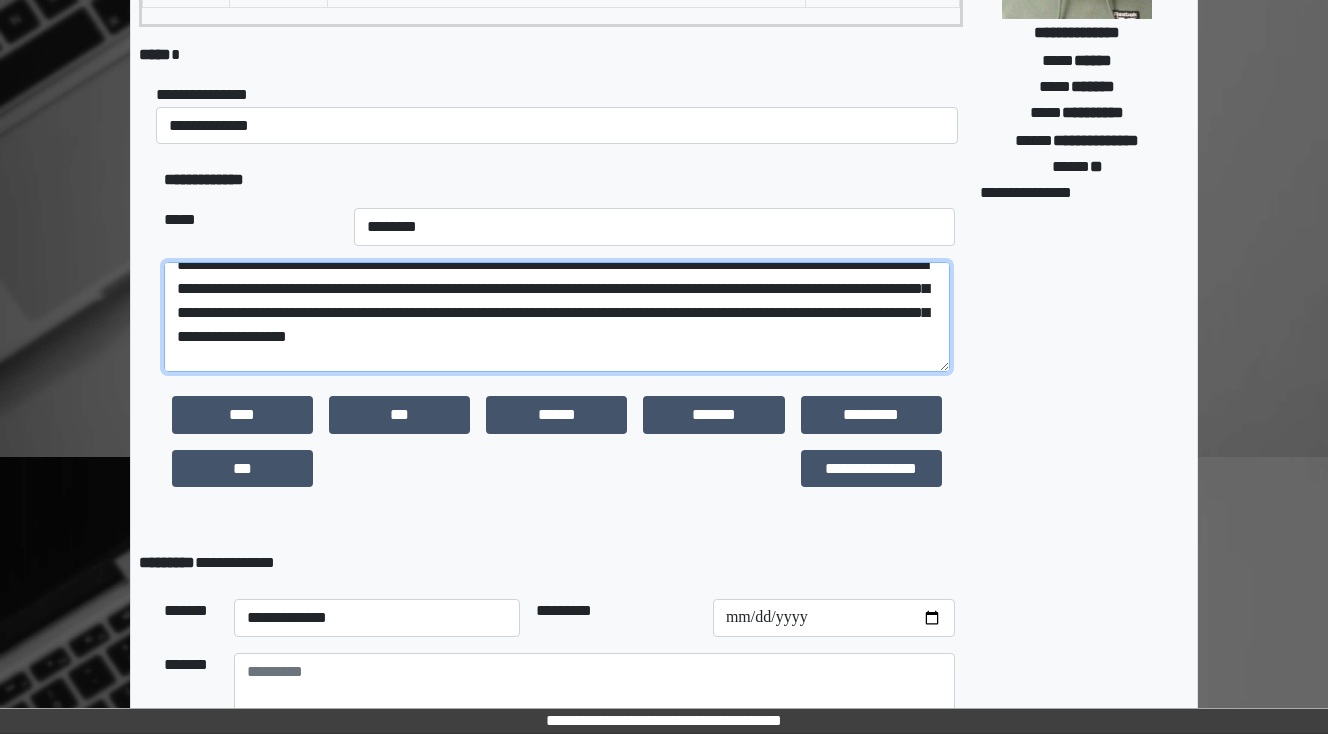 click at bounding box center [557, 317] 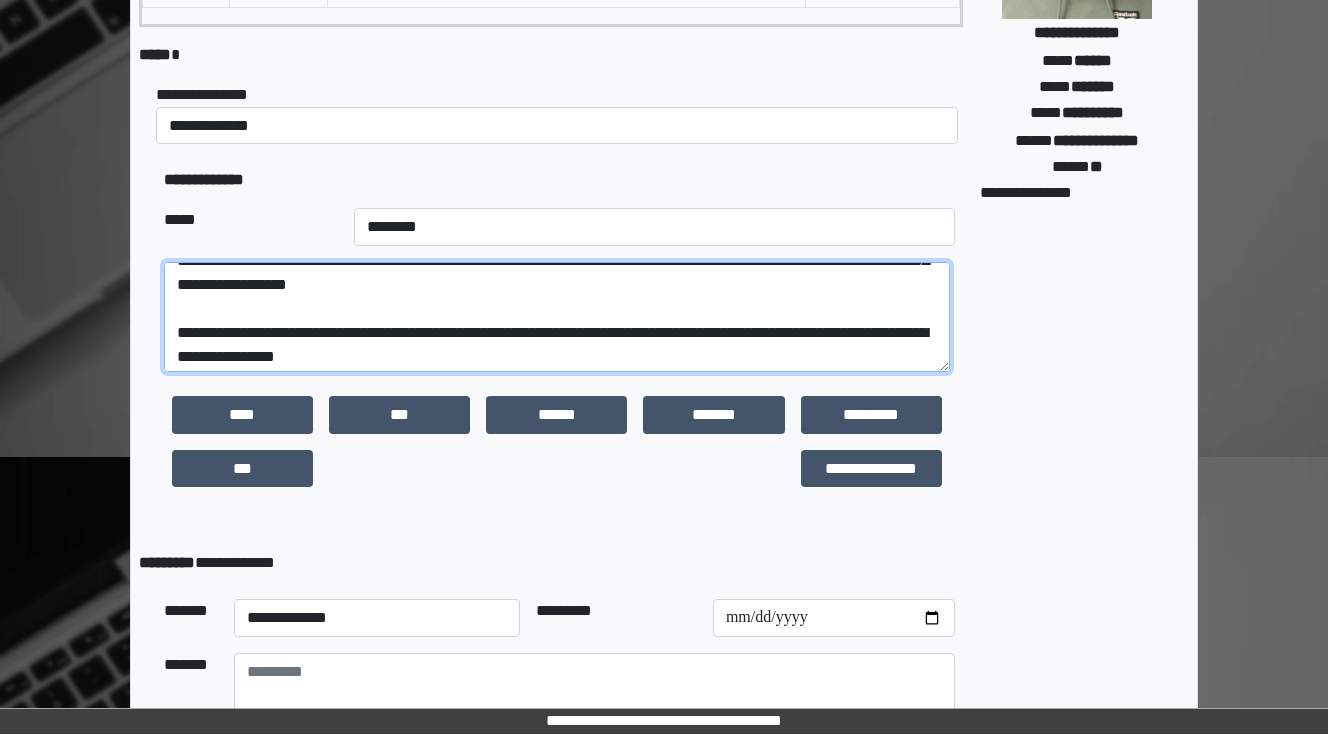 scroll, scrollTop: 384, scrollLeft: 0, axis: vertical 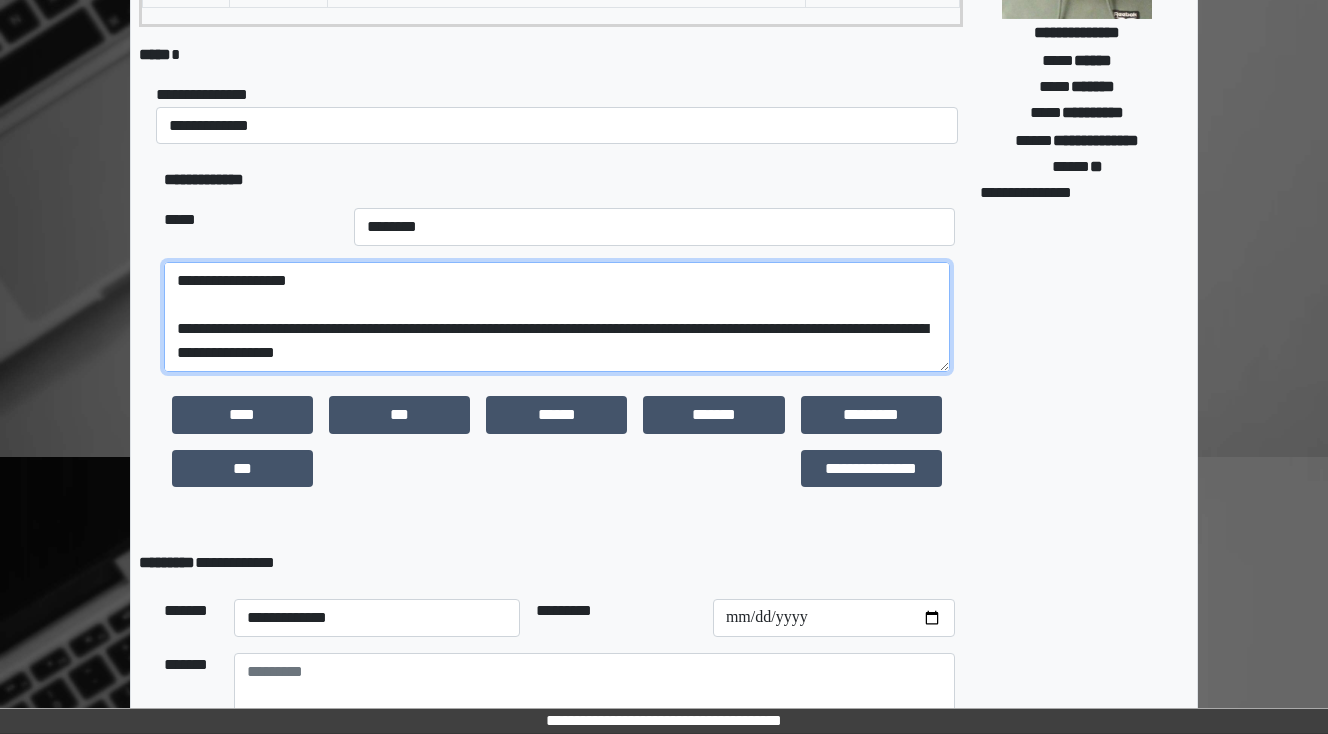 click at bounding box center [557, 317] 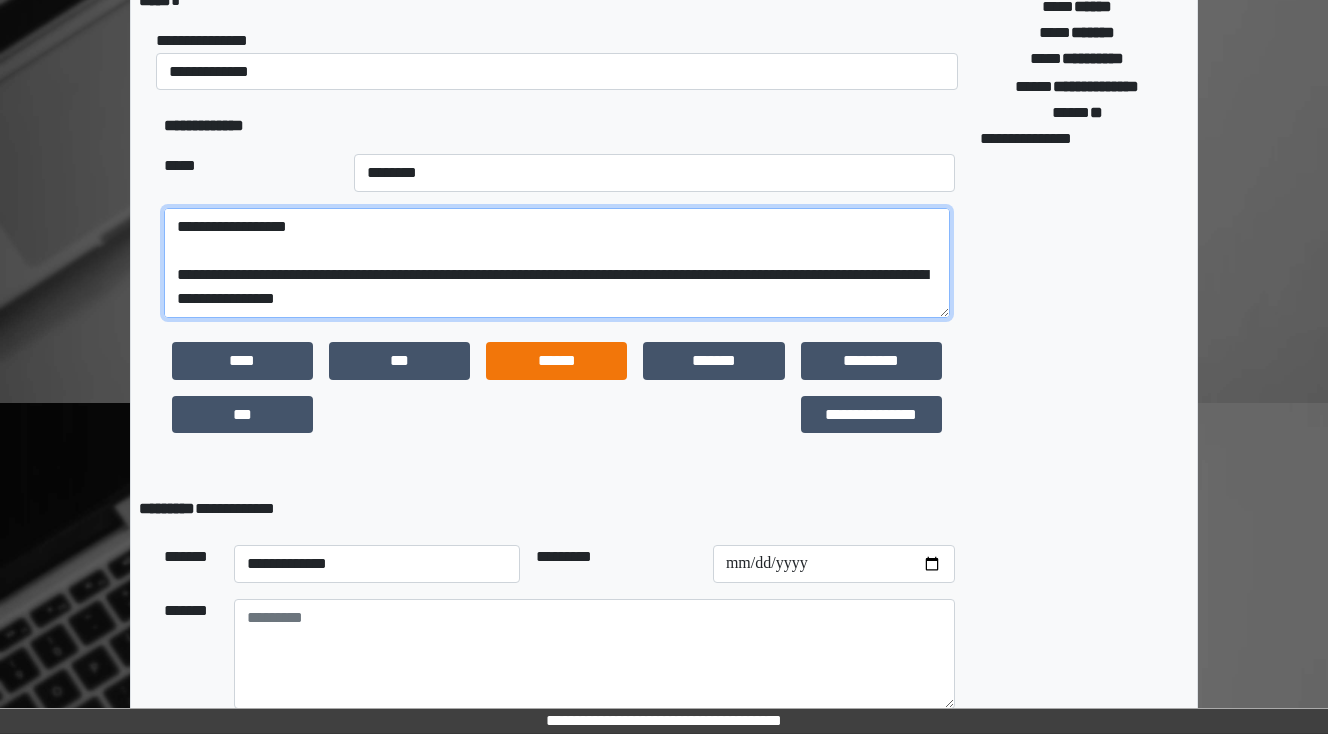 scroll, scrollTop: 414, scrollLeft: 0, axis: vertical 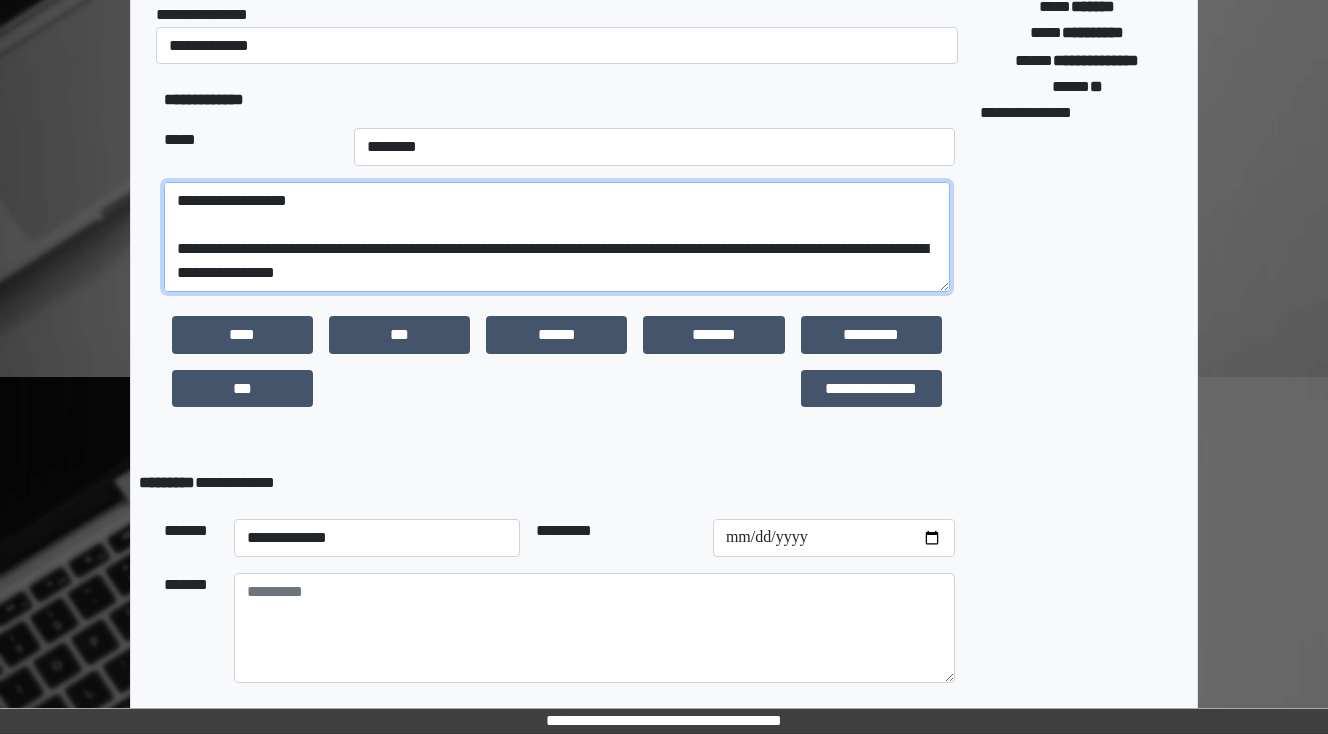 type on "**********" 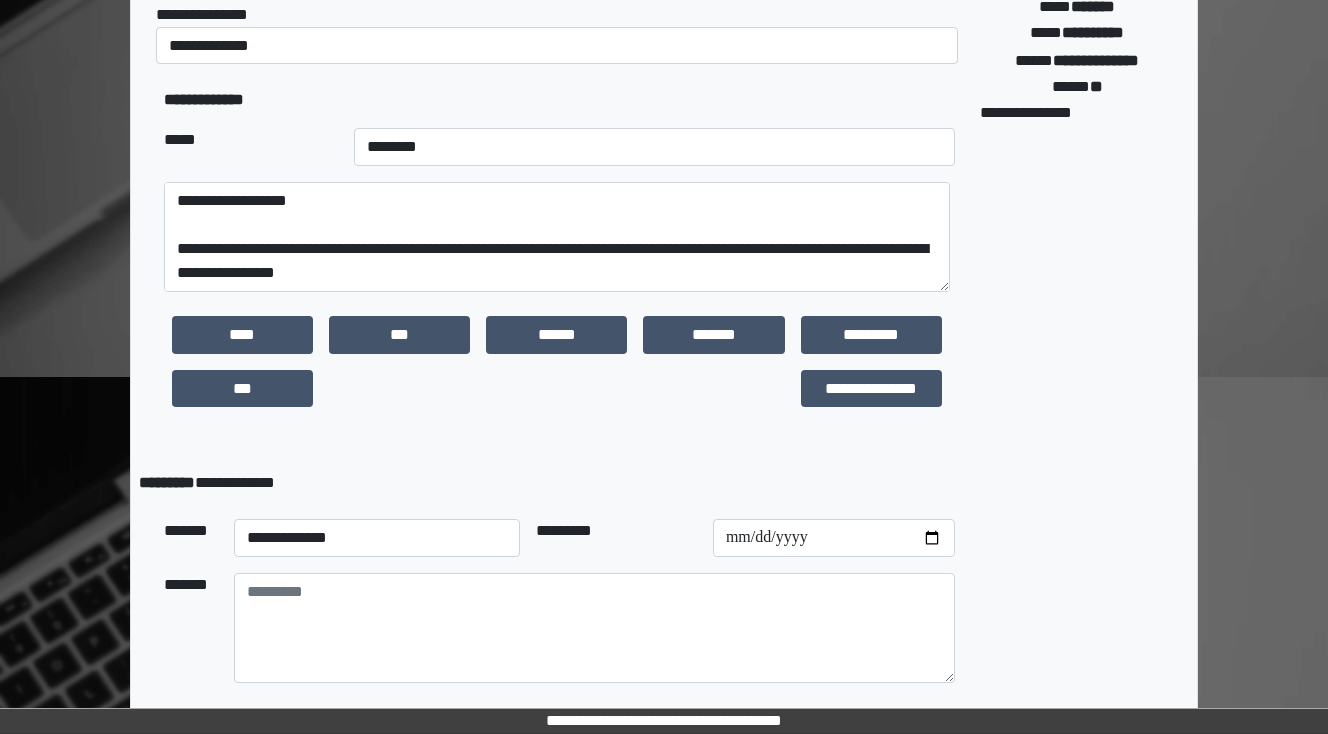 click on "**********" at bounding box center (551, 483) 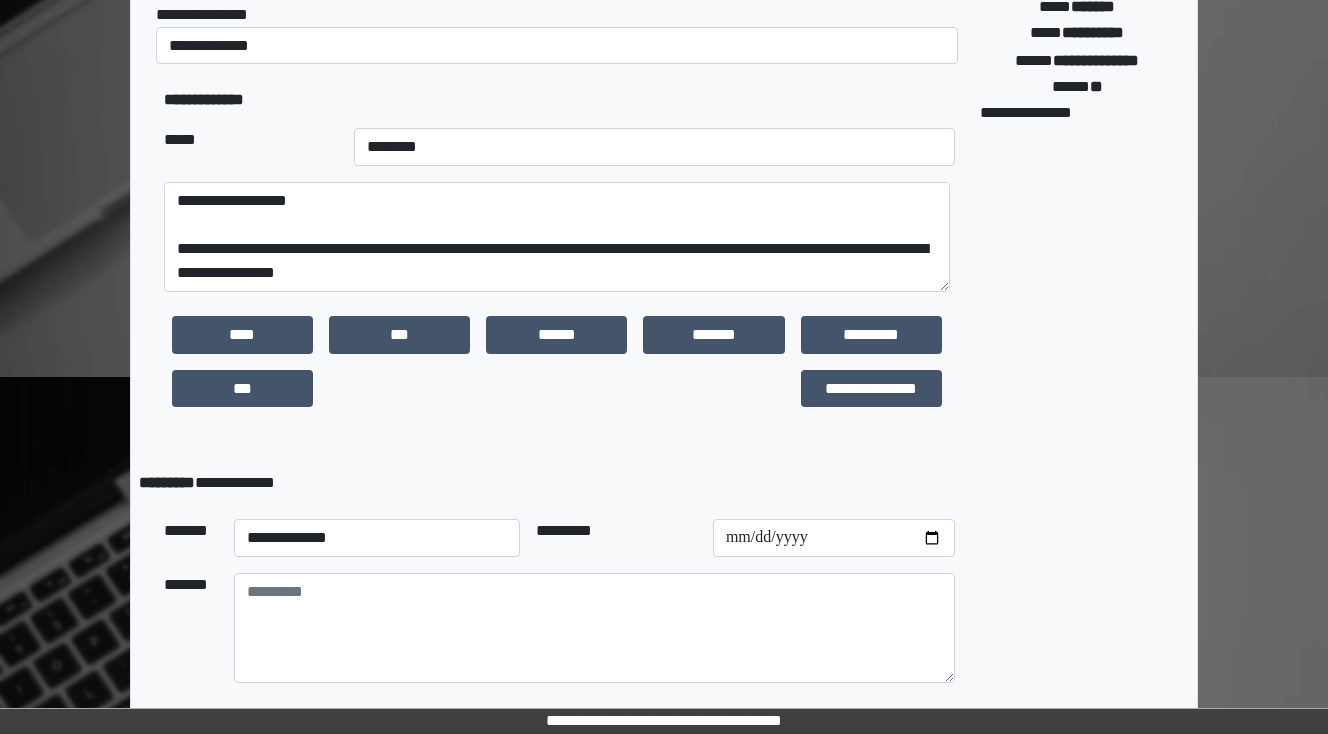 click on "**********" at bounding box center [559, 267] 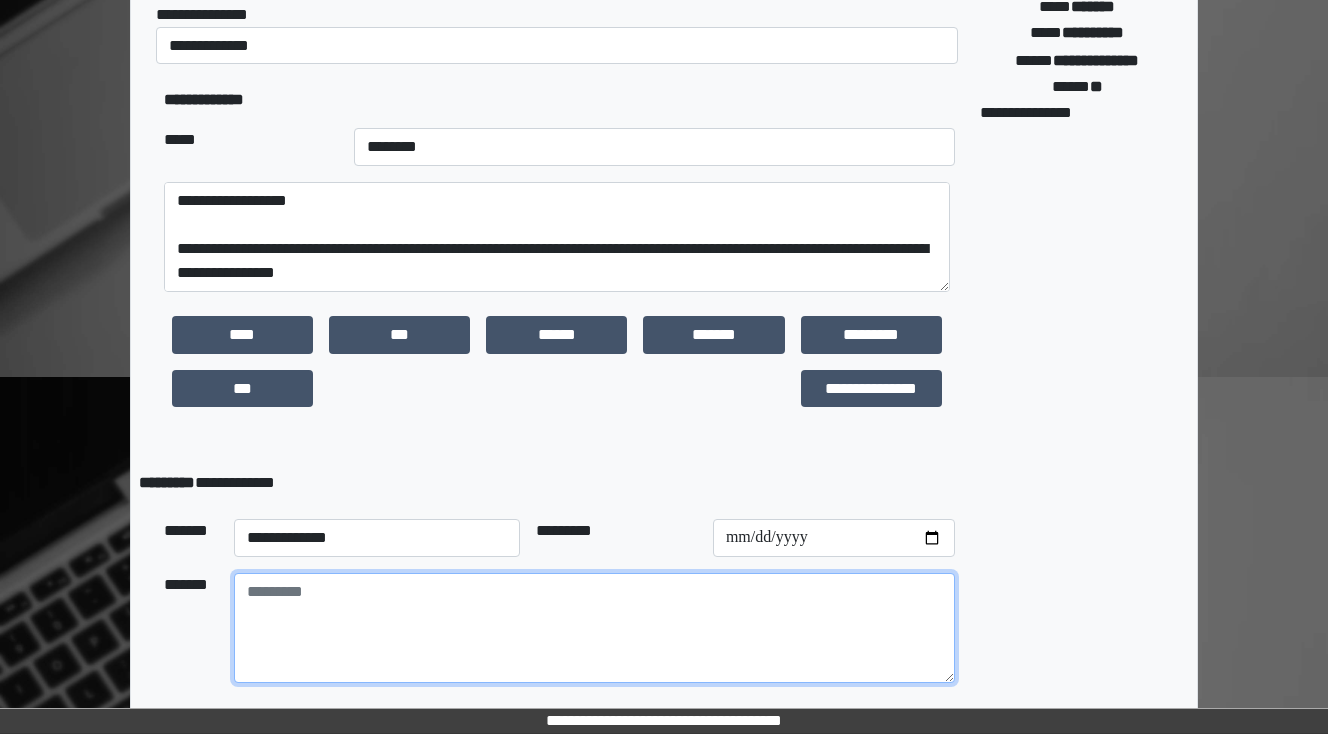 click at bounding box center (594, 628) 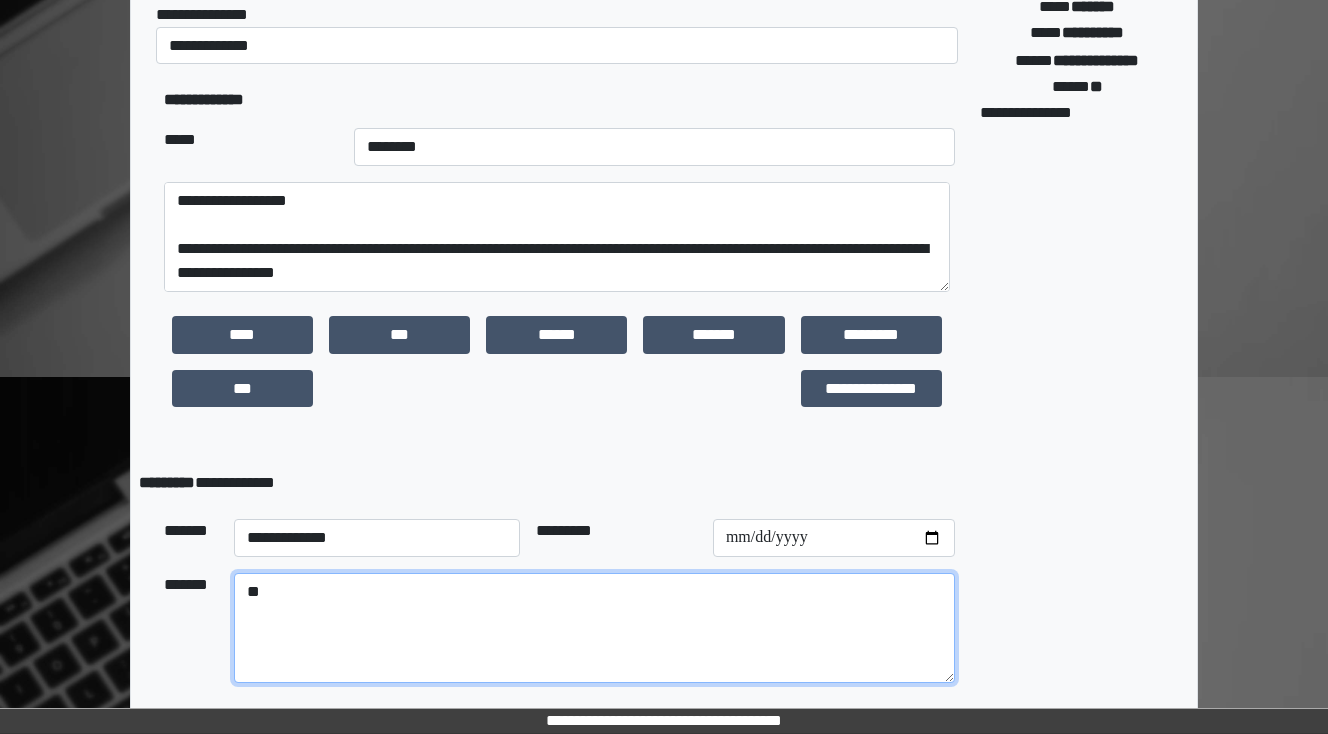 type on "*" 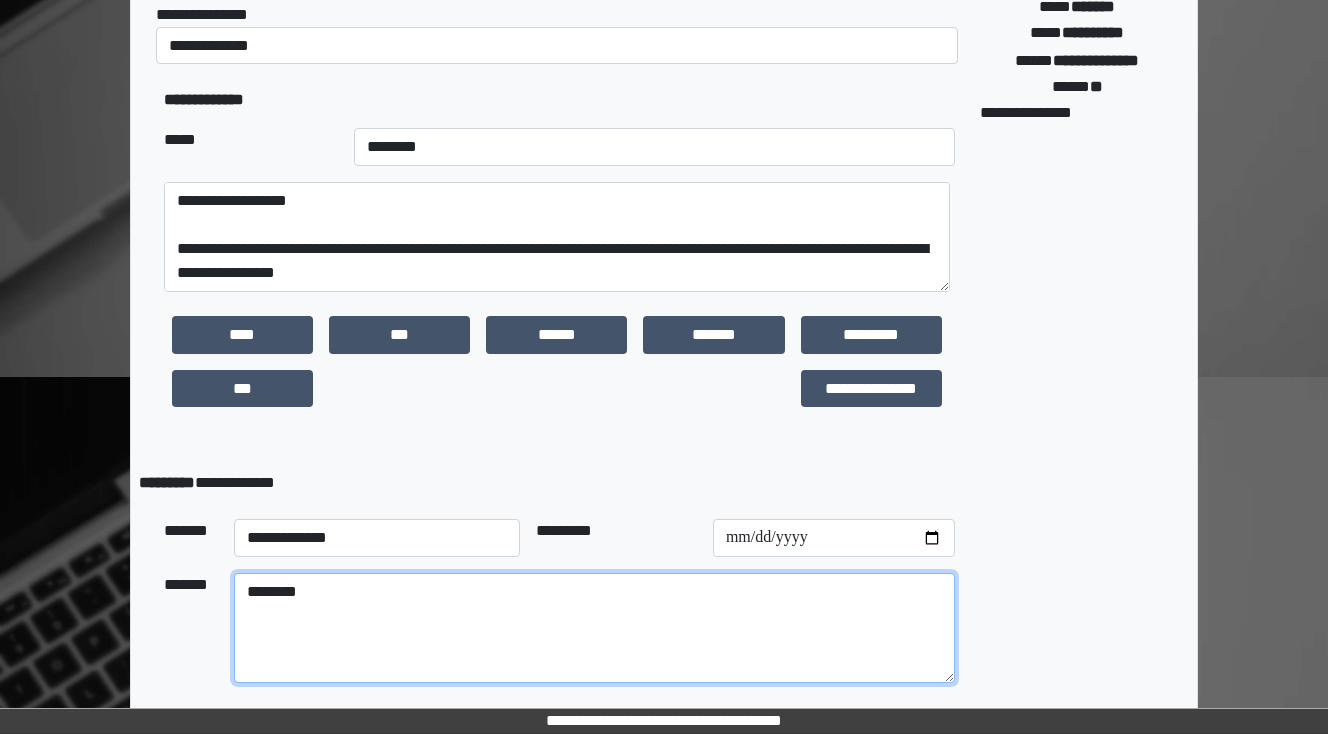 type on "*******" 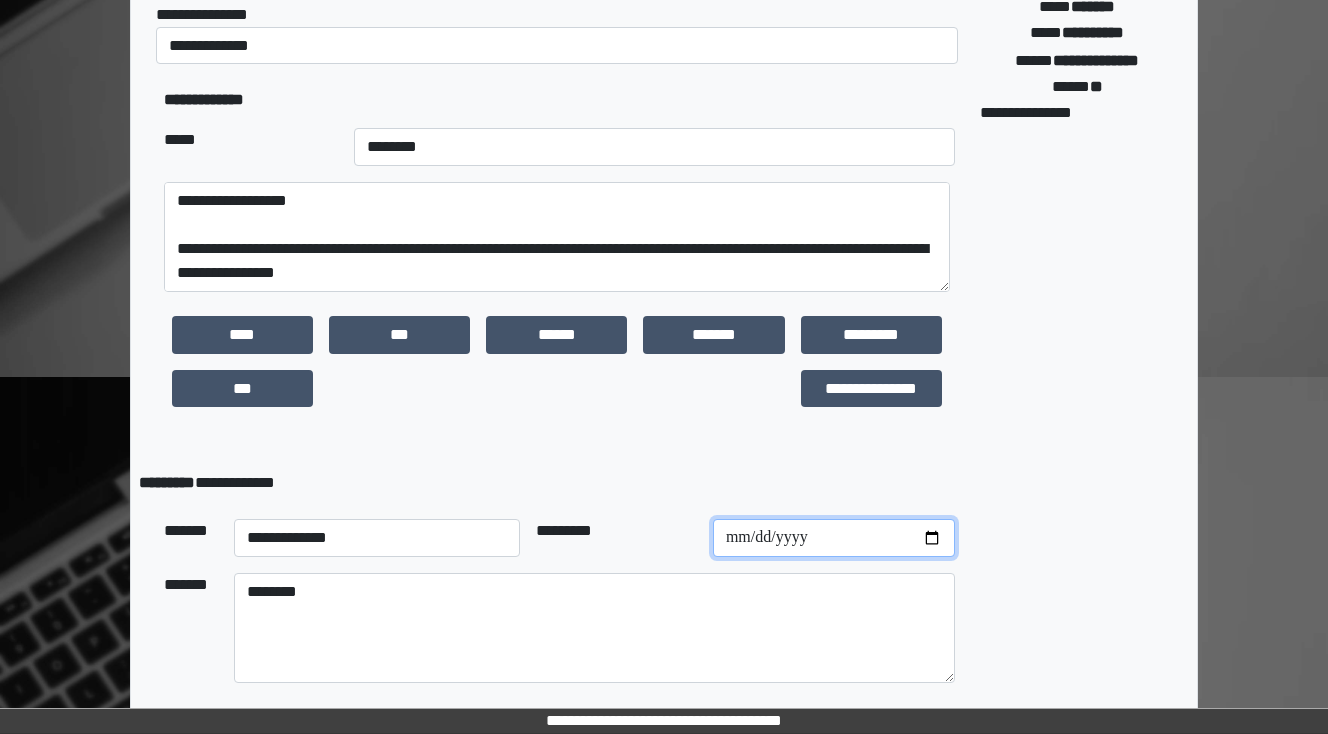 click at bounding box center [834, 538] 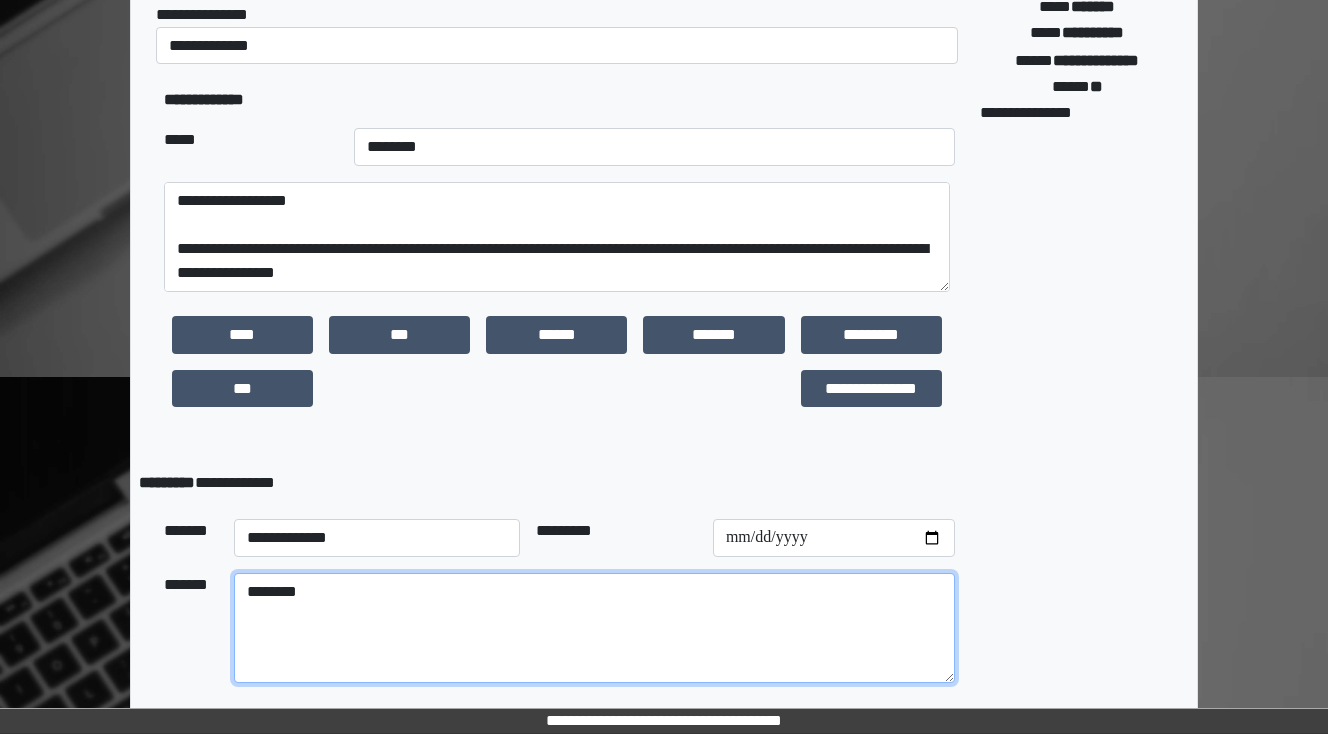 click on "*******" at bounding box center (594, 628) 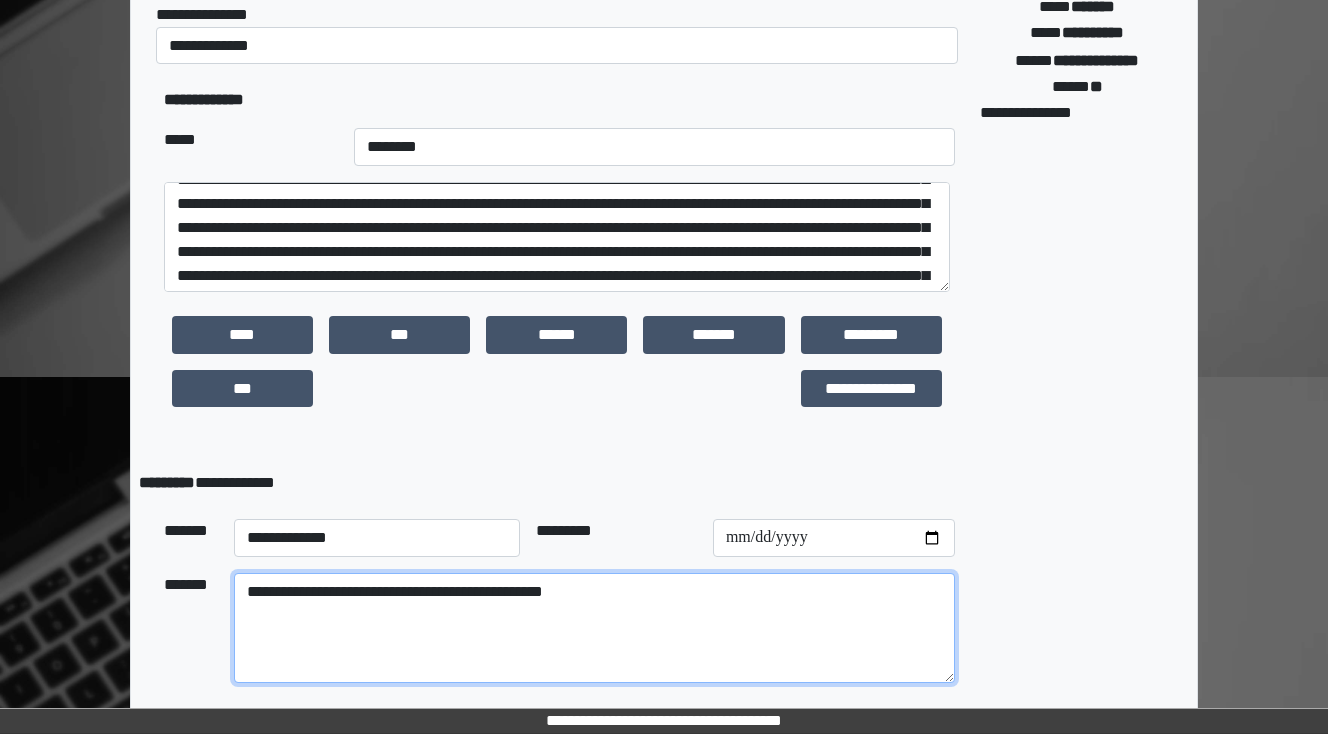 scroll, scrollTop: 144, scrollLeft: 0, axis: vertical 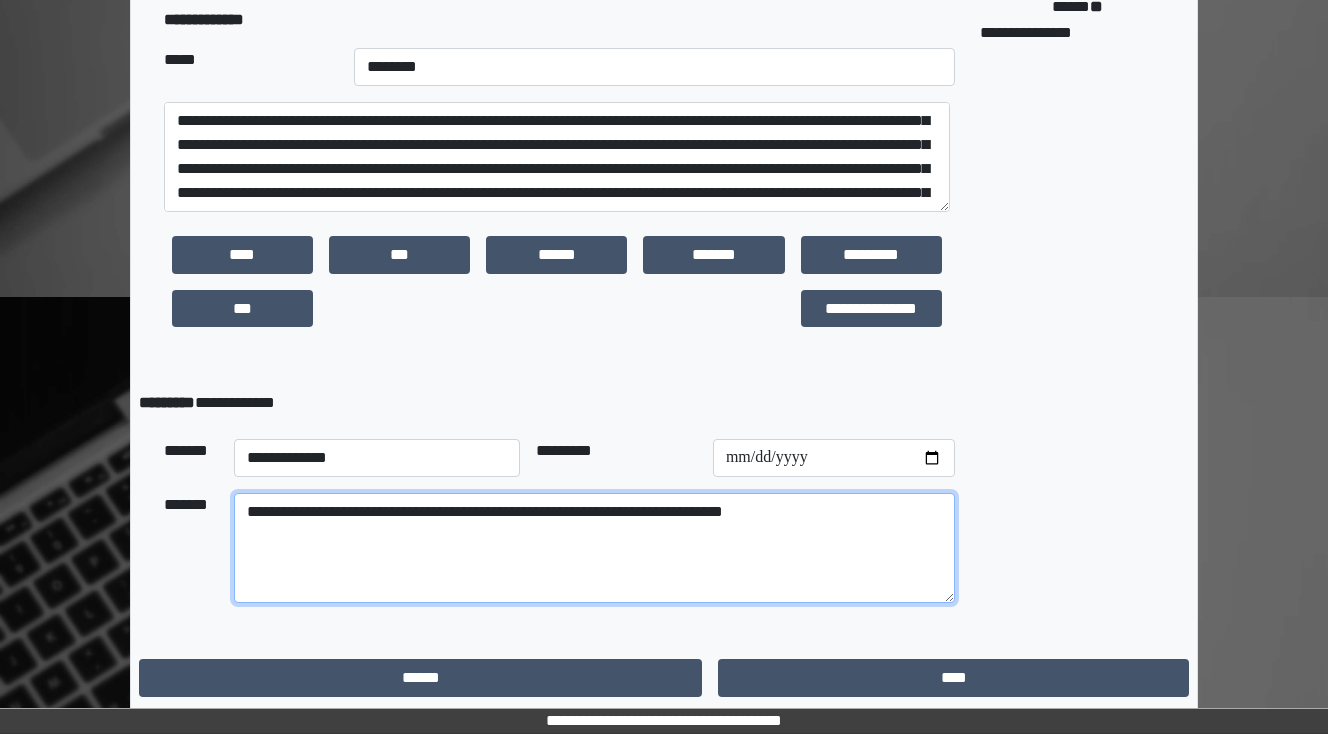 click on "**********" at bounding box center (594, 548) 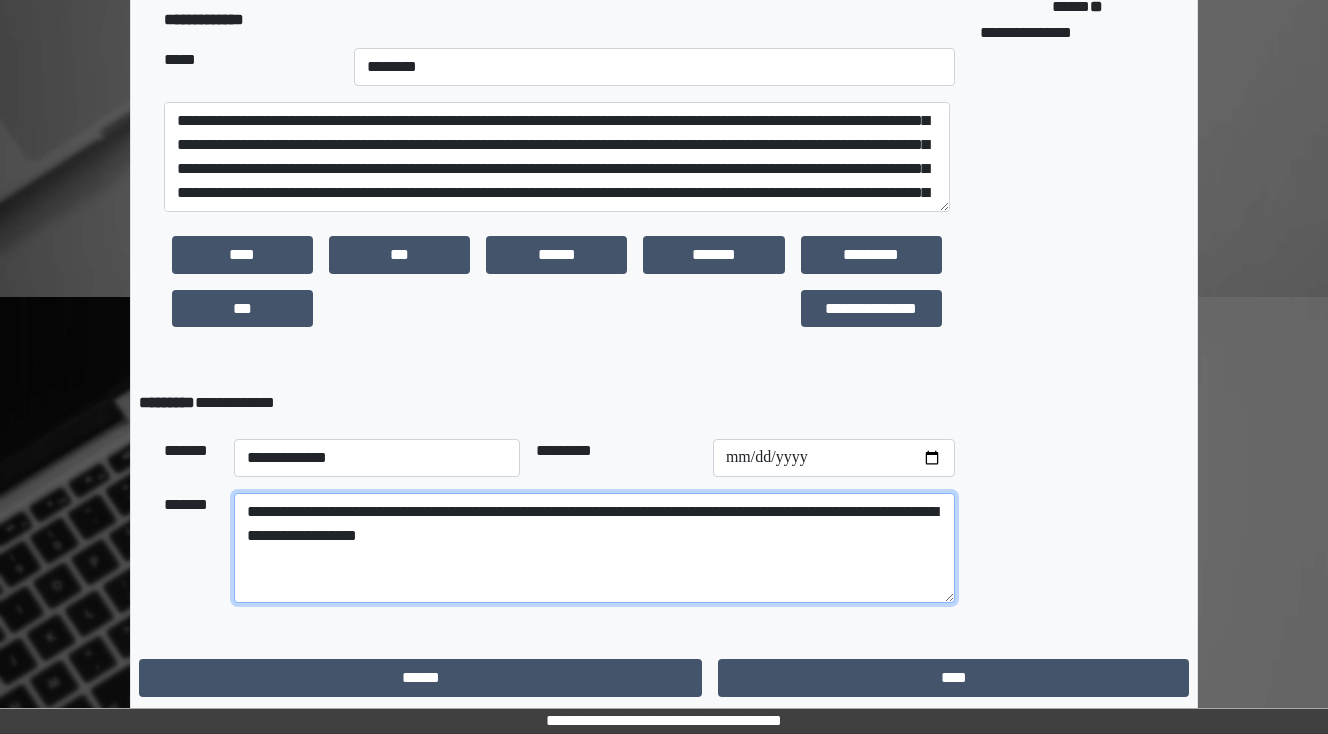 type on "**********" 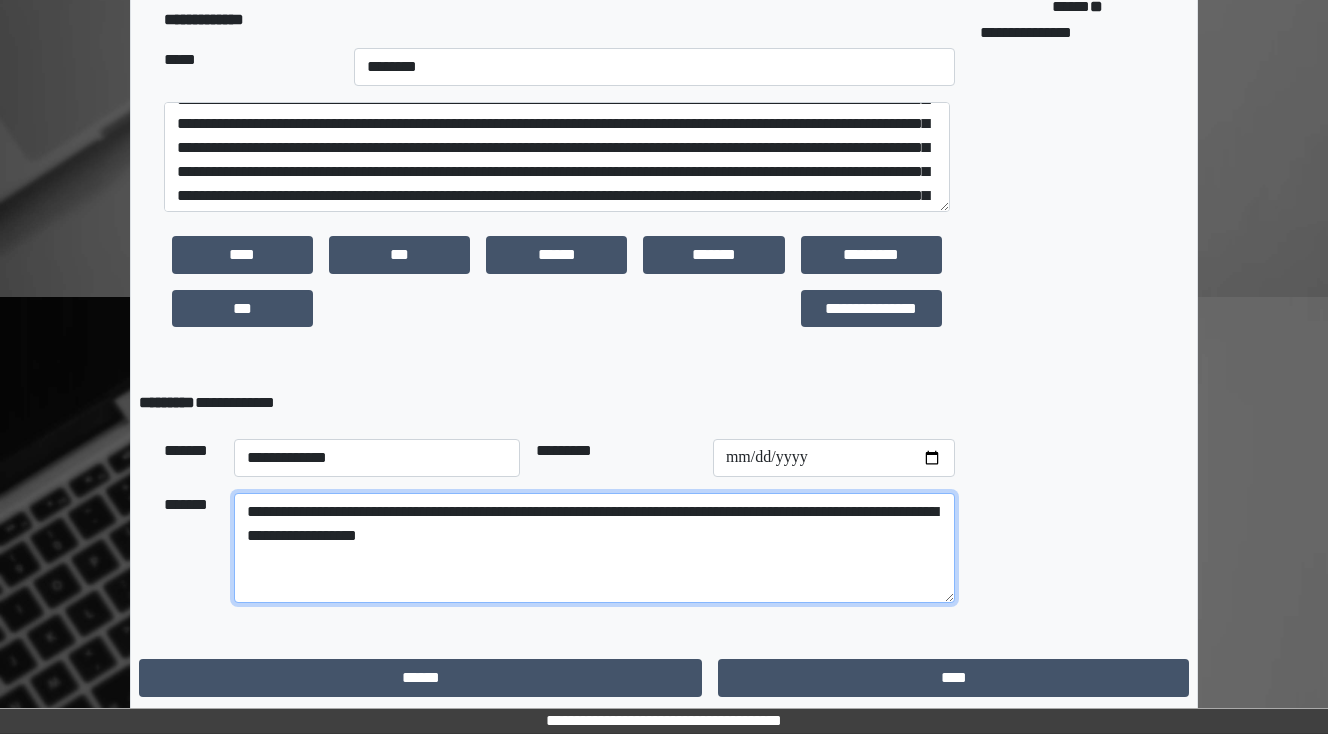 scroll, scrollTop: 144, scrollLeft: 0, axis: vertical 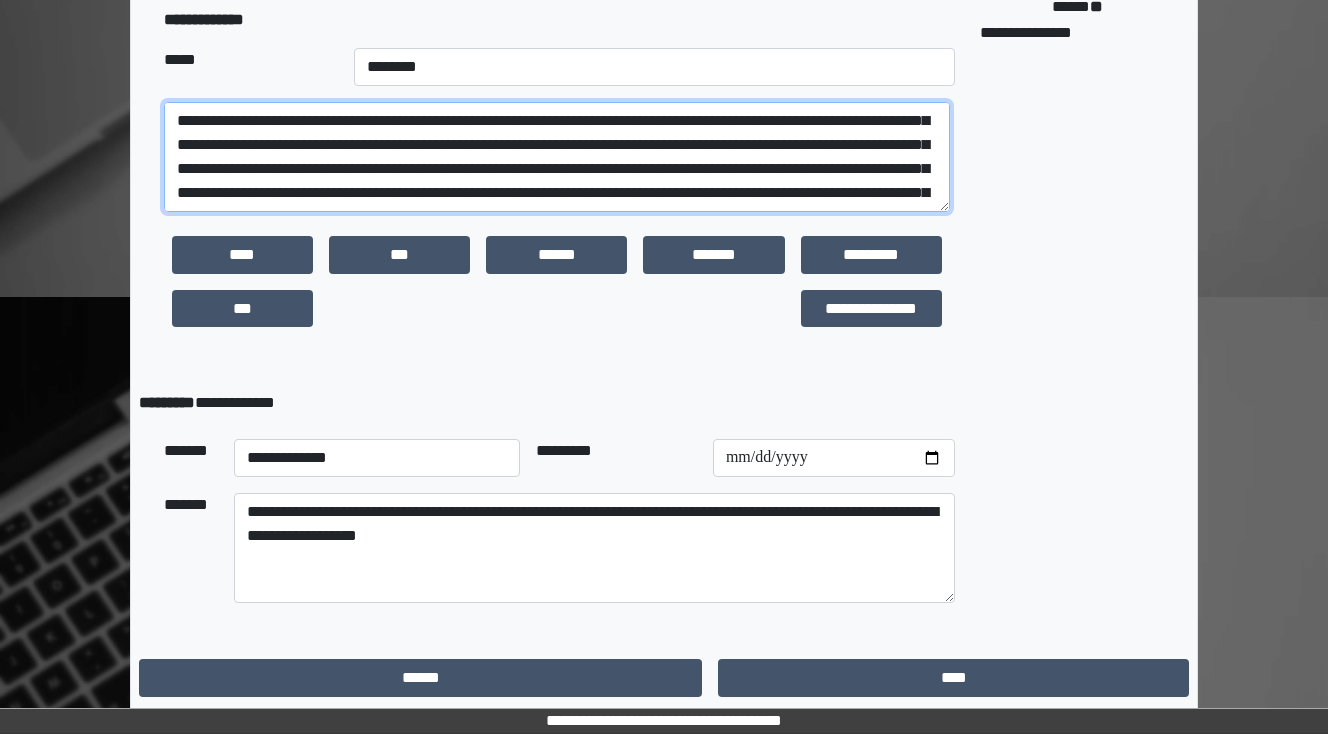 click at bounding box center [557, 157] 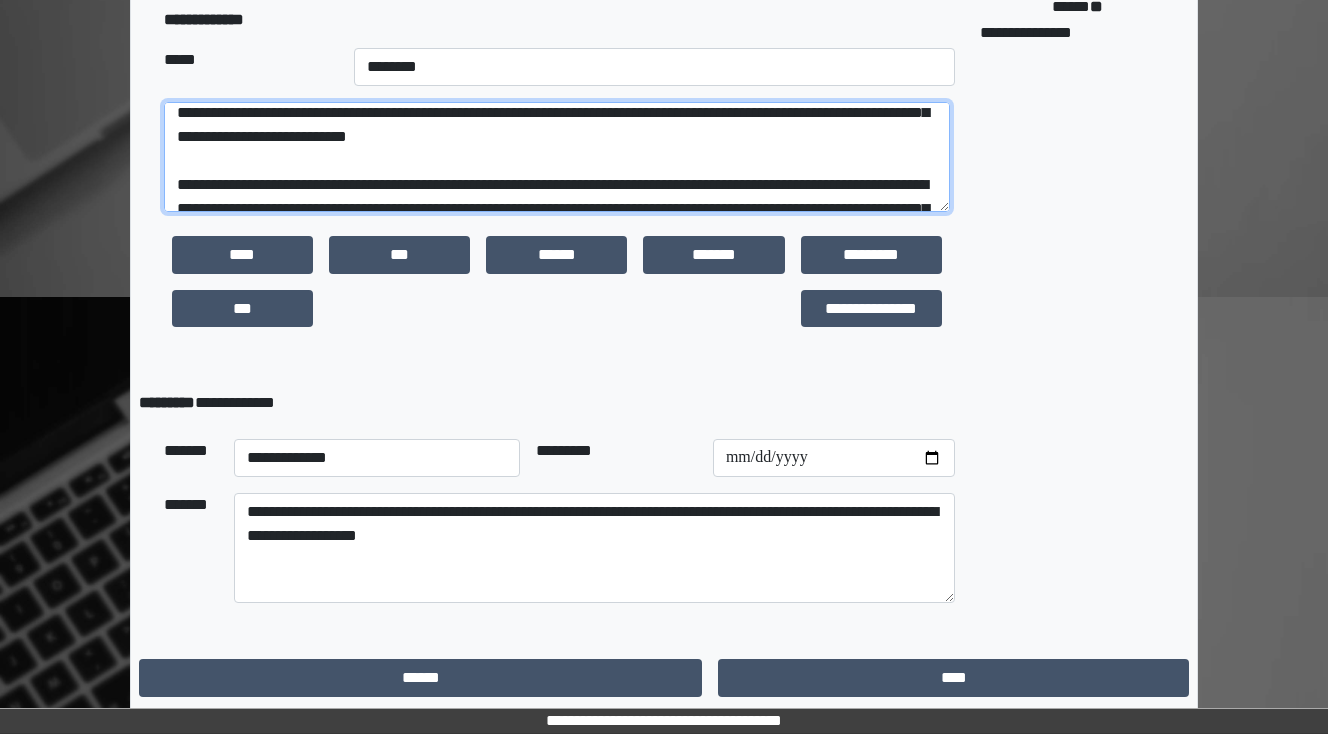 click at bounding box center (557, 157) 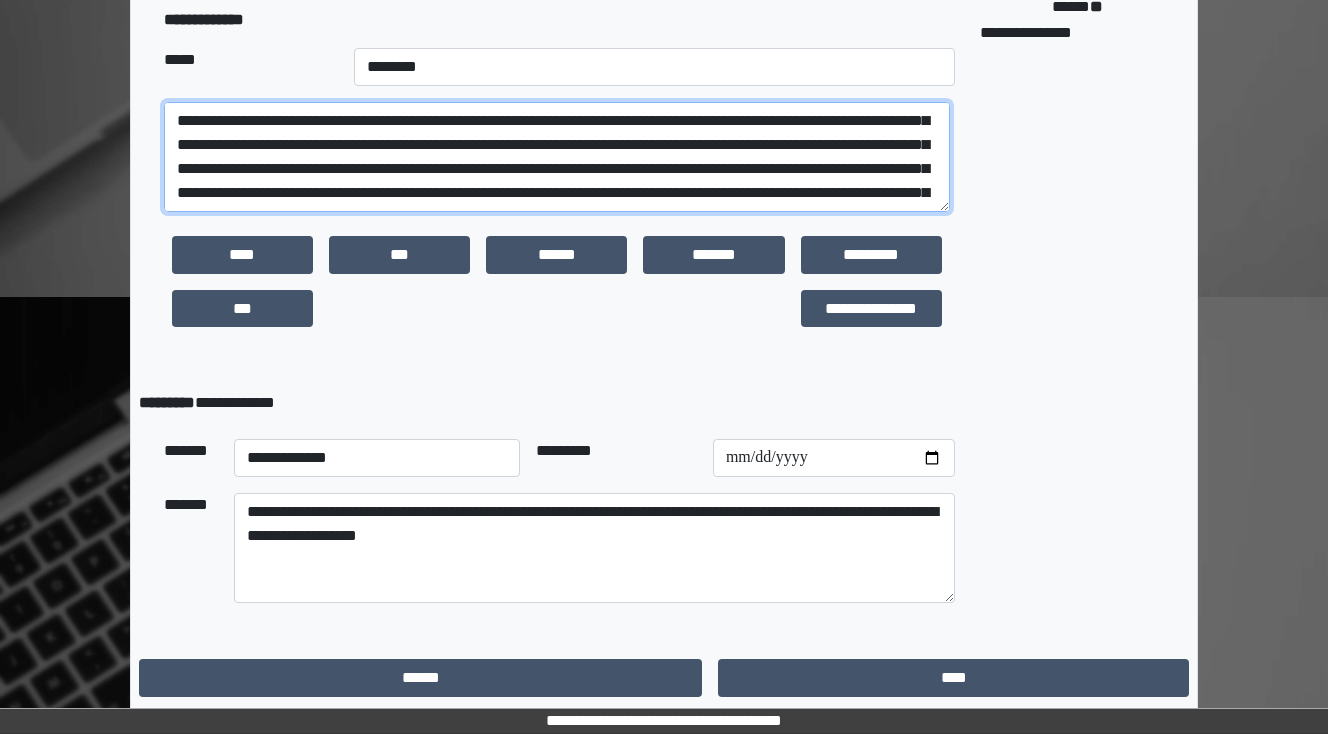 scroll, scrollTop: 224, scrollLeft: 0, axis: vertical 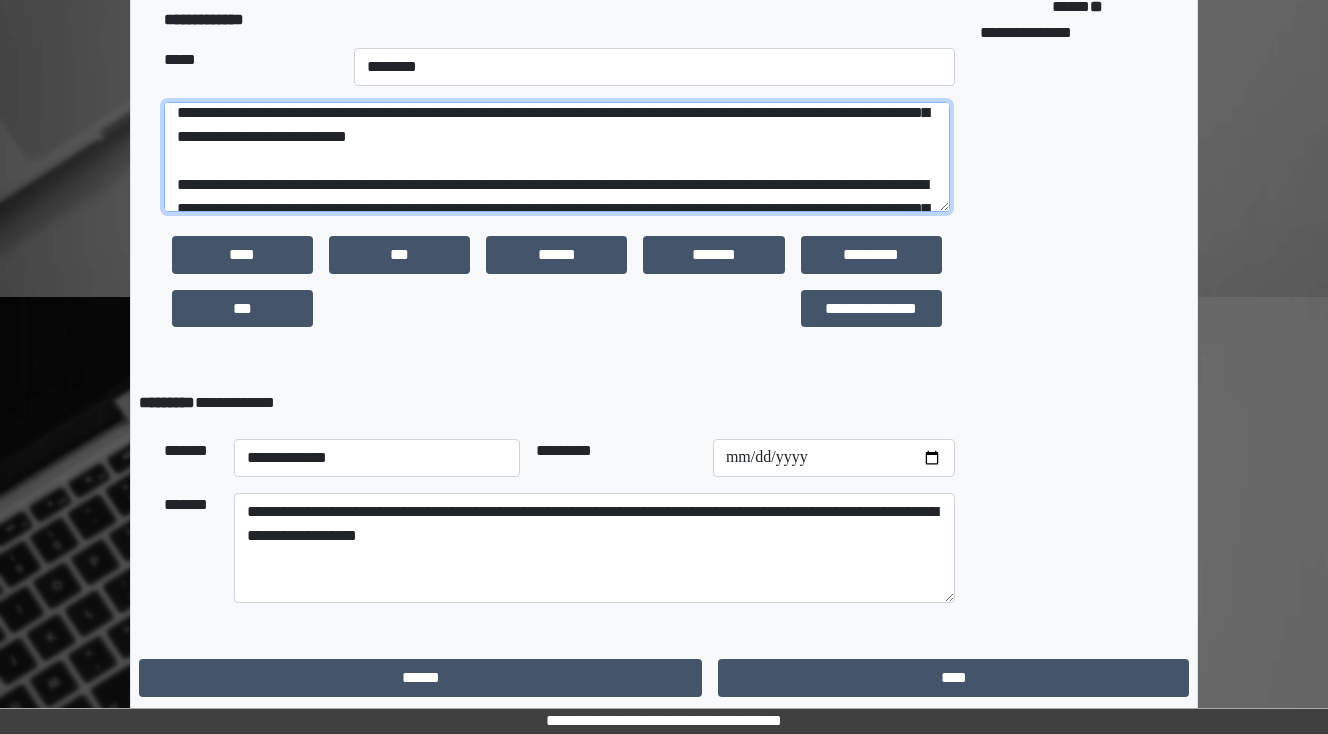 click at bounding box center [557, 157] 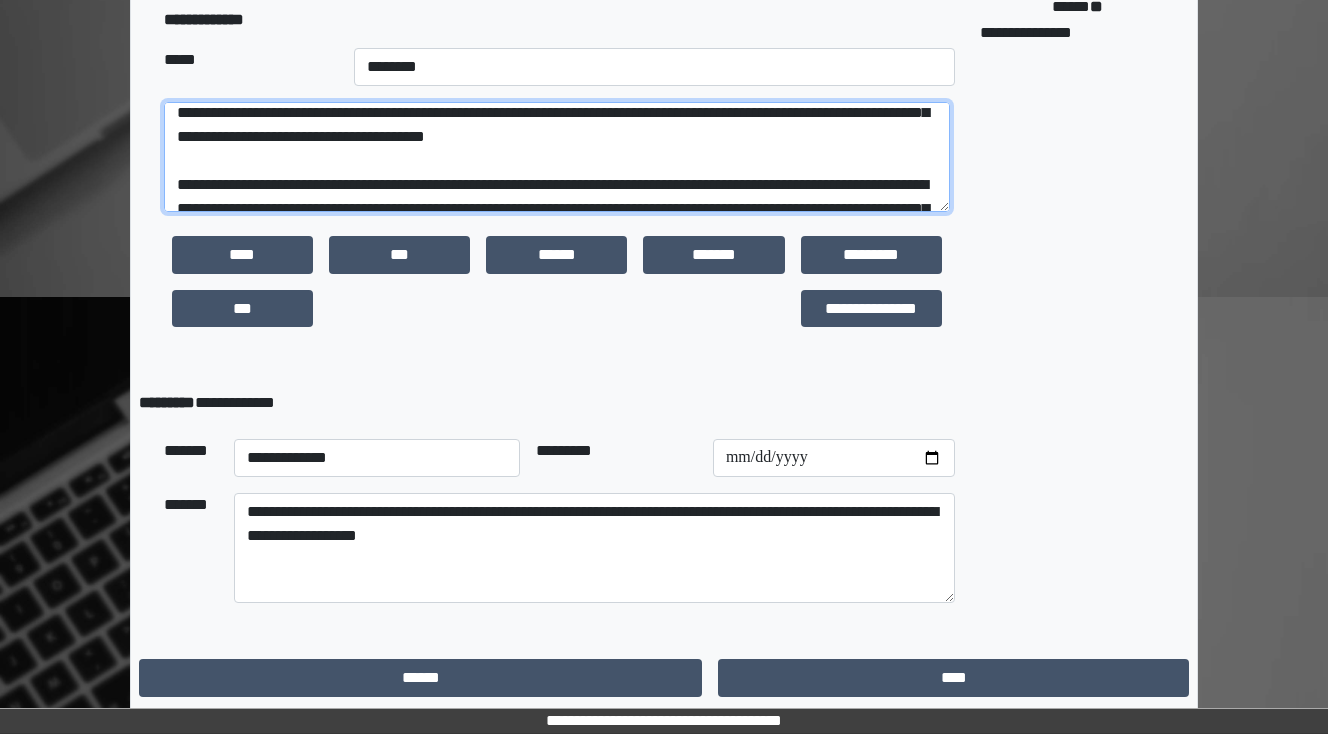click at bounding box center [557, 157] 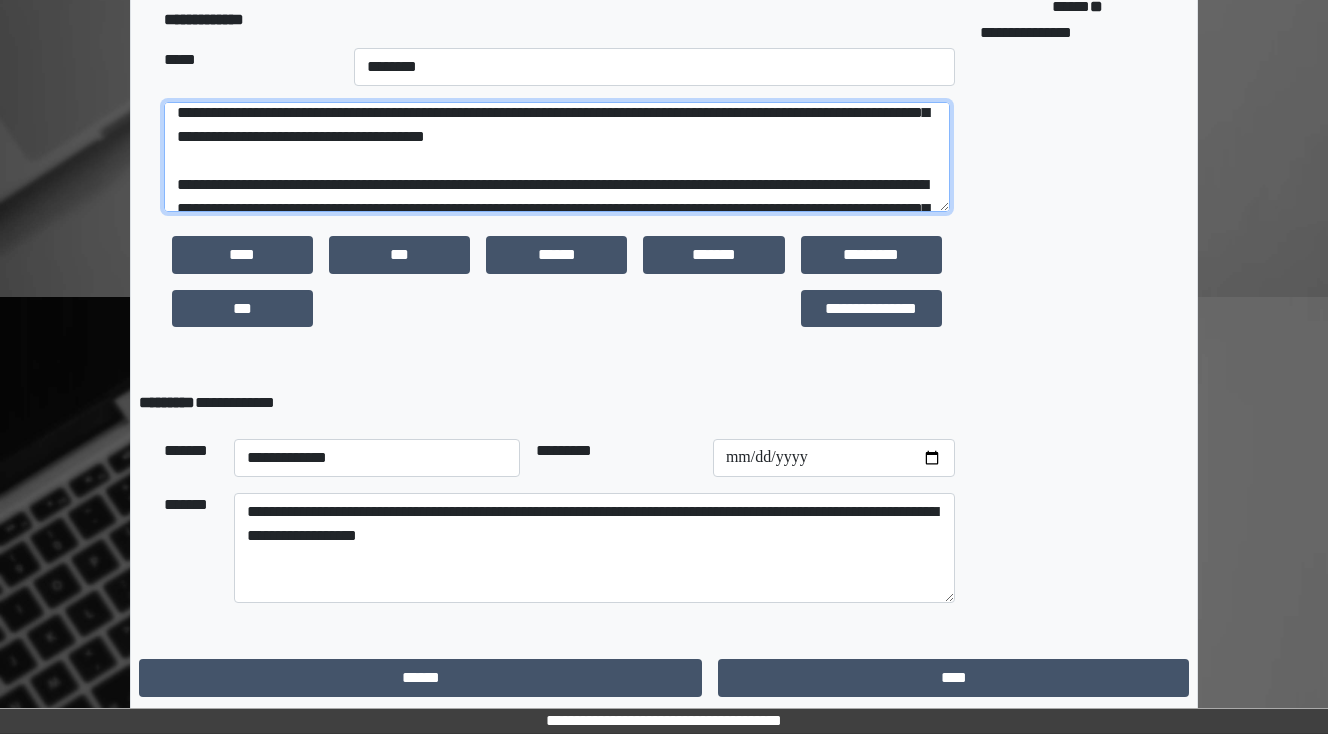 type on "**********" 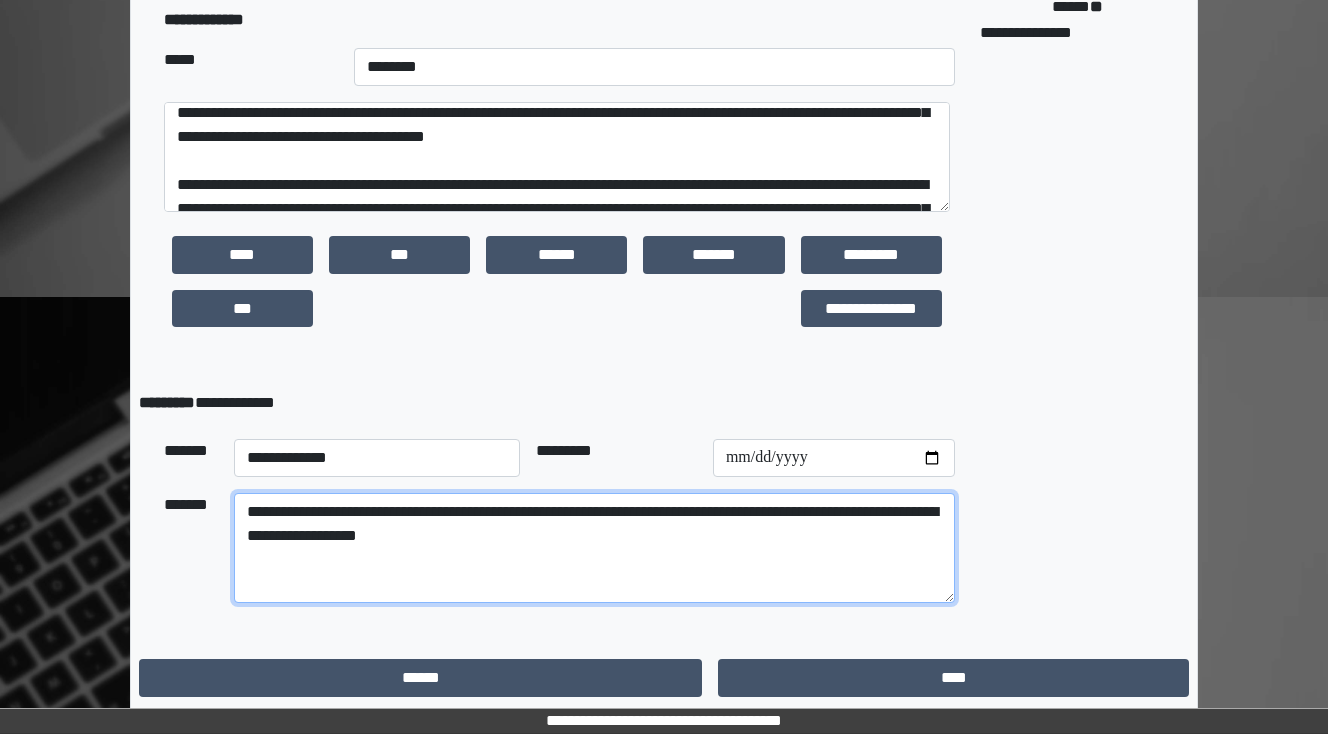 click on "**********" at bounding box center [594, 548] 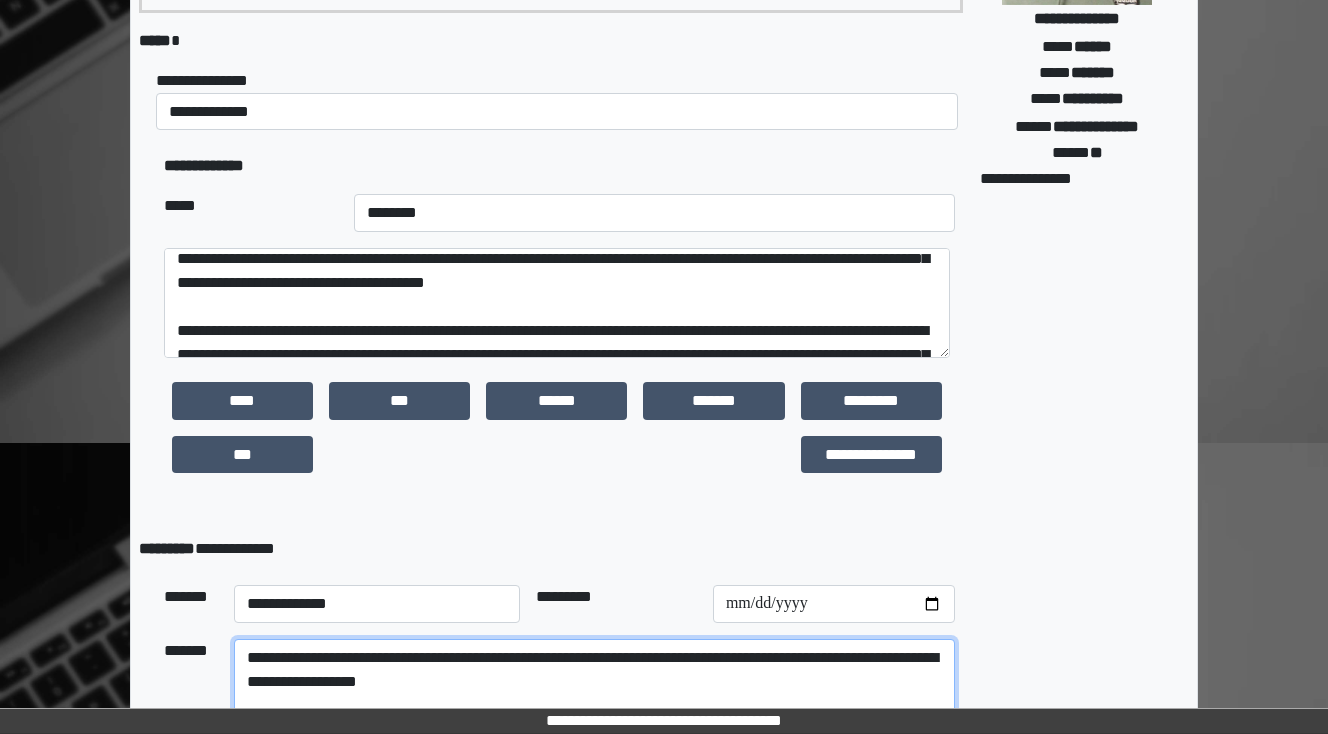 scroll, scrollTop: 334, scrollLeft: 0, axis: vertical 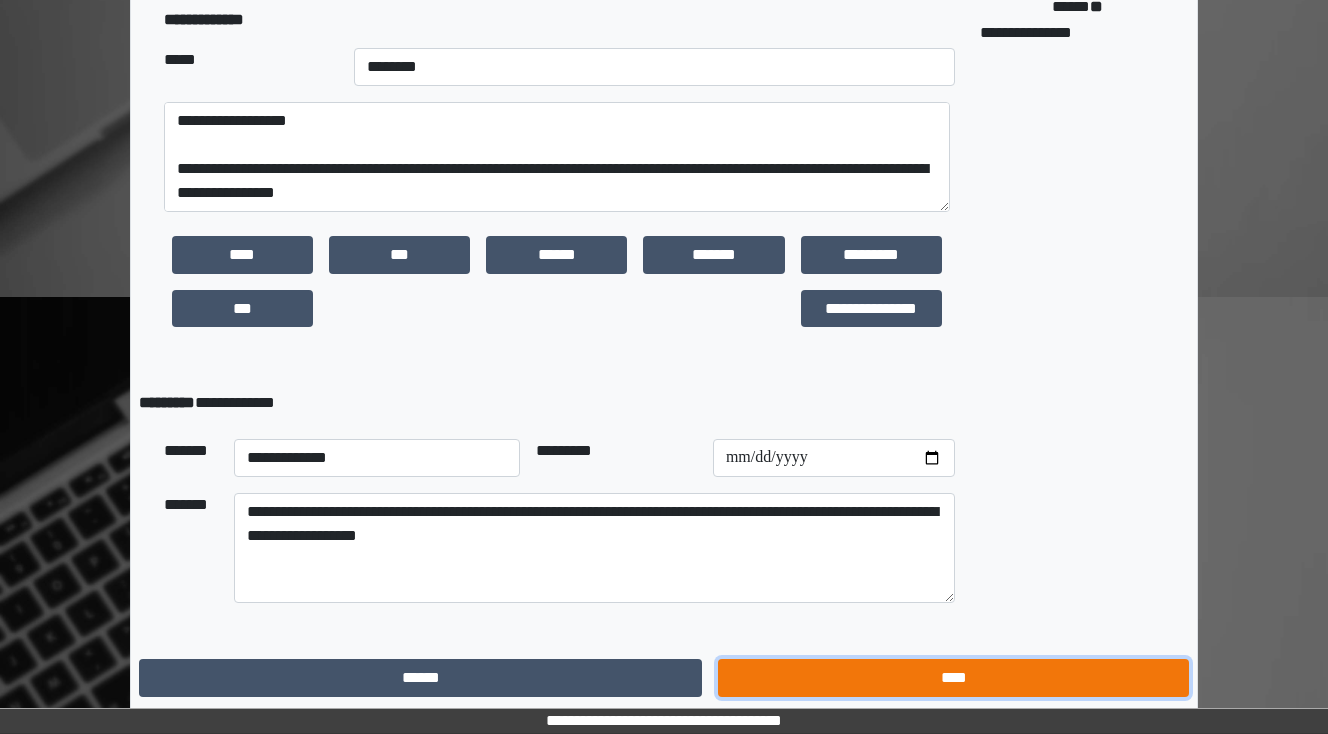 click on "****" at bounding box center (953, 678) 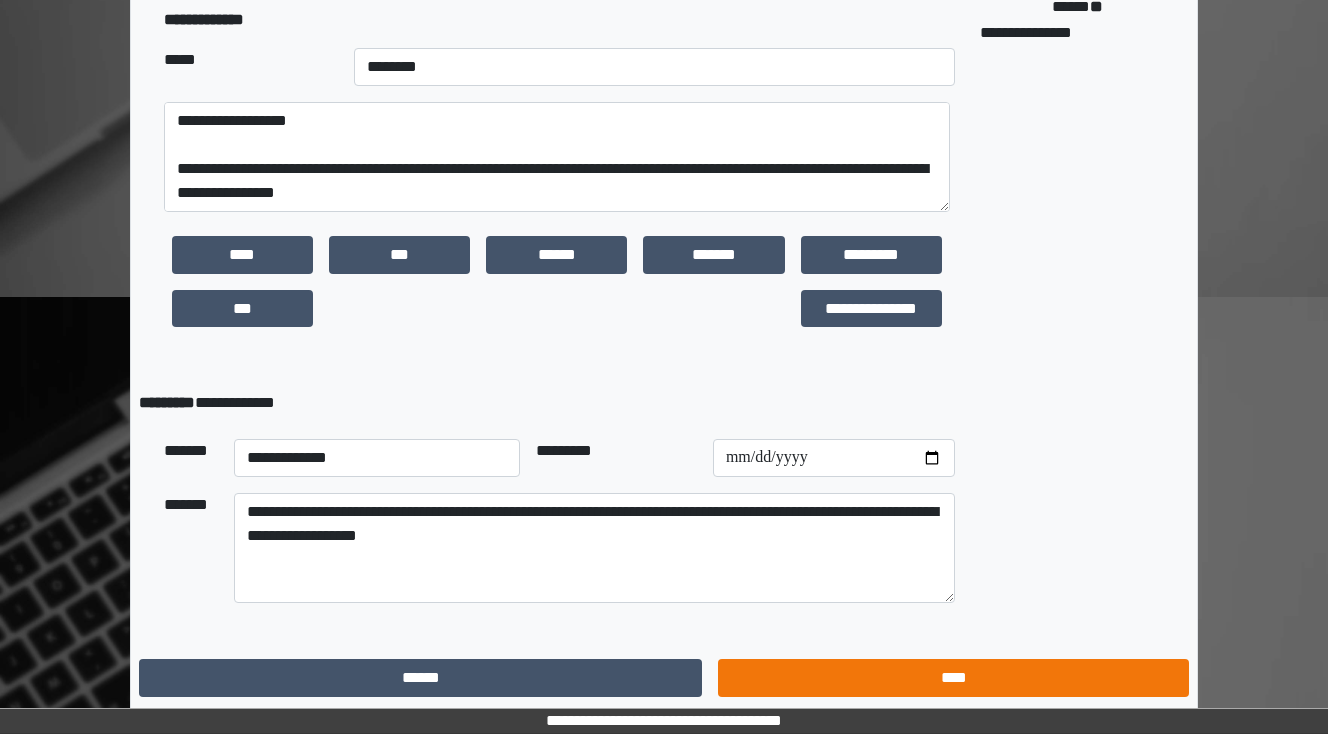 scroll, scrollTop: 0, scrollLeft: 0, axis: both 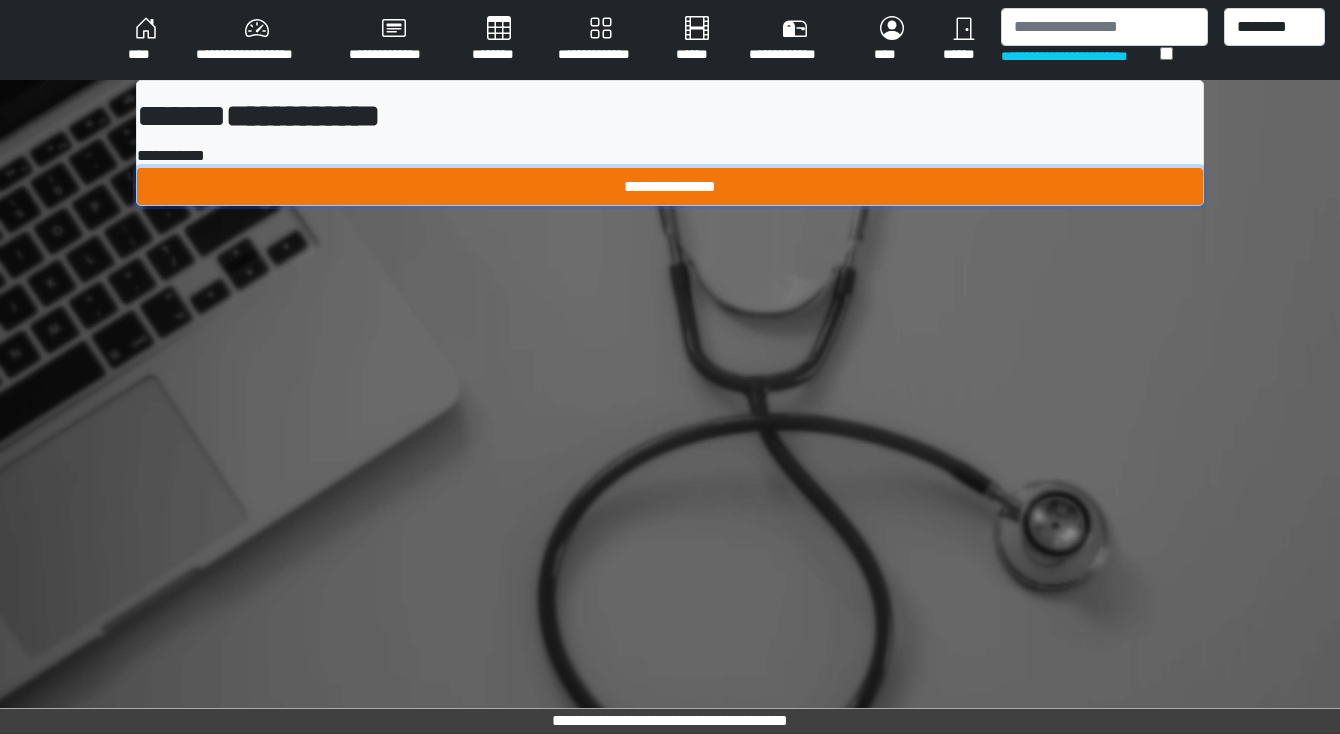 click on "**********" at bounding box center (670, 187) 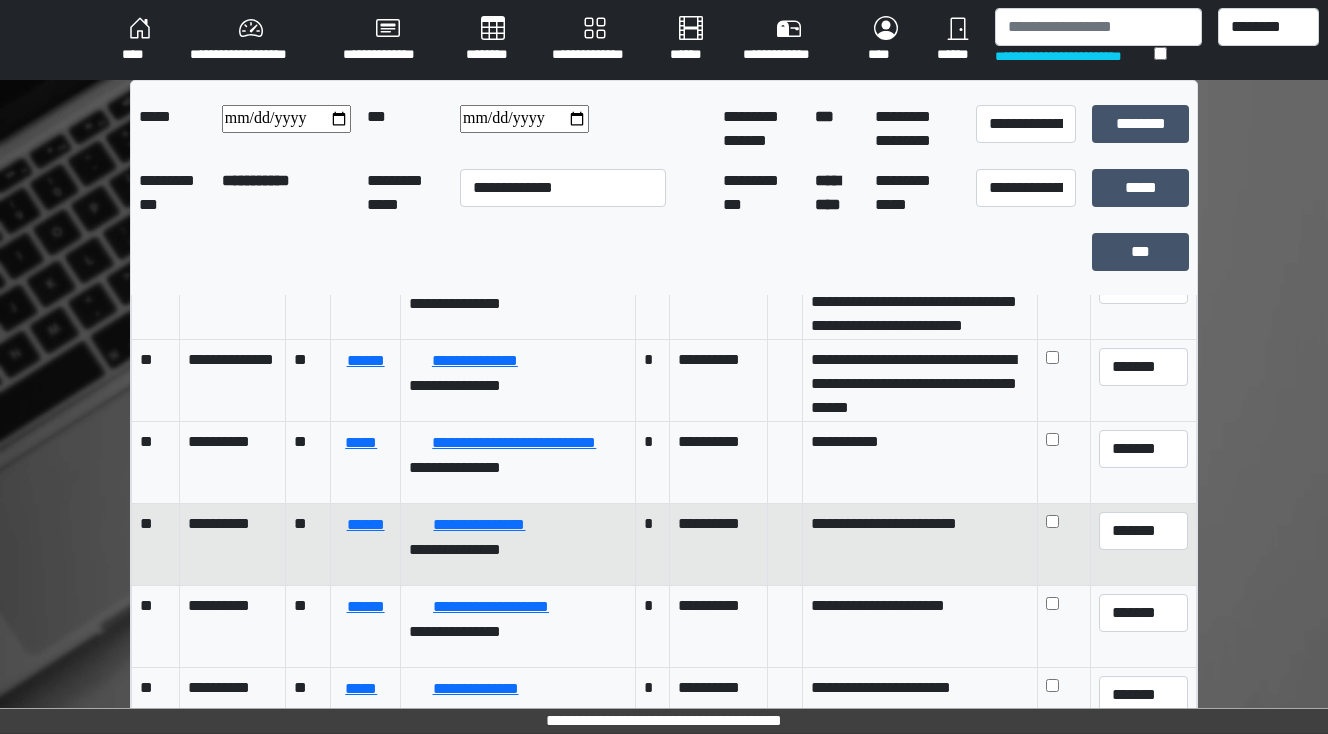scroll, scrollTop: 320, scrollLeft: 0, axis: vertical 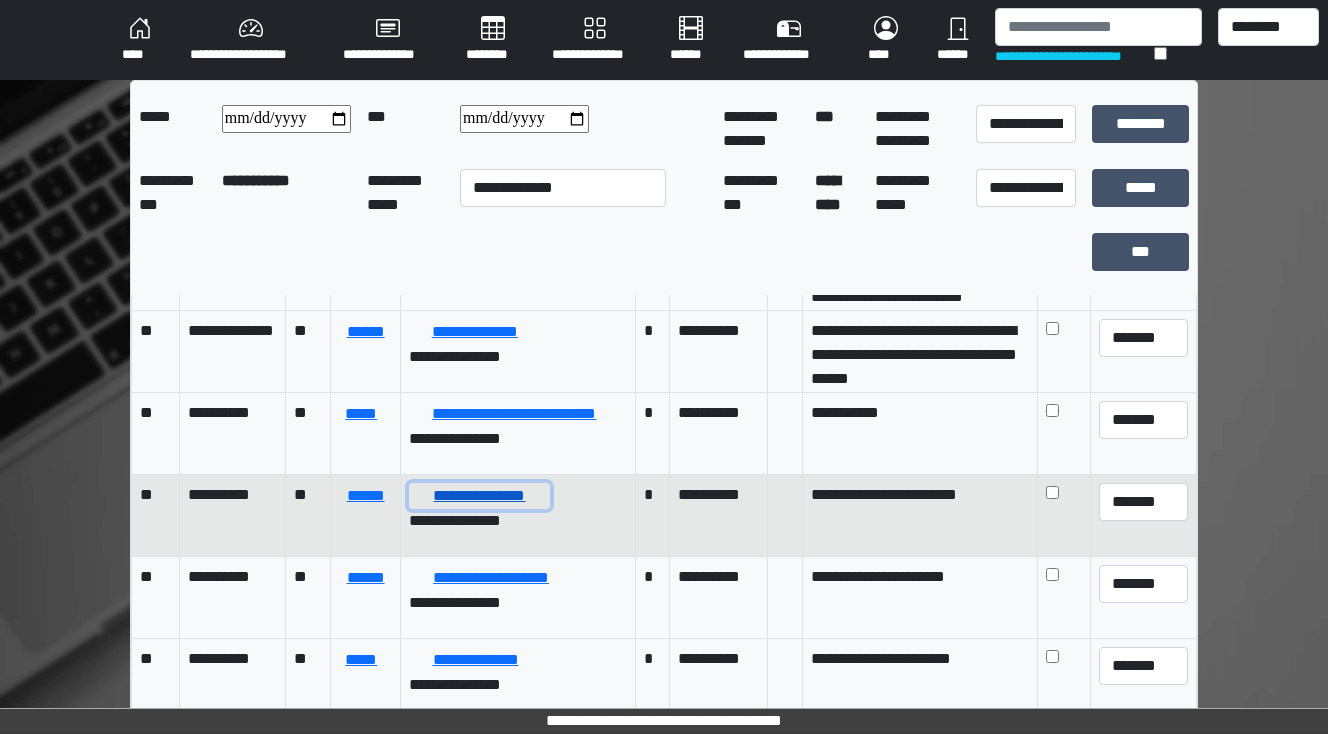 click on "**********" at bounding box center (479, 496) 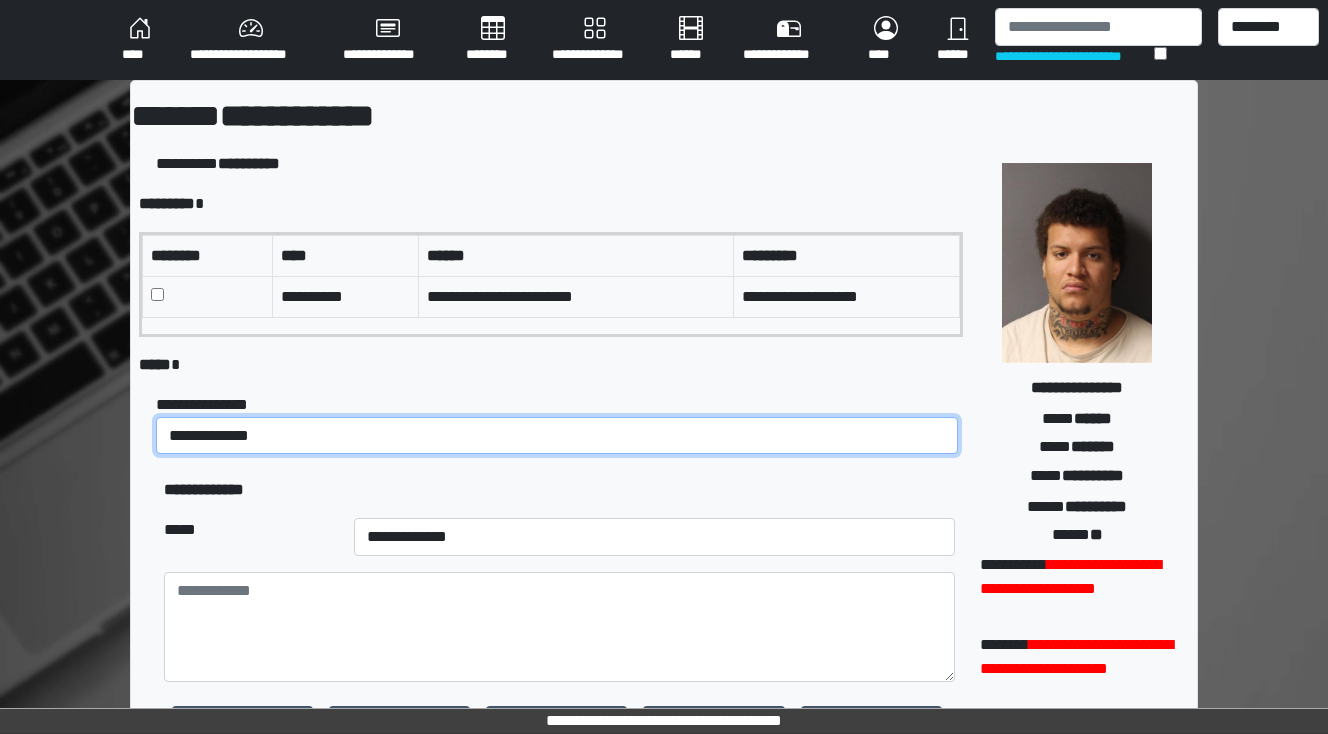 click on "**********" at bounding box center (557, 436) 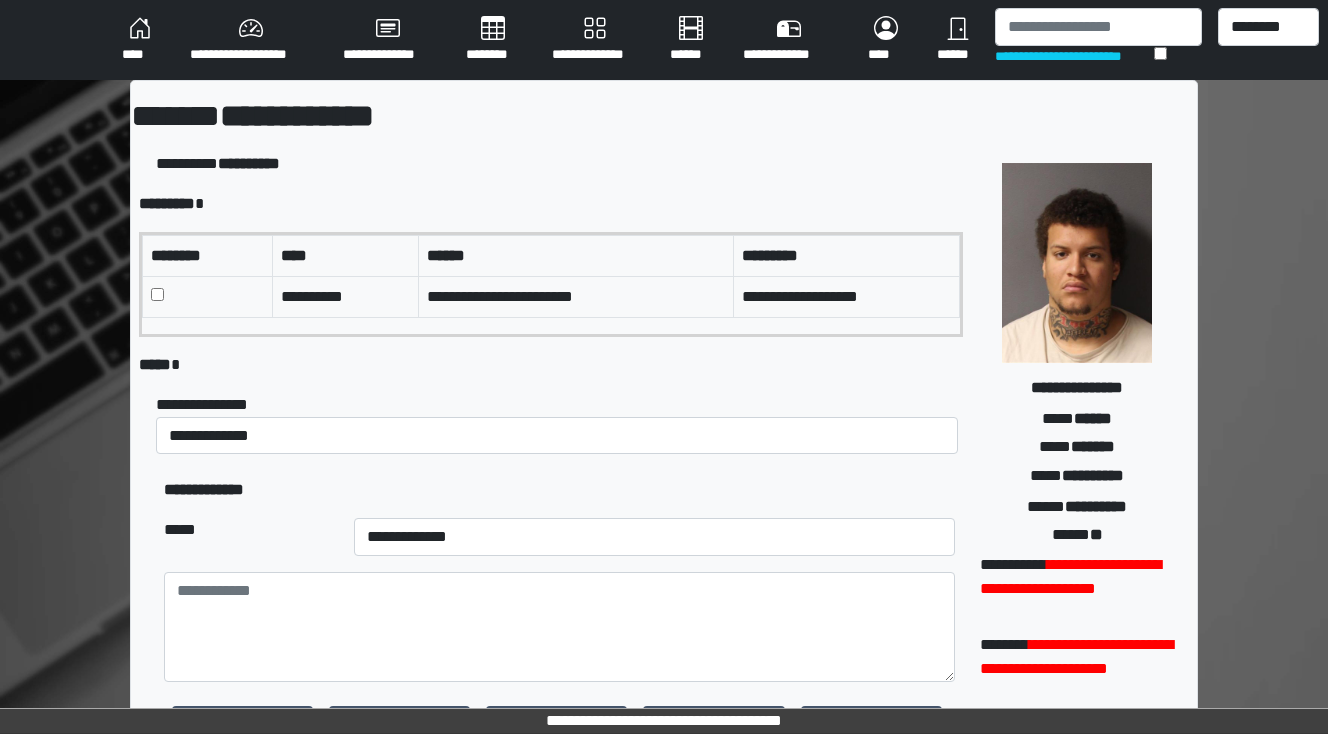 click on "***** *" at bounding box center (551, 365) 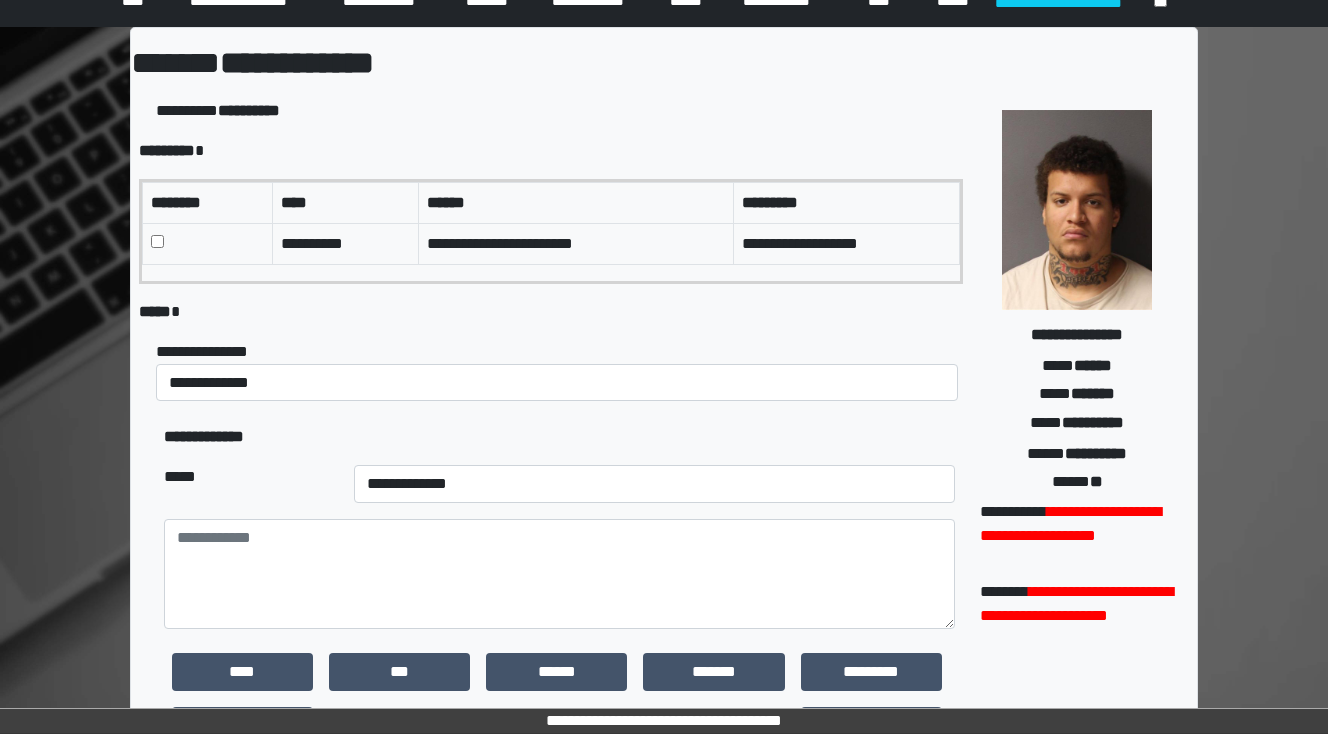 scroll, scrollTop: 80, scrollLeft: 0, axis: vertical 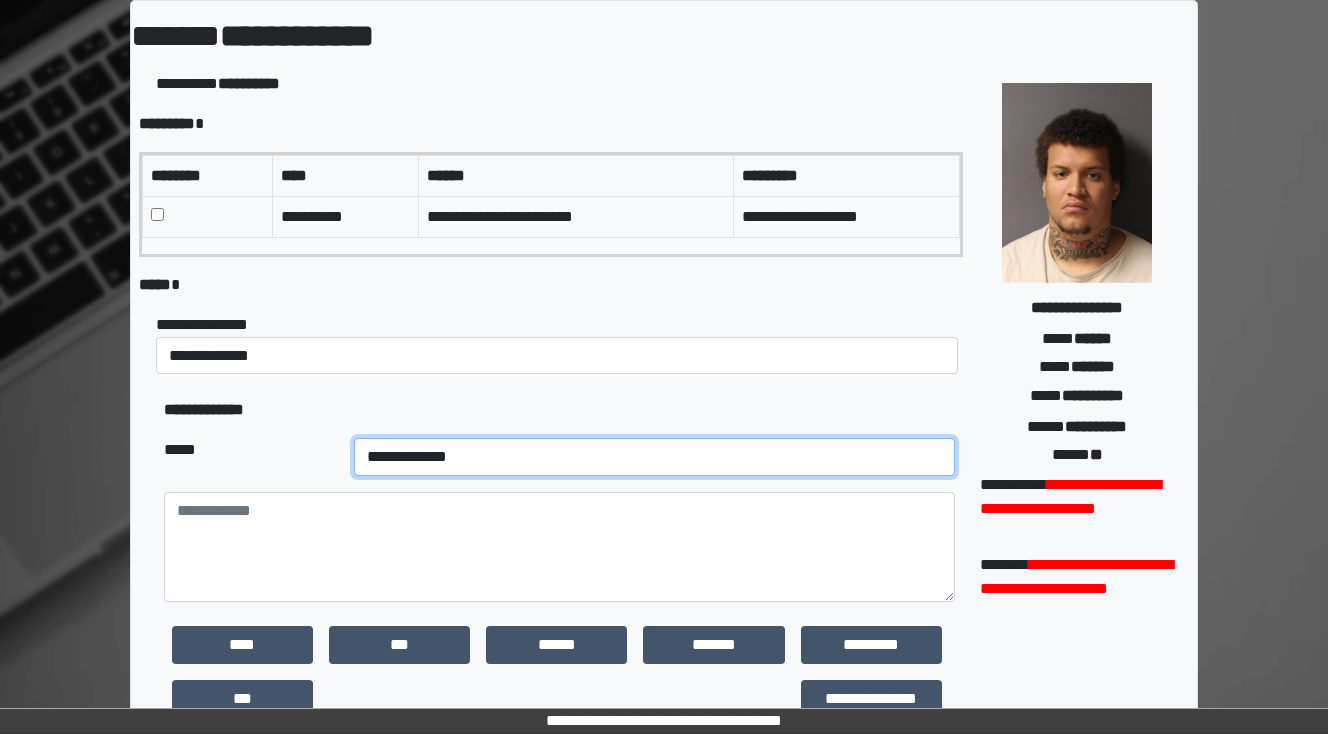 click on "**********" at bounding box center (654, 457) 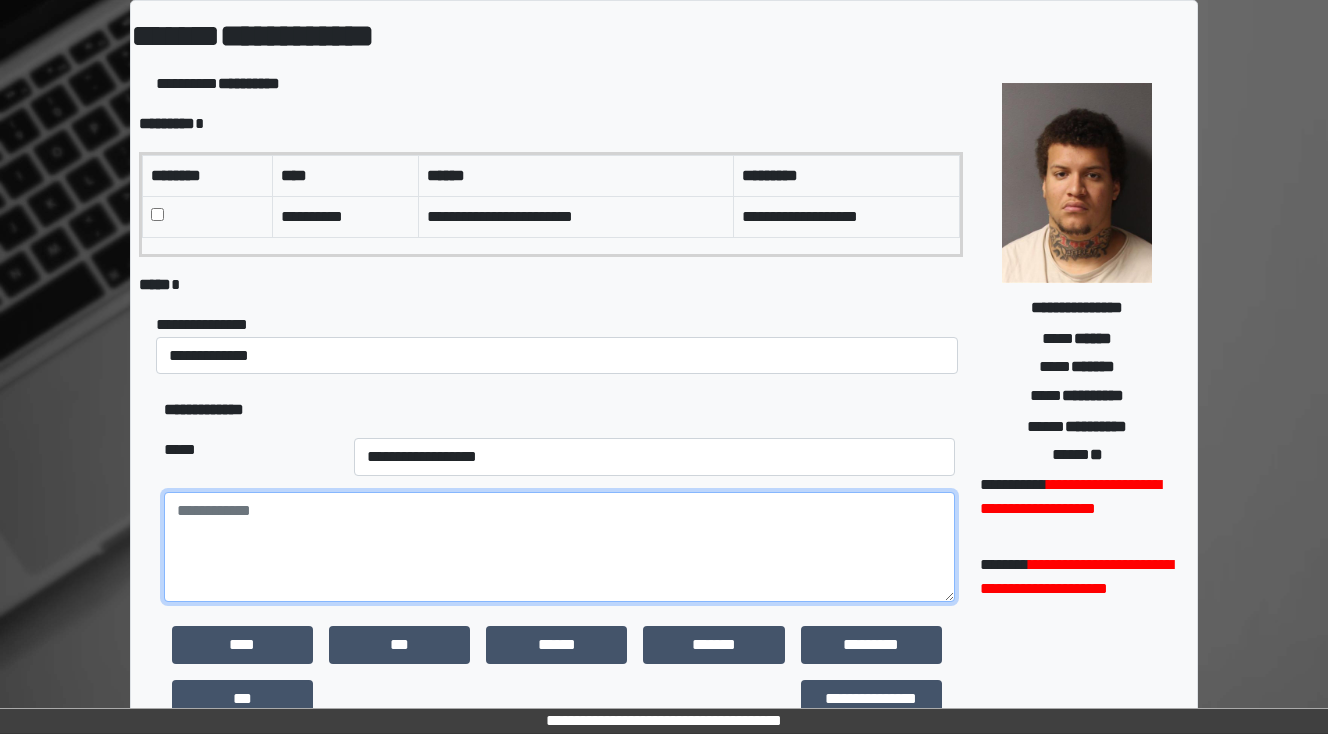 click at bounding box center (559, 547) 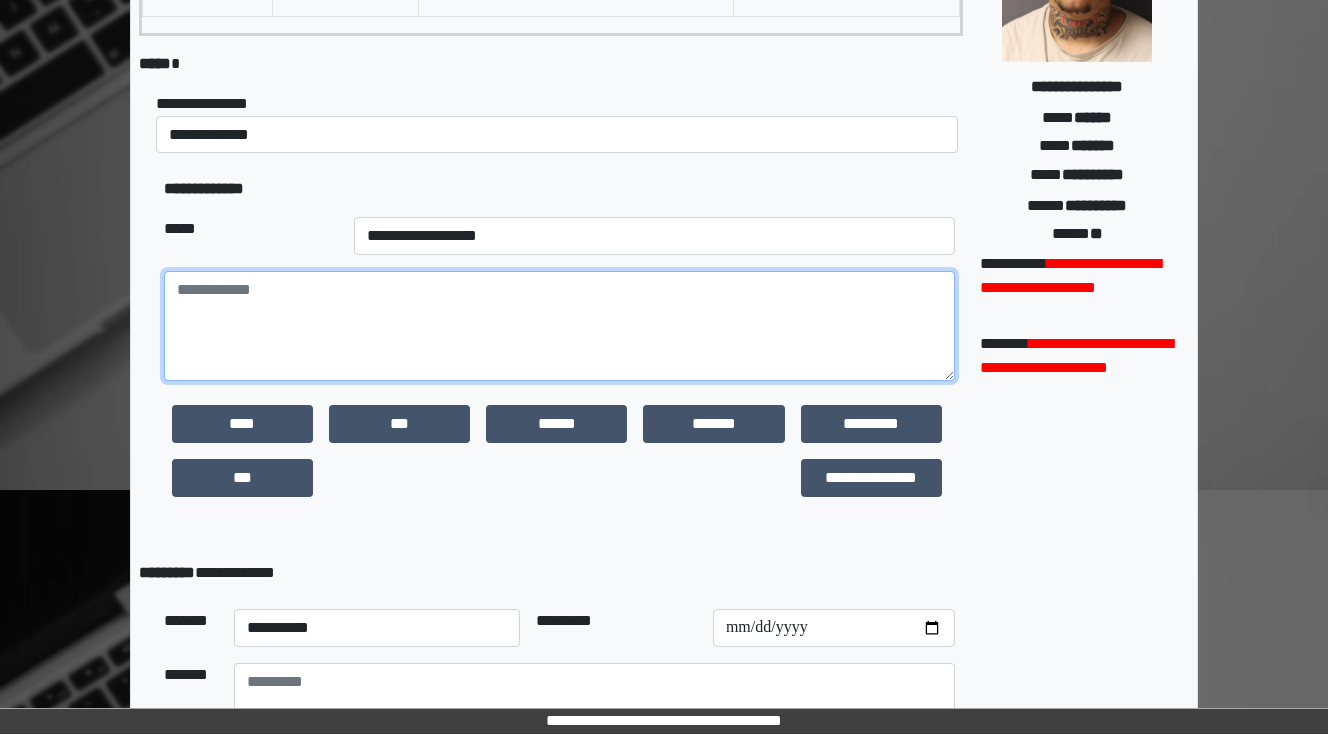 scroll, scrollTop: 320, scrollLeft: 0, axis: vertical 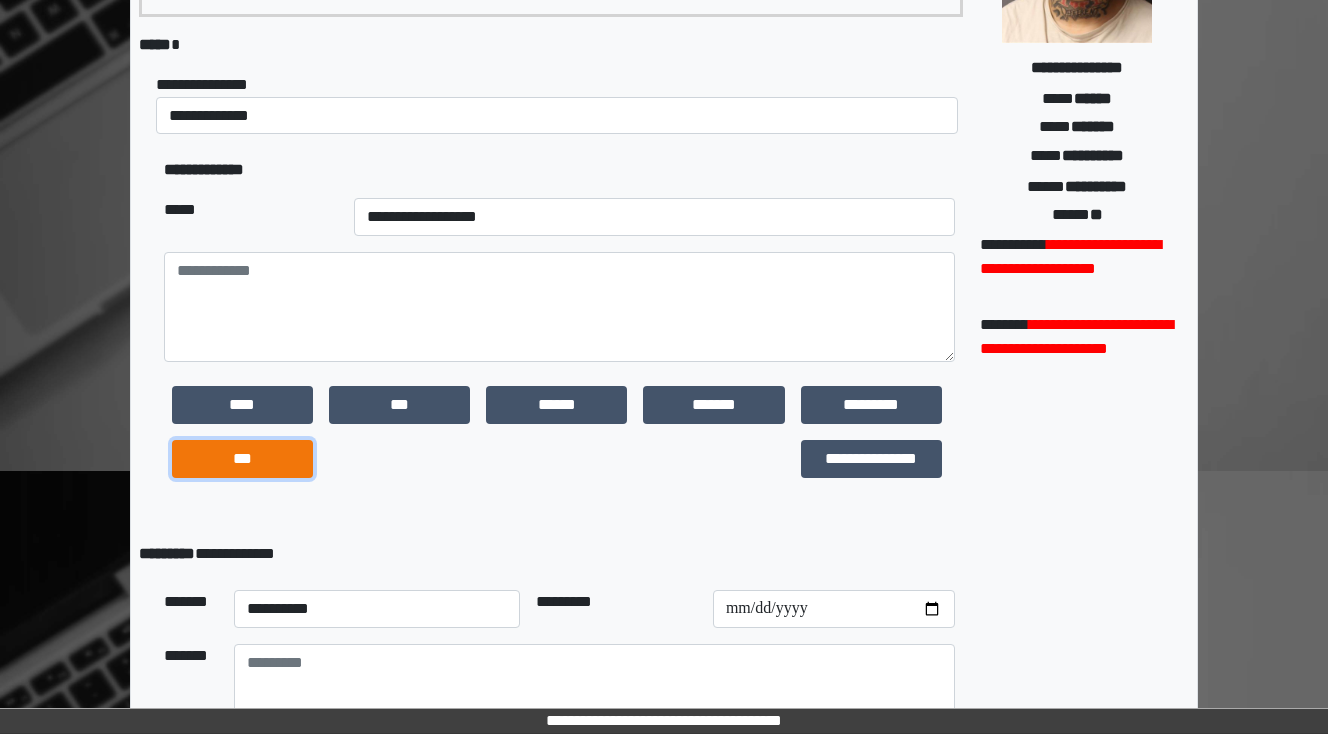 click on "***" at bounding box center [242, 459] 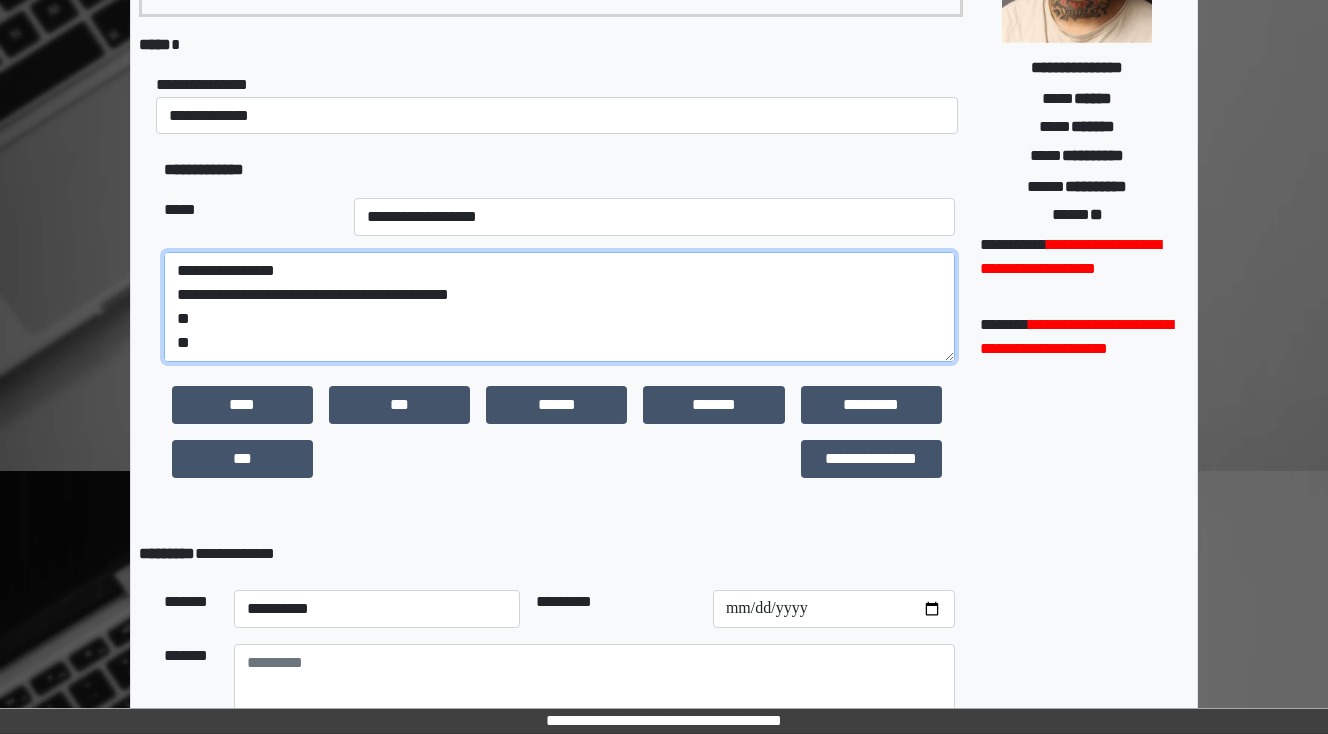 click on "**********" at bounding box center (559, 307) 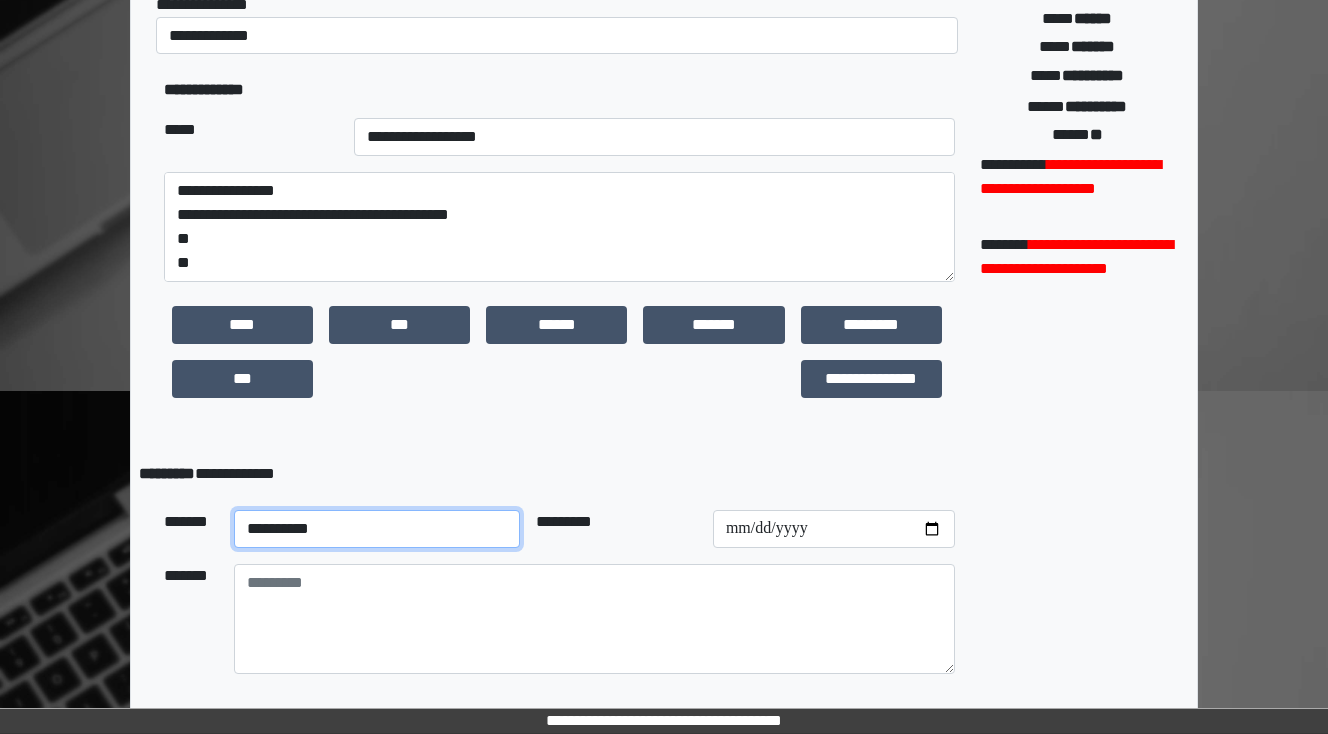 click on "**********" at bounding box center [377, 529] 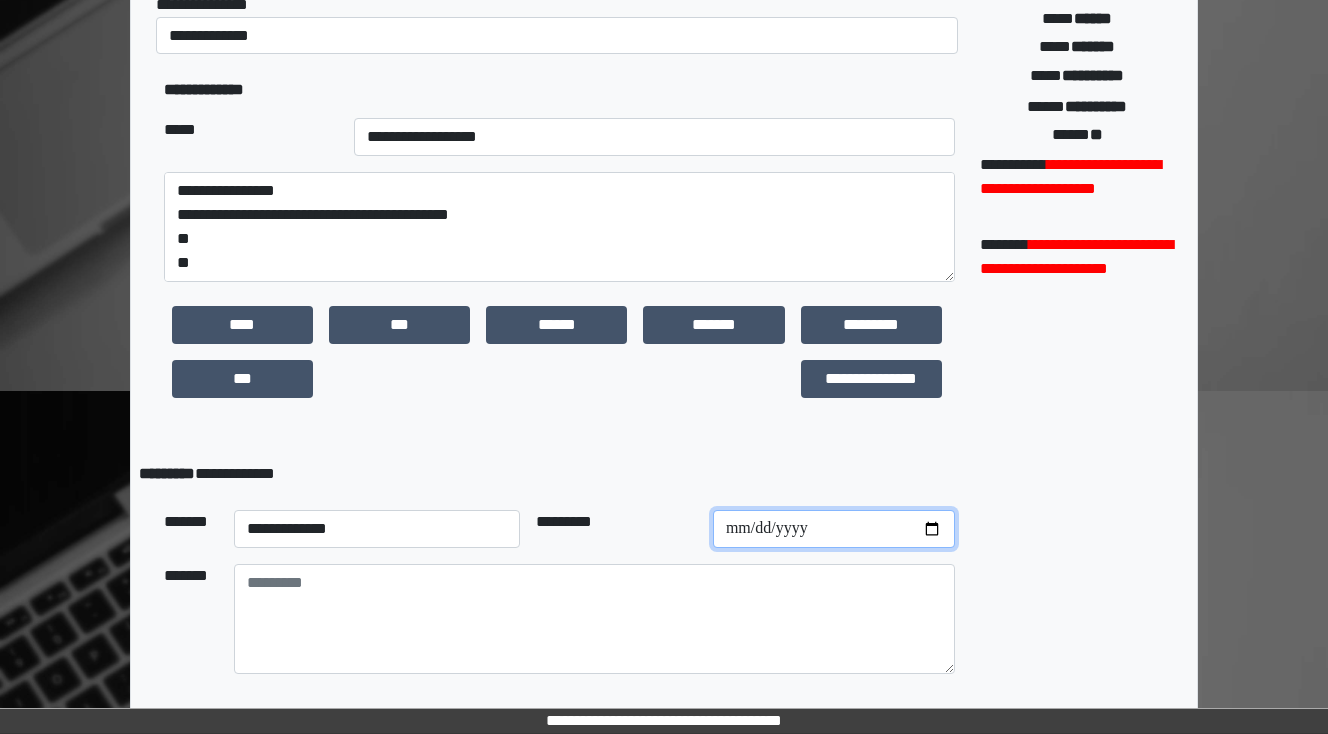 click at bounding box center (834, 529) 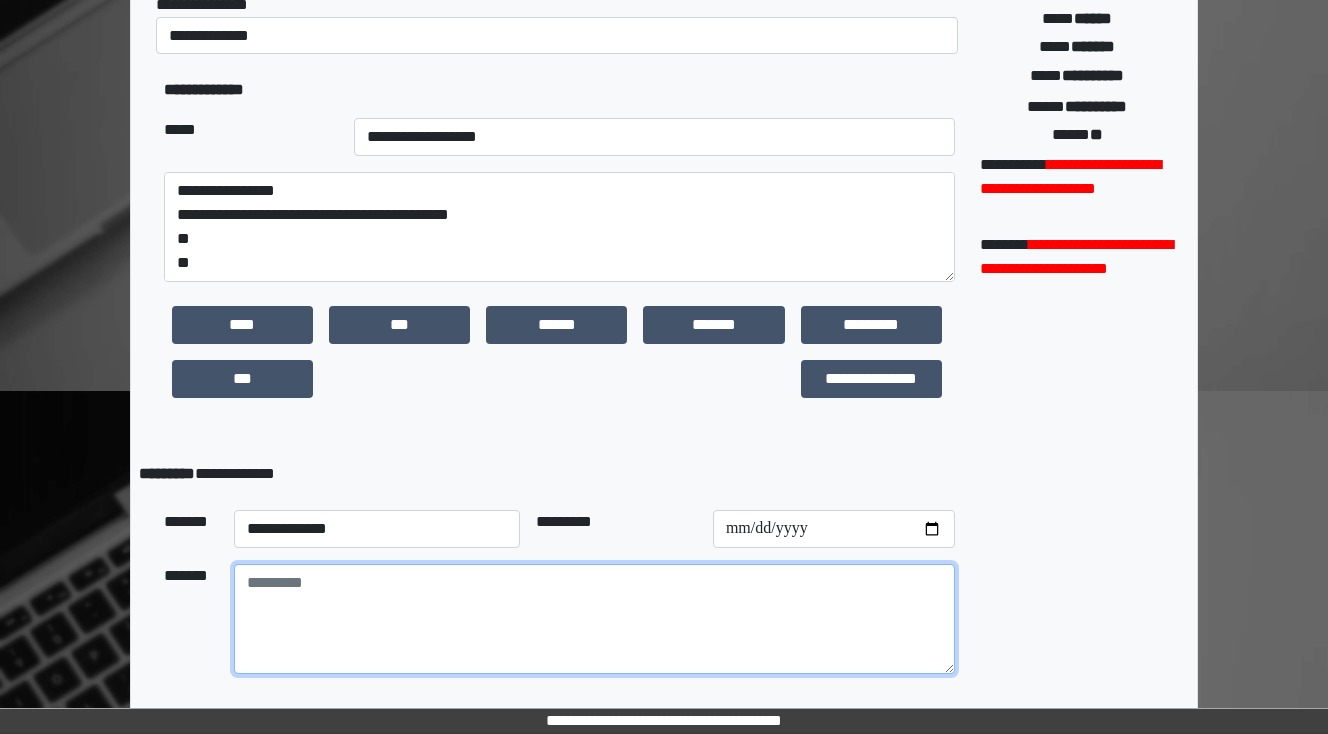 click at bounding box center [594, 619] 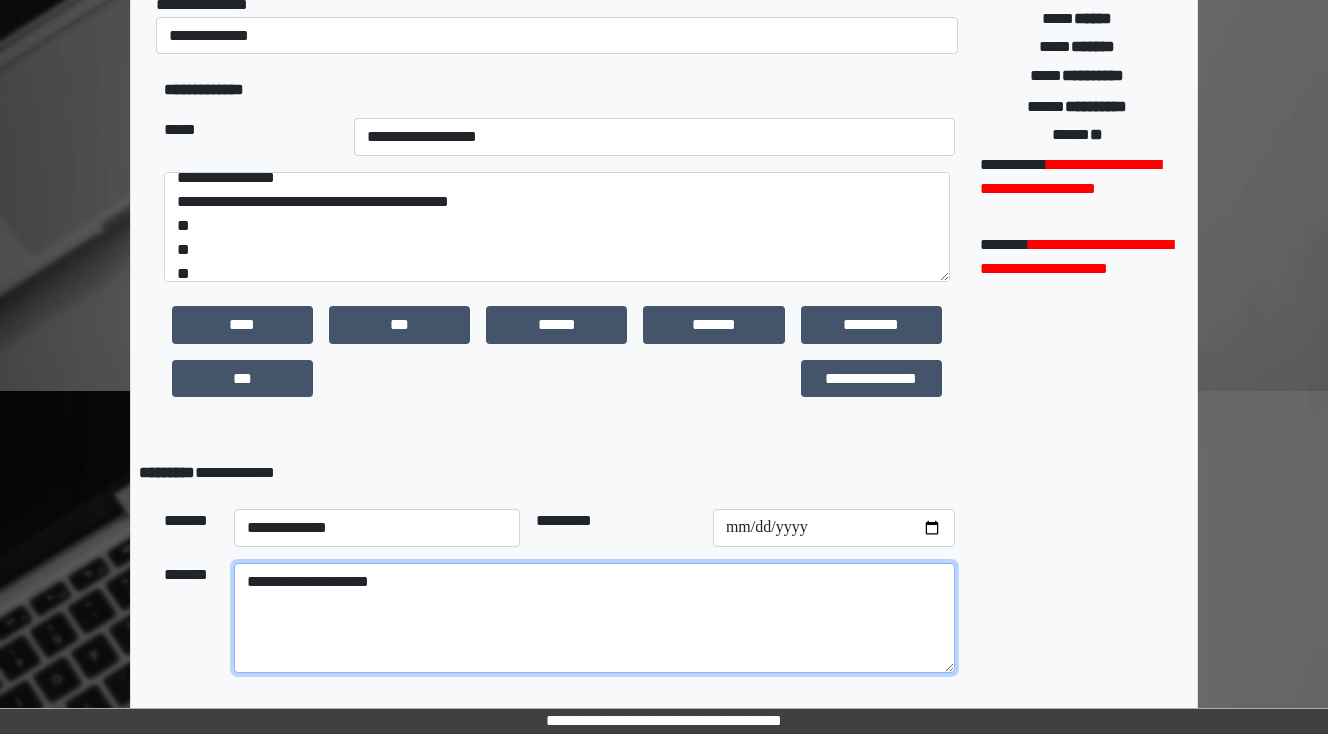 scroll, scrollTop: 24, scrollLeft: 0, axis: vertical 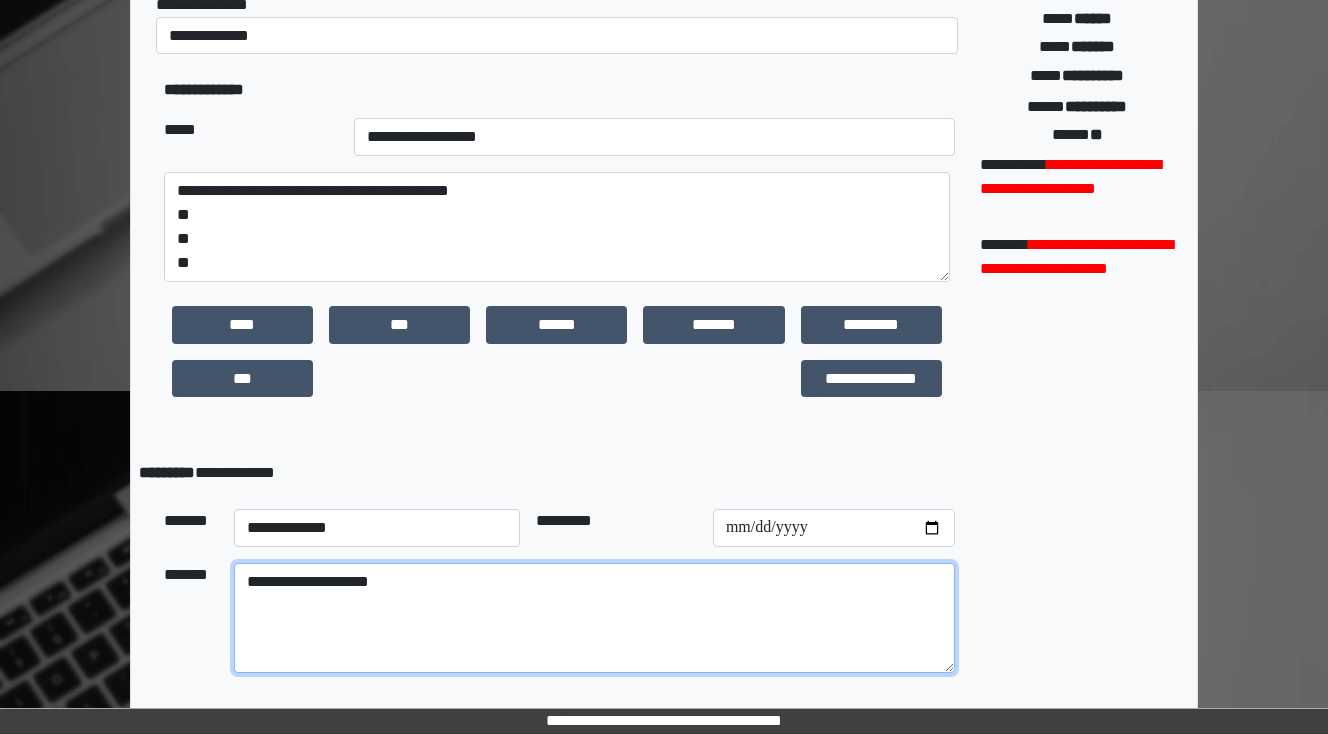 type on "**********" 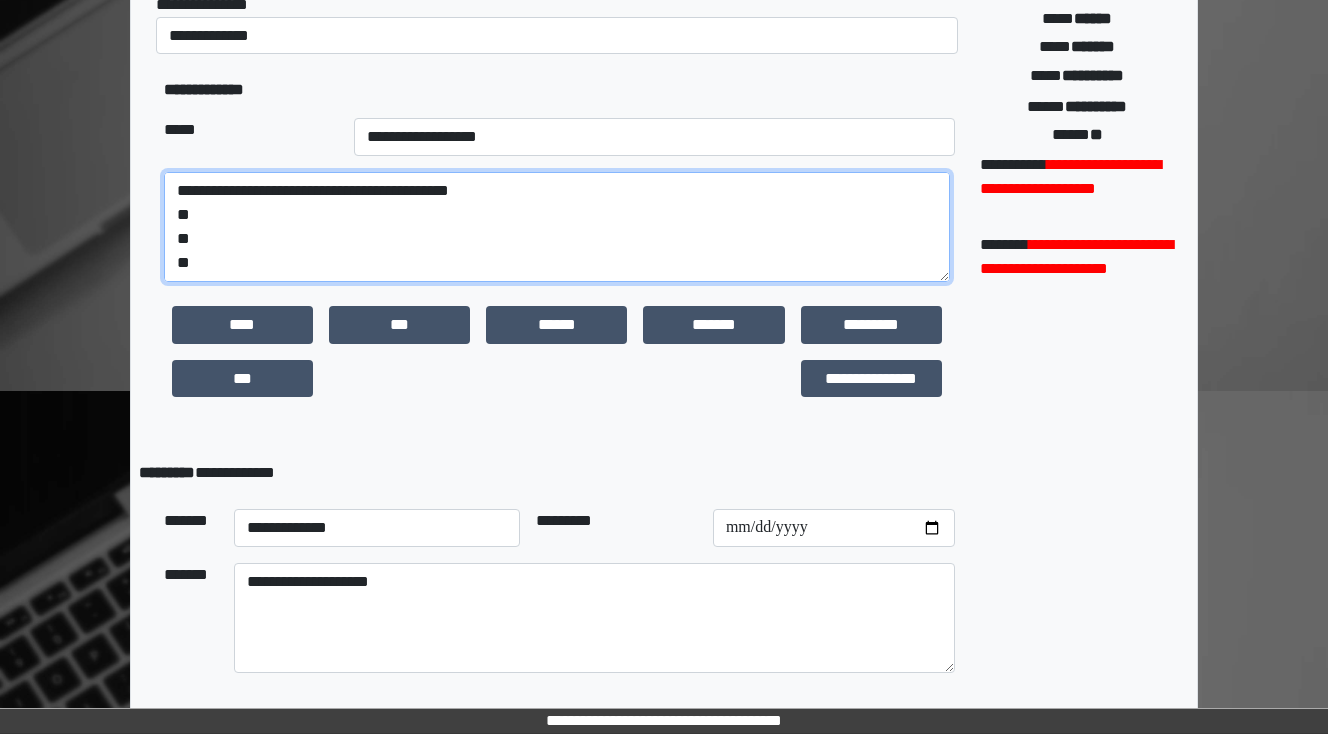 click on "**********" at bounding box center [557, 227] 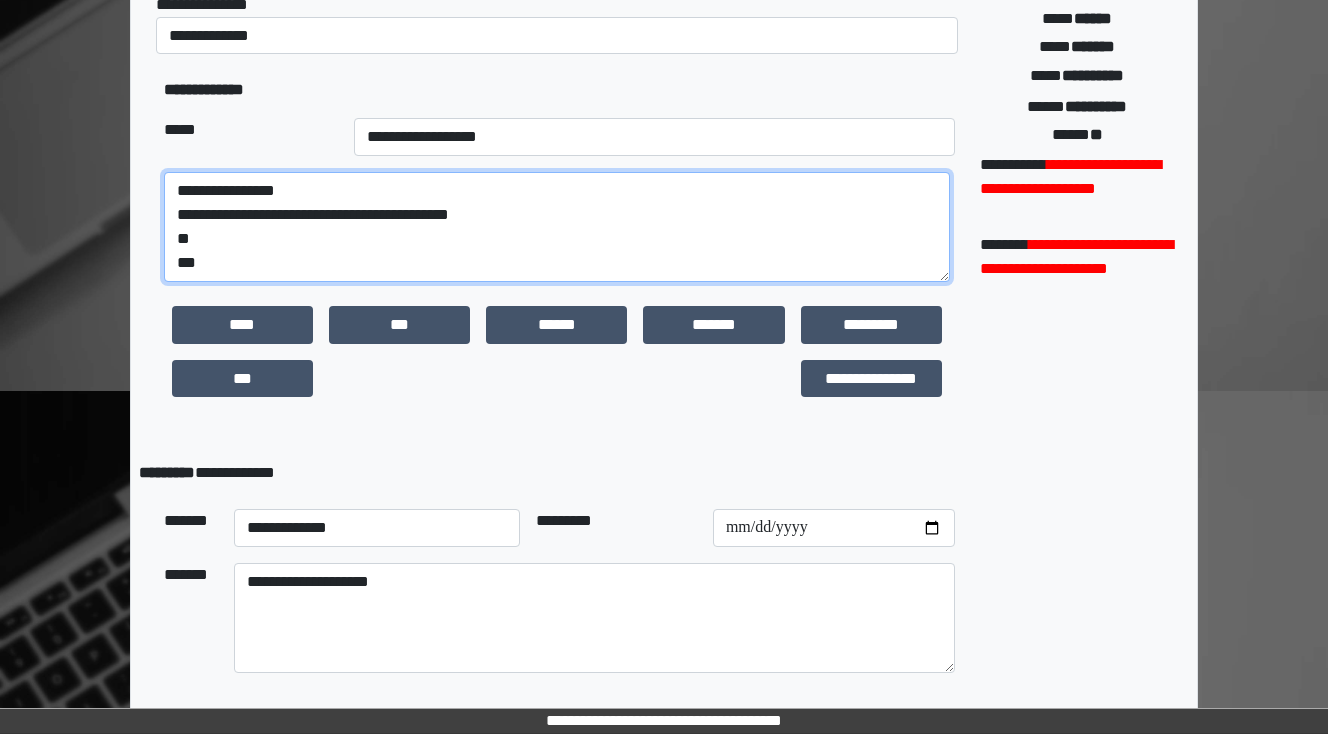 scroll, scrollTop: 16, scrollLeft: 0, axis: vertical 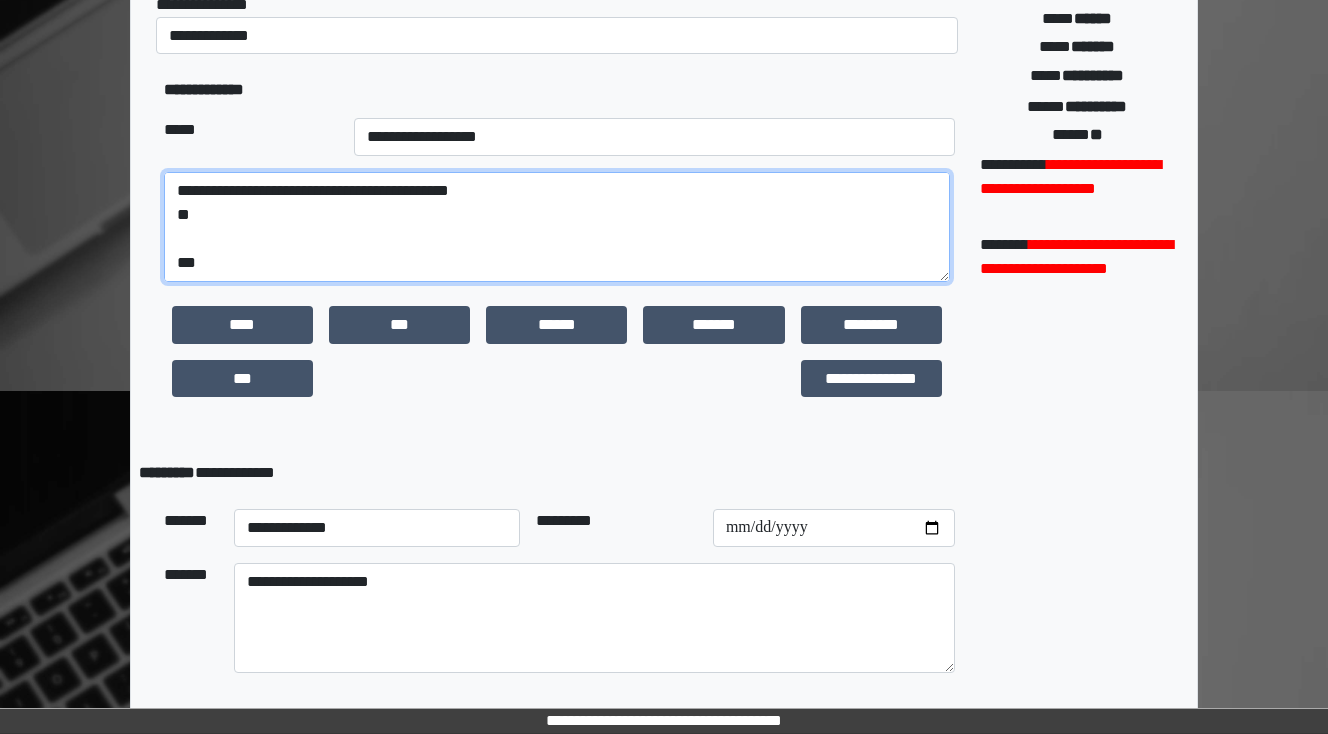 click on "**********" at bounding box center (557, 227) 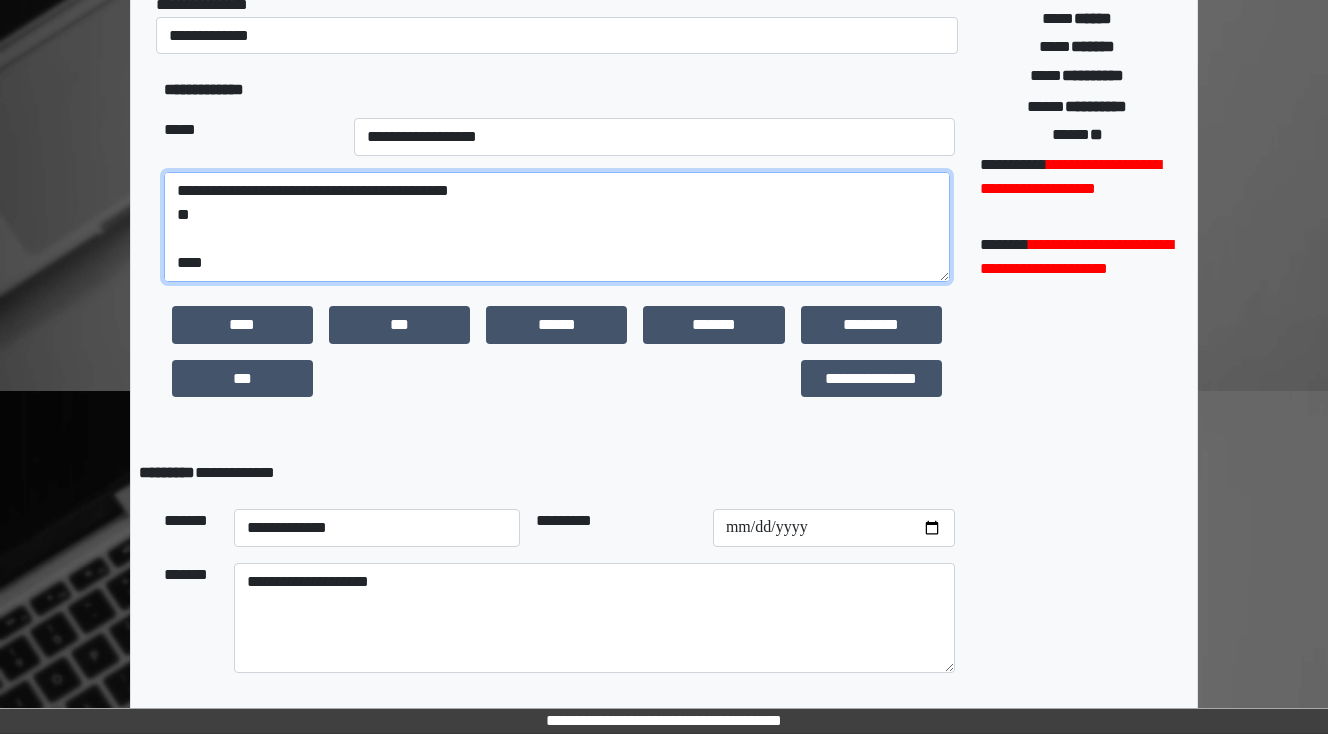 paste on "**********" 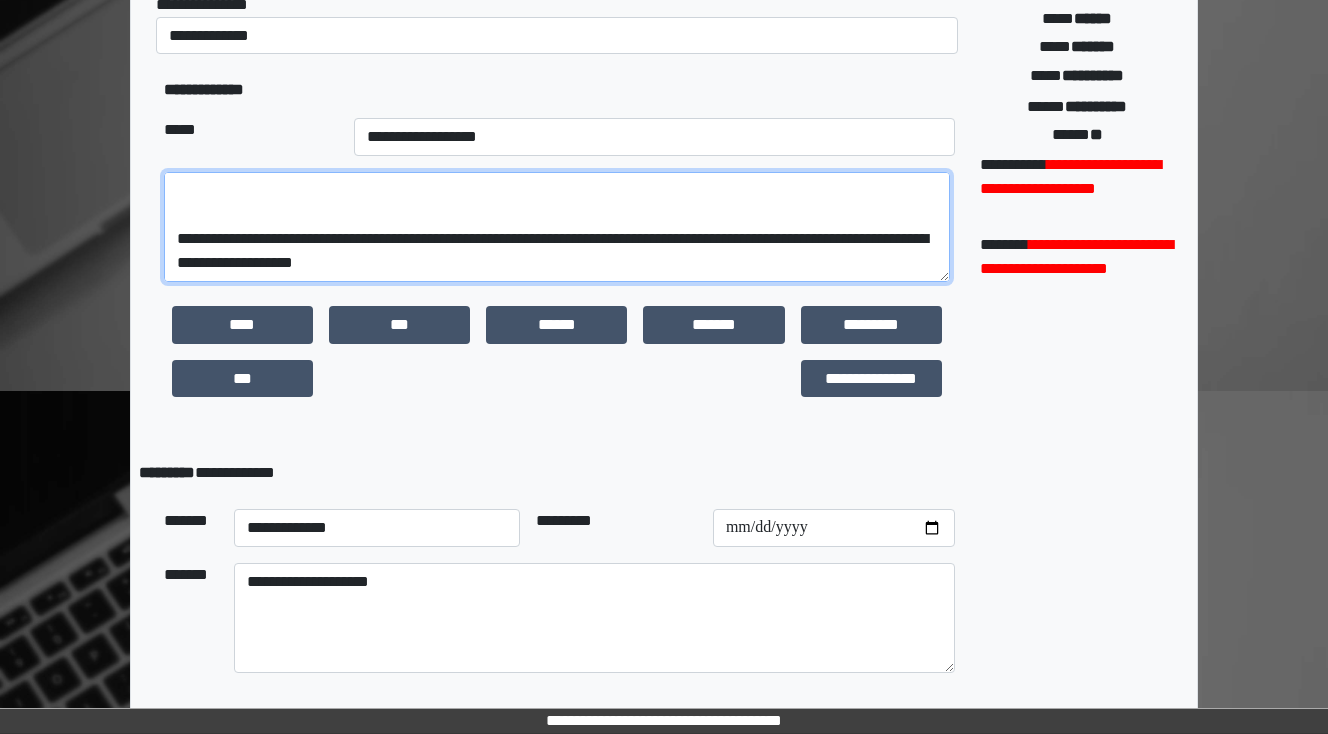scroll, scrollTop: 264, scrollLeft: 0, axis: vertical 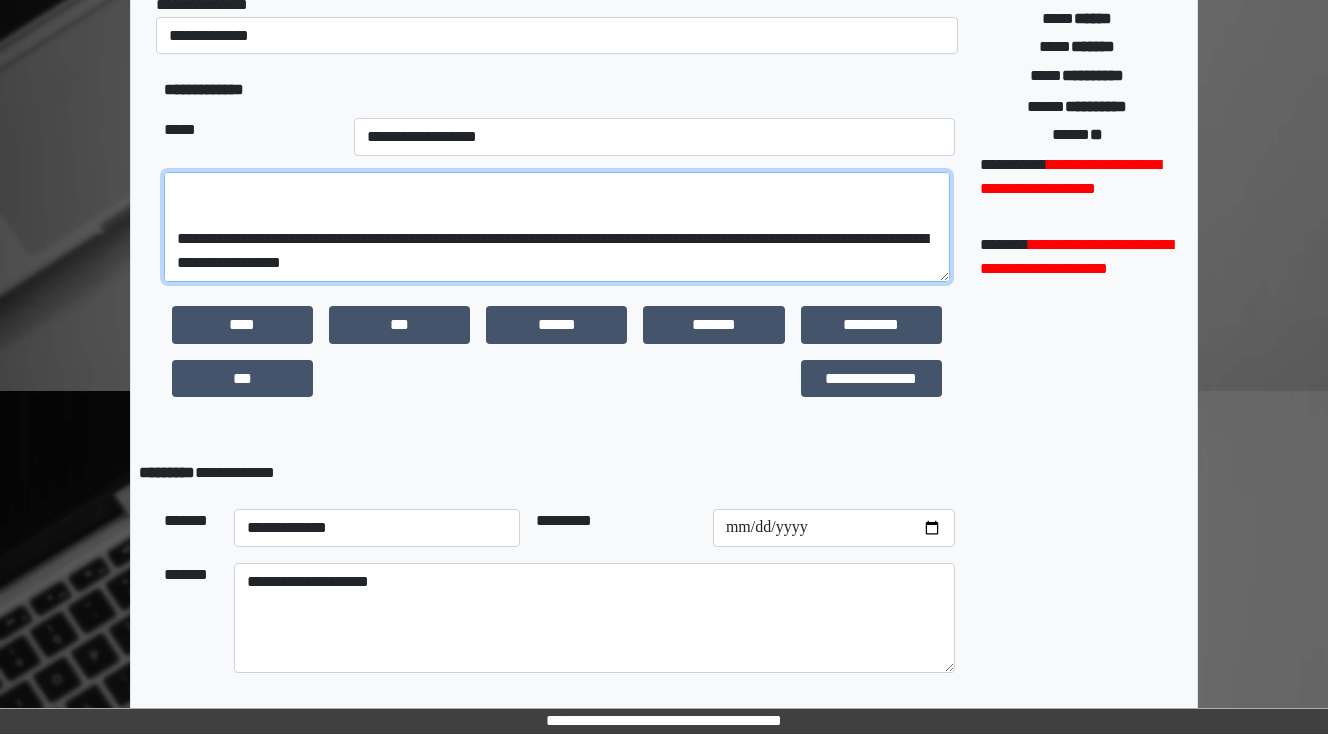 click on "**********" at bounding box center [557, 227] 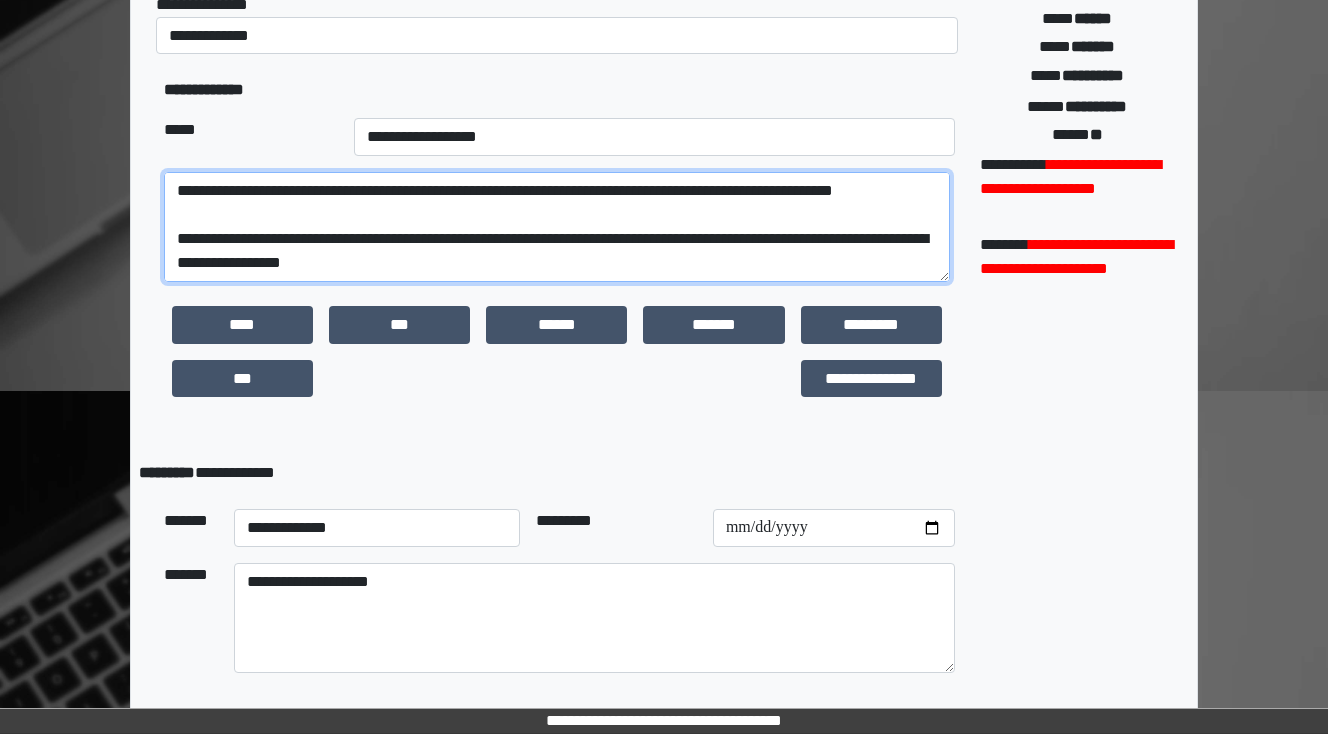 scroll, scrollTop: 88, scrollLeft: 0, axis: vertical 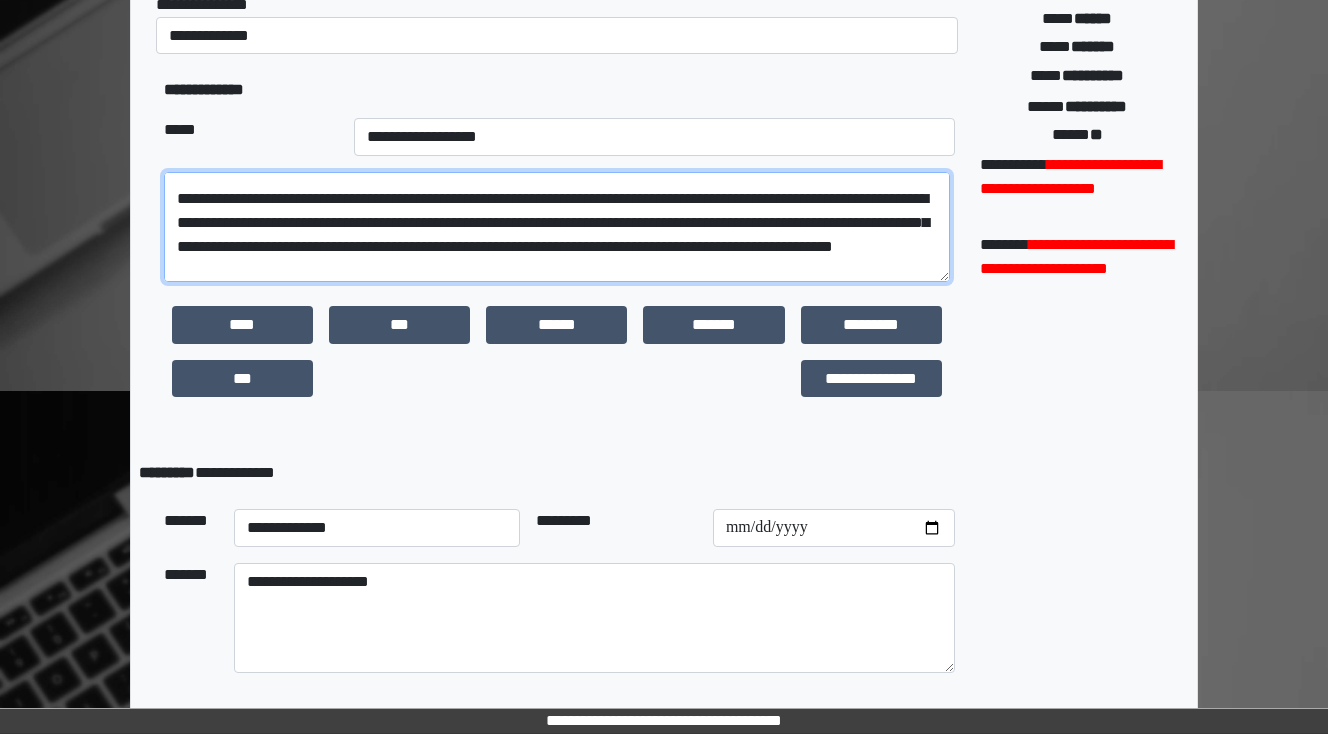 click on "**********" at bounding box center (557, 227) 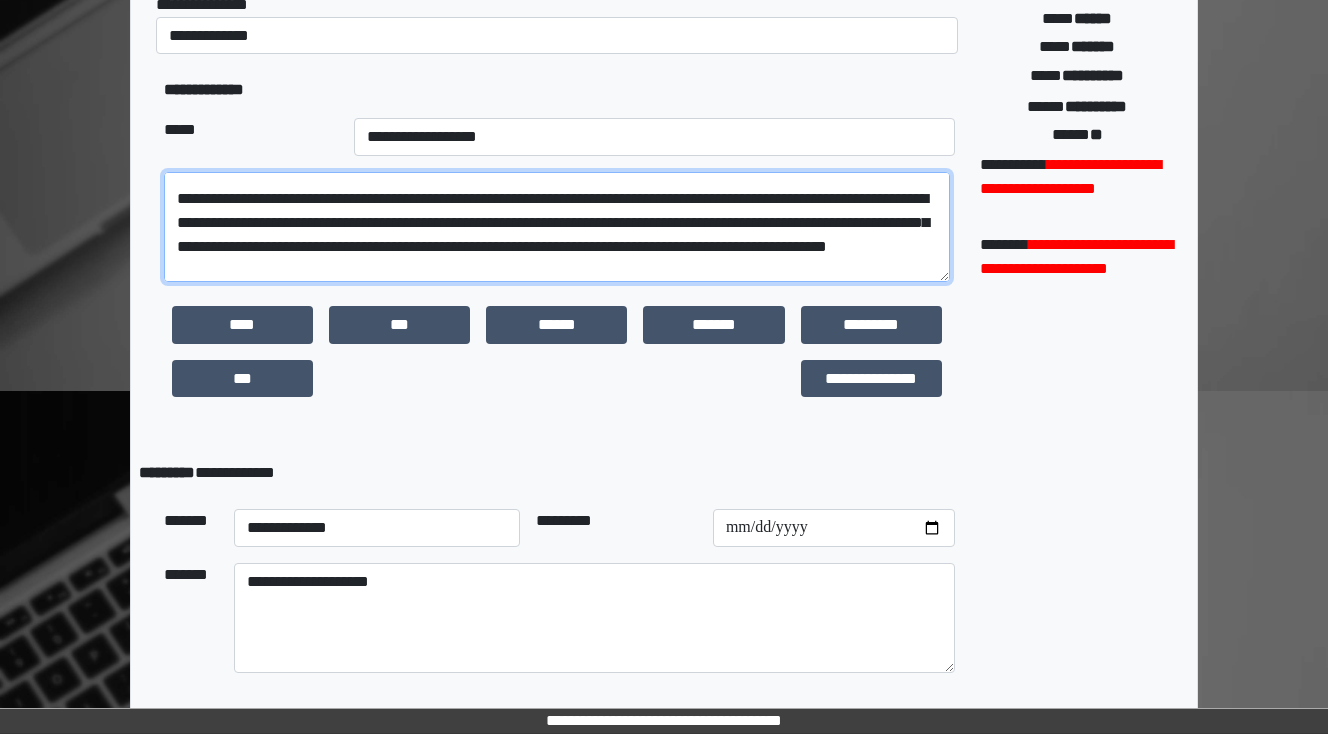 scroll, scrollTop: 88, scrollLeft: 0, axis: vertical 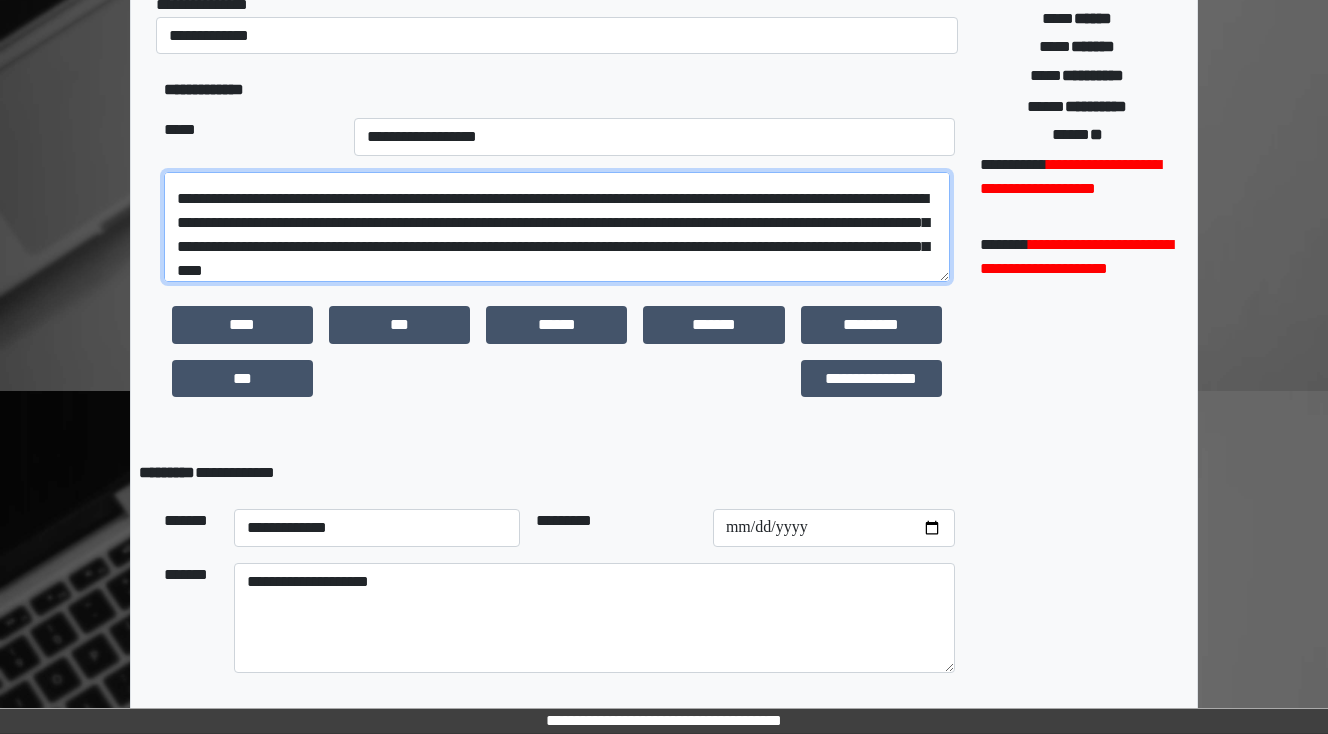 click on "**********" at bounding box center (557, 227) 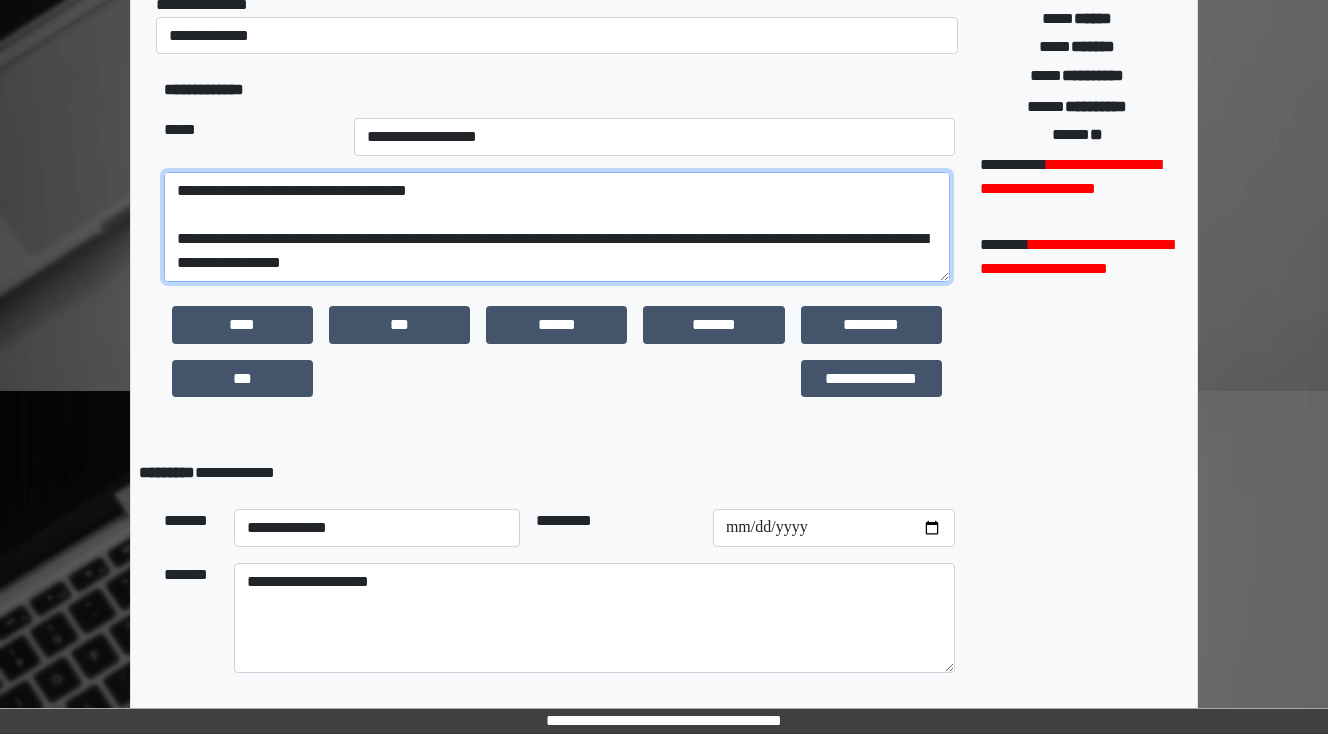 scroll, scrollTop: 192, scrollLeft: 0, axis: vertical 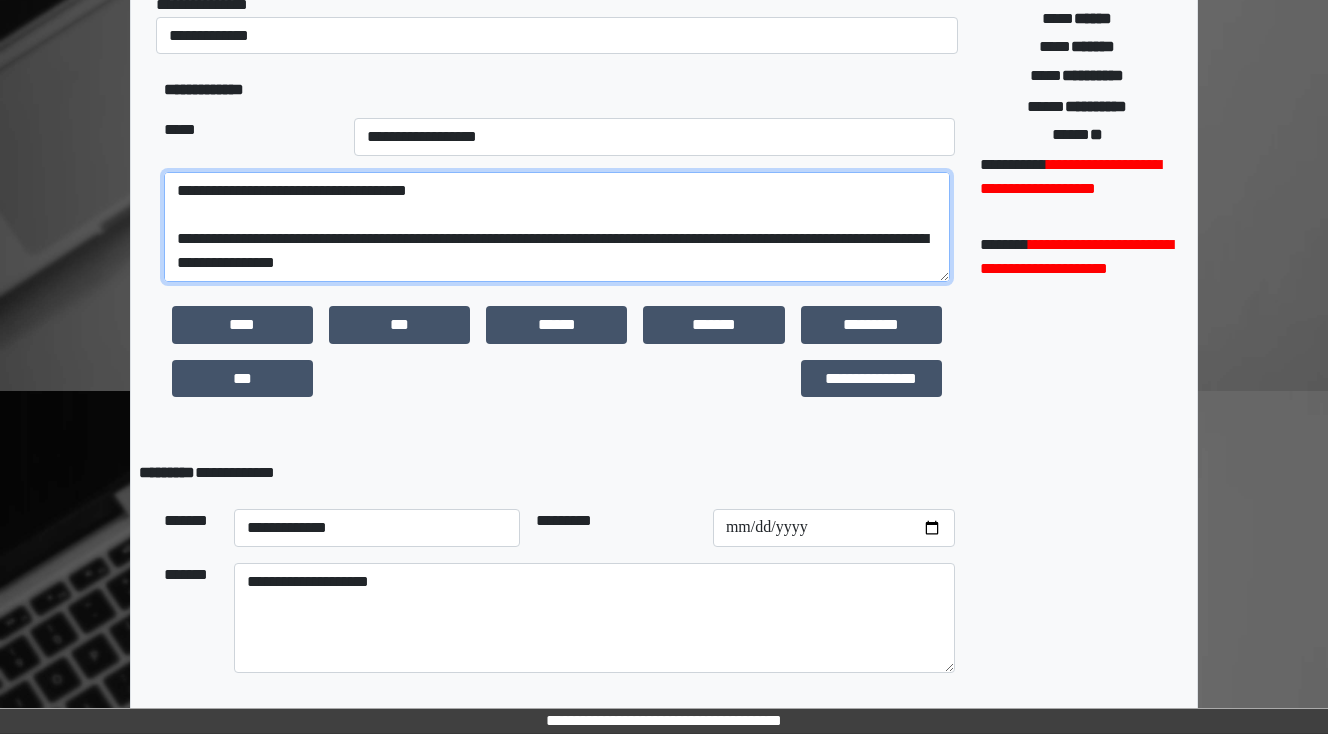 click on "**********" at bounding box center [557, 227] 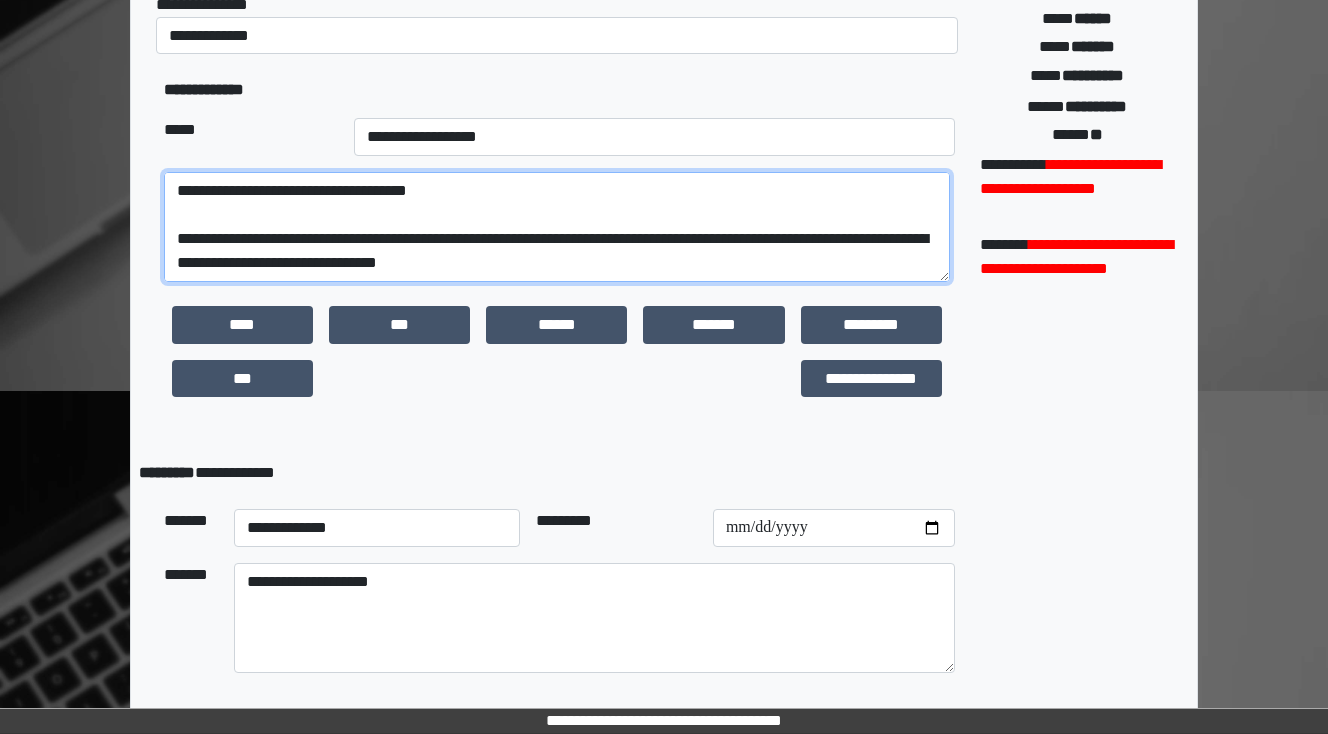 click on "**********" at bounding box center (557, 227) 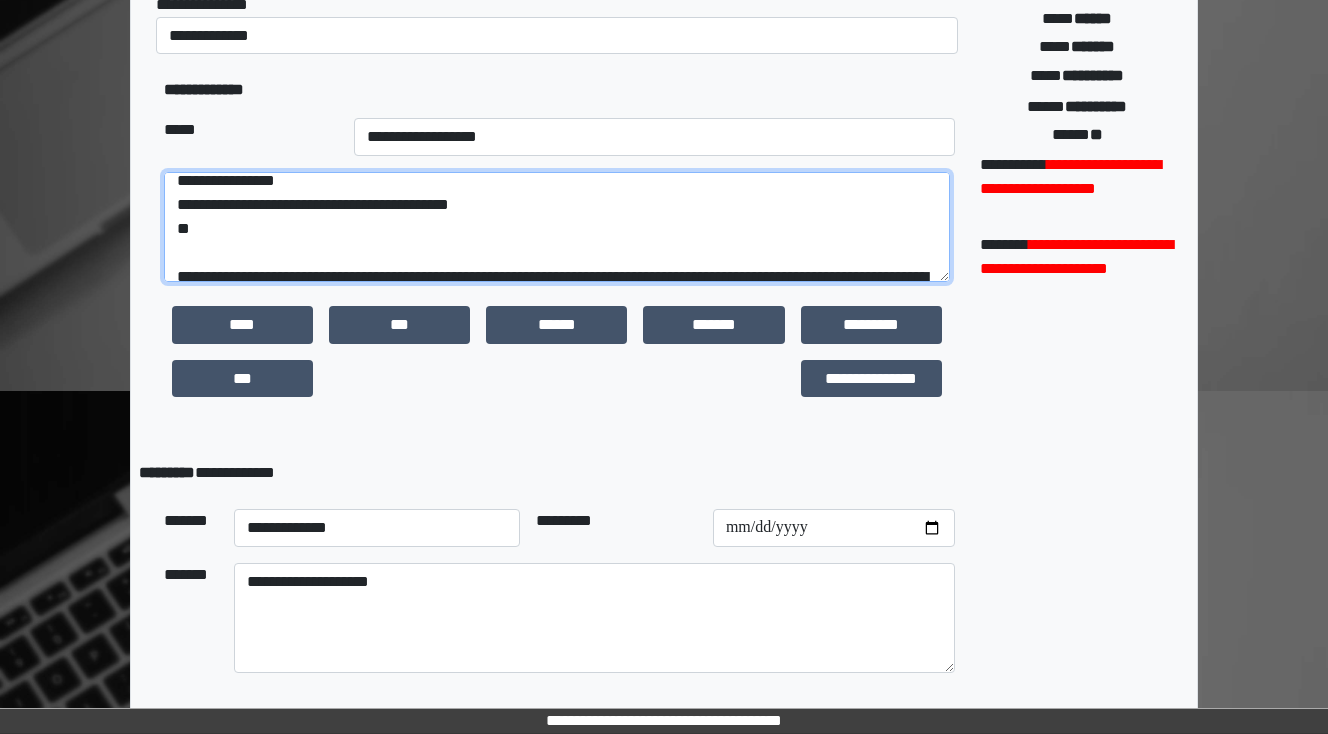 scroll, scrollTop: 0, scrollLeft: 0, axis: both 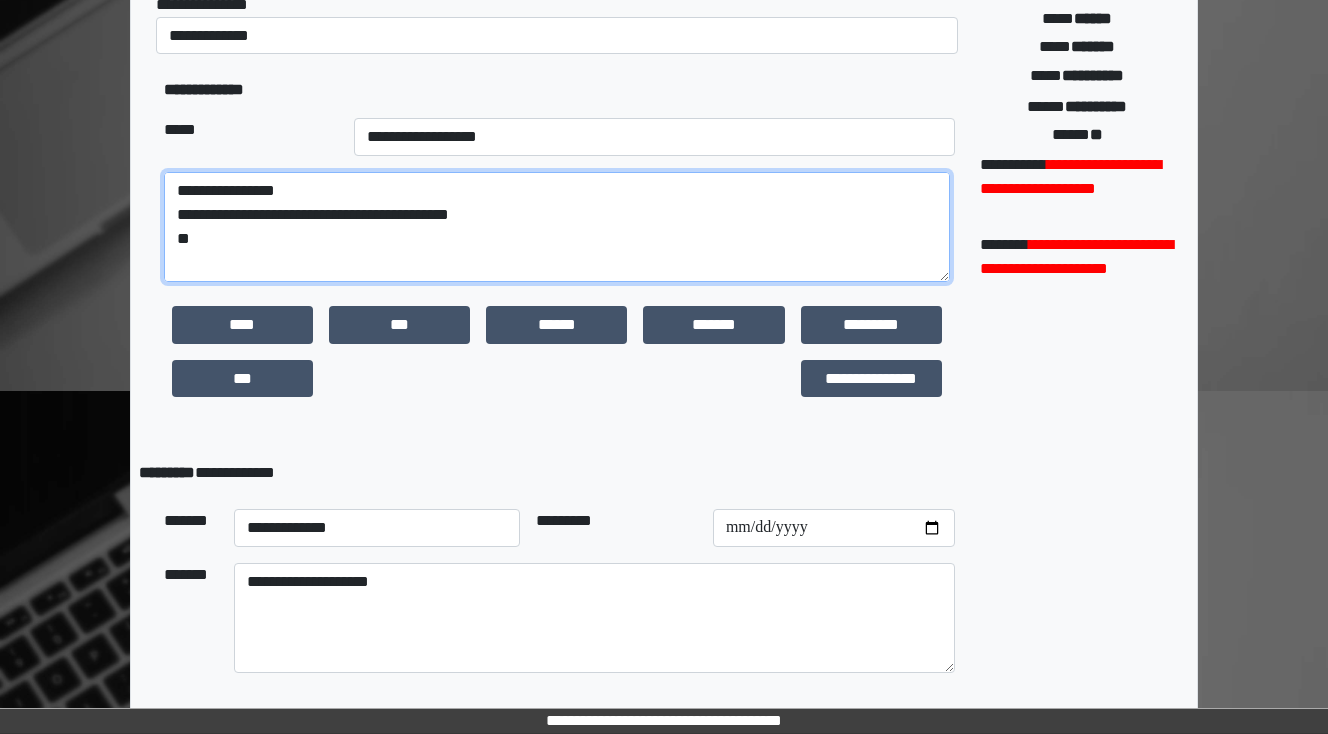click on "**********" at bounding box center [557, 227] 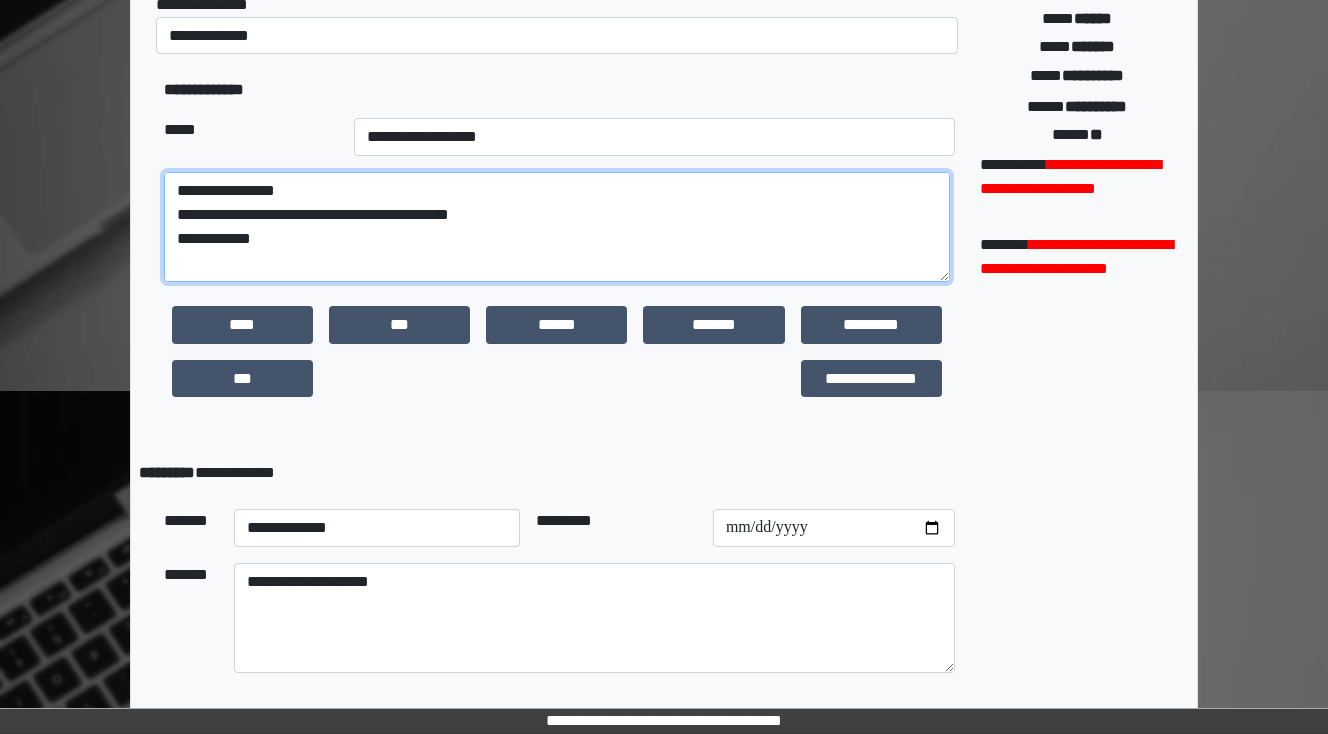 click on "**********" at bounding box center (557, 227) 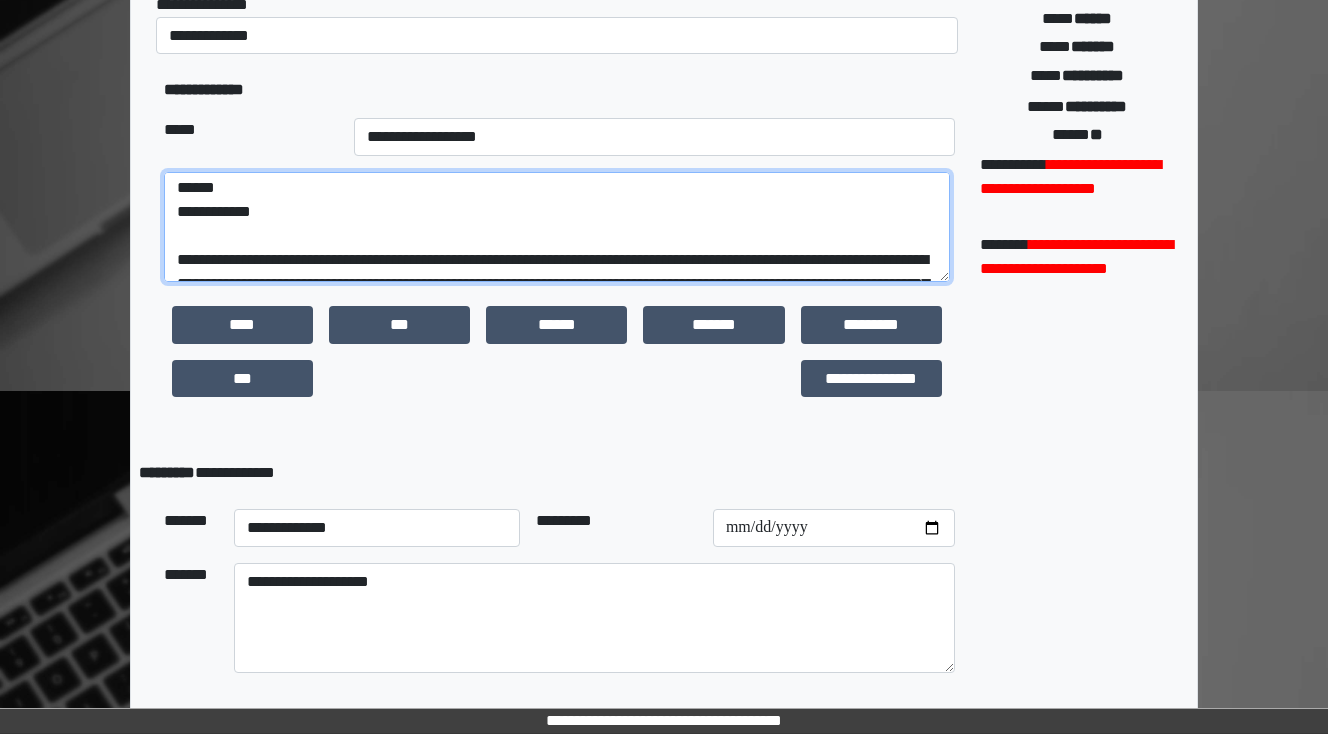 scroll, scrollTop: 80, scrollLeft: 0, axis: vertical 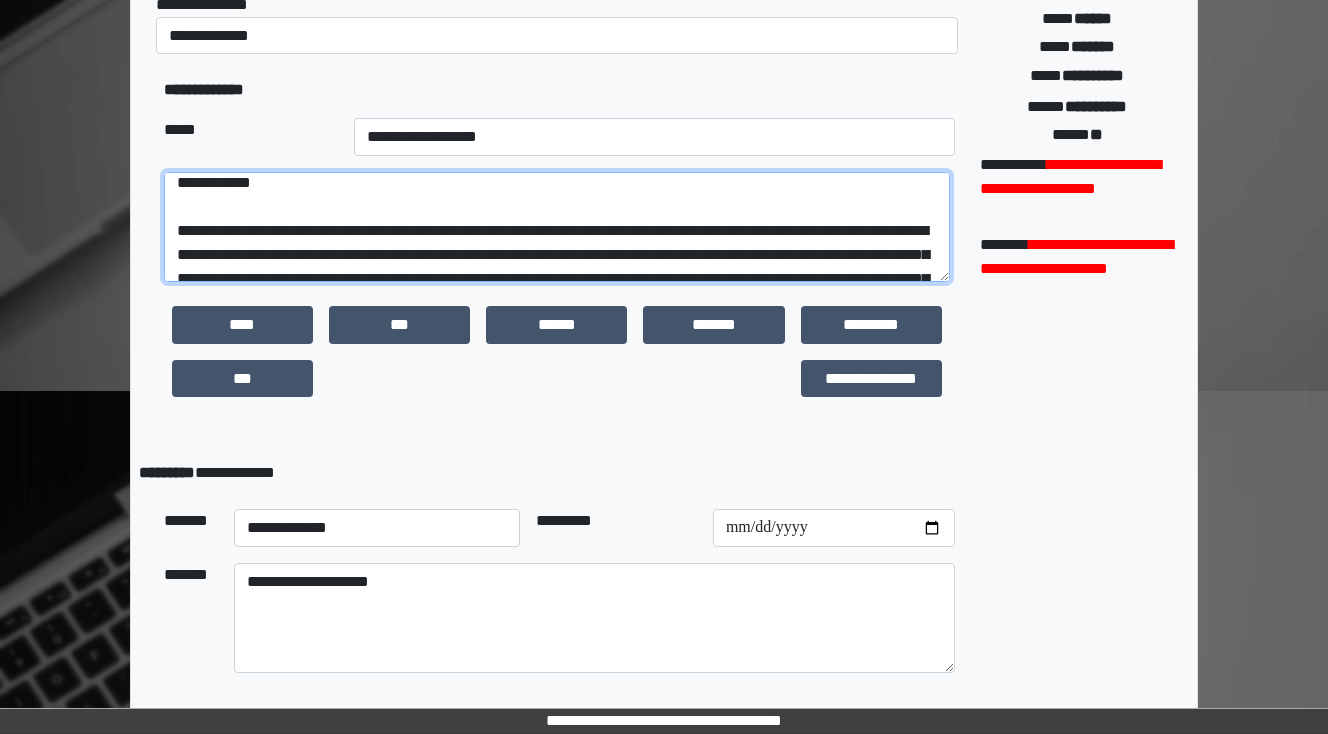 click on "**********" at bounding box center (557, 227) 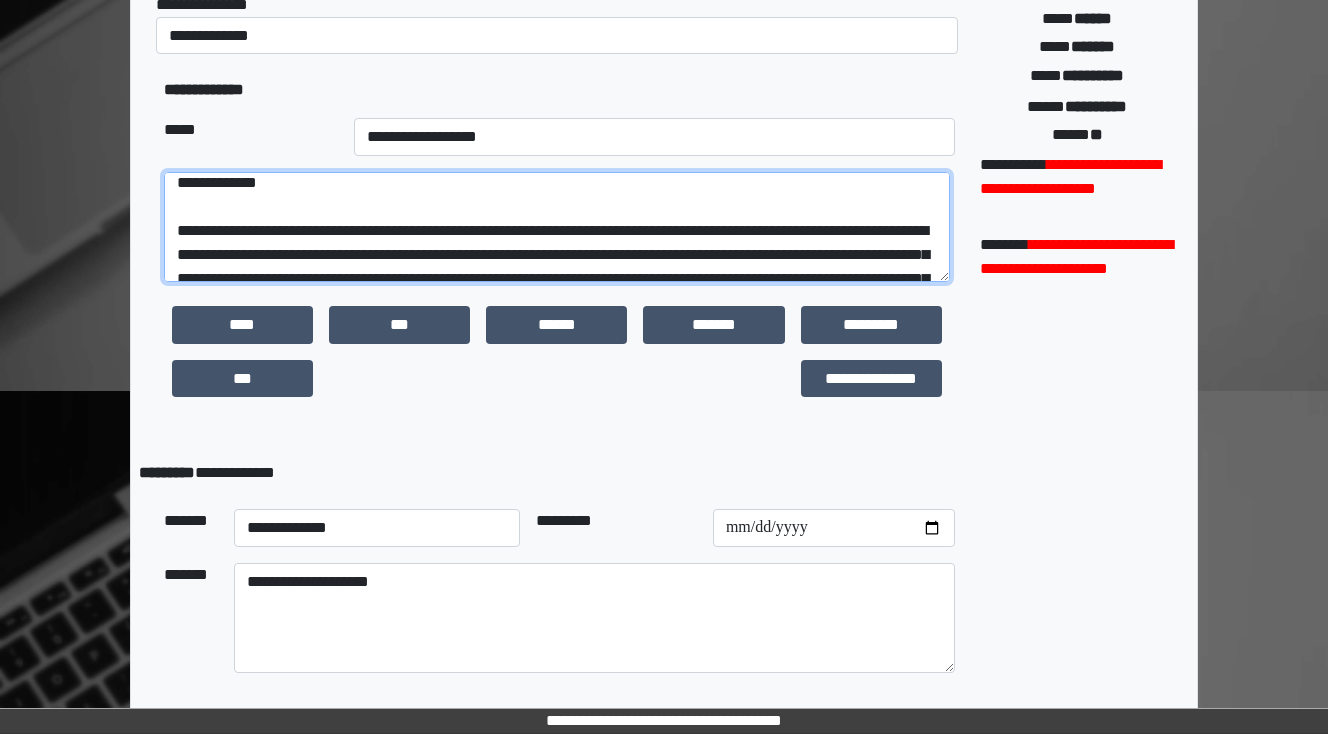 scroll, scrollTop: 79, scrollLeft: 0, axis: vertical 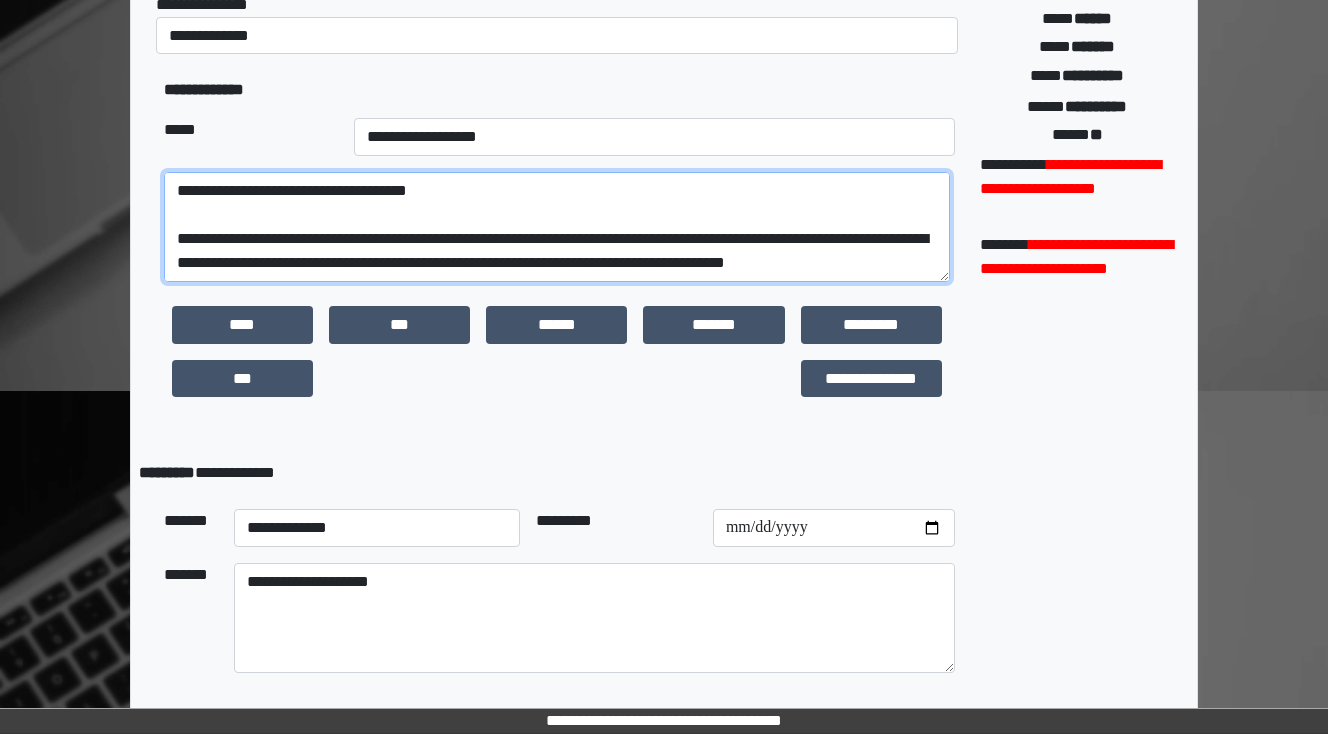 click at bounding box center (557, 227) 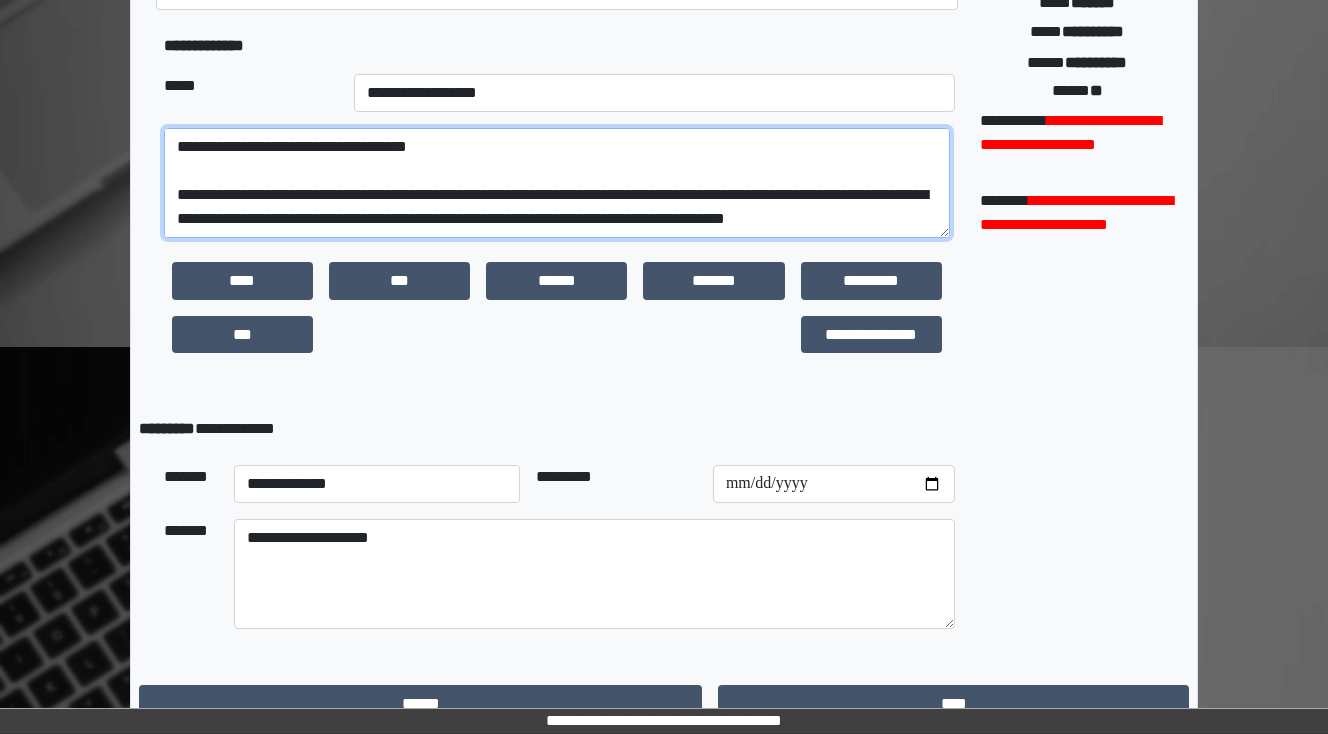 scroll, scrollTop: 470, scrollLeft: 0, axis: vertical 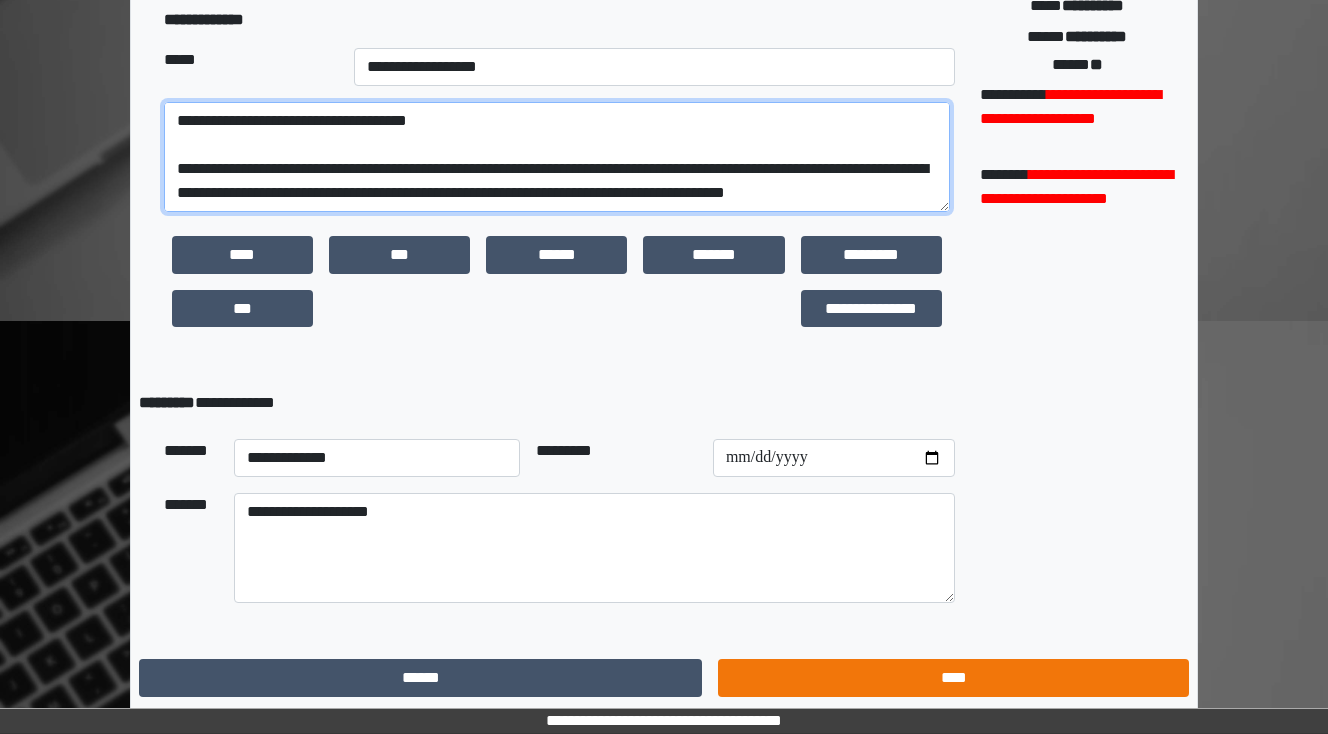 type on "**********" 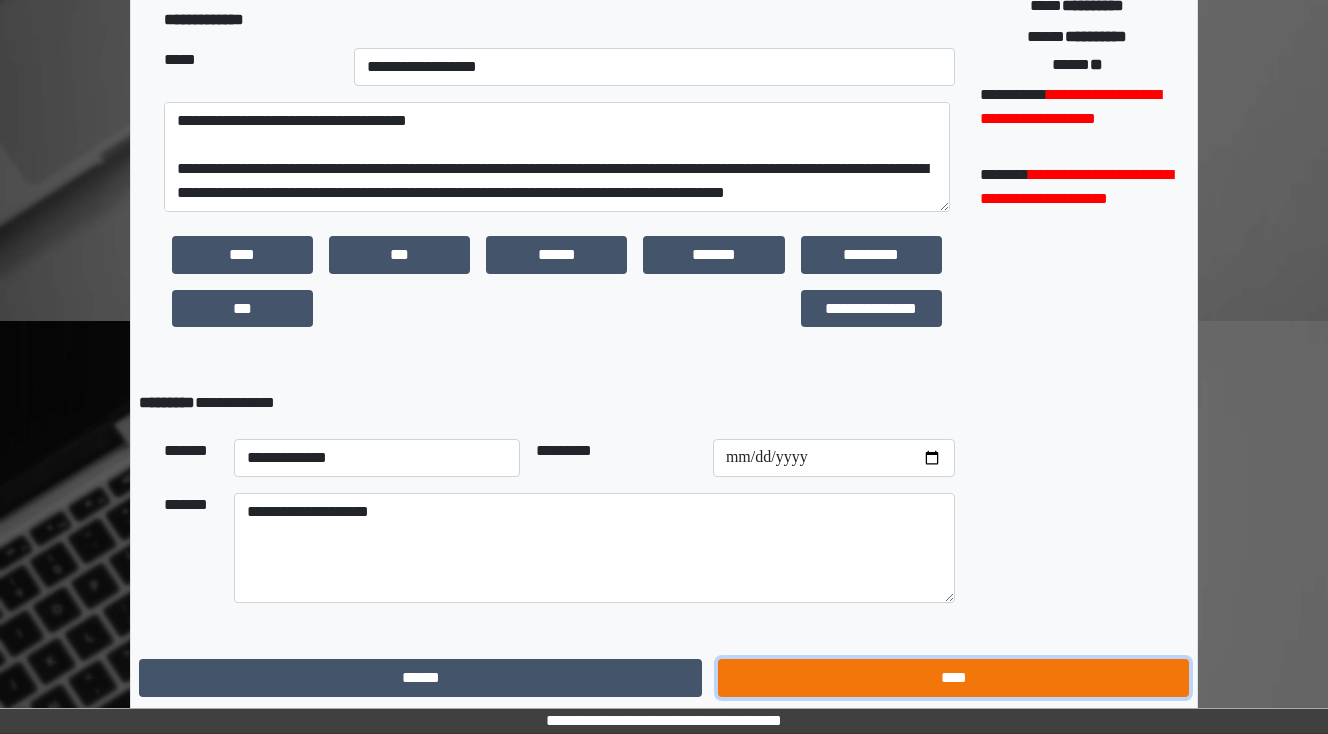 click on "****" at bounding box center (953, 678) 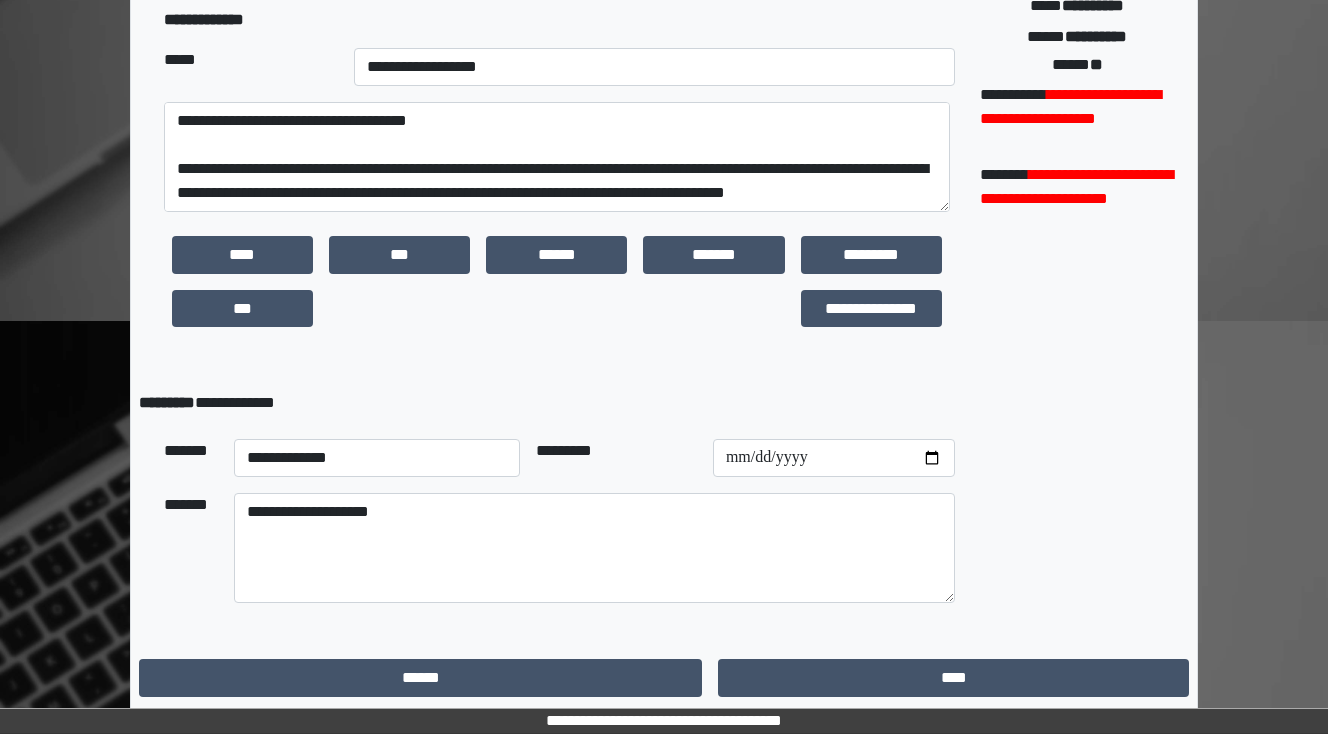 scroll, scrollTop: 0, scrollLeft: 0, axis: both 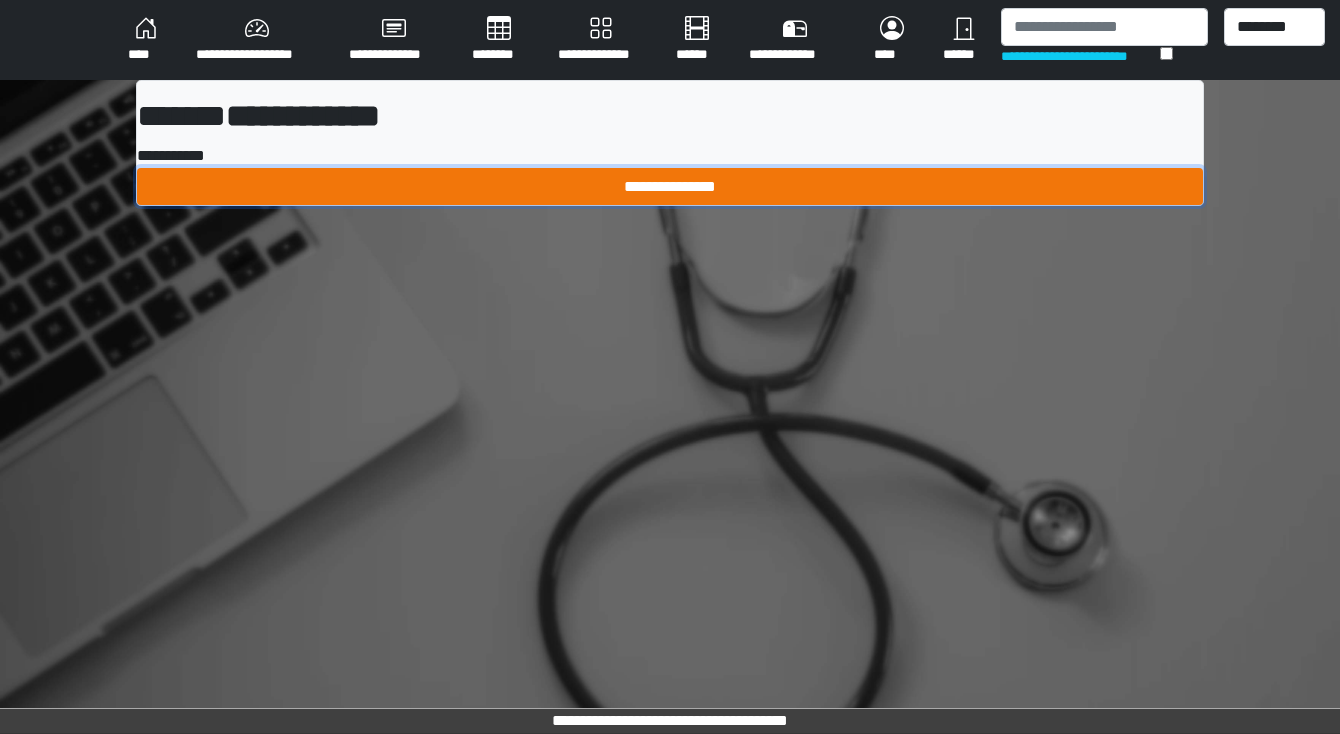 click on "**********" at bounding box center [670, 187] 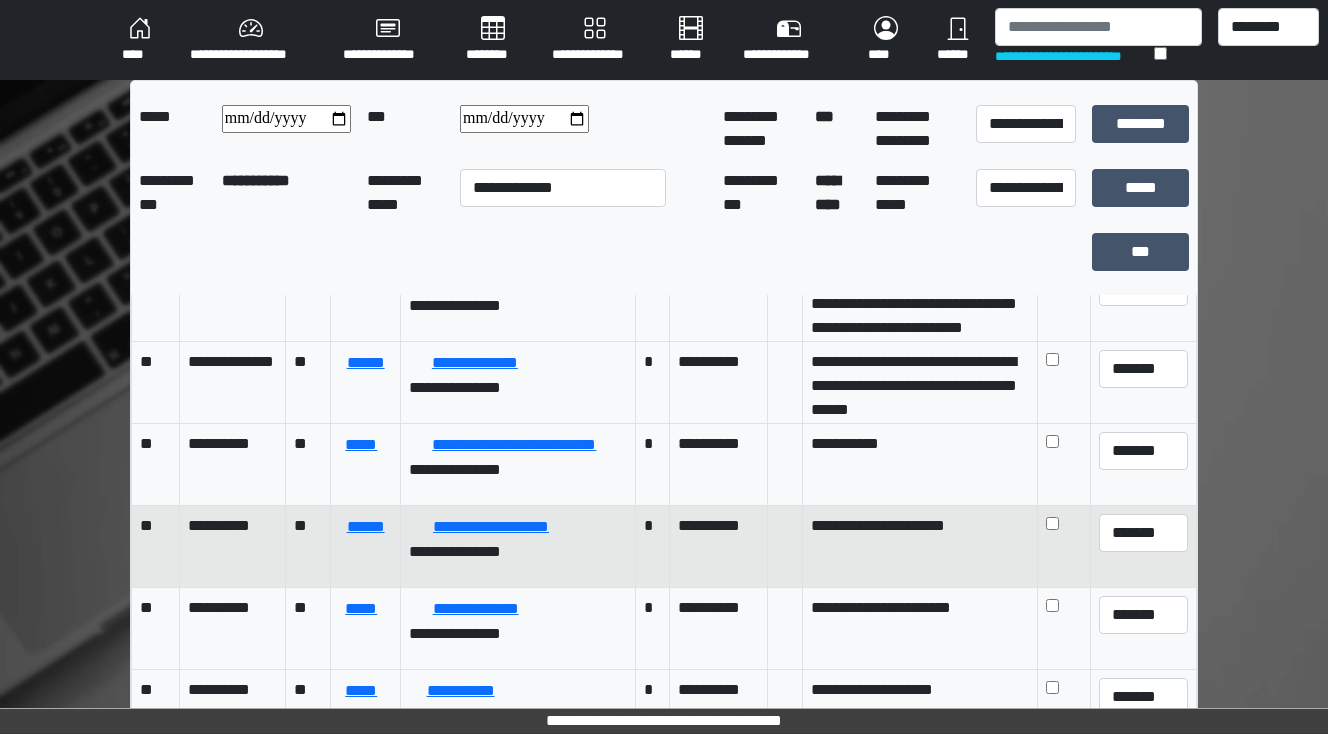 scroll, scrollTop: 320, scrollLeft: 0, axis: vertical 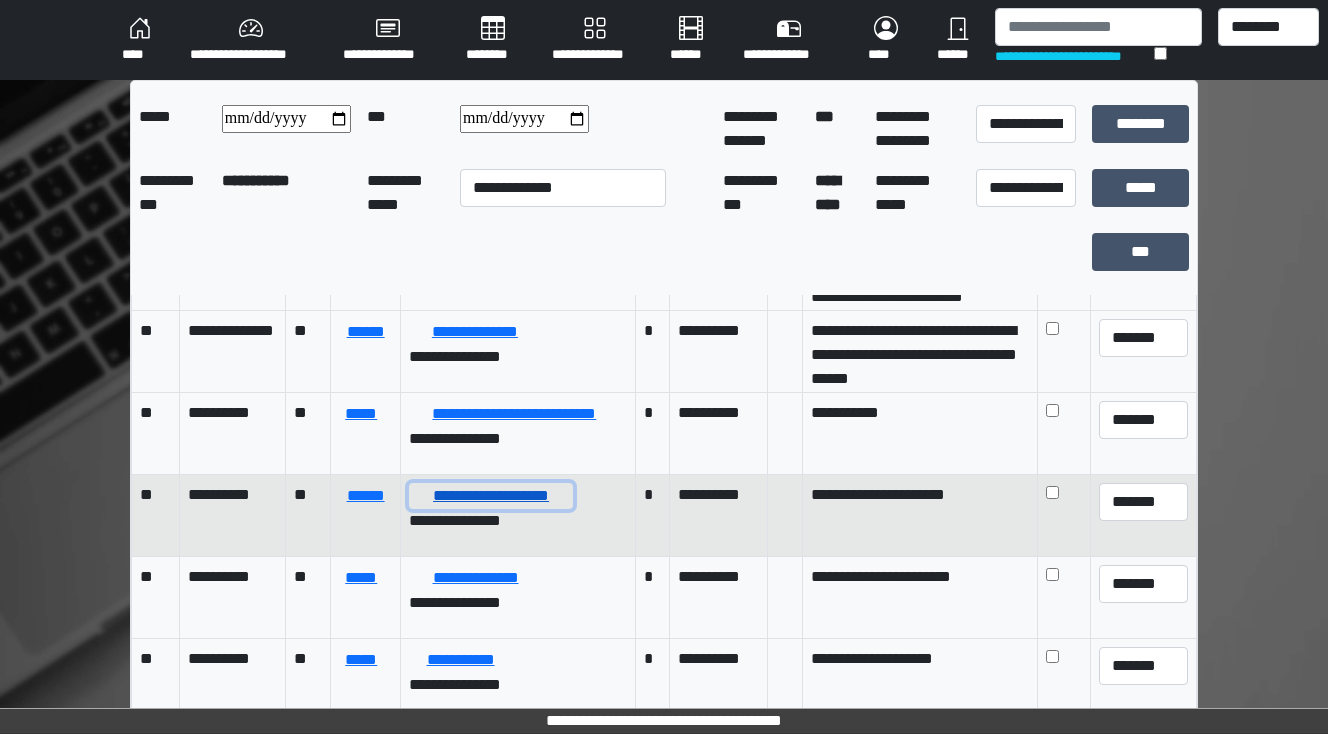 click on "**********" at bounding box center (491, 496) 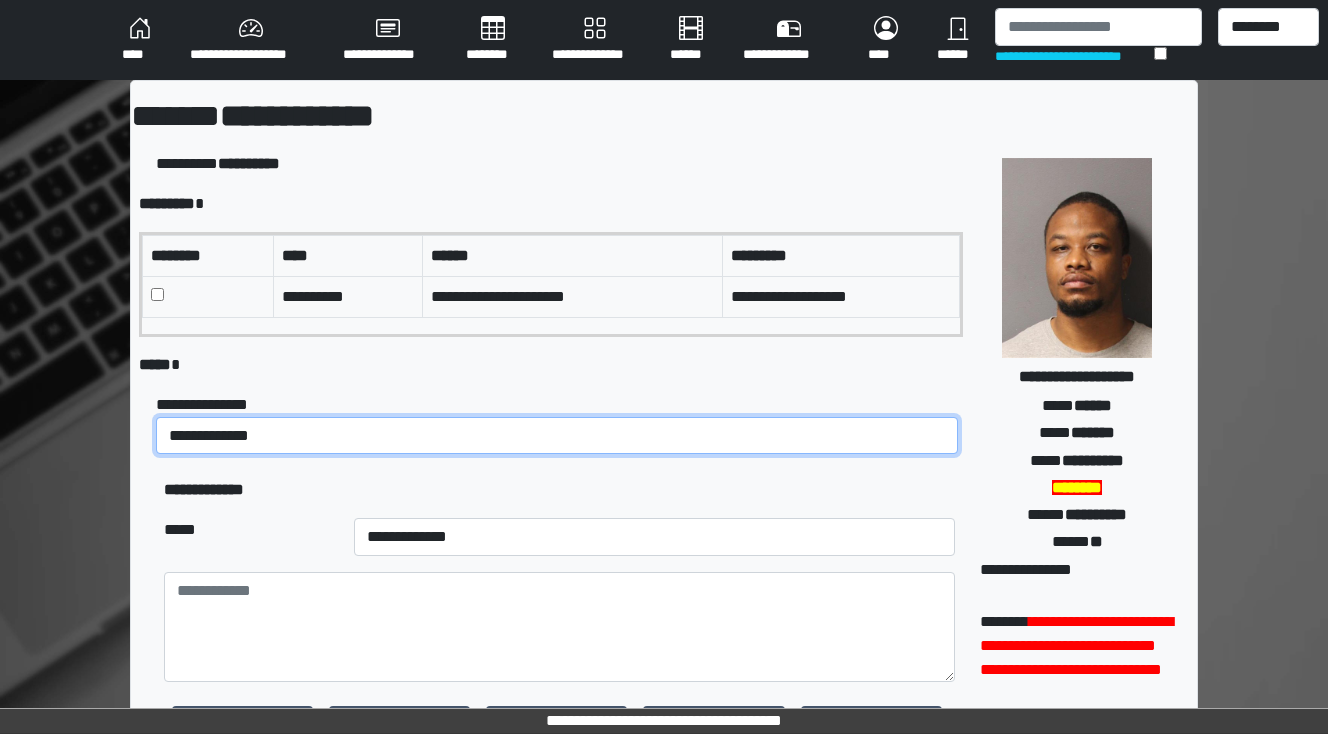 click on "**********" at bounding box center (557, 436) 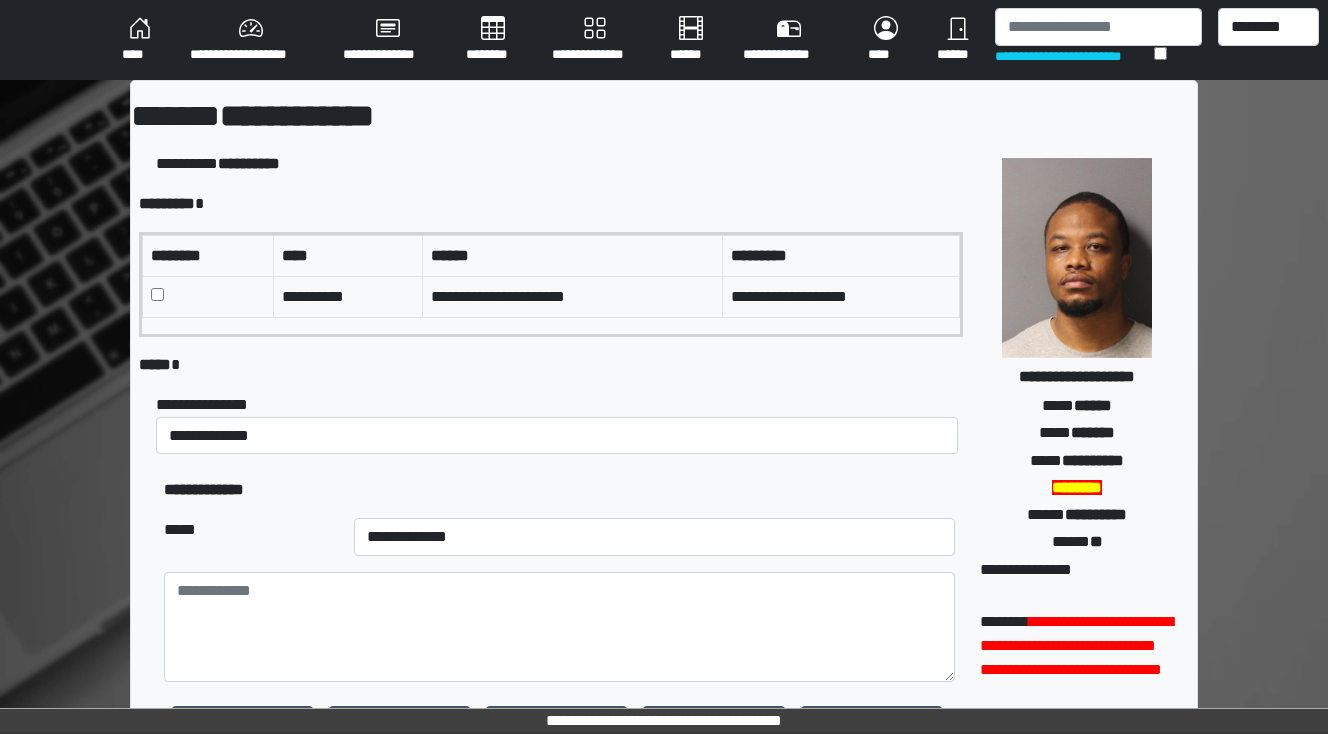 click on "**********" at bounding box center (559, 424) 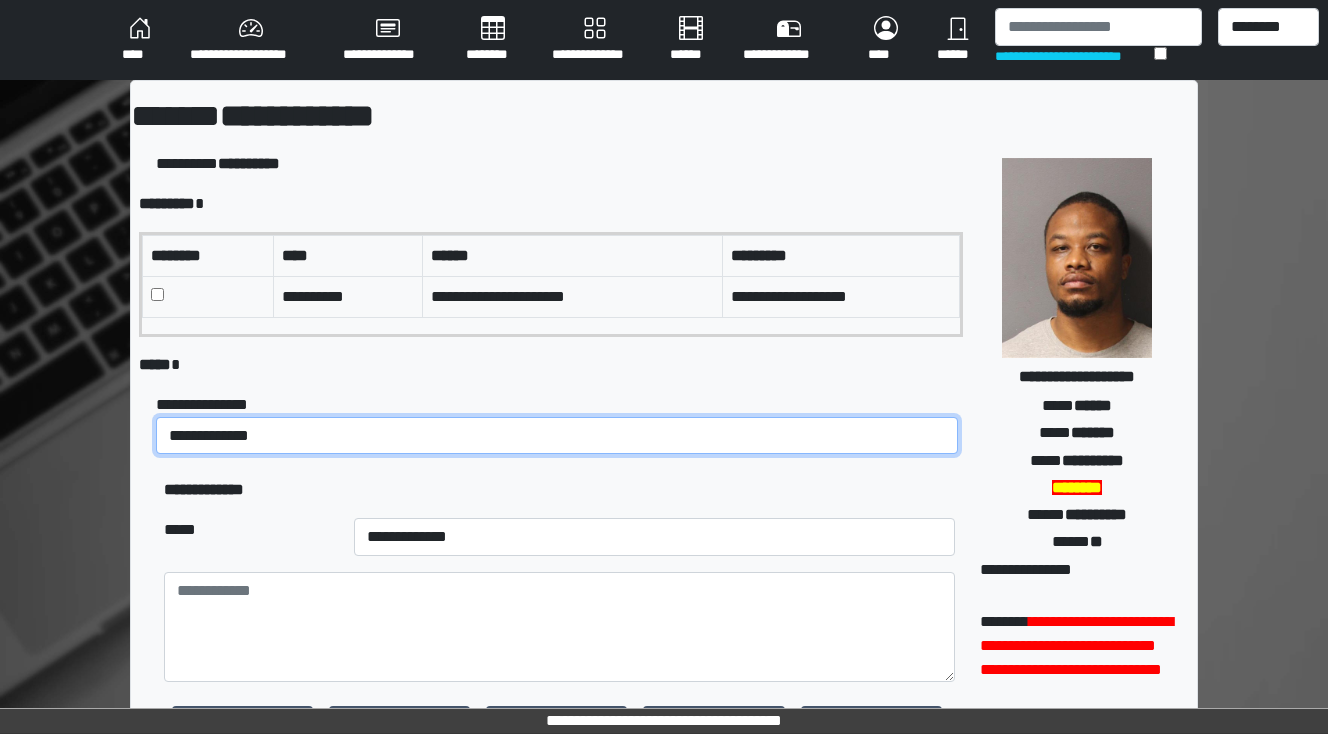 click on "**********" at bounding box center (557, 436) 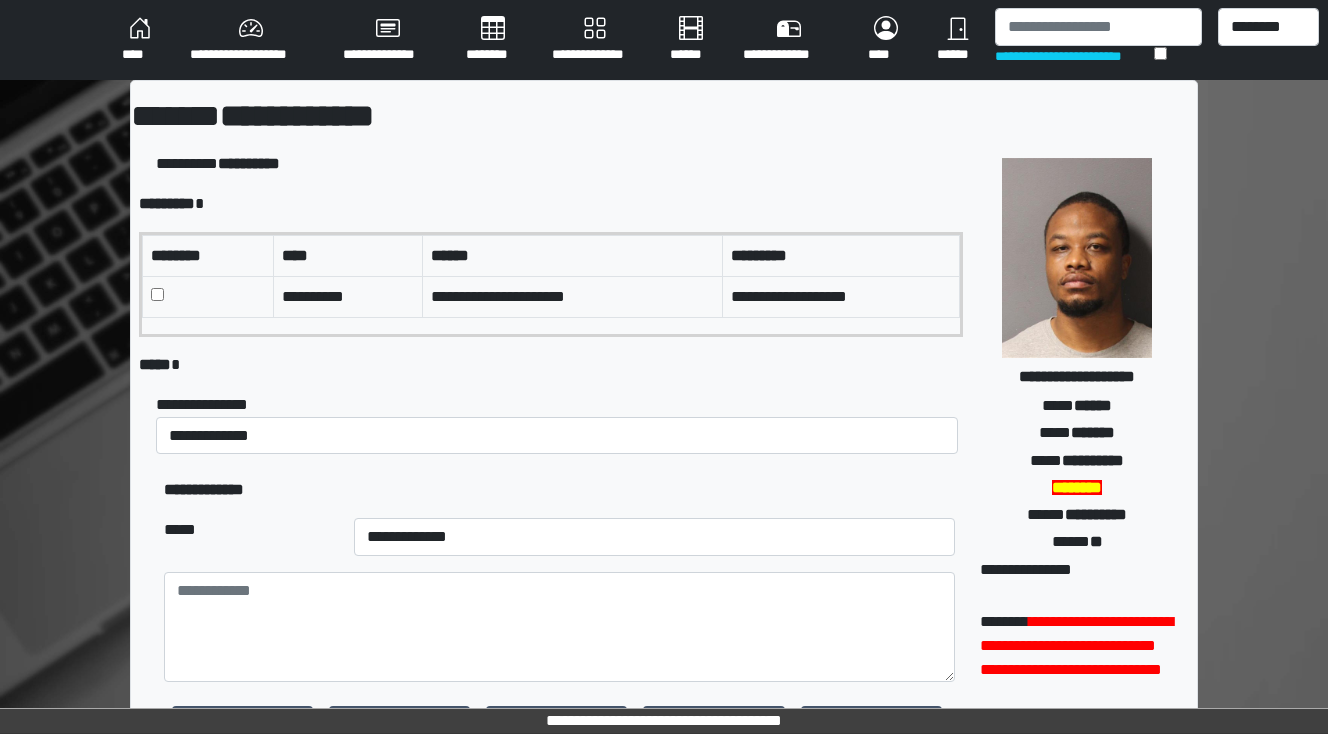 click on "**********" at bounding box center [559, 490] 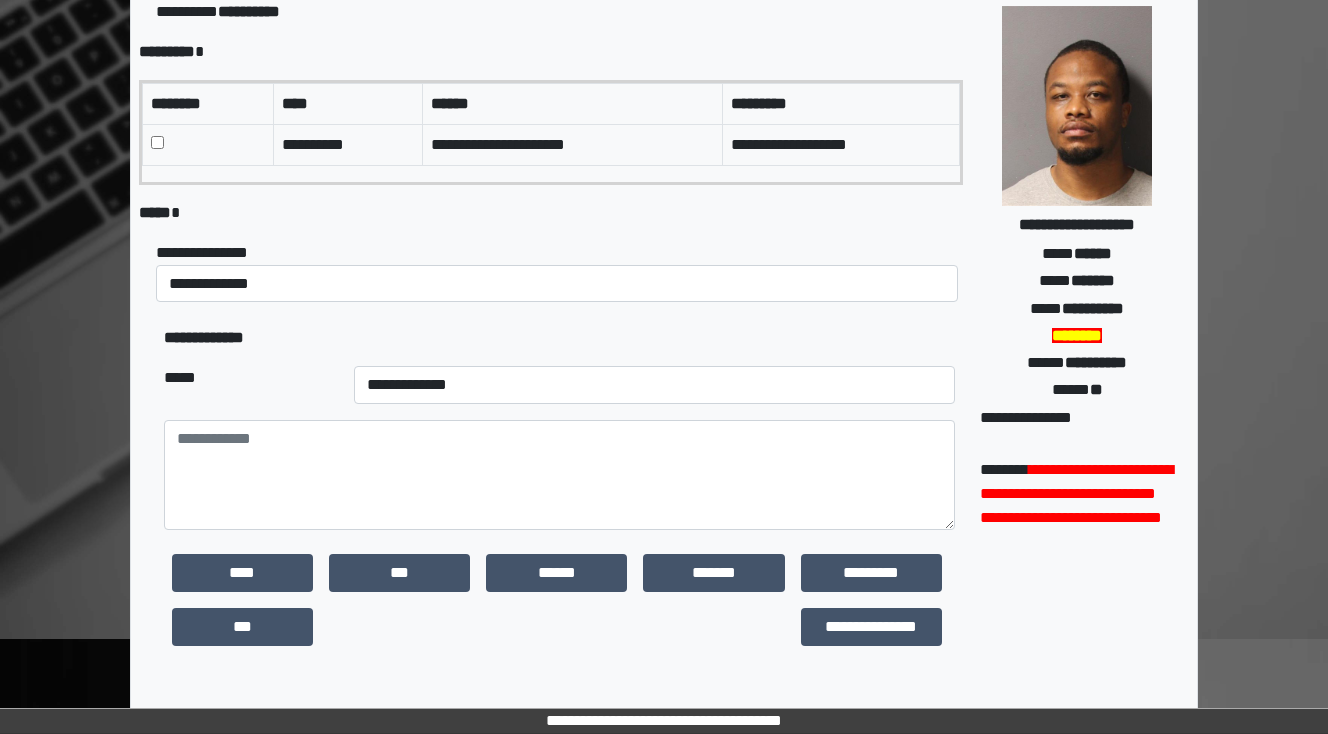 scroll, scrollTop: 160, scrollLeft: 0, axis: vertical 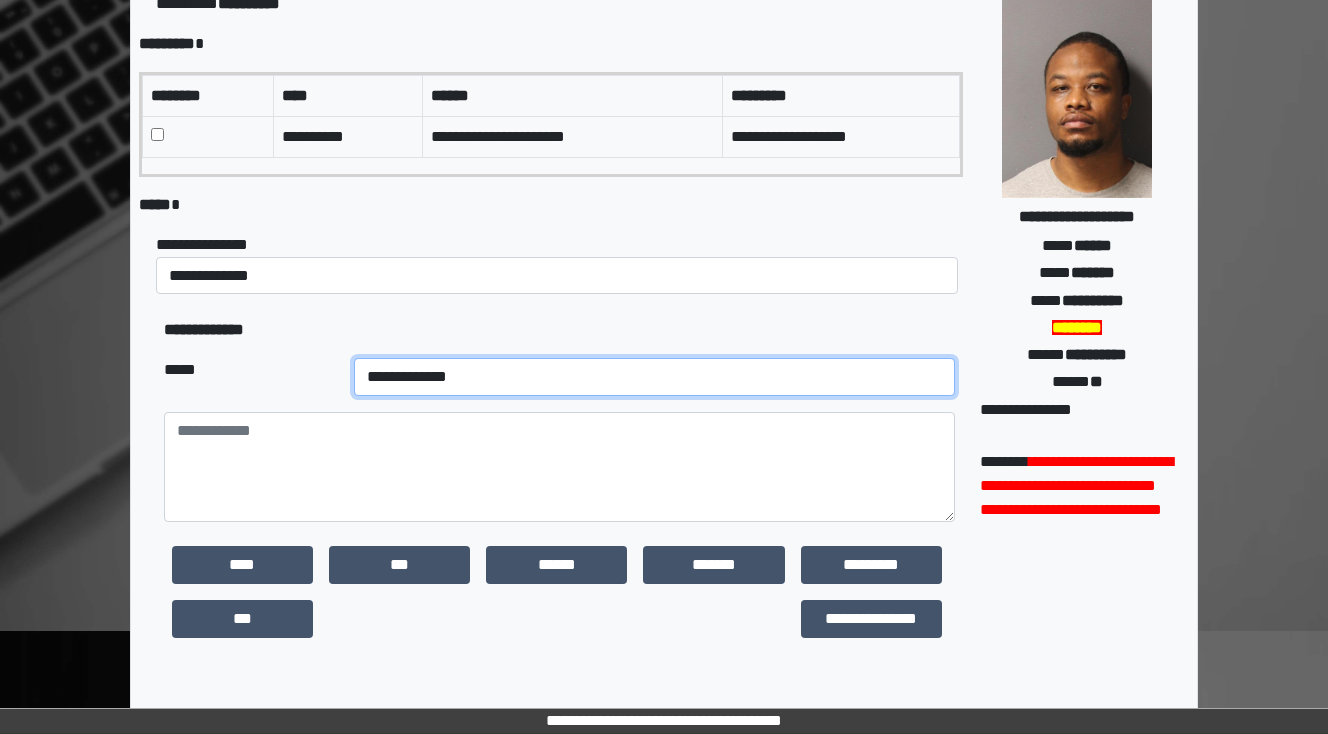 click on "**********" at bounding box center (654, 377) 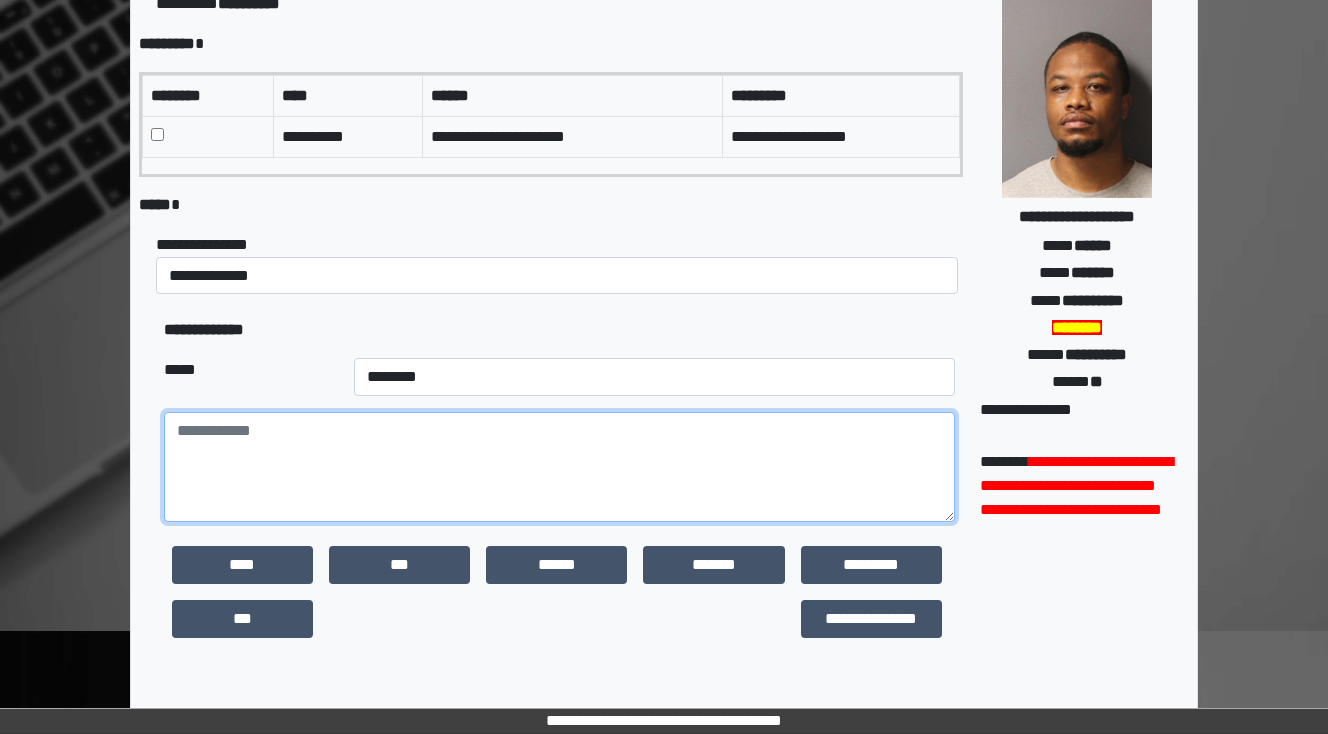 click at bounding box center [559, 467] 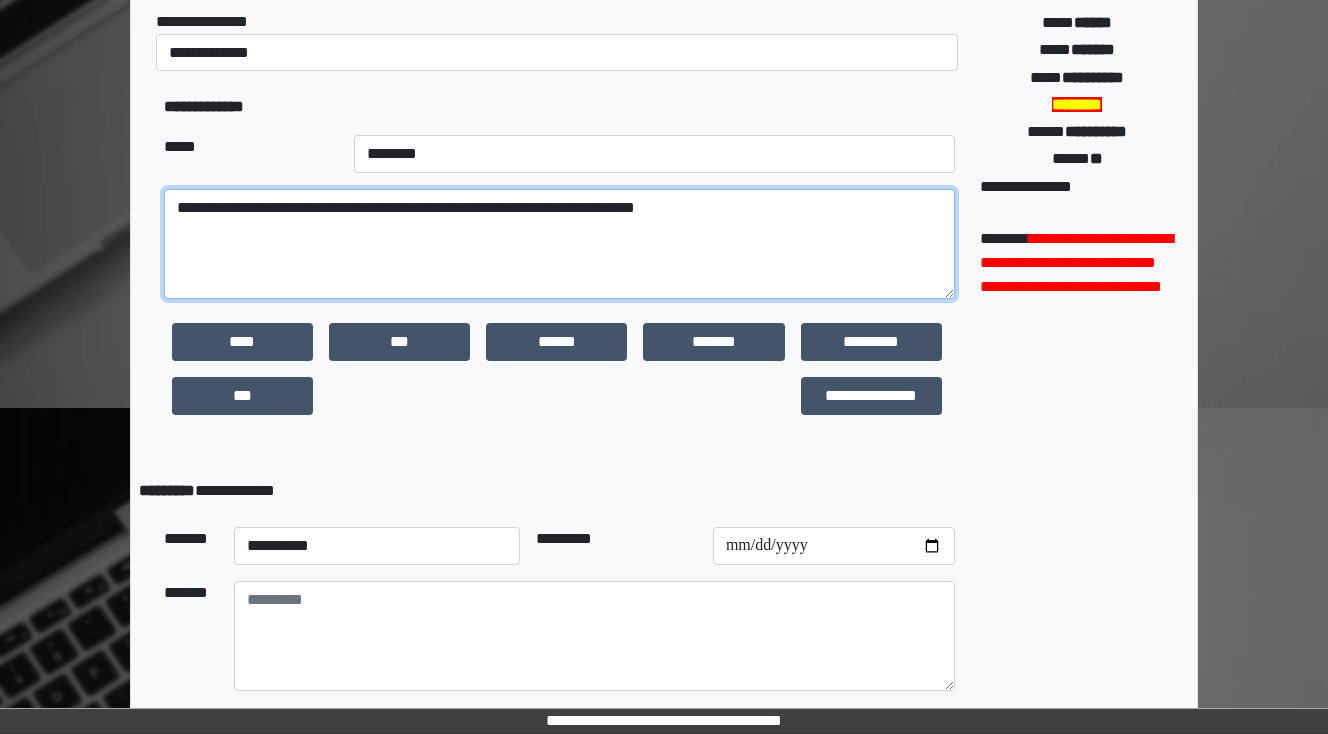 scroll, scrollTop: 400, scrollLeft: 0, axis: vertical 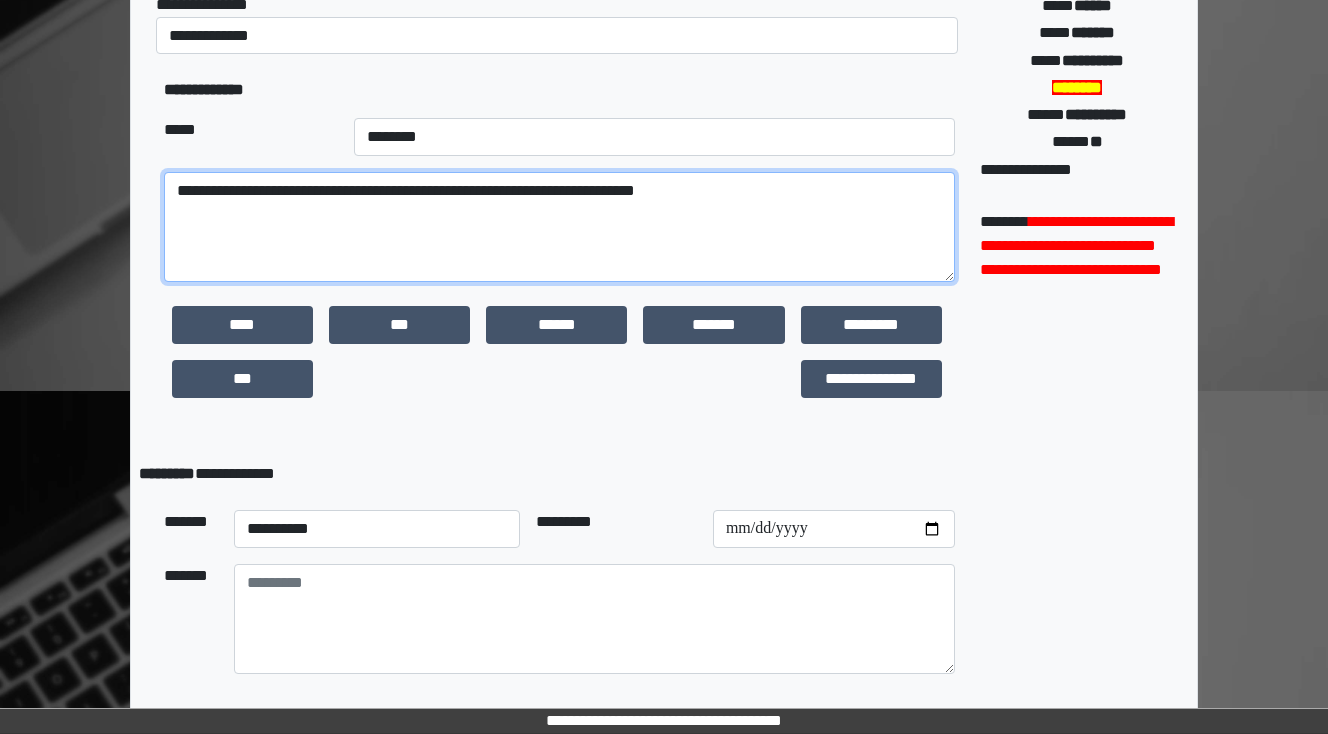 type on "**********" 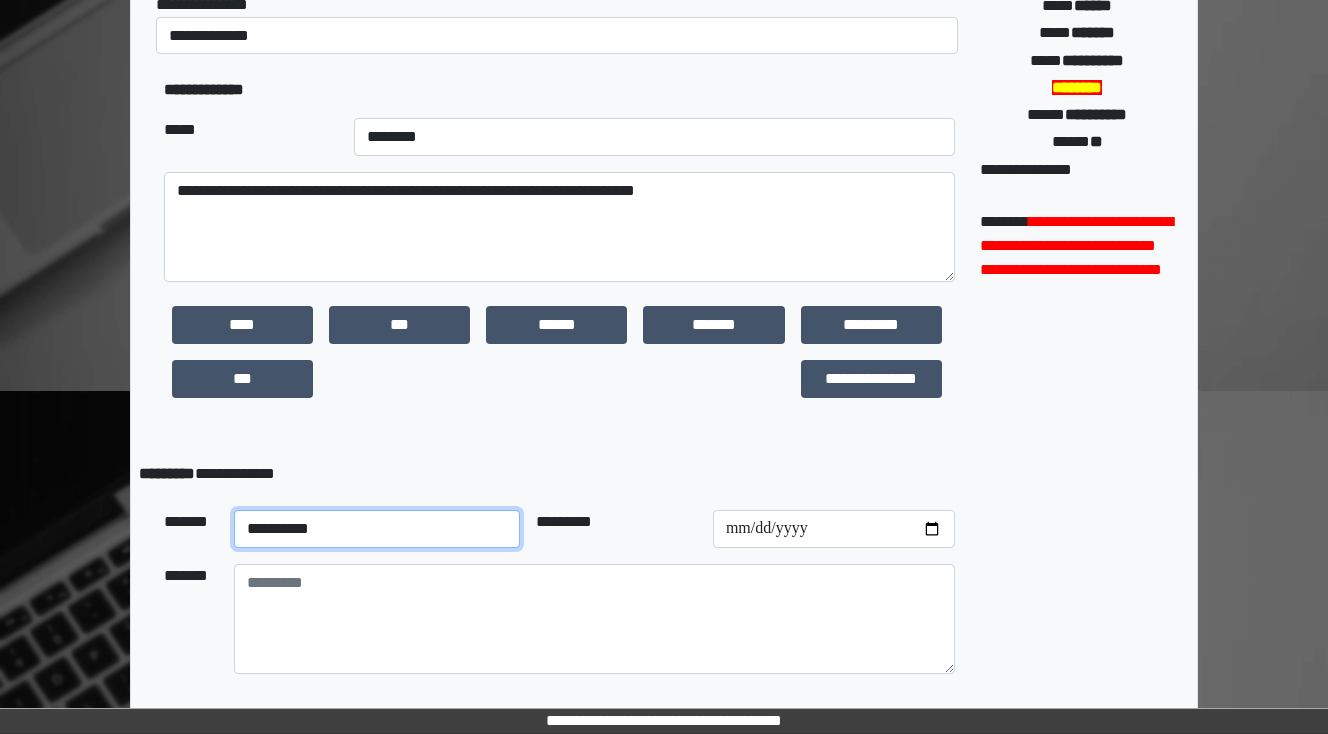 click on "**********" at bounding box center [377, 529] 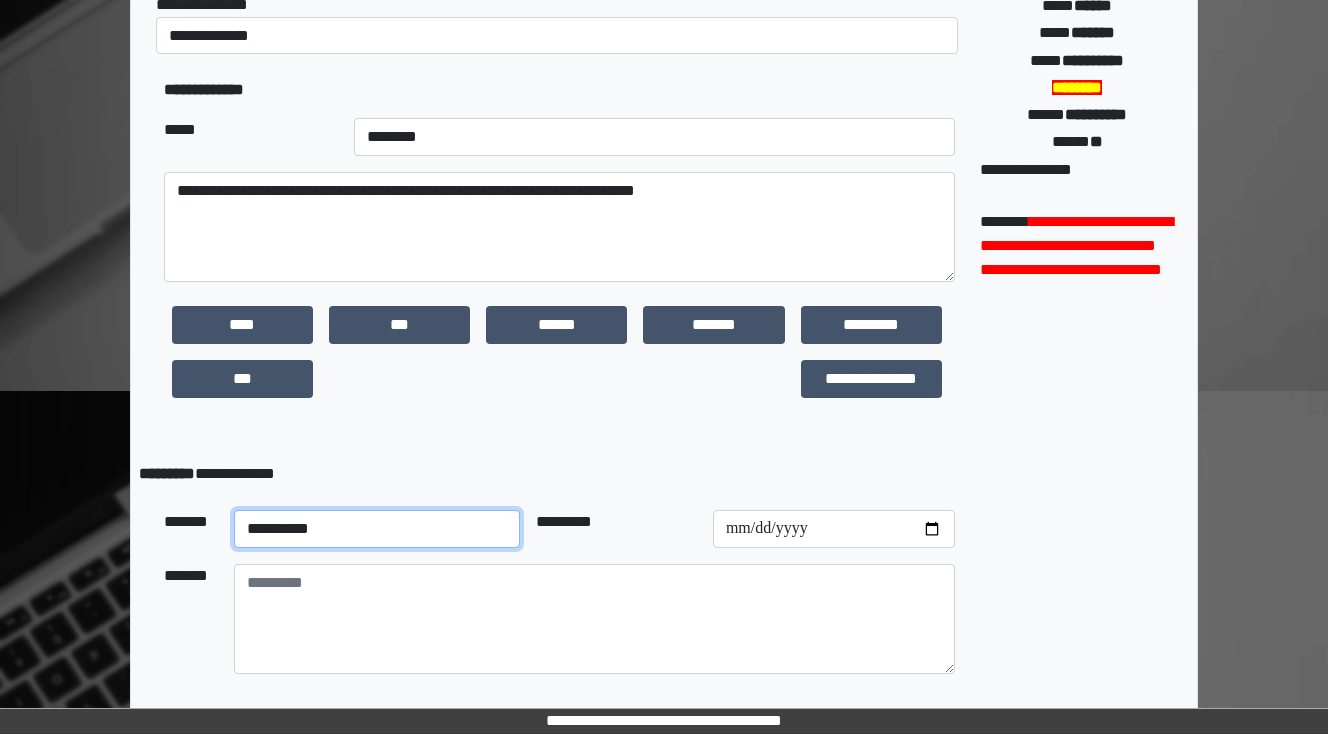 select on "**" 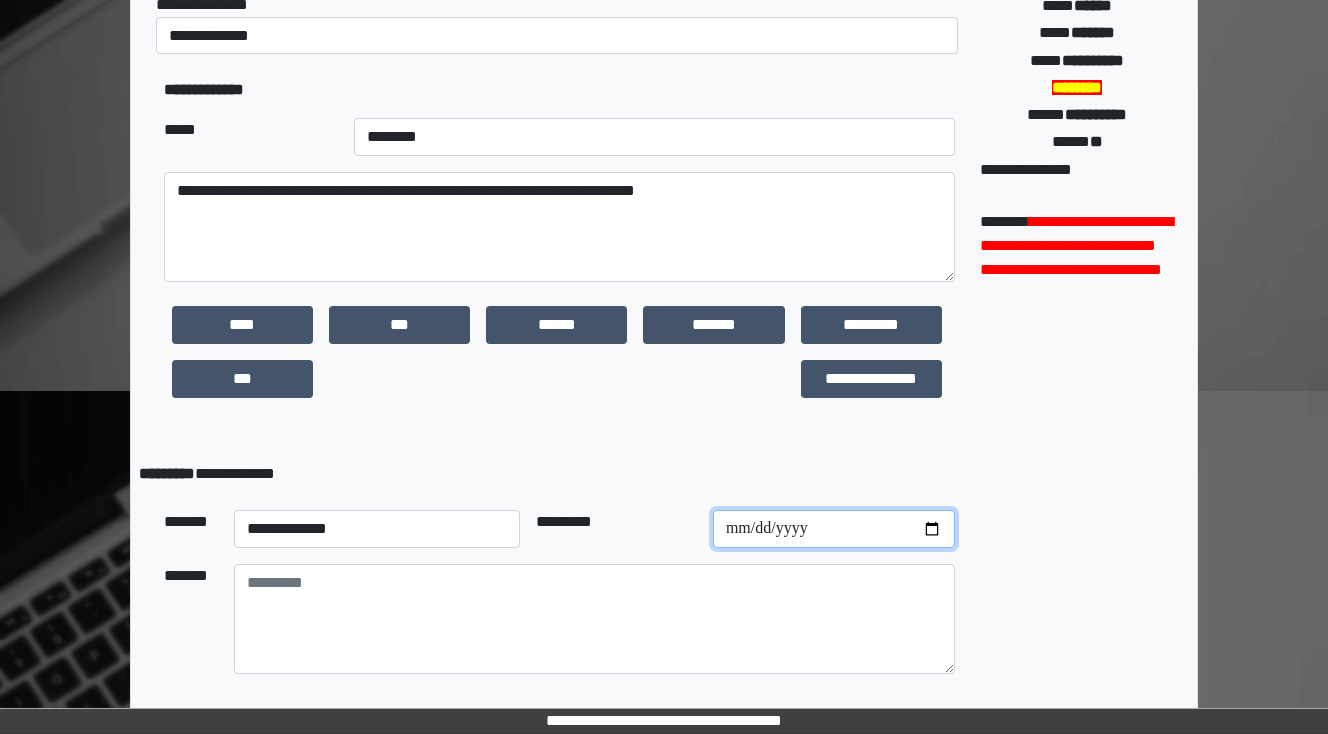 click at bounding box center (834, 529) 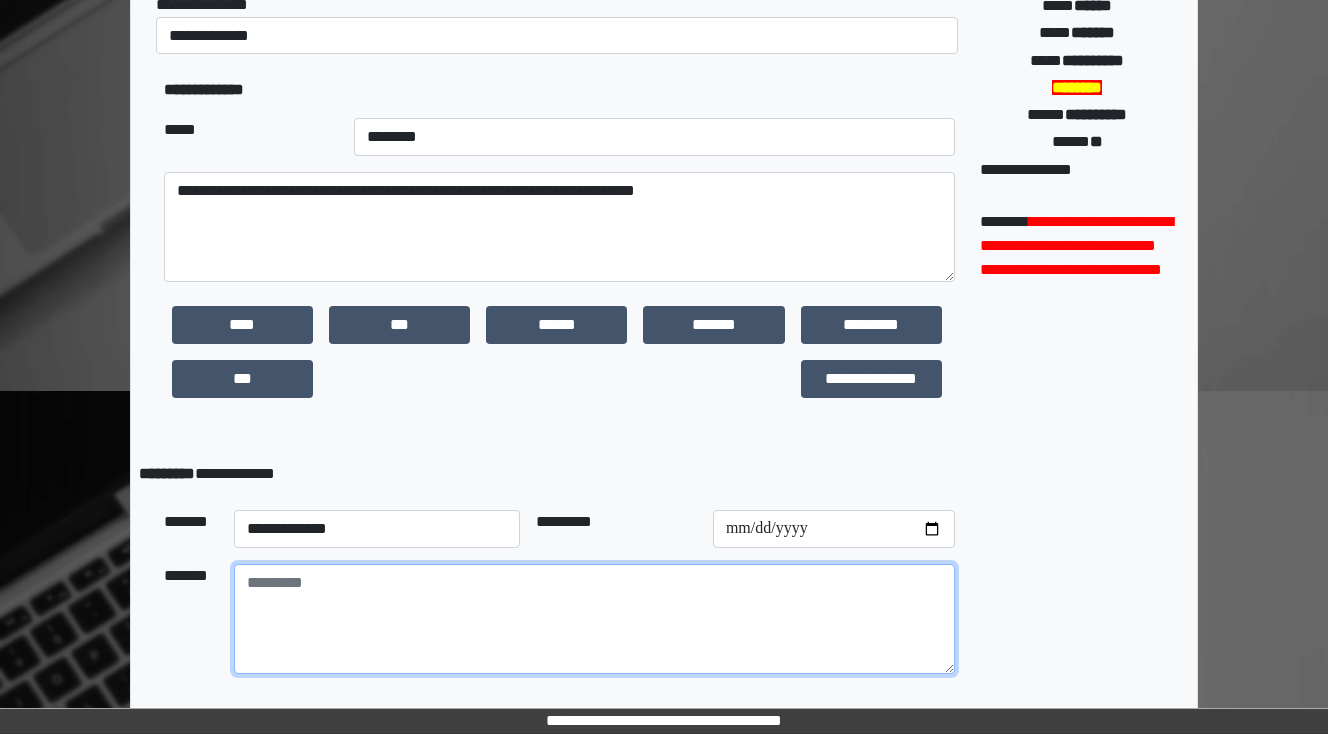 click at bounding box center (594, 619) 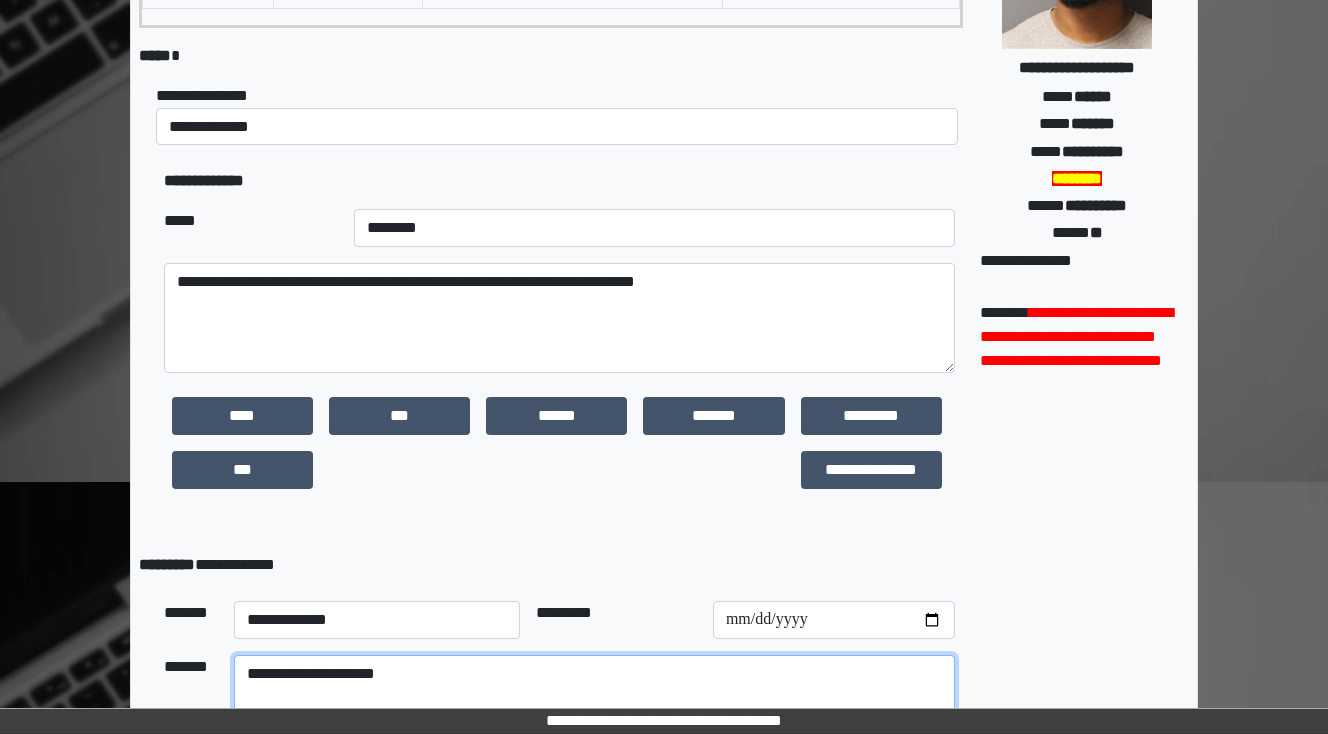 scroll, scrollTop: 240, scrollLeft: 0, axis: vertical 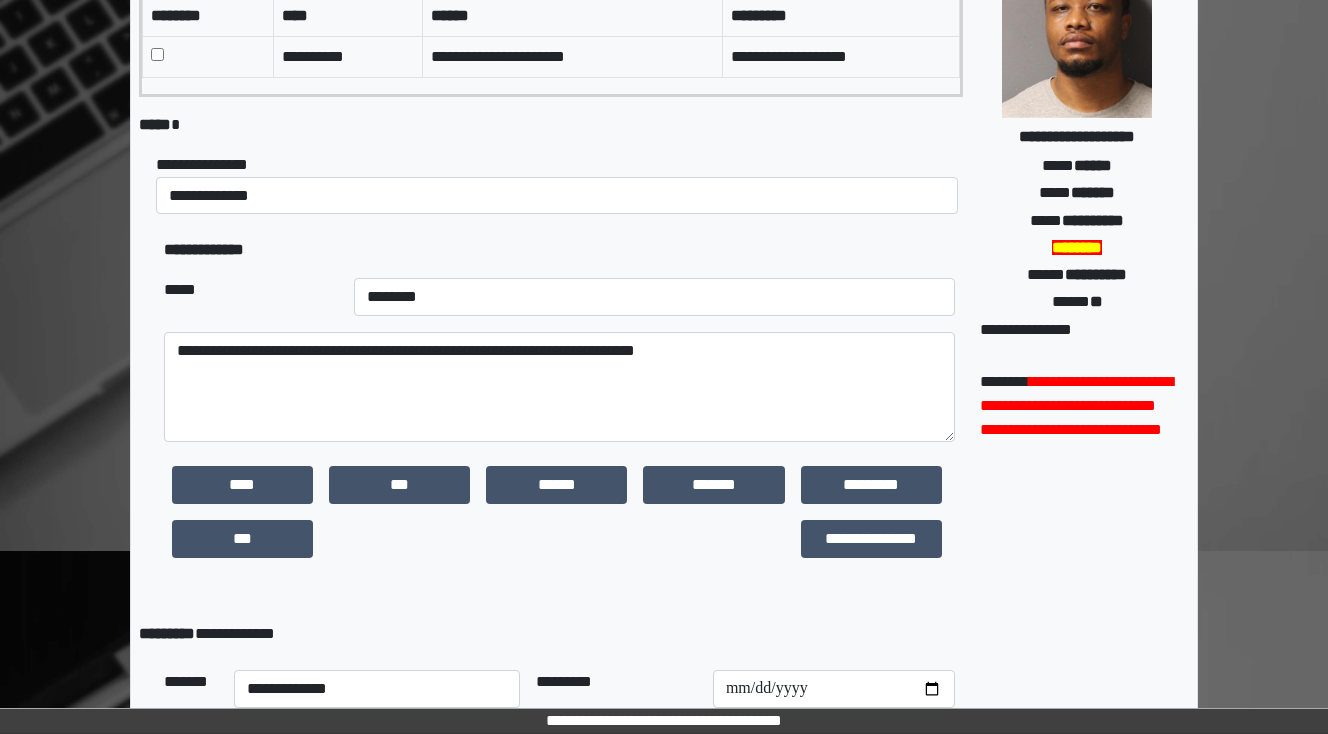 type on "**********" 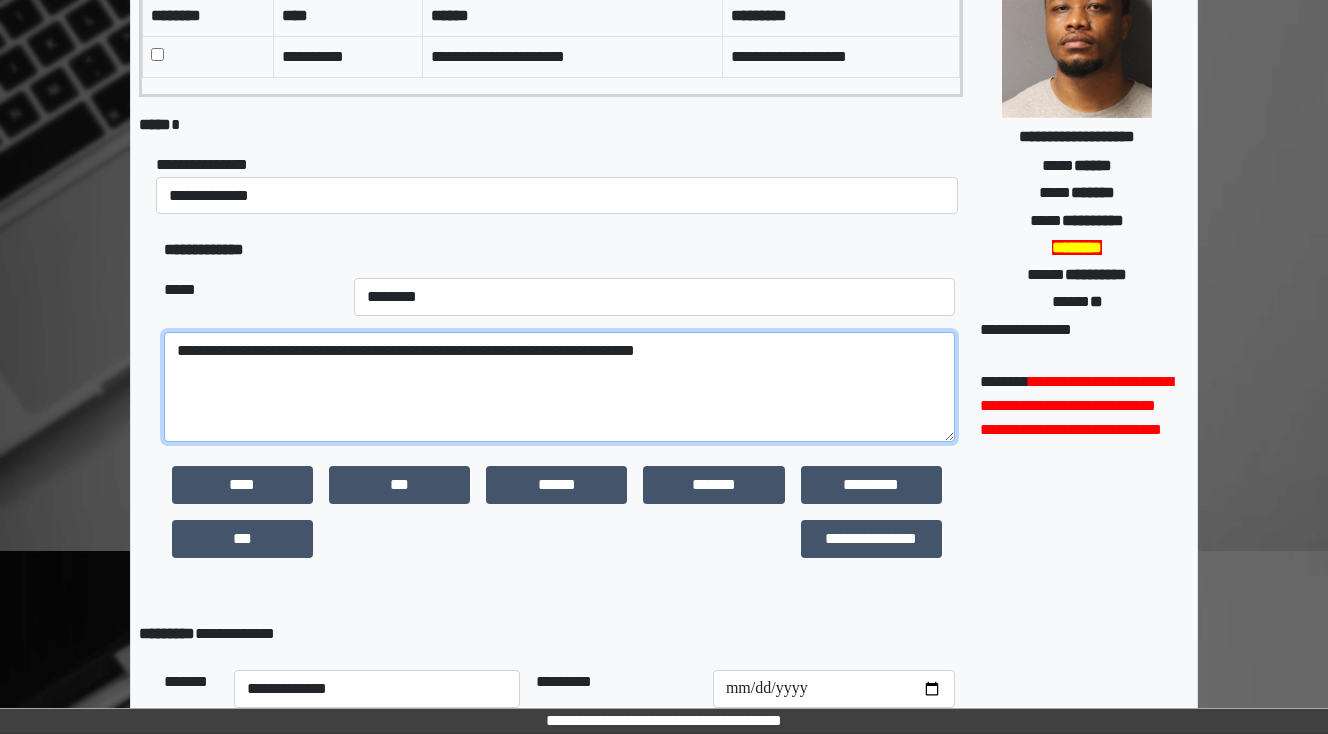 click on "**********" at bounding box center [559, 387] 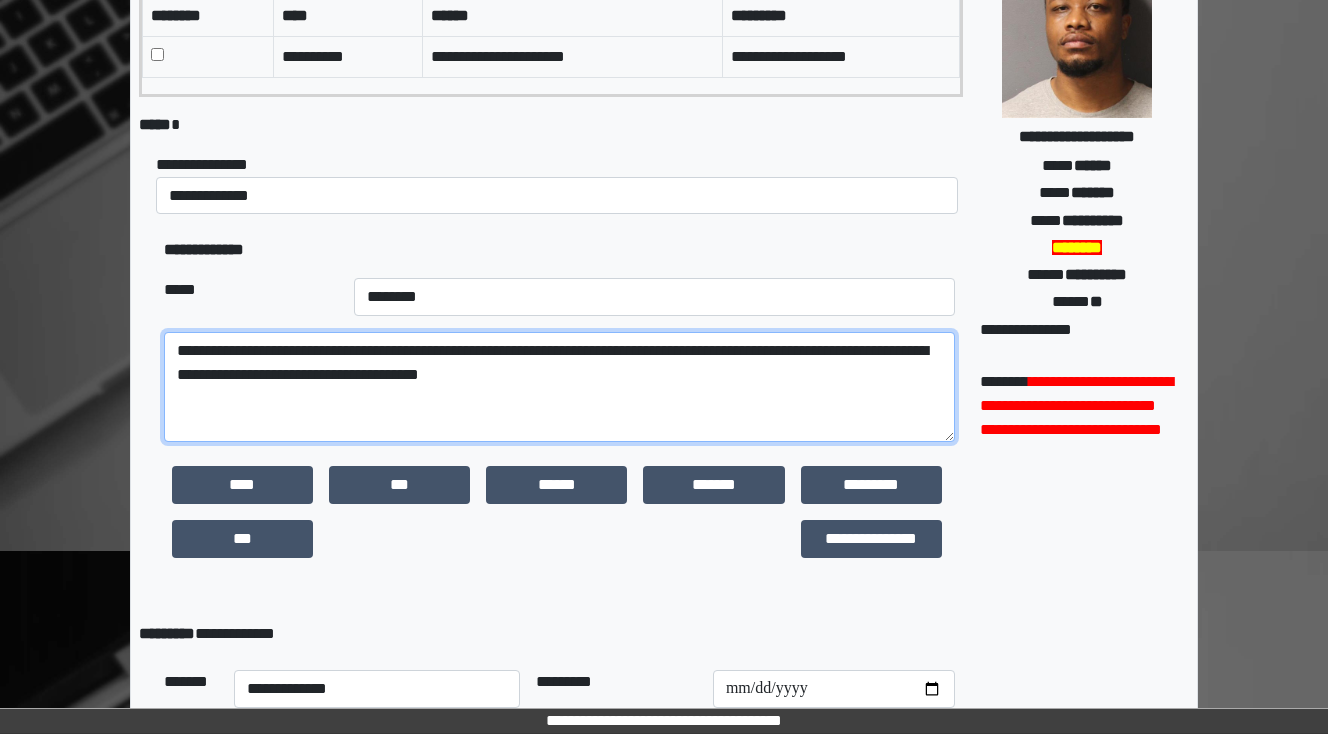 drag, startPoint x: 810, startPoint y: 353, endPoint x: 722, endPoint y: 352, distance: 88.005684 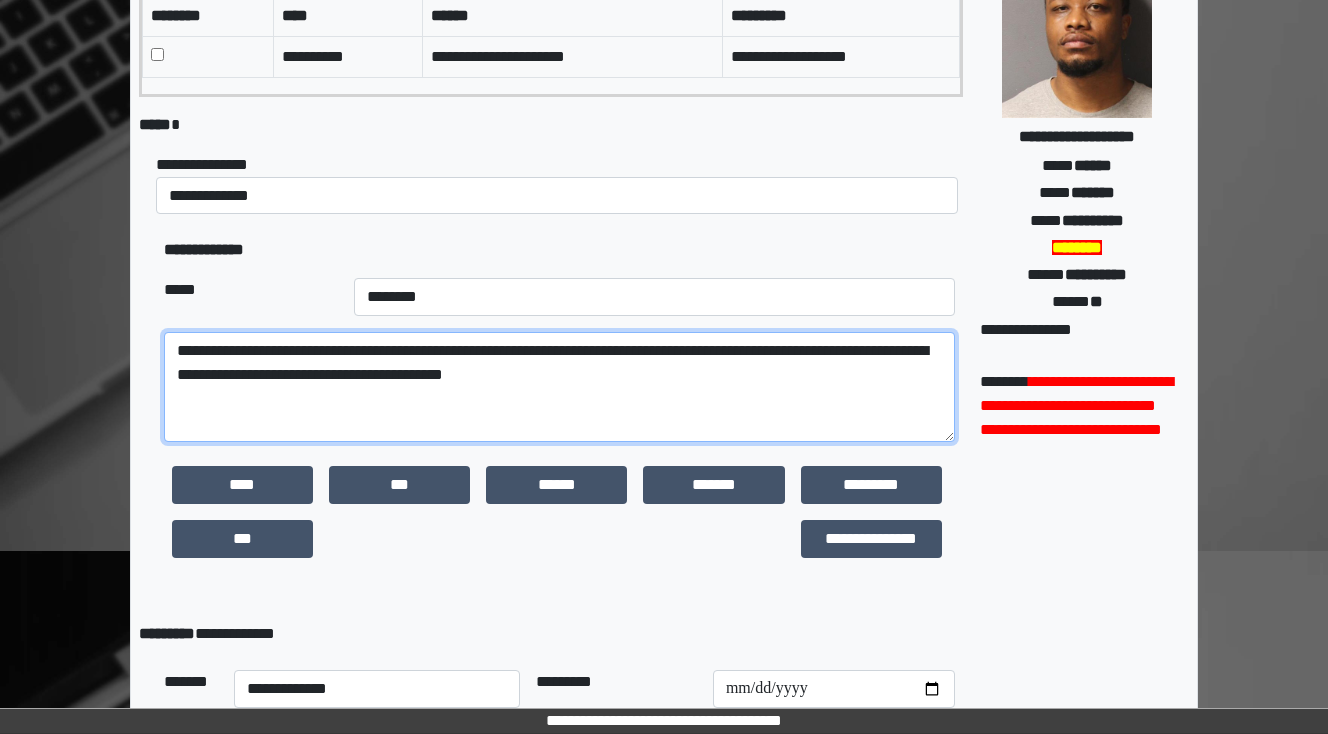 drag, startPoint x: 248, startPoint y: 374, endPoint x: 350, endPoint y: 379, distance: 102.122475 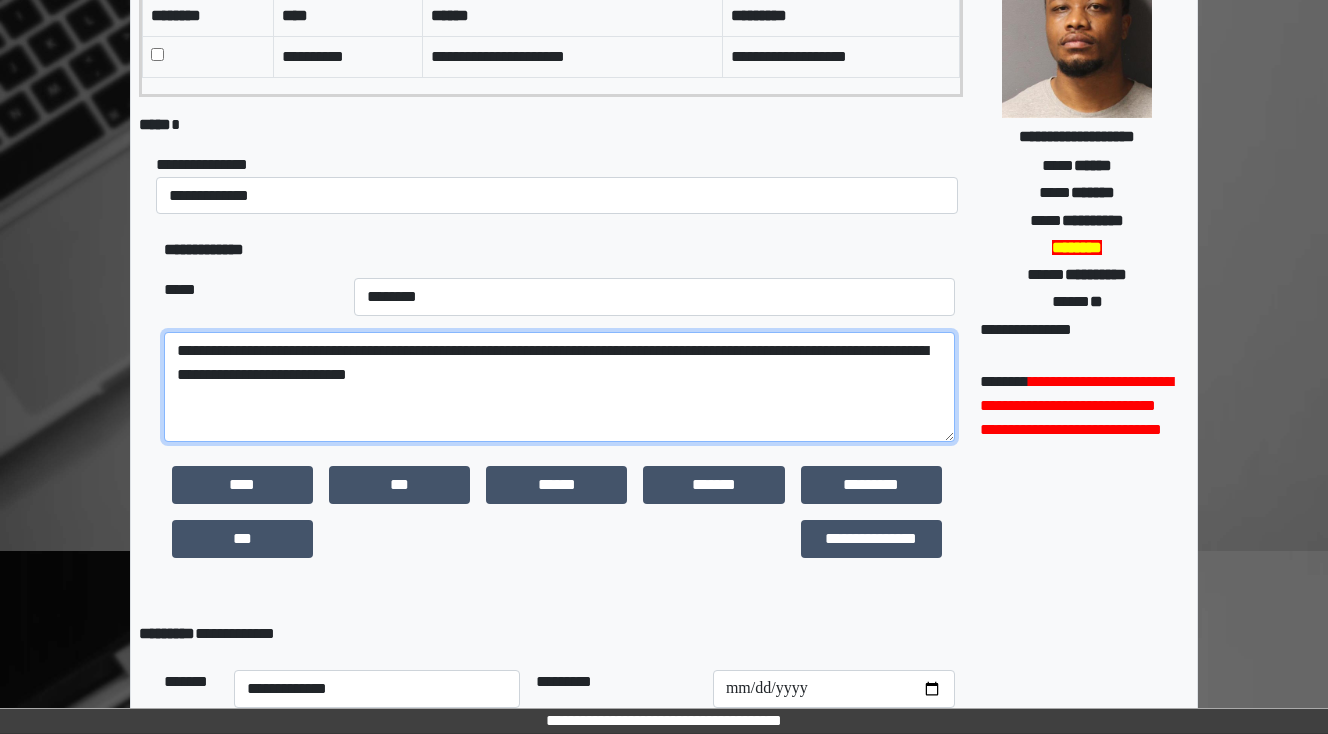 click on "**********" at bounding box center [559, 387] 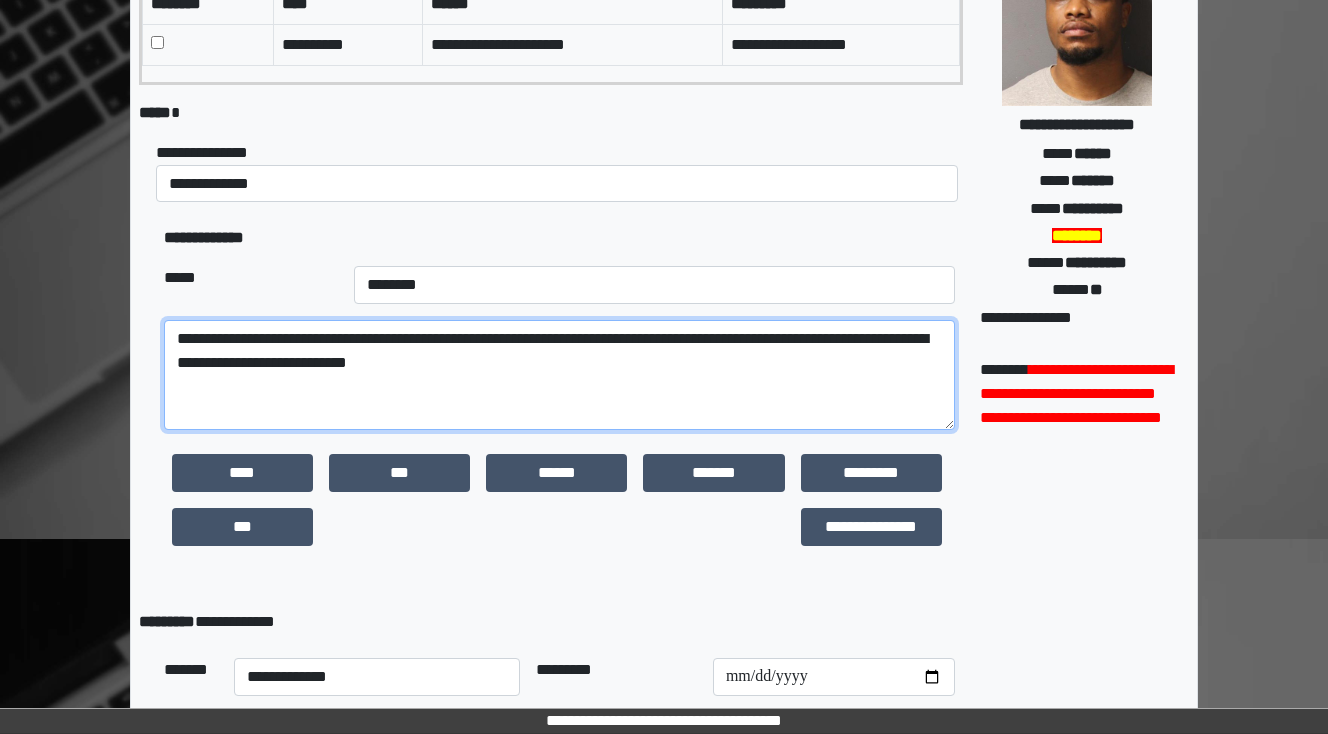 scroll, scrollTop: 230, scrollLeft: 0, axis: vertical 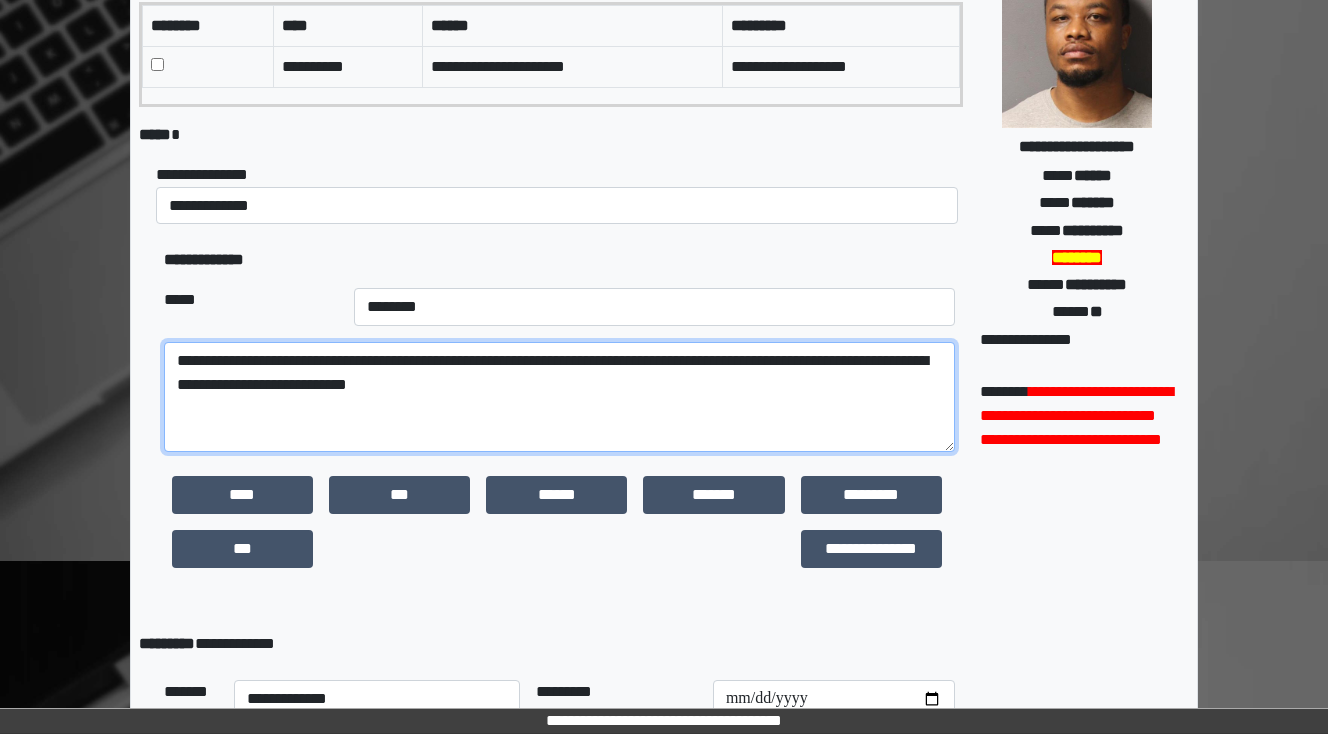 click on "**********" at bounding box center [559, 397] 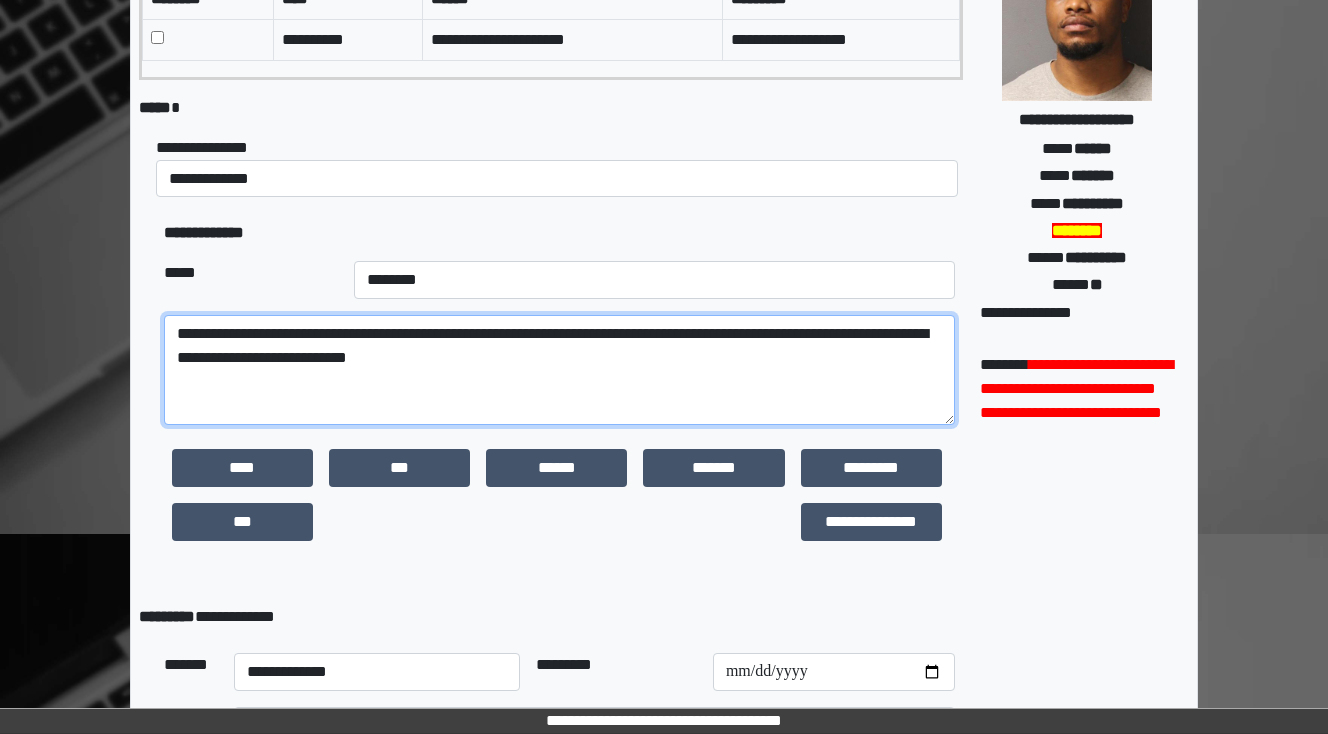 scroll, scrollTop: 150, scrollLeft: 0, axis: vertical 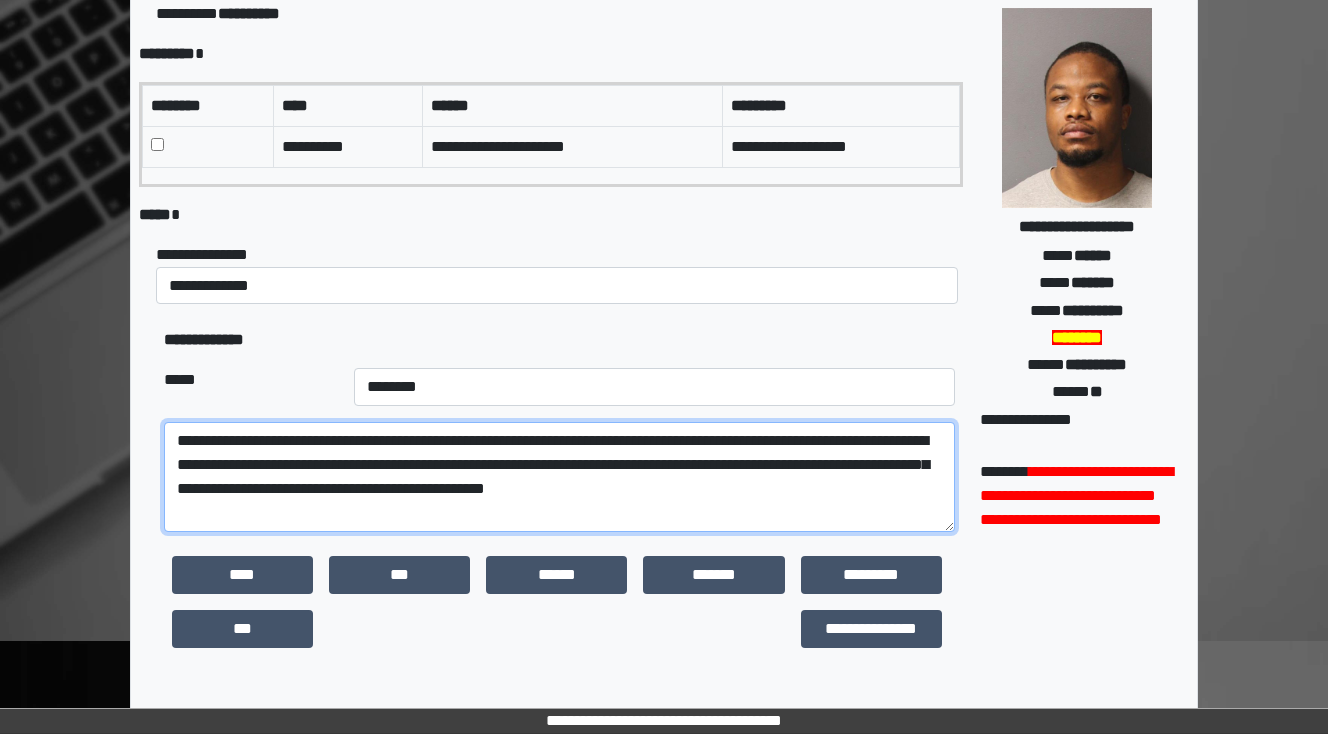click on "**********" at bounding box center [559, 477] 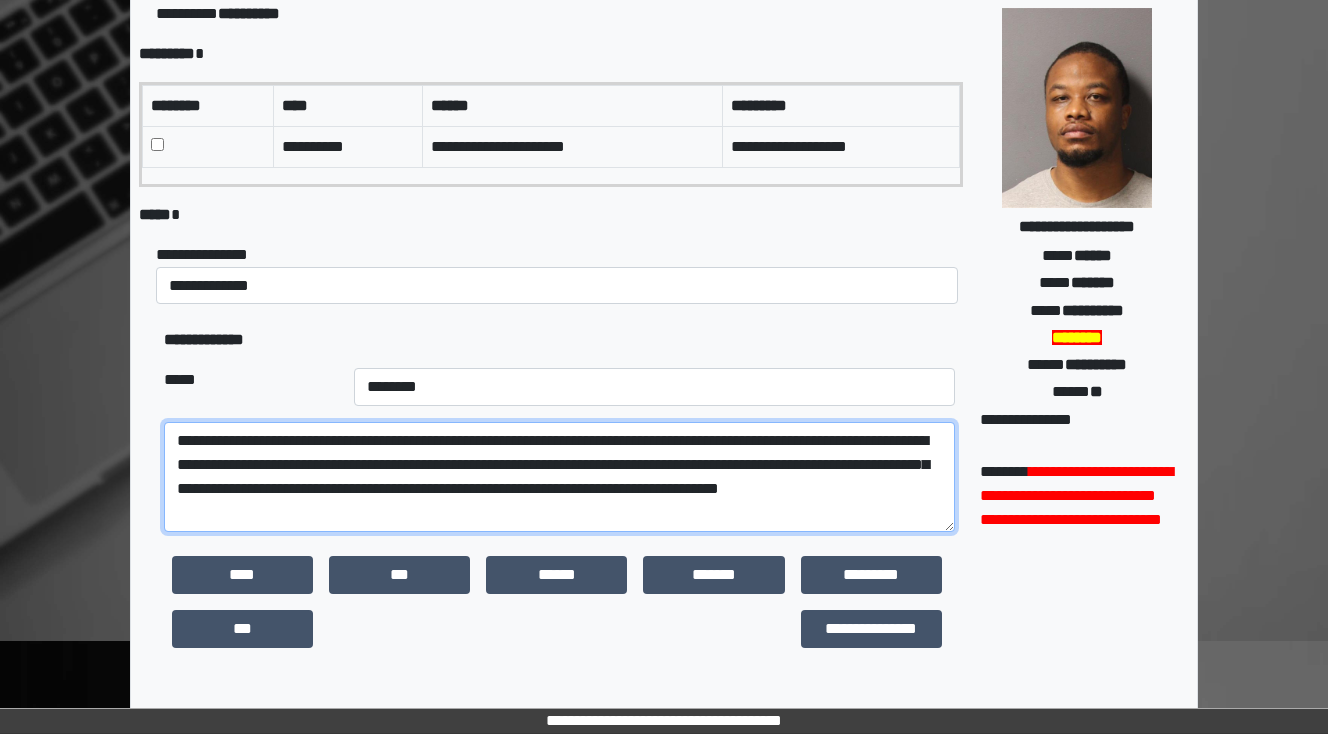 click on "**********" at bounding box center [559, 477] 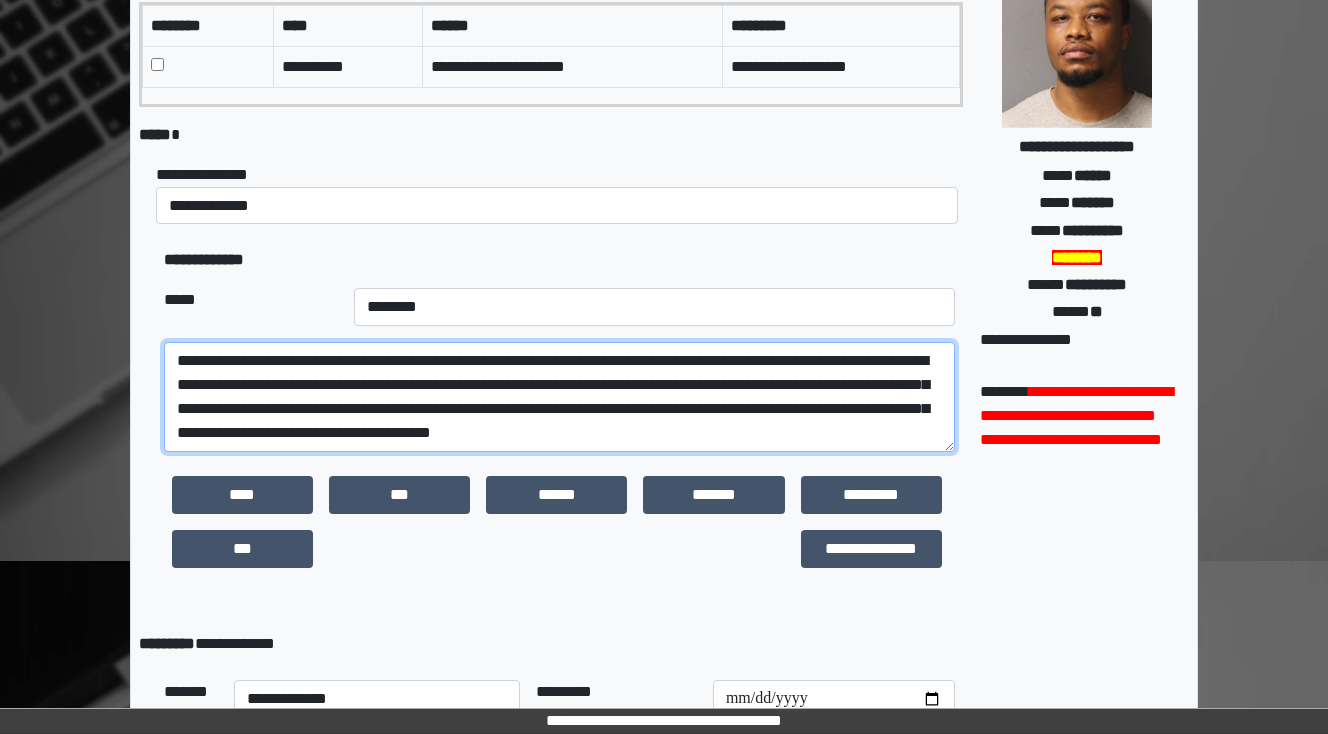 scroll, scrollTop: 16, scrollLeft: 0, axis: vertical 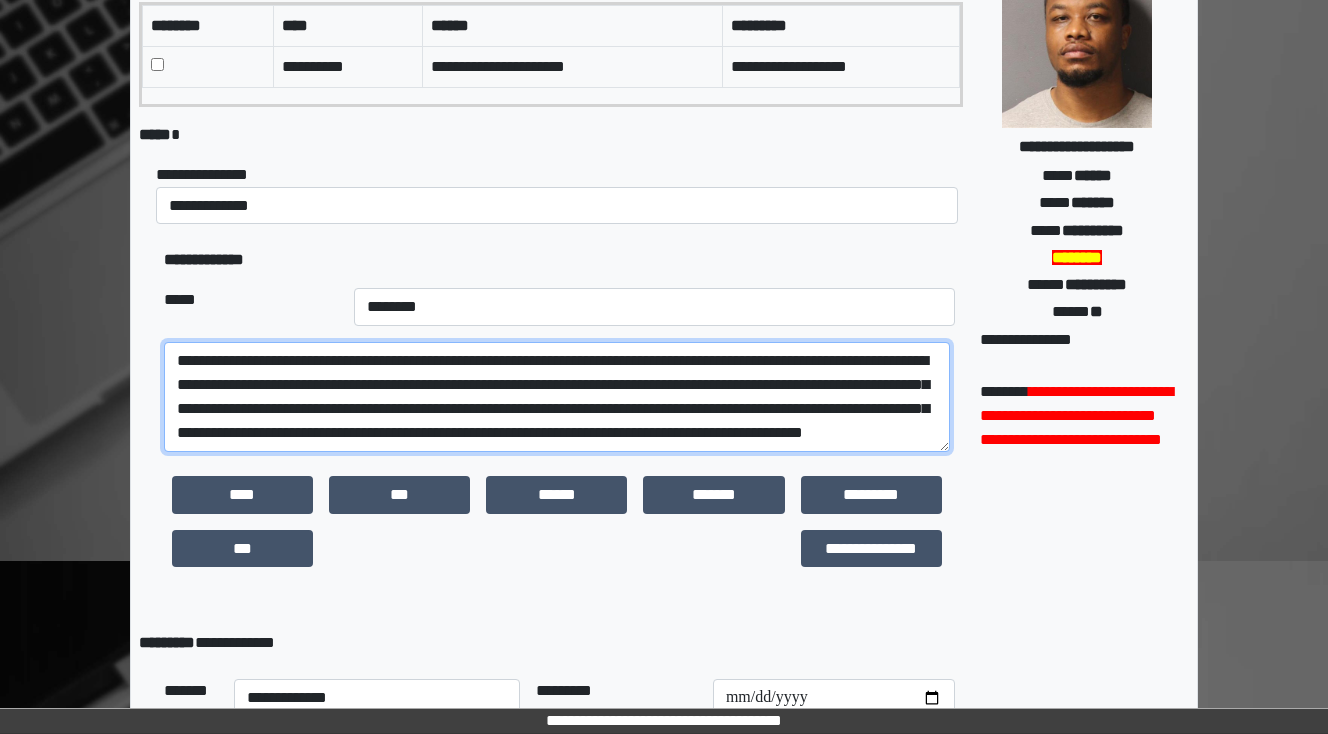 click on "**********" at bounding box center [557, 397] 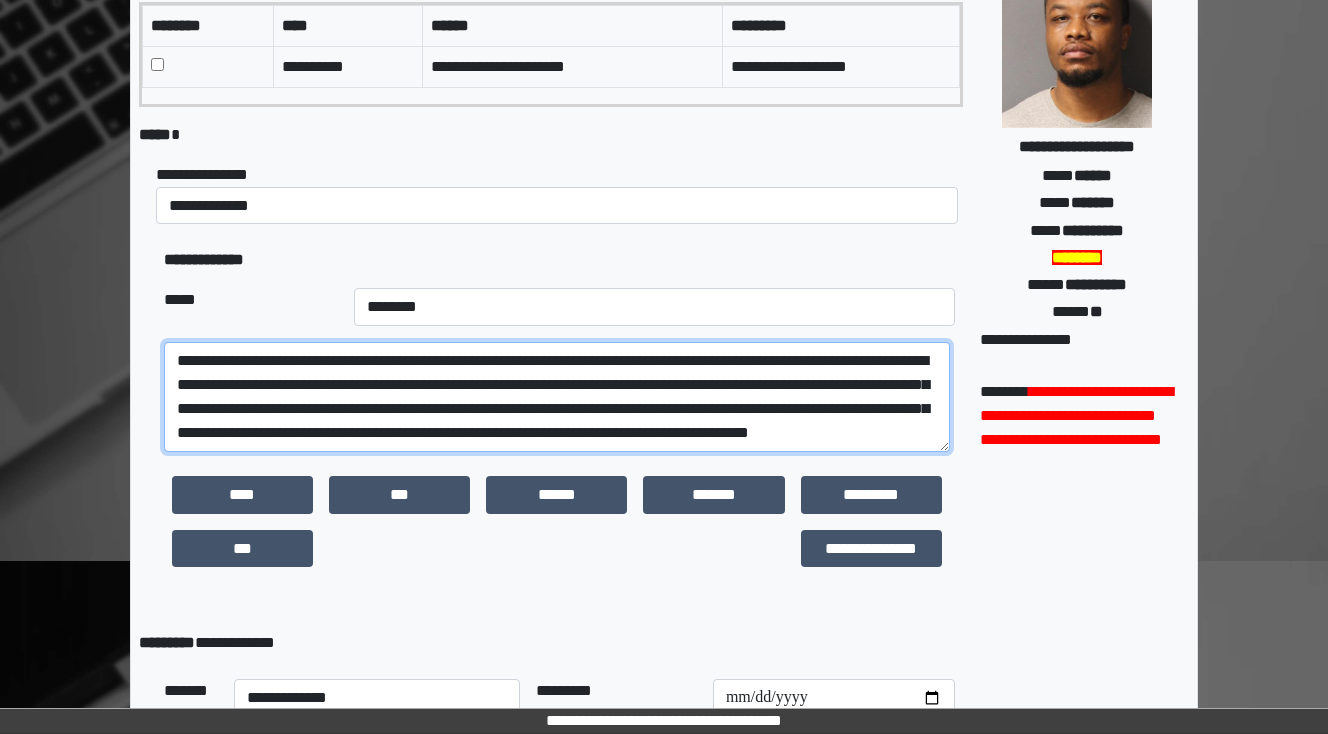click on "**********" at bounding box center [557, 397] 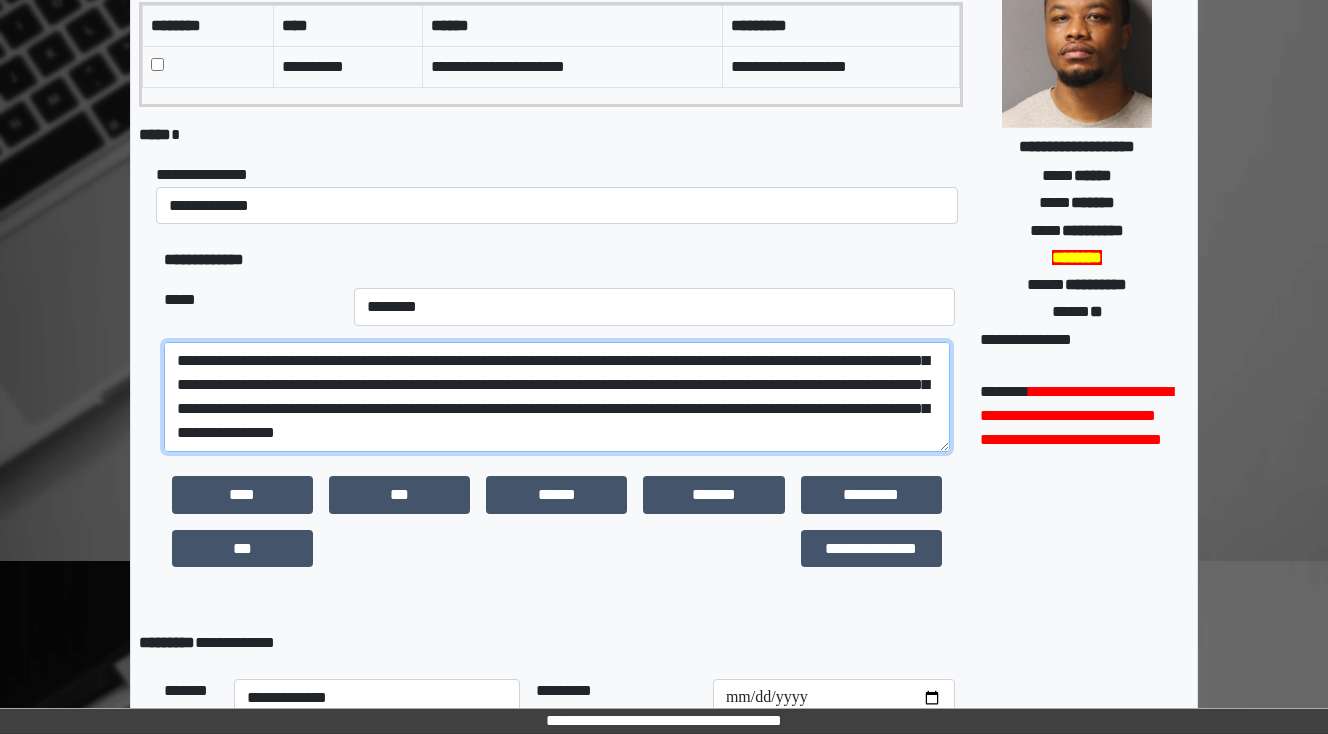 scroll, scrollTop: 40, scrollLeft: 0, axis: vertical 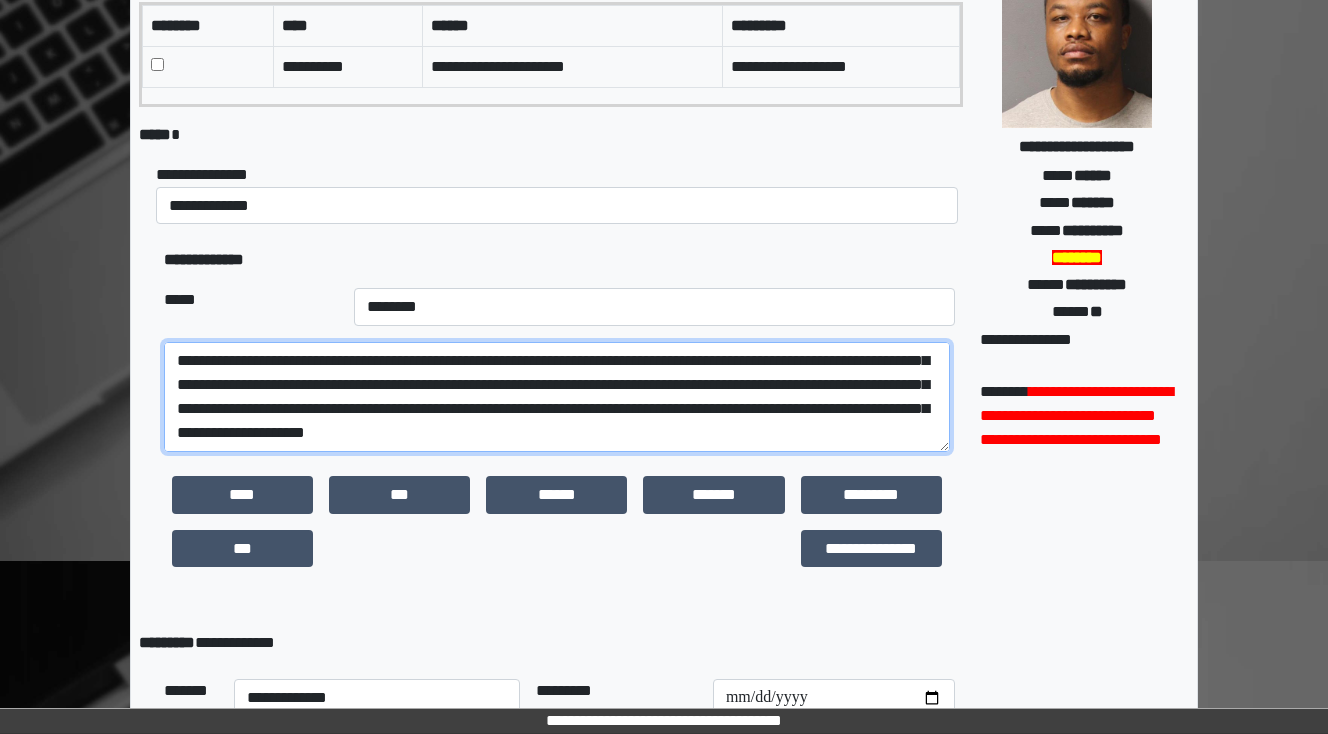 drag, startPoint x: 641, startPoint y: 436, endPoint x: 618, endPoint y: 408, distance: 36.23534 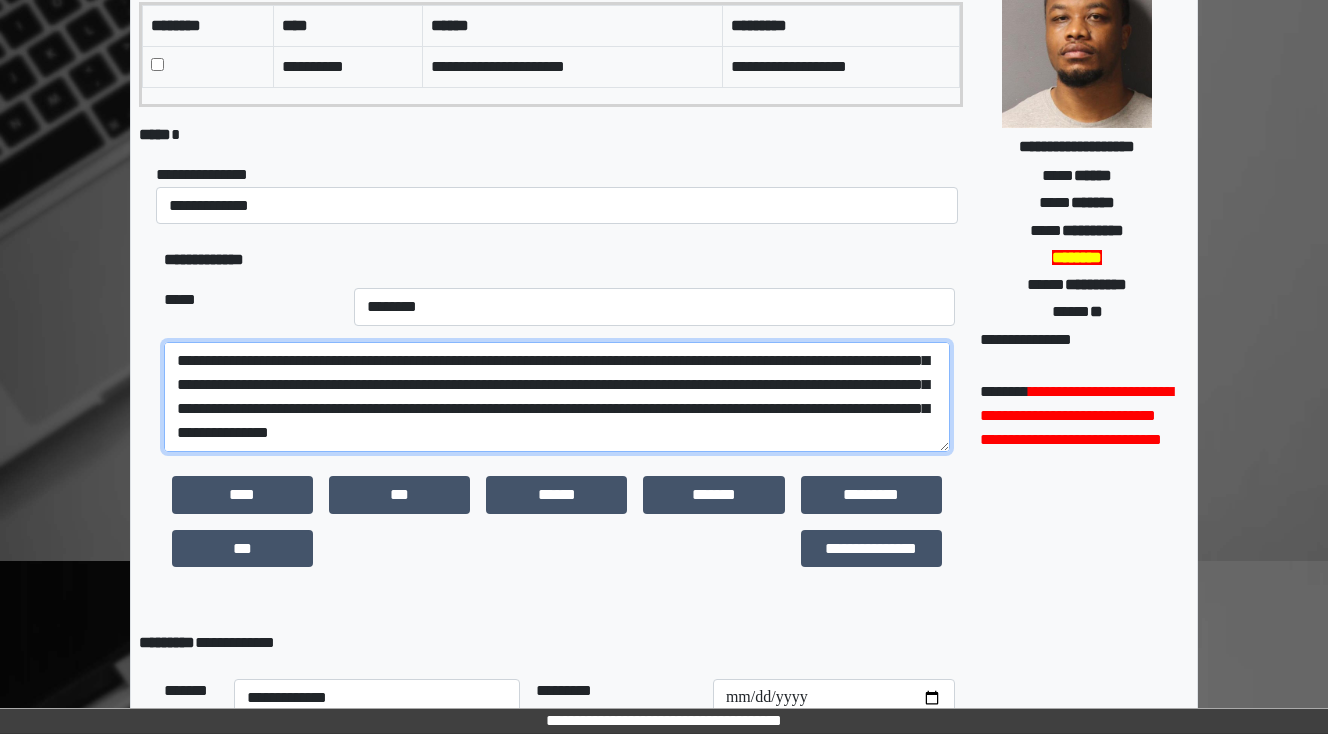 scroll, scrollTop: 40, scrollLeft: 0, axis: vertical 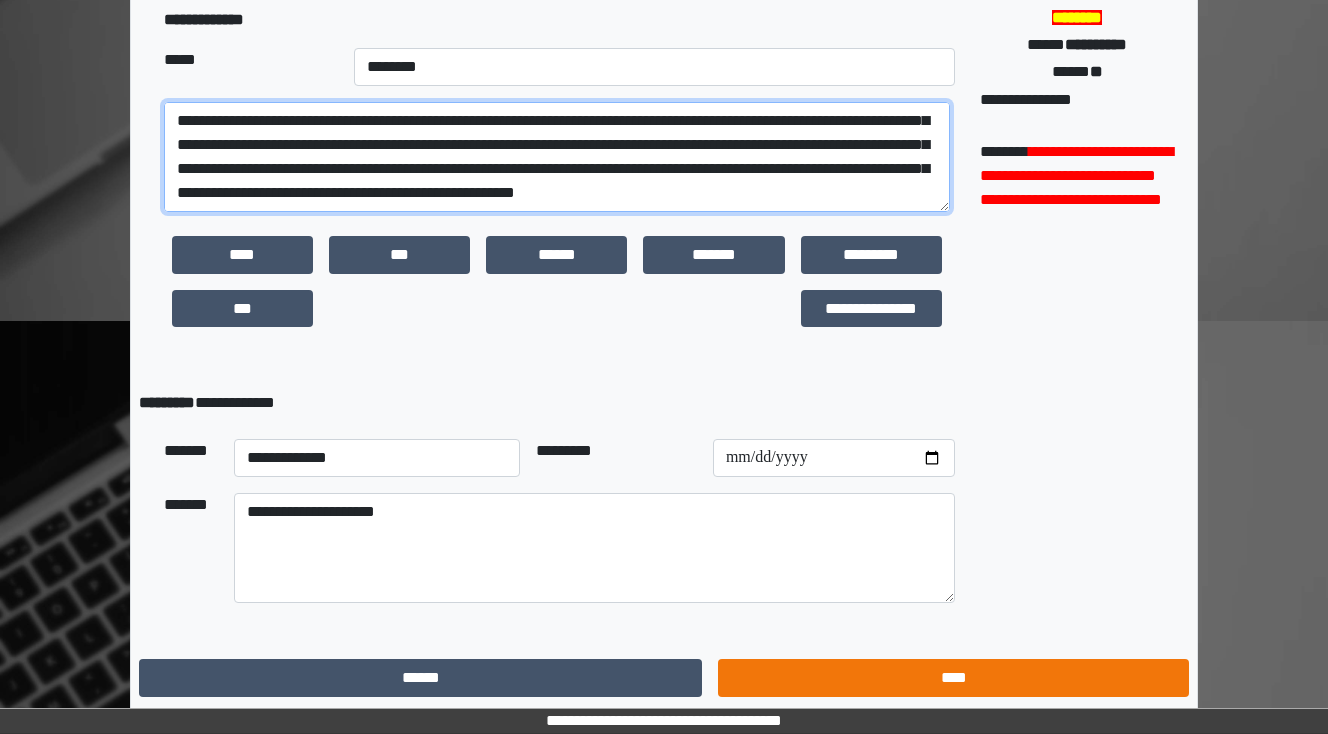 type on "**********" 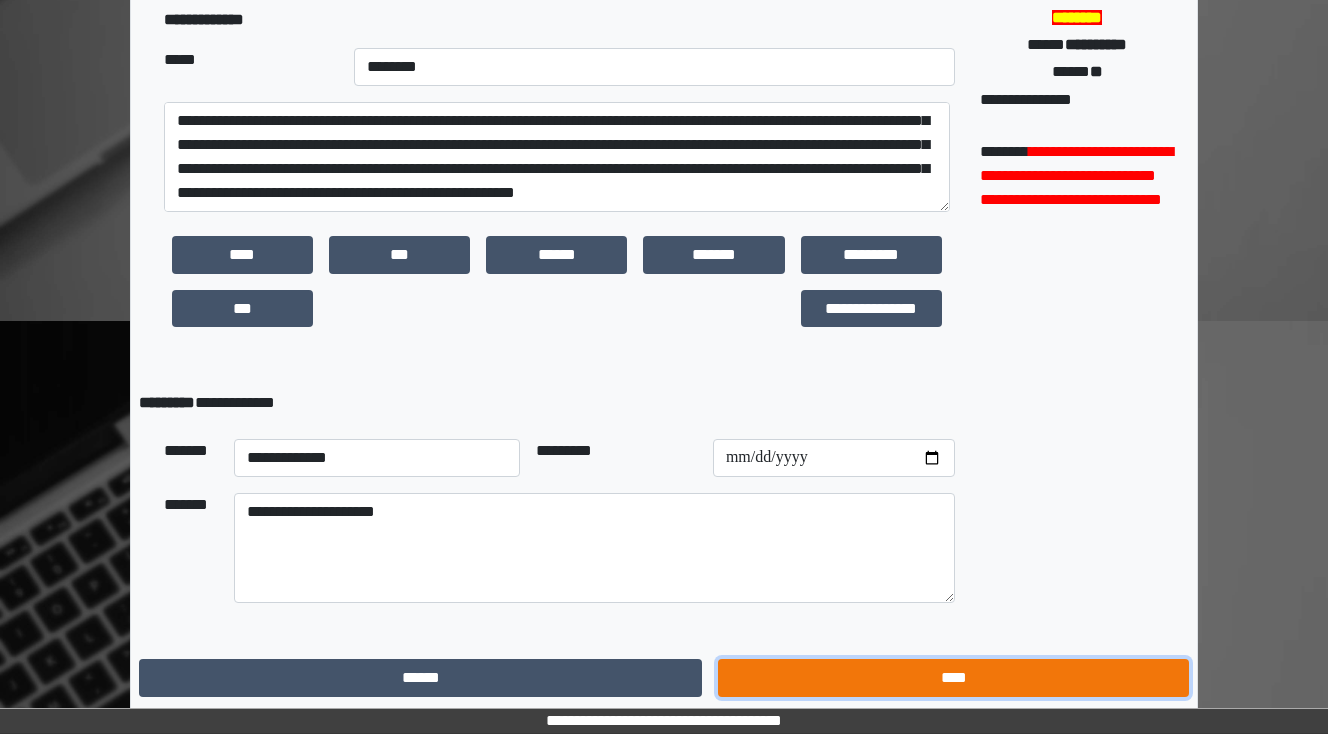 click on "****" at bounding box center [953, 678] 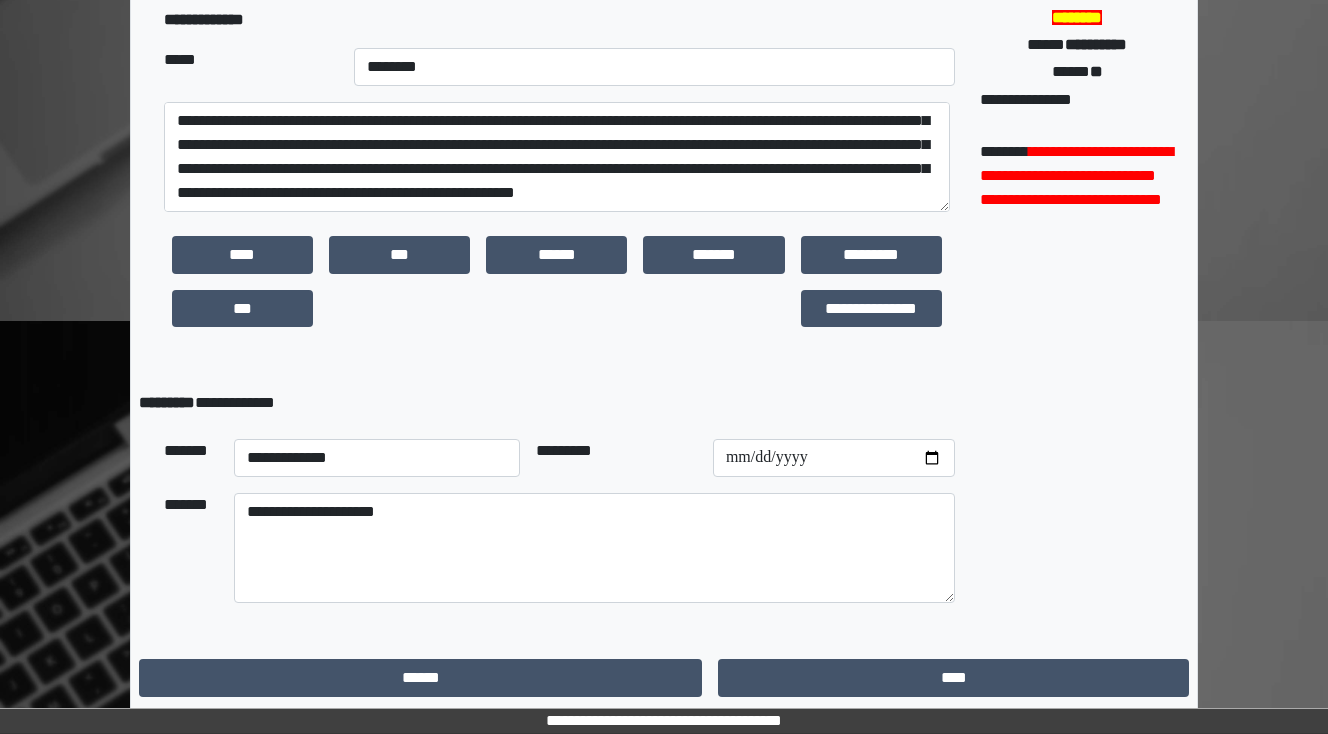 scroll, scrollTop: 0, scrollLeft: 0, axis: both 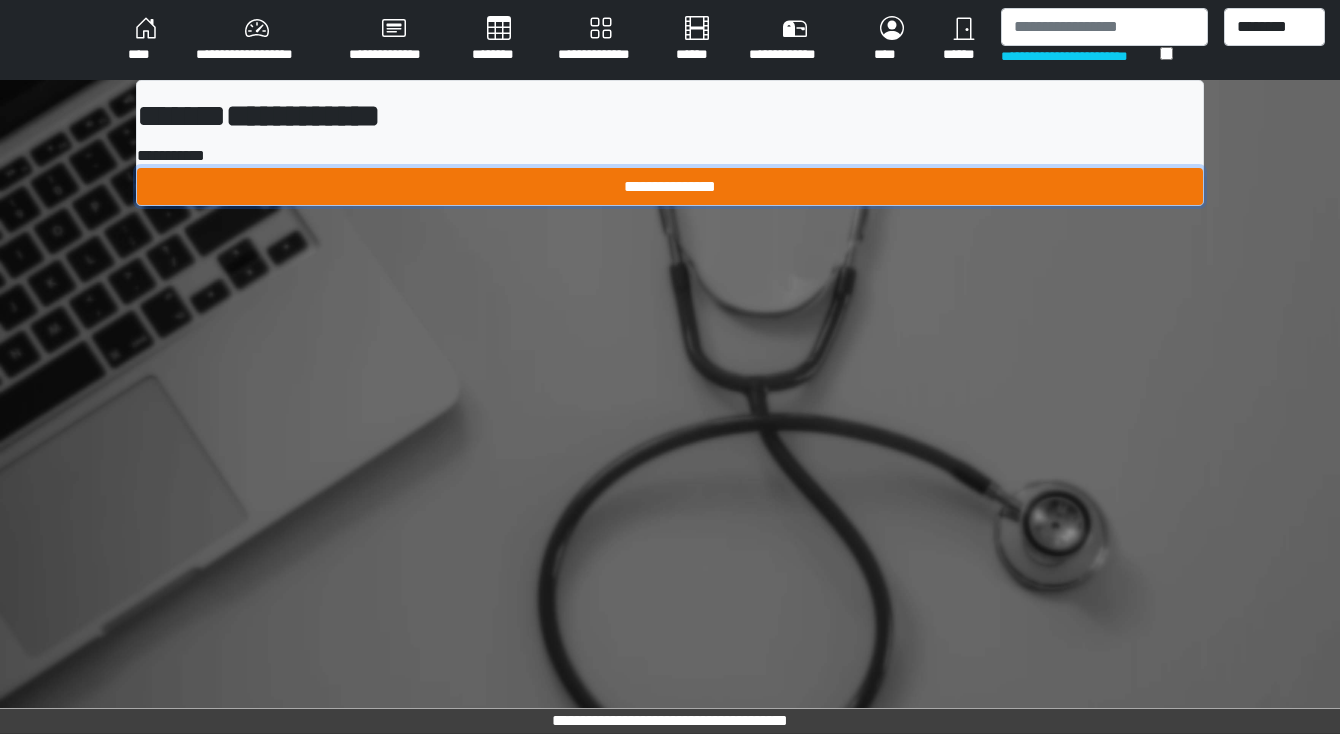 click on "**********" at bounding box center [670, 187] 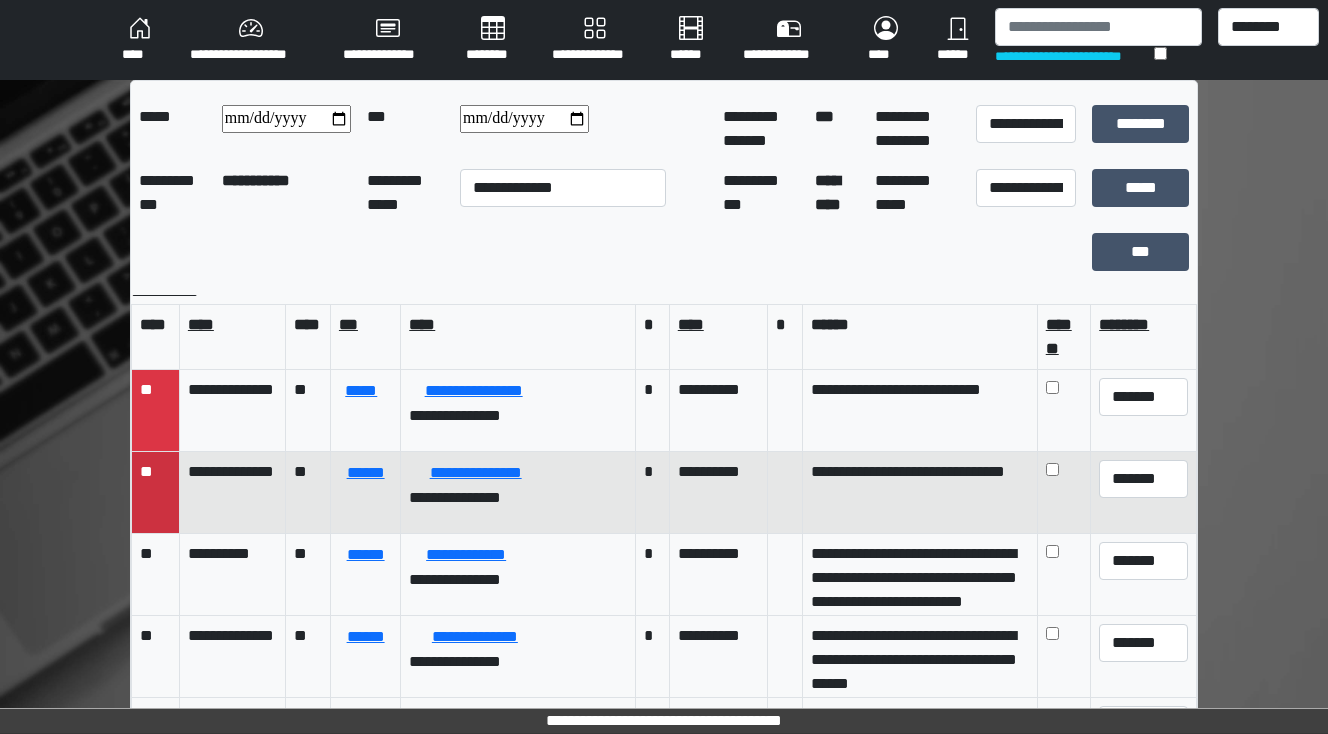 scroll, scrollTop: 0, scrollLeft: 0, axis: both 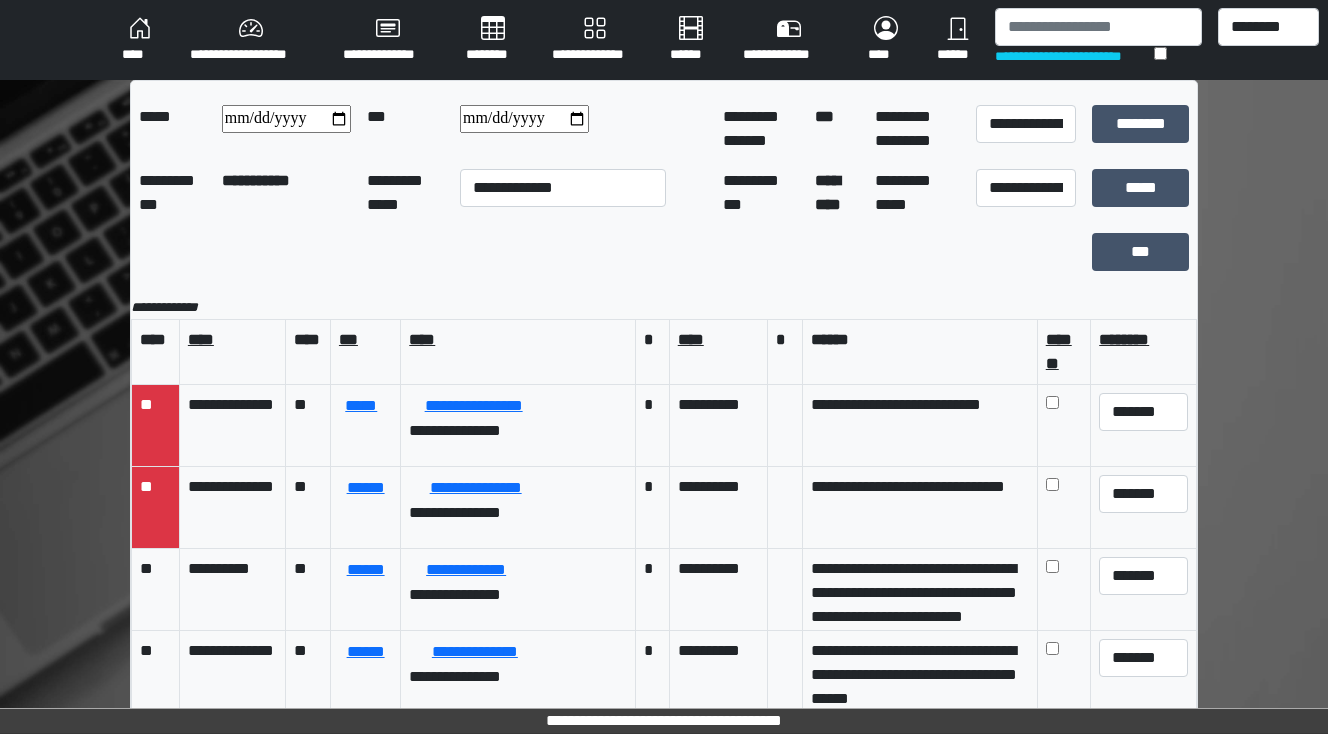 click on "****" at bounding box center (140, 40) 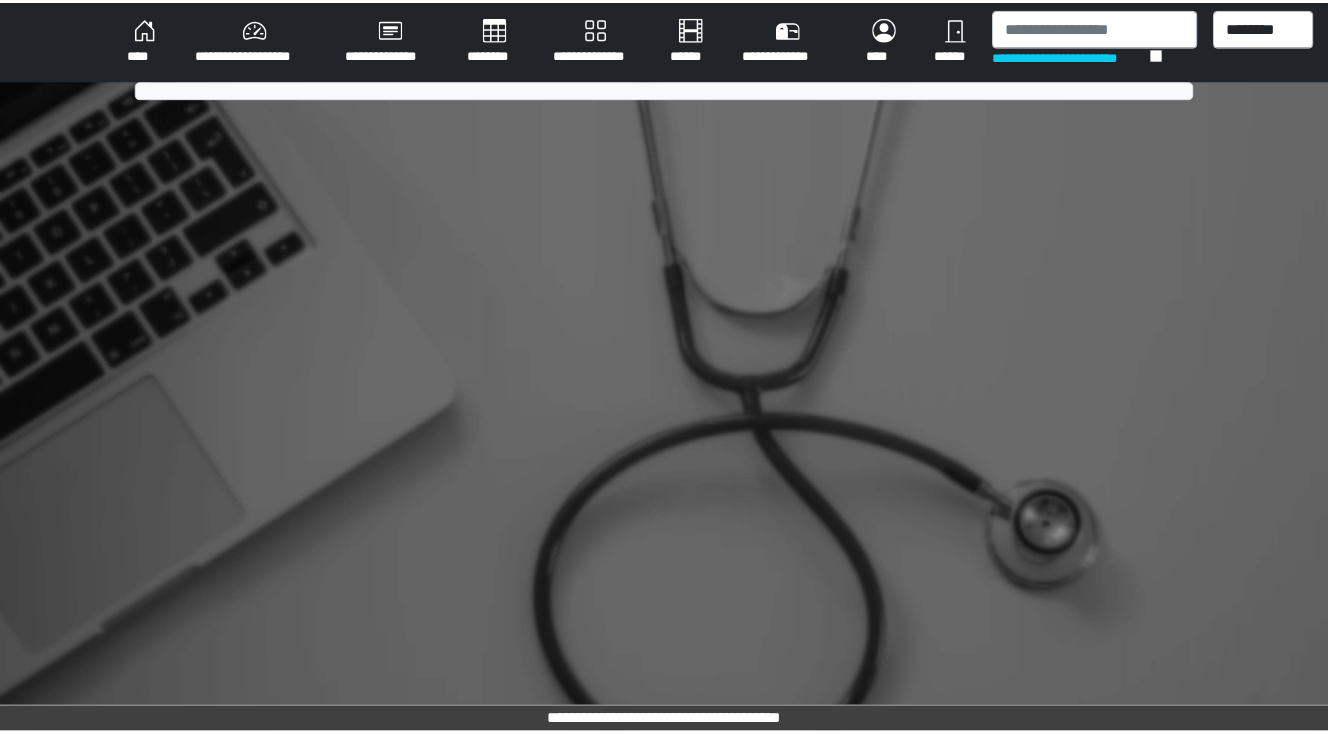 scroll, scrollTop: 0, scrollLeft: 0, axis: both 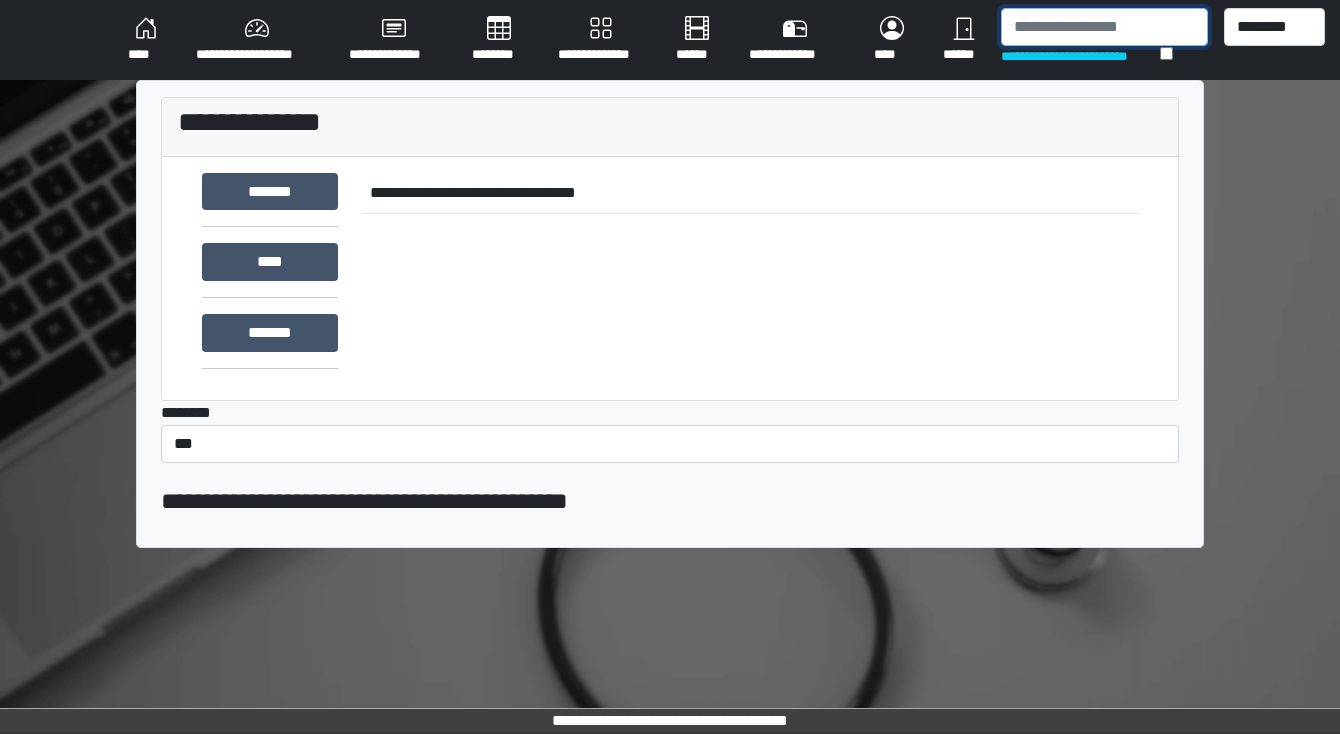 click at bounding box center (1104, 27) 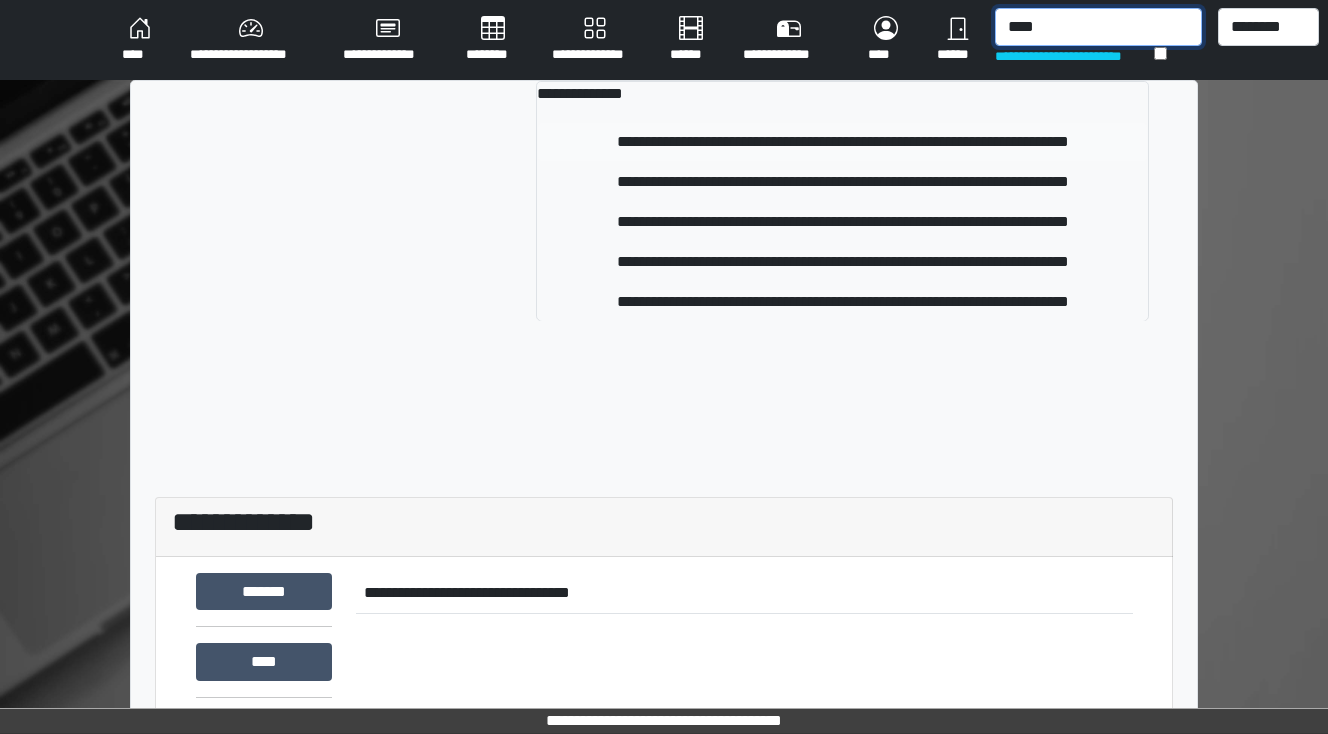 type on "****" 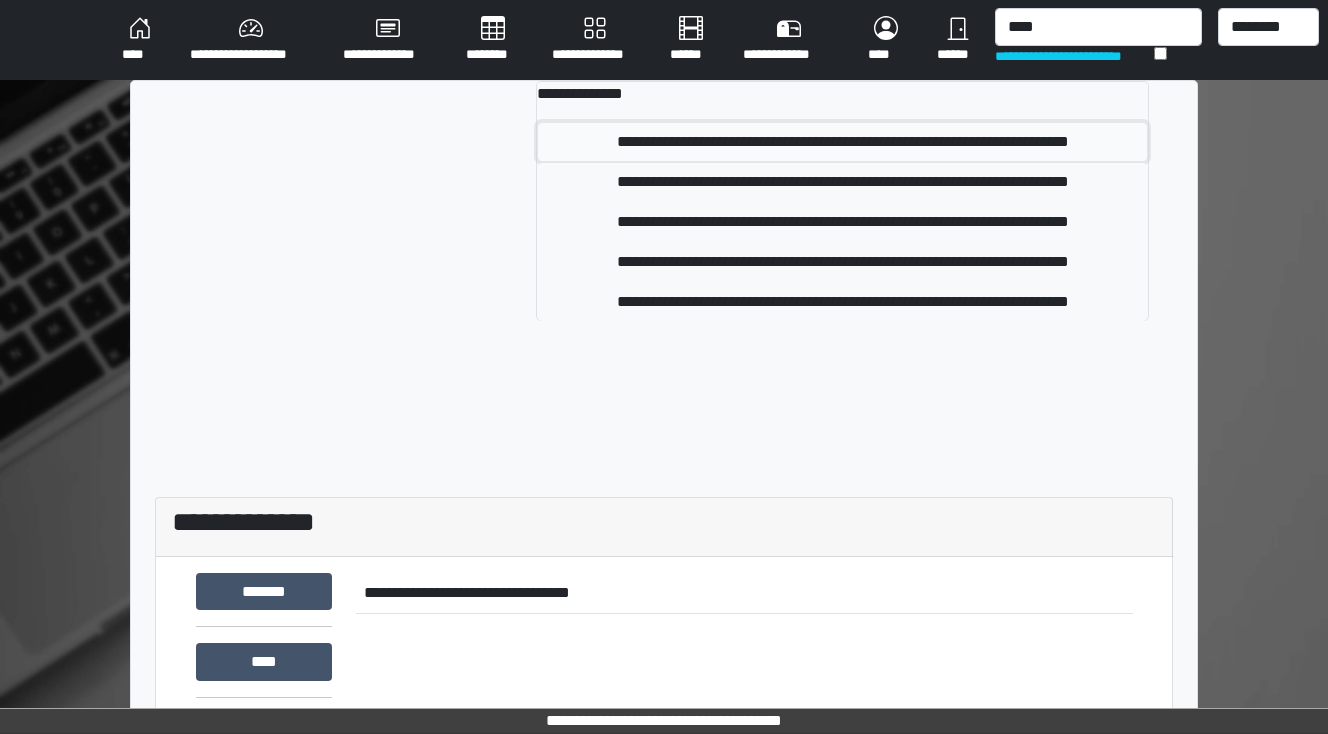 click on "**********" at bounding box center (843, 142) 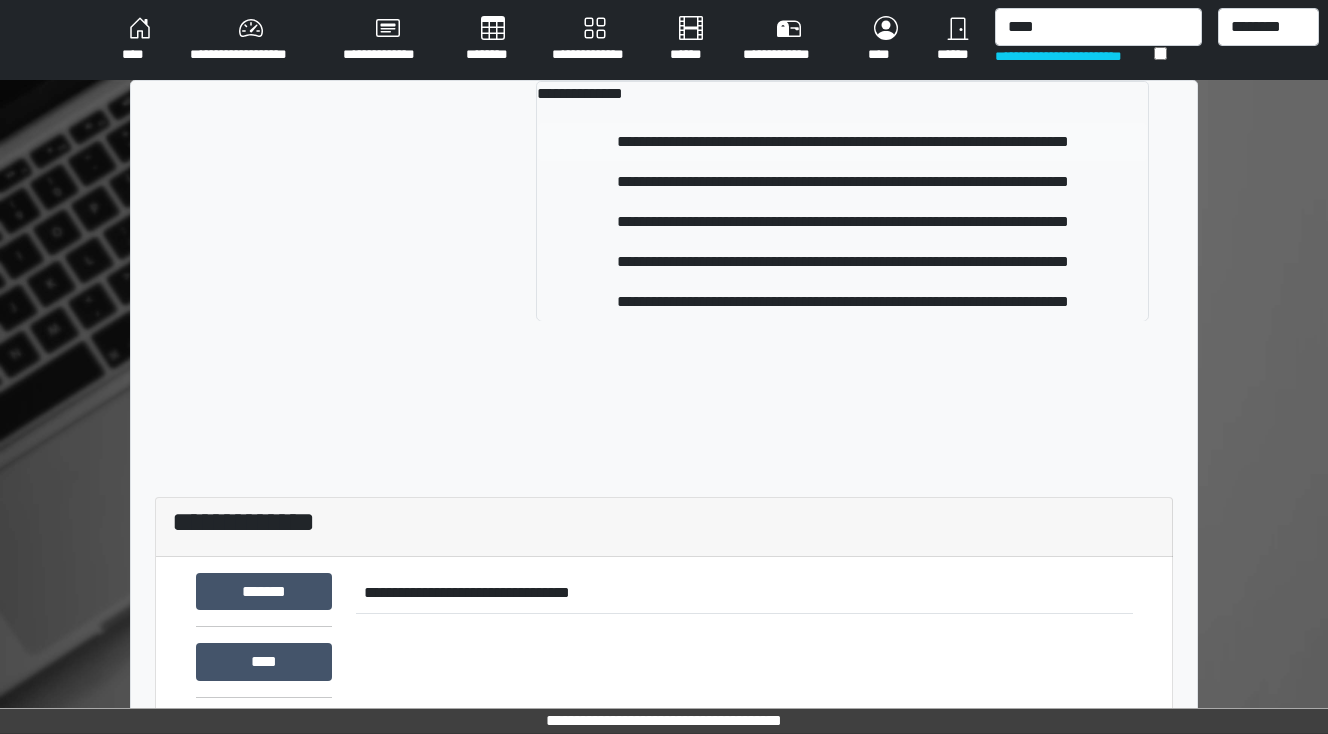 type 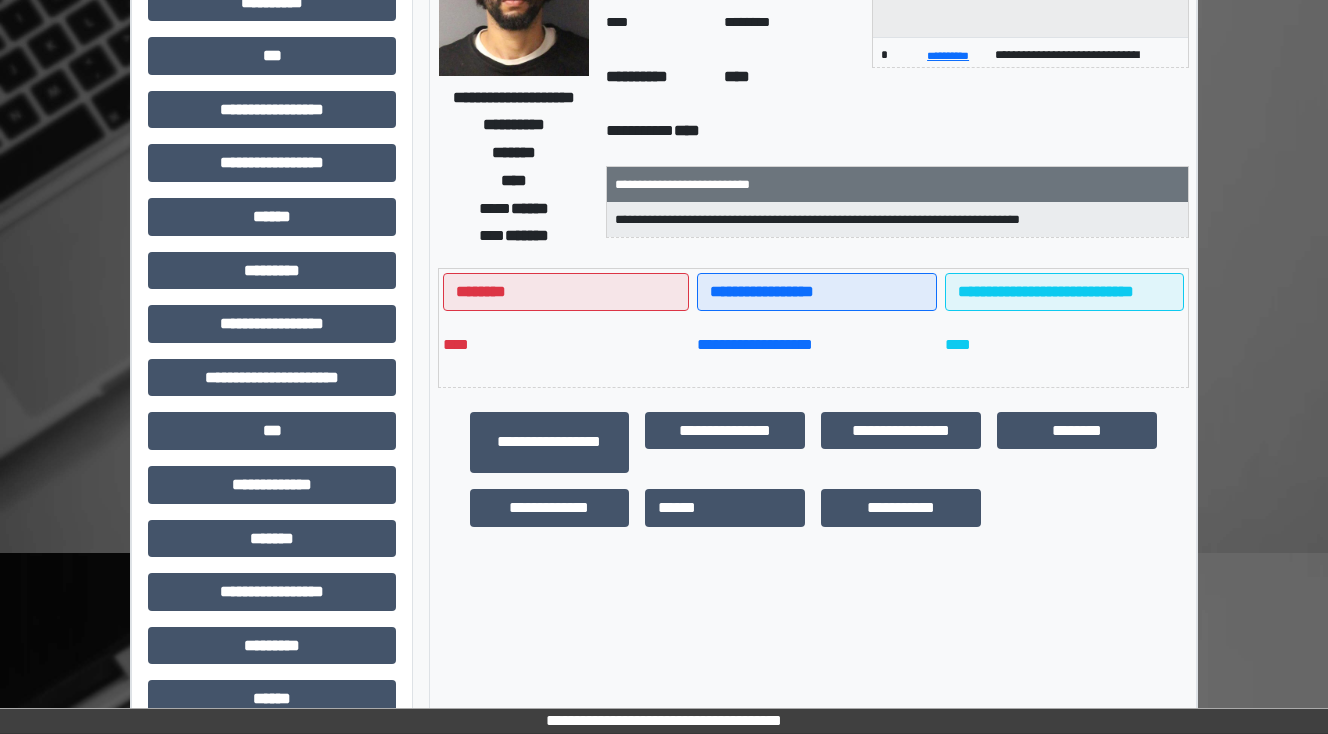 scroll, scrollTop: 240, scrollLeft: 0, axis: vertical 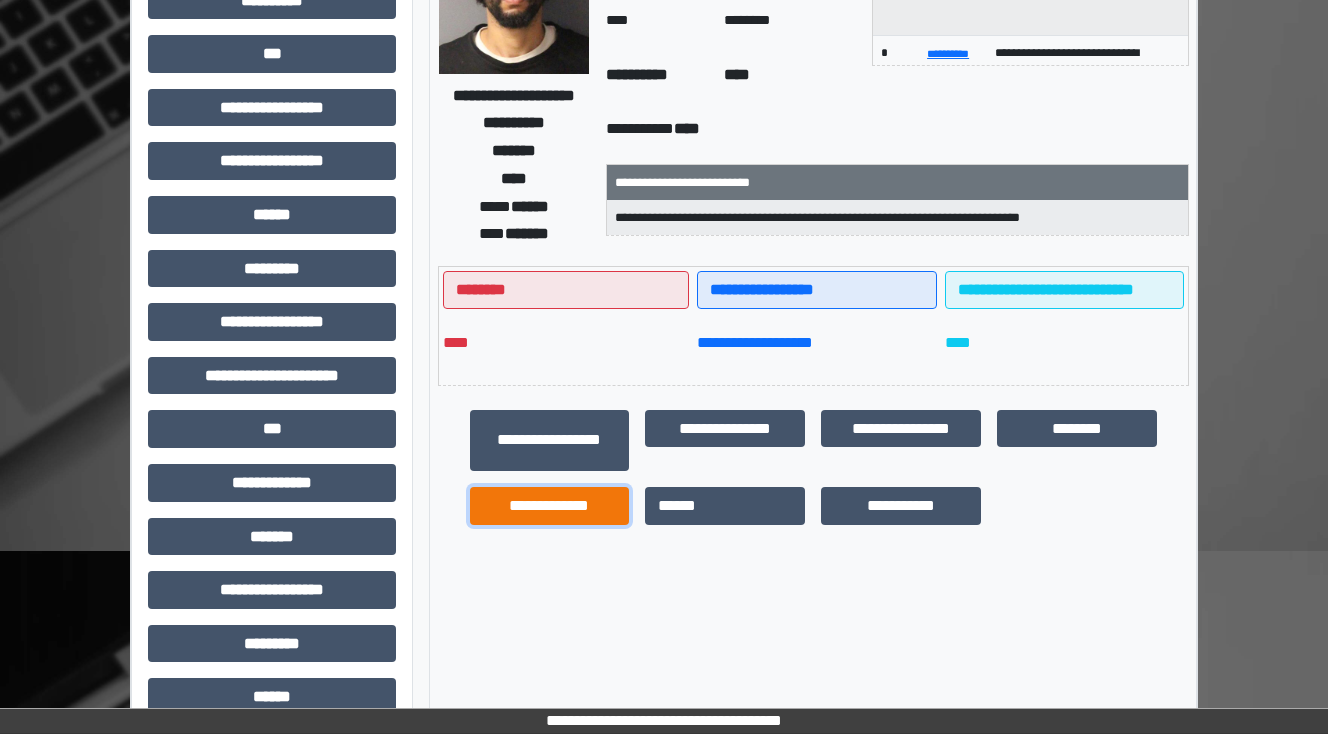 click on "**********" at bounding box center [550, 506] 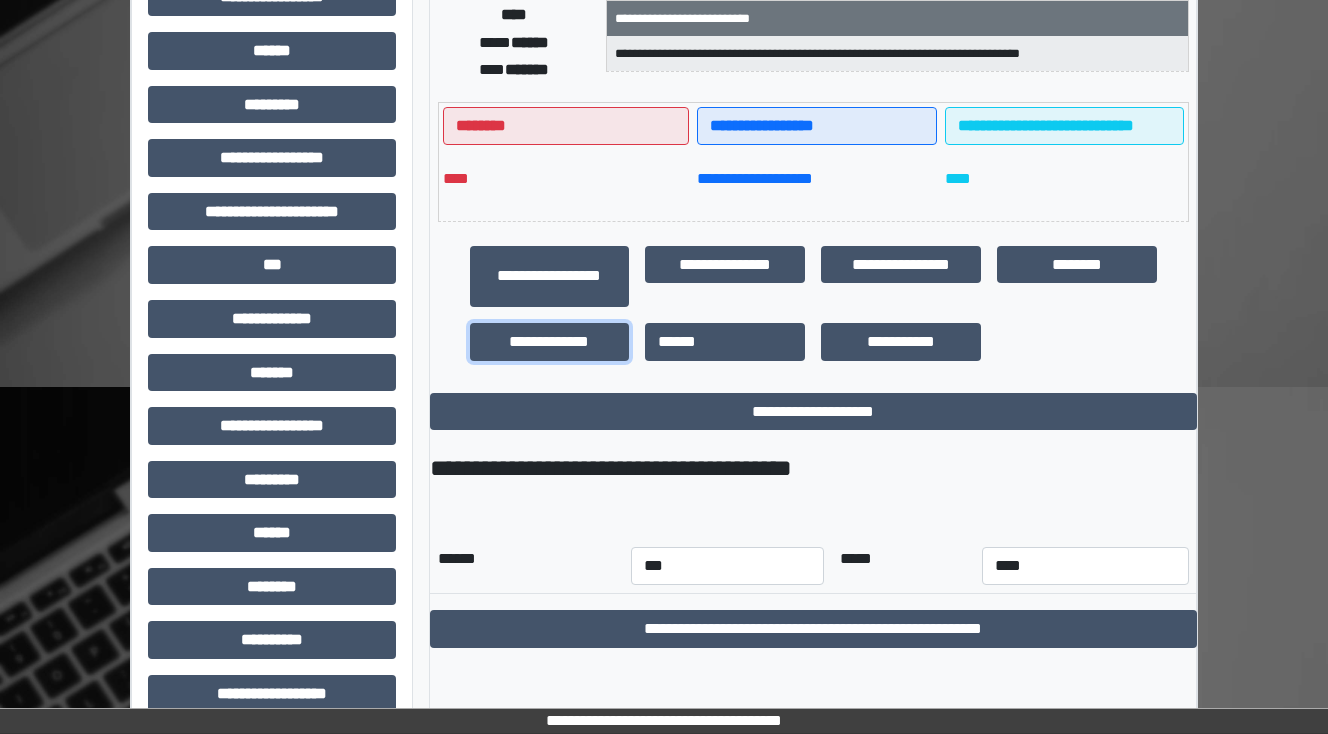 scroll, scrollTop: 432, scrollLeft: 0, axis: vertical 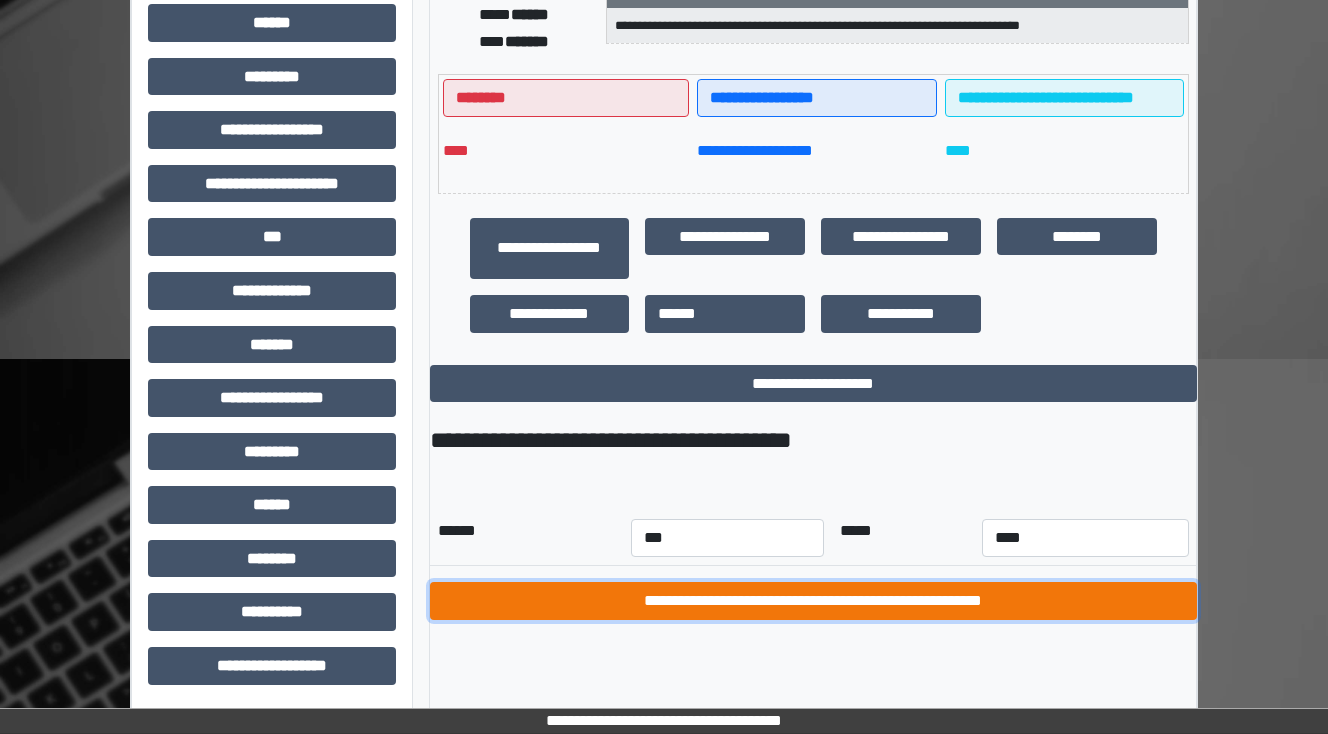 click on "**********" at bounding box center [813, 601] 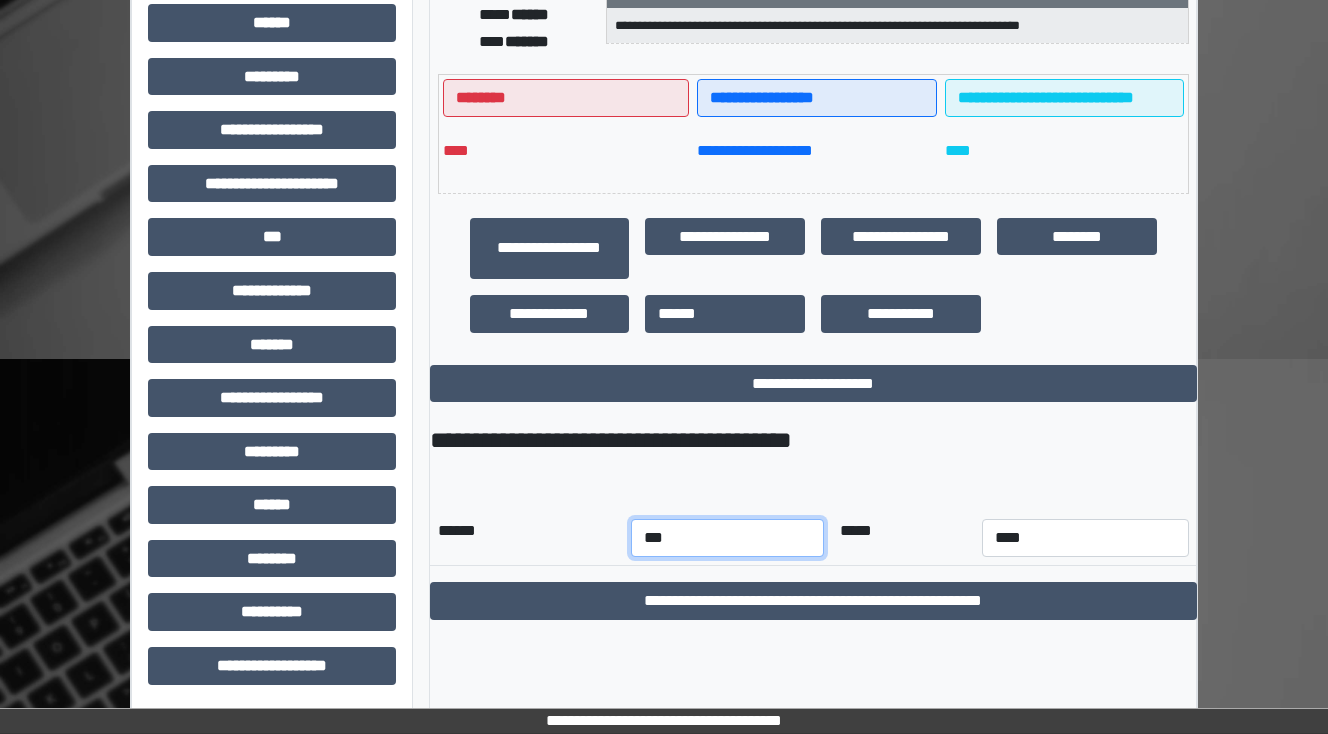 click on "***
***
***
***
***
***
***
***
***
***
***
***" at bounding box center (727, 538) 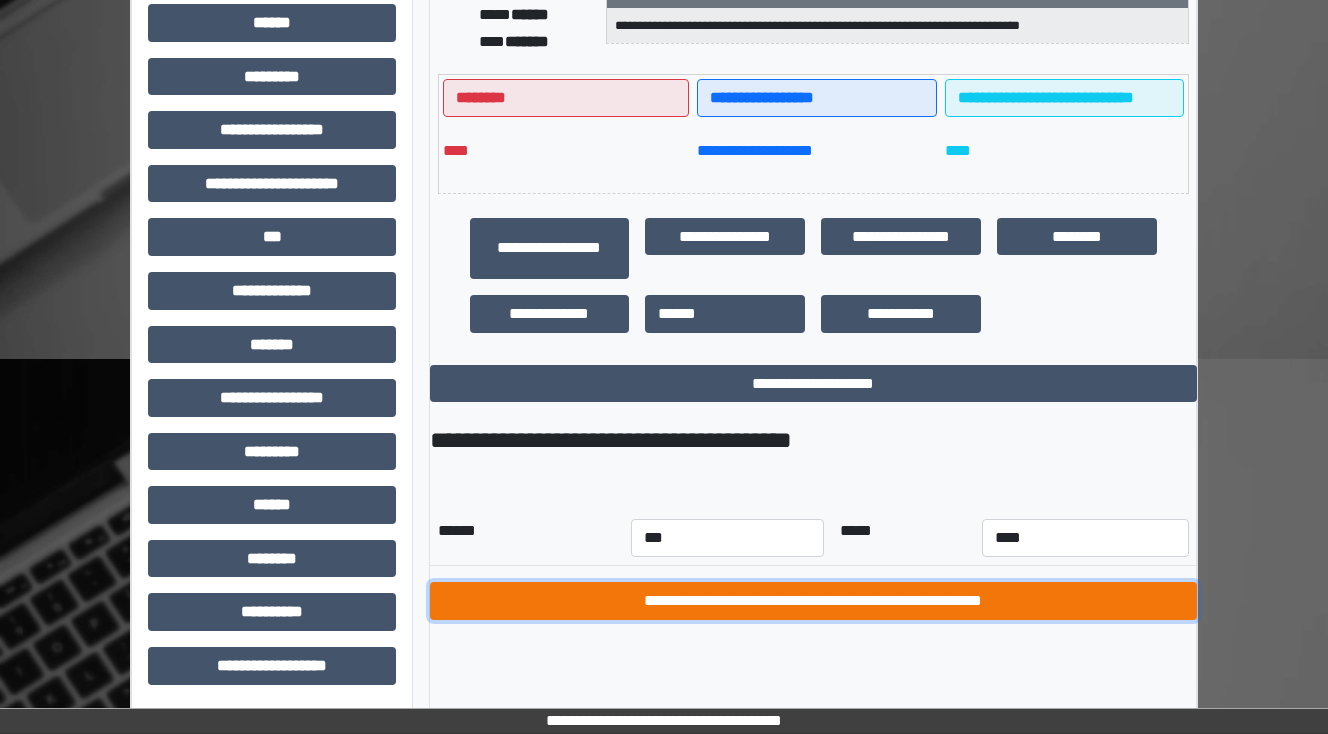 click on "**********" at bounding box center [813, 601] 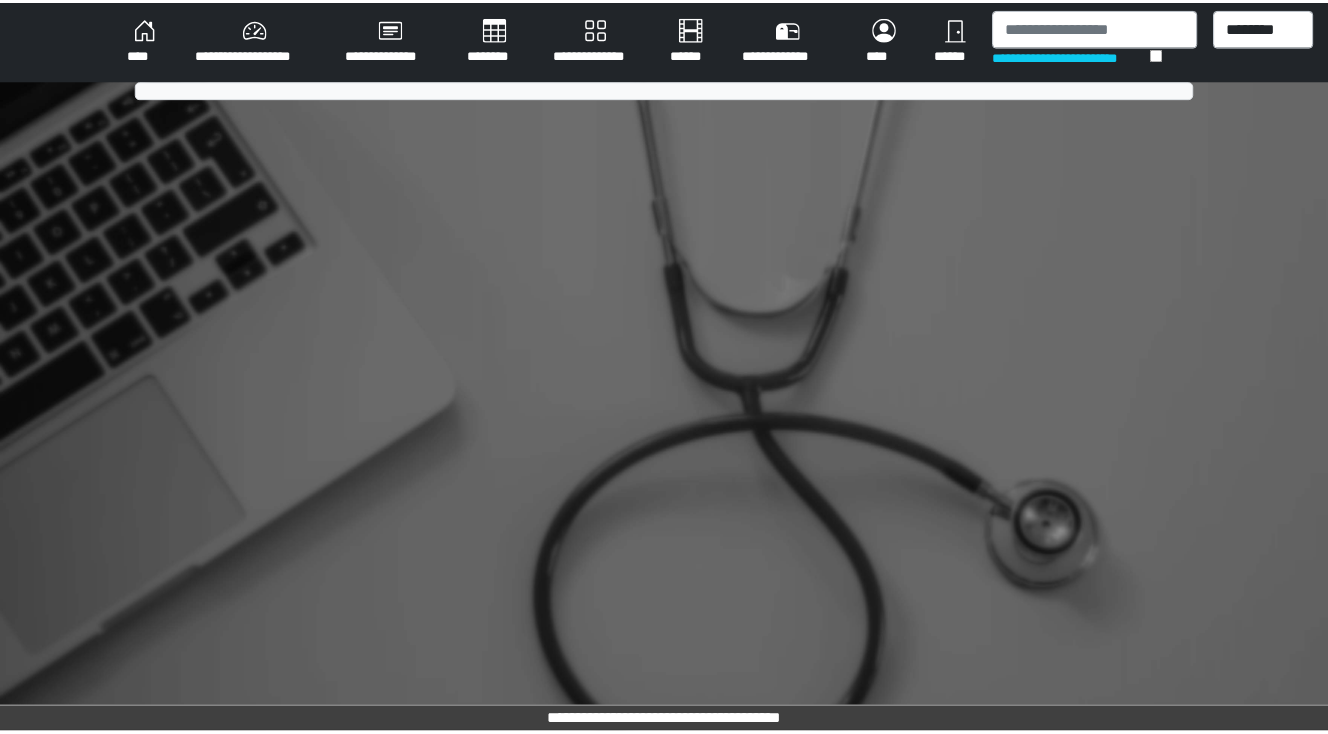 scroll, scrollTop: 0, scrollLeft: 0, axis: both 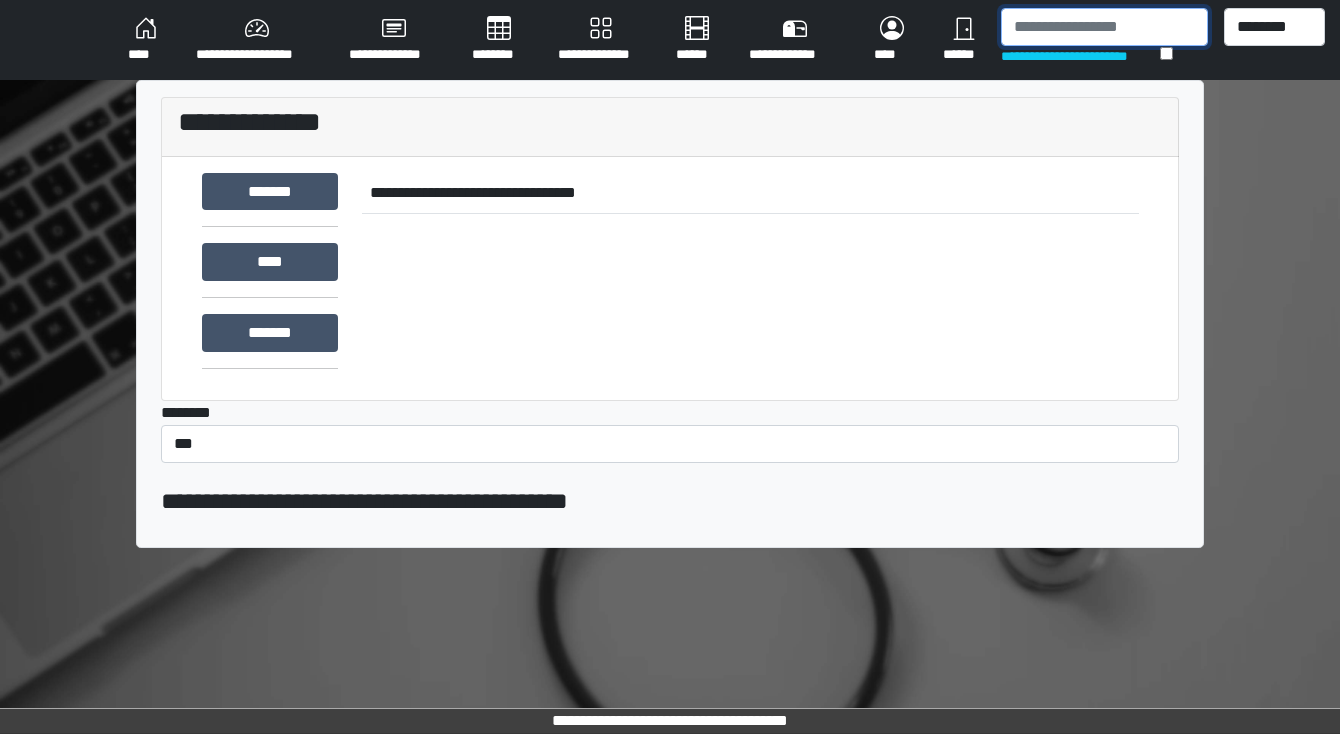 click at bounding box center [1104, 27] 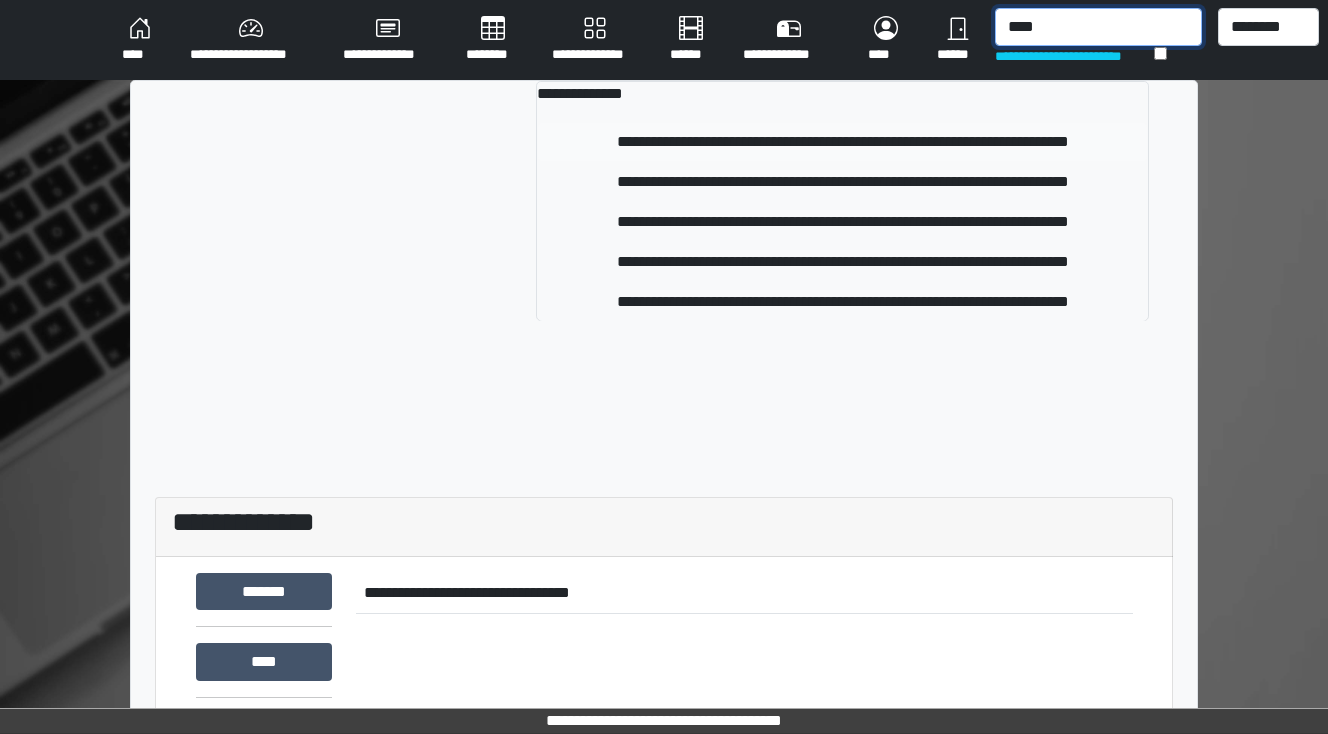 type on "****" 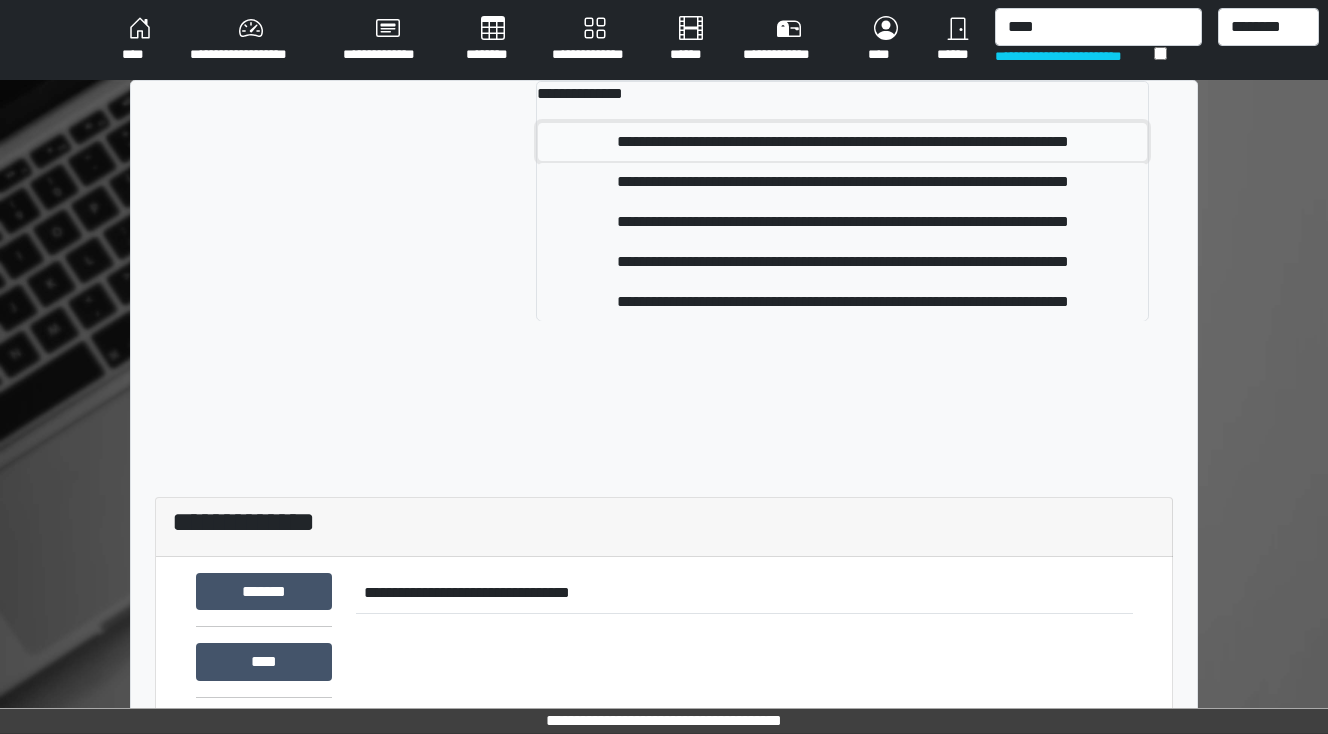 click on "**********" at bounding box center (843, 142) 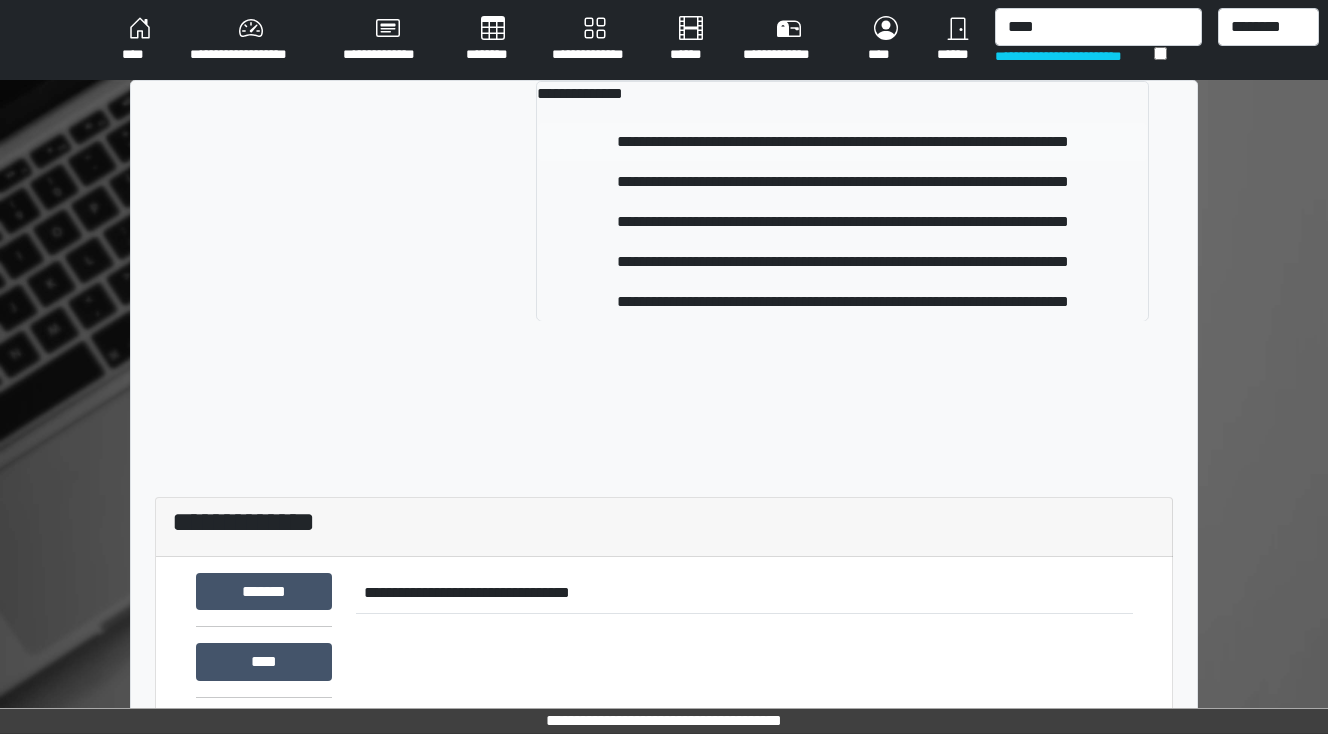 type 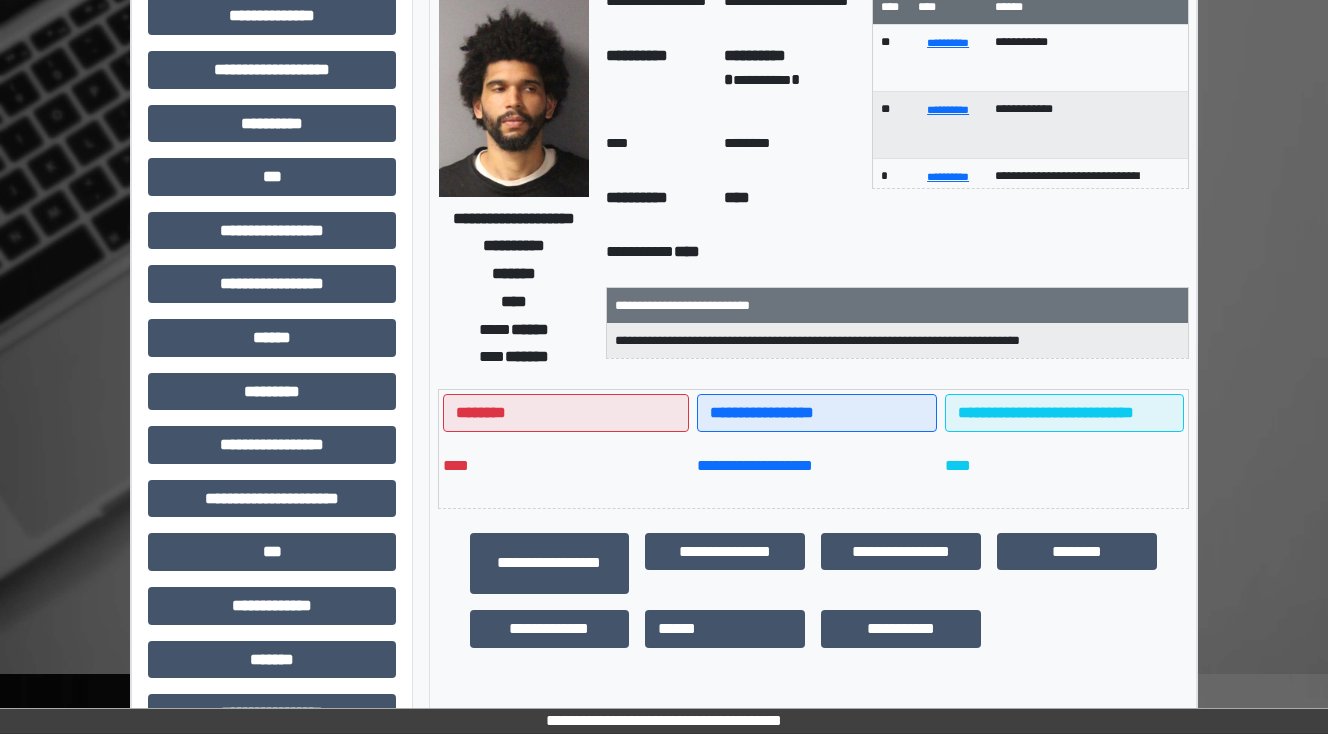 scroll, scrollTop: 432, scrollLeft: 0, axis: vertical 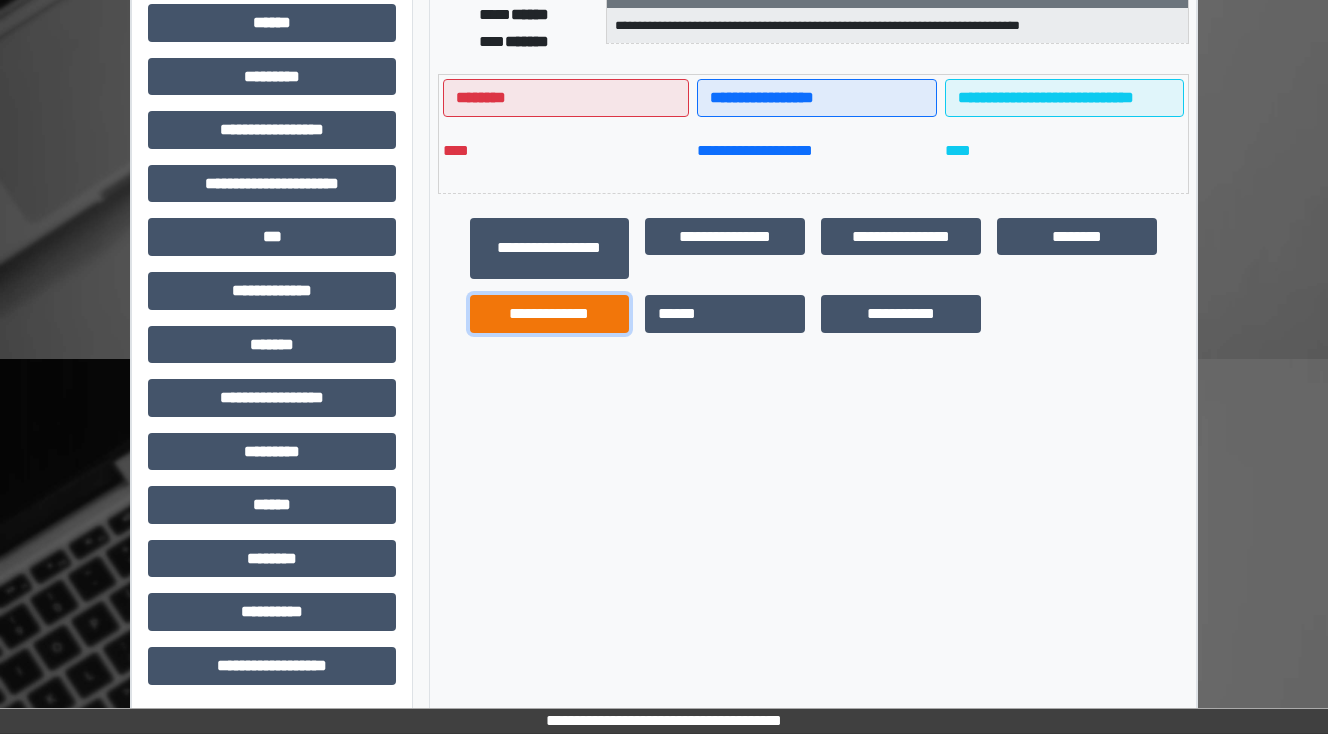 click on "**********" at bounding box center [550, 314] 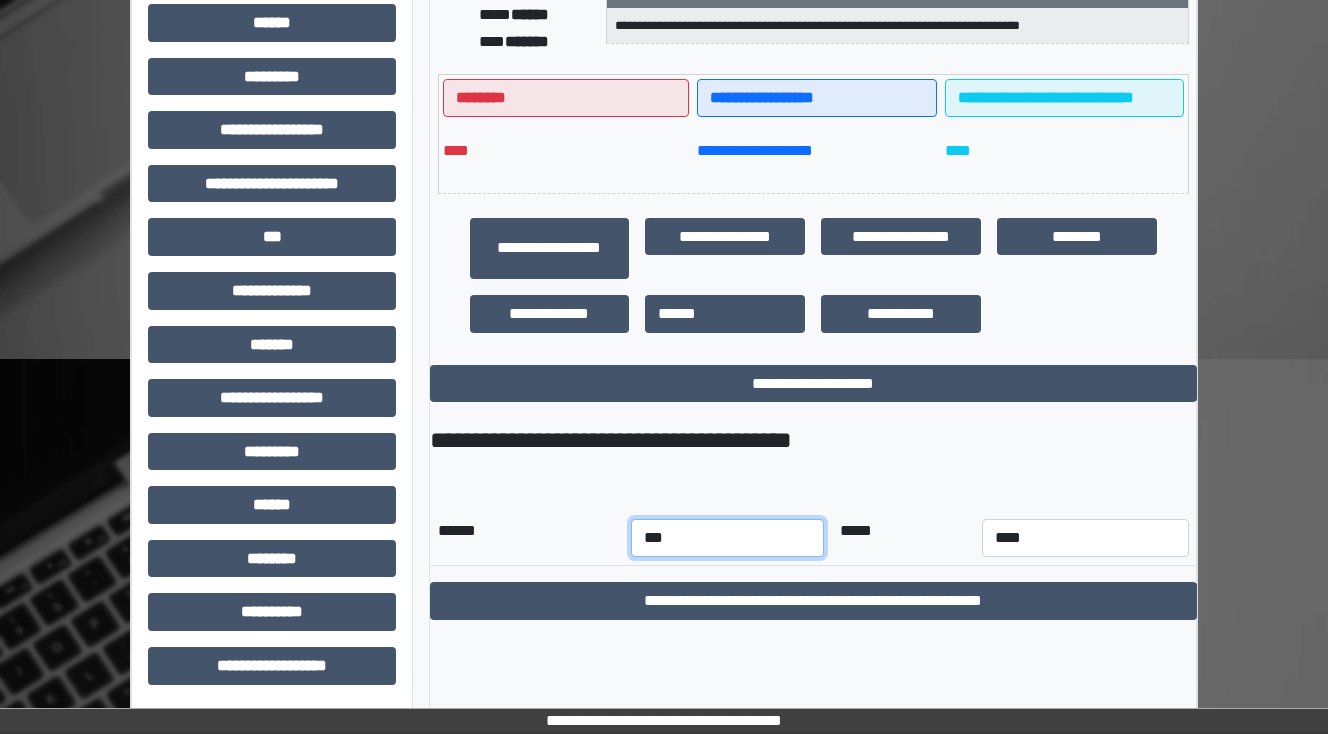 click on "***
***
***
***
***
***
***
***
***
***
***
***" at bounding box center (727, 538) 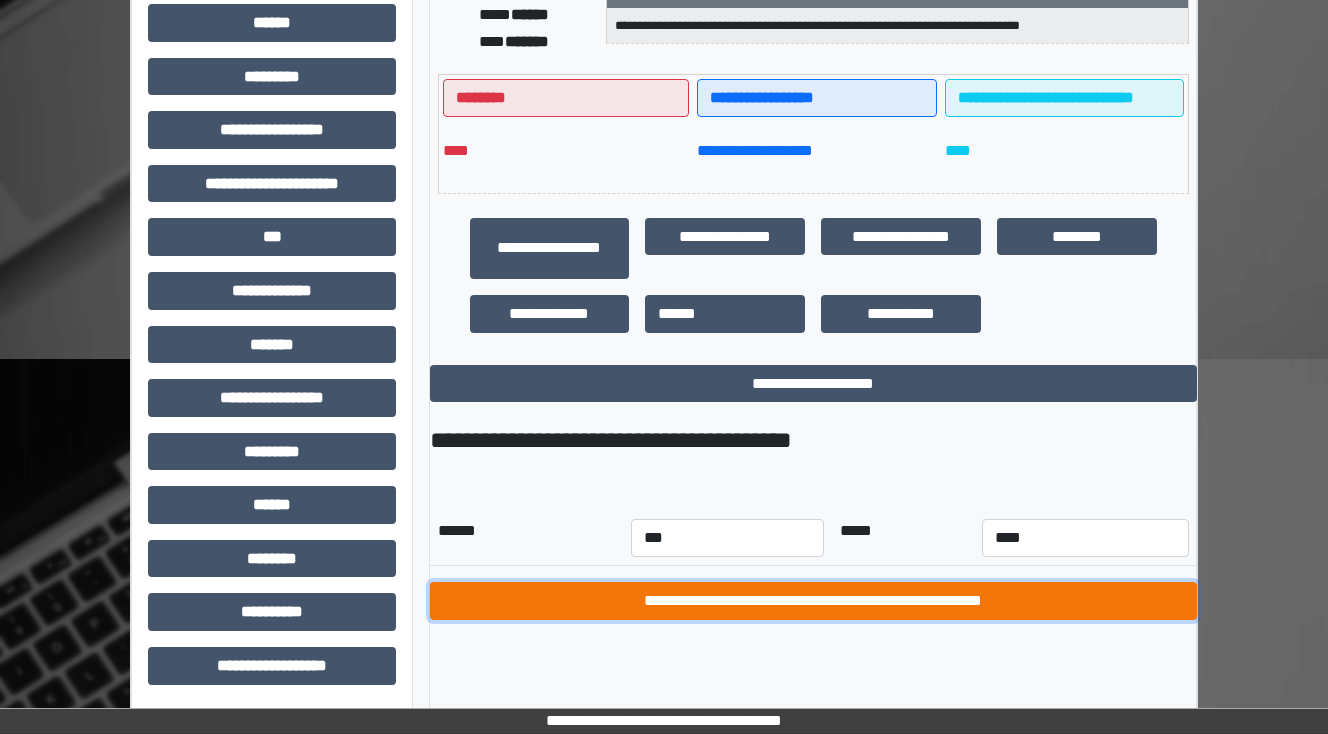 click on "**********" at bounding box center [813, 601] 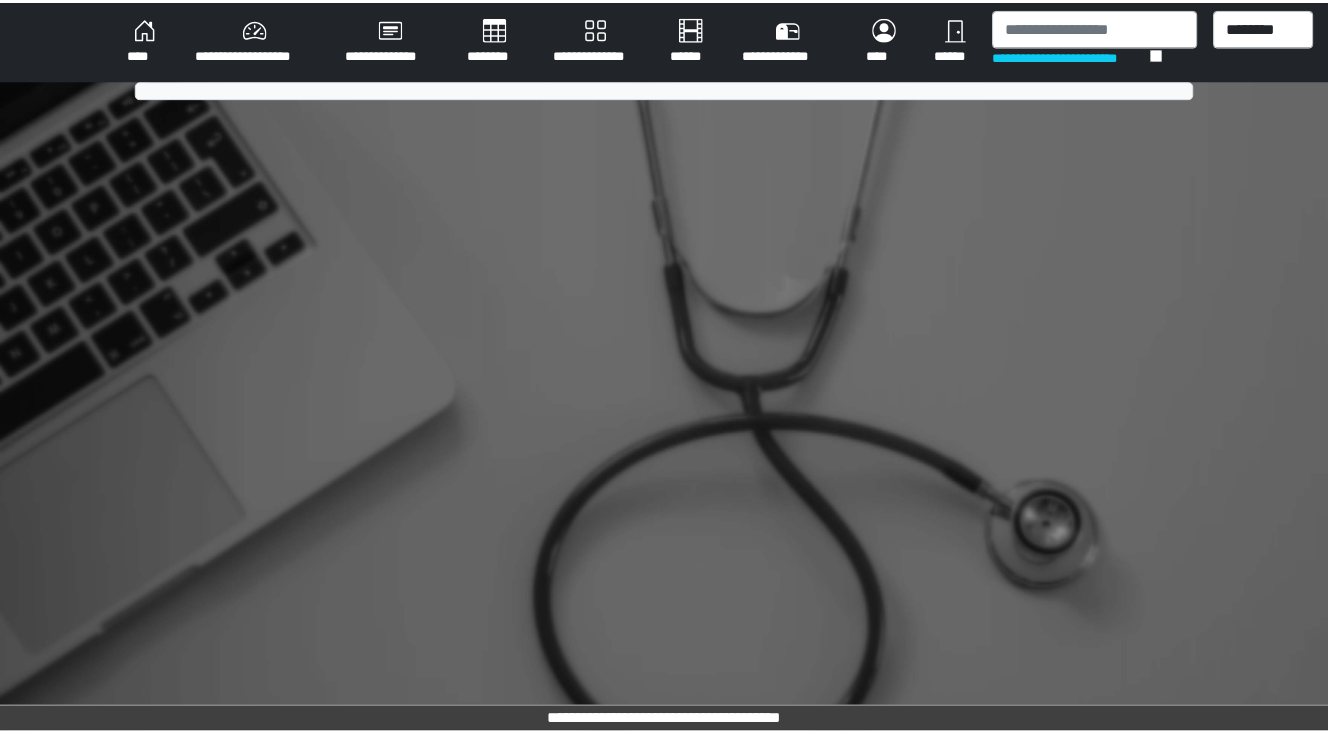 scroll, scrollTop: 0, scrollLeft: 0, axis: both 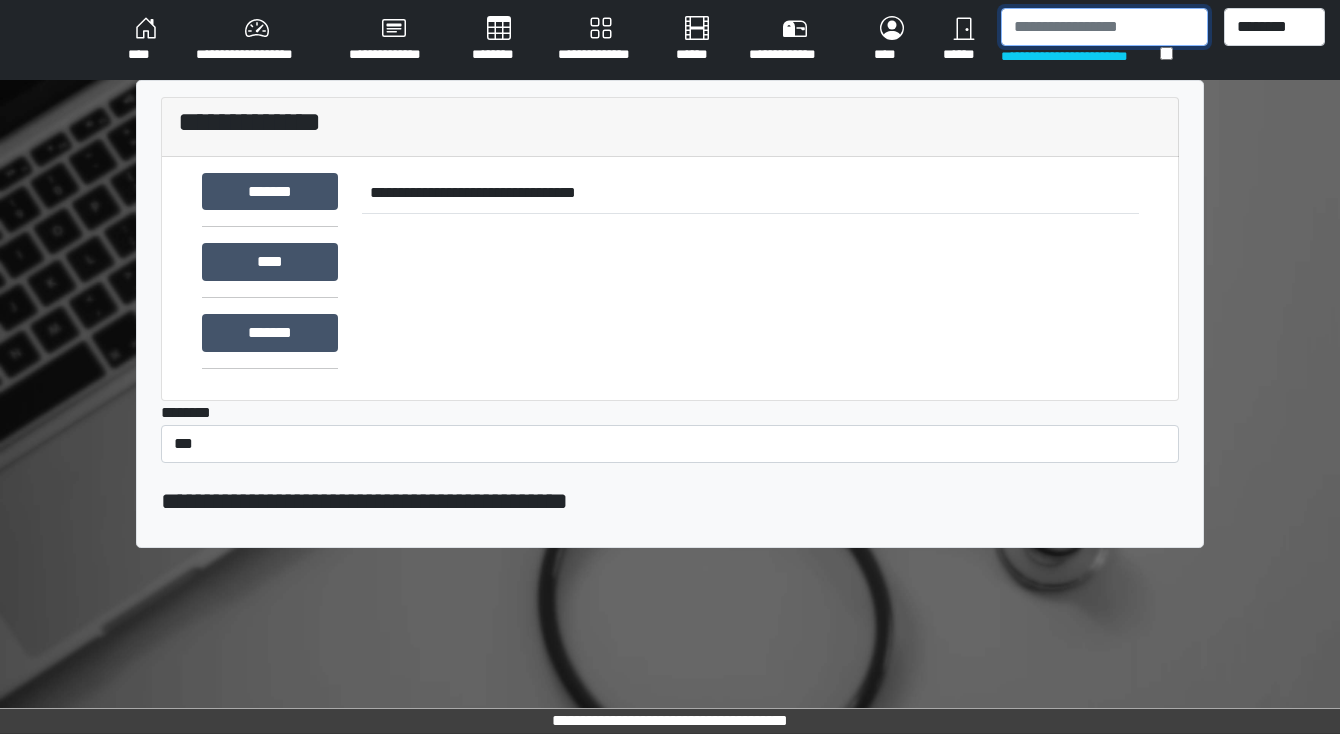 click at bounding box center [1104, 27] 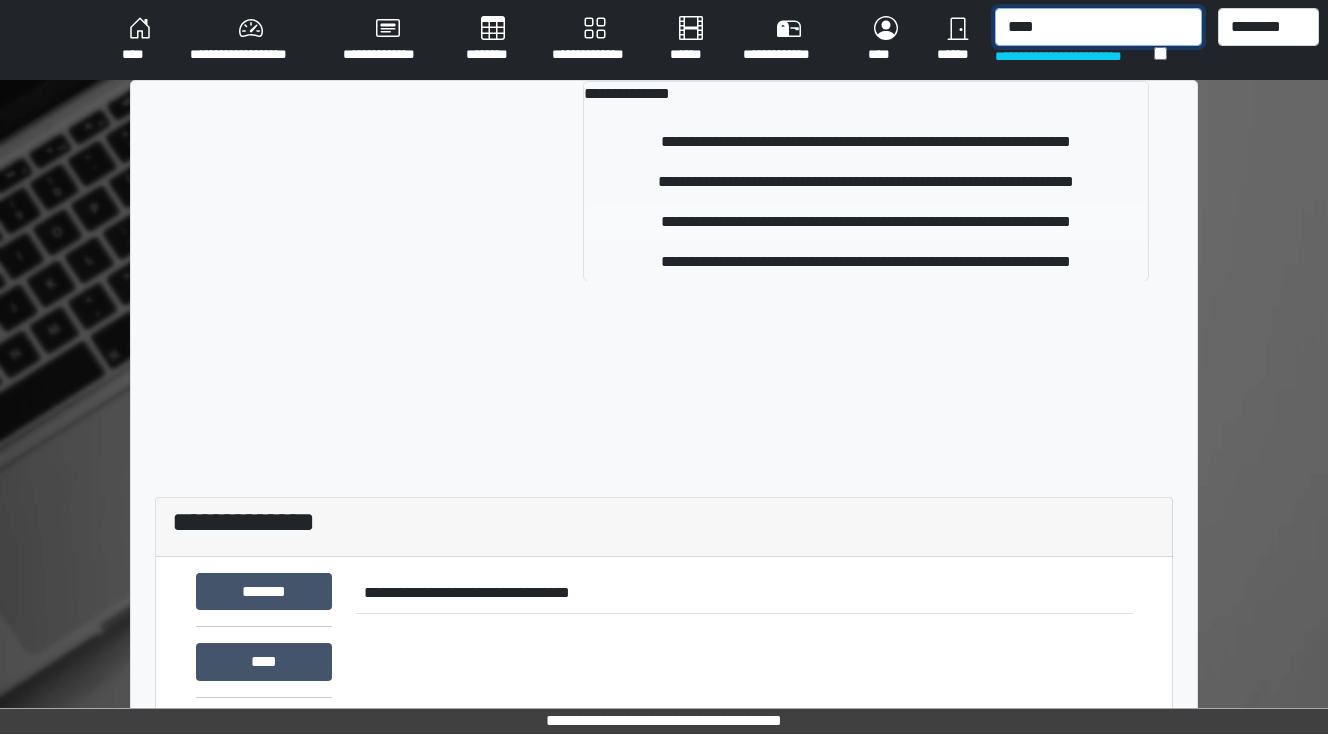type on "****" 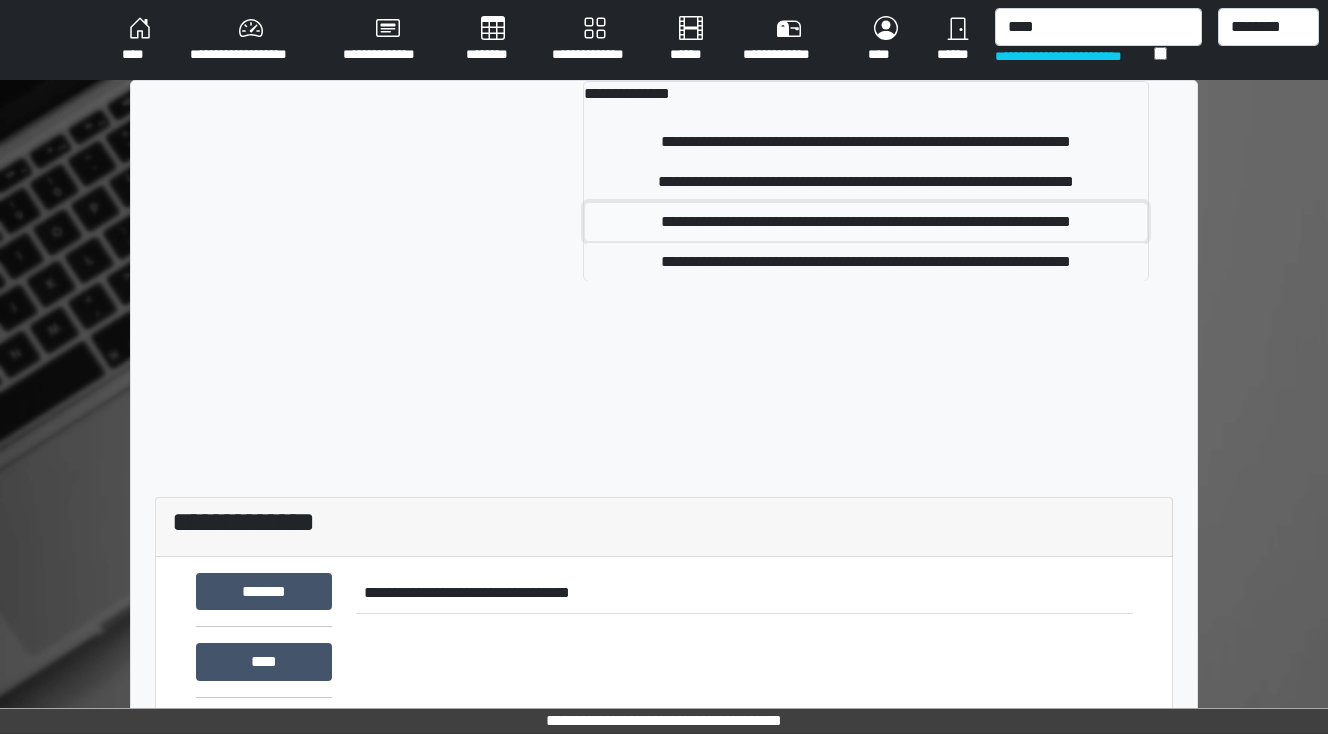 click on "**********" at bounding box center [866, 222] 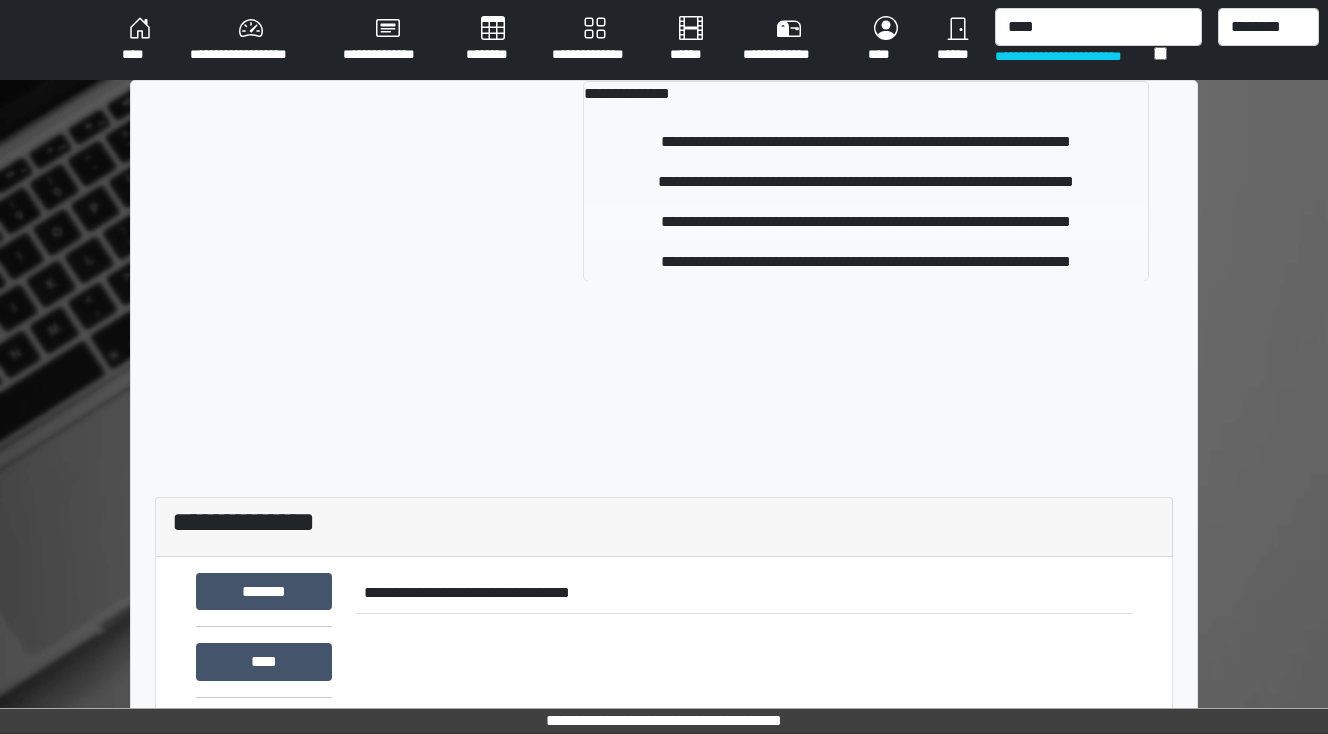 type 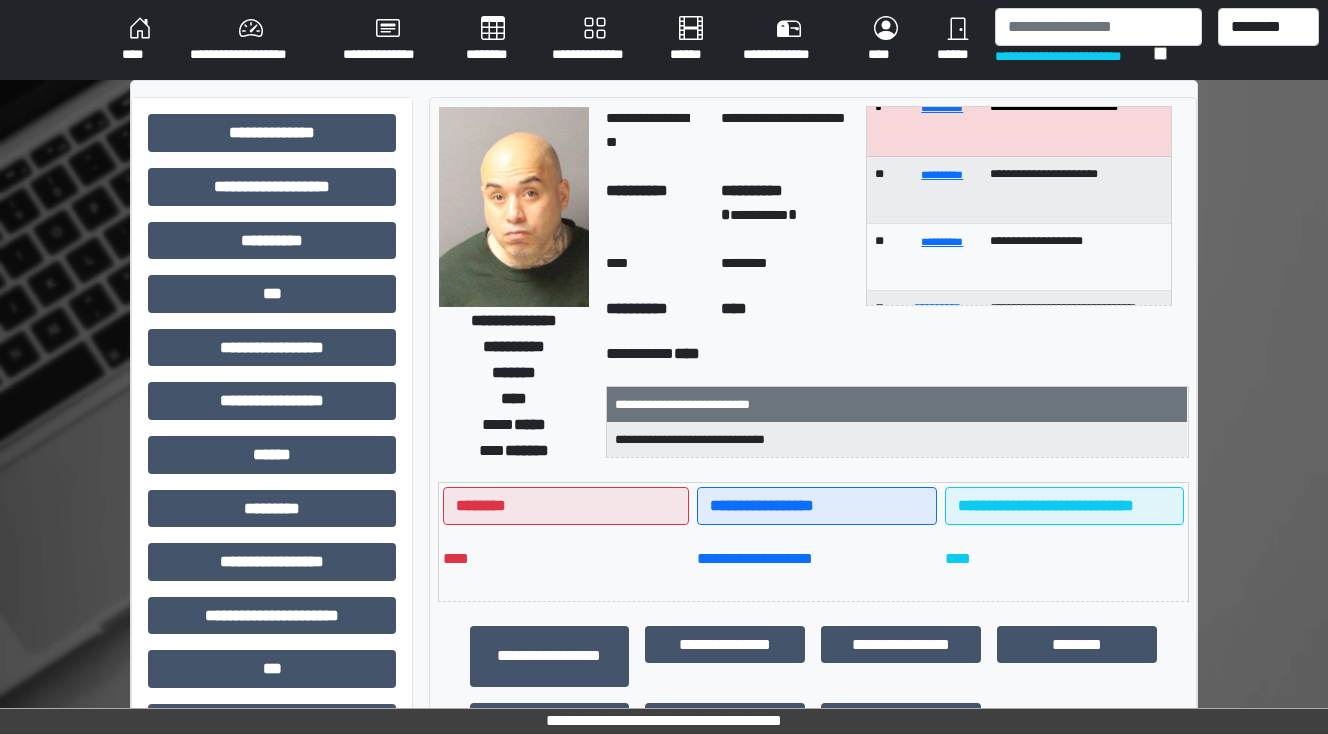 scroll, scrollTop: 80, scrollLeft: 0, axis: vertical 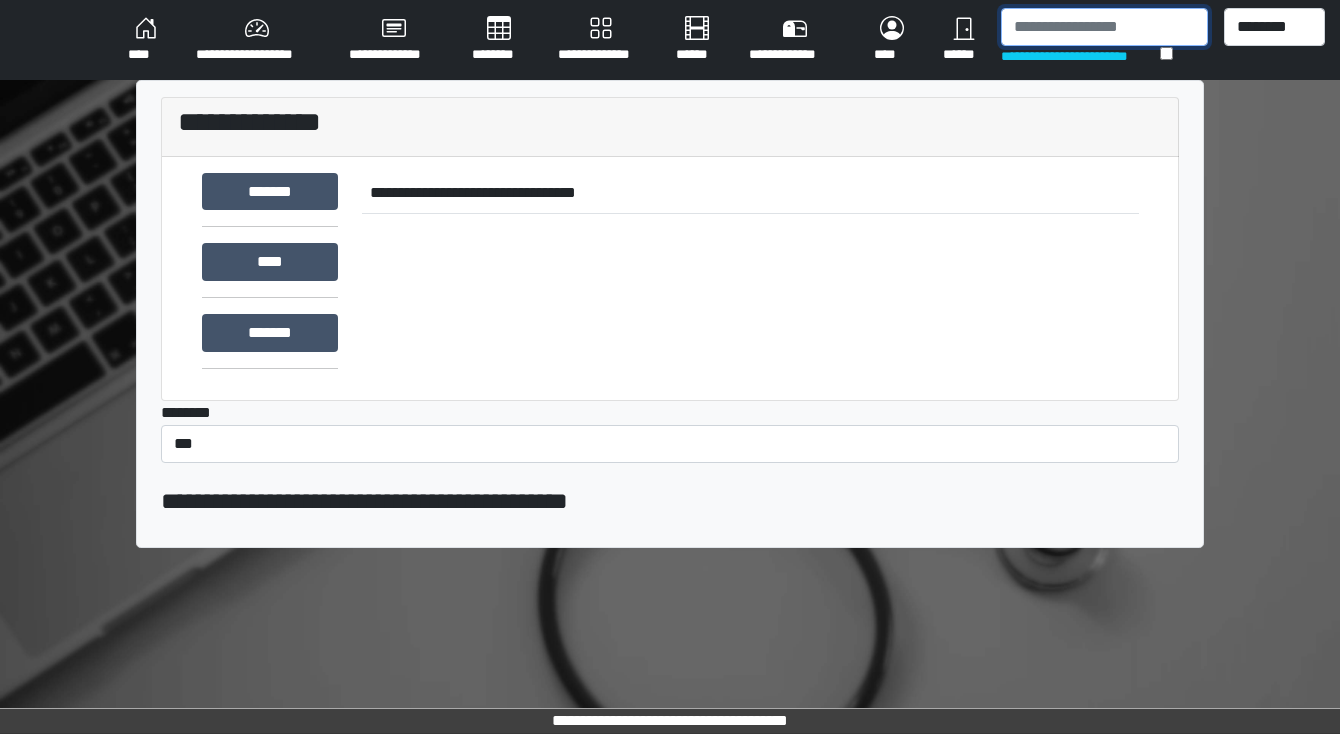 click at bounding box center (1104, 27) 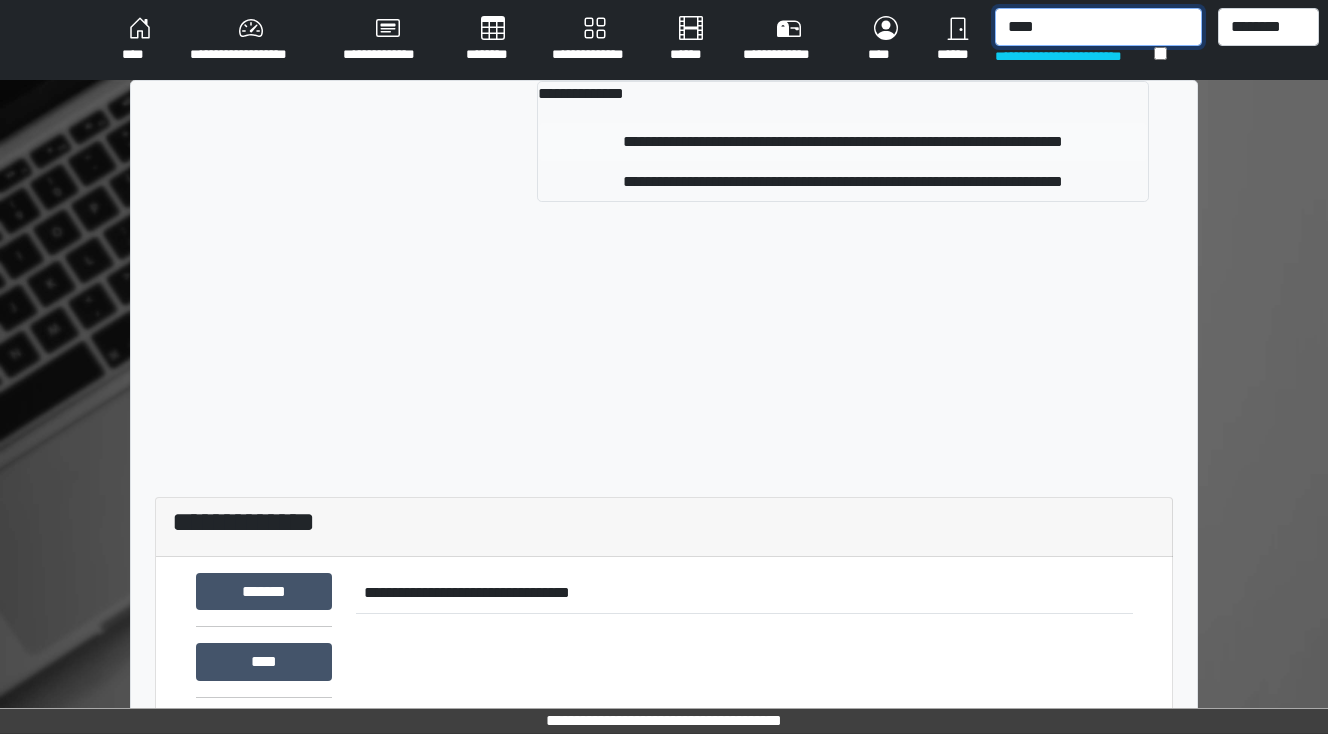 type on "****" 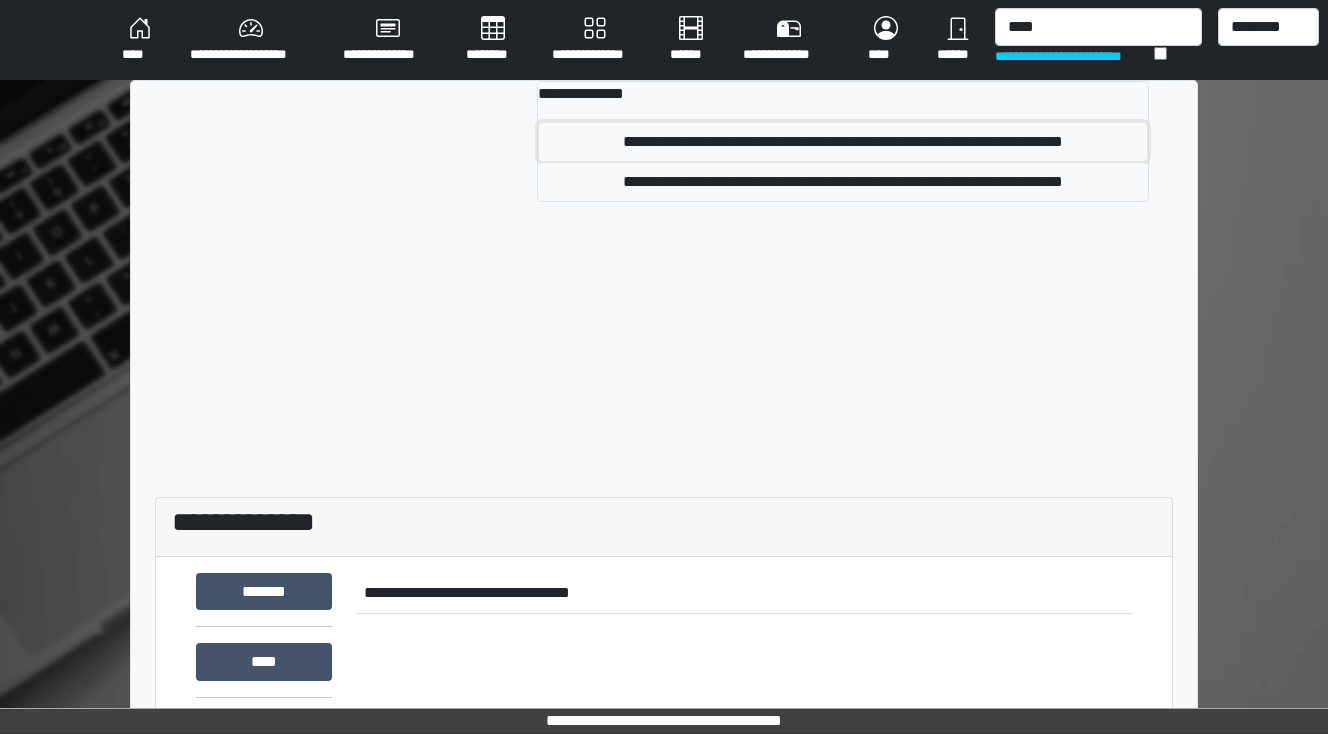 click on "**********" at bounding box center [843, 142] 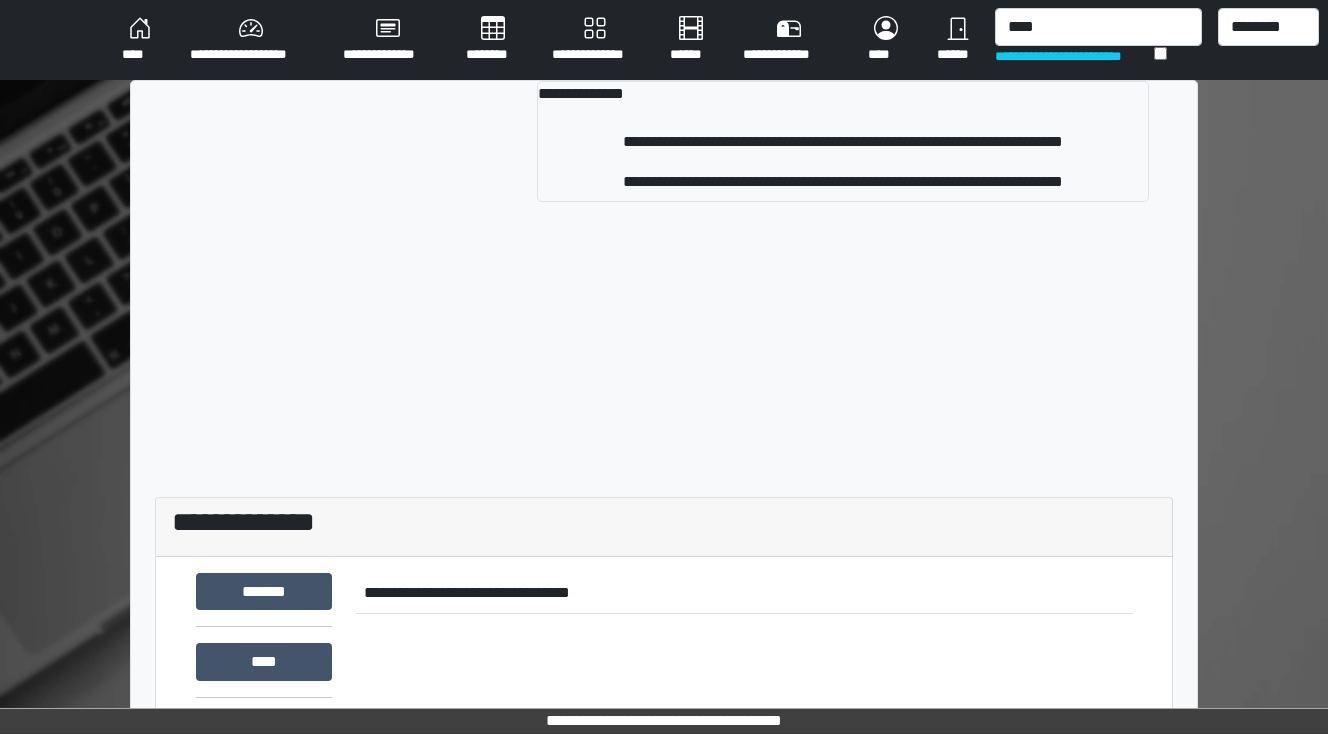 type 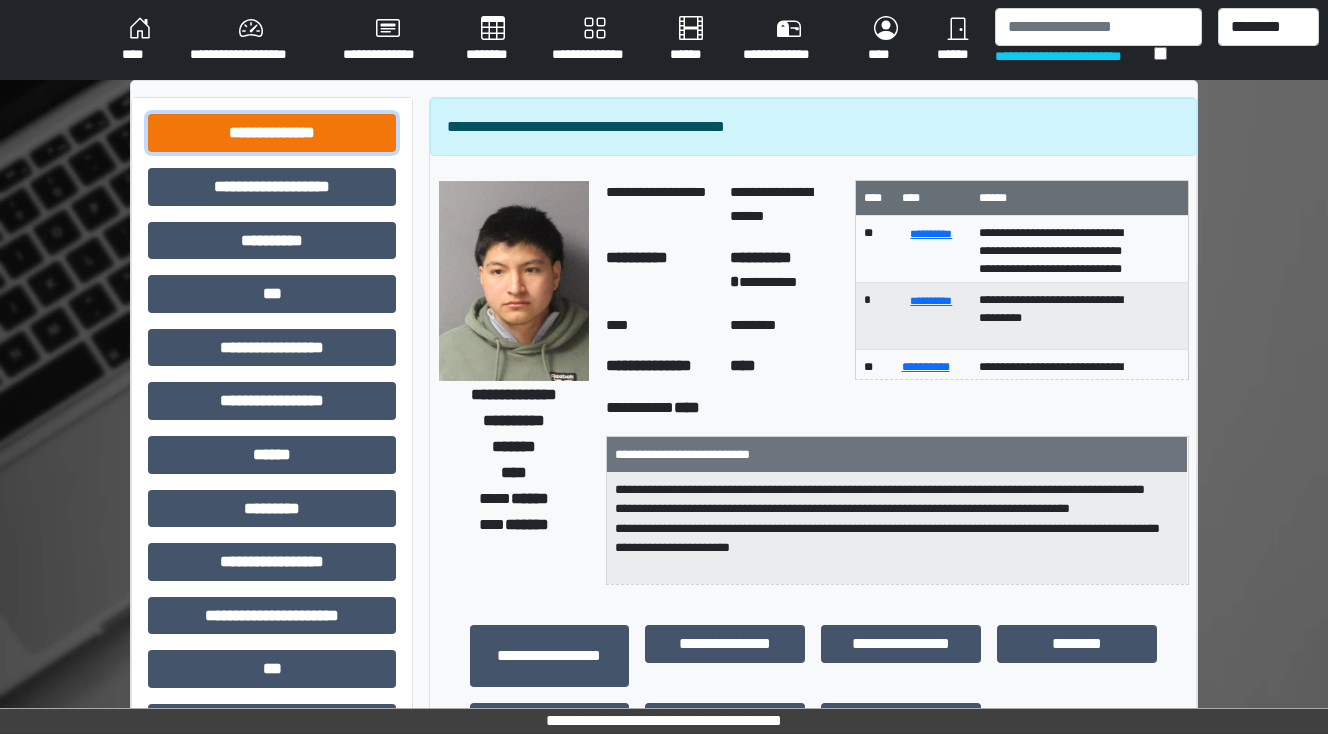click on "**********" at bounding box center [272, 133] 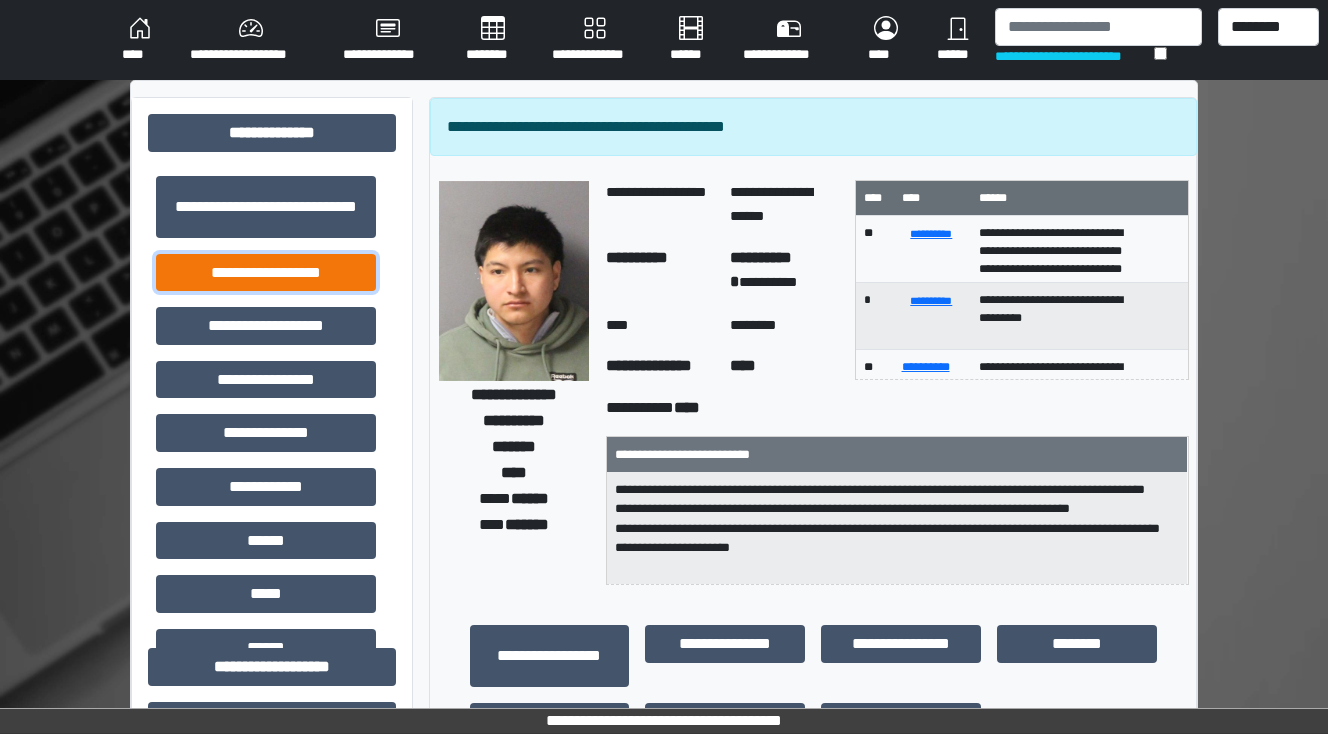 drag, startPoint x: 223, startPoint y: 263, endPoint x: 350, endPoint y: 271, distance: 127.25172 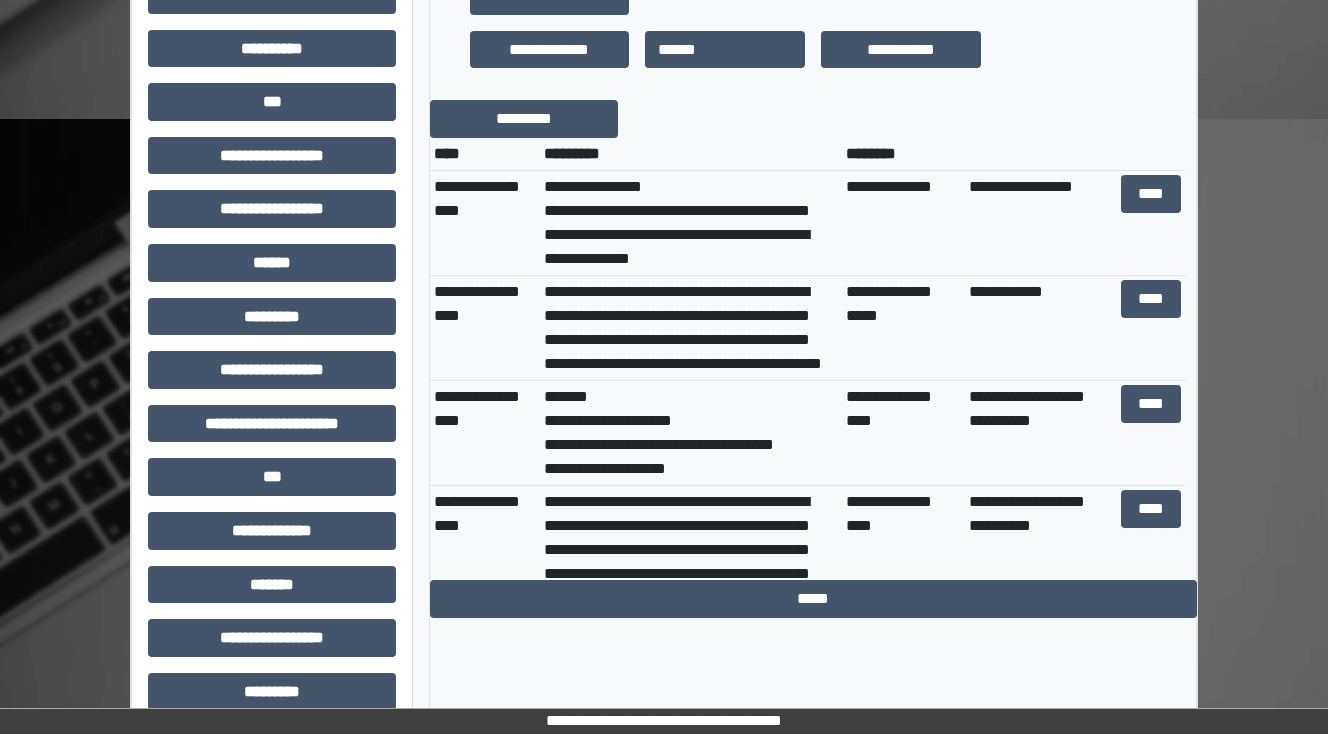 scroll, scrollTop: 800, scrollLeft: 0, axis: vertical 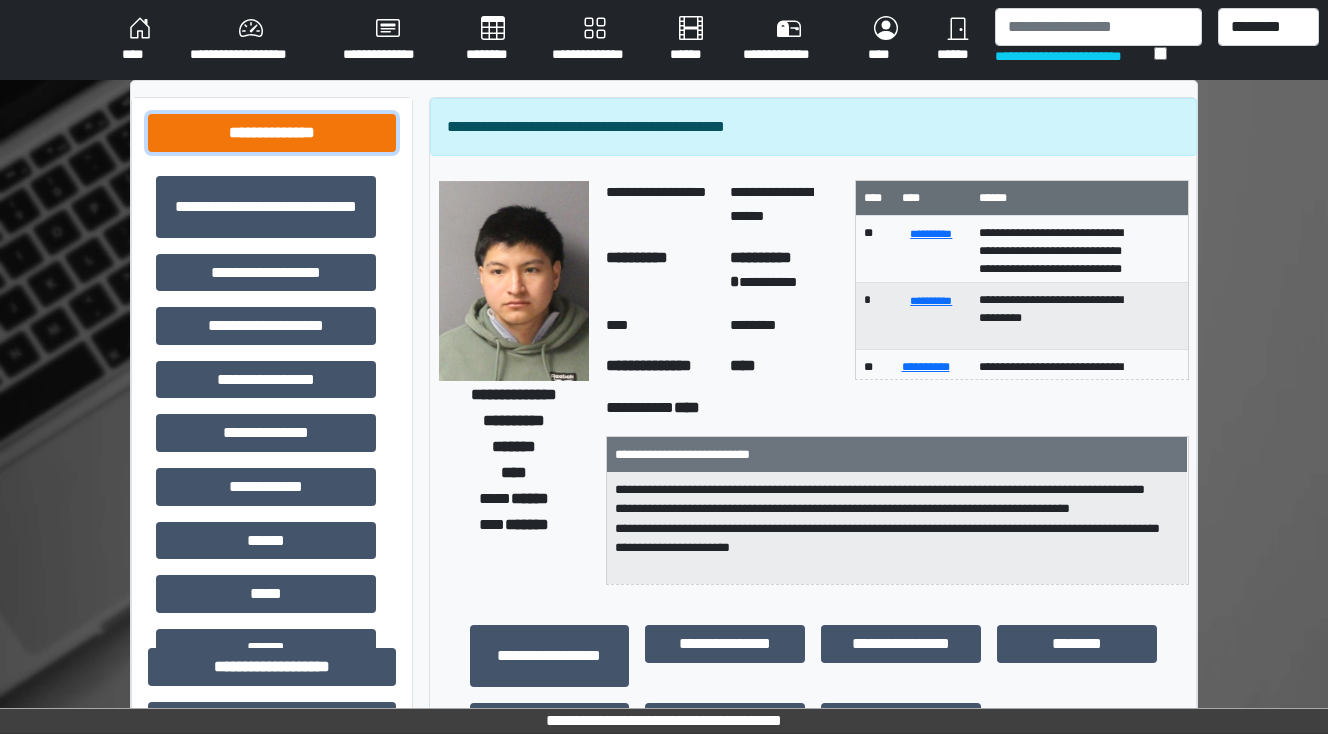 click on "**********" at bounding box center [272, 133] 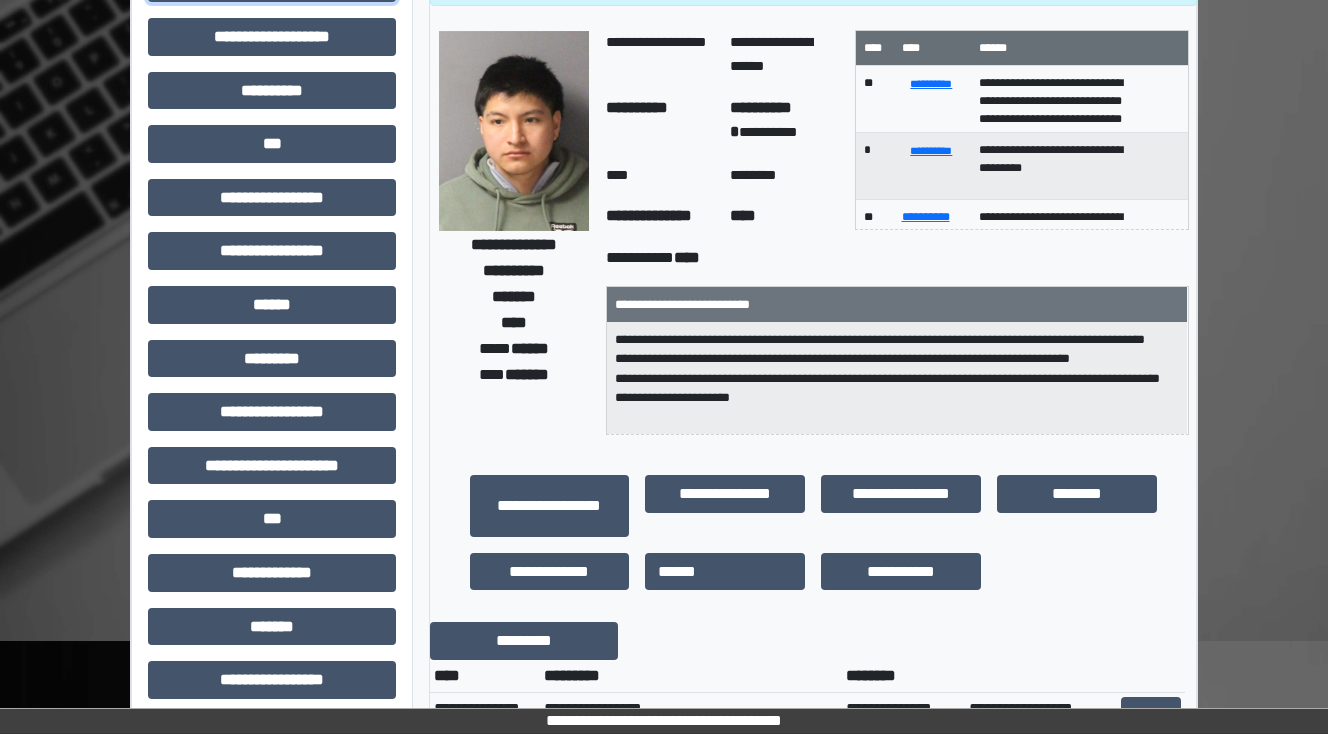 scroll, scrollTop: 160, scrollLeft: 0, axis: vertical 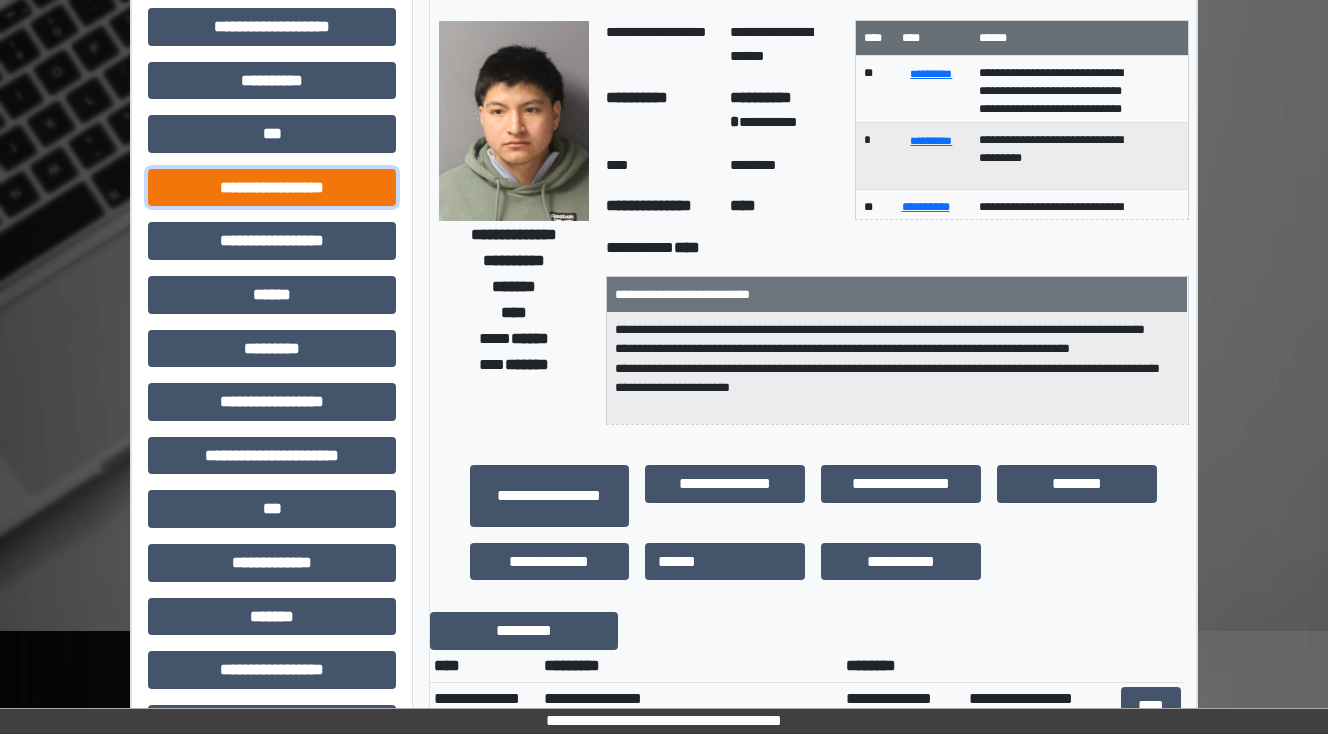 click on "**********" at bounding box center (272, 188) 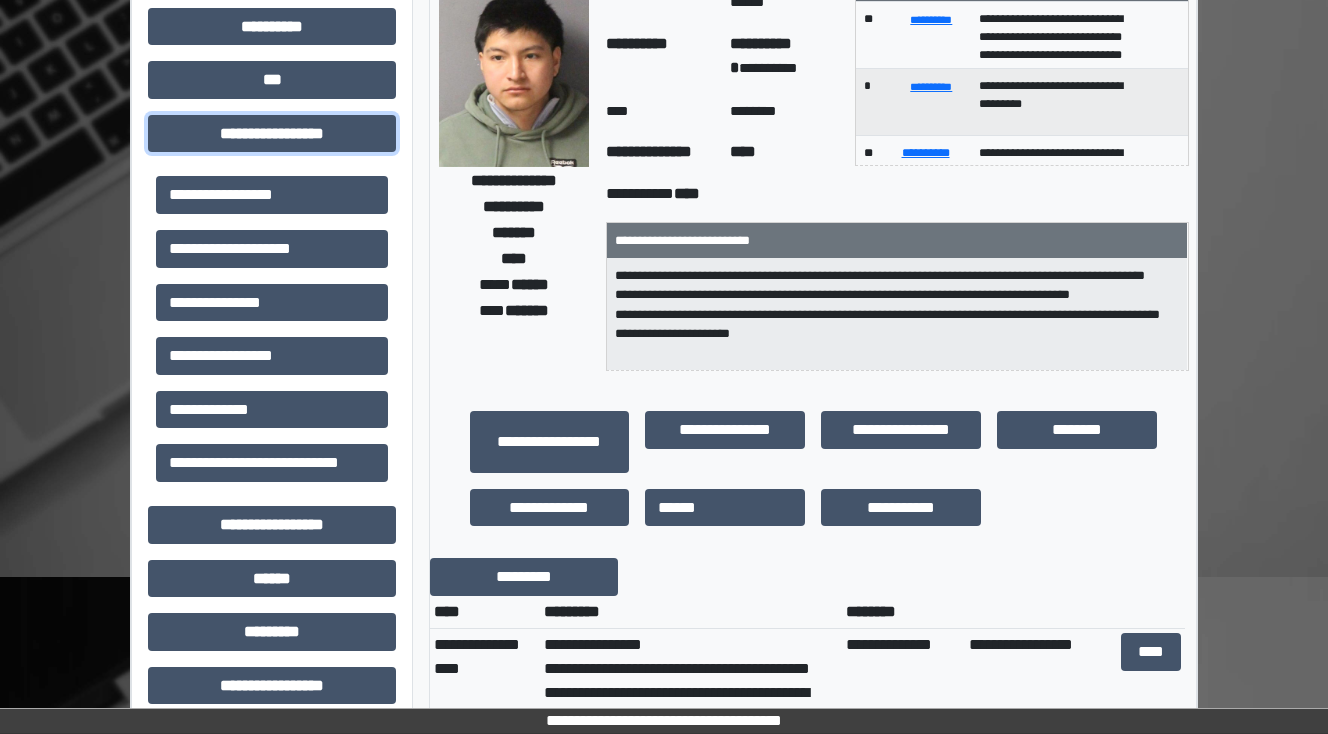 scroll, scrollTop: 240, scrollLeft: 0, axis: vertical 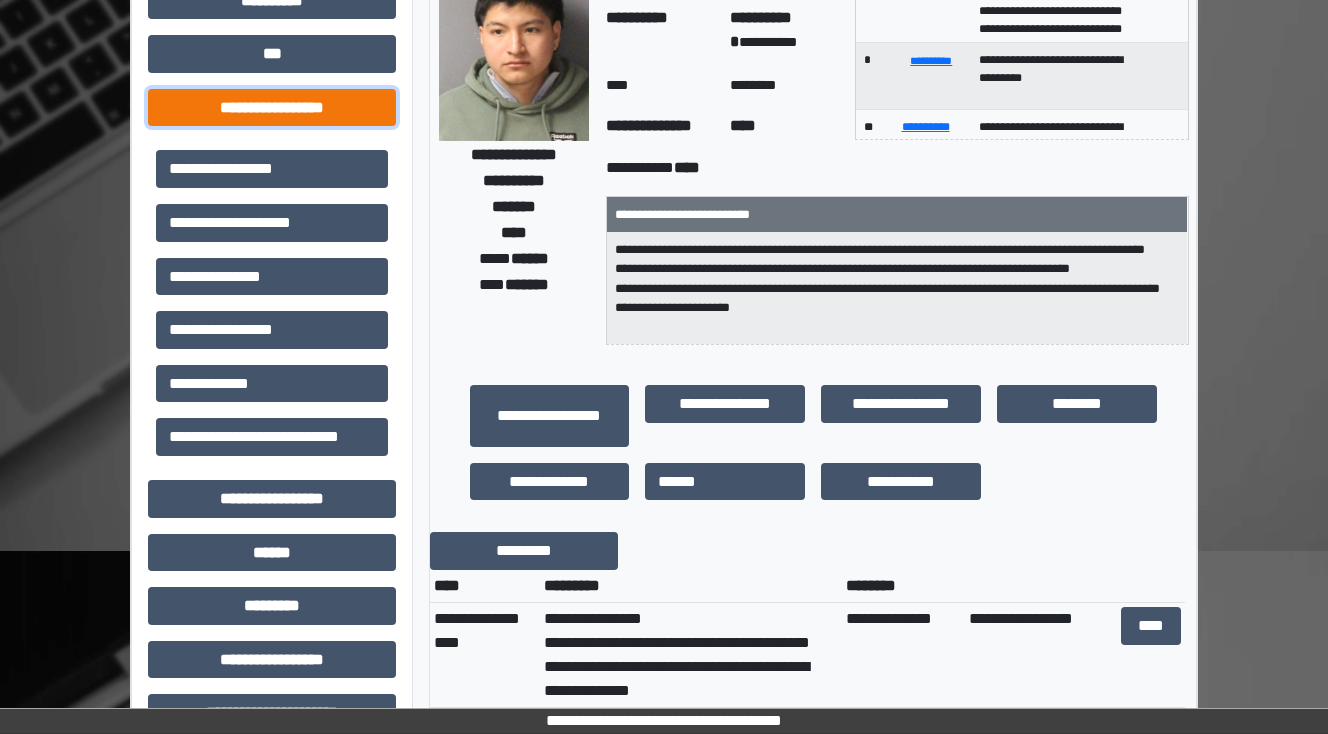 click on "**********" at bounding box center [272, 108] 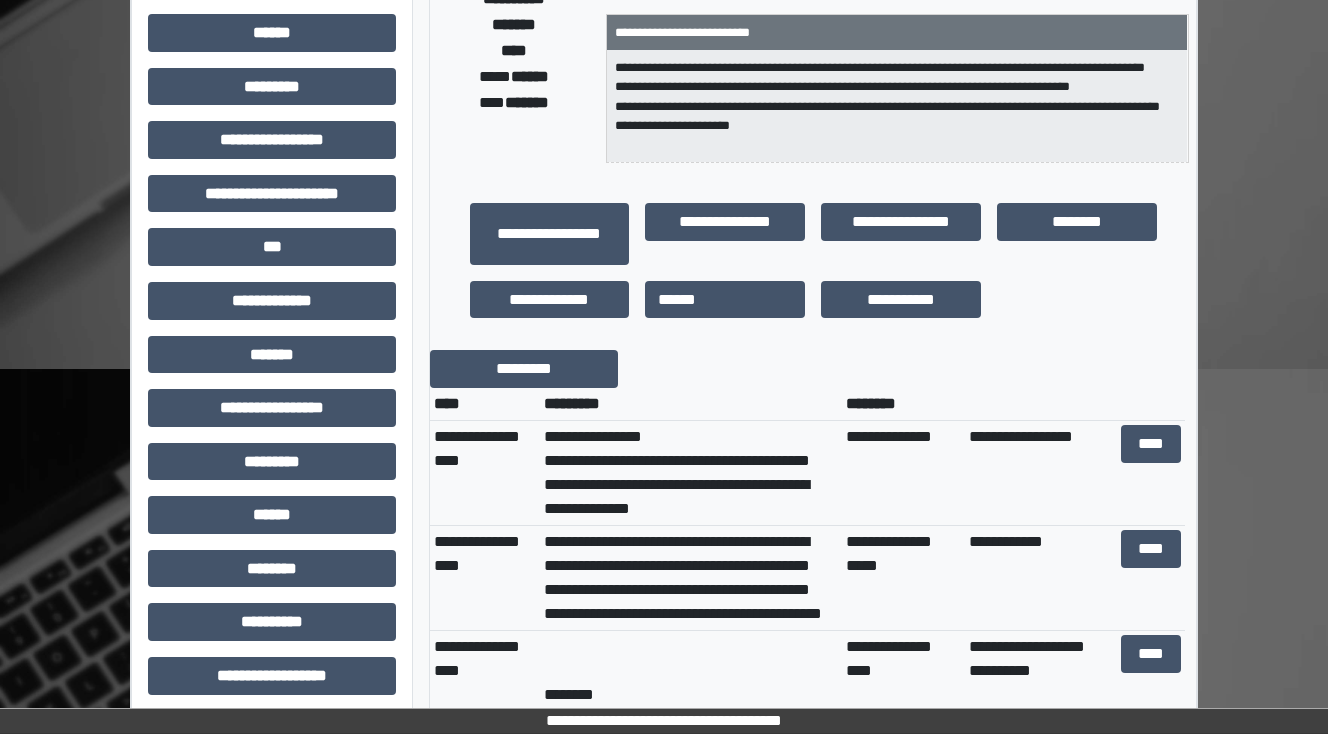 scroll, scrollTop: 588, scrollLeft: 0, axis: vertical 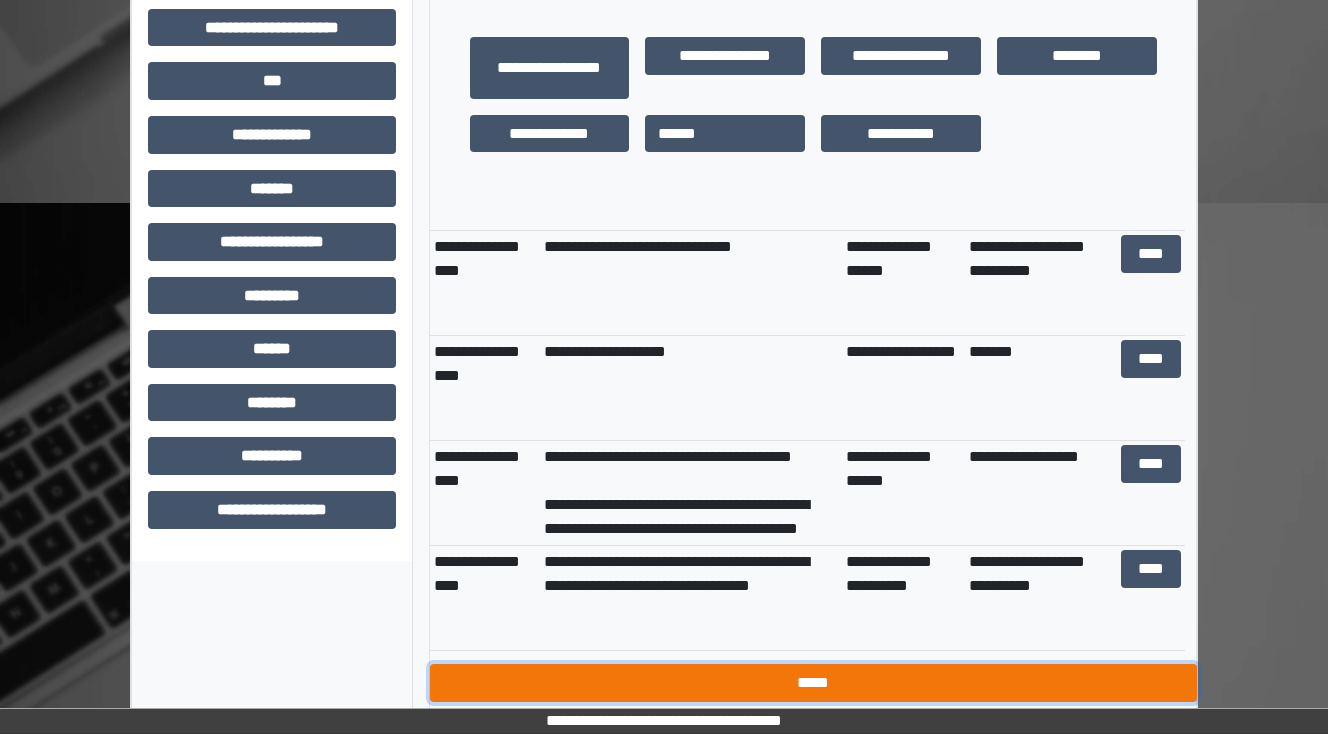 click on "*****" at bounding box center [813, 683] 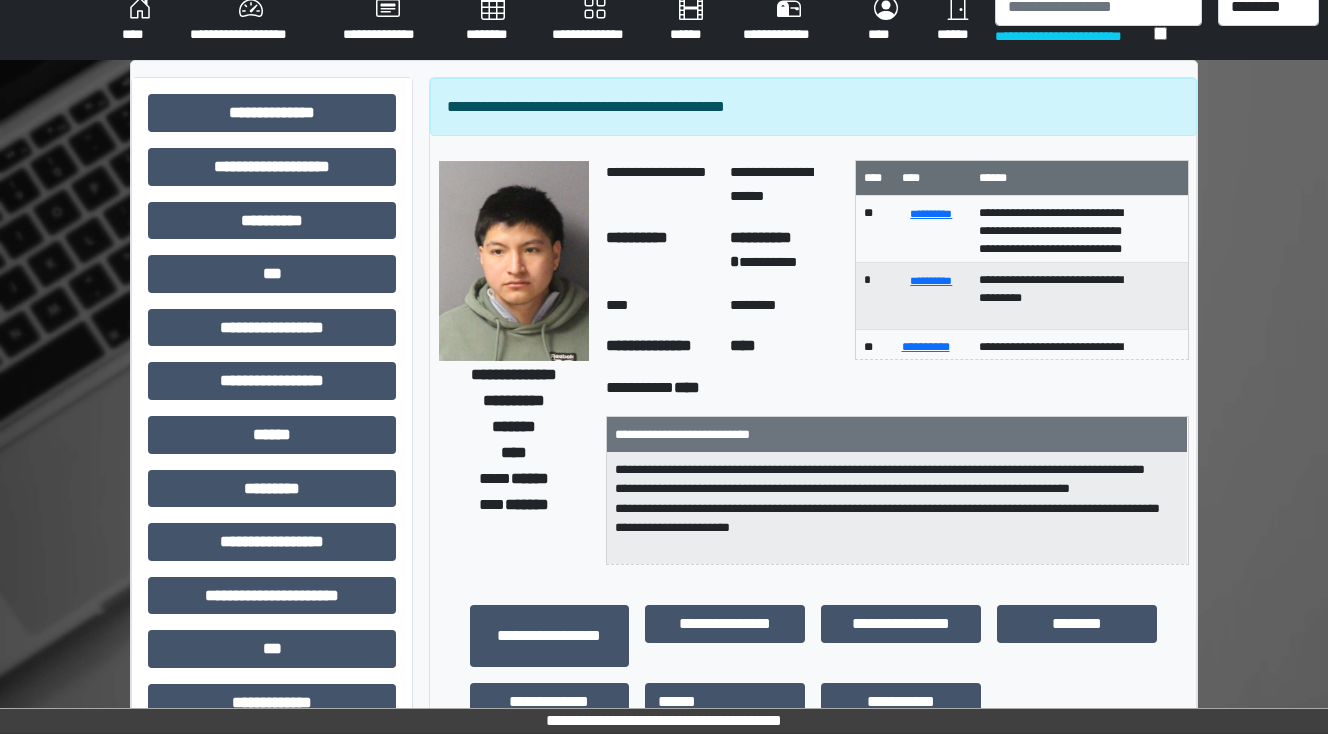 scroll, scrollTop: 0, scrollLeft: 0, axis: both 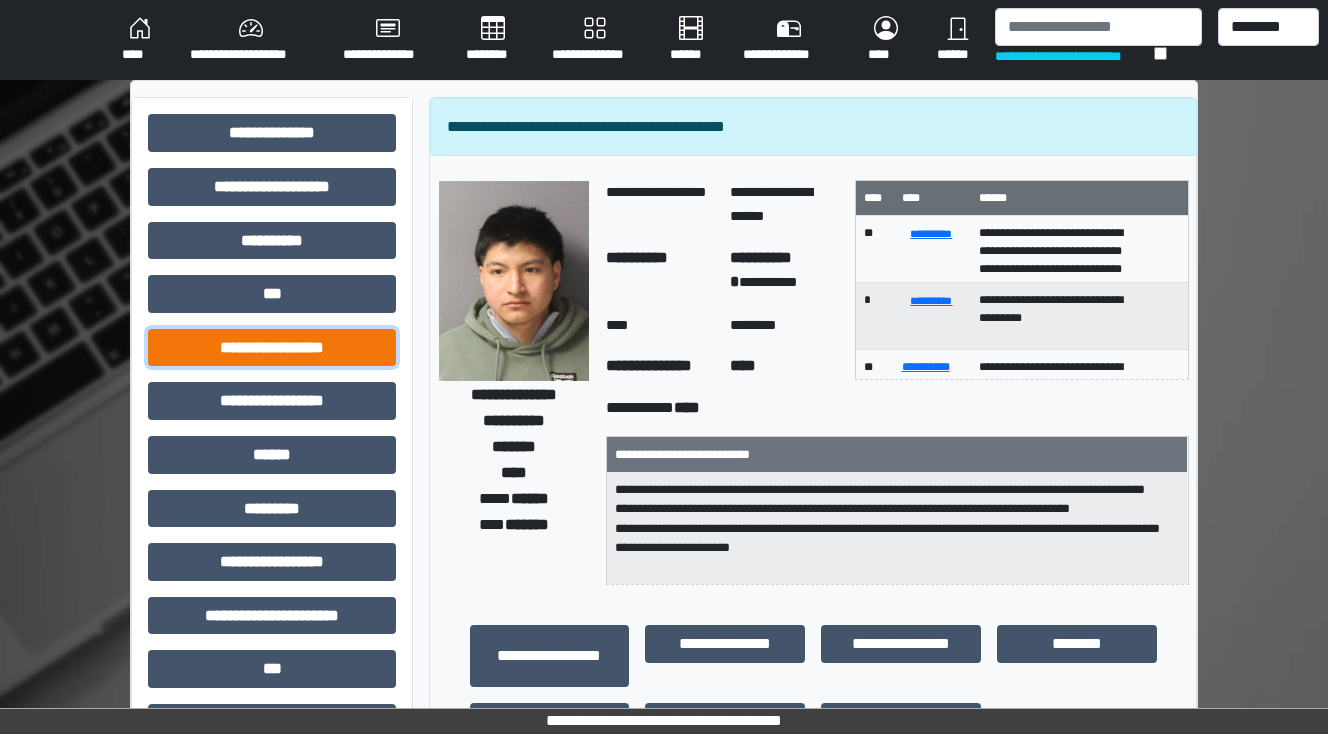click on "**********" at bounding box center [272, 348] 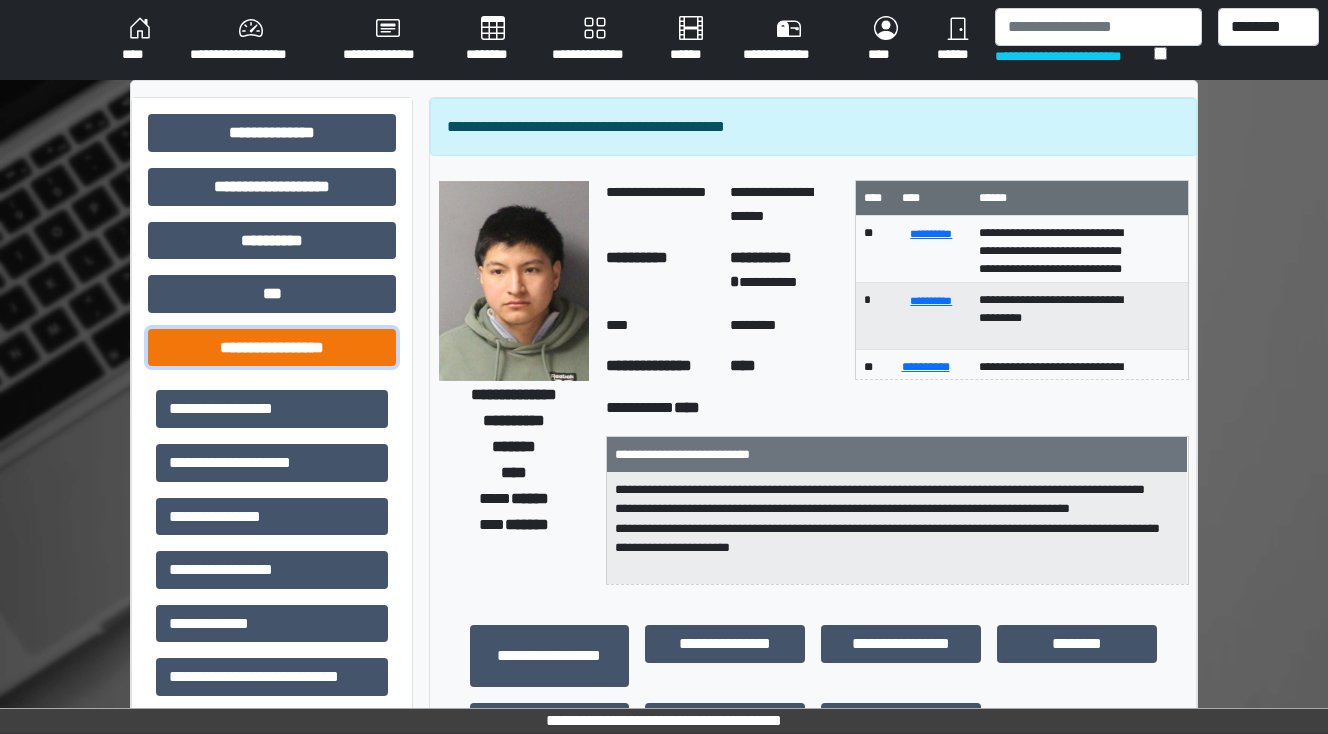 click on "**********" at bounding box center (272, 348) 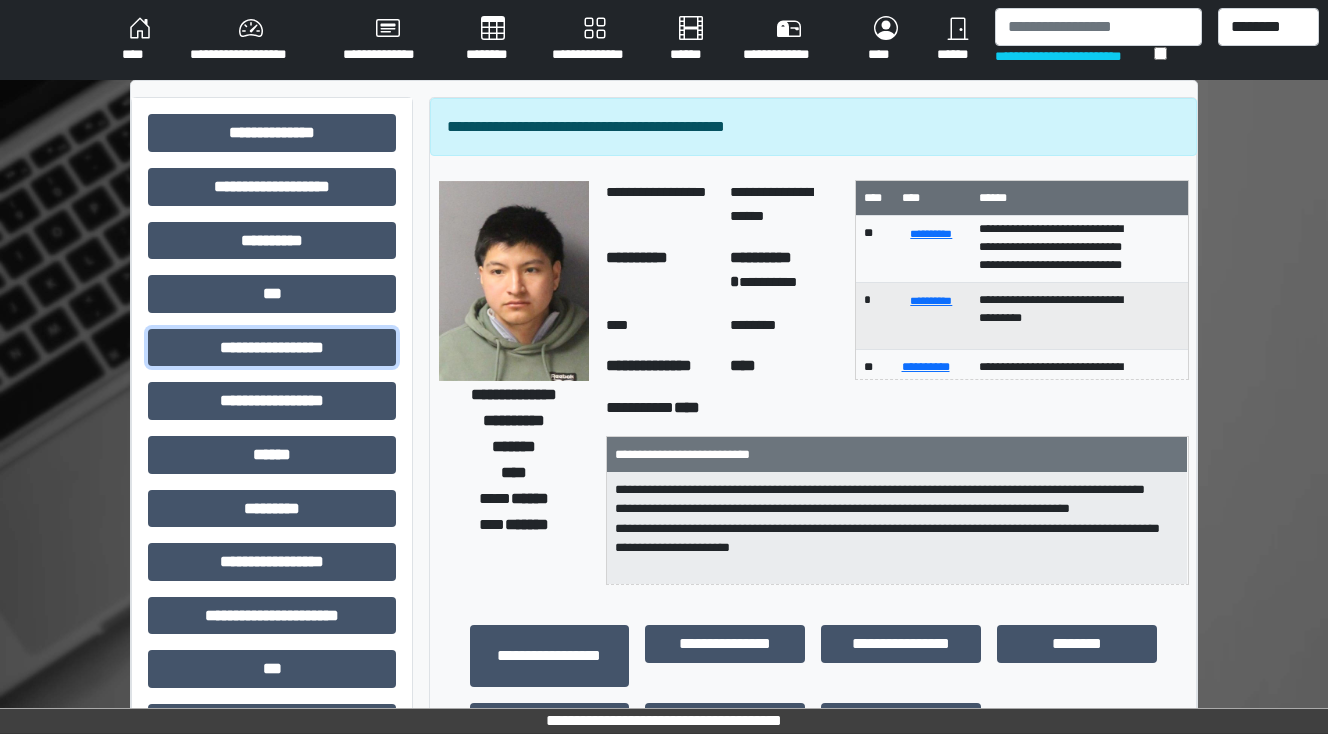 scroll, scrollTop: 21, scrollLeft: 0, axis: vertical 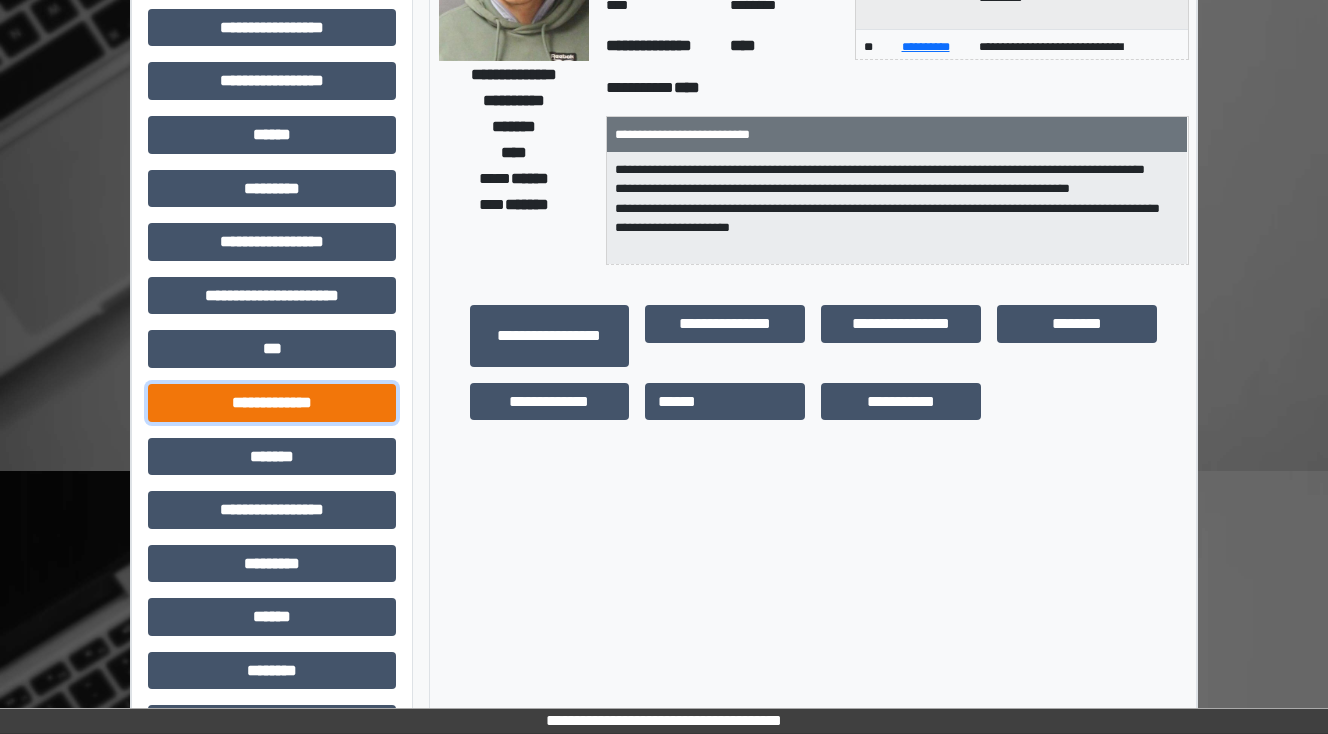 click on "**********" at bounding box center [272, 403] 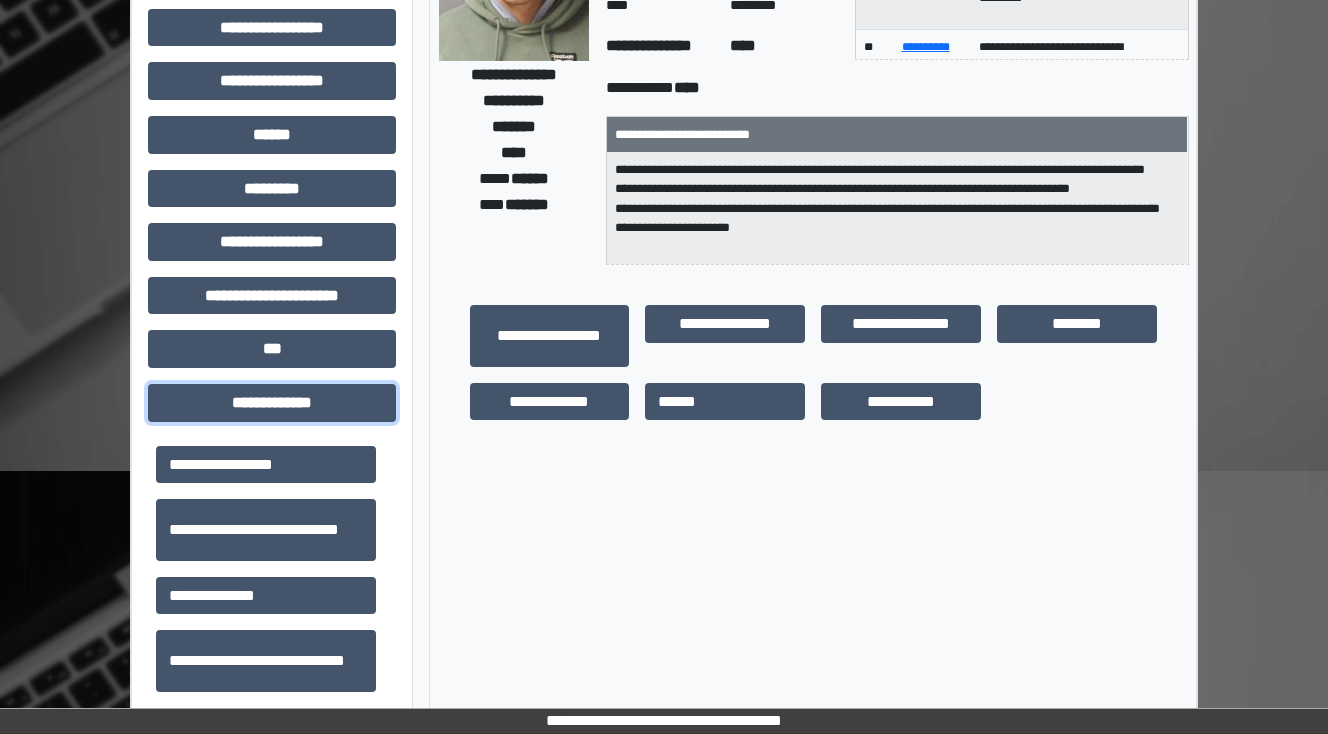 scroll, scrollTop: 640, scrollLeft: 0, axis: vertical 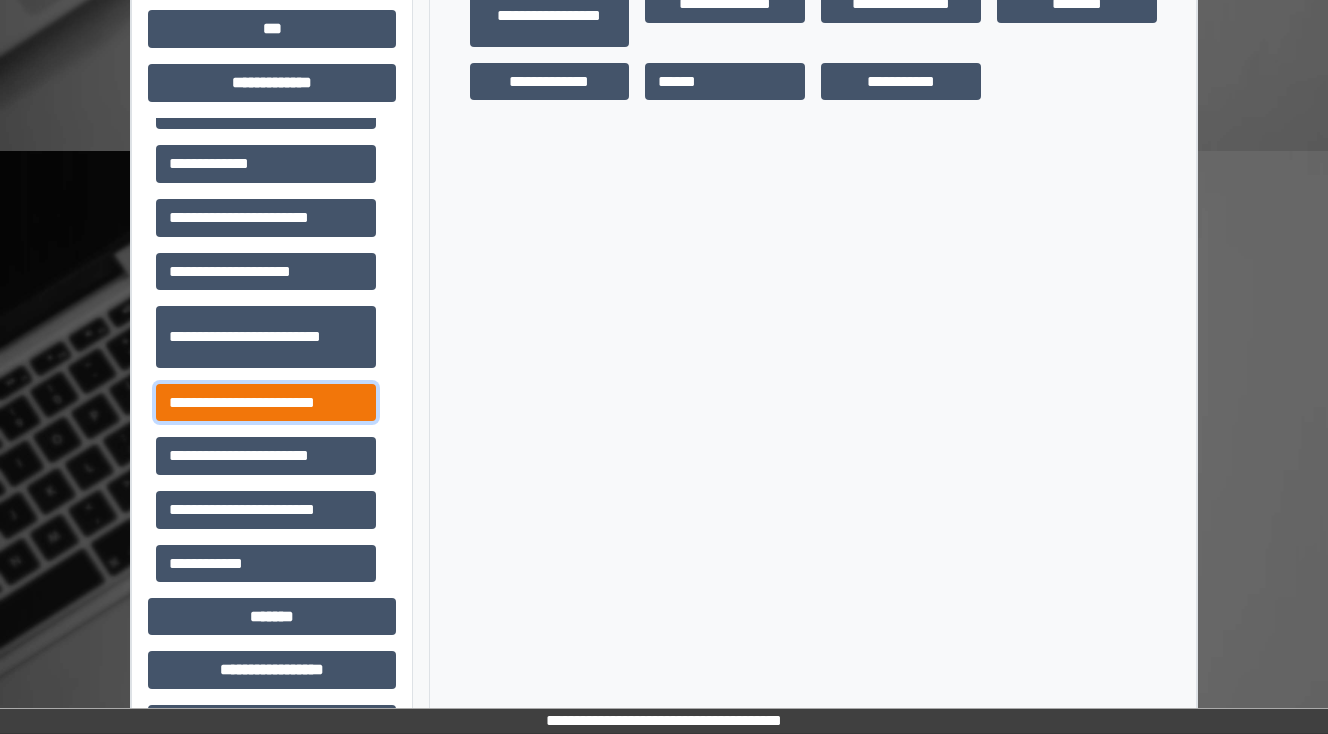 click on "**********" at bounding box center [266, 403] 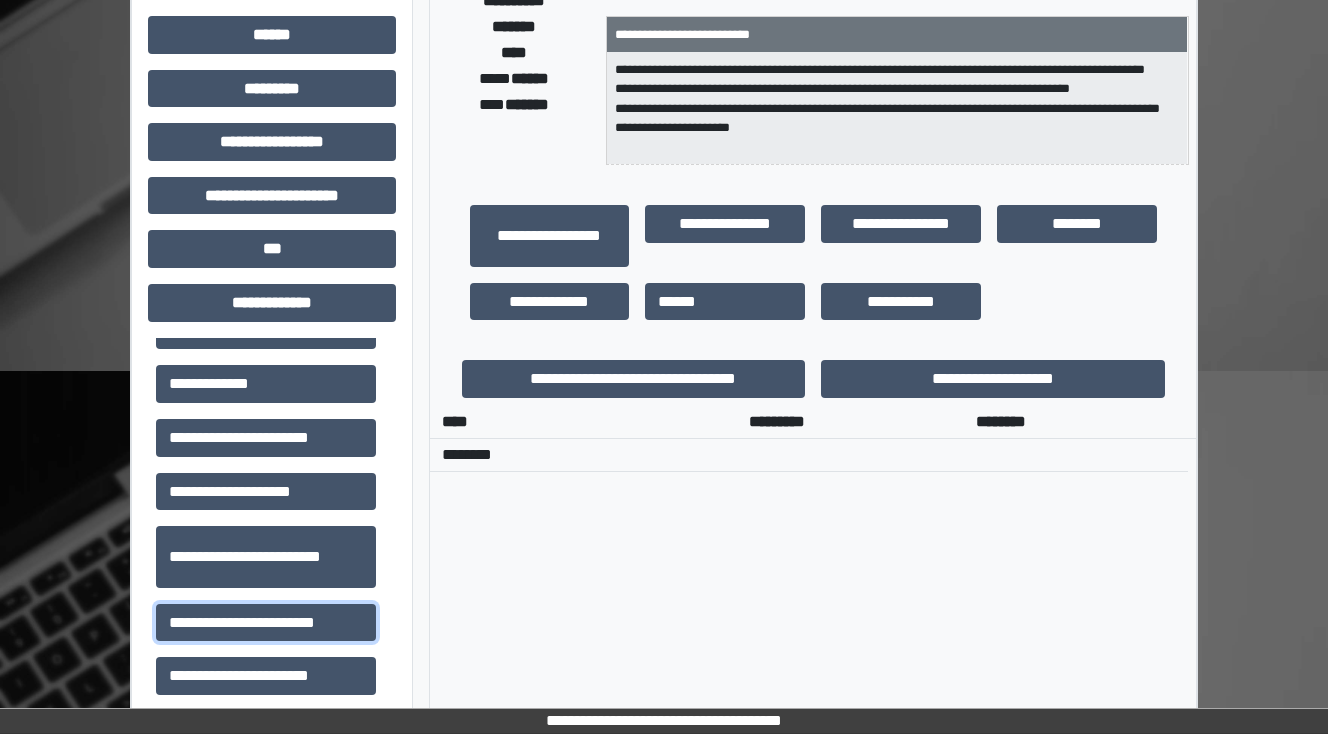 scroll, scrollTop: 240, scrollLeft: 0, axis: vertical 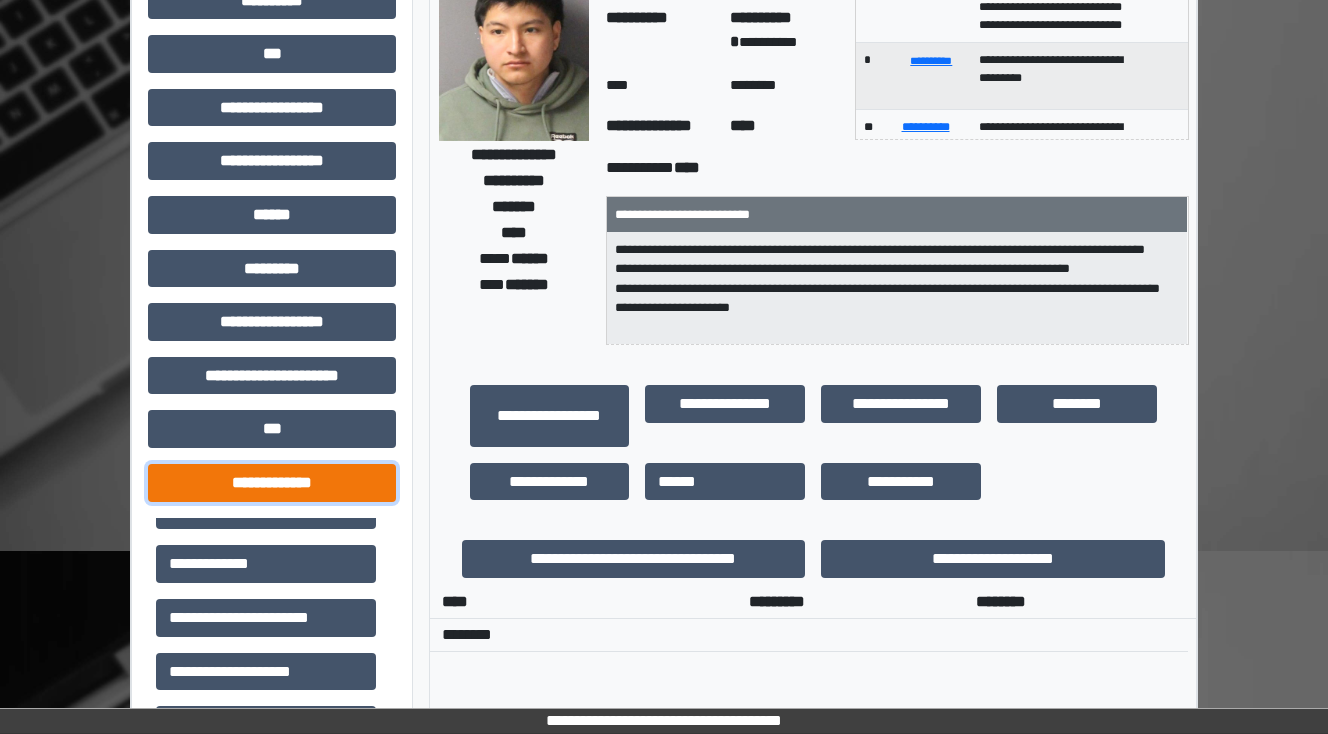 click on "**********" at bounding box center [272, 483] 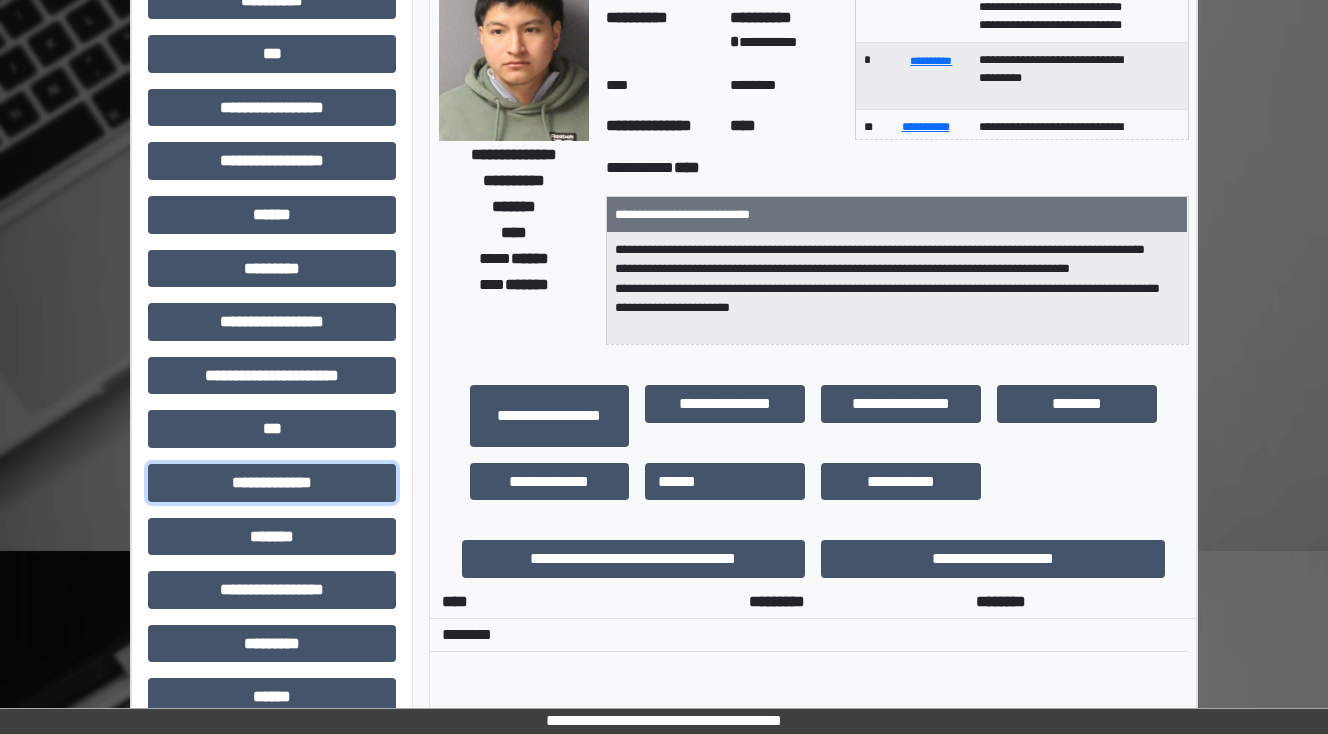 scroll, scrollTop: 0, scrollLeft: 0, axis: both 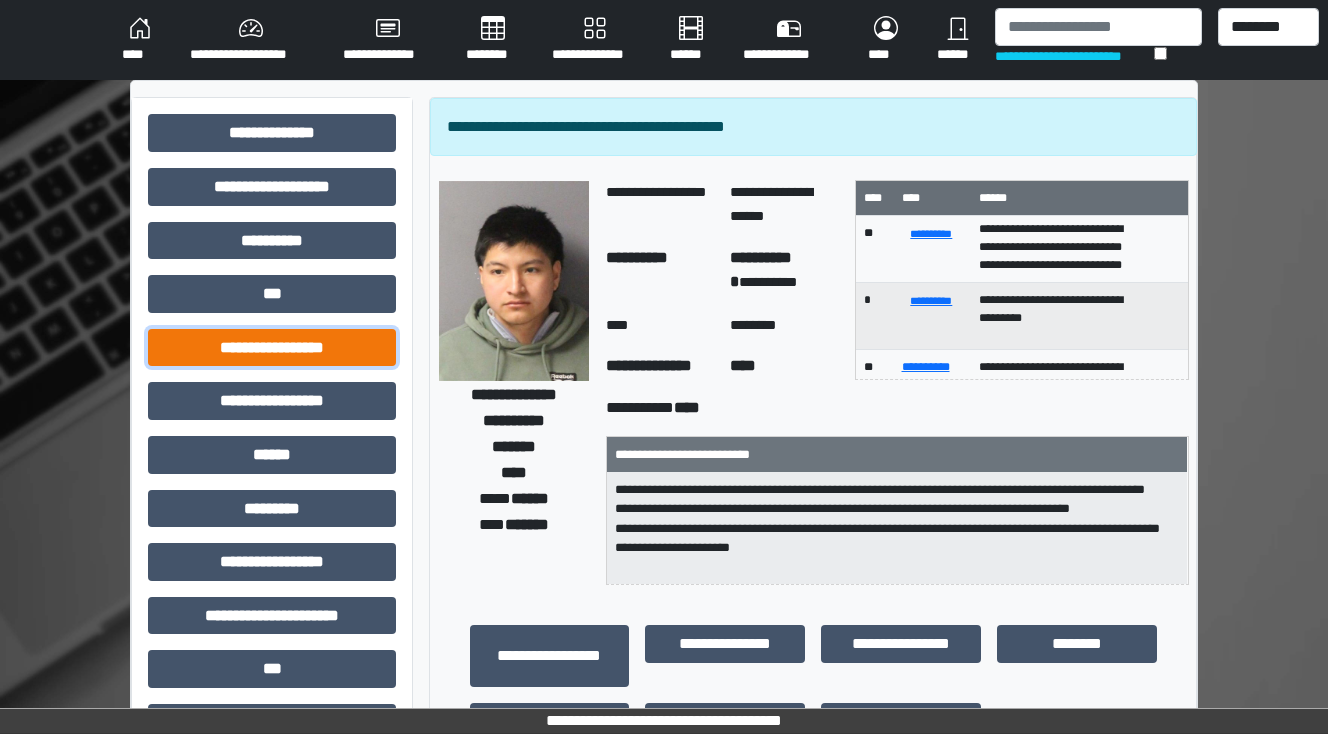 click on "**********" at bounding box center (272, 348) 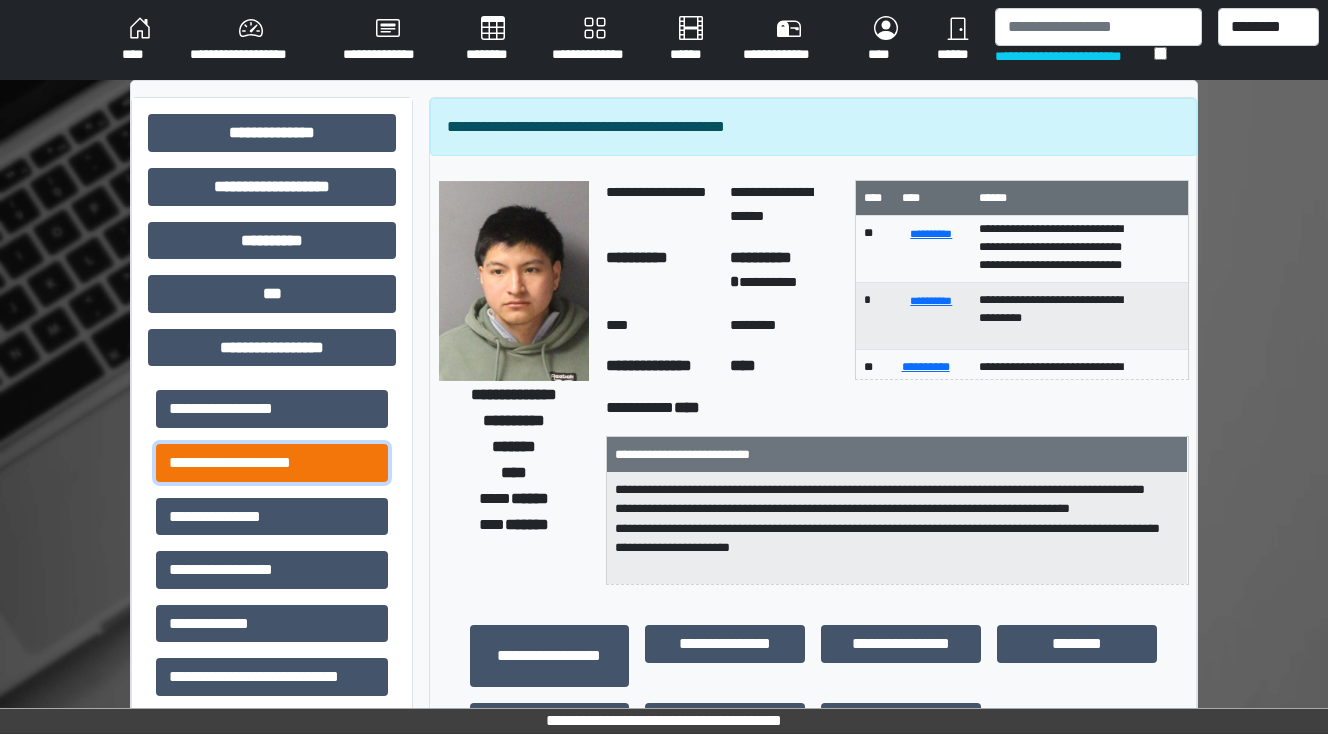 click on "**********" at bounding box center (272, 463) 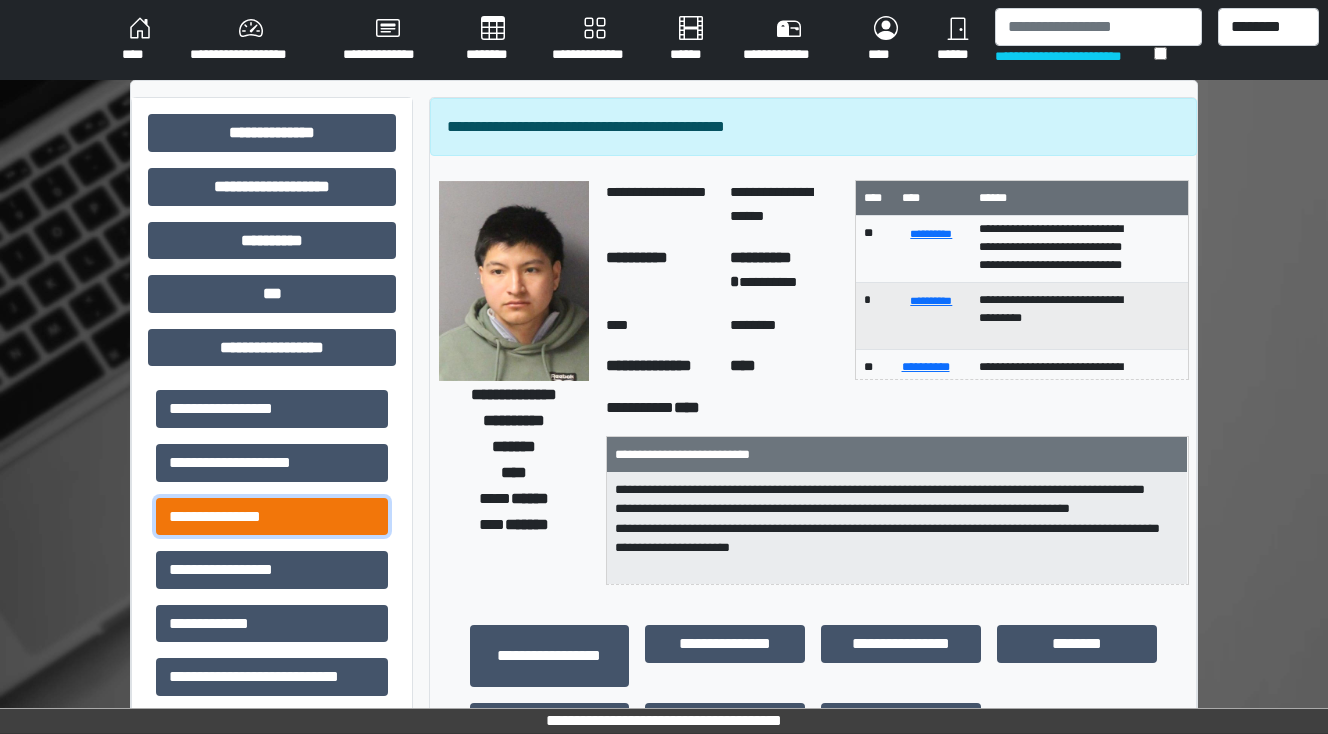 click on "**********" at bounding box center [272, 517] 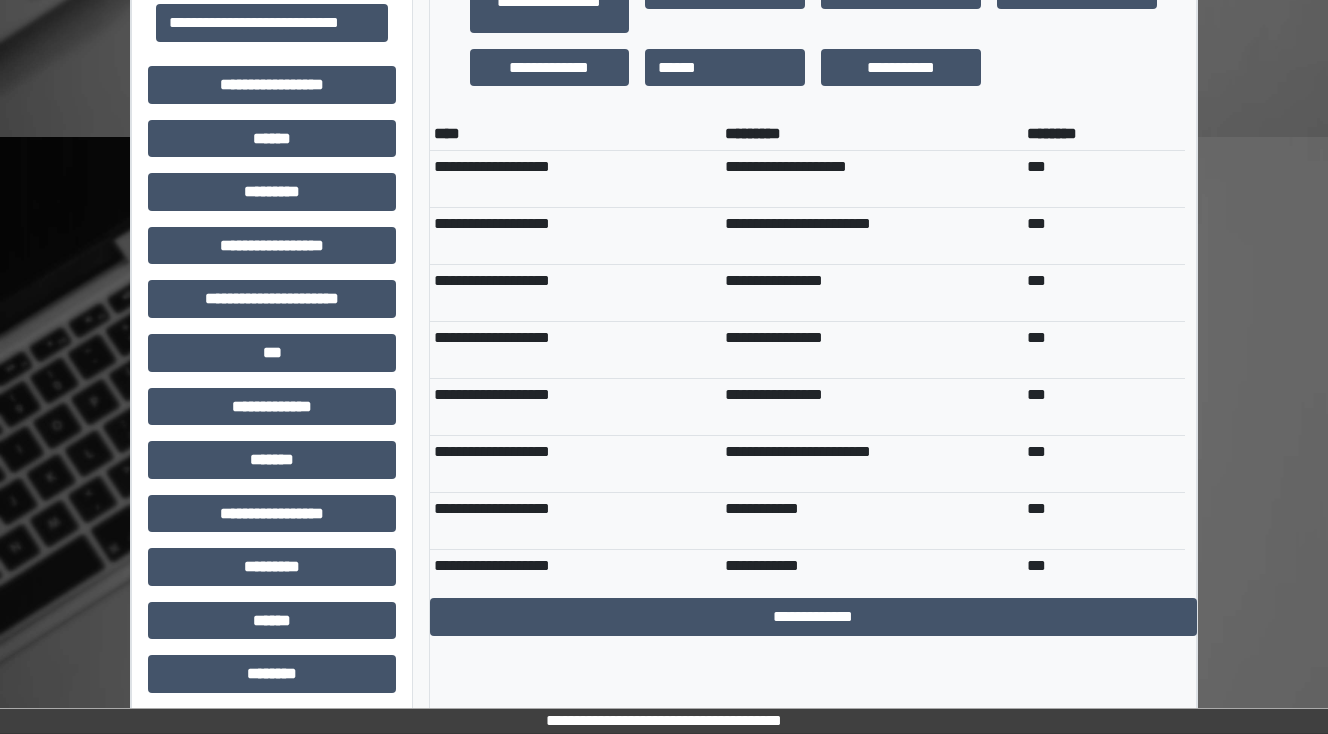 scroll, scrollTop: 769, scrollLeft: 0, axis: vertical 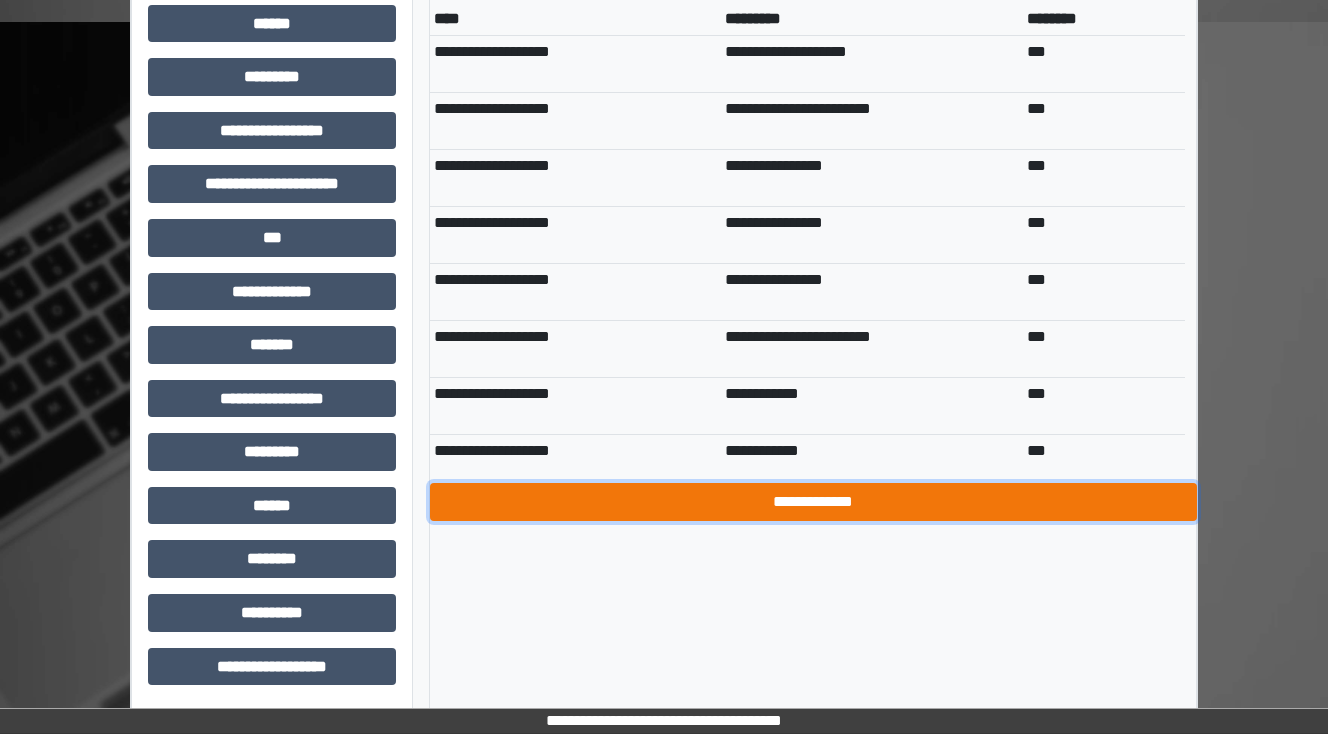 click on "**********" at bounding box center [813, 502] 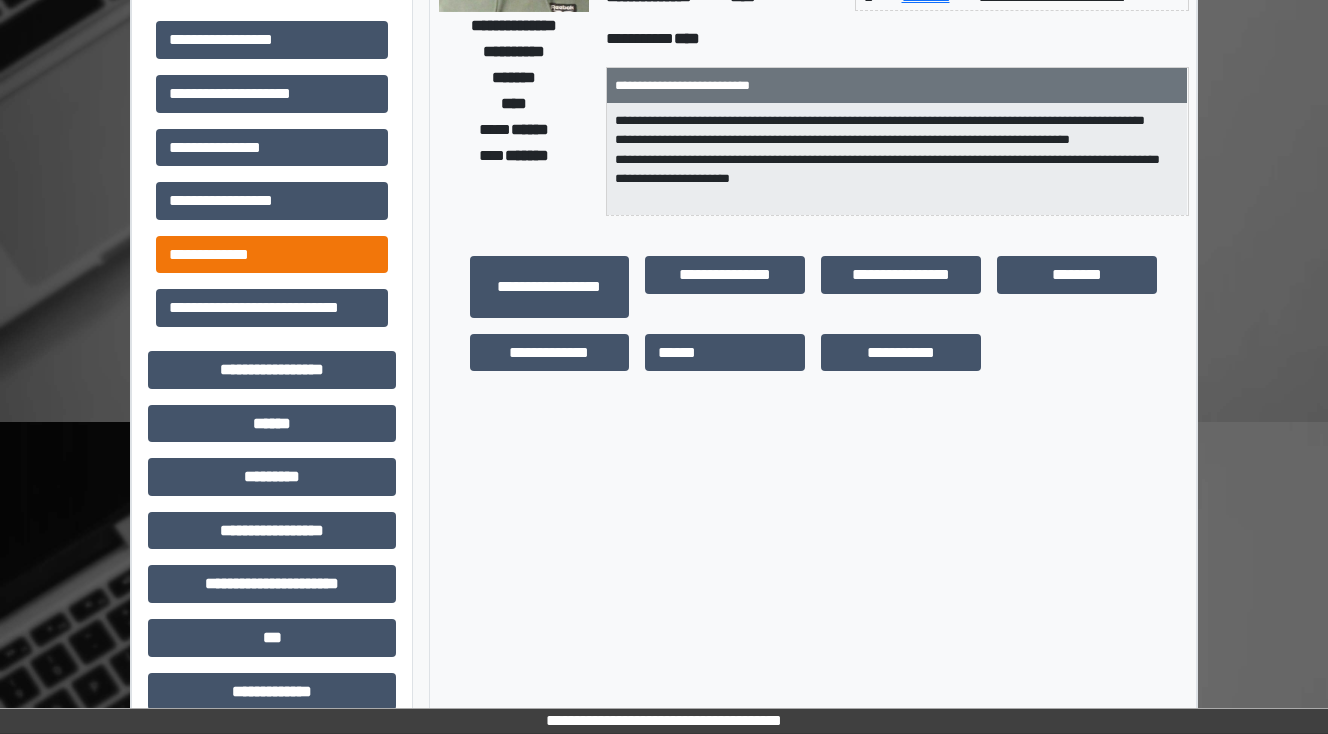 scroll, scrollTop: 49, scrollLeft: 0, axis: vertical 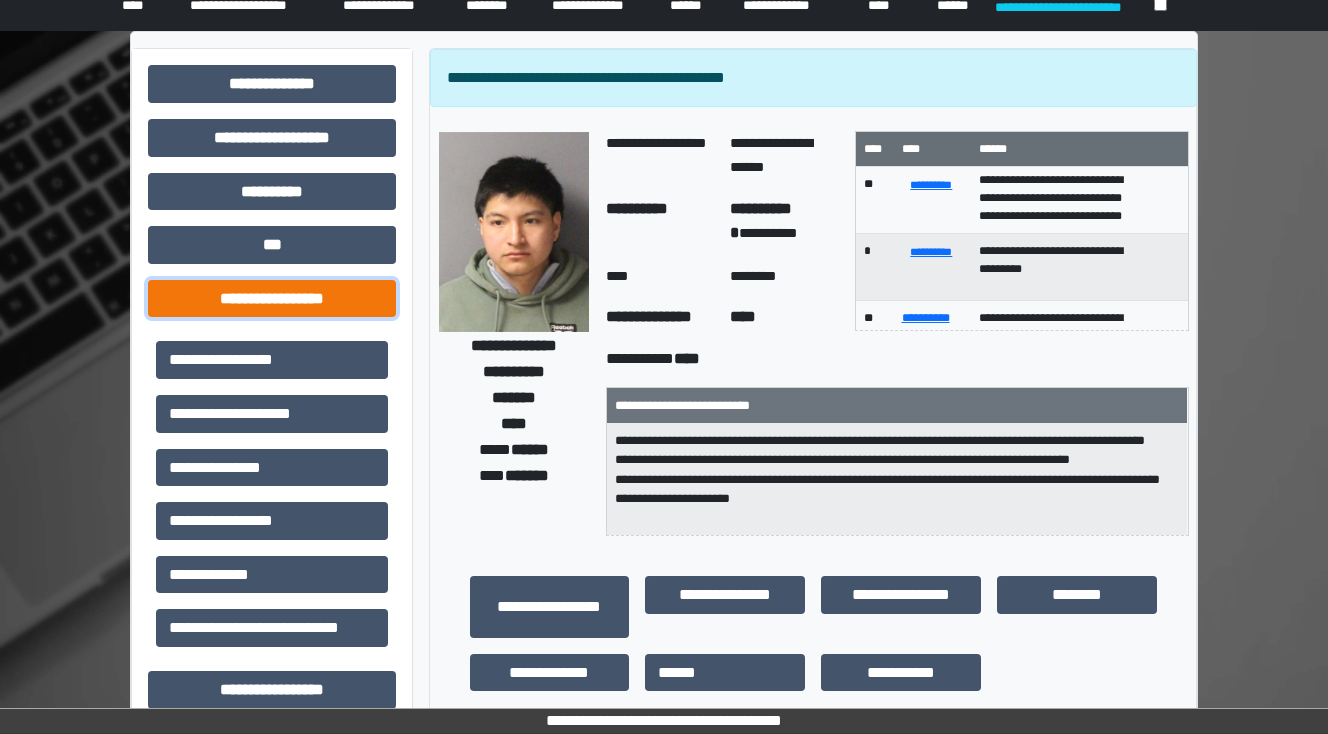 click on "**********" at bounding box center [272, 299] 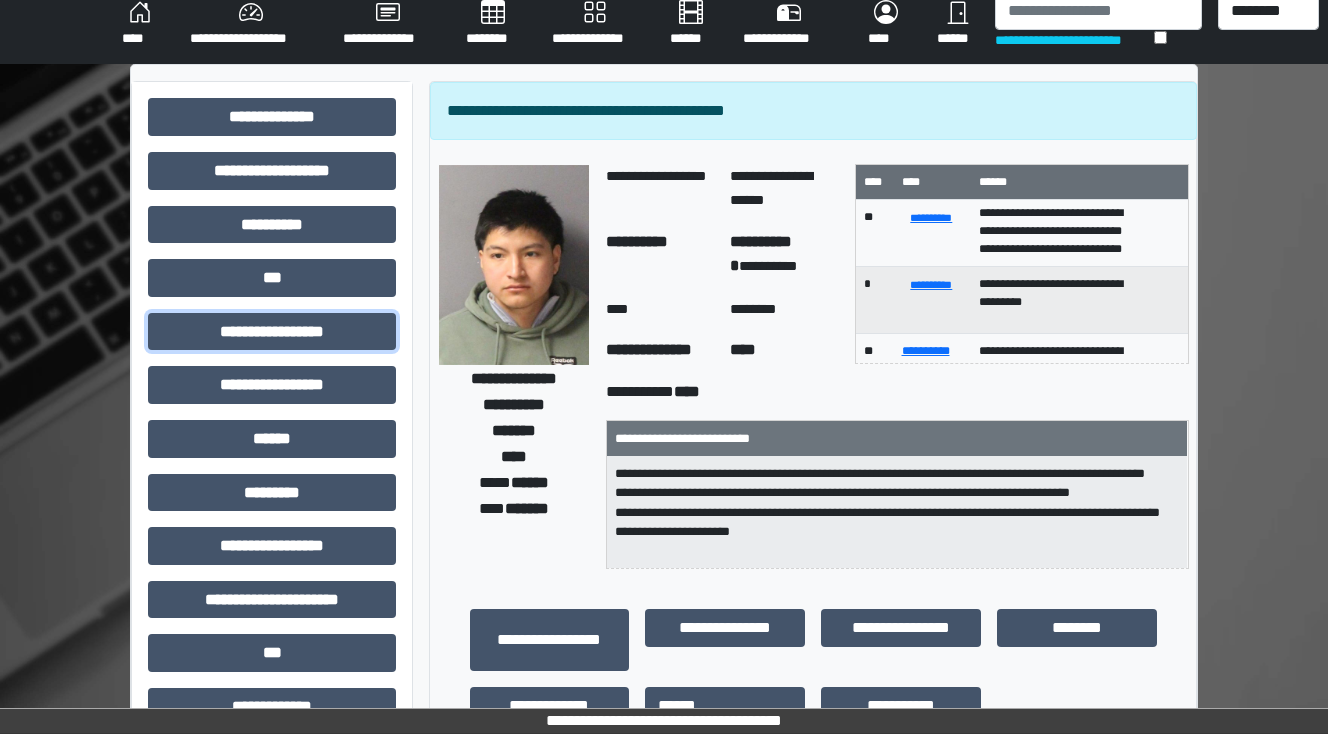 scroll, scrollTop: 0, scrollLeft: 0, axis: both 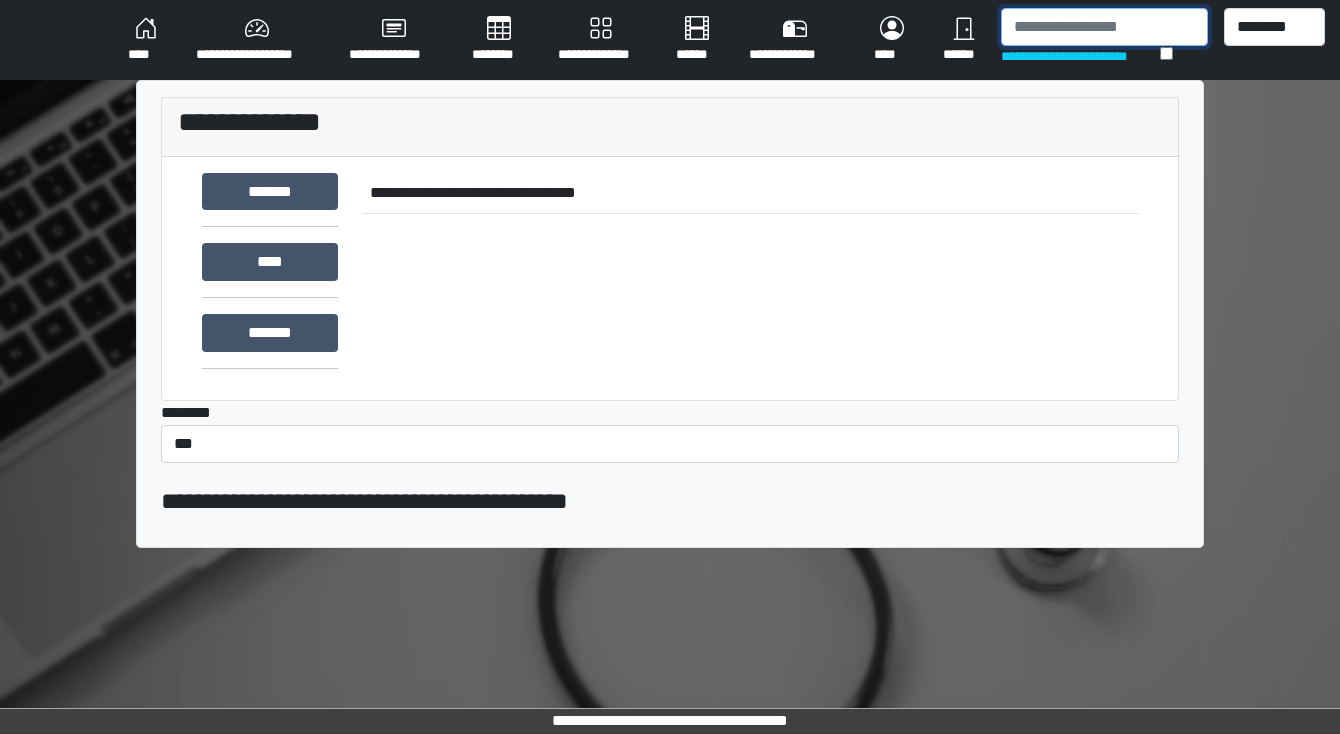click at bounding box center (1104, 27) 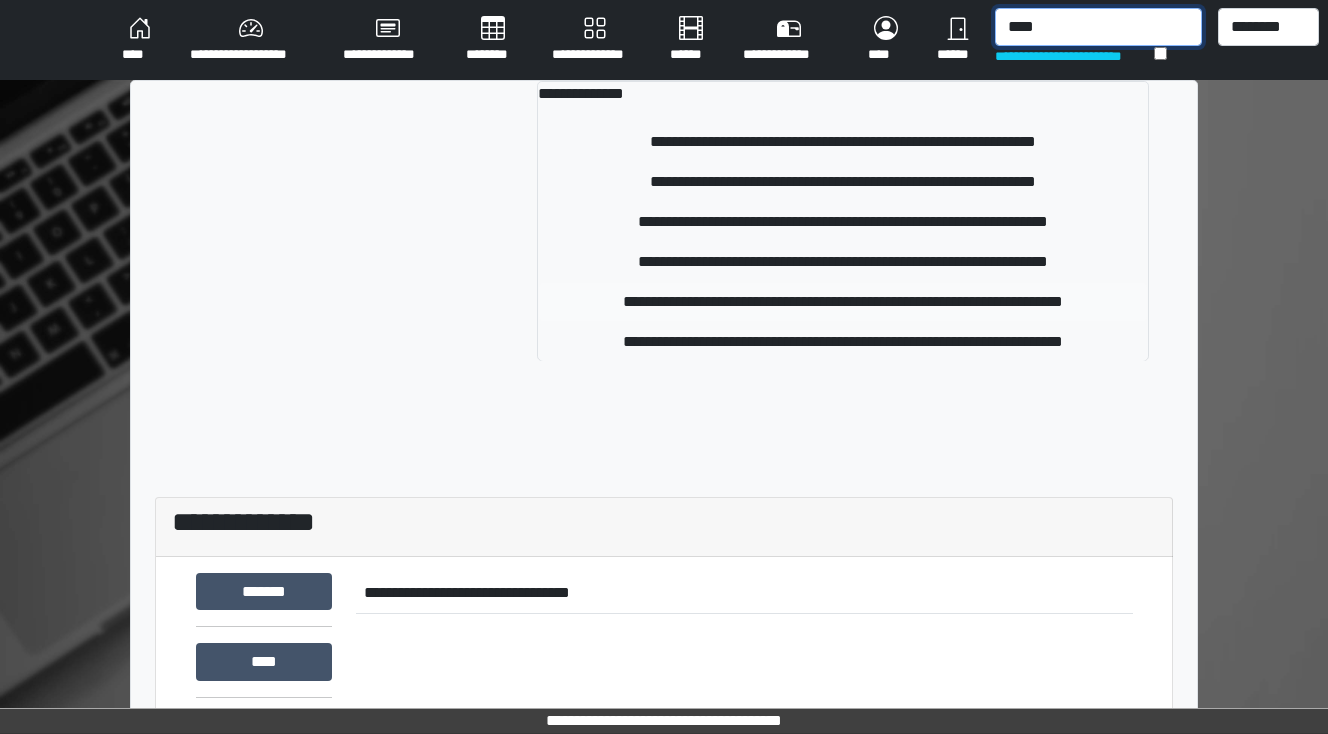 type on "****" 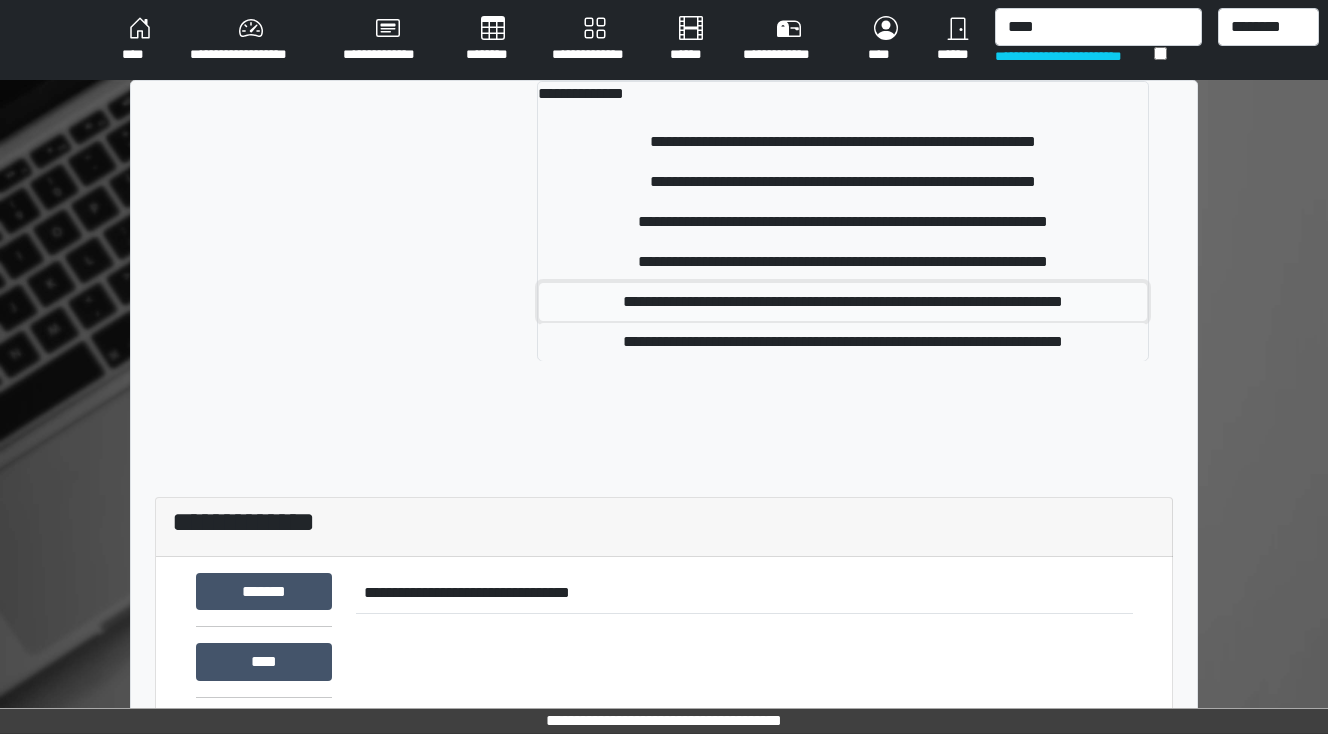 click on "**********" at bounding box center [843, 302] 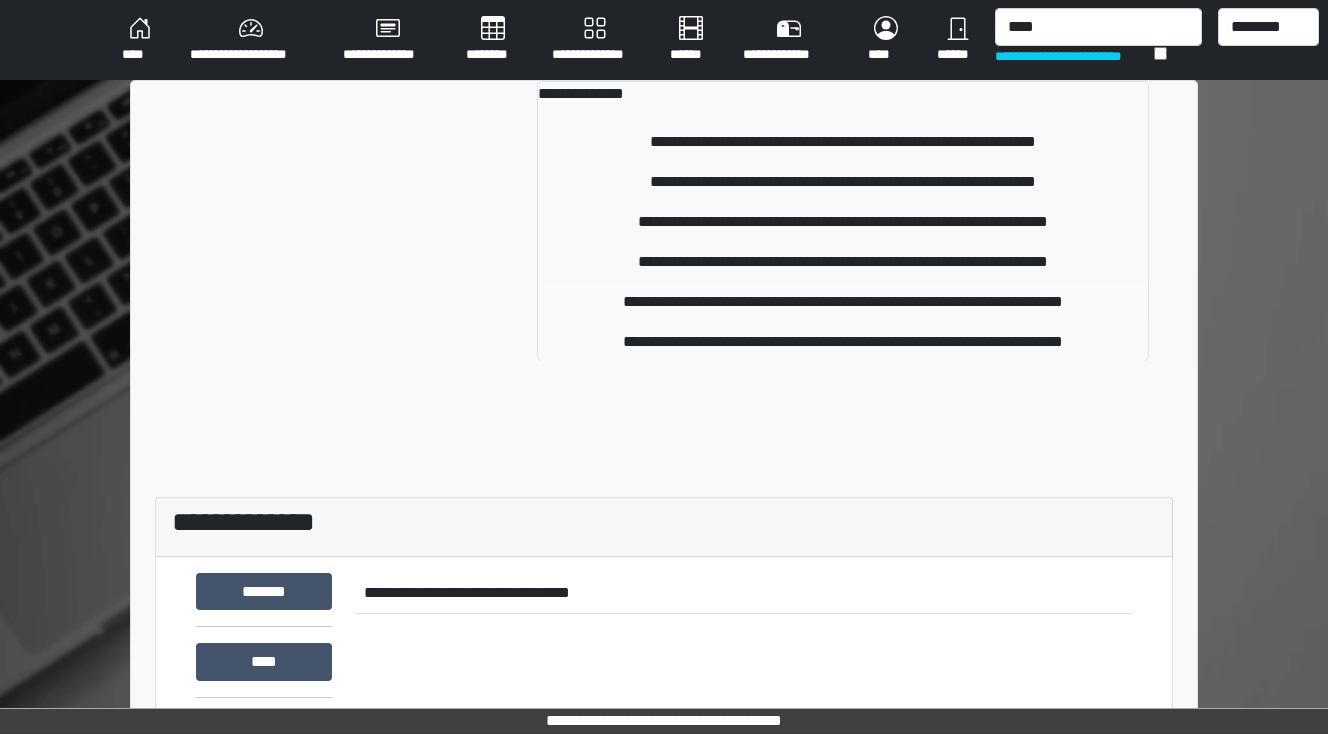 type 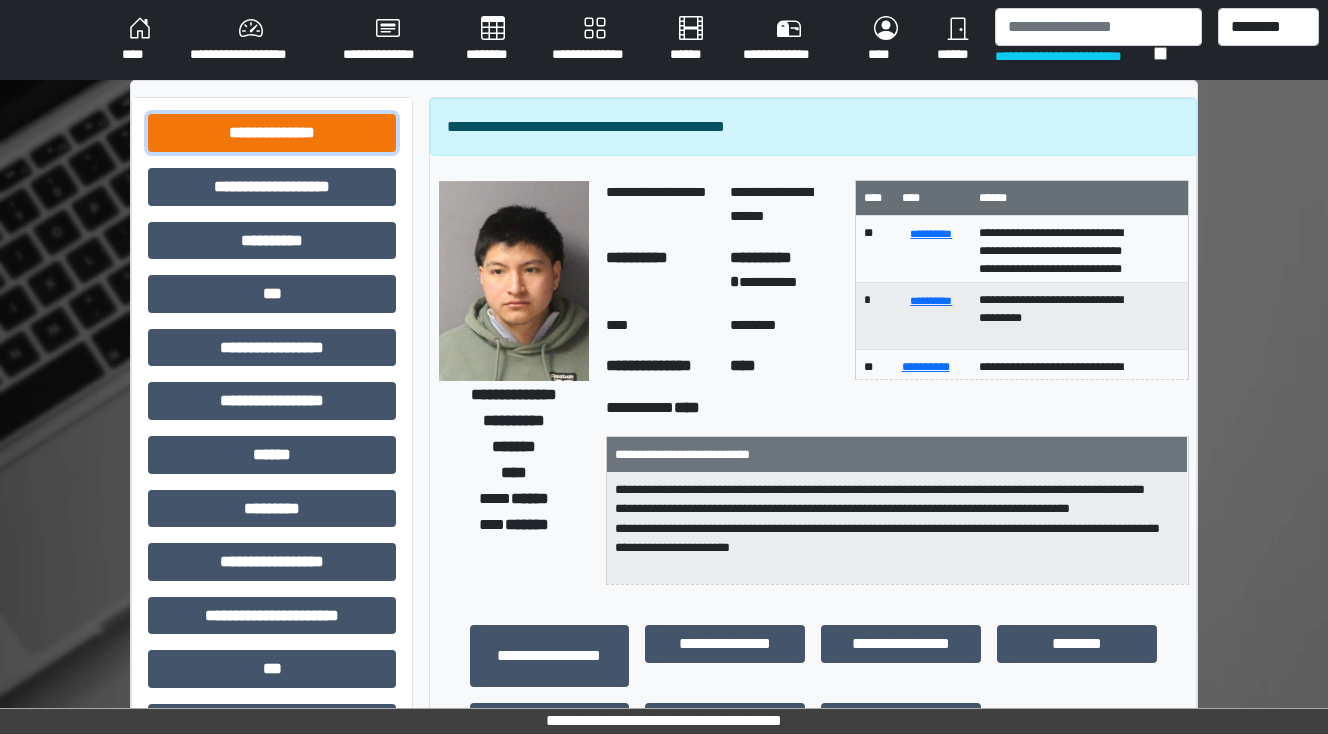 click on "**********" at bounding box center [272, 133] 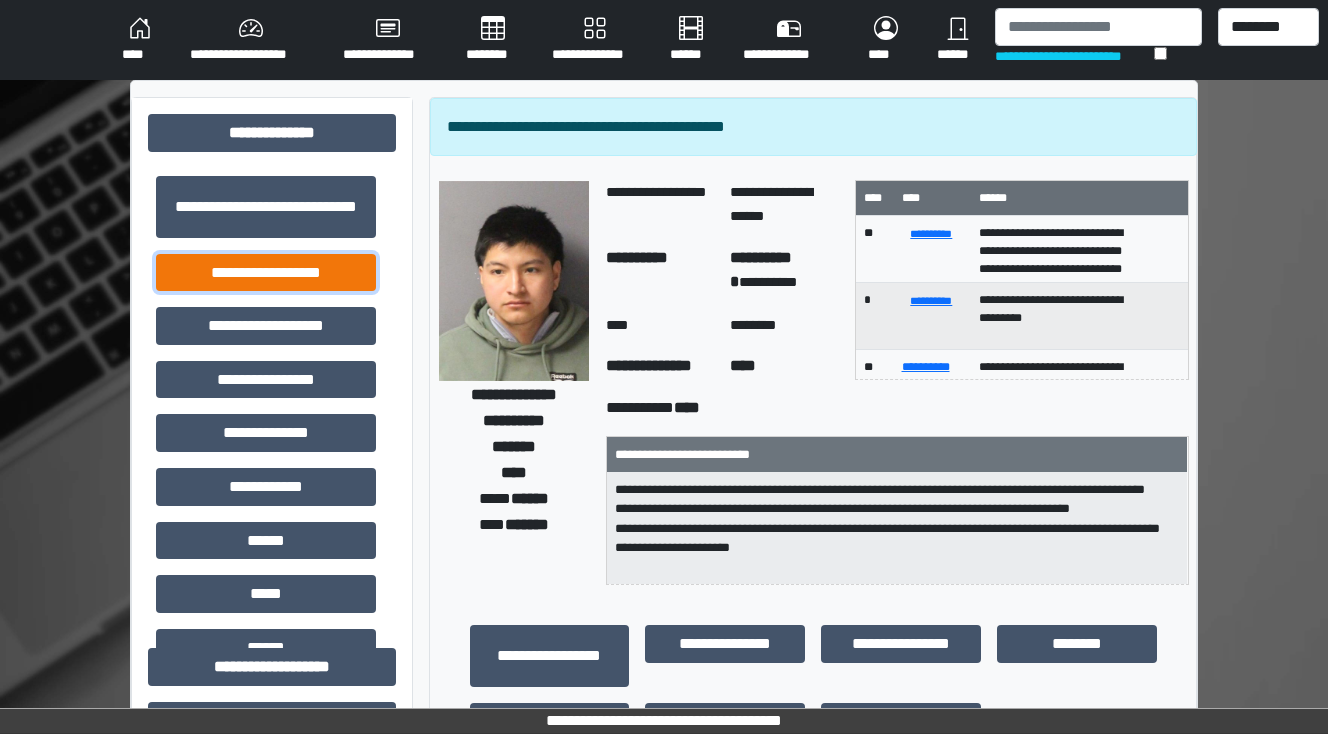 click on "**********" at bounding box center (266, 273) 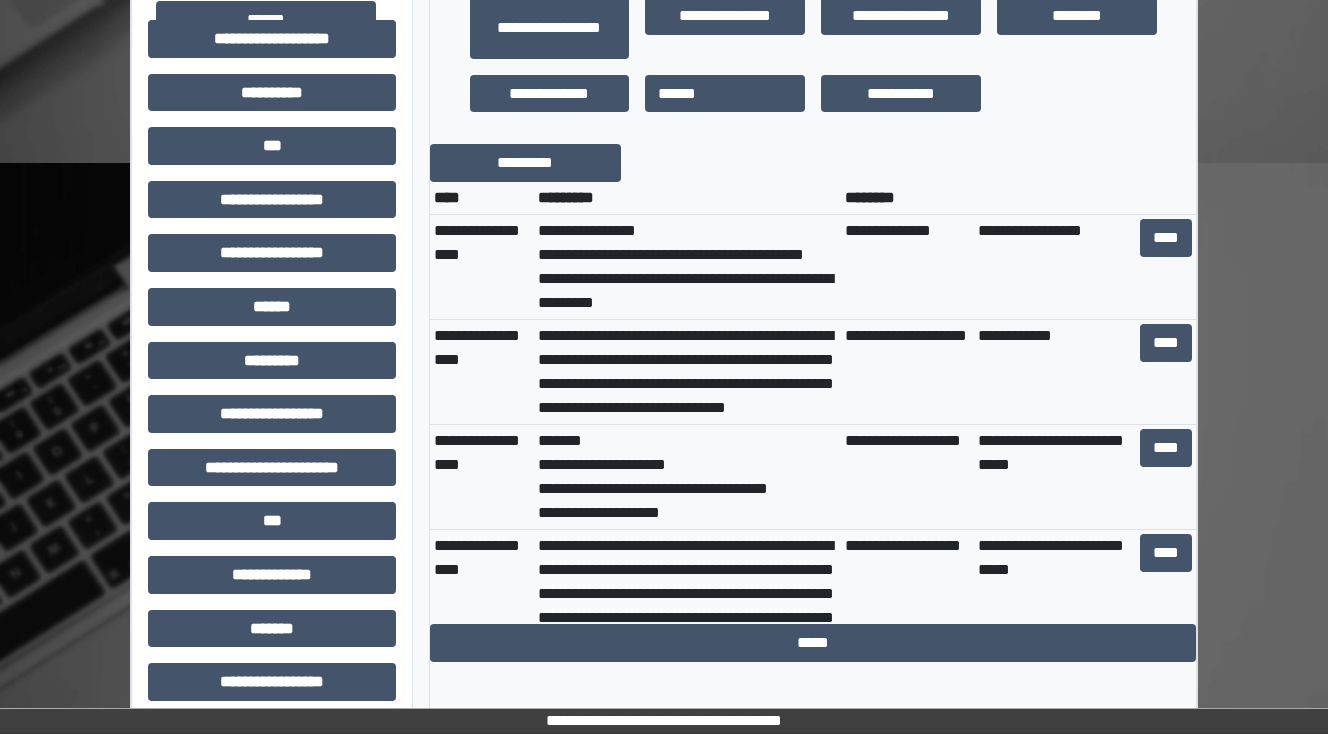 scroll, scrollTop: 640, scrollLeft: 0, axis: vertical 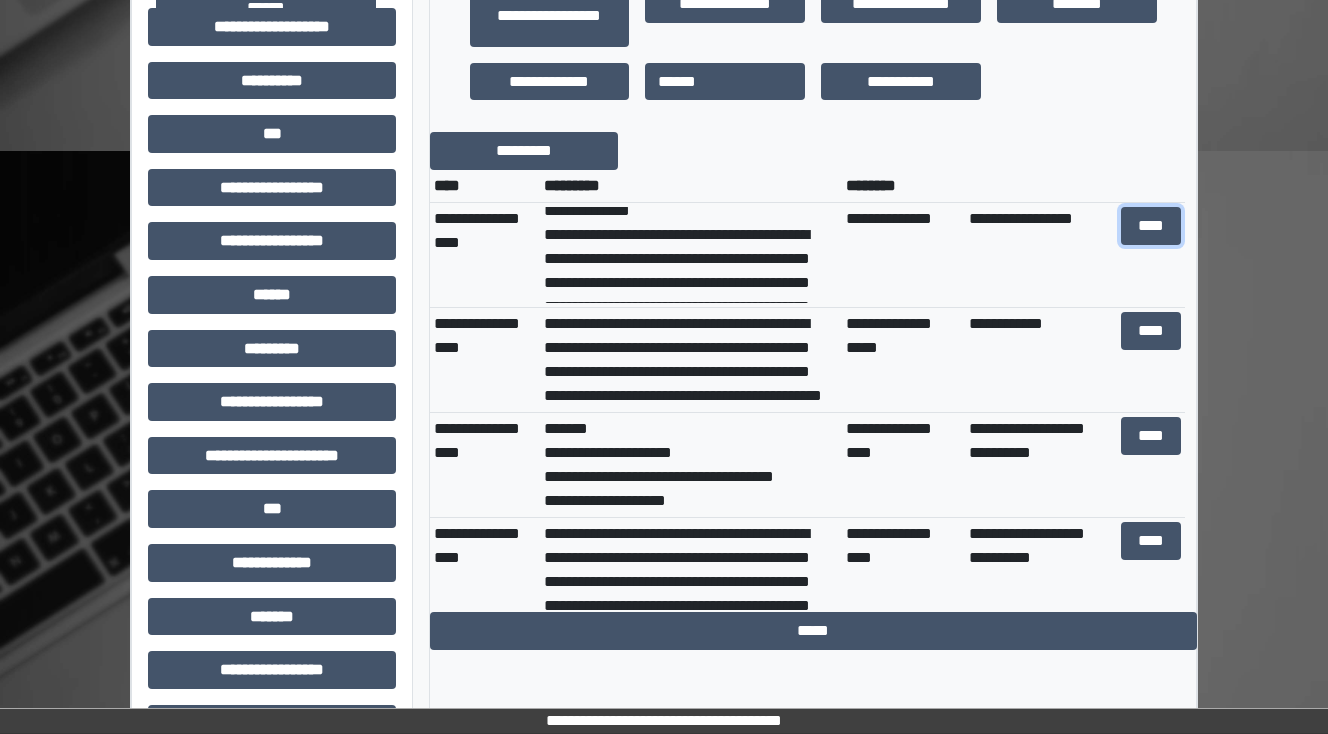 click on "****" at bounding box center [1150, 226] 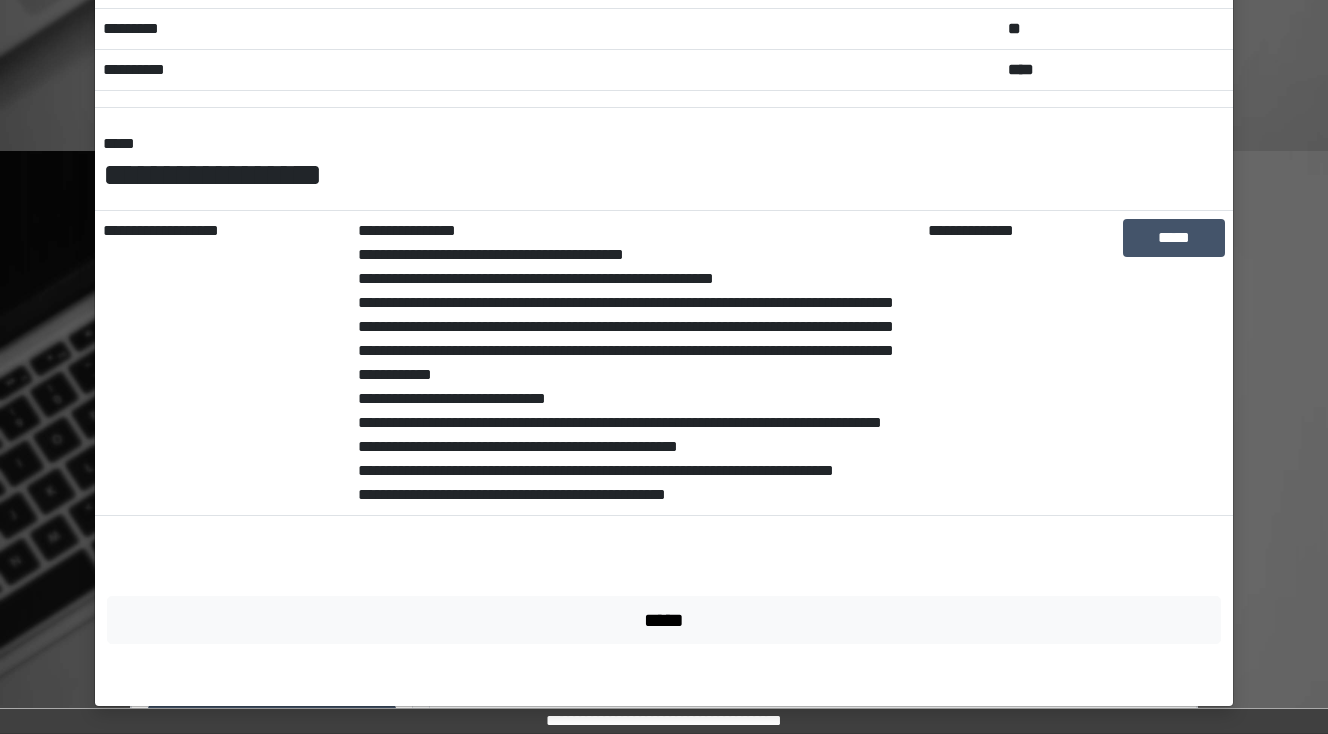 scroll, scrollTop: 171, scrollLeft: 0, axis: vertical 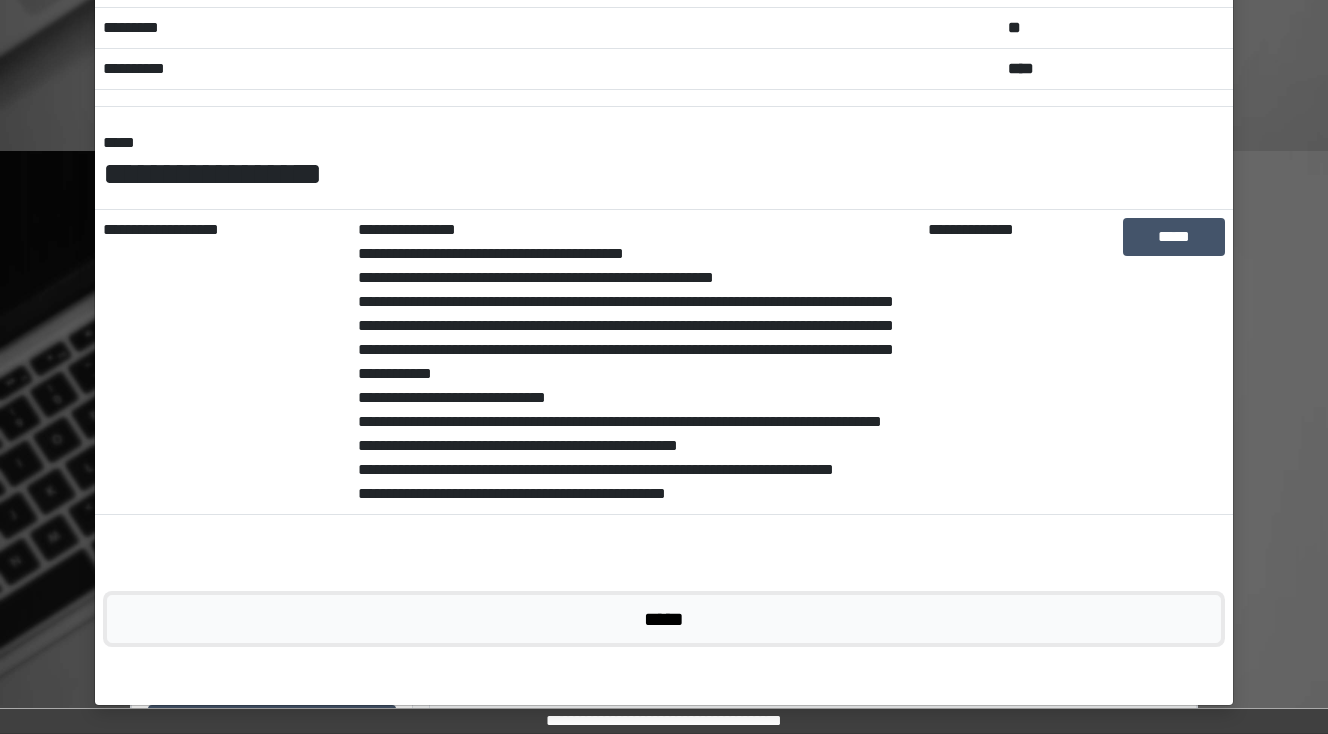 click on "*****" at bounding box center [664, 619] 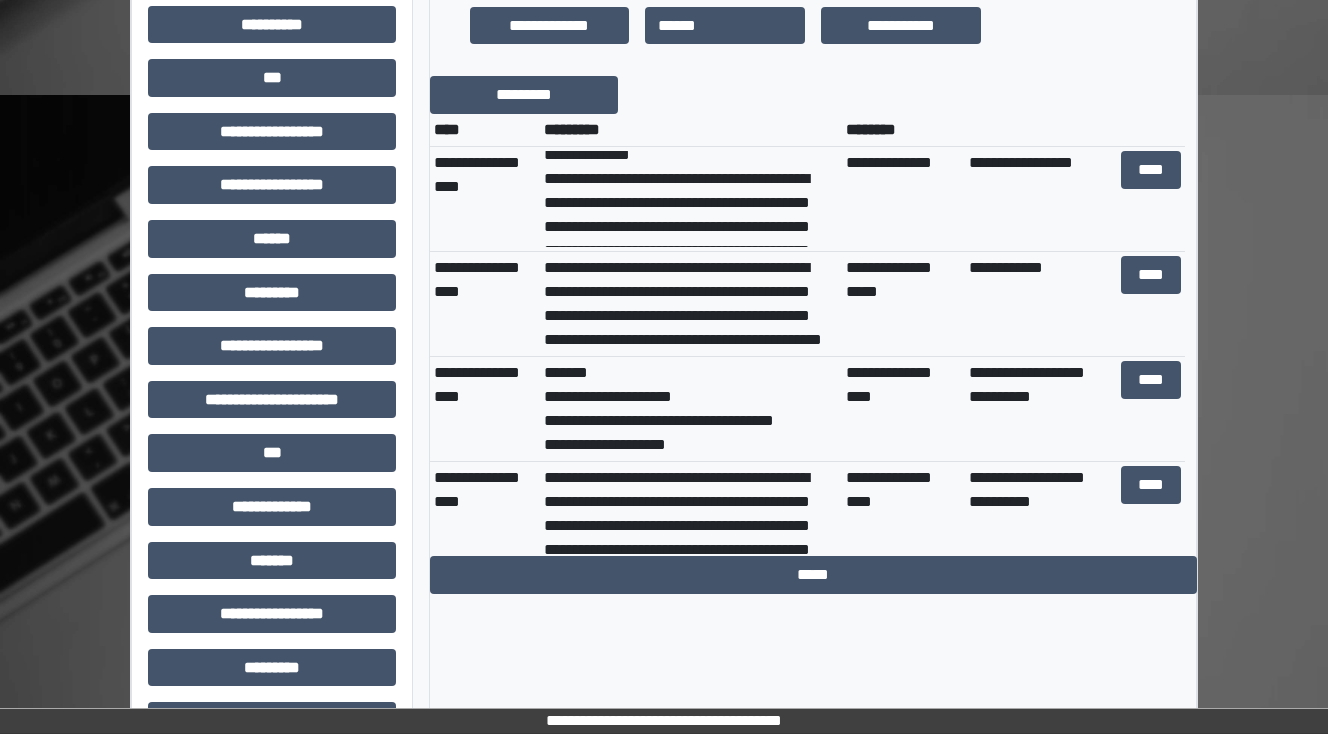 scroll, scrollTop: 720, scrollLeft: 0, axis: vertical 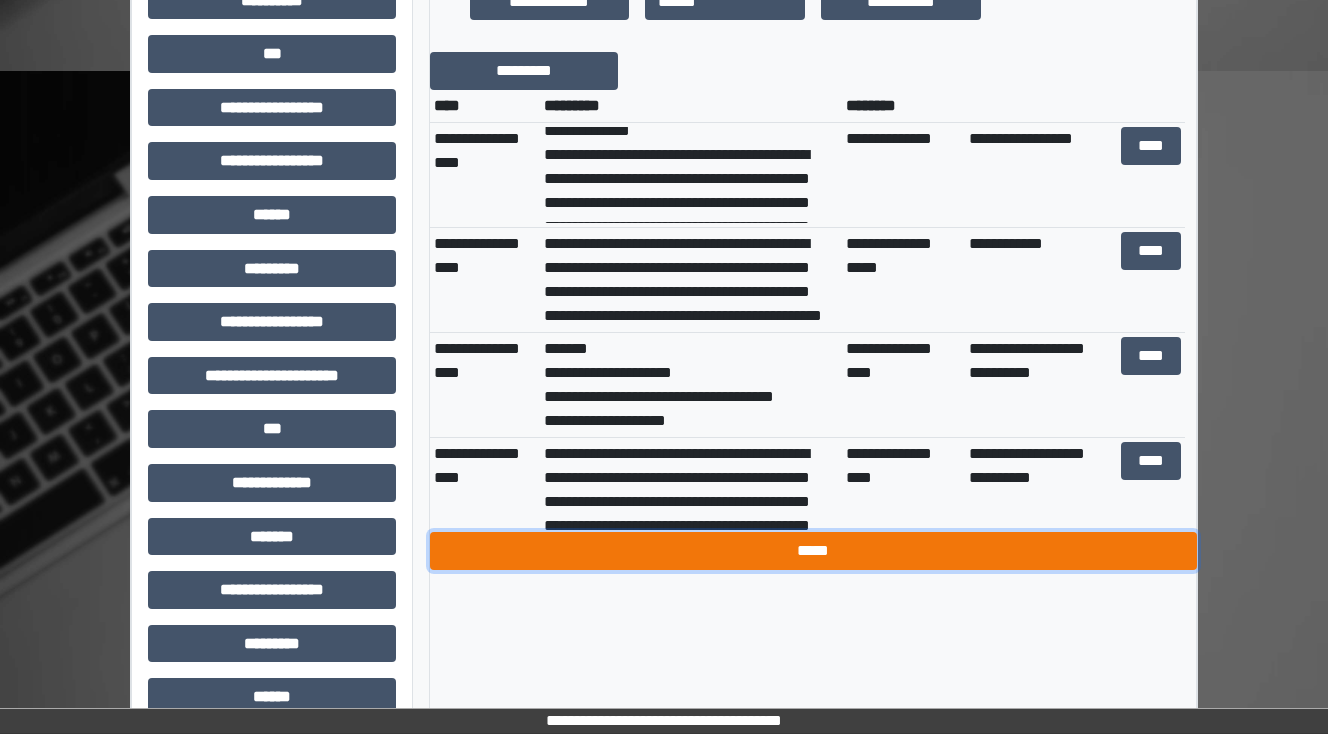 click on "*****" at bounding box center [813, 551] 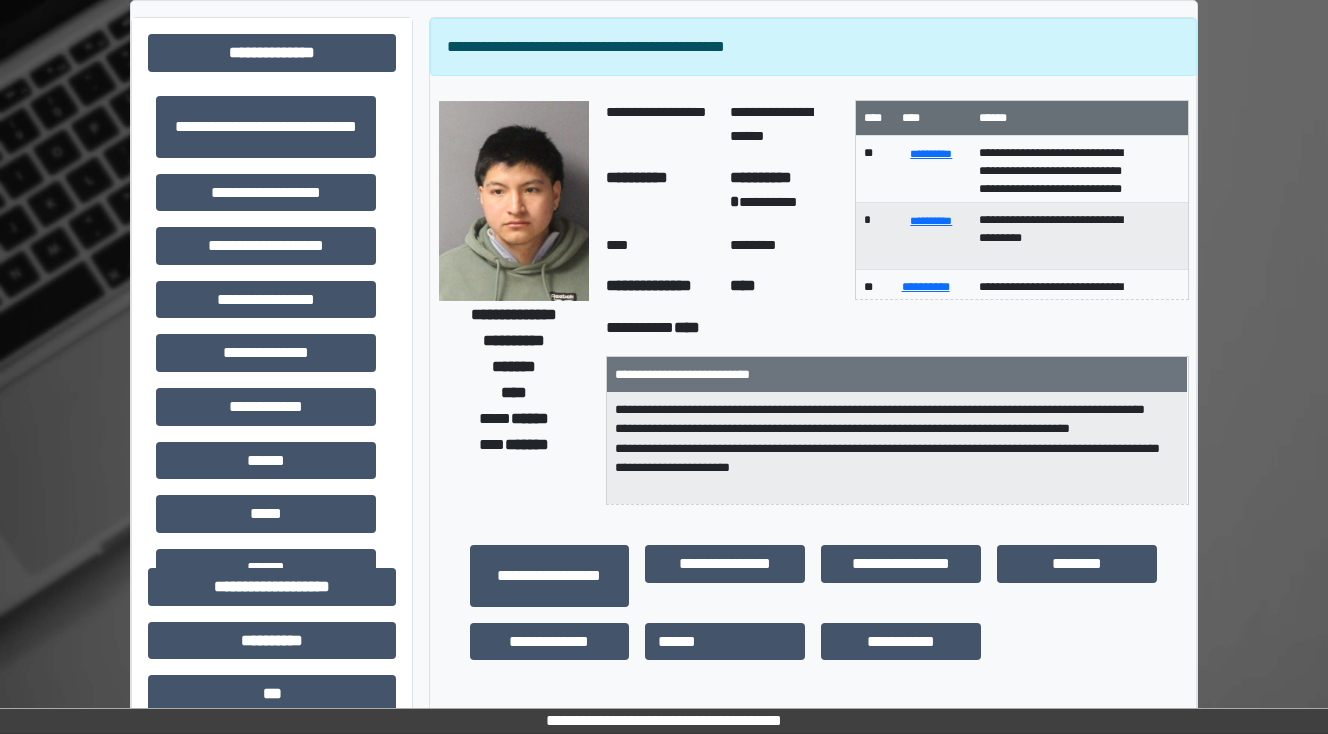 scroll, scrollTop: 0, scrollLeft: 0, axis: both 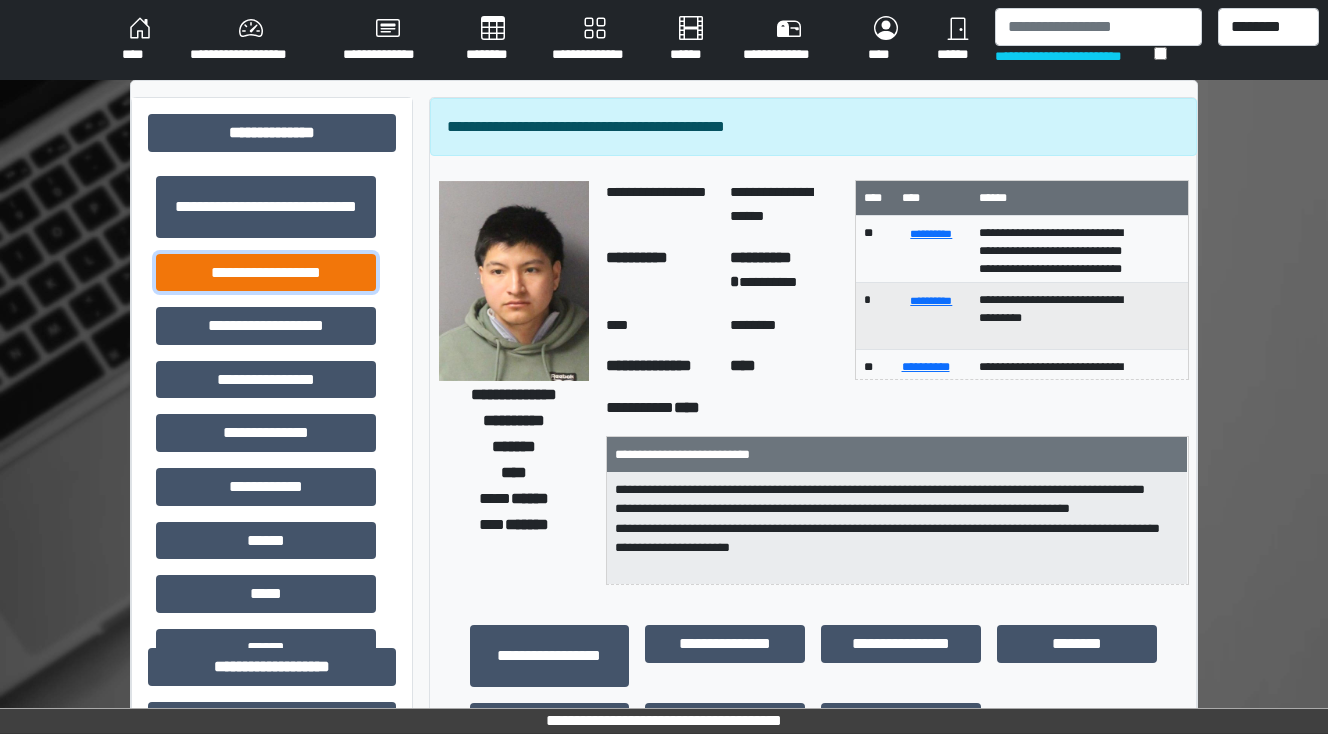 click on "**********" at bounding box center (266, 273) 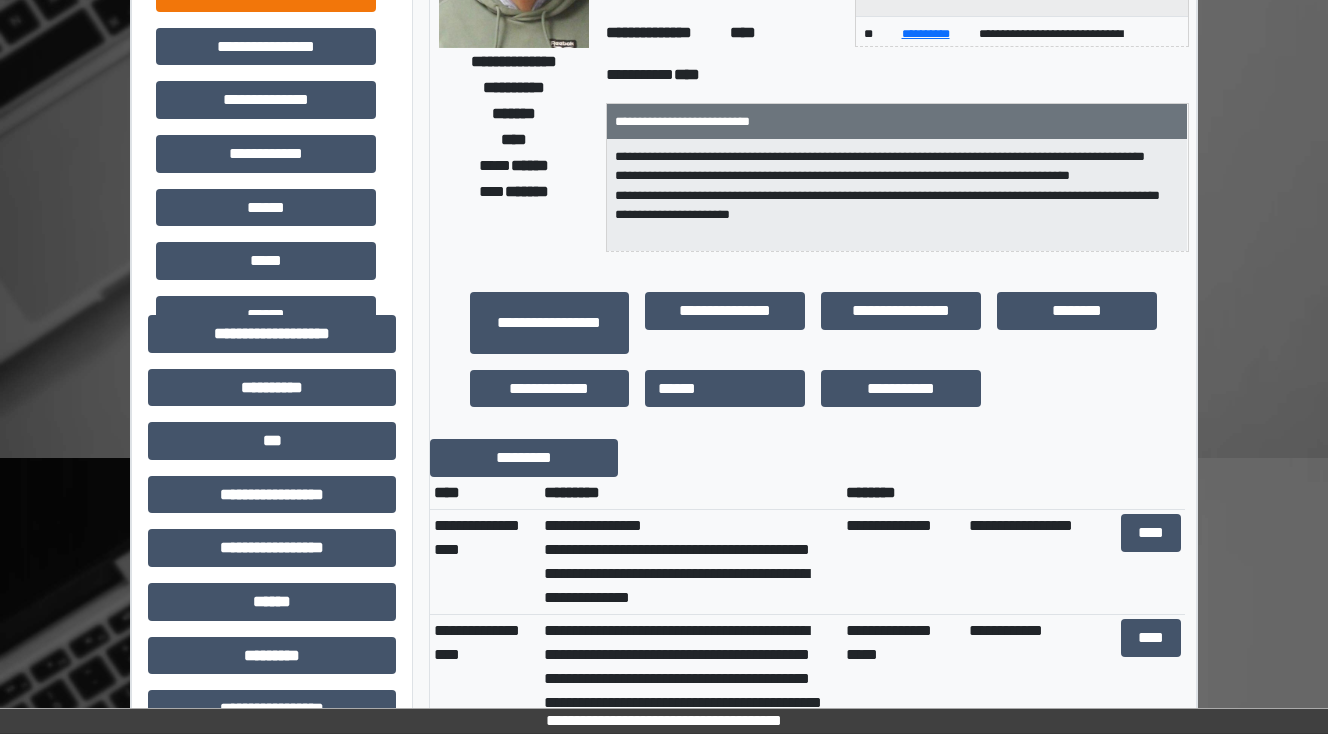 scroll, scrollTop: 160, scrollLeft: 0, axis: vertical 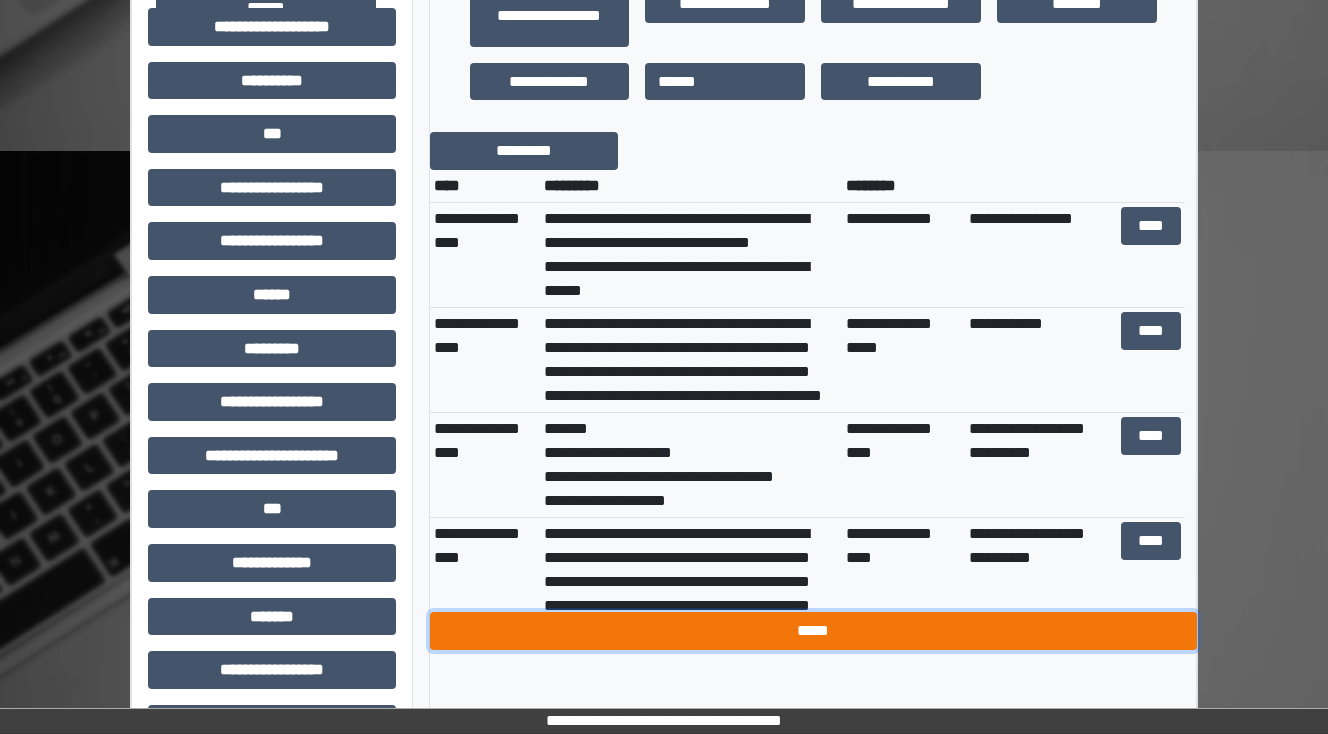 click on "*****" at bounding box center (813, 631) 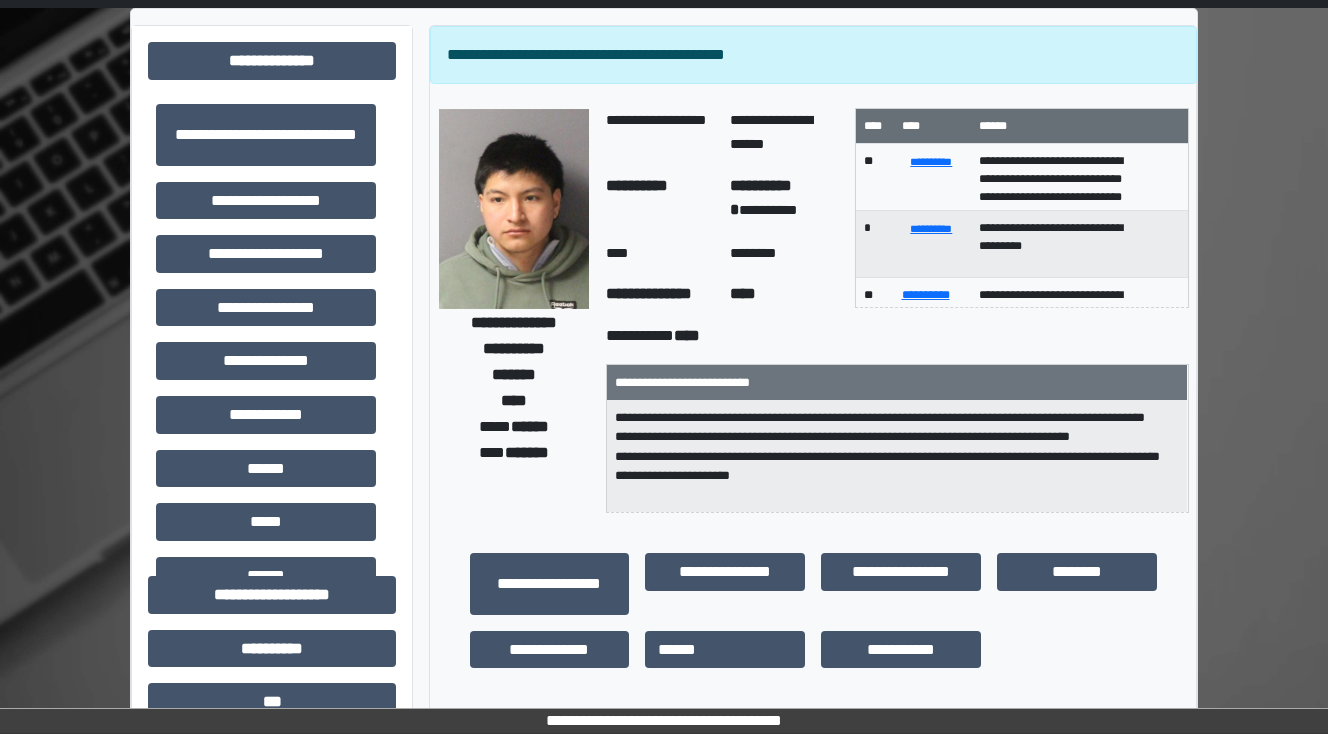 scroll, scrollTop: 0, scrollLeft: 0, axis: both 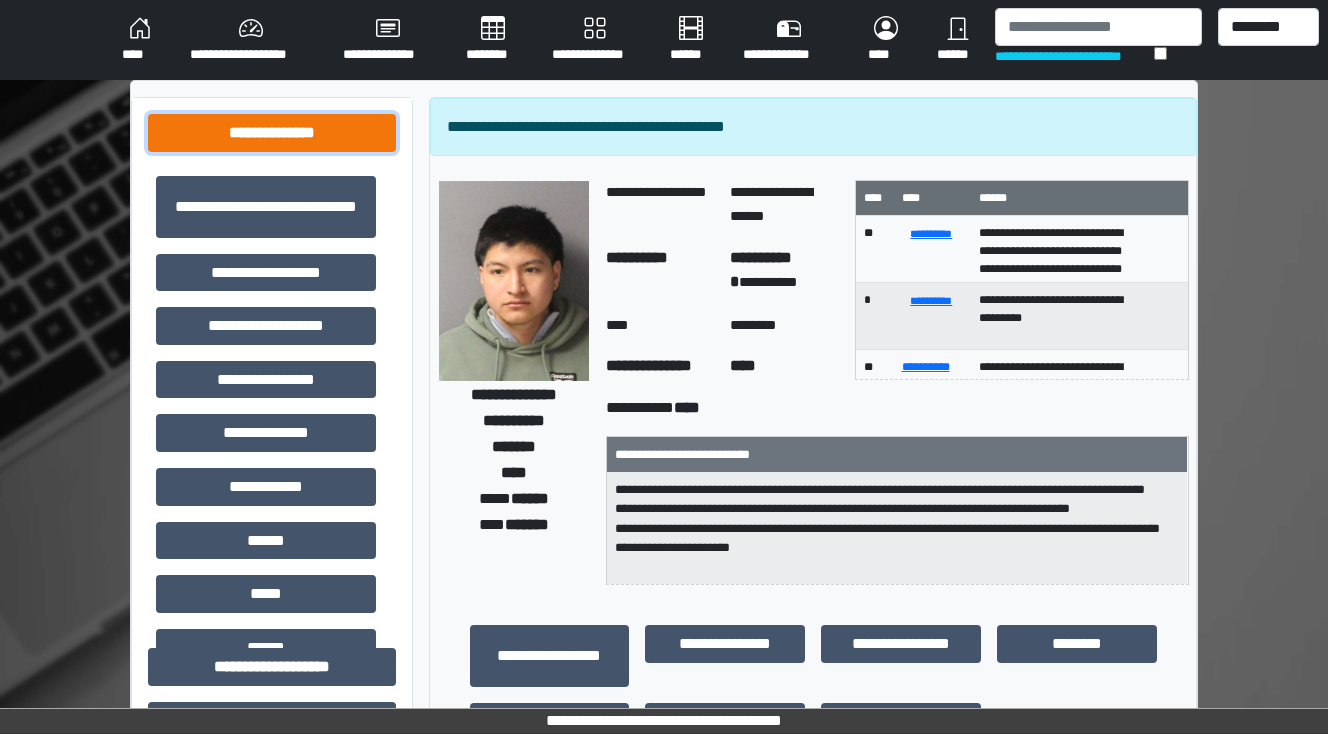click on "**********" at bounding box center (272, 133) 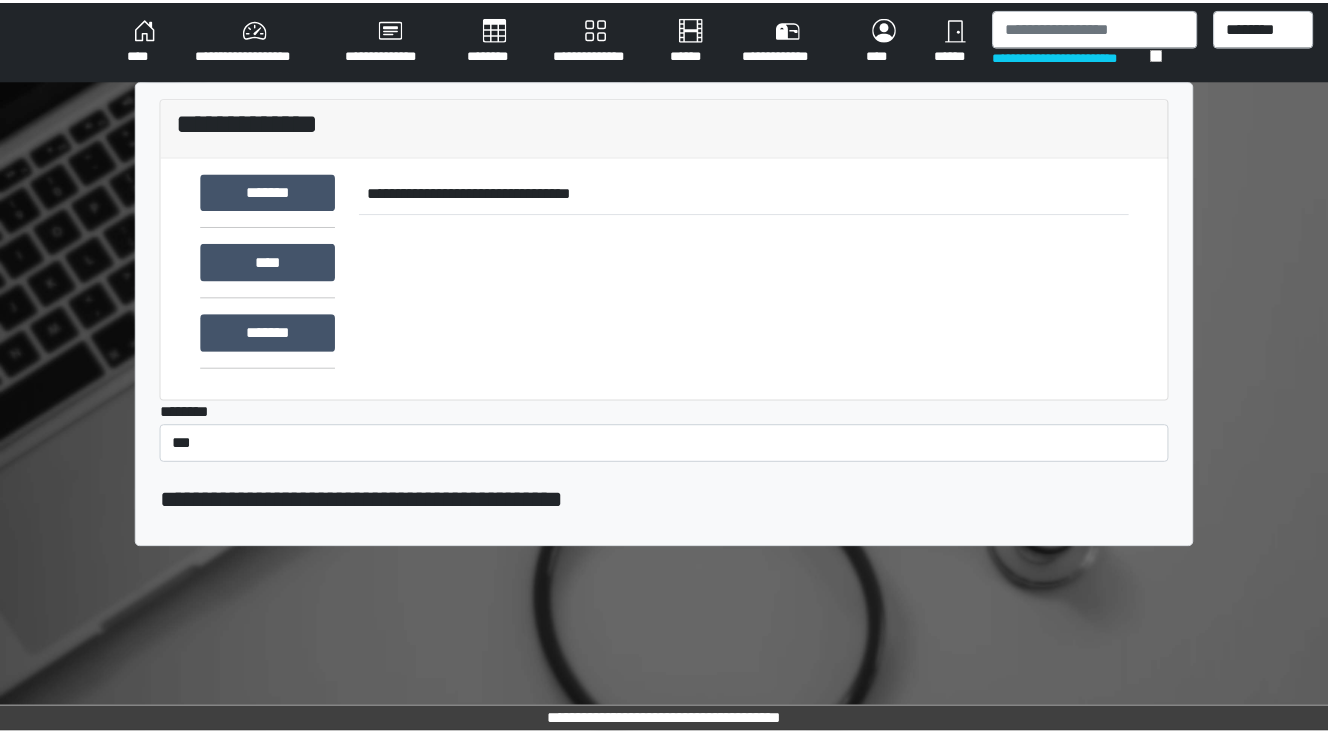 scroll, scrollTop: 0, scrollLeft: 0, axis: both 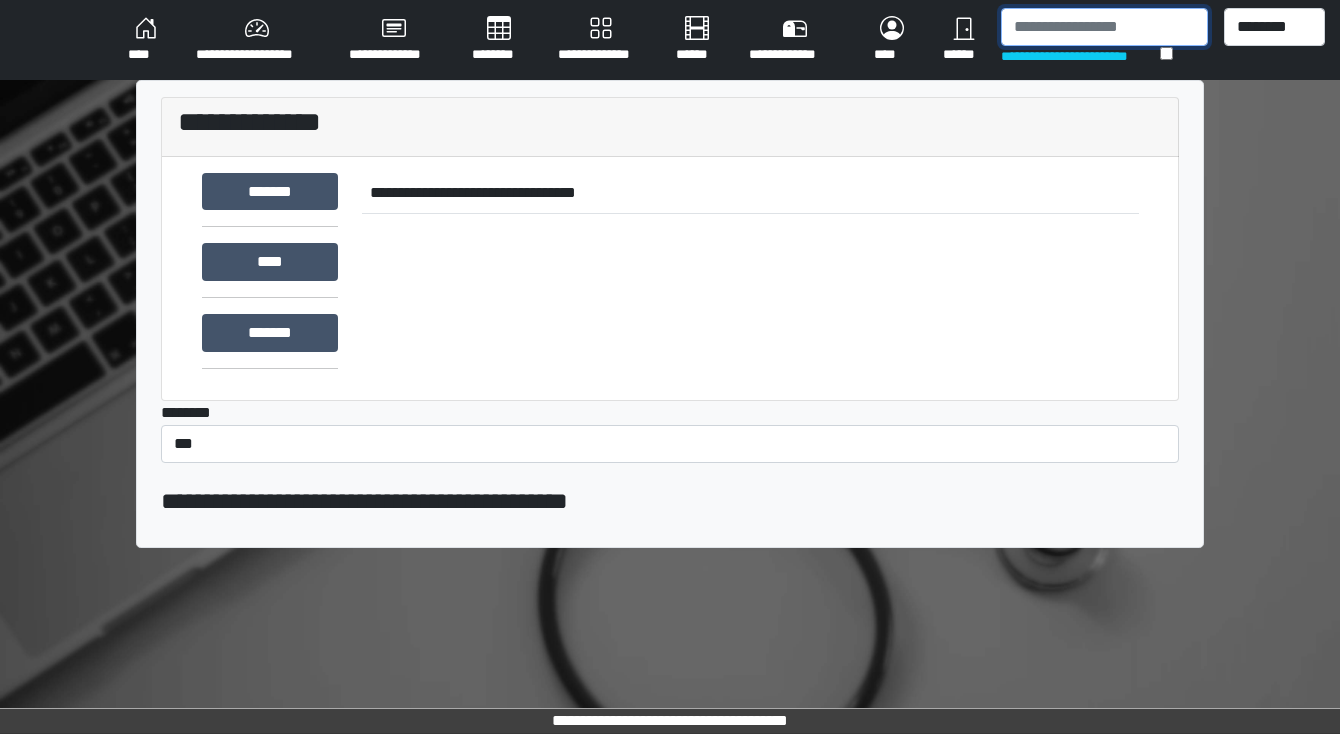 click at bounding box center (1104, 27) 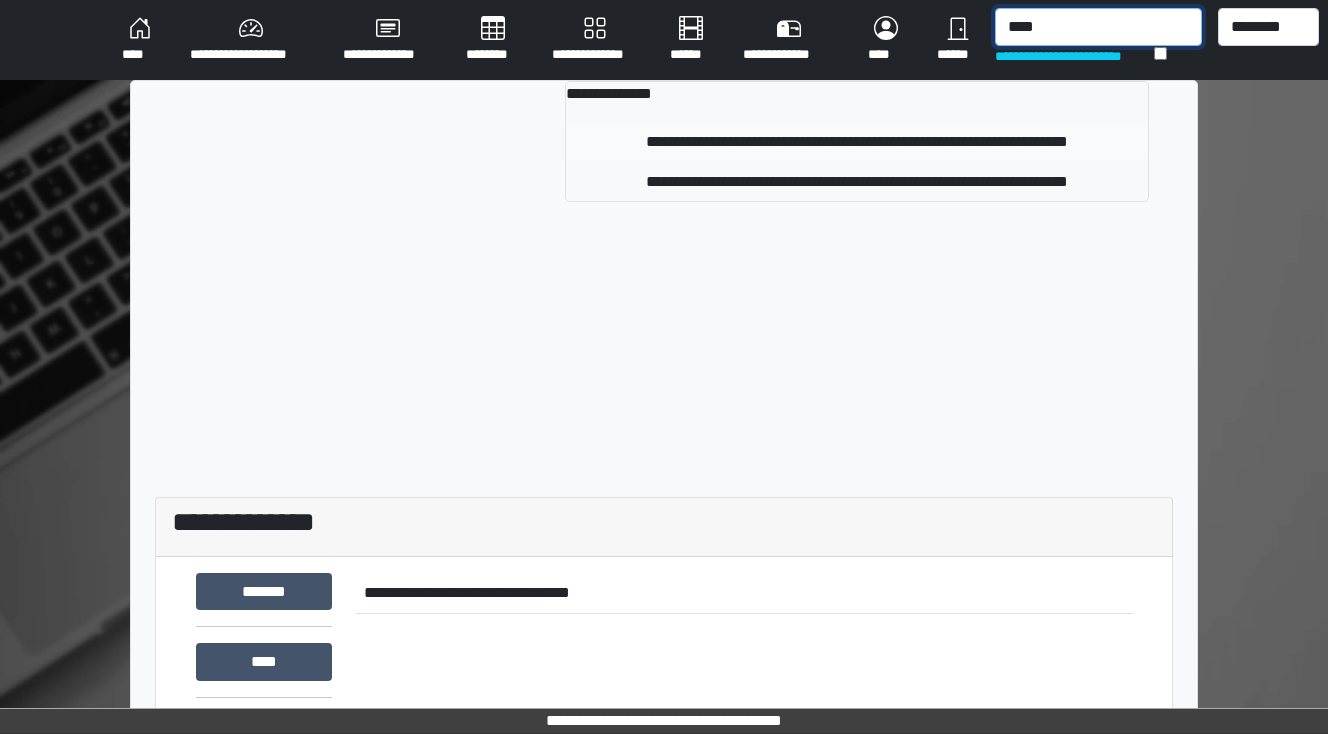 type on "****" 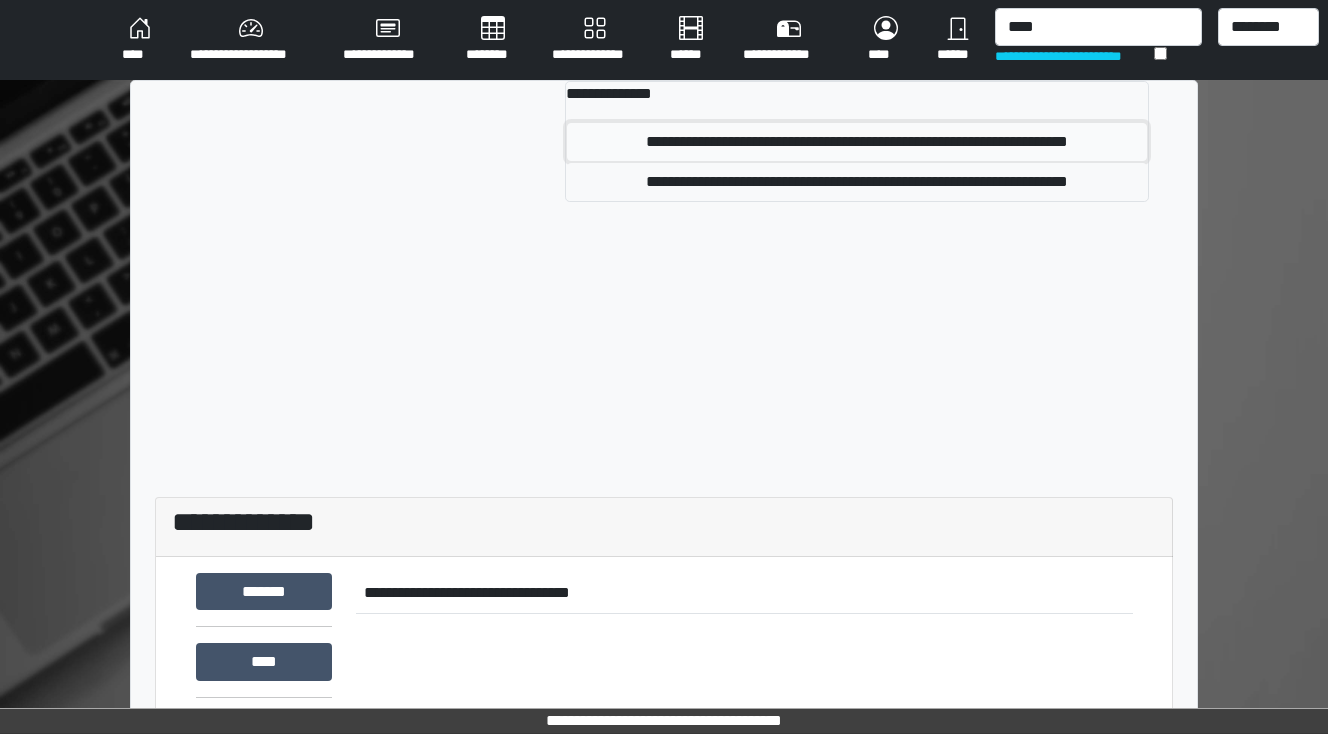 click on "**********" at bounding box center (857, 142) 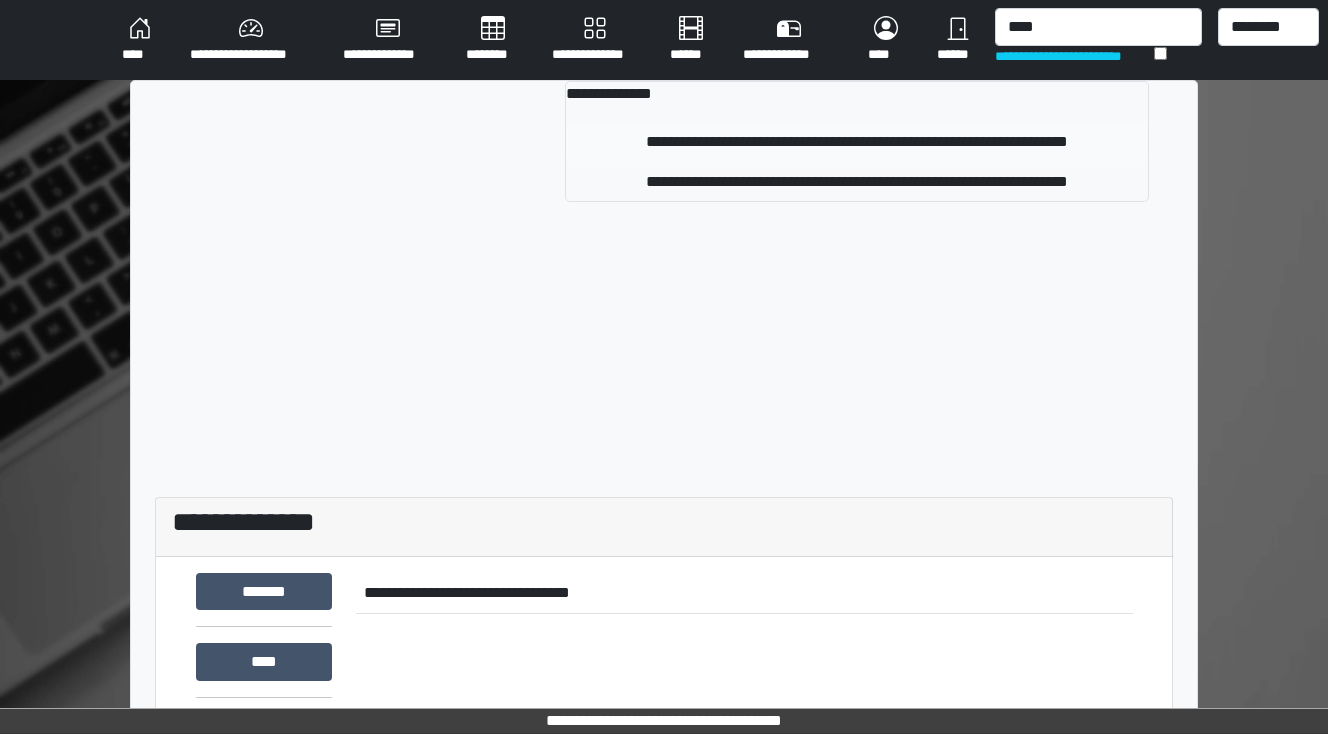 type 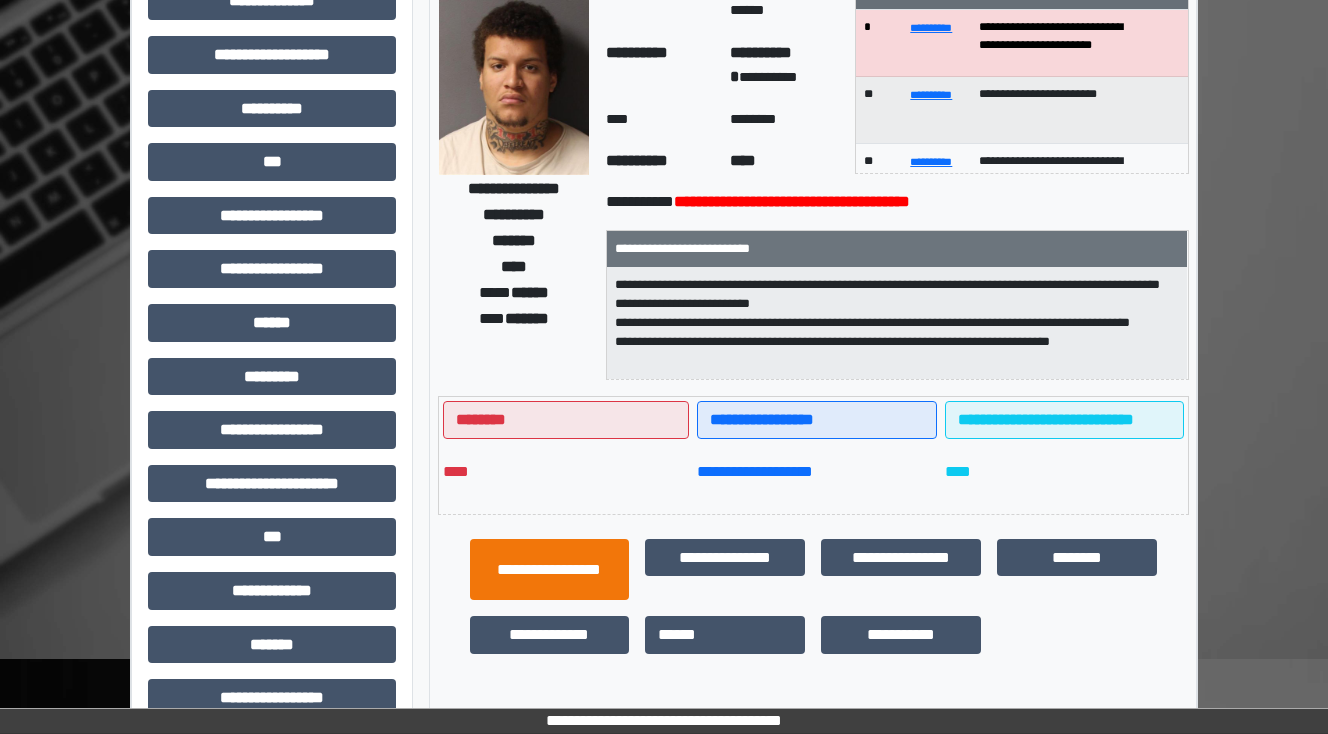 scroll, scrollTop: 160, scrollLeft: 0, axis: vertical 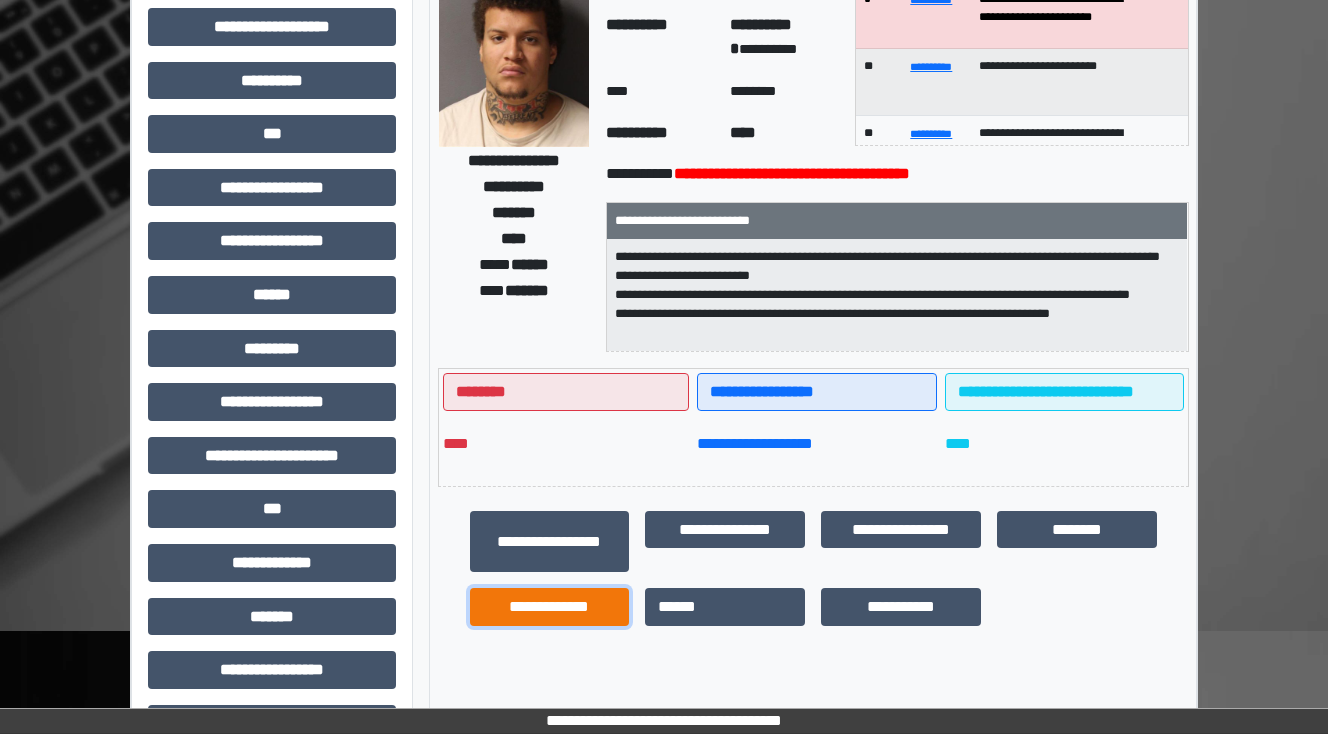 click on "**********" at bounding box center [550, 607] 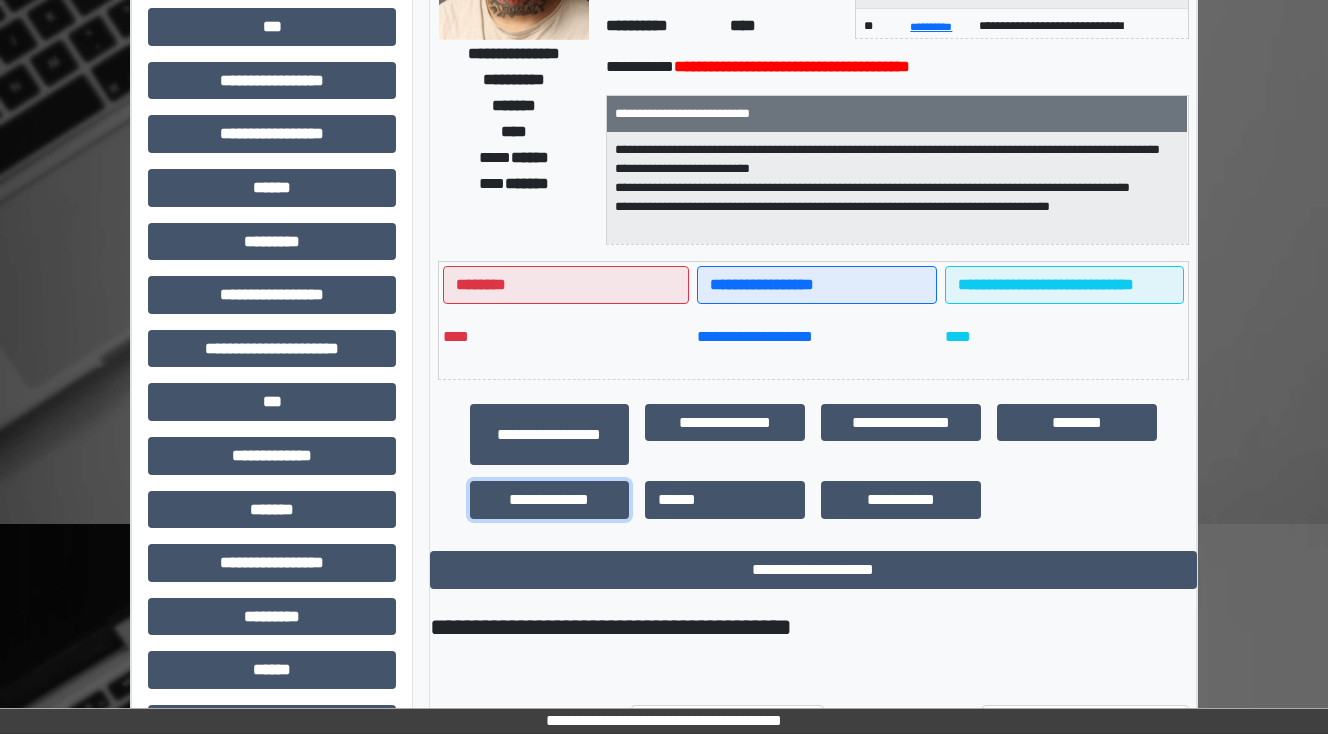 scroll, scrollTop: 432, scrollLeft: 0, axis: vertical 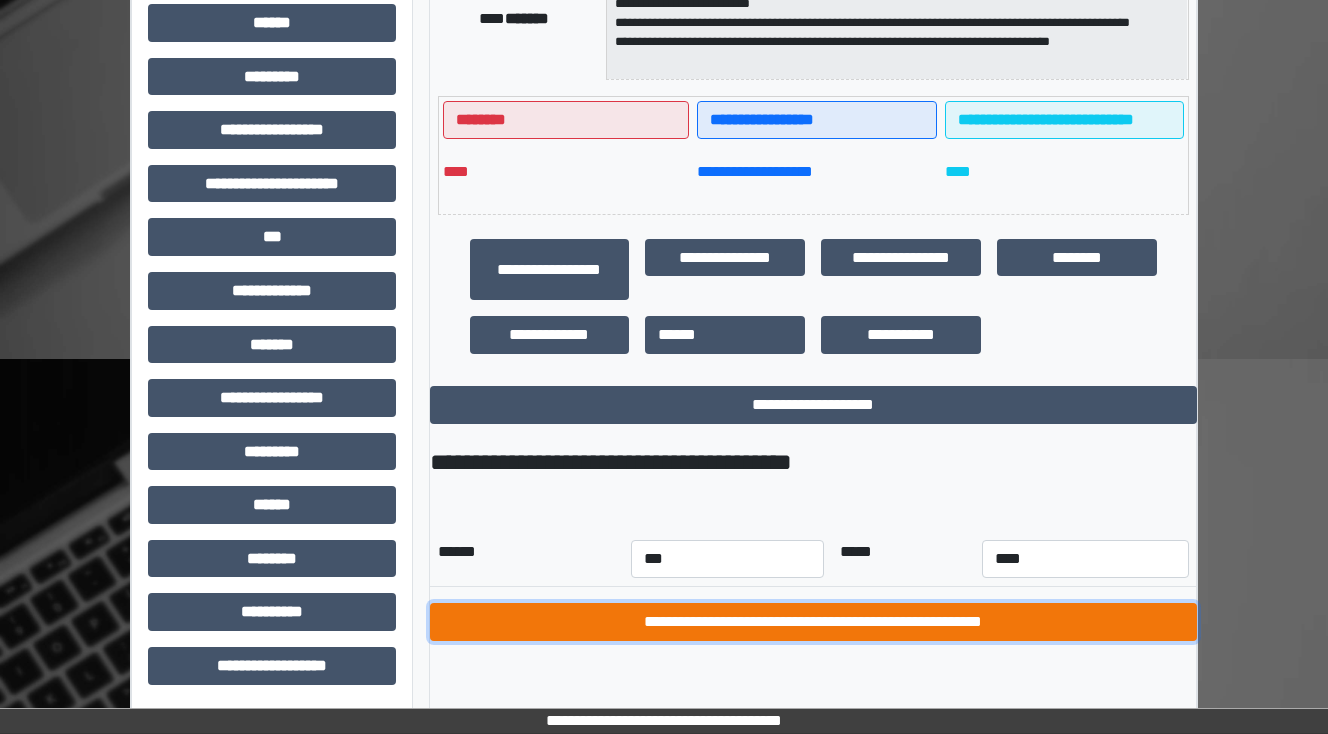 click on "**********" at bounding box center [813, 622] 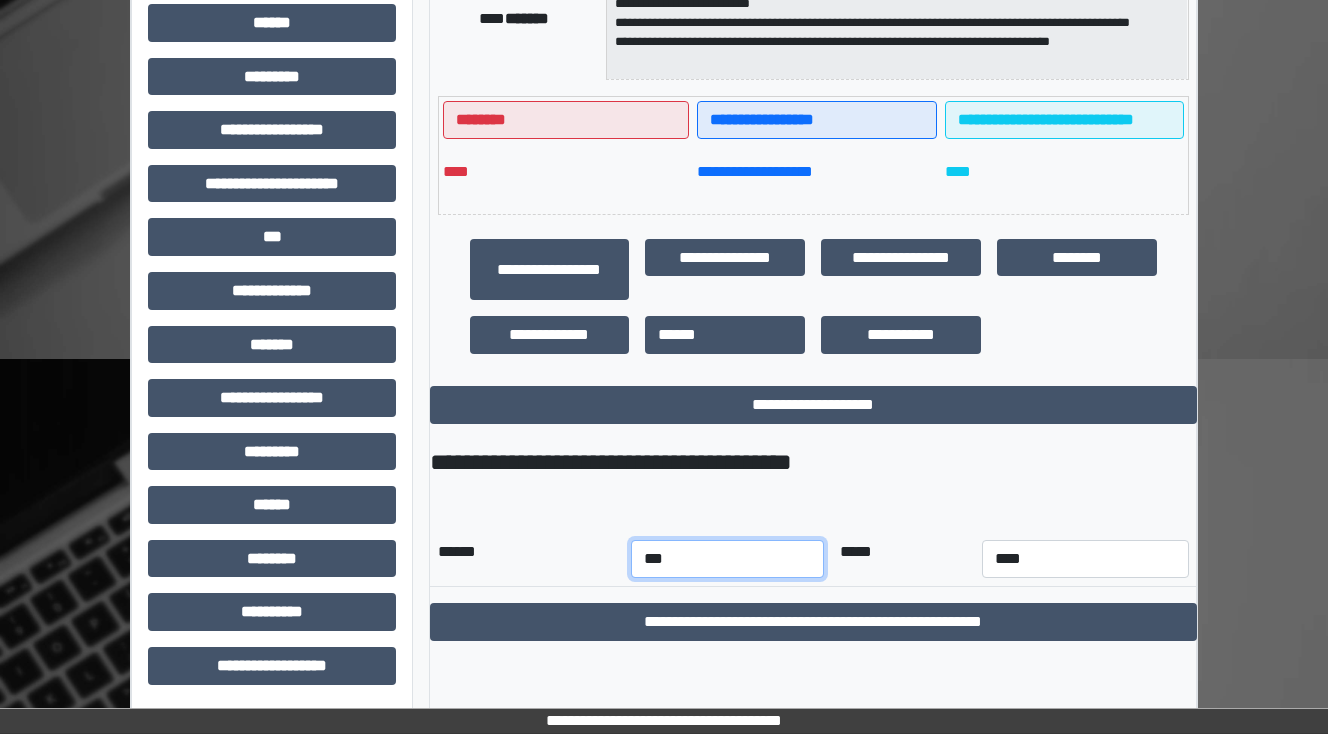 click on "***
***
***
***
***
***
***
***
***
***
***
***" at bounding box center [727, 559] 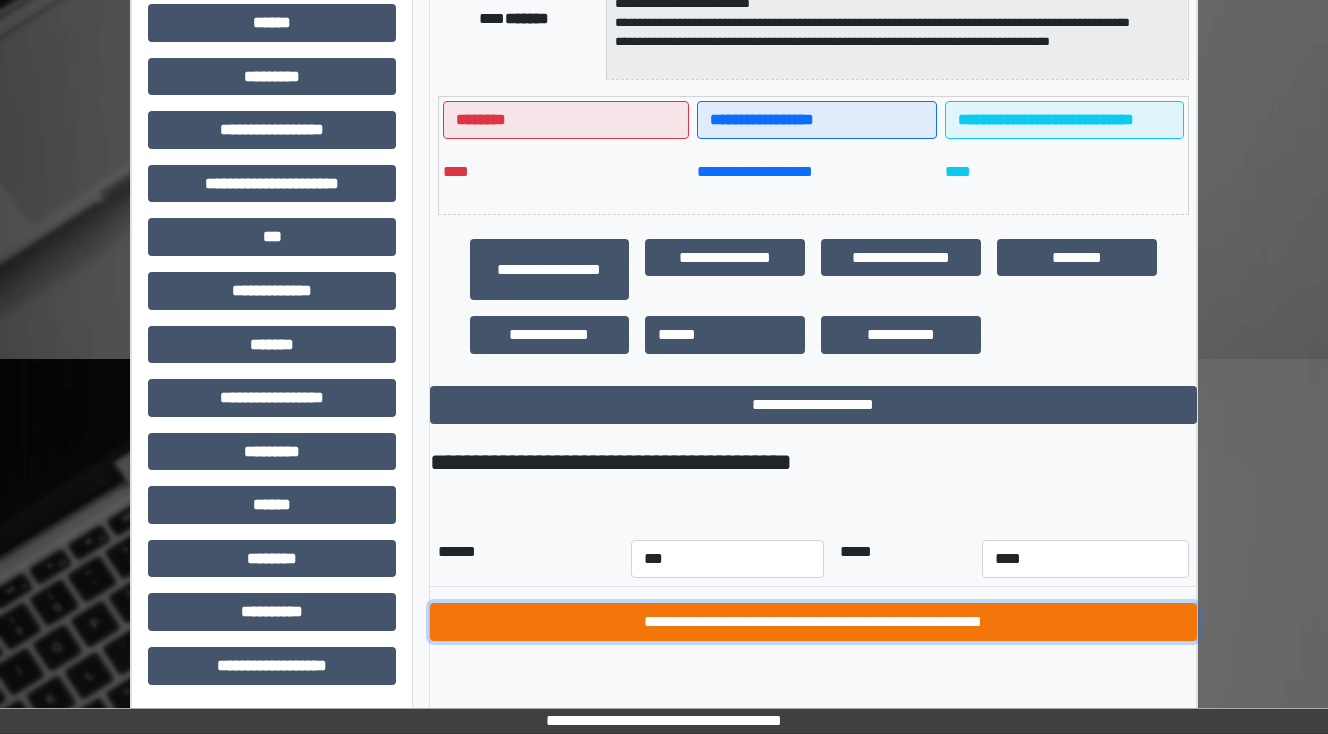 click on "**********" at bounding box center (813, 622) 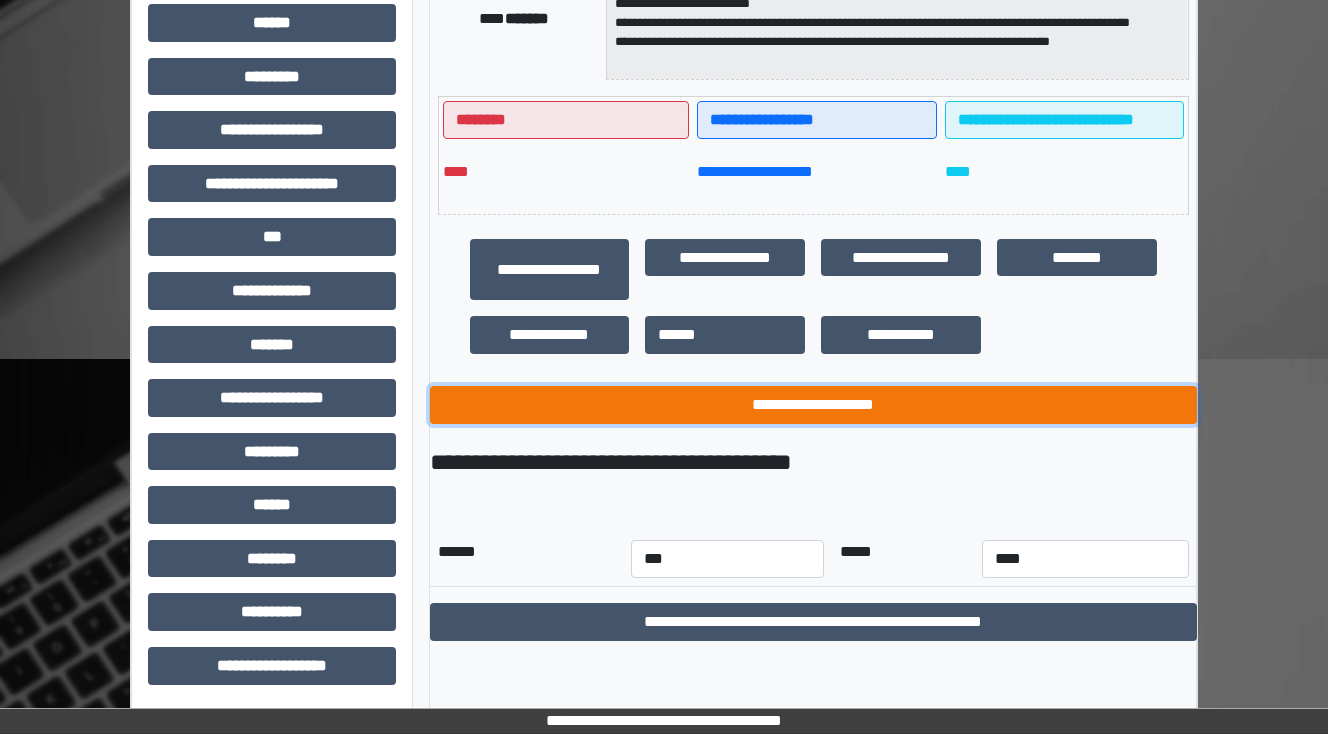 click on "**********" at bounding box center [813, 405] 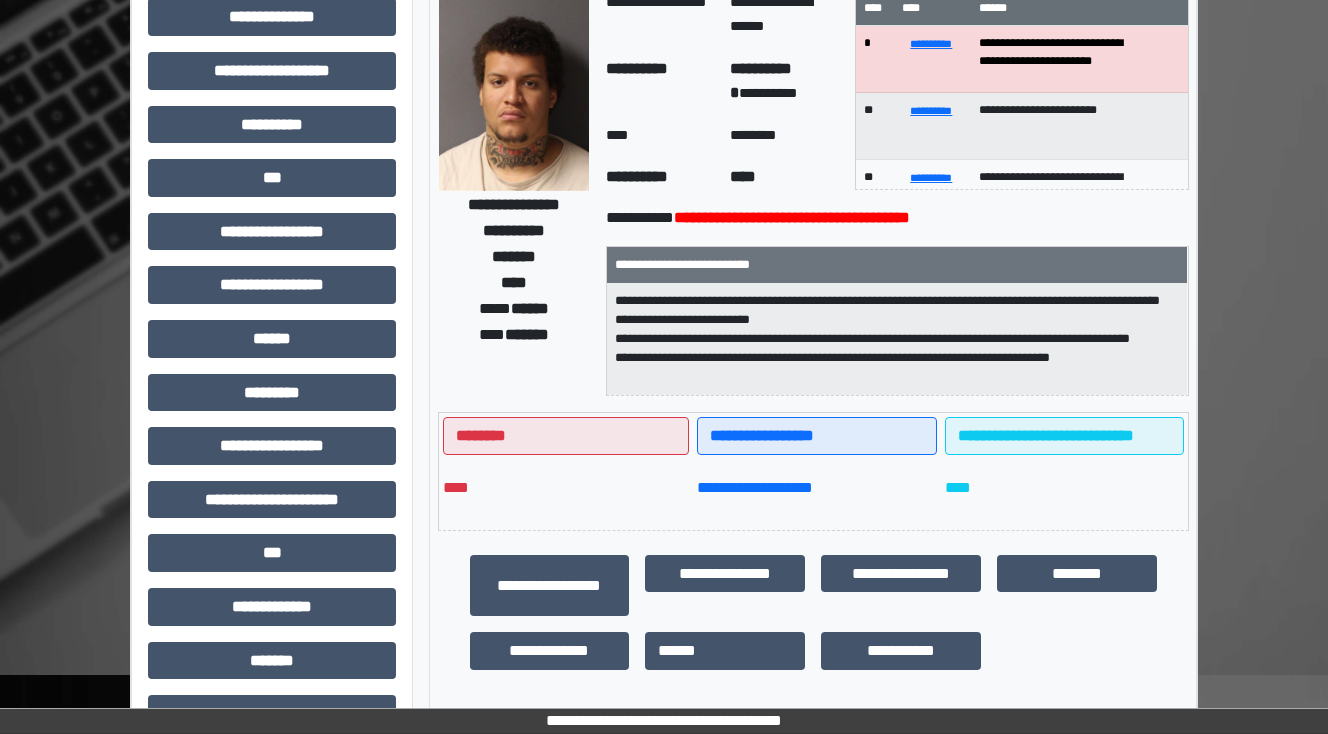 scroll, scrollTop: 0, scrollLeft: 0, axis: both 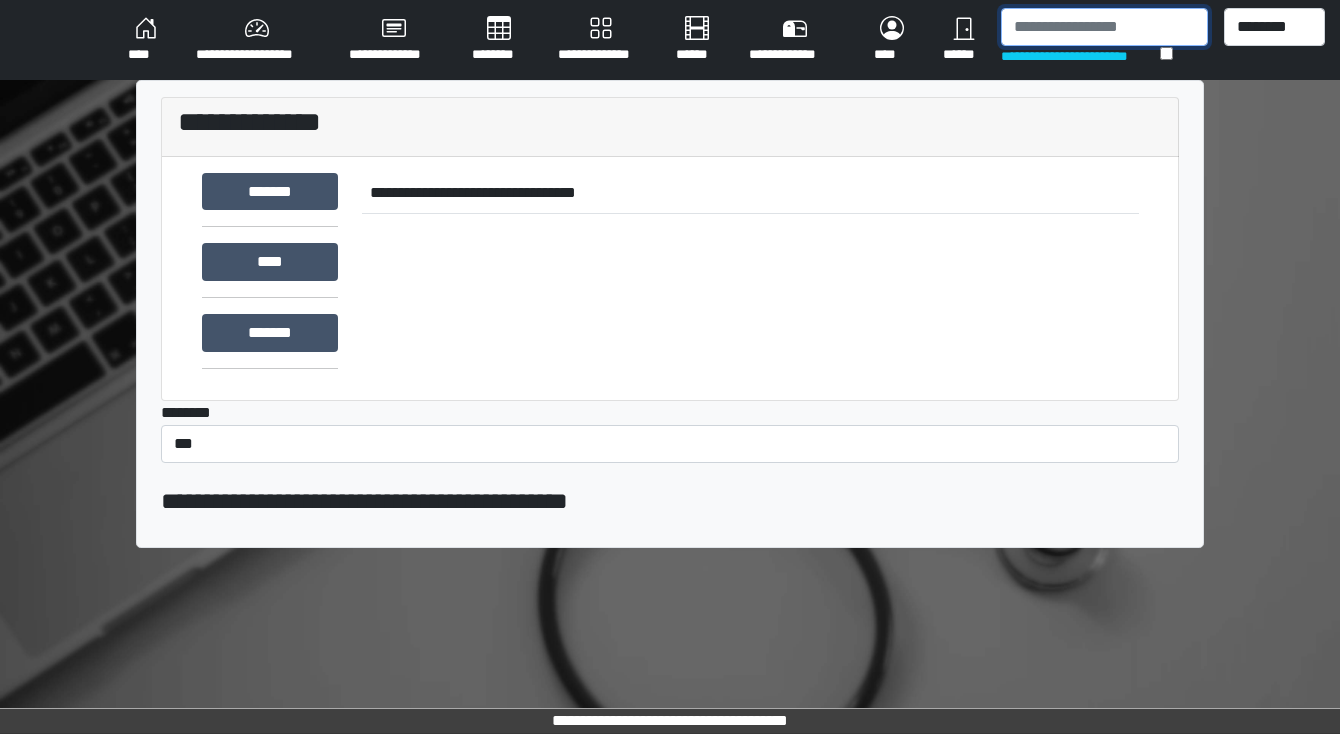 click at bounding box center [1104, 27] 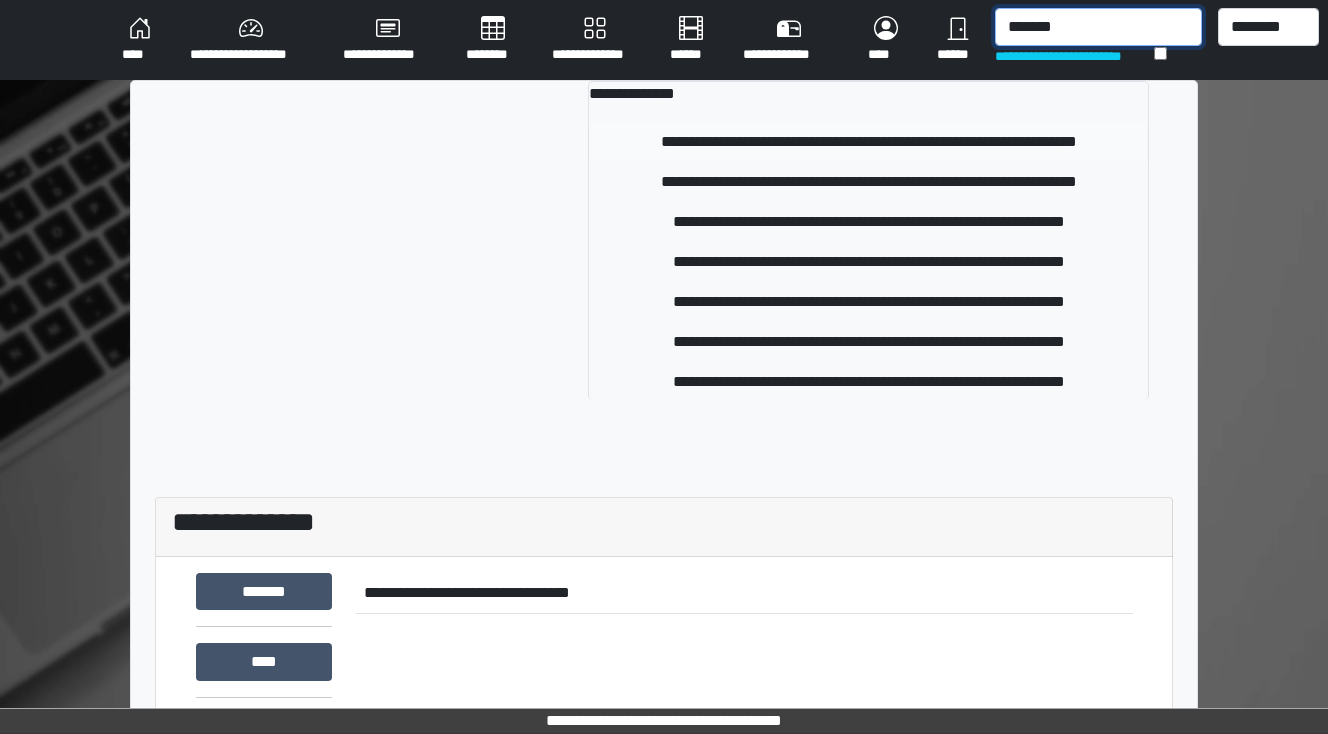 type on "*******" 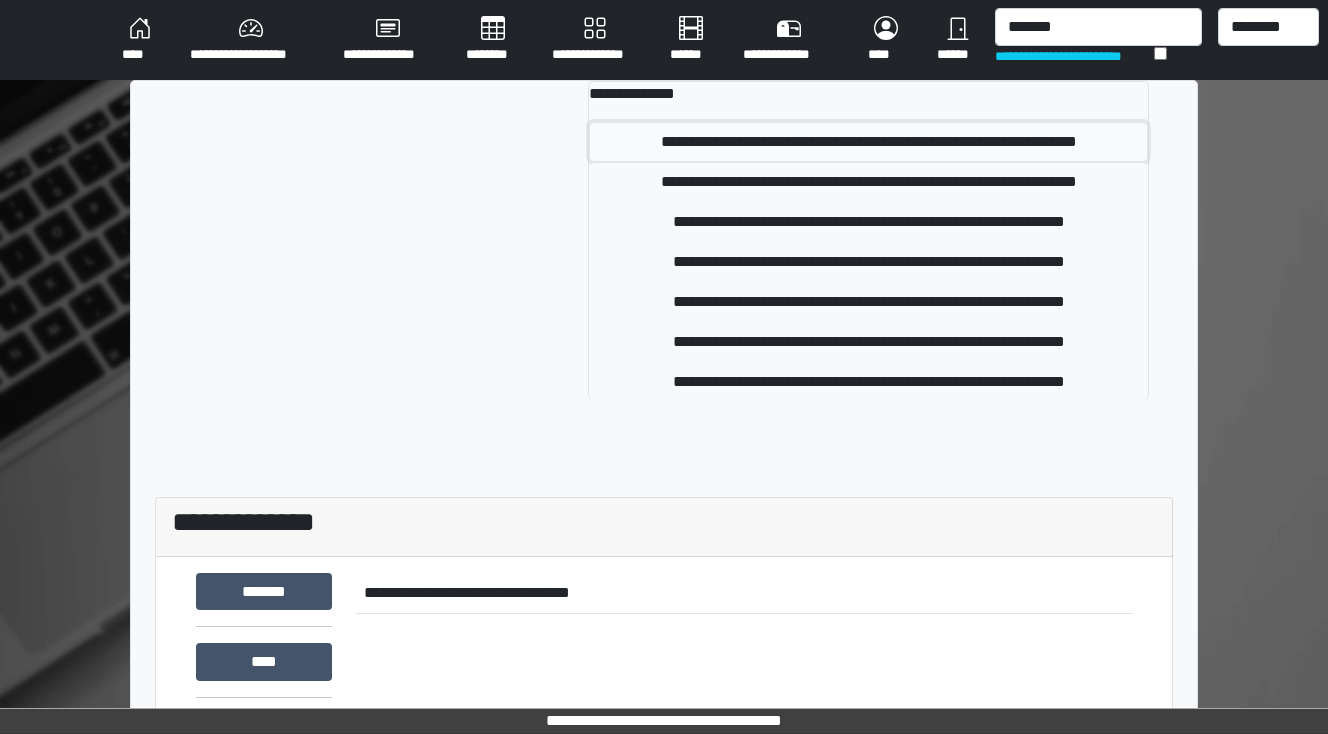 click on "**********" at bounding box center (868, 142) 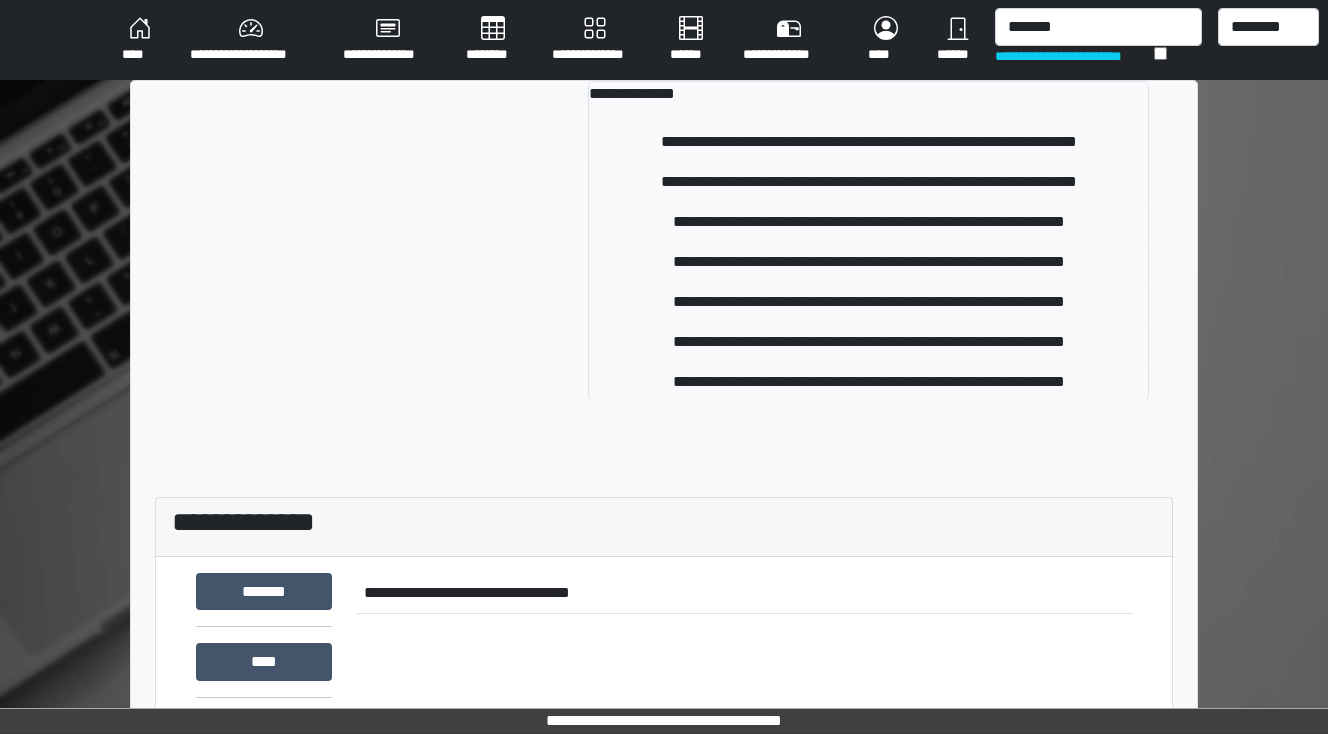 type 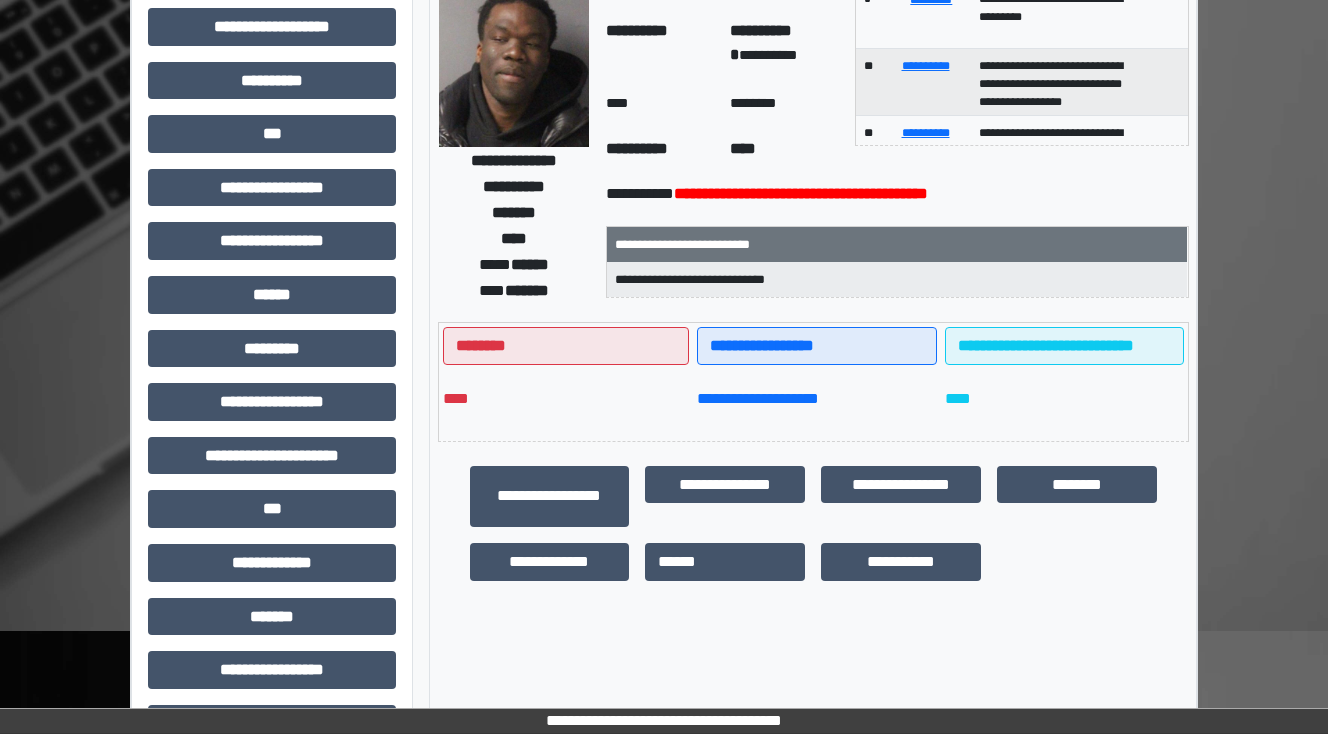 scroll, scrollTop: 0, scrollLeft: 0, axis: both 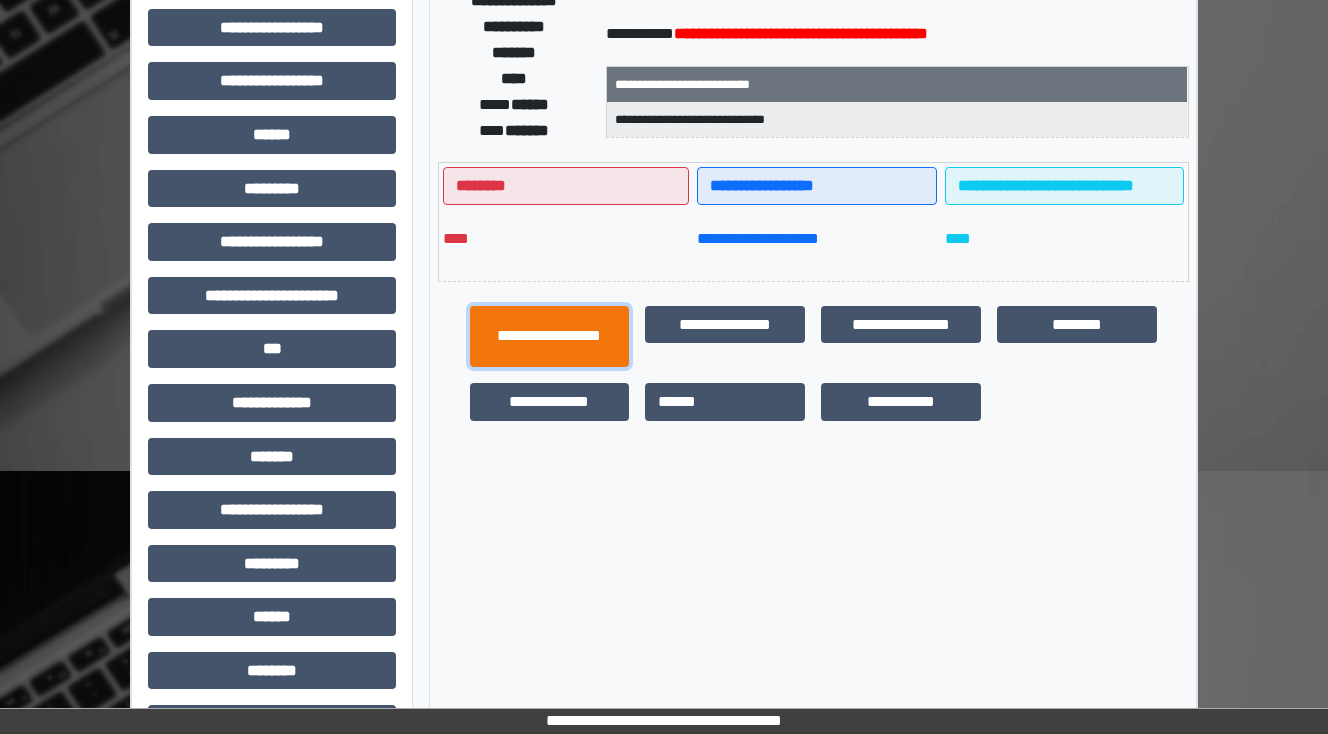 click on "**********" at bounding box center [550, 337] 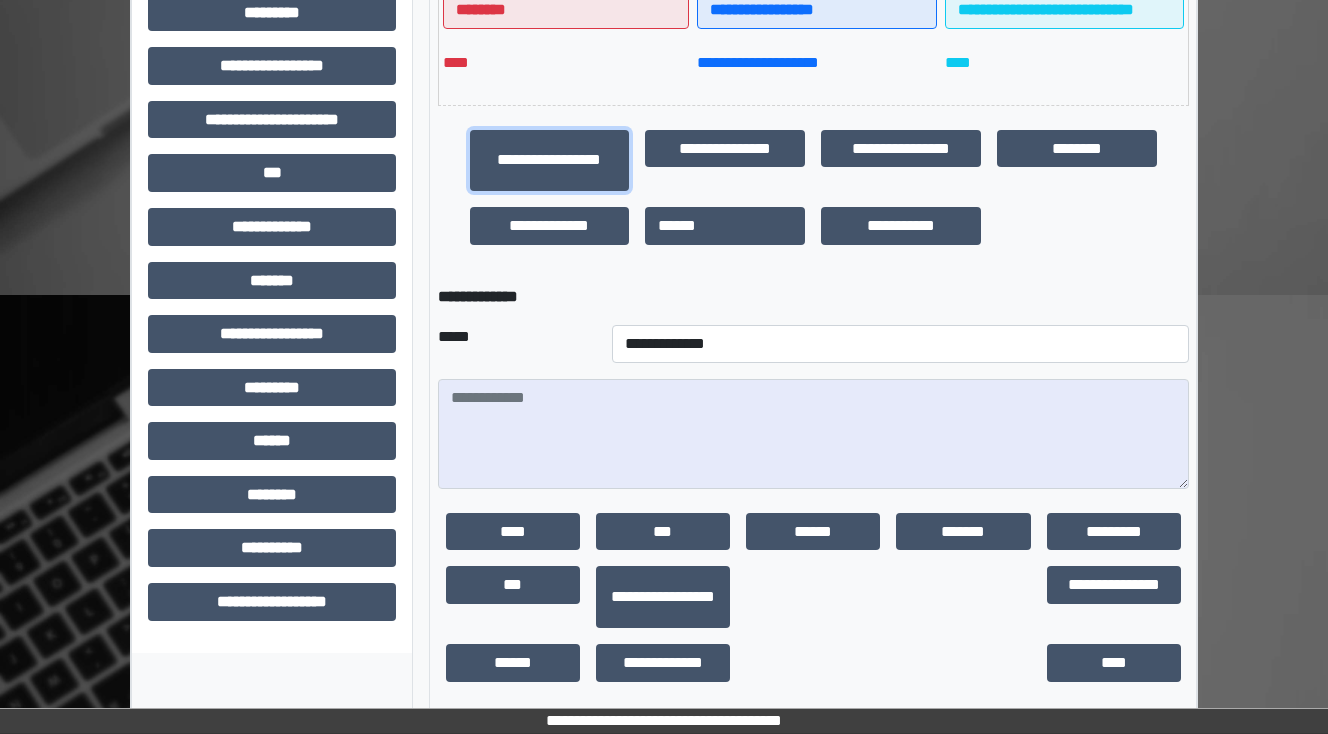 scroll, scrollTop: 508, scrollLeft: 0, axis: vertical 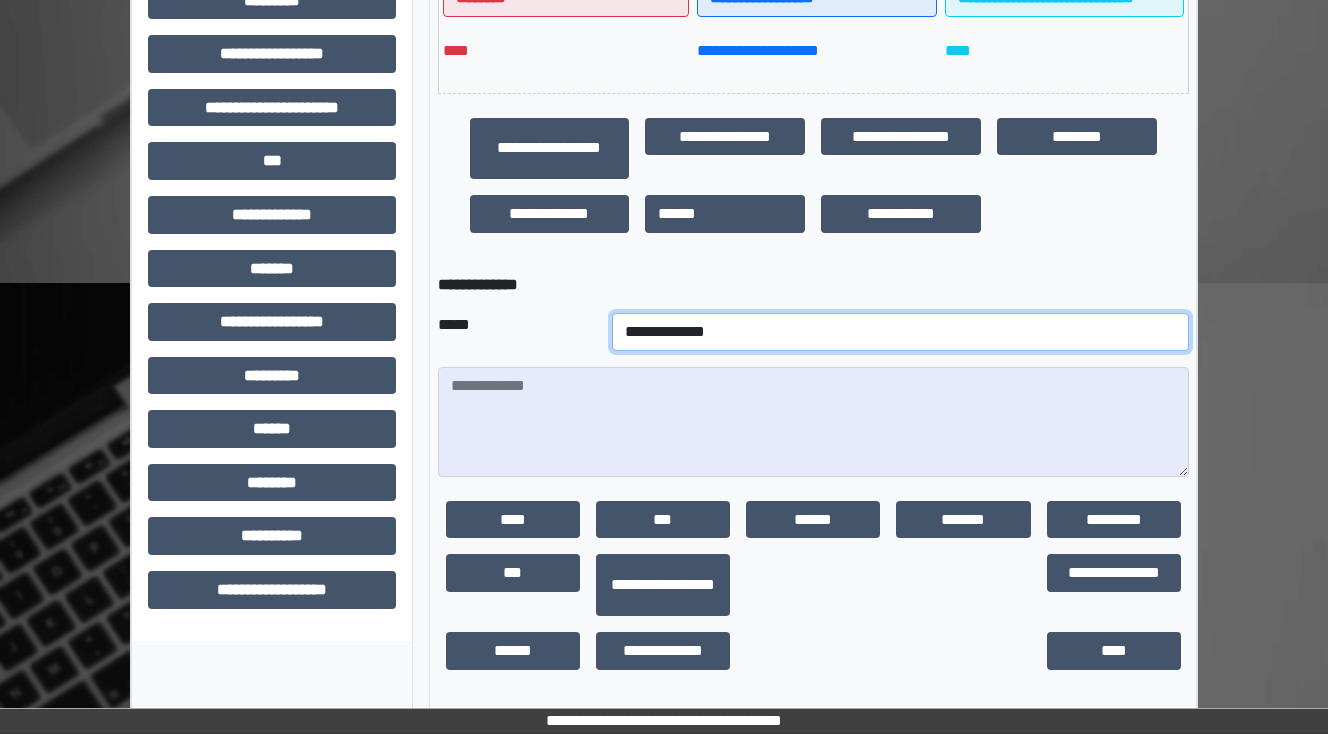 click on "**********" at bounding box center (900, 332) 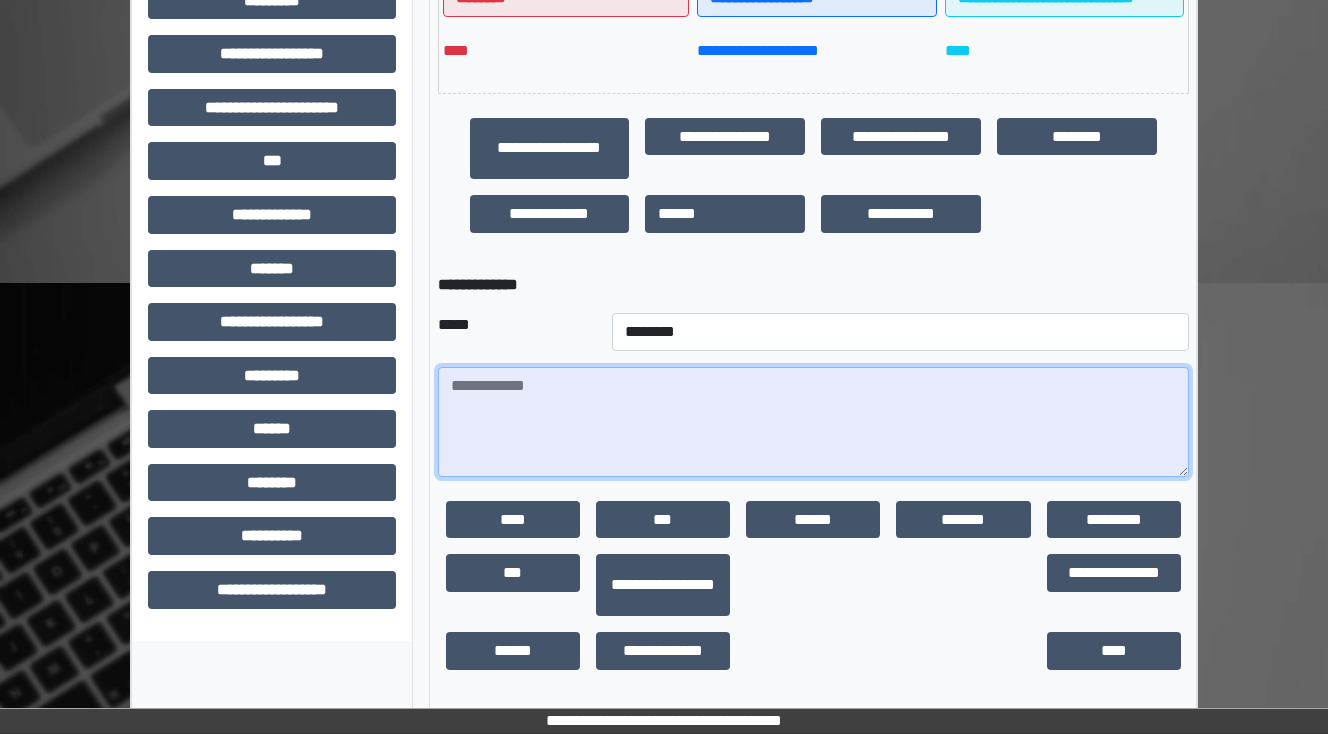 click at bounding box center (813, 422) 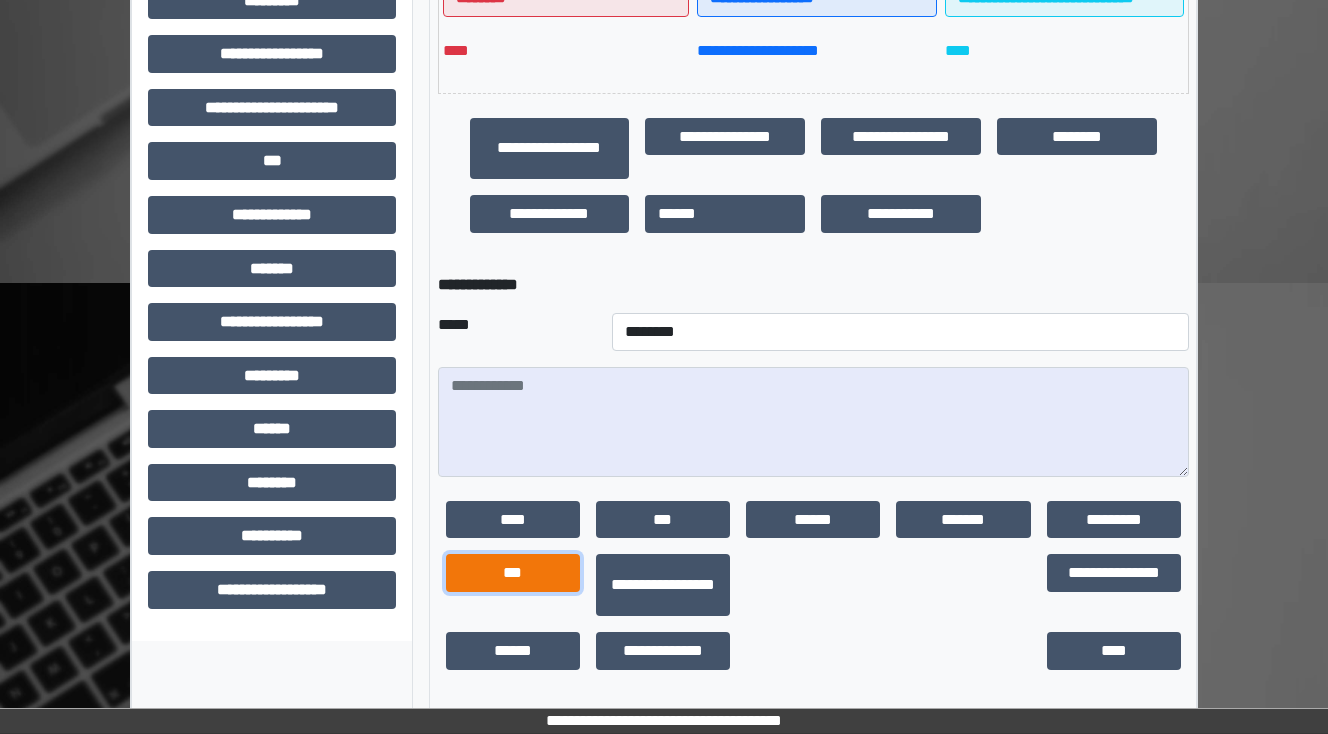 click on "***" at bounding box center (513, 573) 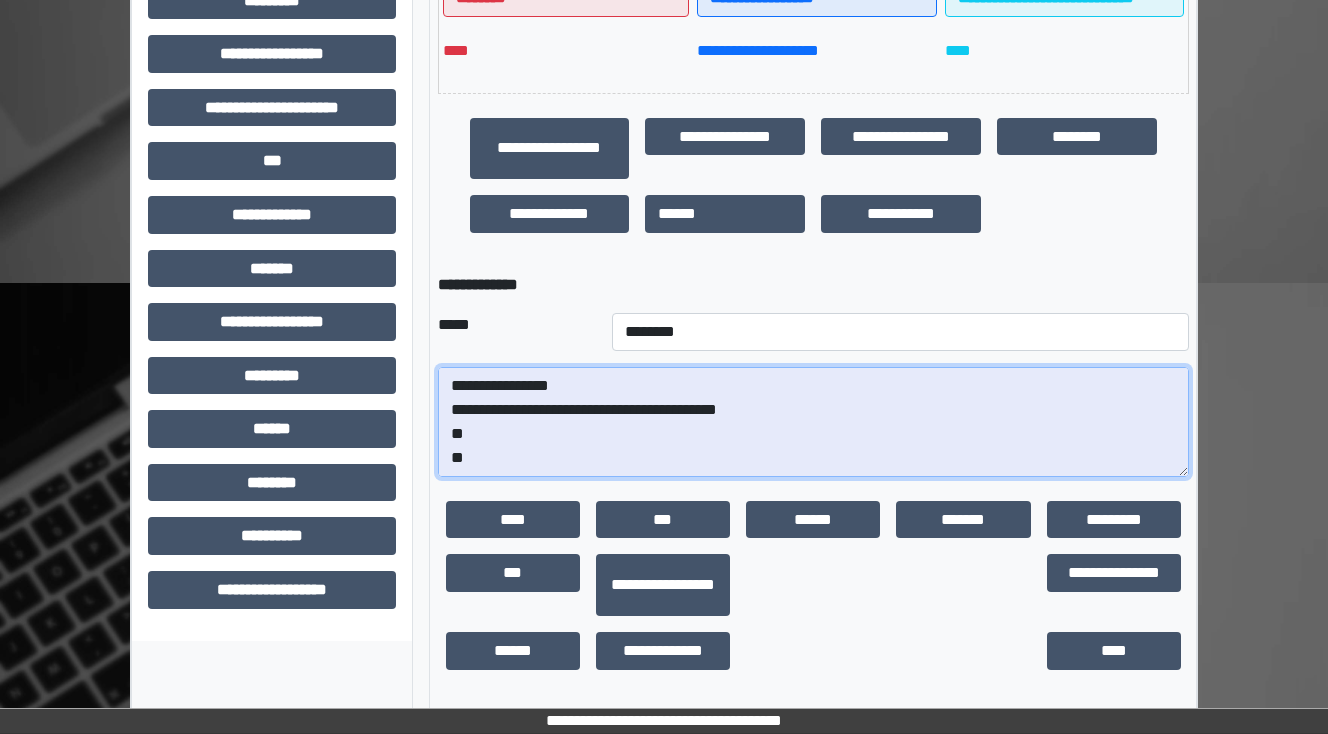 click on "**********" at bounding box center (813, 422) 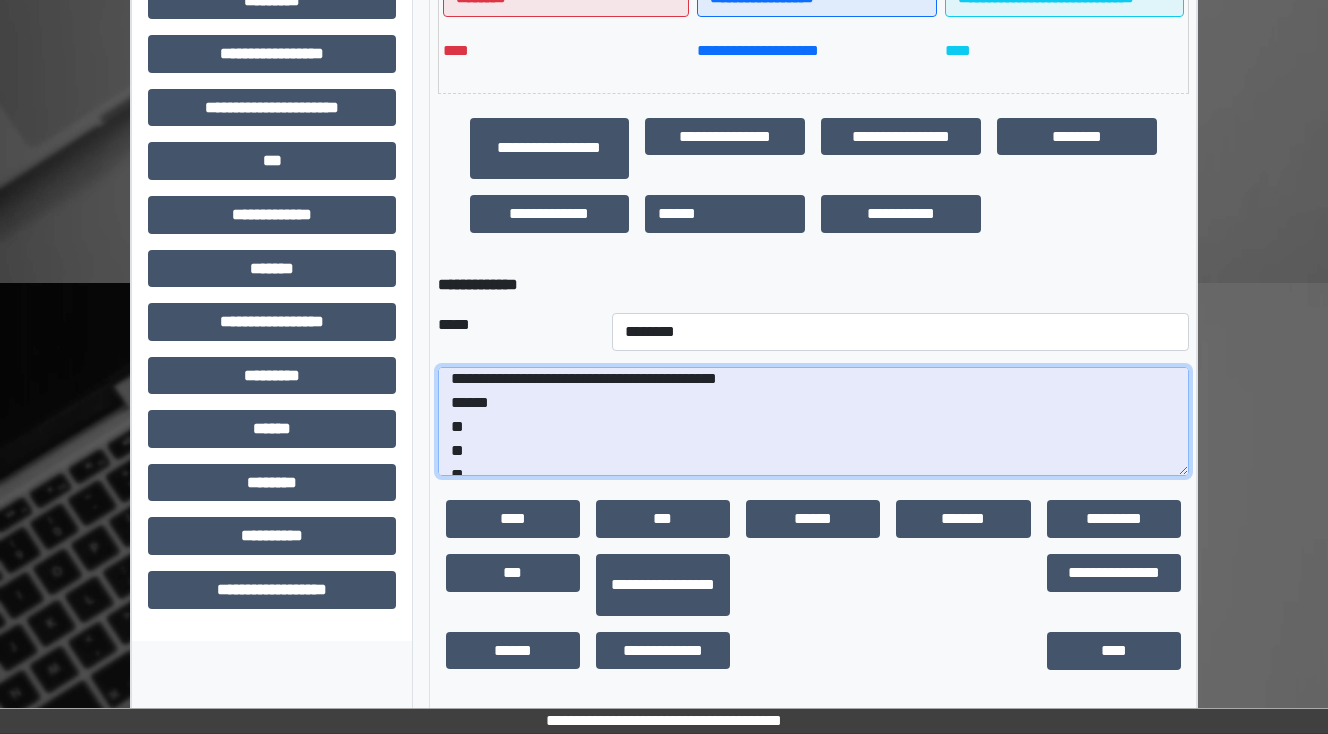 scroll, scrollTop: 48, scrollLeft: 0, axis: vertical 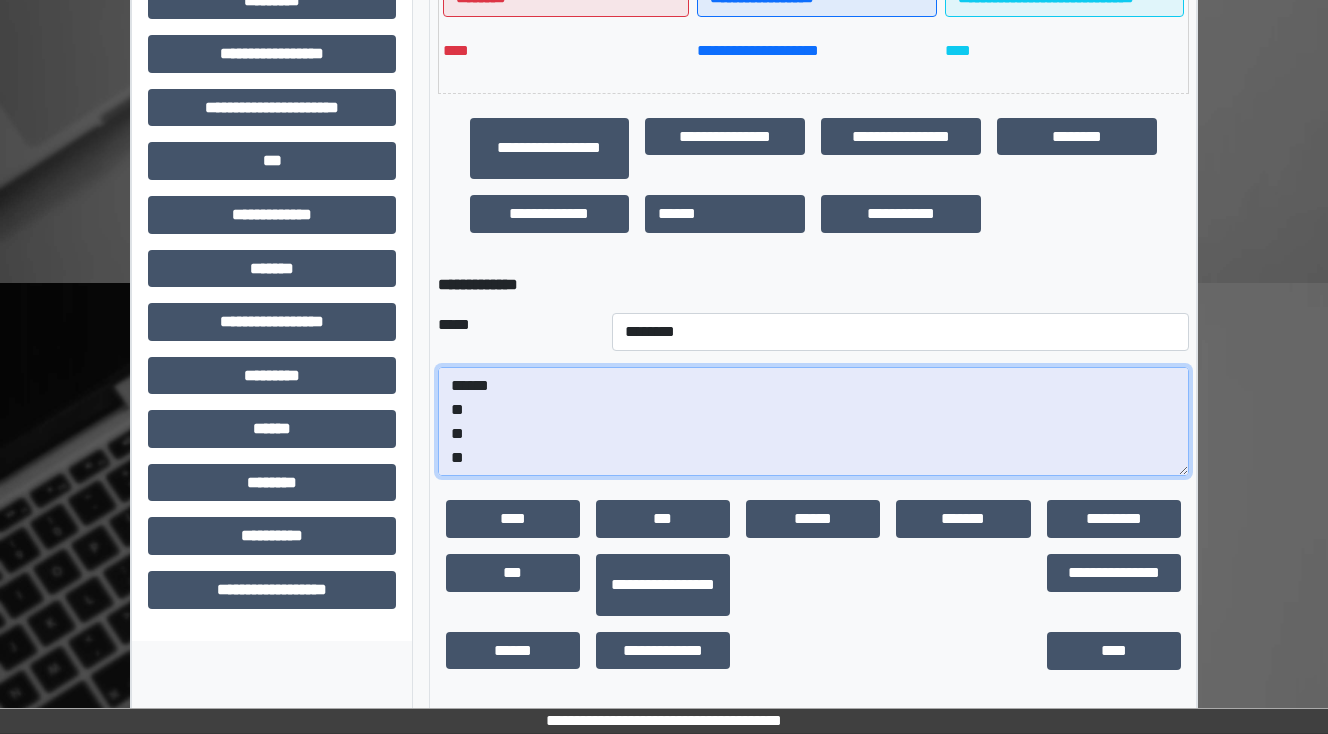 drag, startPoint x: 429, startPoint y: 455, endPoint x: 408, endPoint y: 455, distance: 21 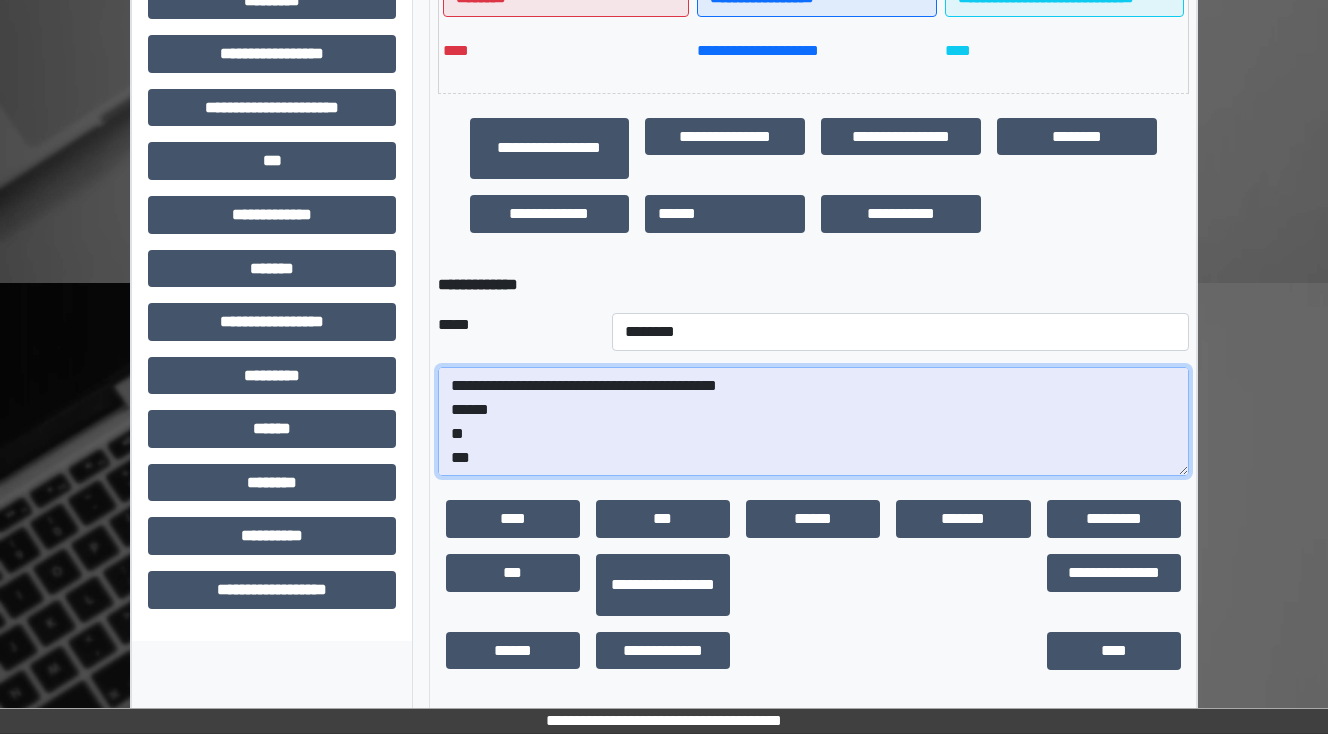 click on "**********" at bounding box center [813, 422] 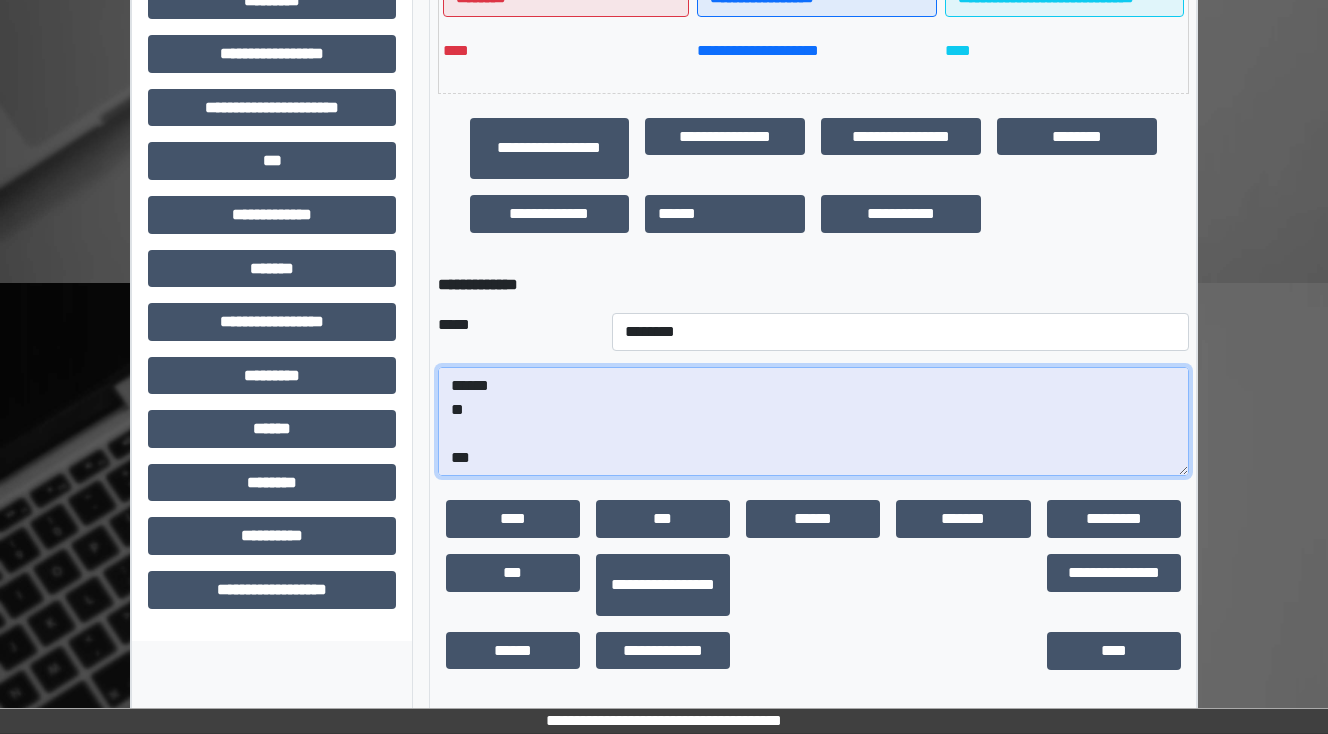 click on "**********" at bounding box center [813, 422] 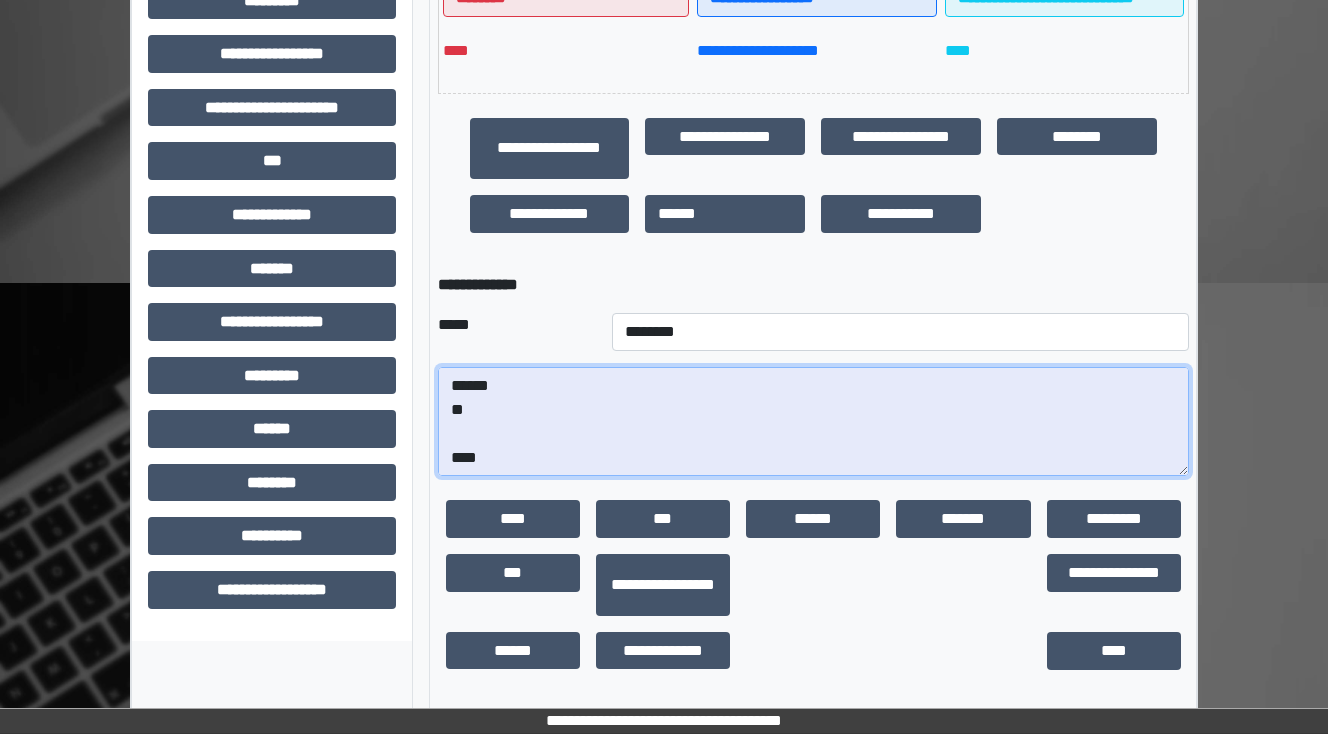 paste on "**********" 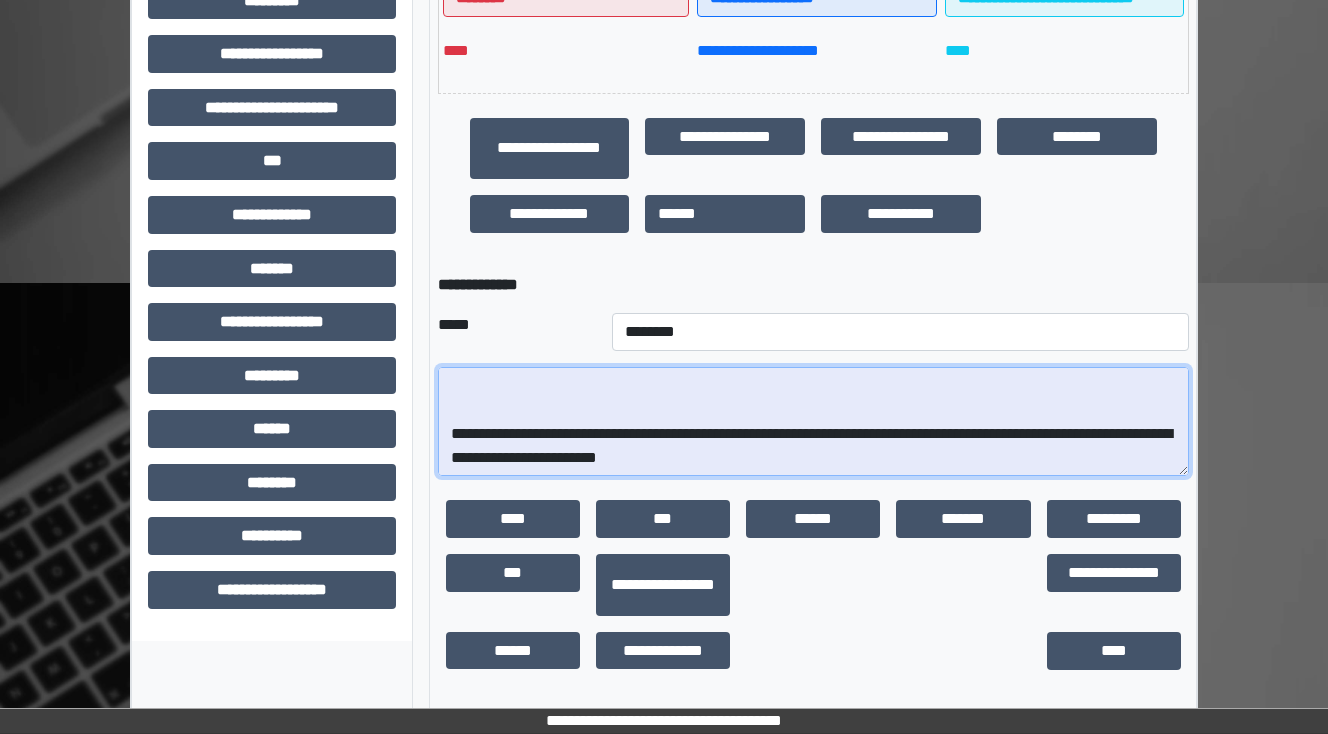 scroll, scrollTop: 288, scrollLeft: 0, axis: vertical 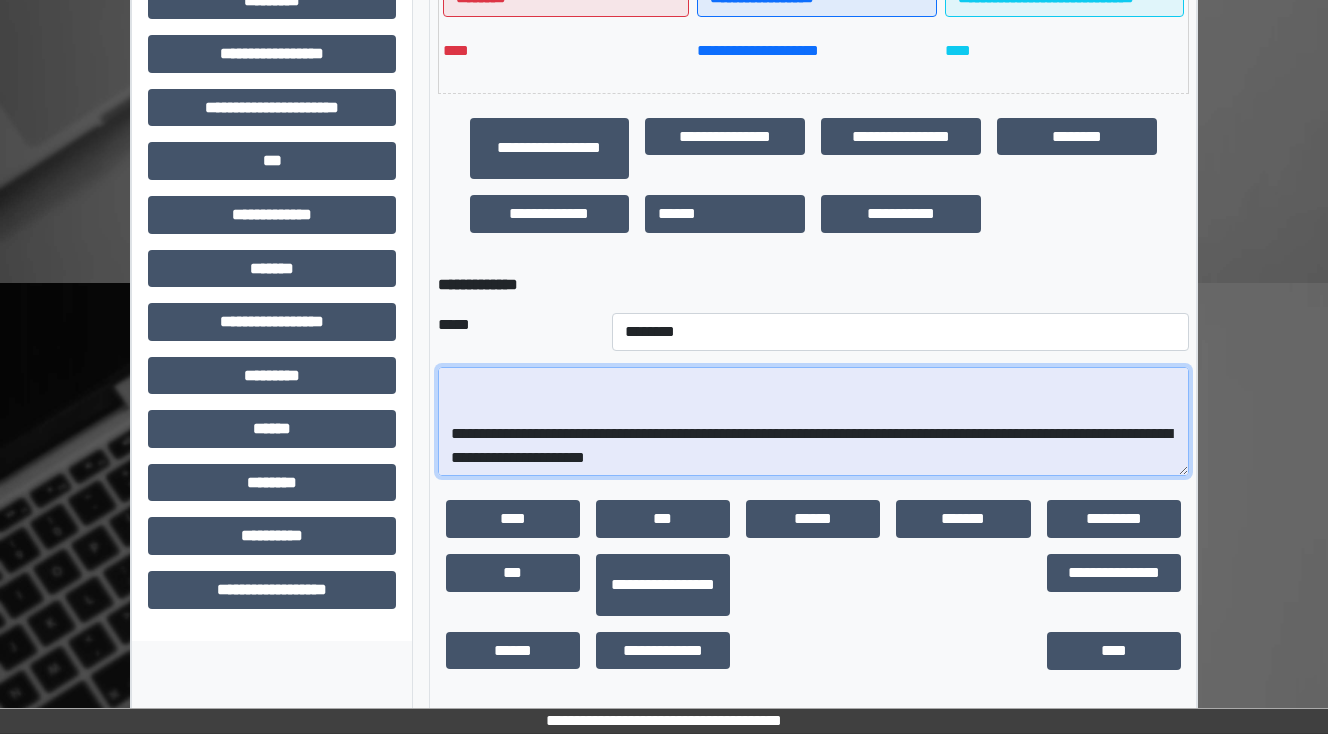 click on "**********" at bounding box center [813, 422] 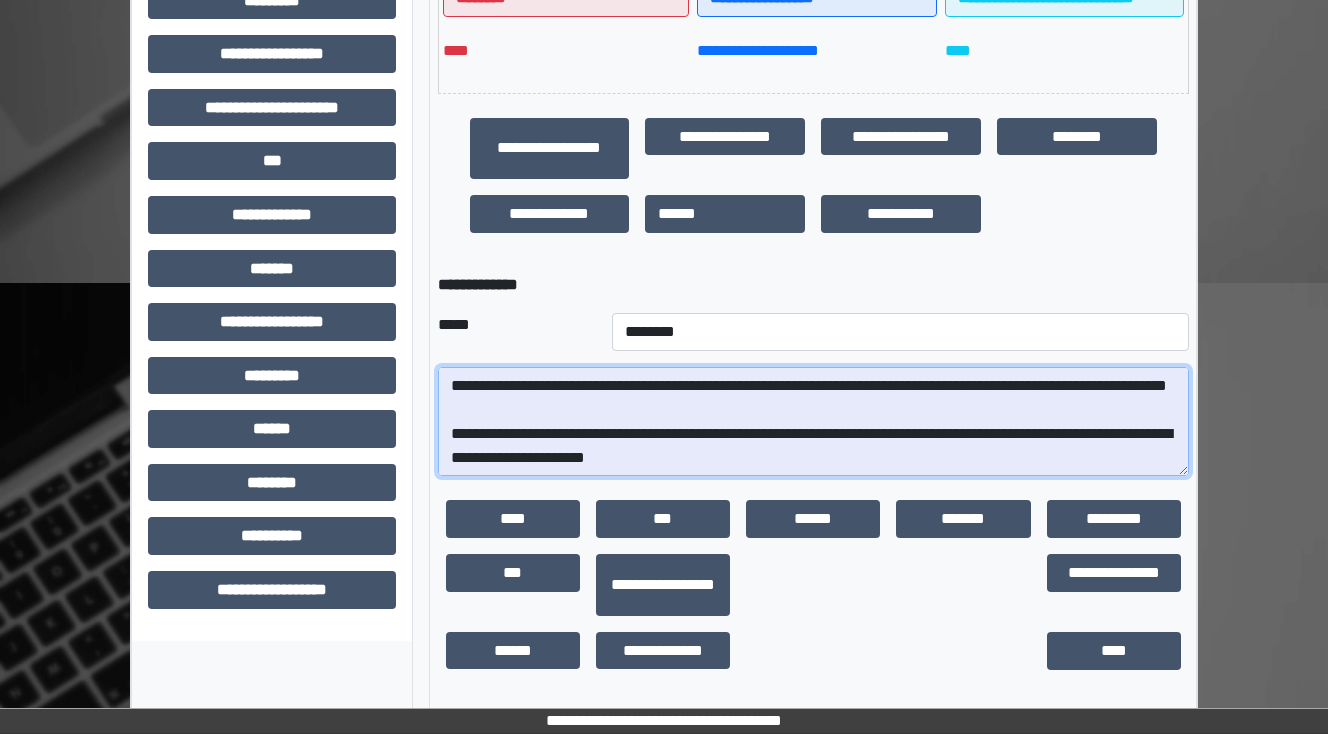 scroll, scrollTop: 192, scrollLeft: 0, axis: vertical 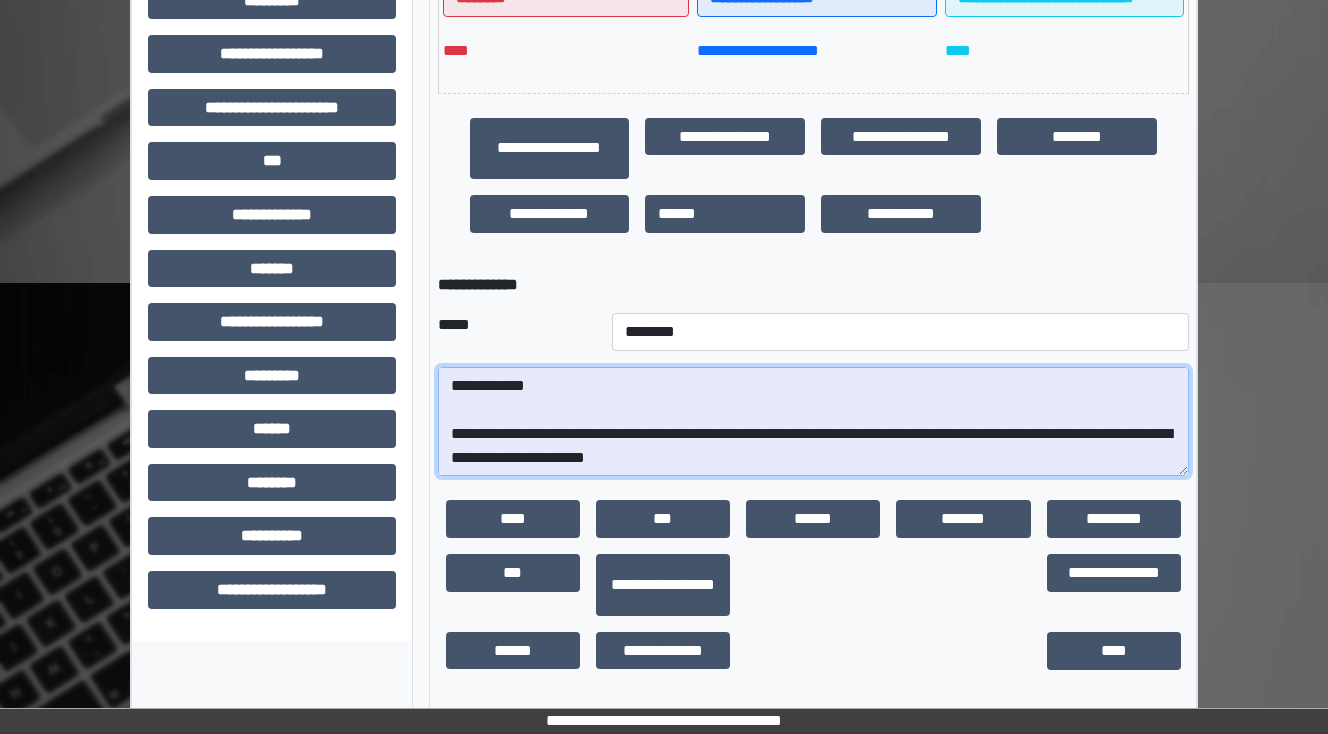 click on "**********" at bounding box center (813, 422) 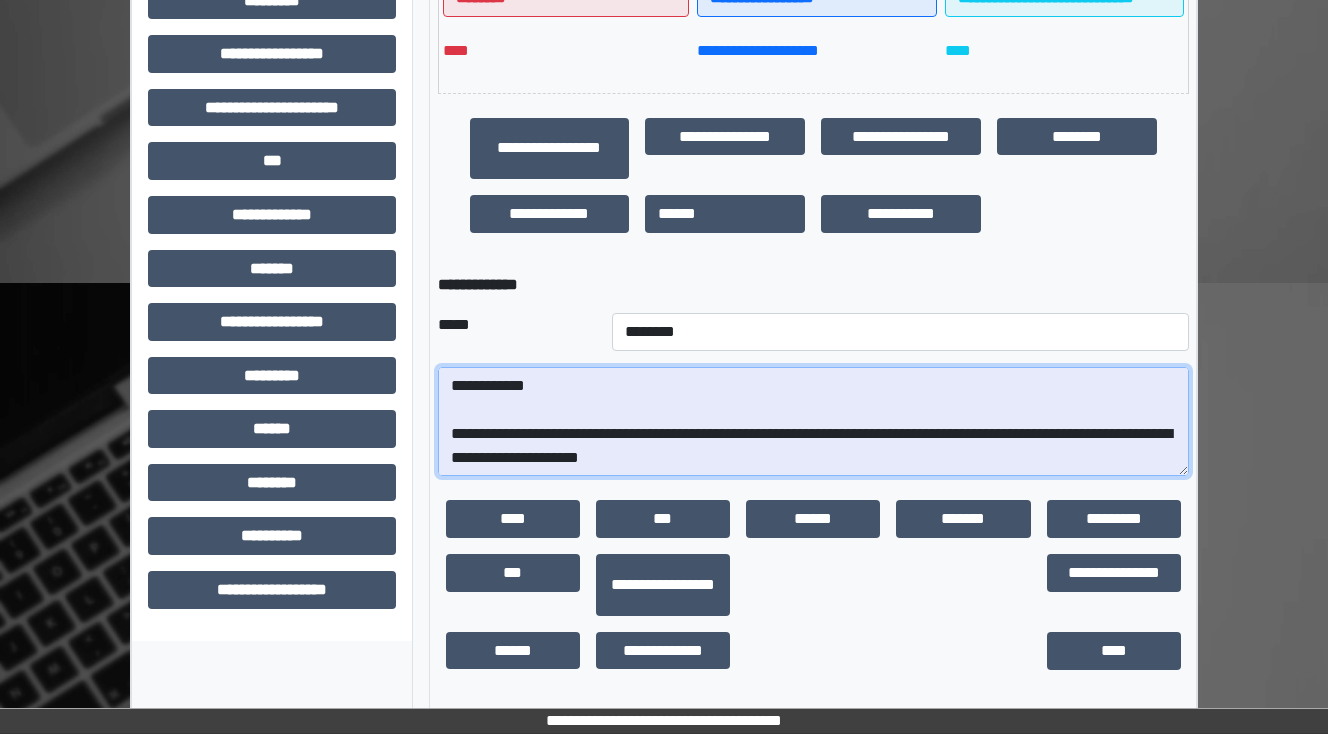 click on "**********" at bounding box center (813, 422) 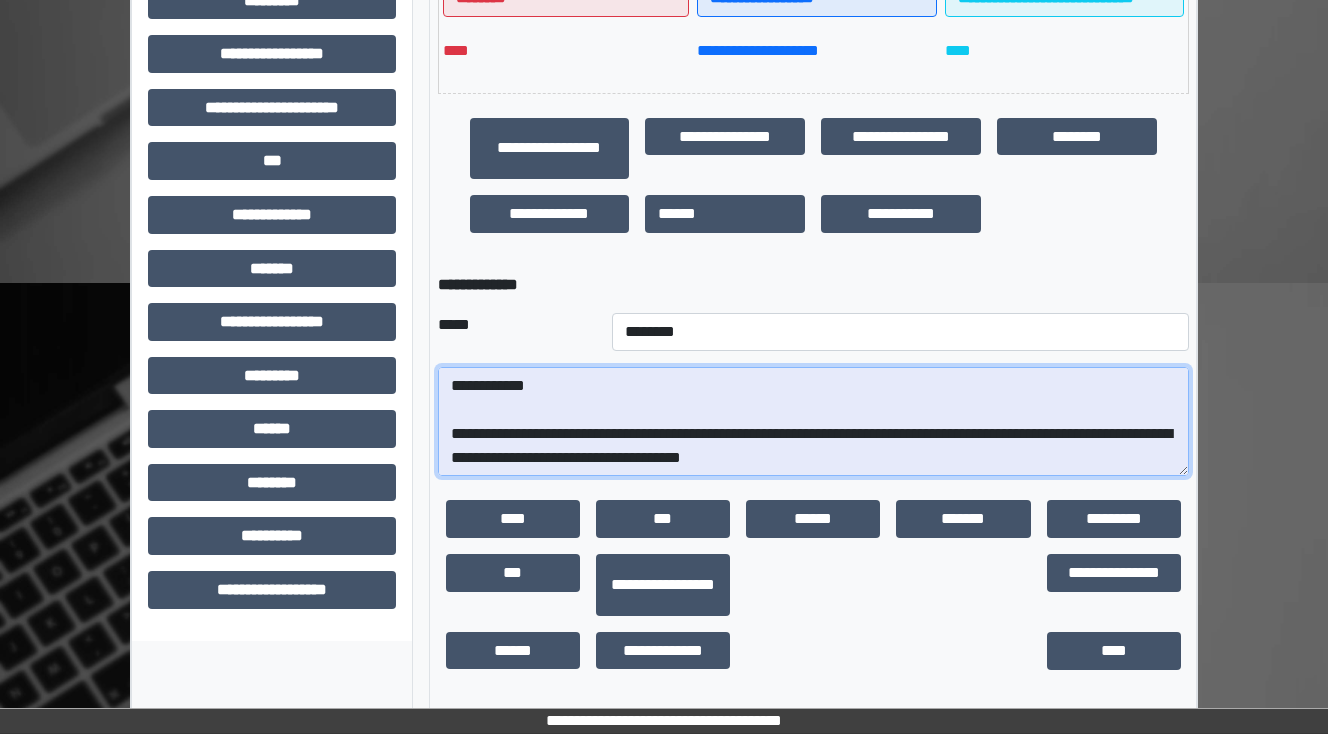 click on "**********" at bounding box center (813, 422) 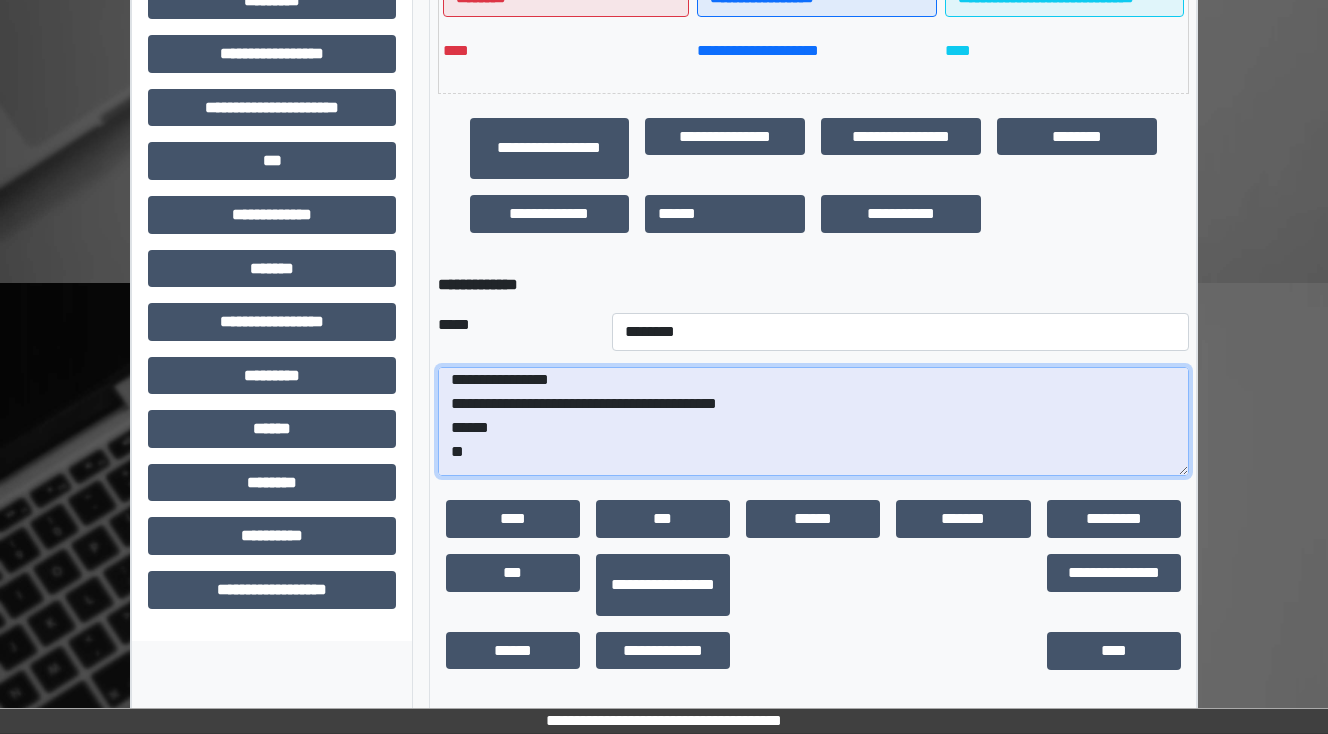 scroll, scrollTop: 0, scrollLeft: 0, axis: both 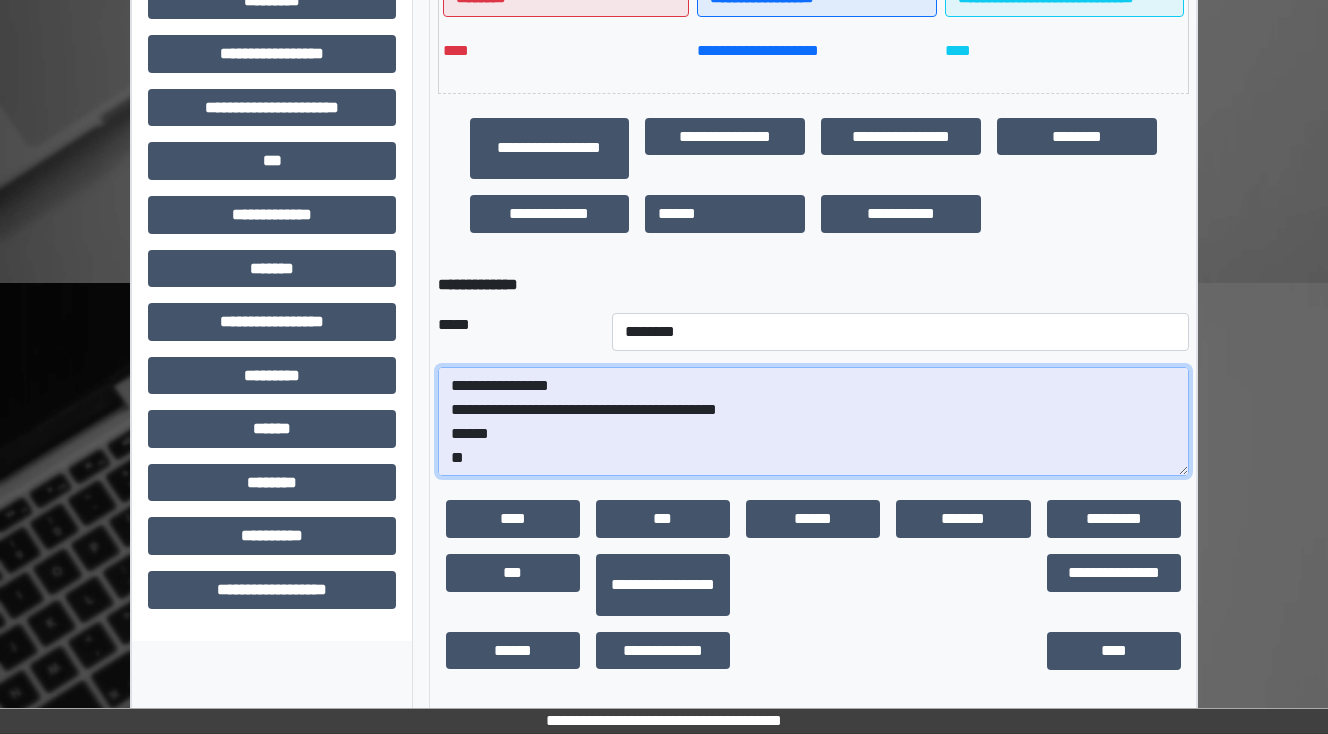 click on "**********" at bounding box center [813, 422] 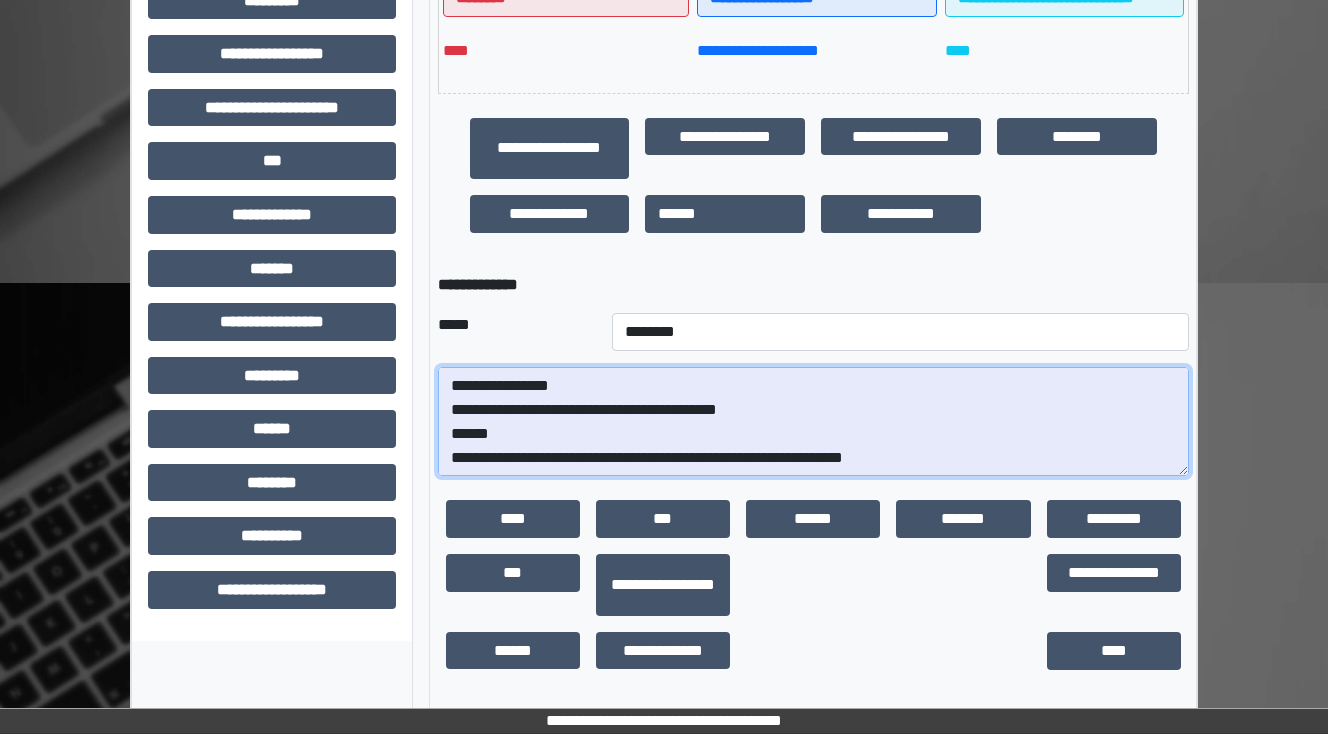 click on "**********" at bounding box center (813, 422) 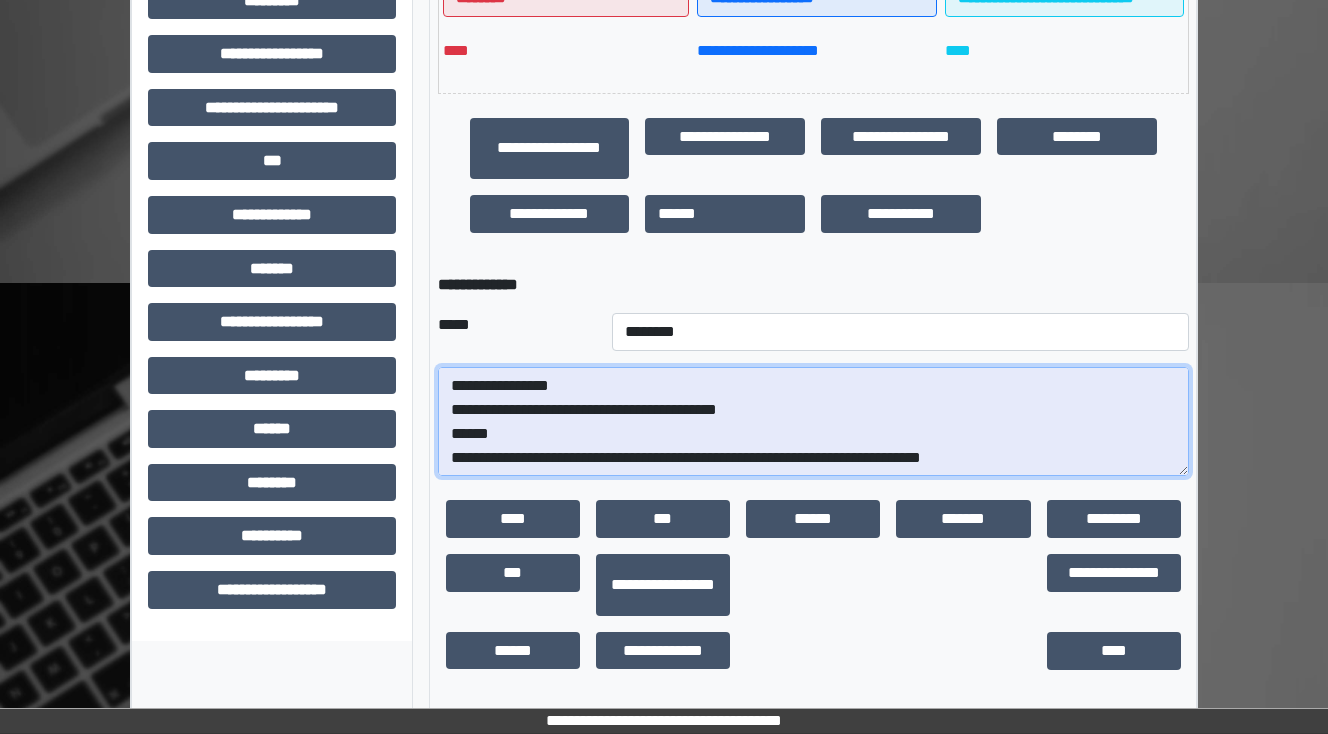 click on "**********" at bounding box center [813, 422] 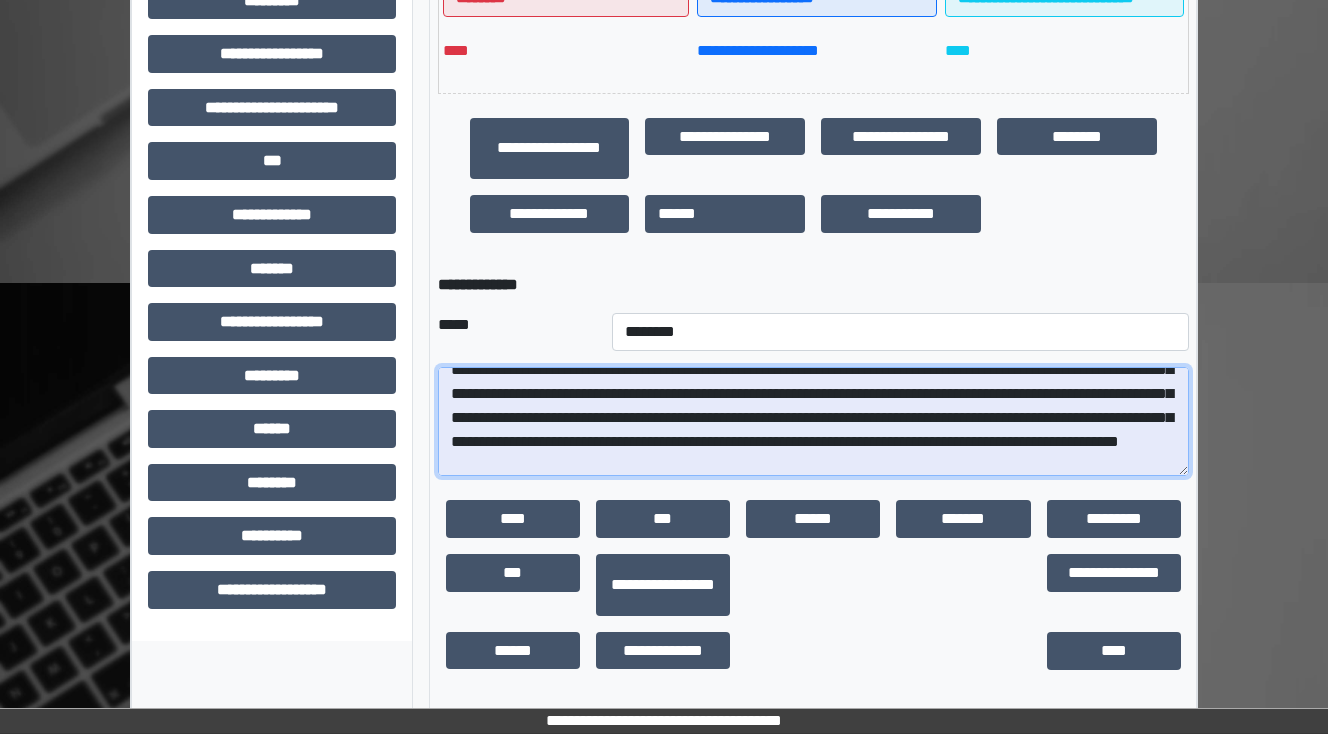 scroll, scrollTop: 160, scrollLeft: 0, axis: vertical 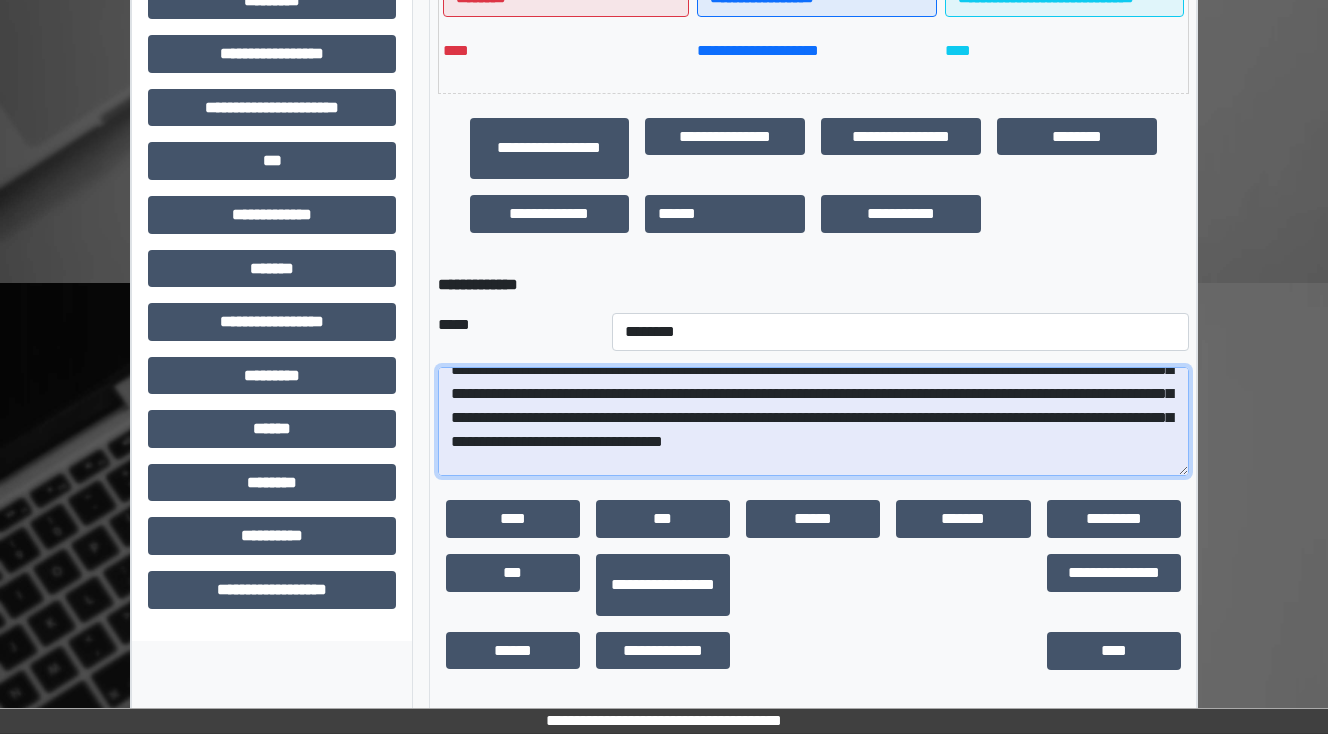 click at bounding box center (813, 422) 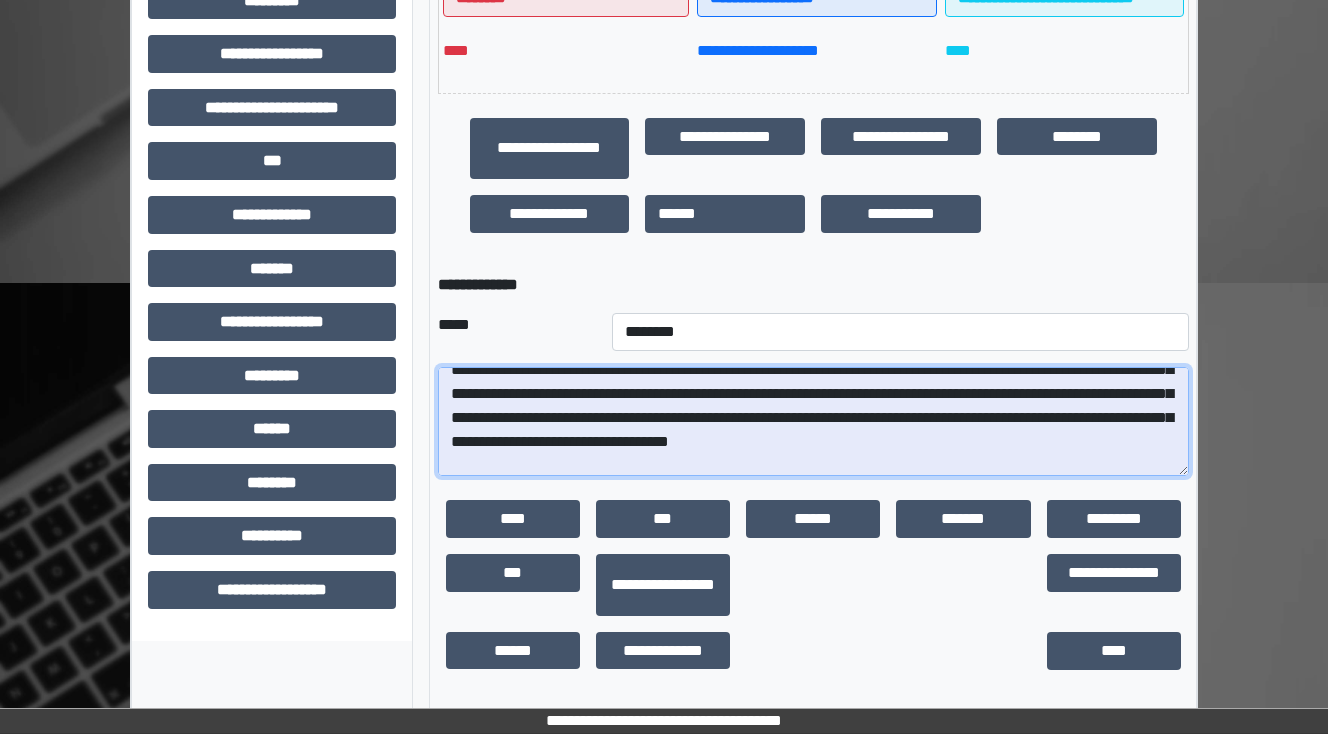 click at bounding box center [813, 422] 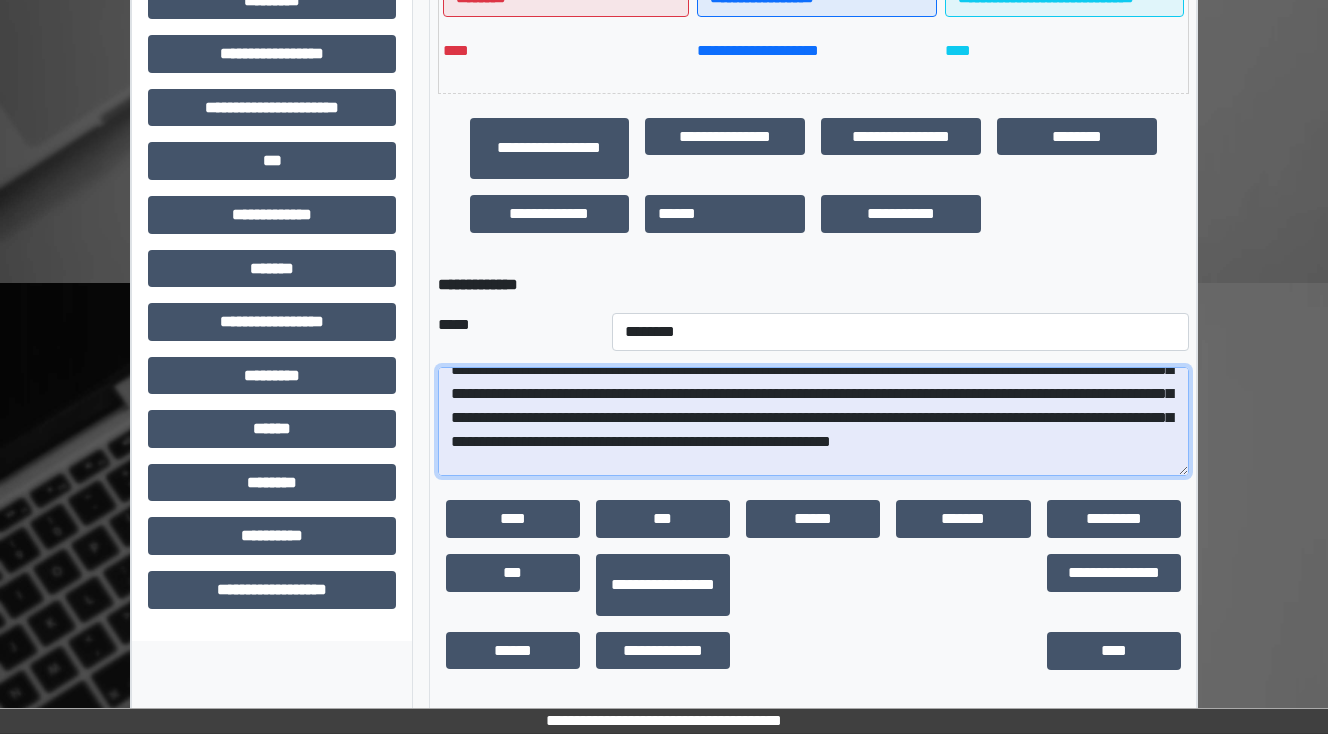 click at bounding box center [813, 422] 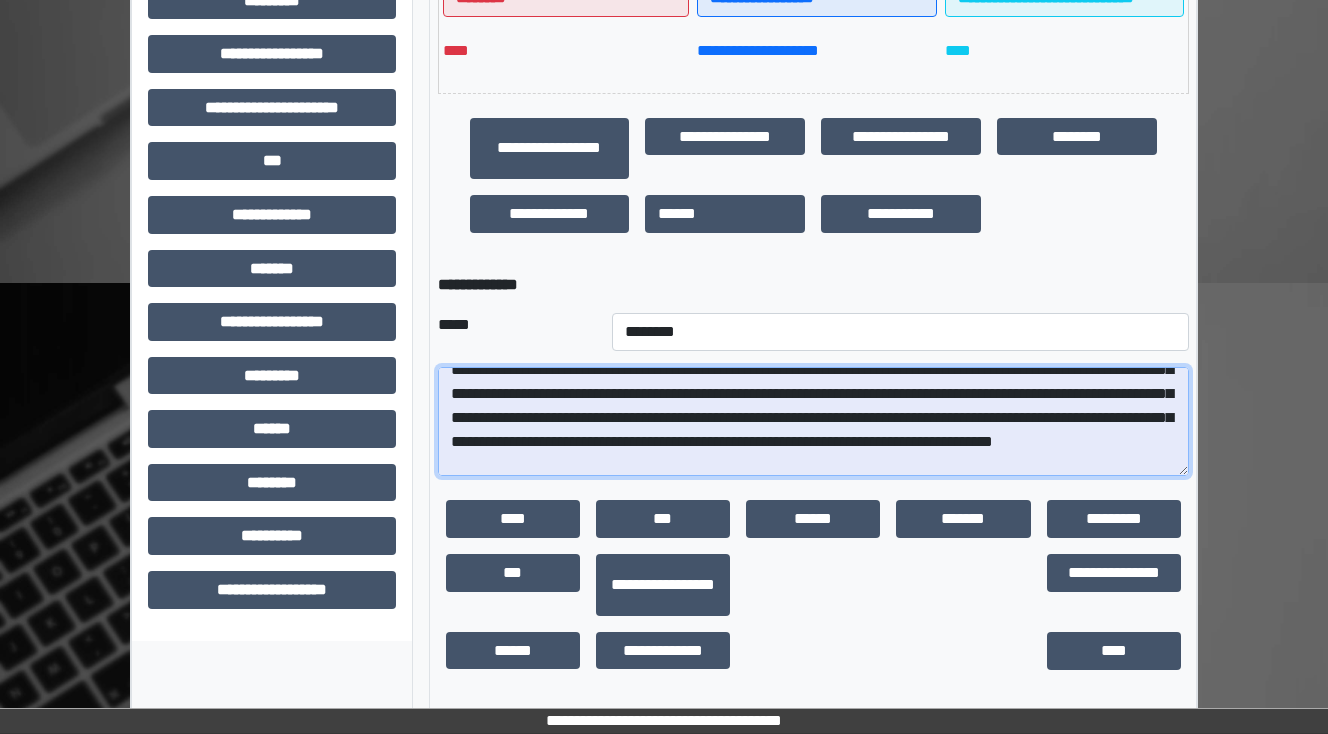 click at bounding box center [813, 422] 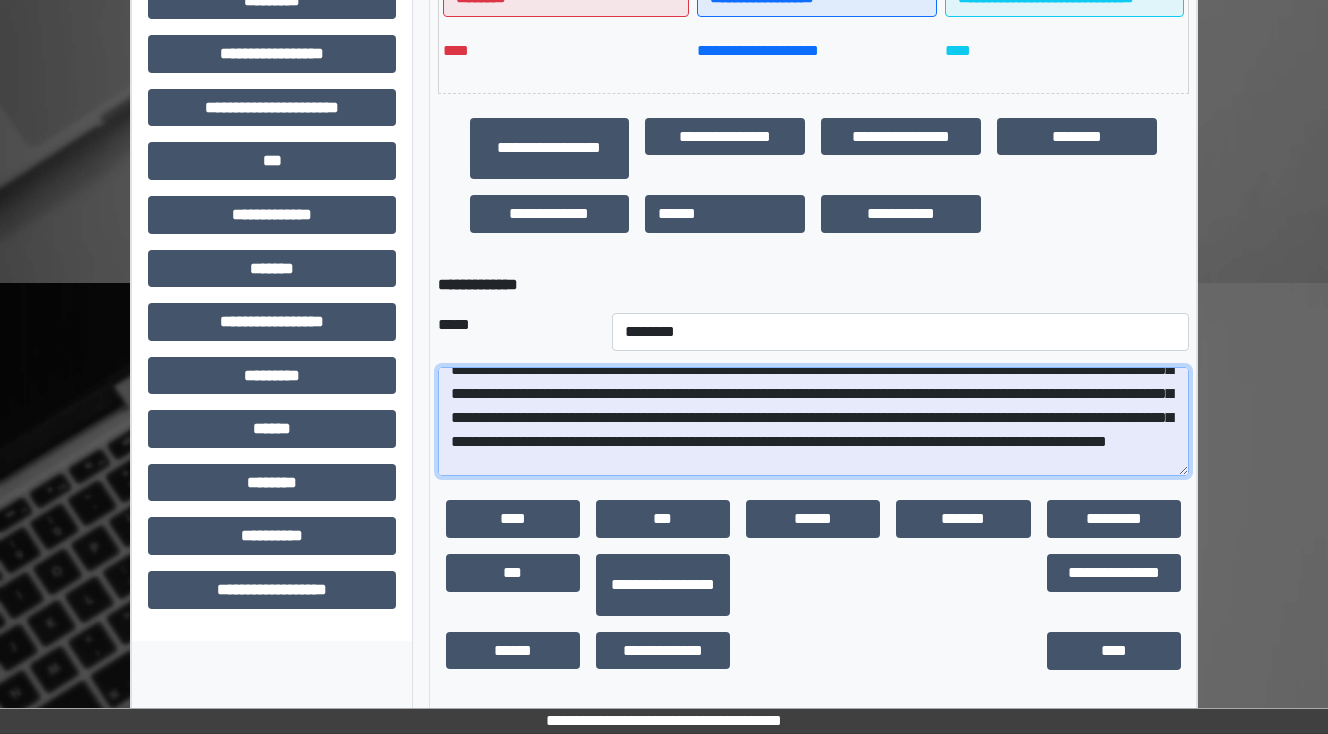click at bounding box center [813, 422] 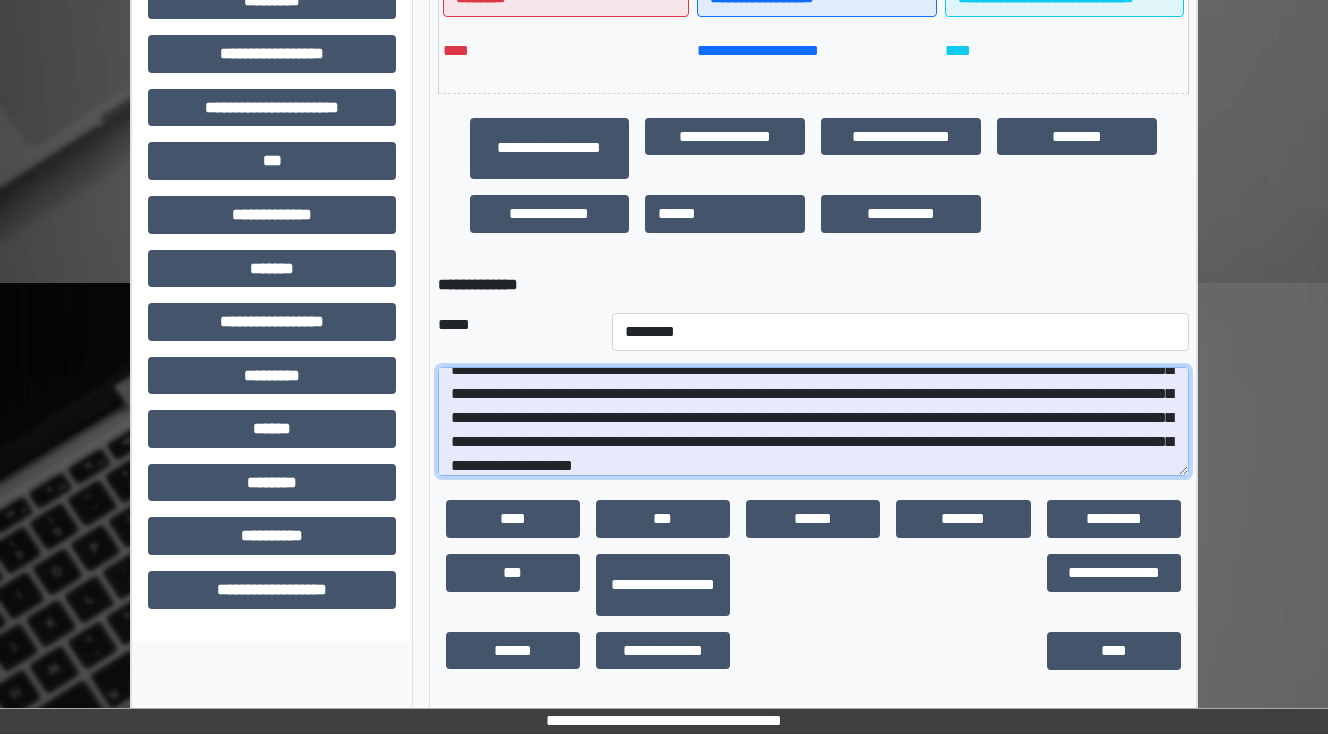 scroll, scrollTop: 184, scrollLeft: 0, axis: vertical 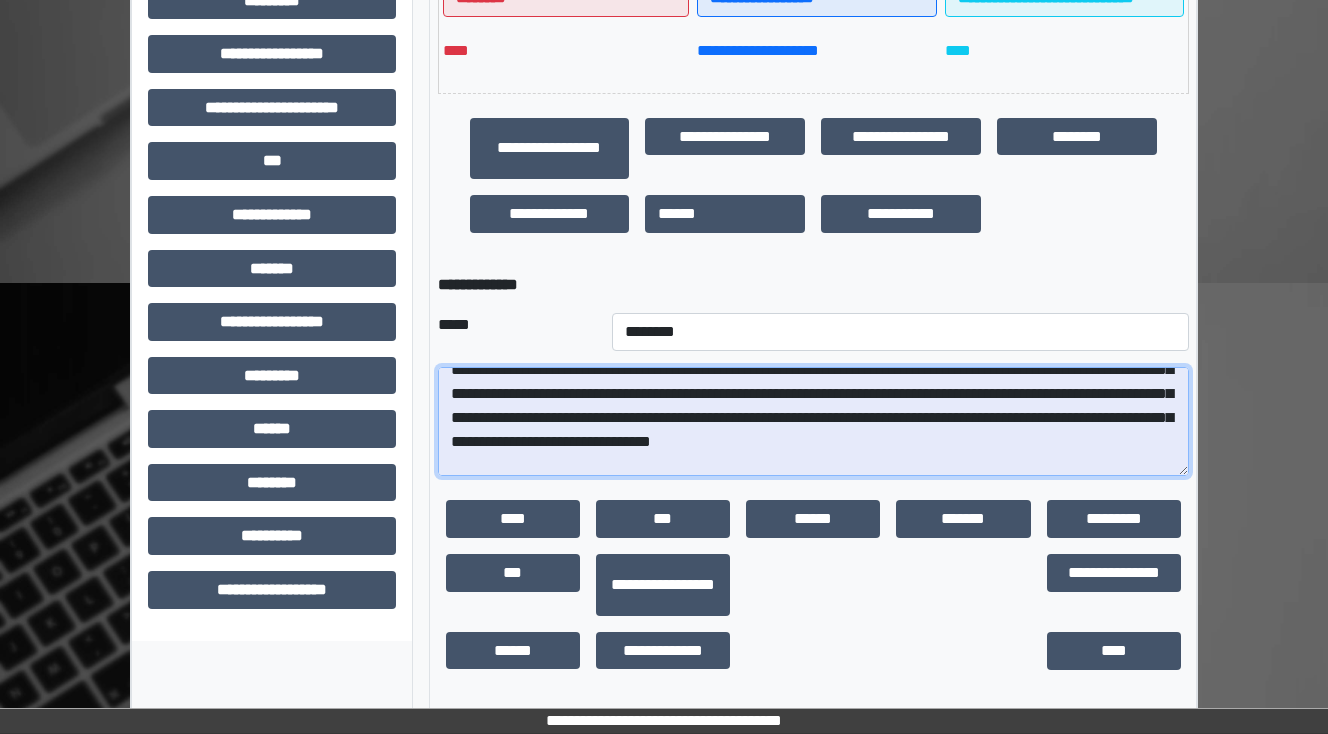 click at bounding box center [813, 422] 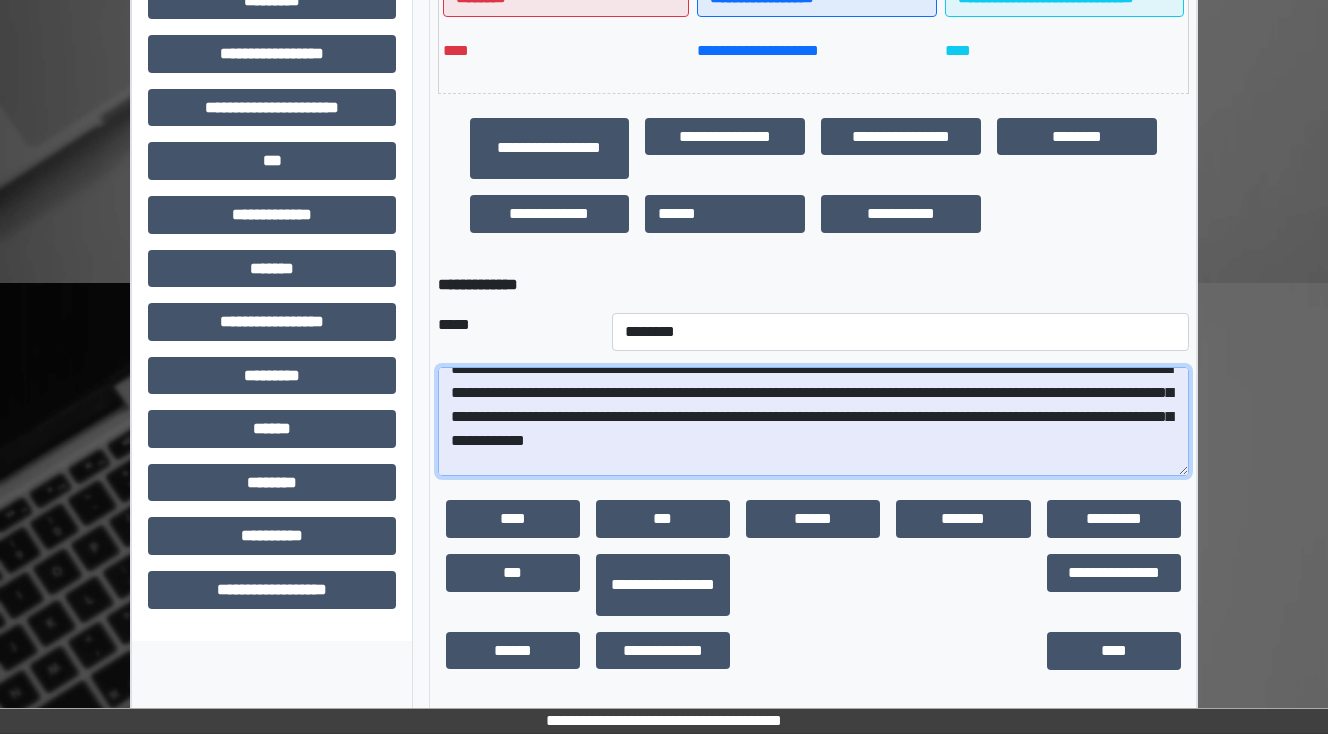 scroll, scrollTop: 384, scrollLeft: 0, axis: vertical 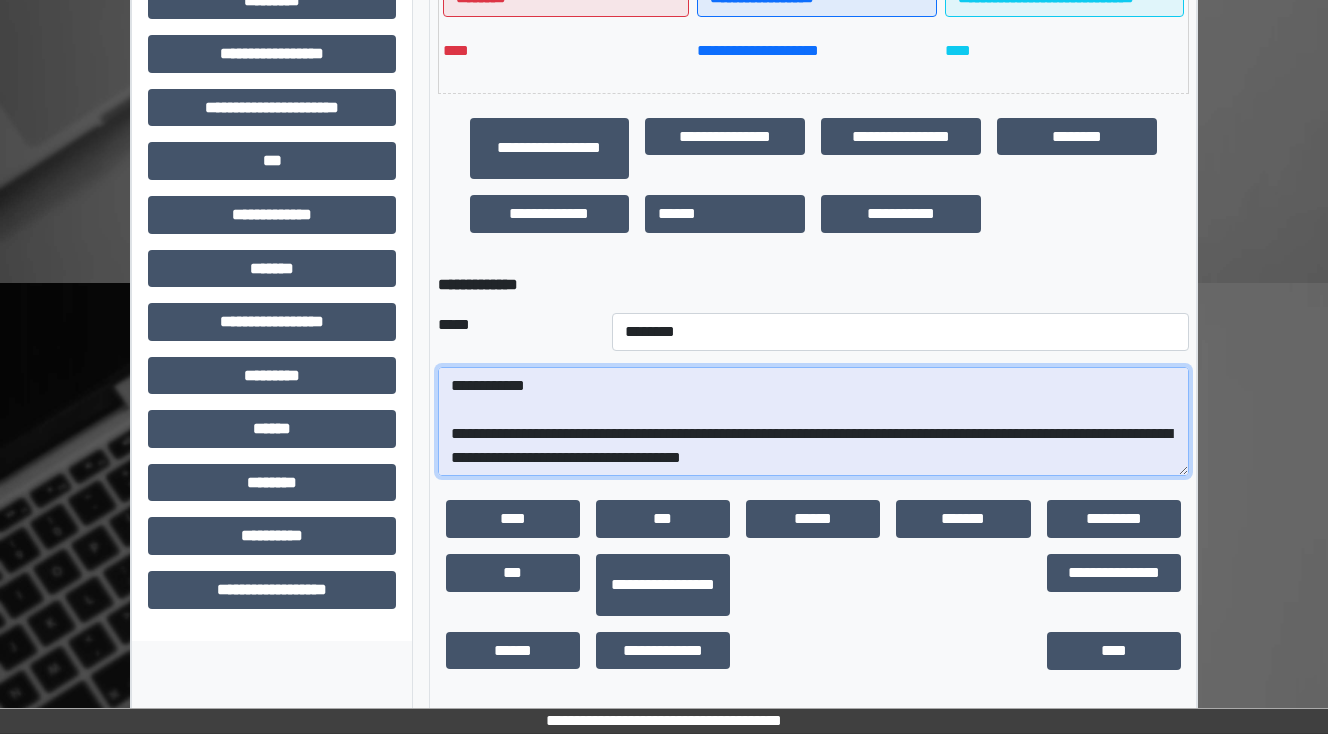 drag, startPoint x: 1124, startPoint y: 463, endPoint x: 764, endPoint y: 413, distance: 363.45563 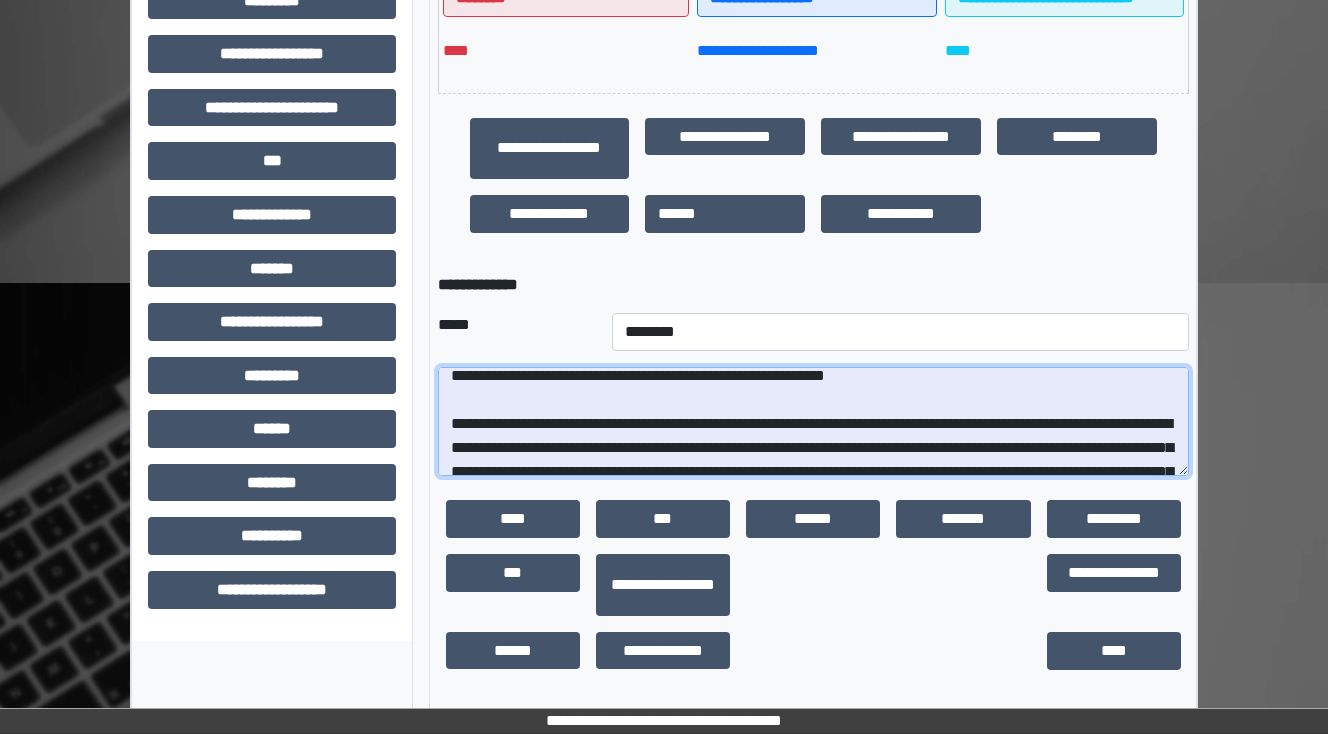 scroll, scrollTop: 224, scrollLeft: 0, axis: vertical 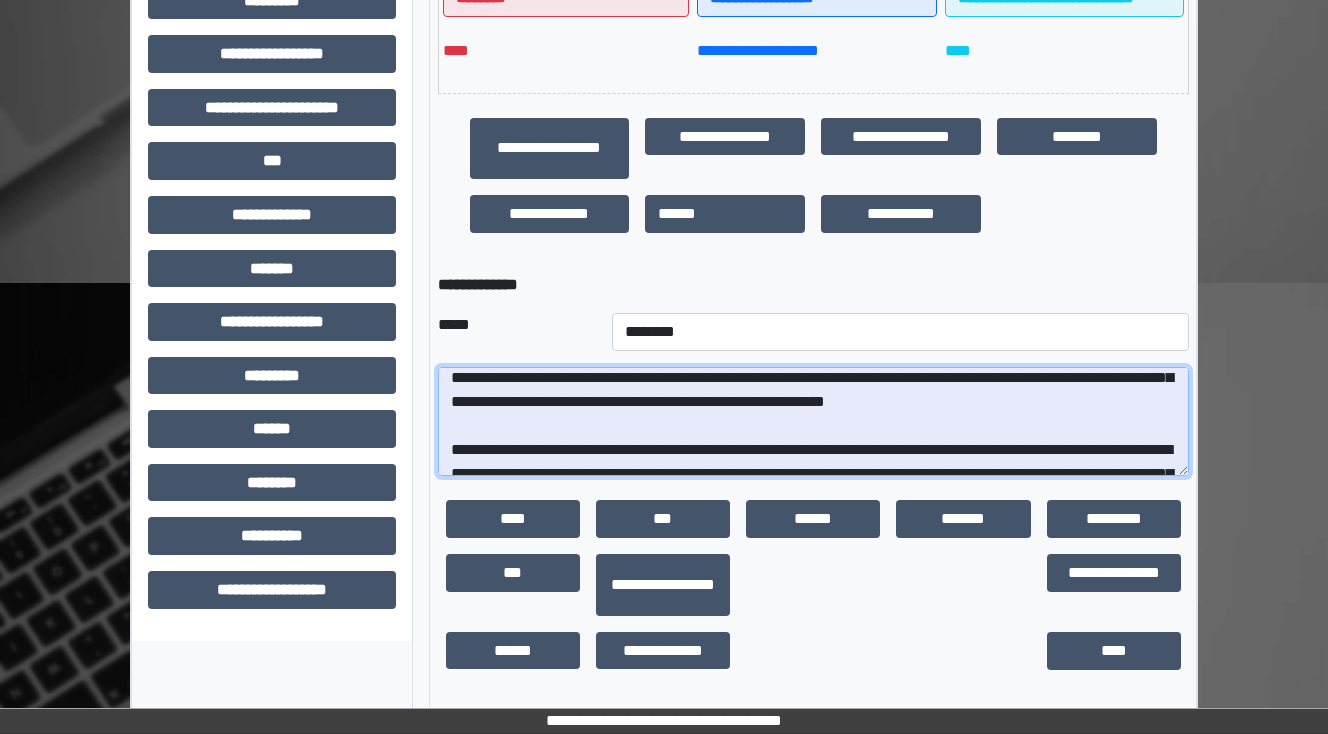 drag, startPoint x: 707, startPoint y: 424, endPoint x: 1116, endPoint y: 424, distance: 409 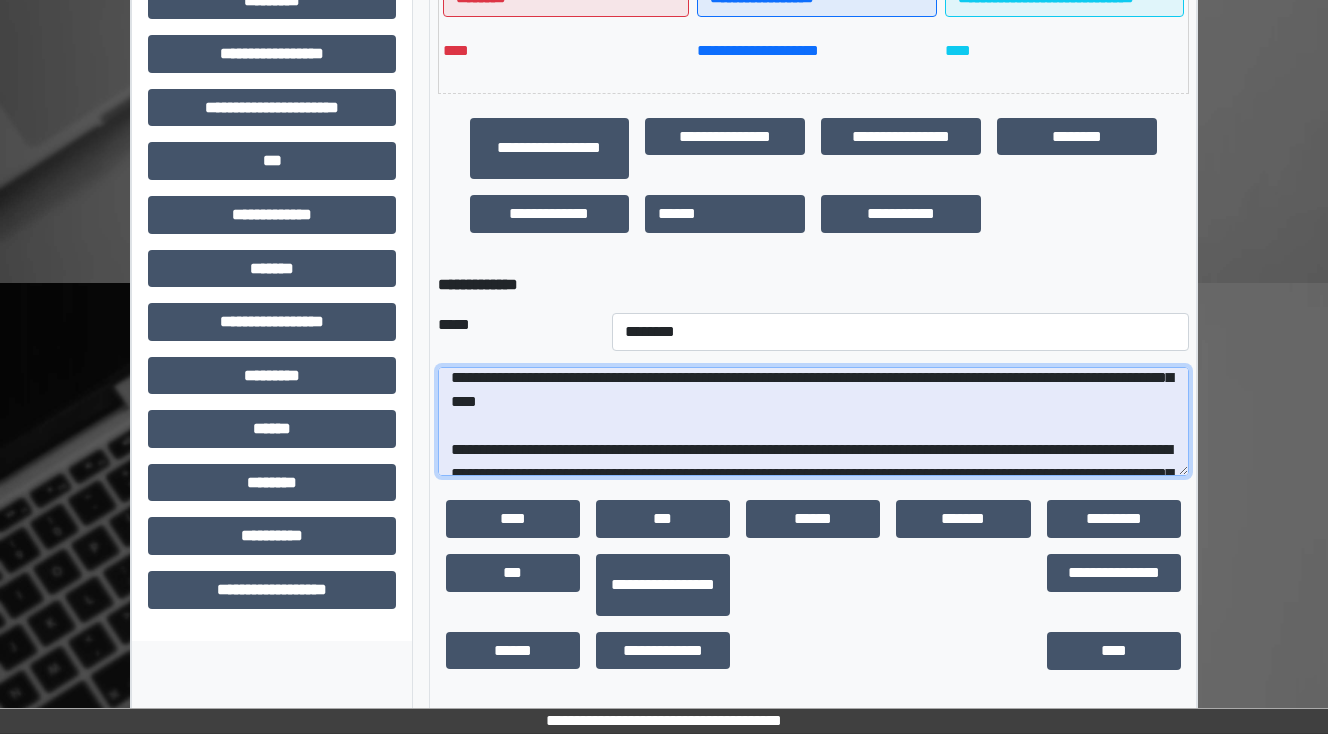 click at bounding box center [813, 422] 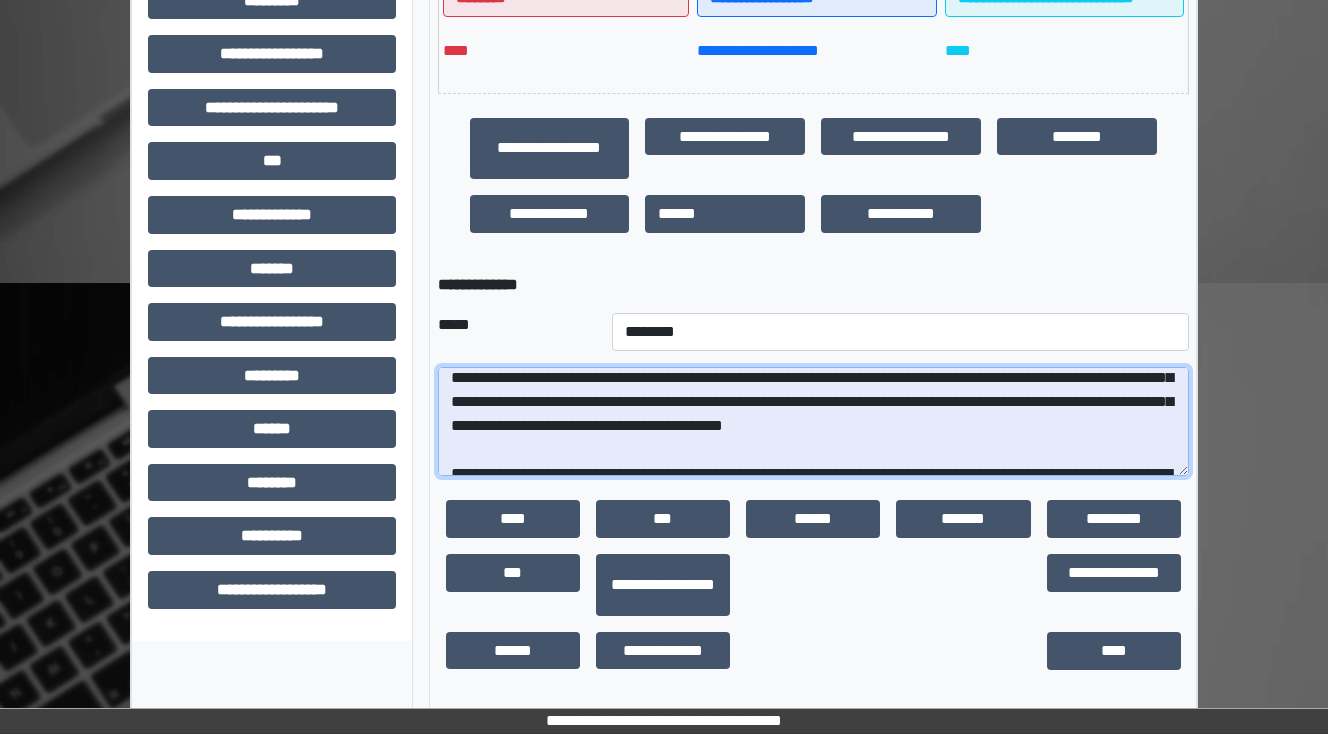 scroll, scrollTop: 232, scrollLeft: 0, axis: vertical 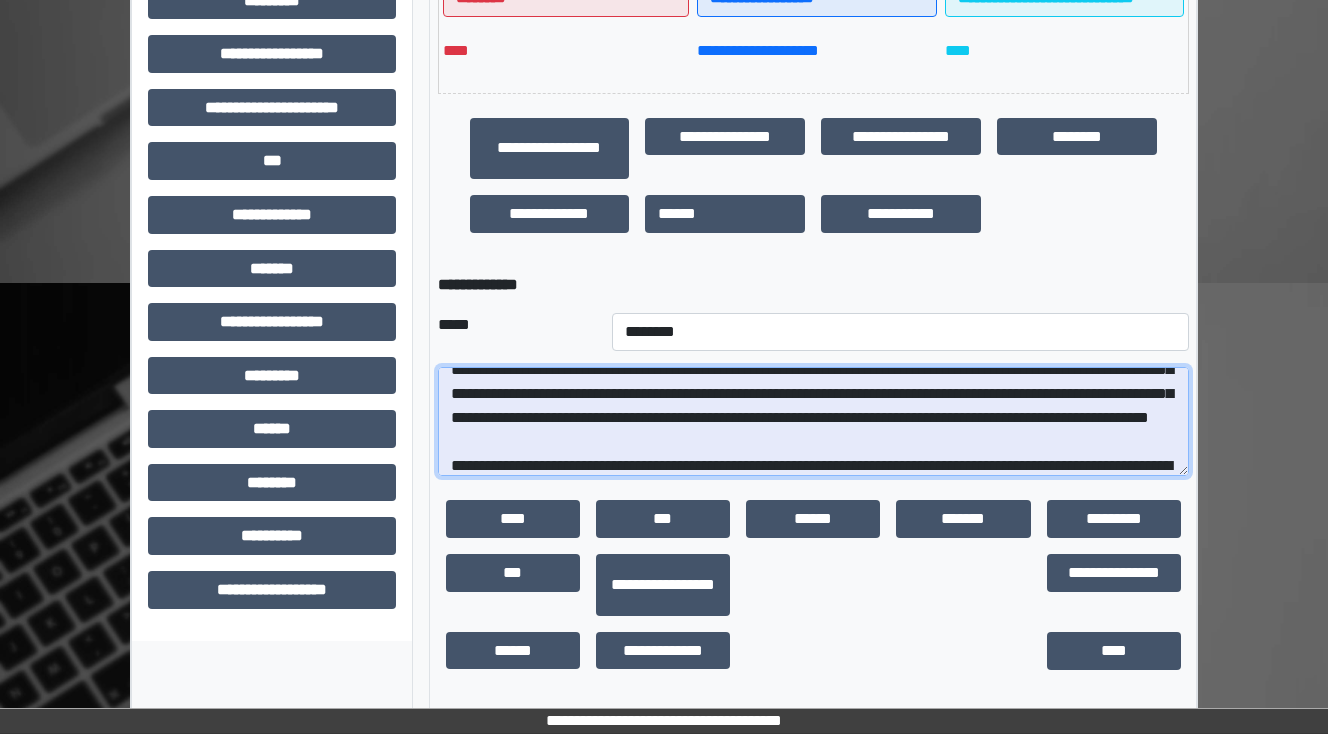 click at bounding box center [813, 422] 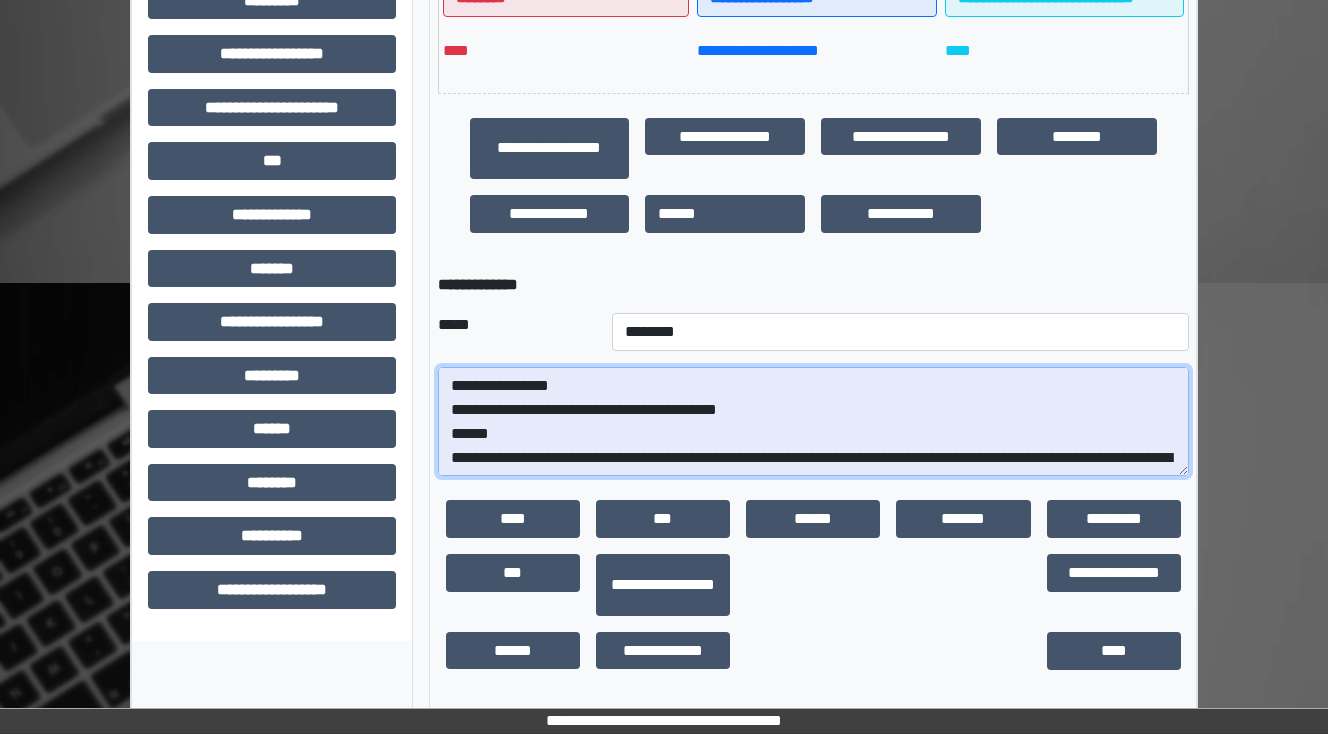 scroll, scrollTop: 80, scrollLeft: 0, axis: vertical 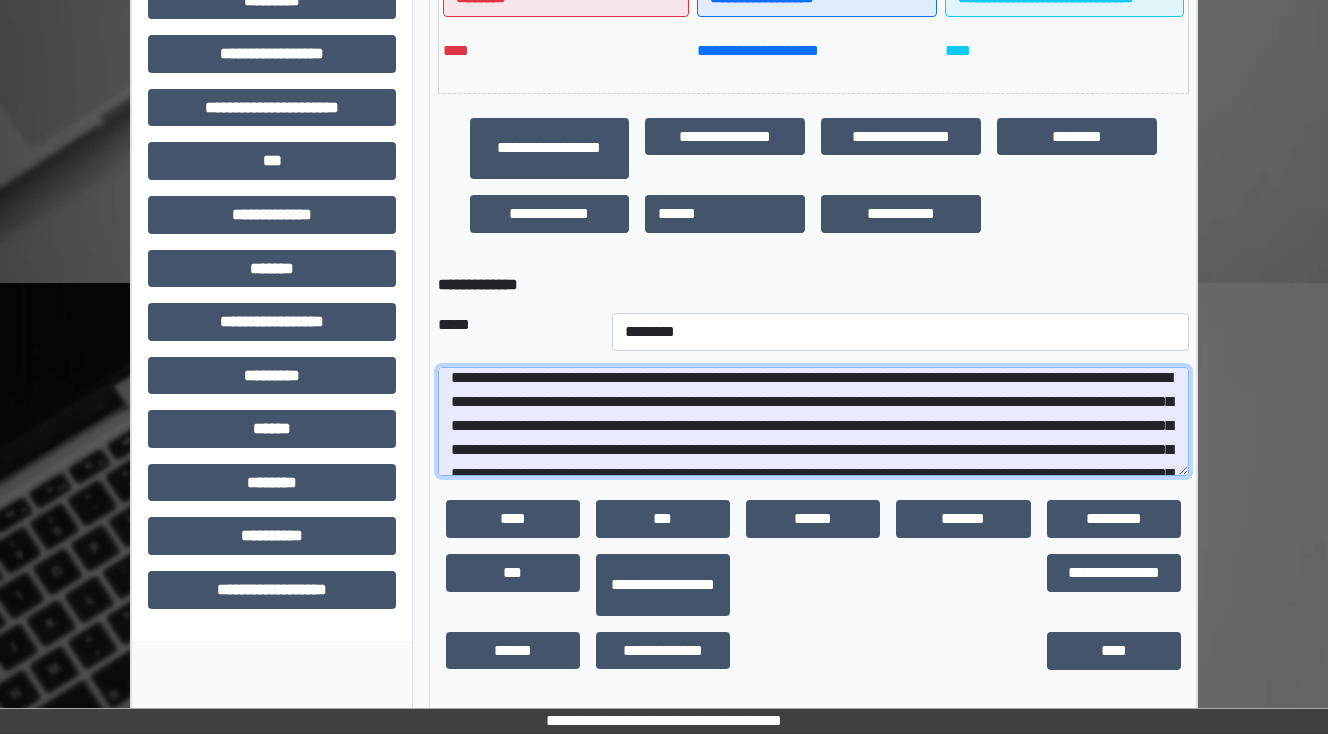 click at bounding box center (813, 422) 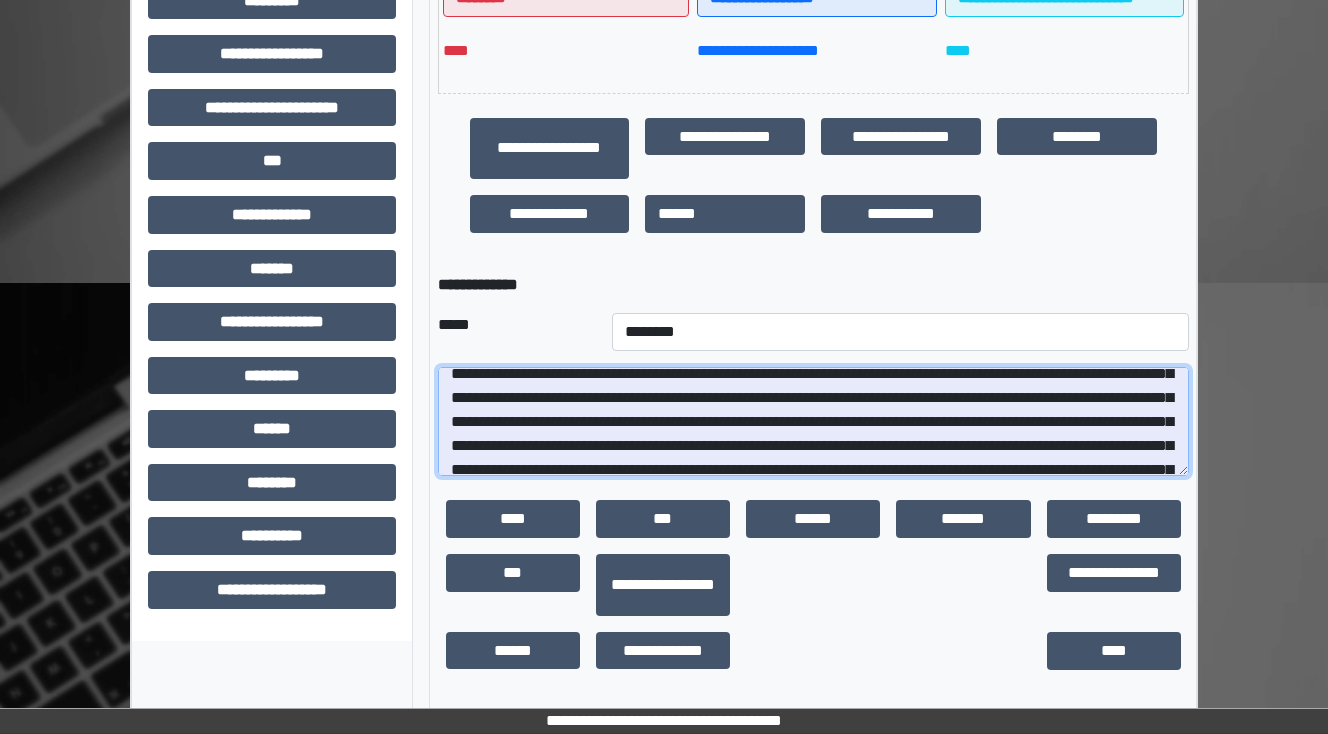 scroll, scrollTop: 80, scrollLeft: 0, axis: vertical 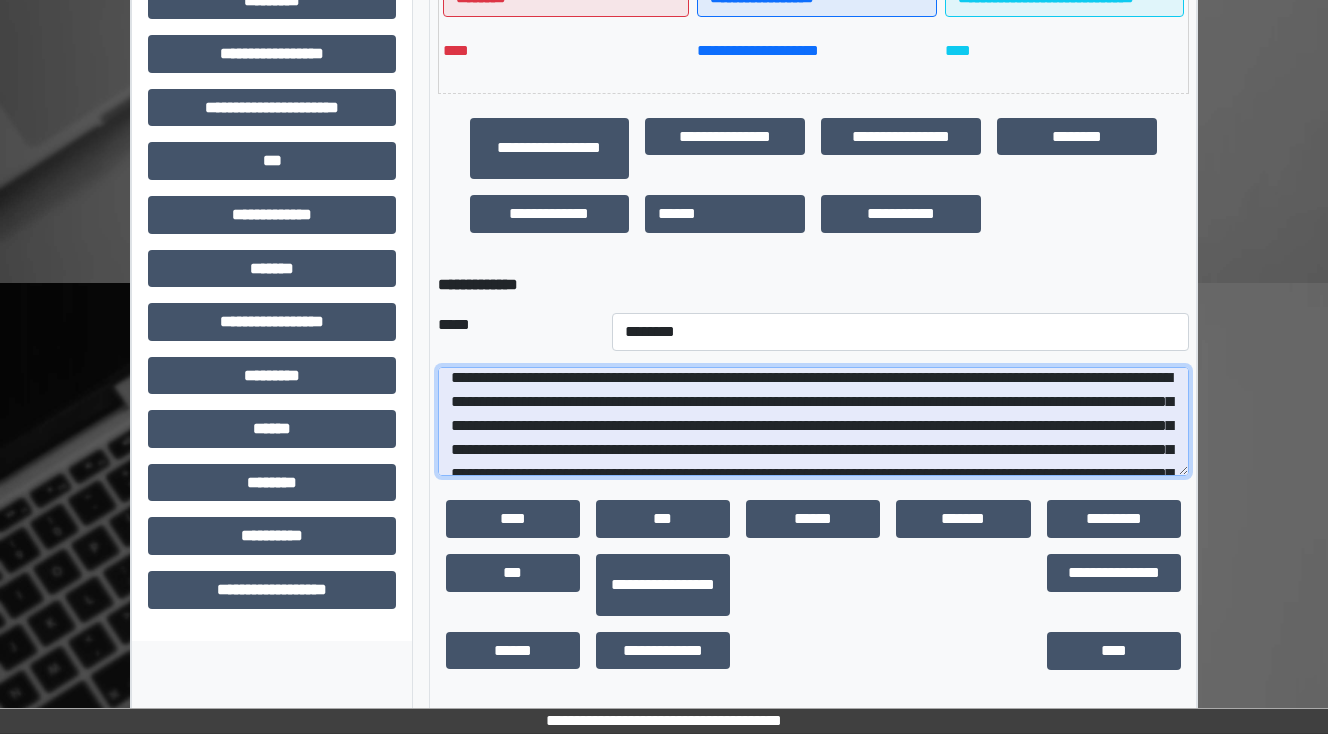 click at bounding box center (813, 422) 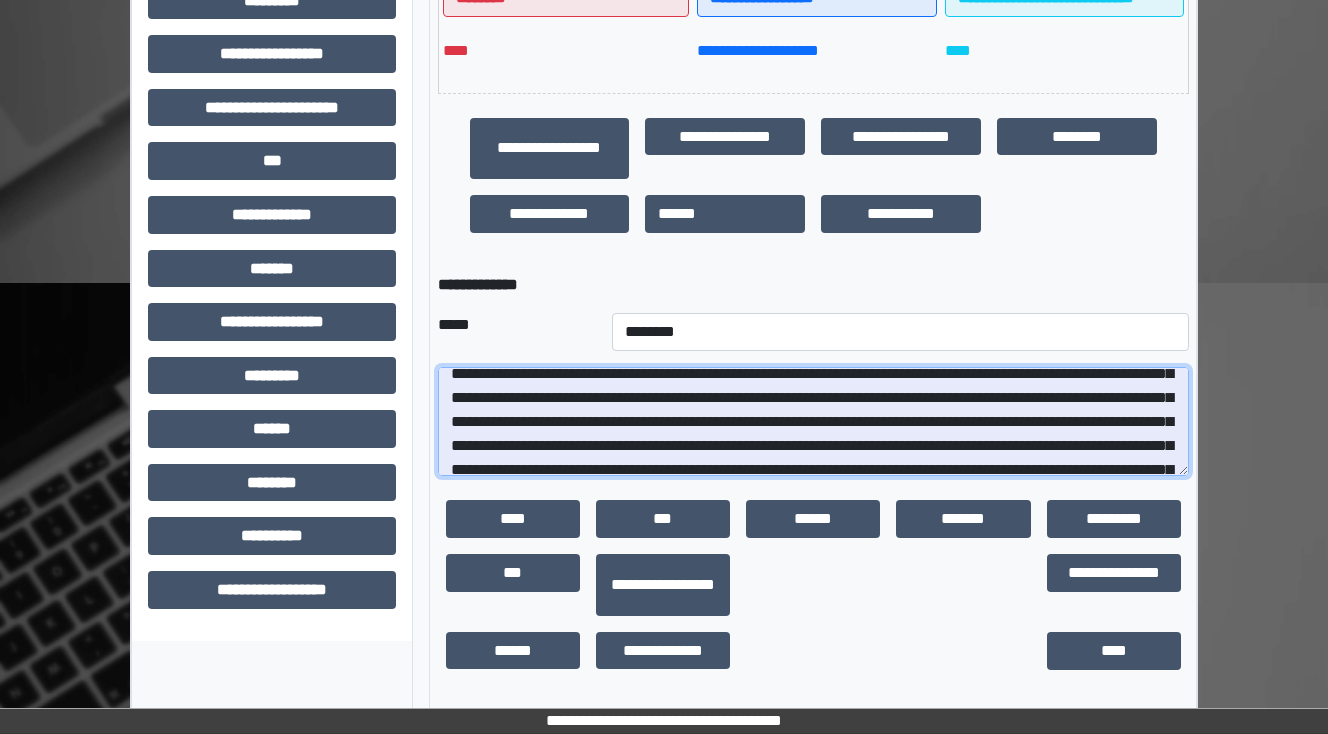 scroll, scrollTop: 80, scrollLeft: 0, axis: vertical 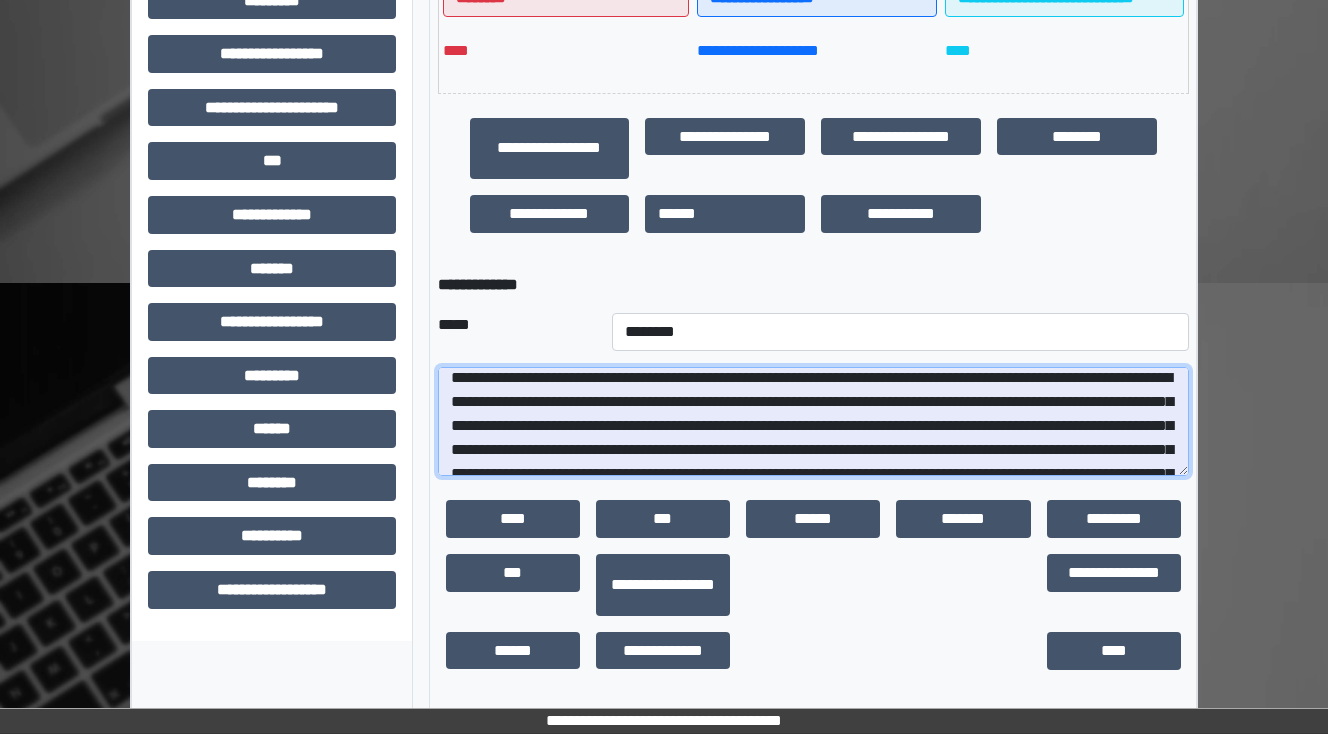 click at bounding box center [813, 422] 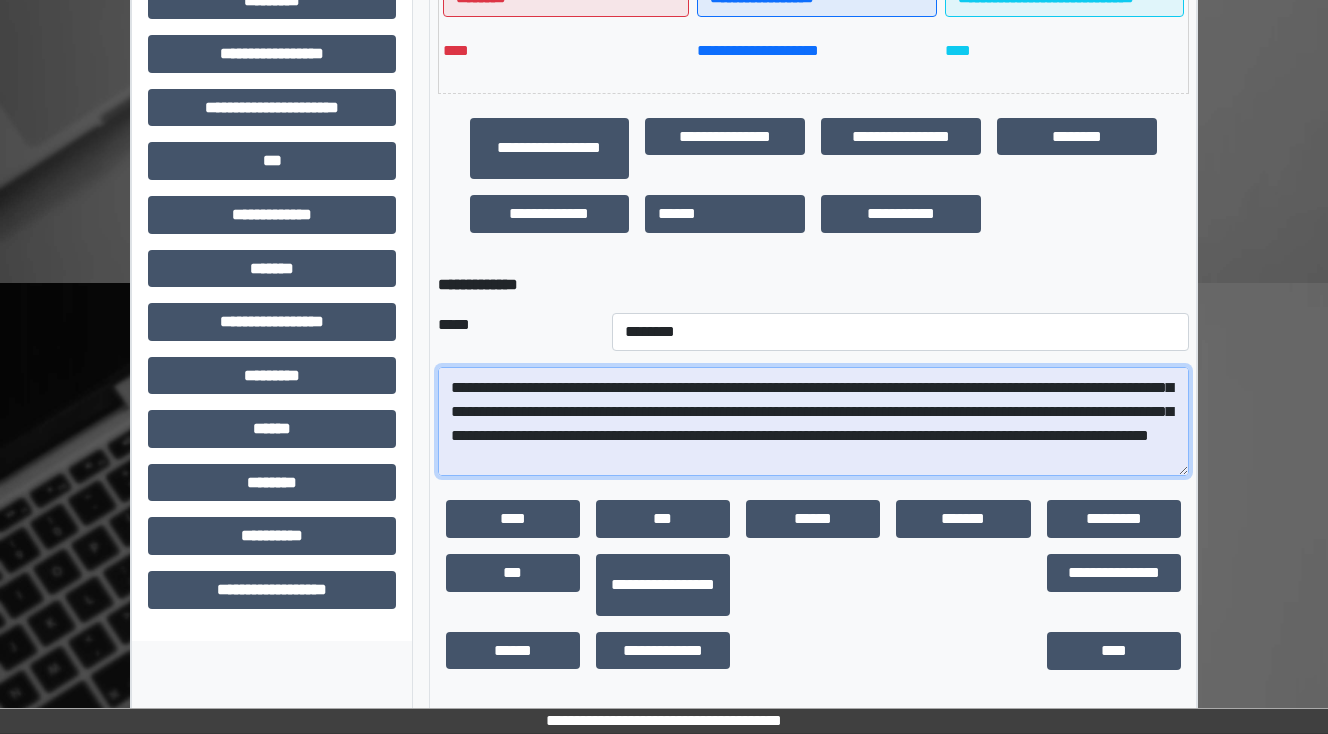 scroll, scrollTop: 240, scrollLeft: 0, axis: vertical 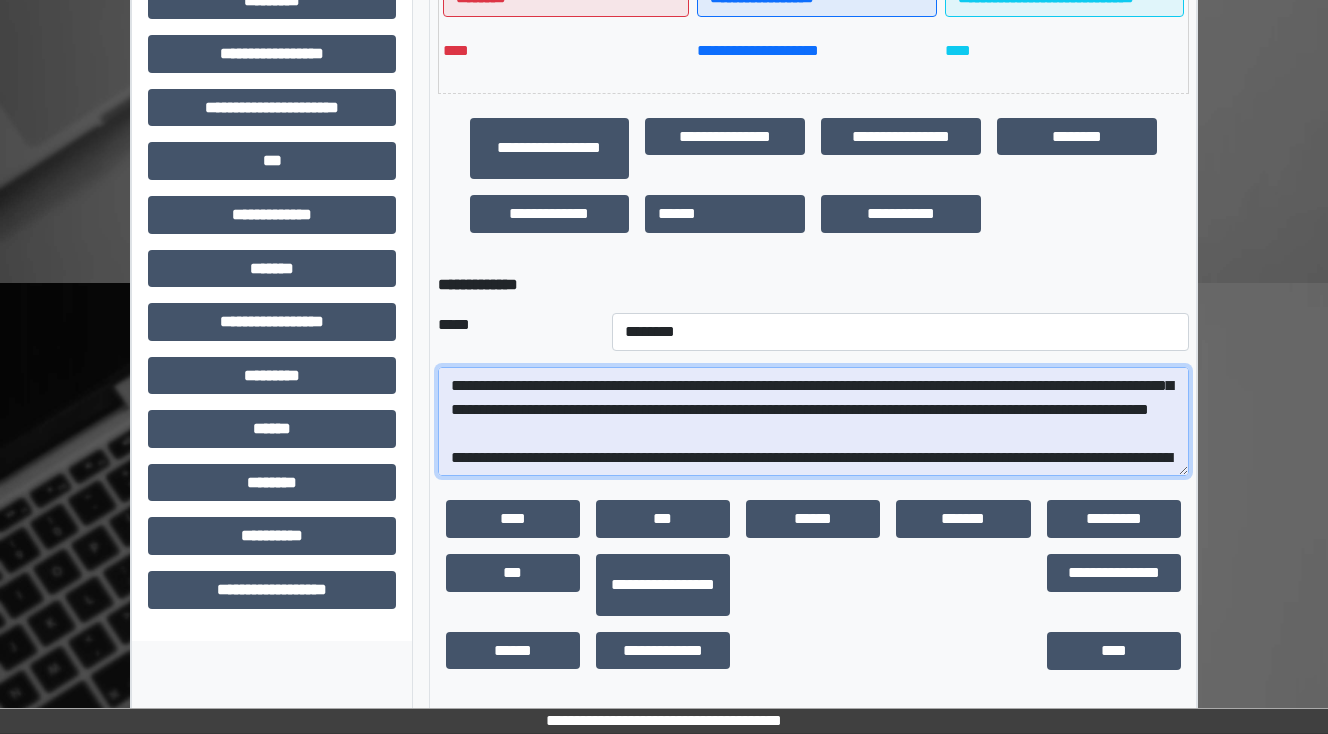 click at bounding box center [813, 422] 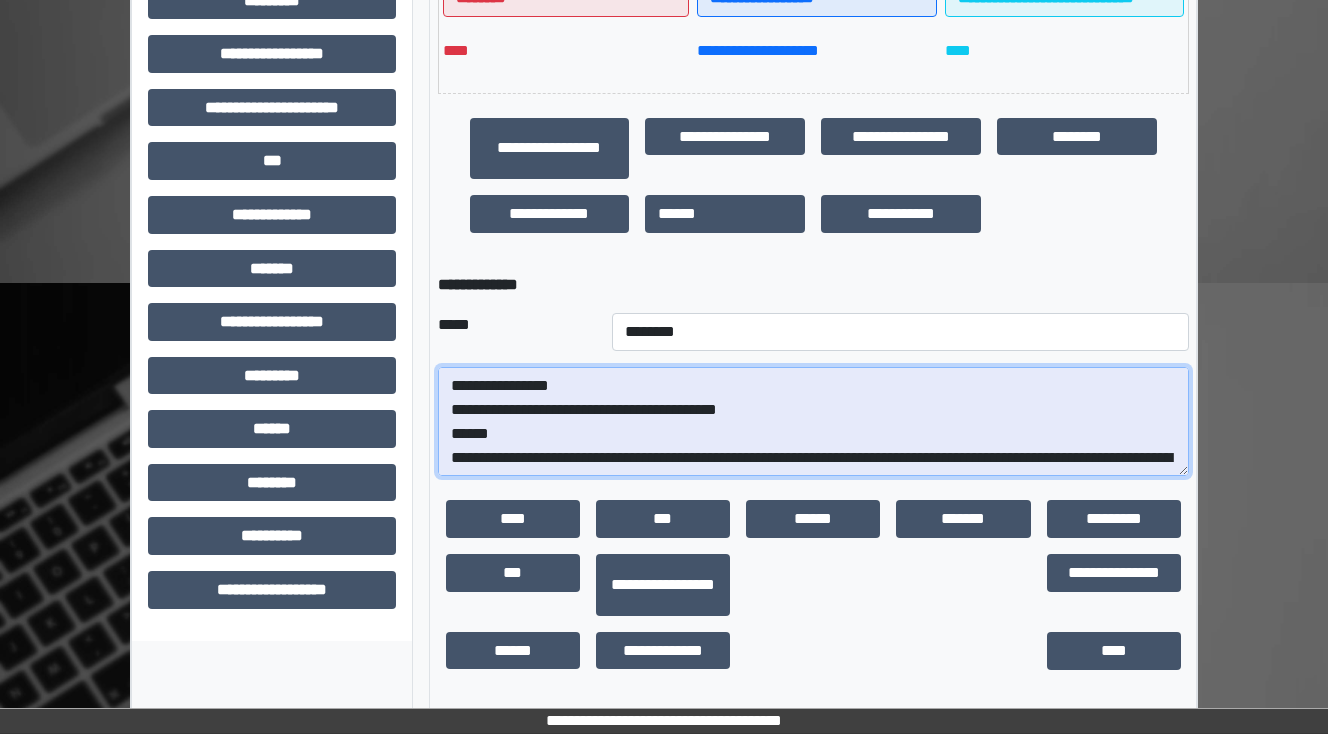scroll, scrollTop: 80, scrollLeft: 0, axis: vertical 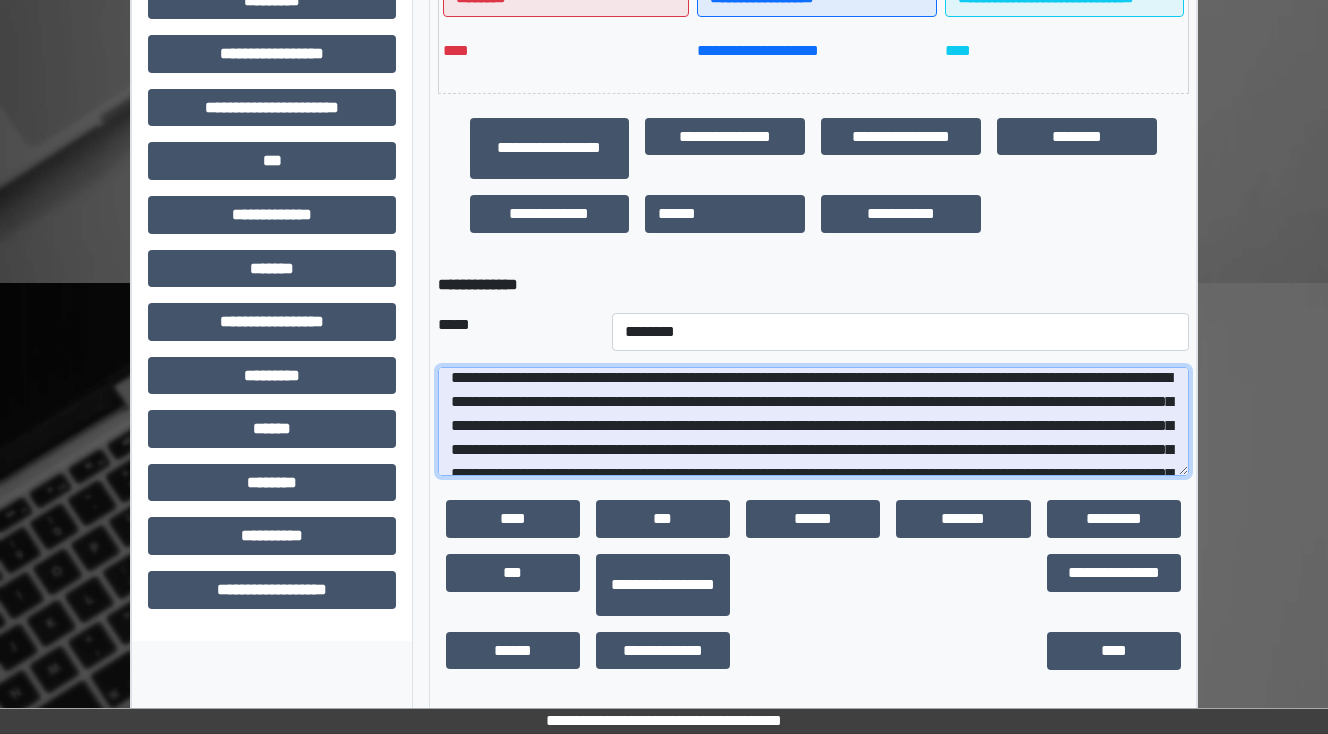 click at bounding box center (813, 422) 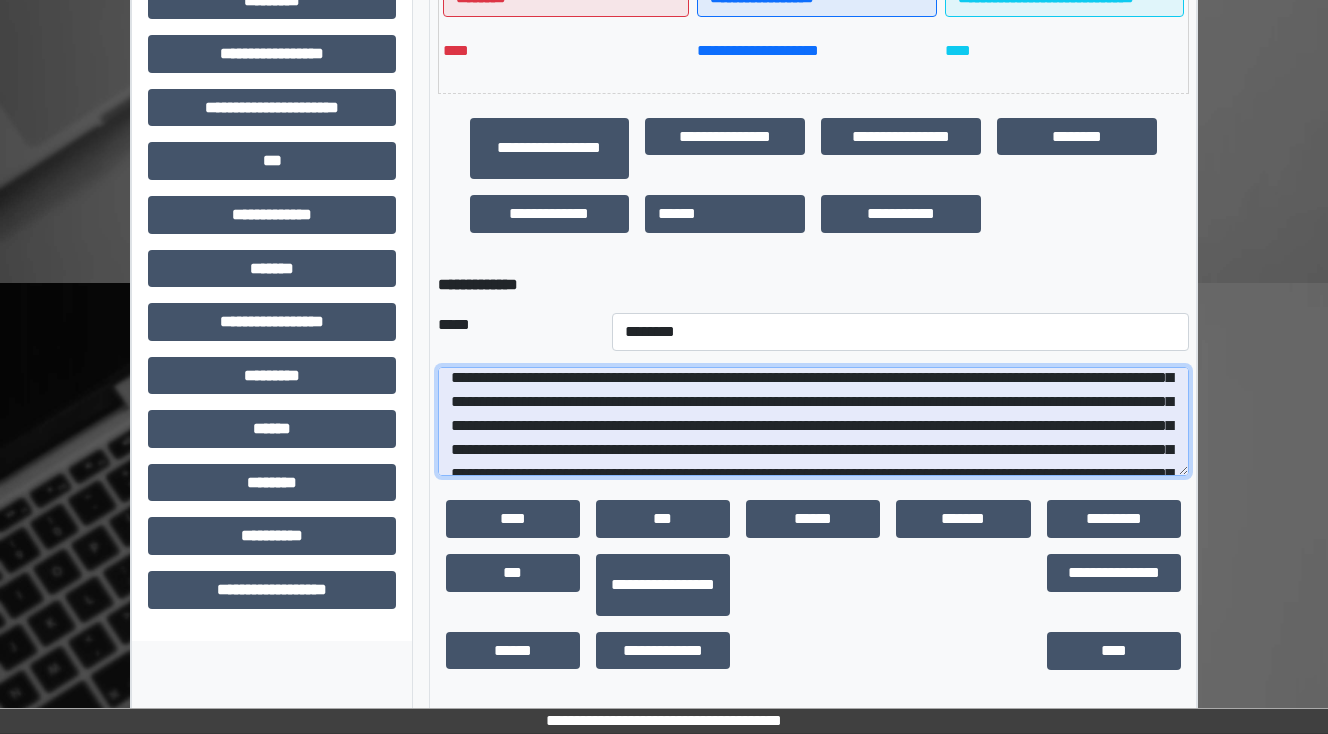 scroll, scrollTop: 80, scrollLeft: 0, axis: vertical 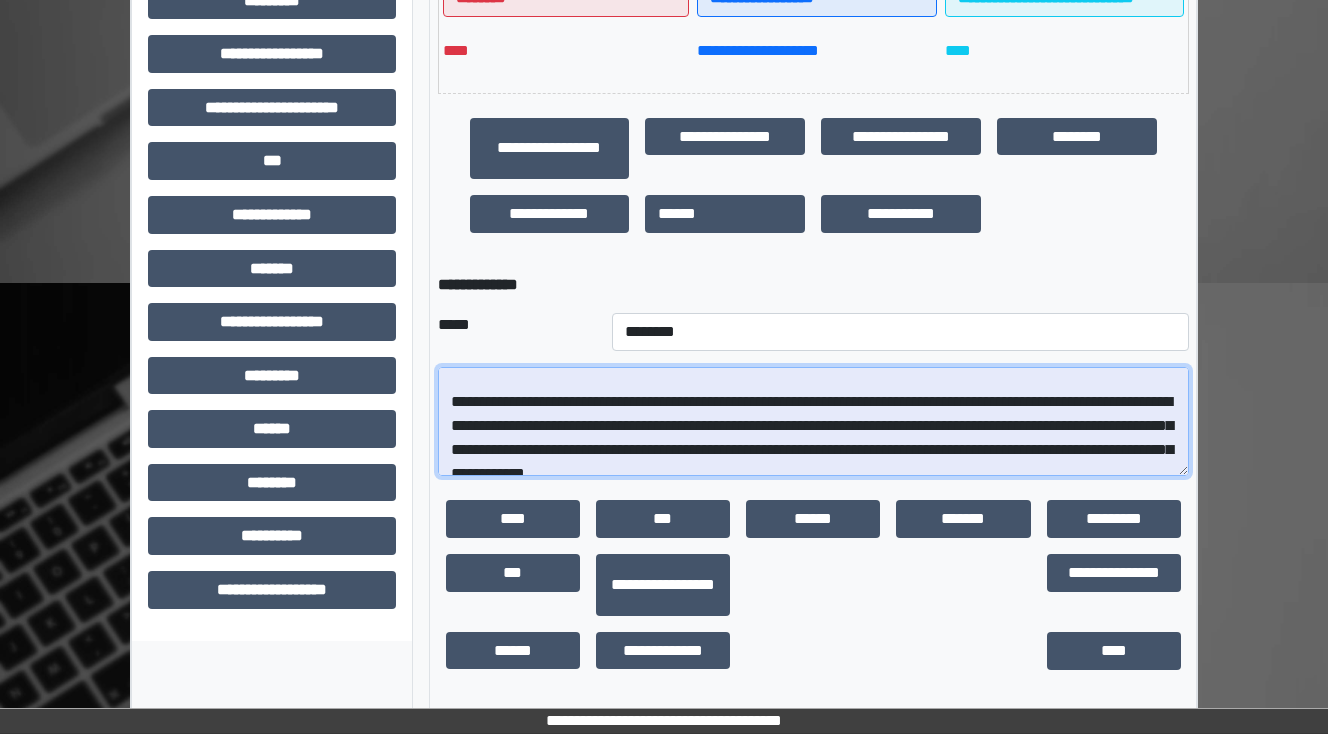 click at bounding box center (813, 422) 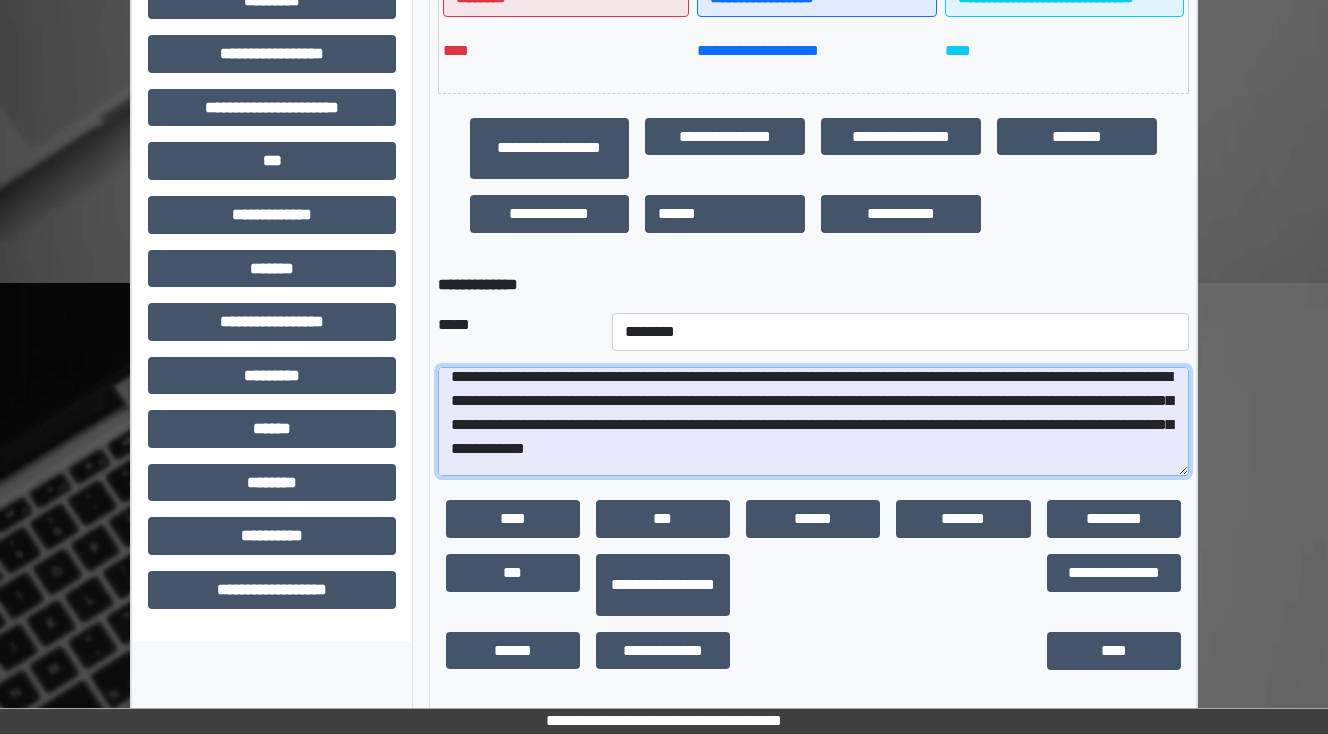 scroll, scrollTop: 320, scrollLeft: 0, axis: vertical 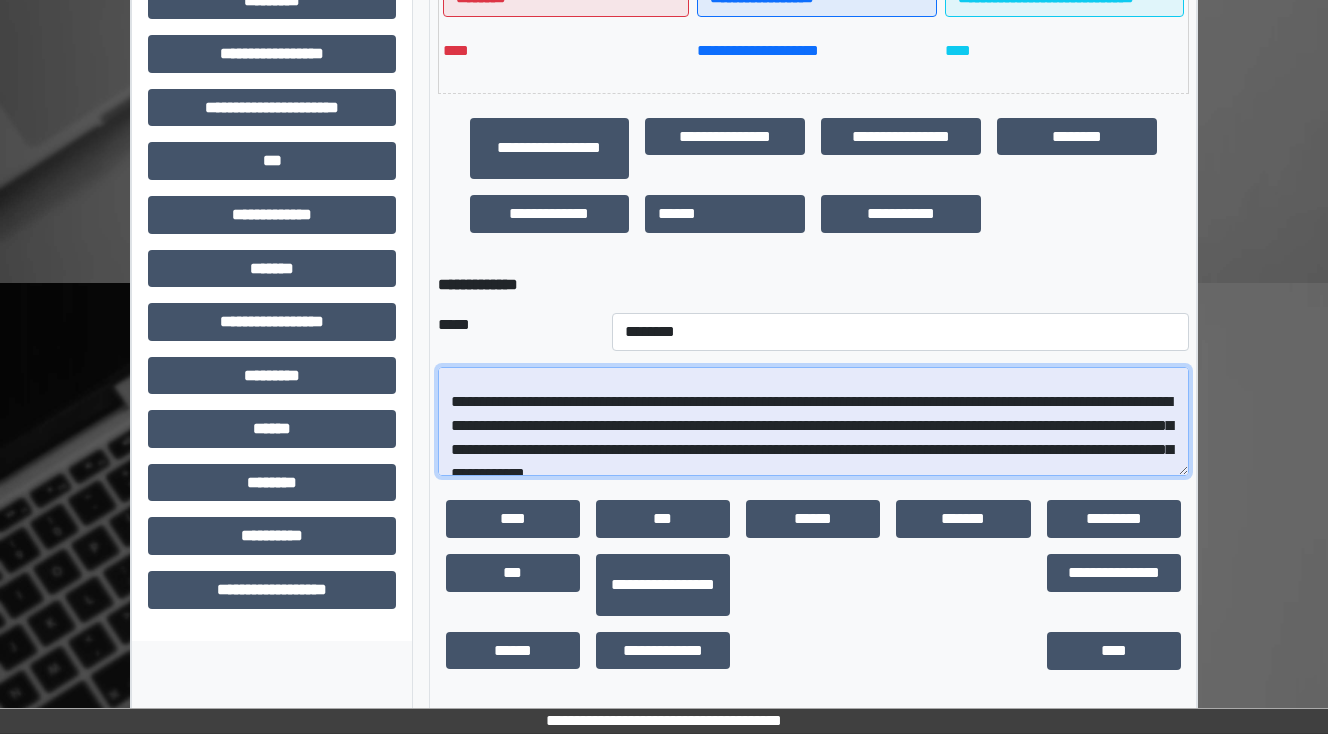 drag, startPoint x: 735, startPoint y: 449, endPoint x: 638, endPoint y: 445, distance: 97.082436 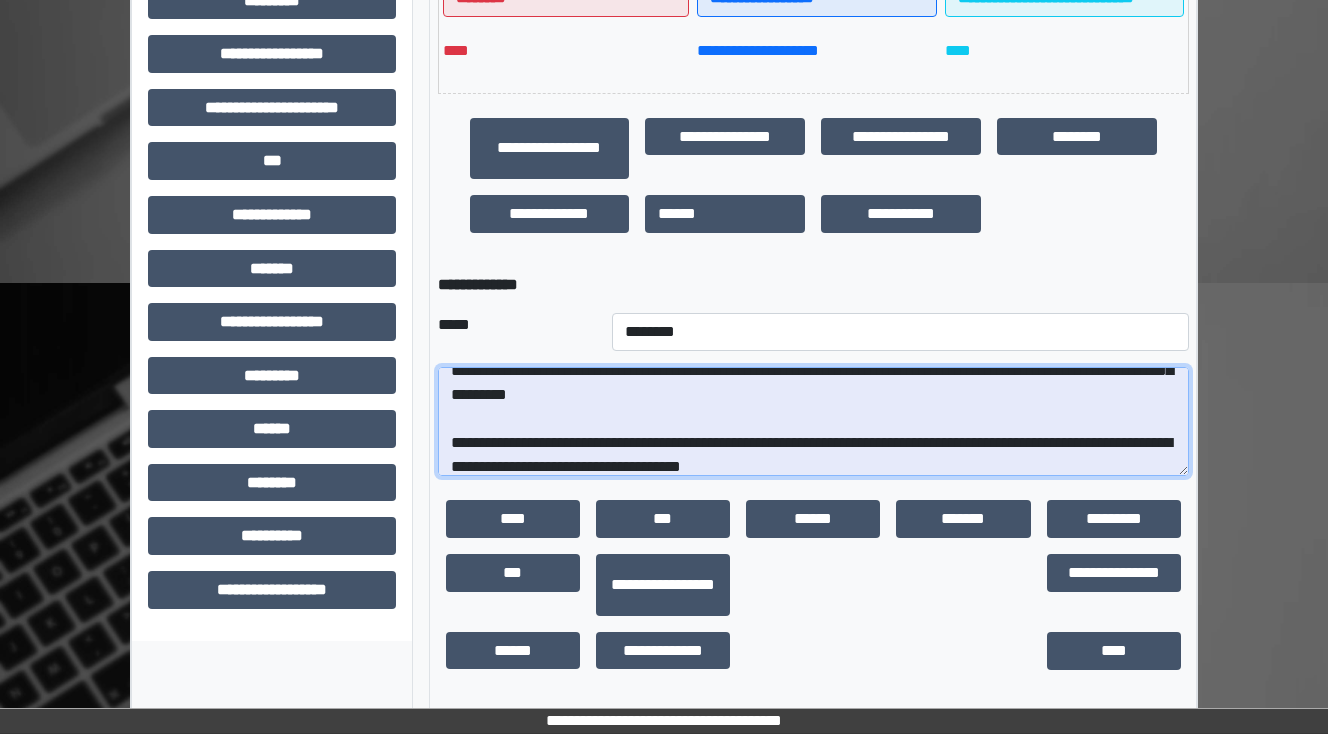 scroll, scrollTop: 400, scrollLeft: 0, axis: vertical 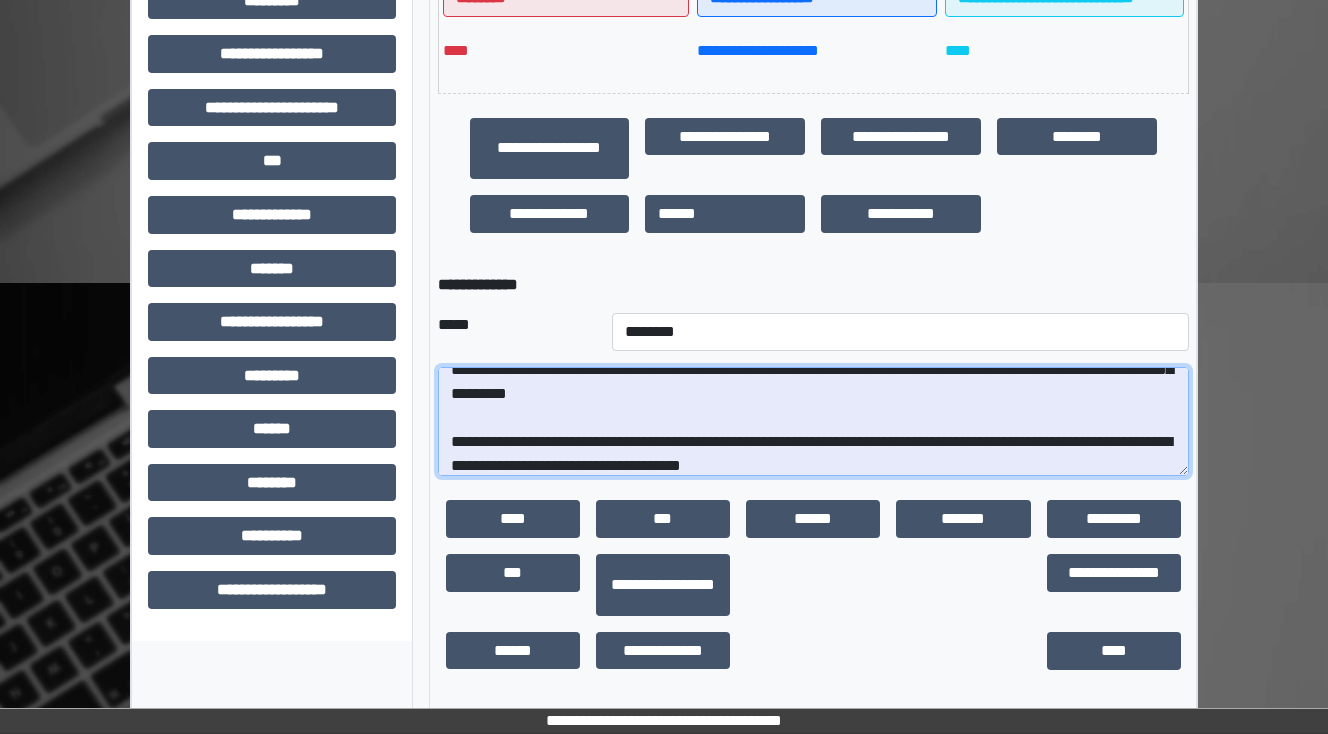click at bounding box center (813, 422) 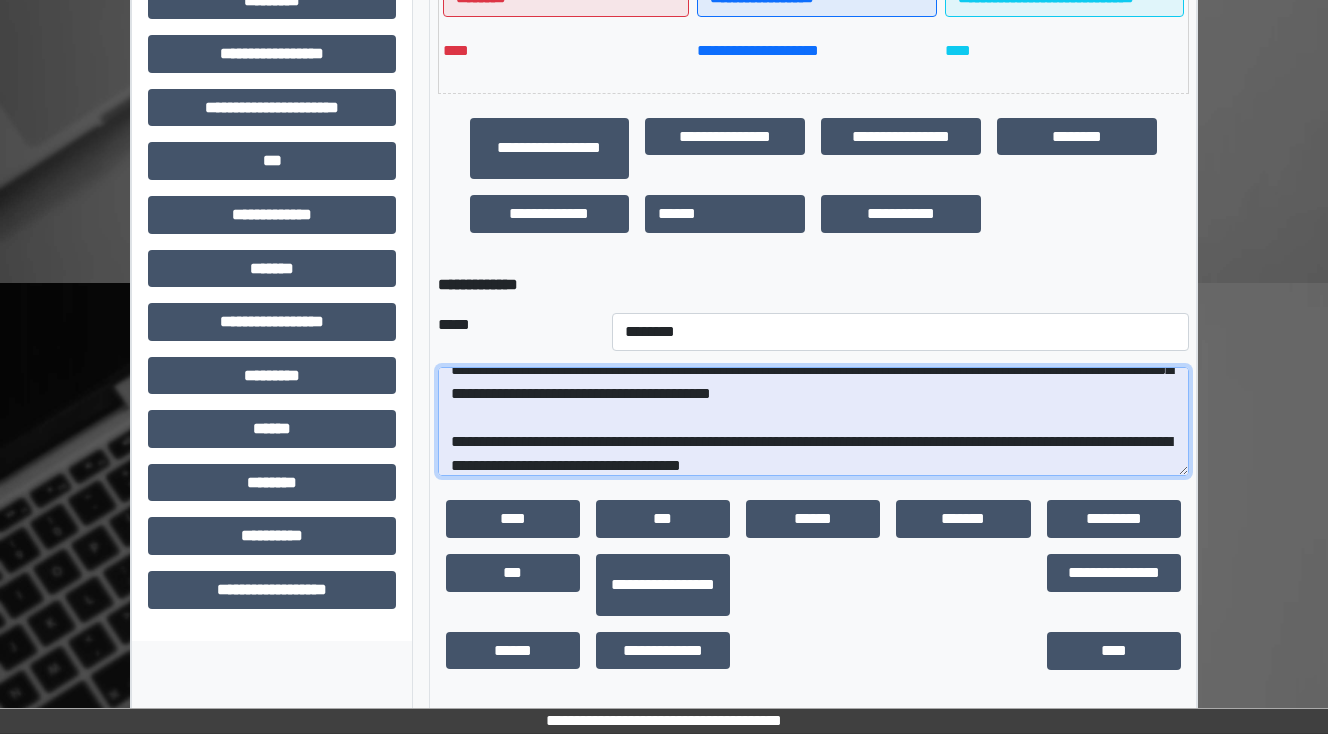 click at bounding box center (813, 422) 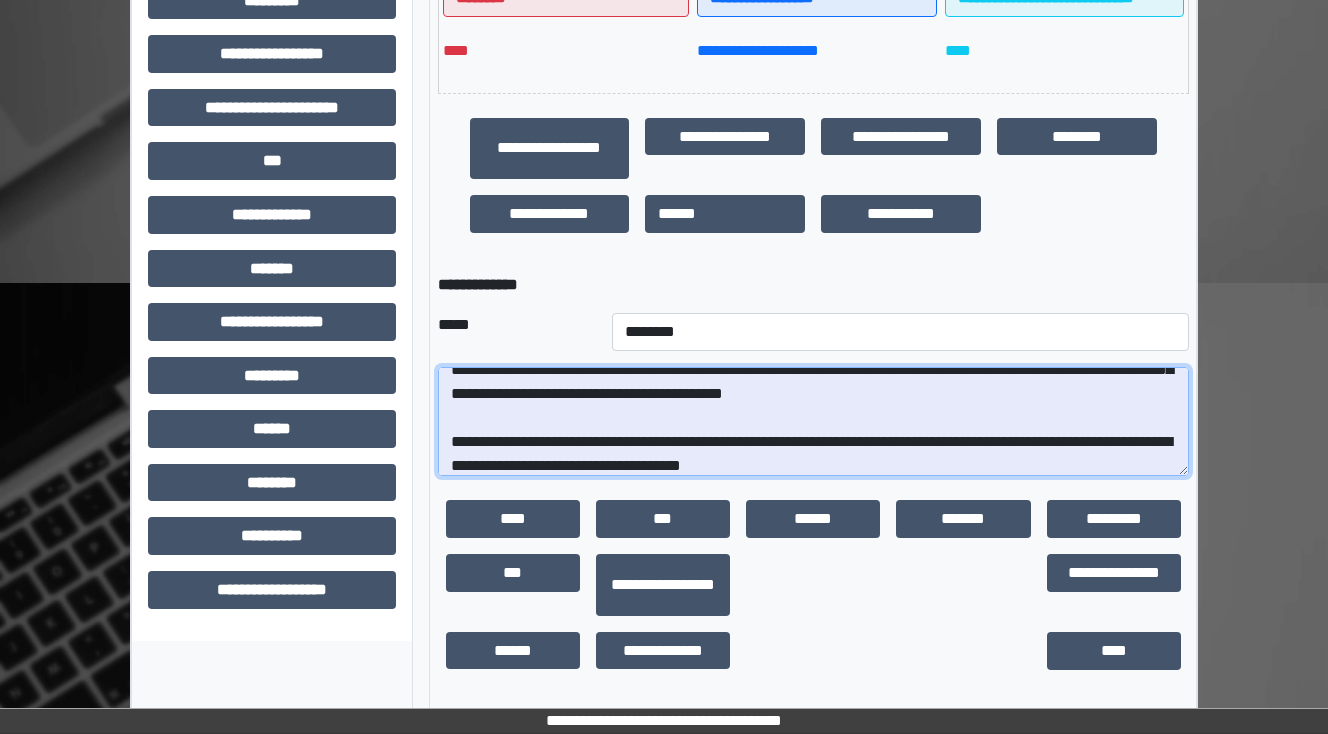 click at bounding box center [813, 422] 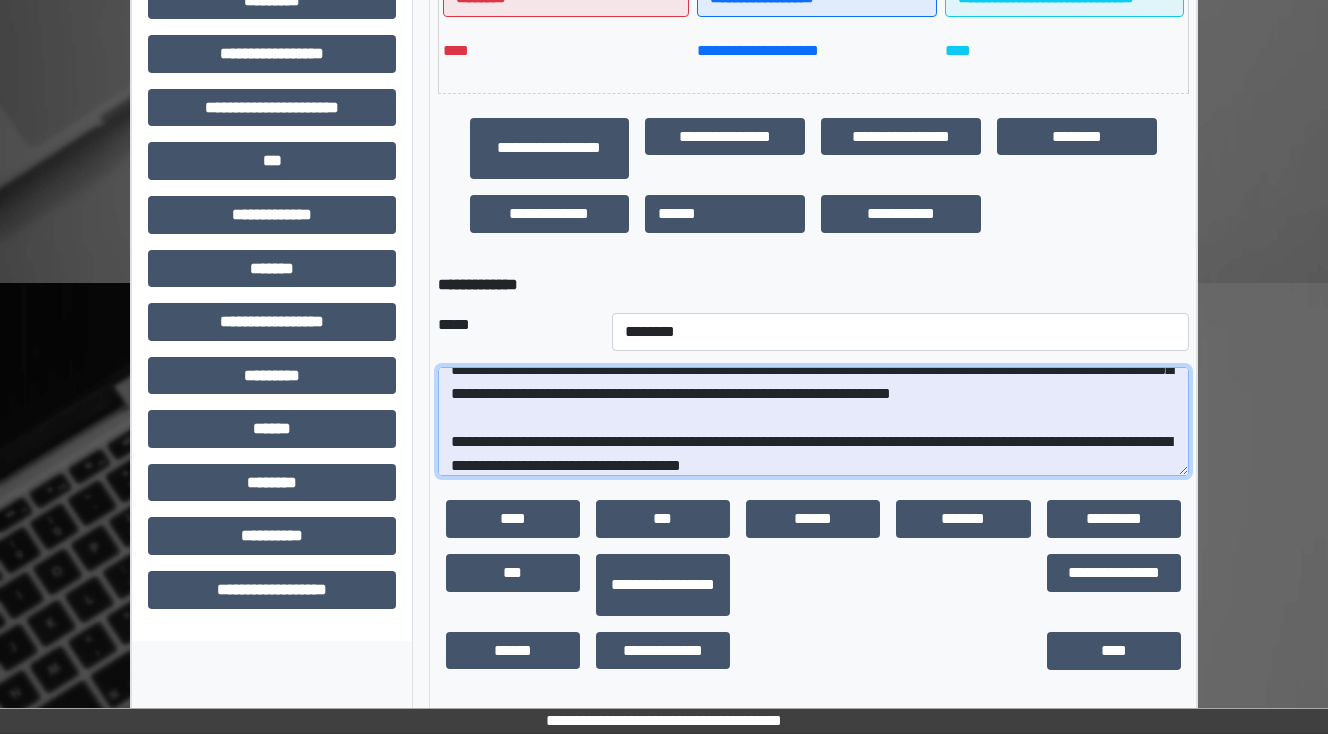 click at bounding box center [813, 422] 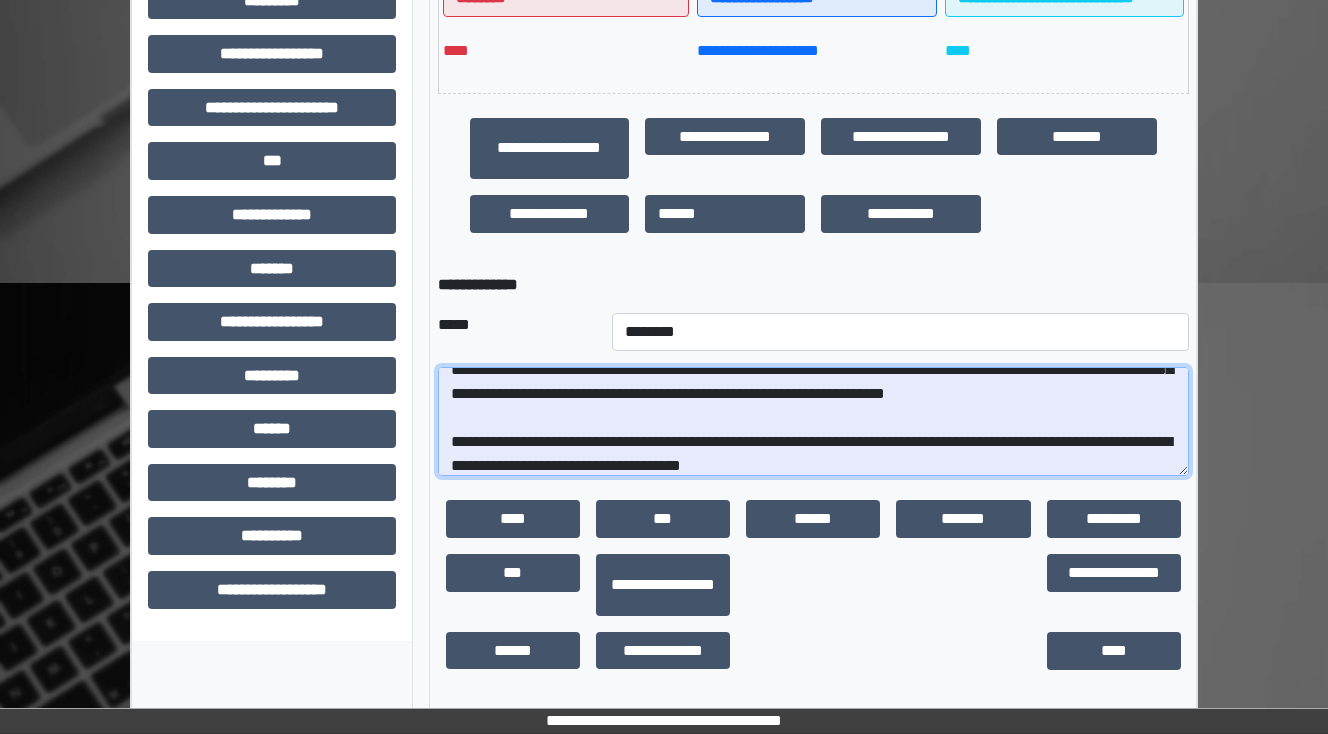 drag, startPoint x: 900, startPoint y: 442, endPoint x: 784, endPoint y: 448, distance: 116.15507 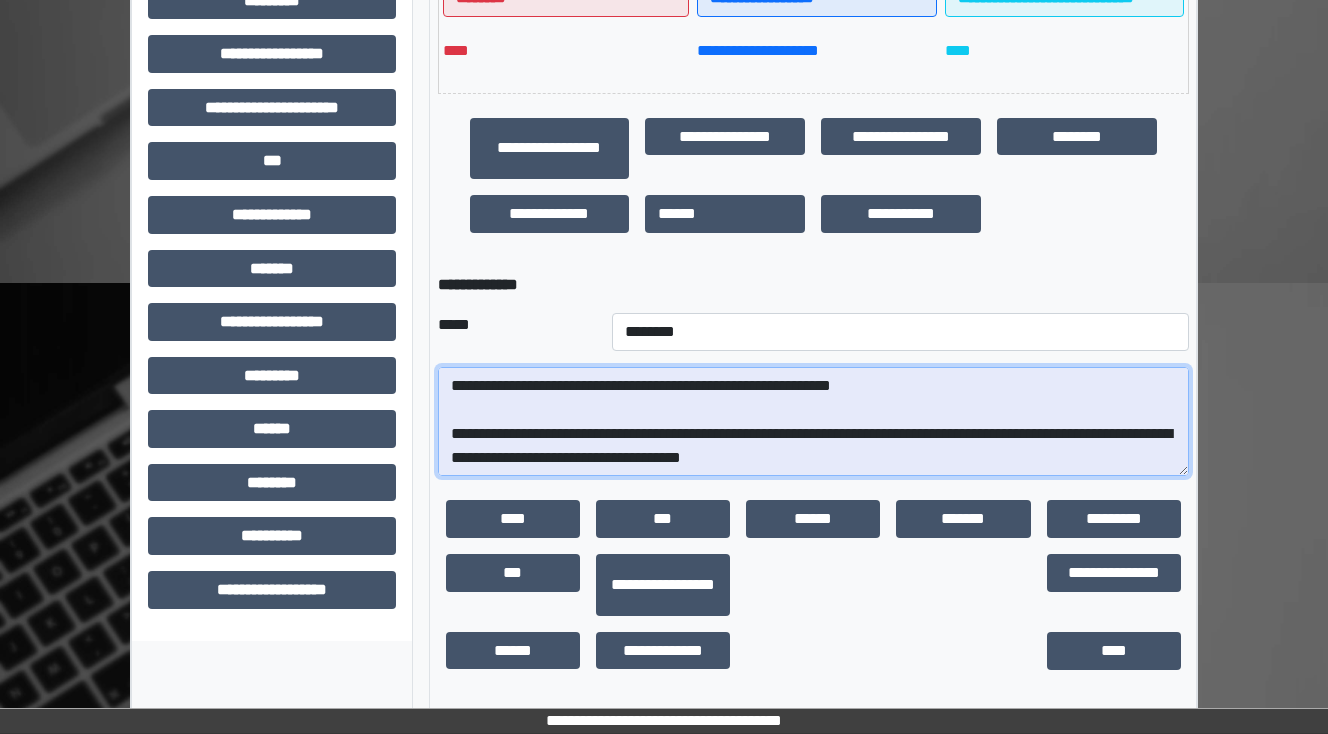scroll, scrollTop: 480, scrollLeft: 0, axis: vertical 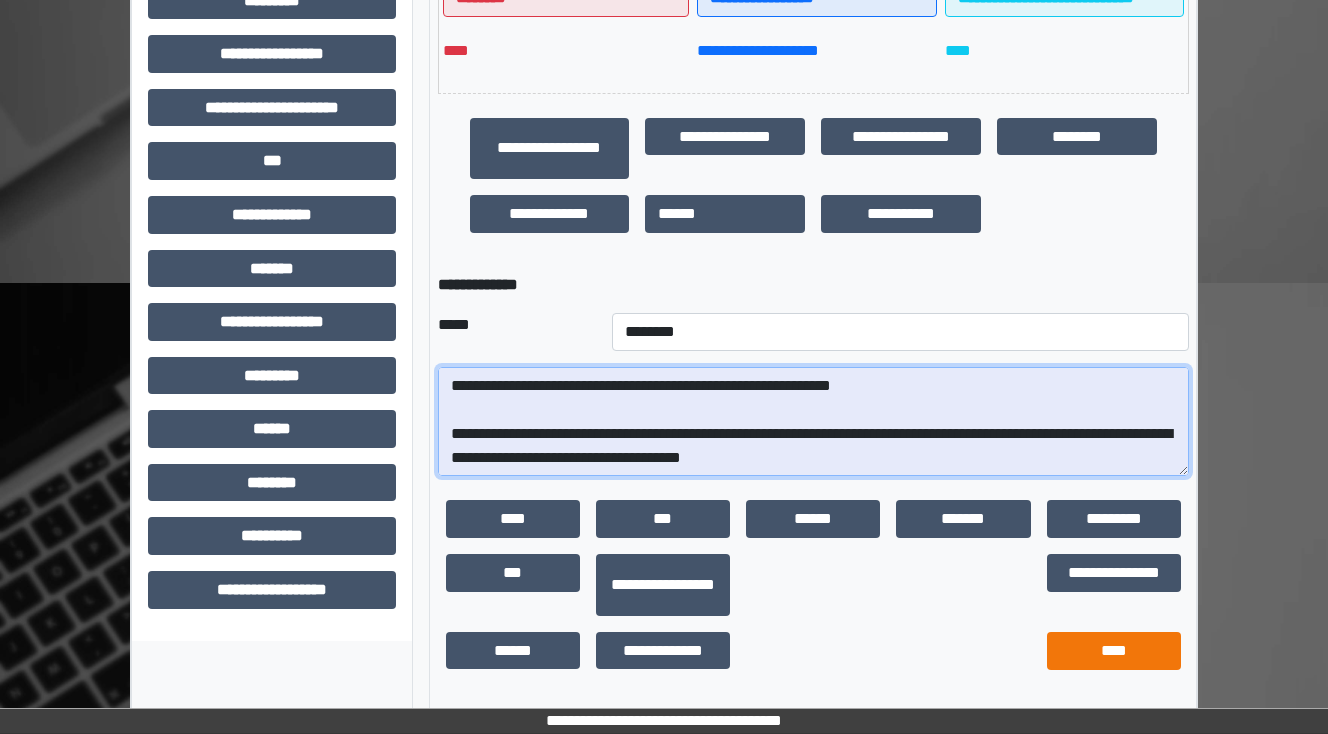 type on "**********" 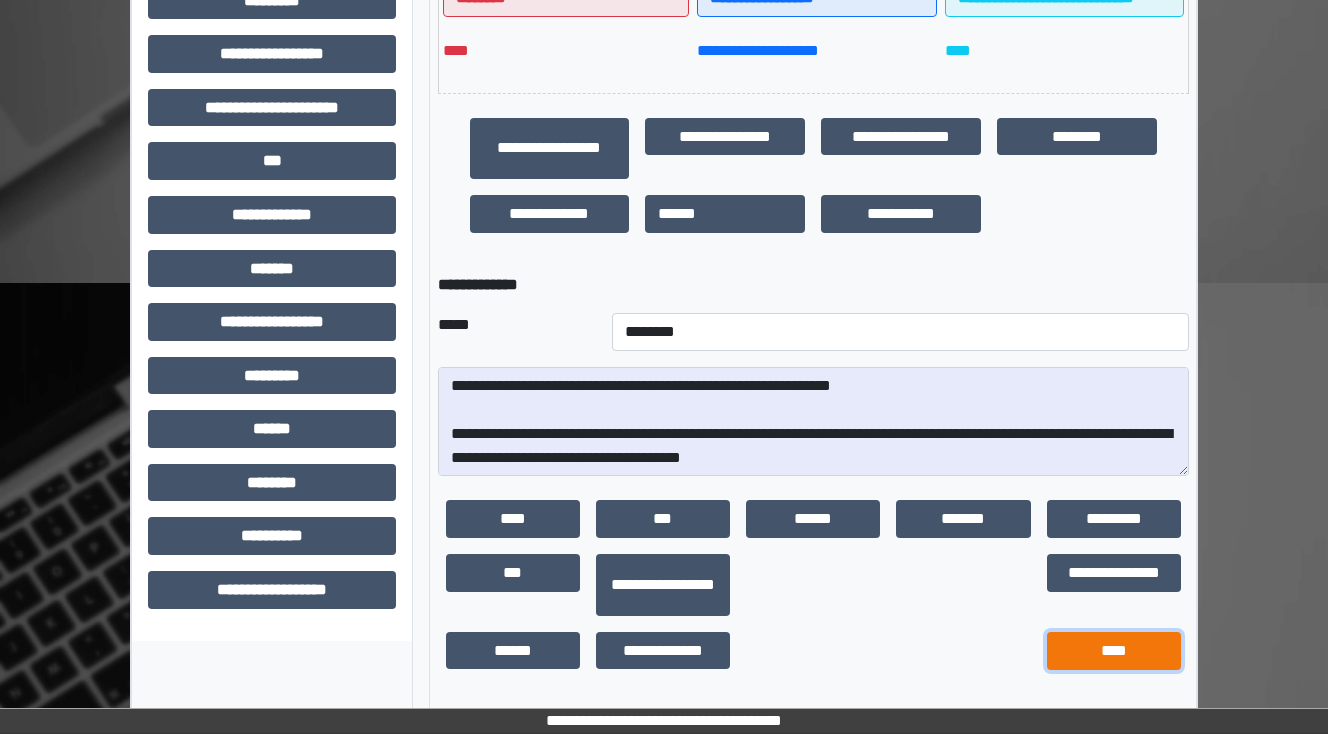 click on "****" at bounding box center (1114, 651) 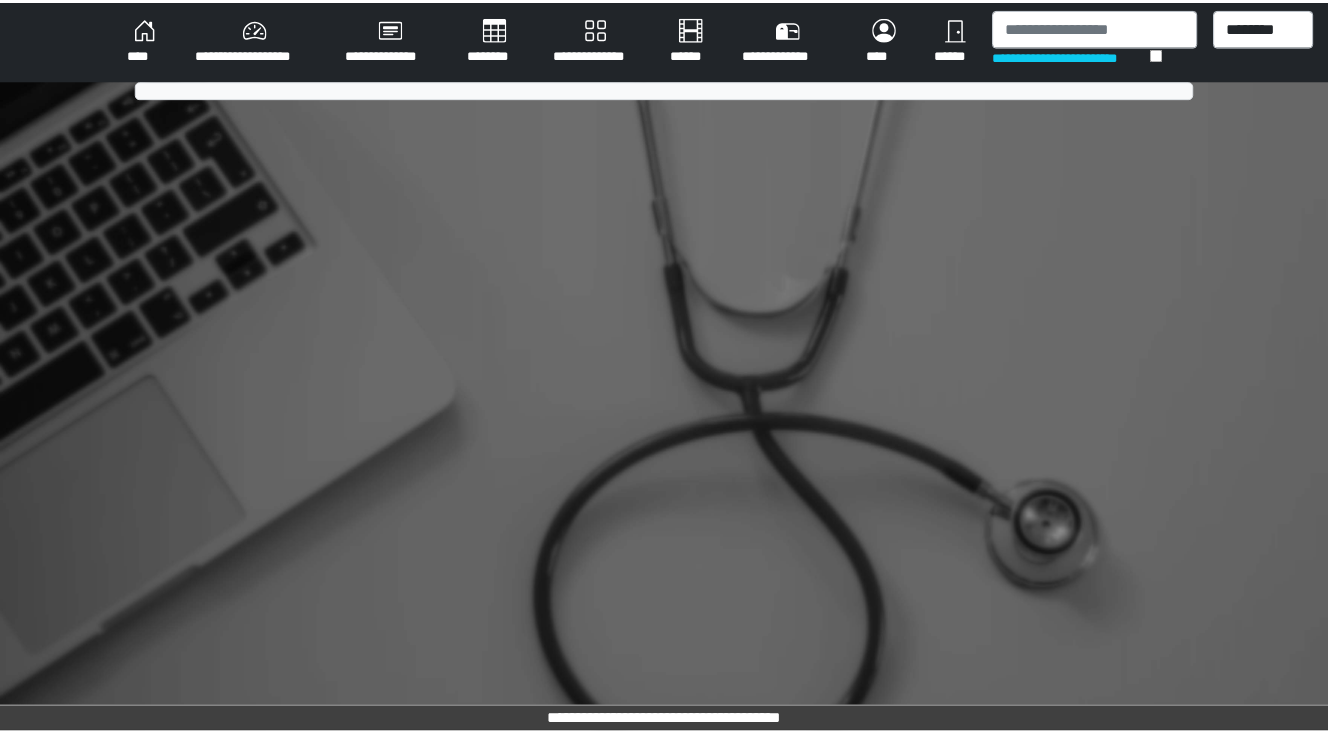 scroll, scrollTop: 0, scrollLeft: 0, axis: both 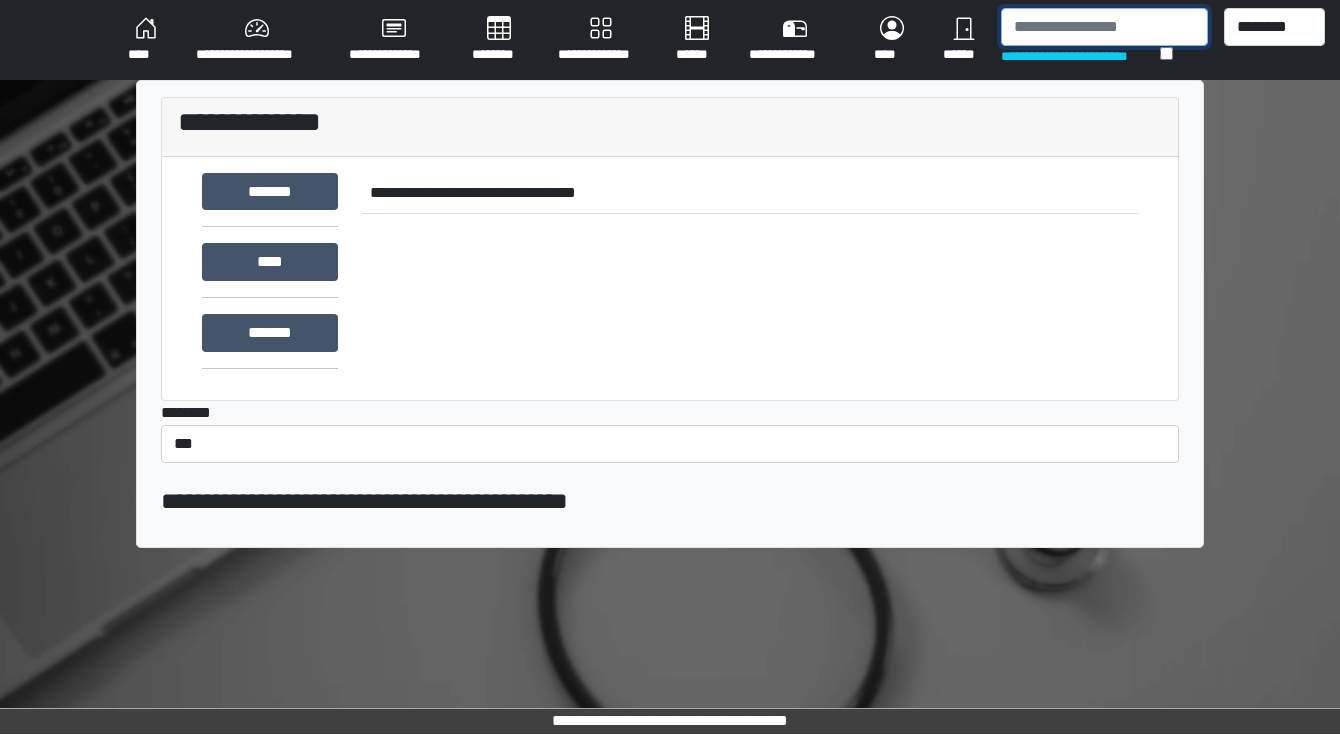 click at bounding box center (1104, 27) 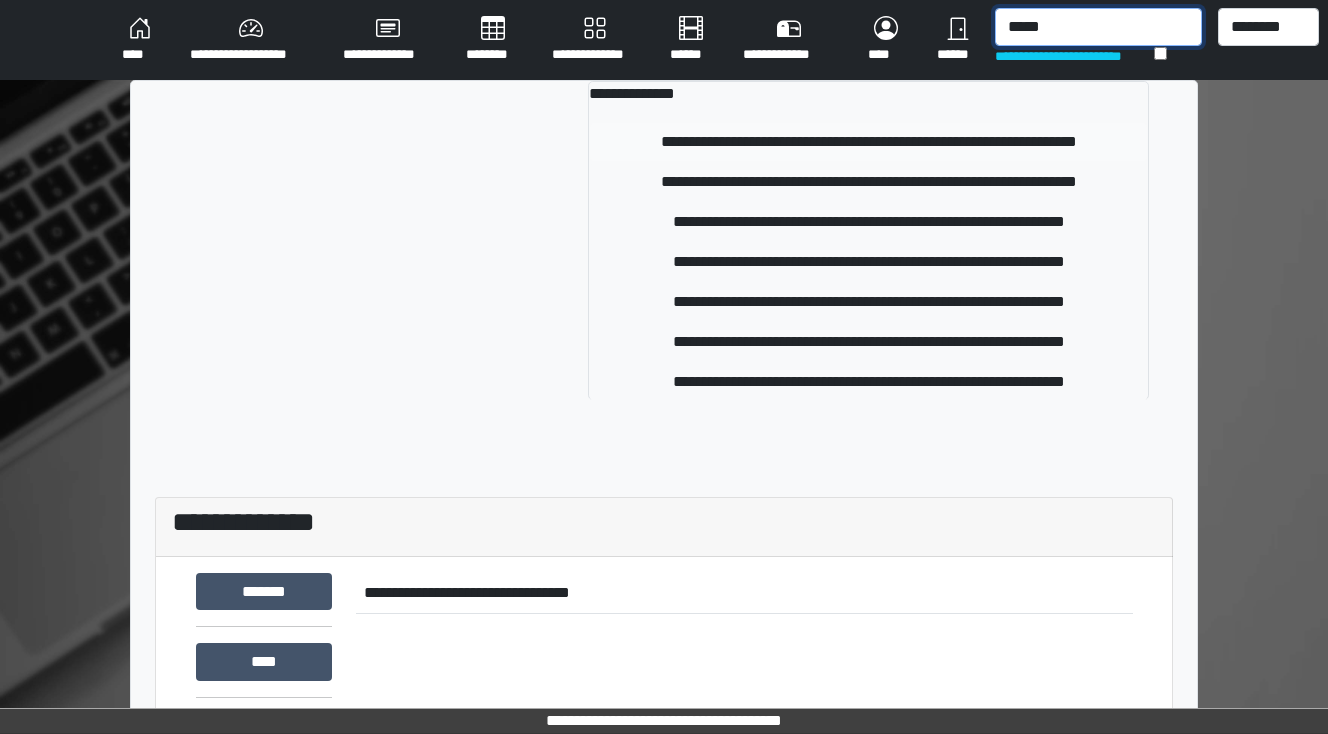 type on "*****" 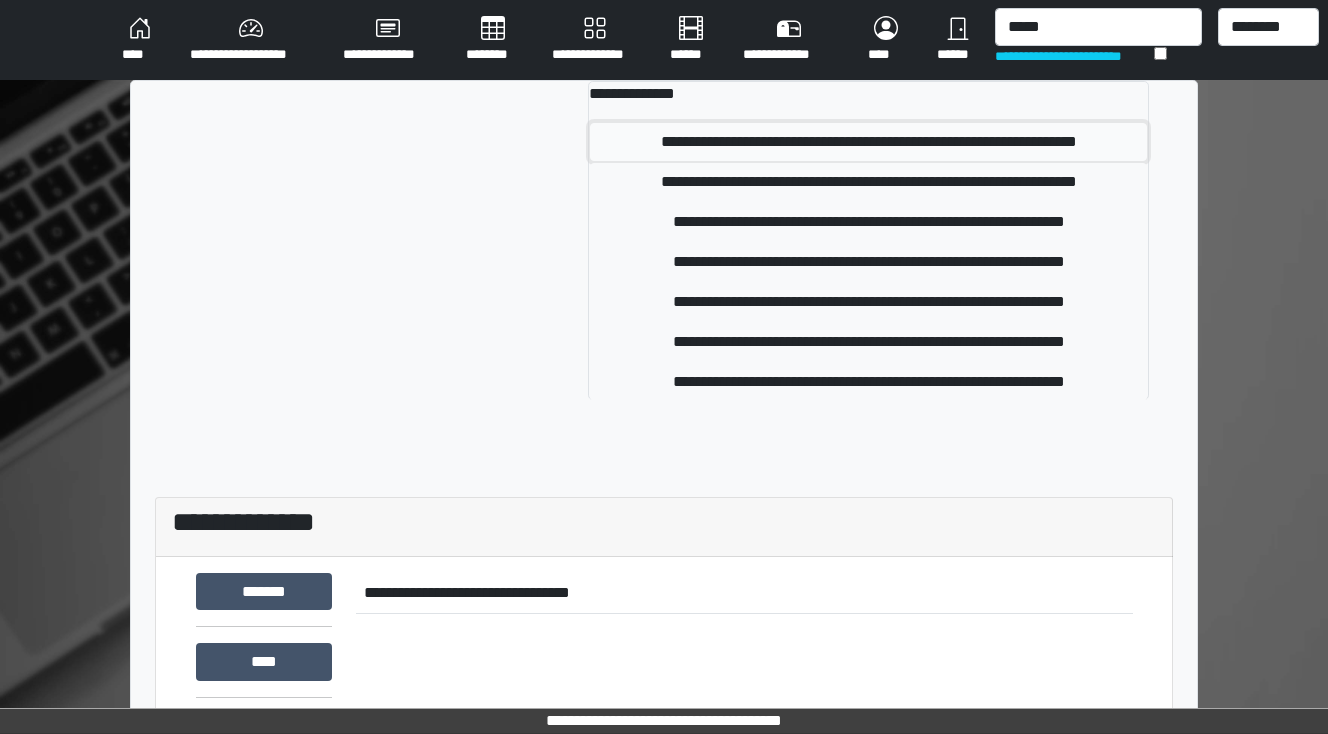 click on "**********" at bounding box center [868, 142] 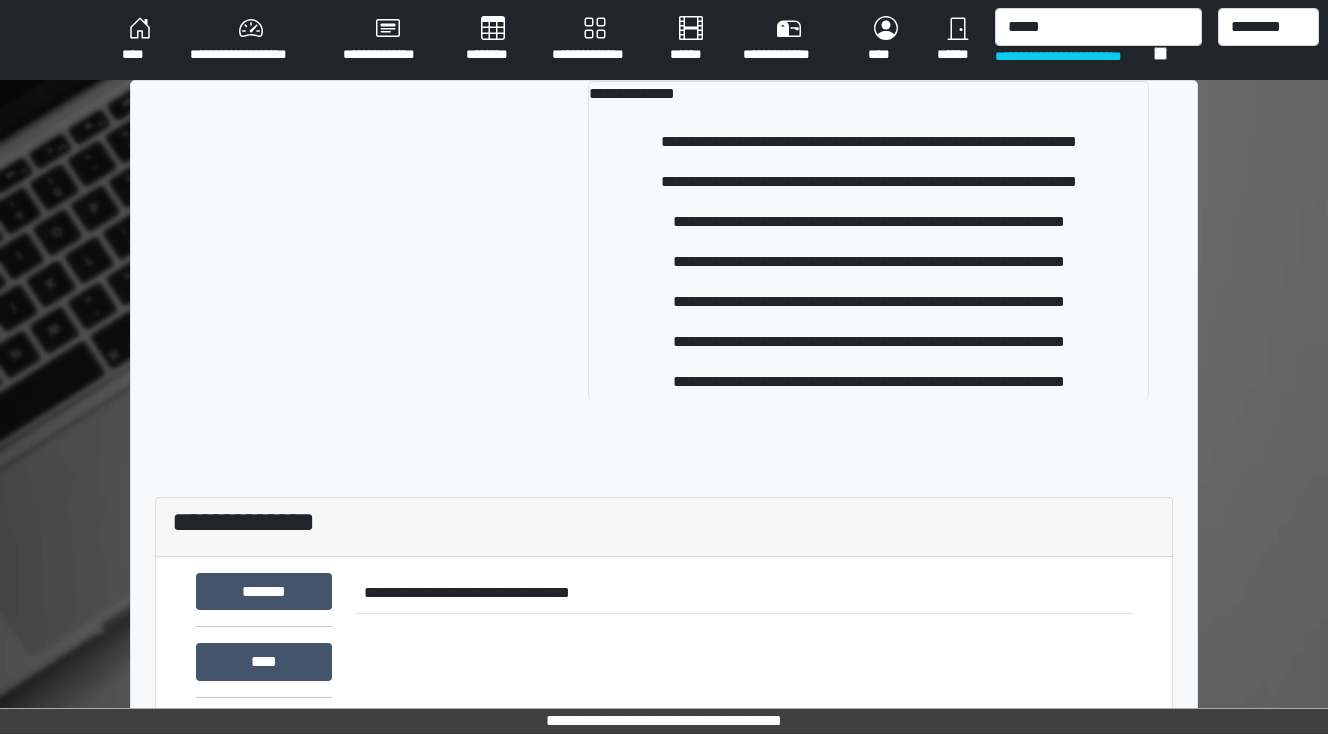 type 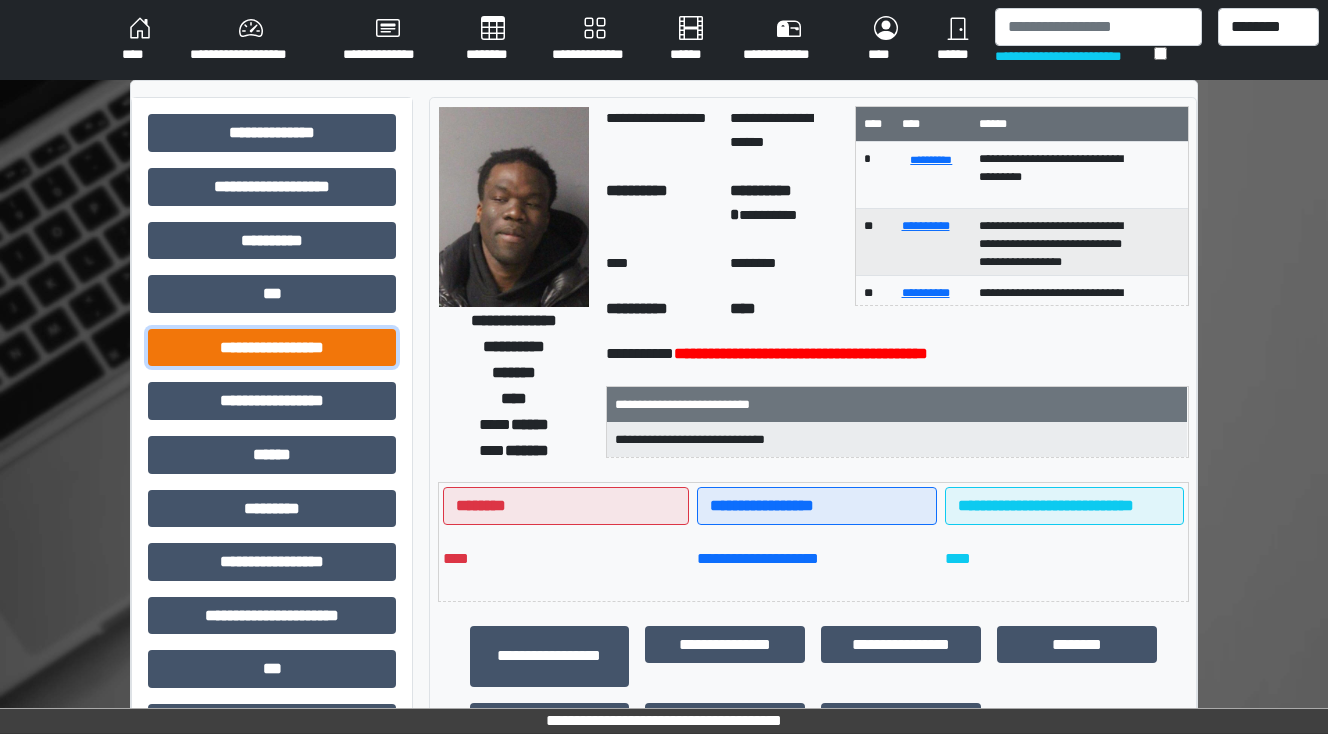 click on "**********" at bounding box center [272, 348] 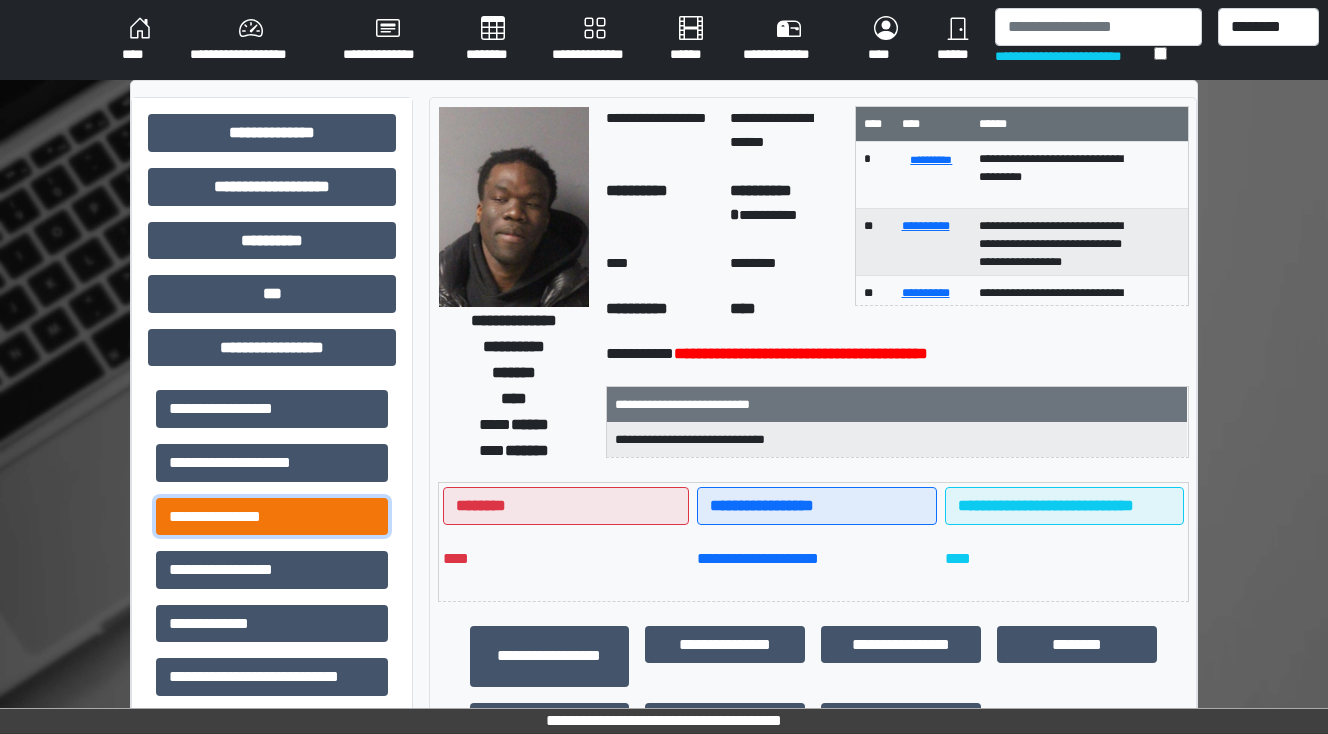 click on "**********" at bounding box center (272, 517) 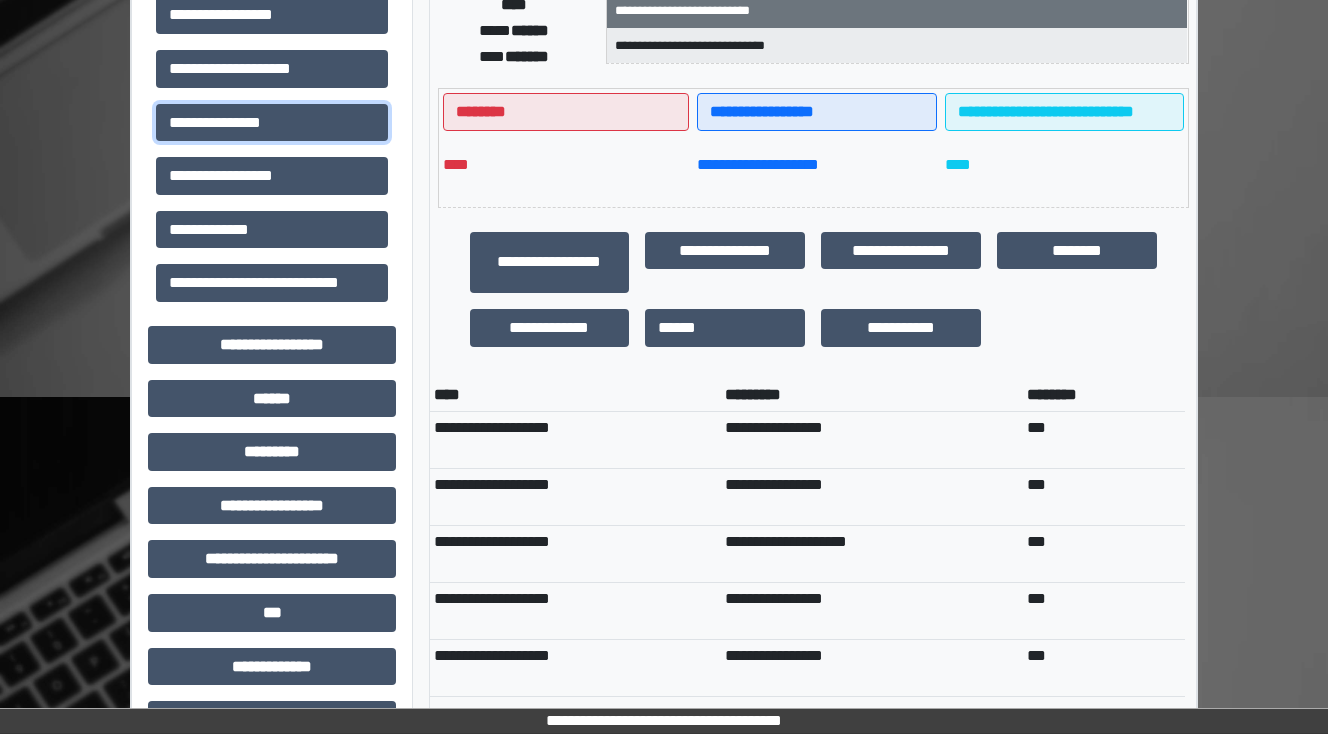 scroll, scrollTop: 400, scrollLeft: 0, axis: vertical 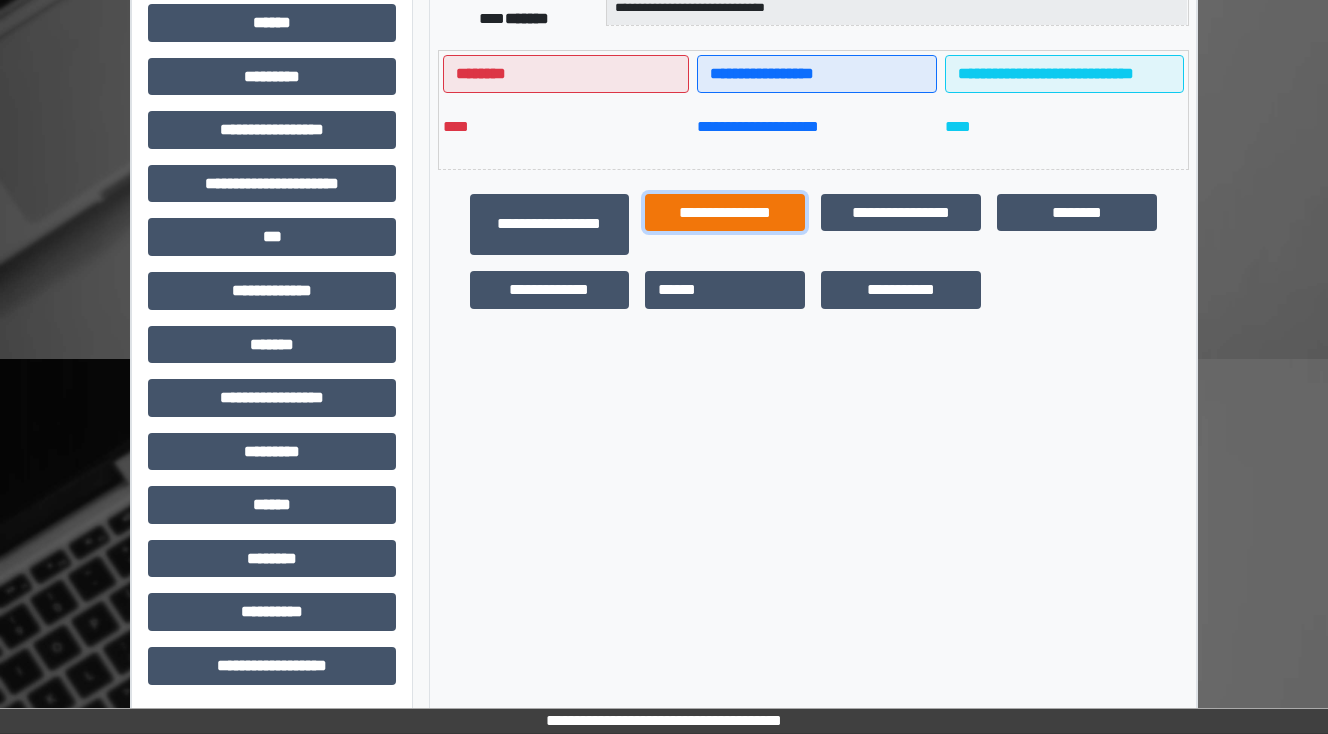 click on "**********" at bounding box center [725, 213] 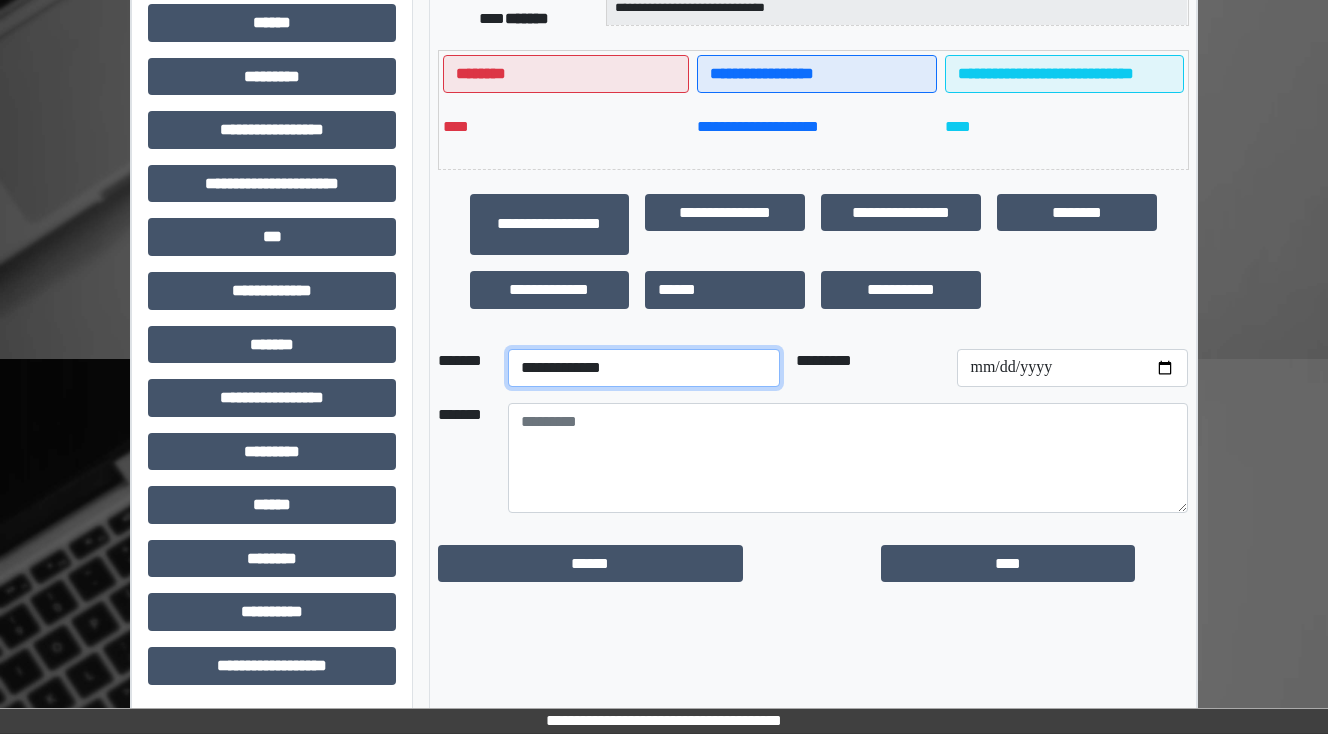 click on "**********" at bounding box center [644, 368] 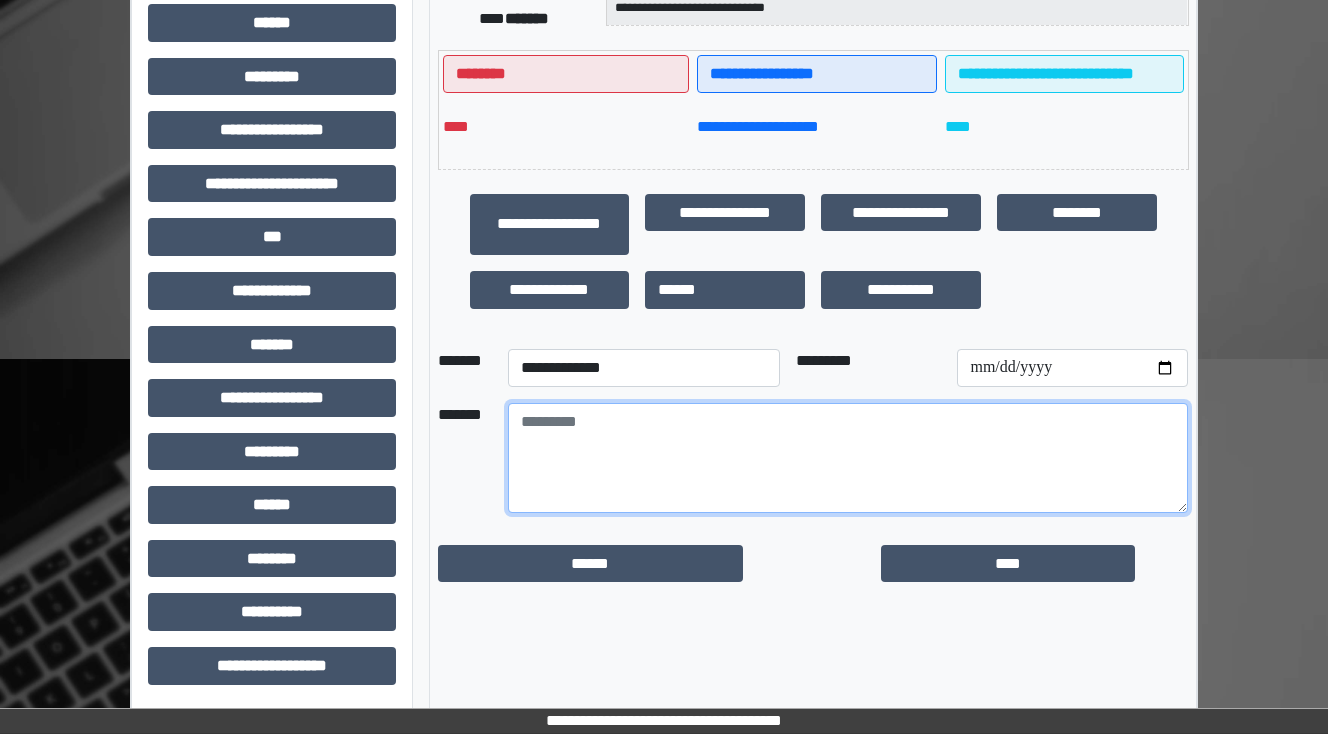click at bounding box center [848, 458] 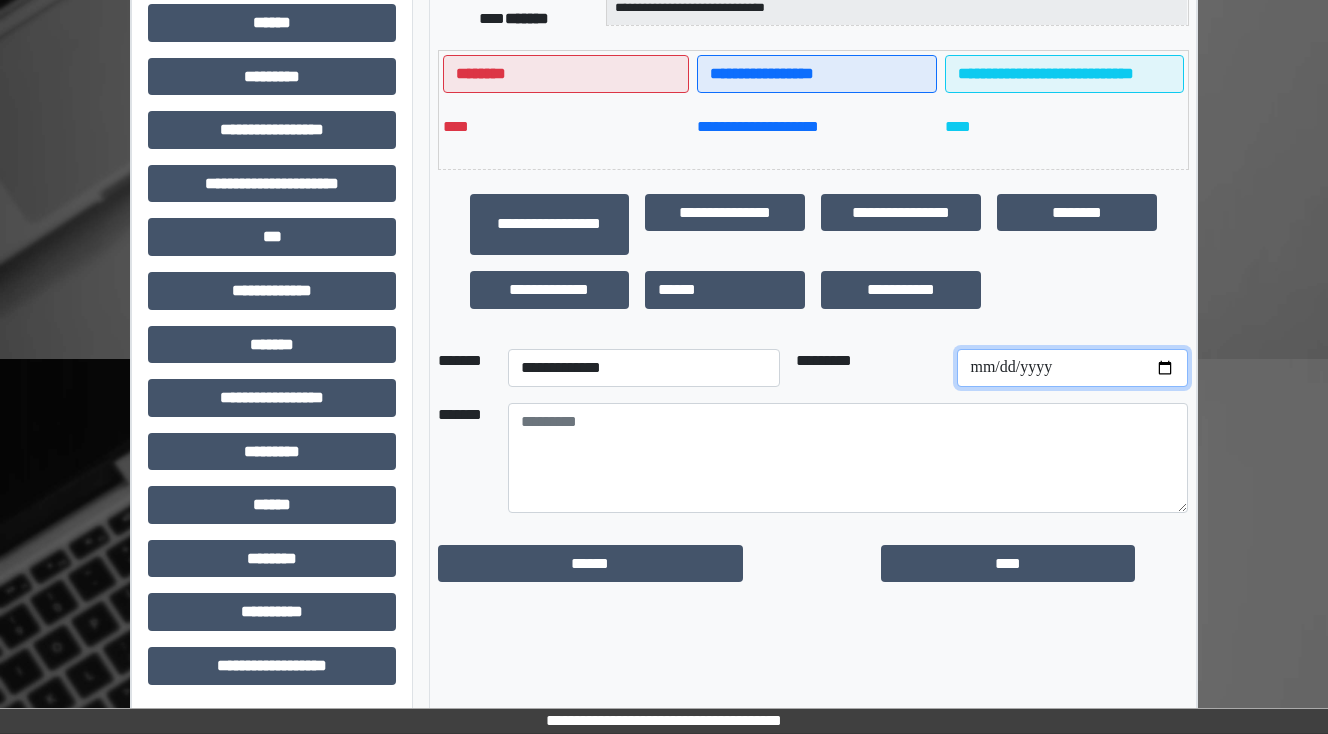 click at bounding box center [1072, 368] 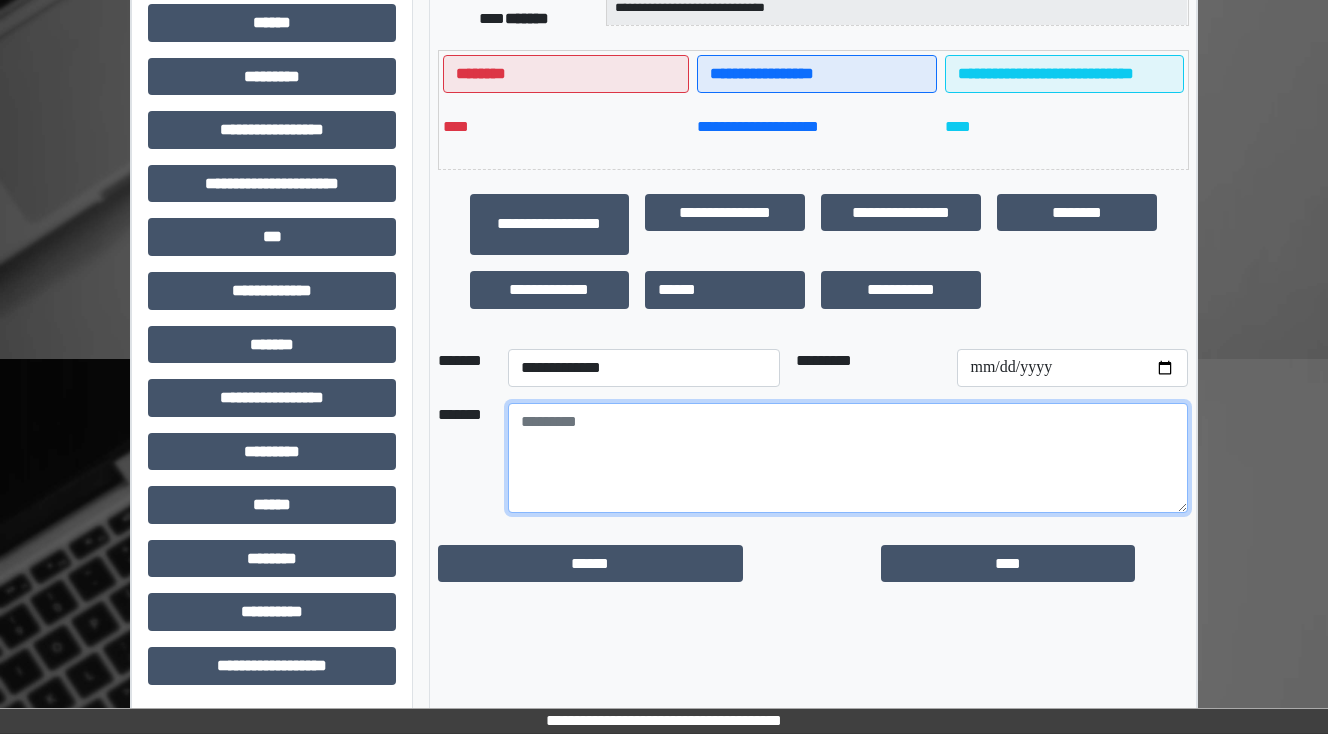 click at bounding box center [848, 458] 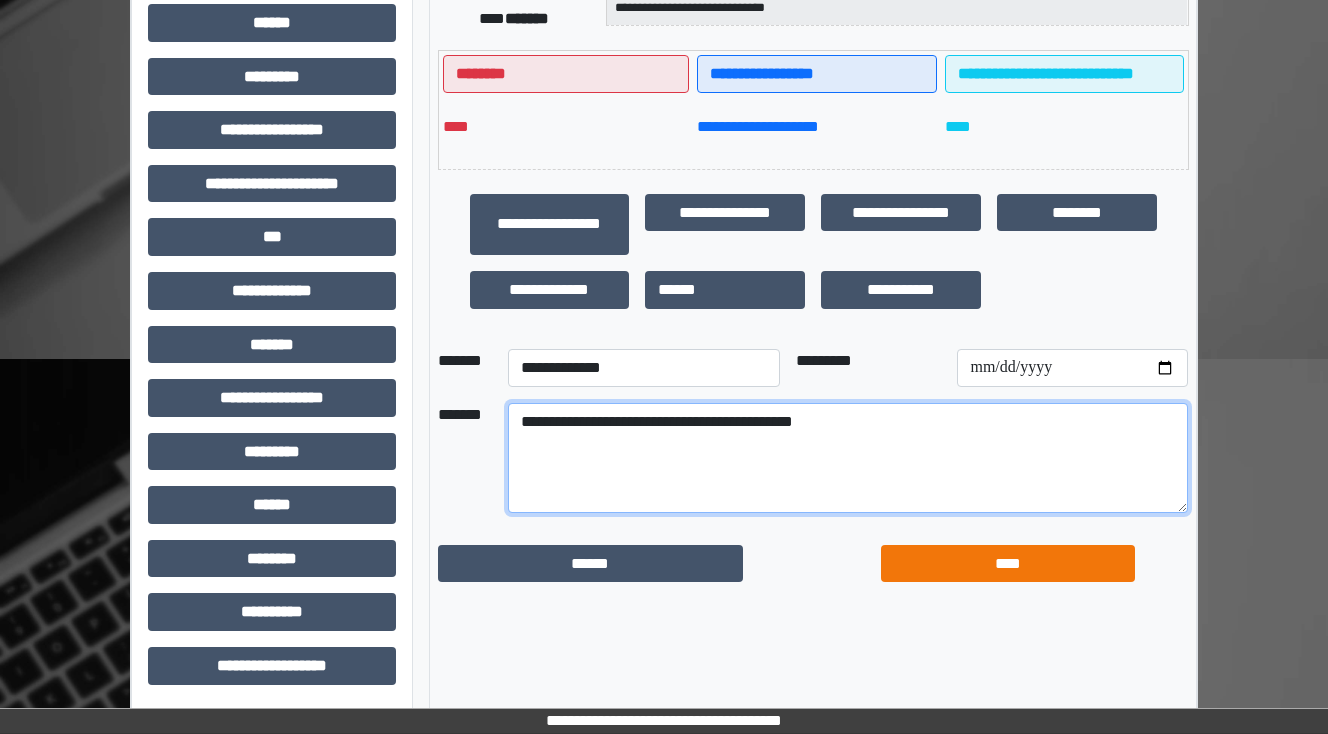 type on "**********" 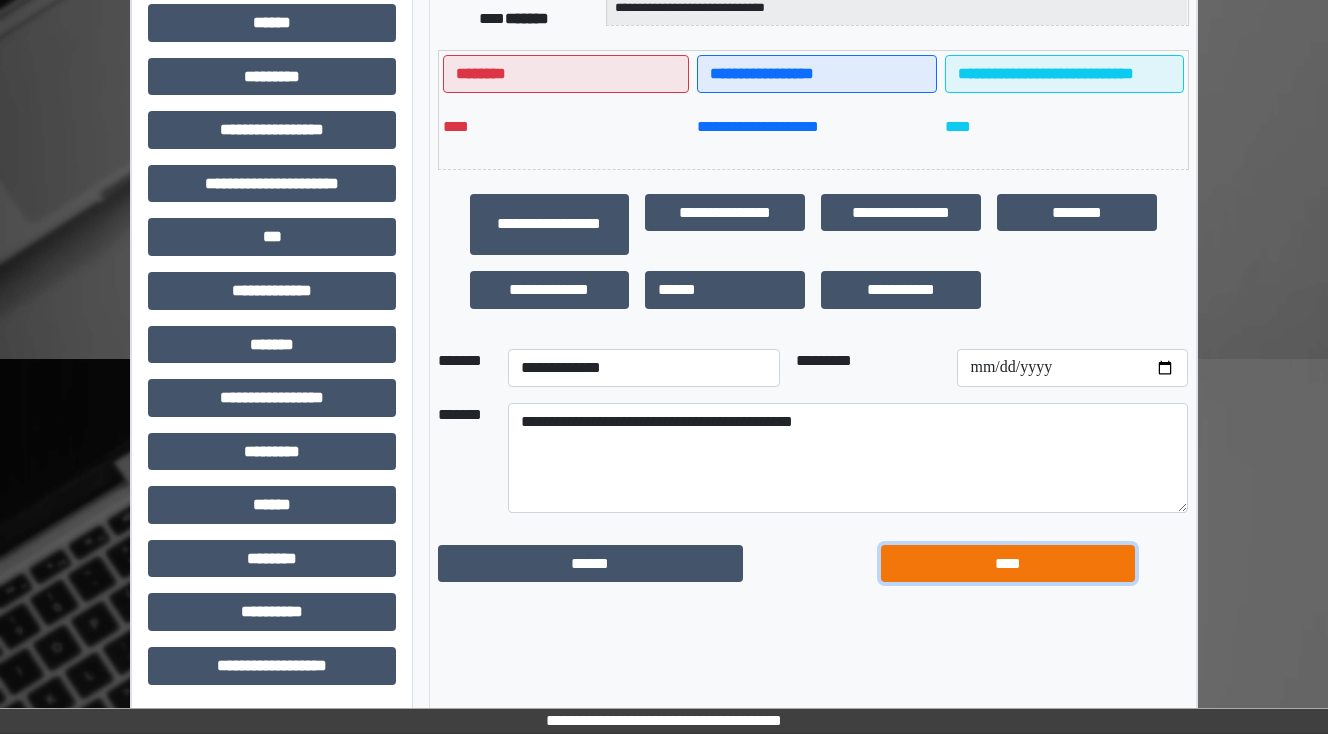 click on "****" at bounding box center [1008, 564] 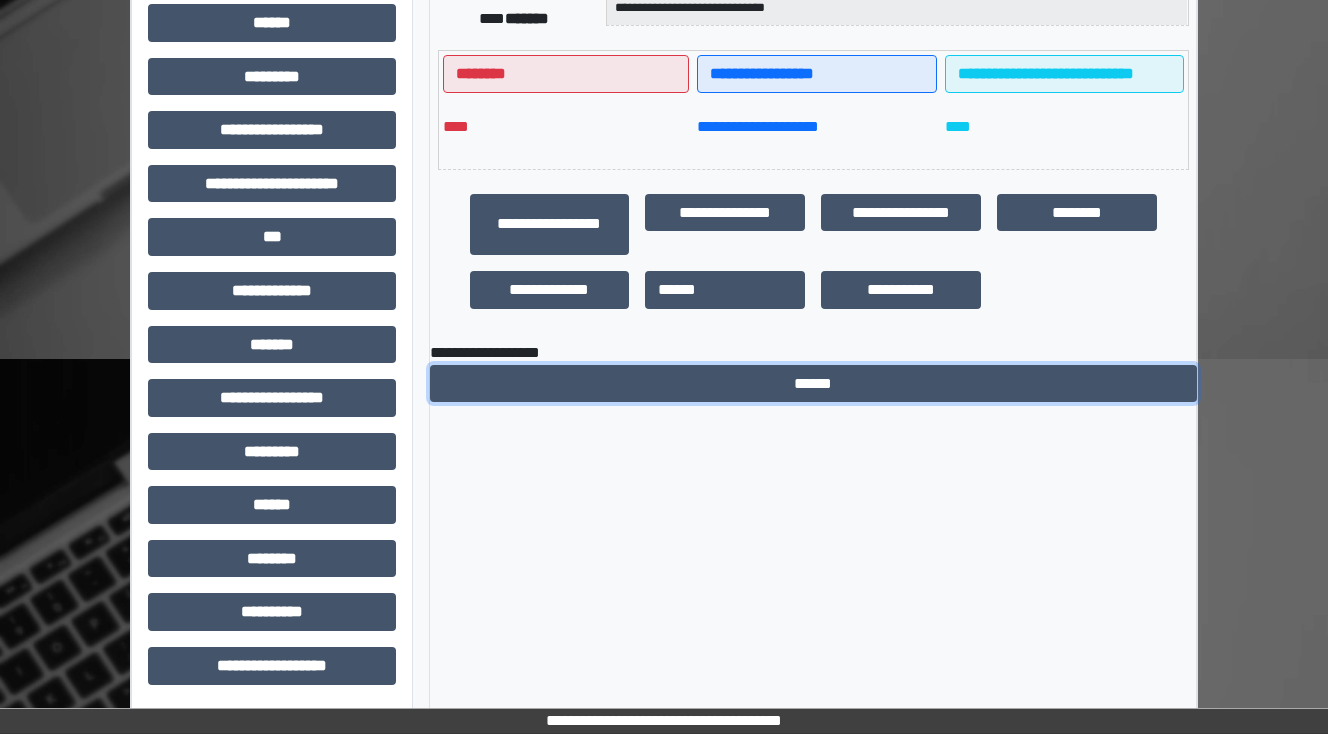click on "******" at bounding box center [813, 384] 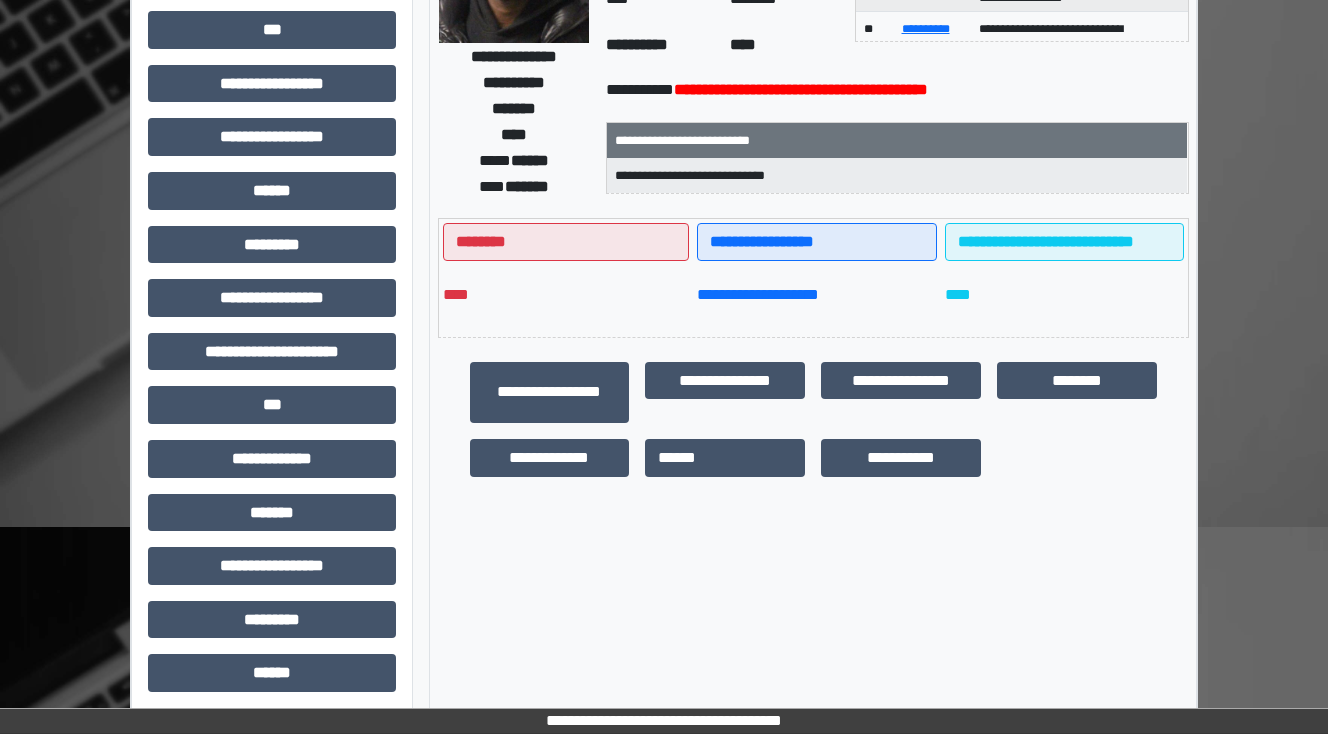 scroll, scrollTop: 0, scrollLeft: 0, axis: both 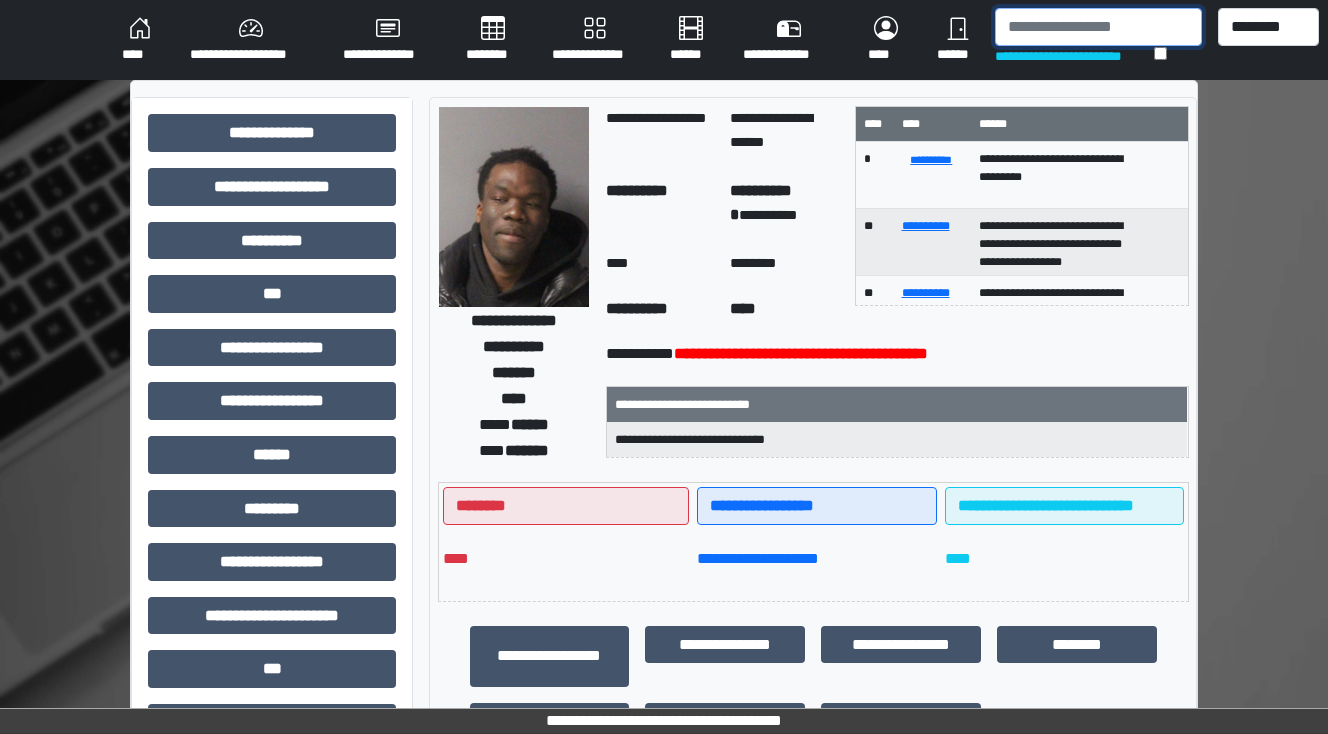 click at bounding box center (1098, 27) 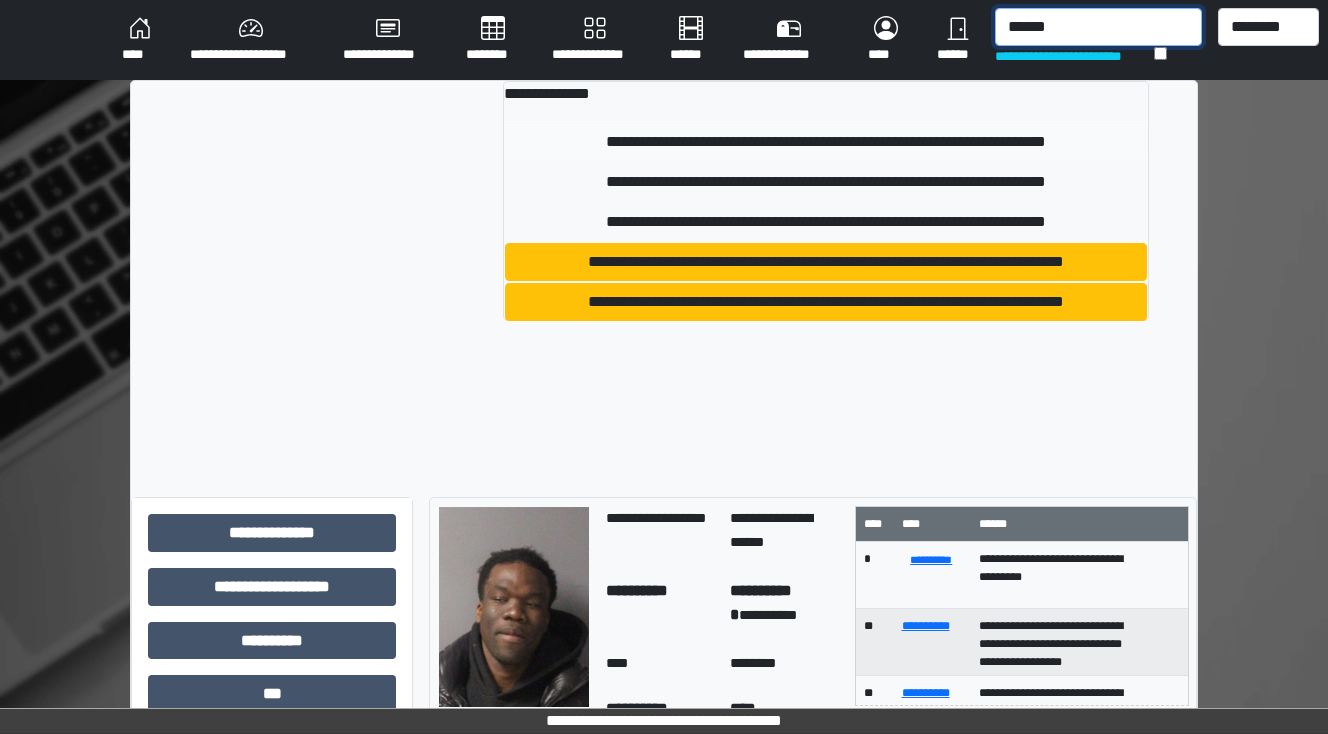 type on "******" 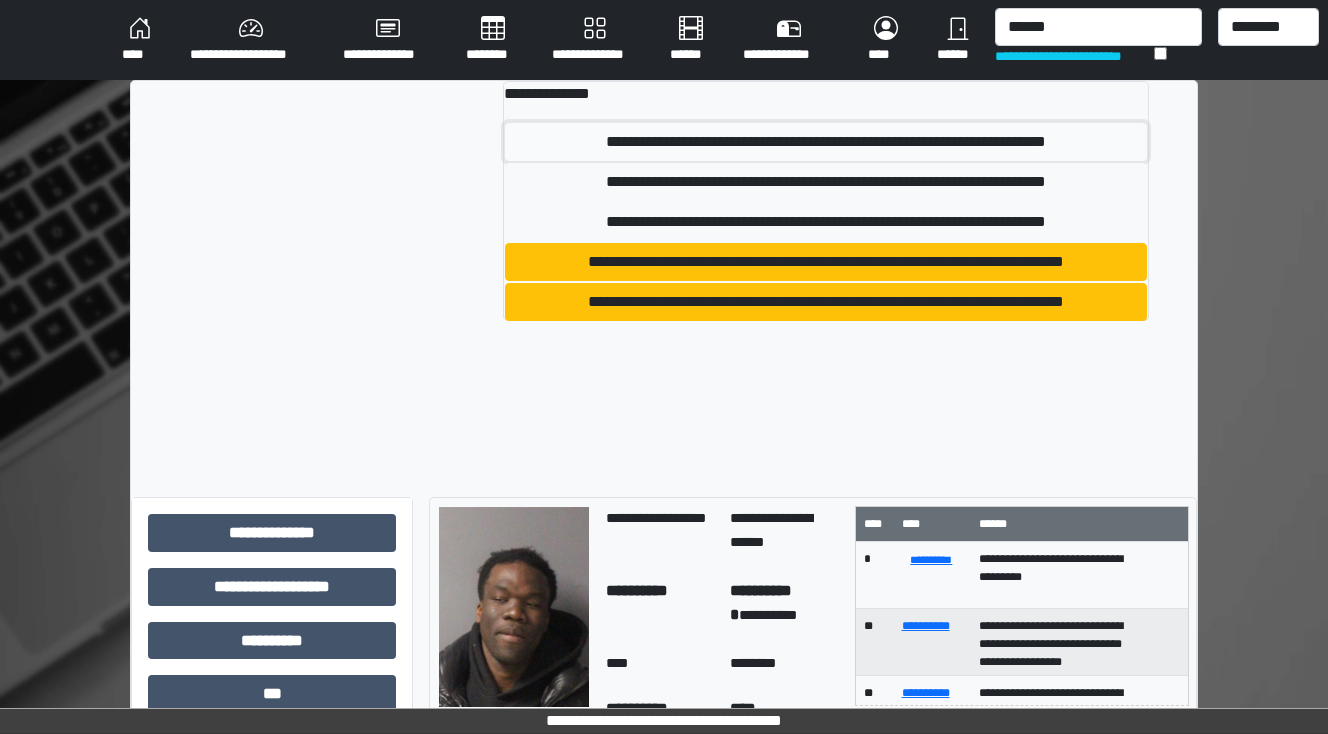 click on "**********" at bounding box center (826, 142) 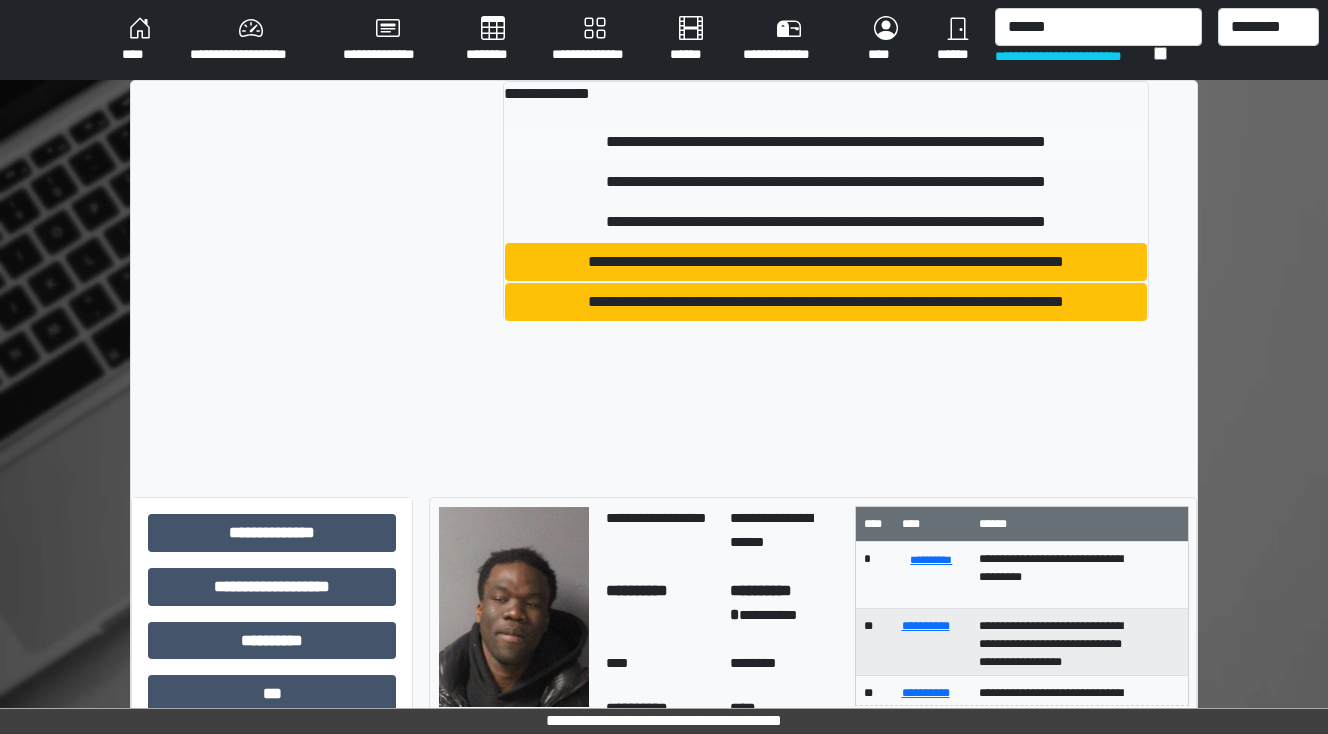 type 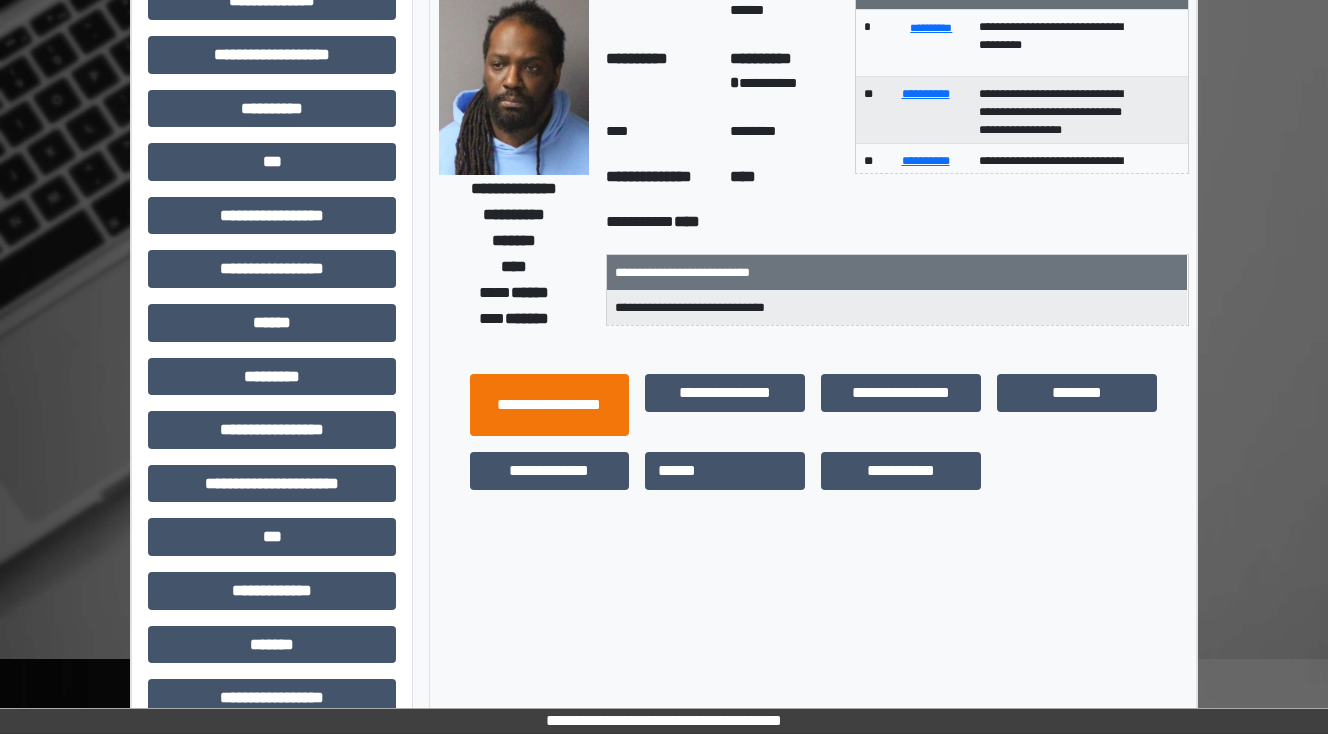 scroll, scrollTop: 160, scrollLeft: 0, axis: vertical 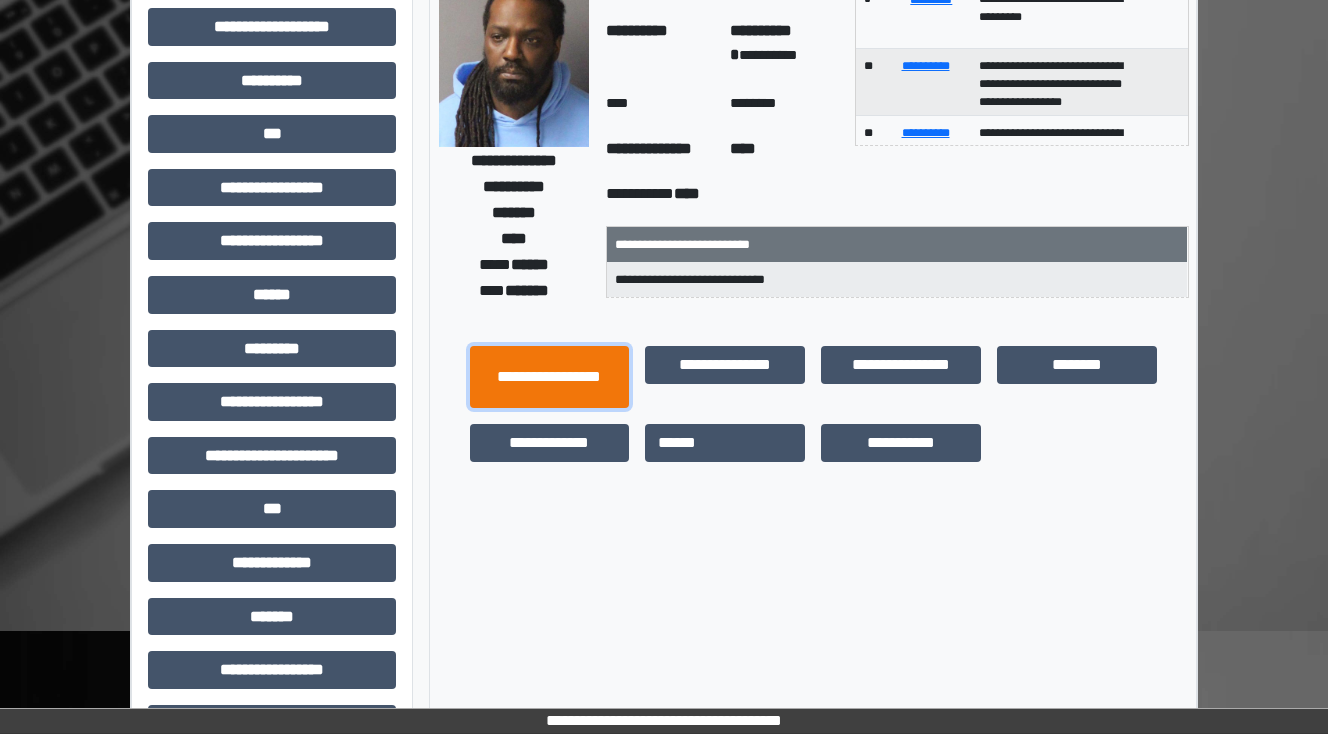 click on "**********" at bounding box center (550, 377) 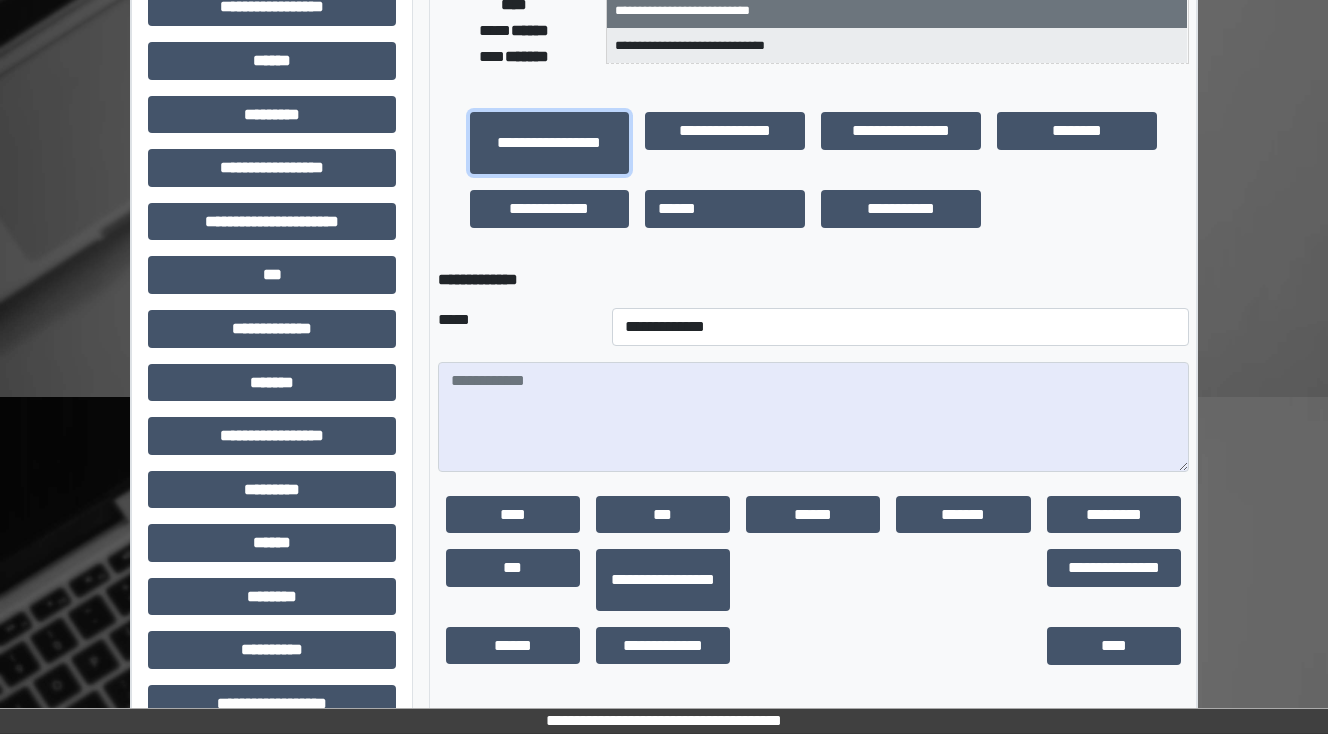 scroll, scrollTop: 432, scrollLeft: 0, axis: vertical 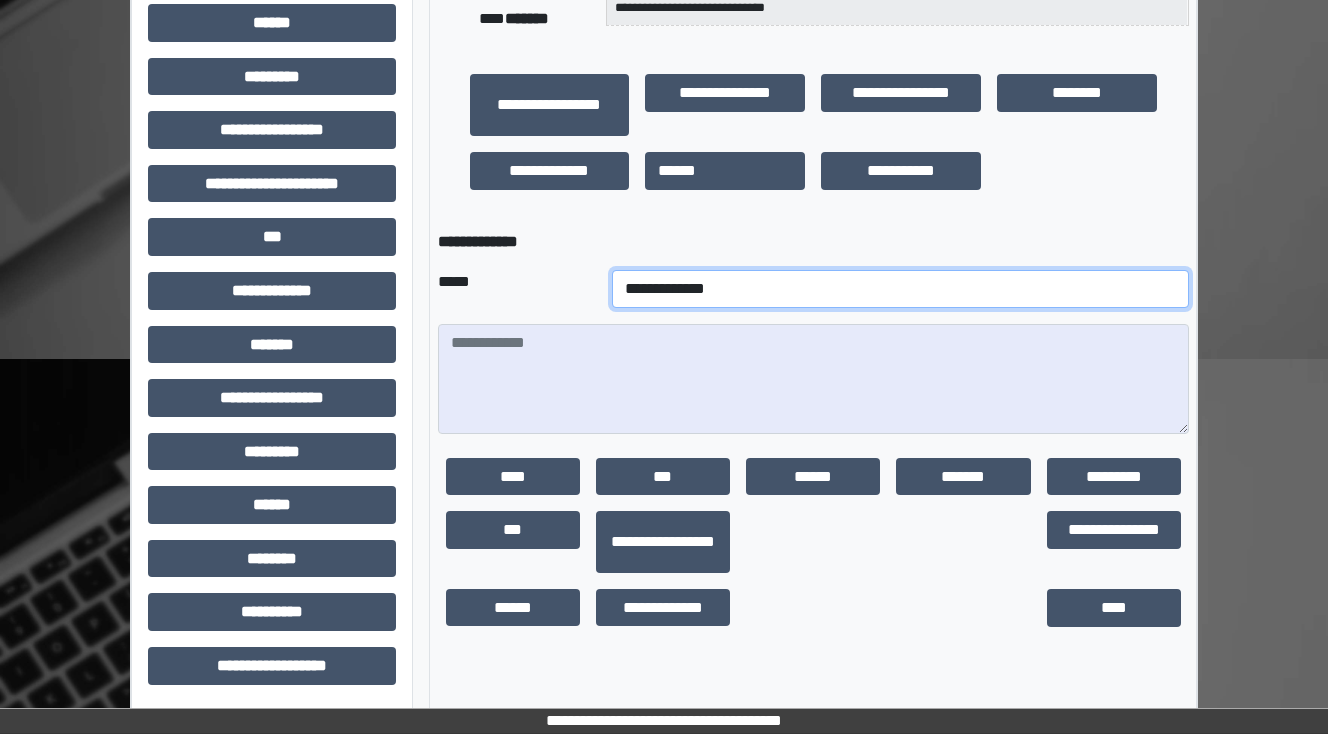 click on "**********" at bounding box center (900, 289) 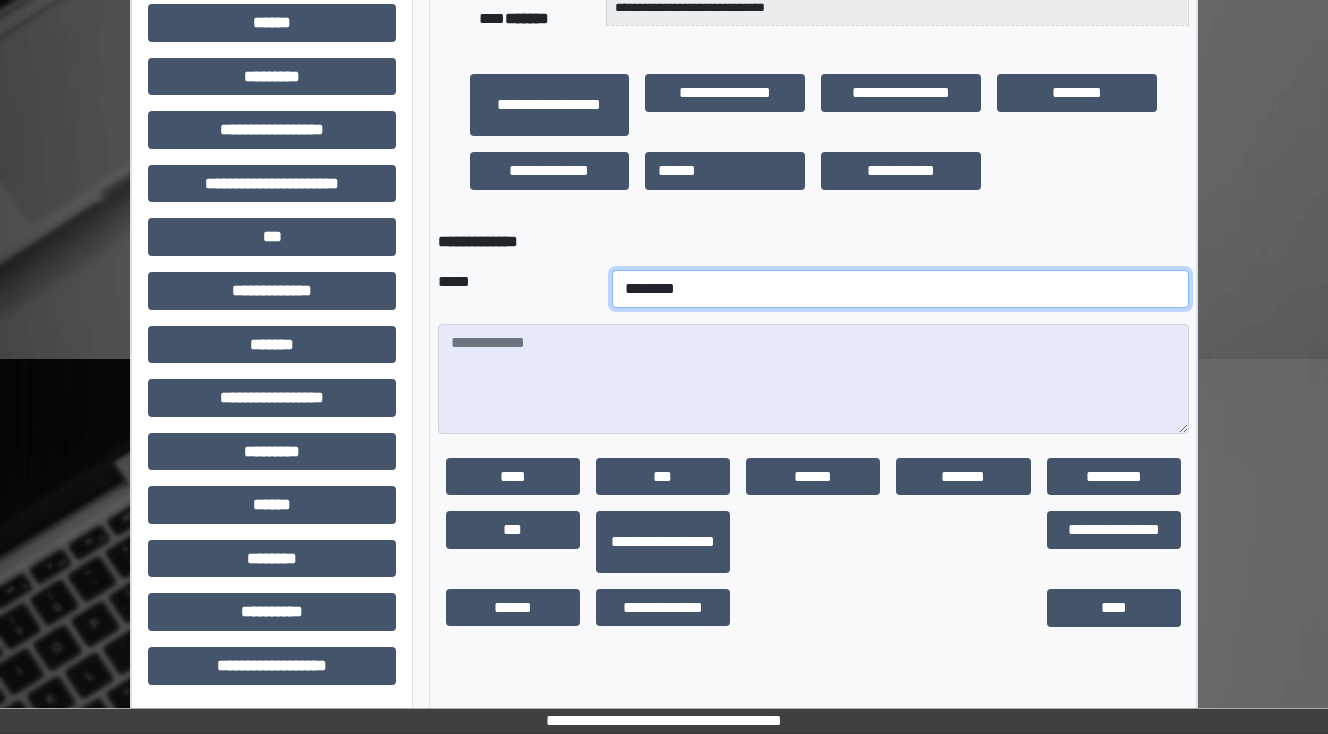 click on "**********" at bounding box center [900, 289] 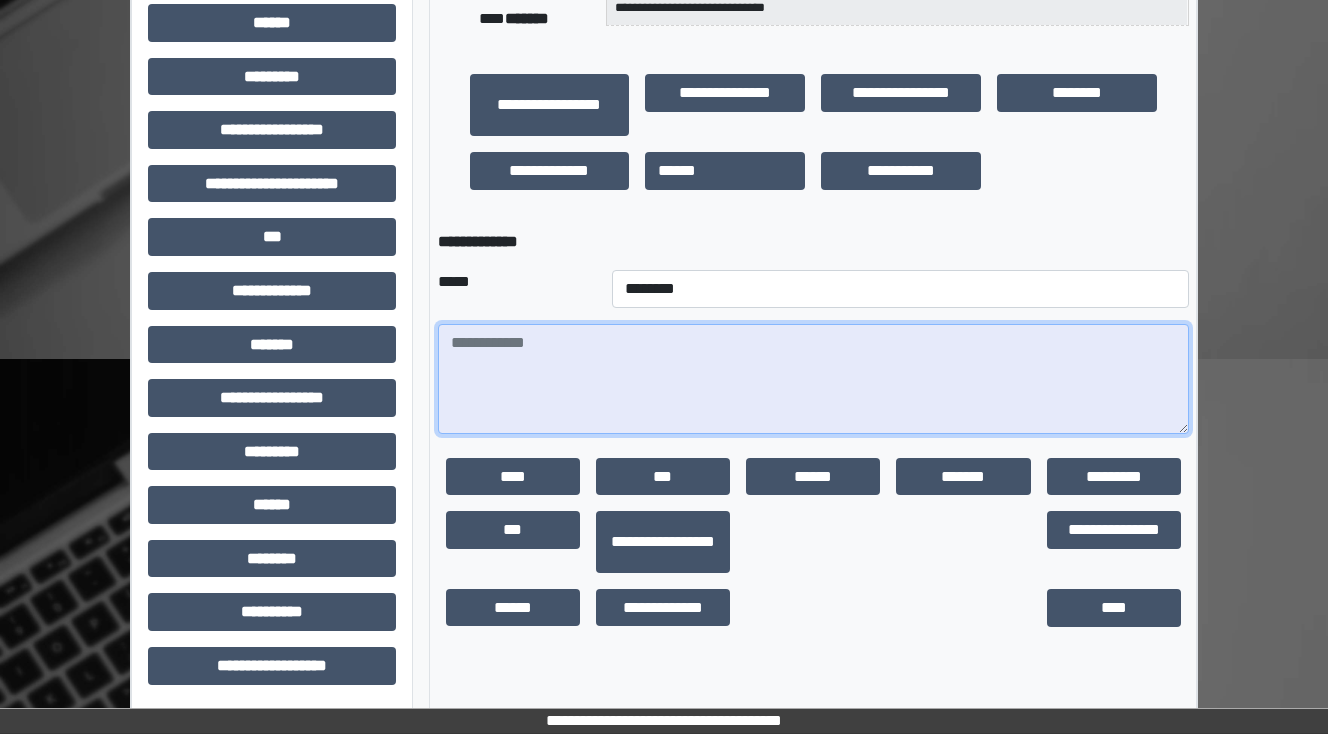 click at bounding box center (813, 379) 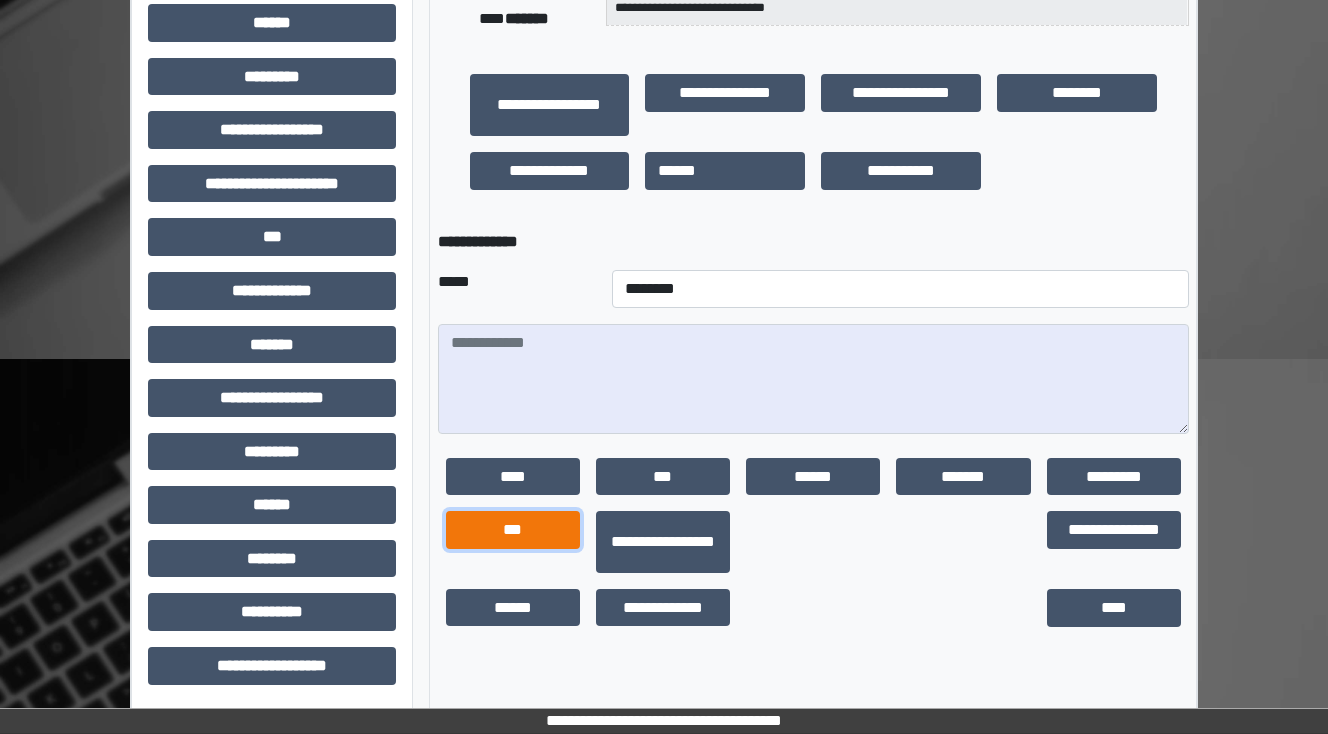 click on "***" at bounding box center (513, 530) 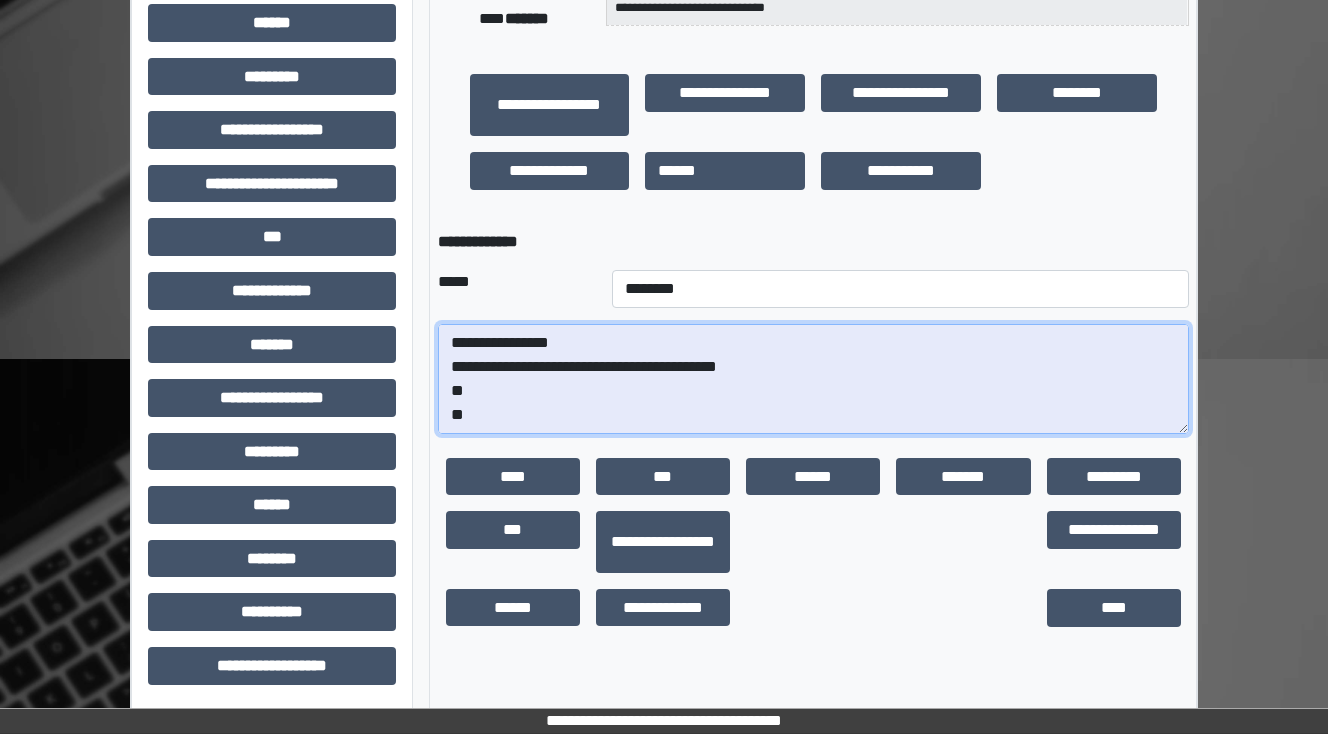 click on "**********" at bounding box center (813, 379) 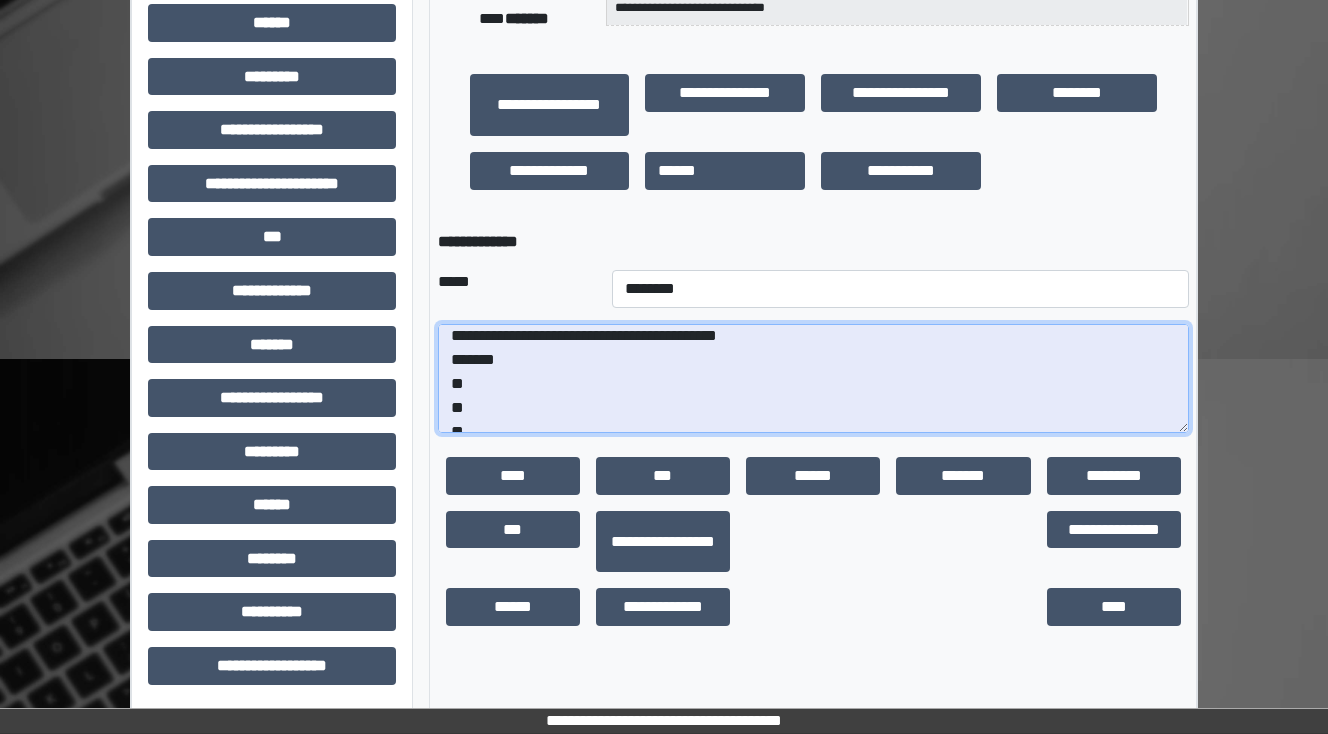 scroll, scrollTop: 48, scrollLeft: 0, axis: vertical 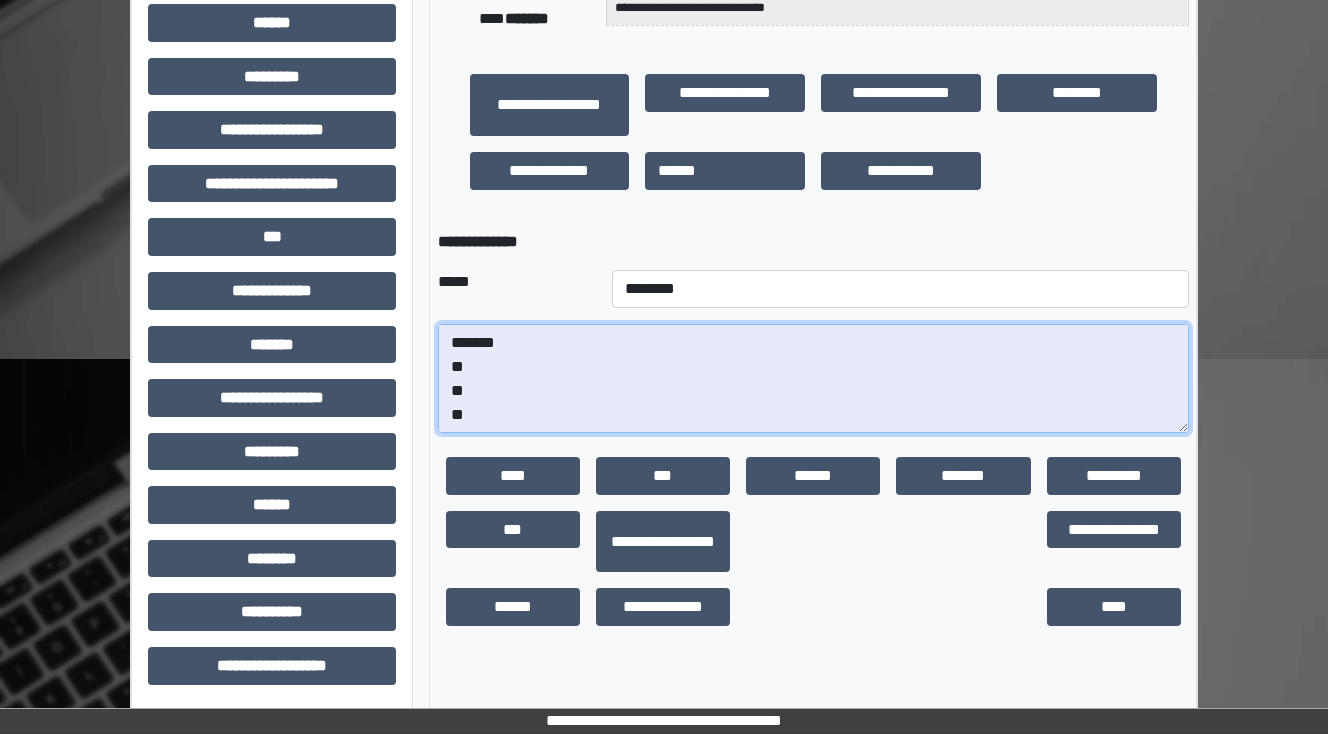 drag, startPoint x: 472, startPoint y: 411, endPoint x: 418, endPoint y: 416, distance: 54.230988 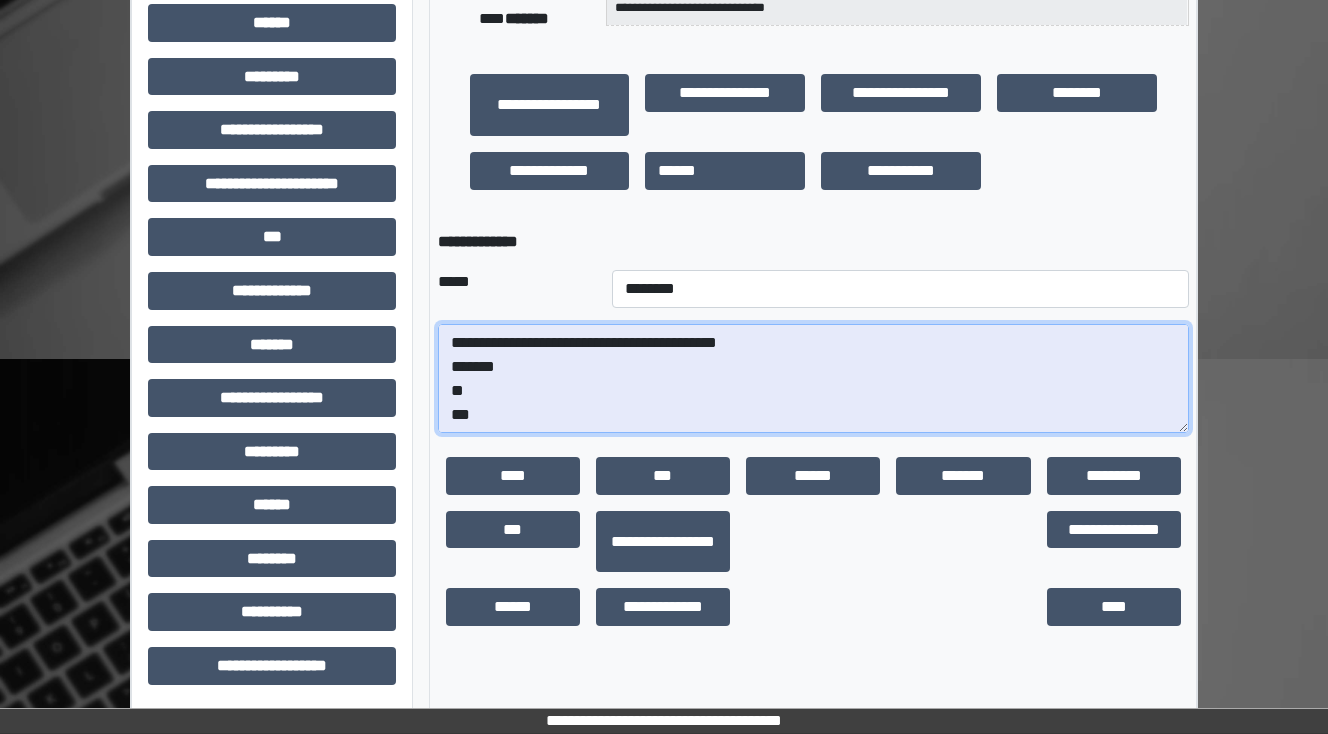 click on "**********" at bounding box center [813, 379] 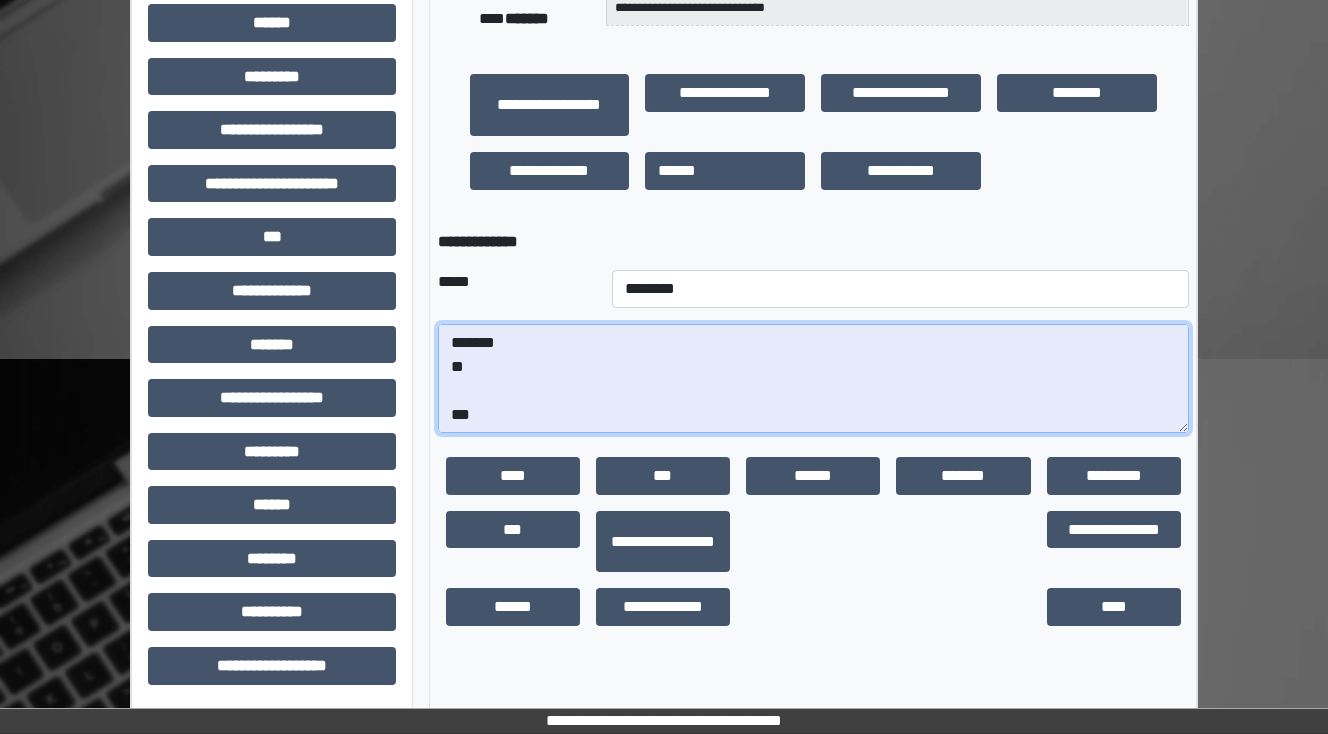 scroll, scrollTop: 72, scrollLeft: 0, axis: vertical 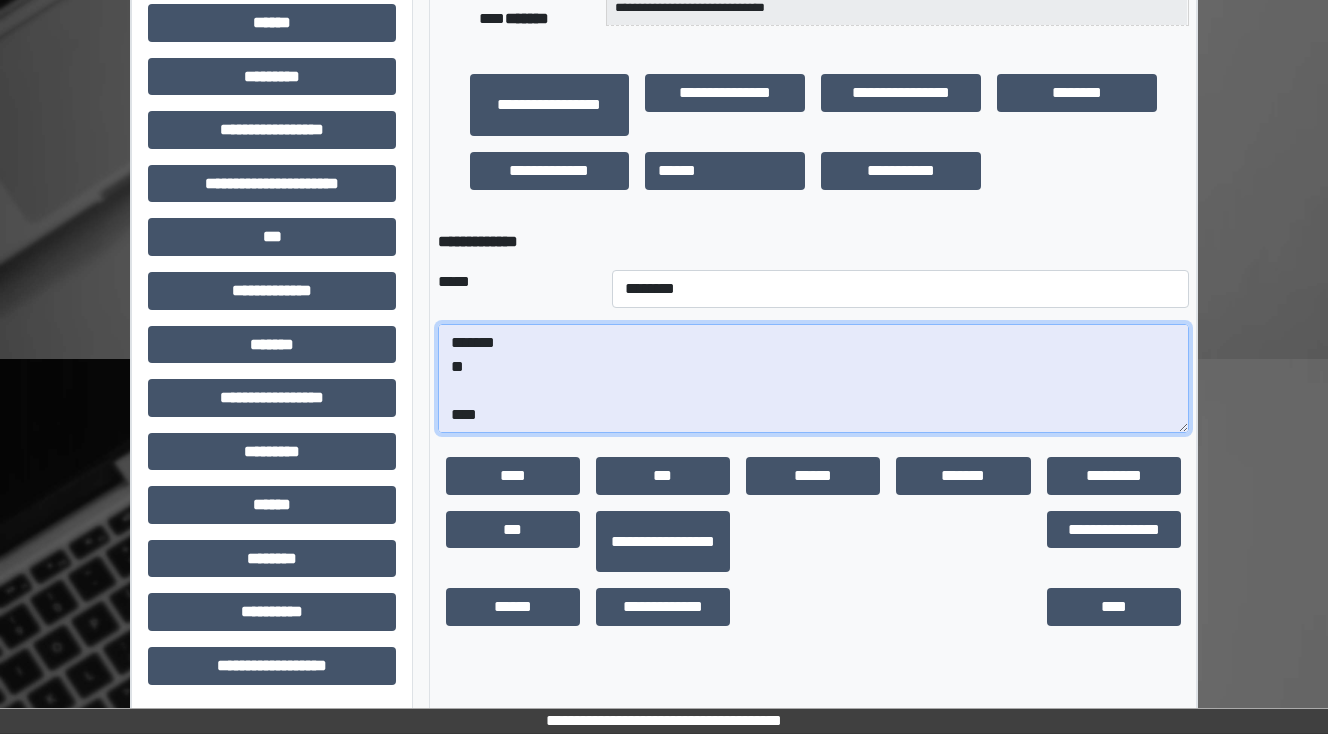 paste on "**********" 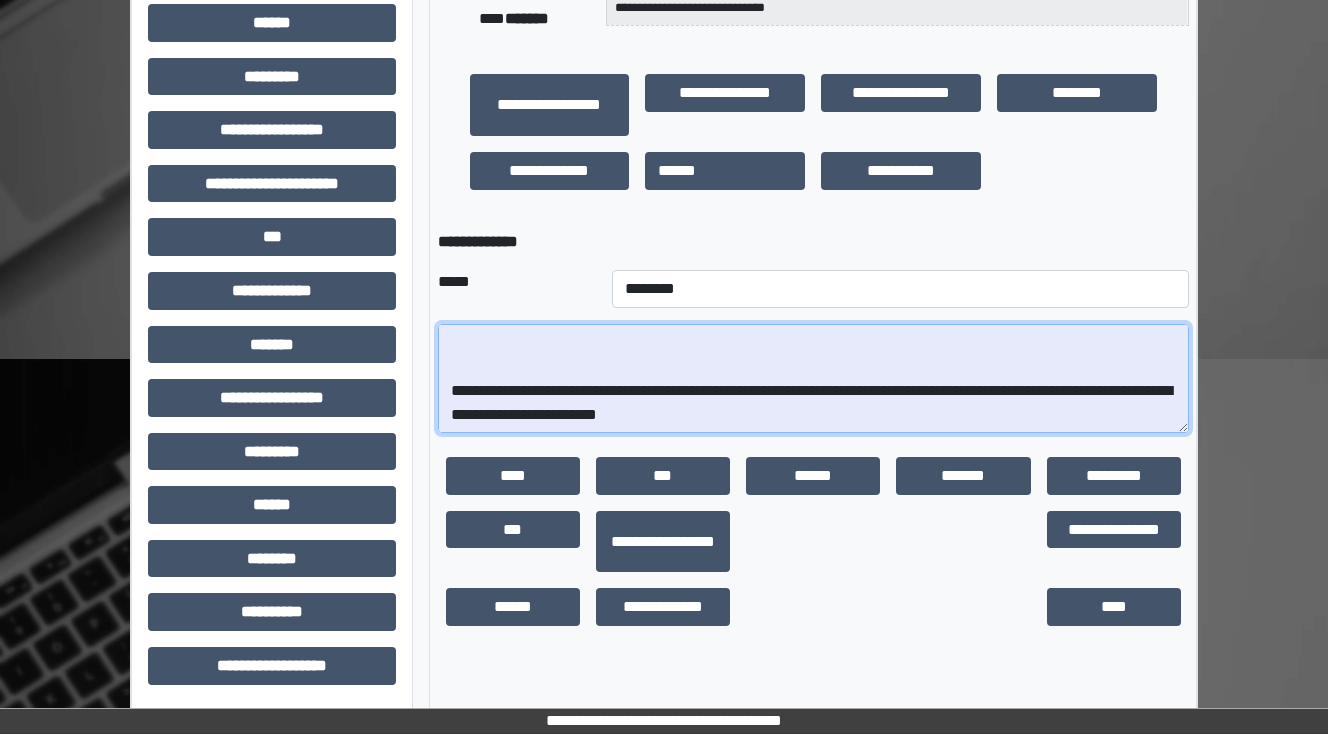 scroll, scrollTop: 288, scrollLeft: 0, axis: vertical 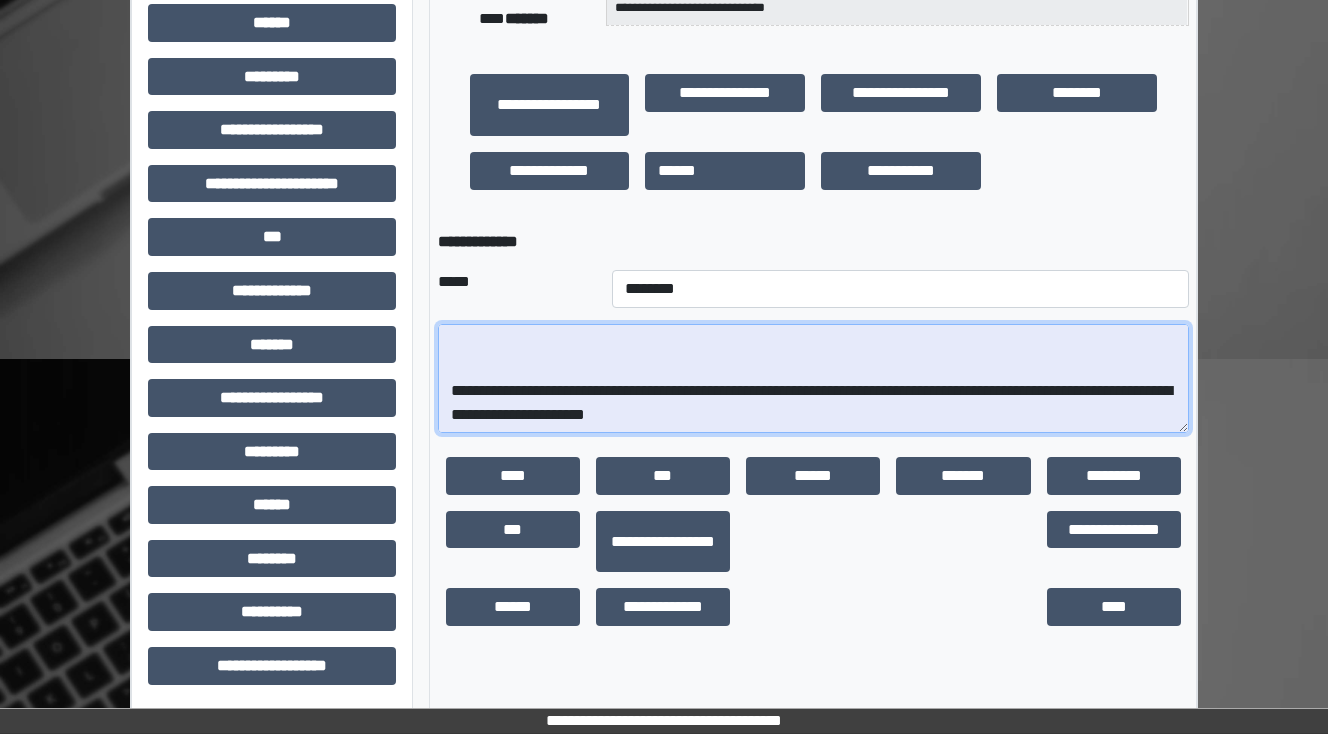 click on "**********" at bounding box center (813, 379) 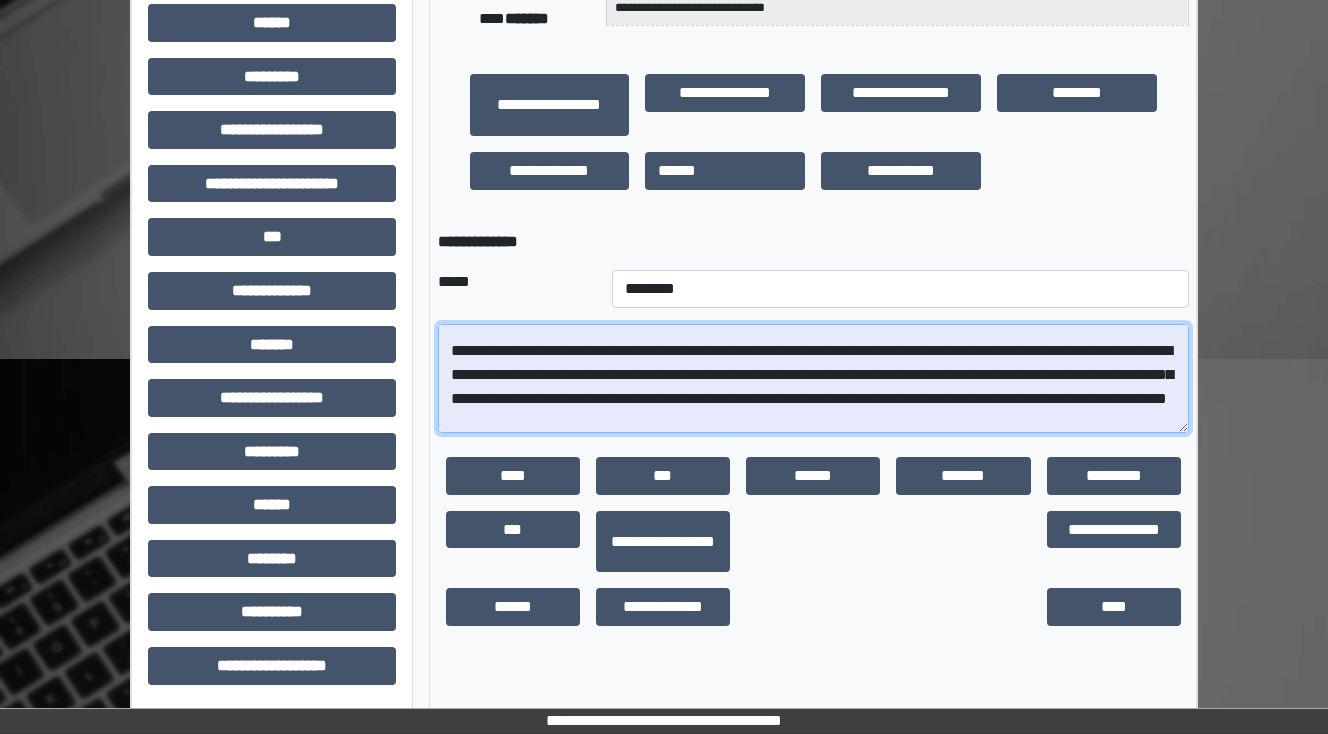 scroll, scrollTop: 32, scrollLeft: 0, axis: vertical 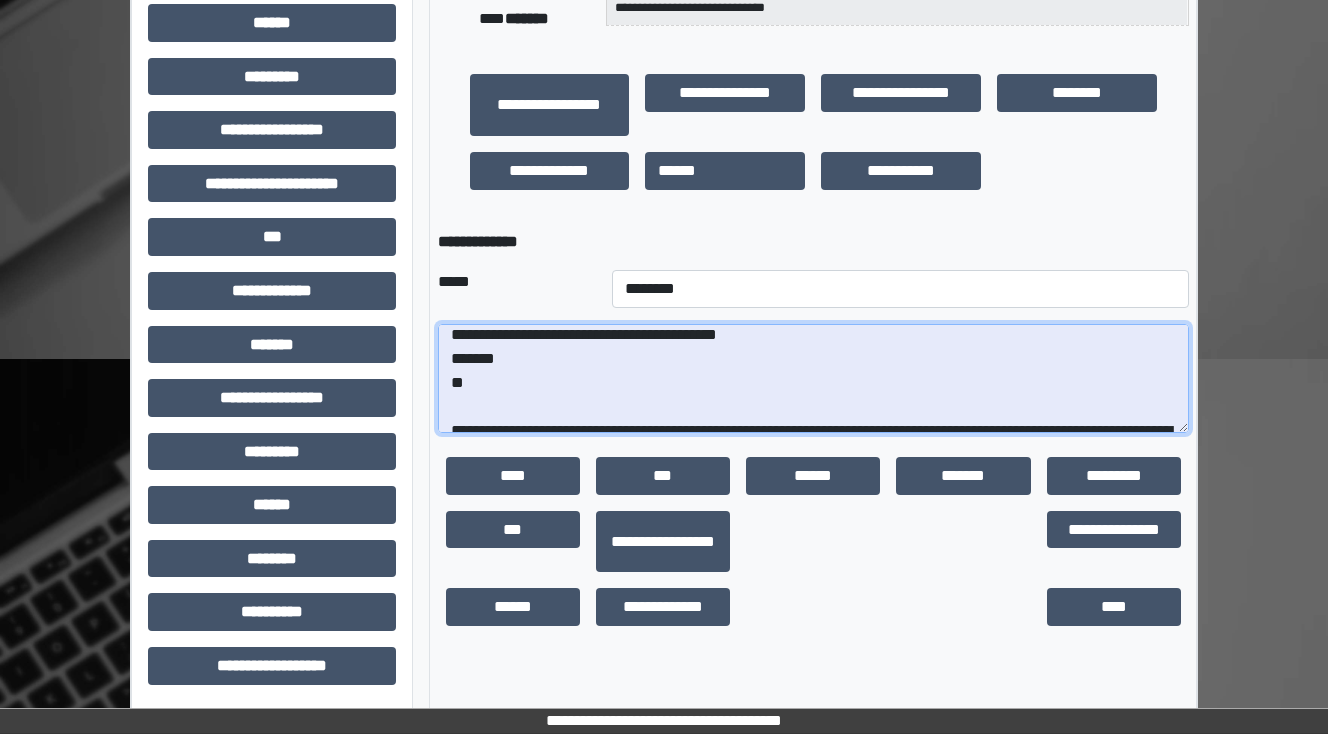 click on "**********" at bounding box center [813, 379] 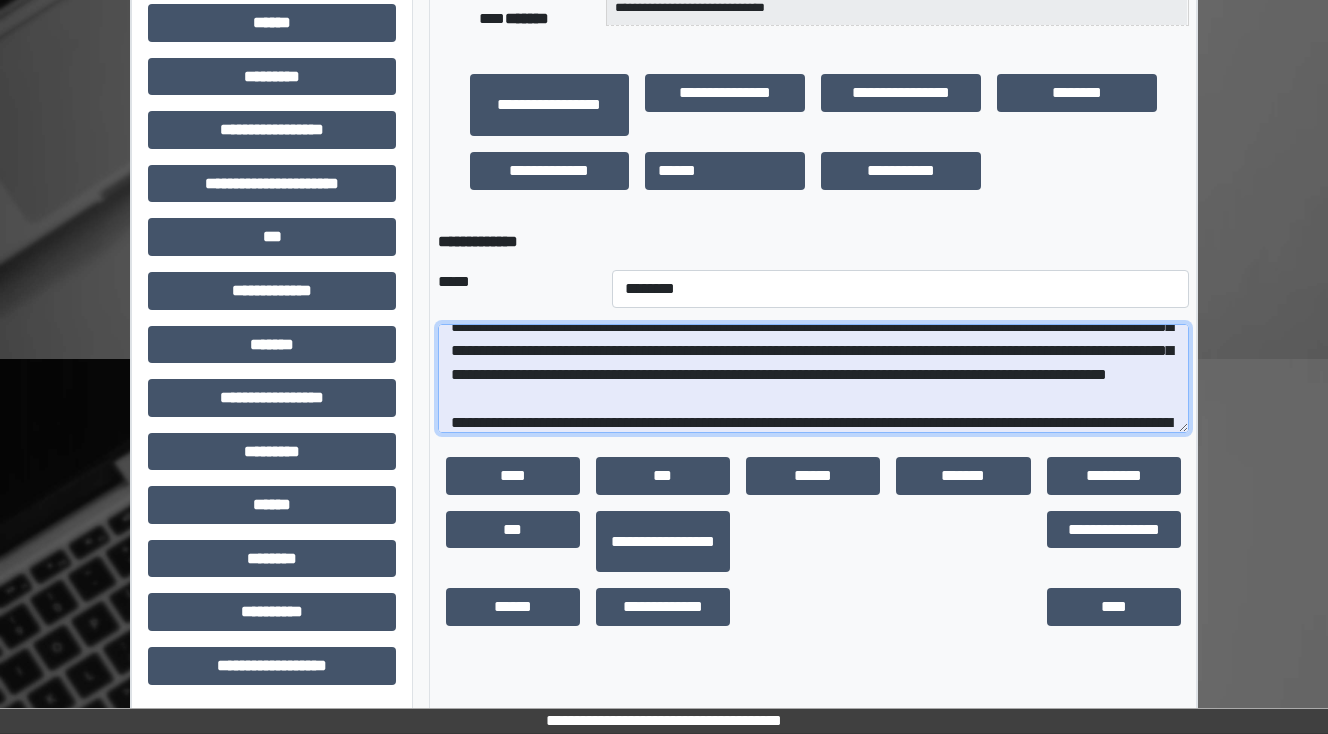 scroll, scrollTop: 80, scrollLeft: 0, axis: vertical 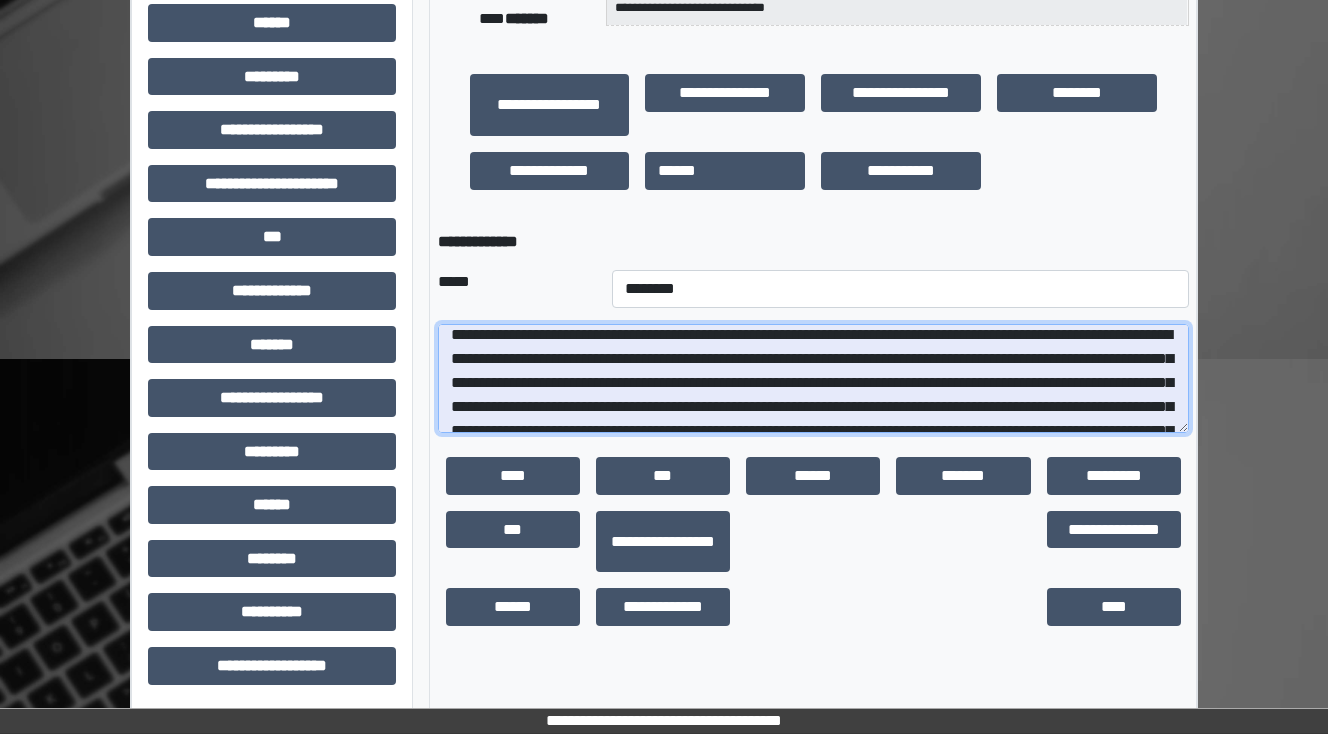 click at bounding box center (813, 379) 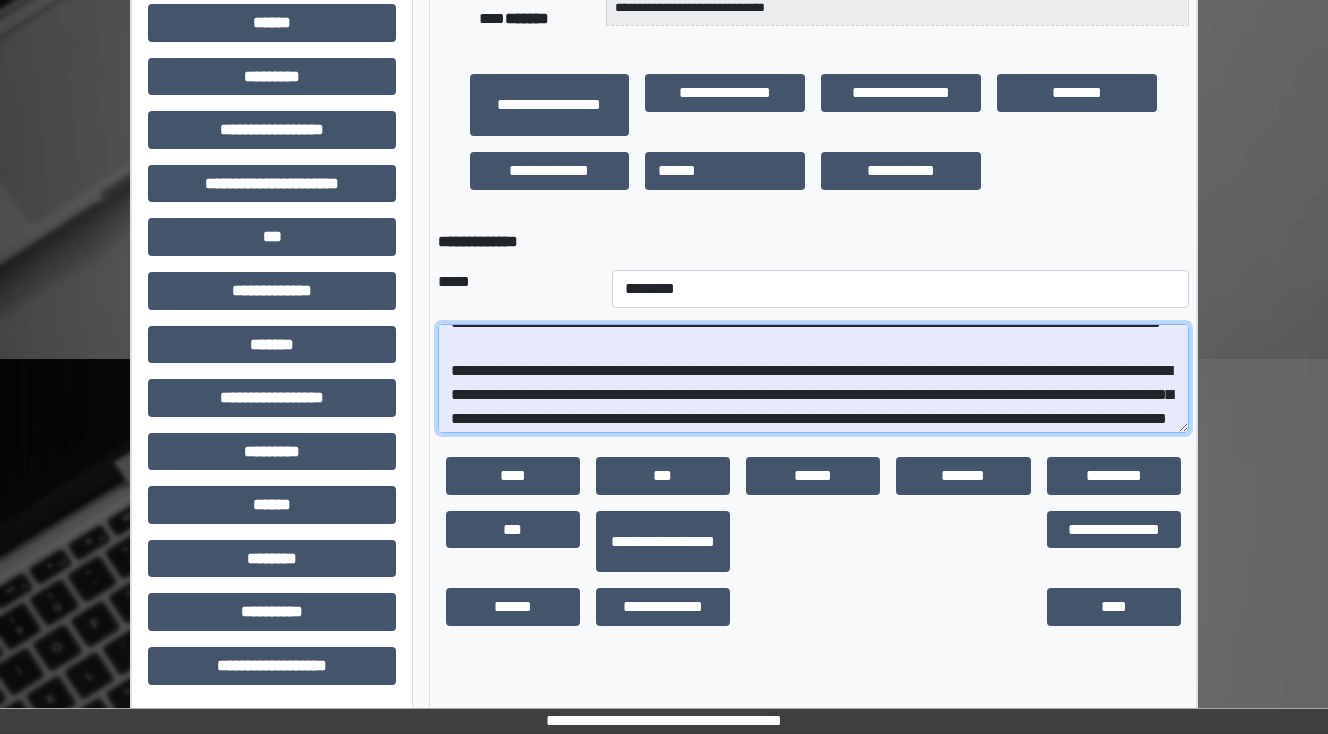 scroll, scrollTop: 240, scrollLeft: 0, axis: vertical 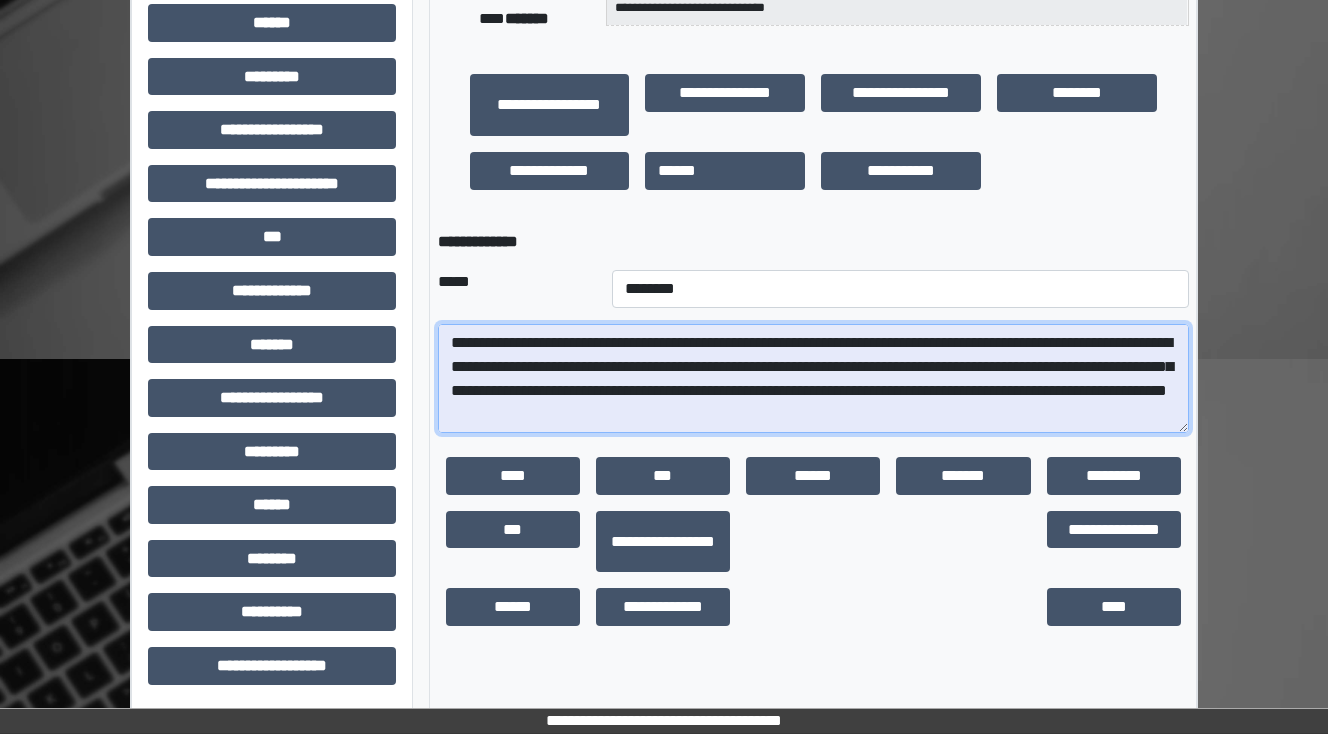 click at bounding box center (813, 379) 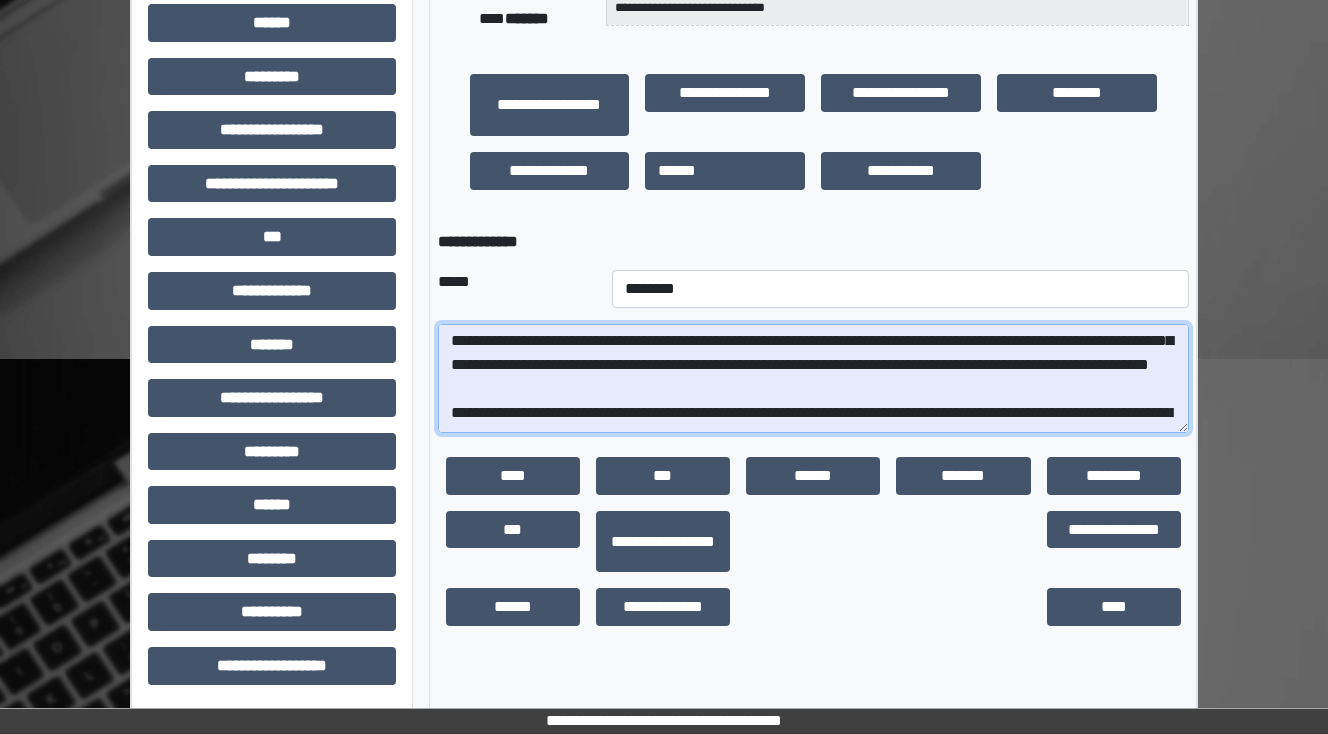 scroll, scrollTop: 240, scrollLeft: 0, axis: vertical 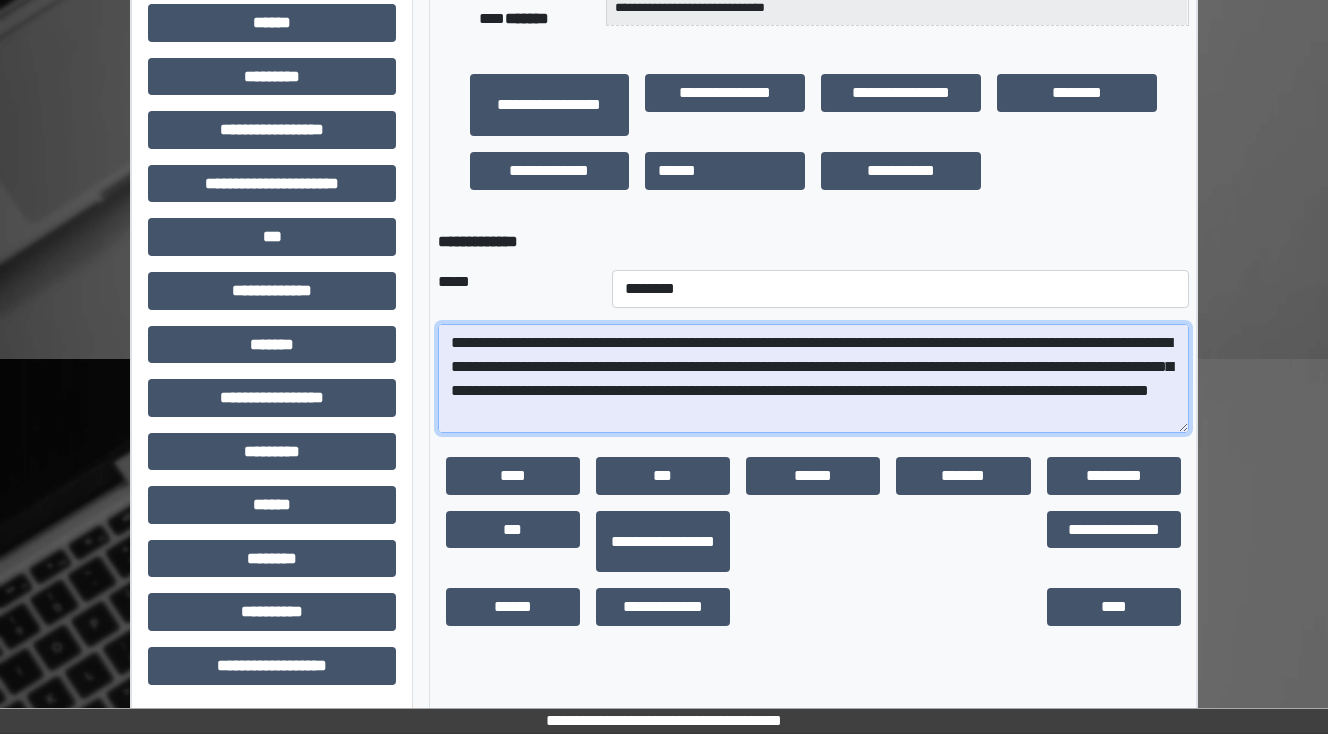 click at bounding box center (813, 379) 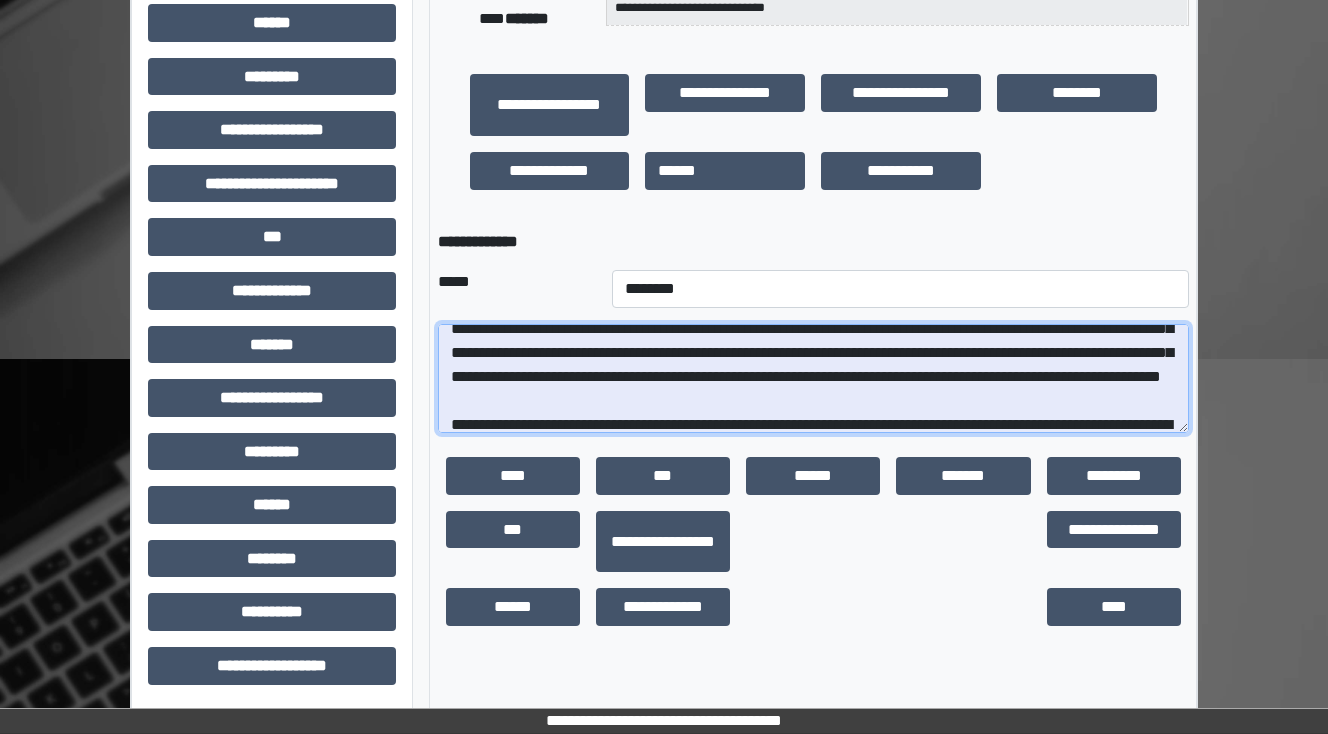 scroll, scrollTop: 160, scrollLeft: 0, axis: vertical 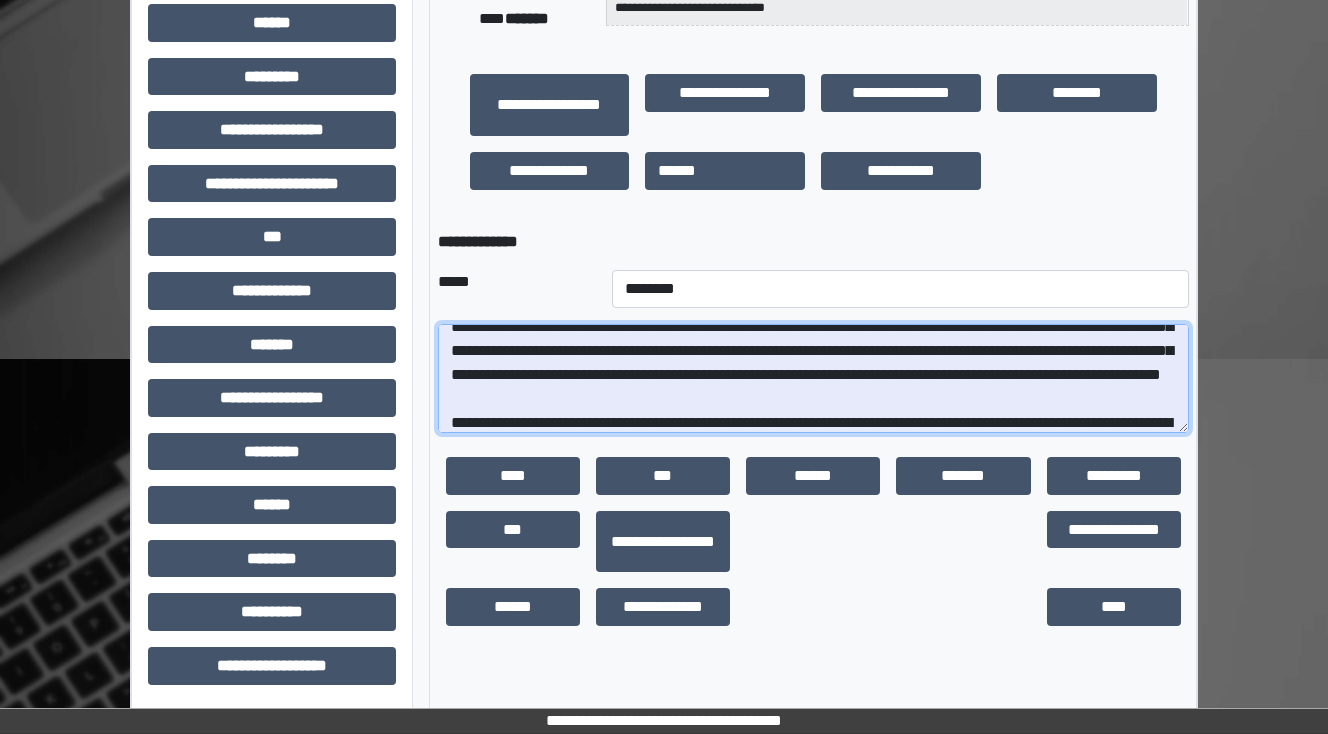 click at bounding box center [813, 379] 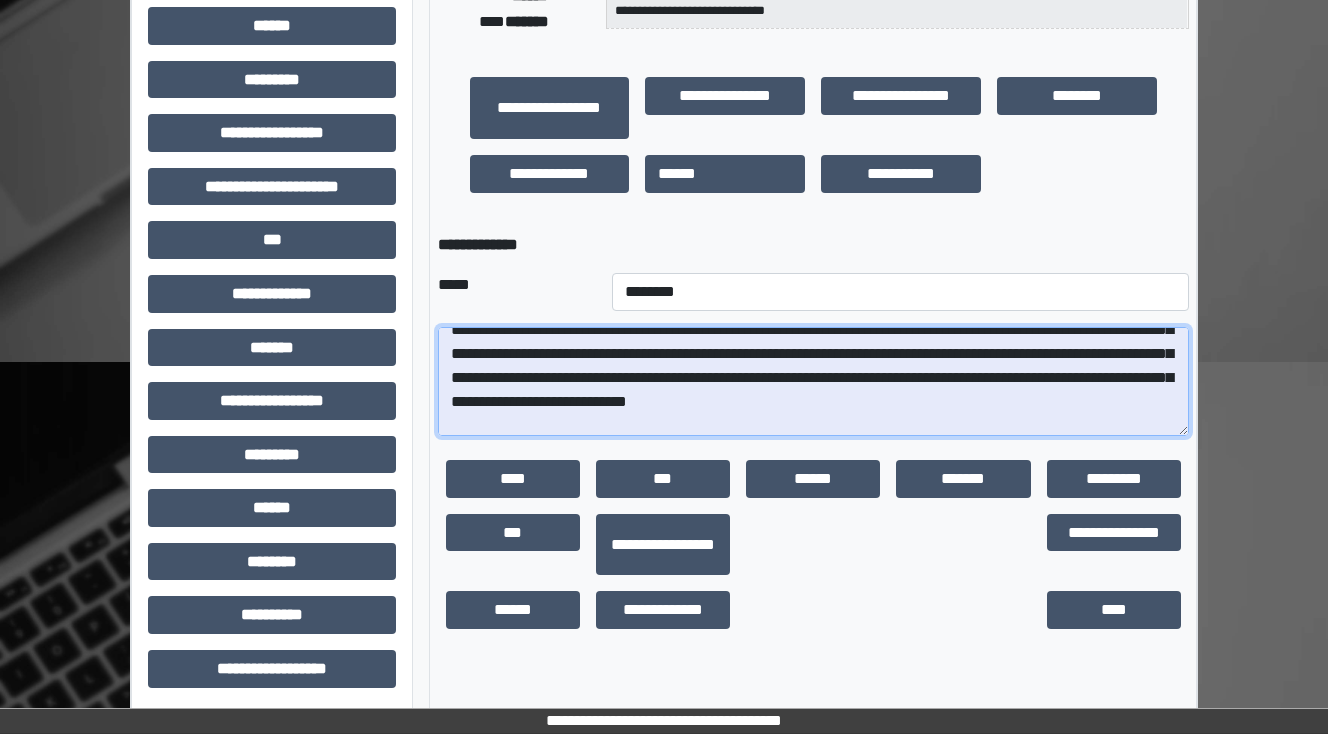 scroll, scrollTop: 432, scrollLeft: 0, axis: vertical 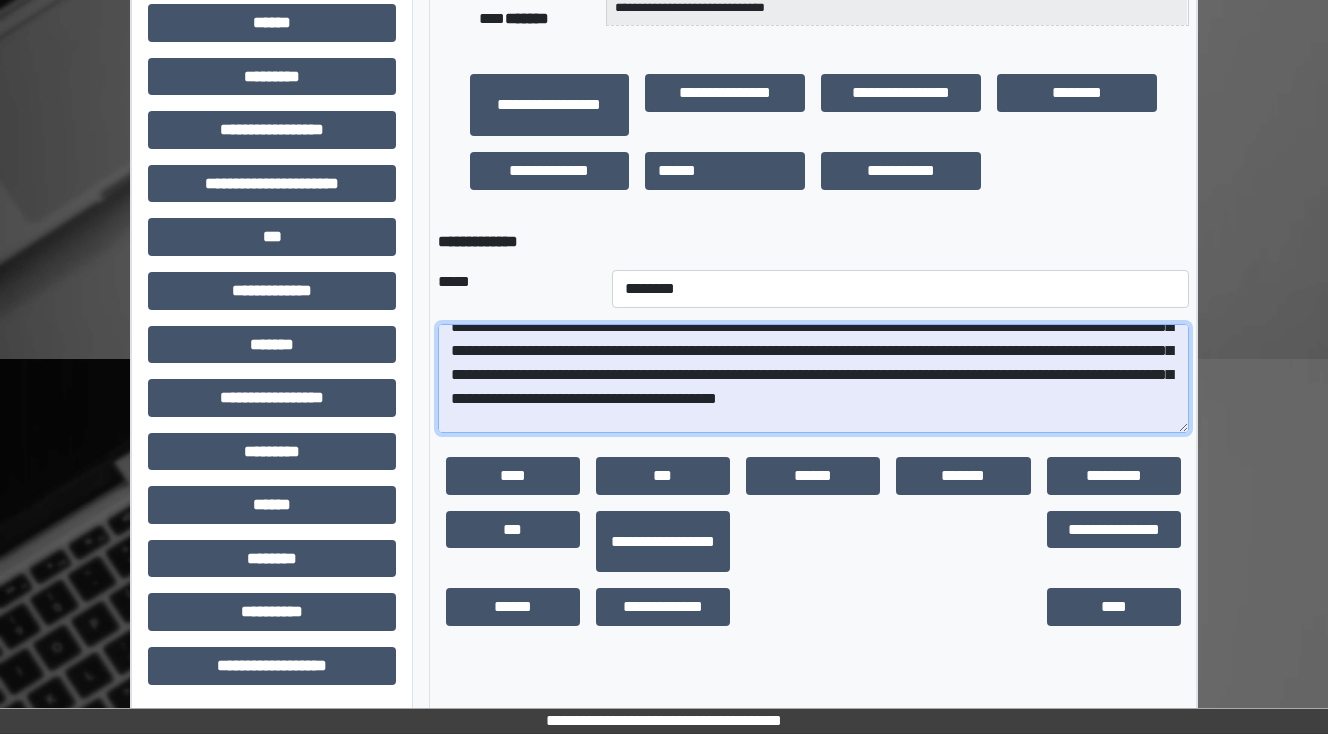 click at bounding box center [813, 379] 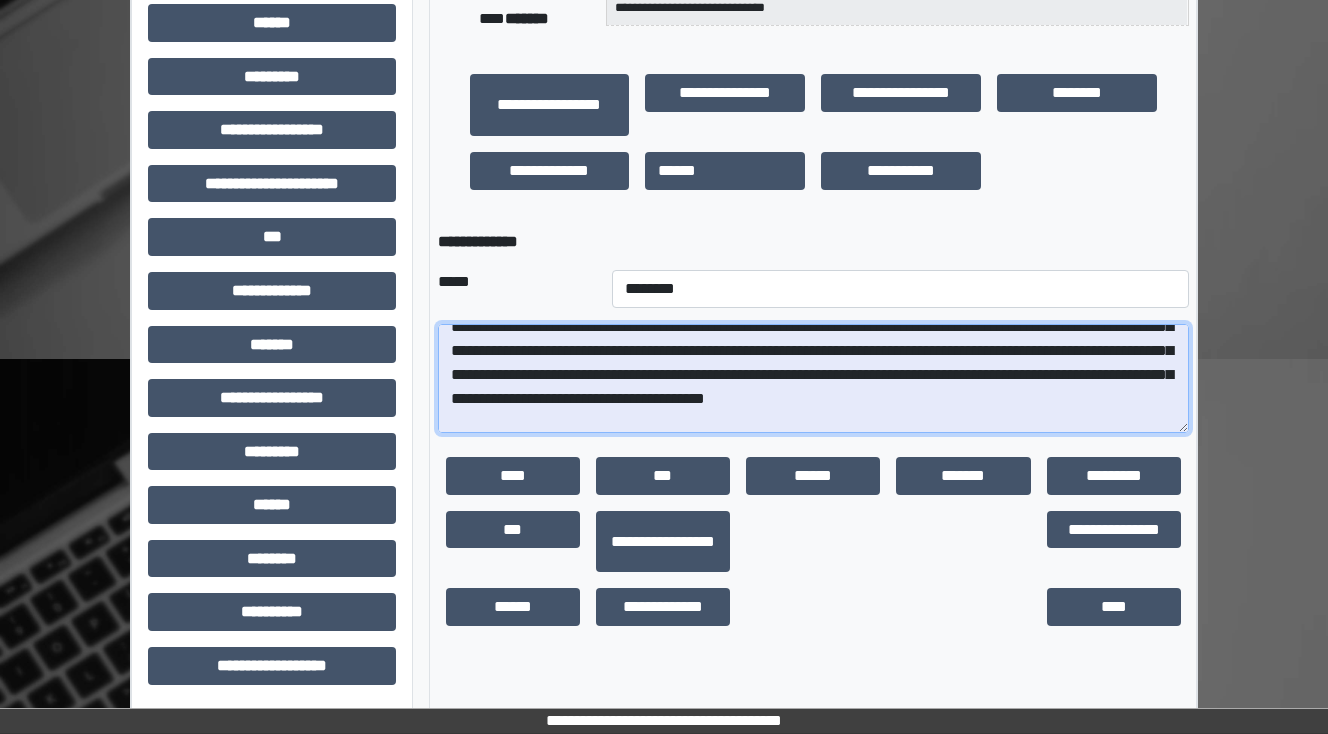 click at bounding box center [813, 379] 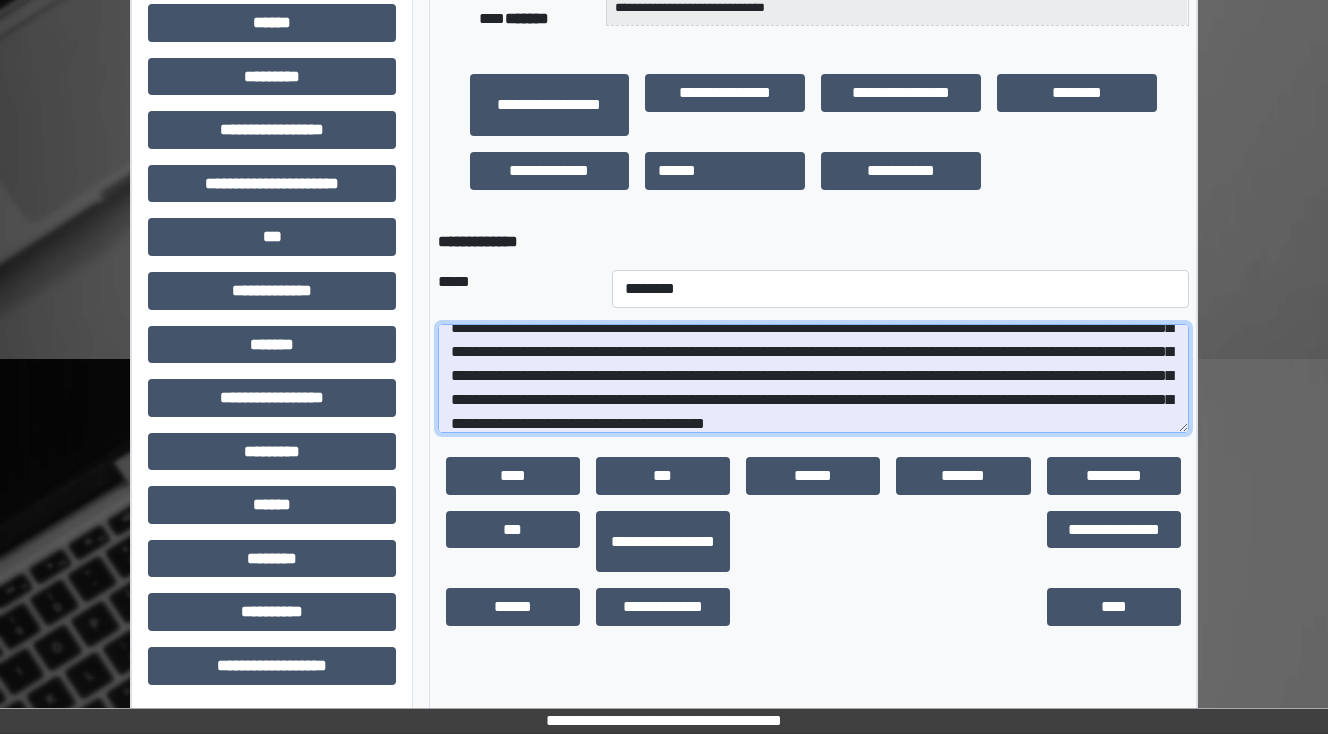 scroll, scrollTop: 160, scrollLeft: 0, axis: vertical 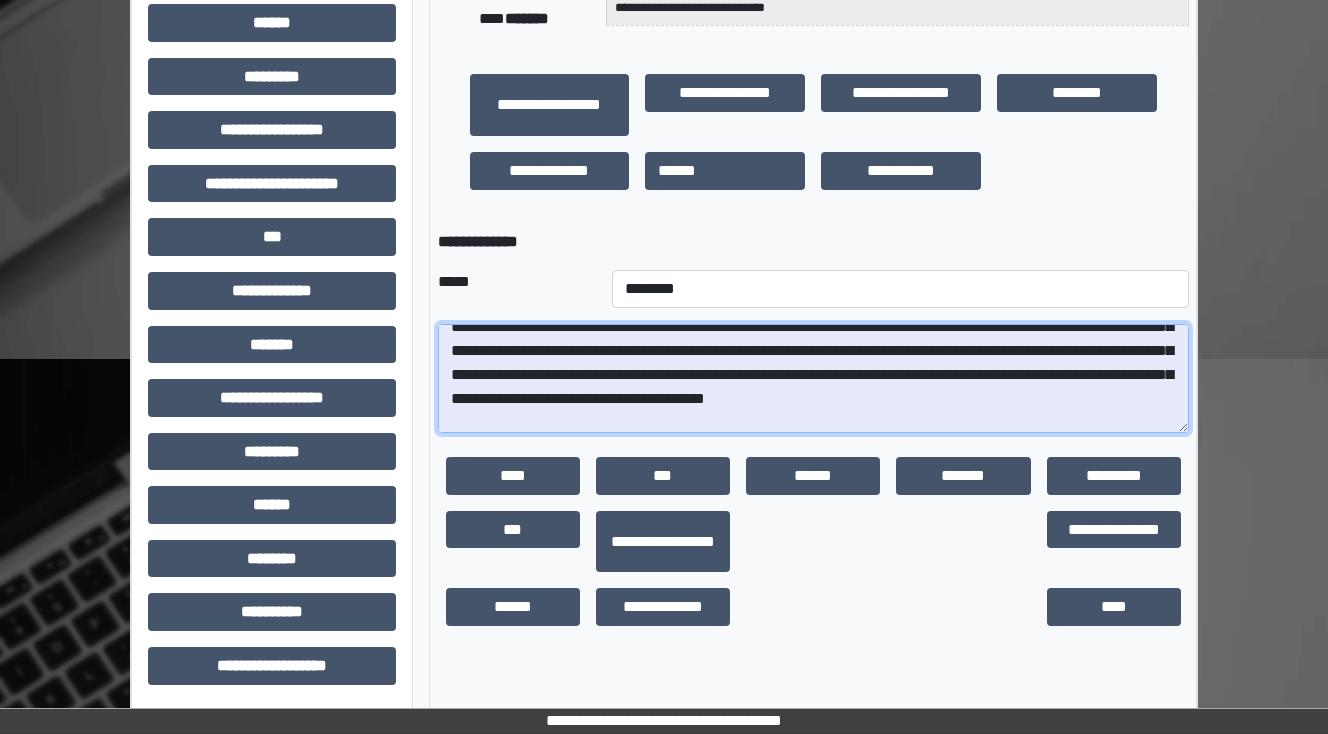 drag, startPoint x: 920, startPoint y: 352, endPoint x: 880, endPoint y: 352, distance: 40 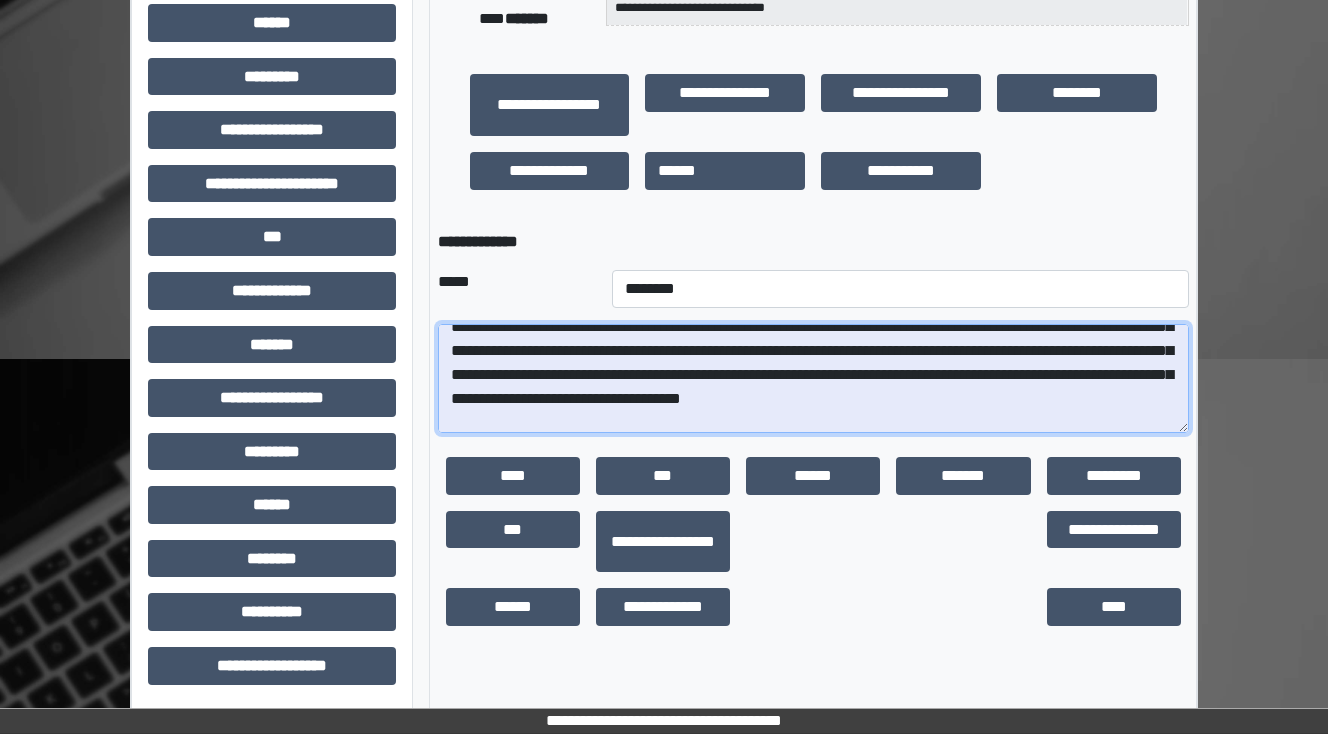 click at bounding box center [813, 379] 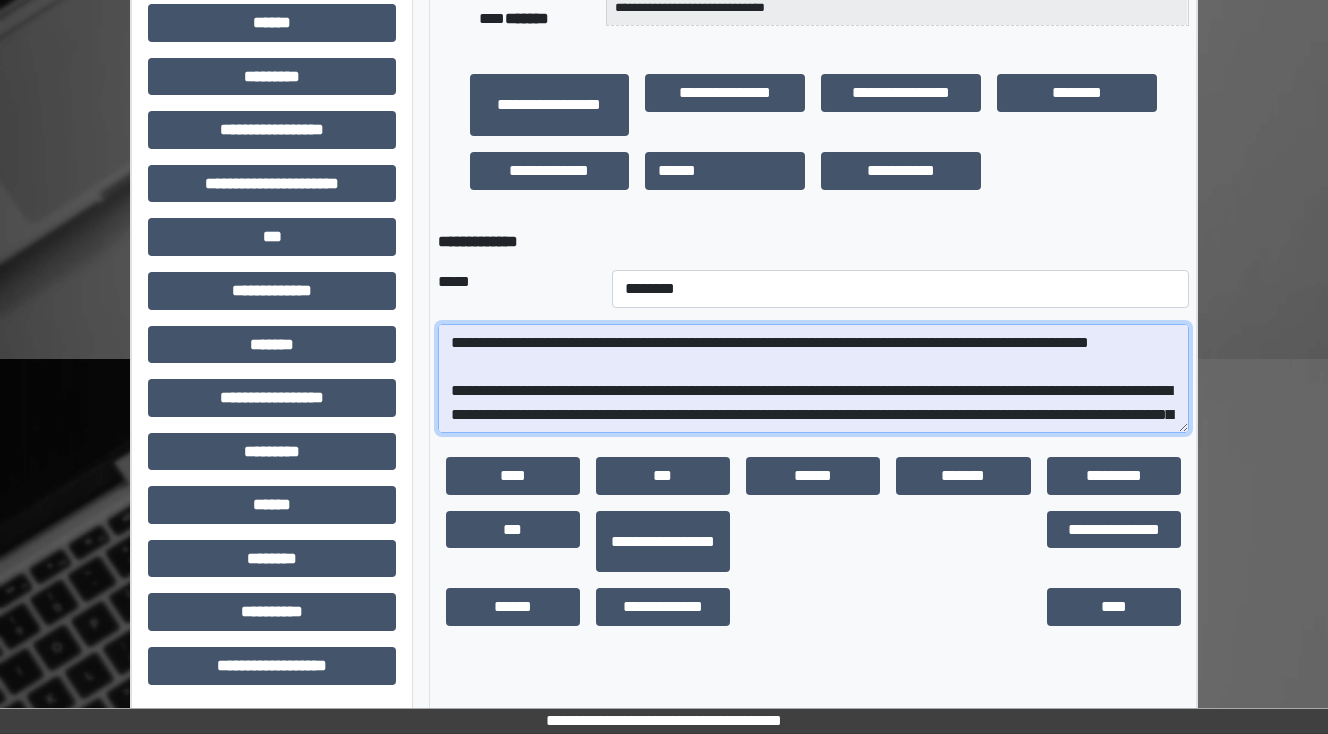 click at bounding box center (813, 379) 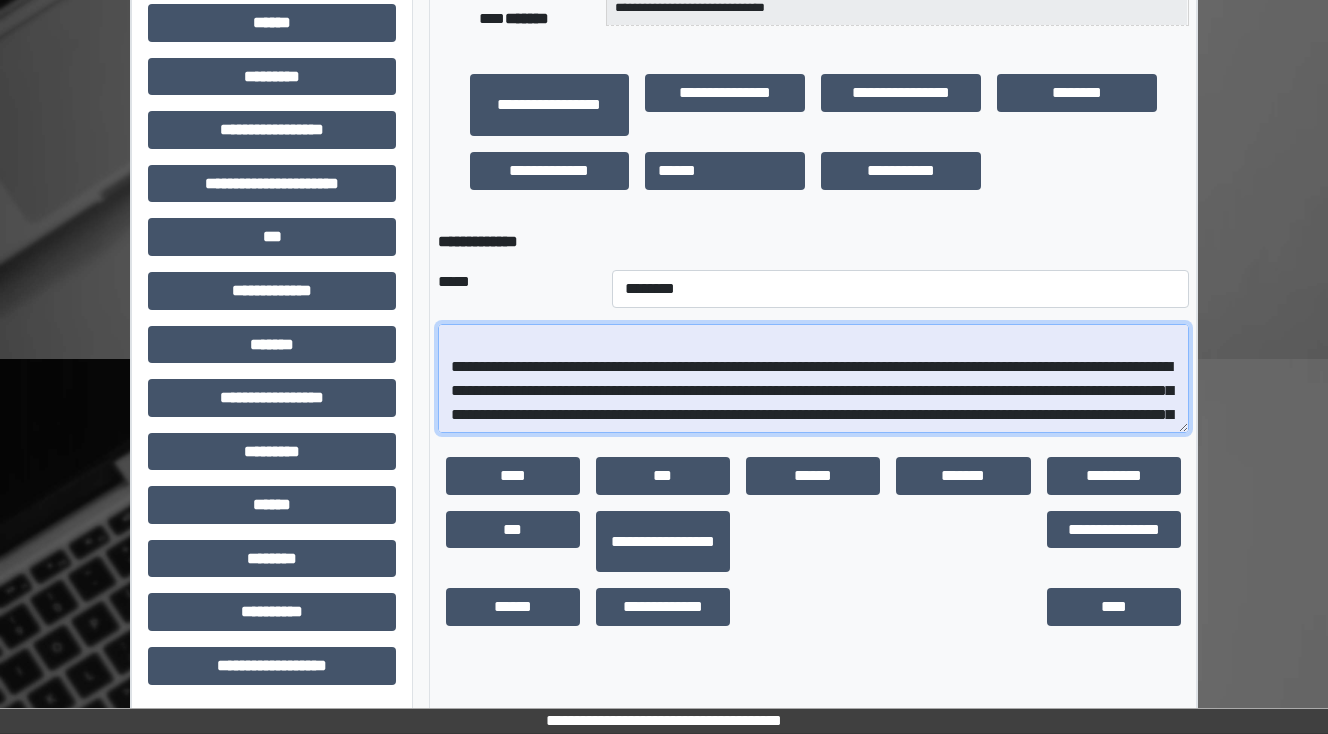 scroll, scrollTop: 416, scrollLeft: 0, axis: vertical 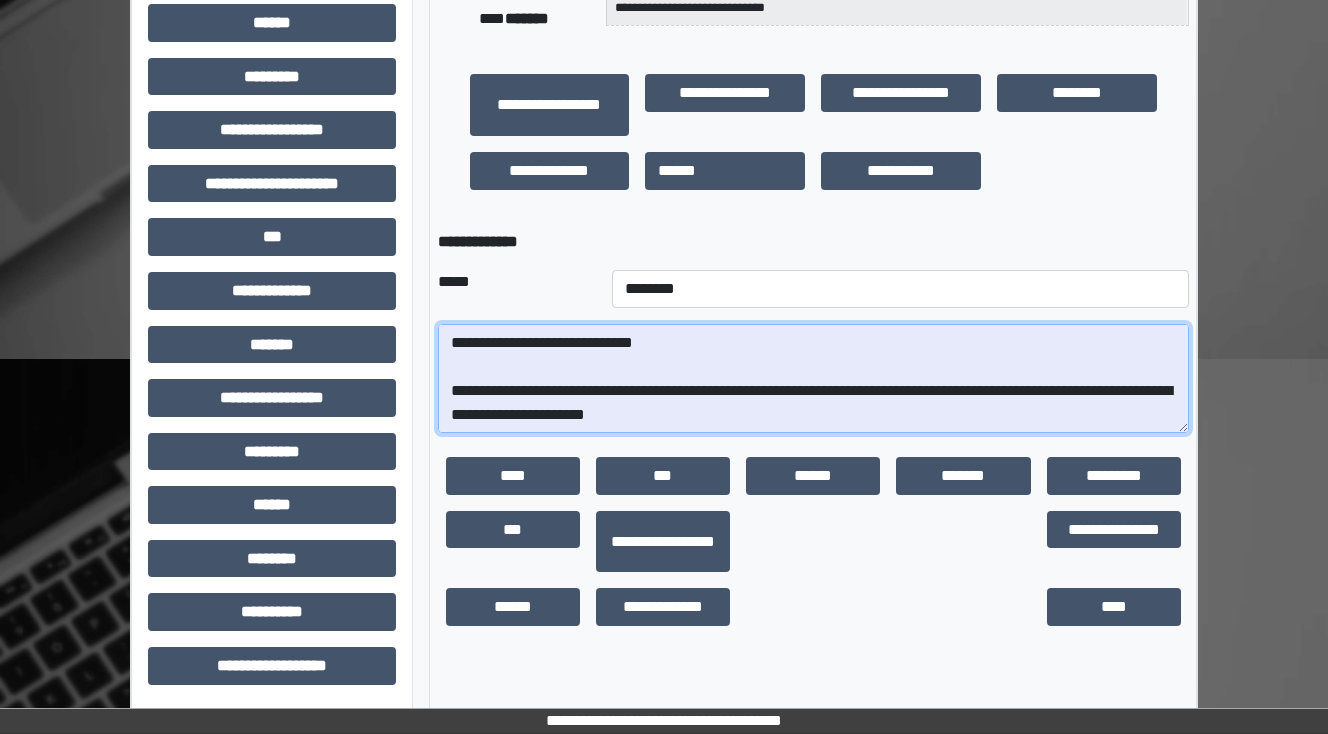click at bounding box center [813, 379] 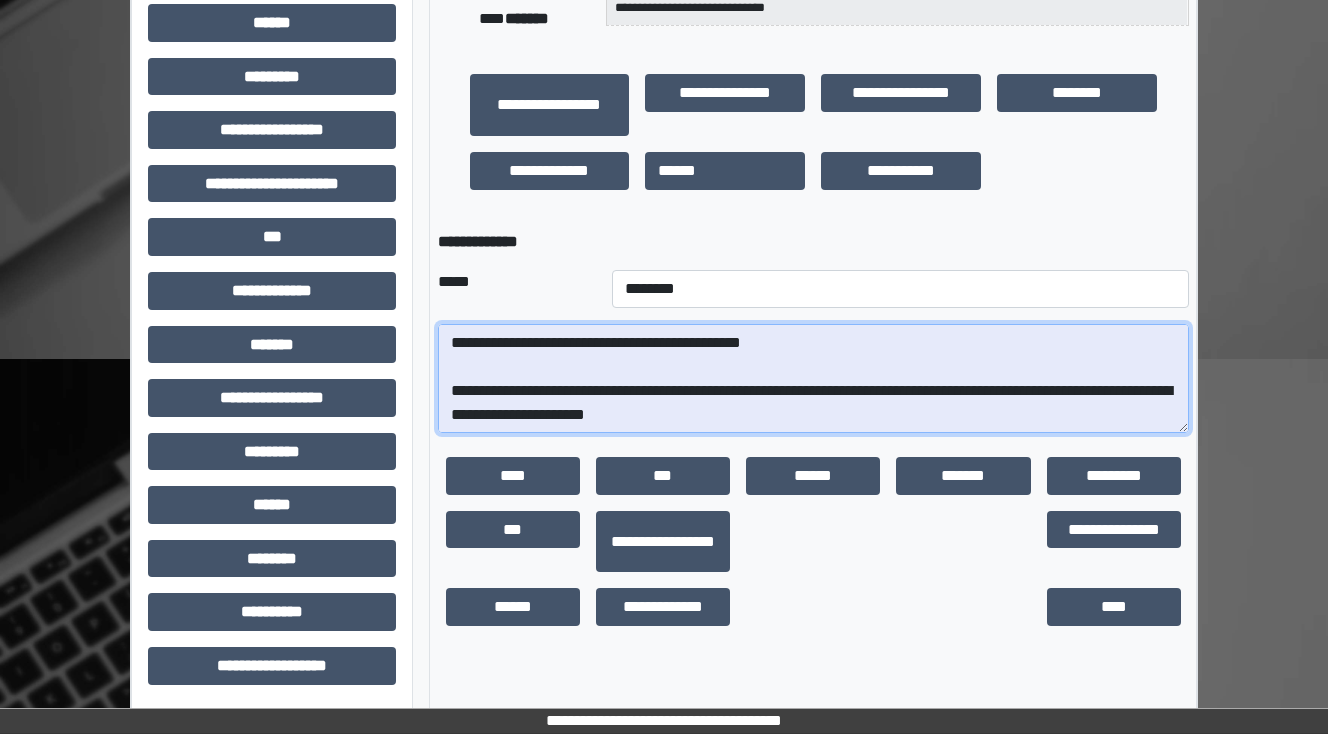 drag, startPoint x: 823, startPoint y: 380, endPoint x: 708, endPoint y: 376, distance: 115.06954 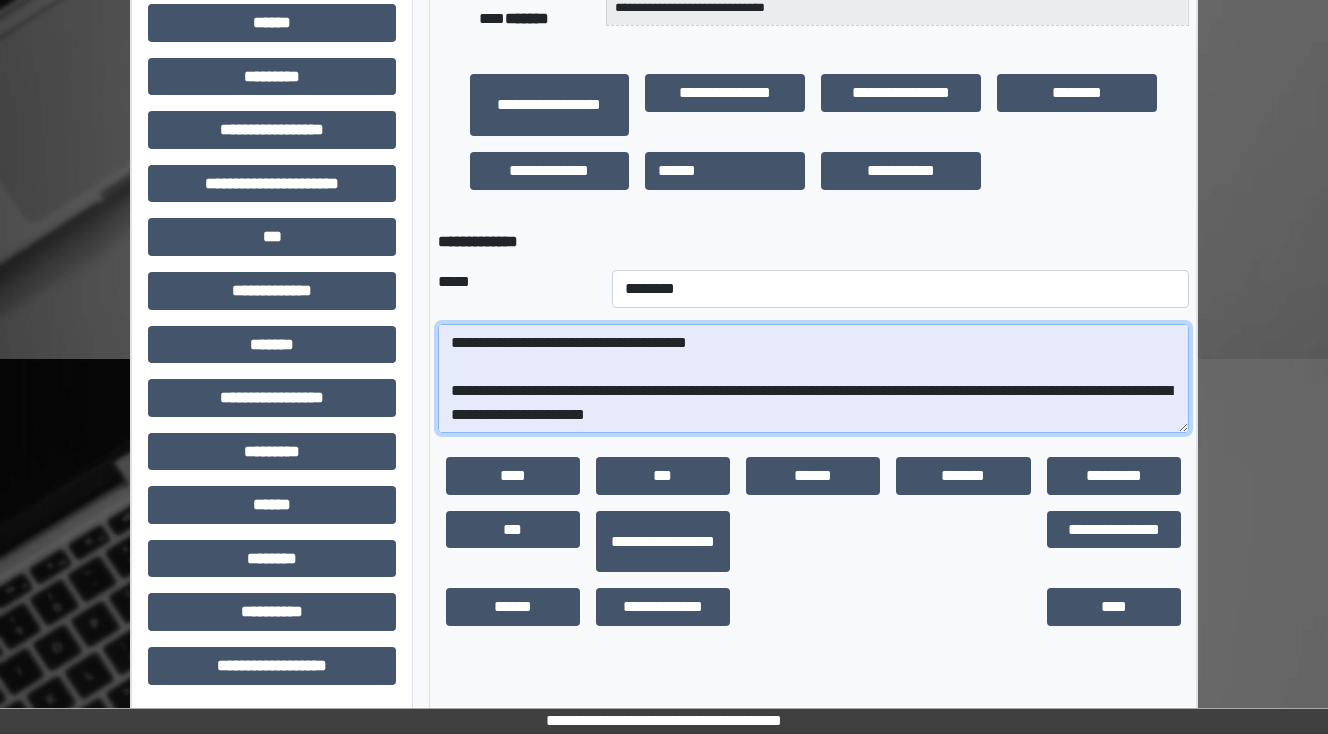drag, startPoint x: 896, startPoint y: 383, endPoint x: 775, endPoint y: 383, distance: 121 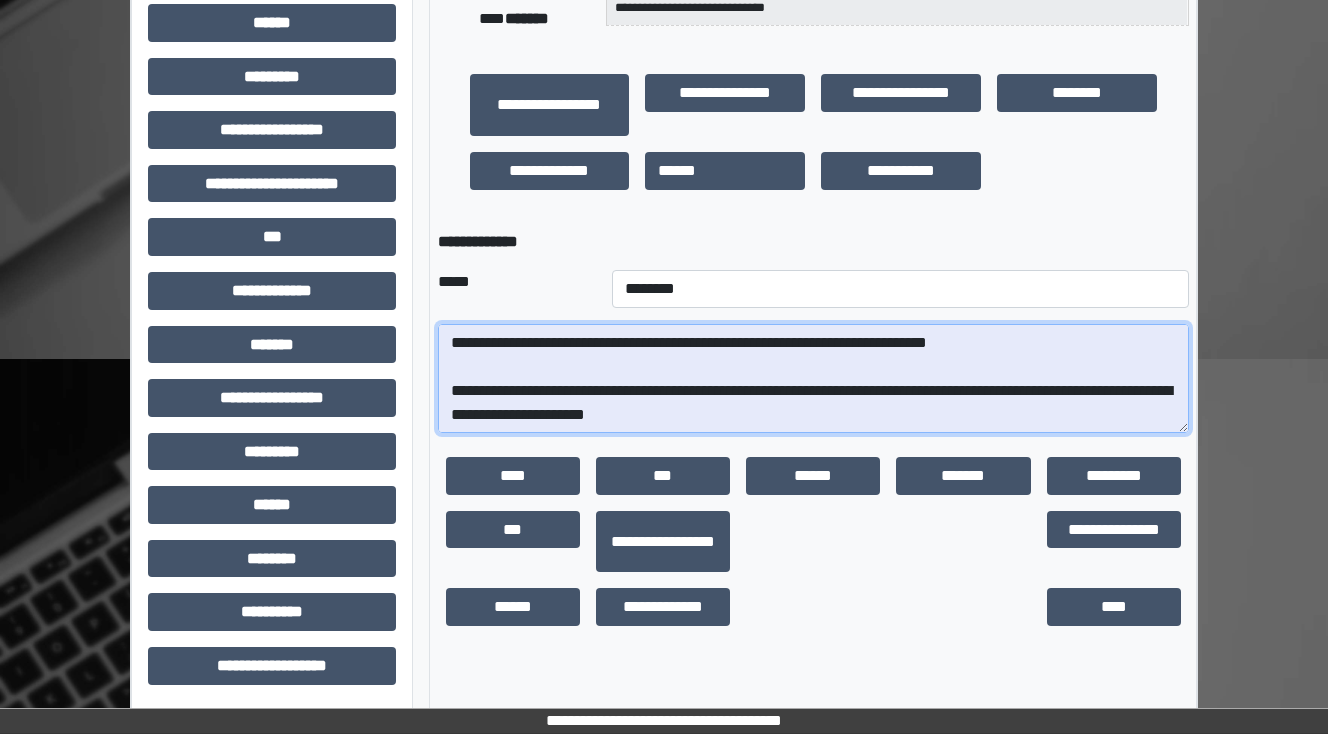 click at bounding box center (813, 379) 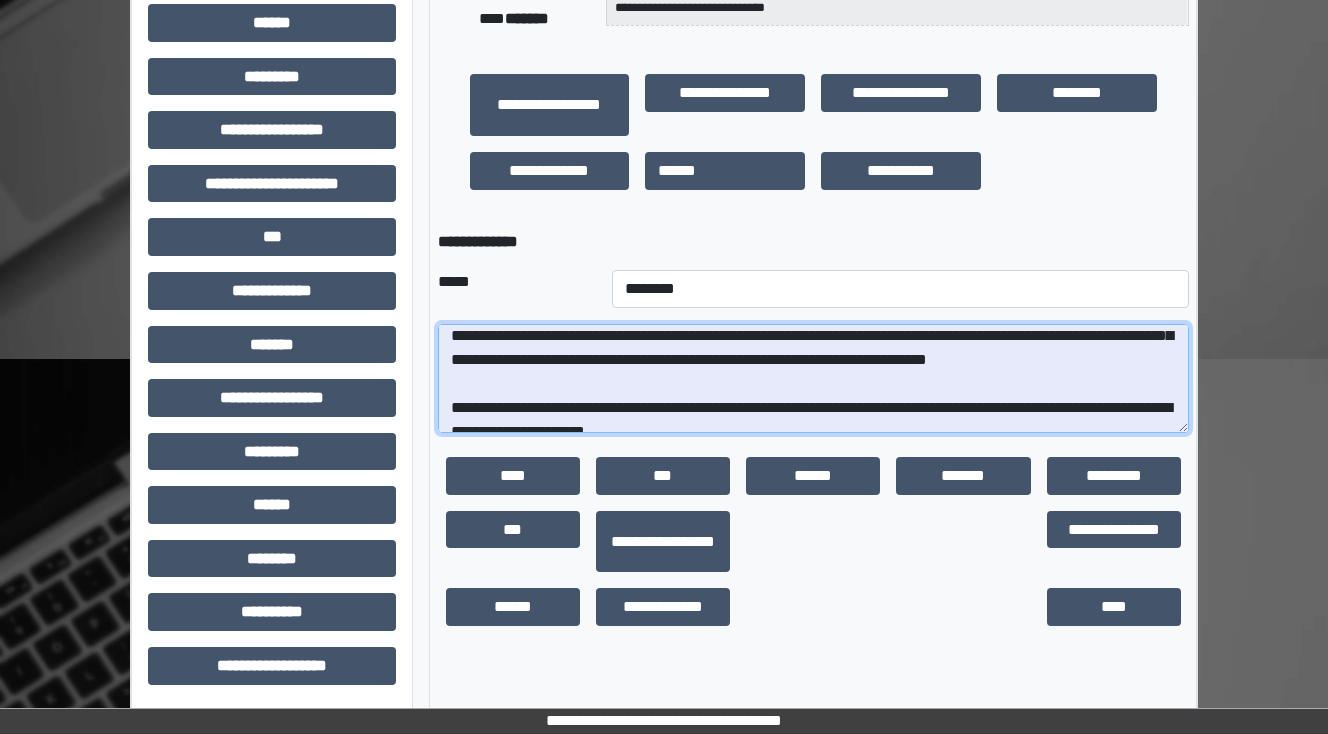 scroll, scrollTop: 416, scrollLeft: 0, axis: vertical 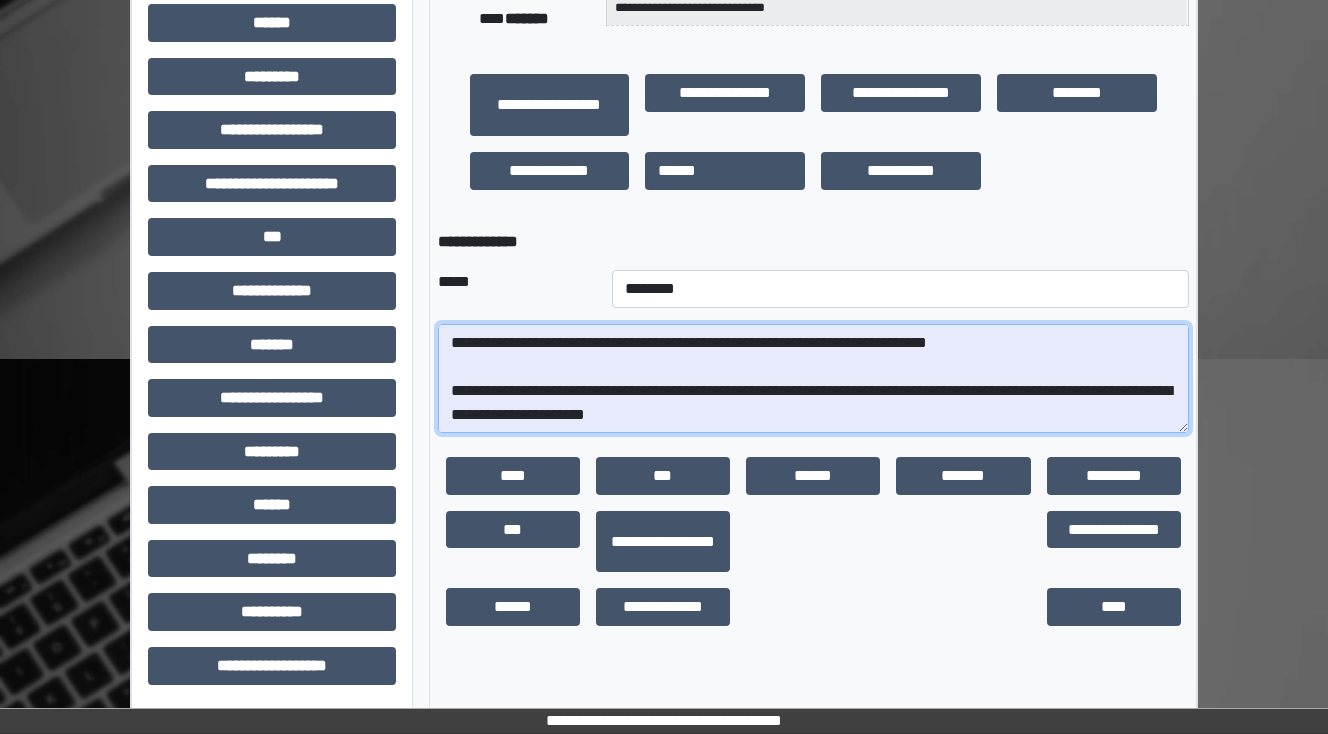 click at bounding box center [813, 379] 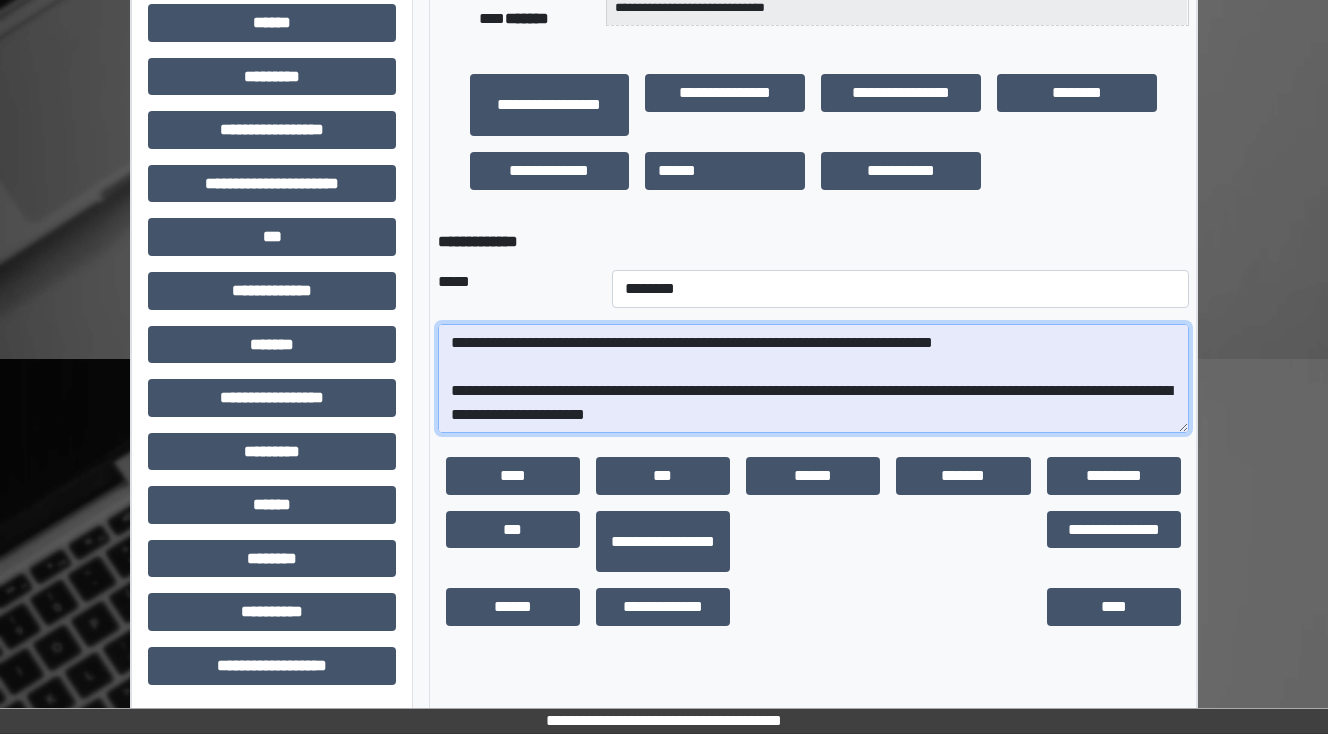 scroll, scrollTop: 415, scrollLeft: 0, axis: vertical 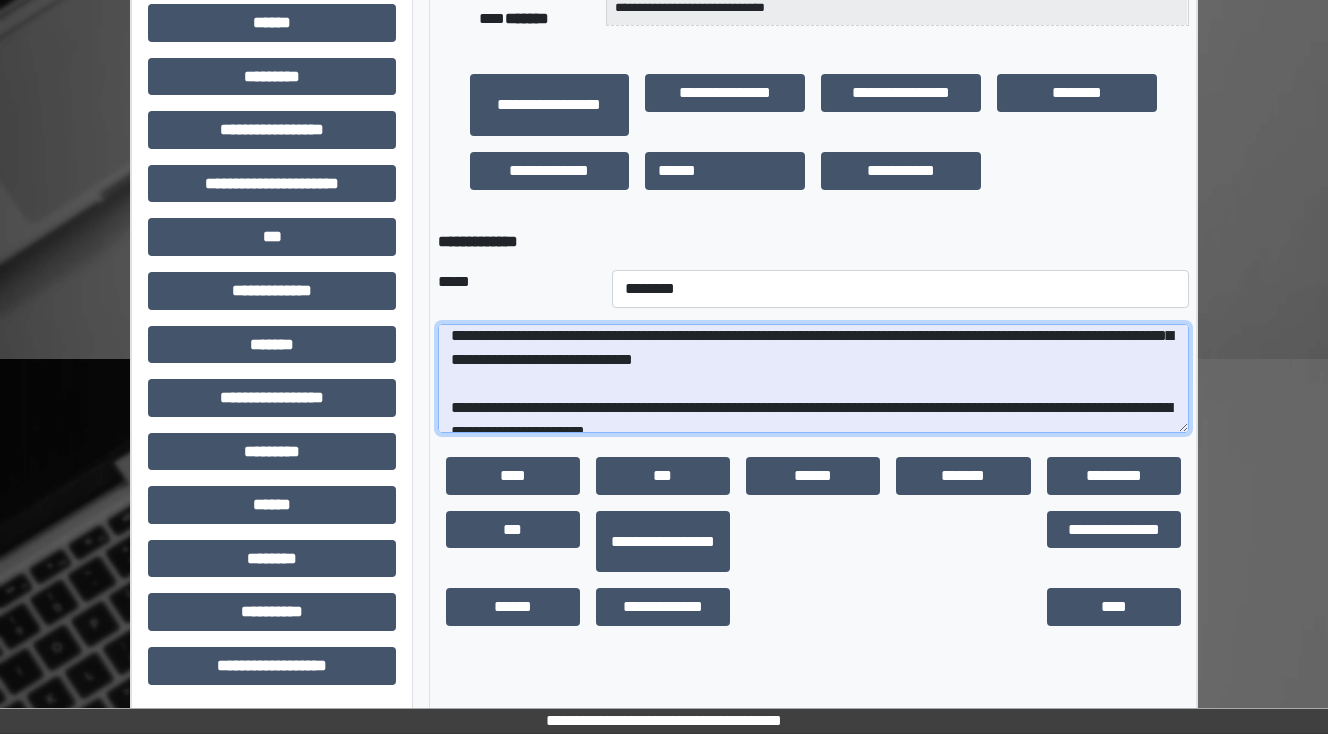 click at bounding box center [813, 379] 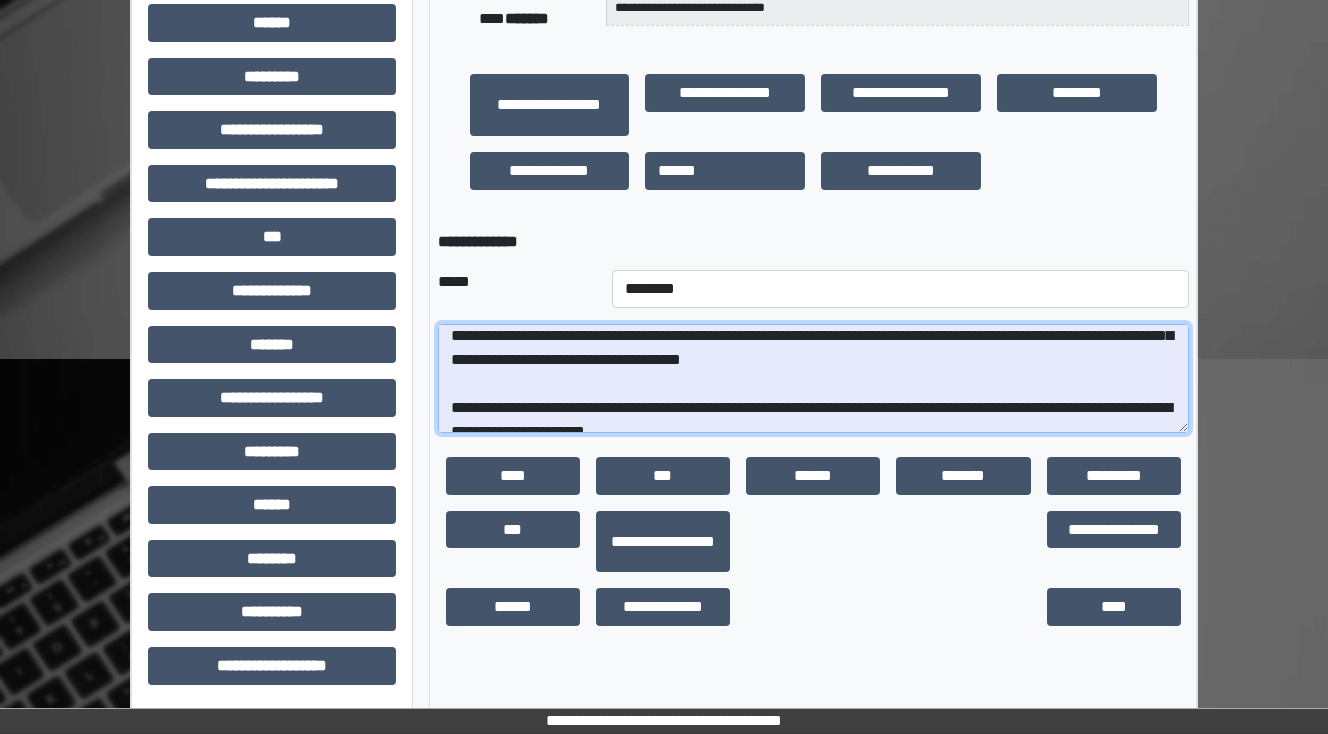 click at bounding box center (813, 379) 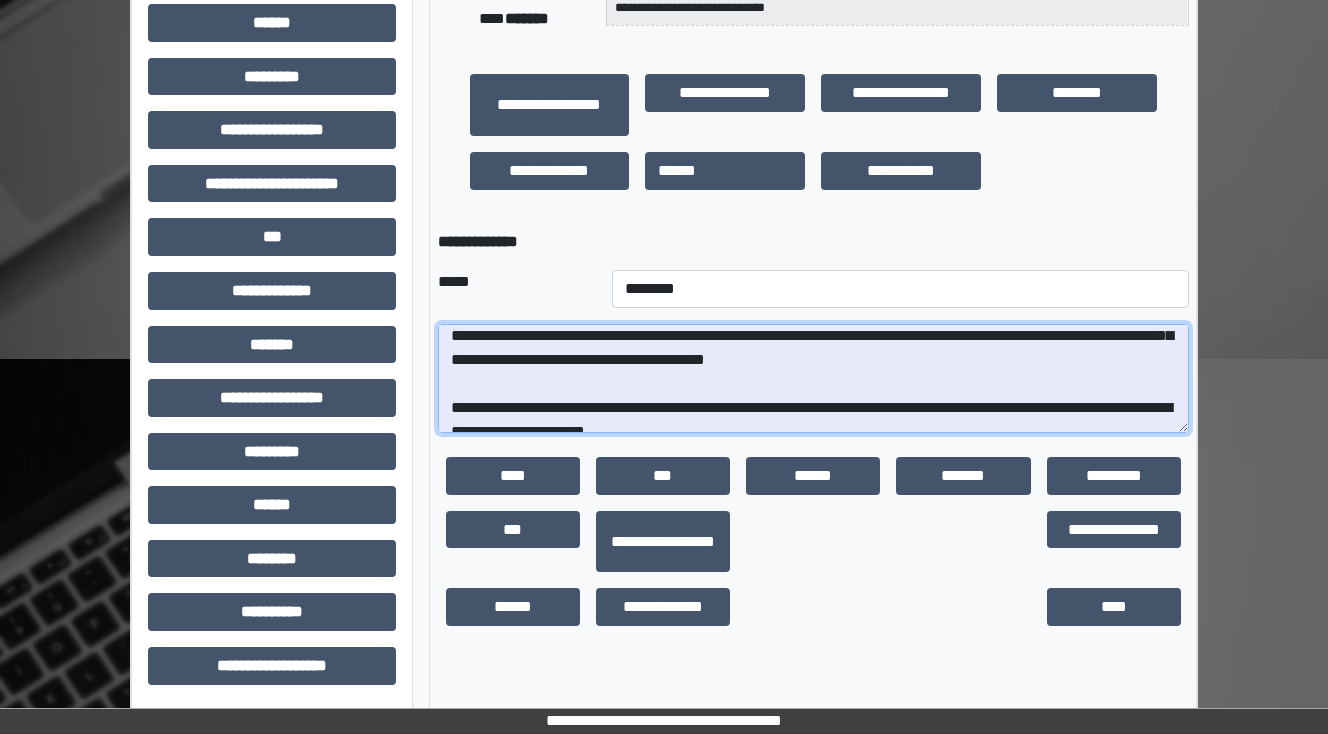 click at bounding box center (813, 379) 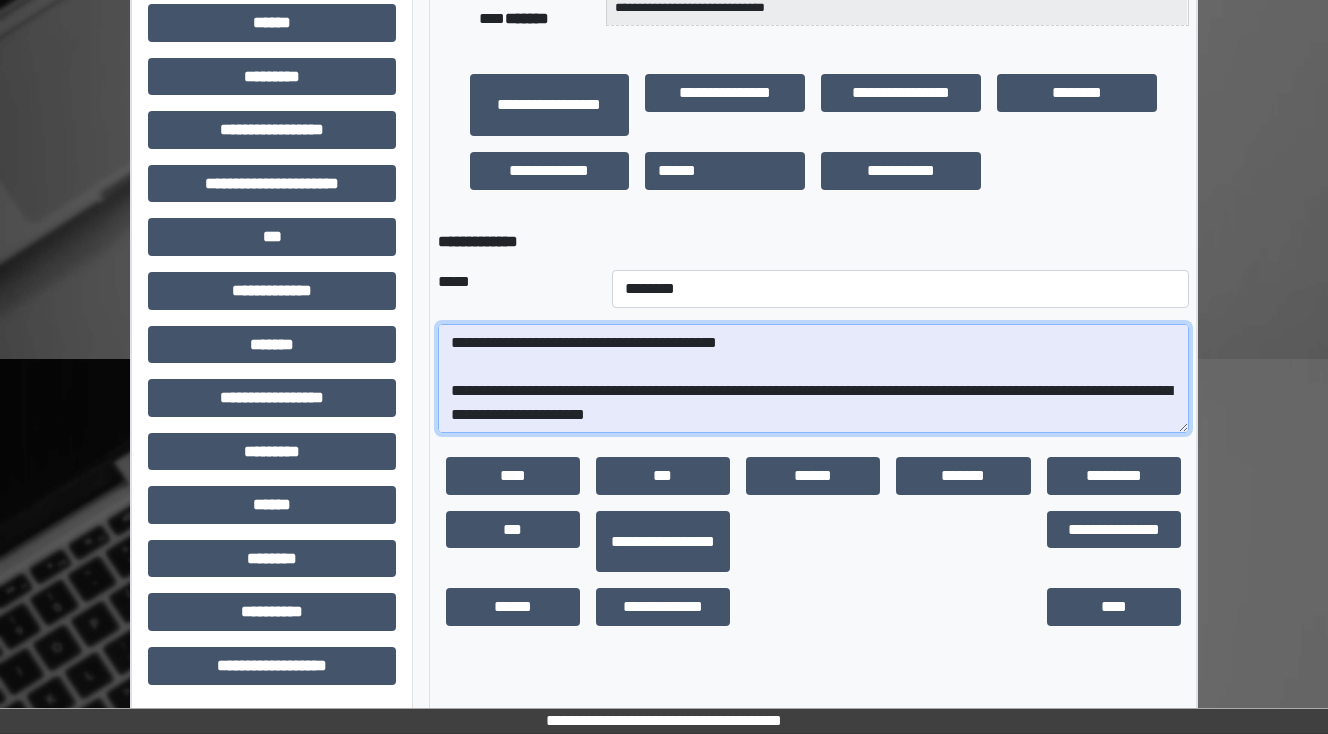 scroll, scrollTop: 495, scrollLeft: 0, axis: vertical 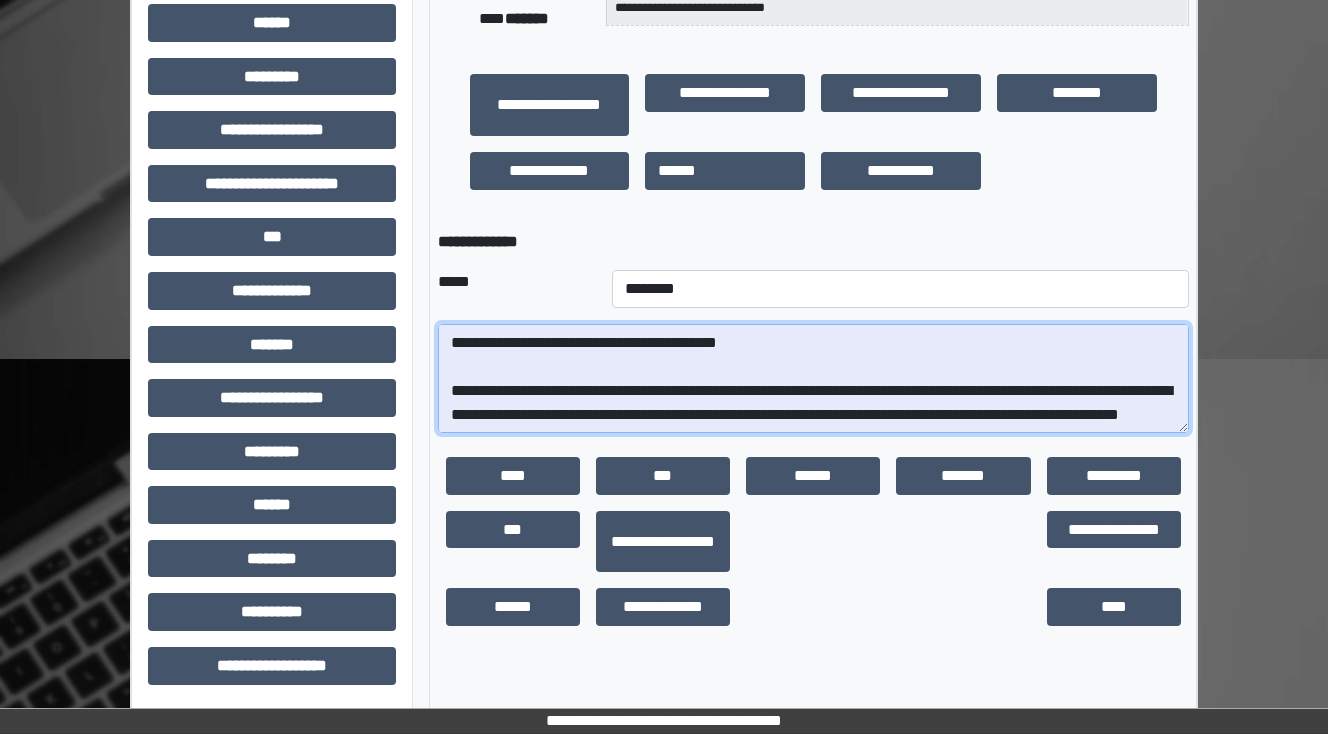 click at bounding box center [813, 379] 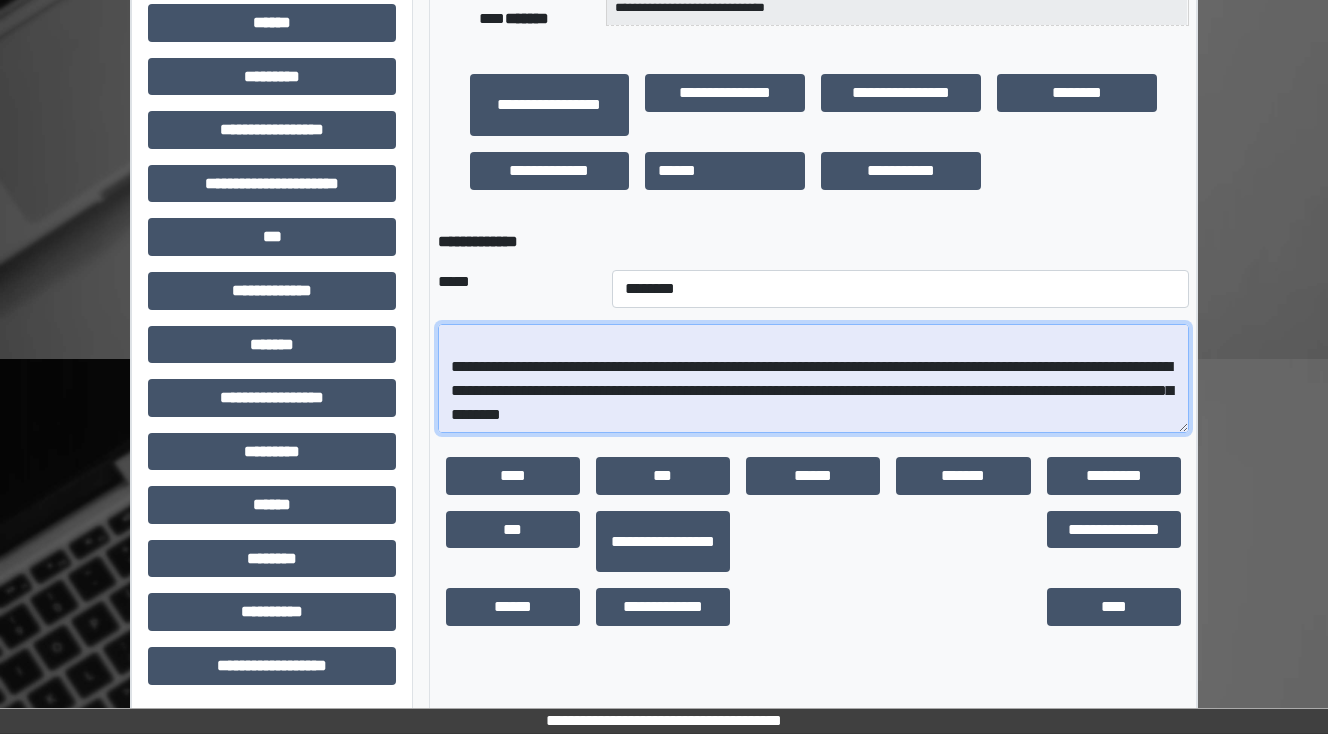 click at bounding box center [813, 379] 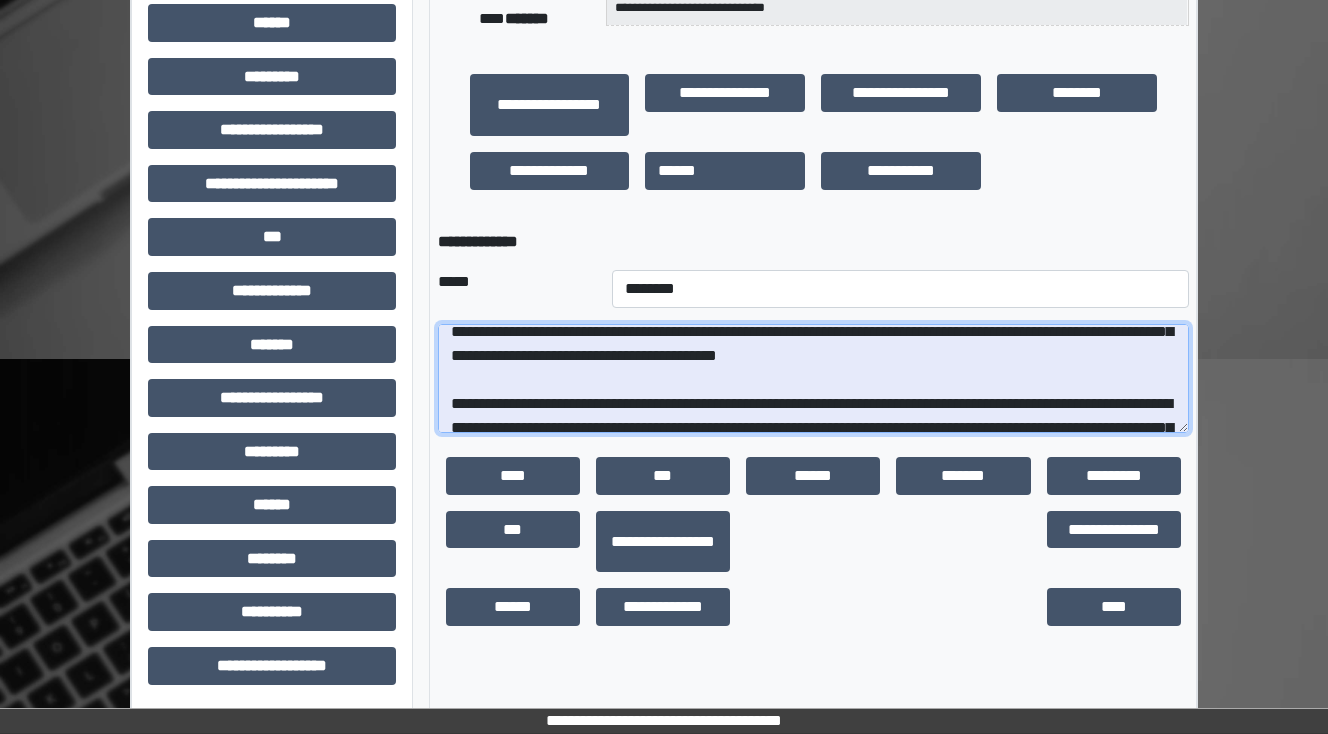 scroll, scrollTop: 448, scrollLeft: 0, axis: vertical 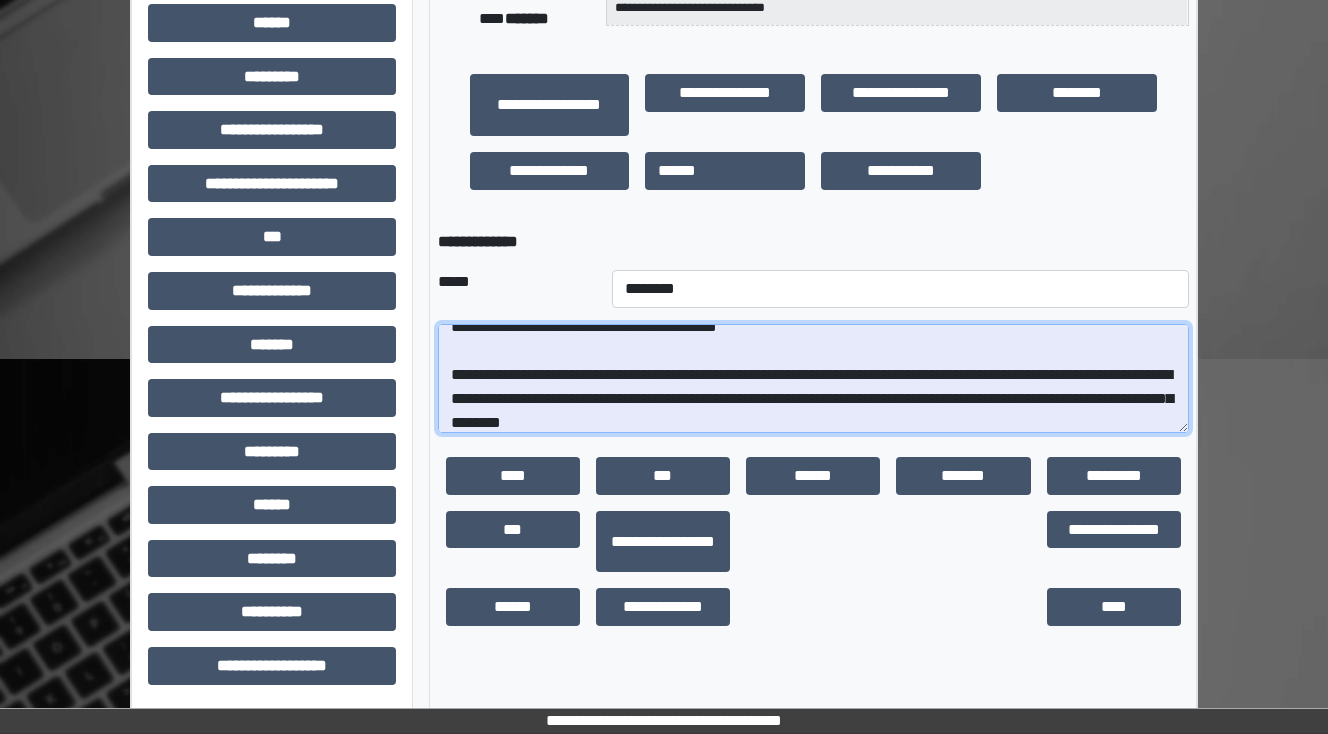 click at bounding box center (813, 379) 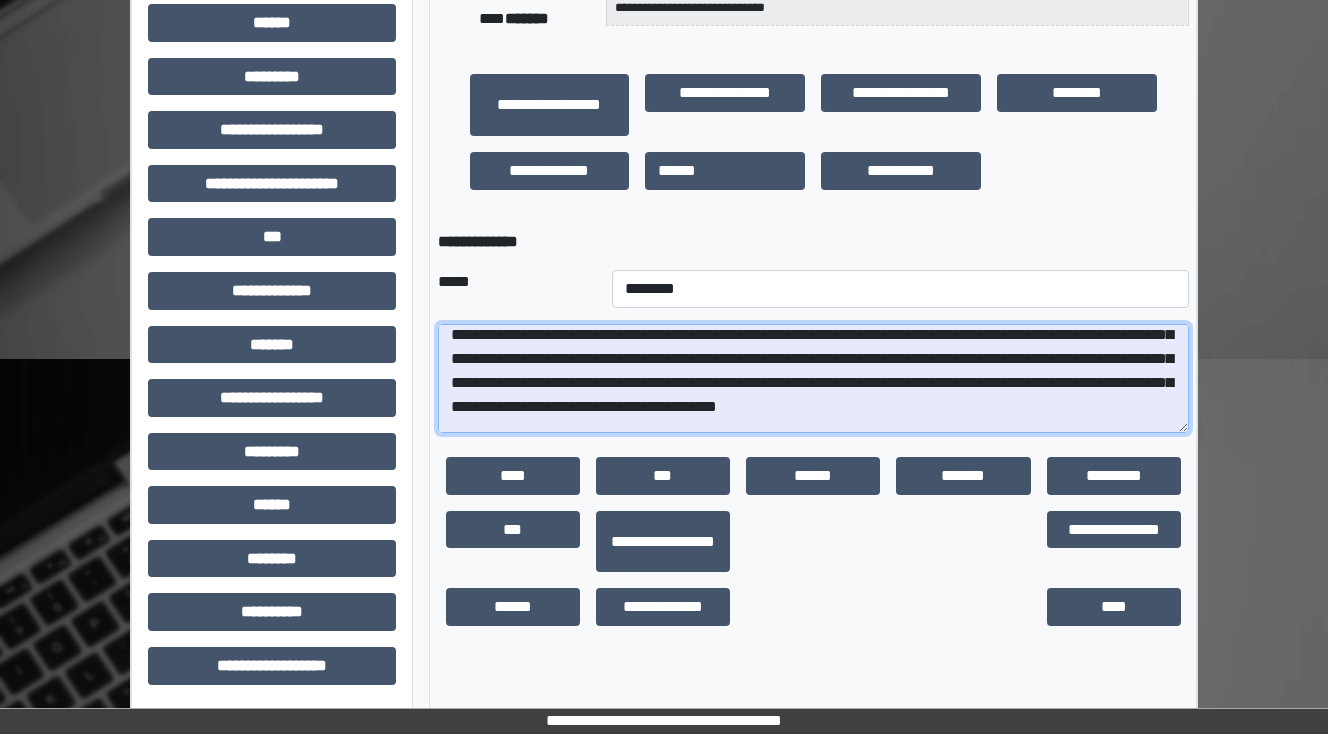 scroll, scrollTop: 288, scrollLeft: 0, axis: vertical 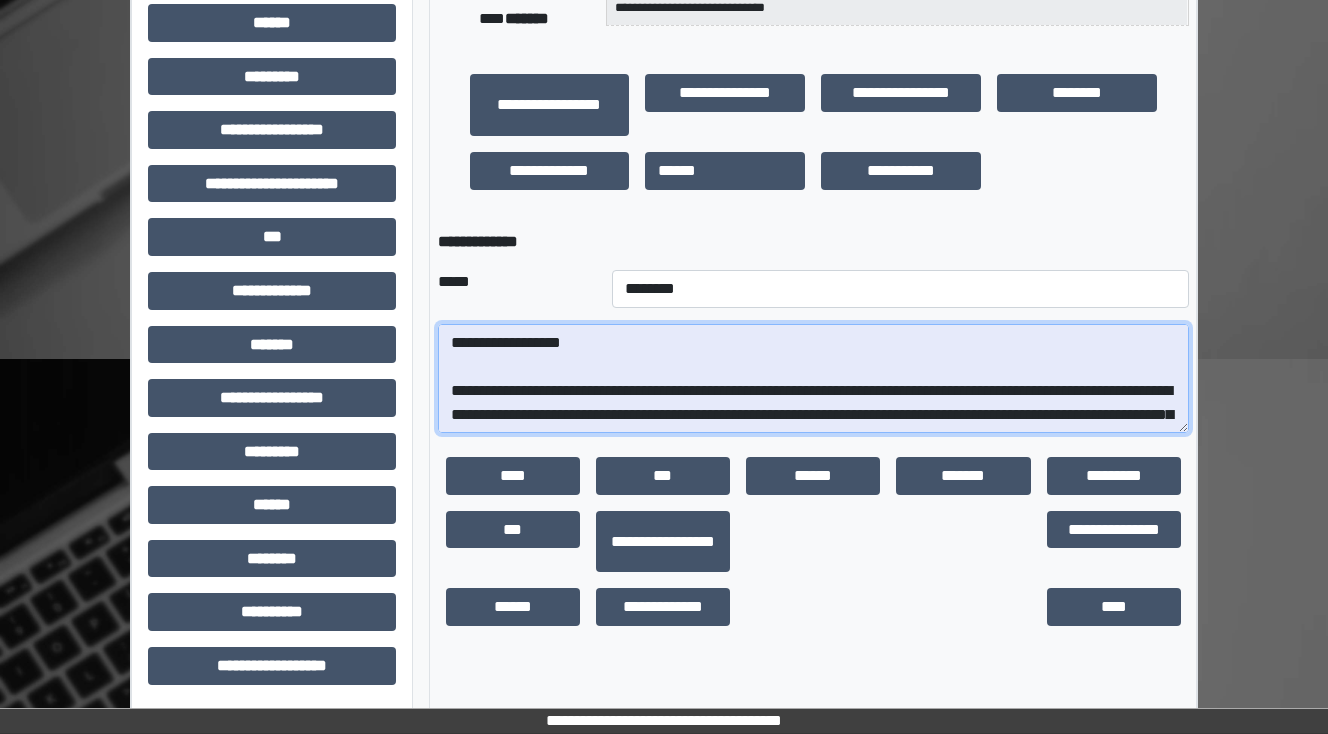 click at bounding box center (813, 379) 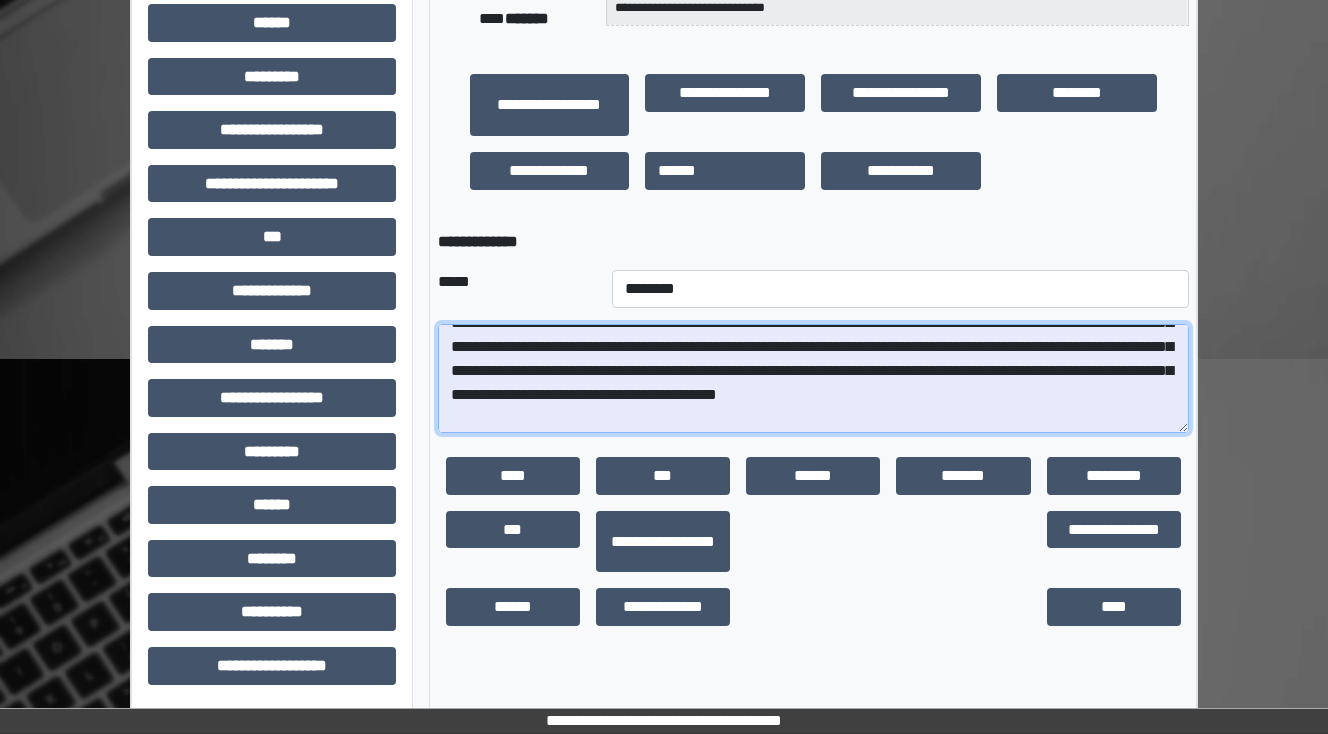scroll, scrollTop: 288, scrollLeft: 0, axis: vertical 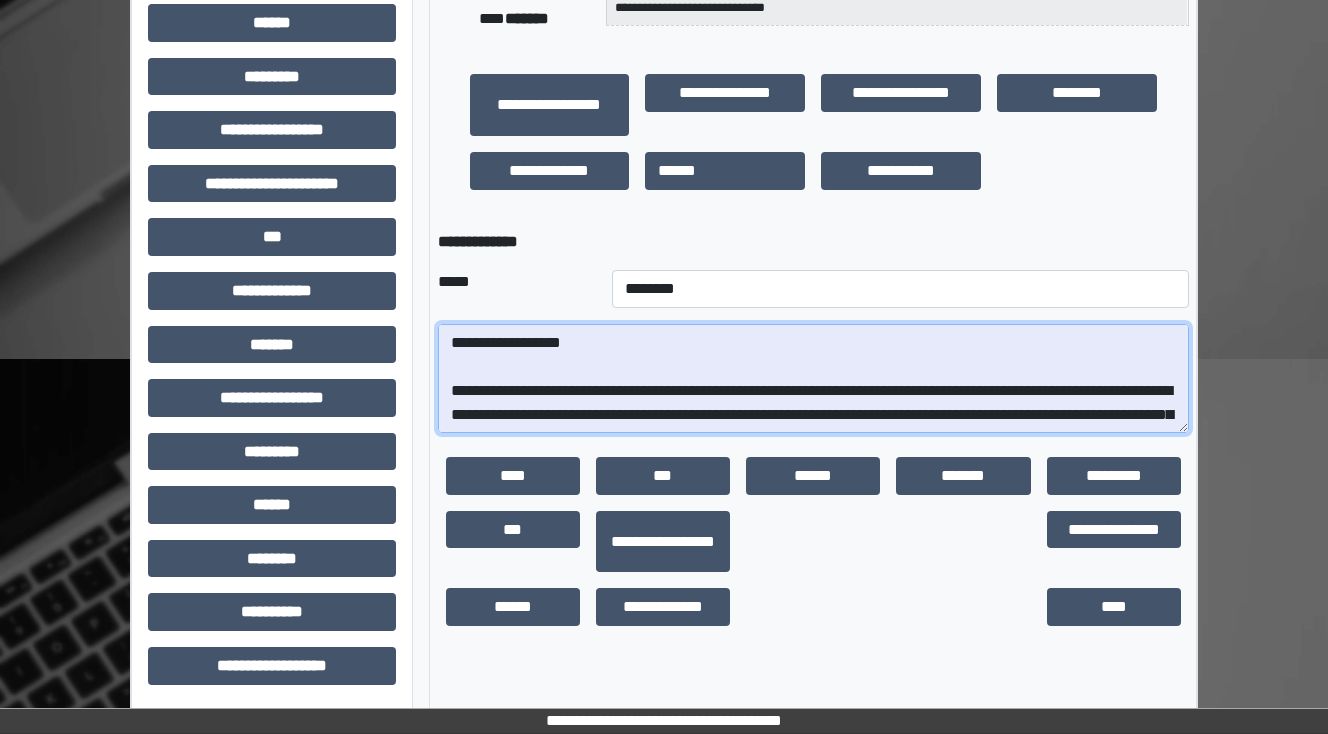 click at bounding box center (813, 379) 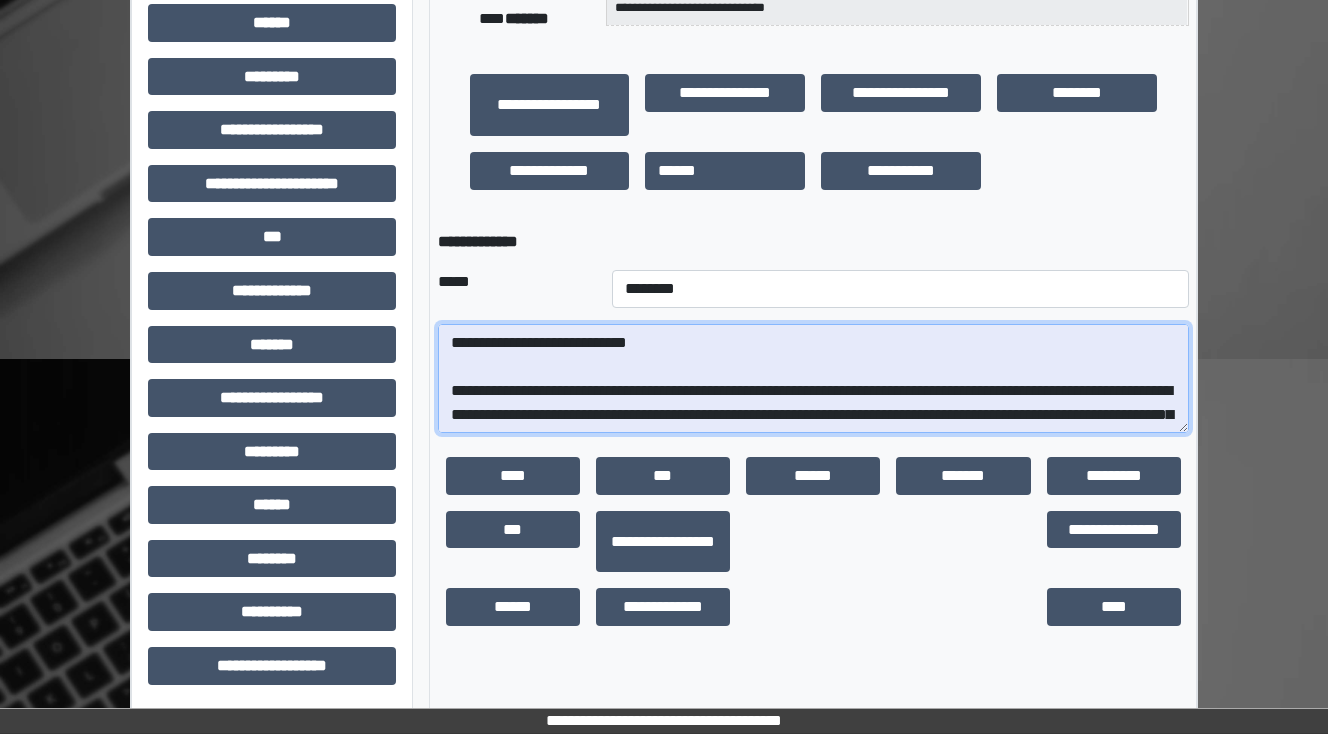 click at bounding box center (813, 379) 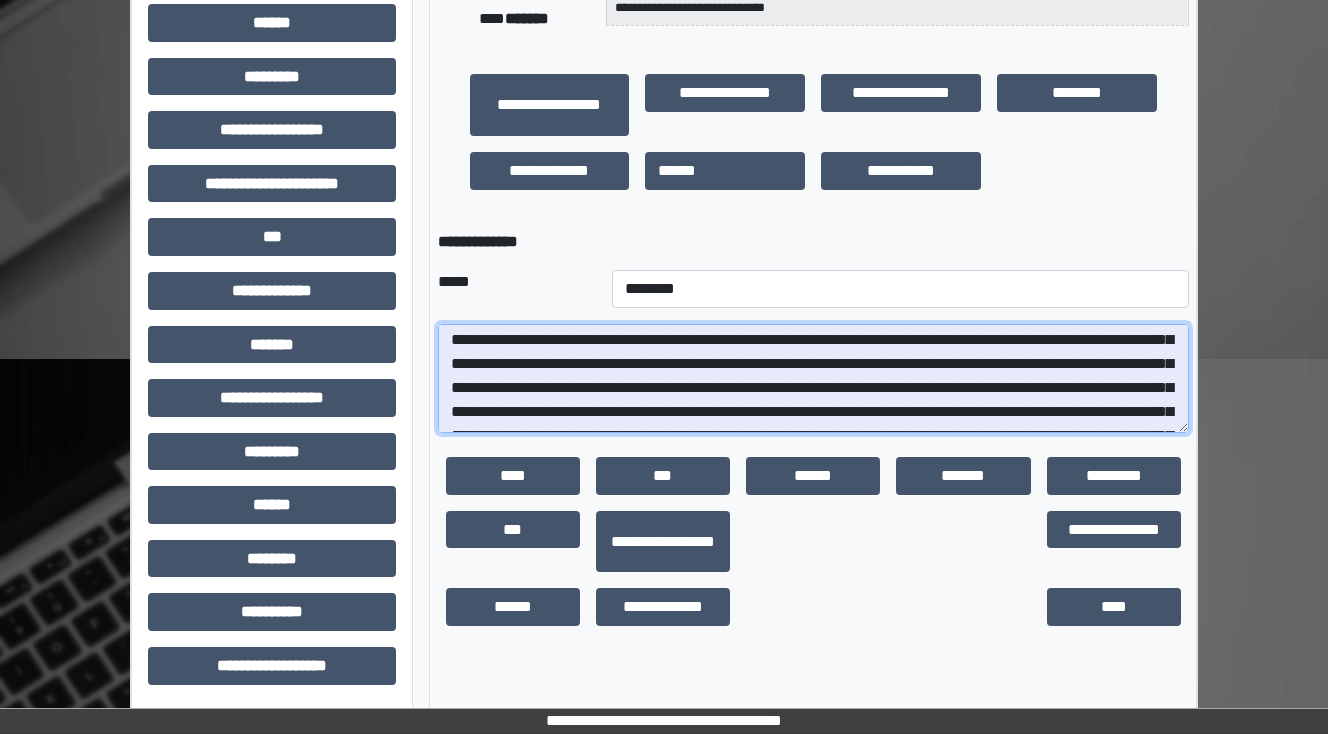 scroll, scrollTop: 128, scrollLeft: 0, axis: vertical 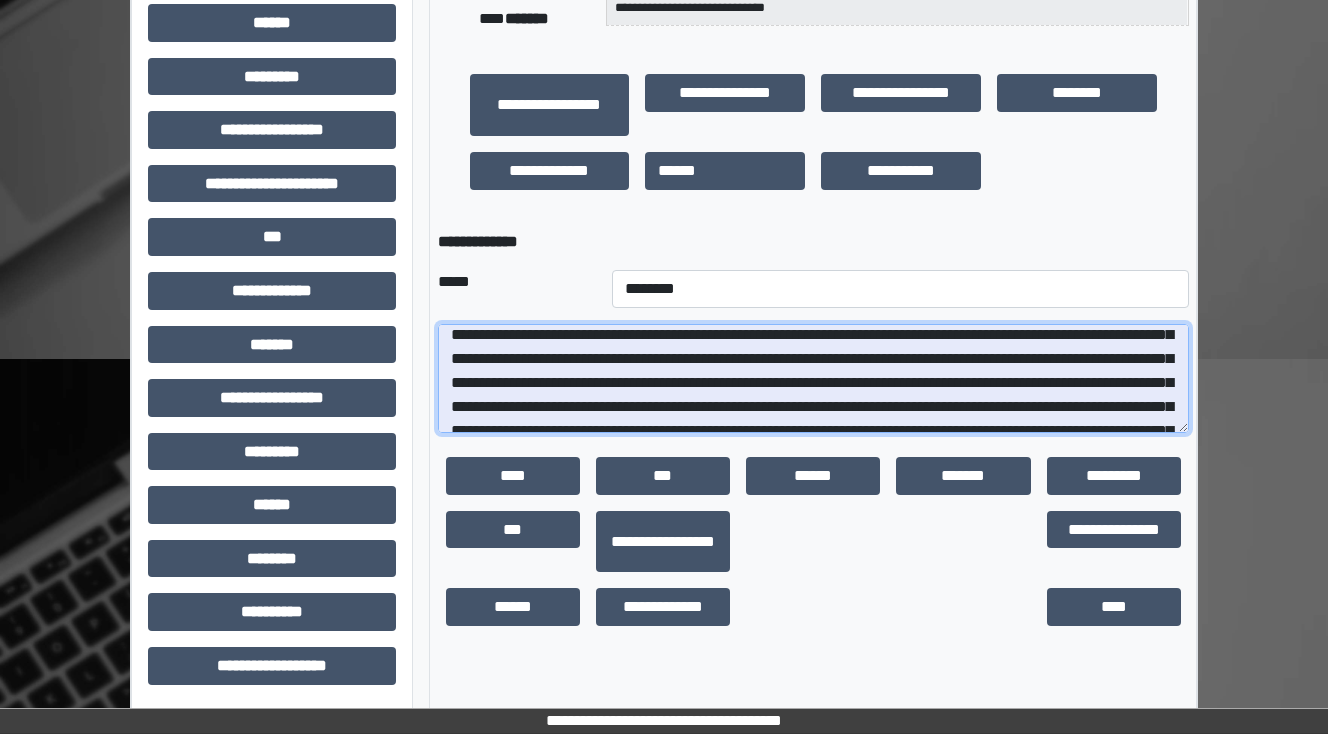 click at bounding box center [813, 379] 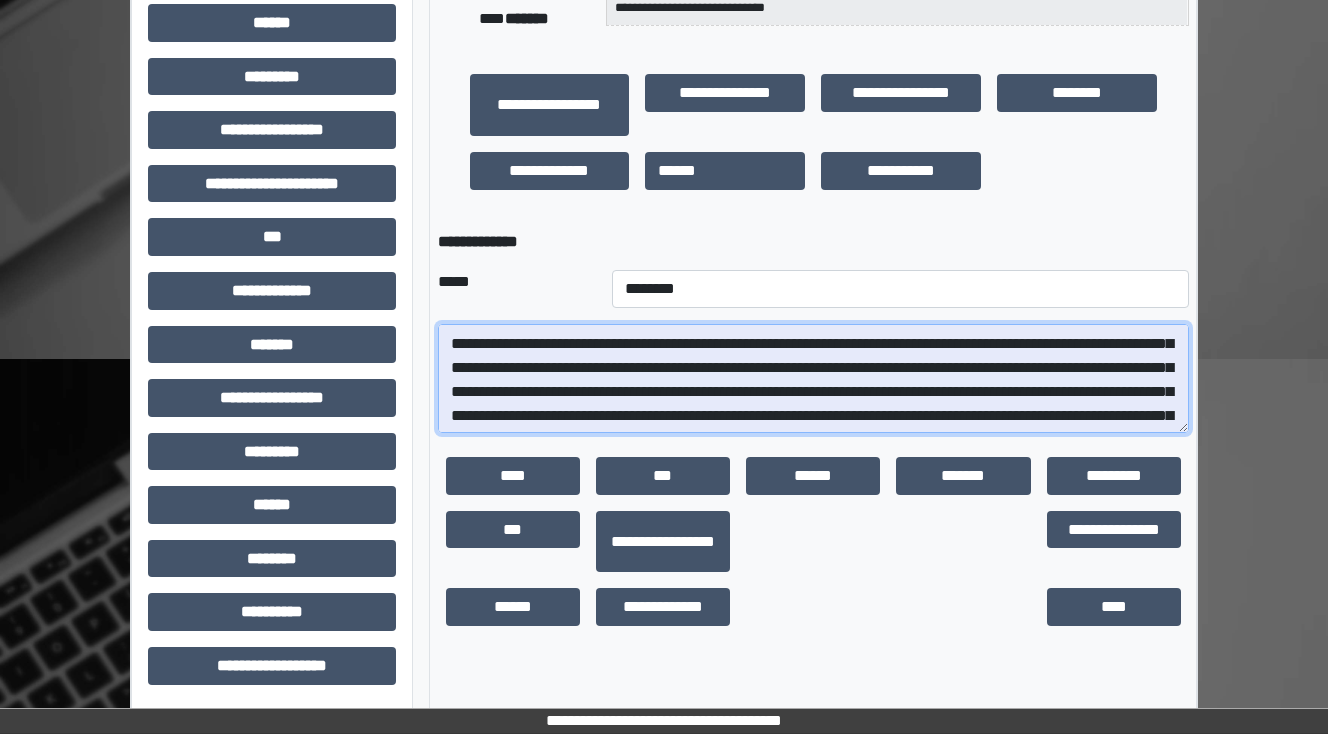 scroll, scrollTop: 128, scrollLeft: 0, axis: vertical 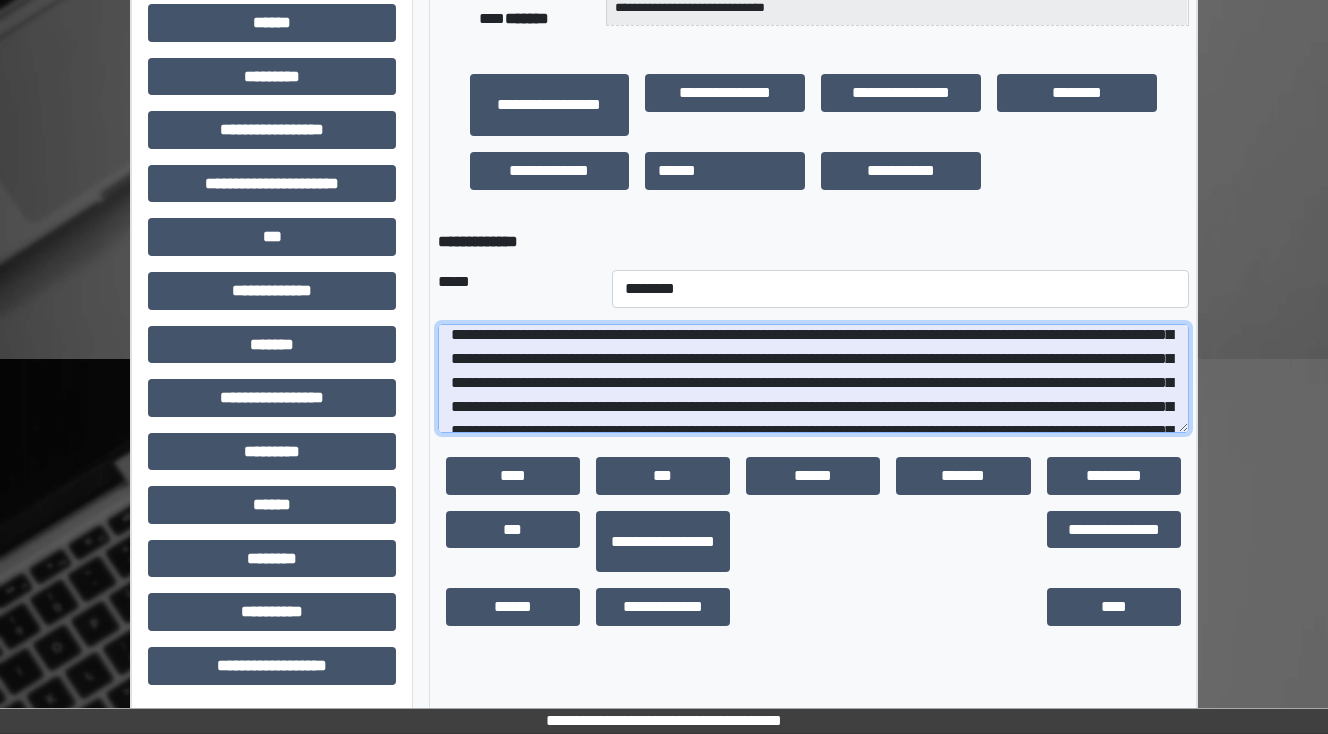 click at bounding box center (813, 379) 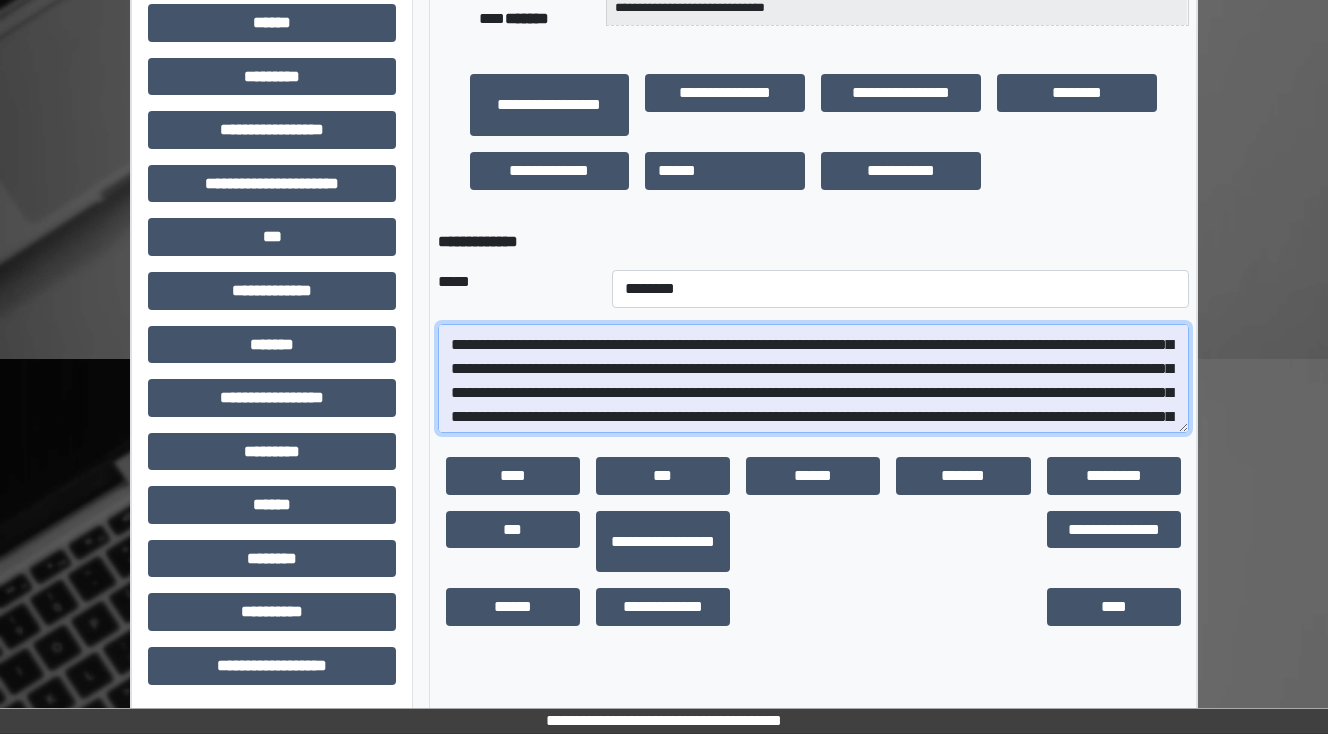 scroll, scrollTop: 128, scrollLeft: 0, axis: vertical 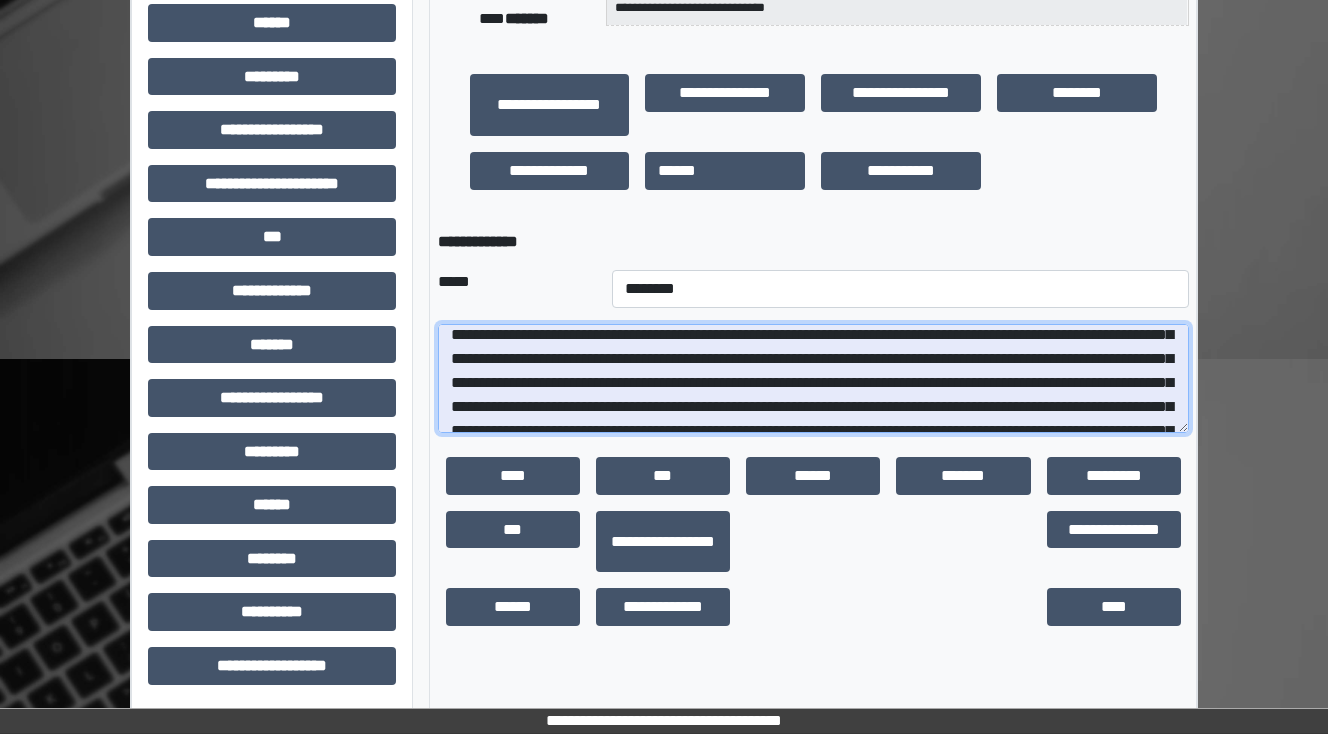 click at bounding box center [813, 379] 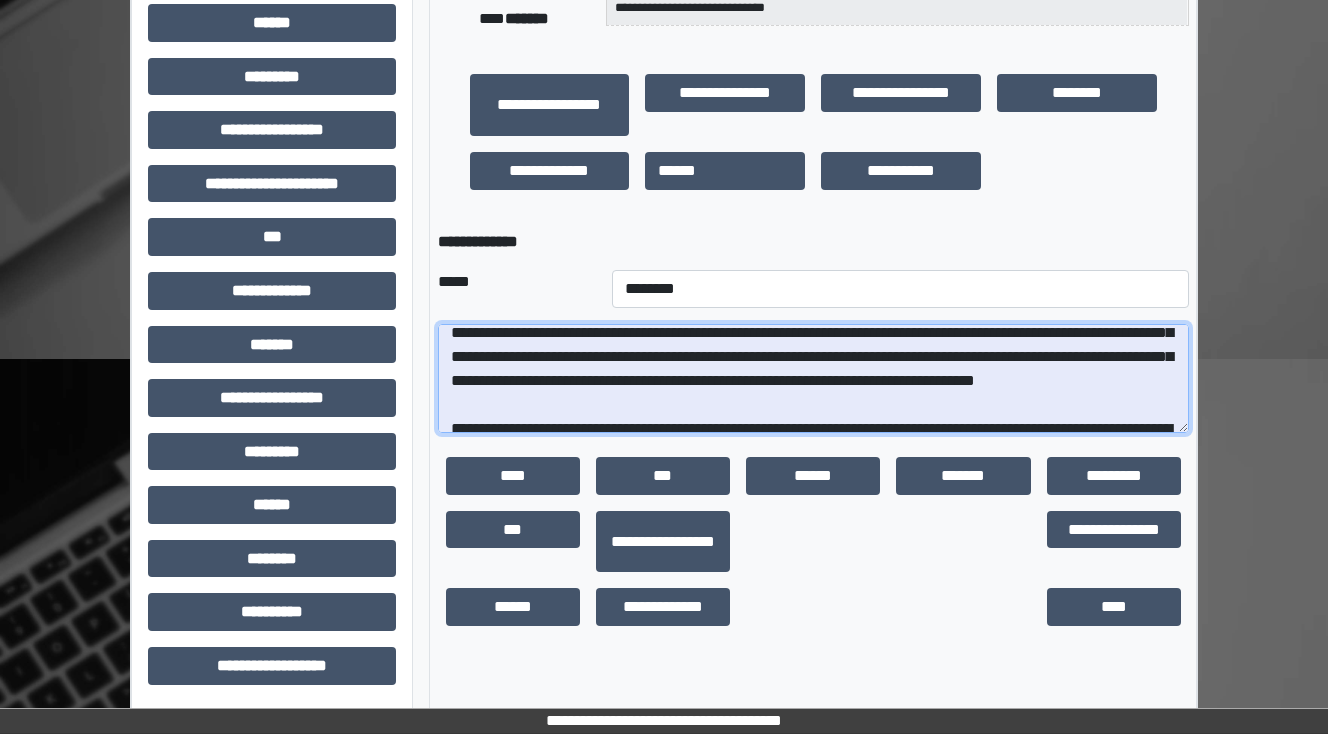 scroll, scrollTop: 288, scrollLeft: 0, axis: vertical 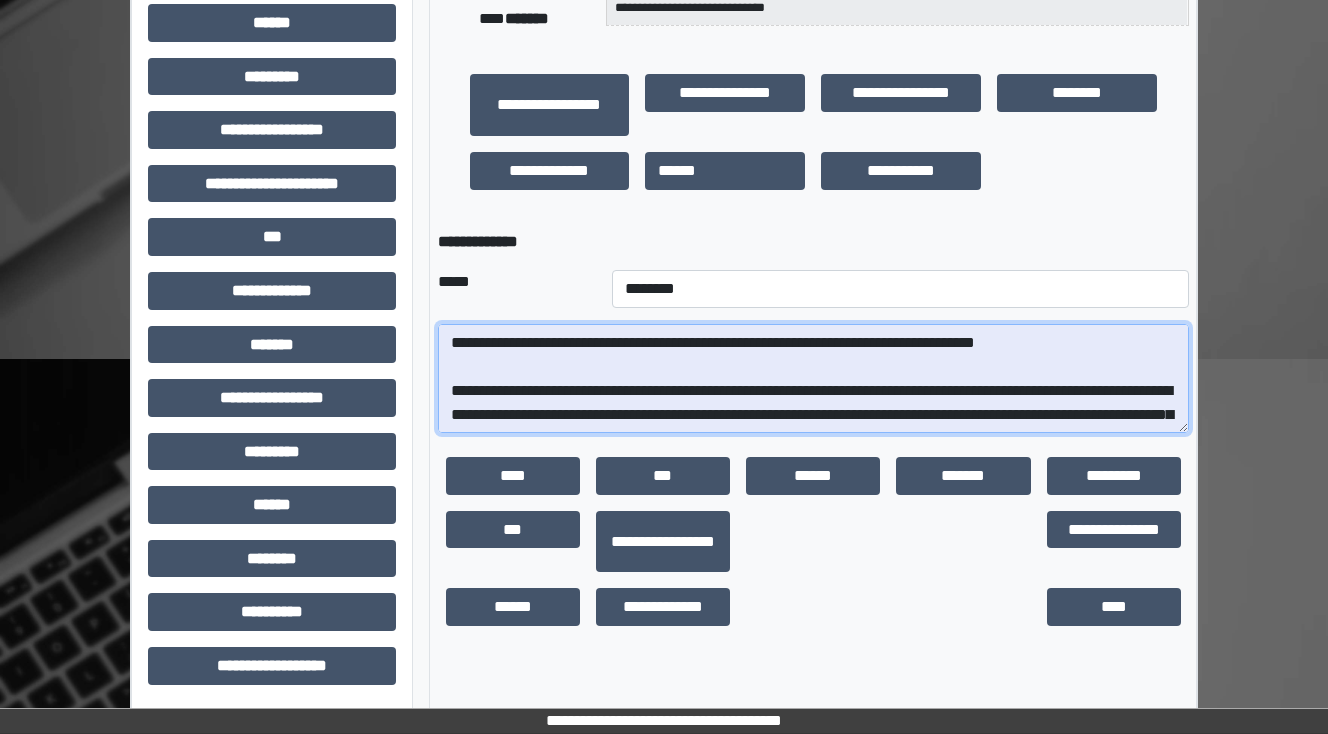 click at bounding box center [813, 379] 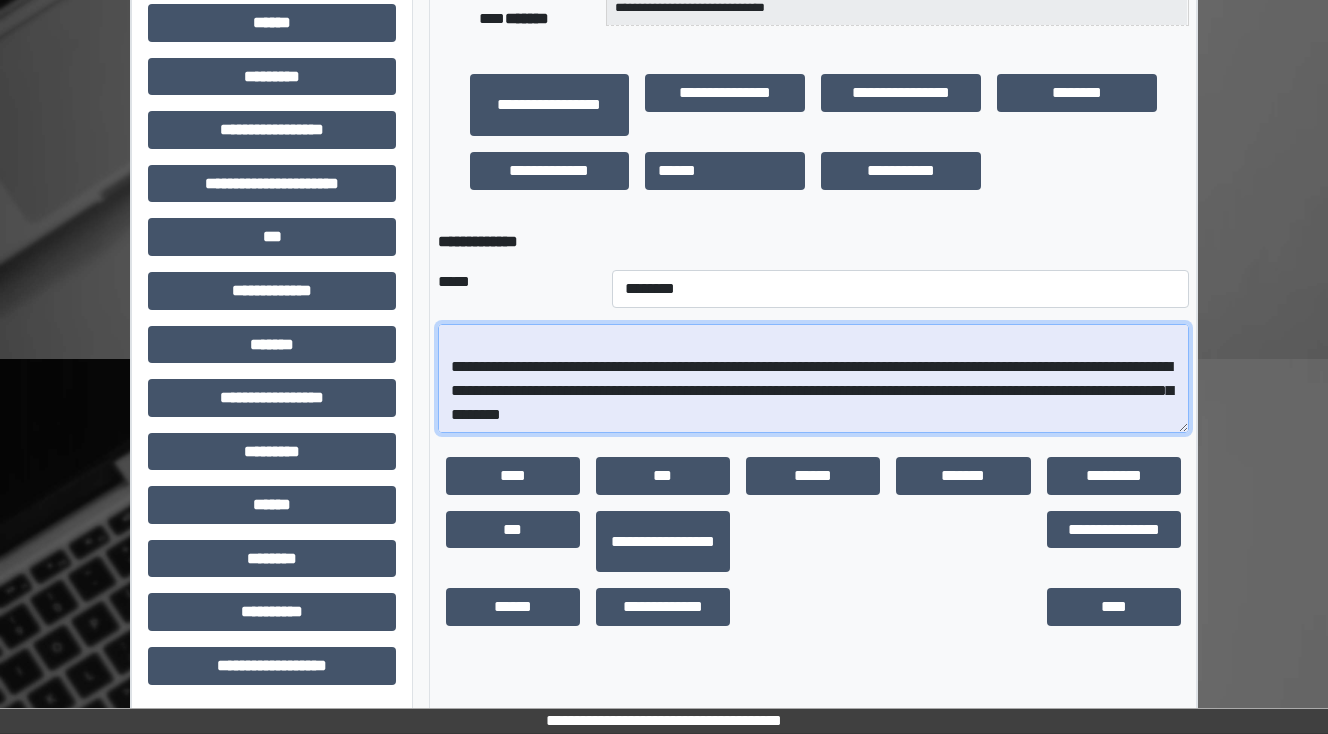 scroll, scrollTop: 528, scrollLeft: 0, axis: vertical 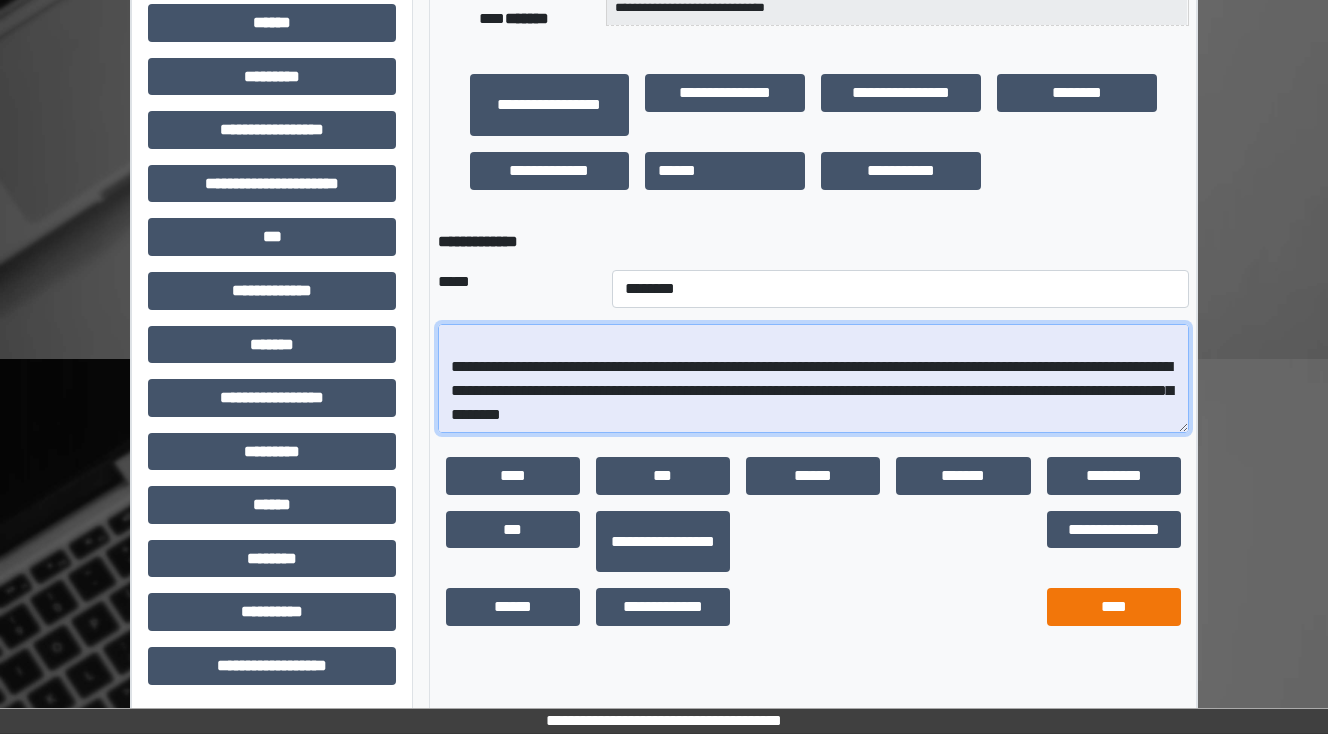 type on "**********" 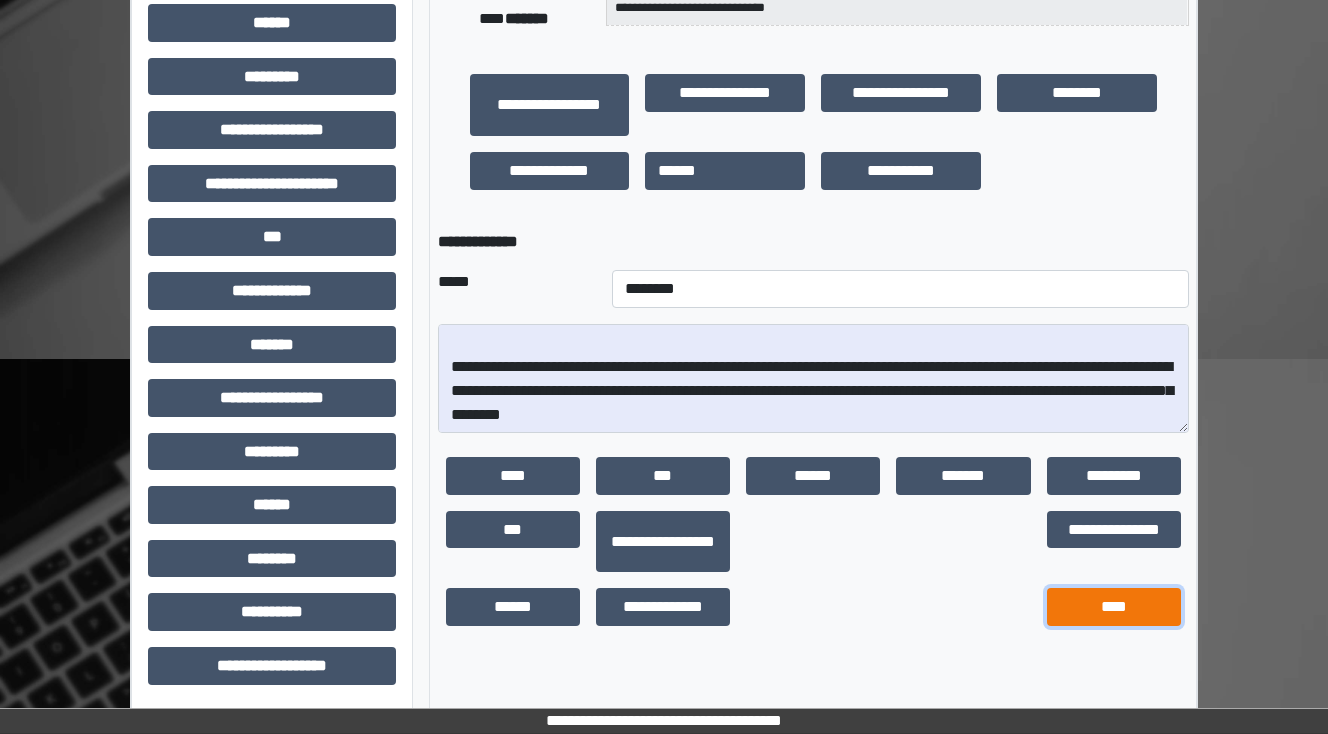 click on "****" at bounding box center (1114, 607) 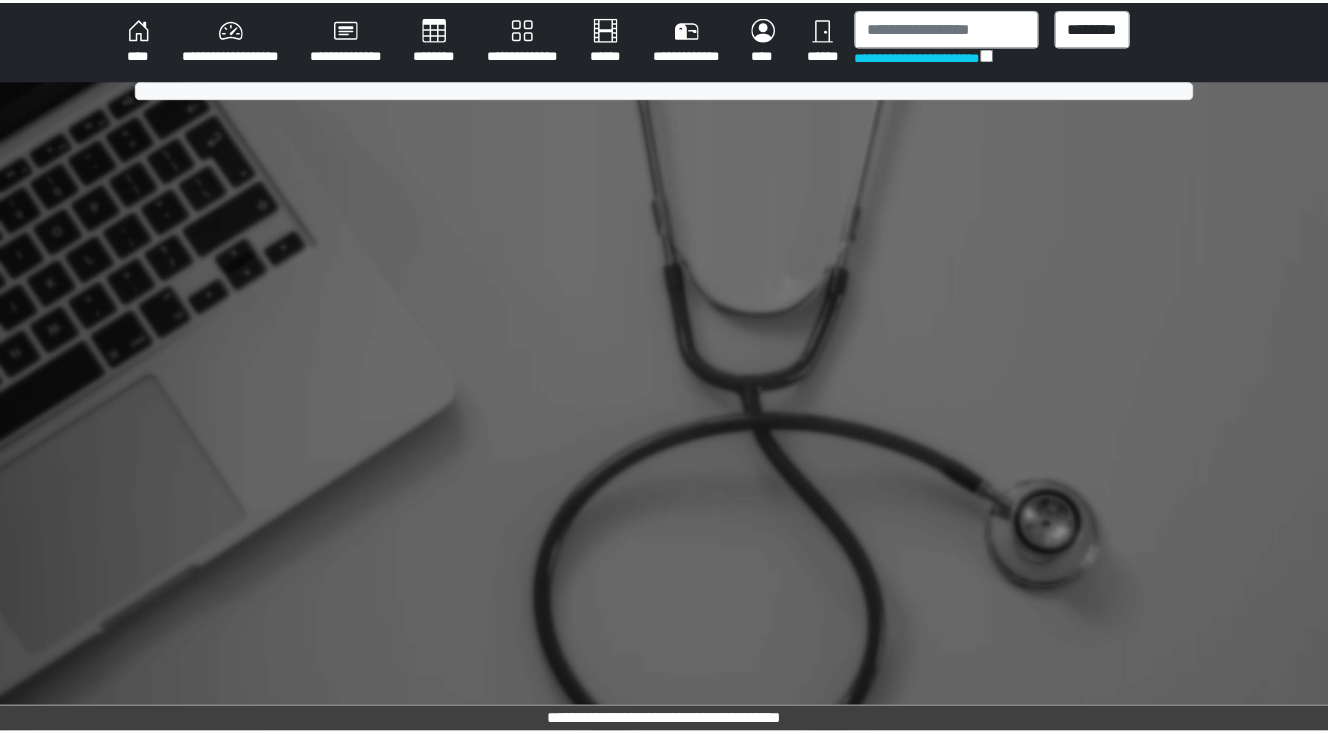 scroll, scrollTop: 0, scrollLeft: 0, axis: both 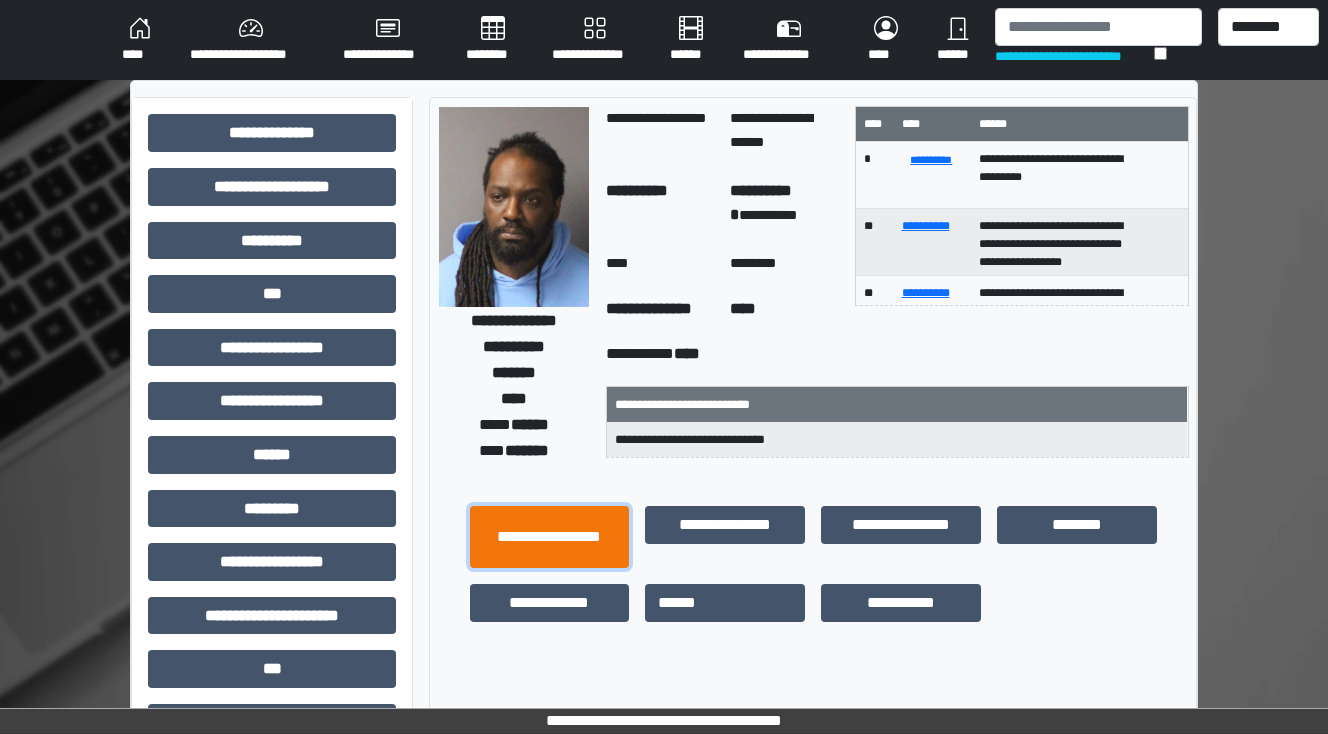 click on "**********" at bounding box center [550, 537] 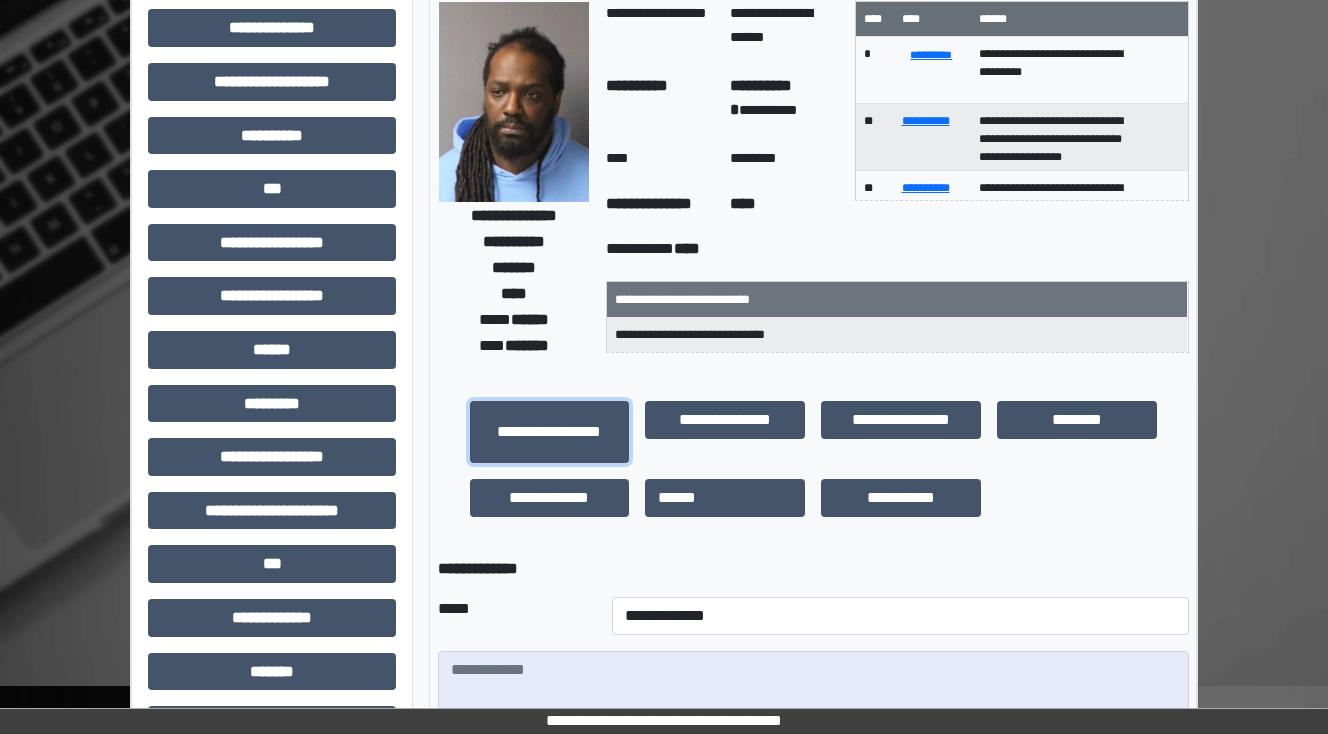 scroll, scrollTop: 320, scrollLeft: 0, axis: vertical 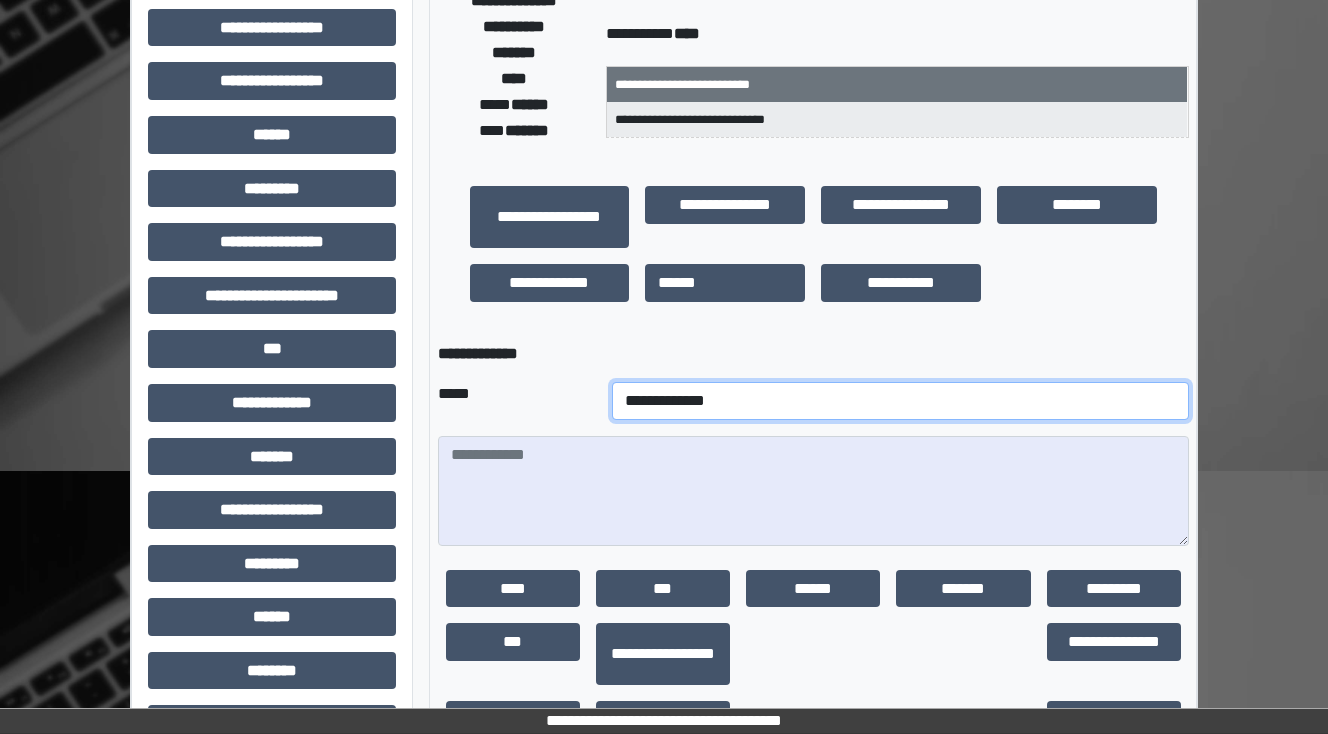 click on "**********" at bounding box center (900, 401) 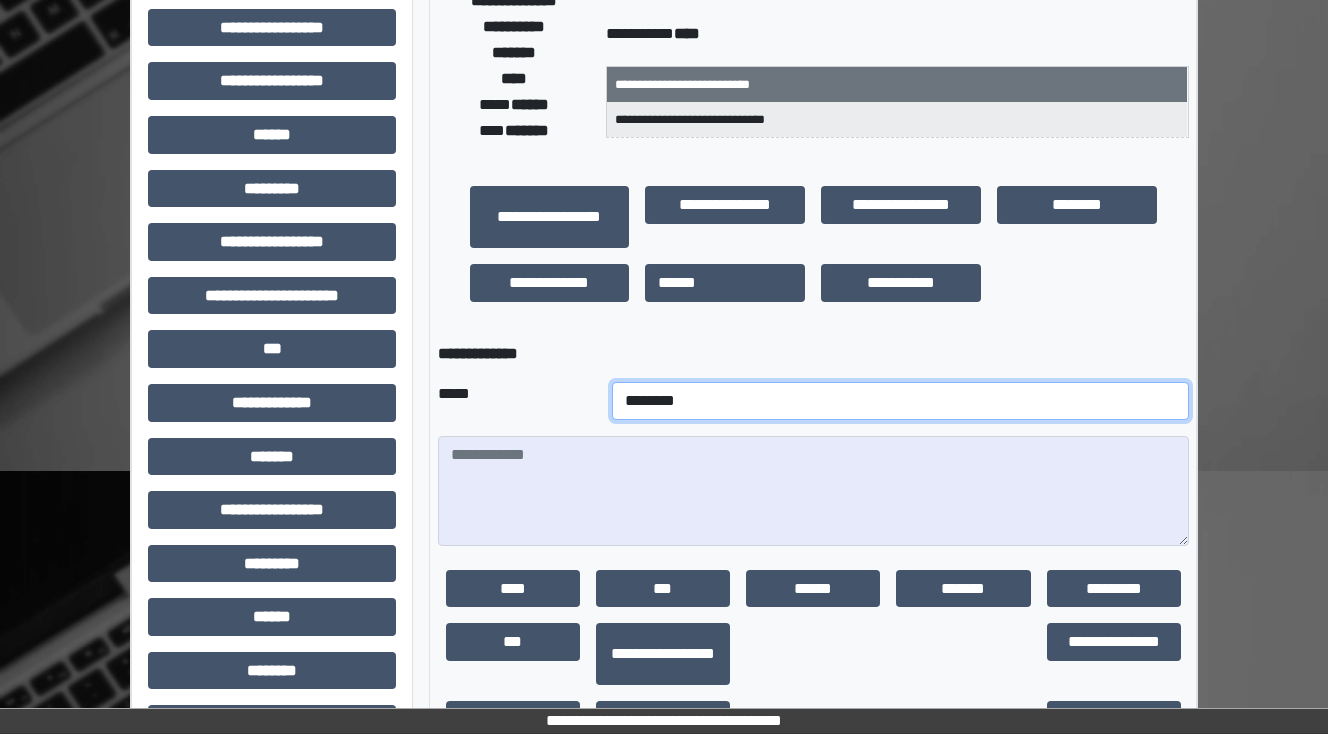 click on "**********" at bounding box center (900, 401) 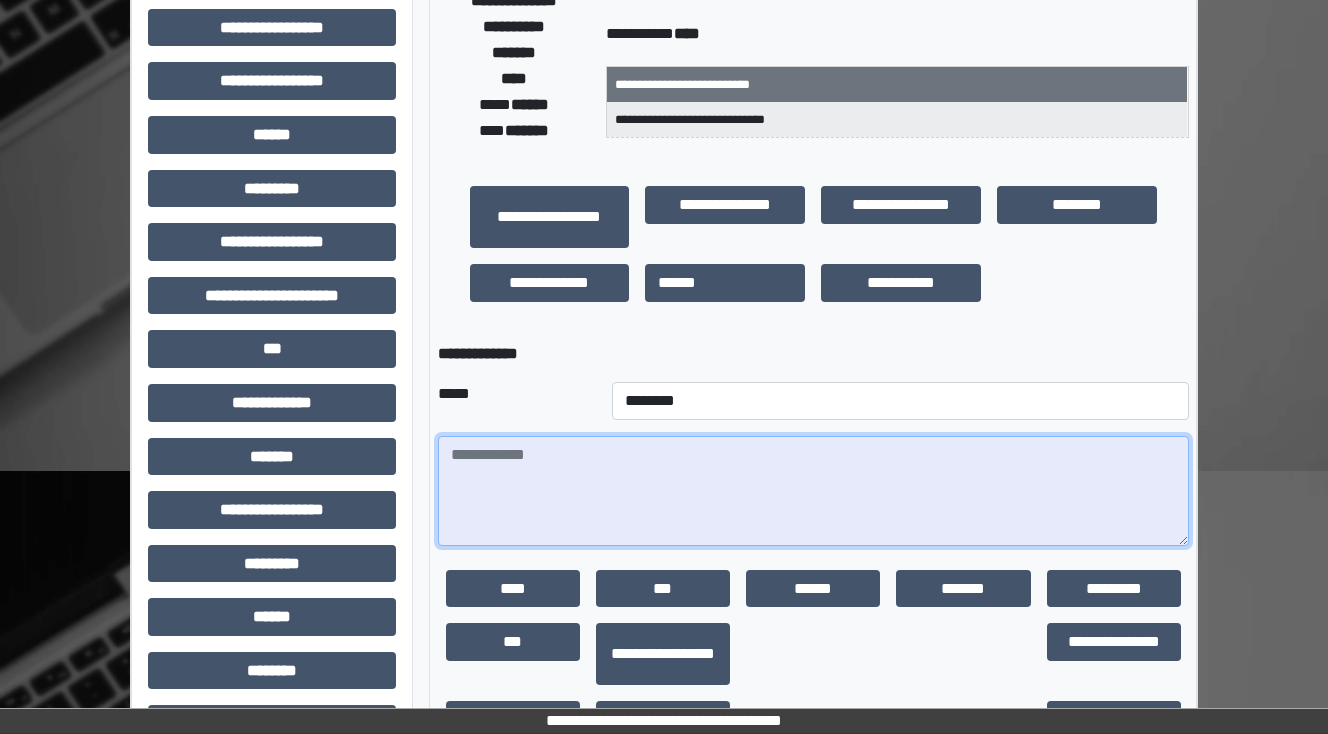 click at bounding box center [813, 491] 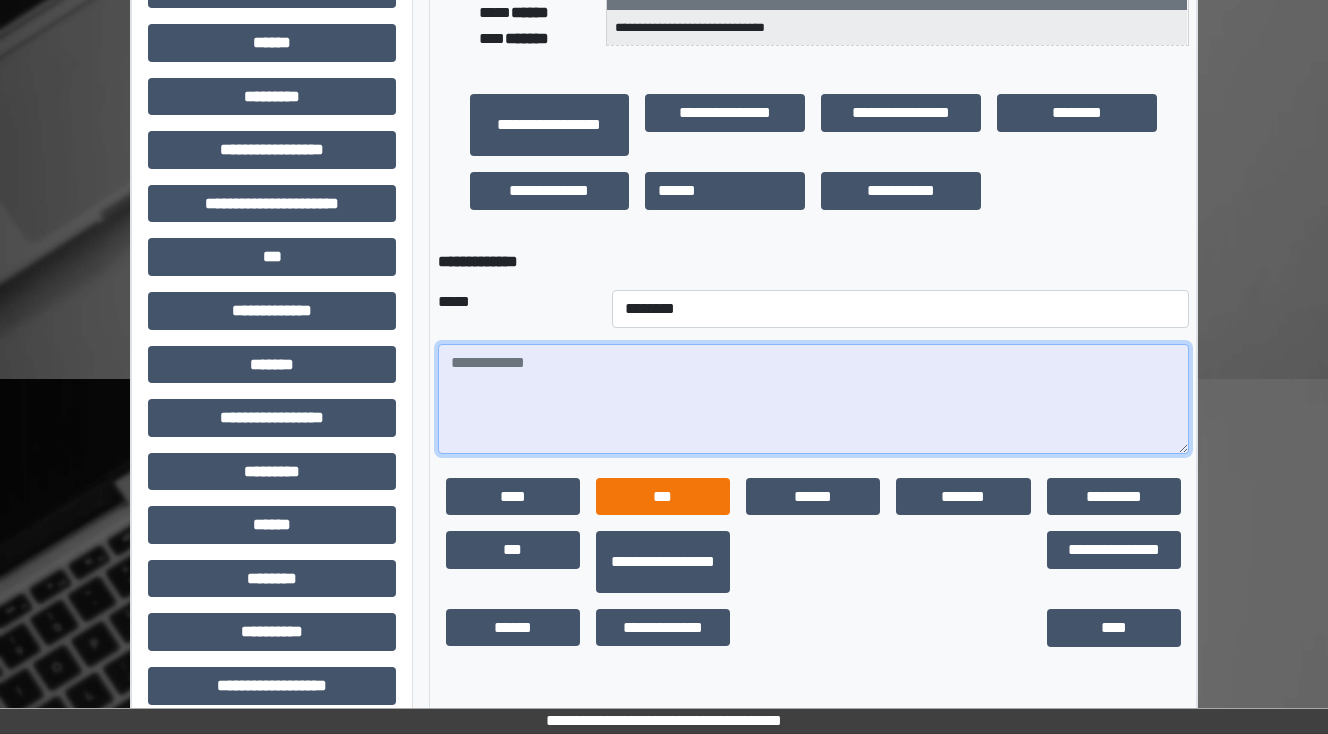 scroll, scrollTop: 432, scrollLeft: 0, axis: vertical 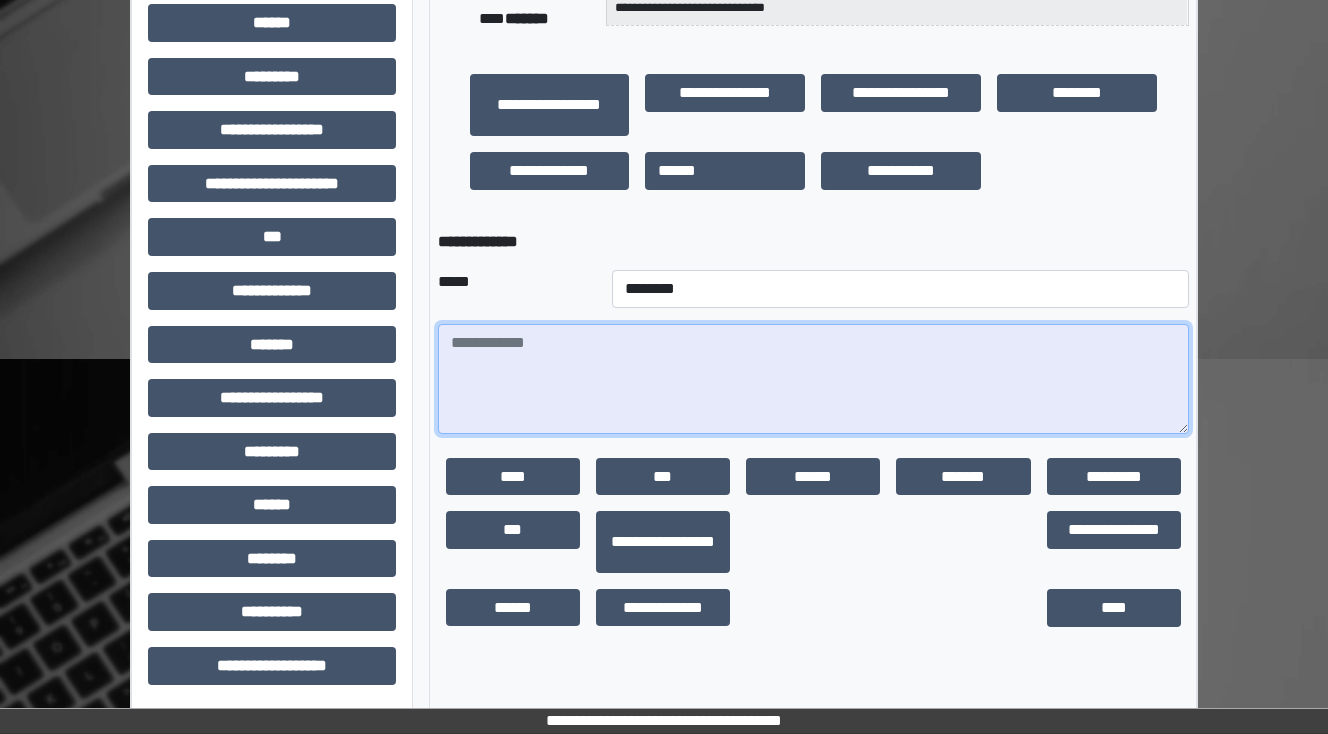 click at bounding box center [813, 379] 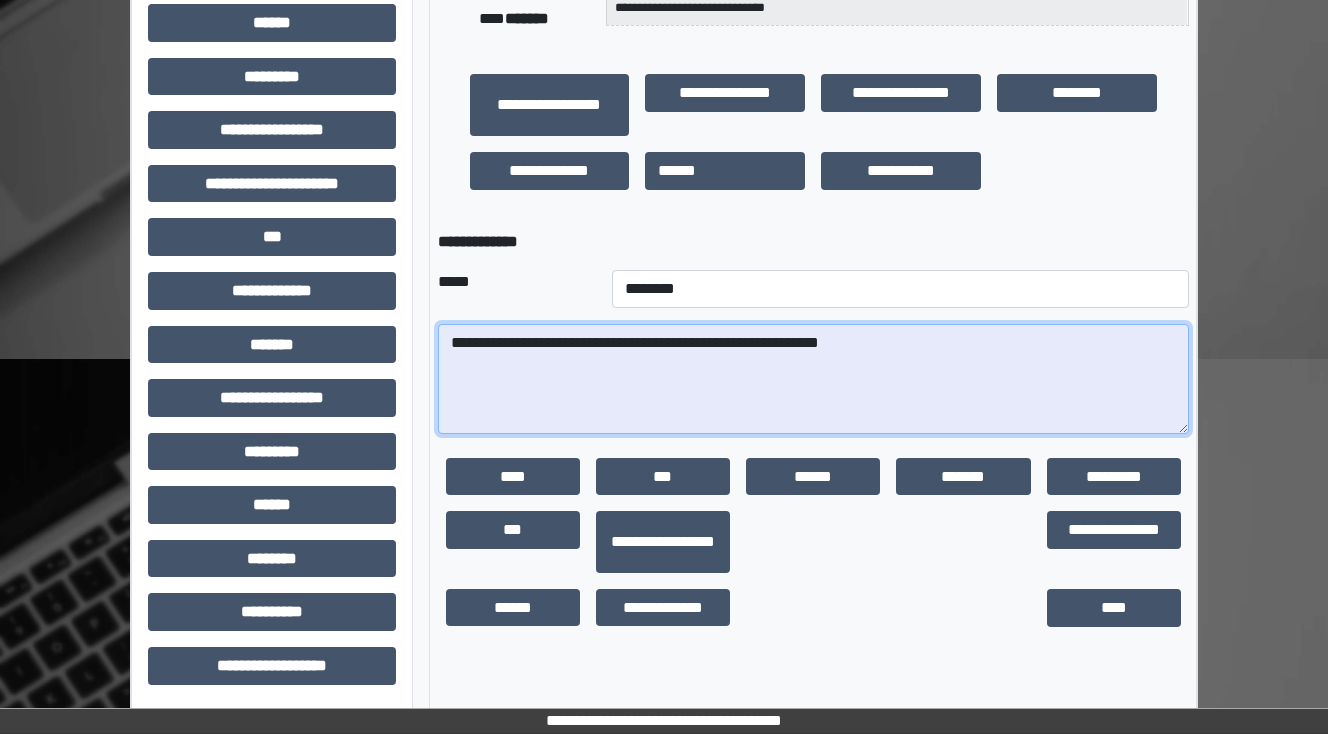 click on "**********" at bounding box center (813, 379) 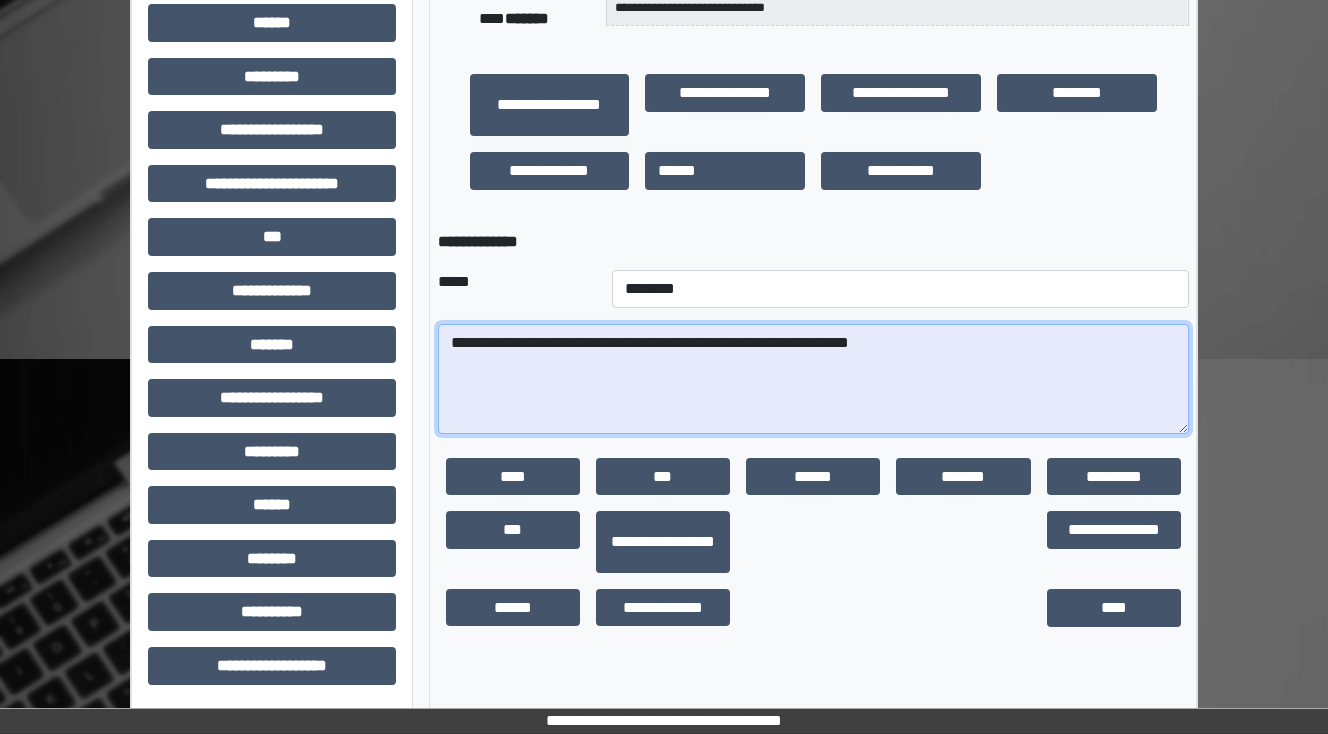 click on "**********" at bounding box center [813, 379] 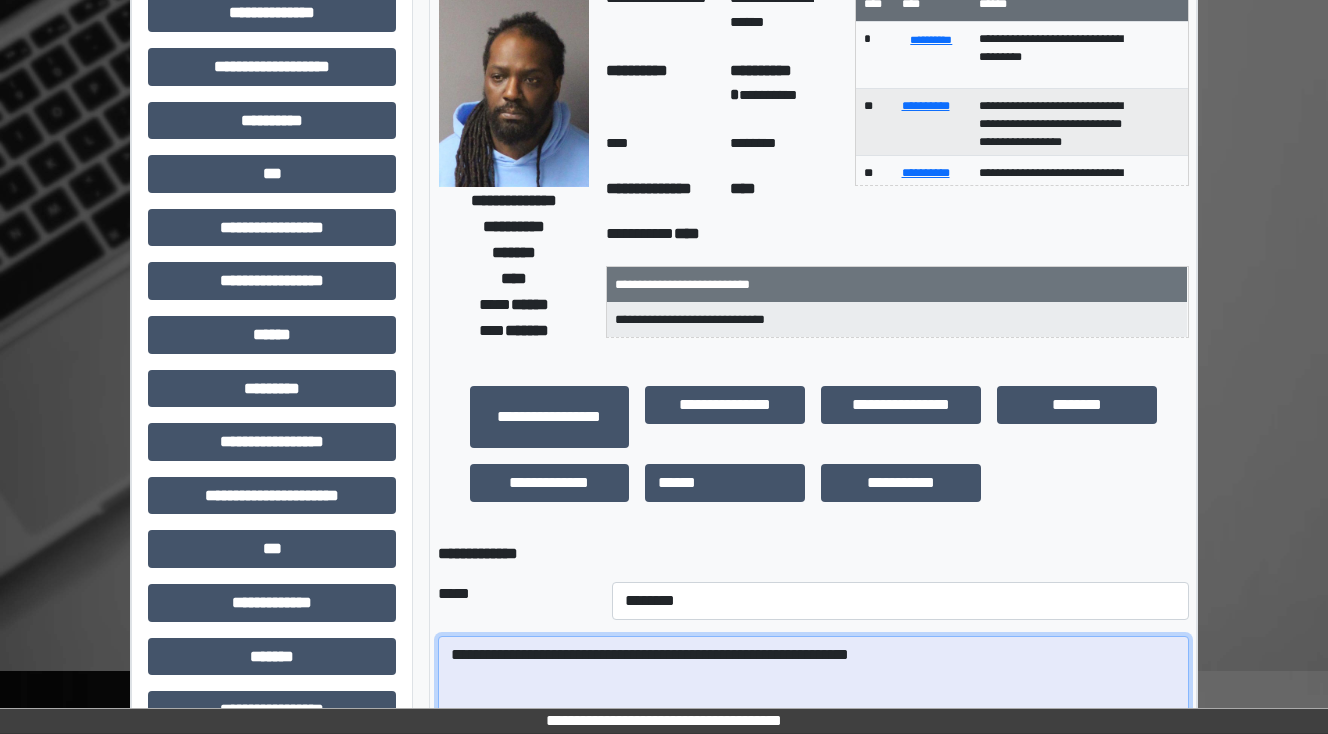 scroll, scrollTop: 32, scrollLeft: 0, axis: vertical 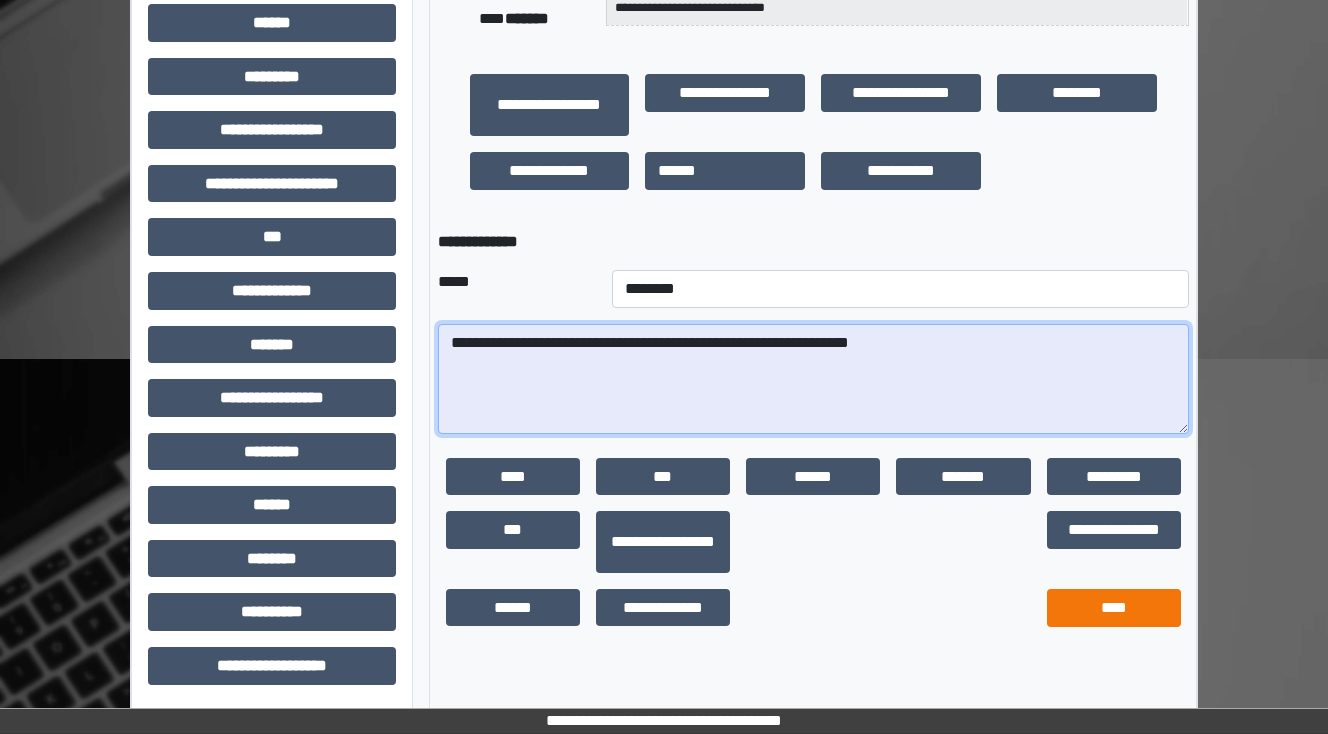 type on "**********" 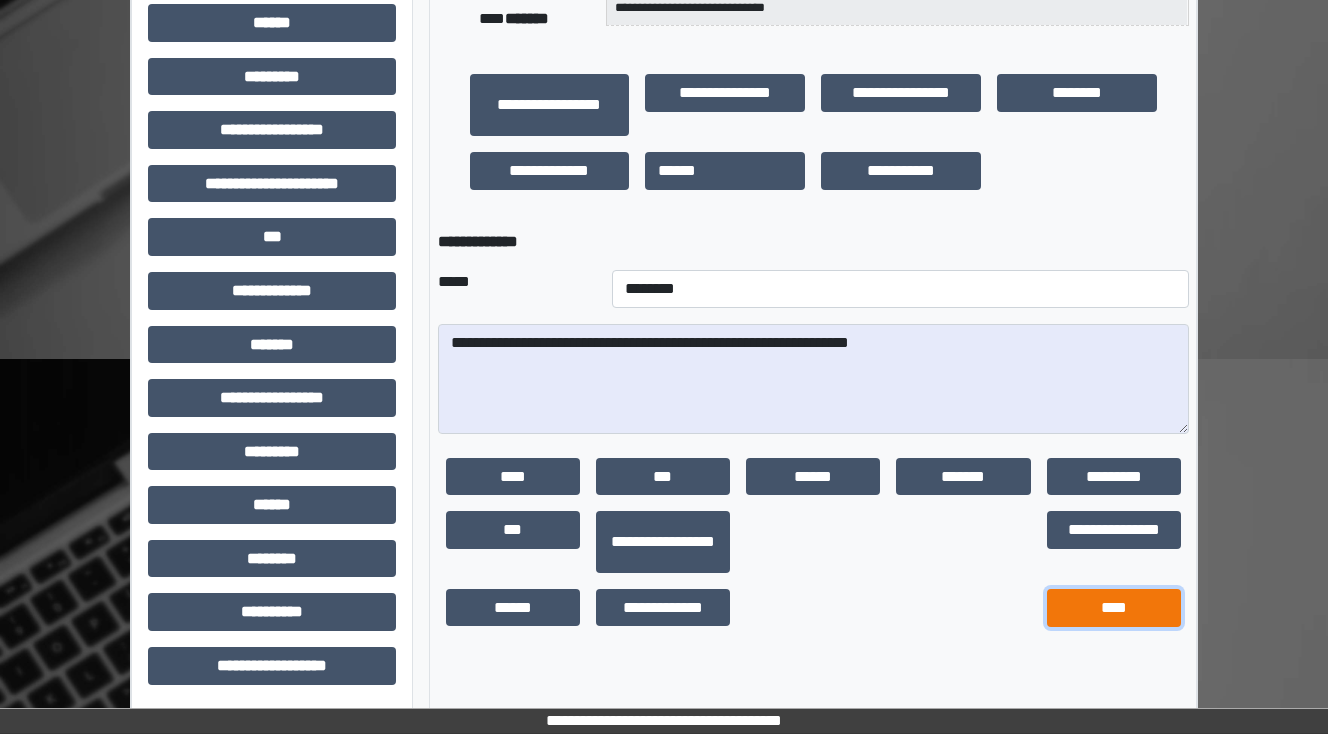 click on "****" at bounding box center [1114, 608] 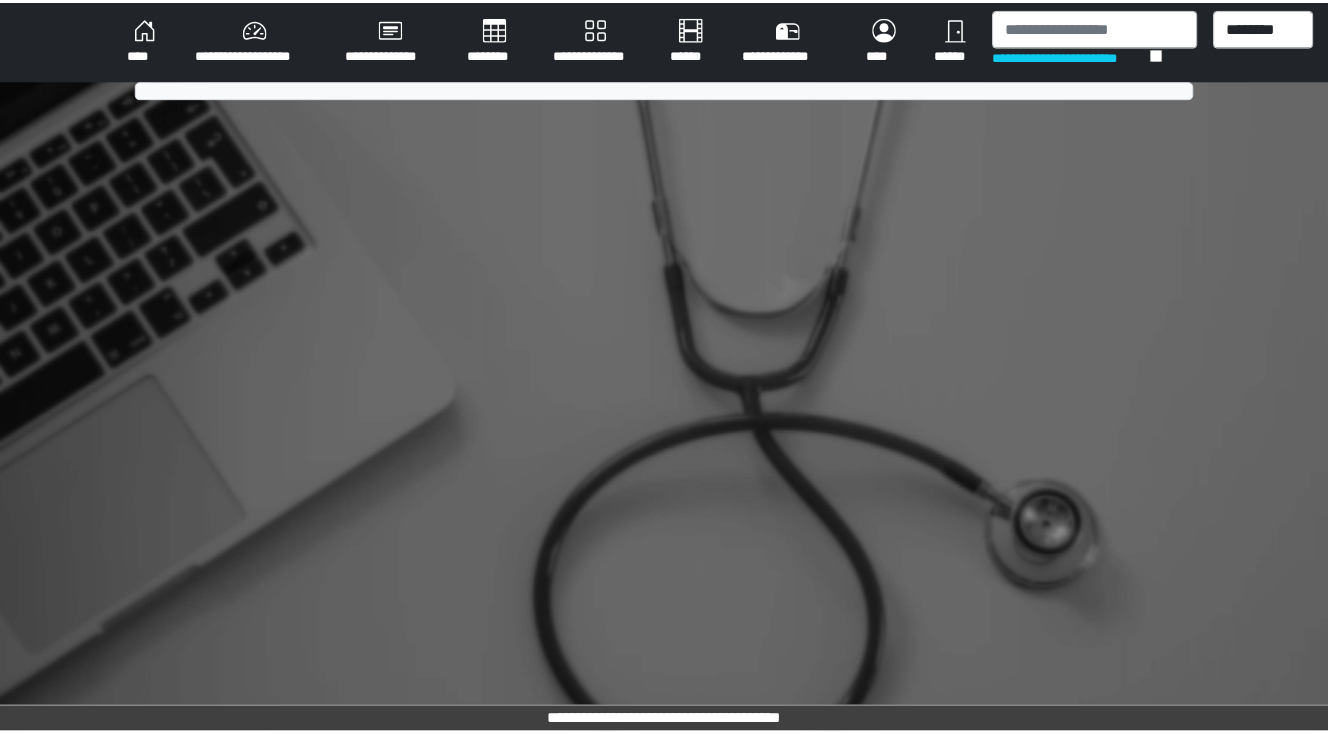 scroll, scrollTop: 0, scrollLeft: 0, axis: both 